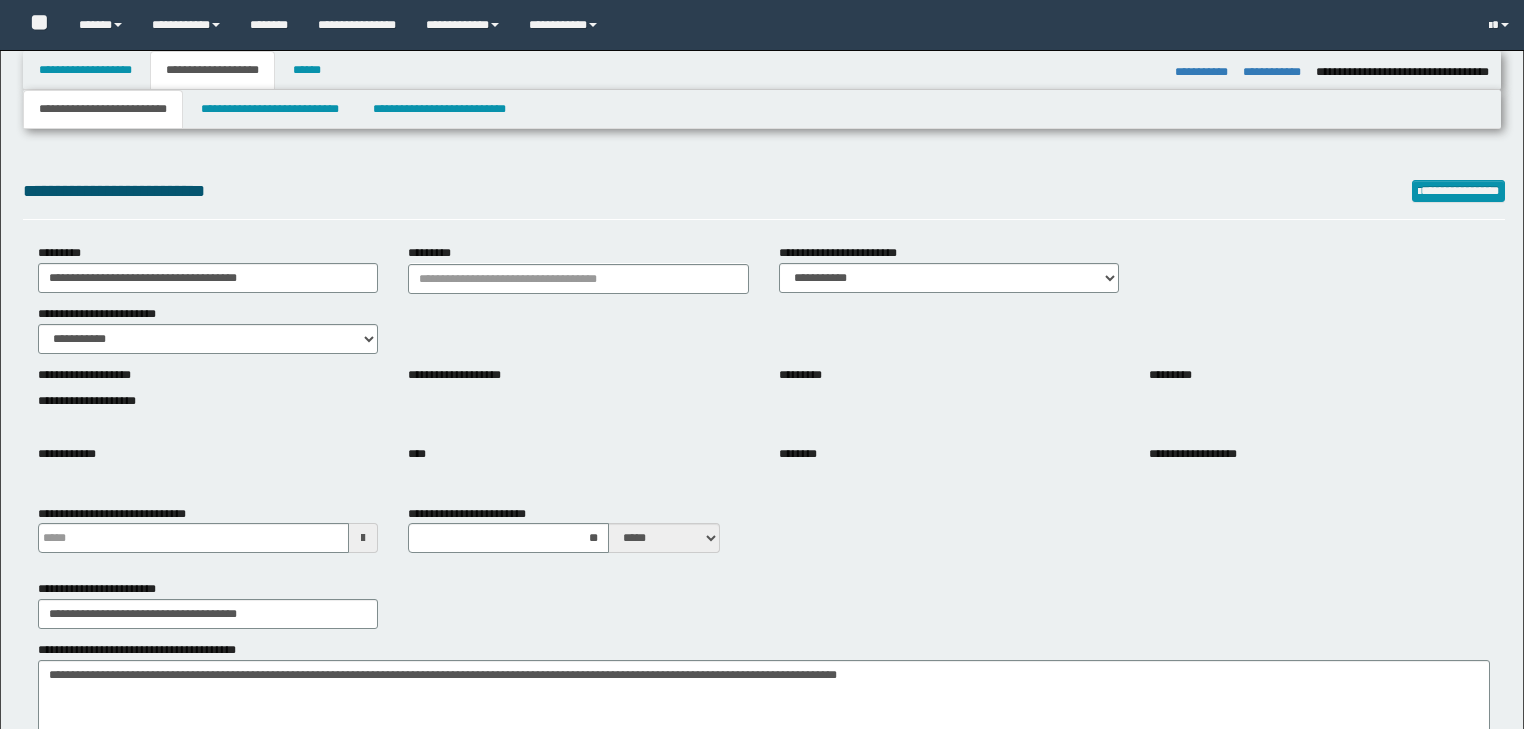 select on "*" 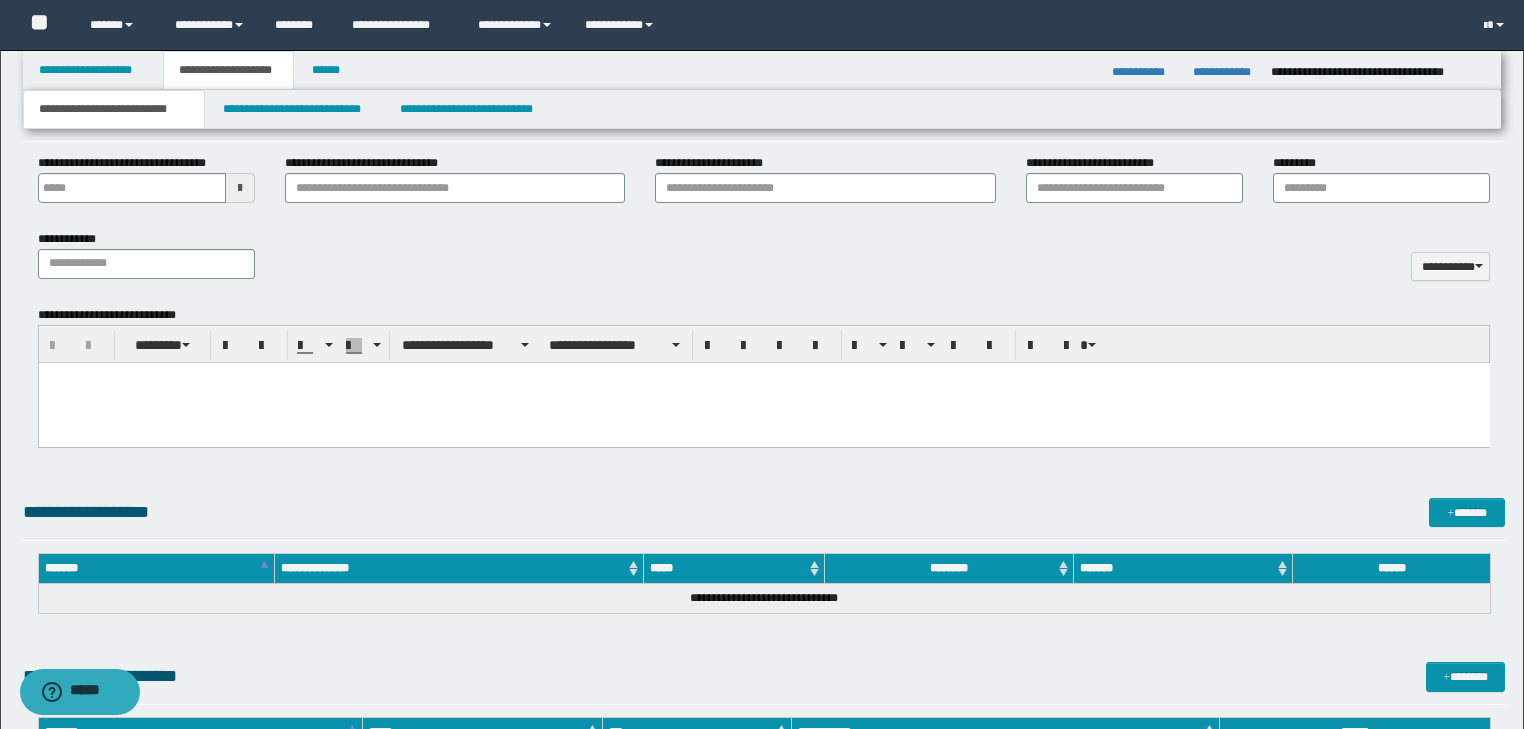 scroll, scrollTop: 0, scrollLeft: 0, axis: both 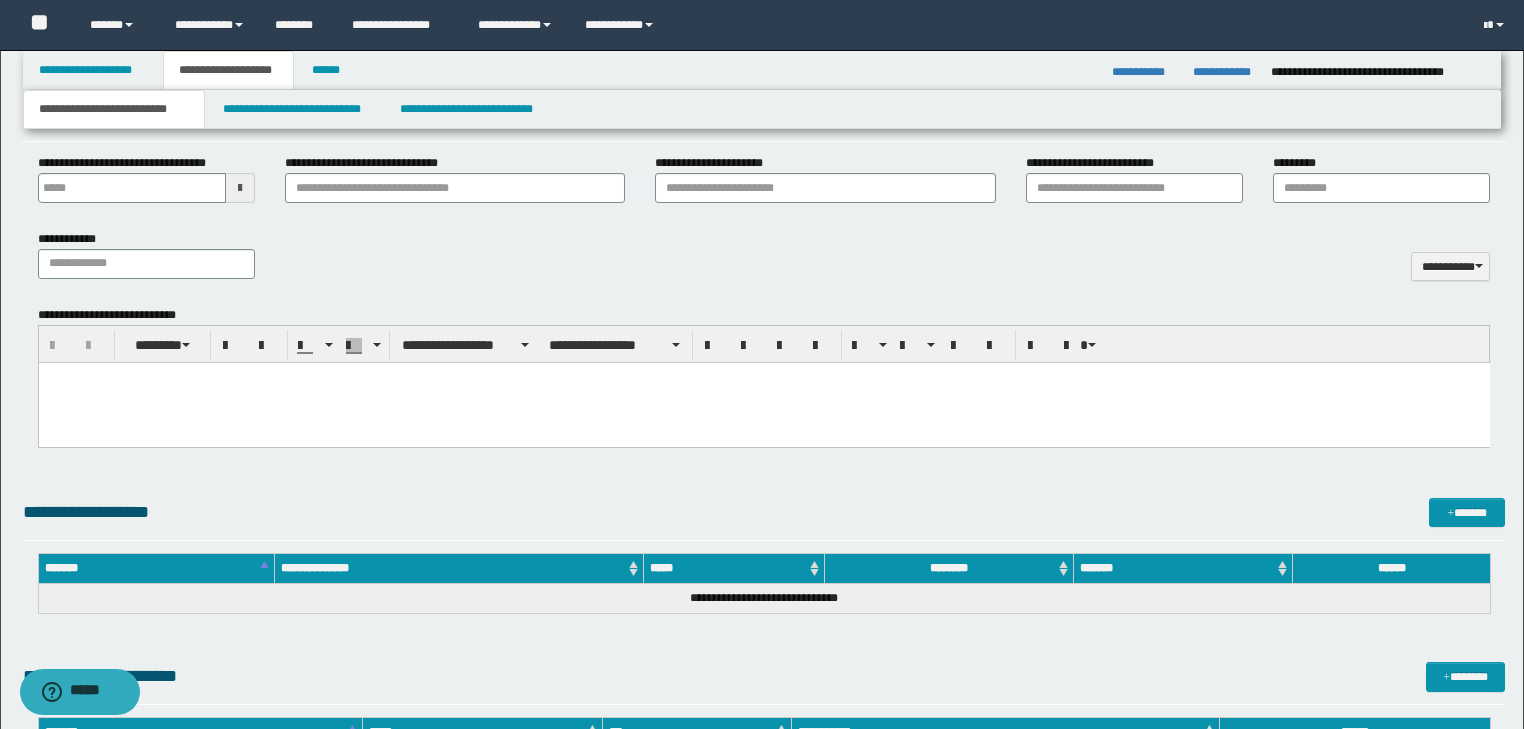 click at bounding box center [763, 402] 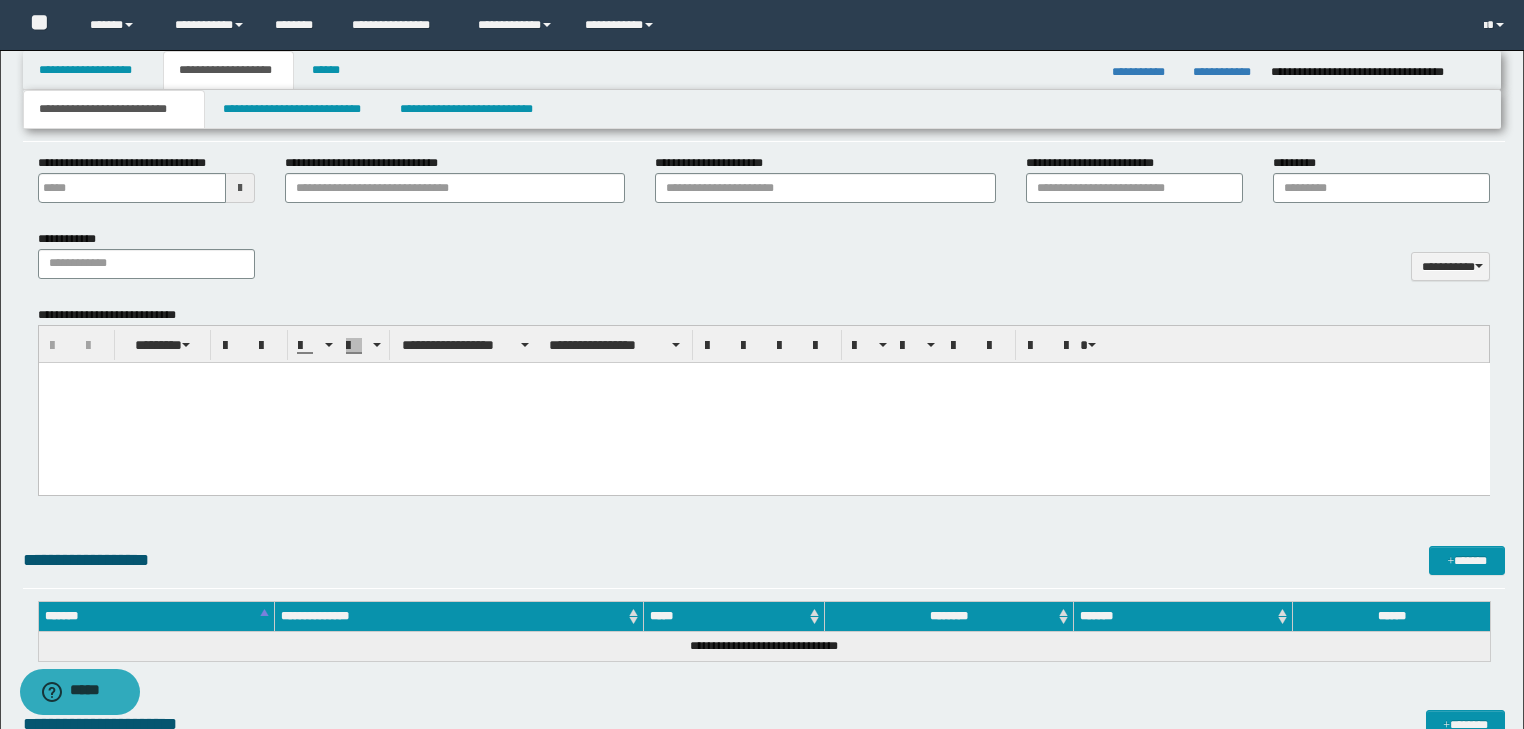 paste 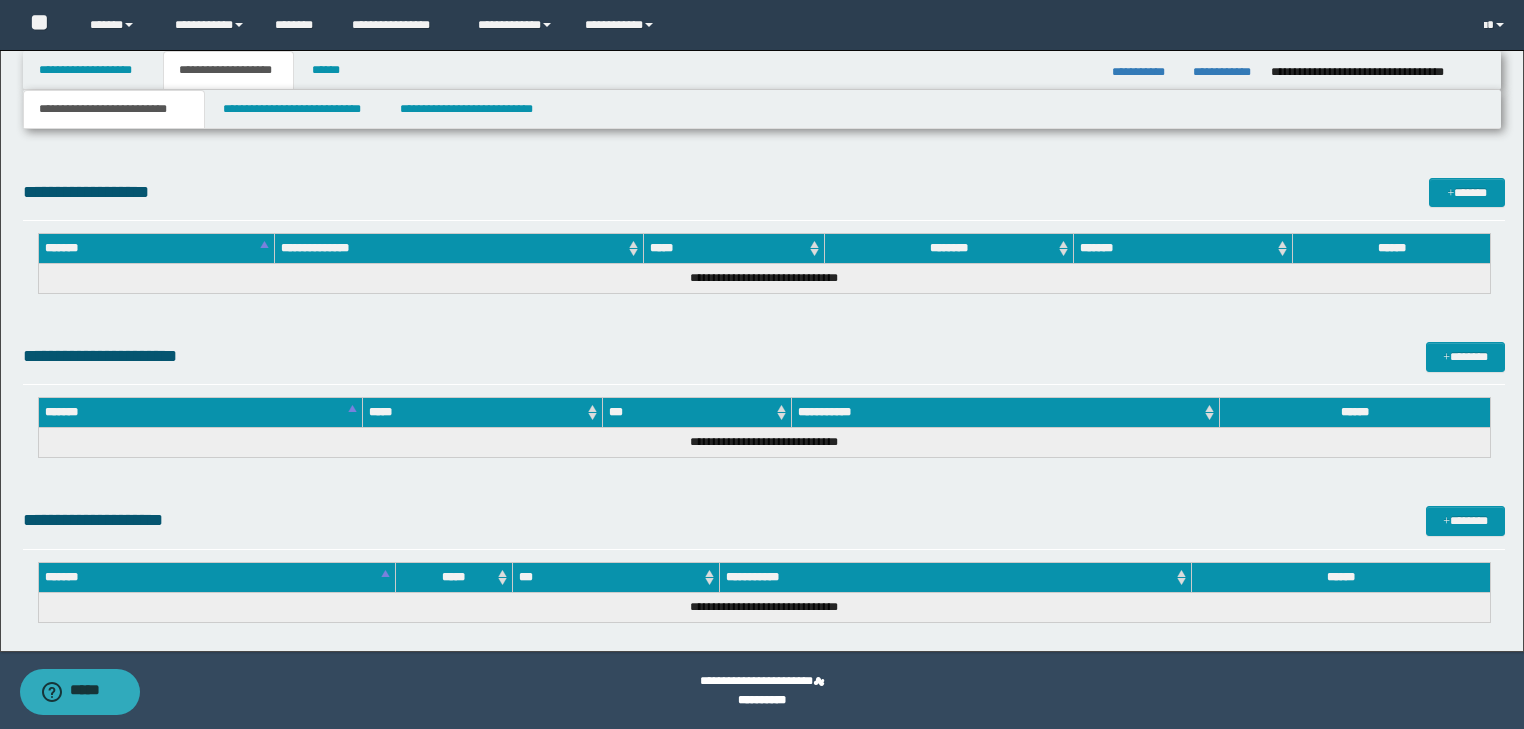 drag, startPoint x: 47, startPoint y: -5006, endPoint x: 670, endPoint y: -4315, distance: 930.38165 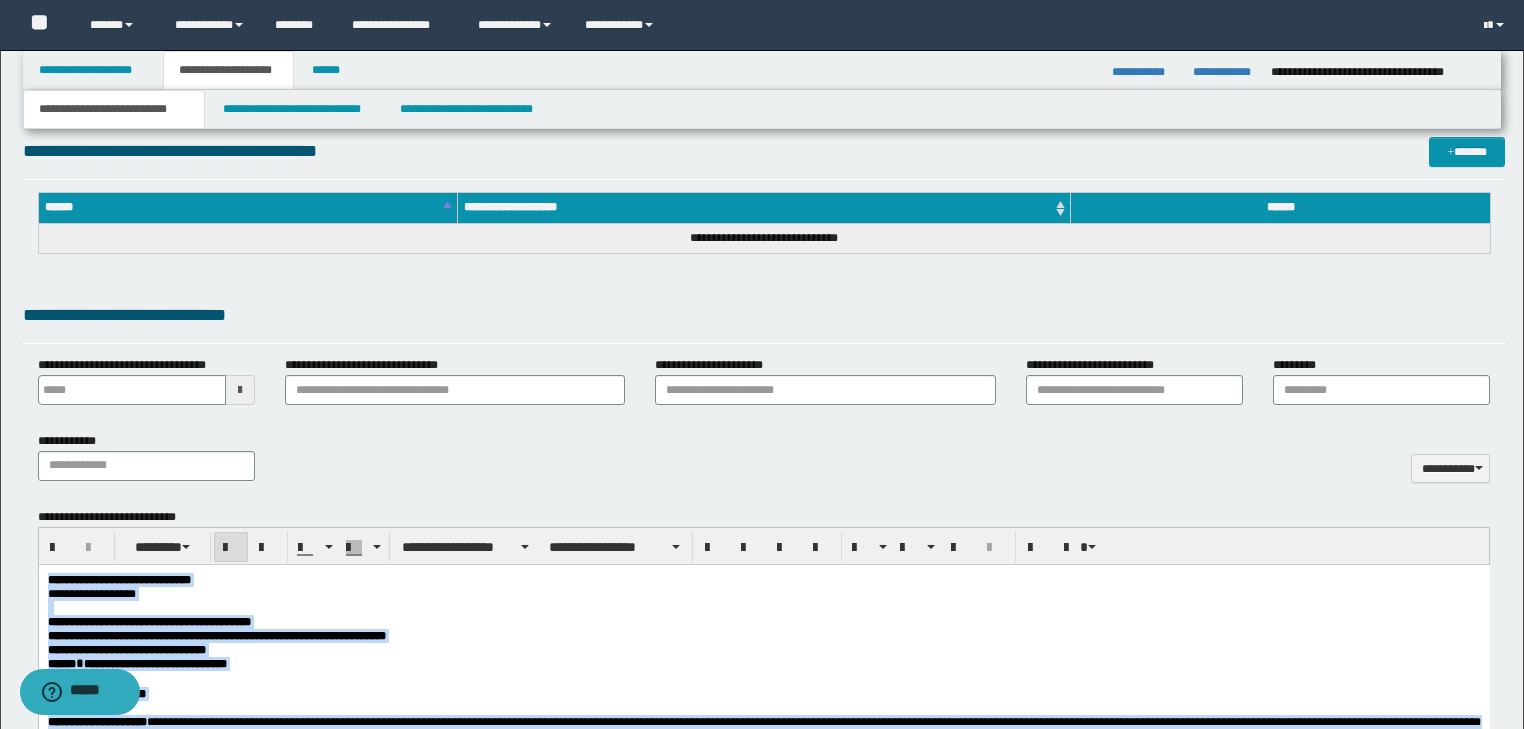 scroll, scrollTop: 777, scrollLeft: 0, axis: vertical 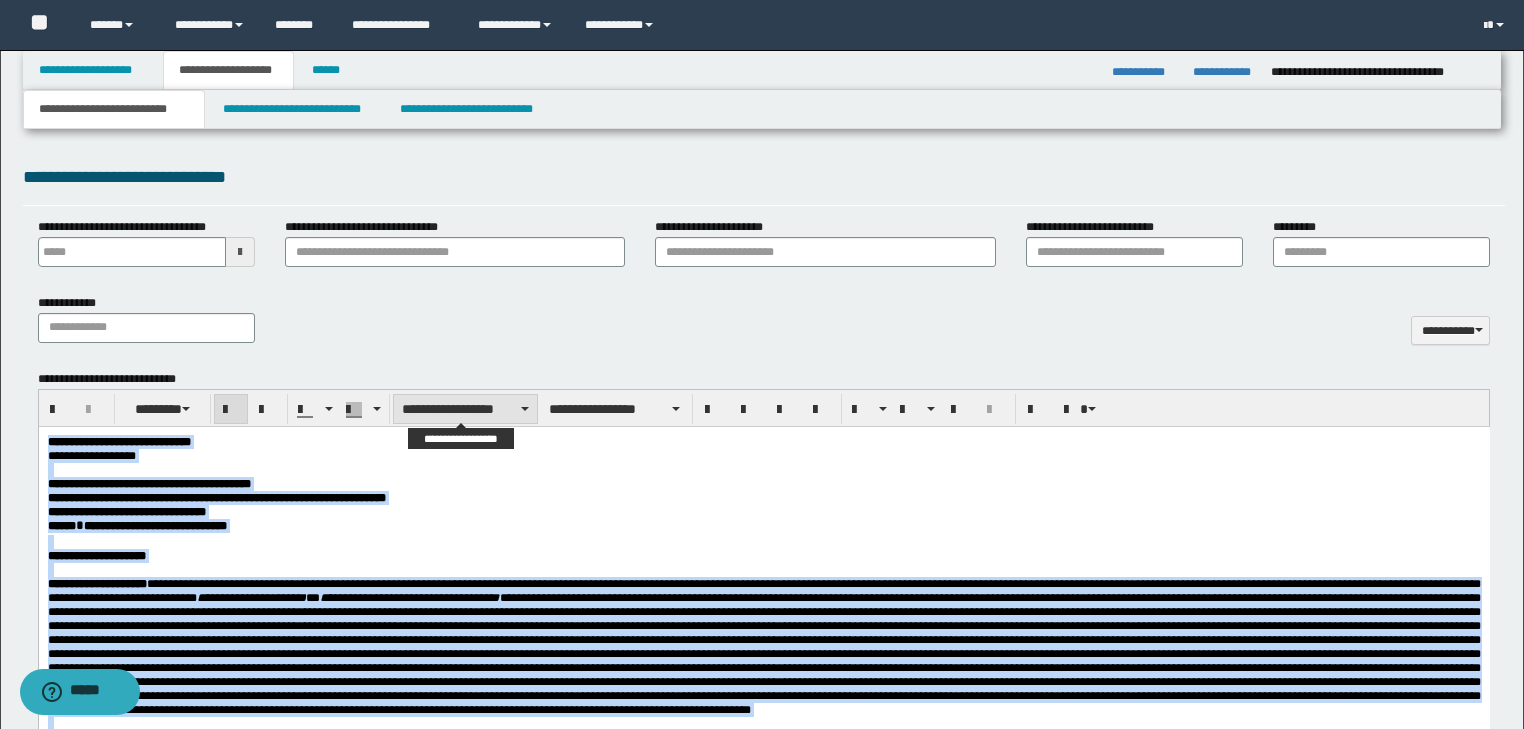 click on "**********" at bounding box center [465, 409] 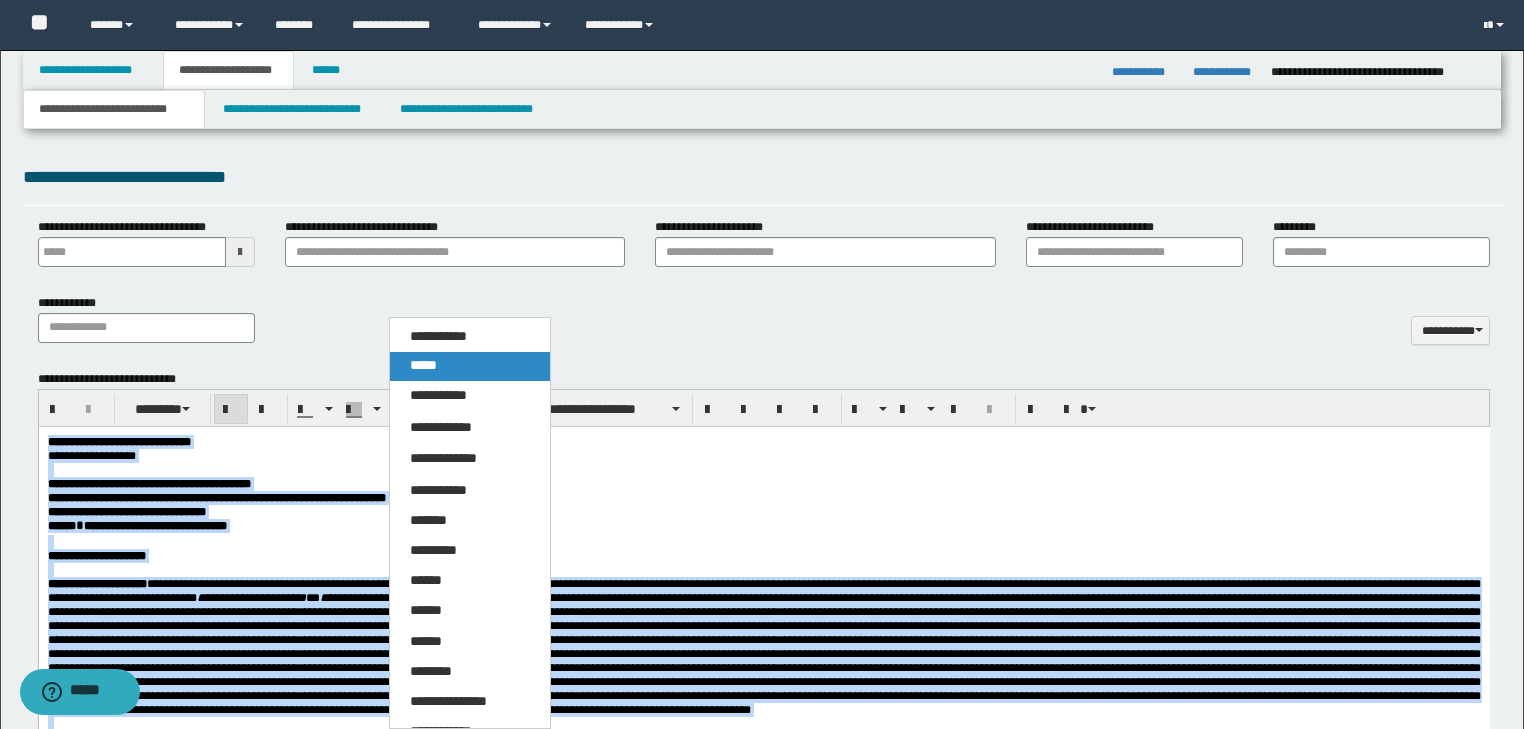 click on "*****" at bounding box center (470, 366) 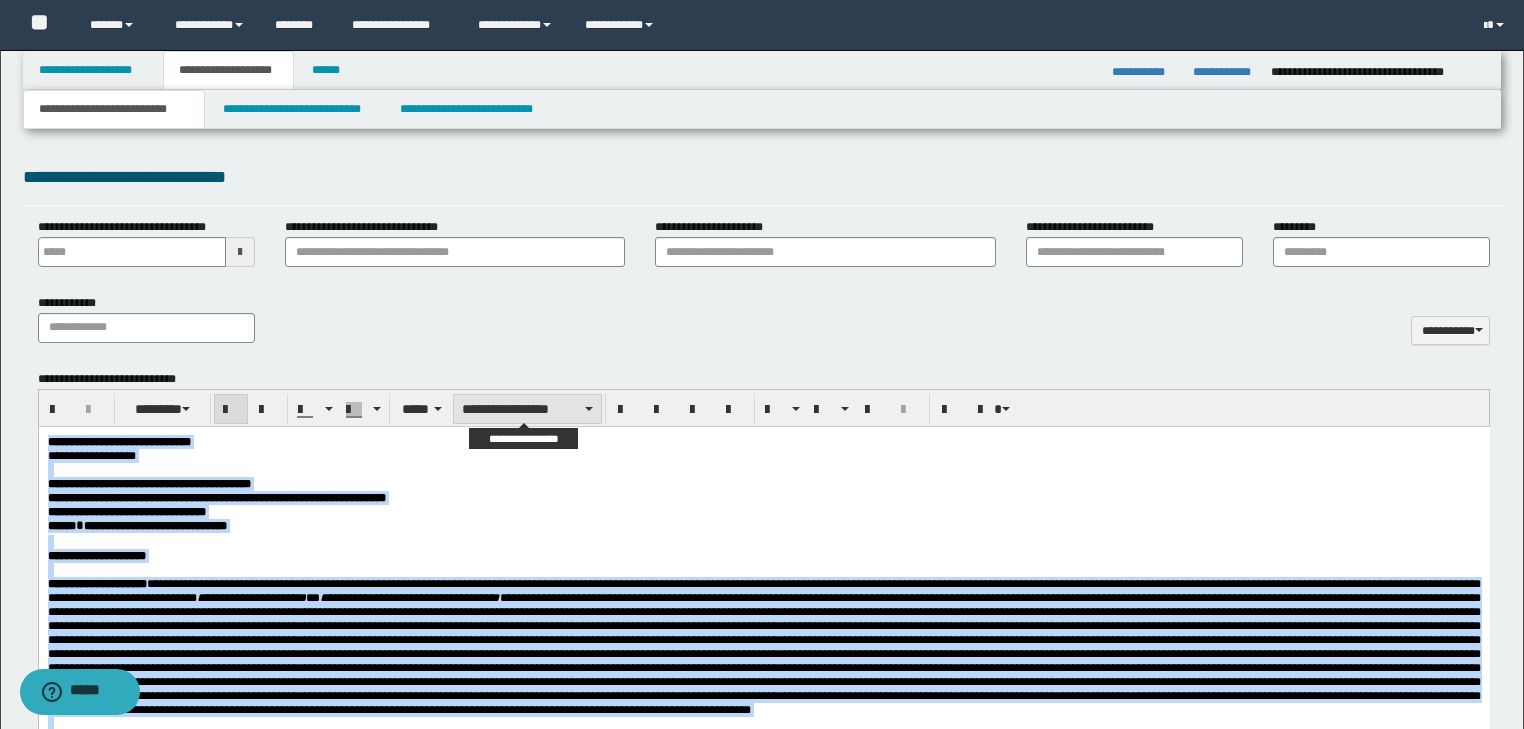 click on "**********" at bounding box center [527, 409] 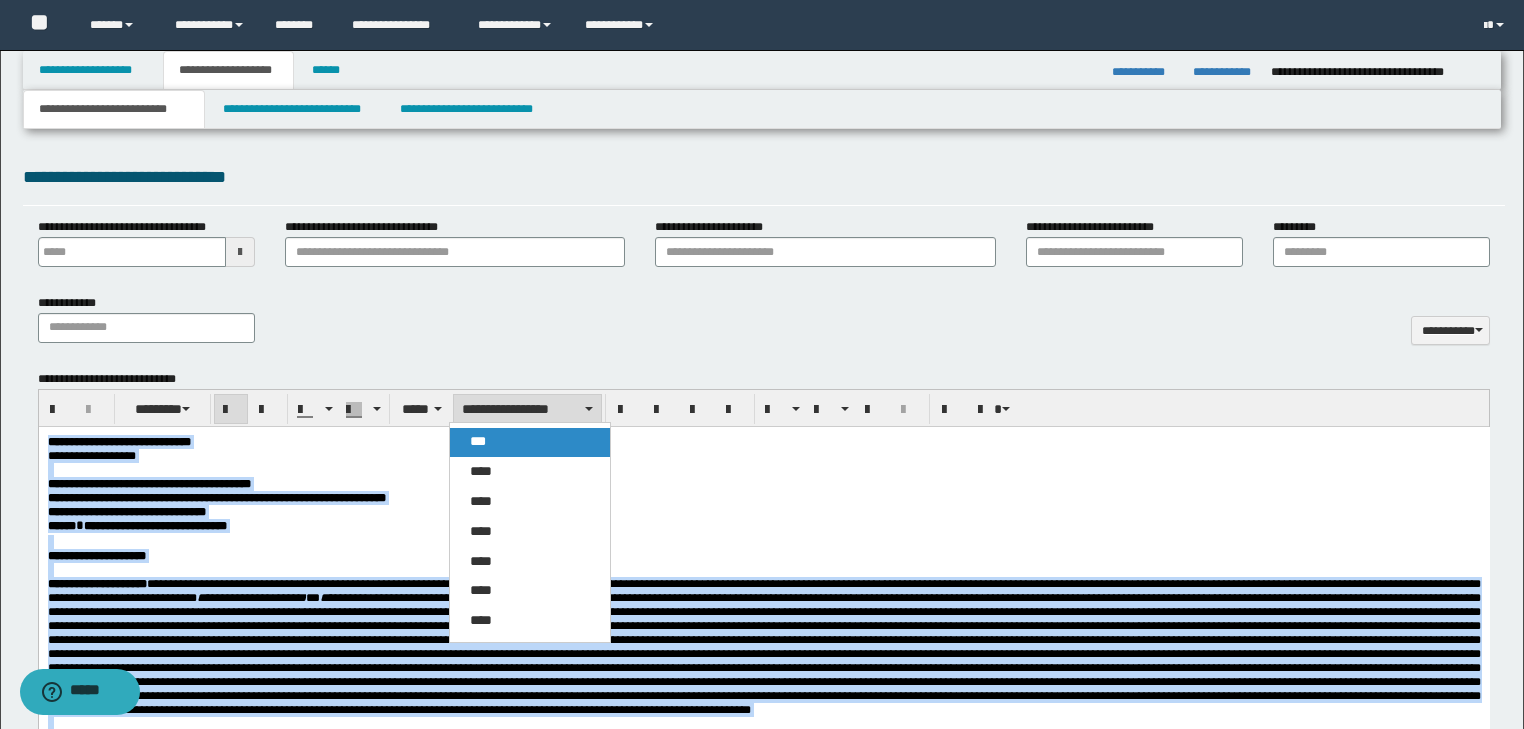 click on "***" at bounding box center [530, 442] 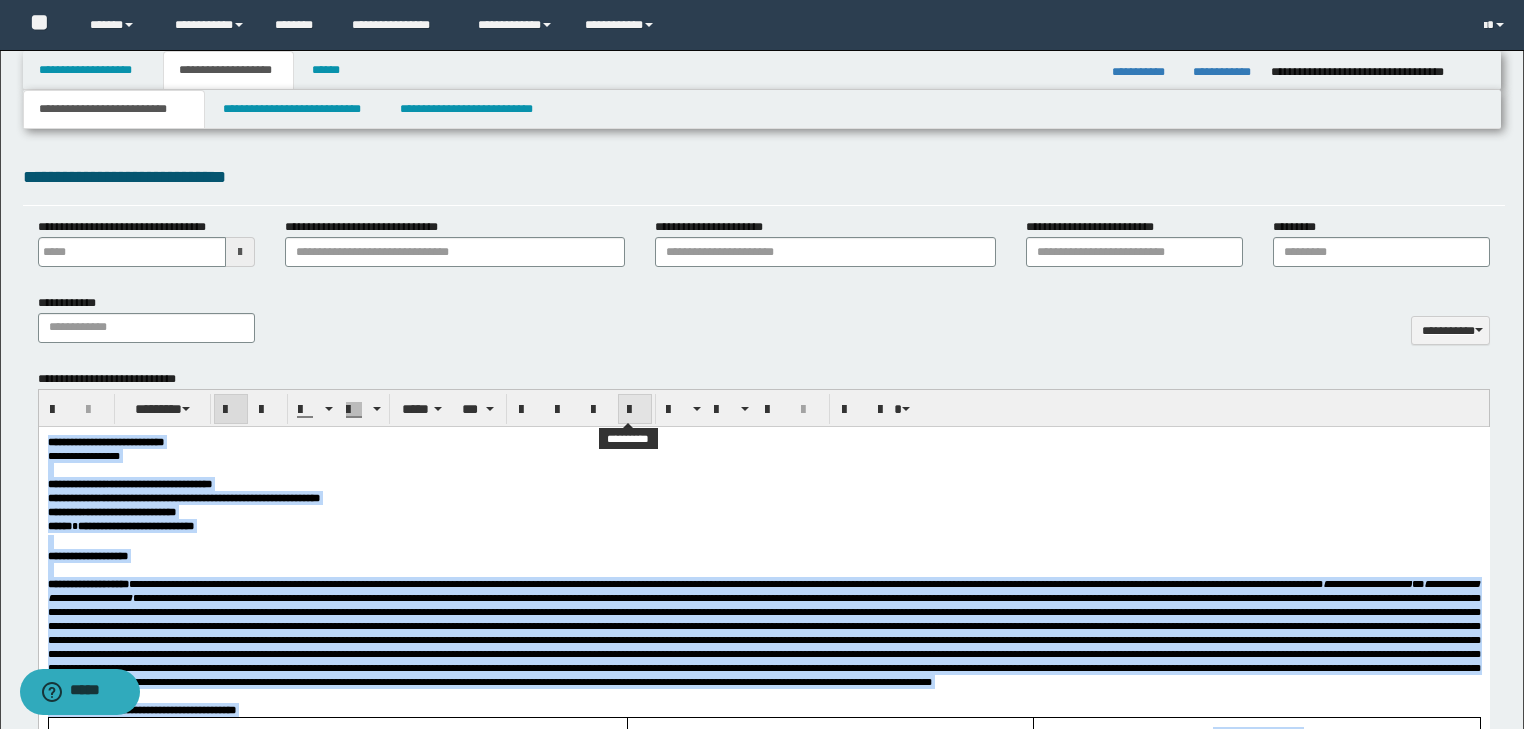 click at bounding box center [635, 410] 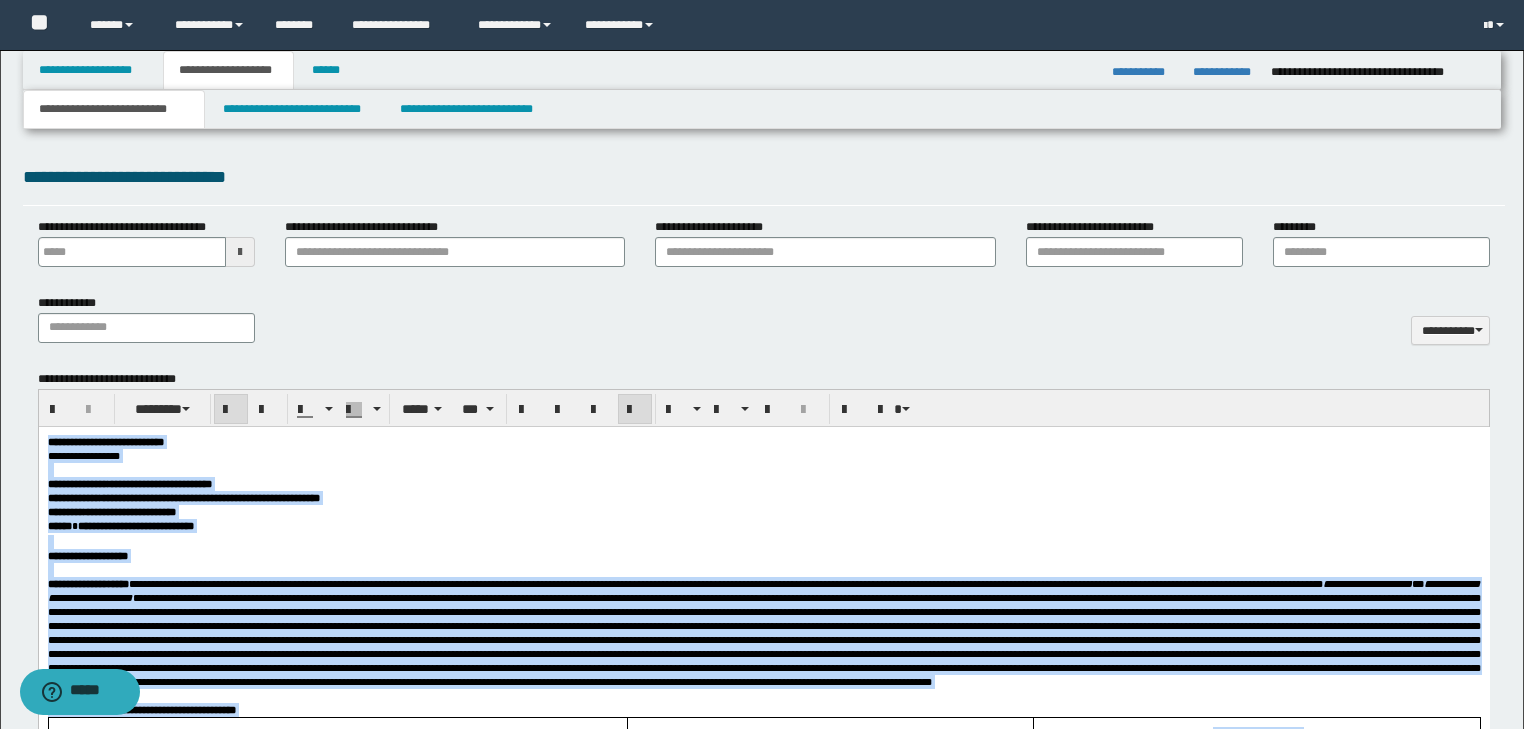 click at bounding box center [763, 469] 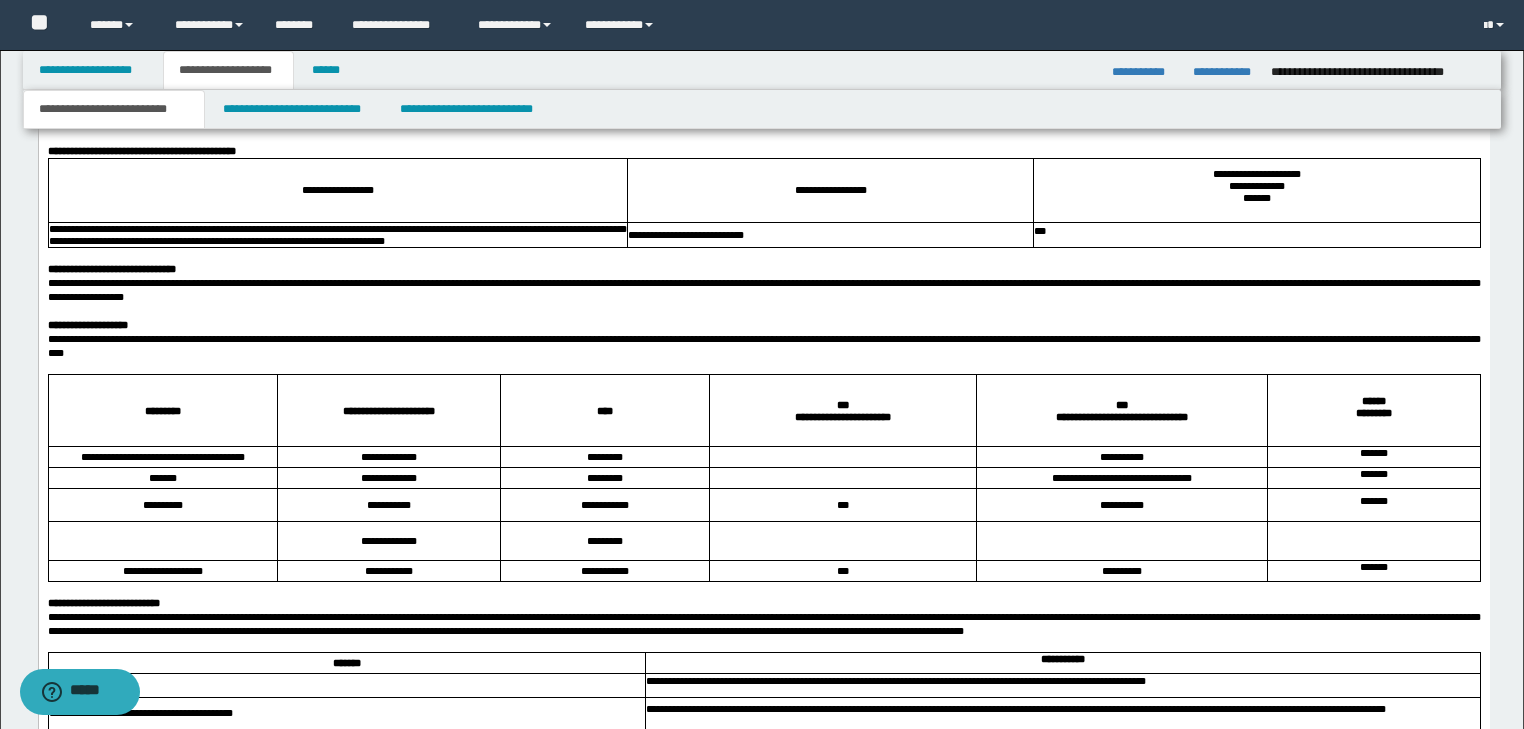 scroll, scrollTop: 1337, scrollLeft: 0, axis: vertical 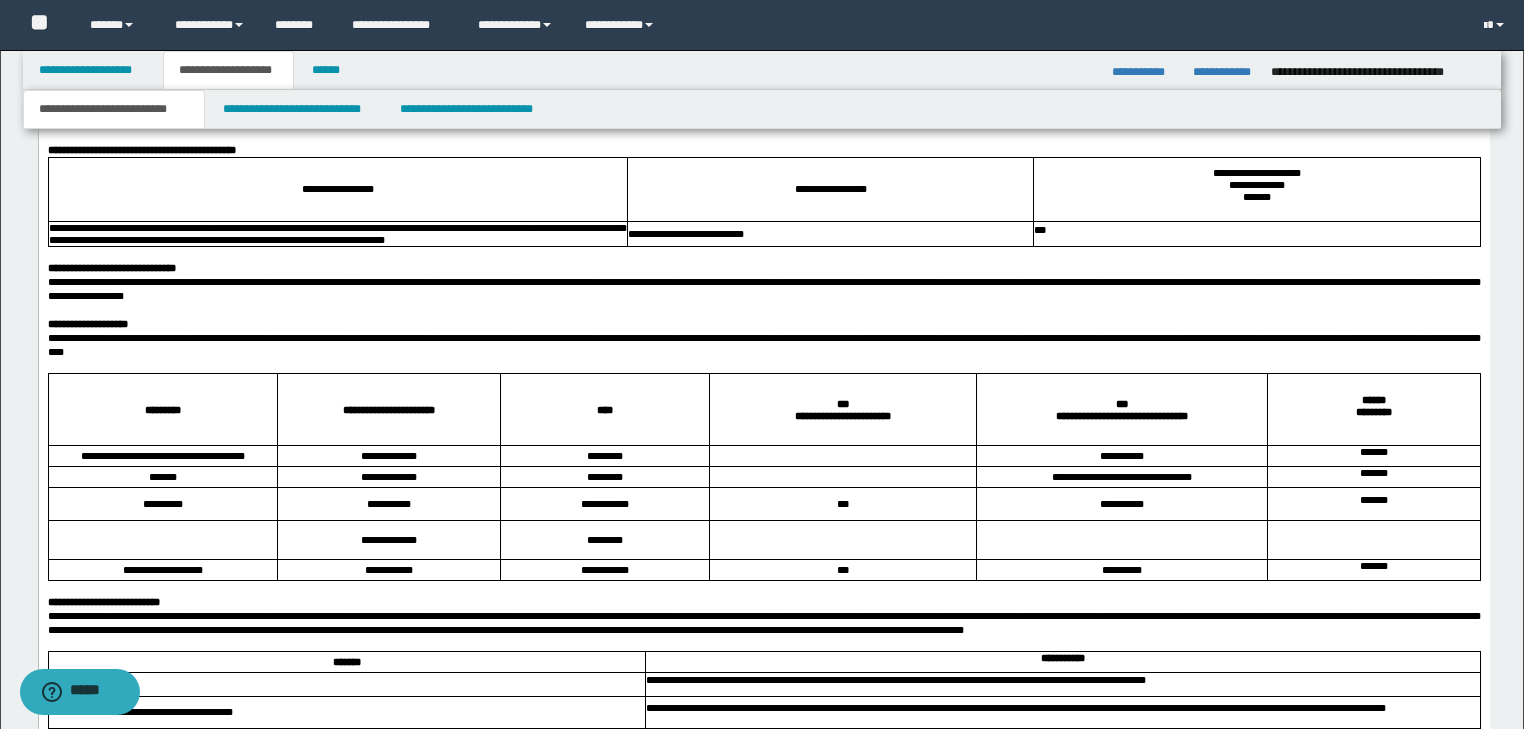 click on "**********" at bounding box center (763, 345) 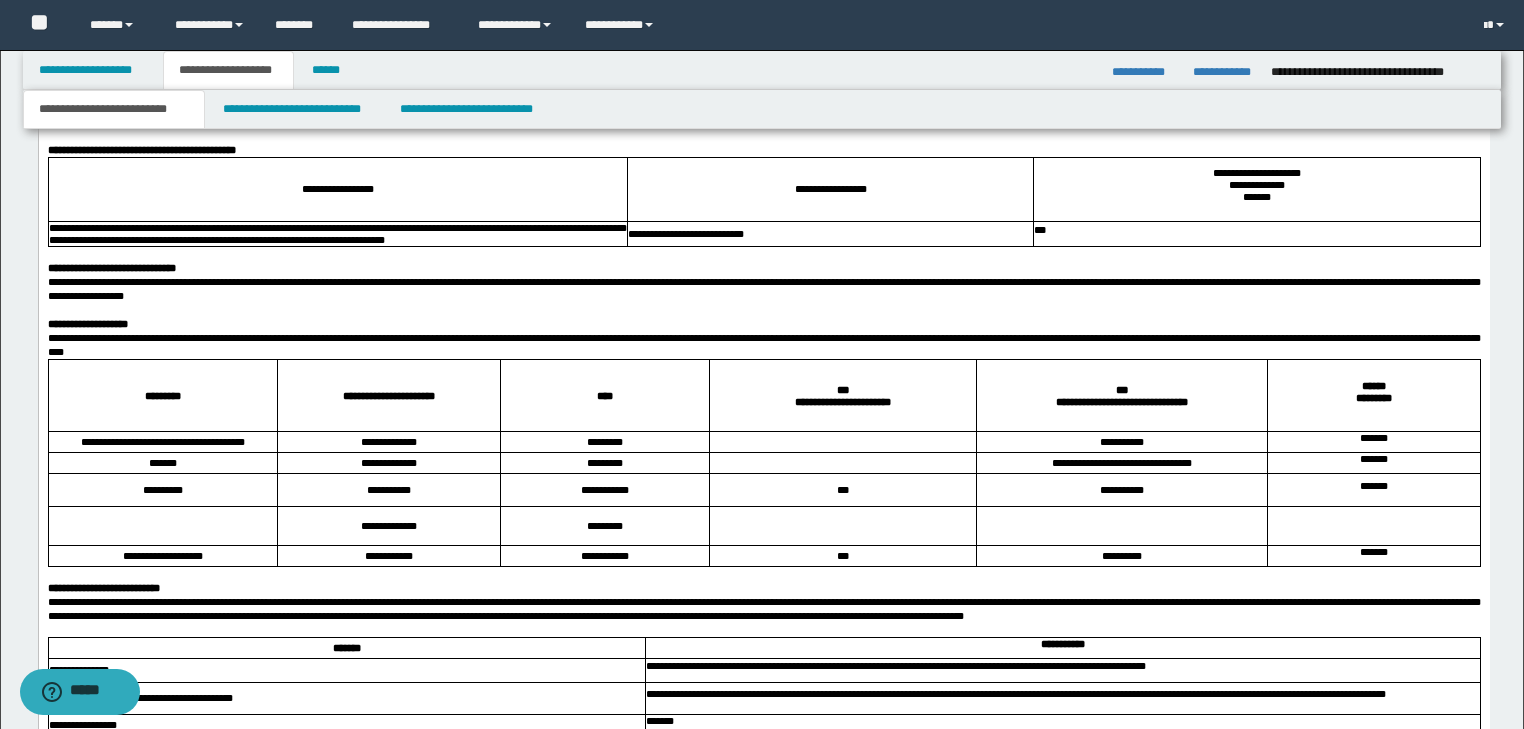 click on "**********" at bounding box center (763, 289) 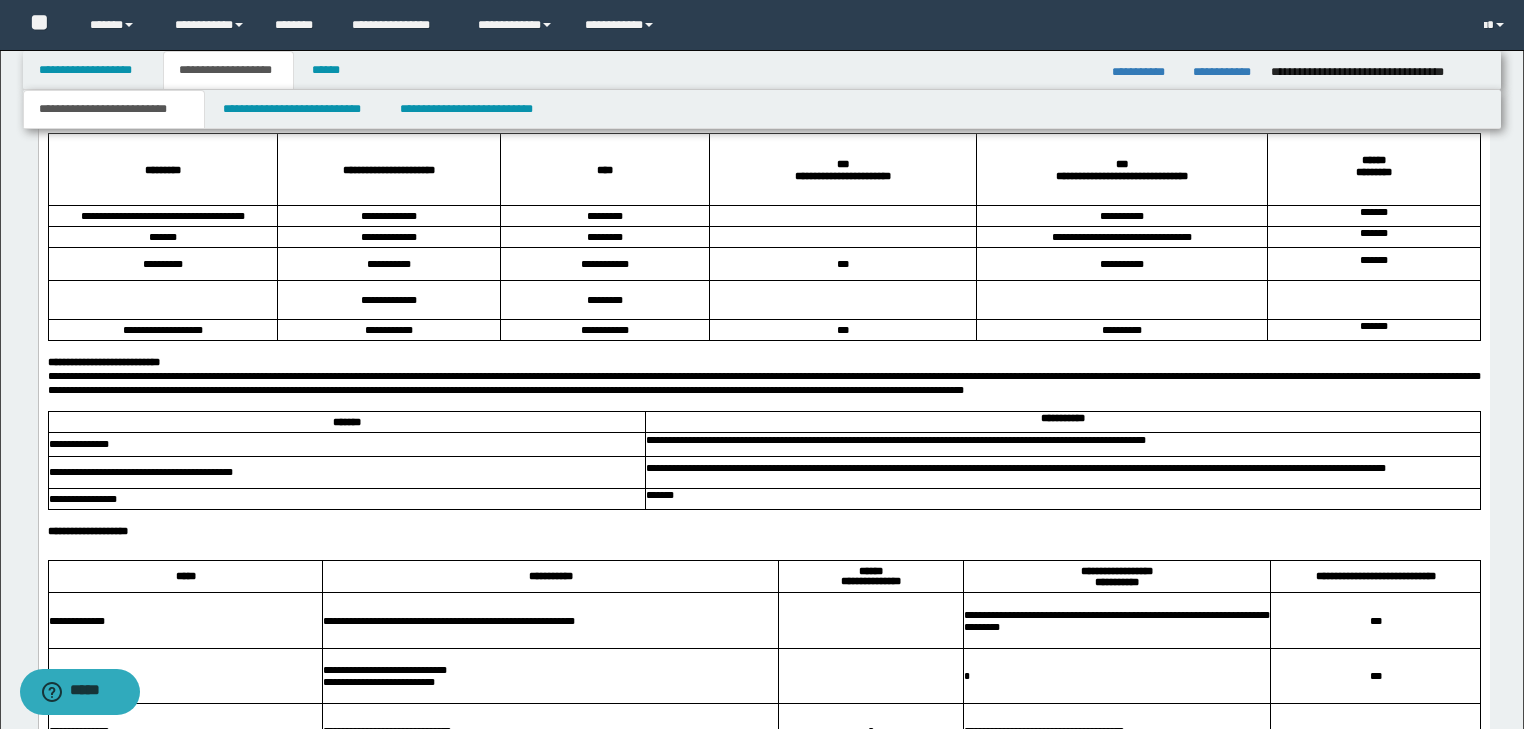 scroll, scrollTop: 1577, scrollLeft: 0, axis: vertical 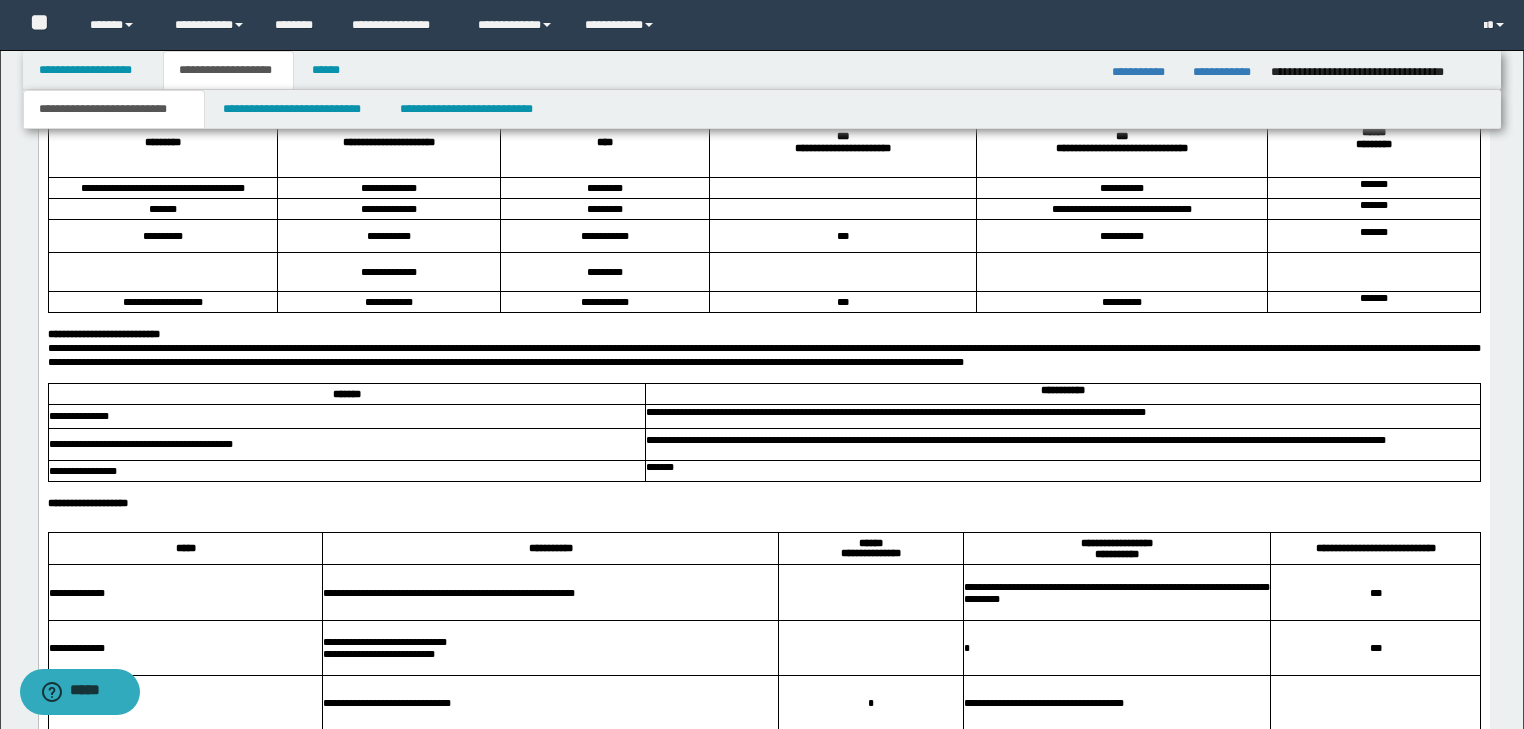 click at bounding box center (763, 376) 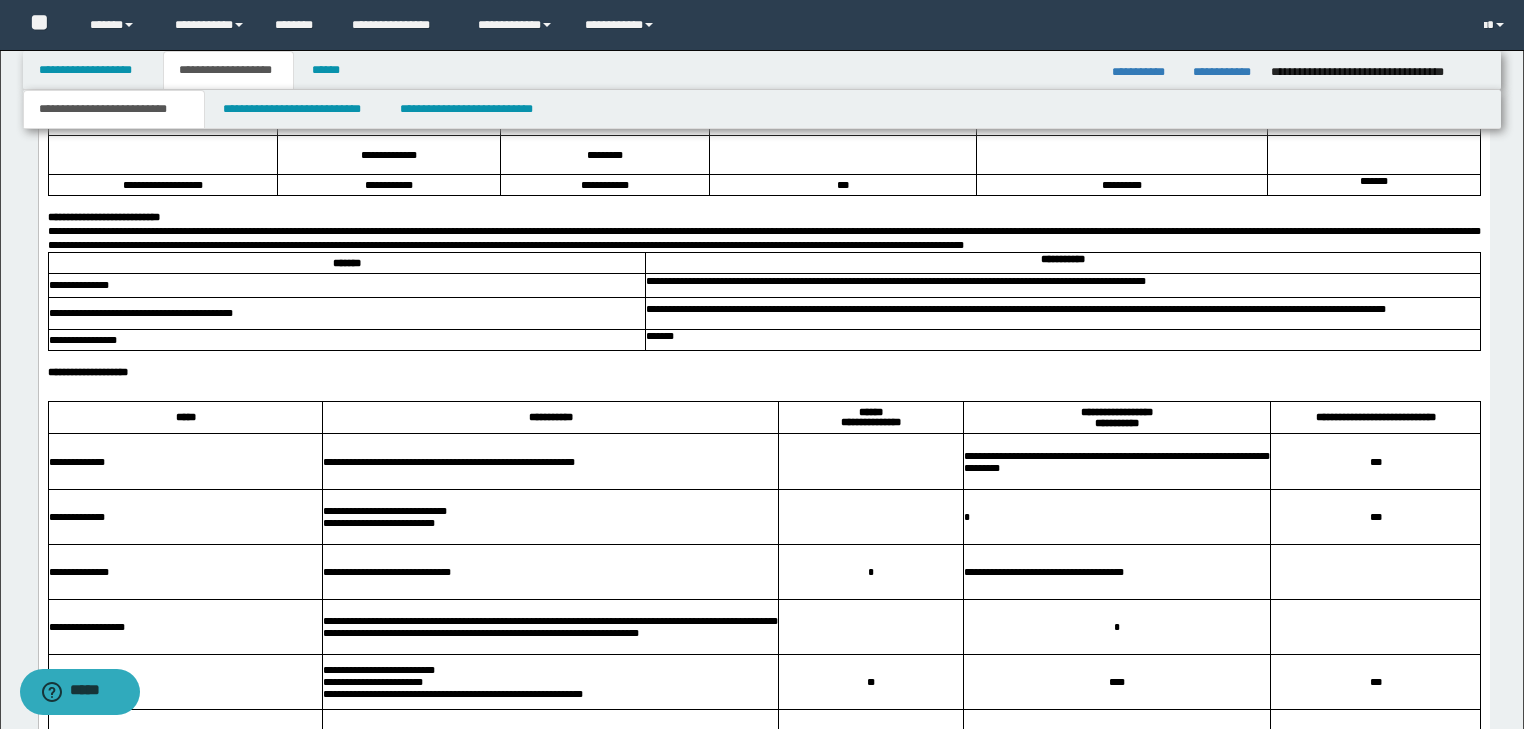 scroll, scrollTop: 1817, scrollLeft: 0, axis: vertical 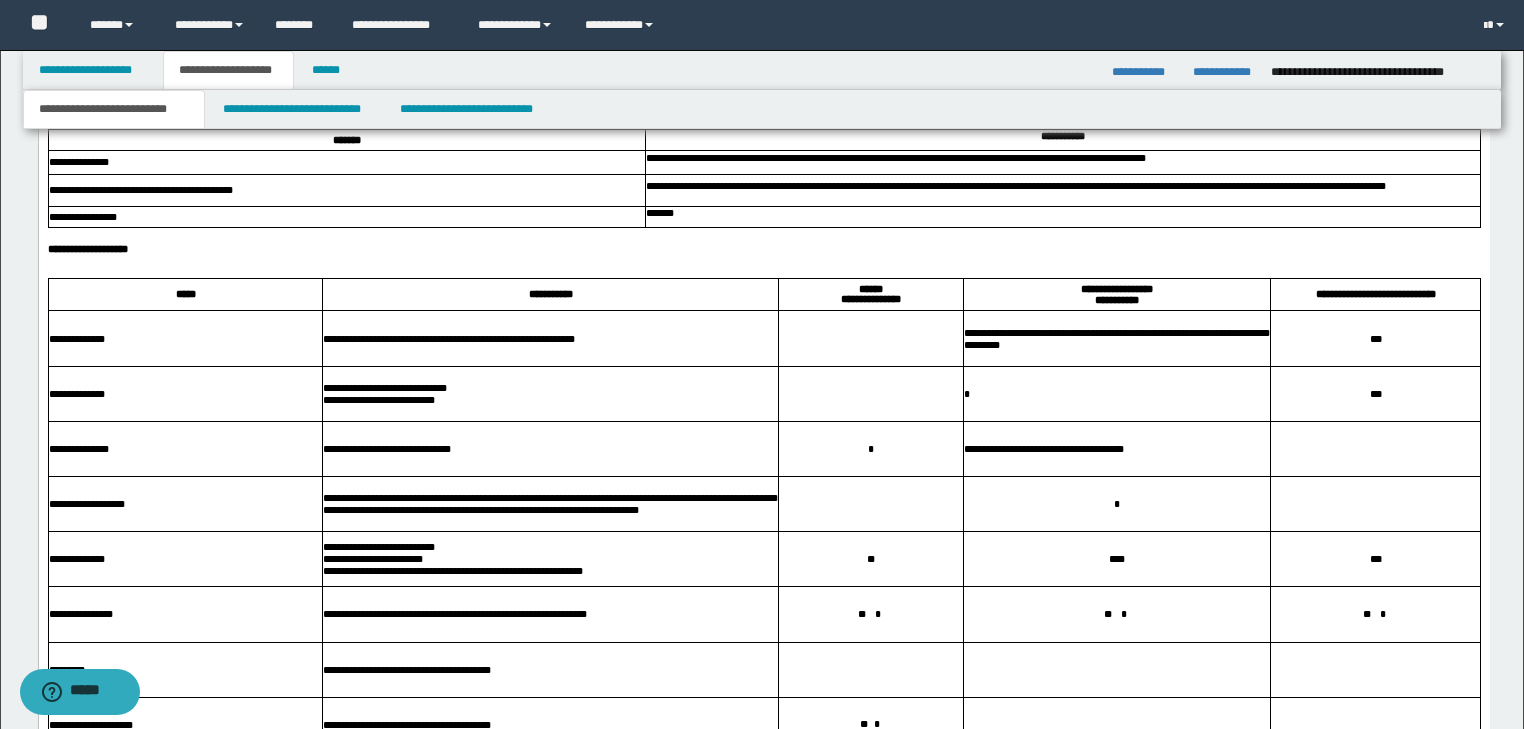 click at bounding box center [763, 263] 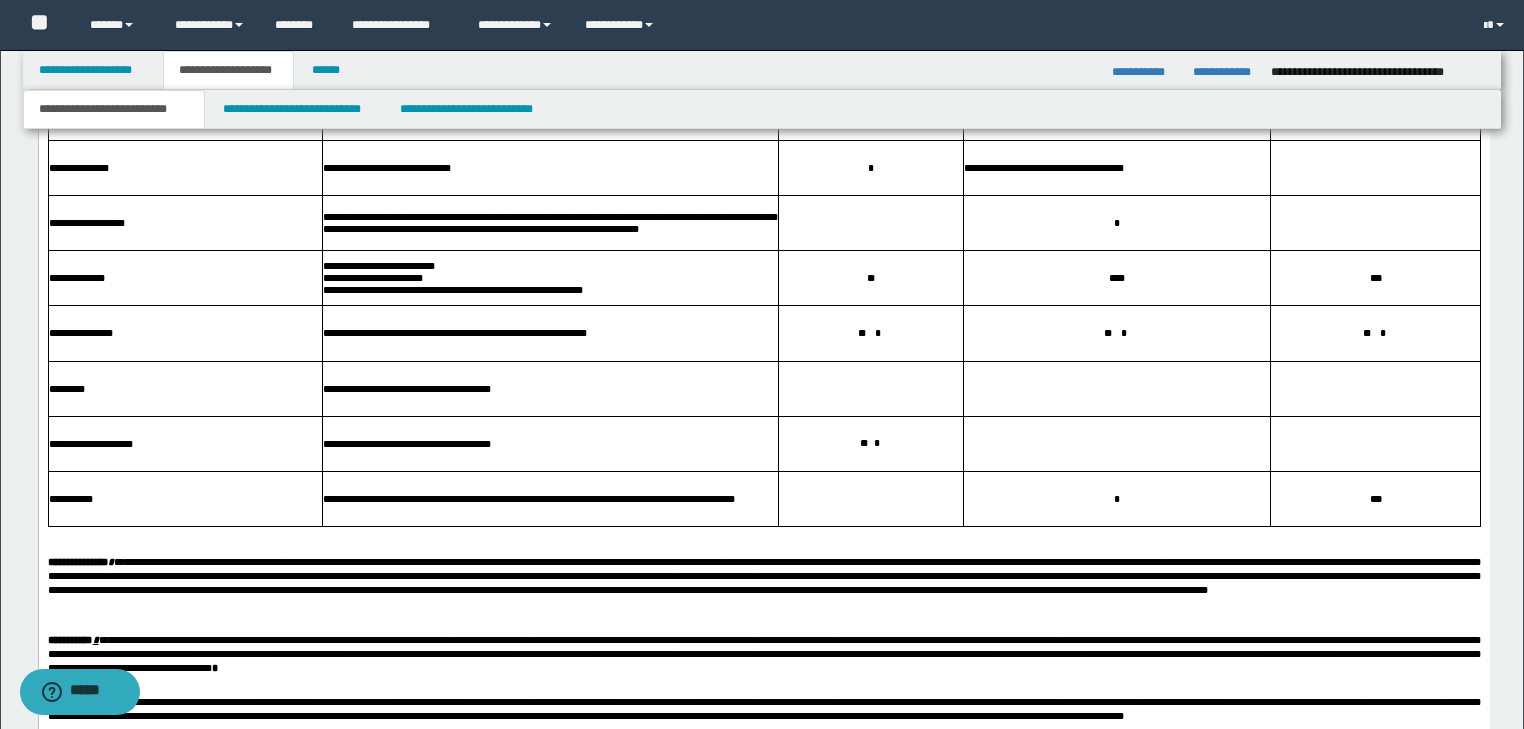scroll, scrollTop: 2297, scrollLeft: 0, axis: vertical 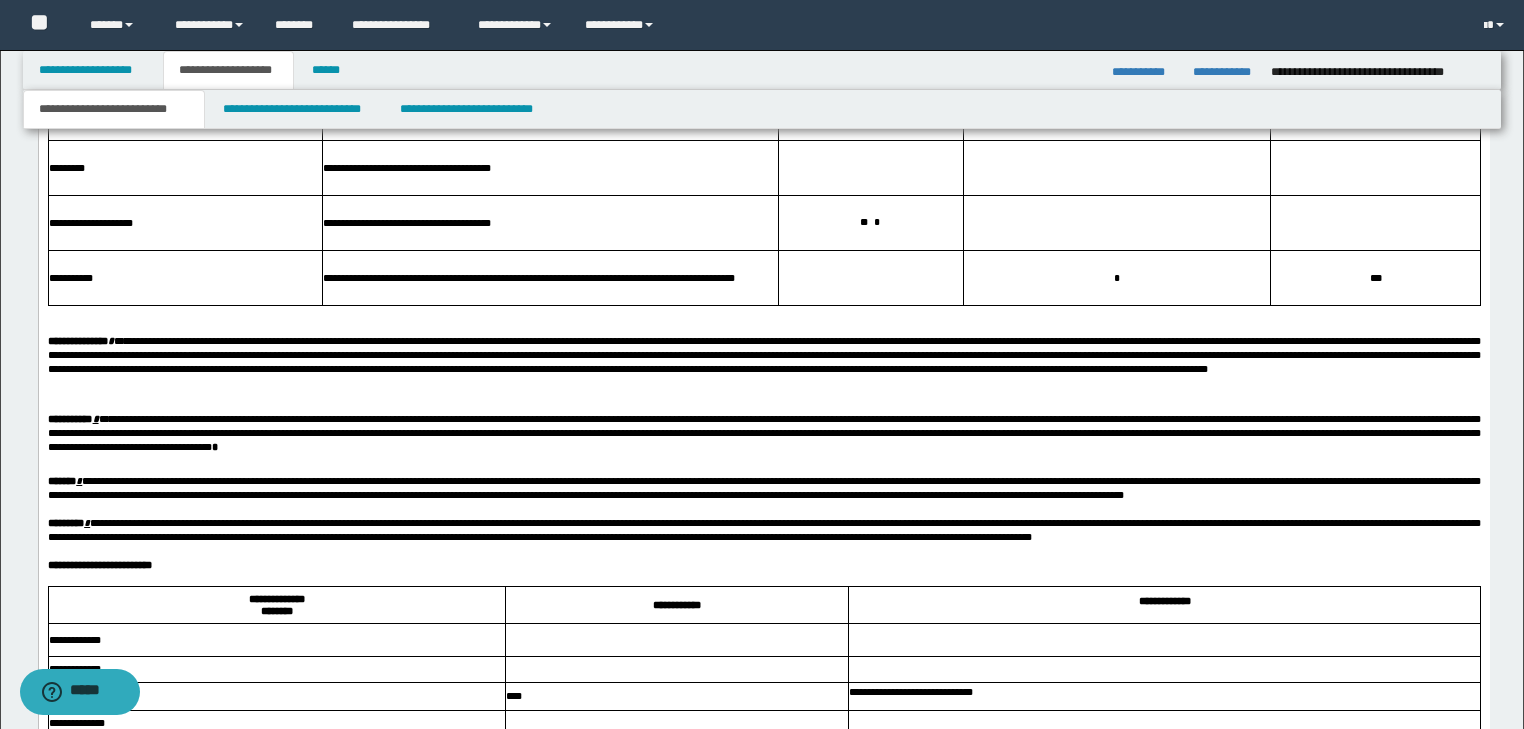 click at bounding box center (763, 313) 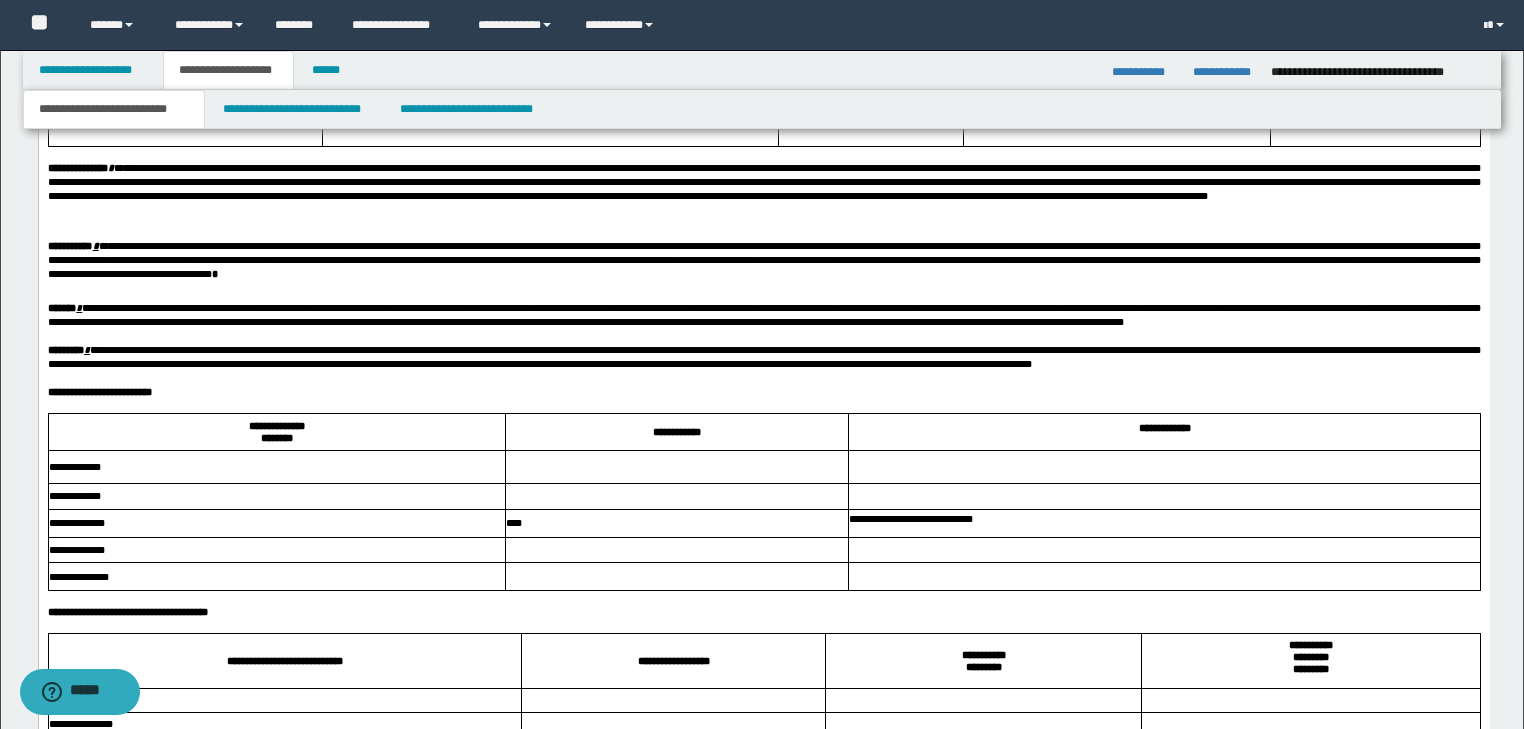 scroll, scrollTop: 2457, scrollLeft: 0, axis: vertical 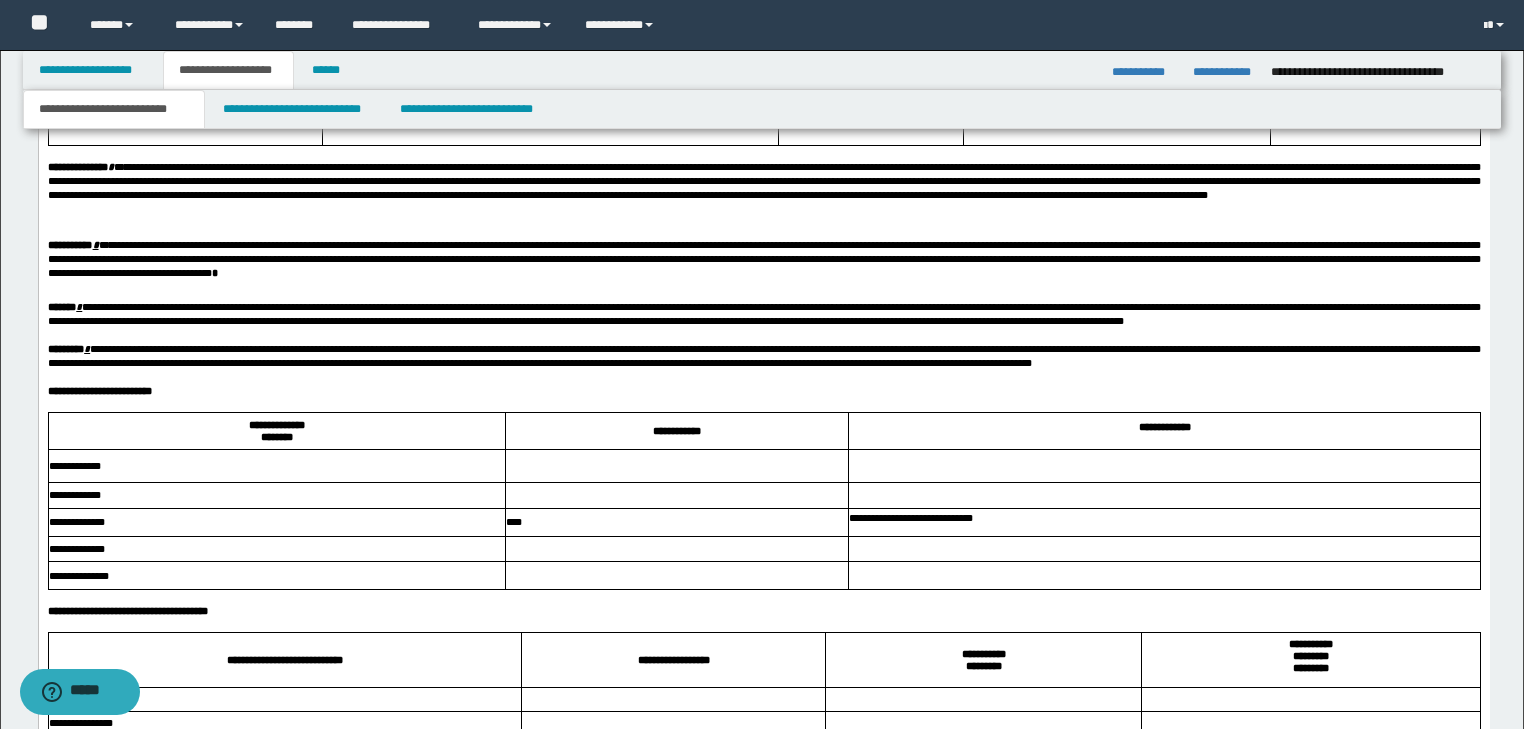 click on "**********" at bounding box center [763, 391] 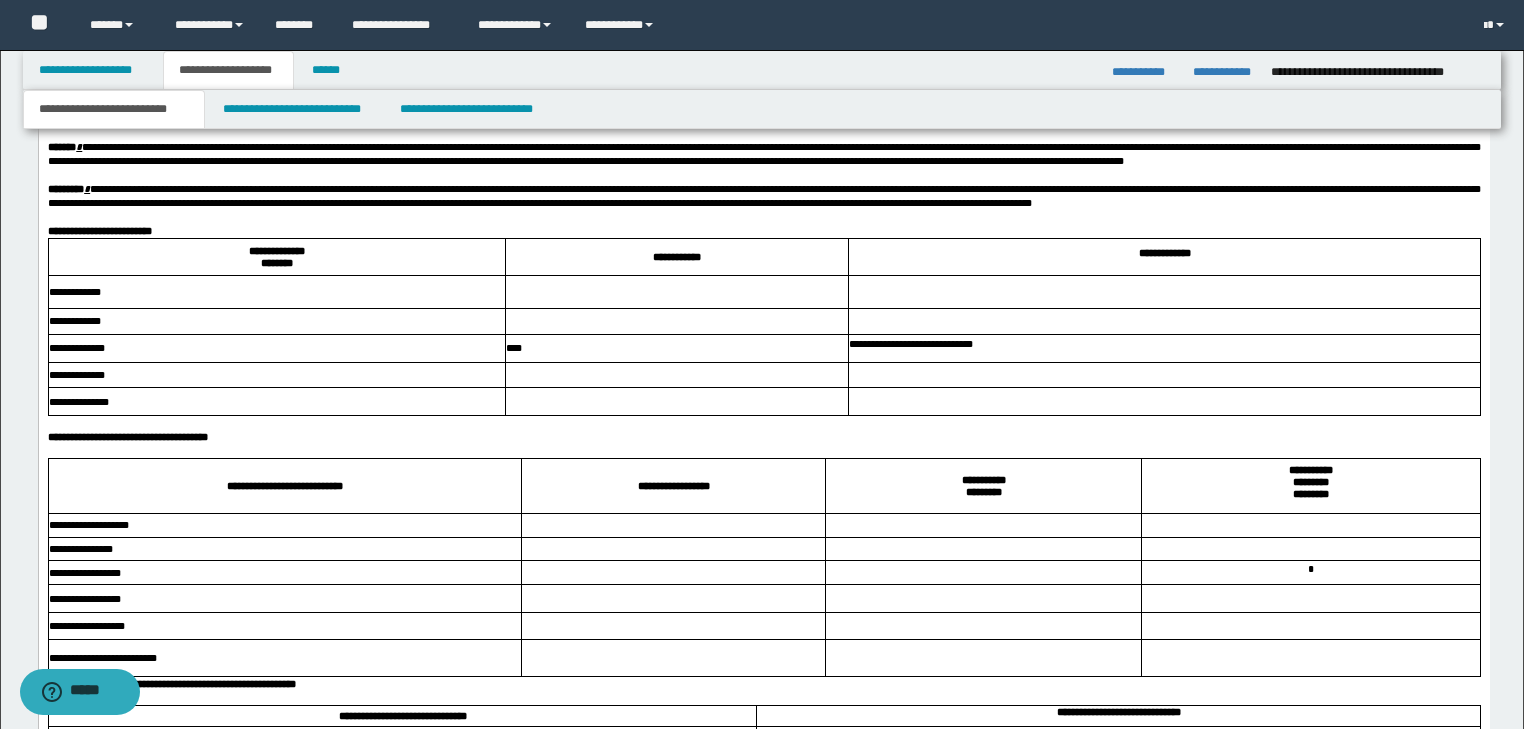 scroll, scrollTop: 2777, scrollLeft: 0, axis: vertical 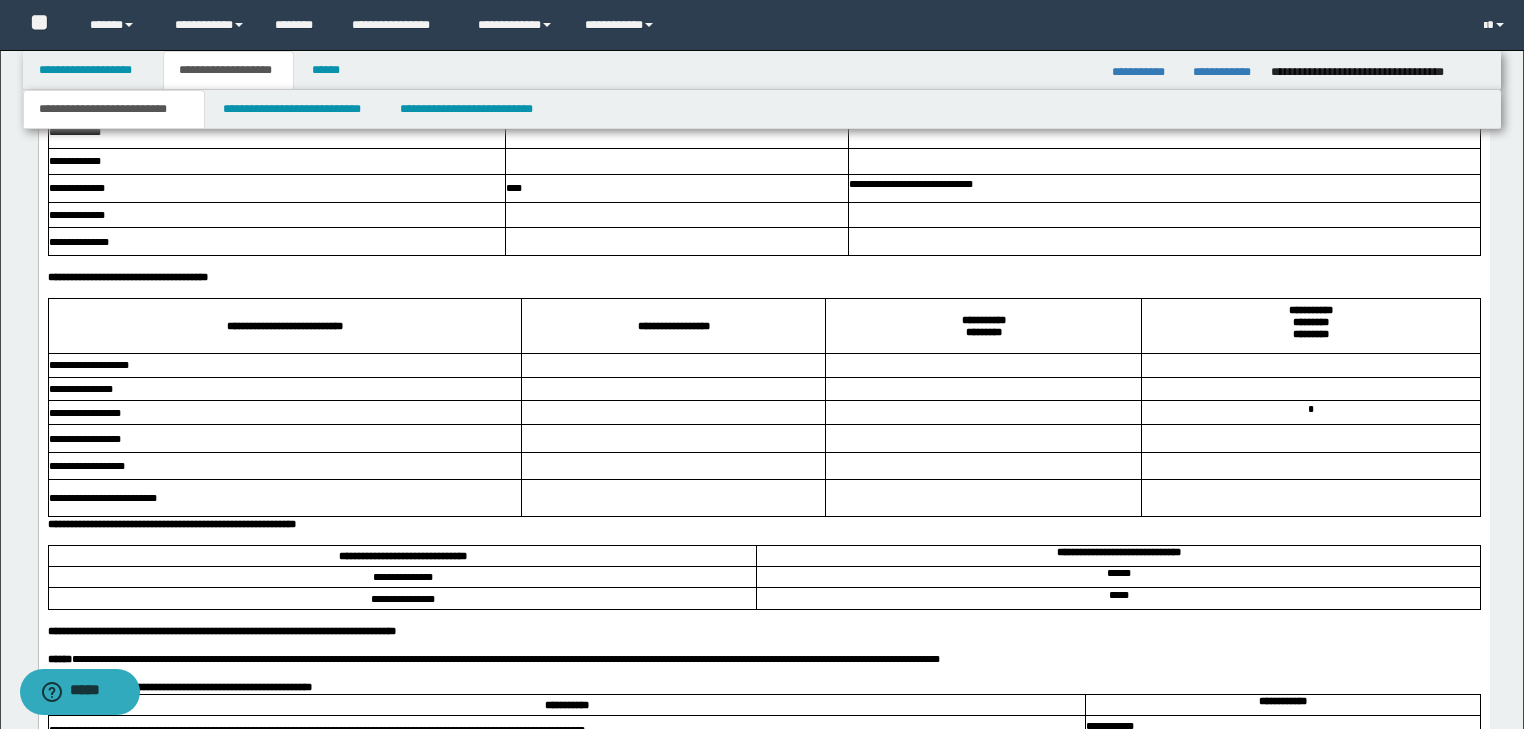 click at bounding box center (763, 291) 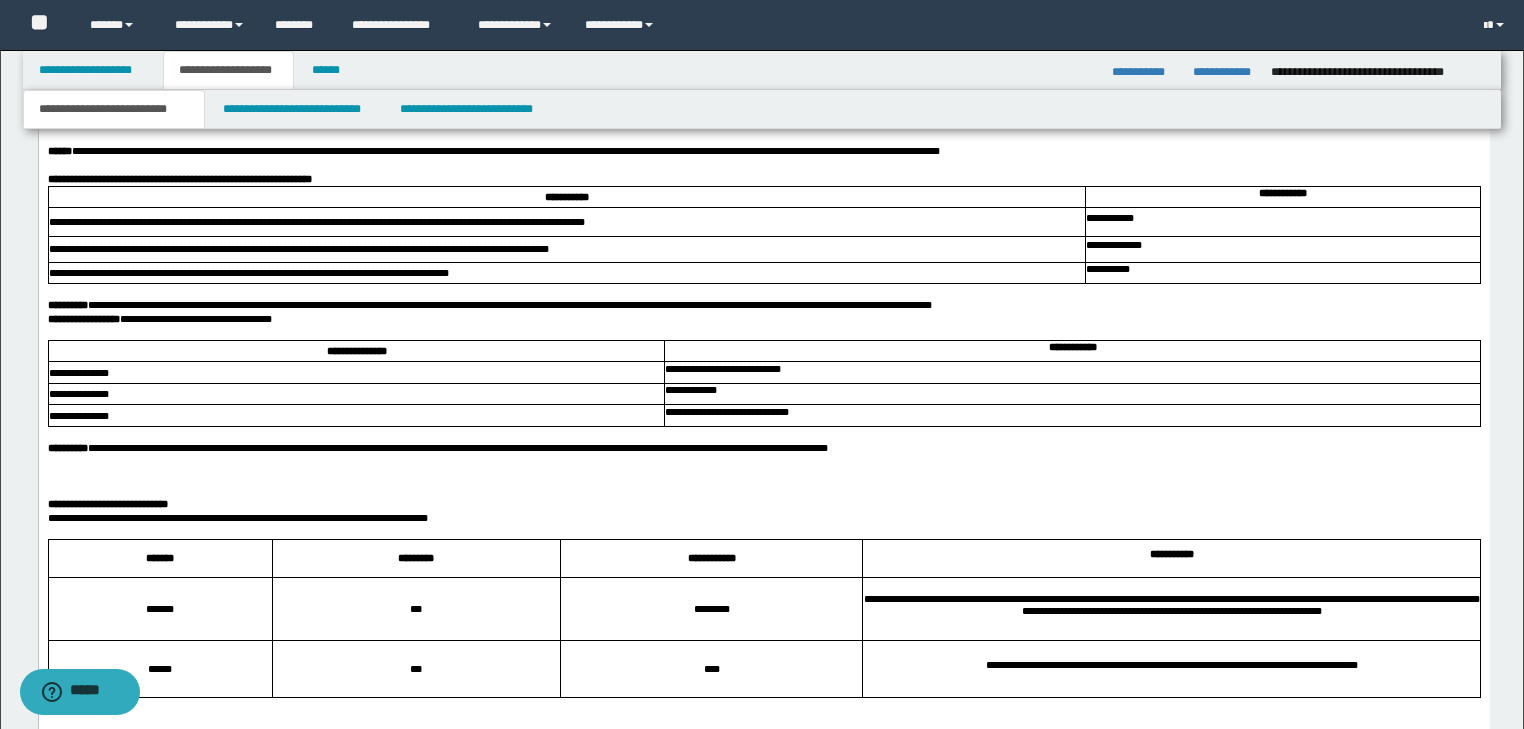scroll, scrollTop: 3417, scrollLeft: 0, axis: vertical 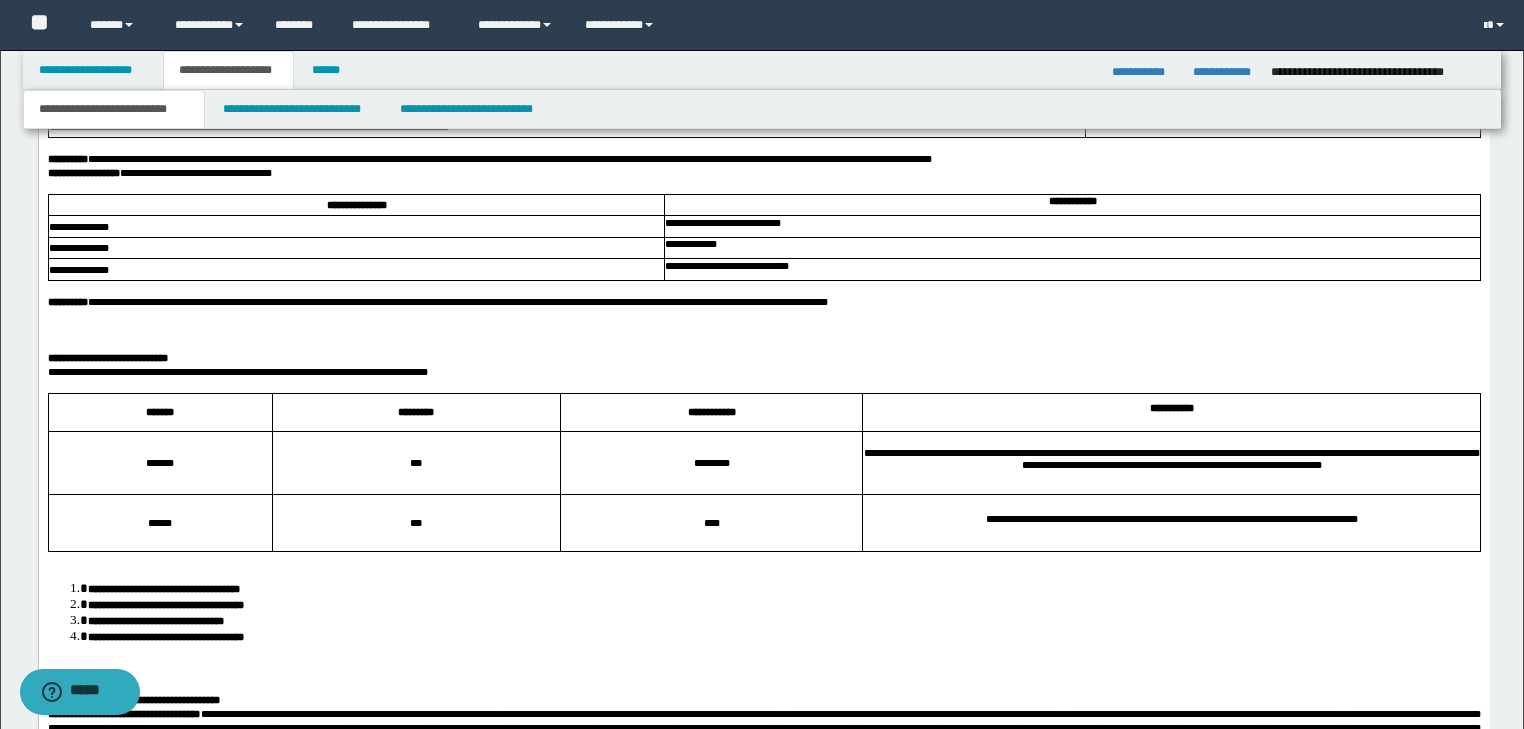 click on "**********" at bounding box center (763, 173) 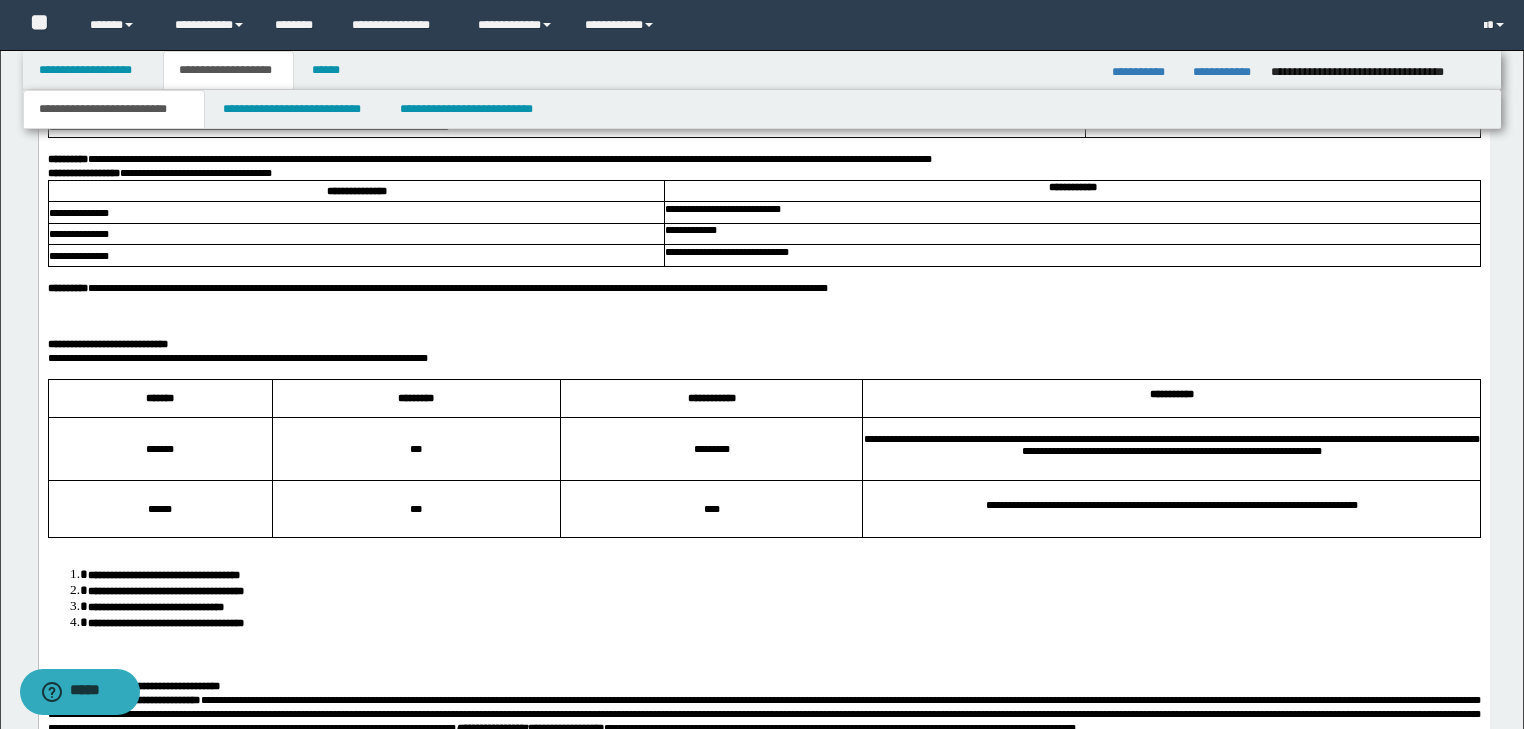 click on "**********" at bounding box center (763, 358) 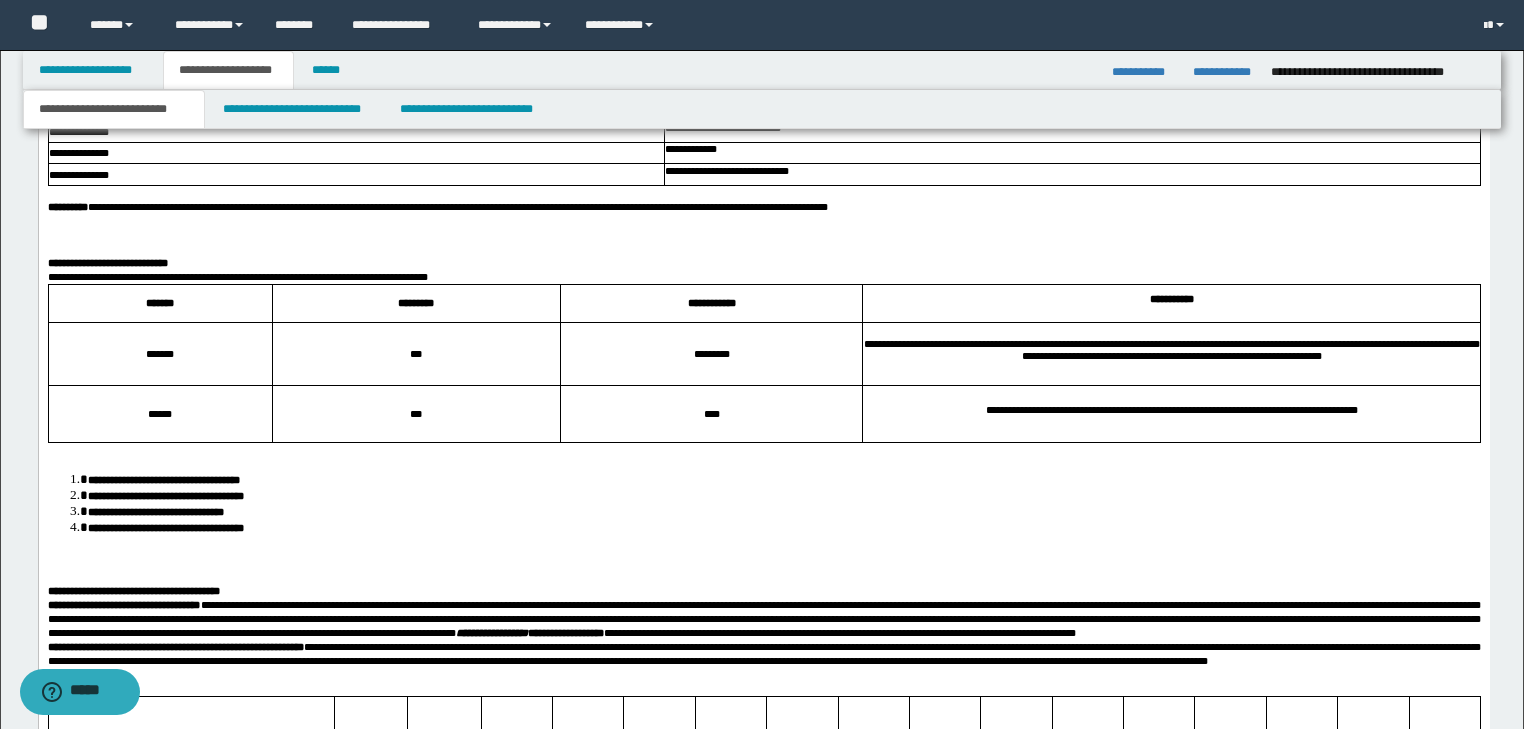 scroll, scrollTop: 3657, scrollLeft: 0, axis: vertical 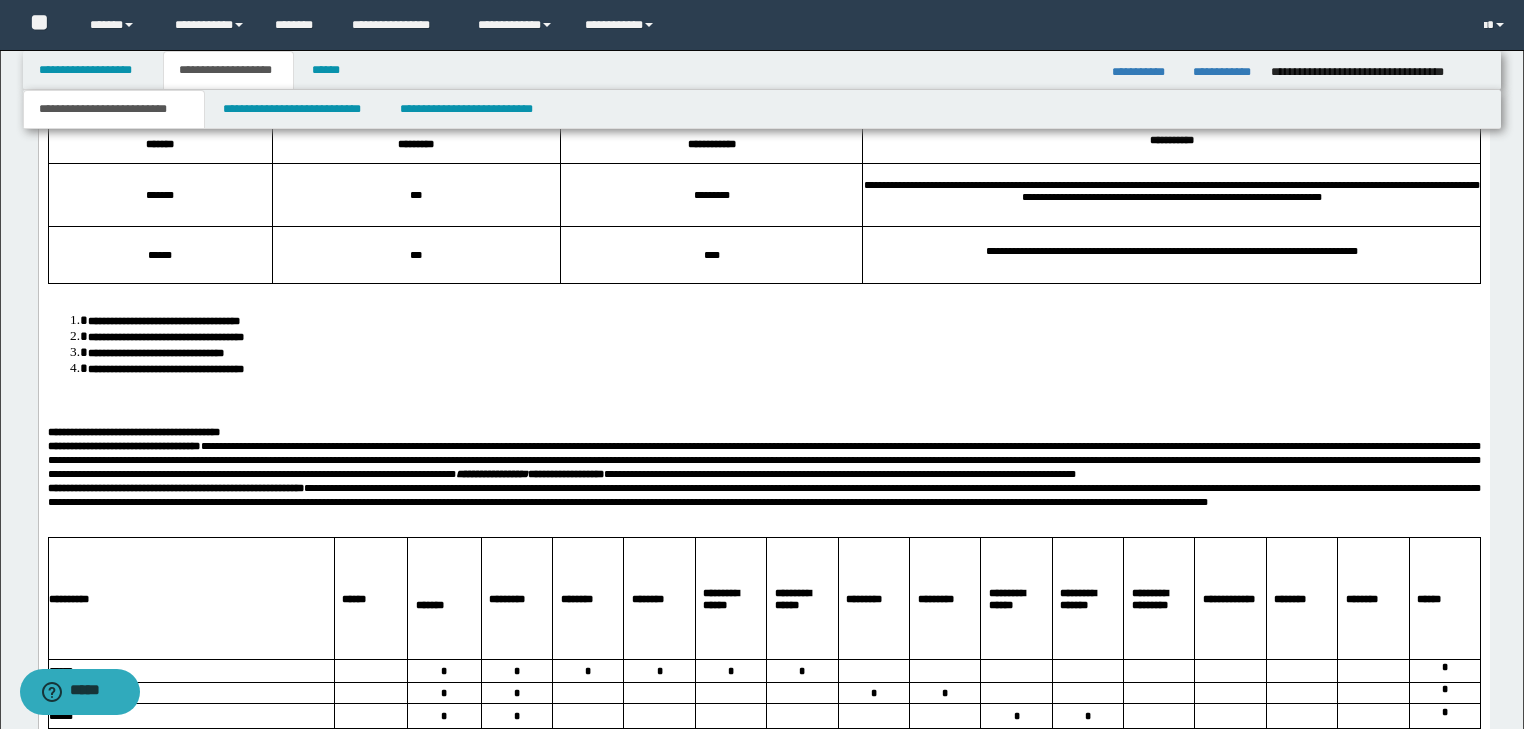 click on "***" at bounding box center (415, 255) 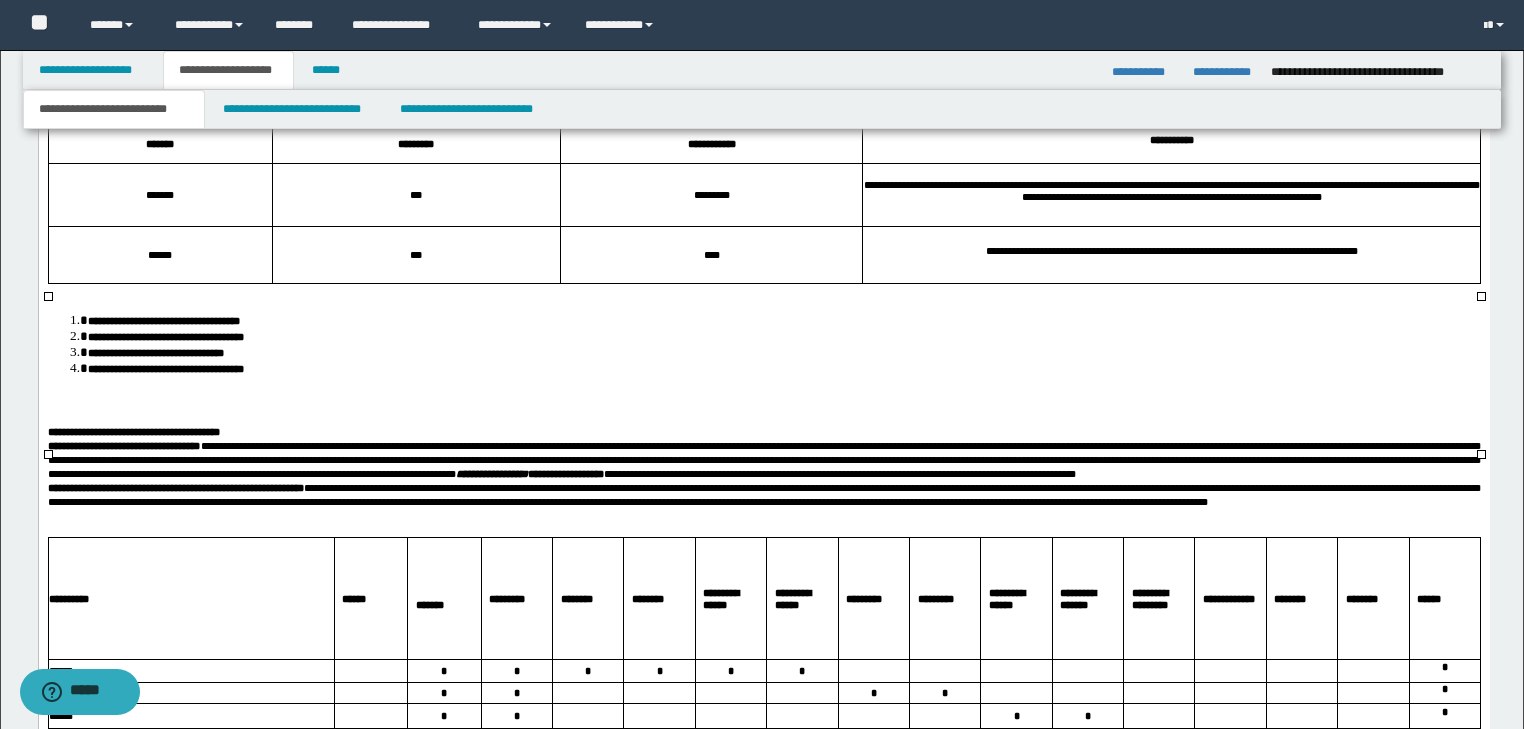 click at bounding box center [763, 291] 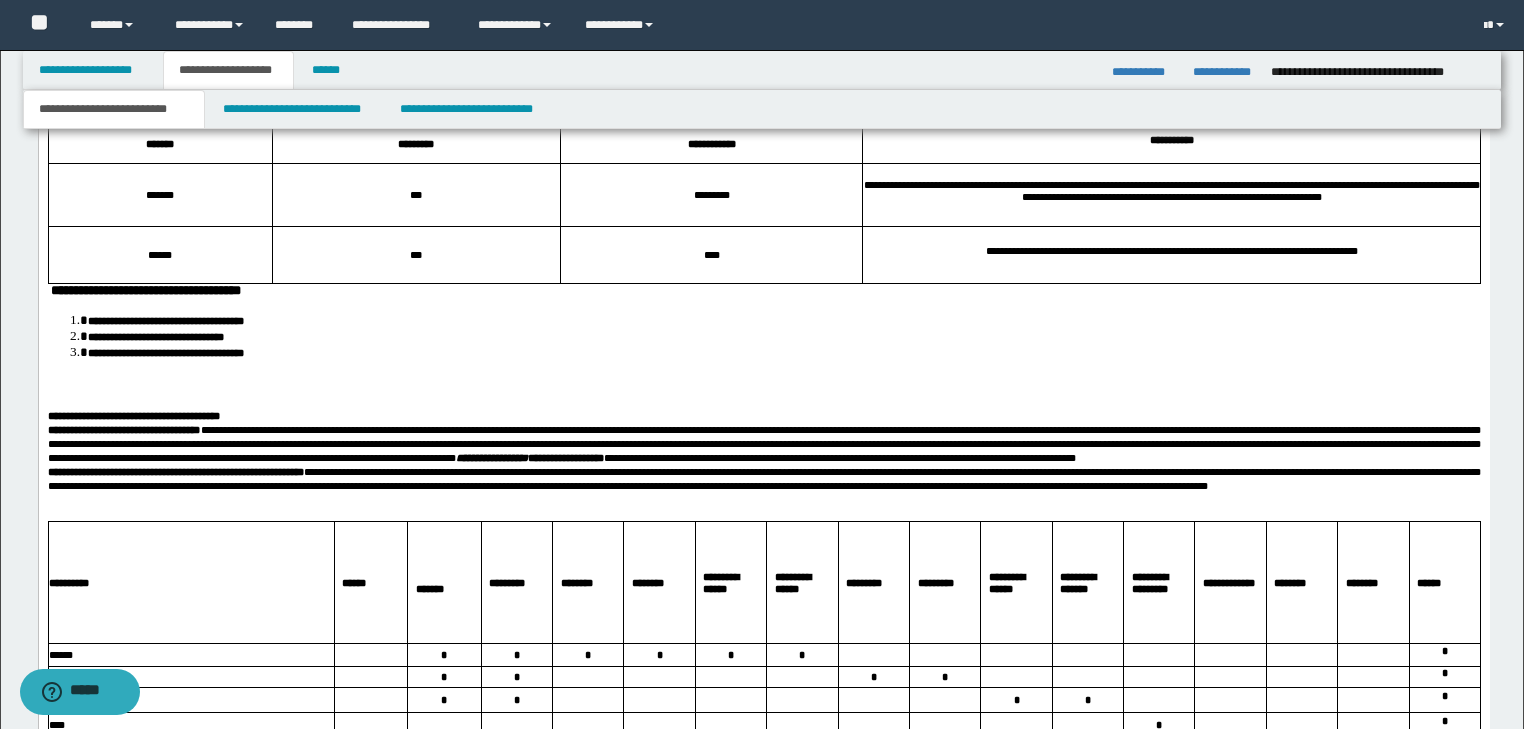 click on "**********" at bounding box center (763, 291) 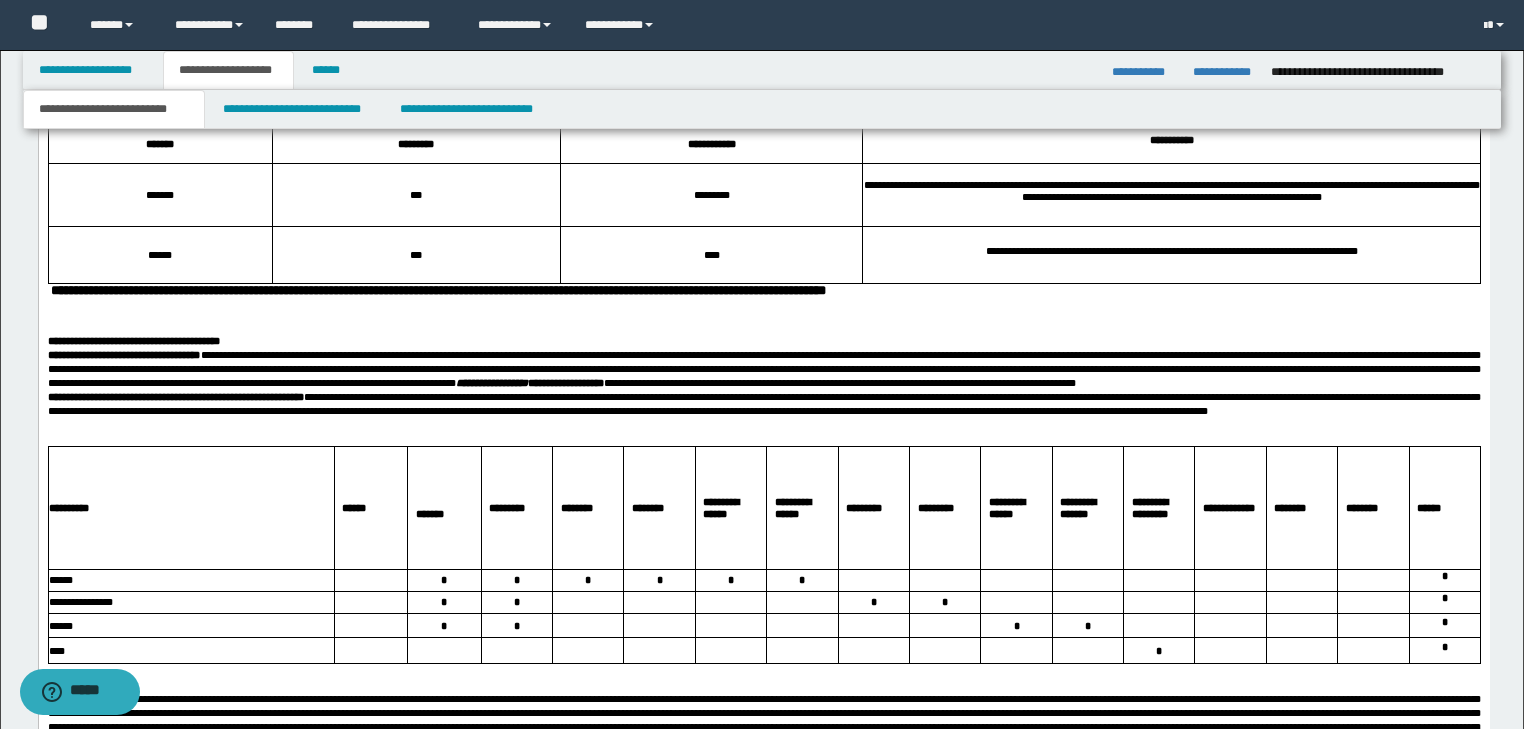 click on "**********" at bounding box center (347, 290) 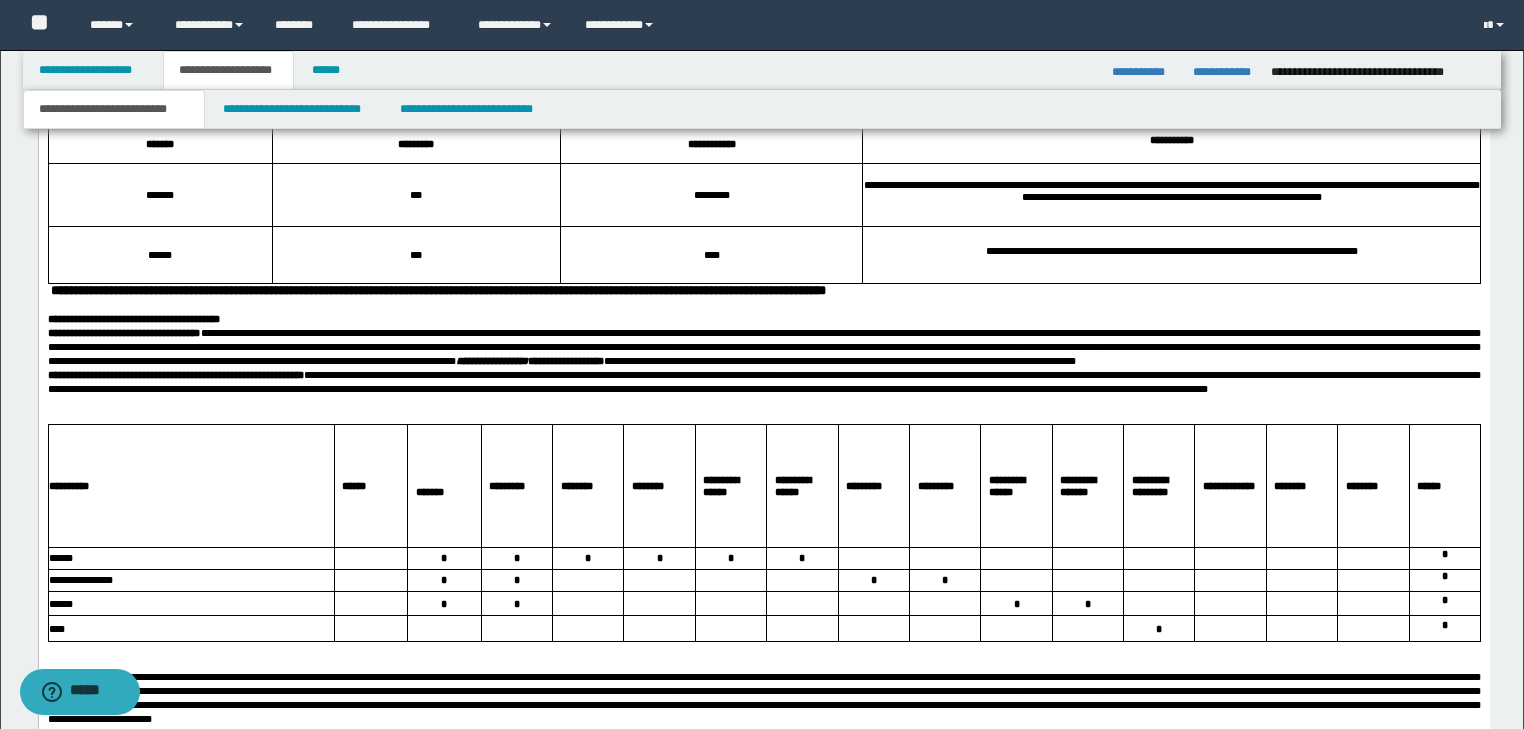 click on "**********" at bounding box center (763, 382) 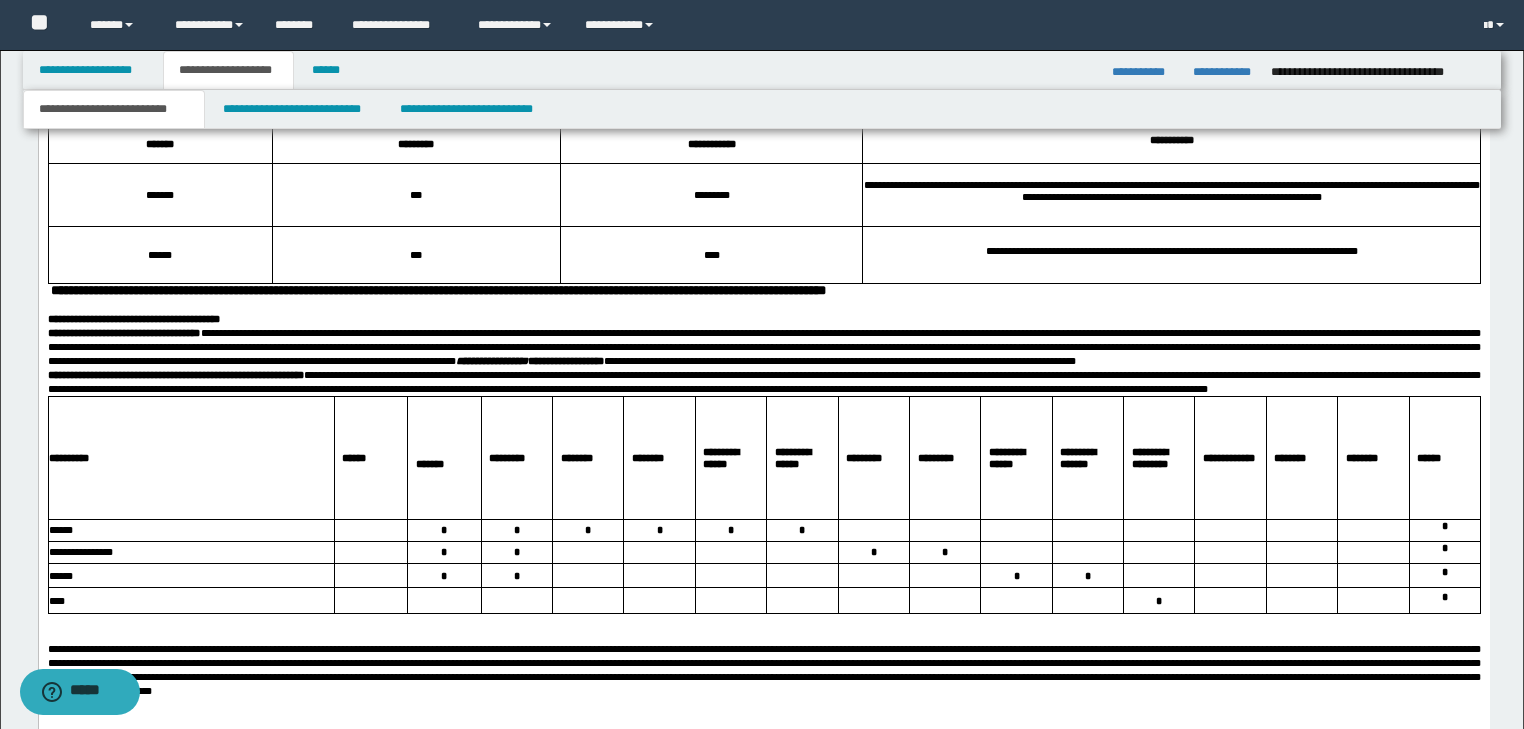 click on "**********" at bounding box center [763, 347] 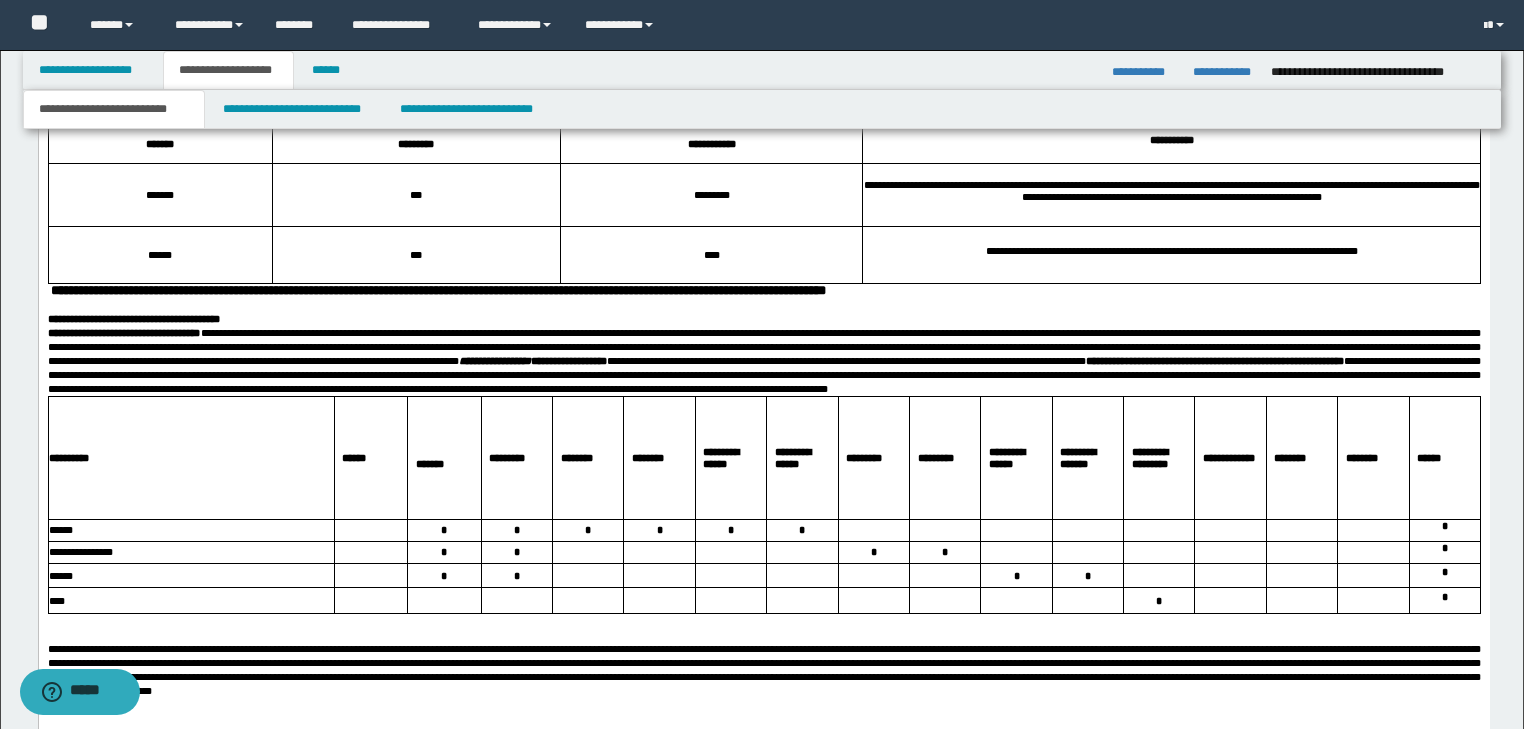 scroll, scrollTop: 3897, scrollLeft: 0, axis: vertical 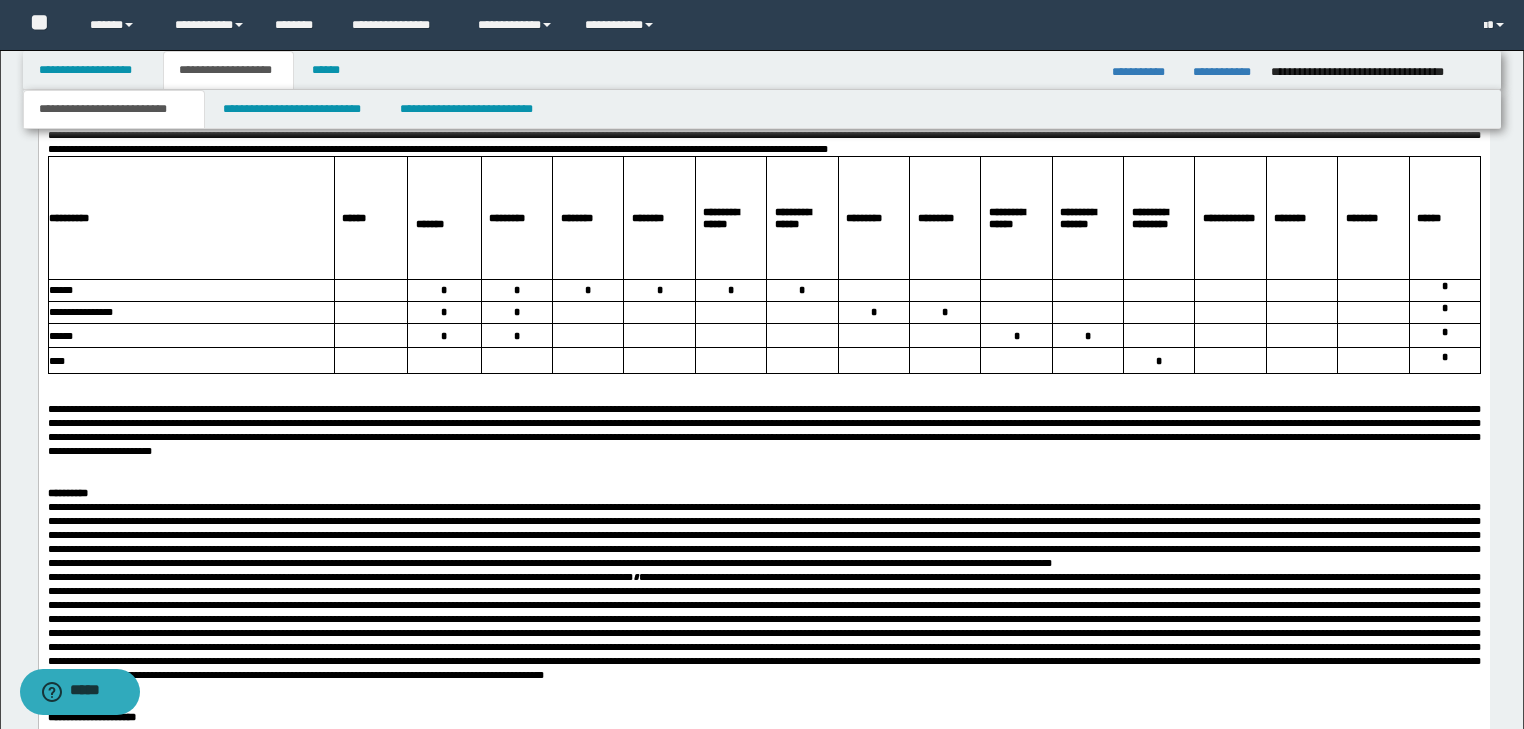 click at bounding box center (763, 381) 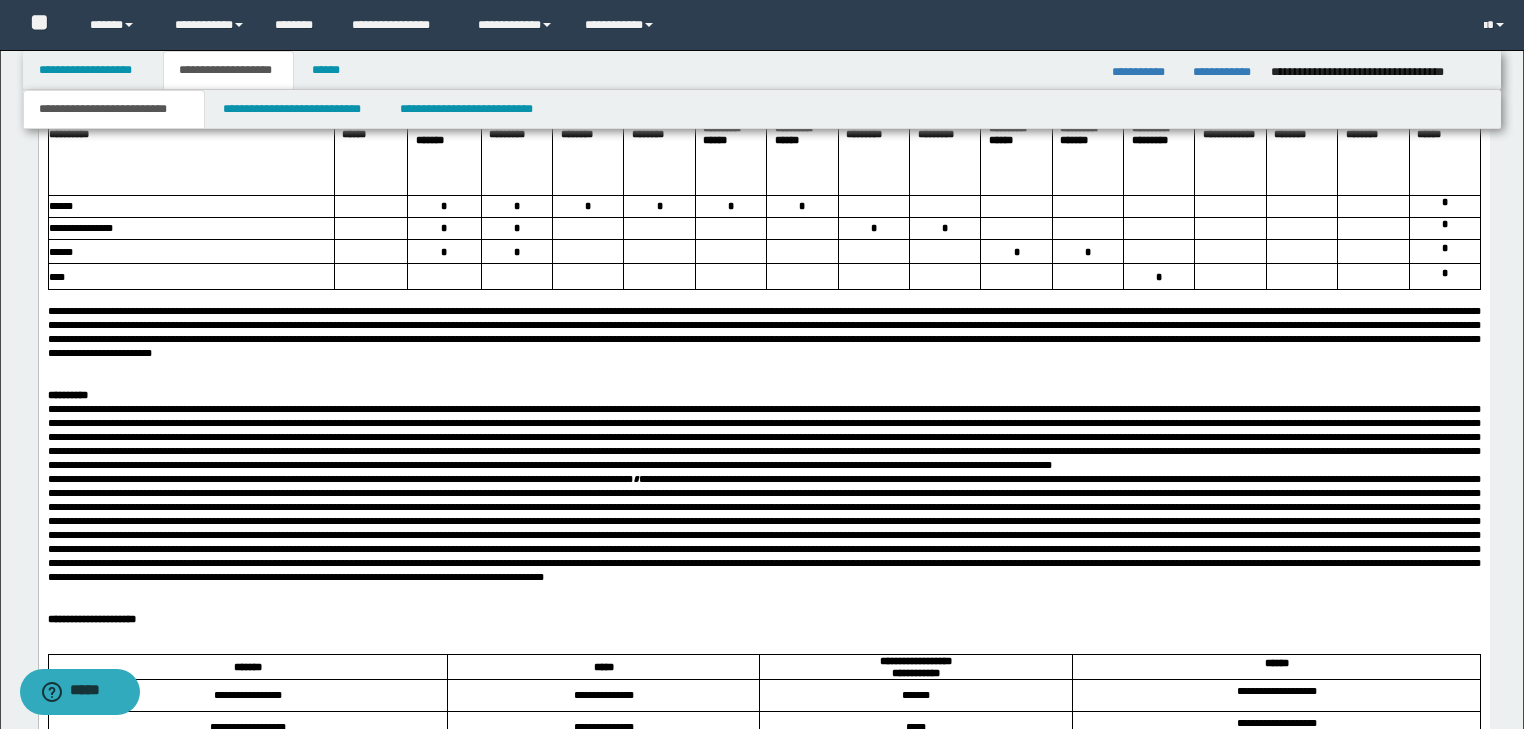 scroll, scrollTop: 4137, scrollLeft: 0, axis: vertical 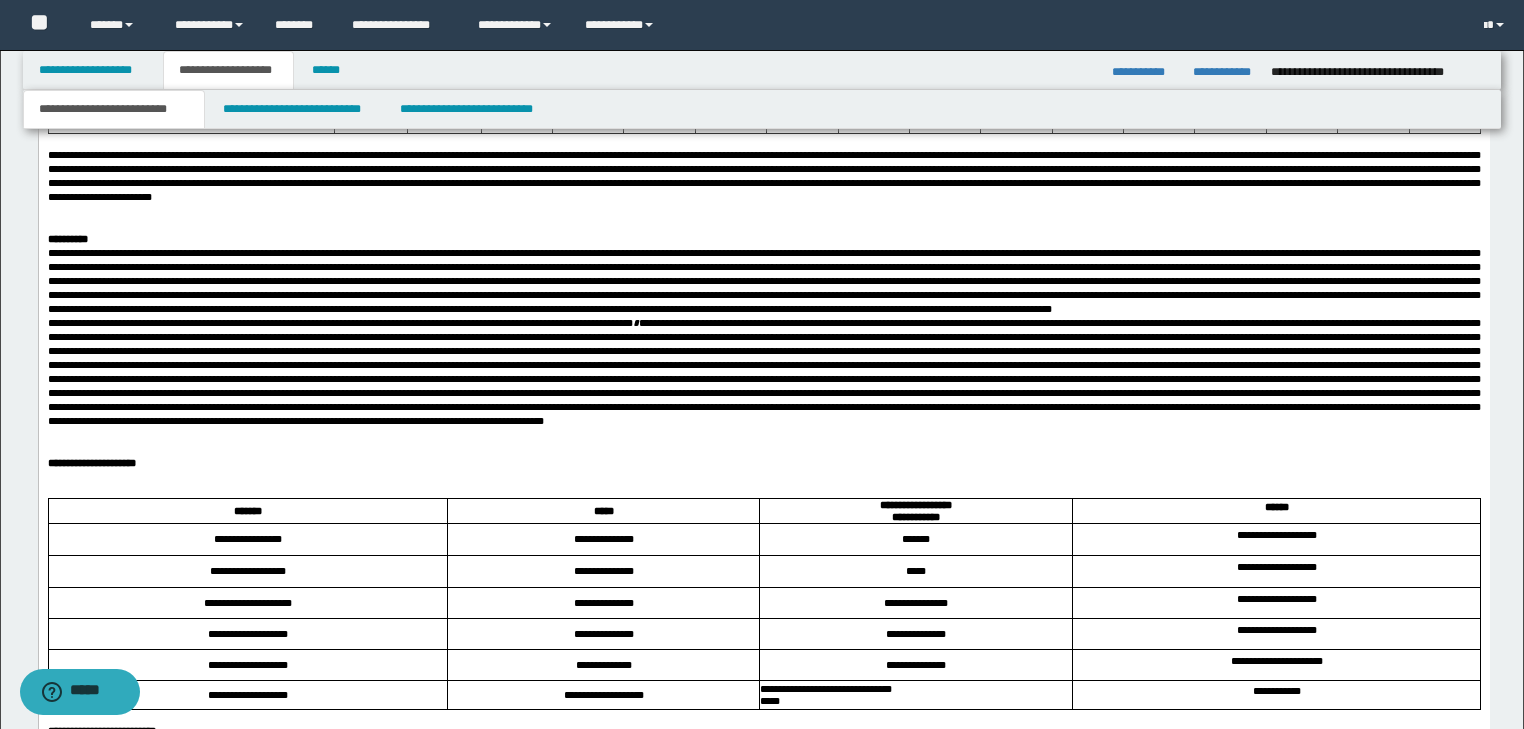 click at bounding box center [763, 176] 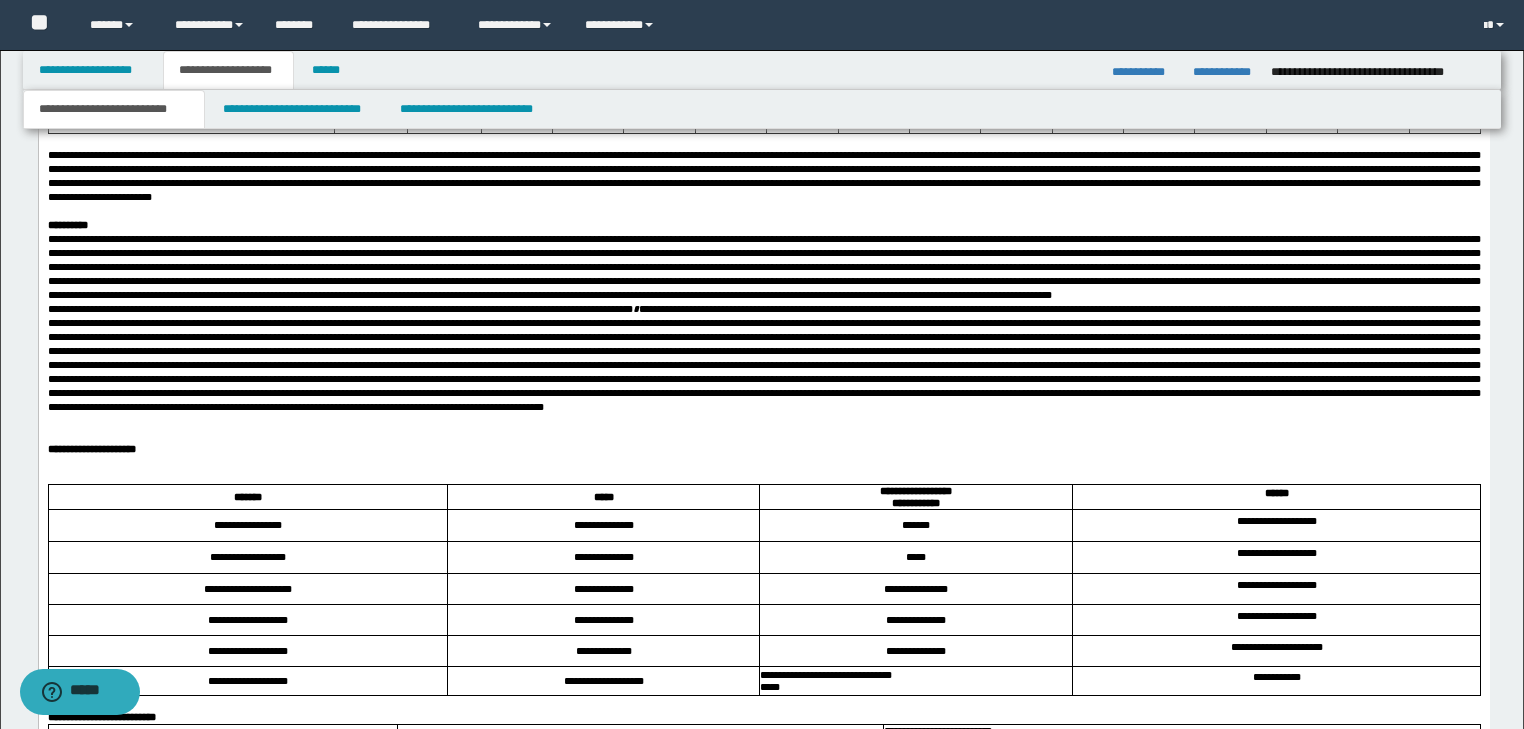 scroll, scrollTop: 4297, scrollLeft: 0, axis: vertical 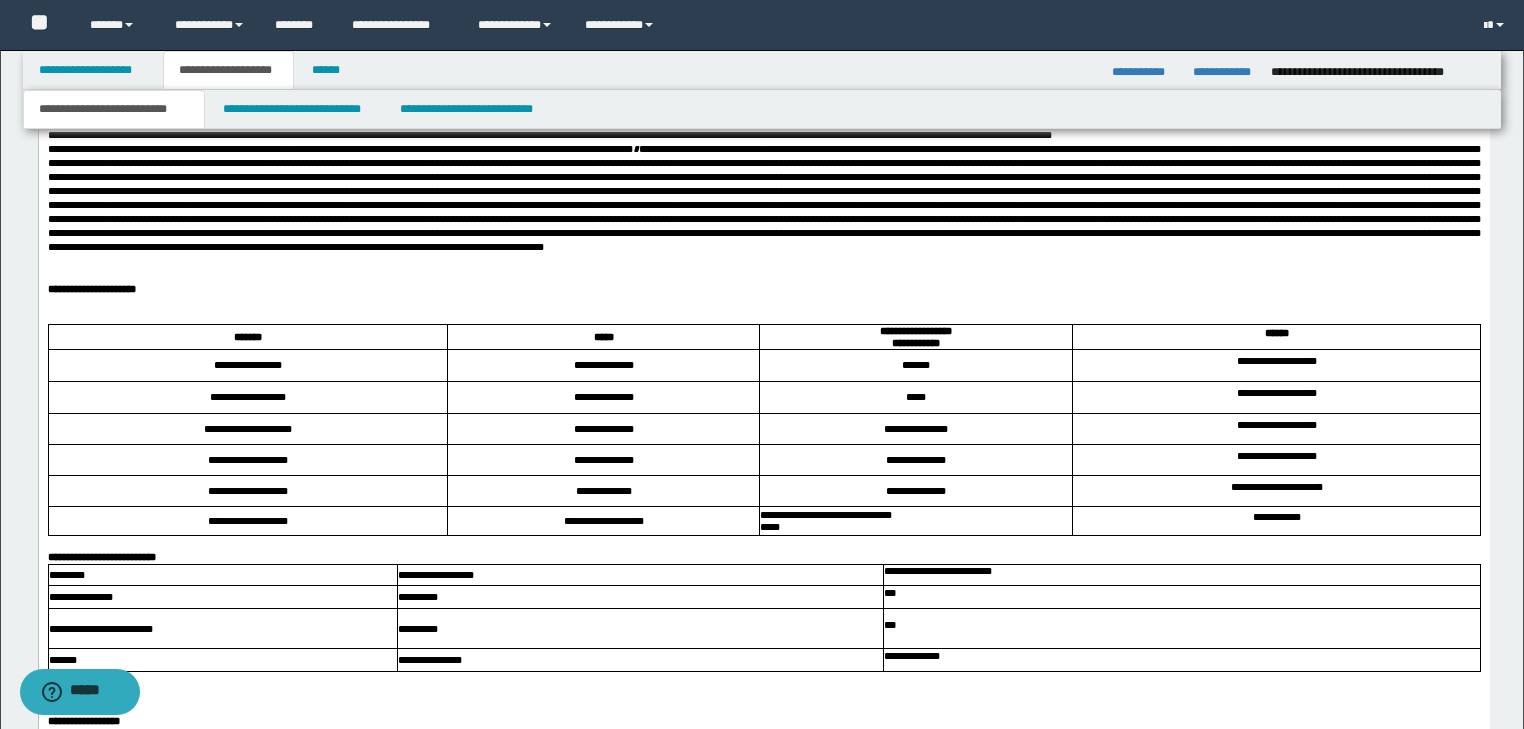 click at bounding box center (763, 107) 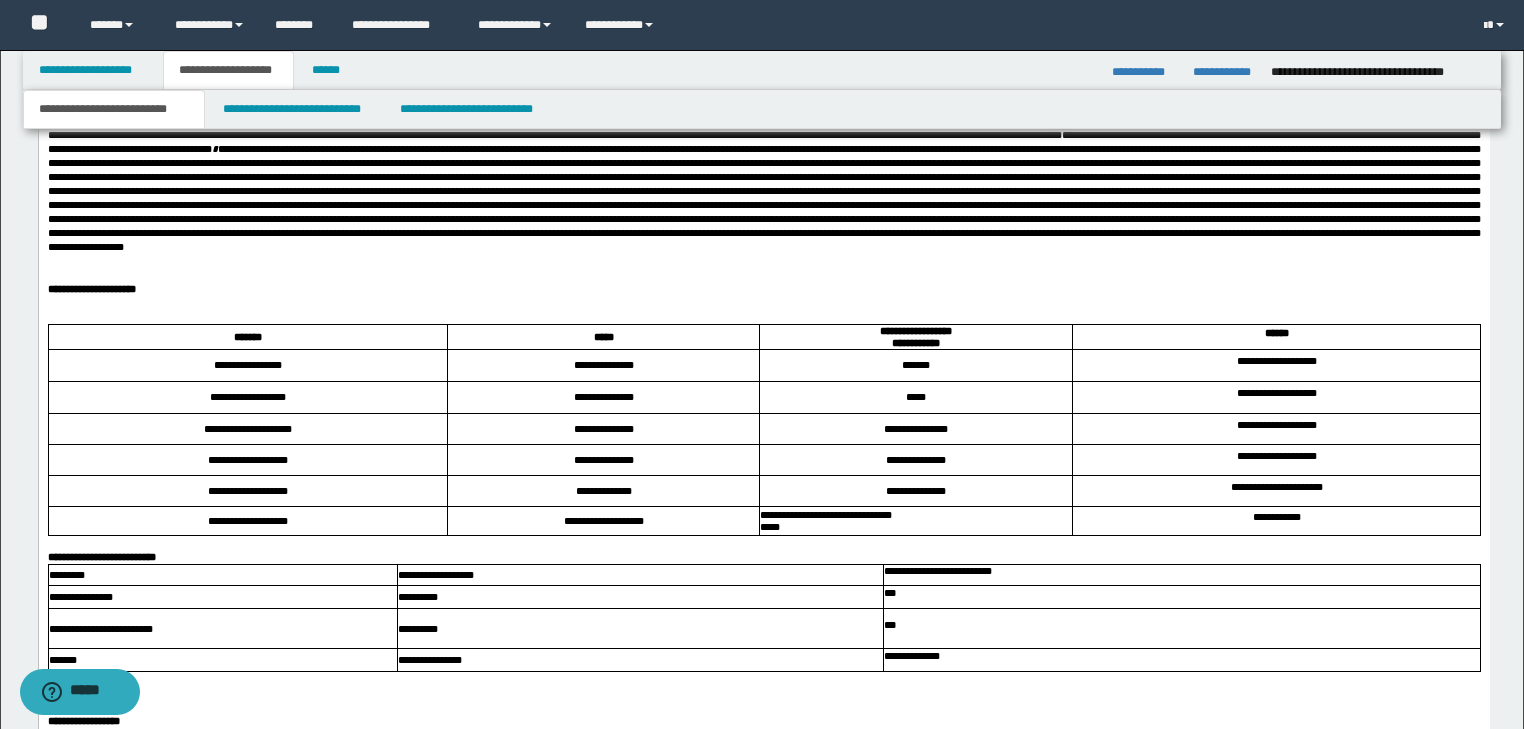 click on "**********" at bounding box center [763, 163] 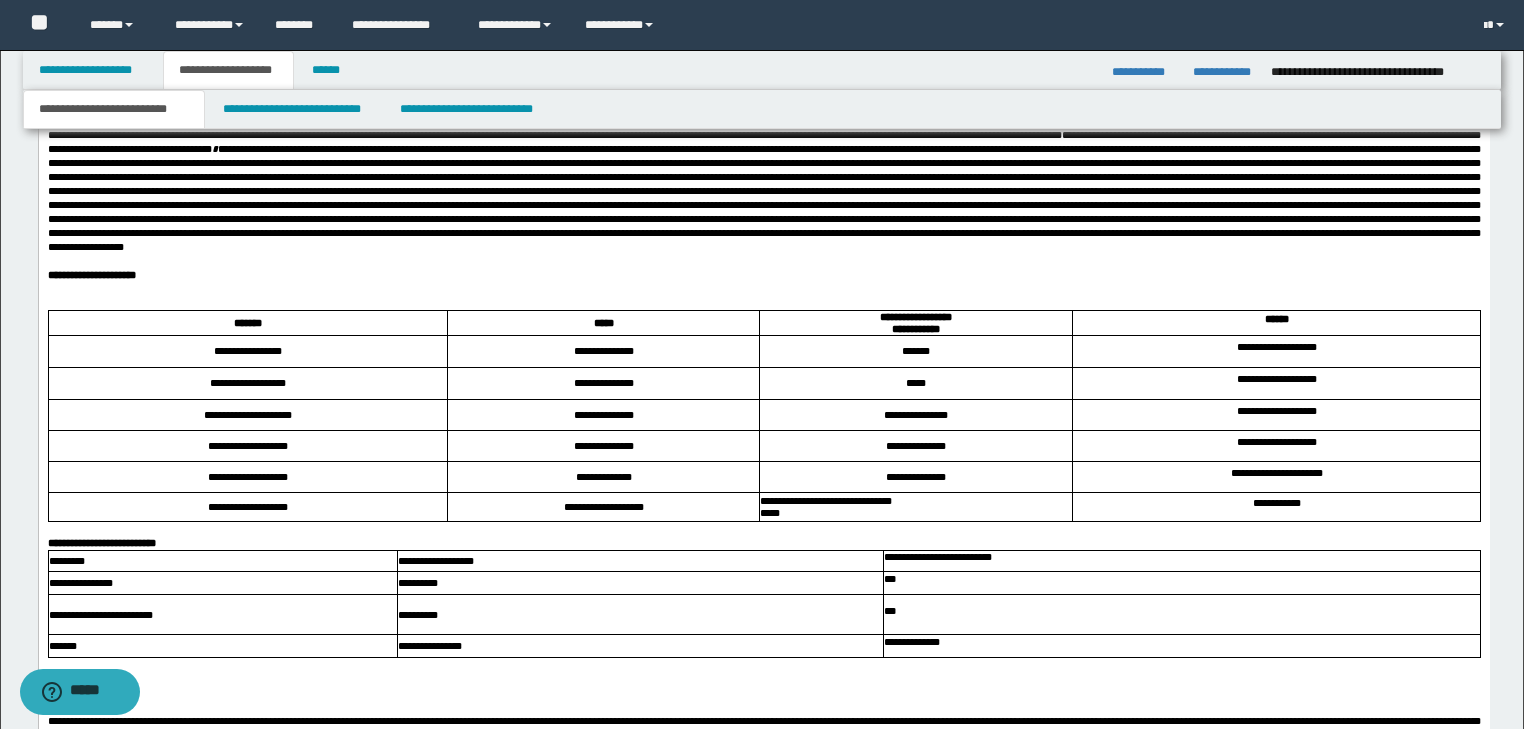 click on "**********" at bounding box center (763, 191) 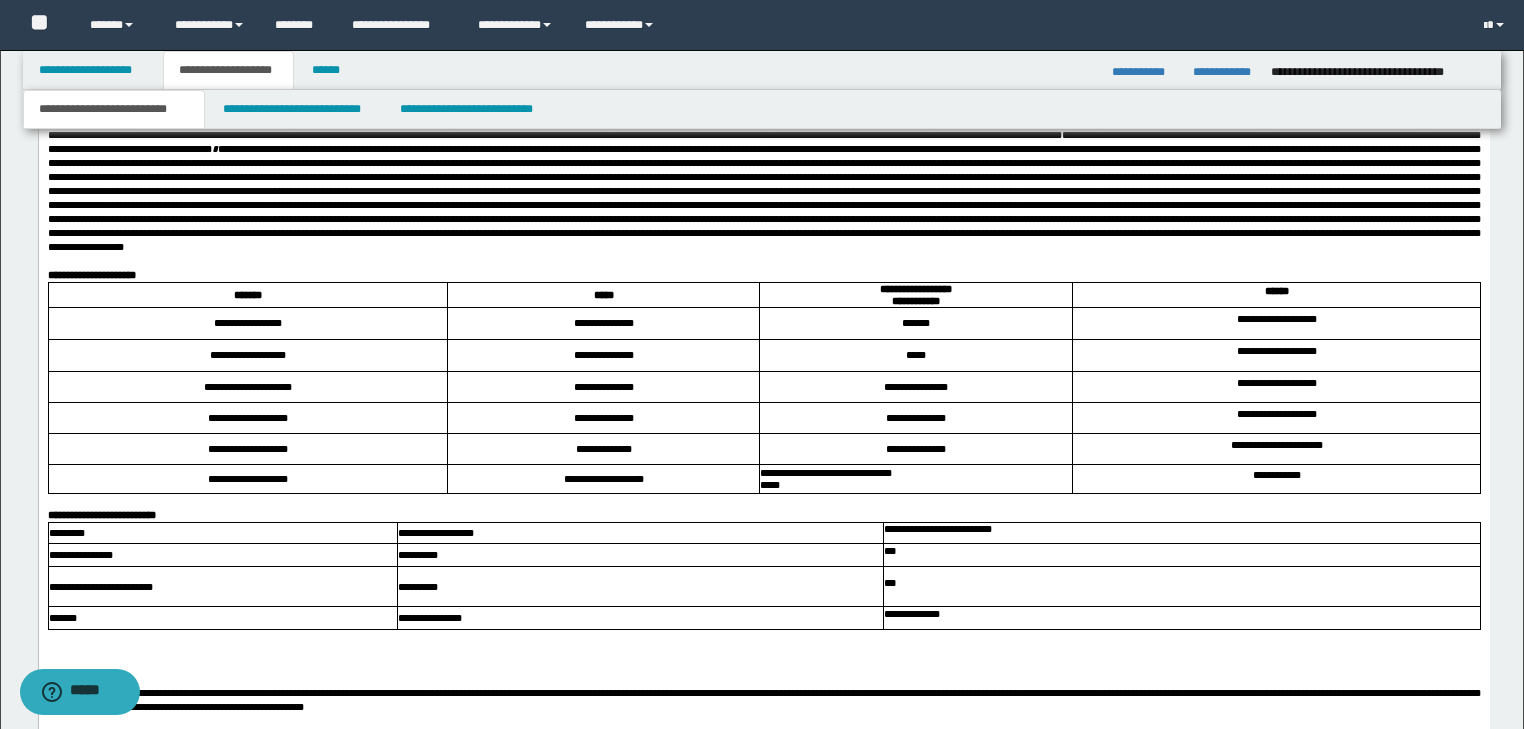 scroll, scrollTop: 4537, scrollLeft: 0, axis: vertical 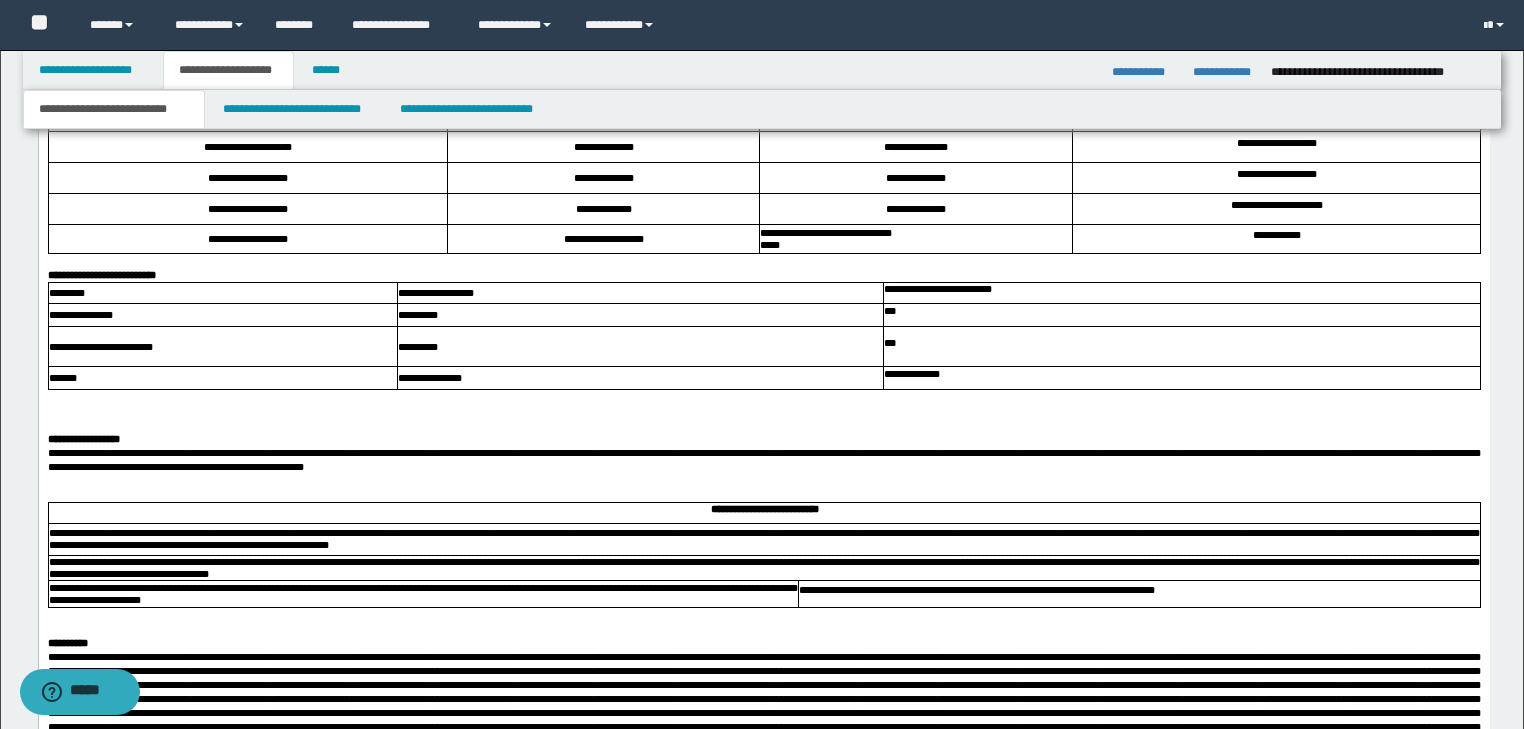 click at bounding box center (763, 261) 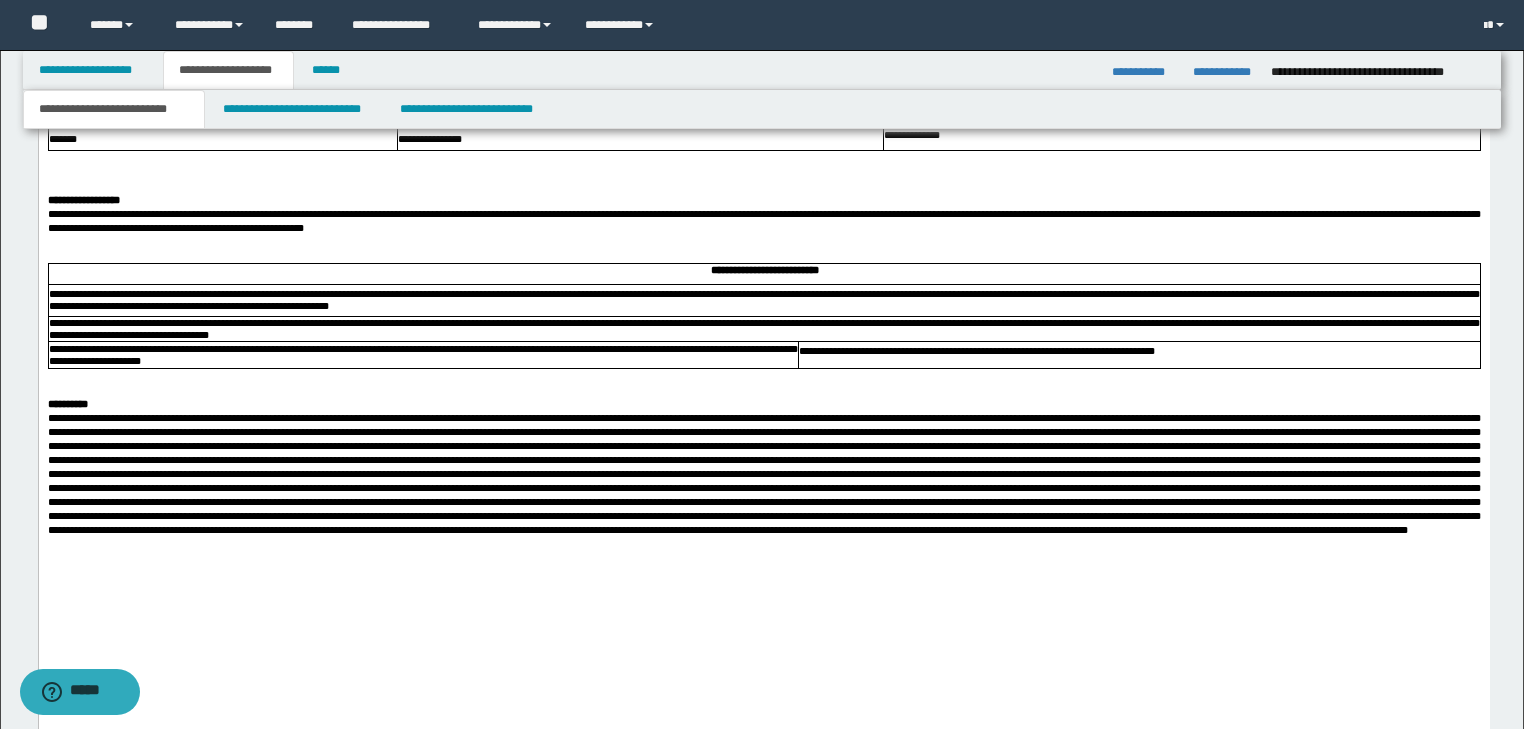 scroll, scrollTop: 4777, scrollLeft: 0, axis: vertical 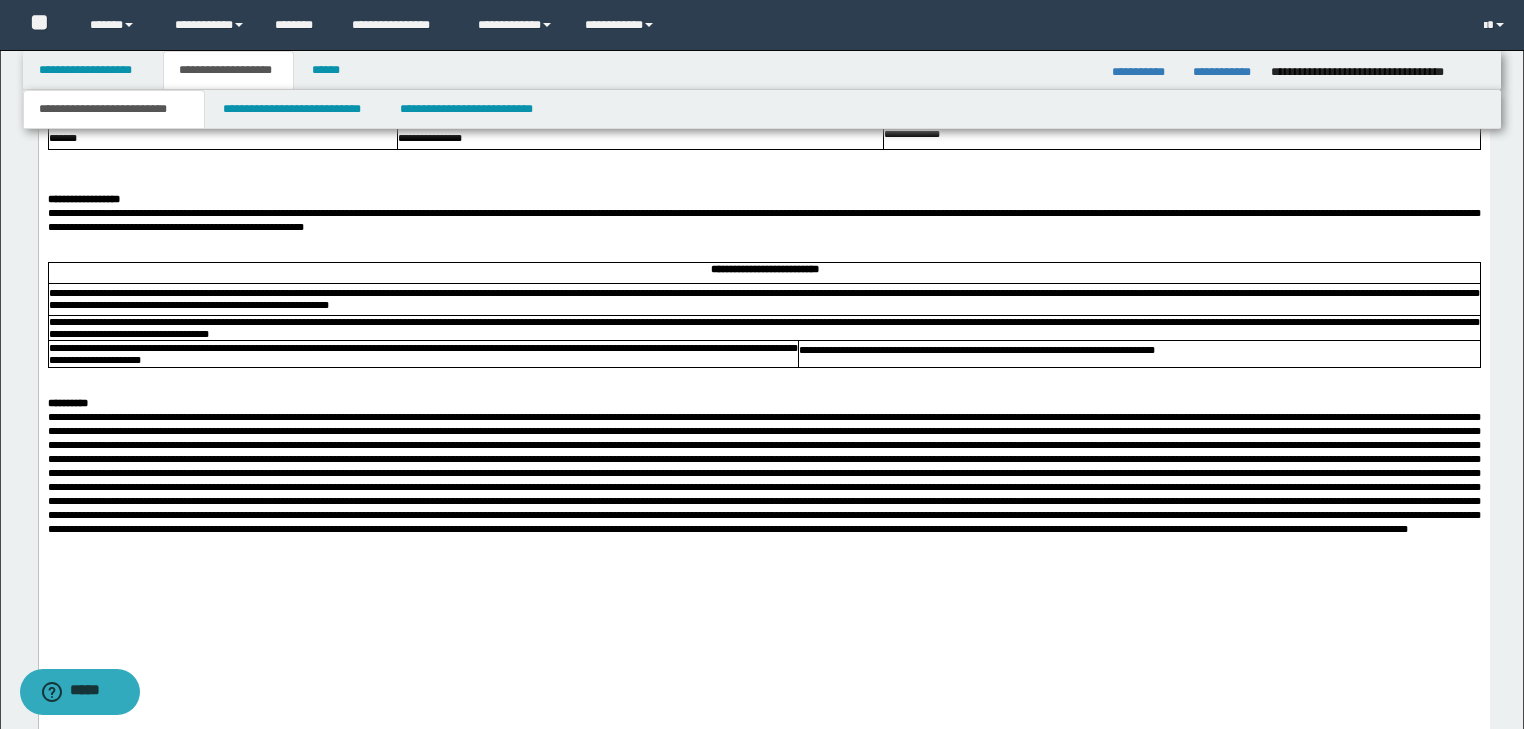click at bounding box center [763, 157] 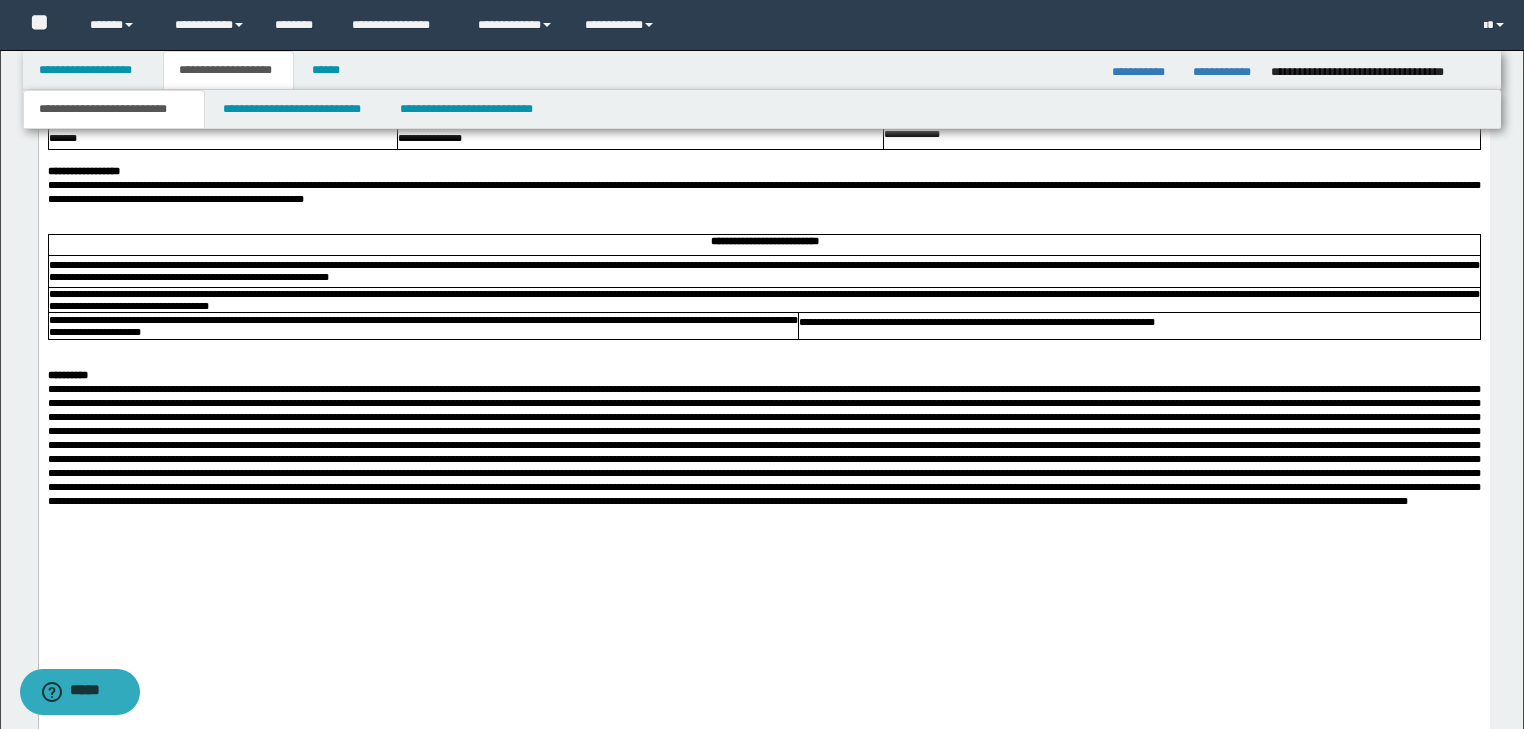drag, startPoint x: 635, startPoint y: 484, endPoint x: 631, endPoint y: 497, distance: 13.601471 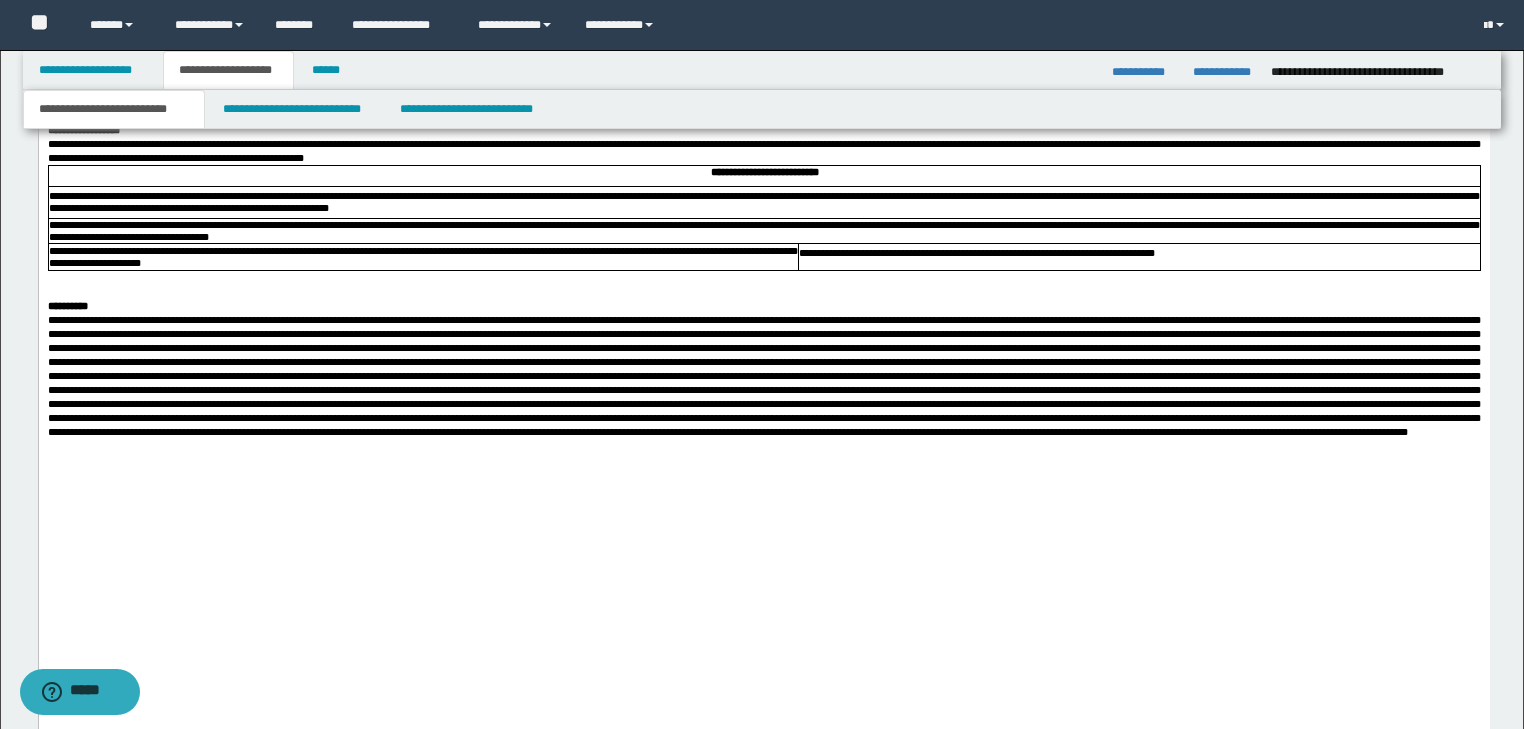 scroll, scrollTop: 4857, scrollLeft: 0, axis: vertical 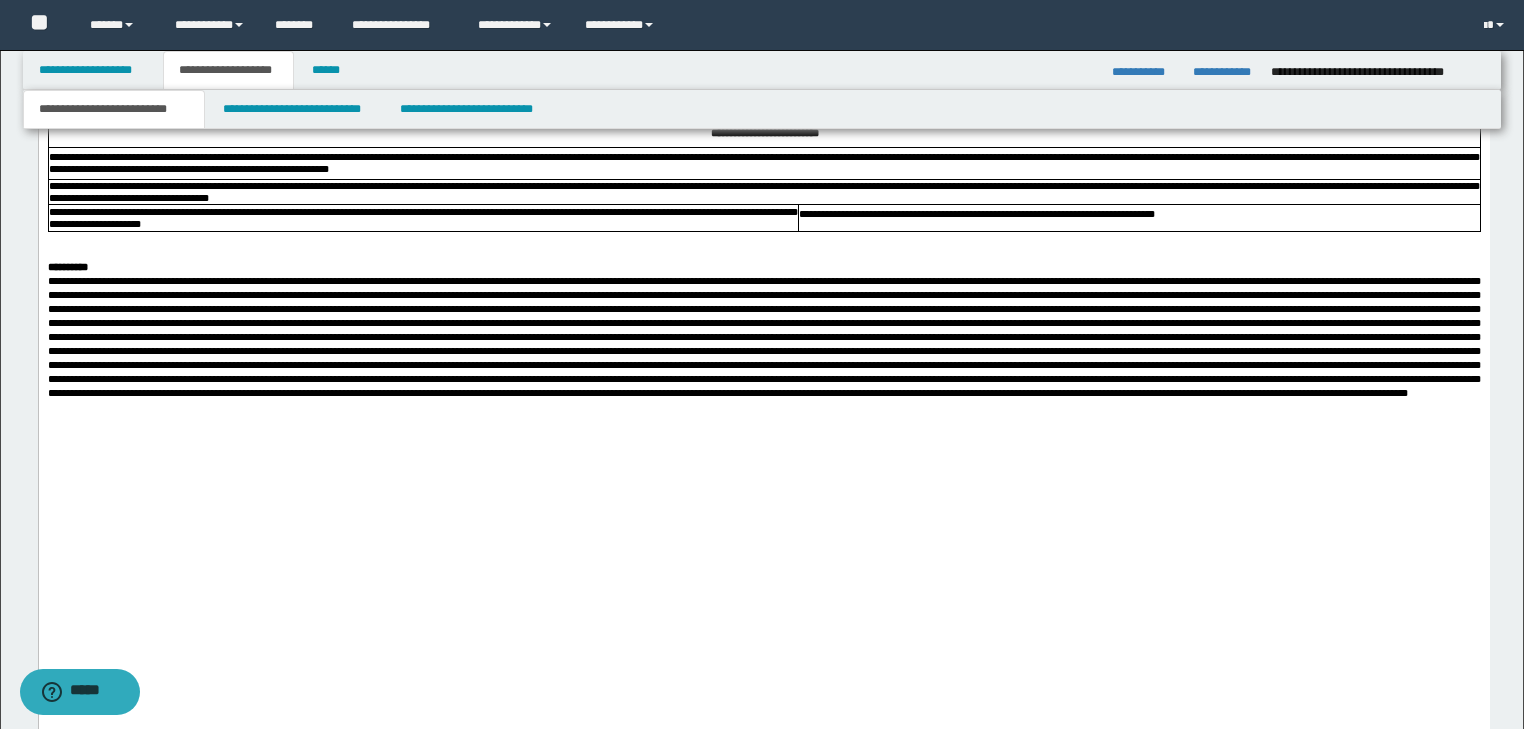 click at bounding box center (763, 253) 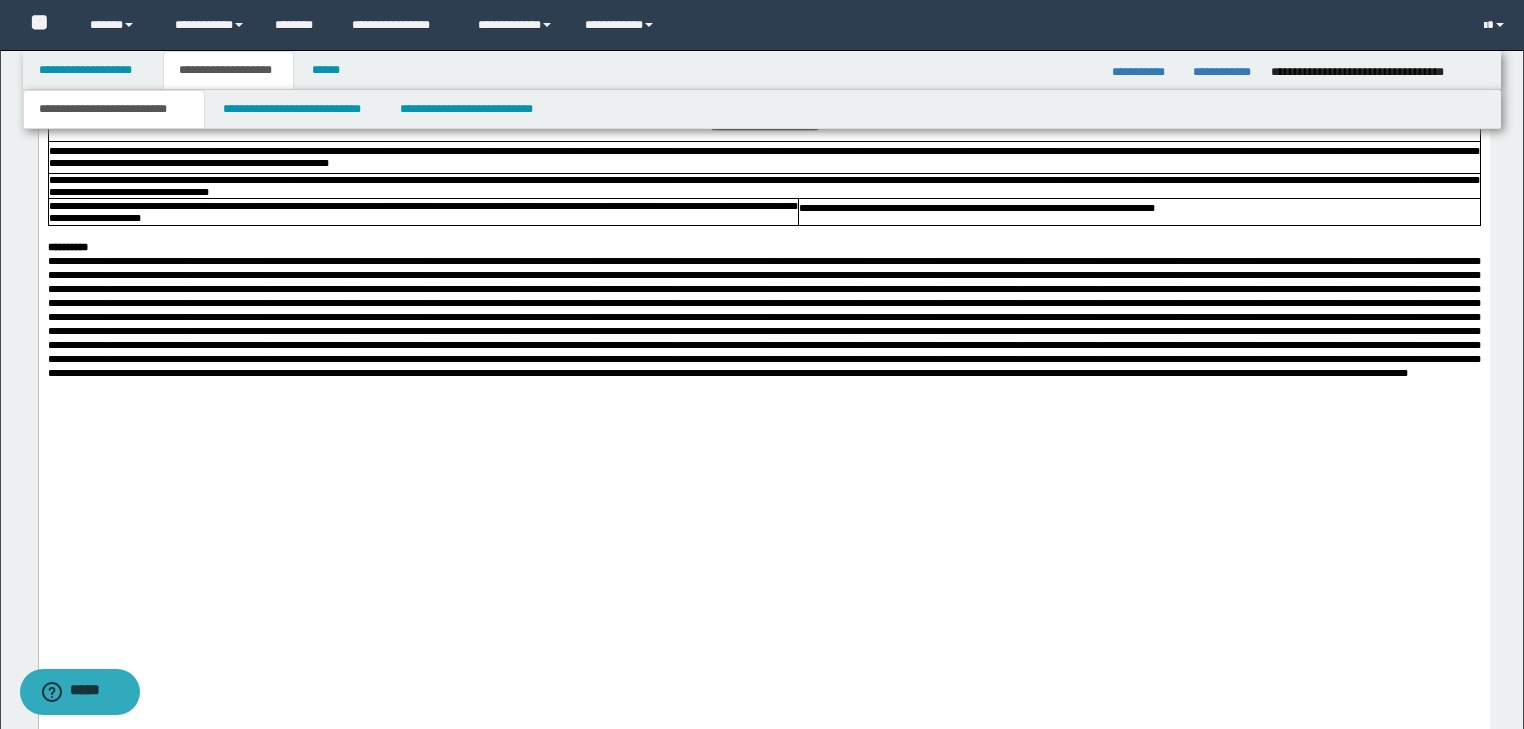 scroll, scrollTop: 4857, scrollLeft: 0, axis: vertical 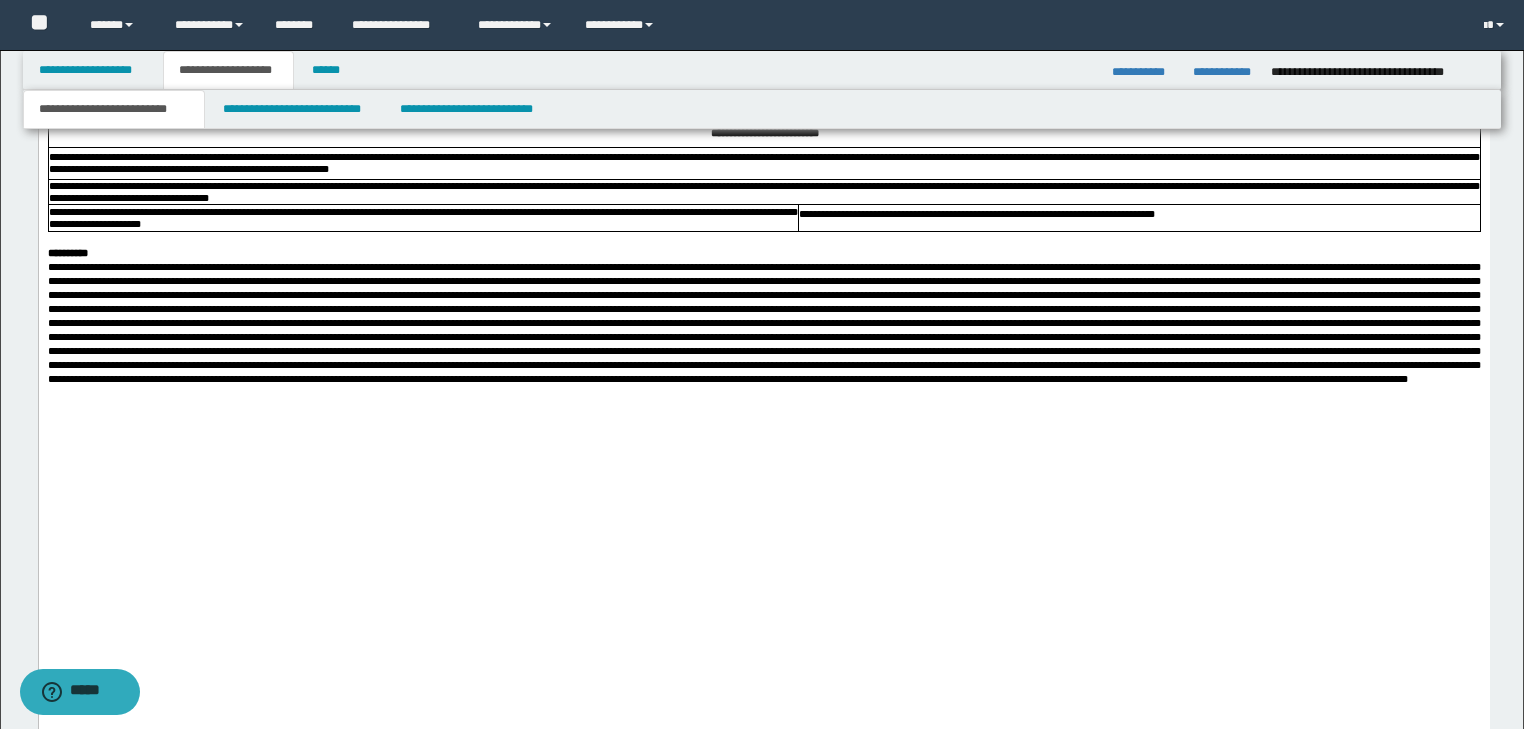 click on "**********" at bounding box center [763, 91] 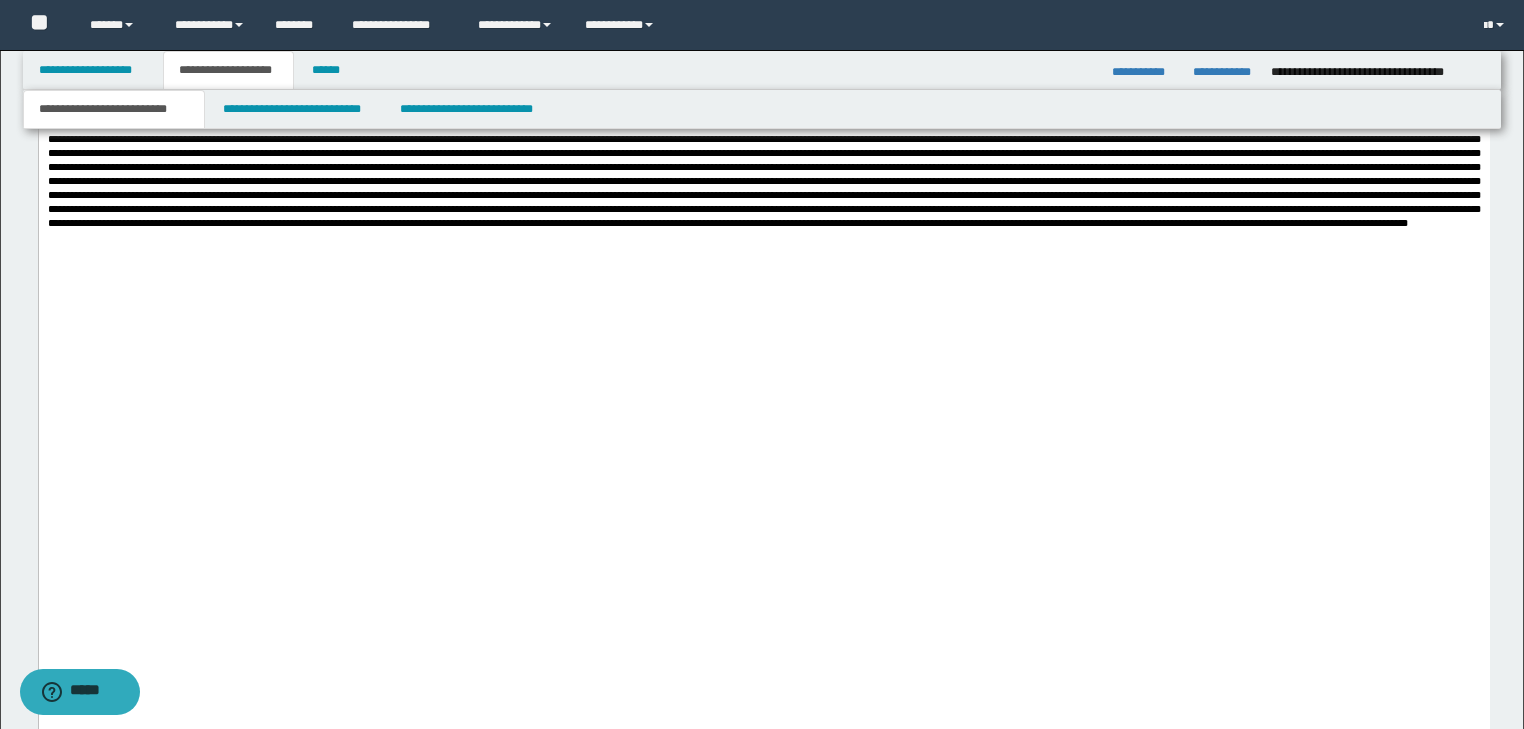 scroll, scrollTop: 5177, scrollLeft: 0, axis: vertical 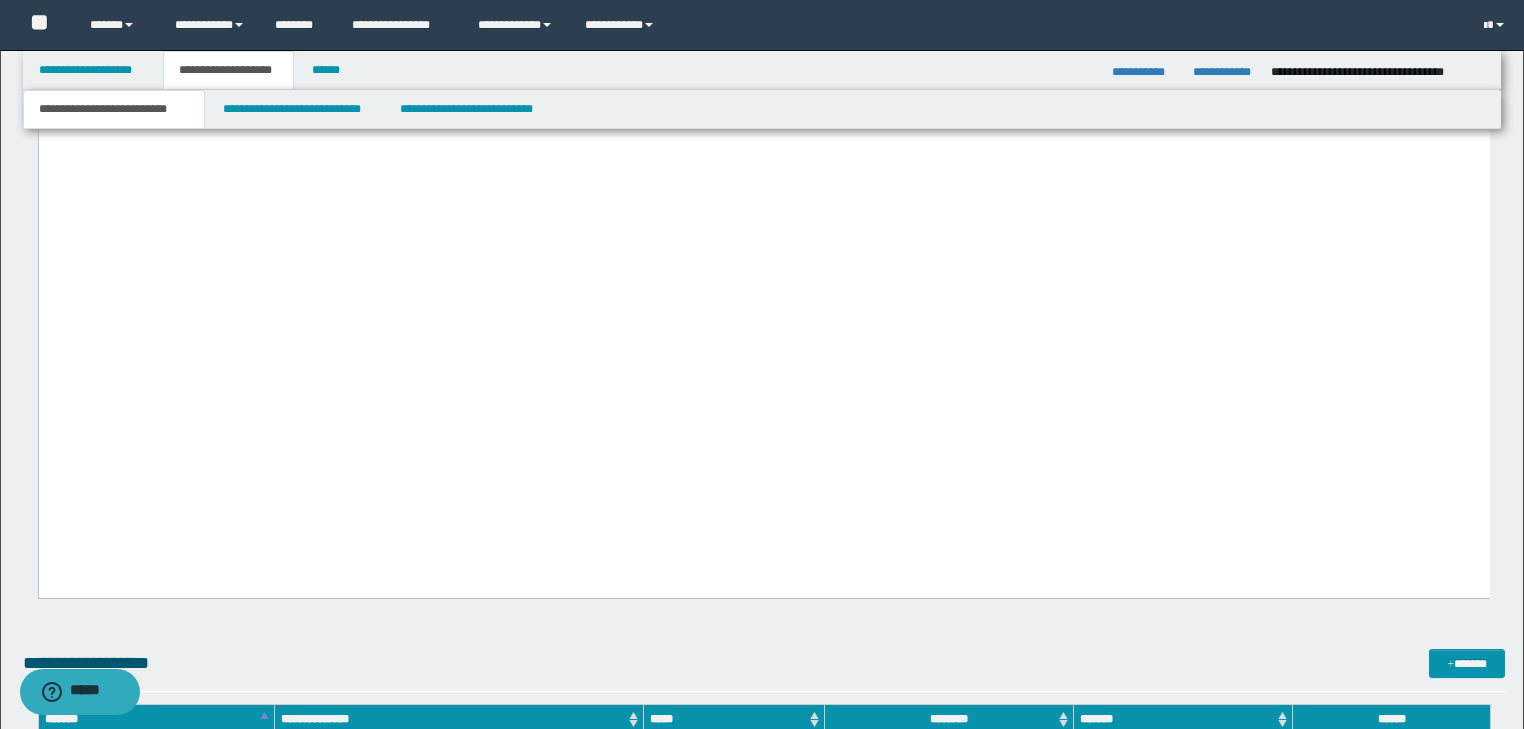 click at bounding box center [763, 3] 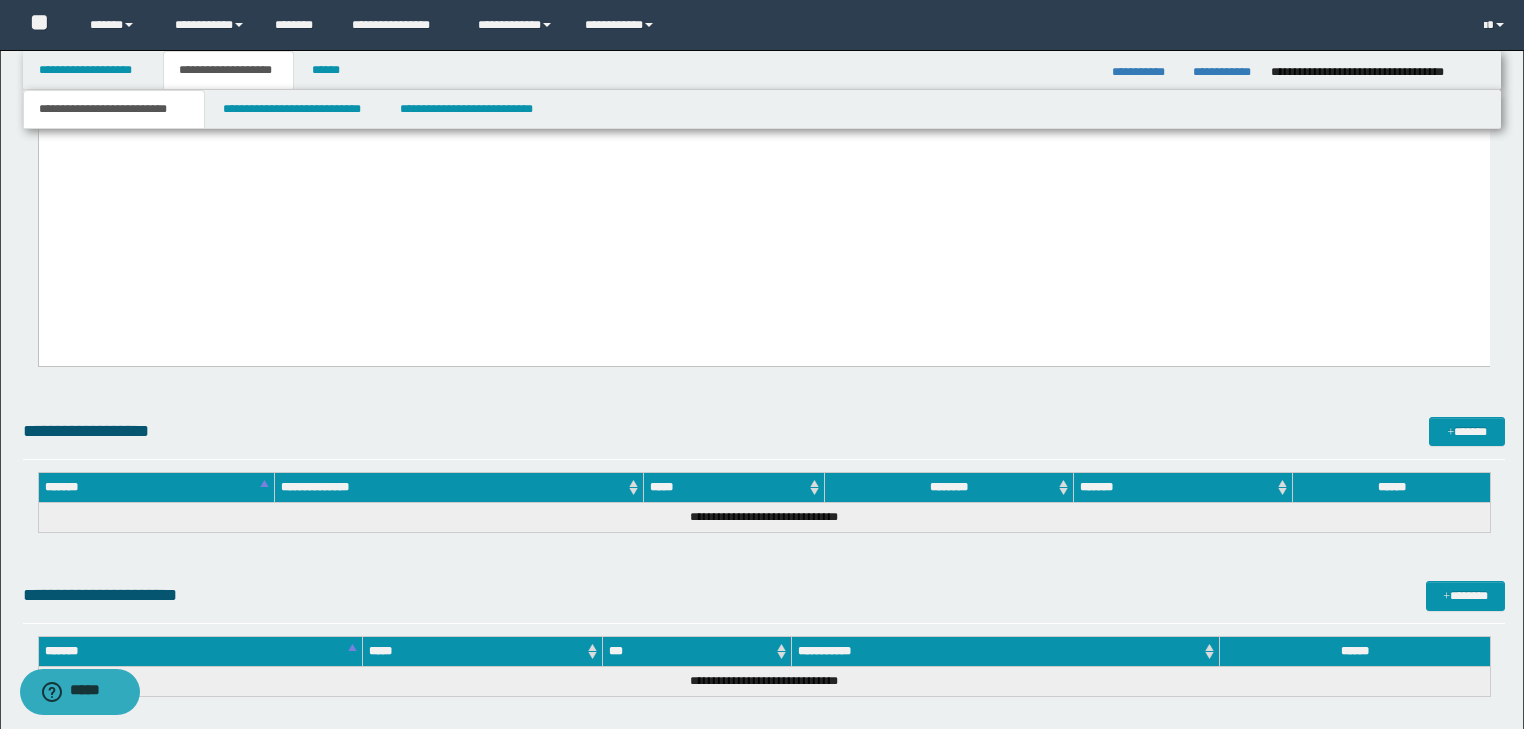 scroll, scrollTop: 5576, scrollLeft: 0, axis: vertical 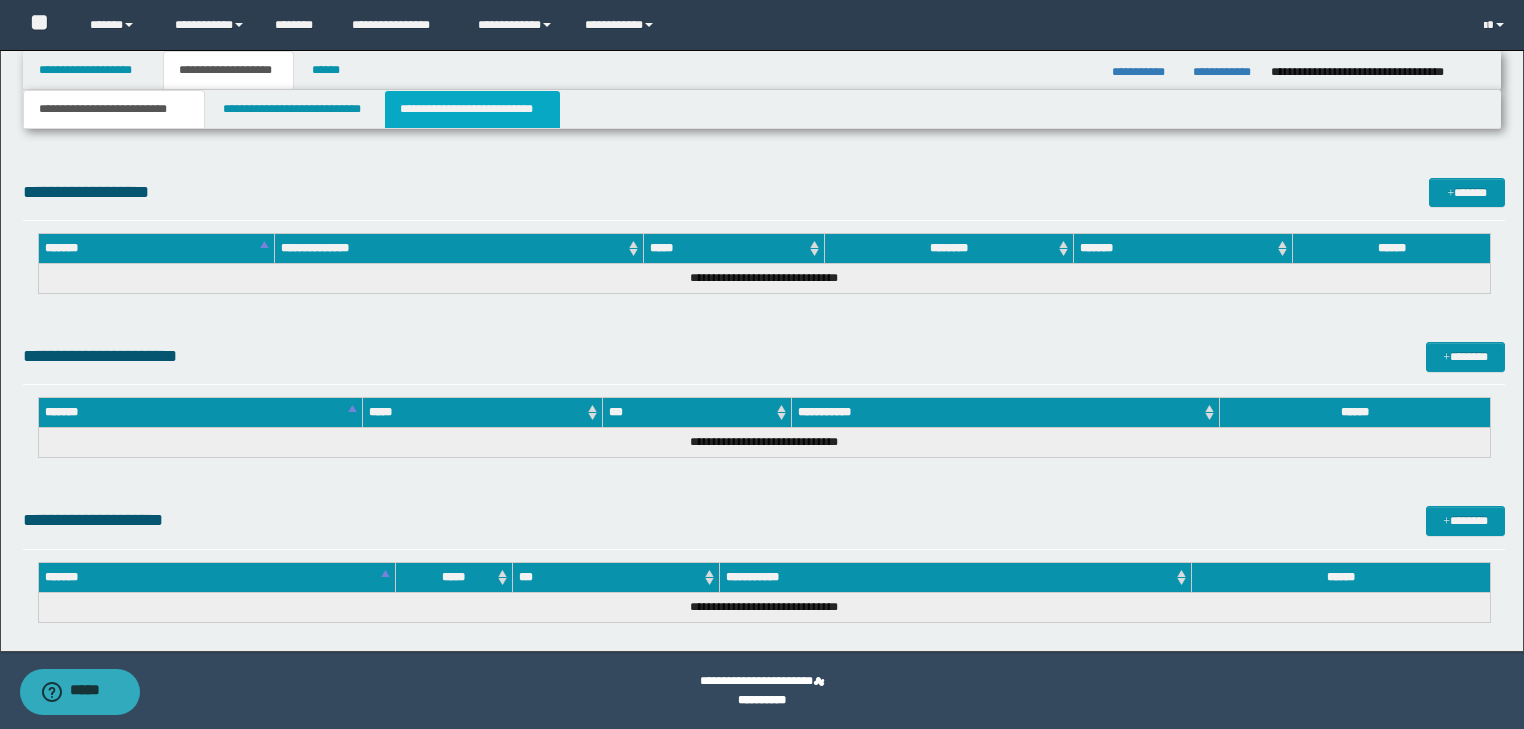 click on "**********" at bounding box center (472, 109) 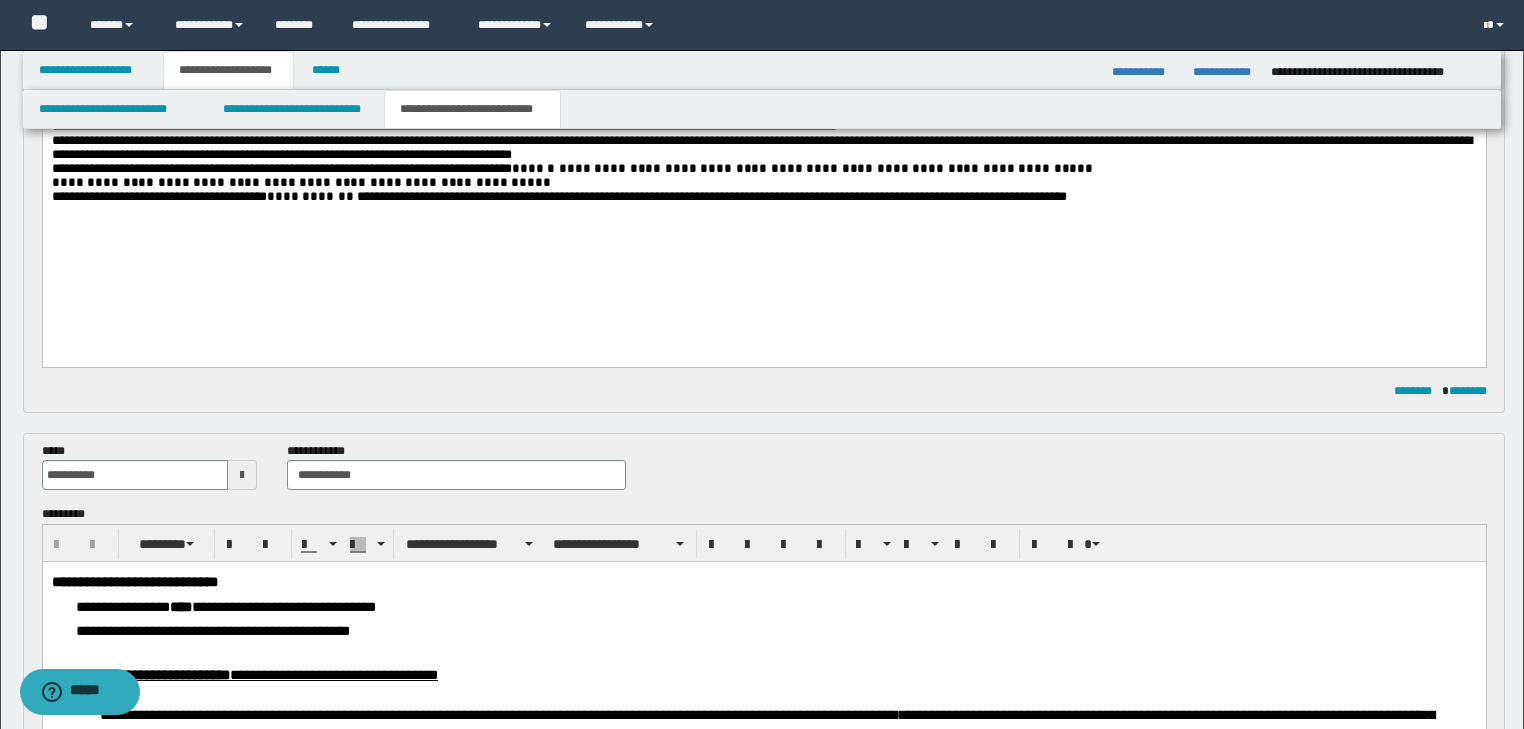 scroll, scrollTop: 0, scrollLeft: 0, axis: both 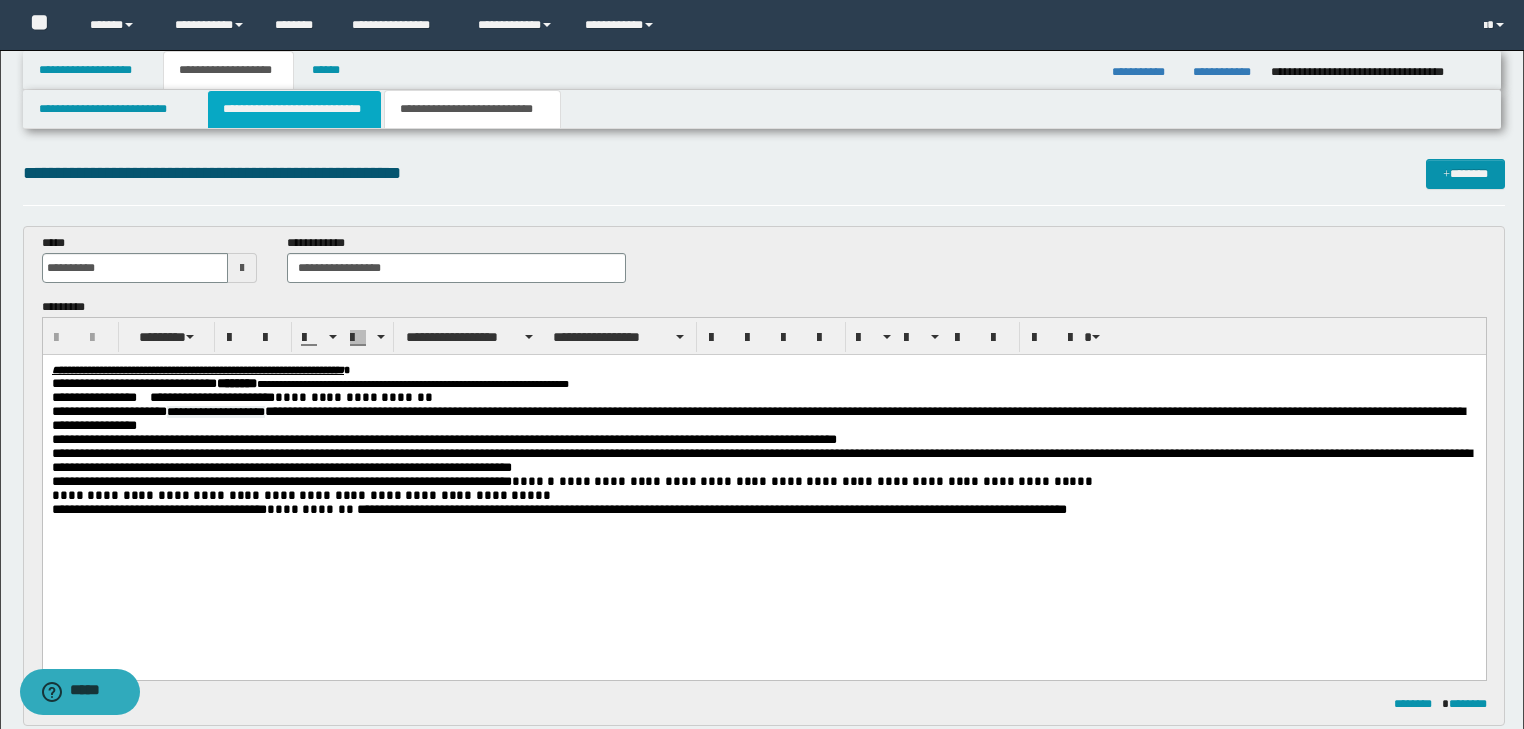 click on "**********" at bounding box center (294, 109) 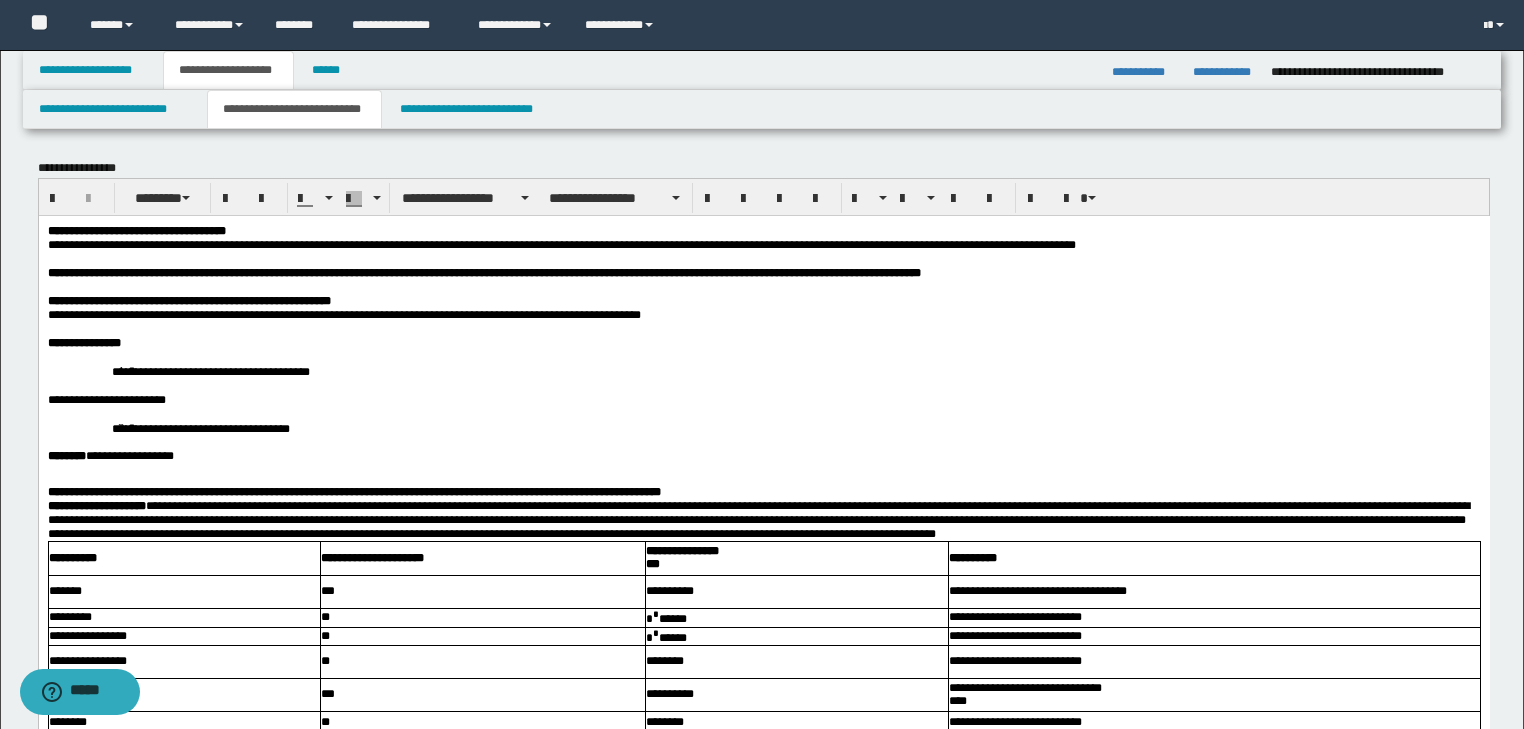 scroll, scrollTop: 0, scrollLeft: 0, axis: both 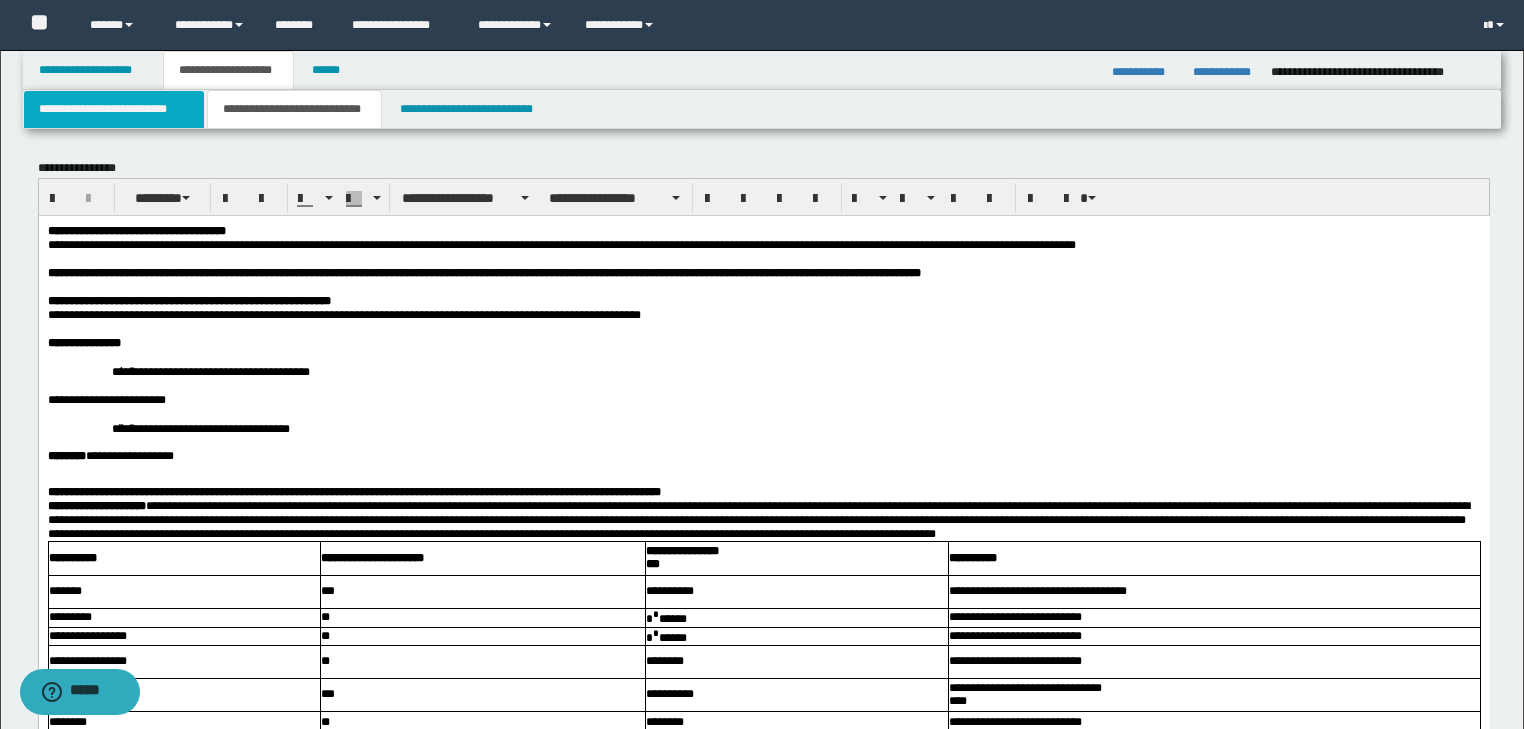 click on "**********" at bounding box center (114, 109) 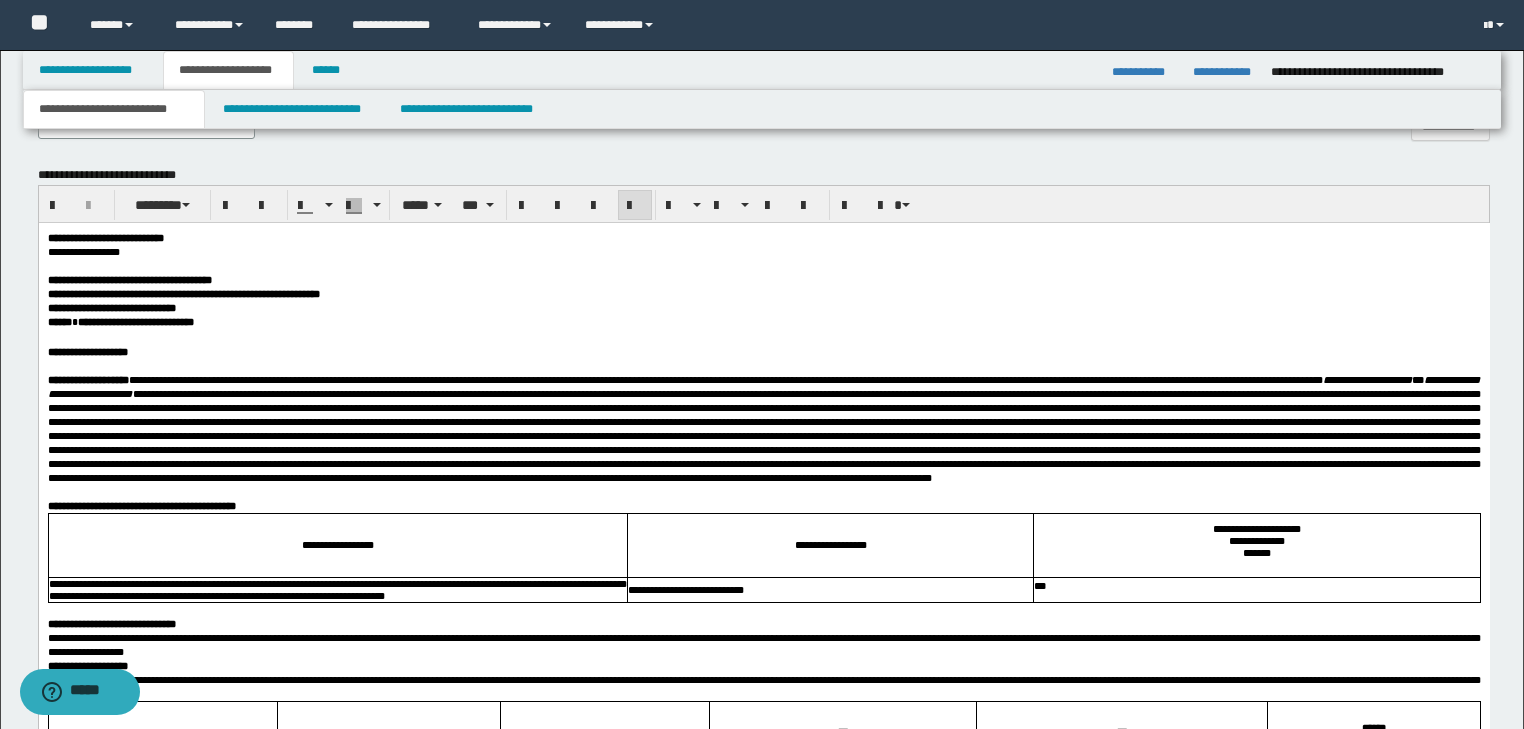 scroll, scrollTop: 720, scrollLeft: 0, axis: vertical 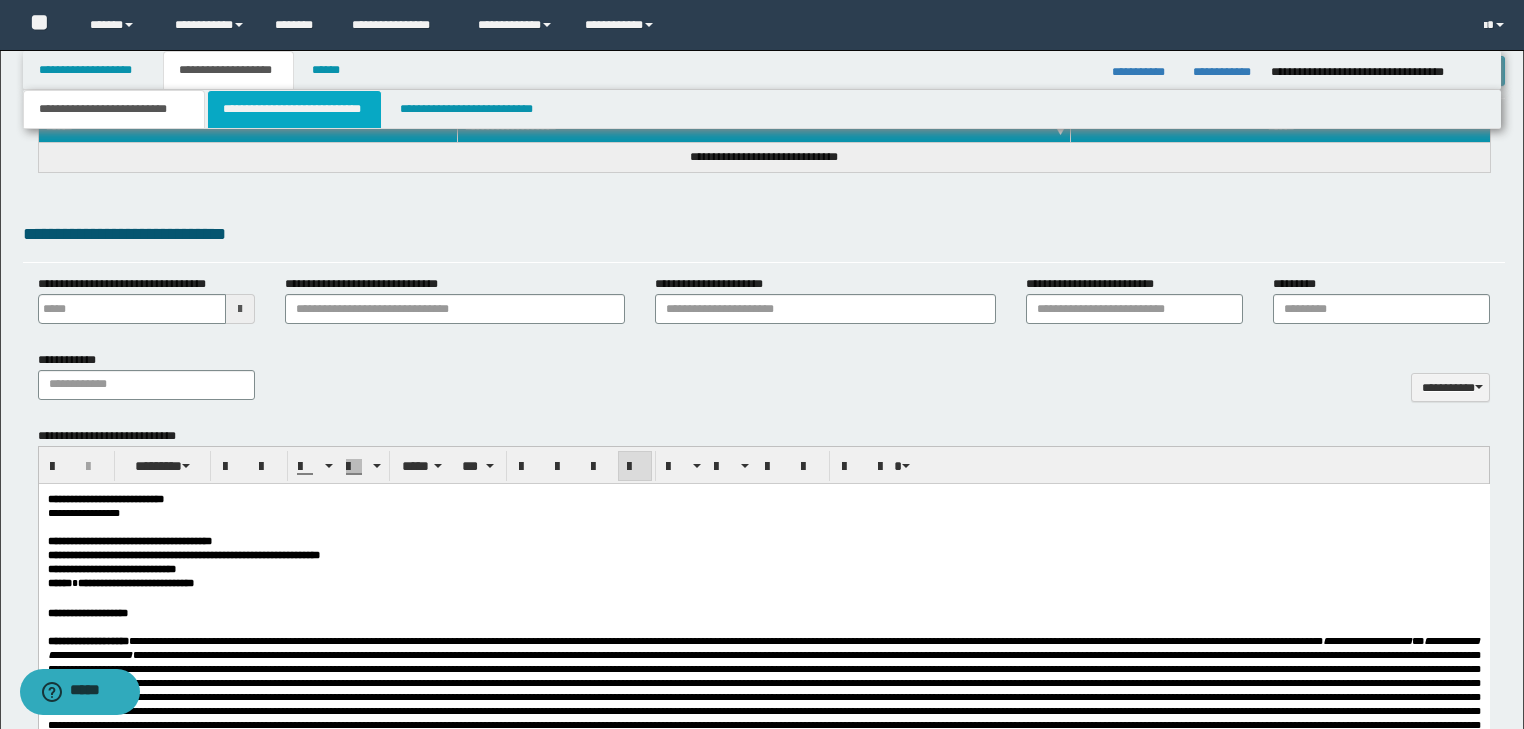 click on "**********" at bounding box center [294, 109] 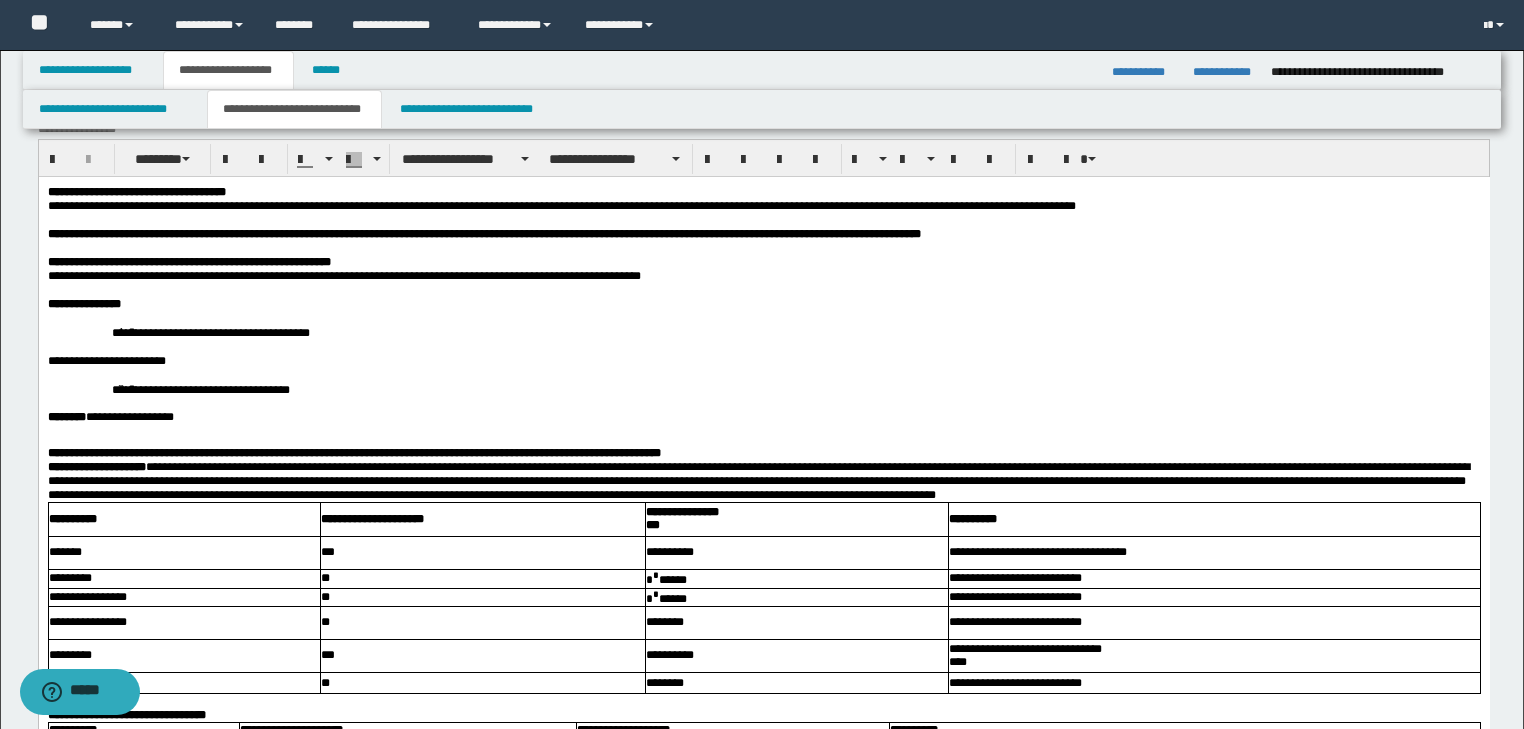 scroll, scrollTop: 0, scrollLeft: 0, axis: both 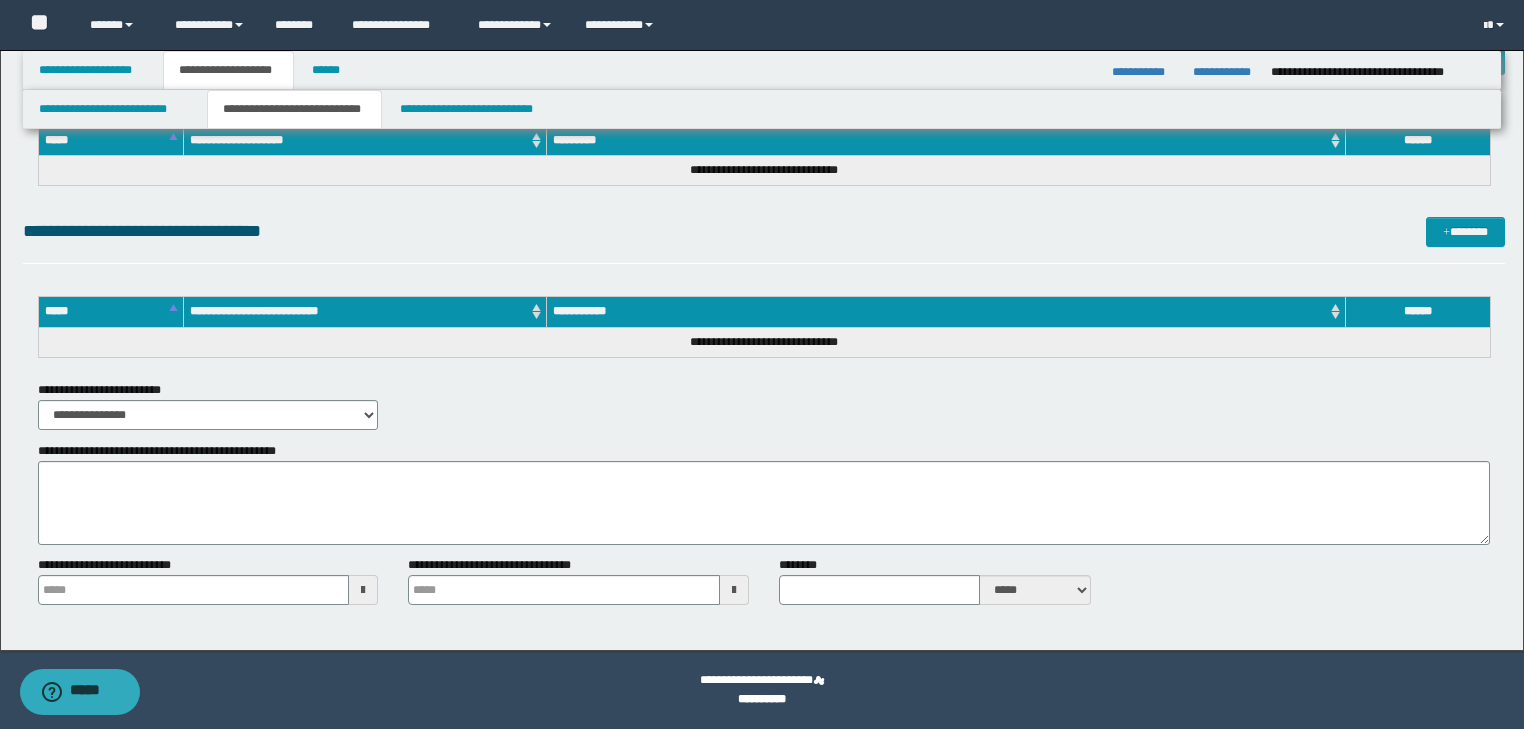 drag, startPoint x: 45, startPoint y: -4056, endPoint x: 567, endPoint y: 724, distance: 4808.418 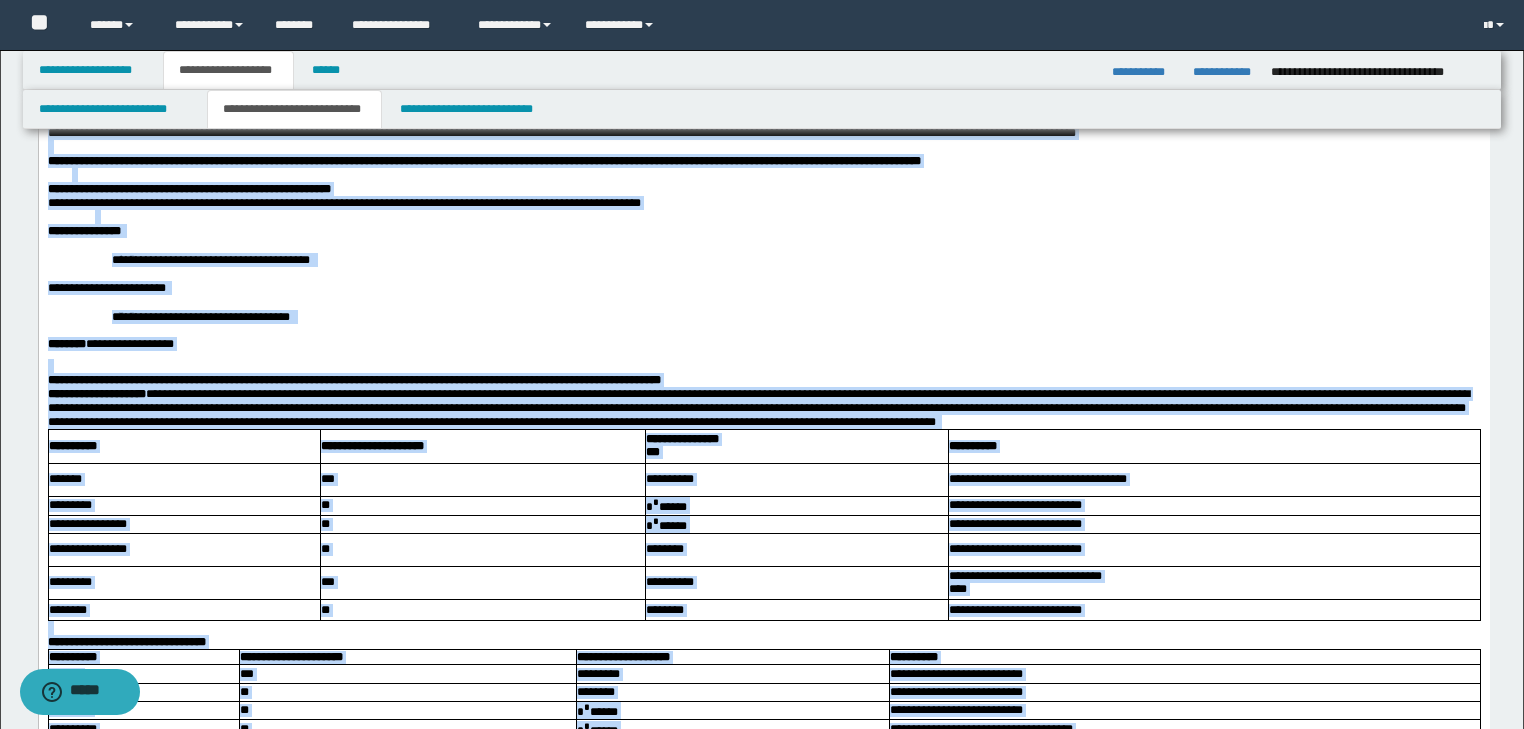 scroll, scrollTop: 0, scrollLeft: 0, axis: both 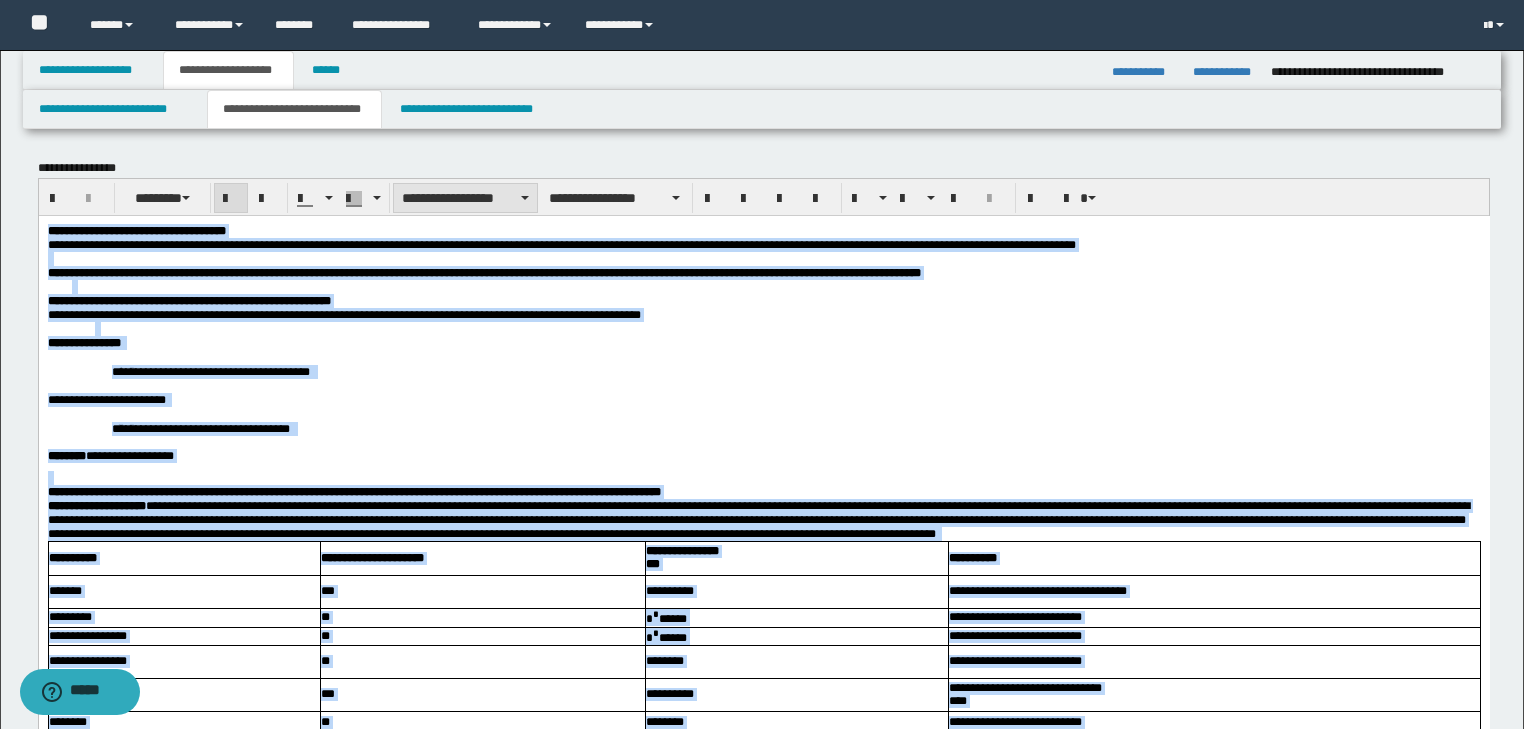 click on "**********" at bounding box center (465, 198) 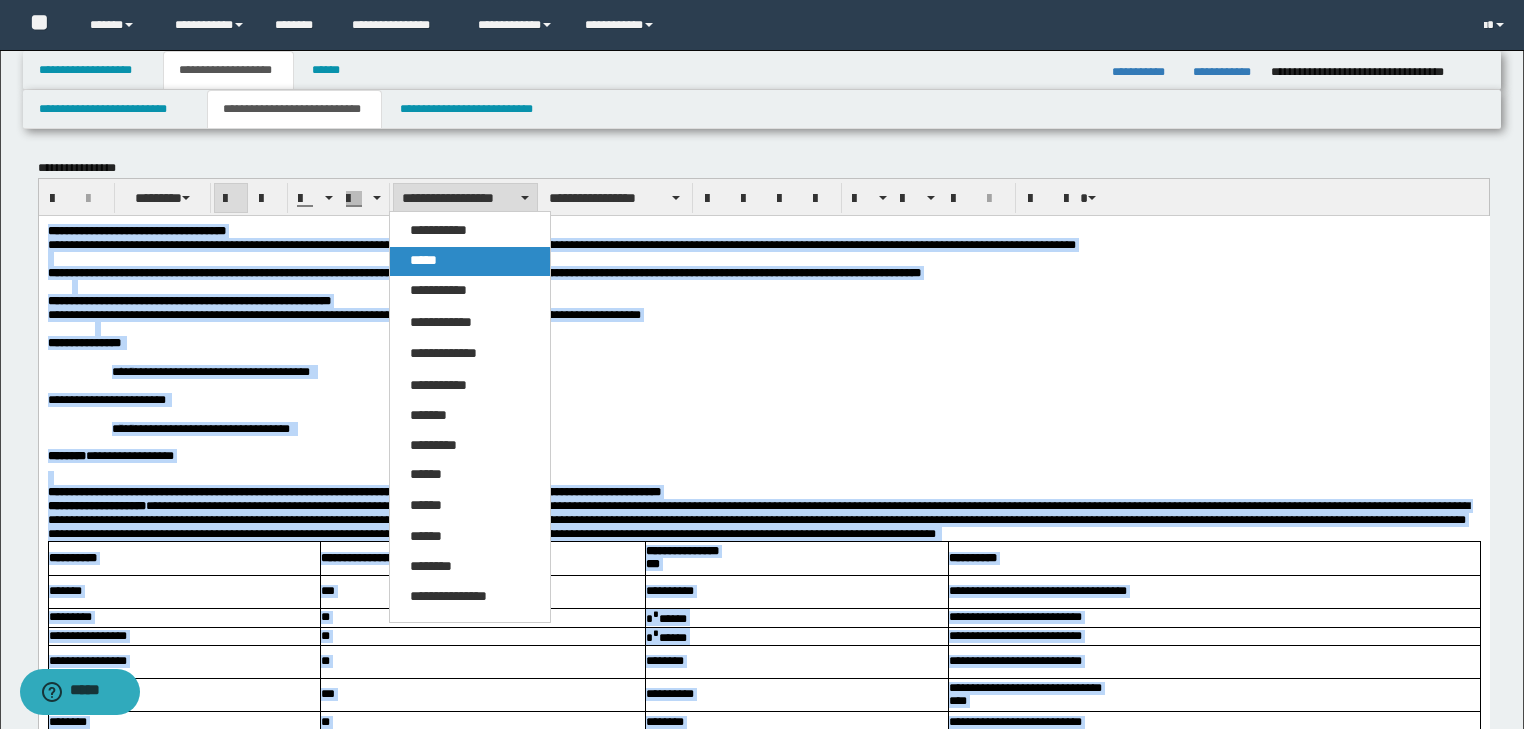 click on "*****" at bounding box center [423, 260] 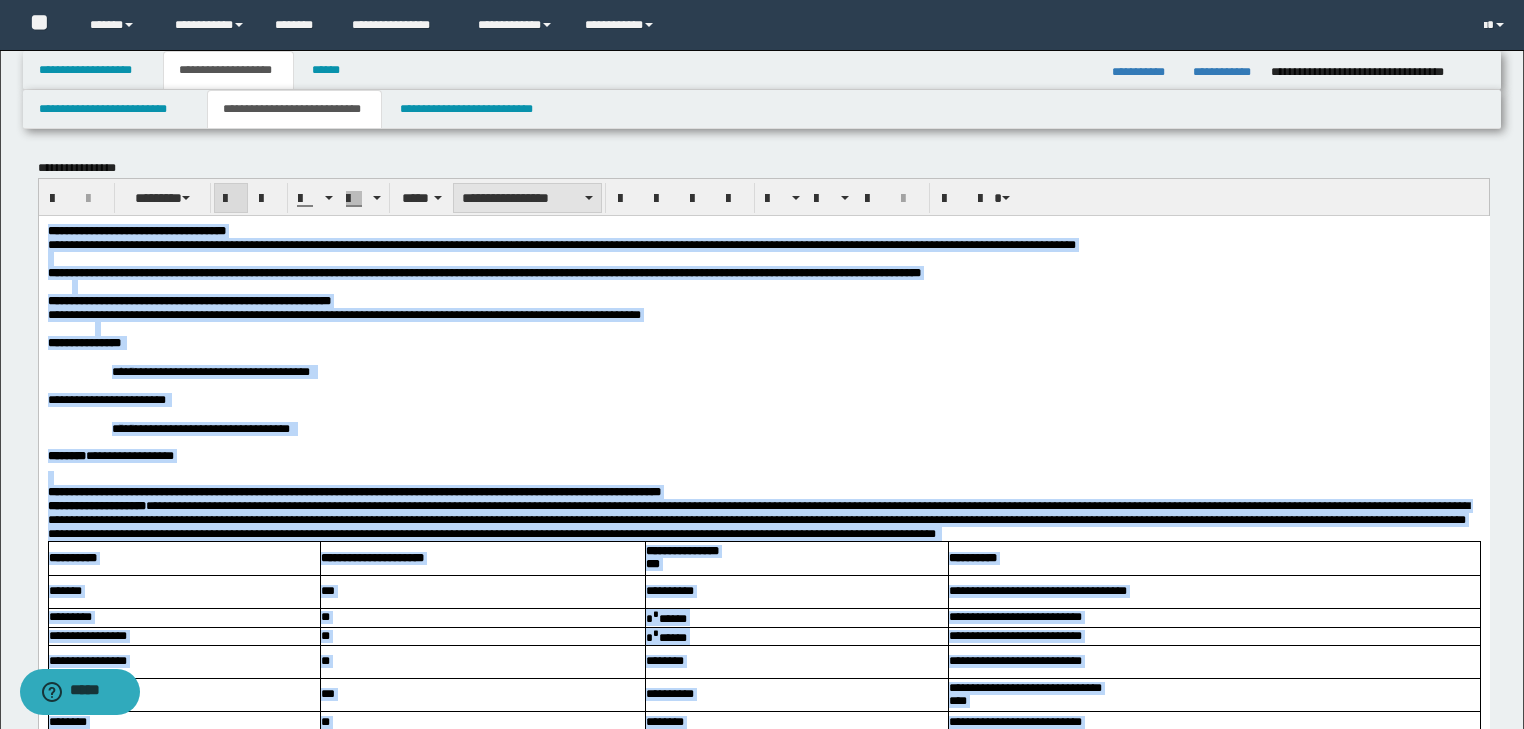 click on "**********" at bounding box center (527, 198) 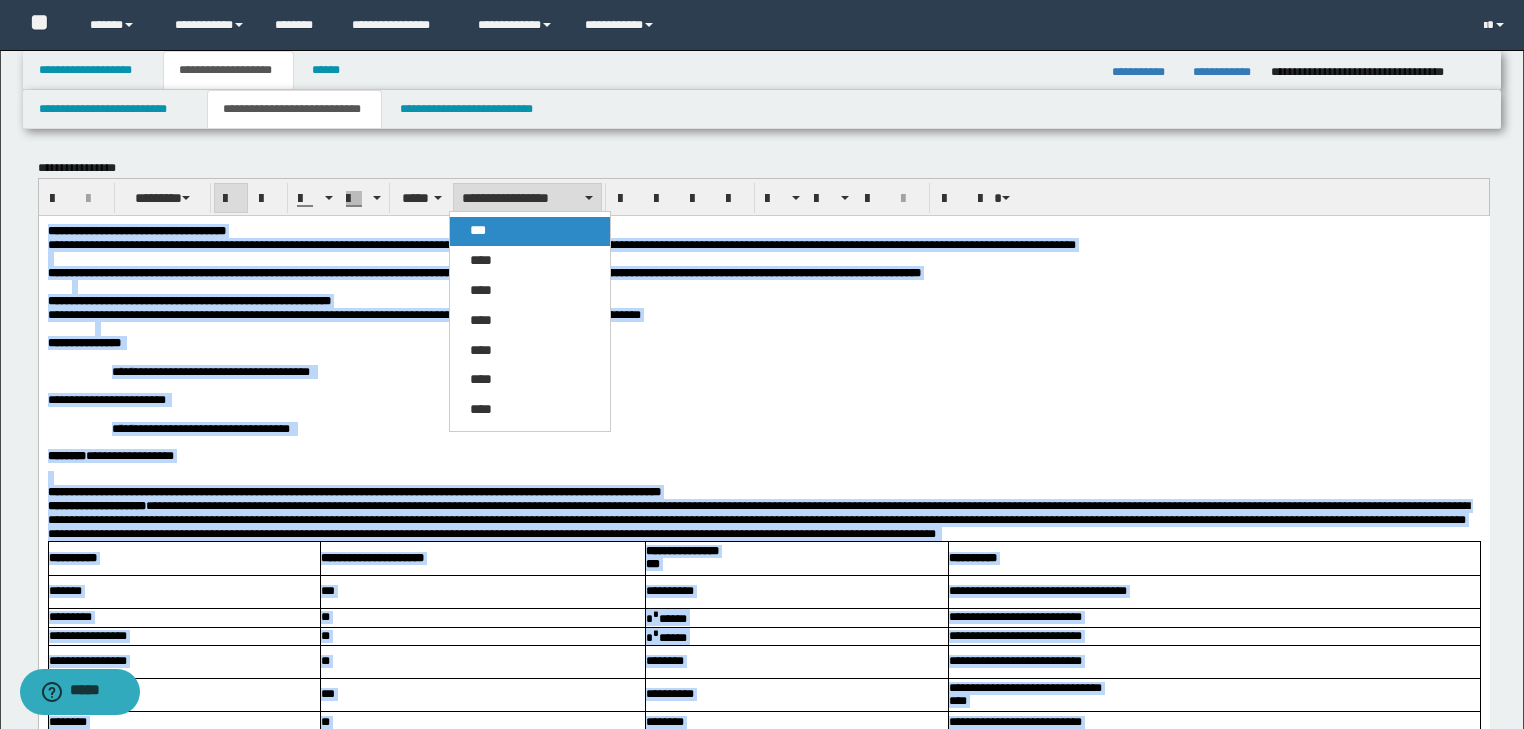 drag, startPoint x: 501, startPoint y: 227, endPoint x: 481, endPoint y: 1, distance: 226.88322 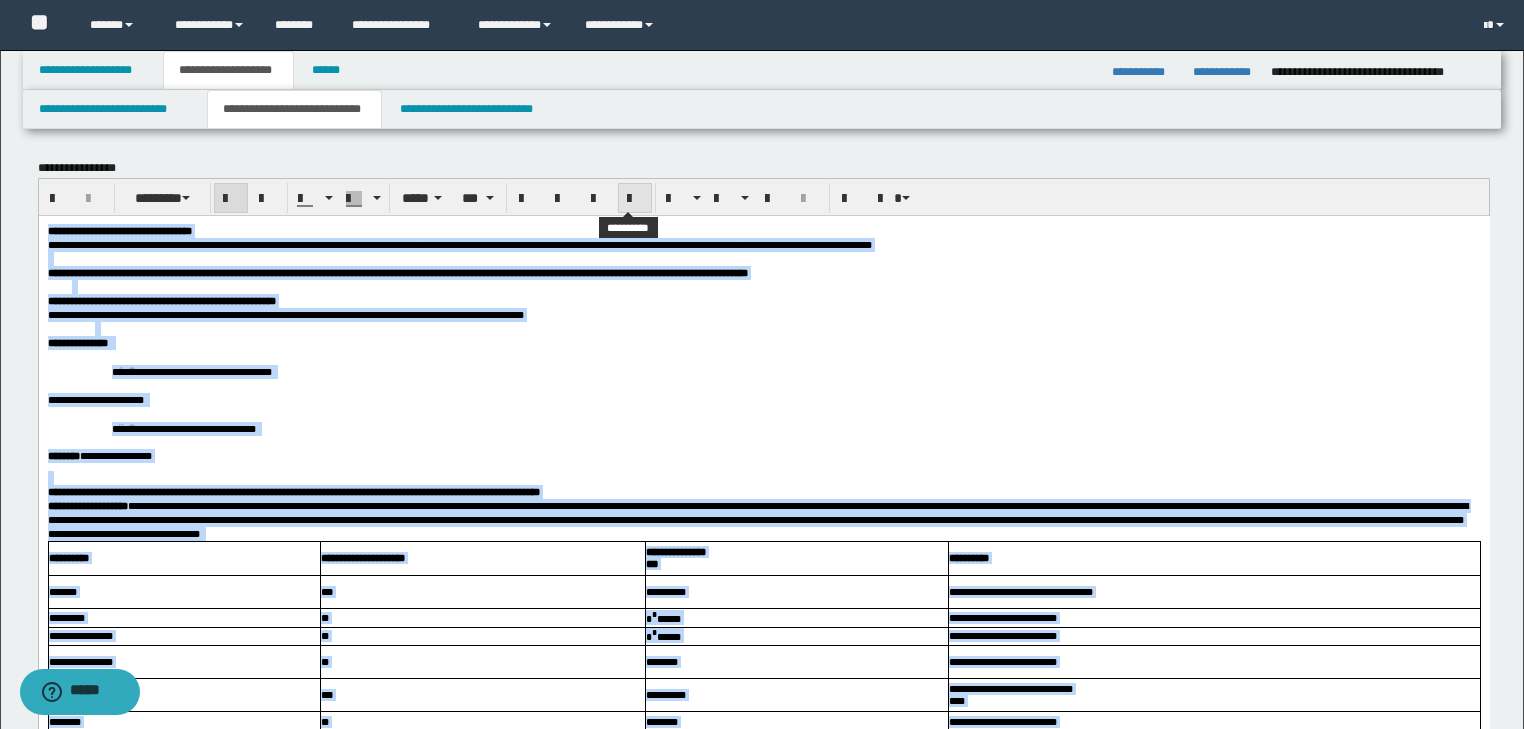 click at bounding box center [635, 199] 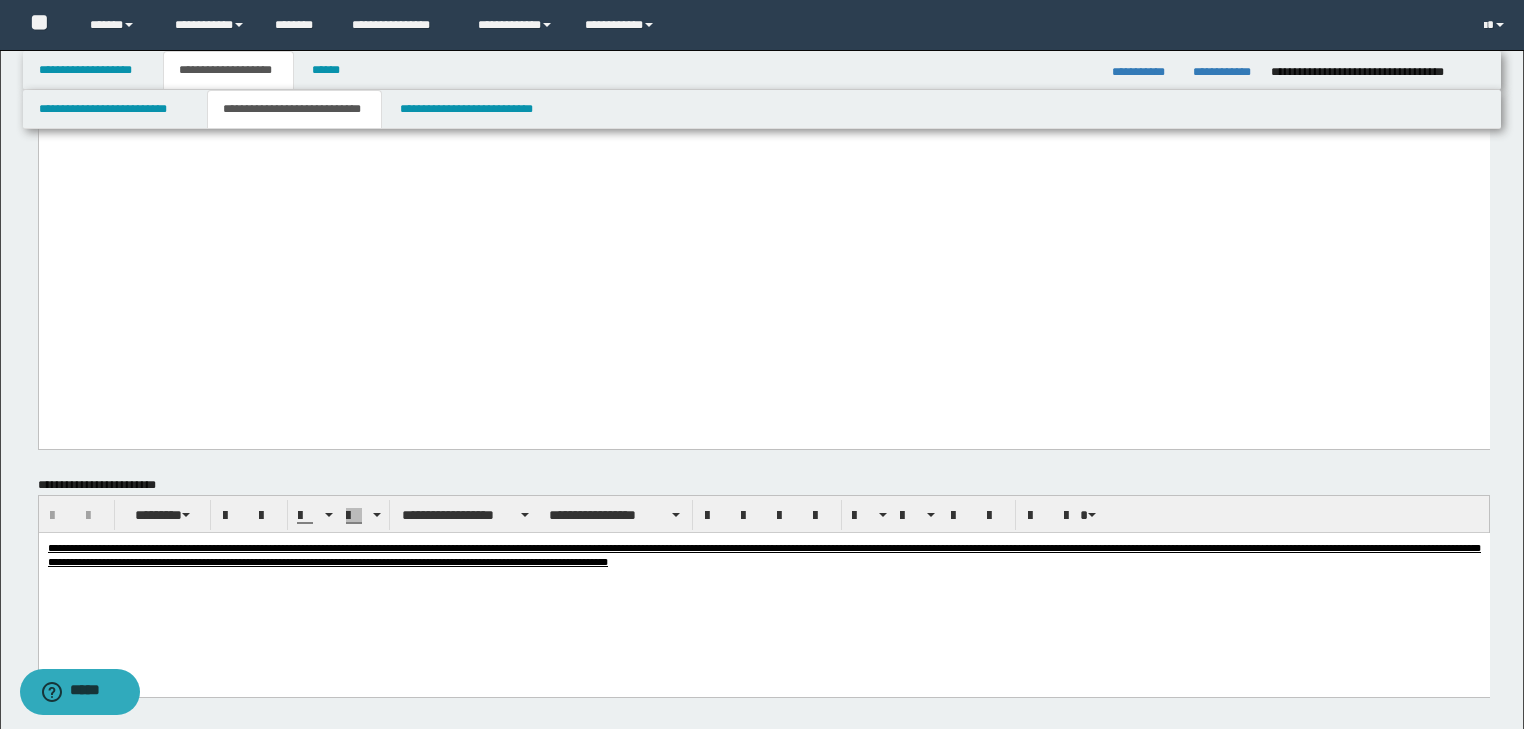 scroll, scrollTop: 3200, scrollLeft: 0, axis: vertical 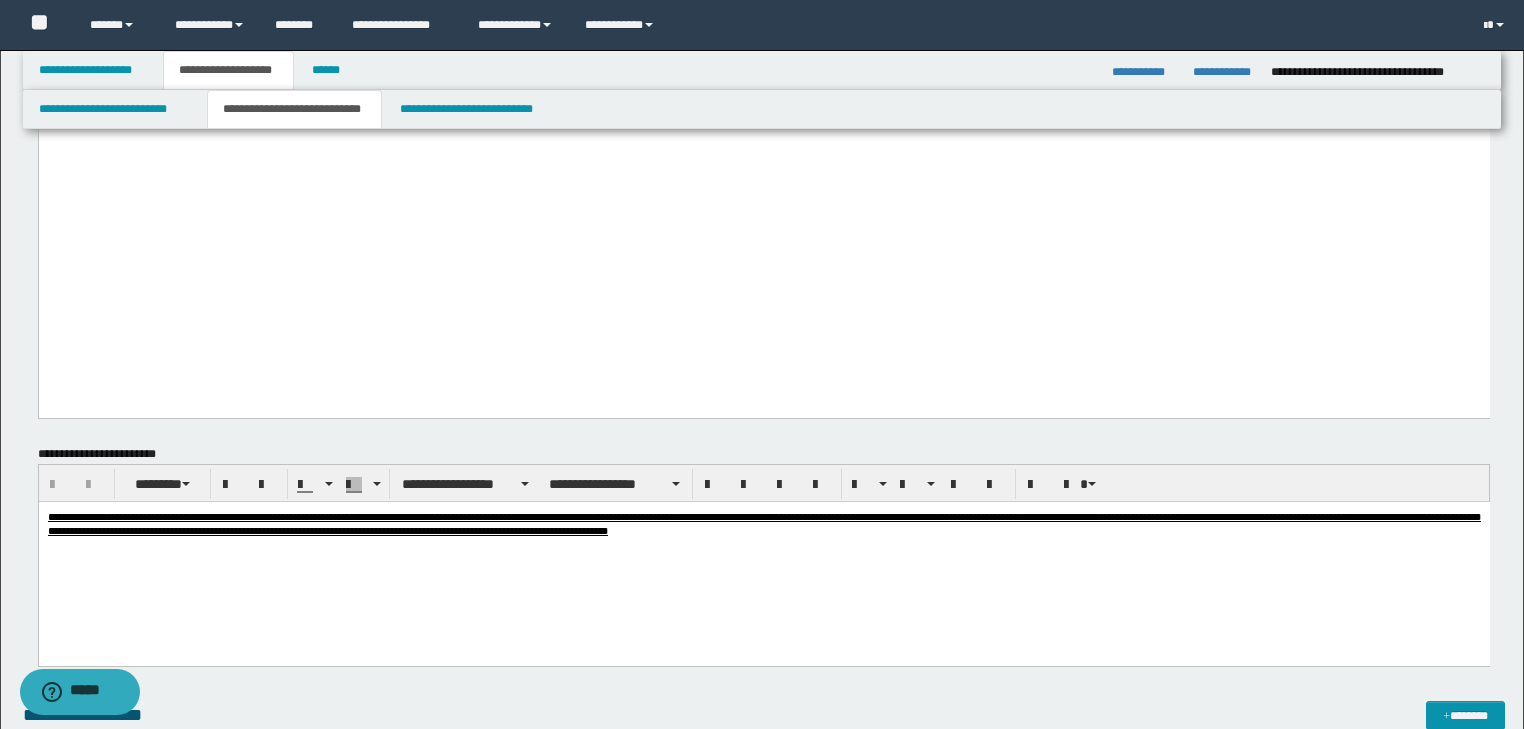 drag, startPoint x: 465, startPoint y: 373, endPoint x: 397, endPoint y: 353, distance: 70.88018 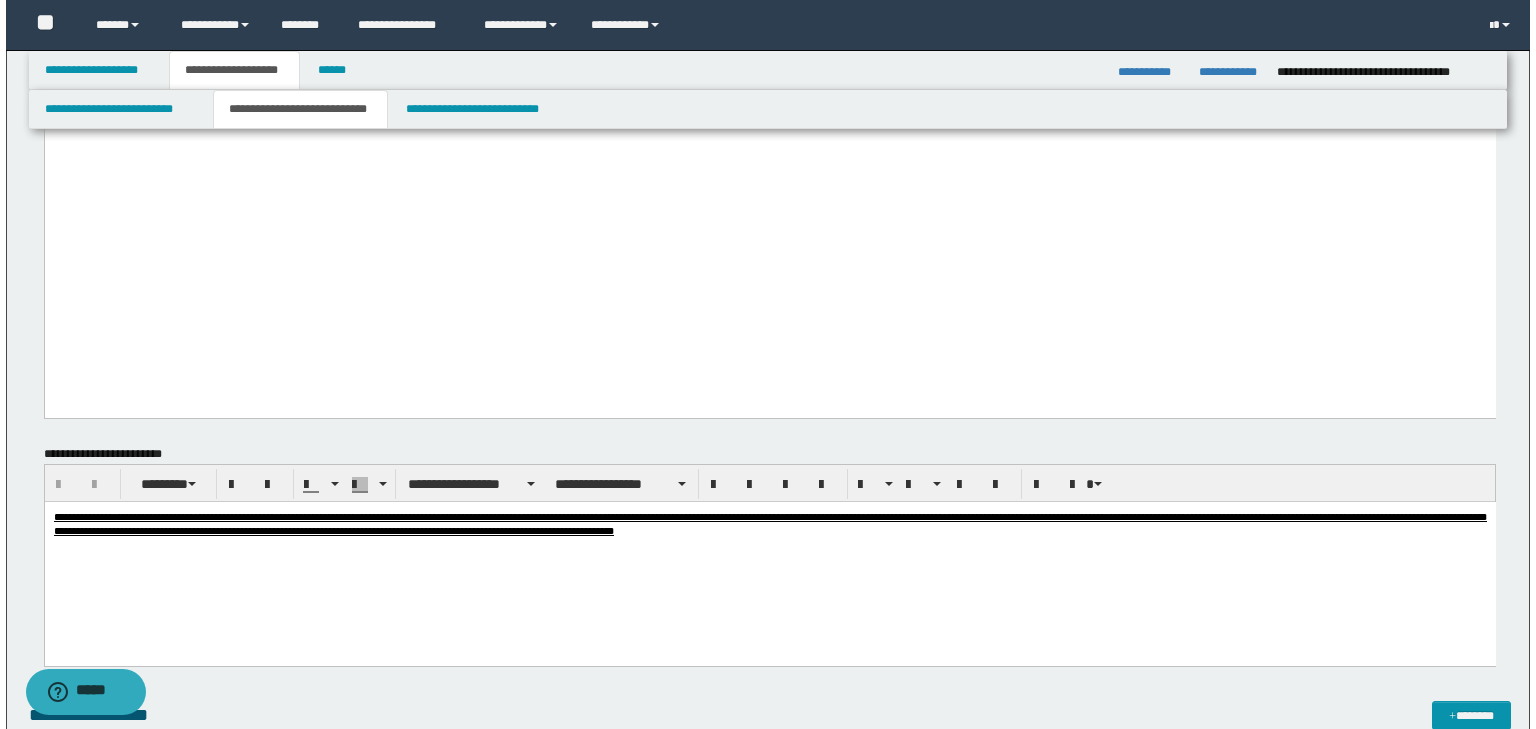 scroll, scrollTop: 3600, scrollLeft: 0, axis: vertical 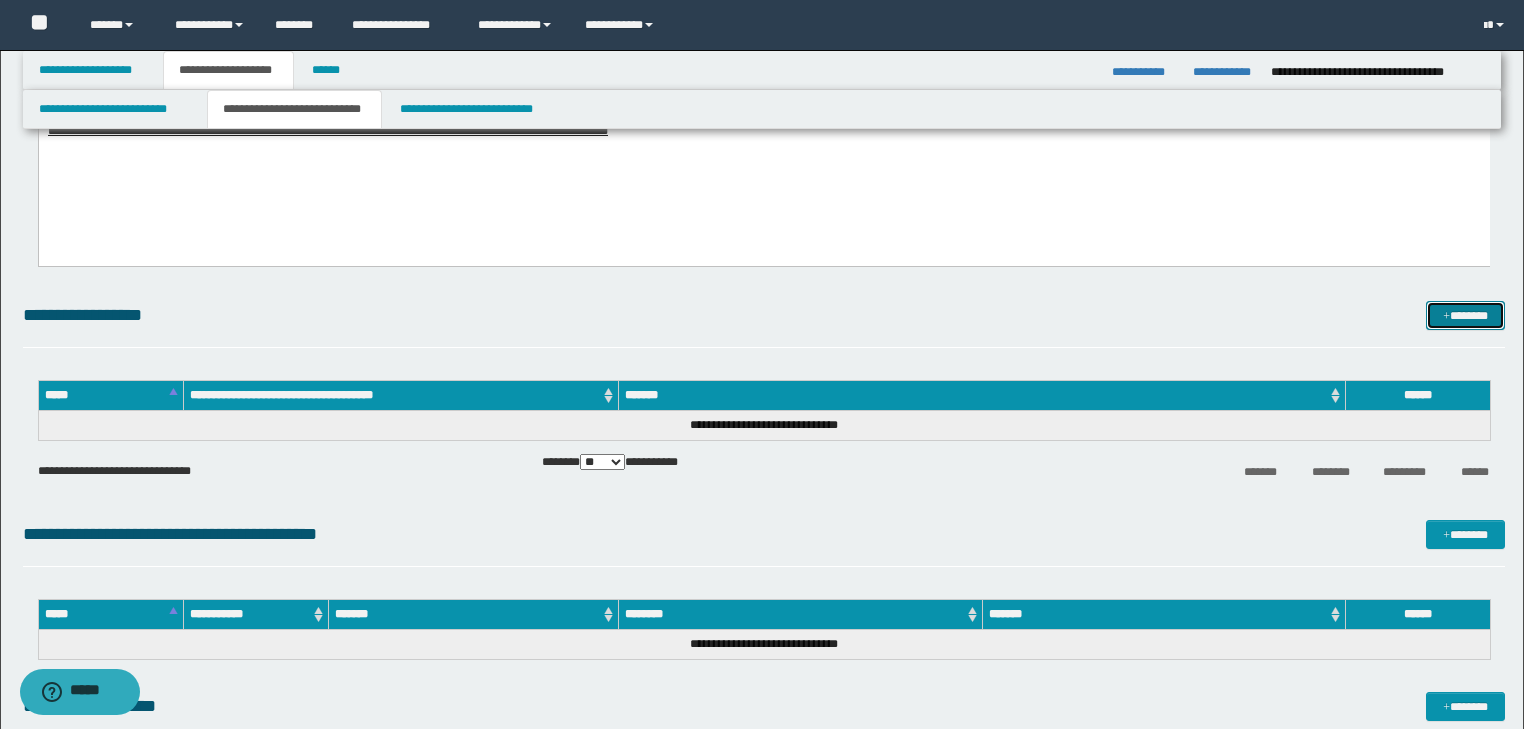 click on "*******" at bounding box center [1465, 316] 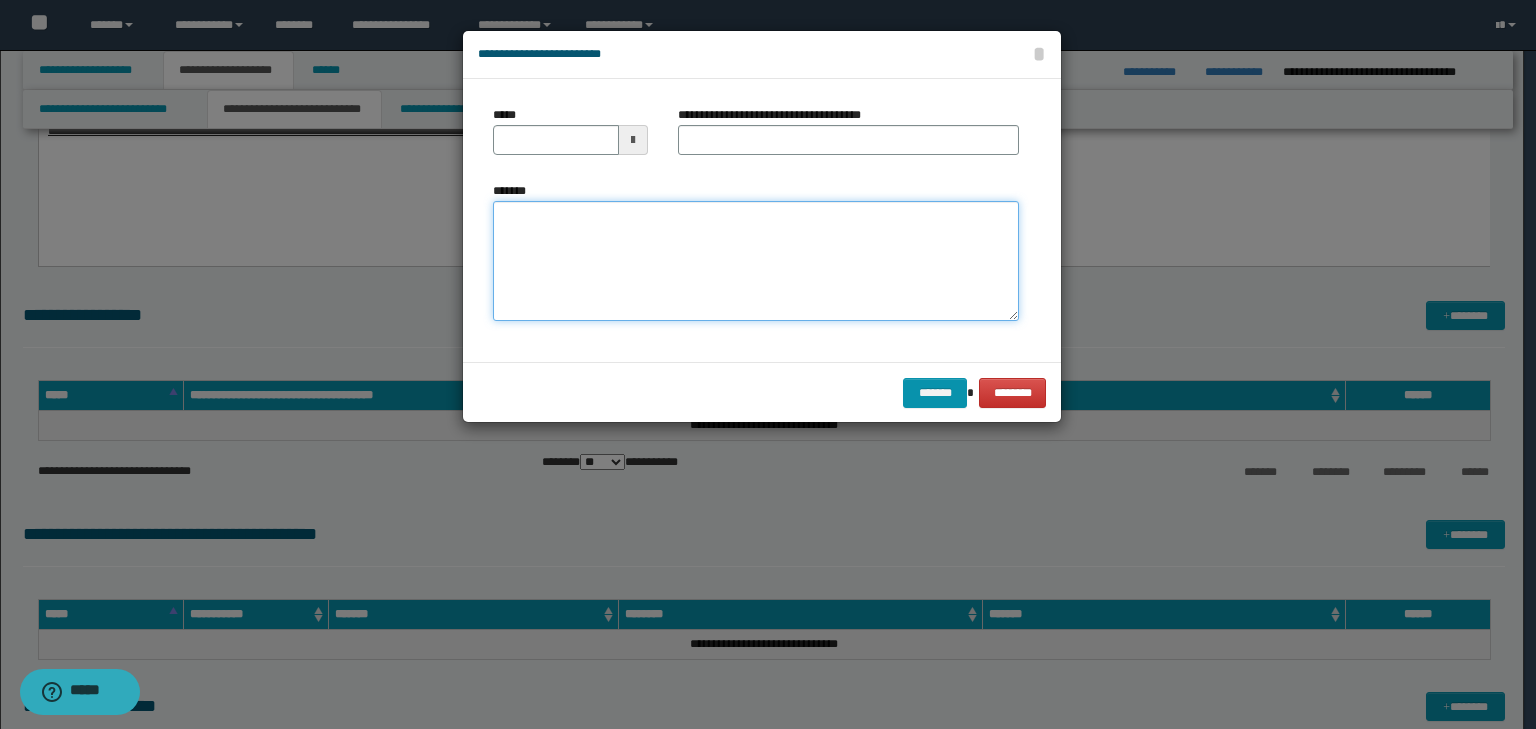 click on "*******" at bounding box center [756, 261] 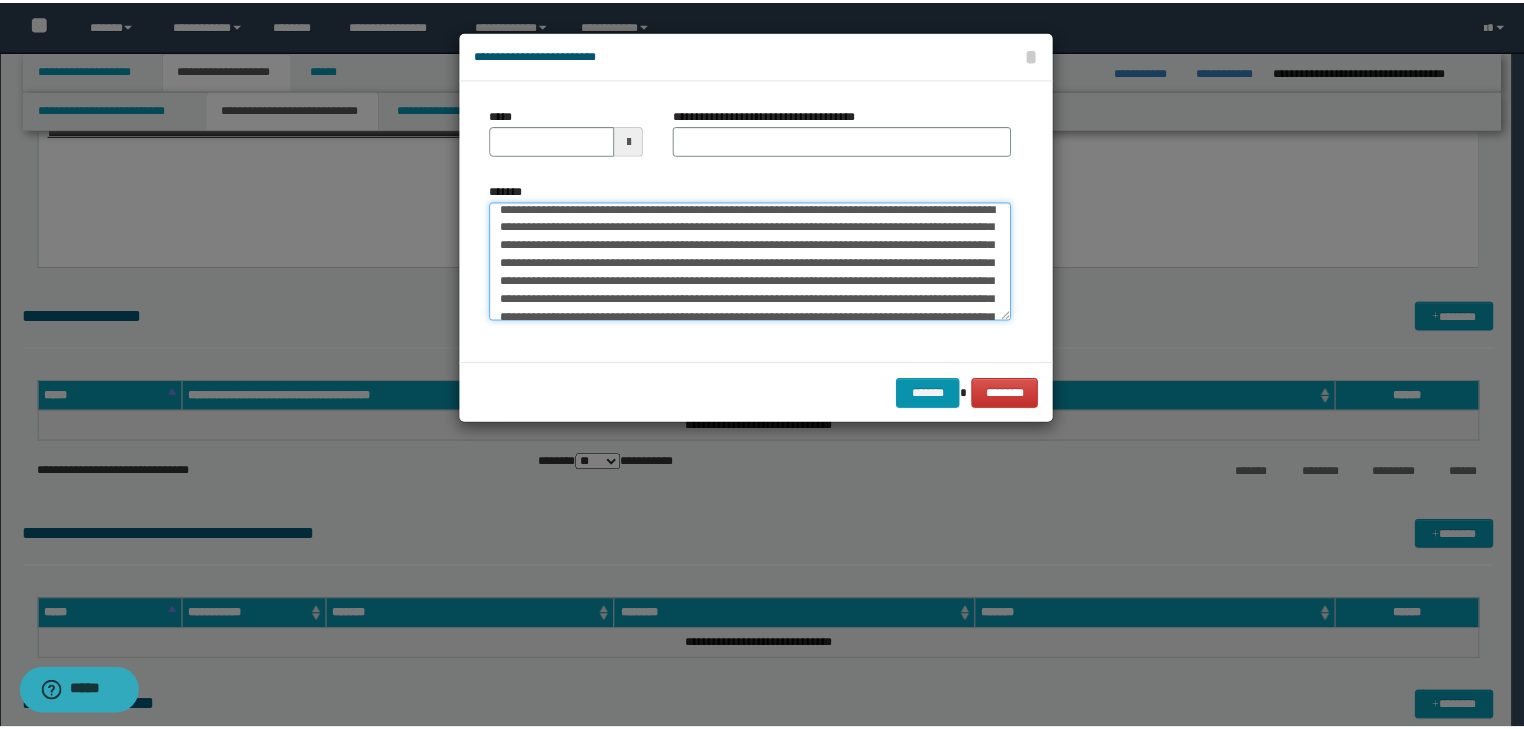 scroll, scrollTop: 0, scrollLeft: 0, axis: both 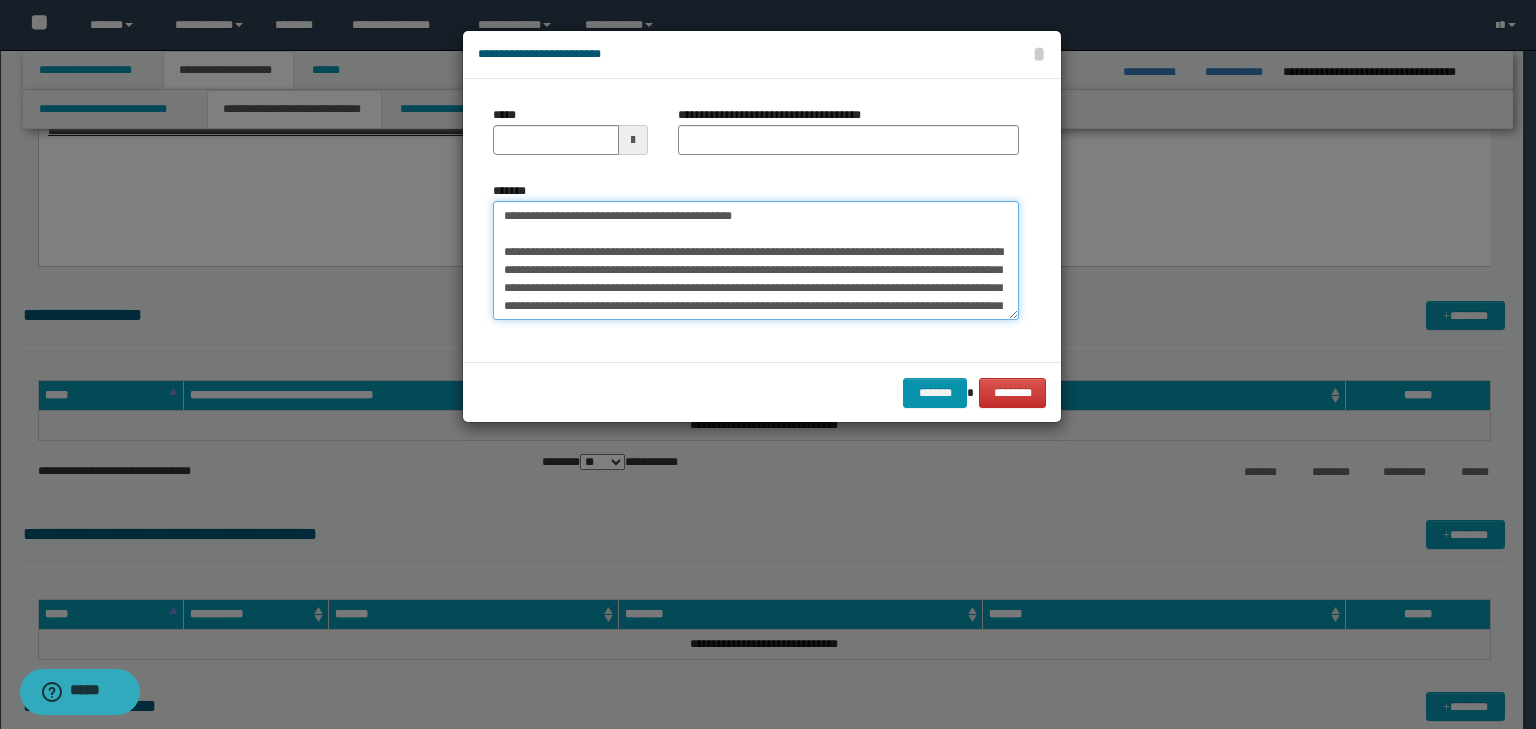 drag, startPoint x: 561, startPoint y: 216, endPoint x: 471, endPoint y: 207, distance: 90.44888 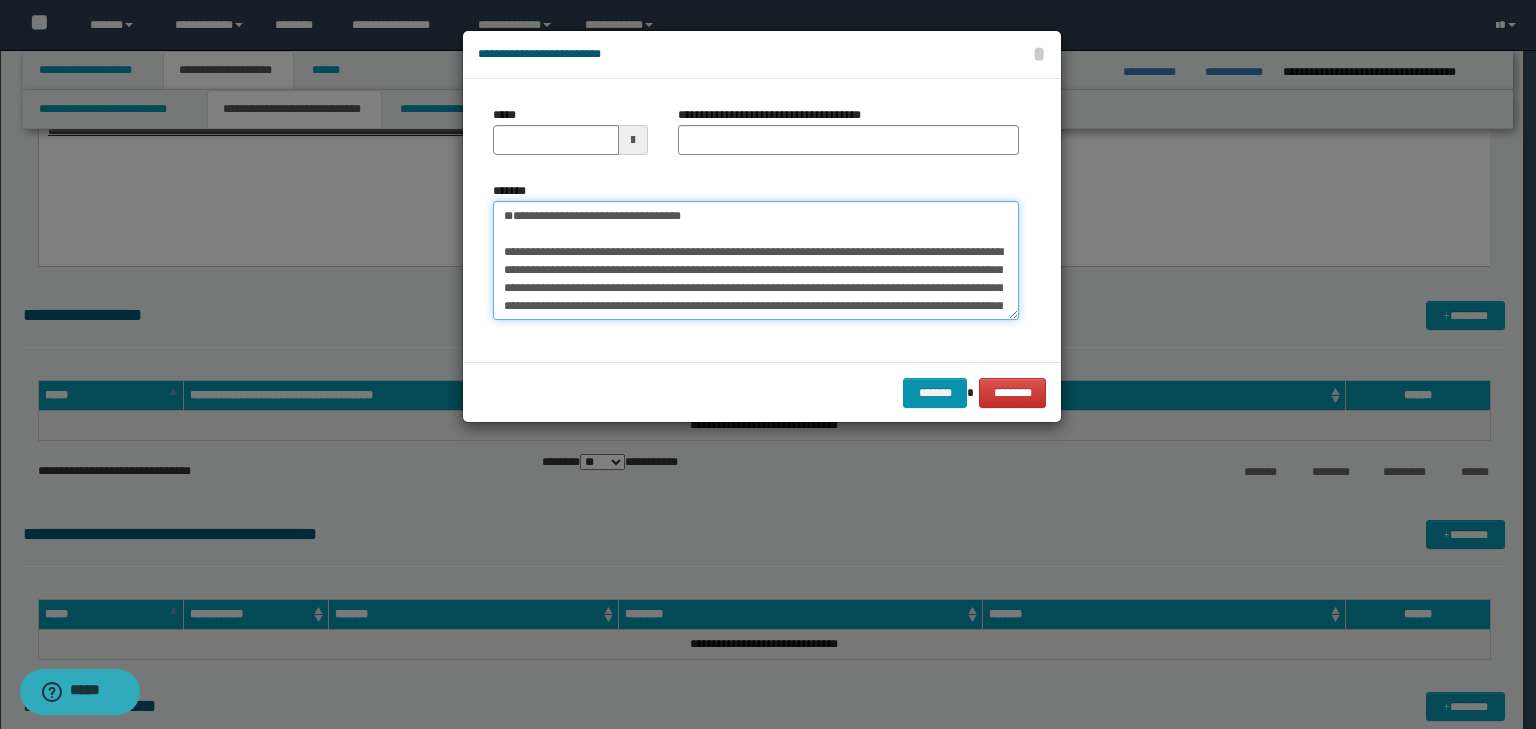 type on "**********" 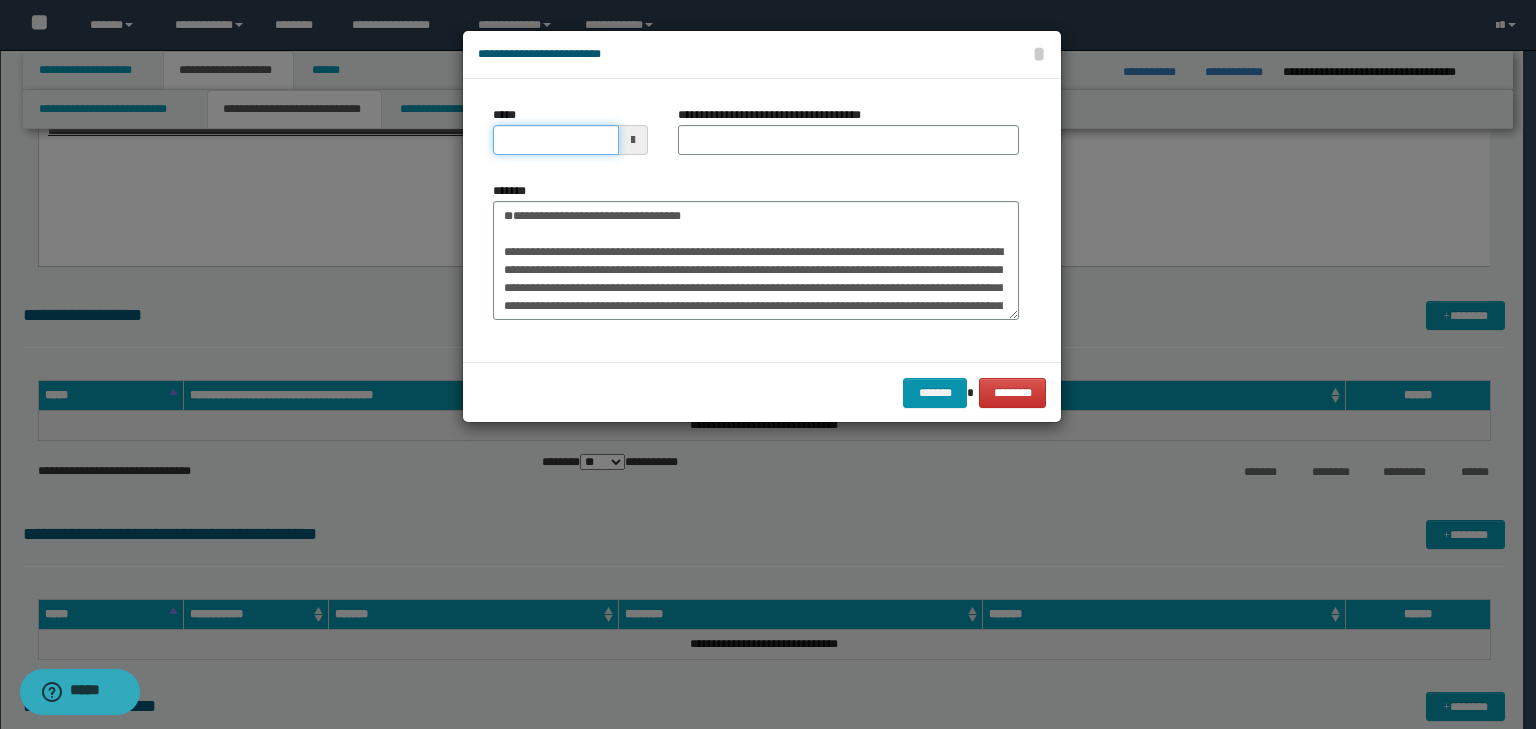 click on "*****" at bounding box center (556, 140) 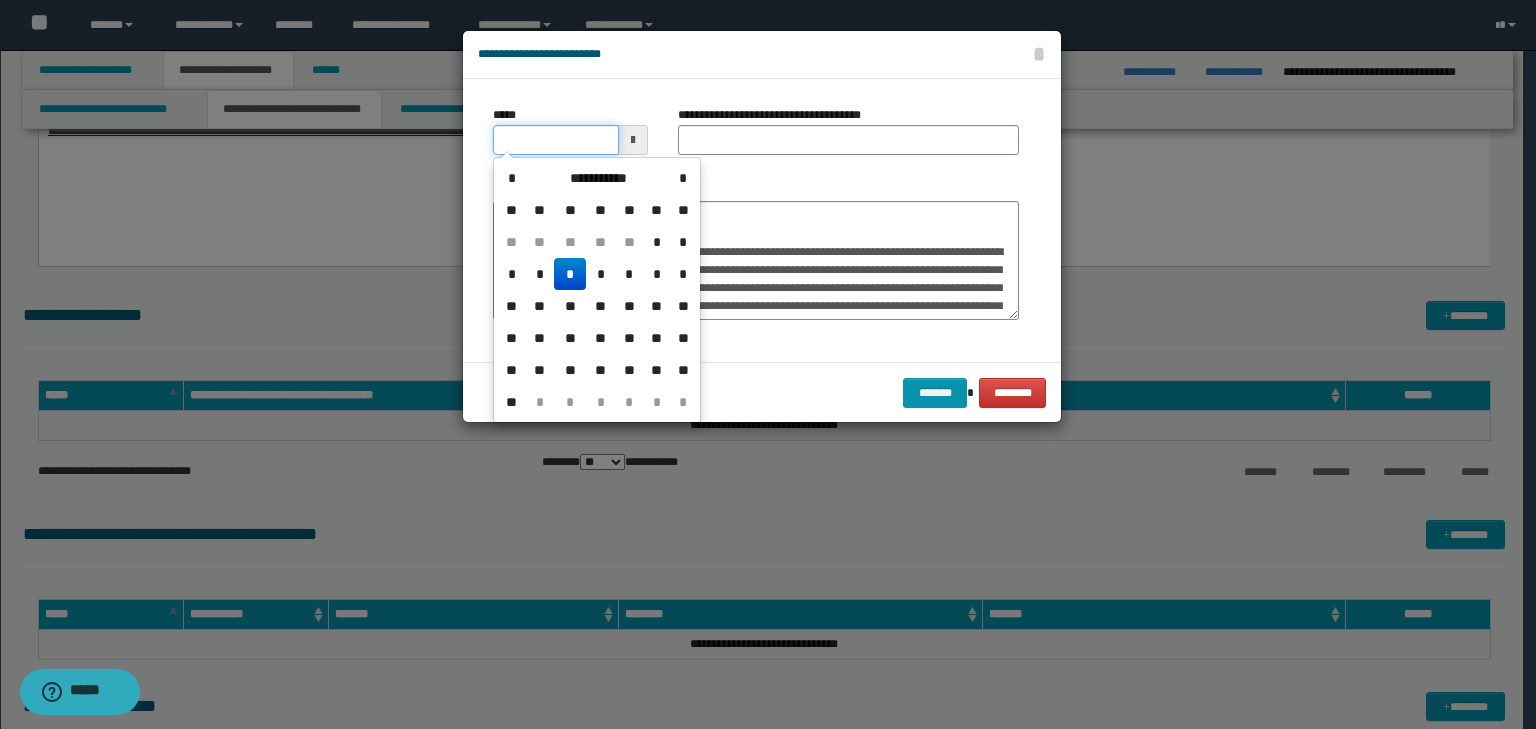 type on "**********" 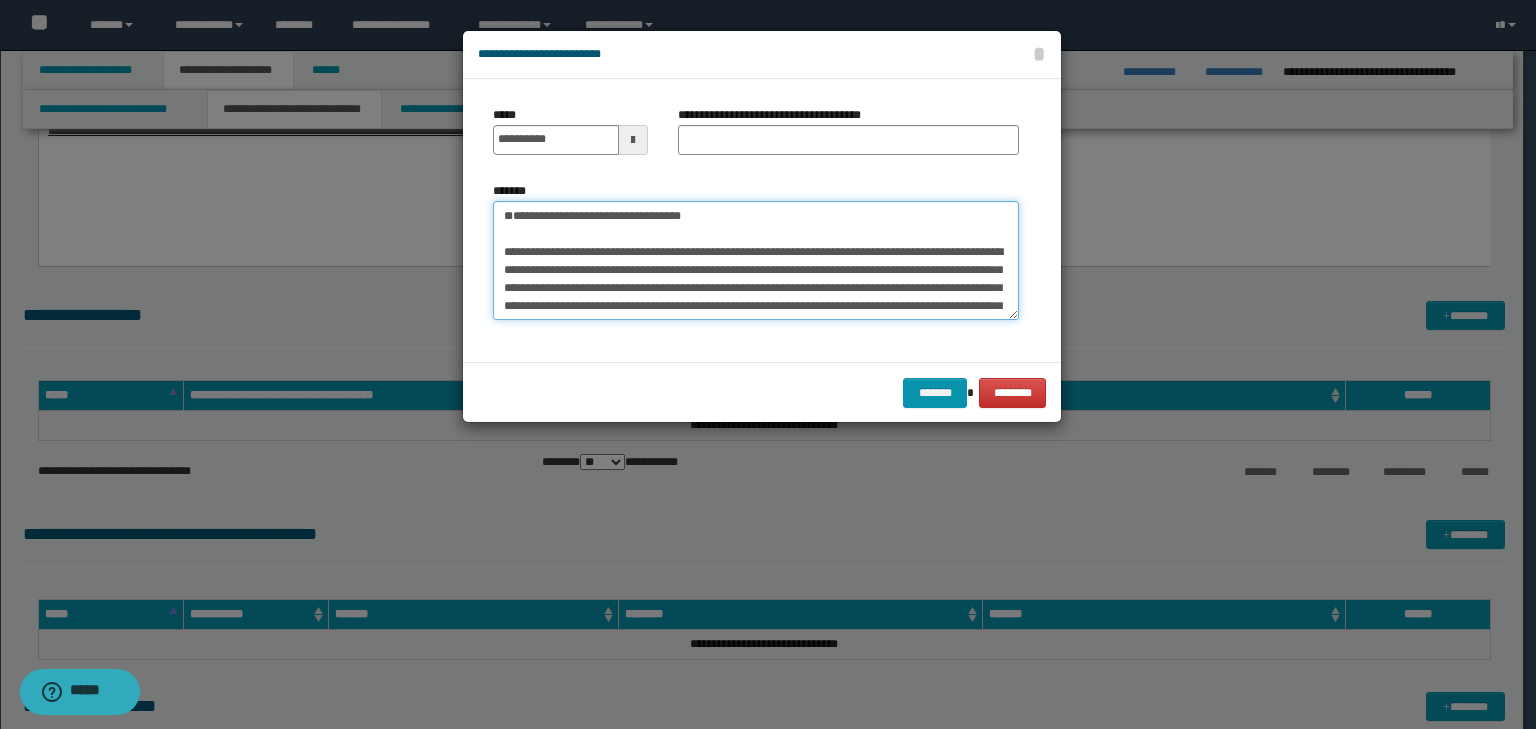 drag, startPoint x: 741, startPoint y: 210, endPoint x: 430, endPoint y: 191, distance: 311.57983 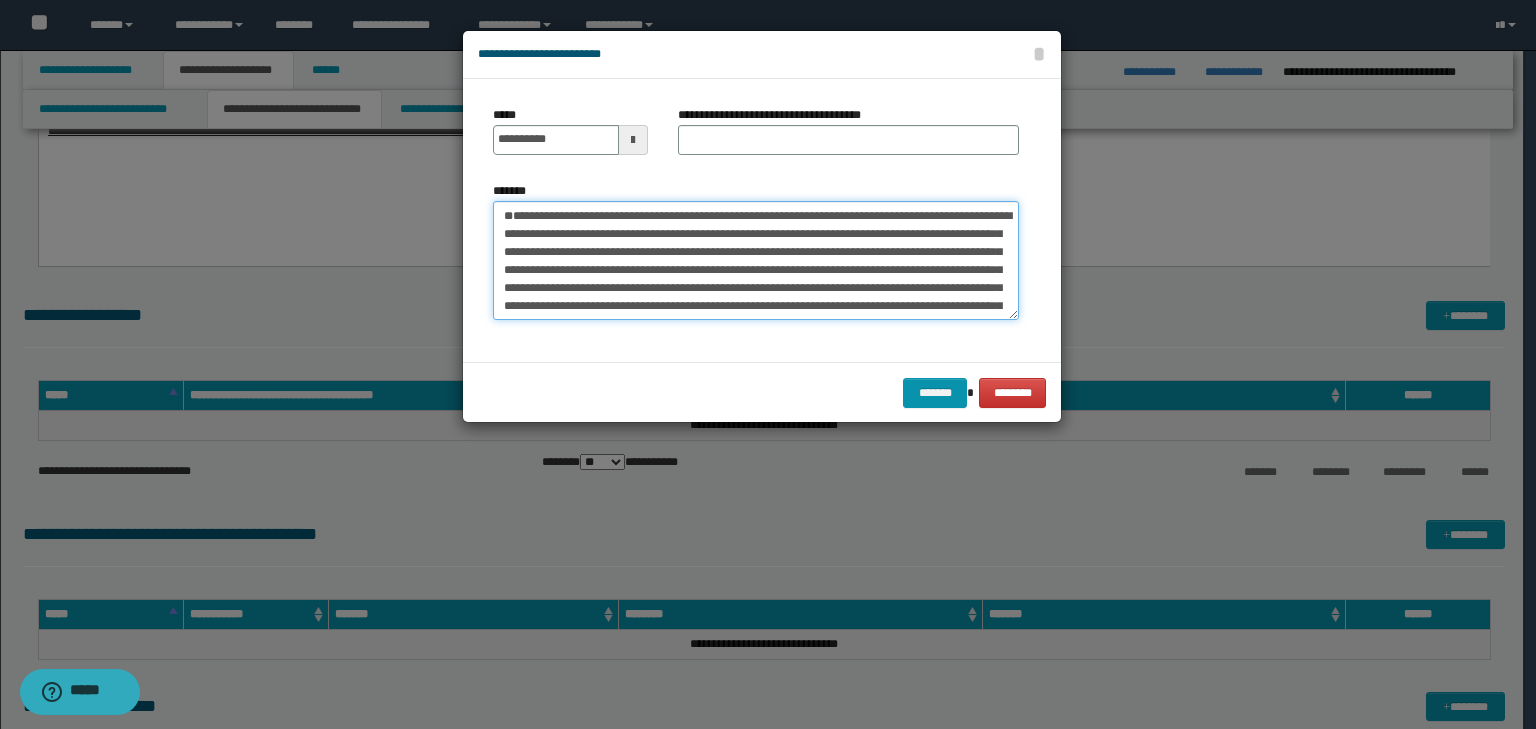 type on "**********" 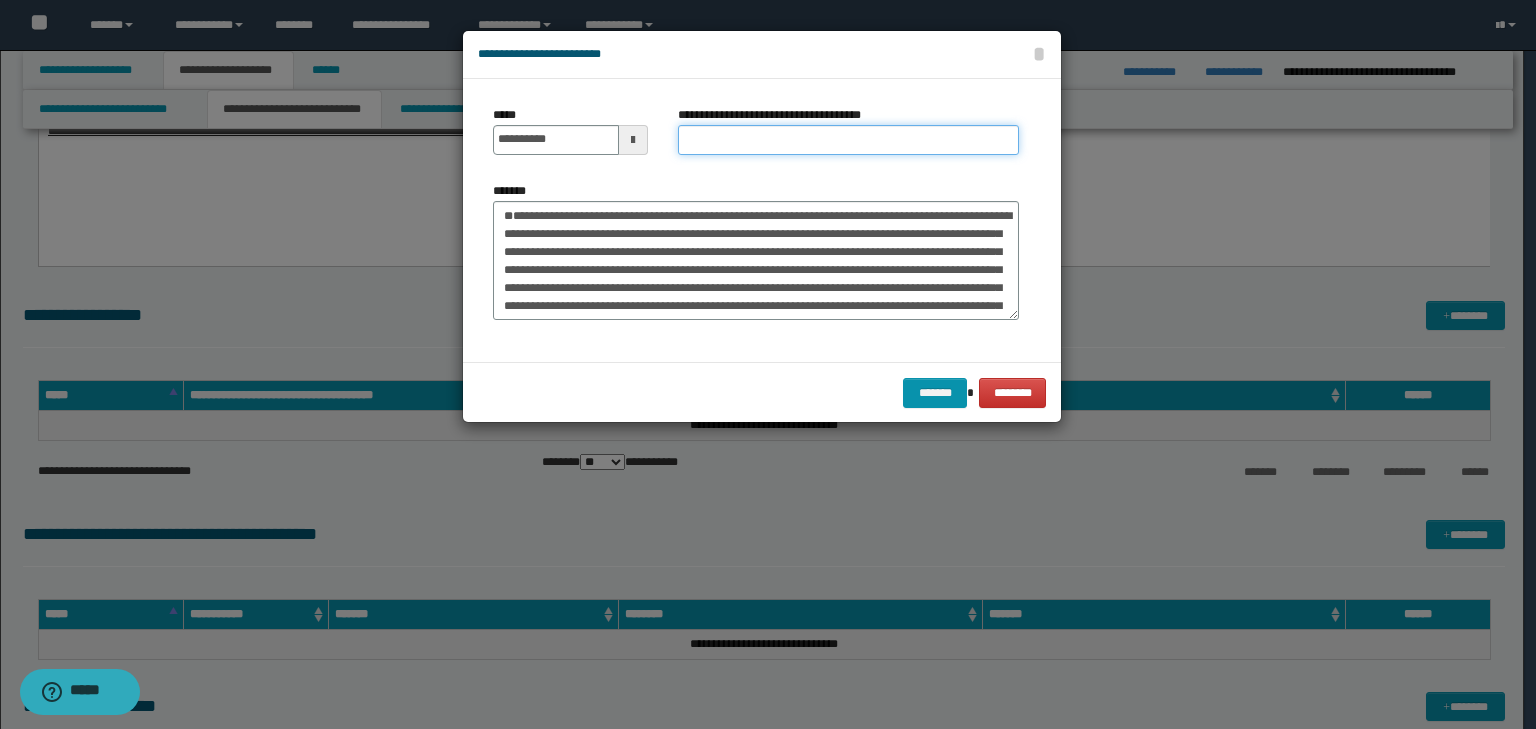 click on "**********" at bounding box center [848, 140] 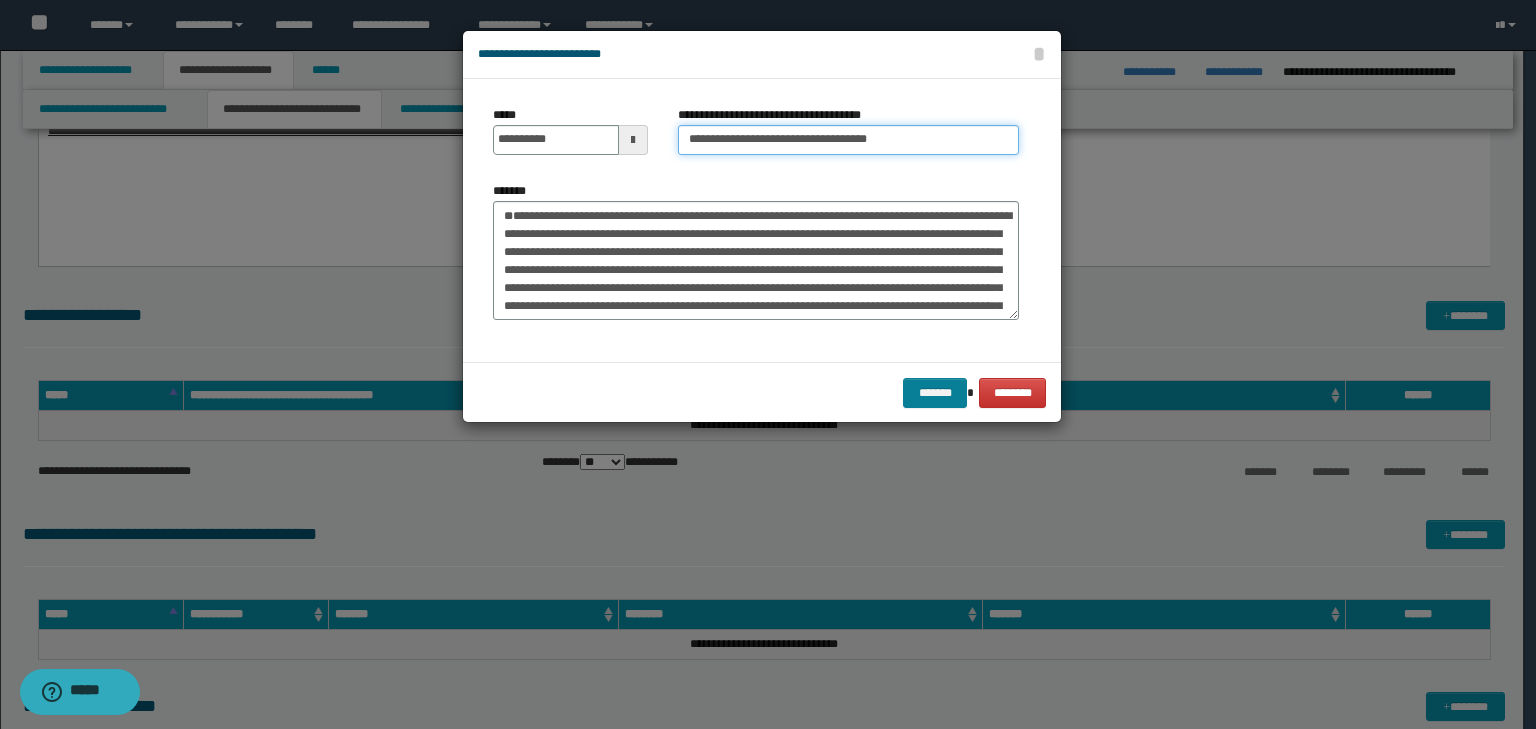 type on "**********" 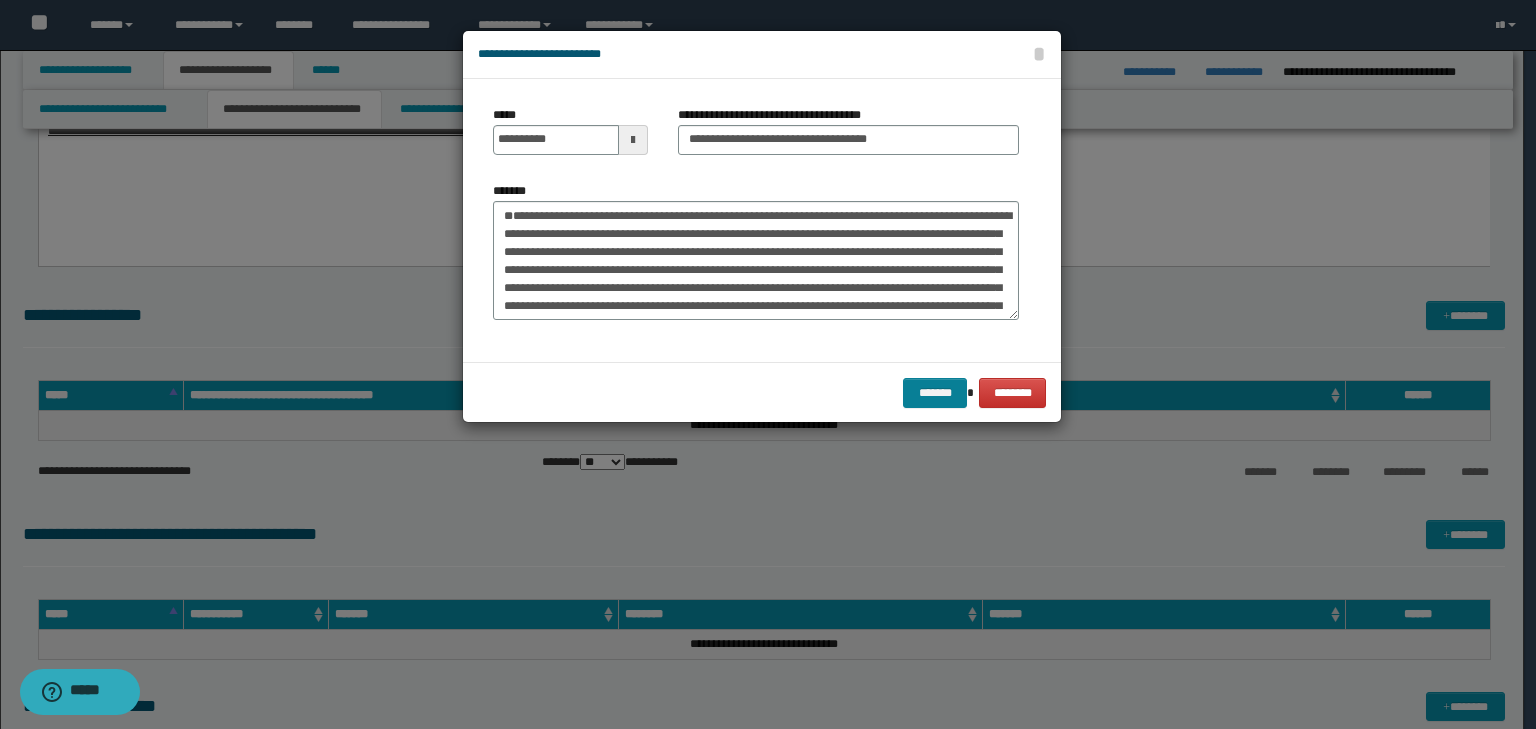 click on "*******
********" at bounding box center (762, 392) 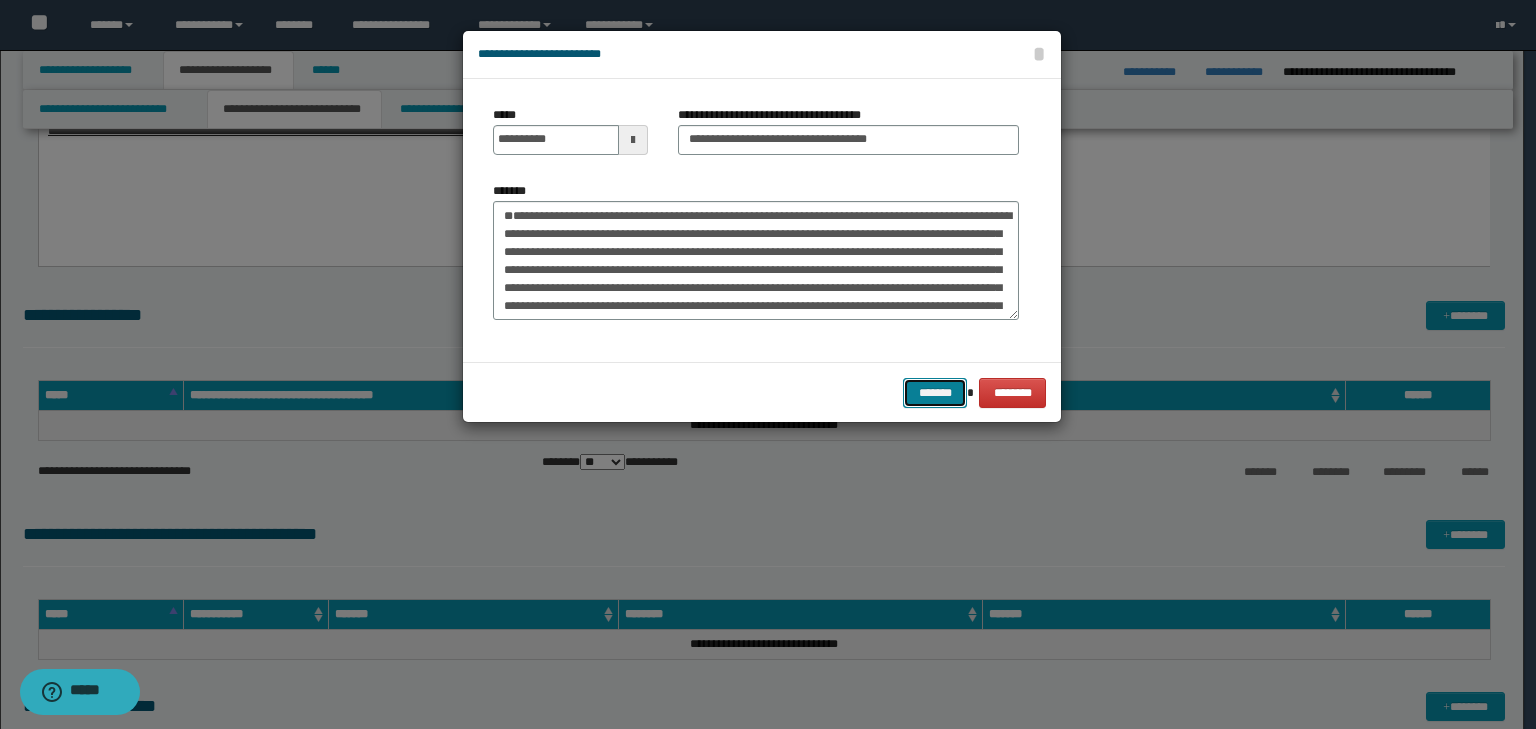 click on "*******" at bounding box center [935, 393] 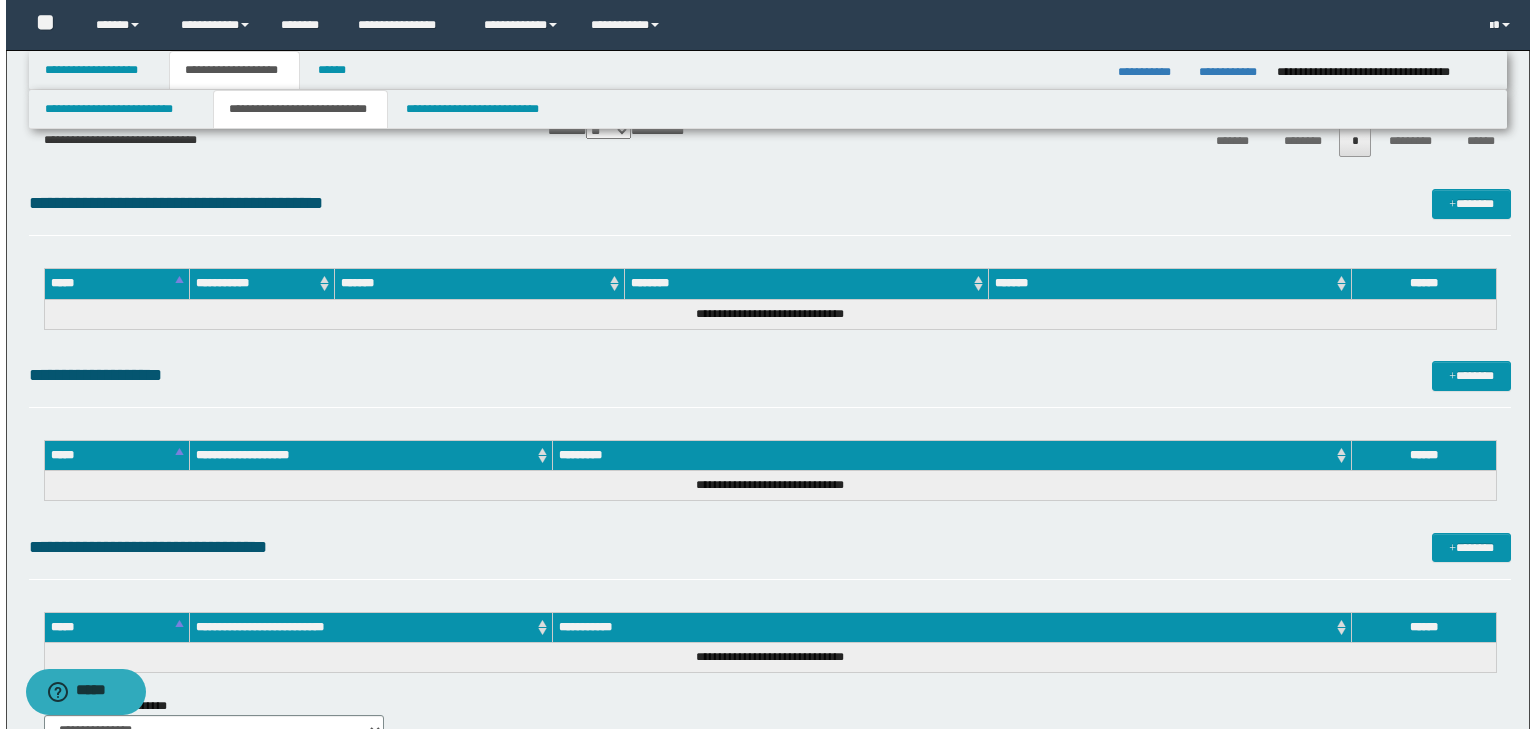 scroll, scrollTop: 4240, scrollLeft: 0, axis: vertical 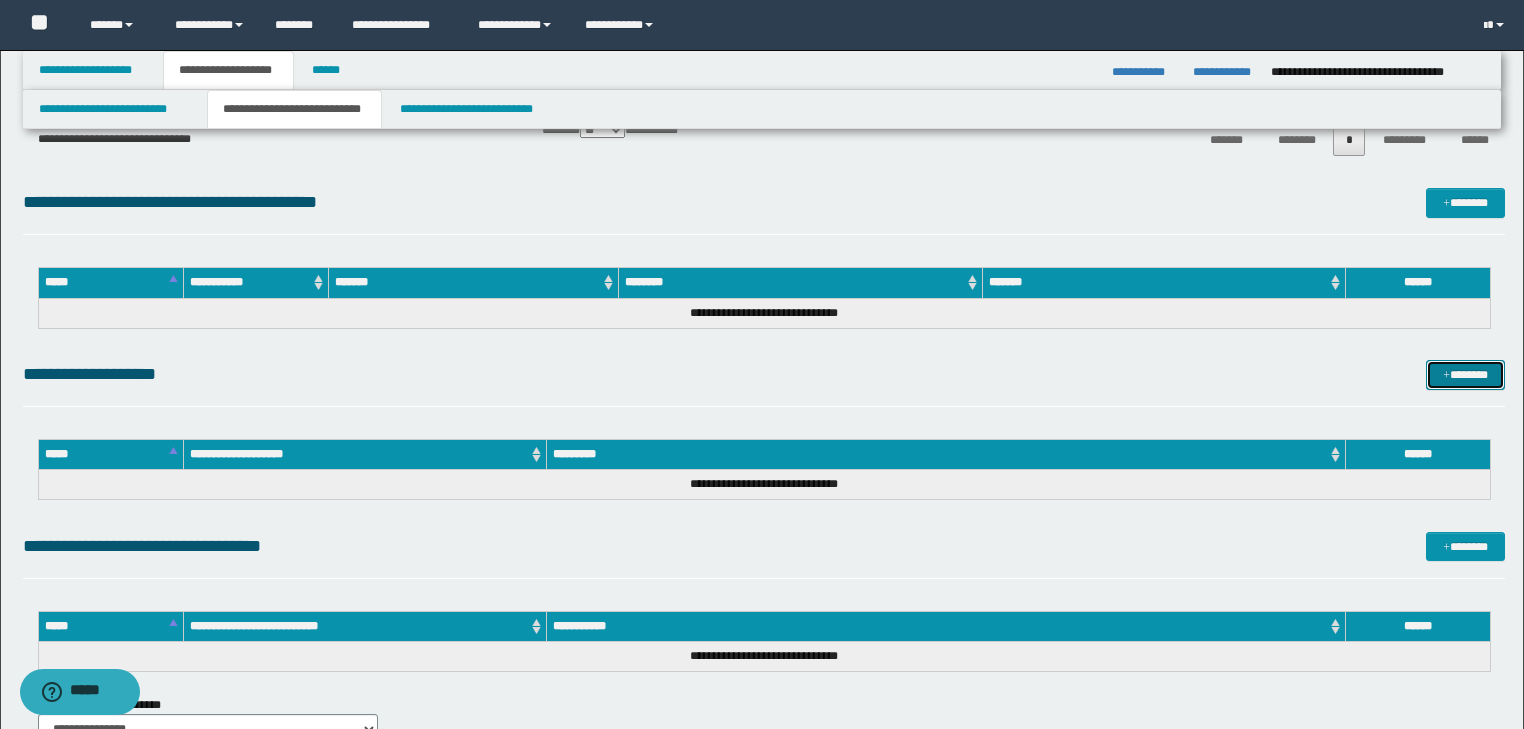 click on "*******" at bounding box center (1465, 375) 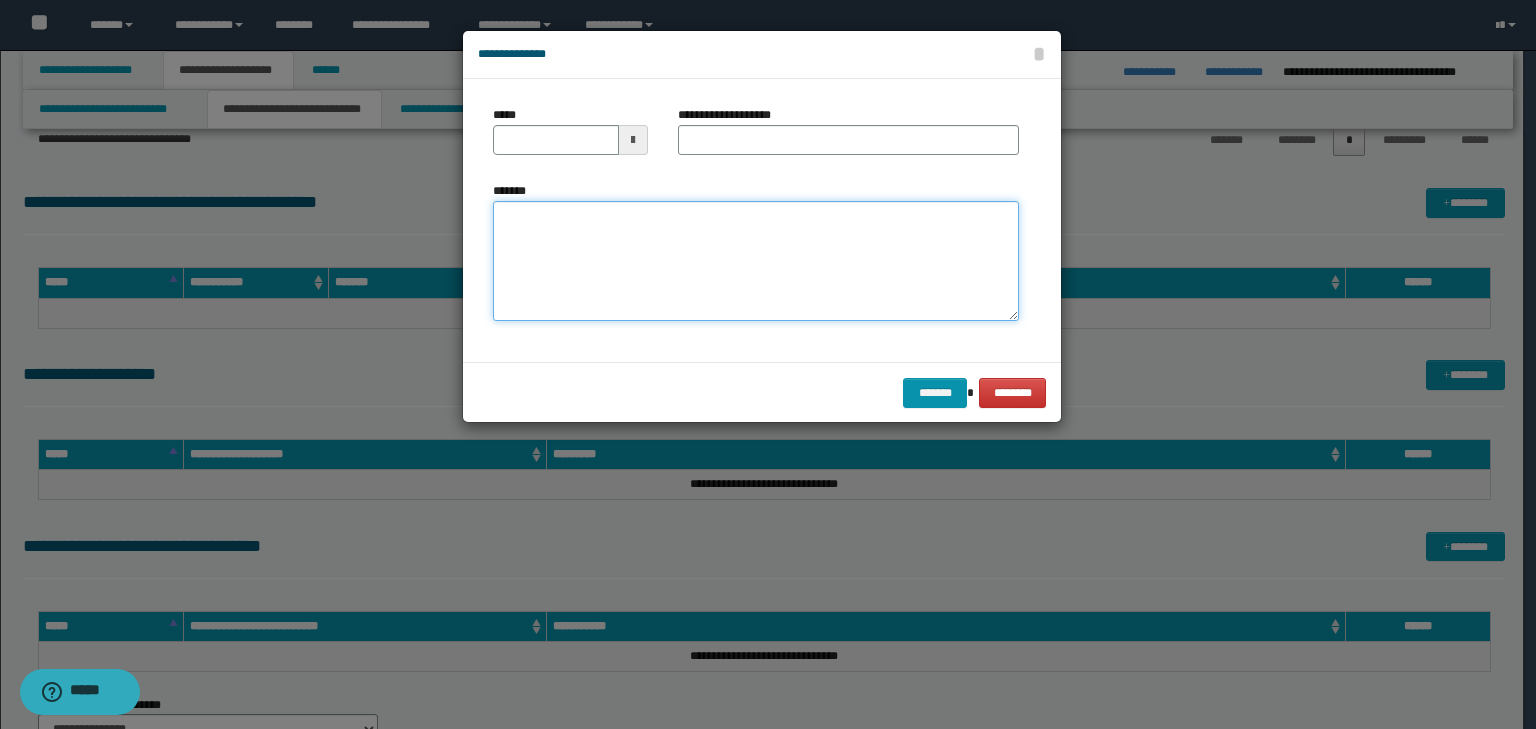 click on "*******" at bounding box center (756, 261) 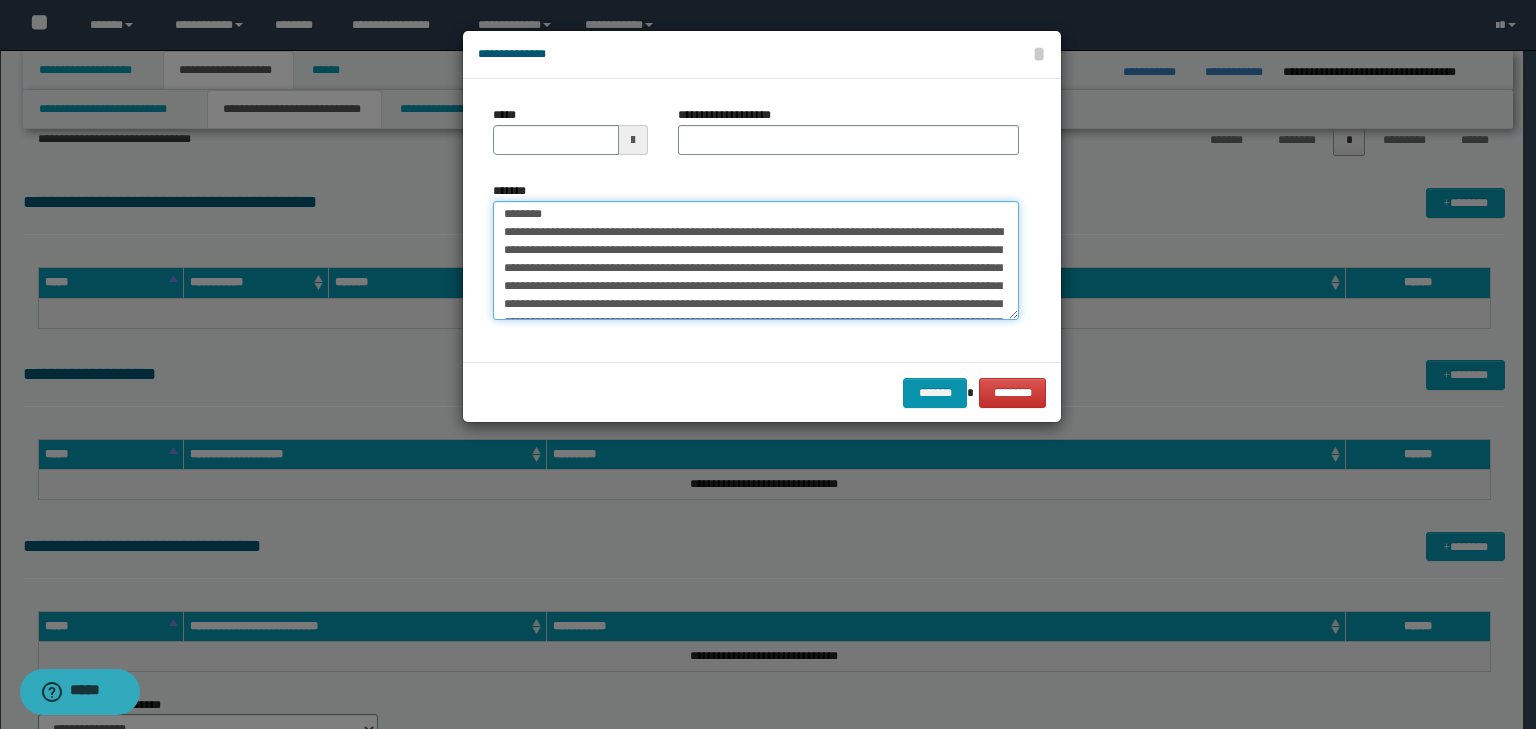 scroll, scrollTop: 0, scrollLeft: 0, axis: both 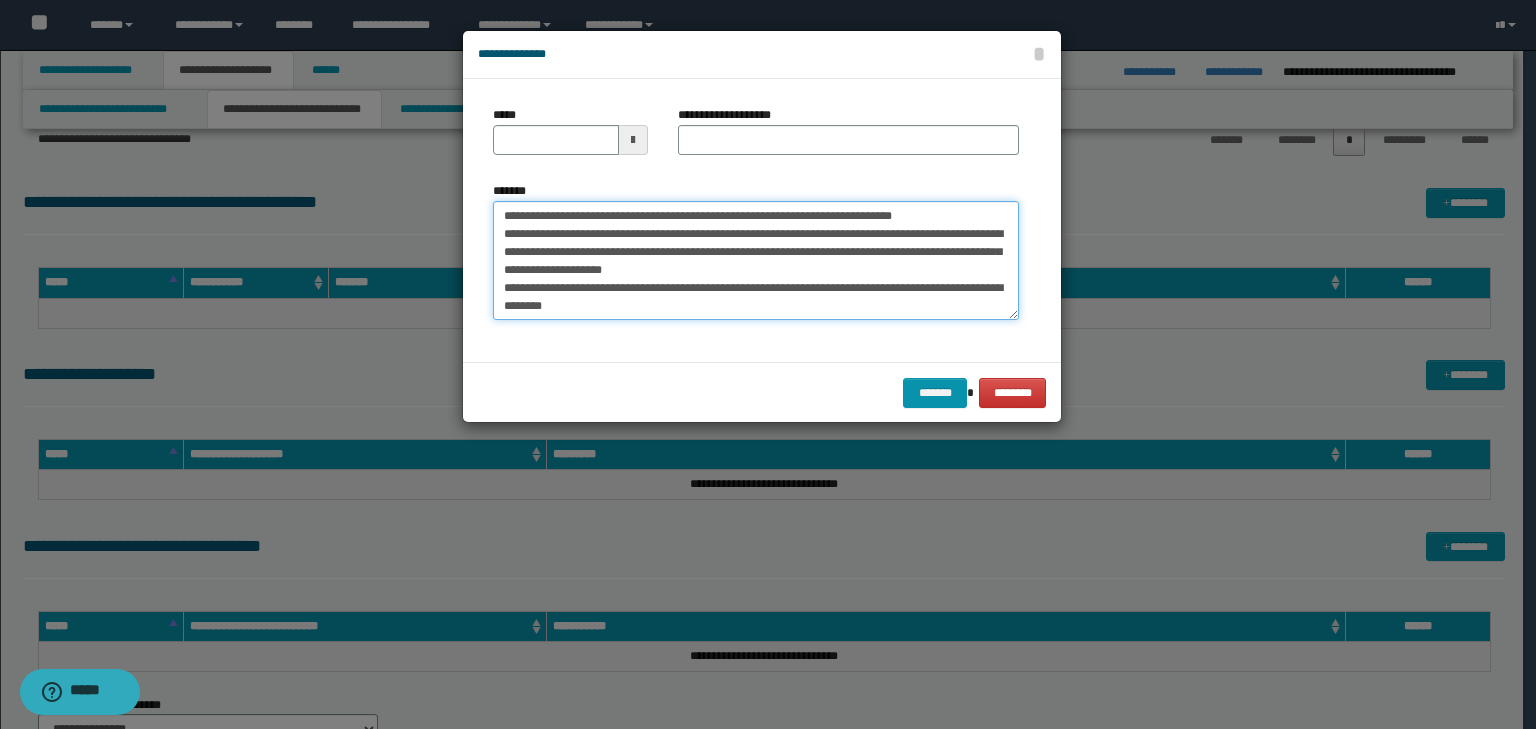 drag, startPoint x: 564, startPoint y: 216, endPoint x: 452, endPoint y: 206, distance: 112.44554 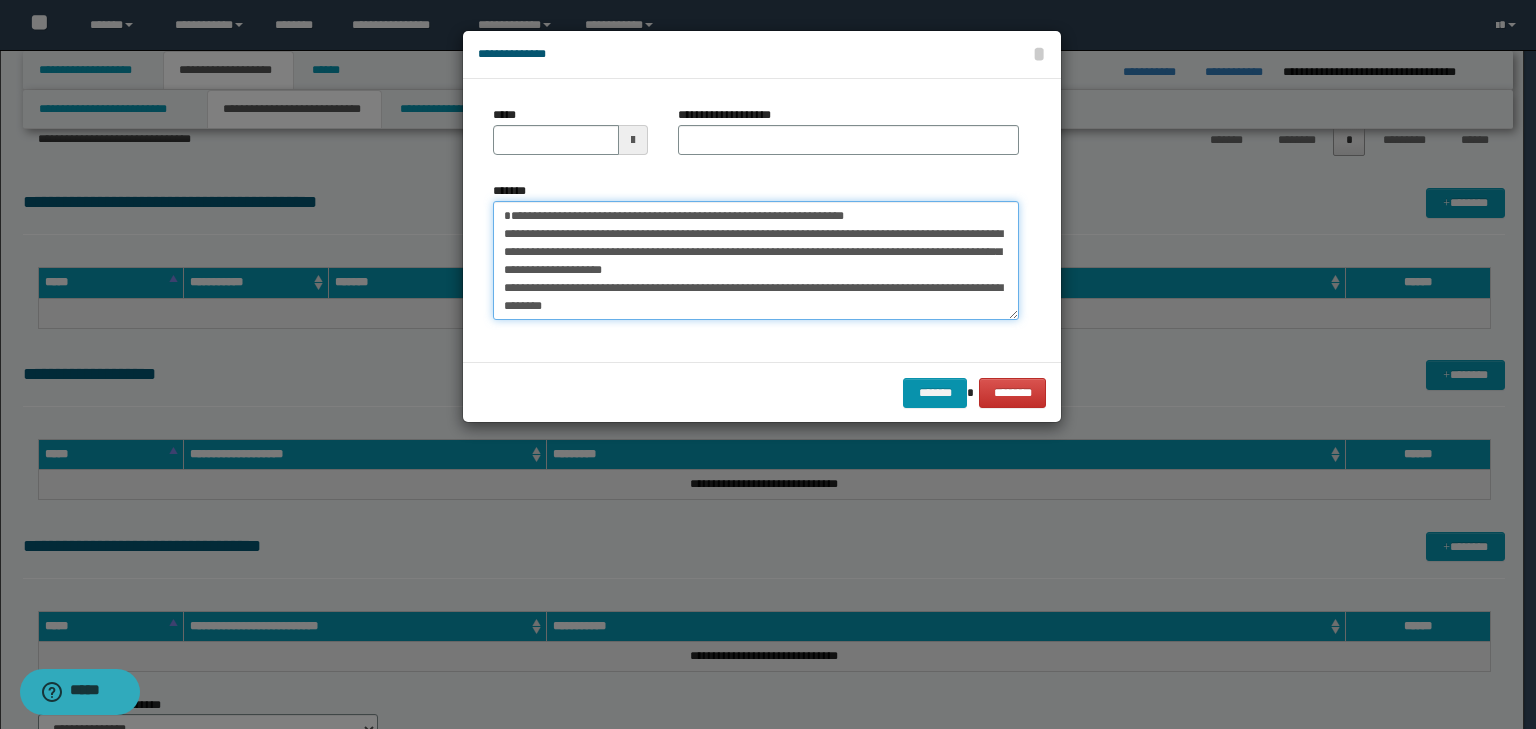 type on "**********" 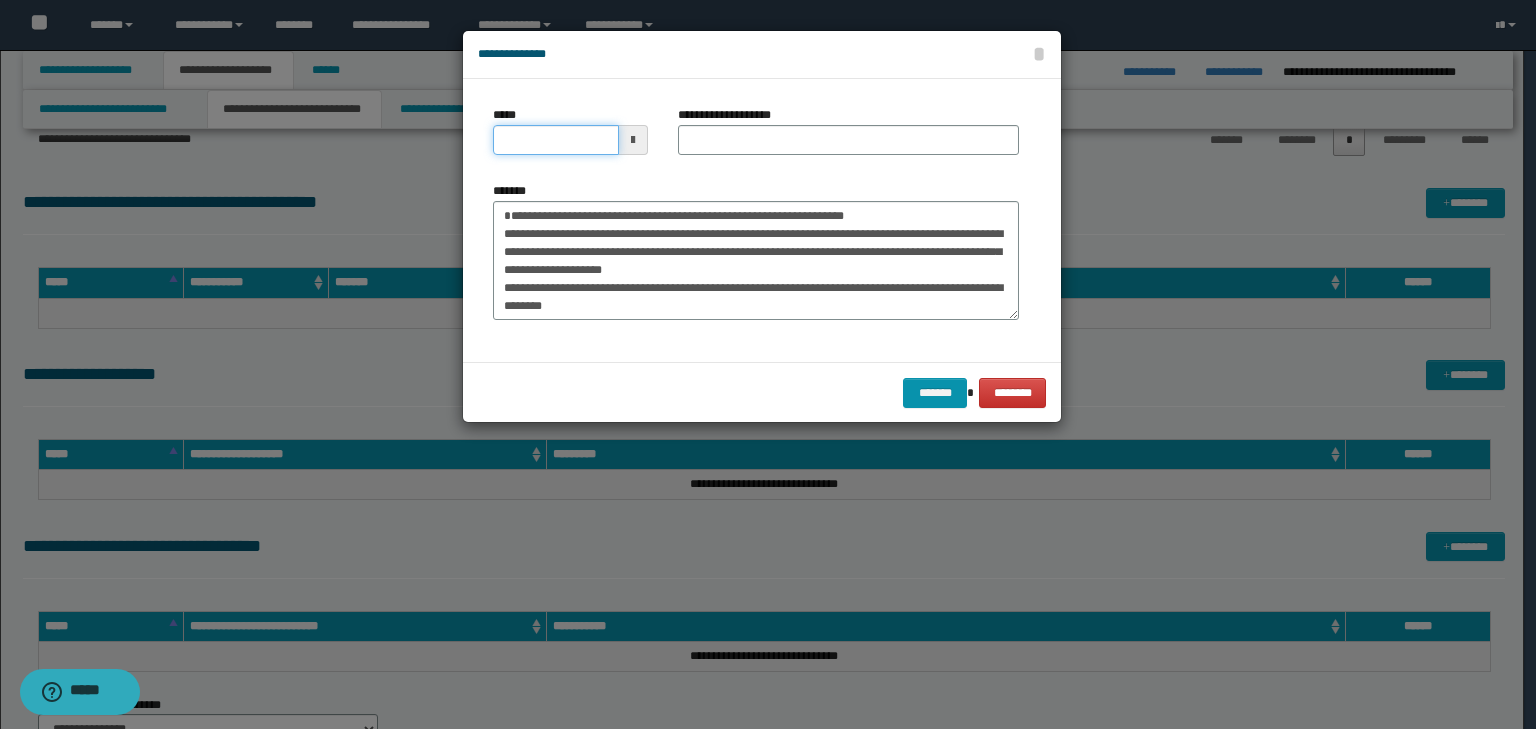 click on "*****" at bounding box center [556, 140] 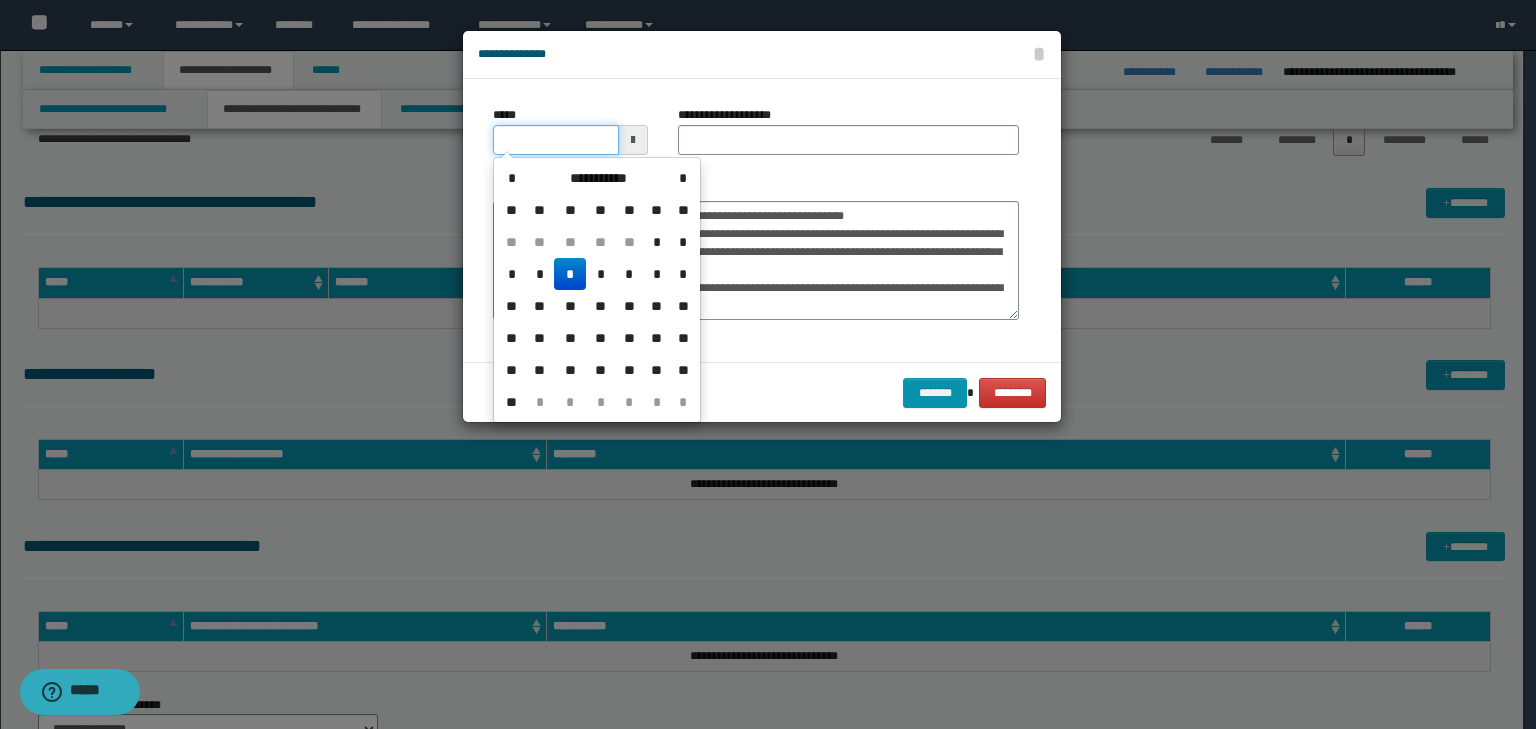 type on "**********" 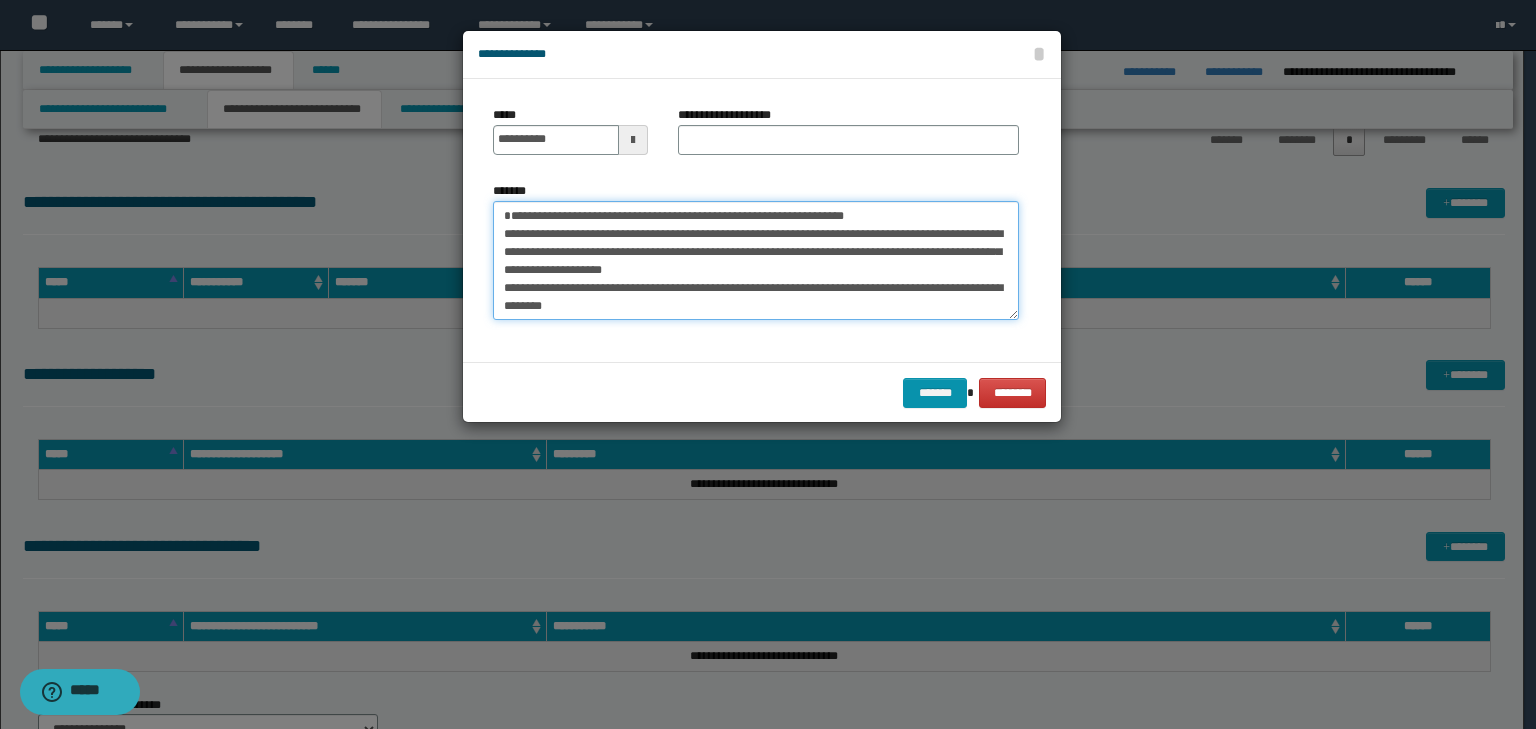 drag, startPoint x: 959, startPoint y: 219, endPoint x: 386, endPoint y: 180, distance: 574.3257 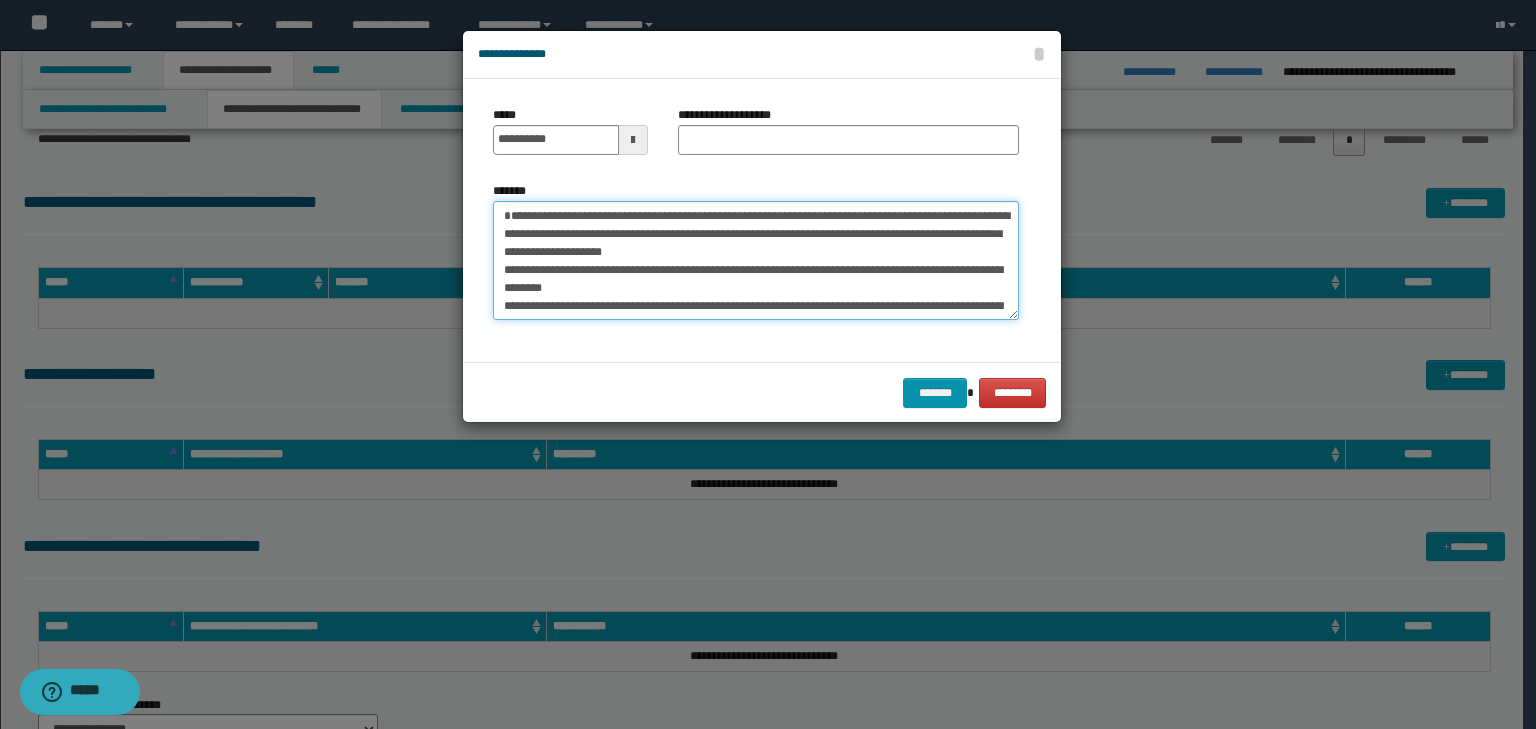 type on "**********" 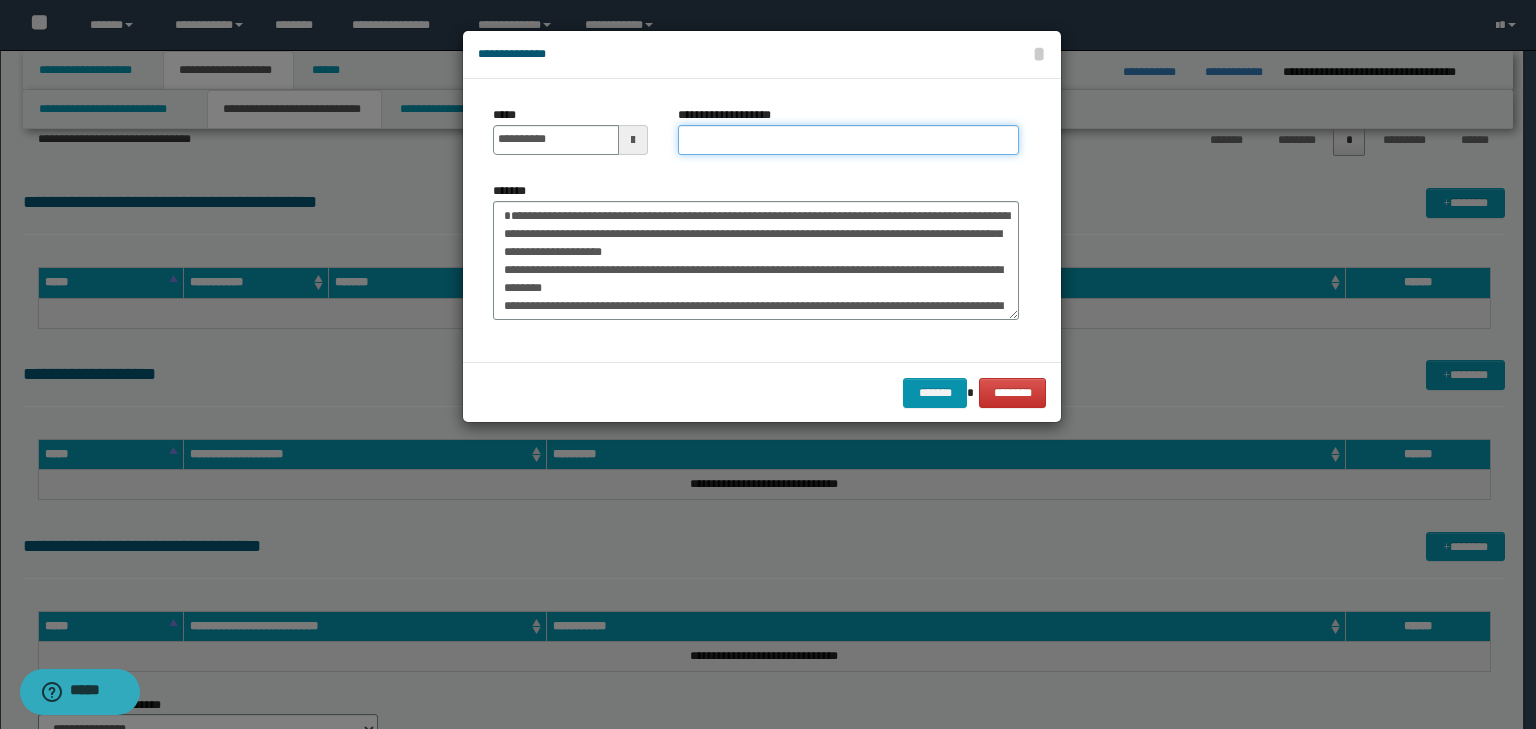 click on "**********" at bounding box center [848, 140] 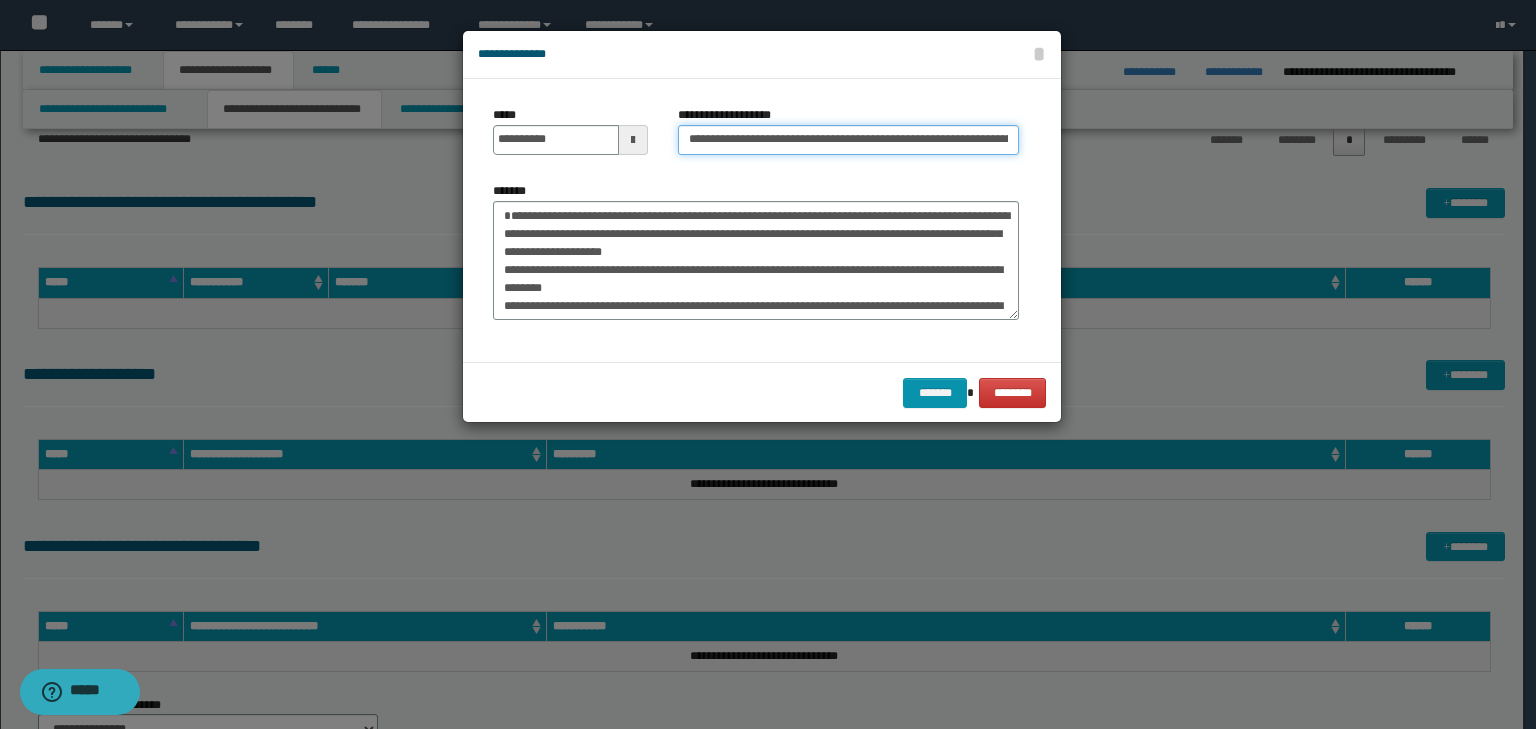 scroll, scrollTop: 0, scrollLeft: 117, axis: horizontal 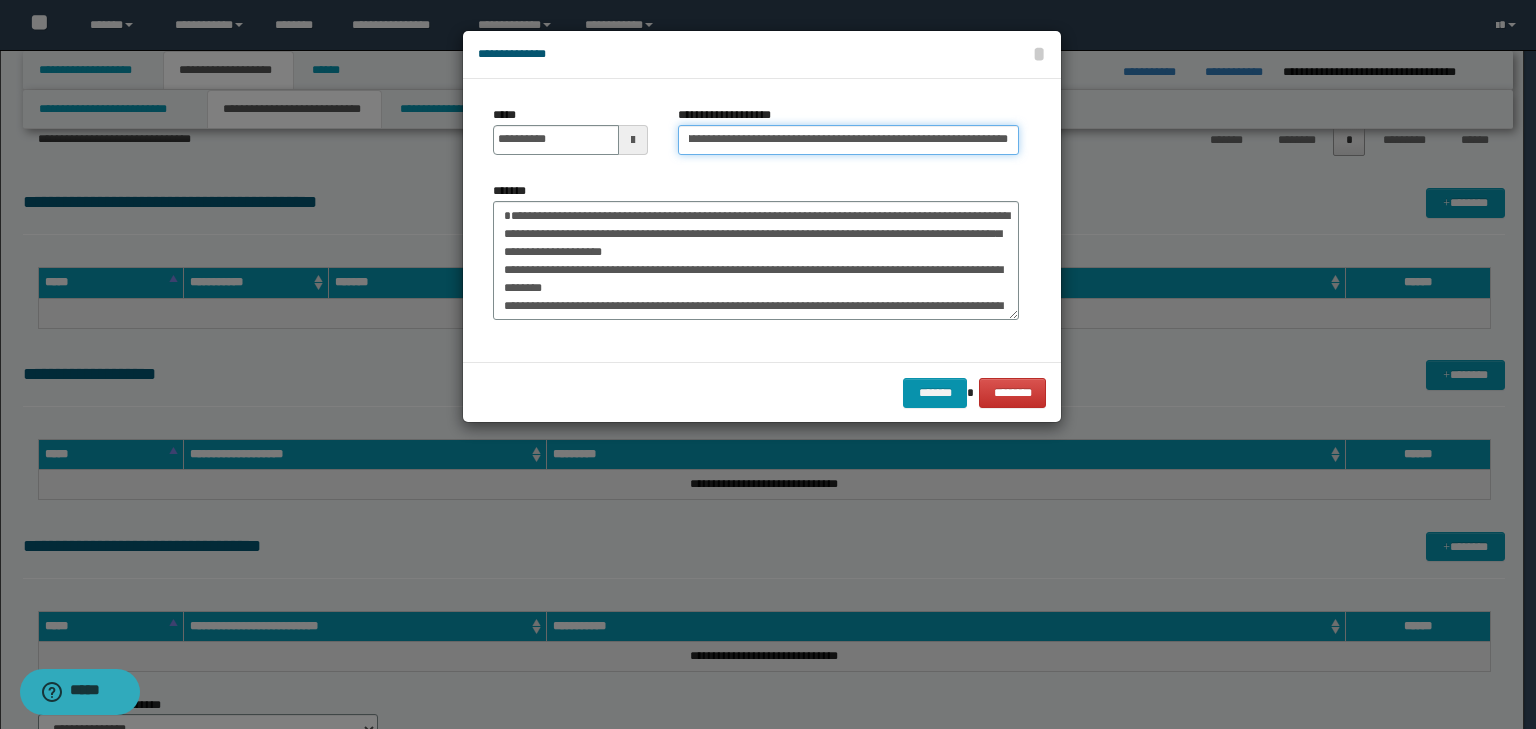 type on "**********" 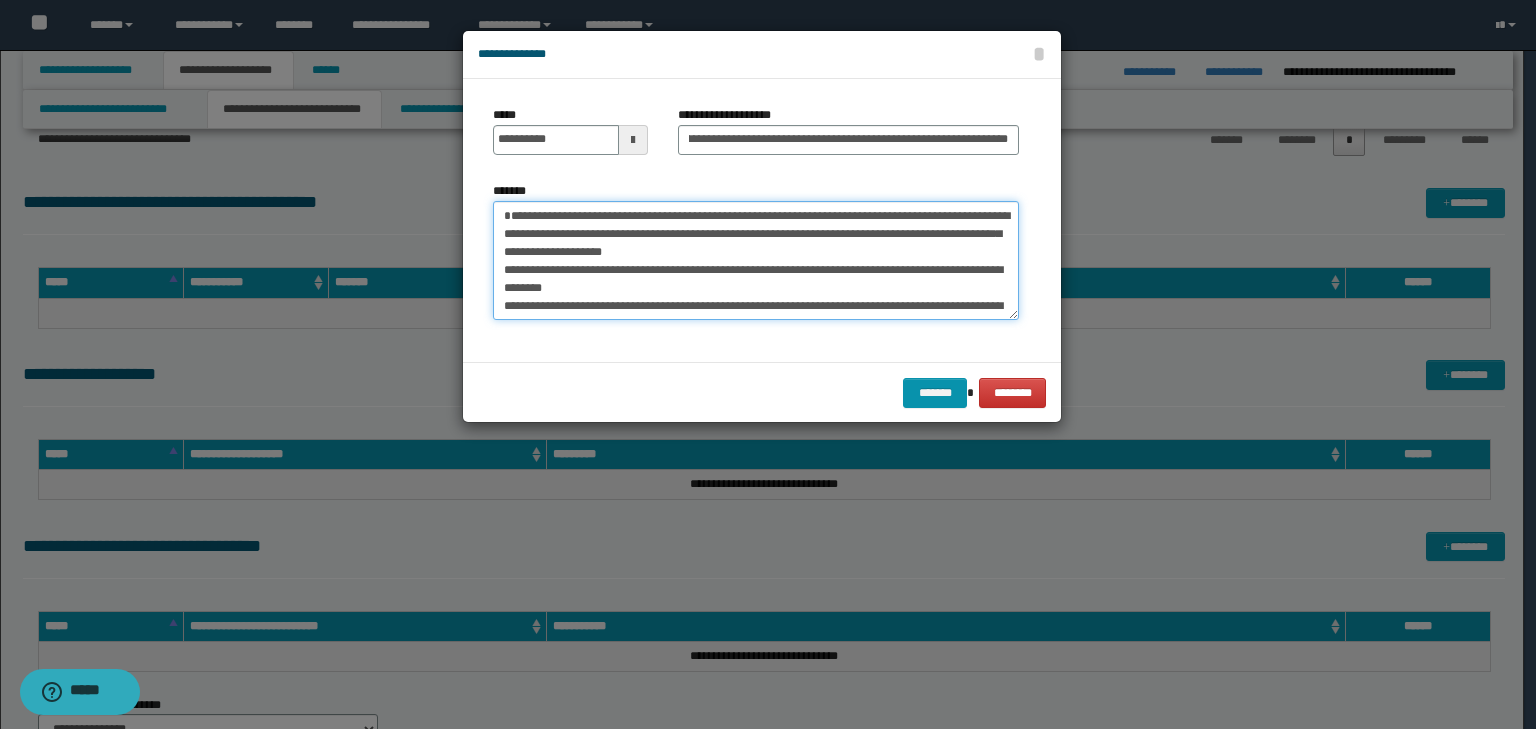 click on "*******" at bounding box center [756, 261] 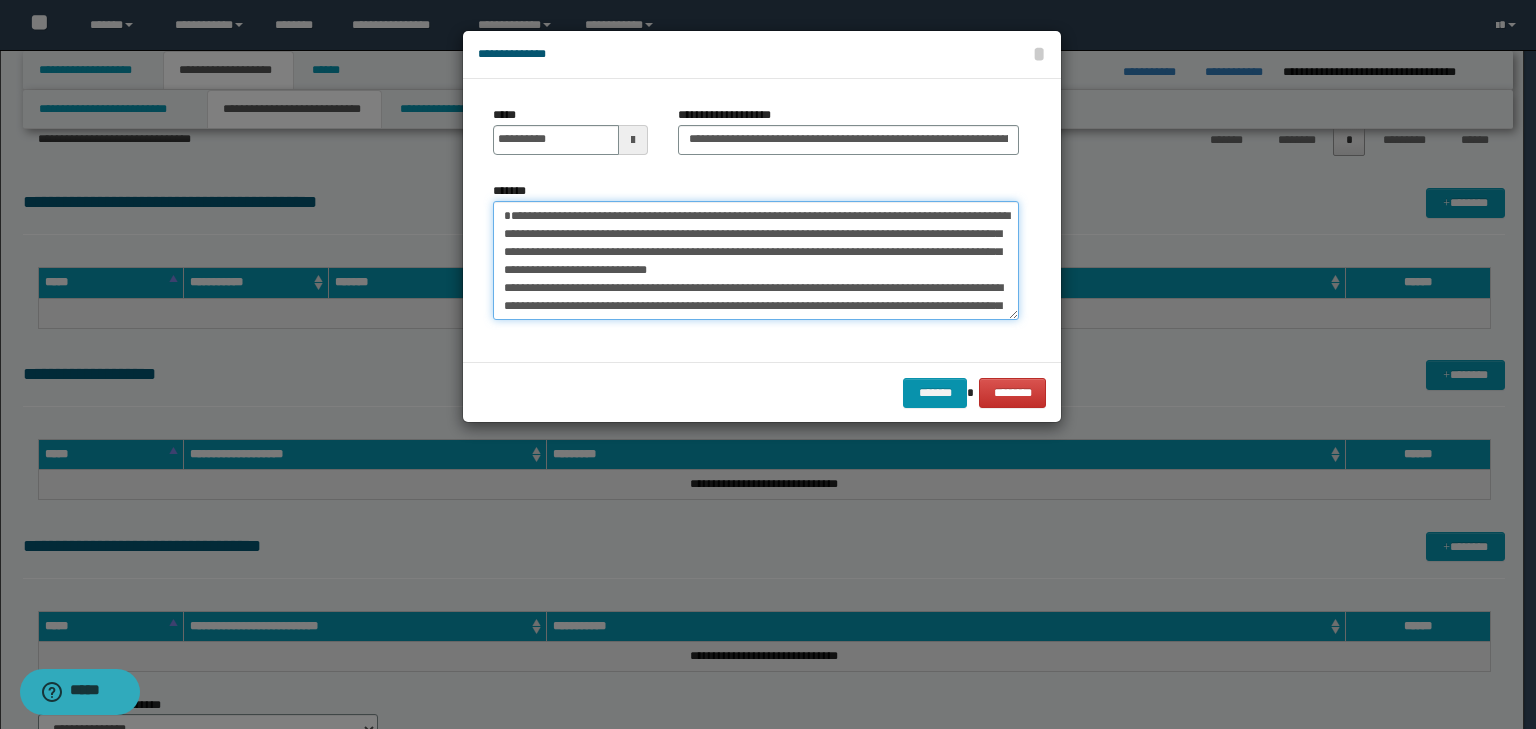 click on "*******" at bounding box center [756, 261] 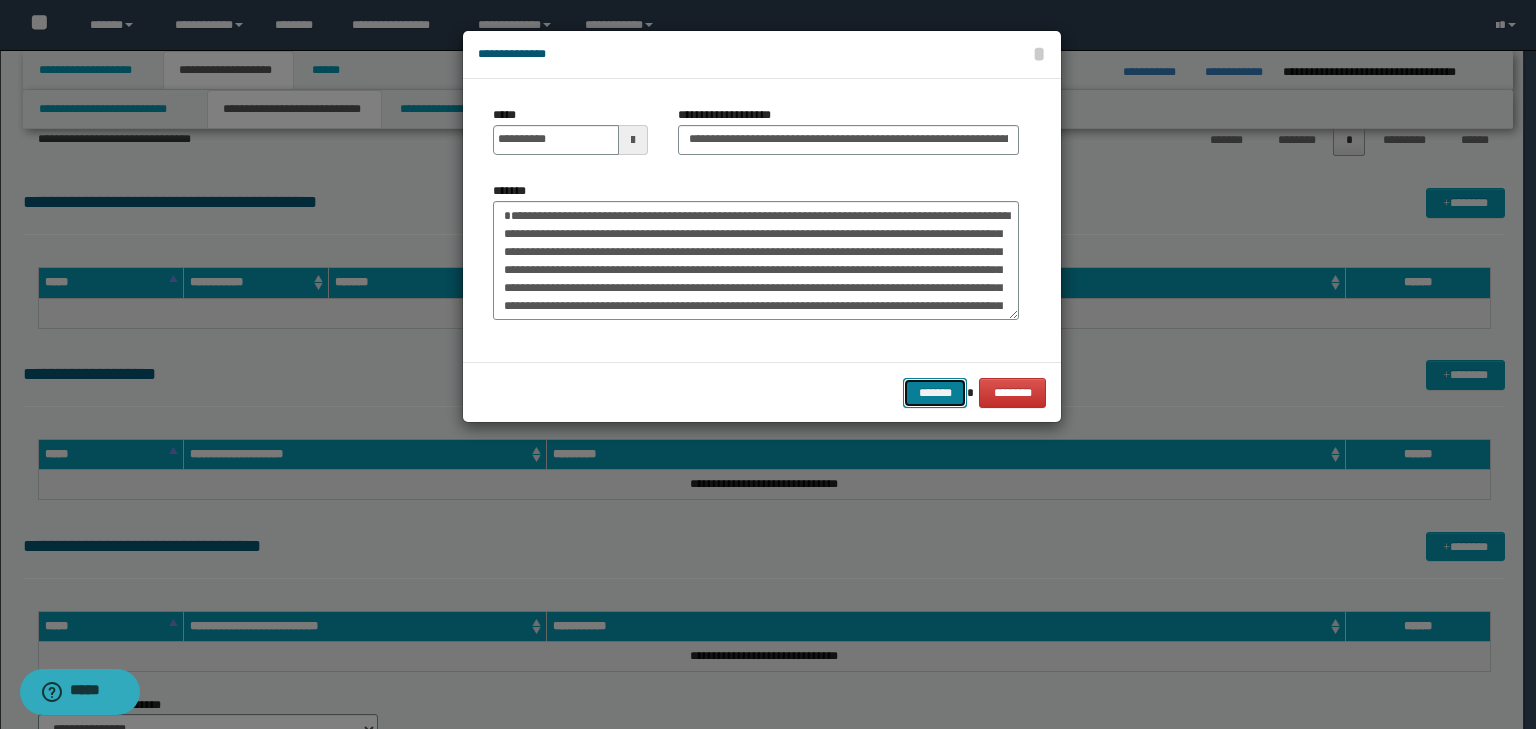 click on "*******" at bounding box center (935, 393) 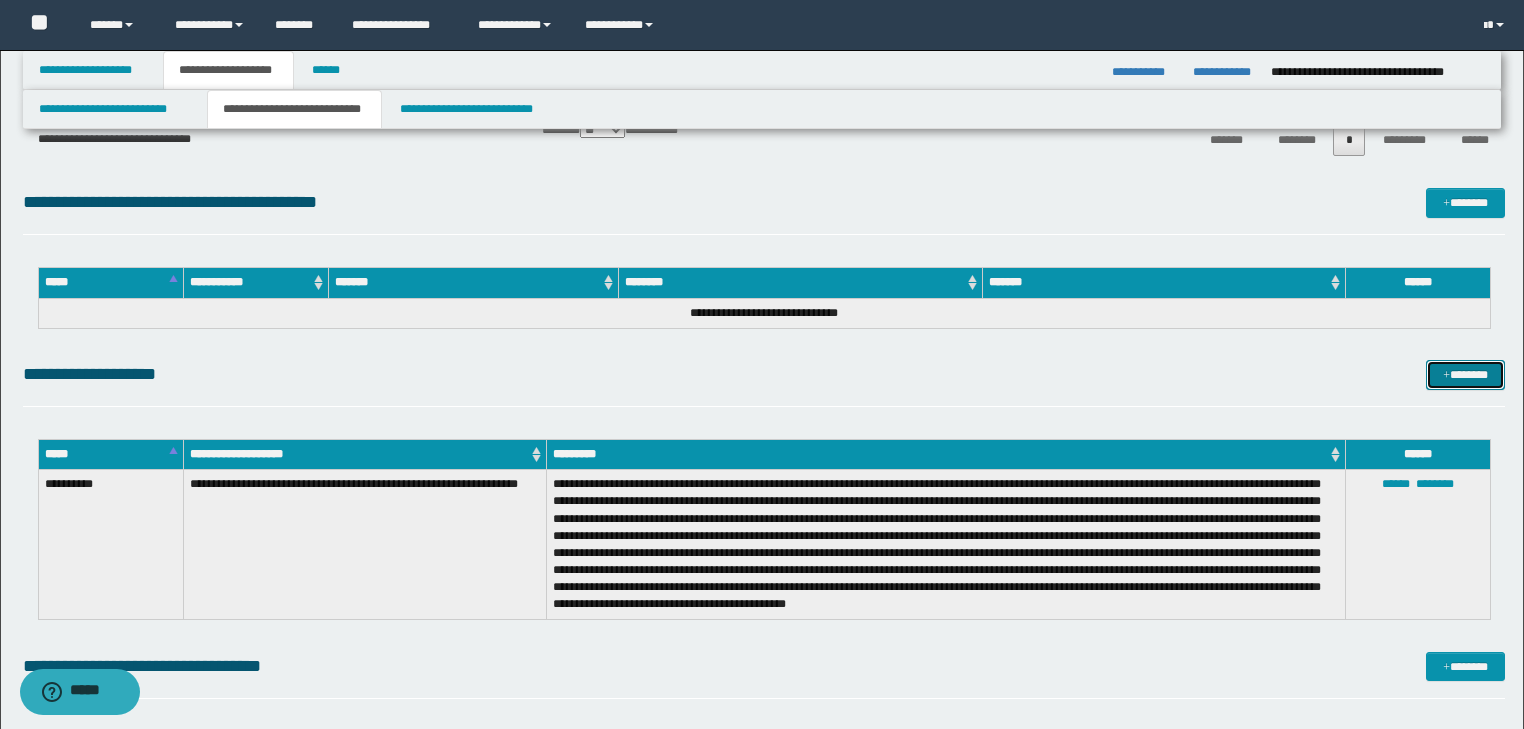 click on "*******" at bounding box center (1465, 375) 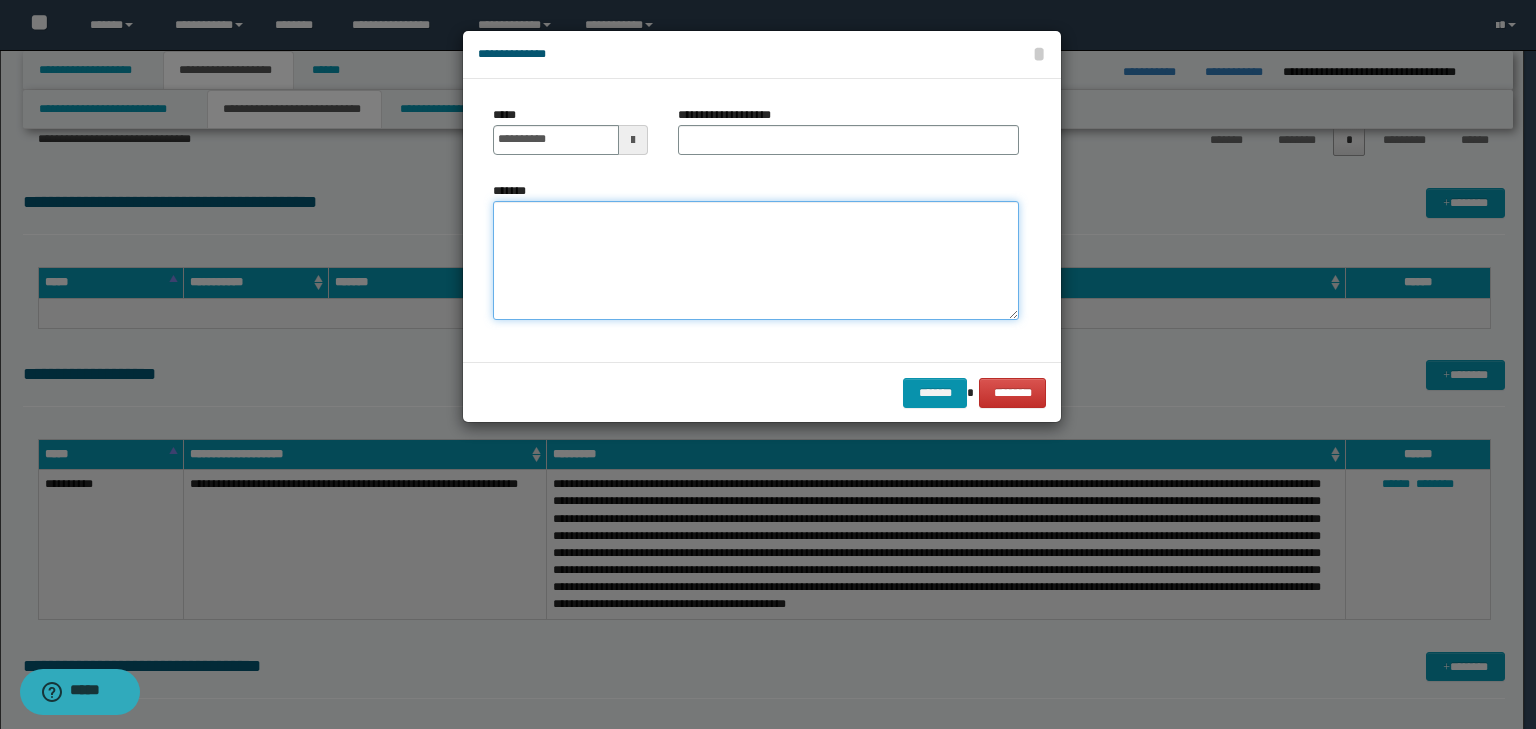 click on "*******" at bounding box center (756, 261) 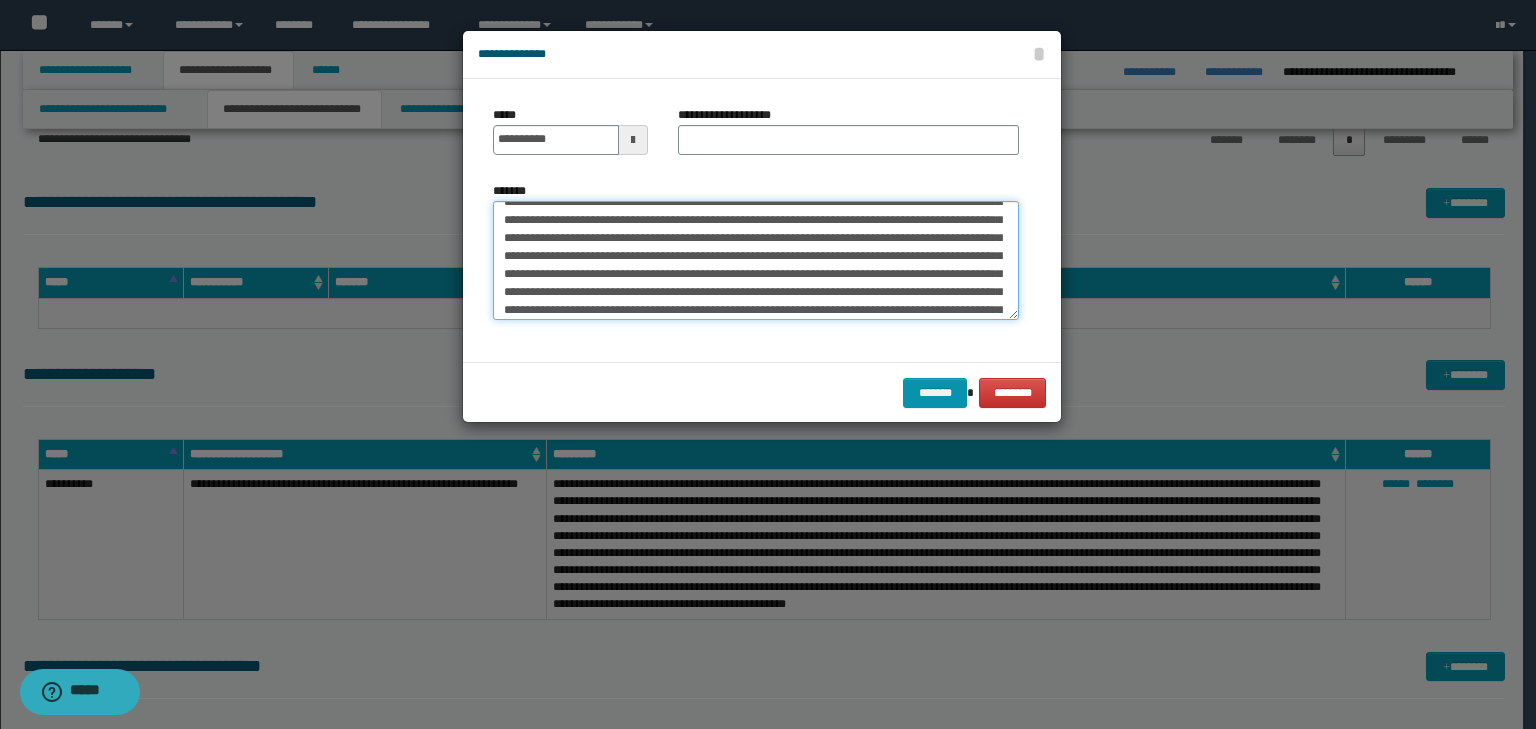 scroll, scrollTop: 0, scrollLeft: 0, axis: both 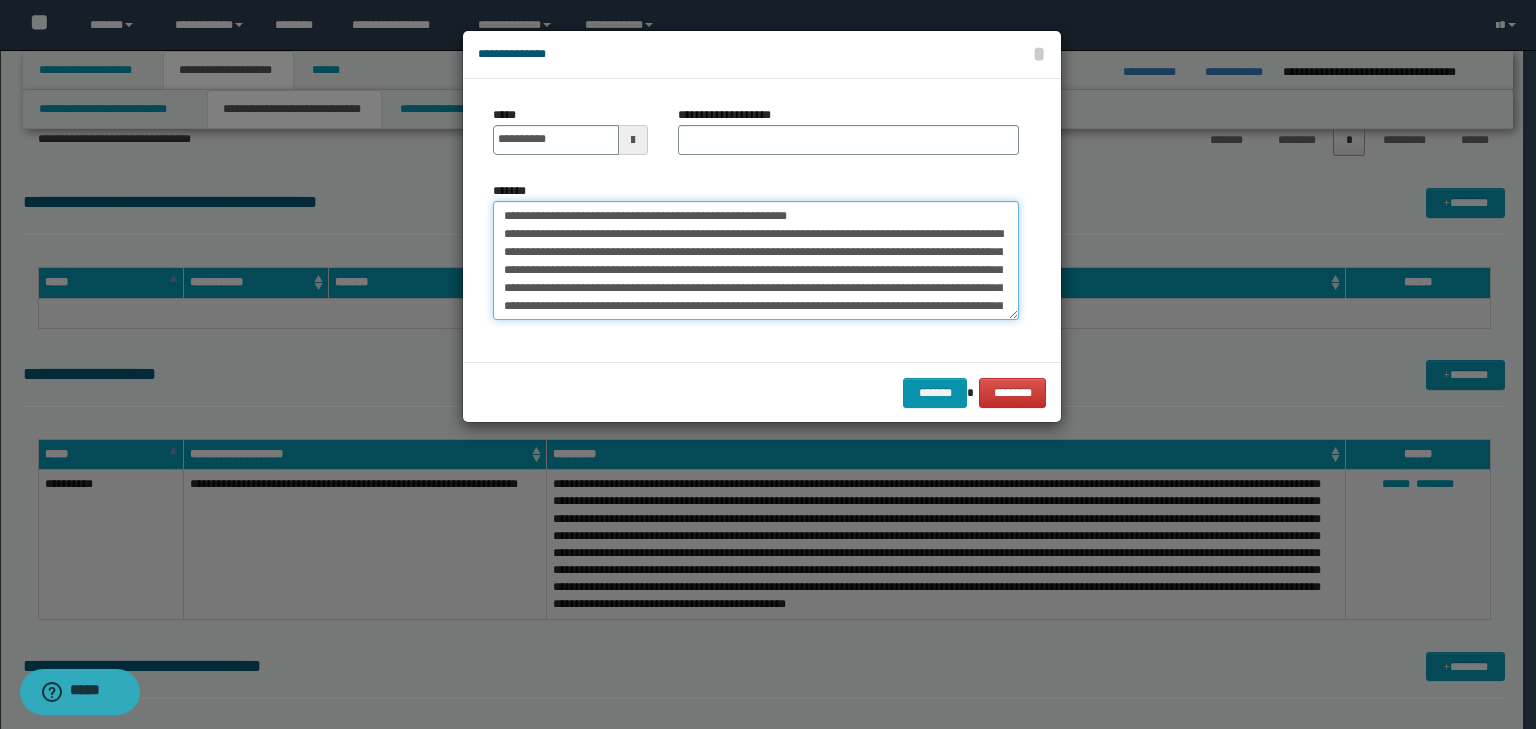 drag, startPoint x: 564, startPoint y: 220, endPoint x: 479, endPoint y: 214, distance: 85.2115 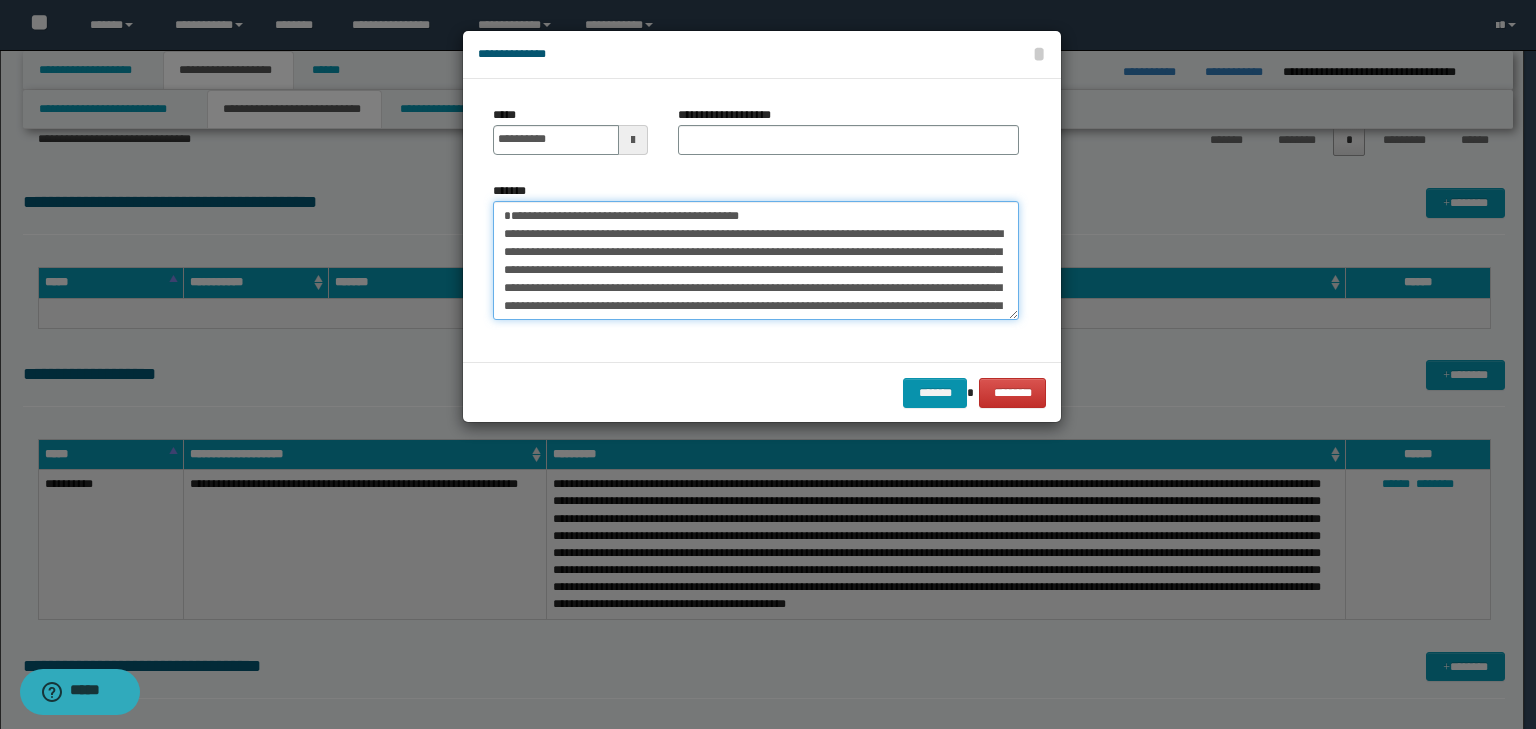 type on "**********" 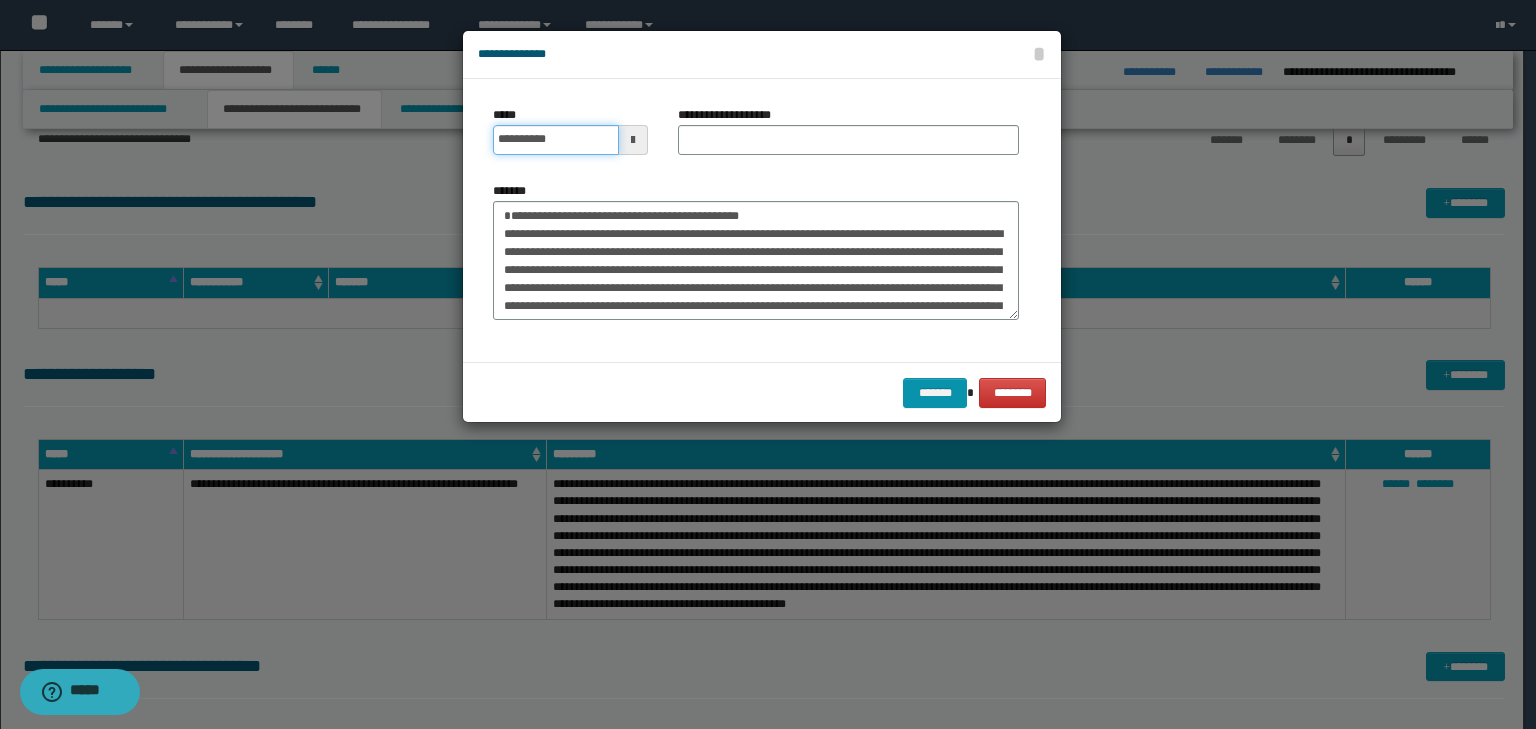 click on "**********" at bounding box center (556, 140) 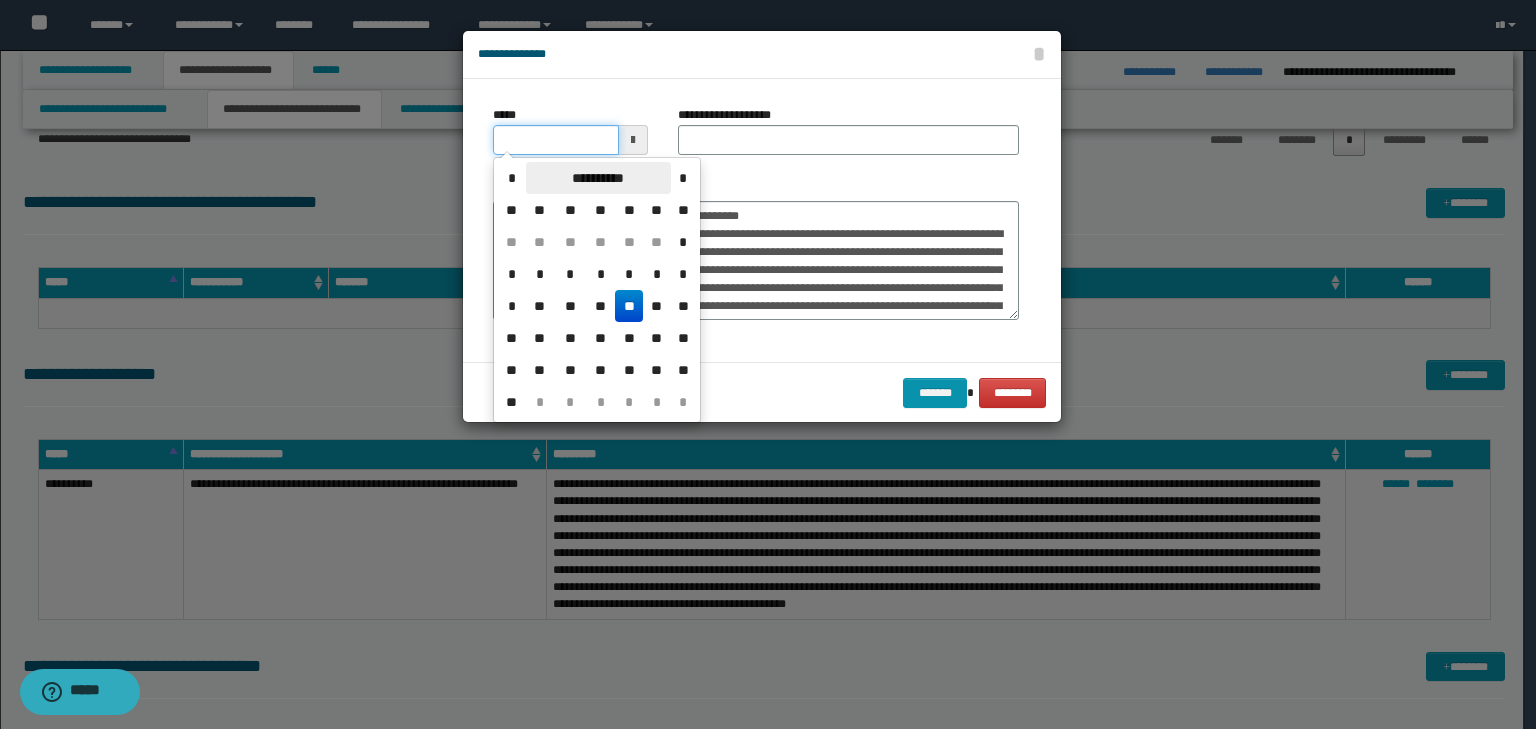 type on "**********" 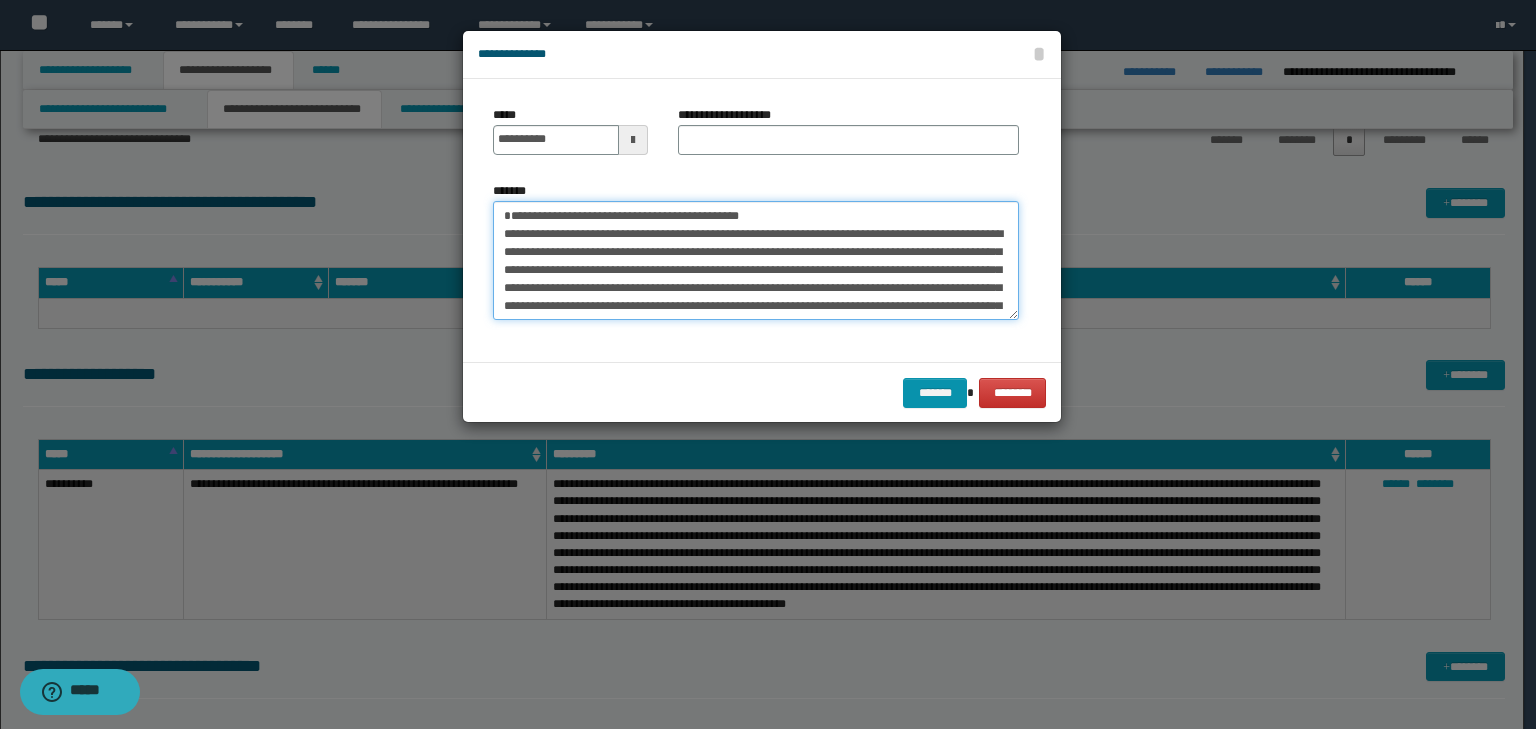 drag, startPoint x: 828, startPoint y: 213, endPoint x: 350, endPoint y: 156, distance: 481.38654 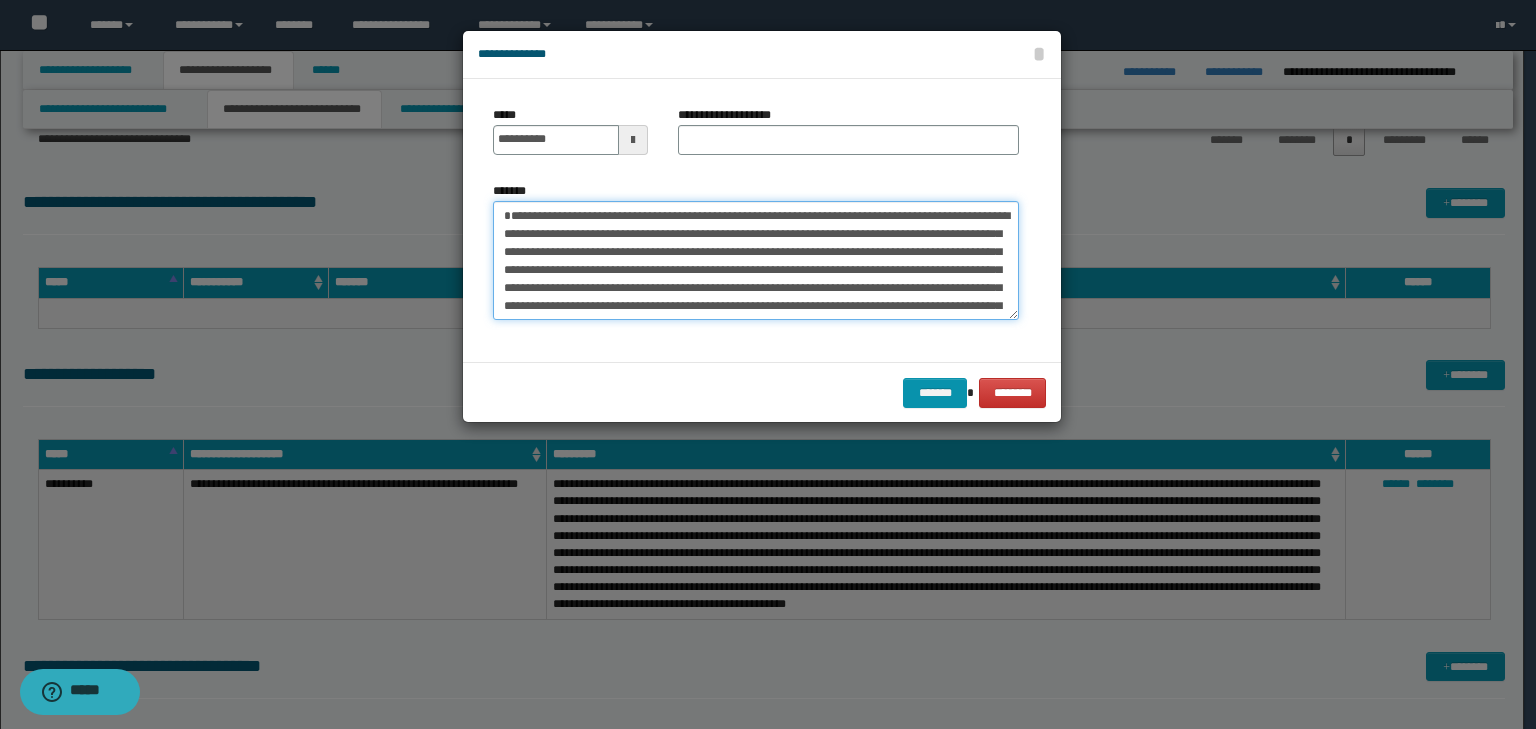type on "**********" 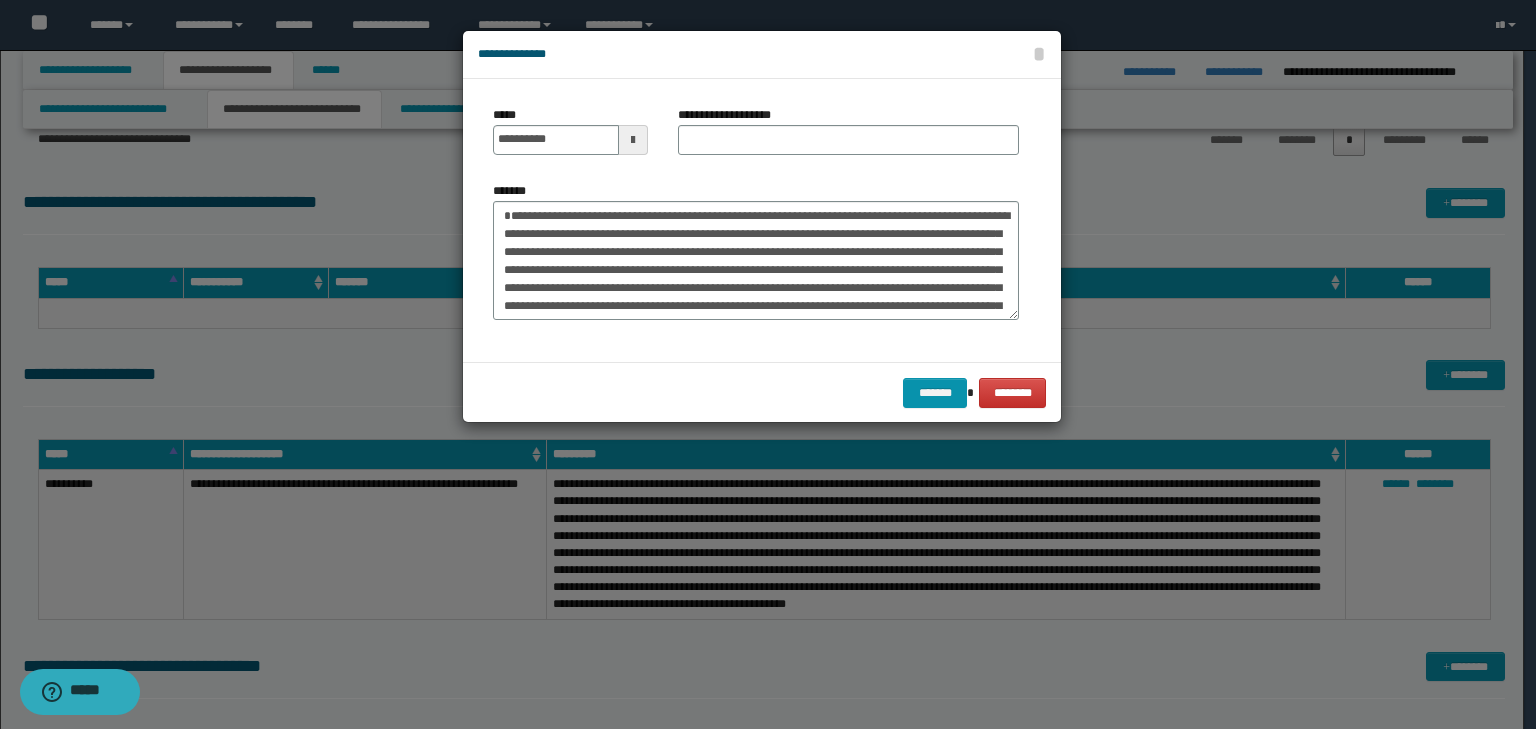 click on "**********" at bounding box center [848, 130] 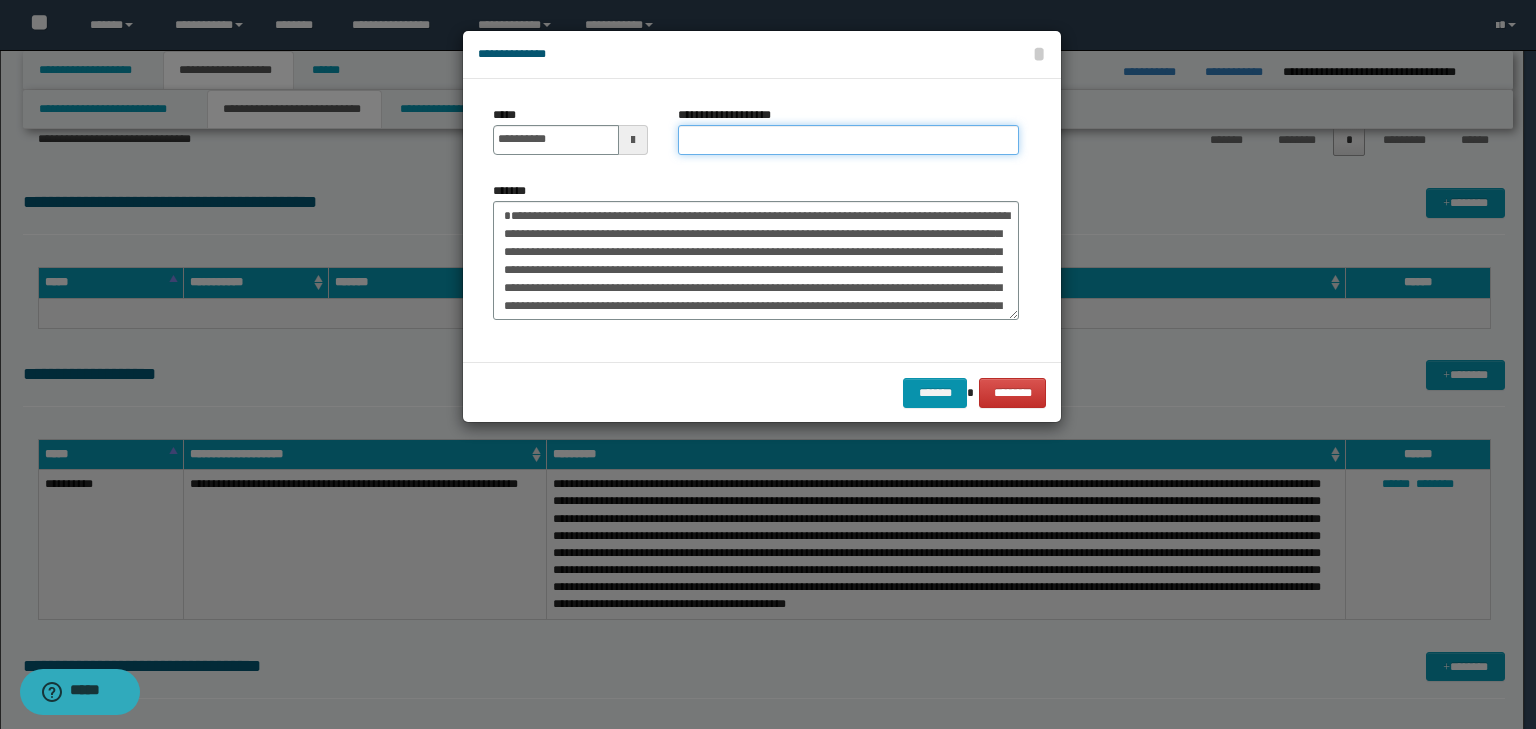 click on "**********" at bounding box center [848, 140] 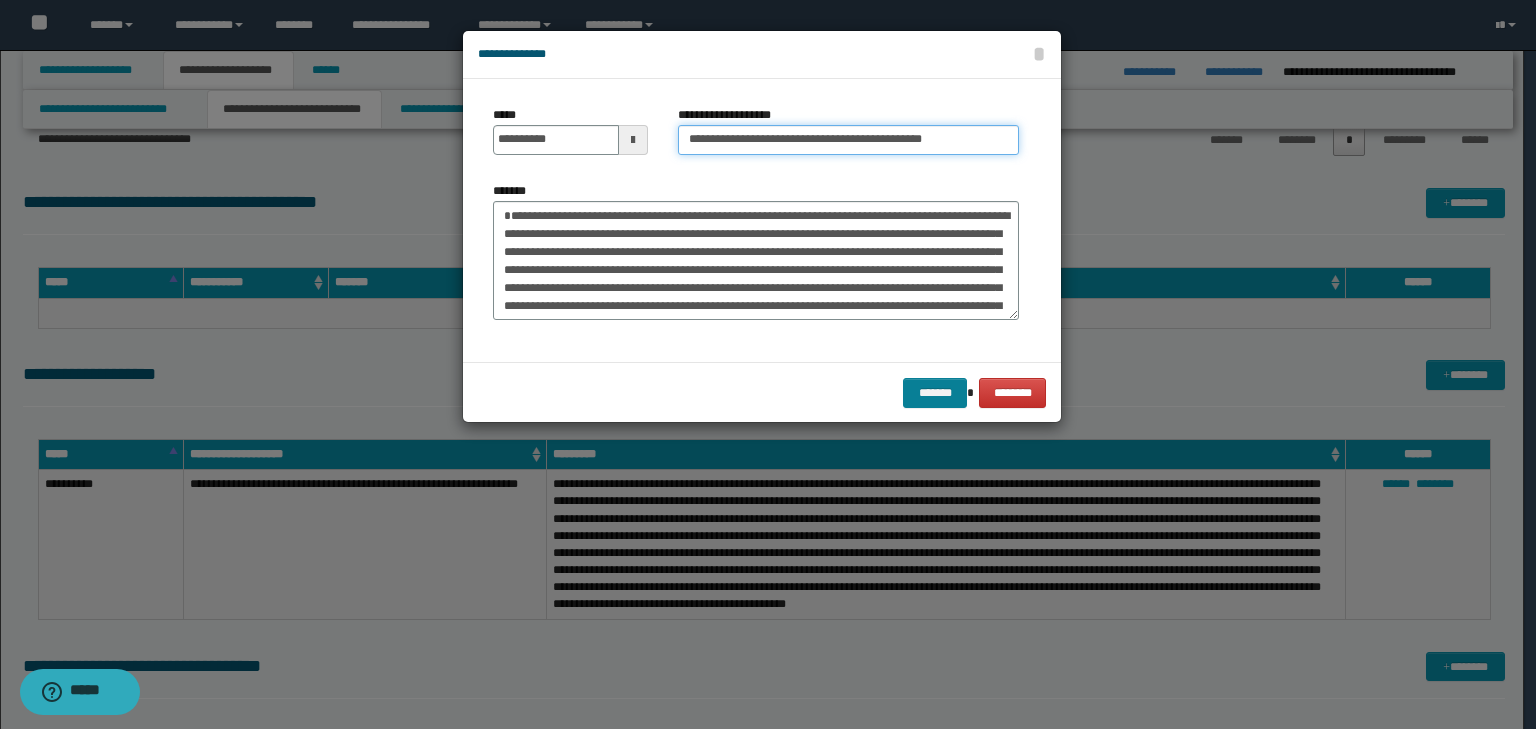 type on "**********" 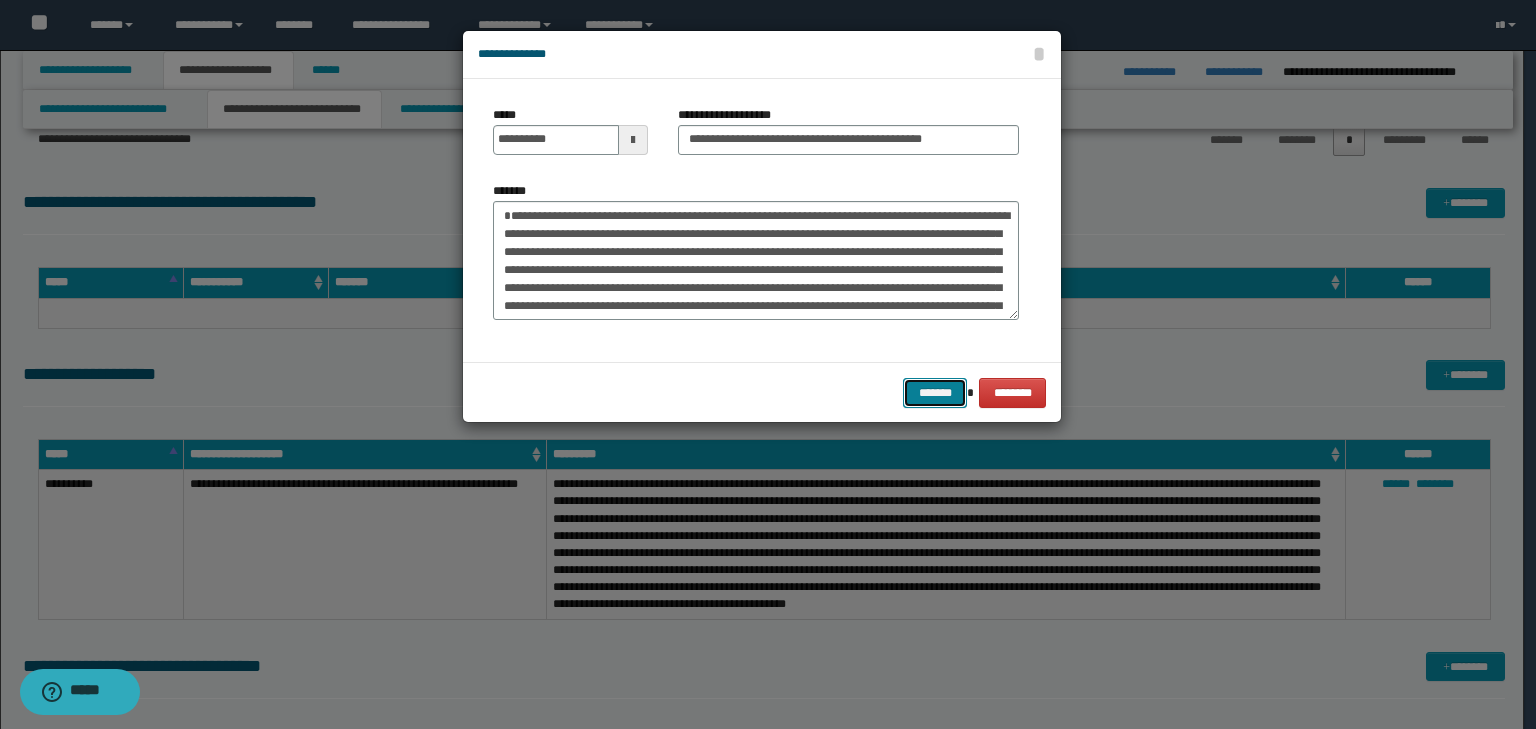 click on "*******" at bounding box center (935, 393) 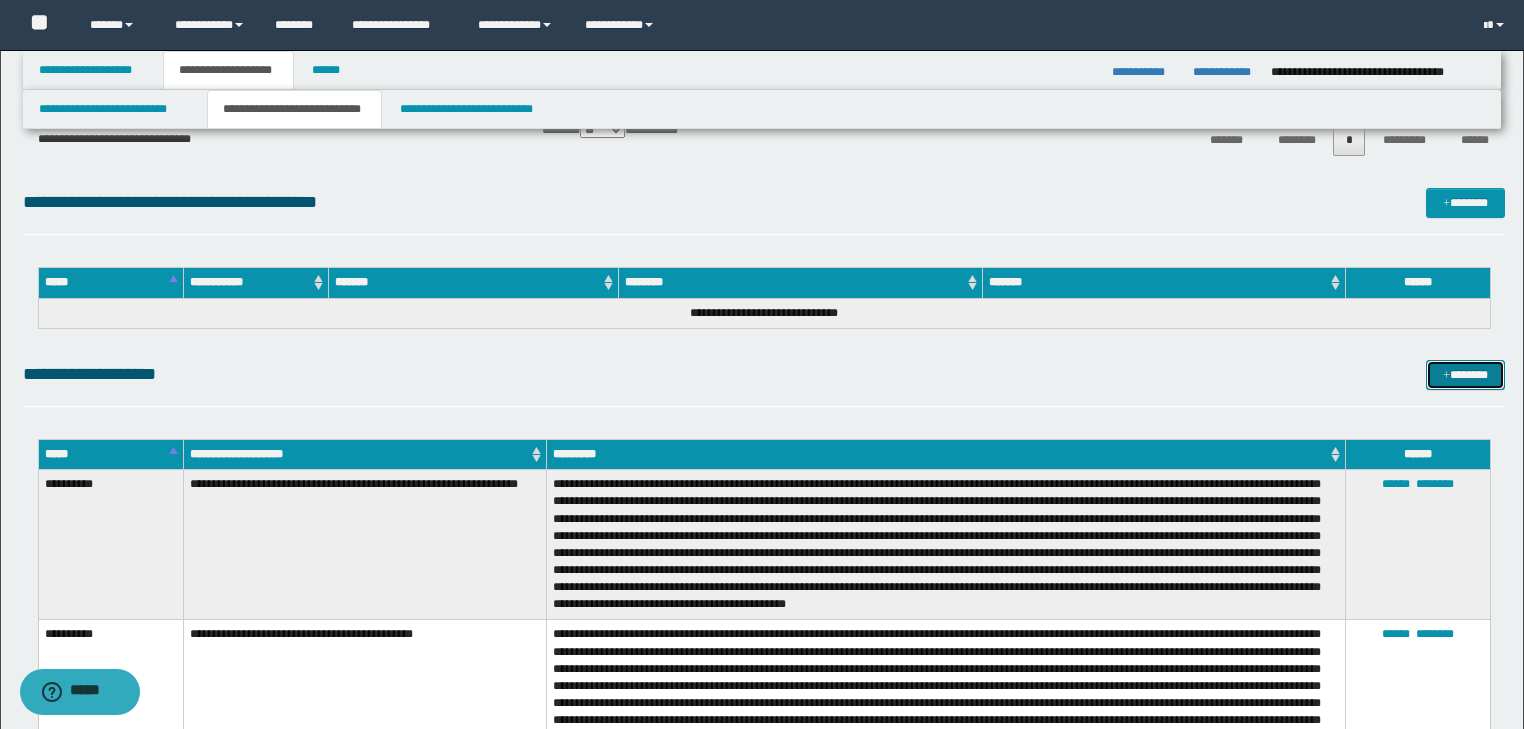 click on "*******" at bounding box center [1465, 375] 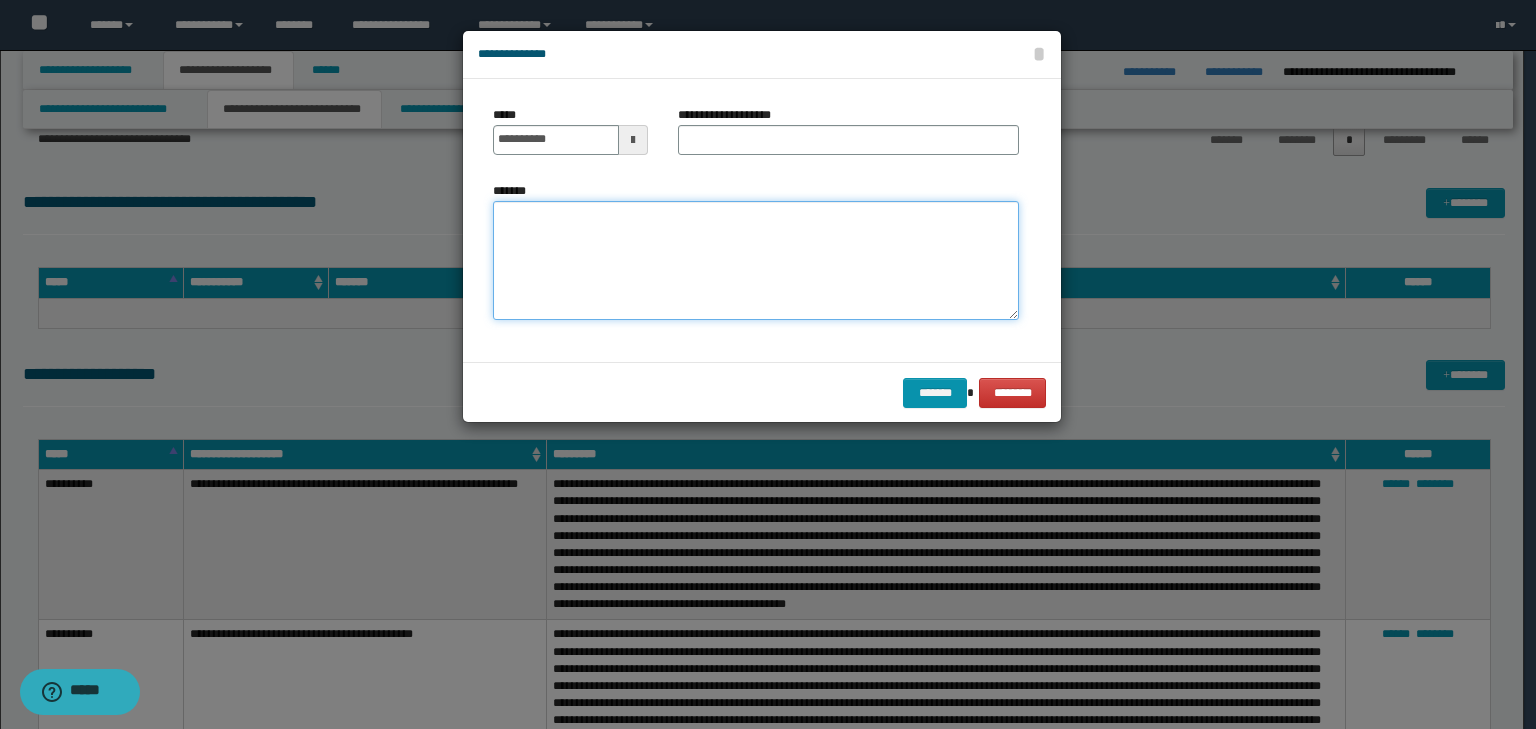 click on "*******" at bounding box center (756, 261) 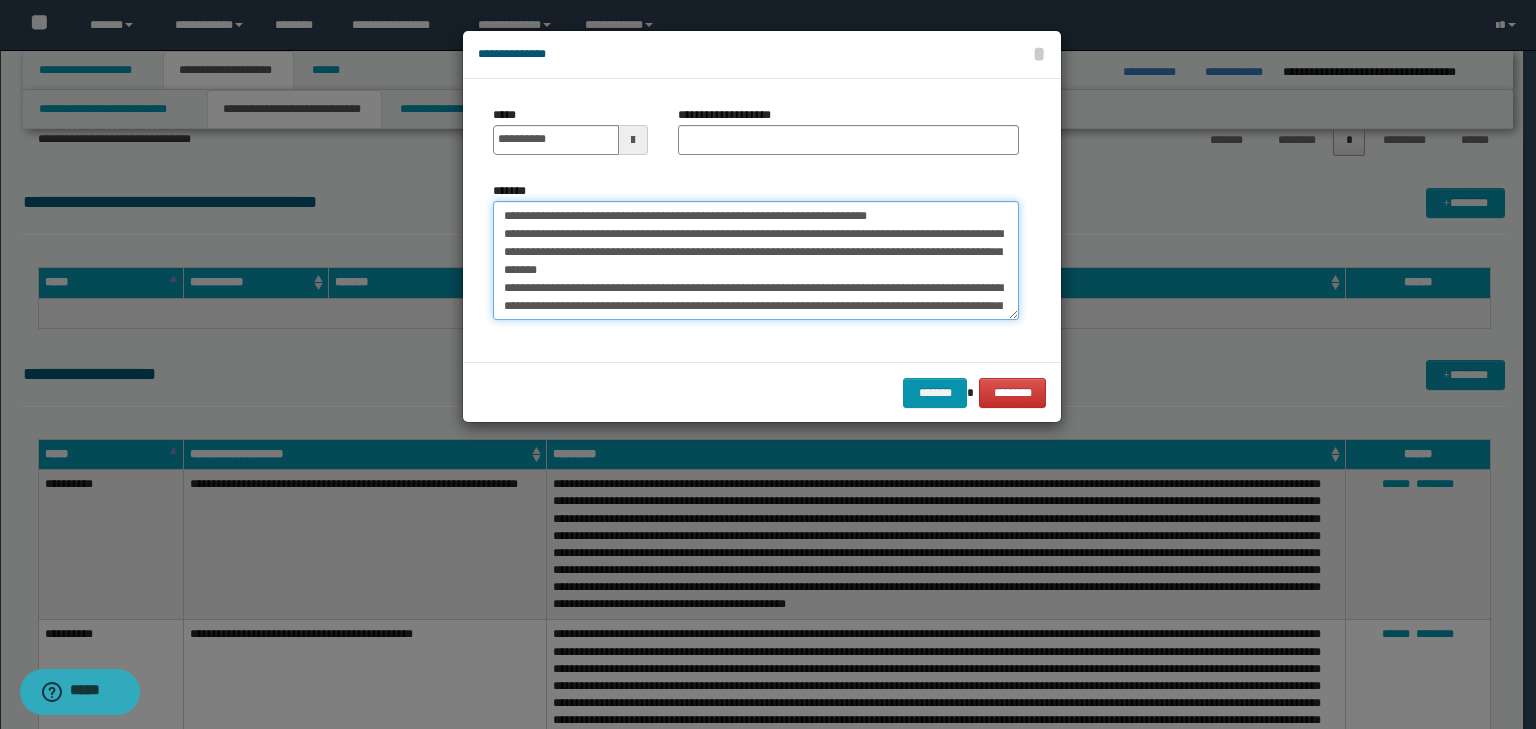 scroll, scrollTop: 0, scrollLeft: 0, axis: both 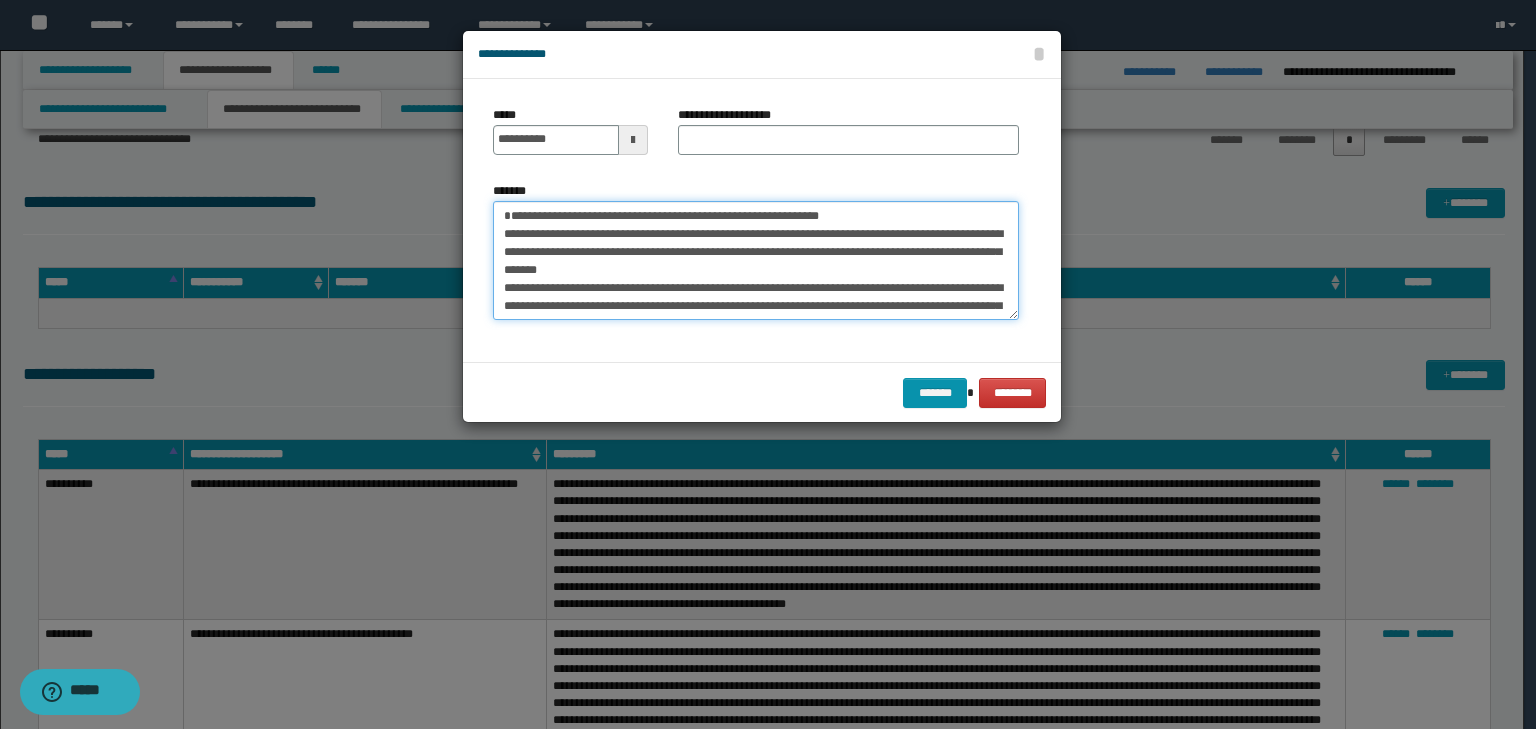 type on "**********" 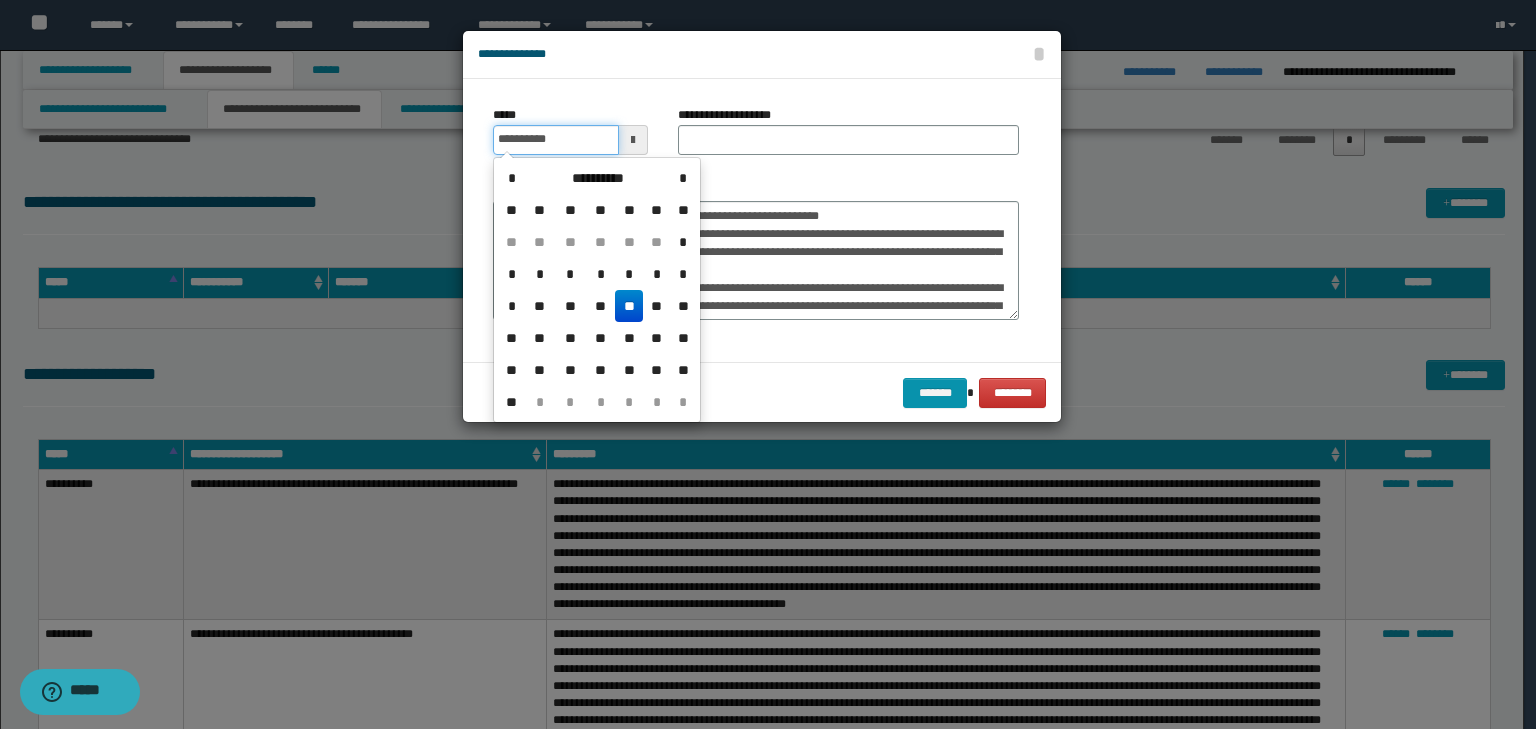 click on "**********" at bounding box center (556, 140) 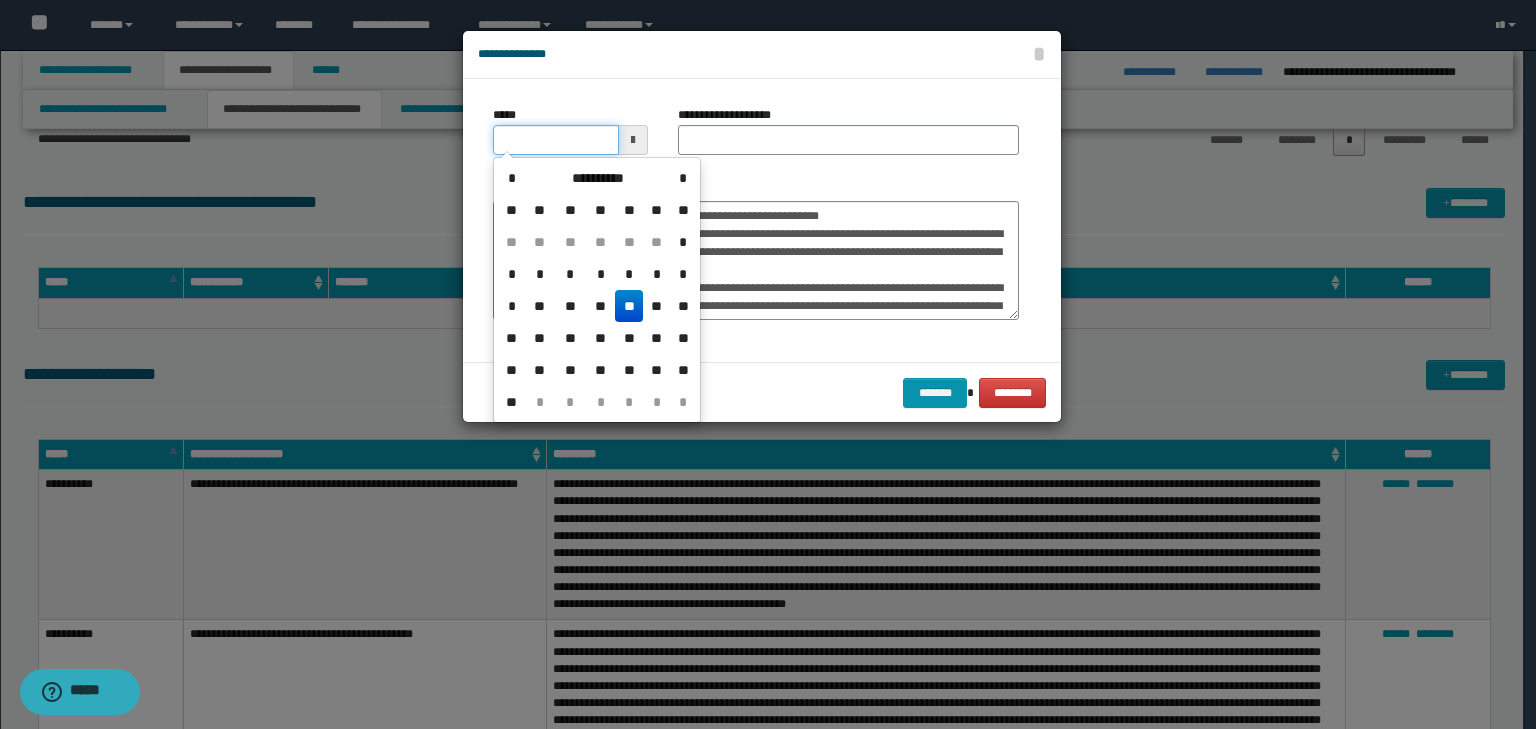 type on "**********" 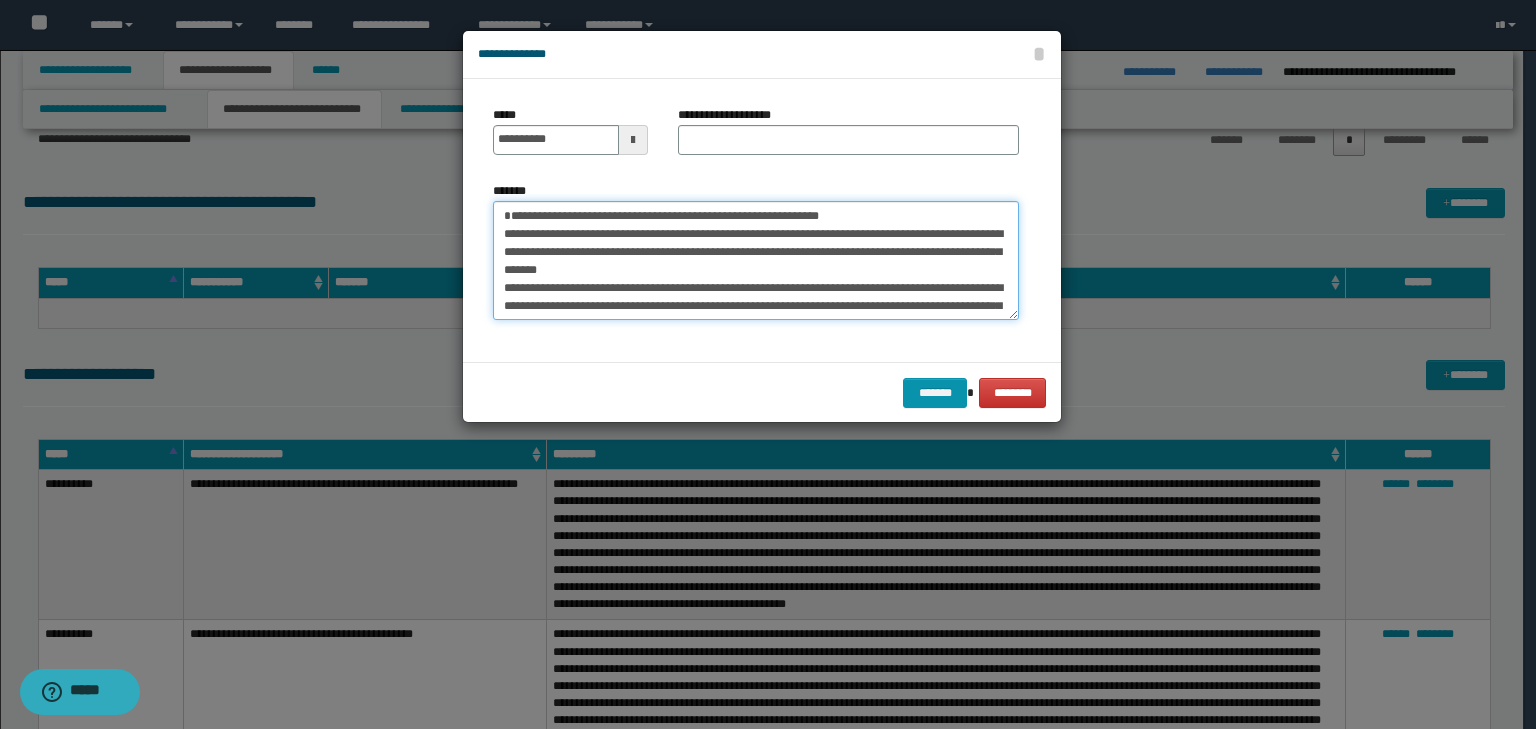 drag, startPoint x: 924, startPoint y: 213, endPoint x: 412, endPoint y: 195, distance: 512.3163 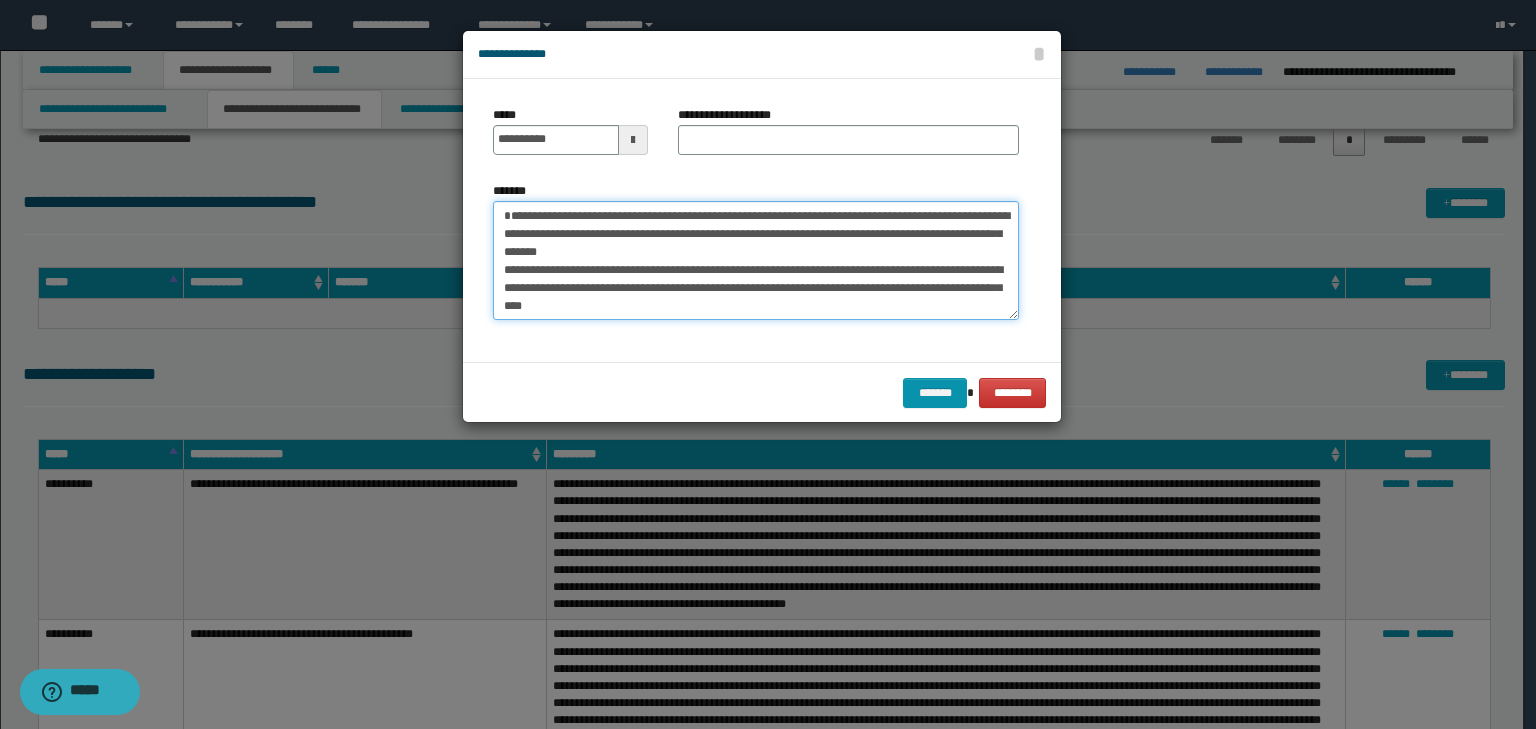 type on "**********" 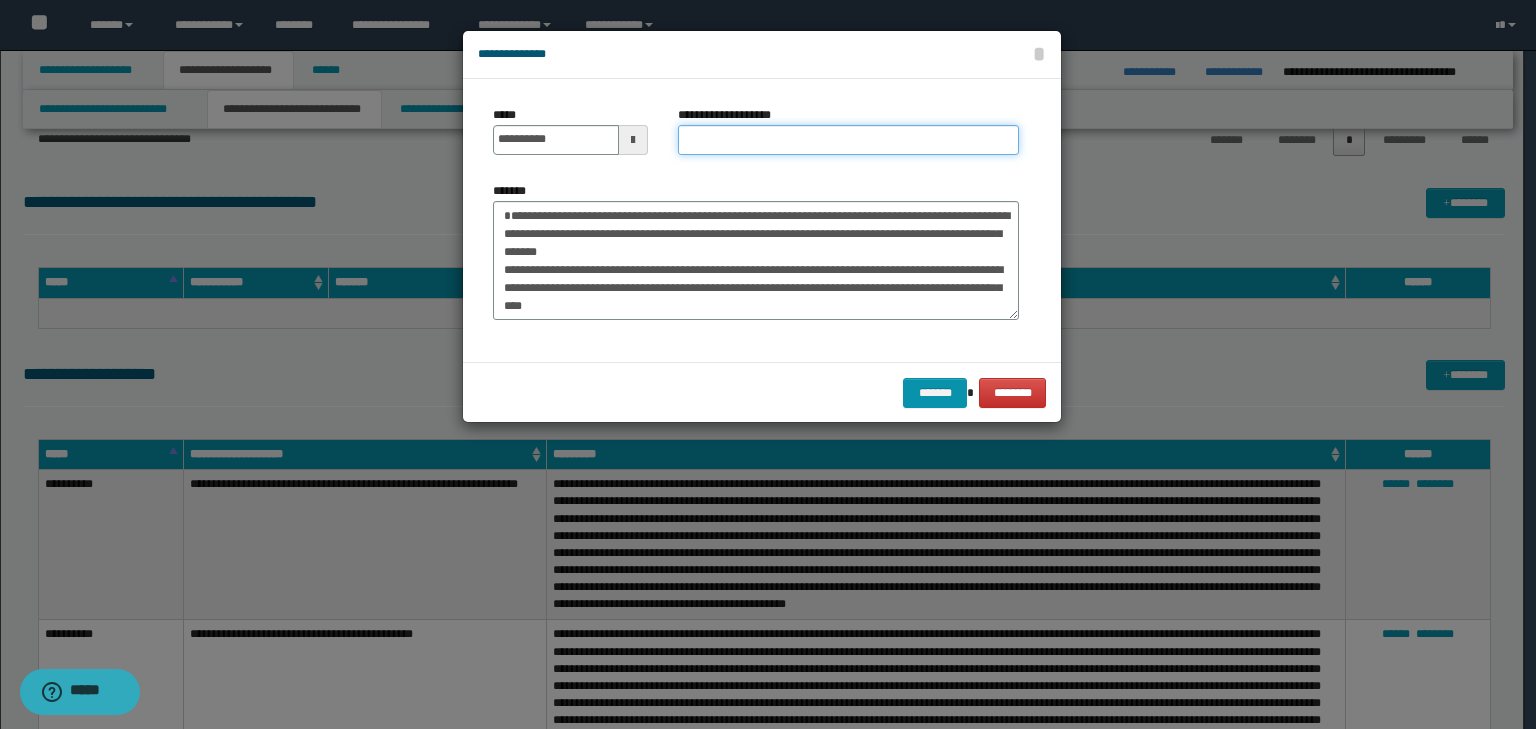 click on "**********" at bounding box center (848, 140) 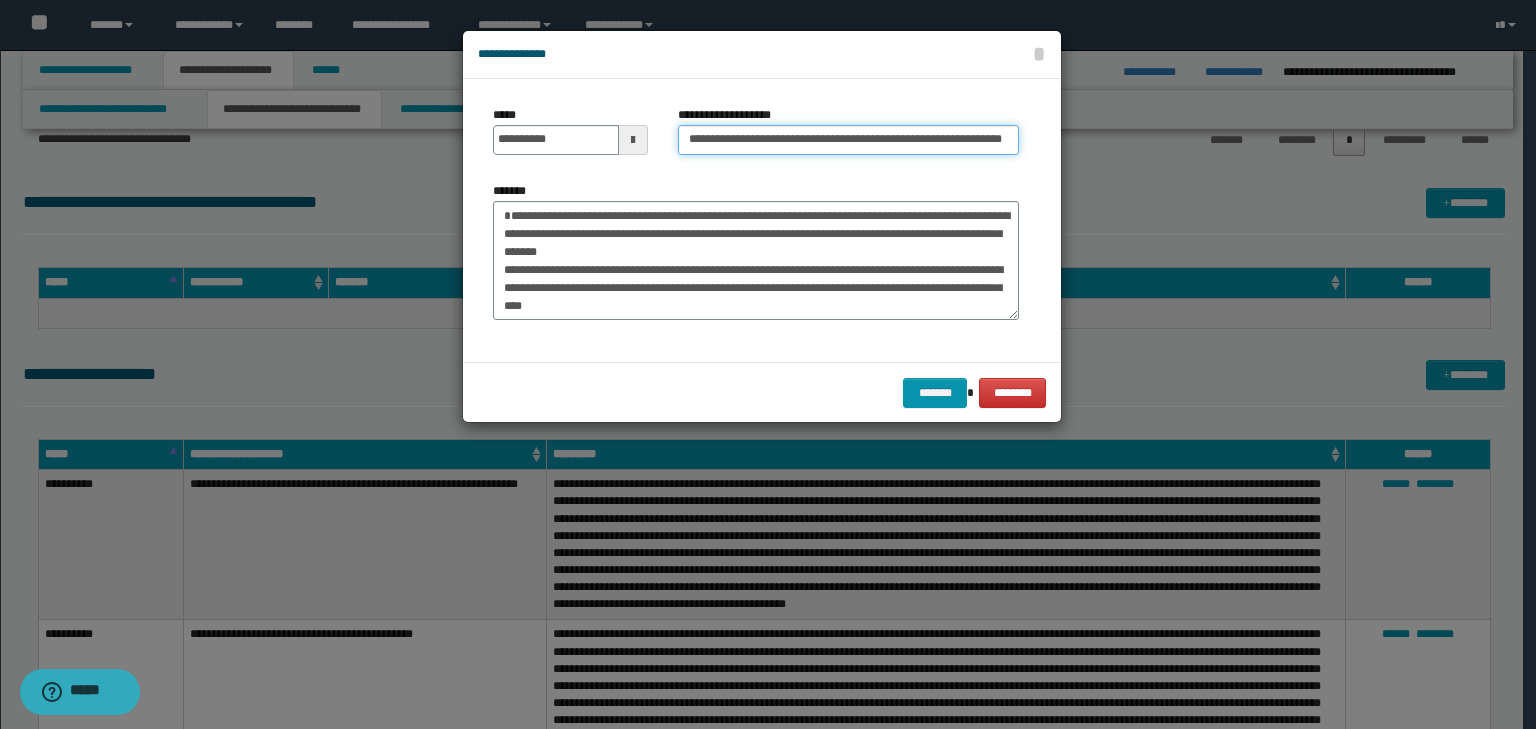 scroll, scrollTop: 0, scrollLeft: 84, axis: horizontal 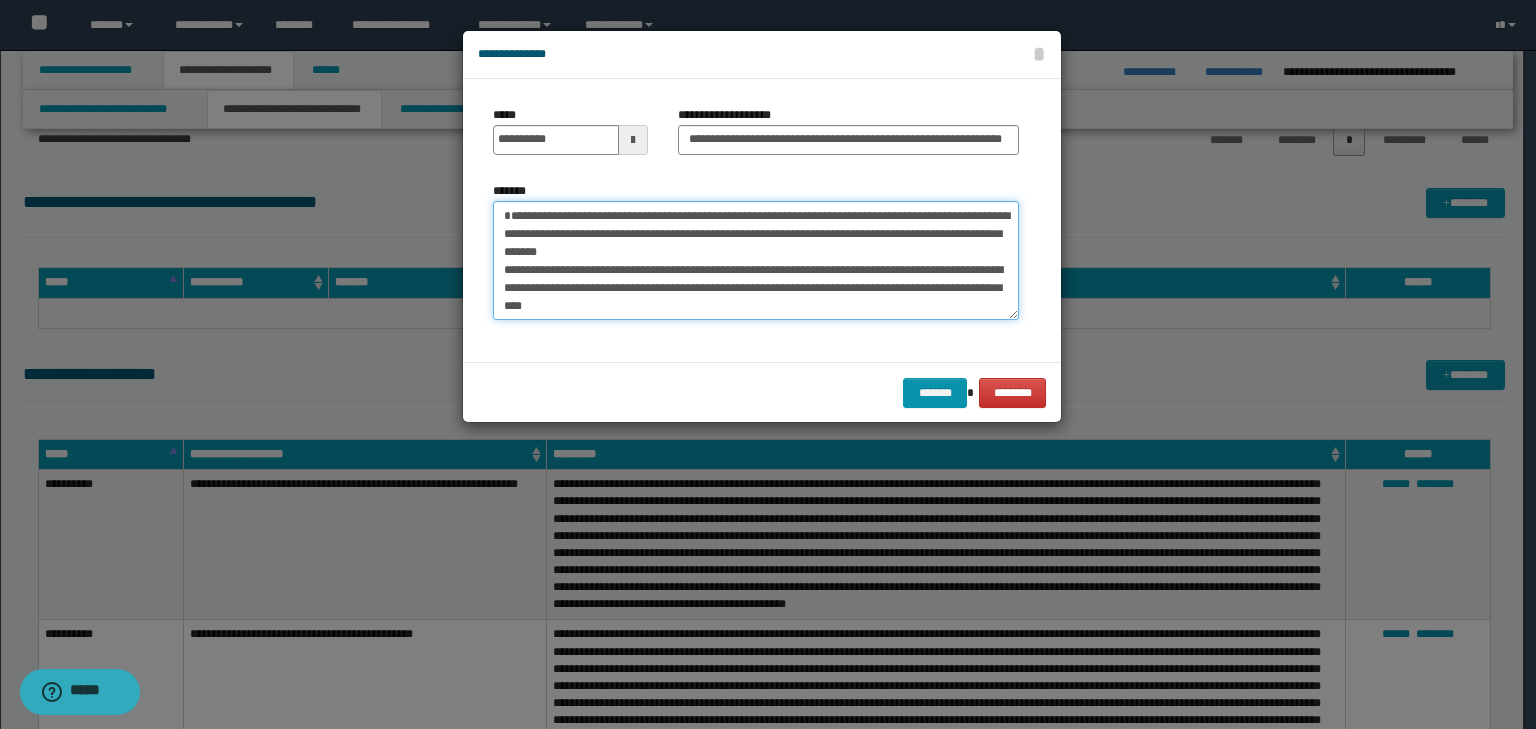 drag, startPoint x: 764, startPoint y: 253, endPoint x: 760, endPoint y: 264, distance: 11.7046995 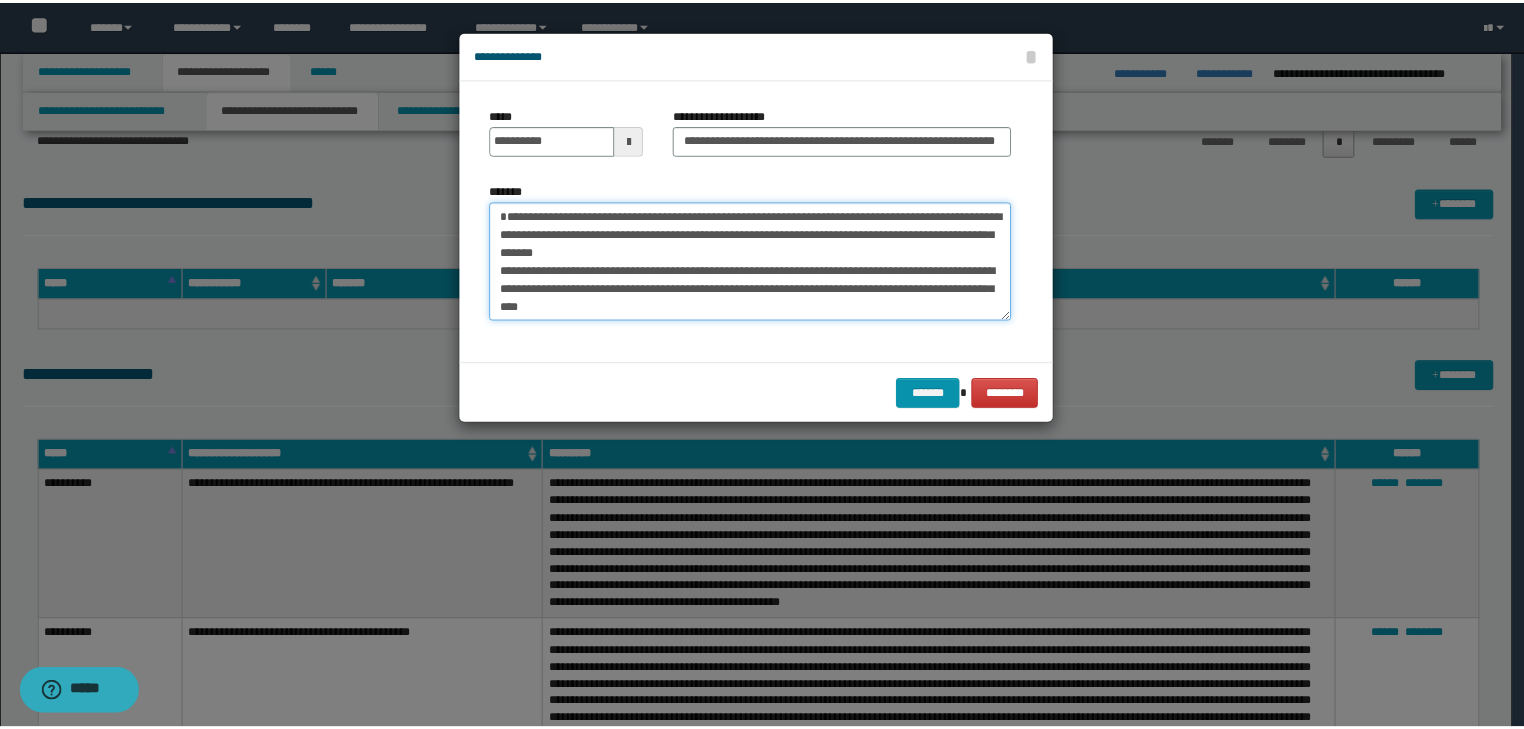 scroll, scrollTop: 0, scrollLeft: 0, axis: both 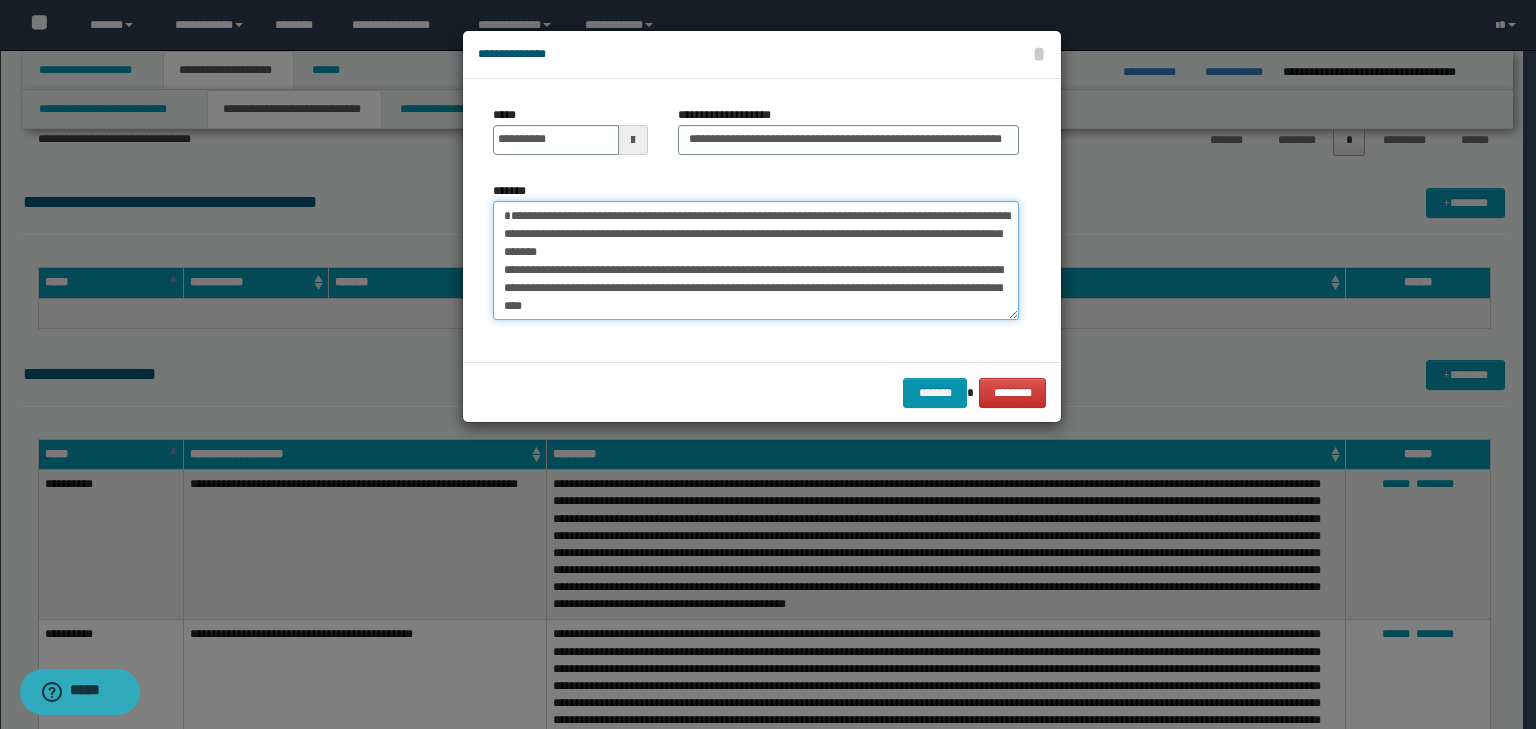 click on "**********" at bounding box center [756, 261] 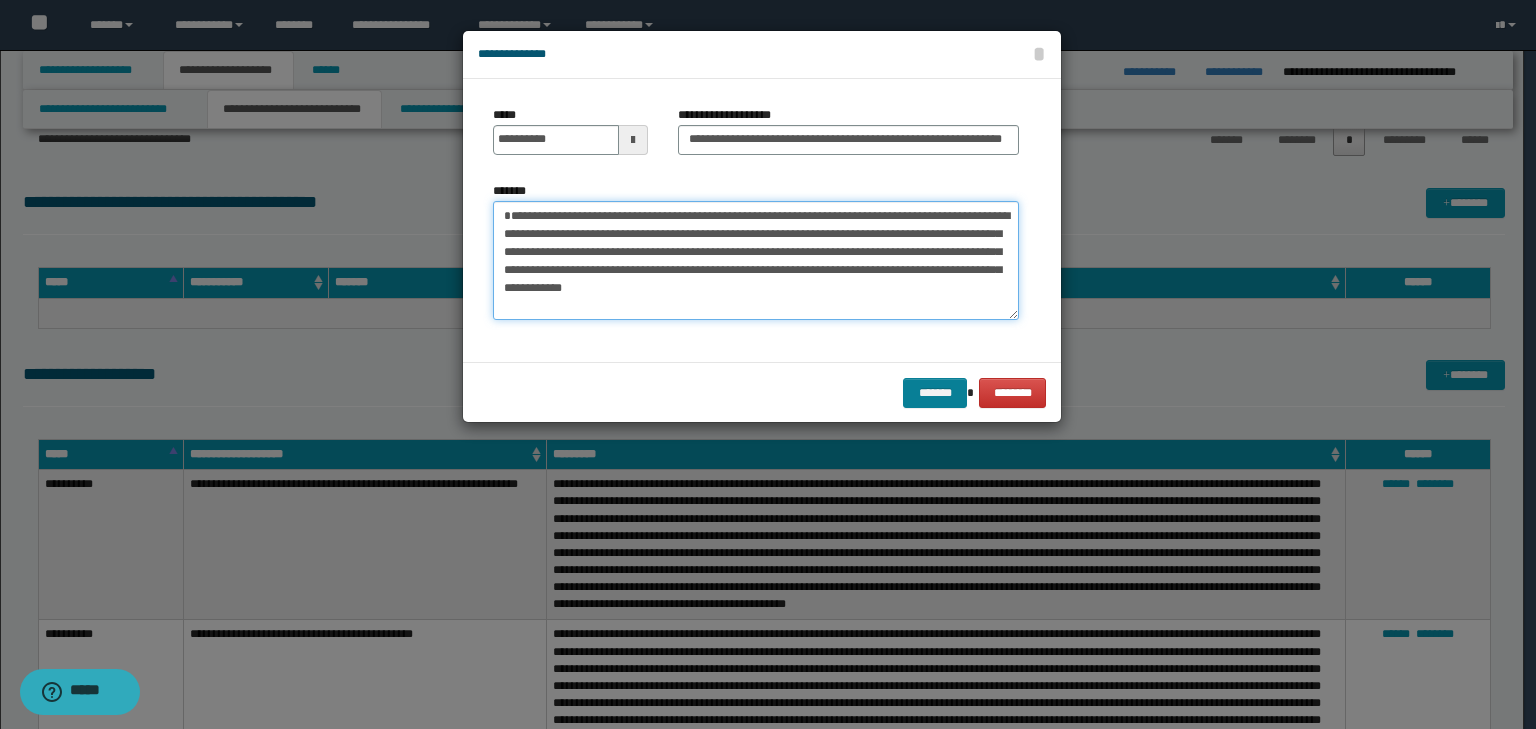 type on "**********" 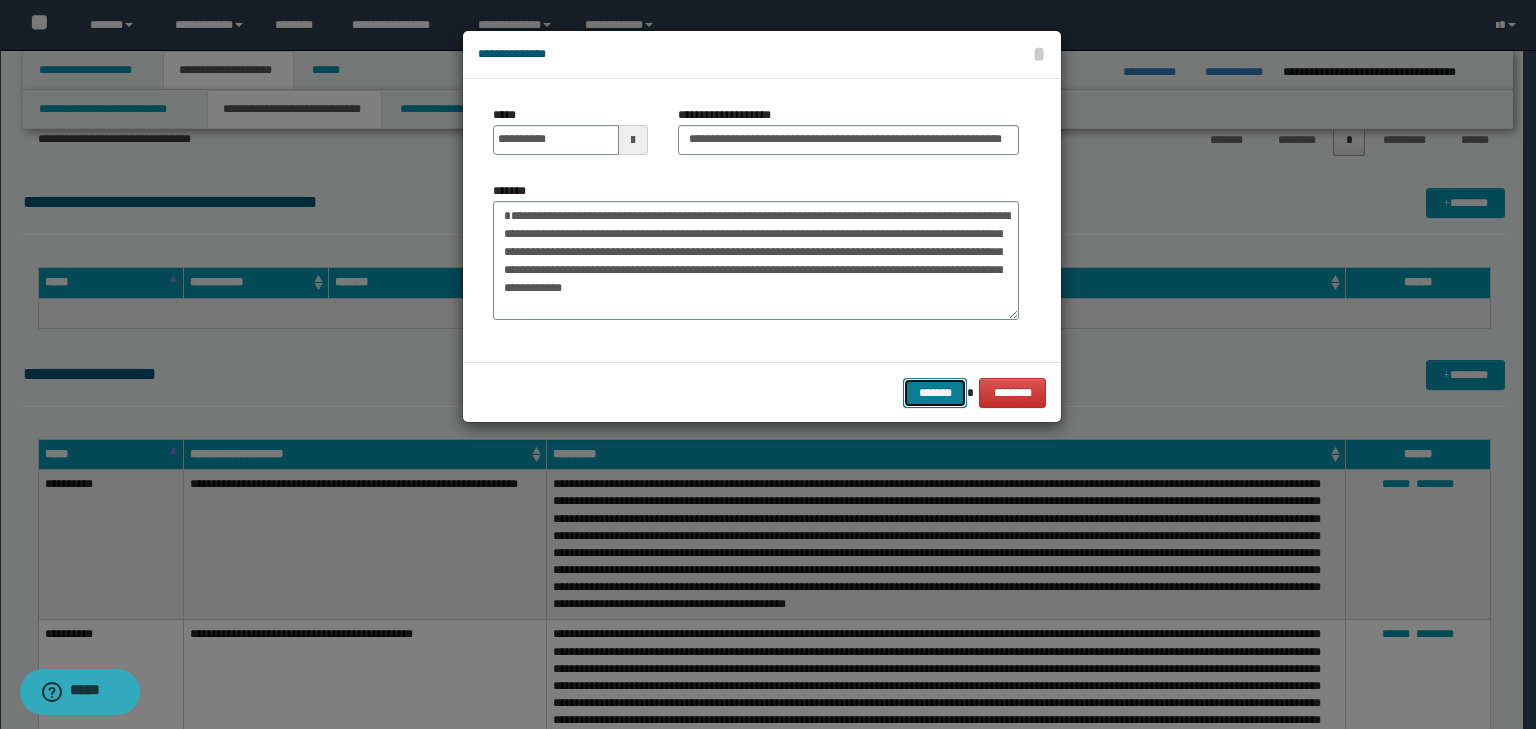 click on "*******" at bounding box center (935, 393) 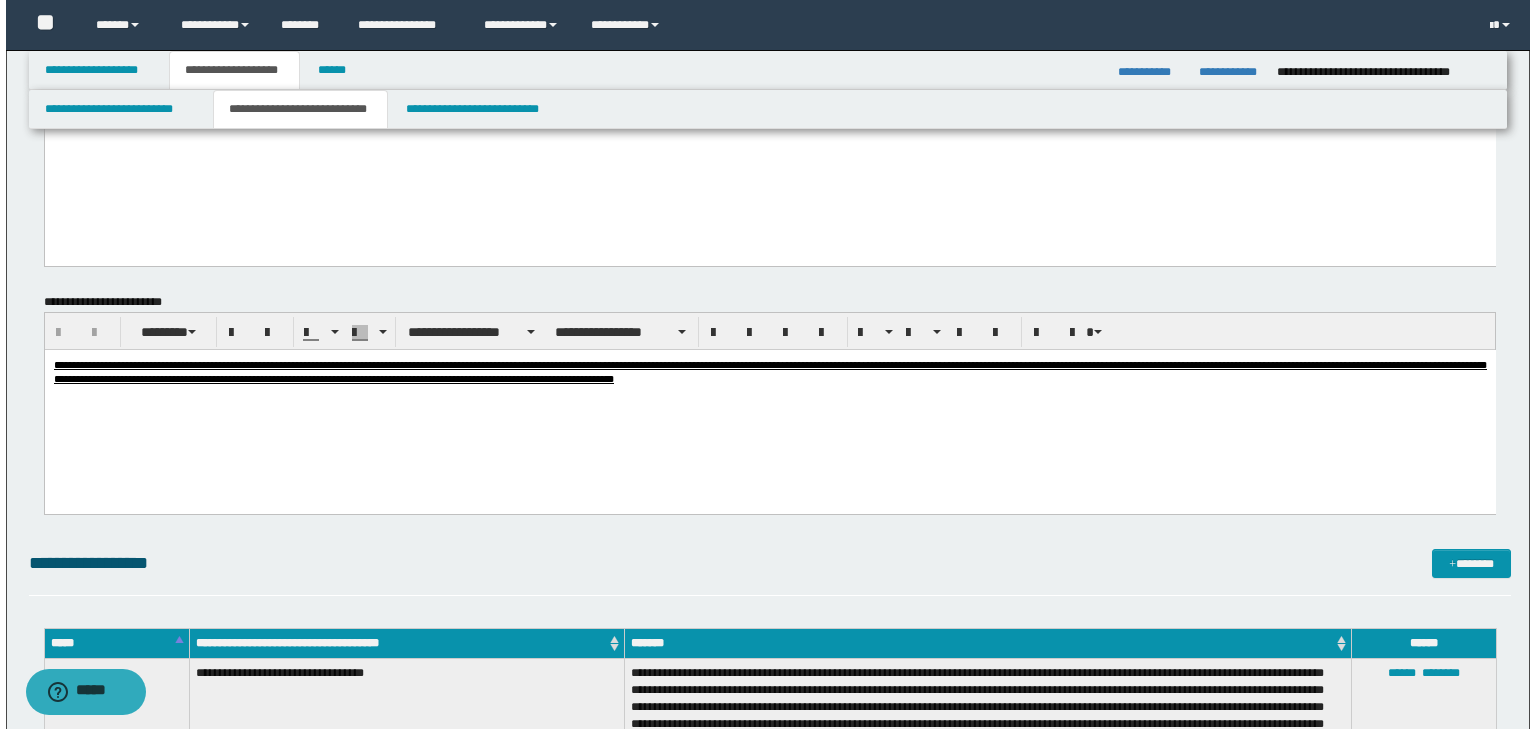 scroll, scrollTop: 3360, scrollLeft: 0, axis: vertical 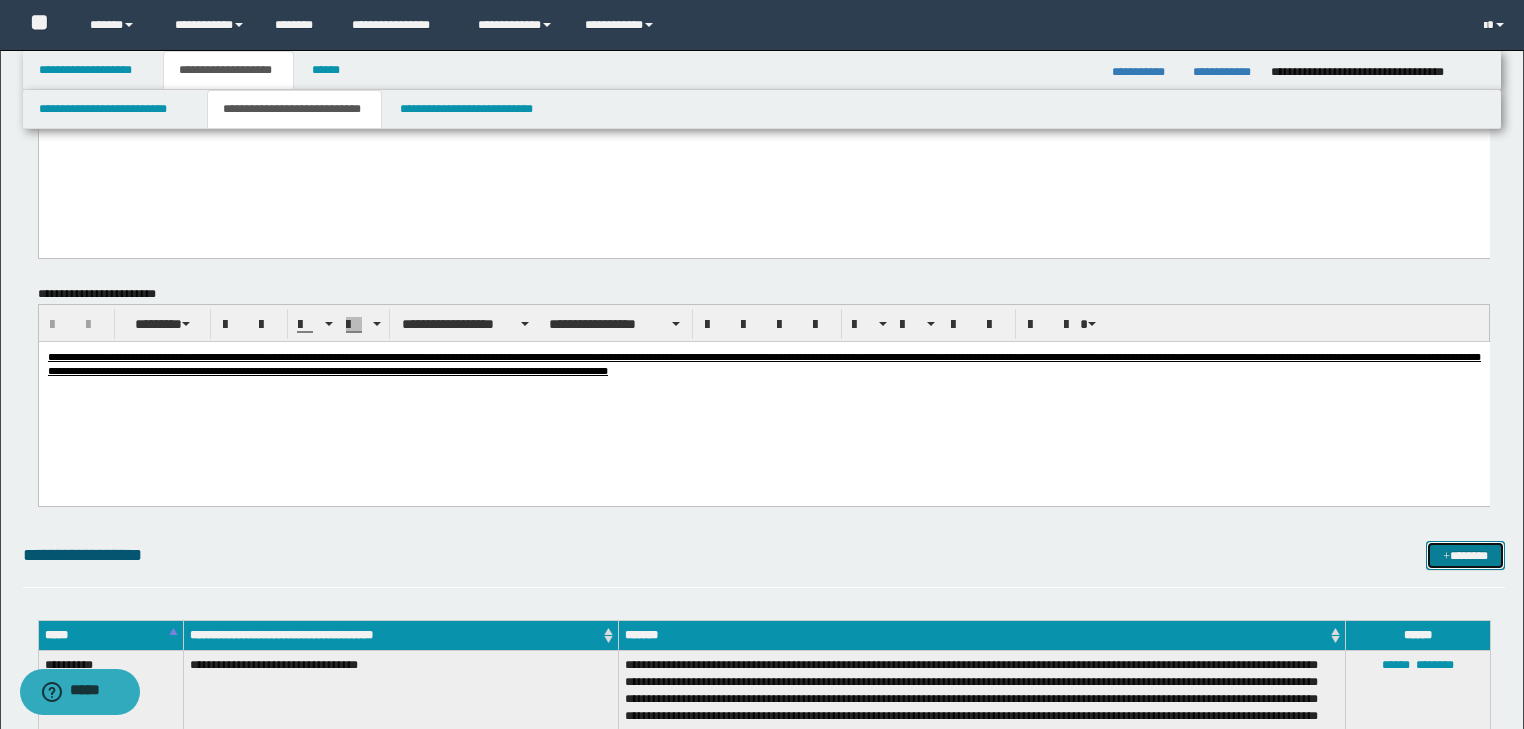 click on "*******" at bounding box center [1465, 556] 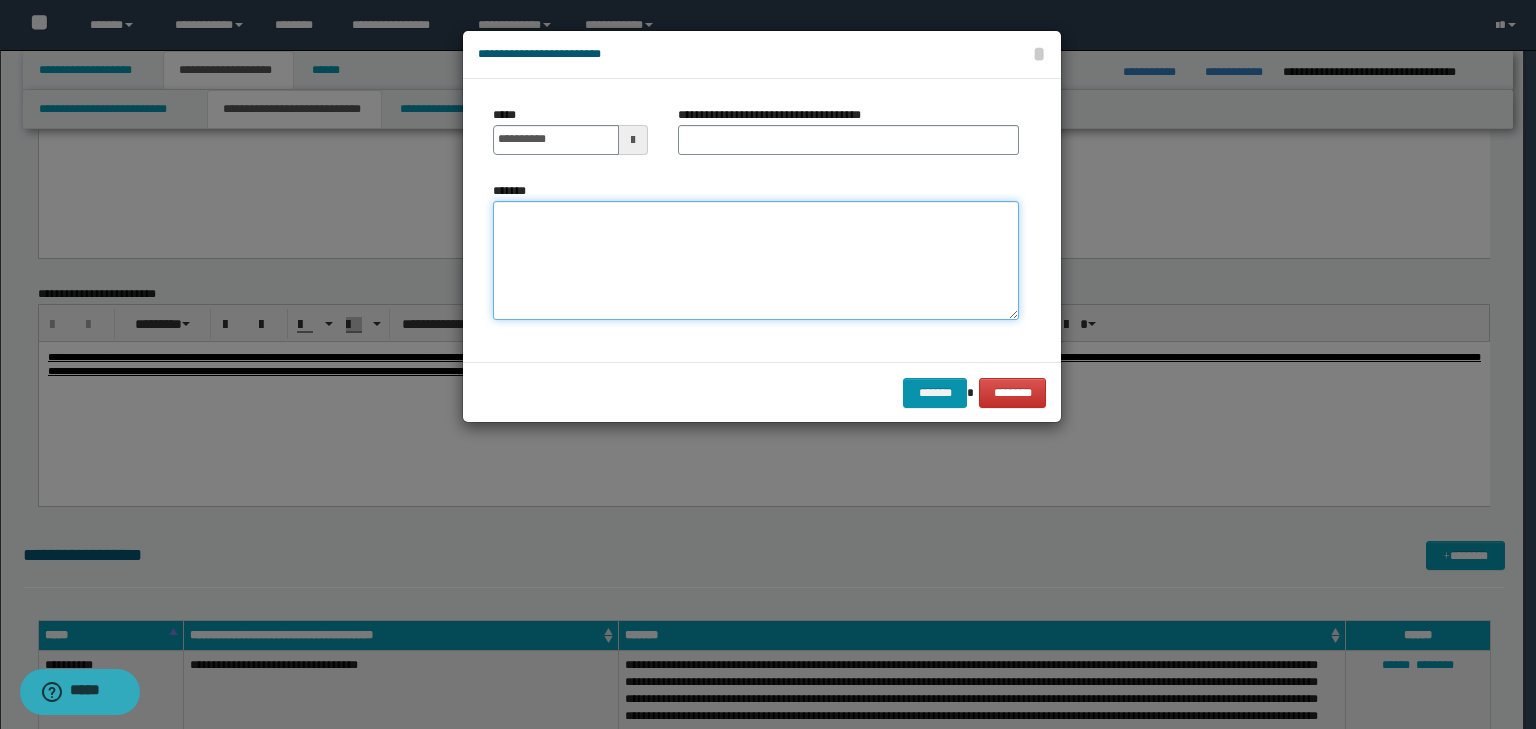 click on "*******" at bounding box center (756, 261) 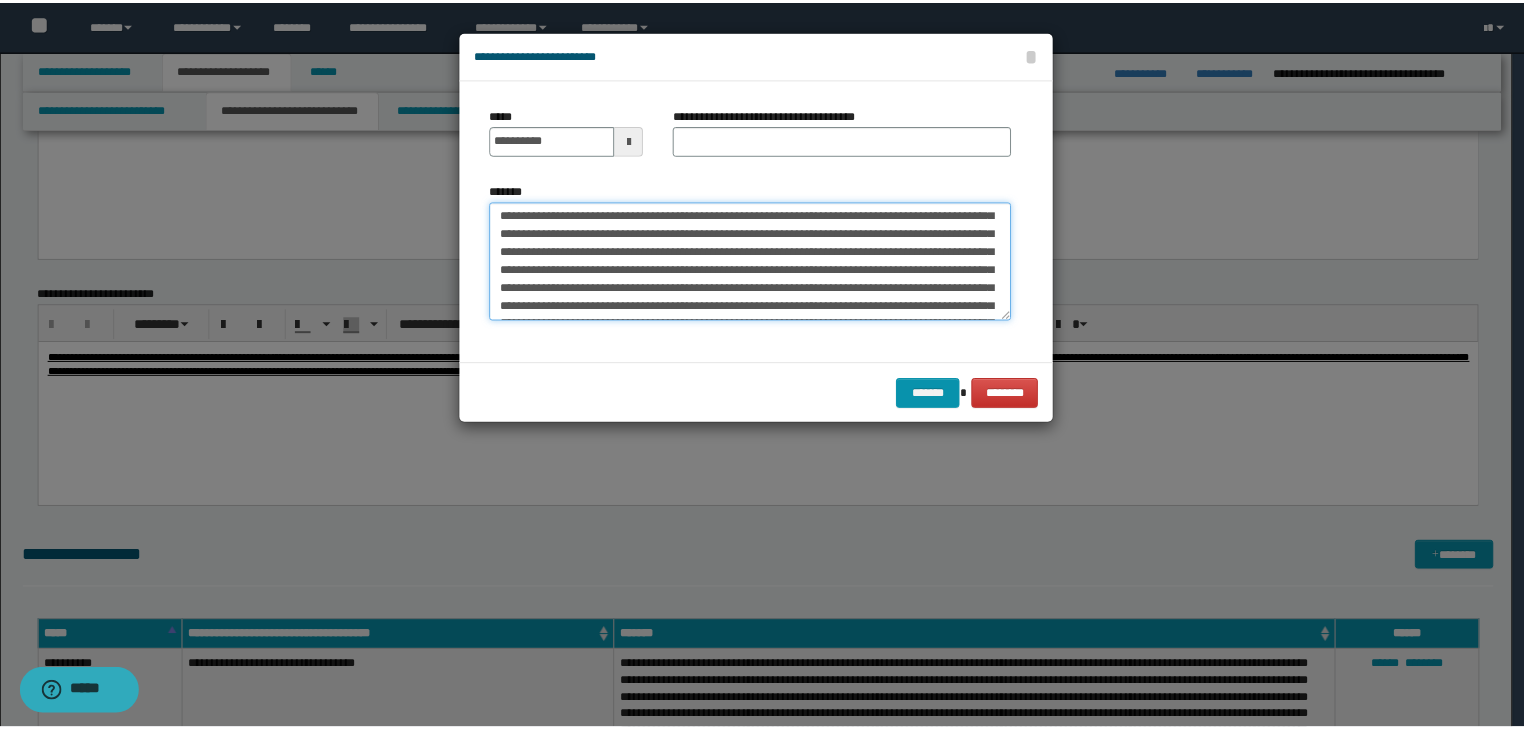scroll, scrollTop: 0, scrollLeft: 0, axis: both 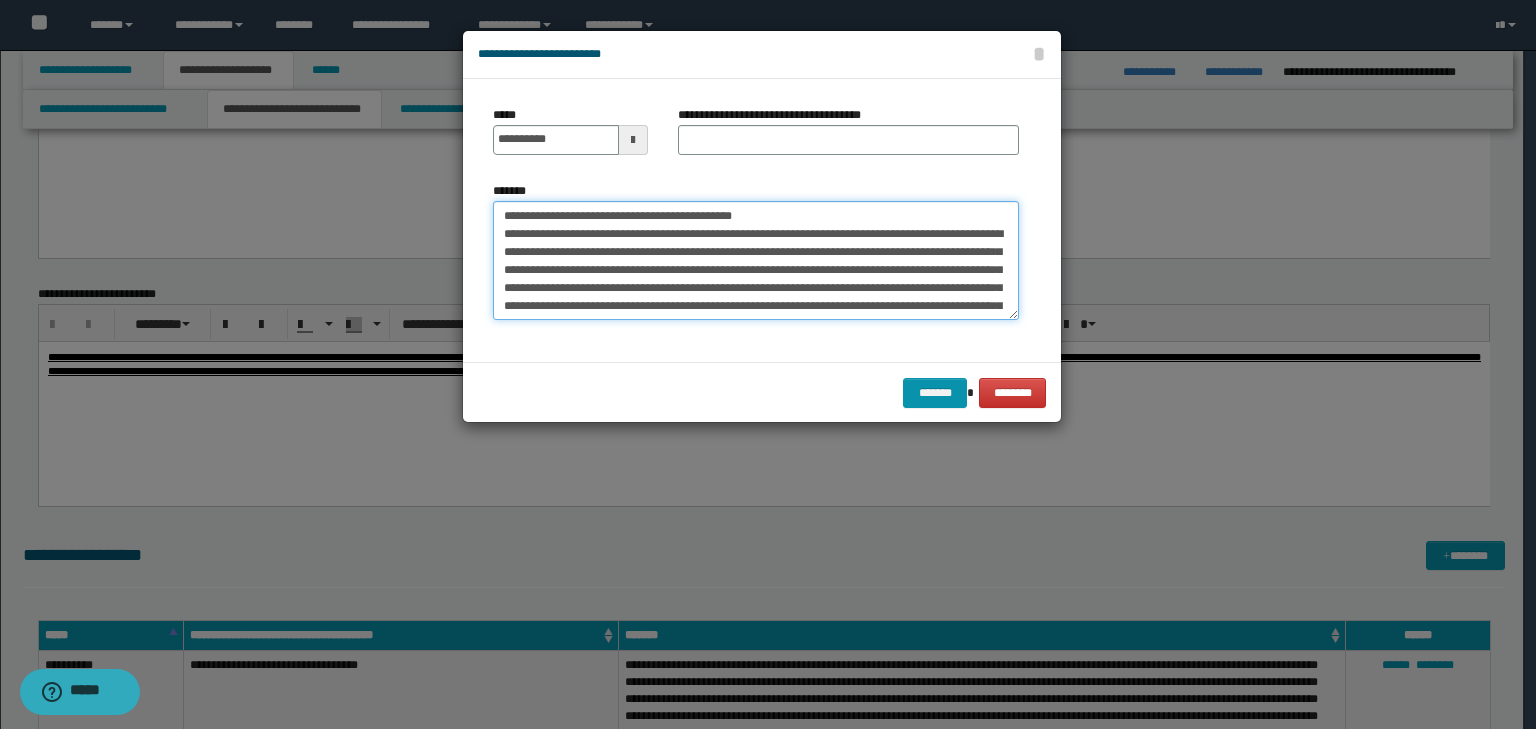 drag, startPoint x: 563, startPoint y: 214, endPoint x: 441, endPoint y: 204, distance: 122.40915 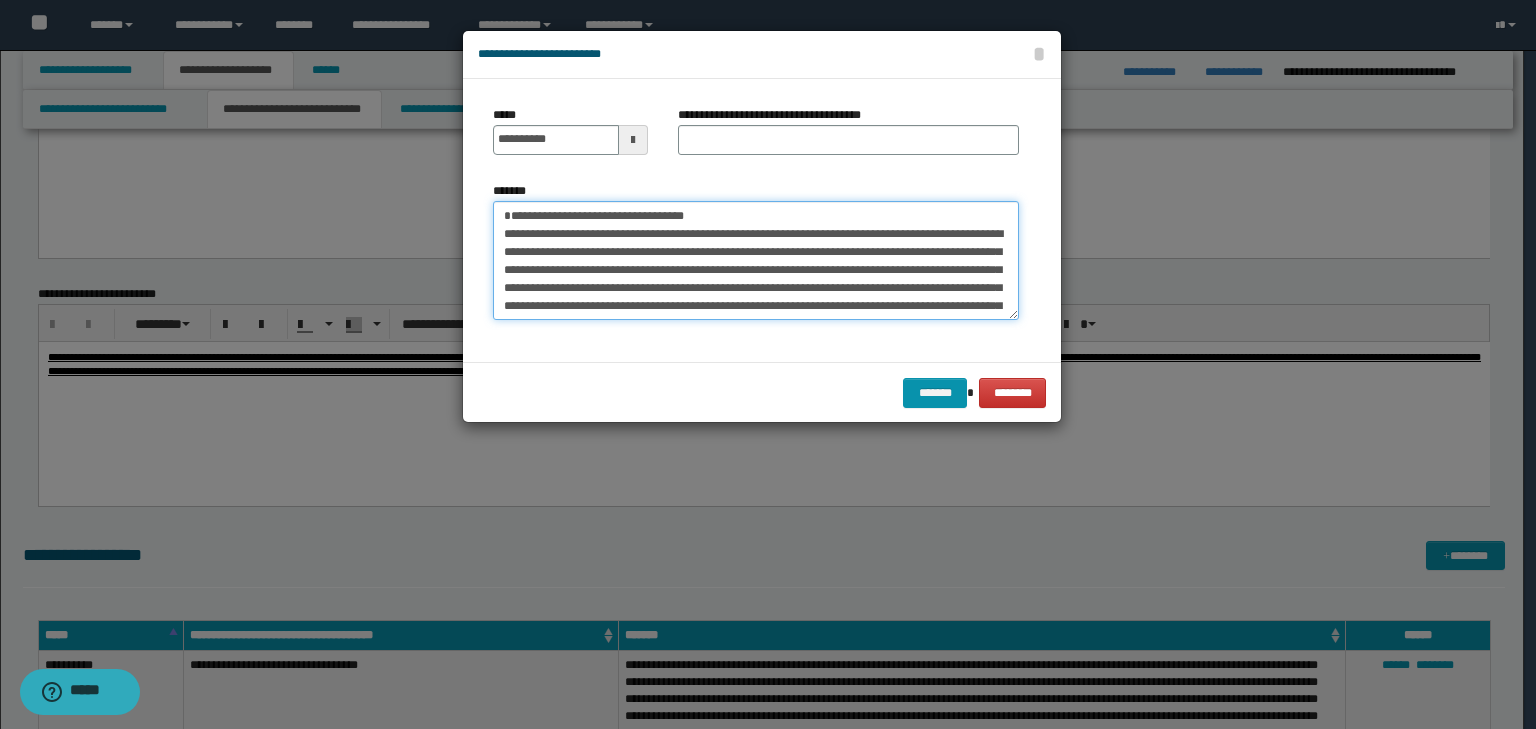 type on "**********" 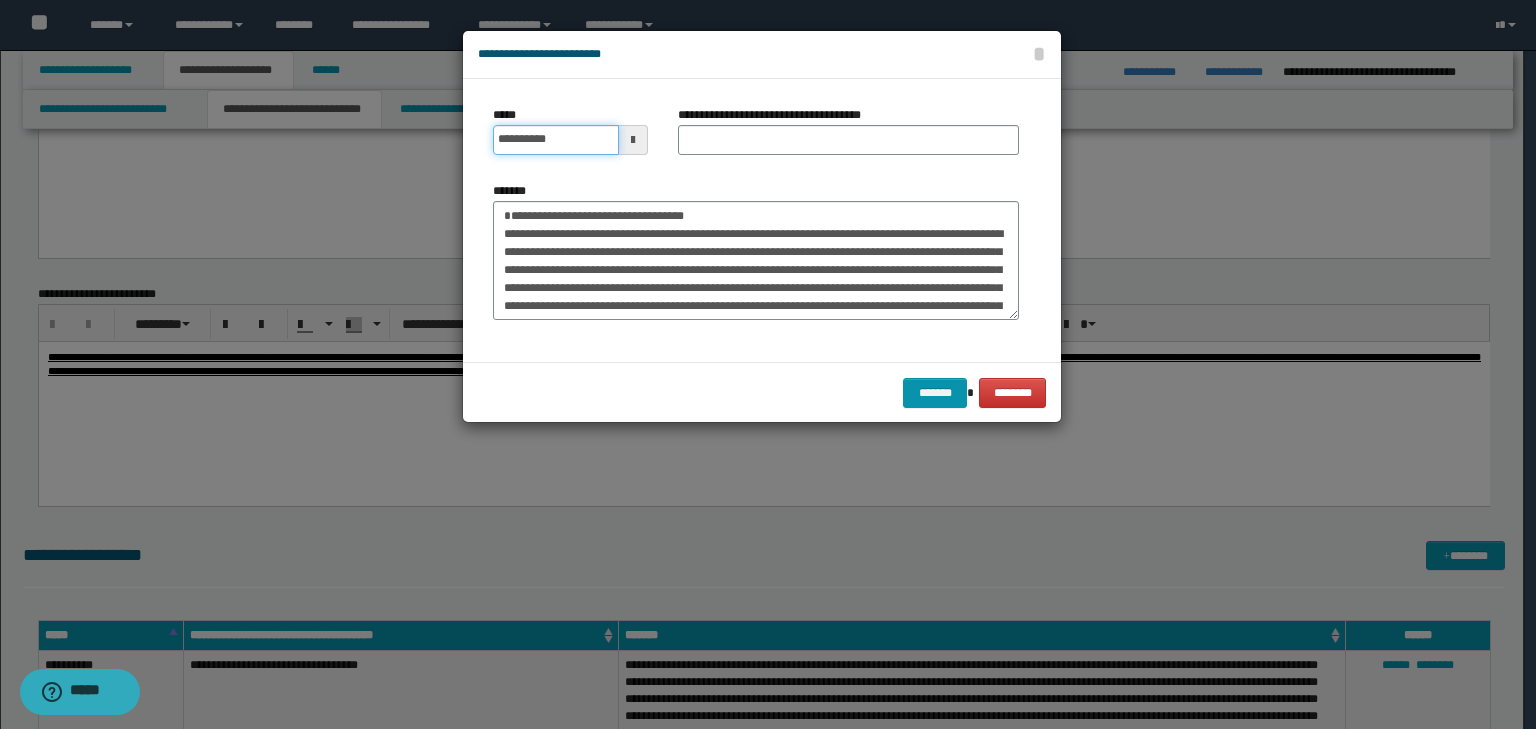 click on "**********" at bounding box center [556, 140] 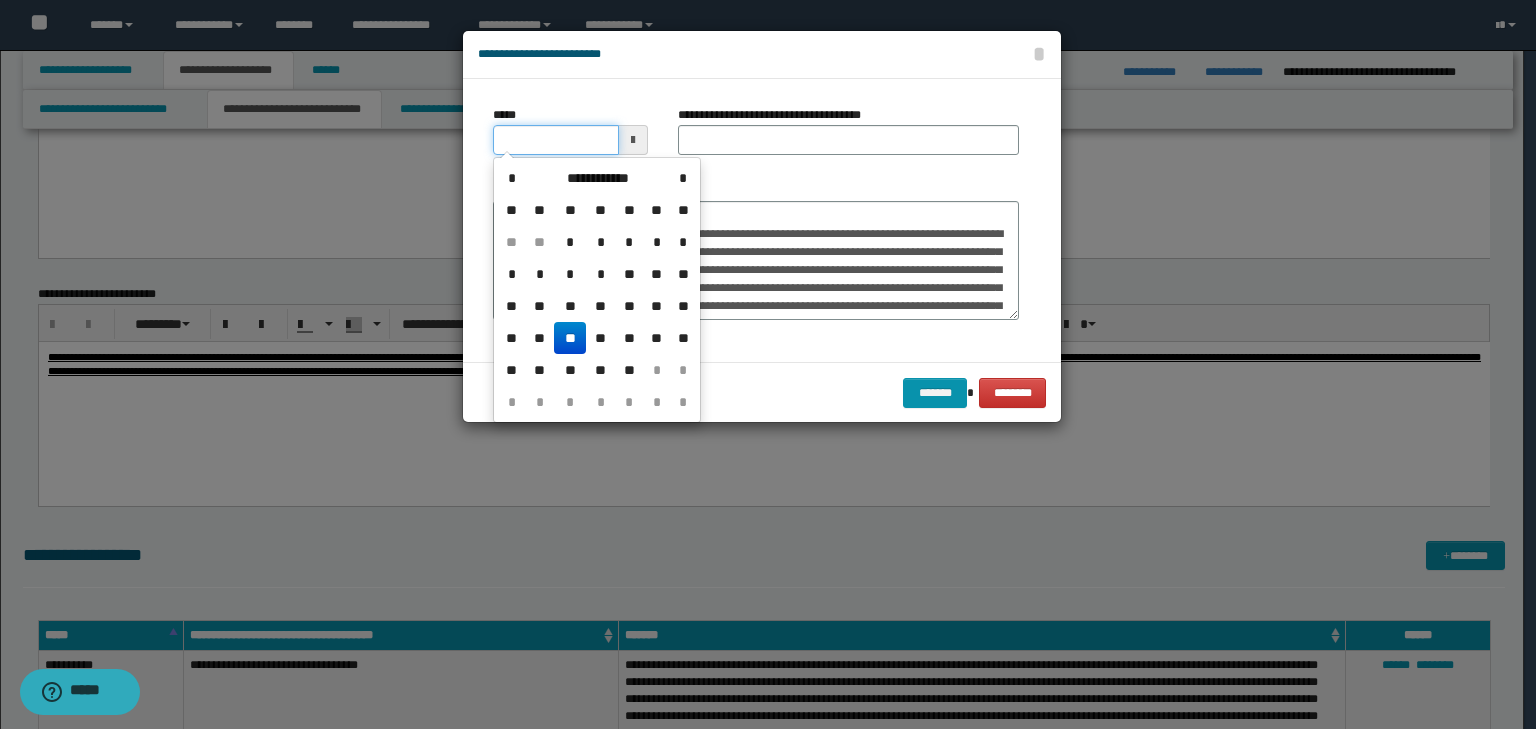 type on "**********" 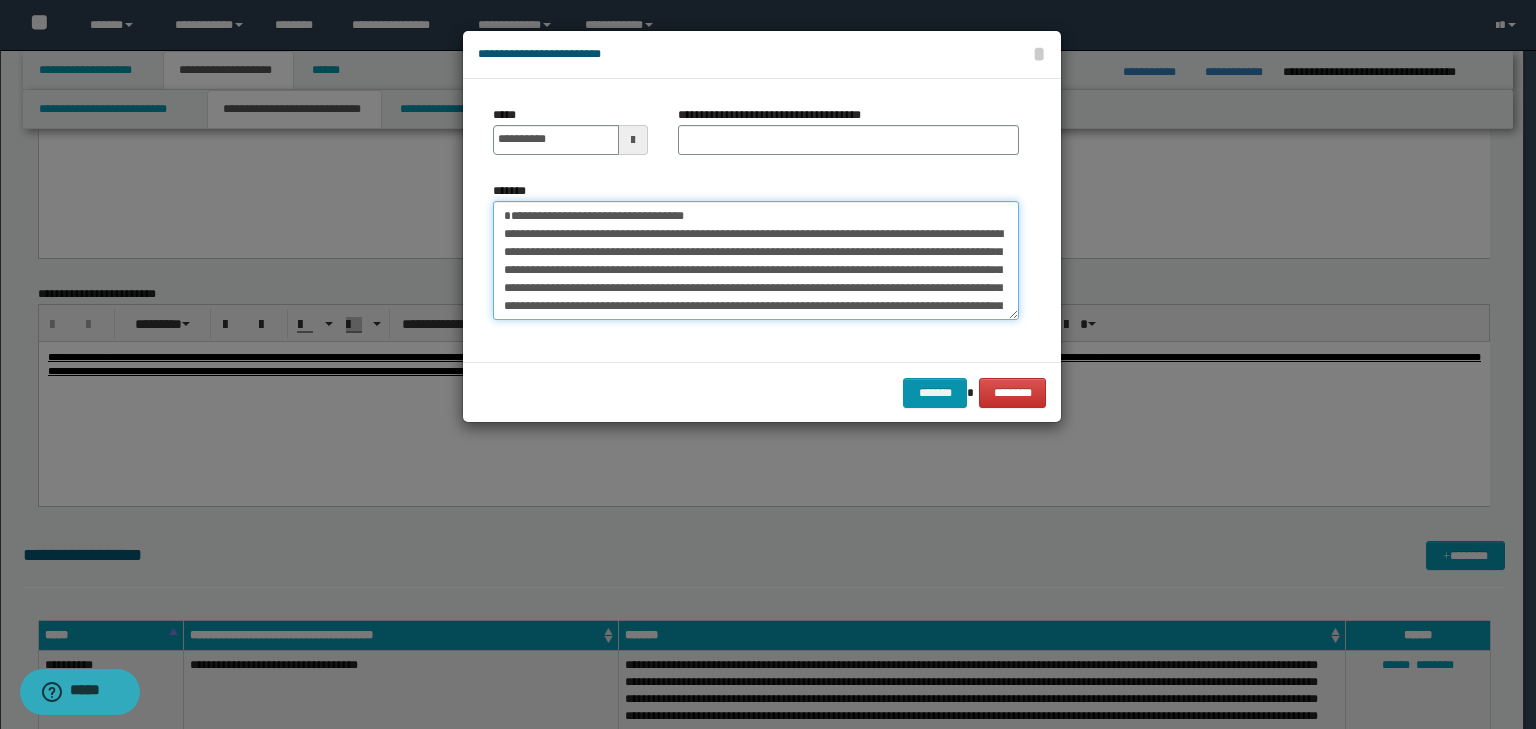 drag, startPoint x: 804, startPoint y: 214, endPoint x: 257, endPoint y: 205, distance: 547.07404 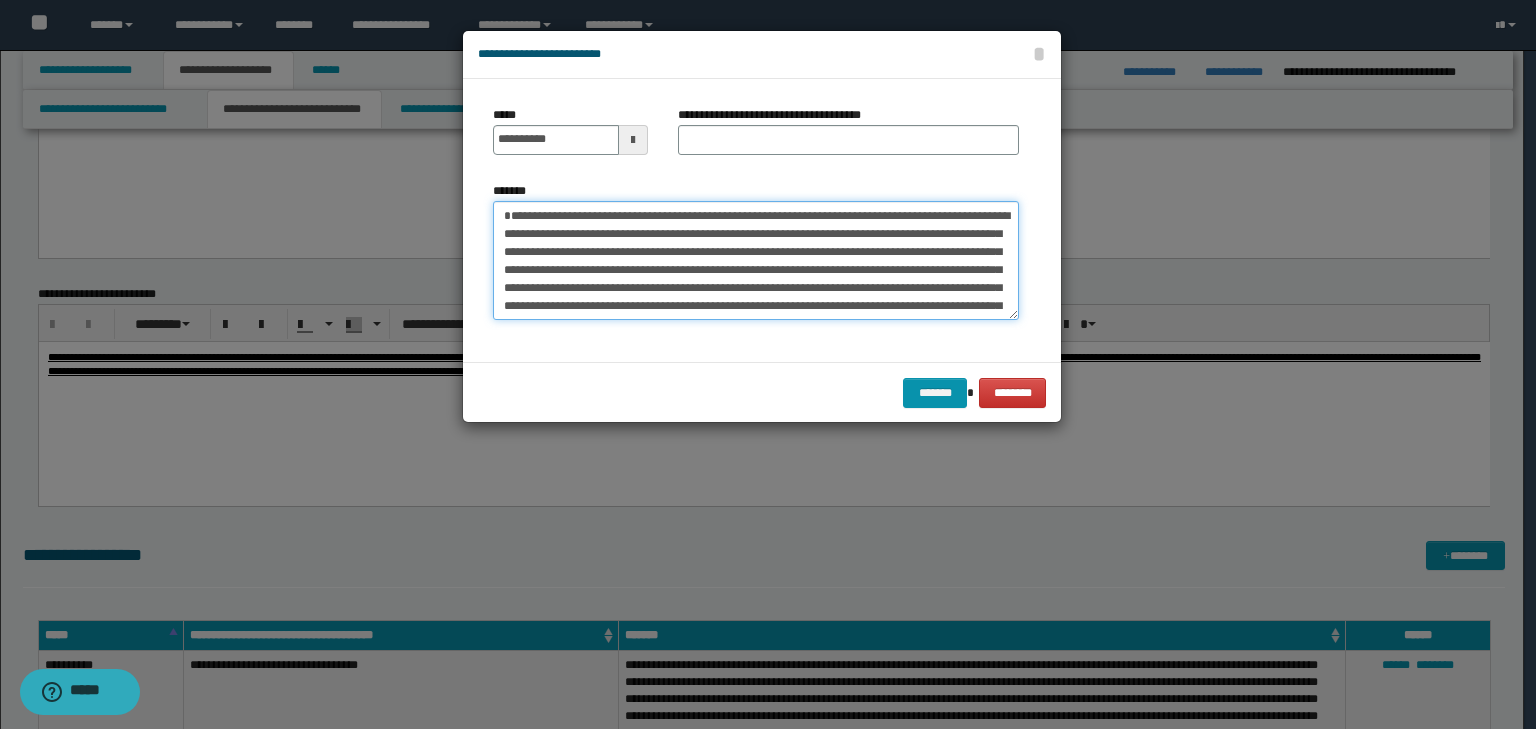 type on "**********" 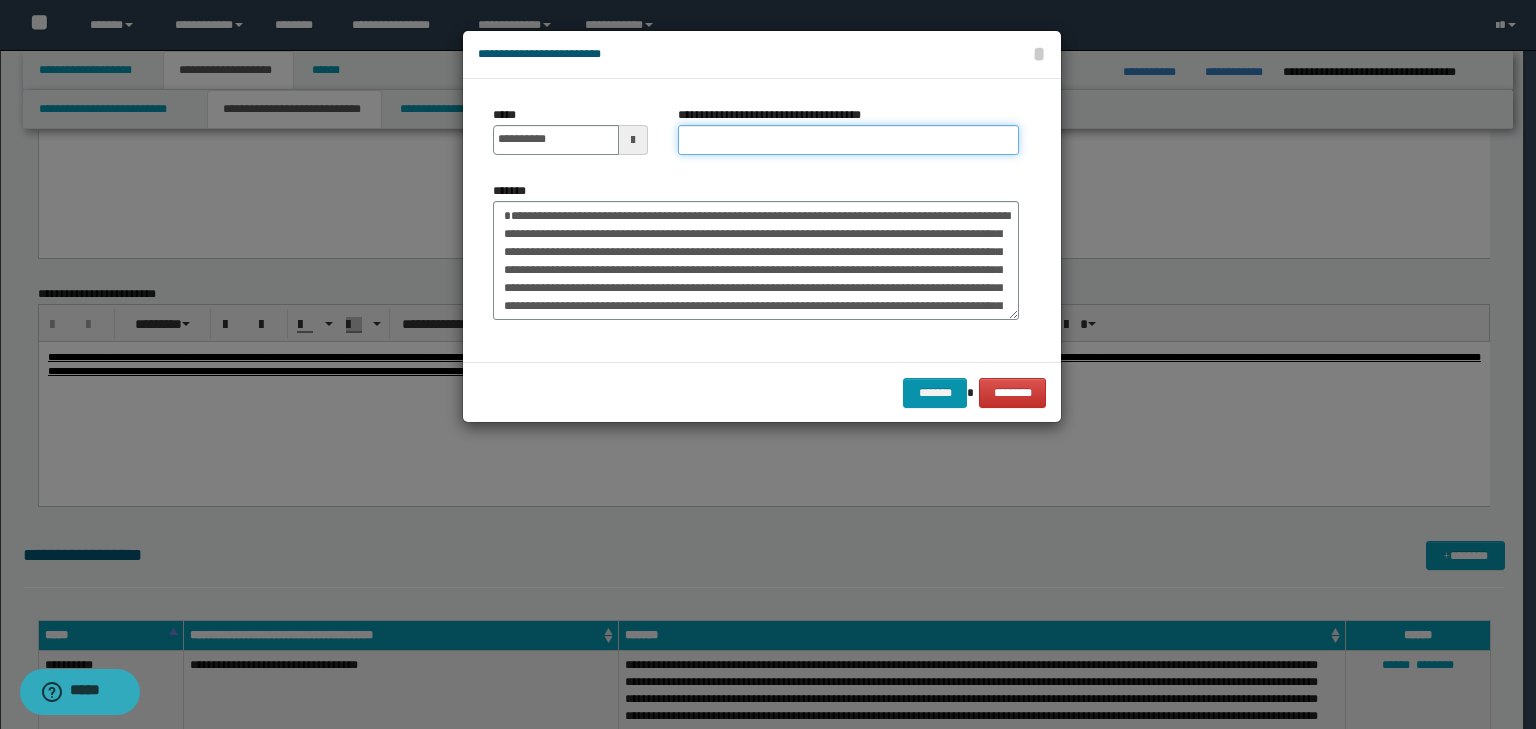 click on "**********" at bounding box center (848, 140) 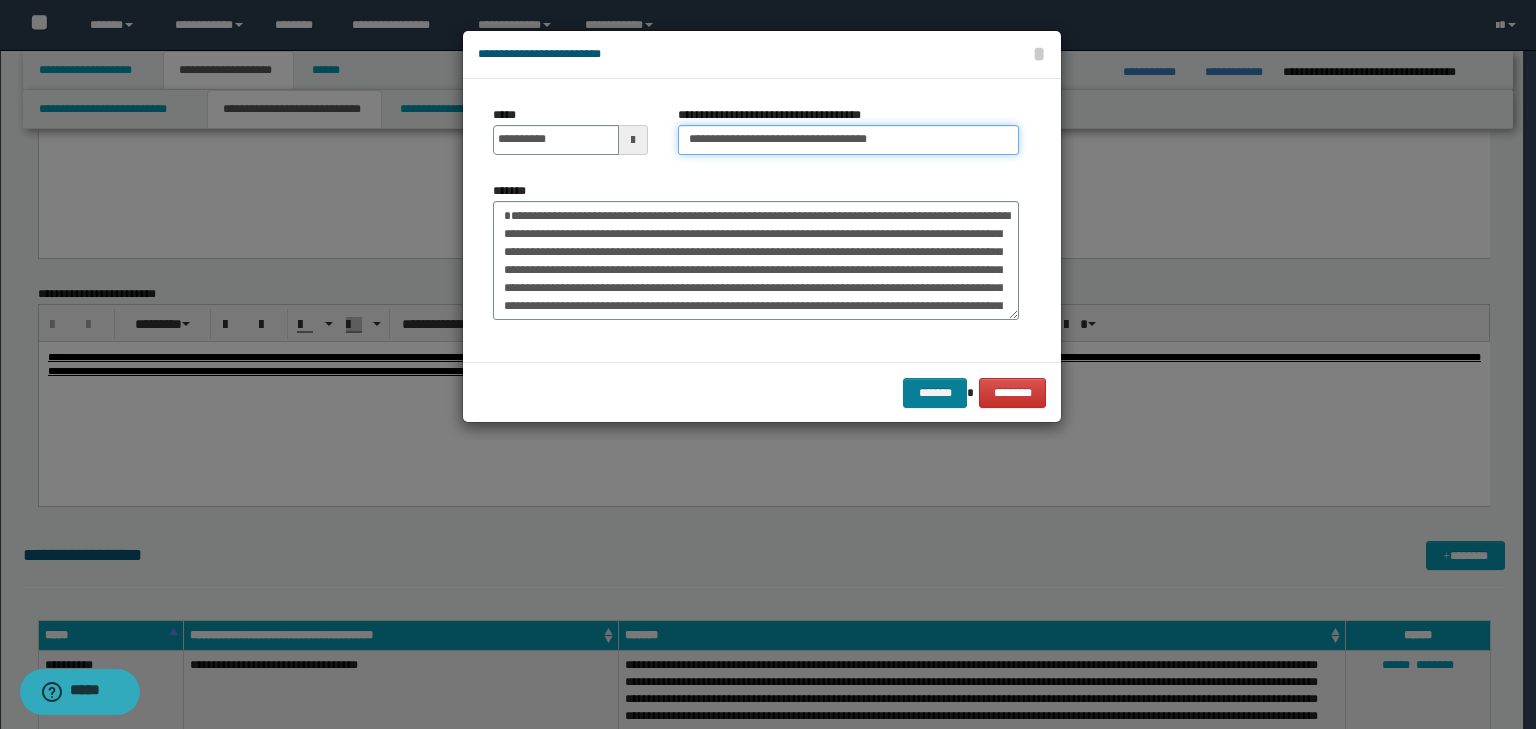 type on "**********" 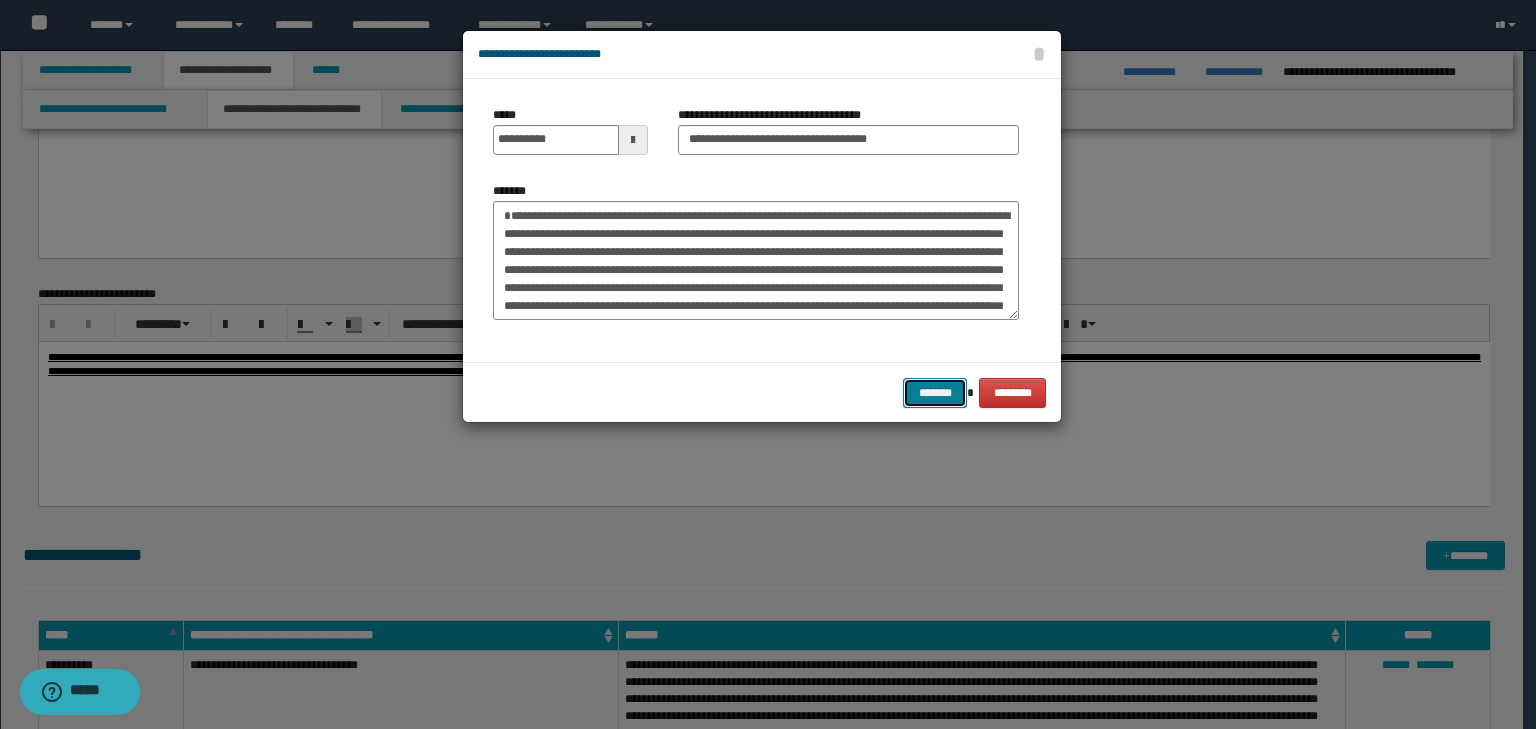 click on "*******" at bounding box center (935, 393) 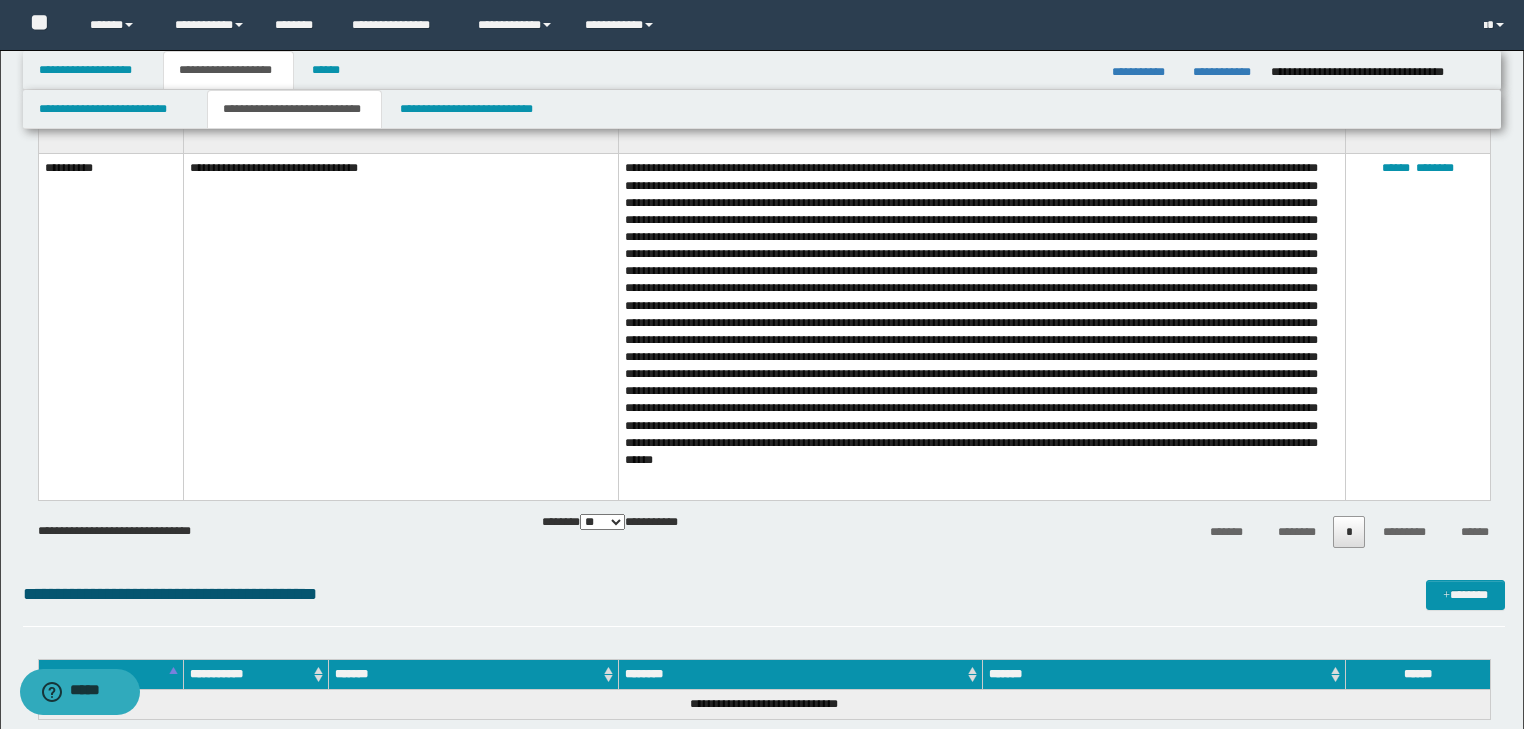 scroll, scrollTop: 4320, scrollLeft: 0, axis: vertical 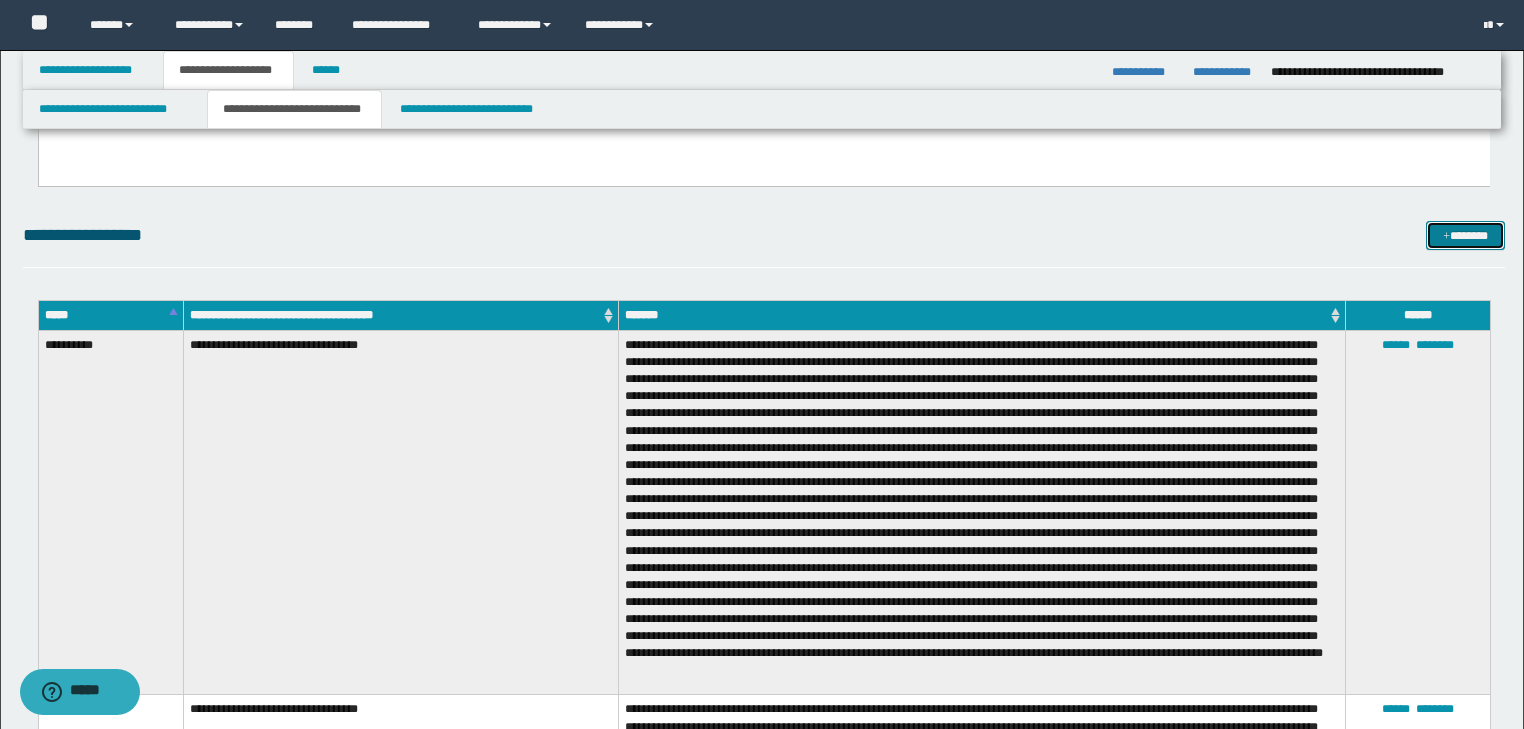 click on "*******" at bounding box center (1465, 236) 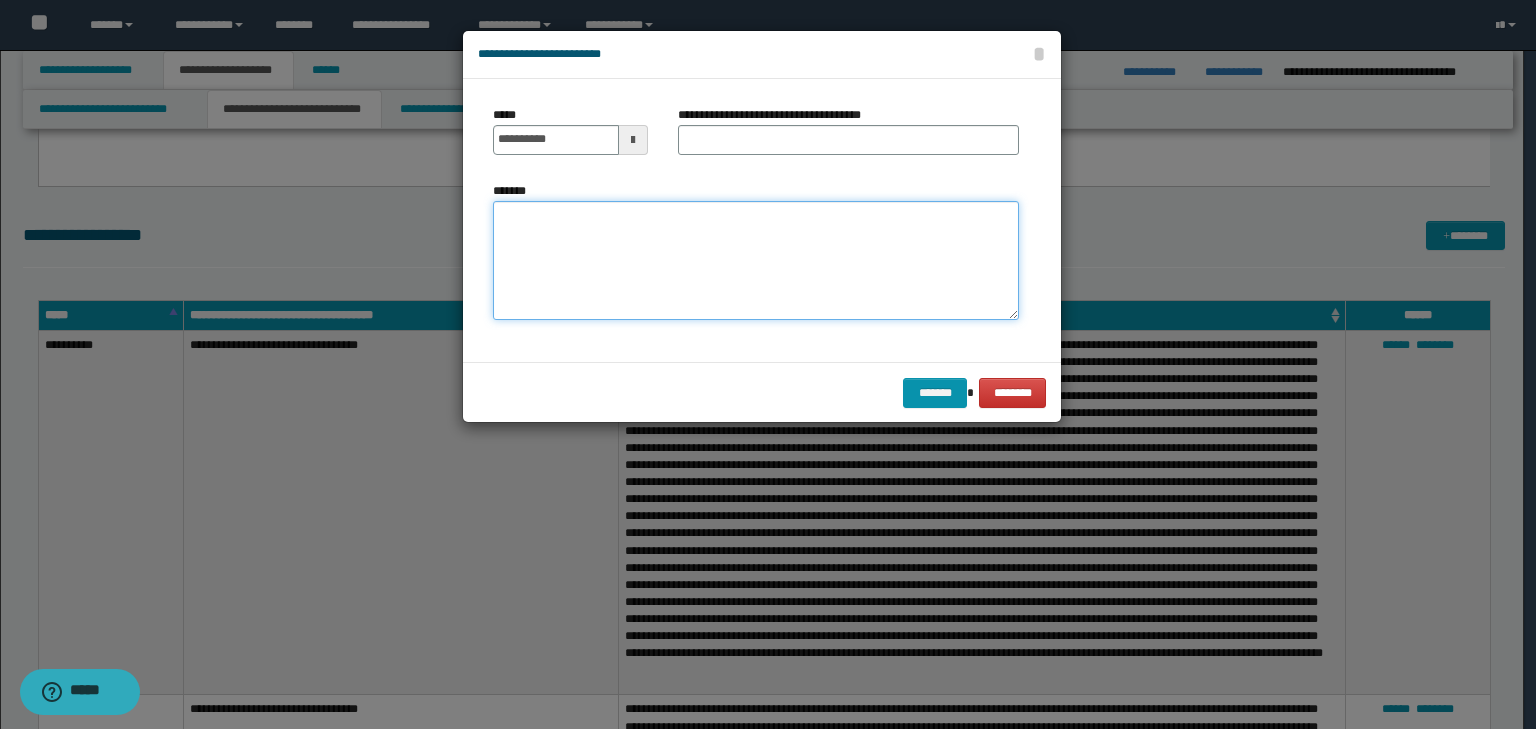 click on "*******" at bounding box center (756, 261) 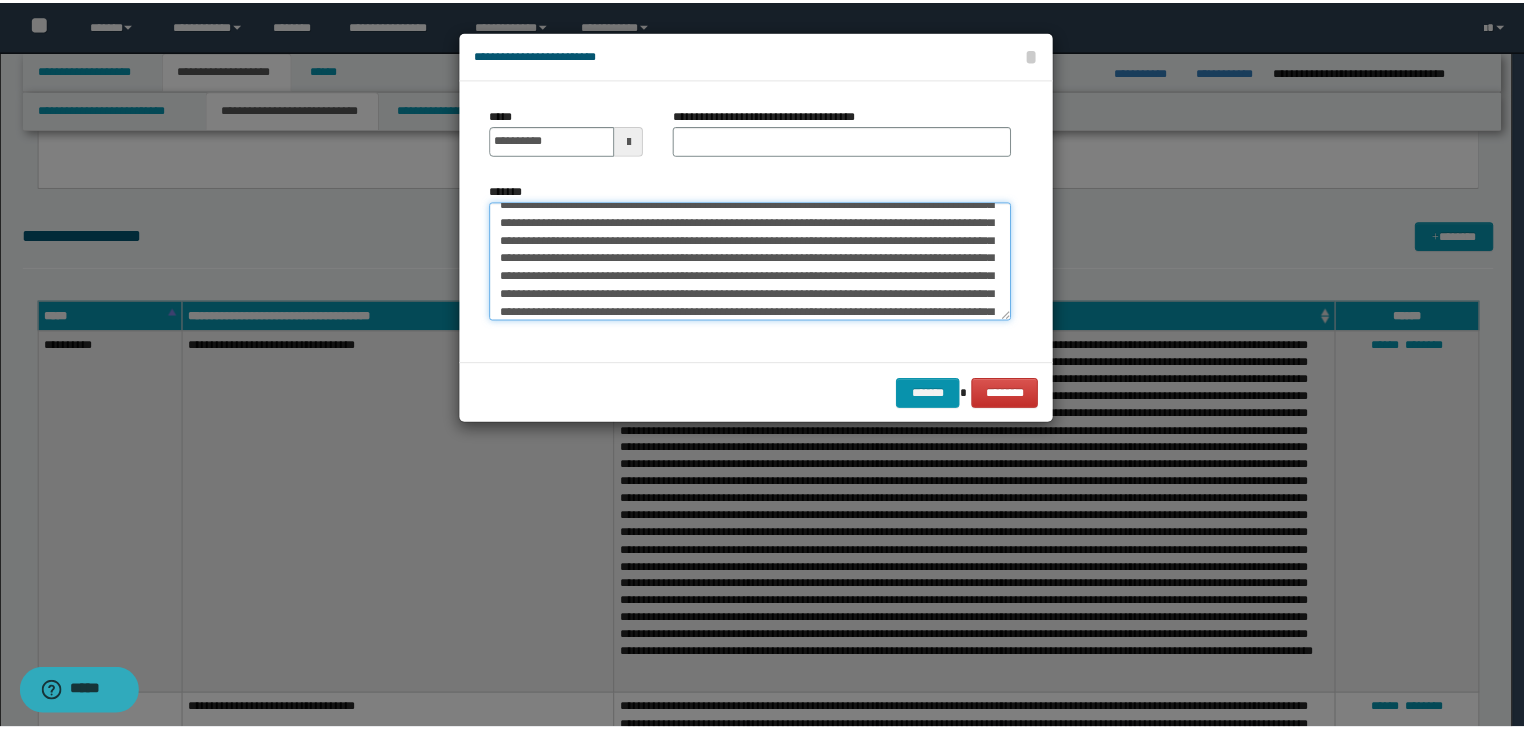 scroll, scrollTop: 0, scrollLeft: 0, axis: both 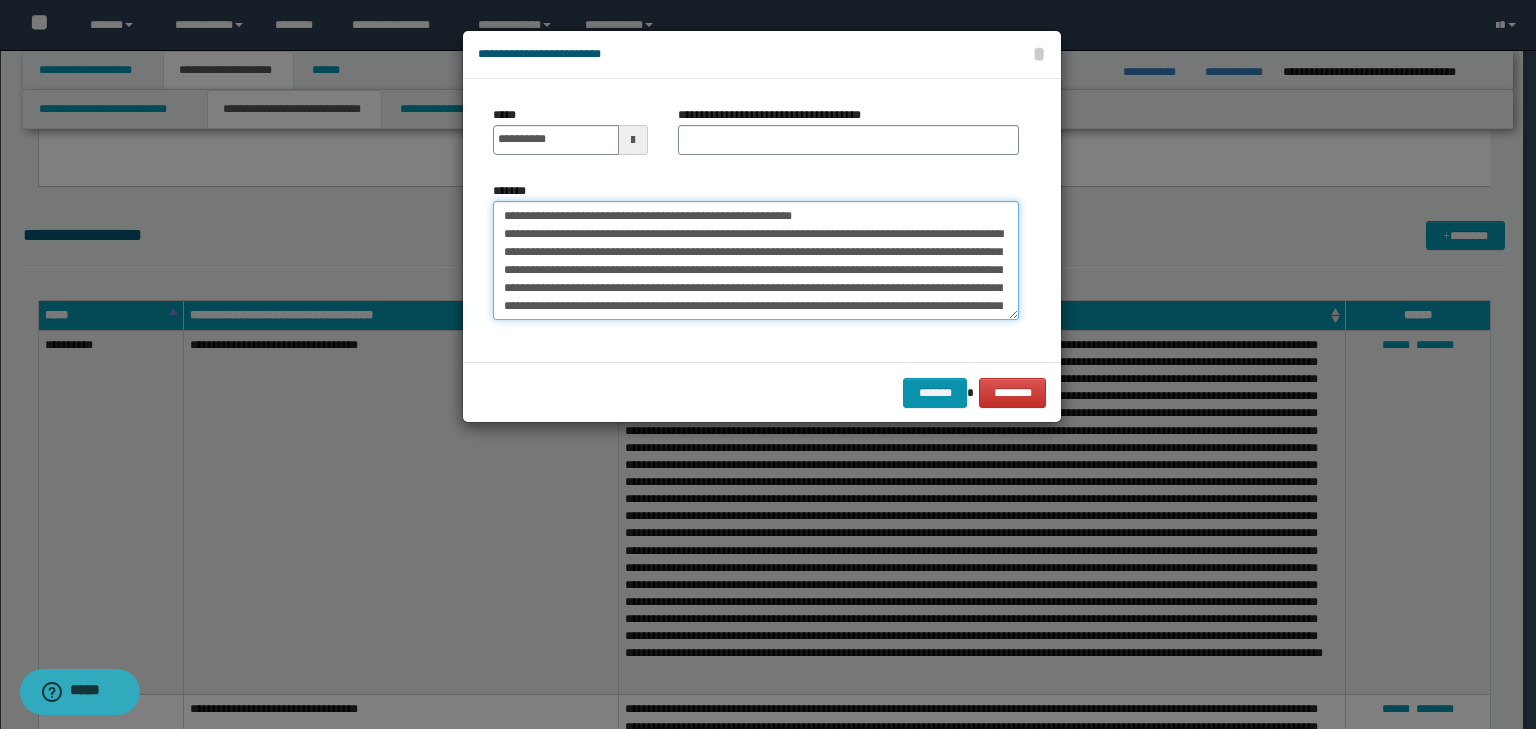 drag, startPoint x: 571, startPoint y: 216, endPoint x: 456, endPoint y: 199, distance: 116.24973 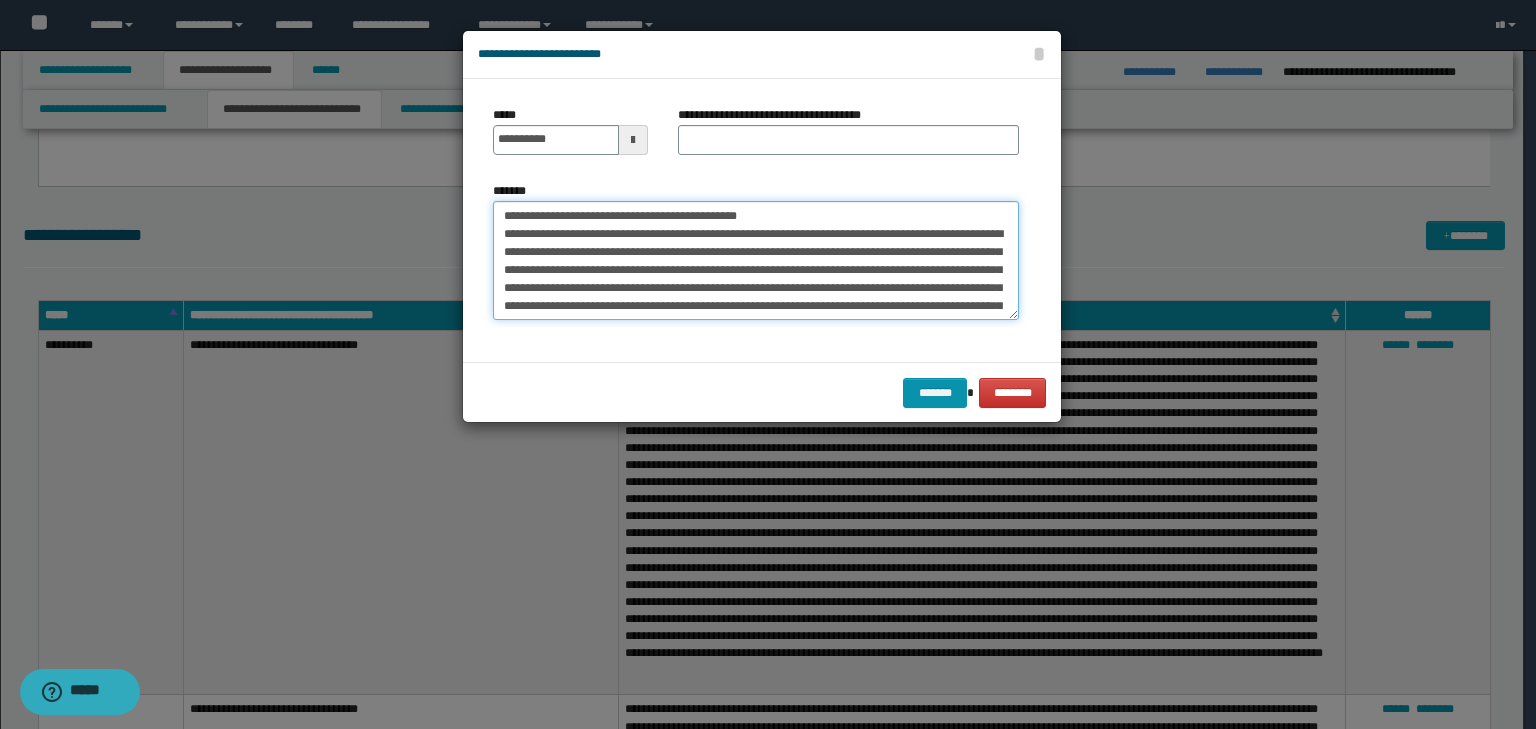 type on "**********" 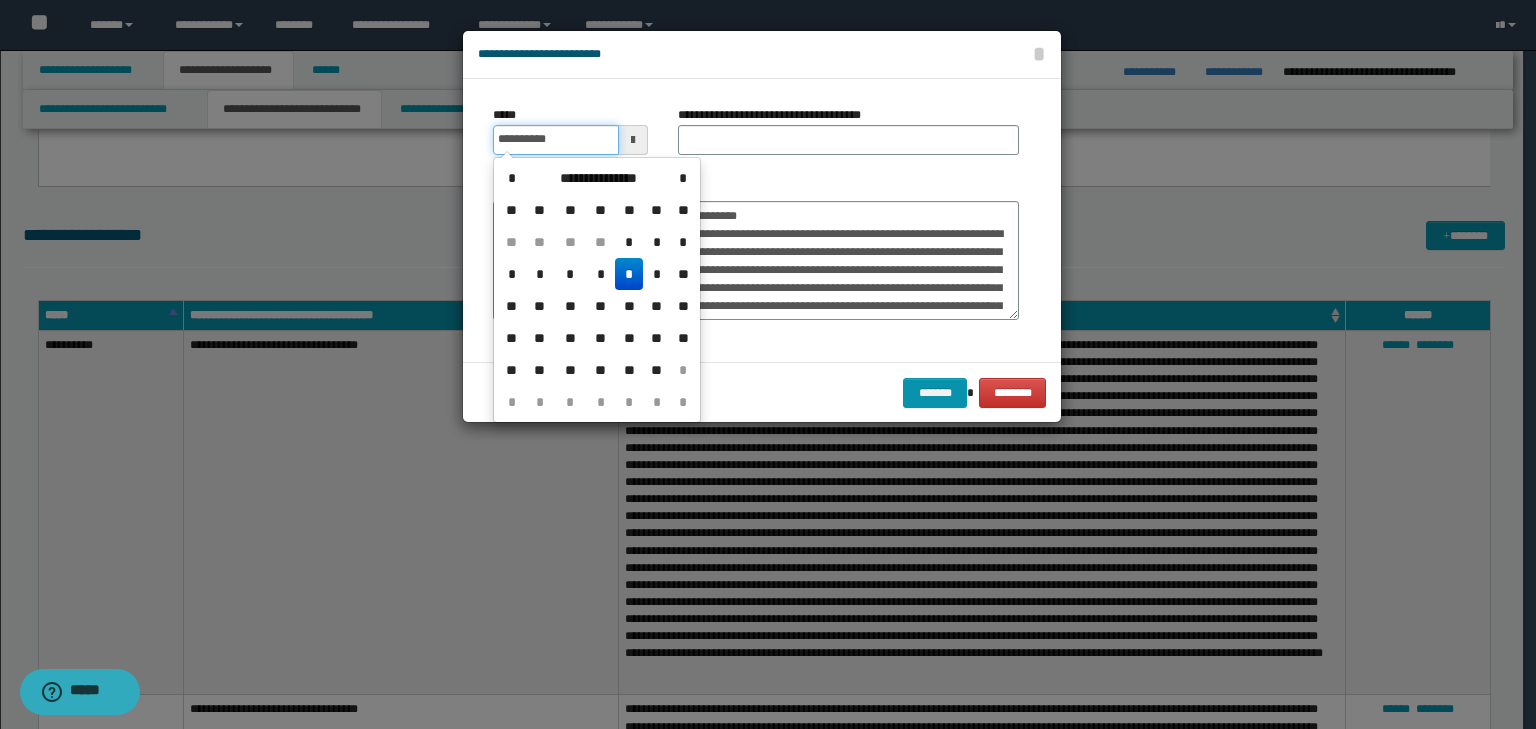 click on "**********" at bounding box center (556, 140) 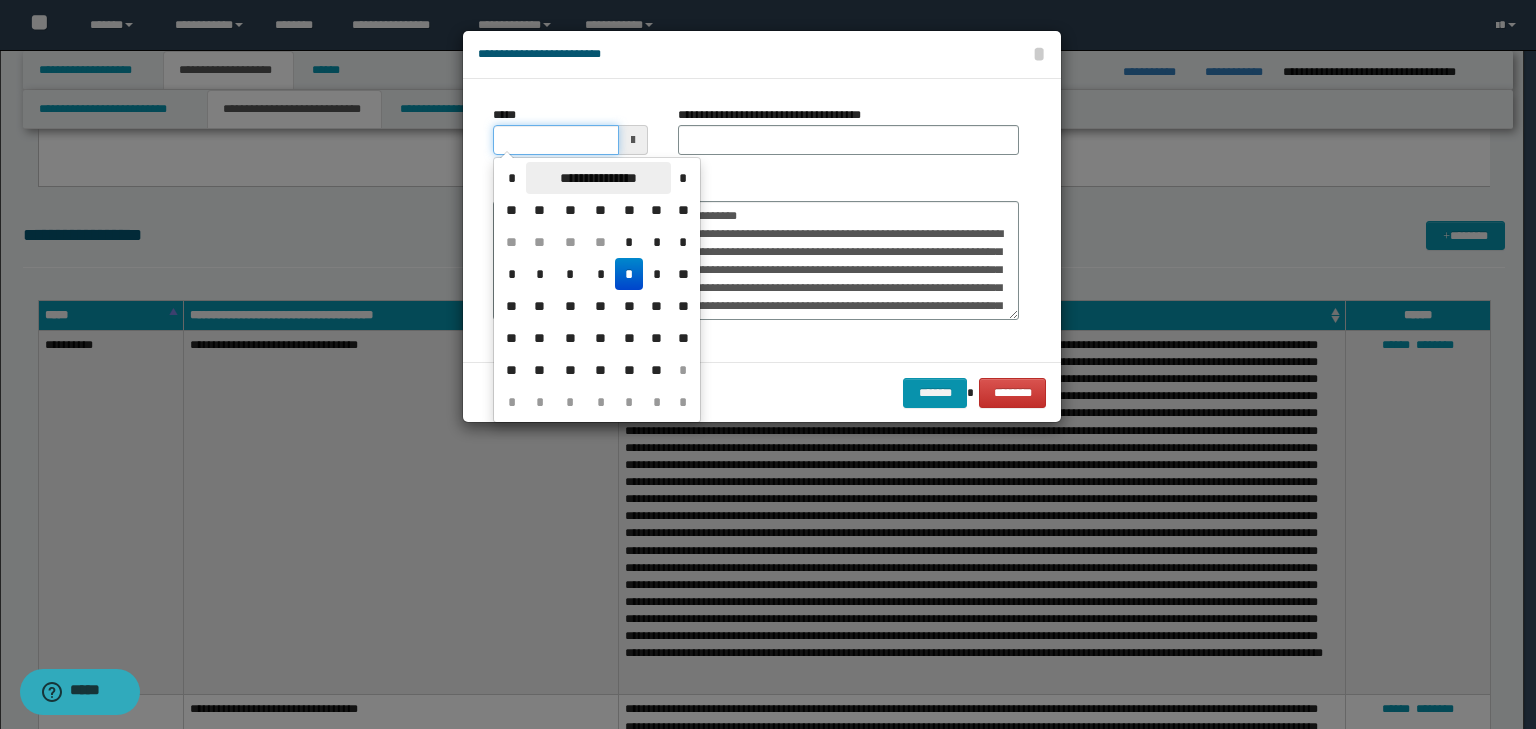 type on "**********" 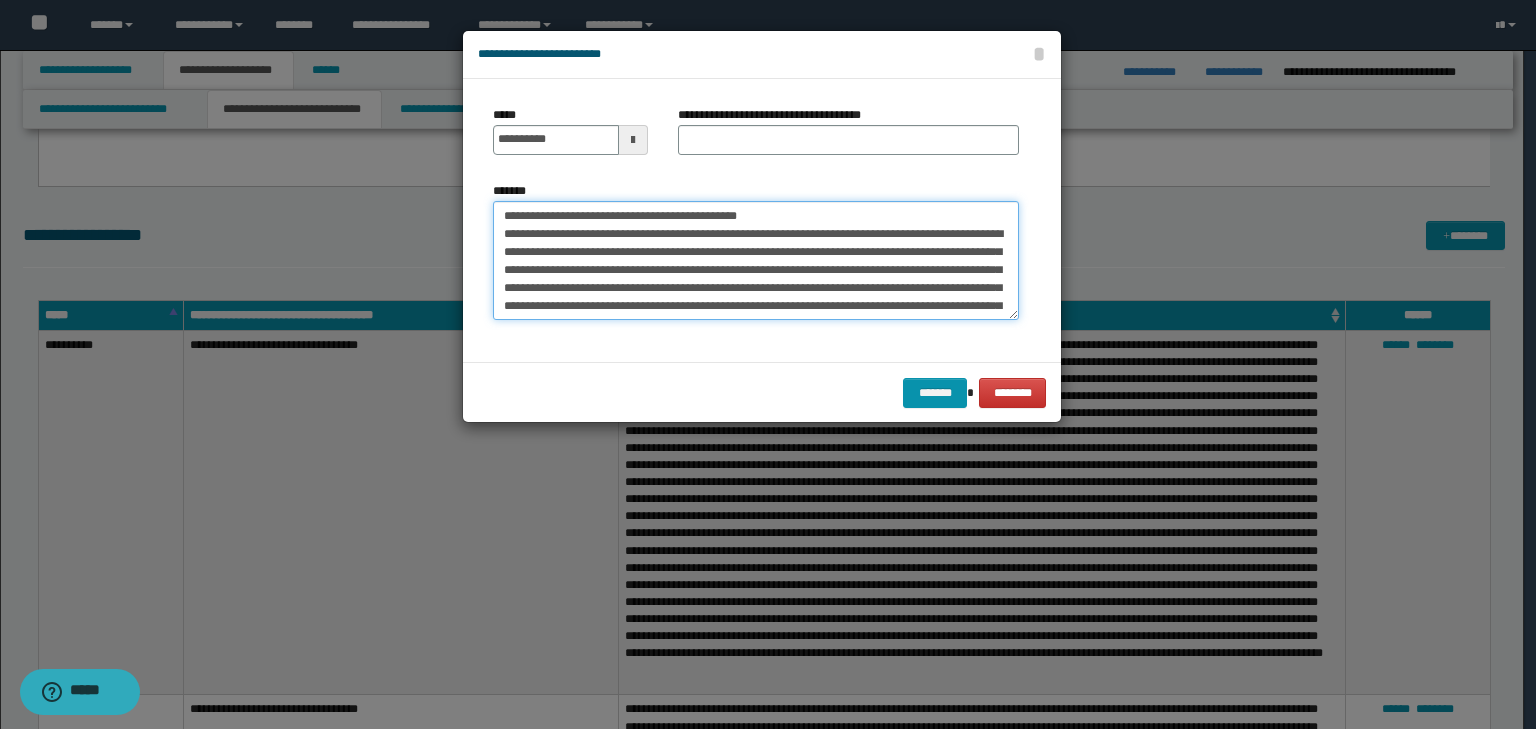 drag, startPoint x: 831, startPoint y: 214, endPoint x: 328, endPoint y: 190, distance: 503.57224 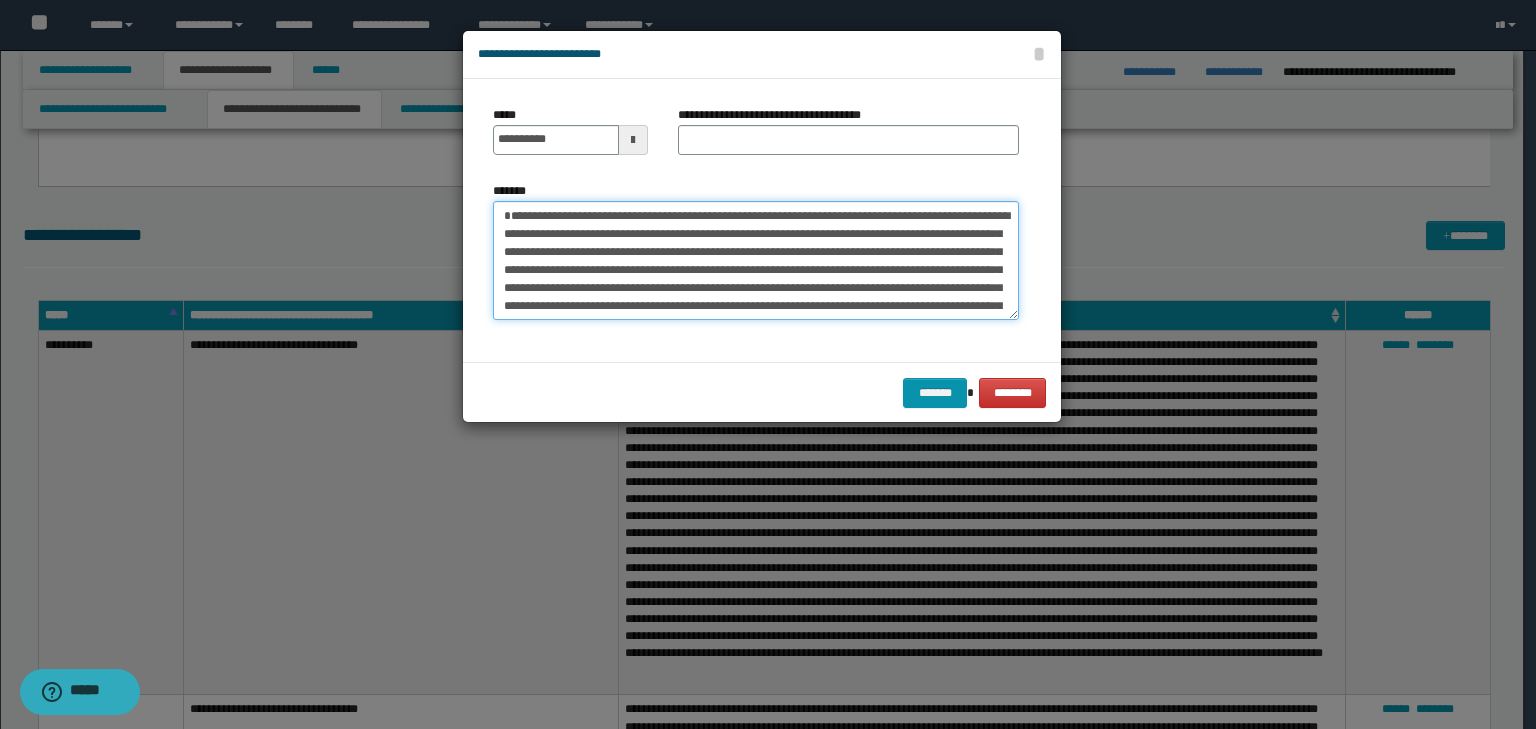 type on "**********" 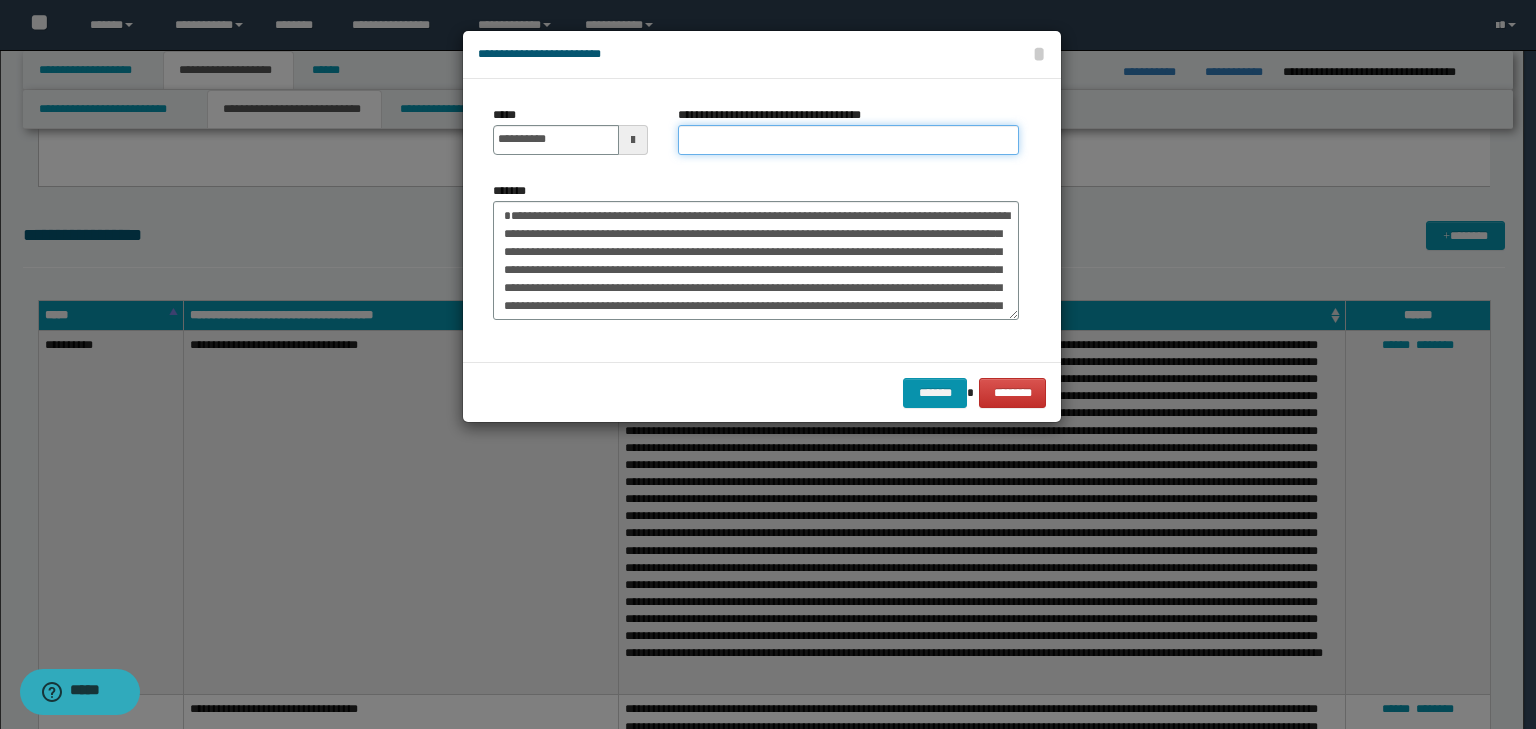 click on "**********" at bounding box center (848, 140) 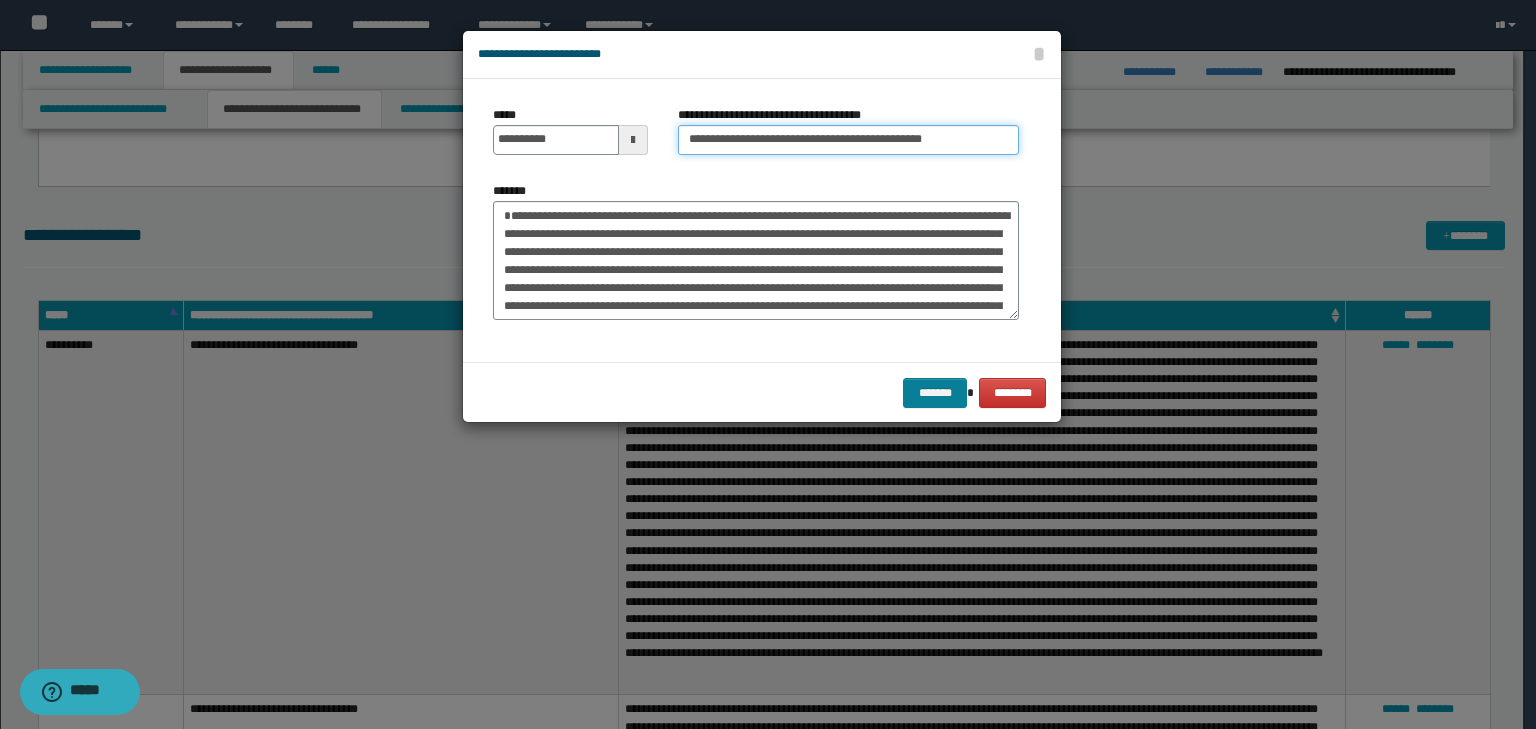 type on "**********" 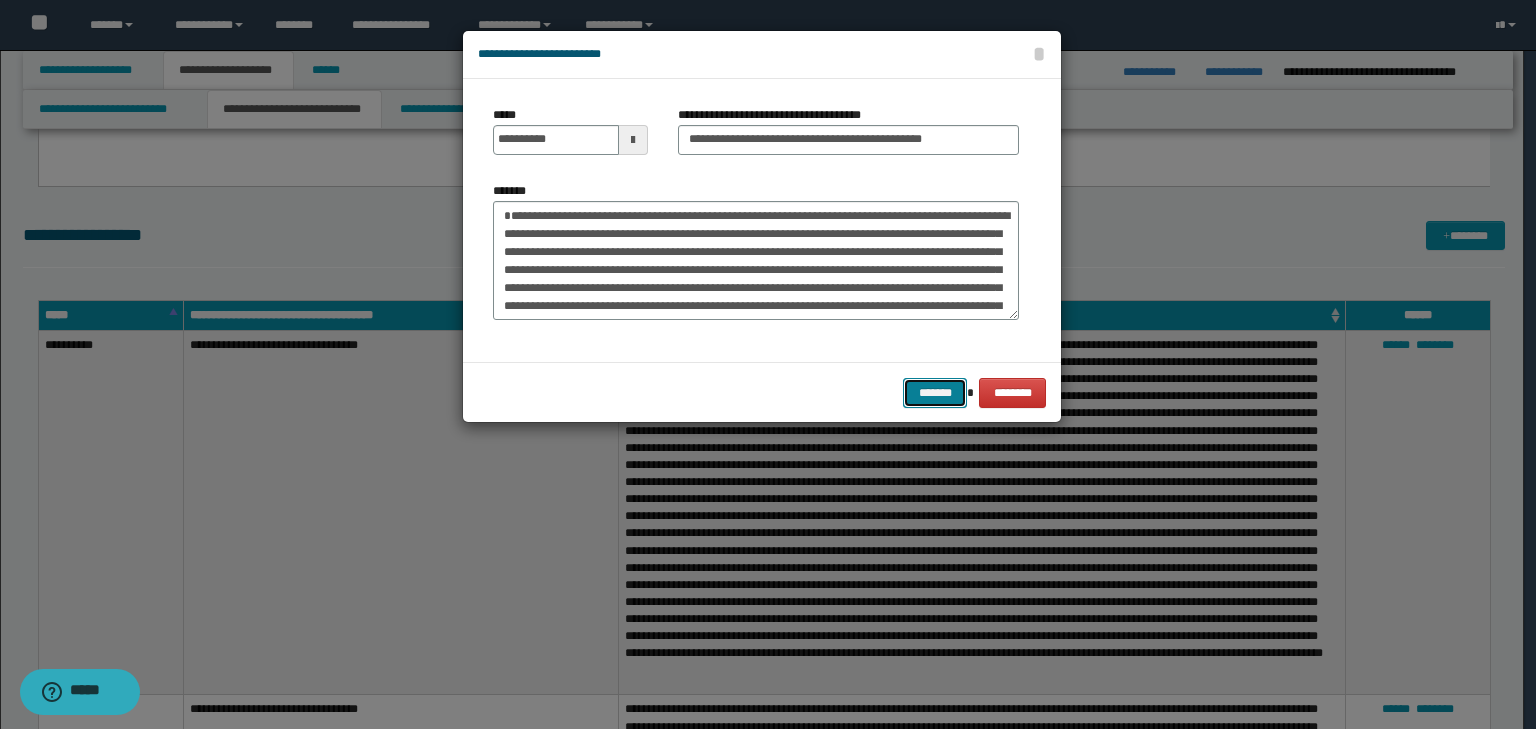 click on "*******" at bounding box center (935, 393) 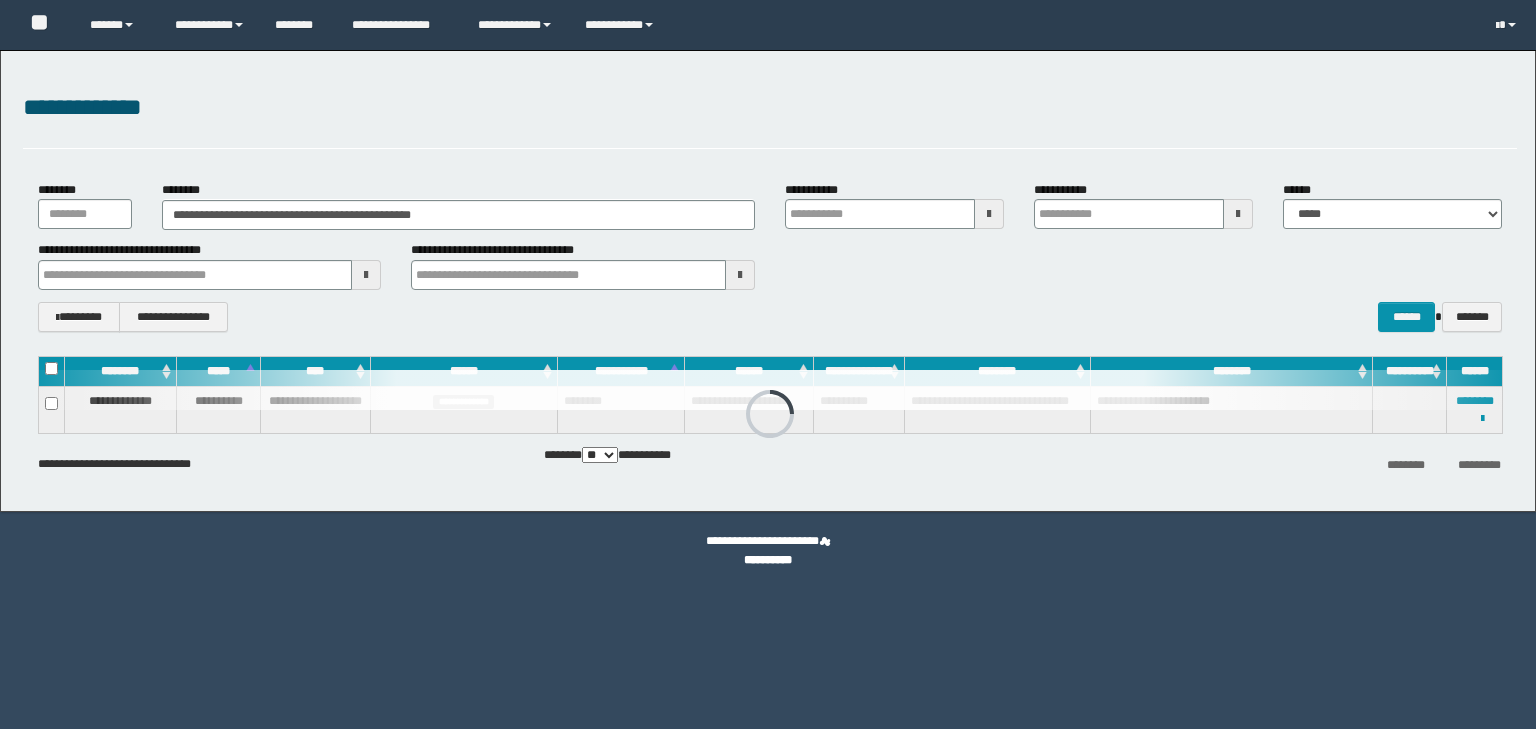 scroll, scrollTop: 0, scrollLeft: 0, axis: both 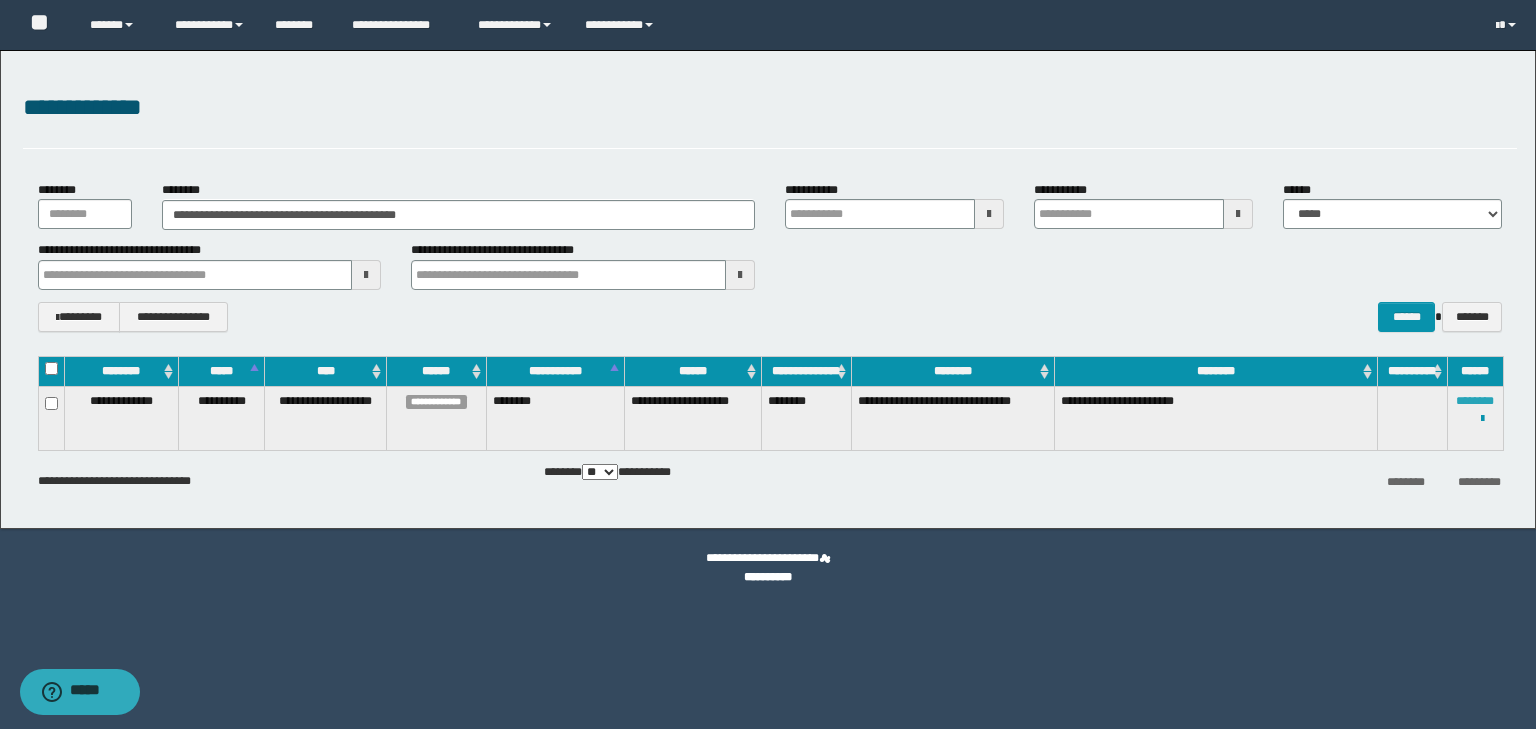 click on "********" at bounding box center (1475, 401) 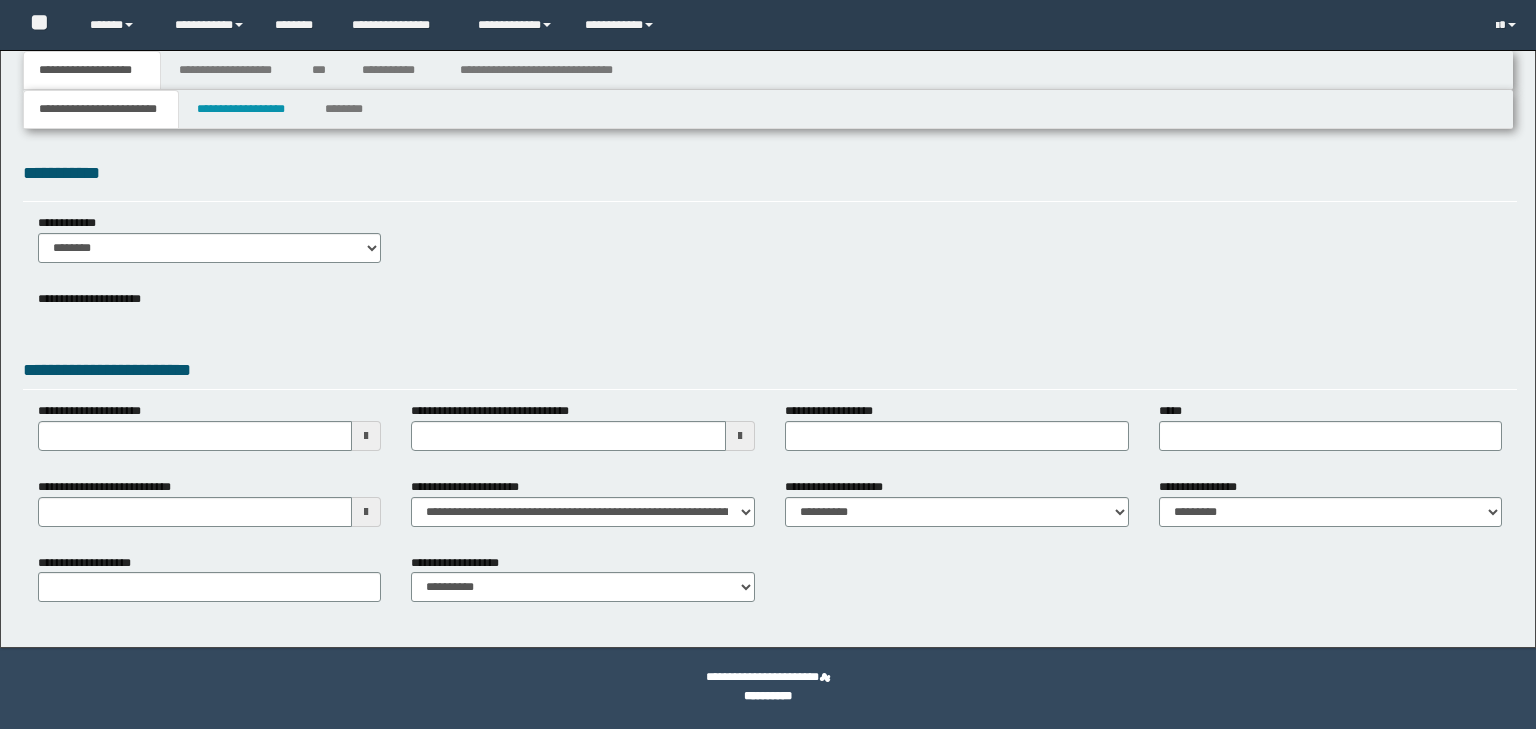 scroll, scrollTop: 0, scrollLeft: 0, axis: both 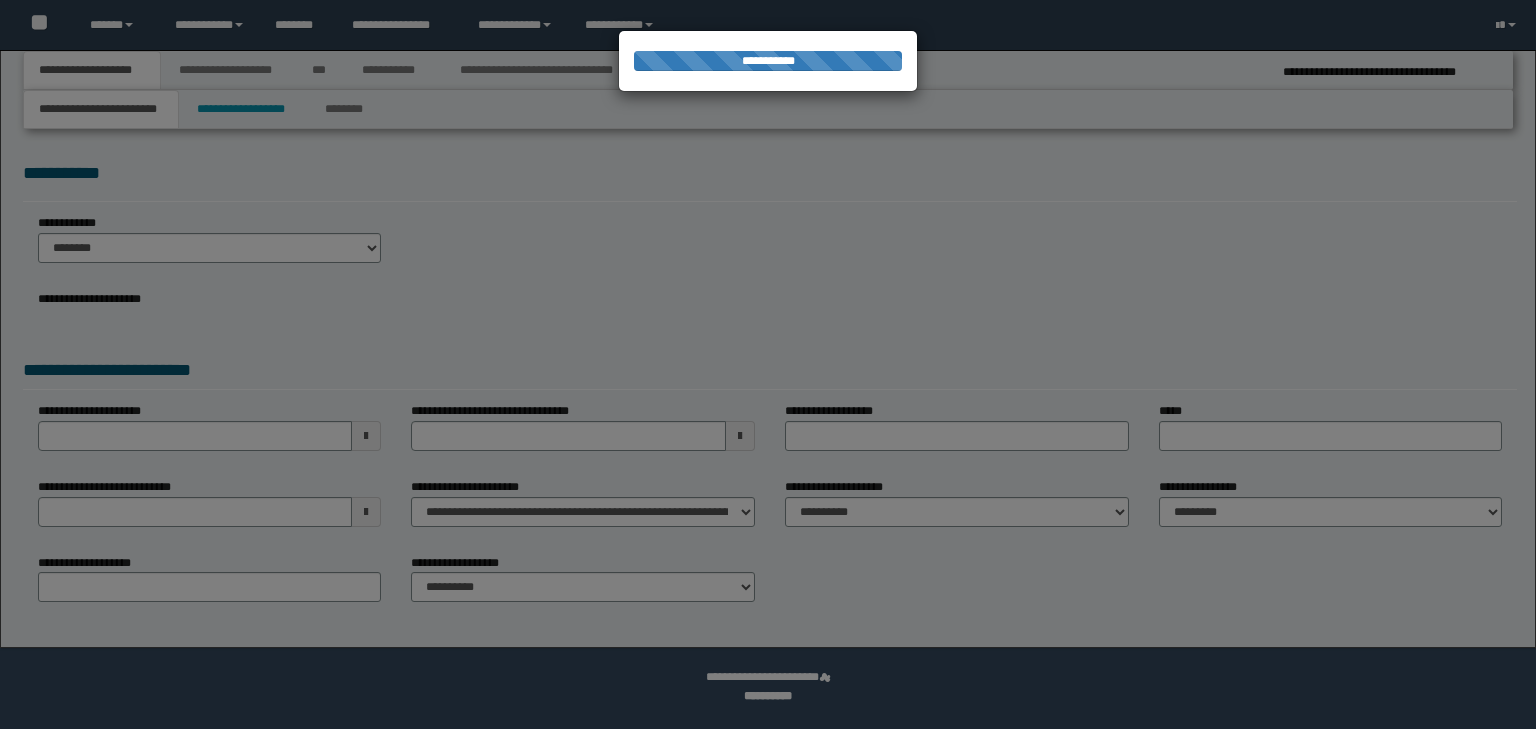 select on "*" 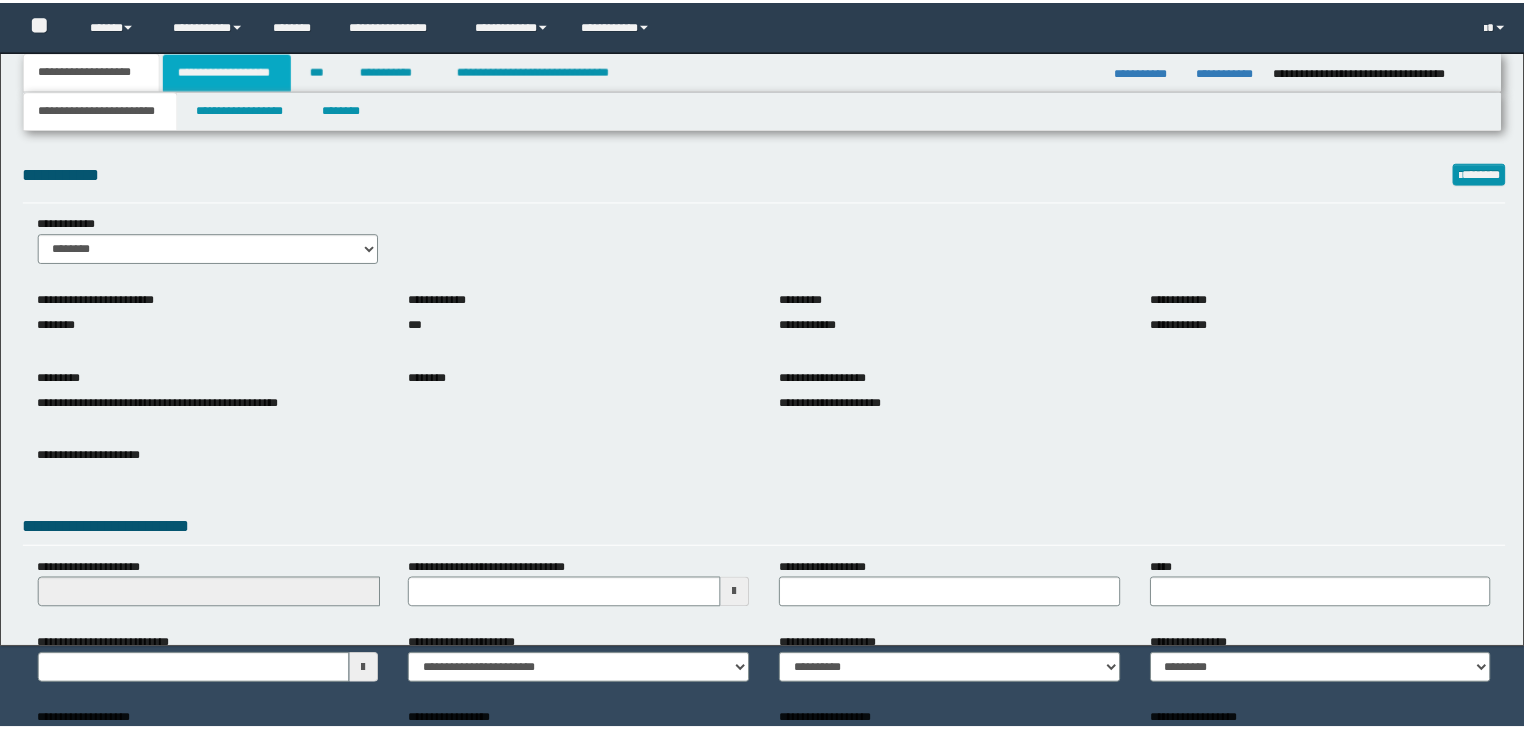 scroll, scrollTop: 0, scrollLeft: 0, axis: both 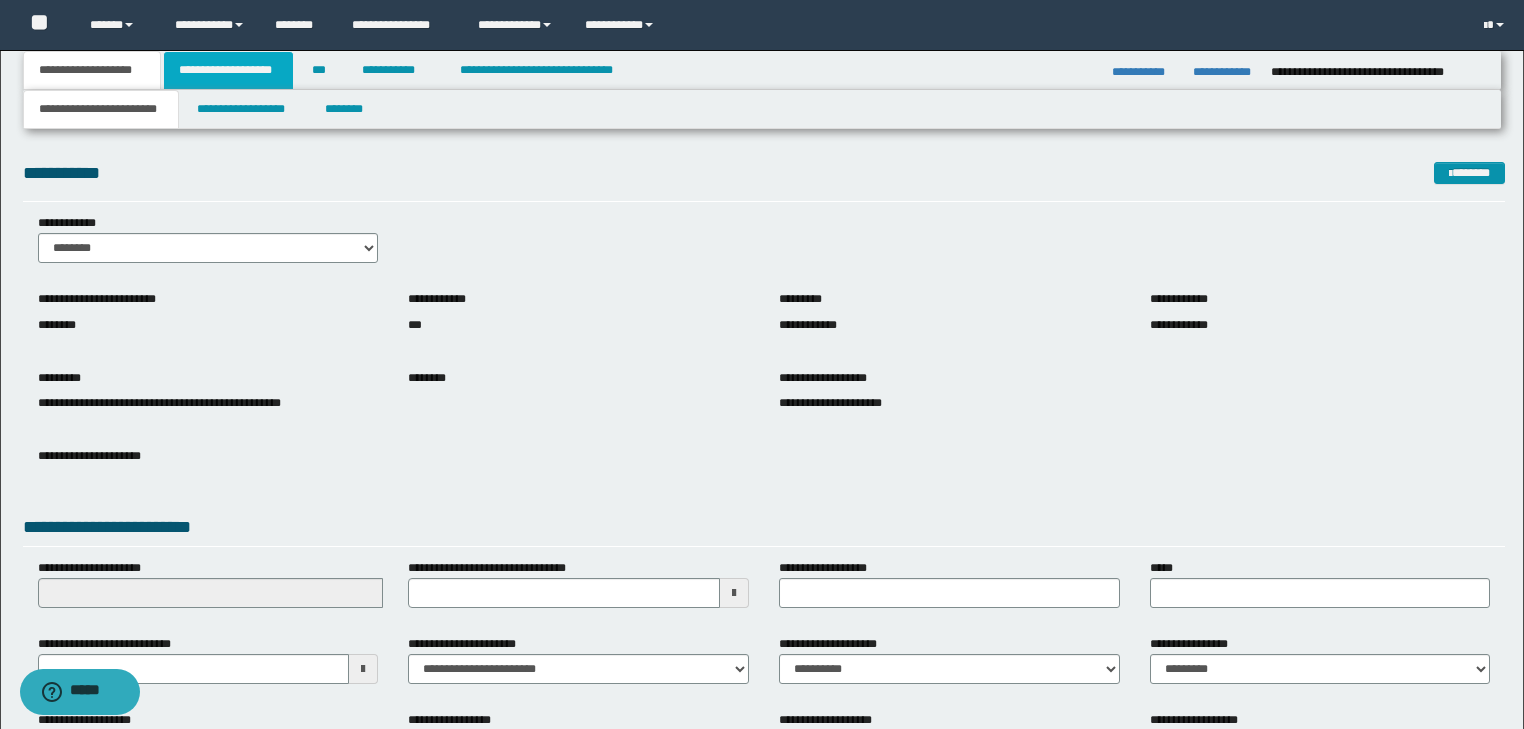 click on "**********" at bounding box center (228, 70) 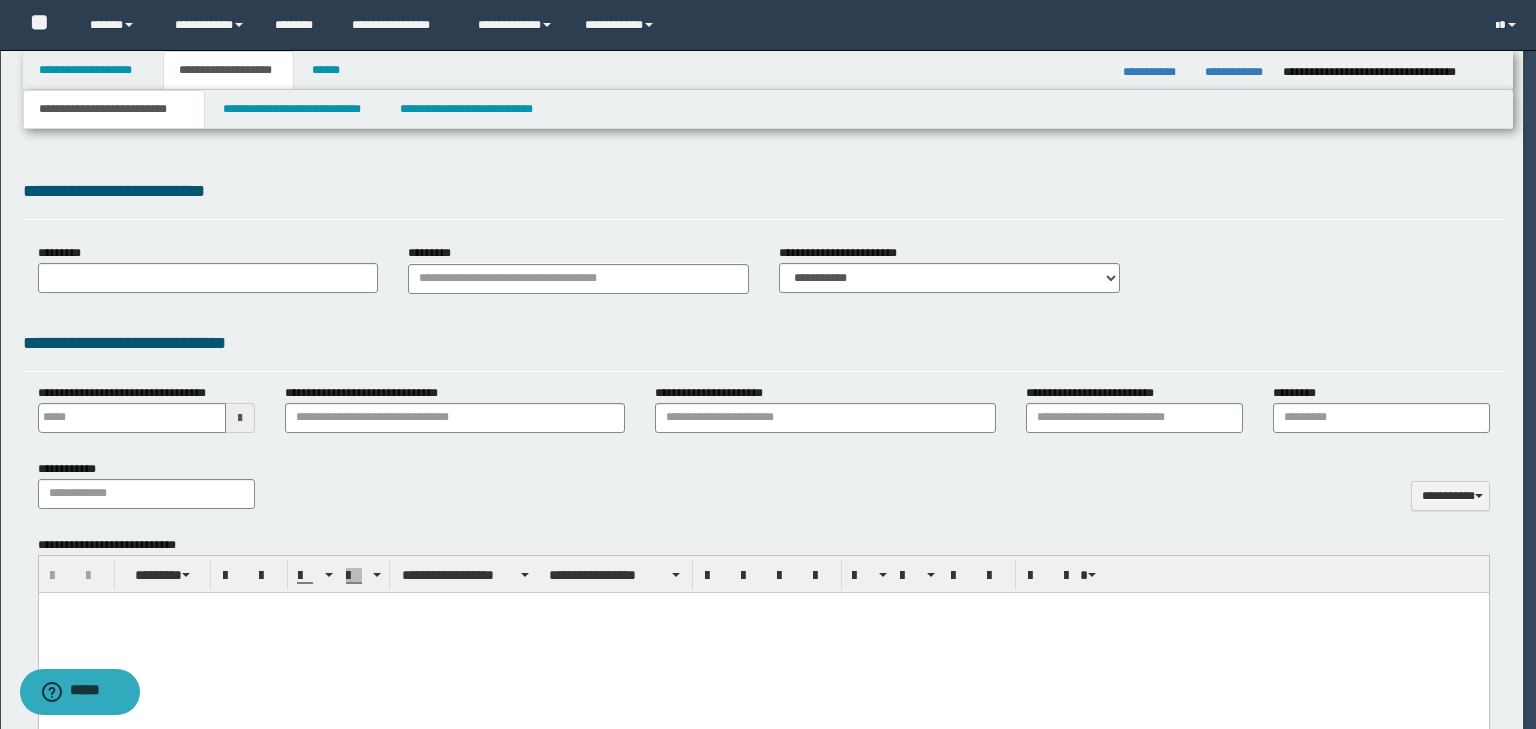 type 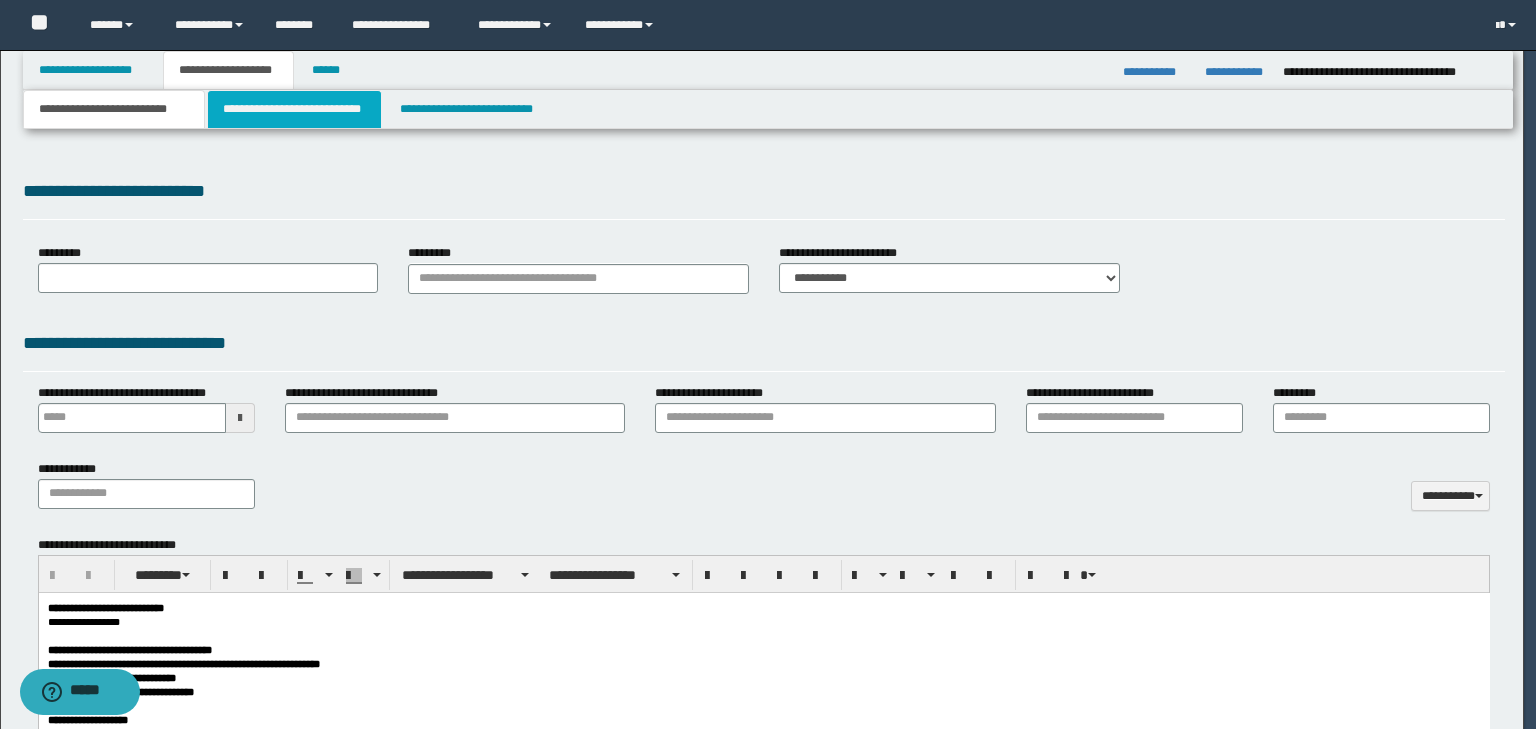 click on "**********" at bounding box center (762, 364) 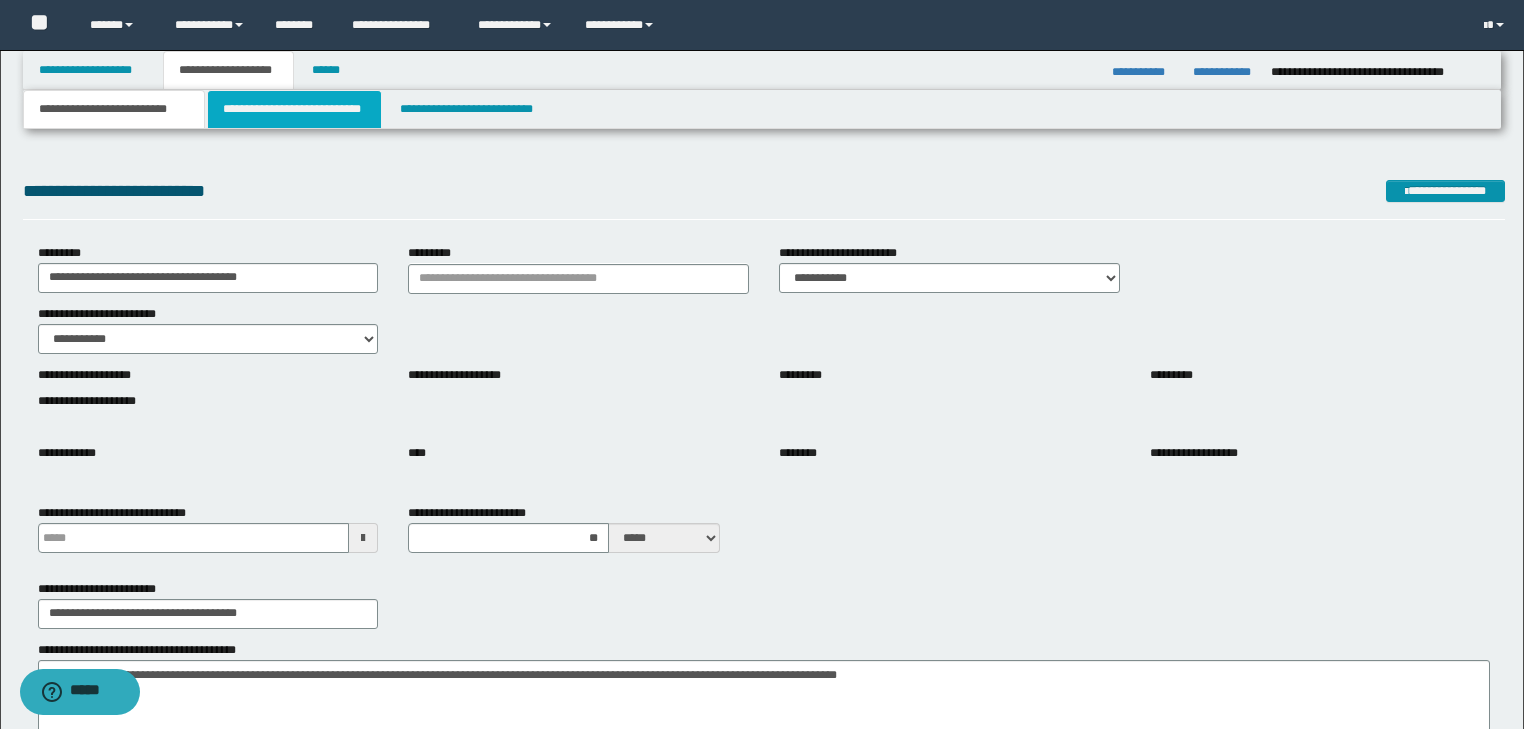 click on "**********" at bounding box center (294, 109) 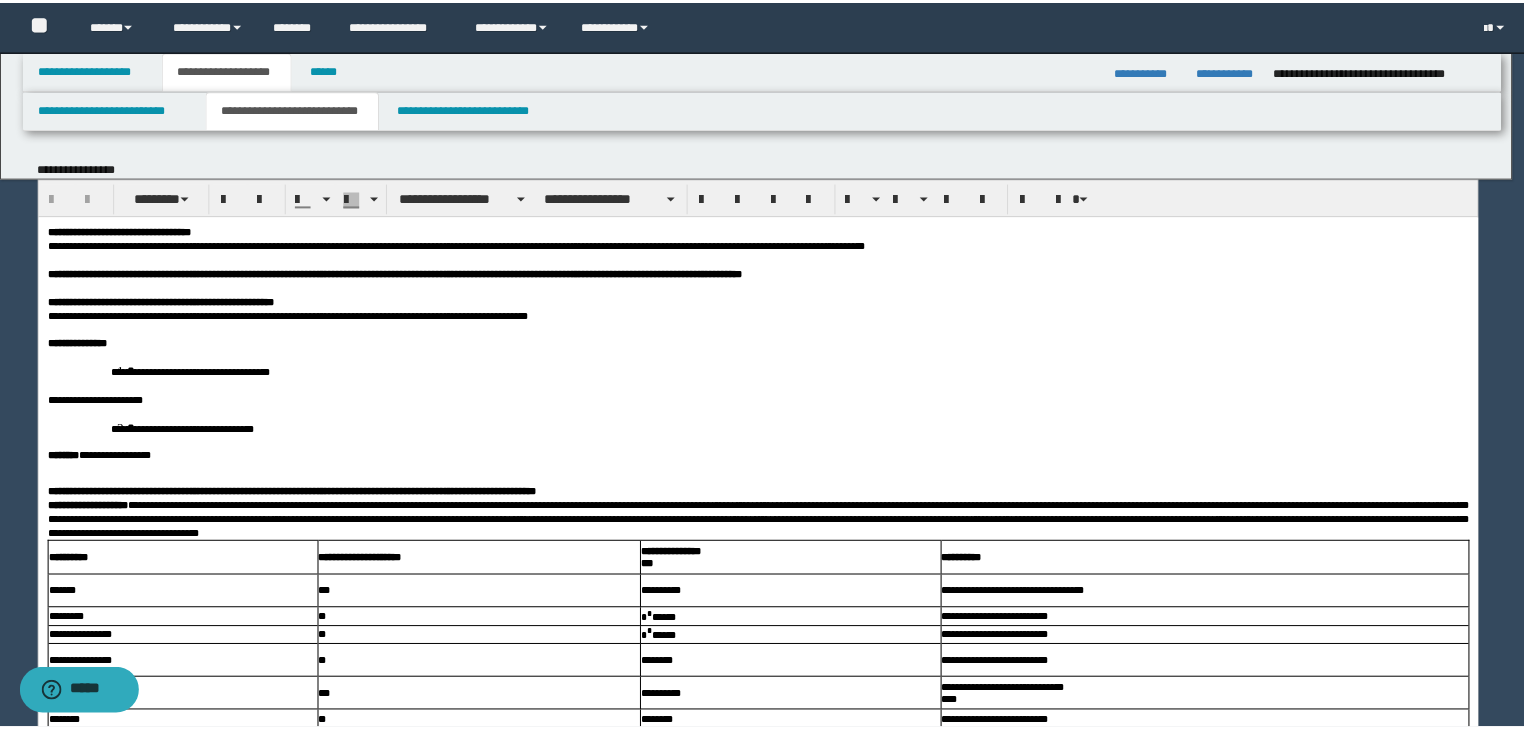 scroll, scrollTop: 0, scrollLeft: 0, axis: both 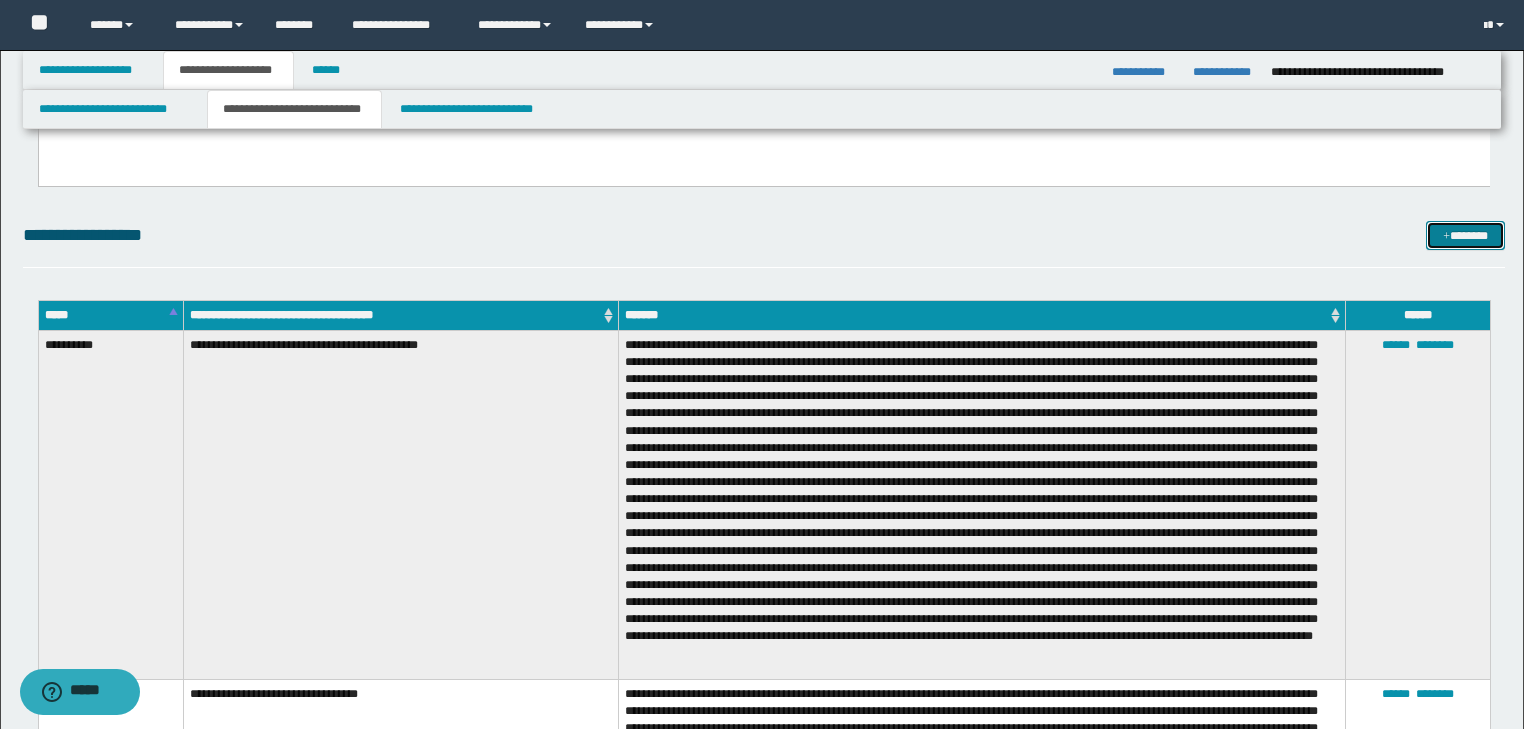 click on "*******" at bounding box center (1465, 236) 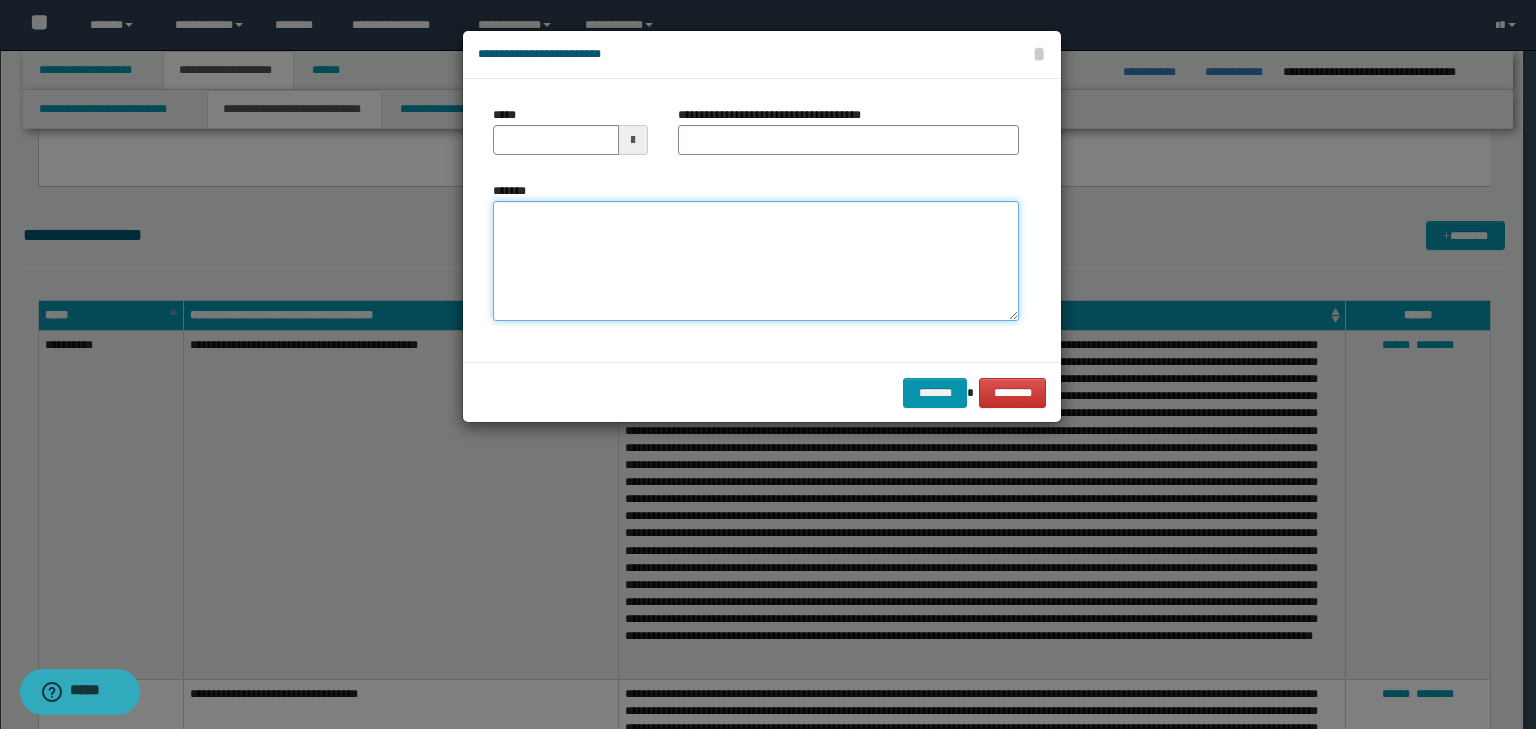 click on "*******" at bounding box center (756, 261) 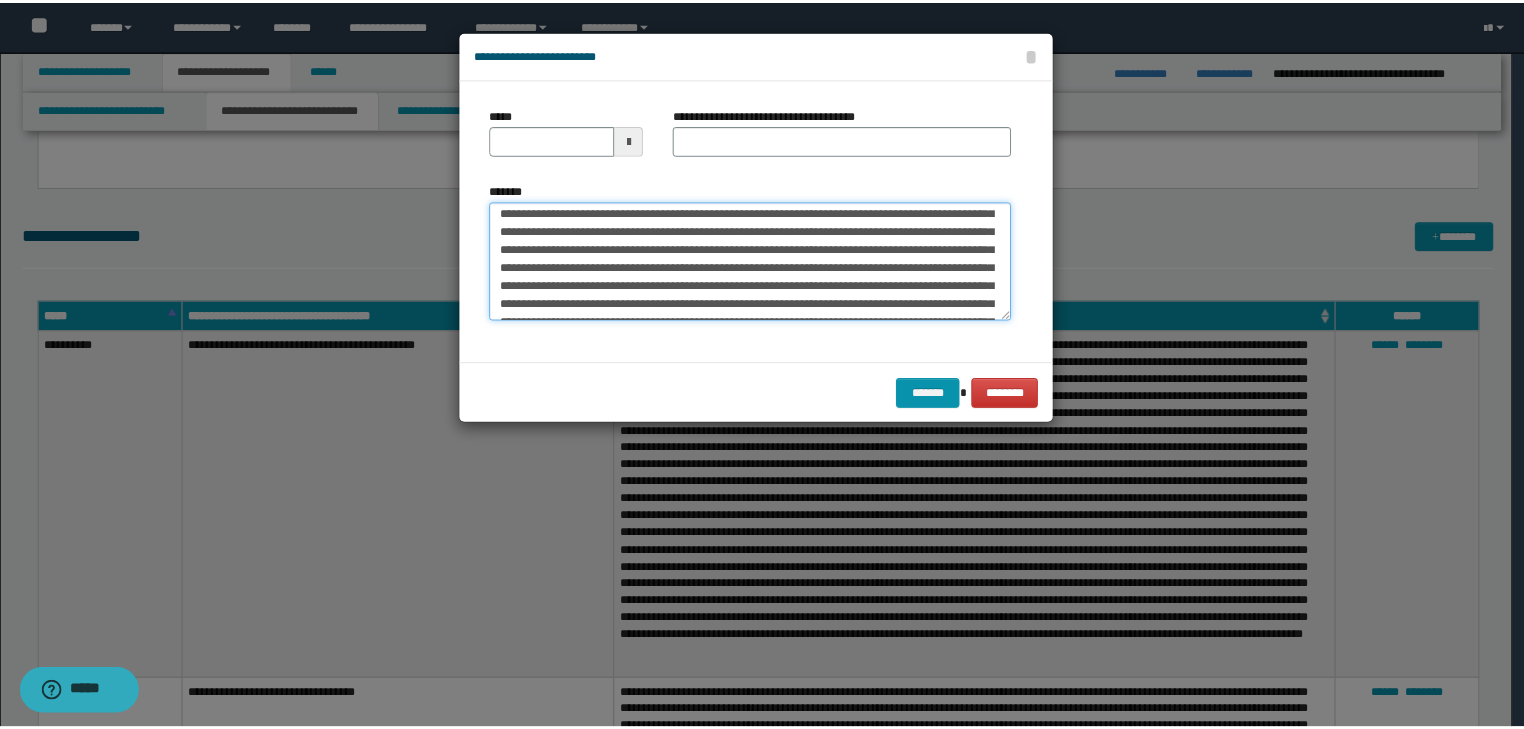 scroll, scrollTop: 0, scrollLeft: 0, axis: both 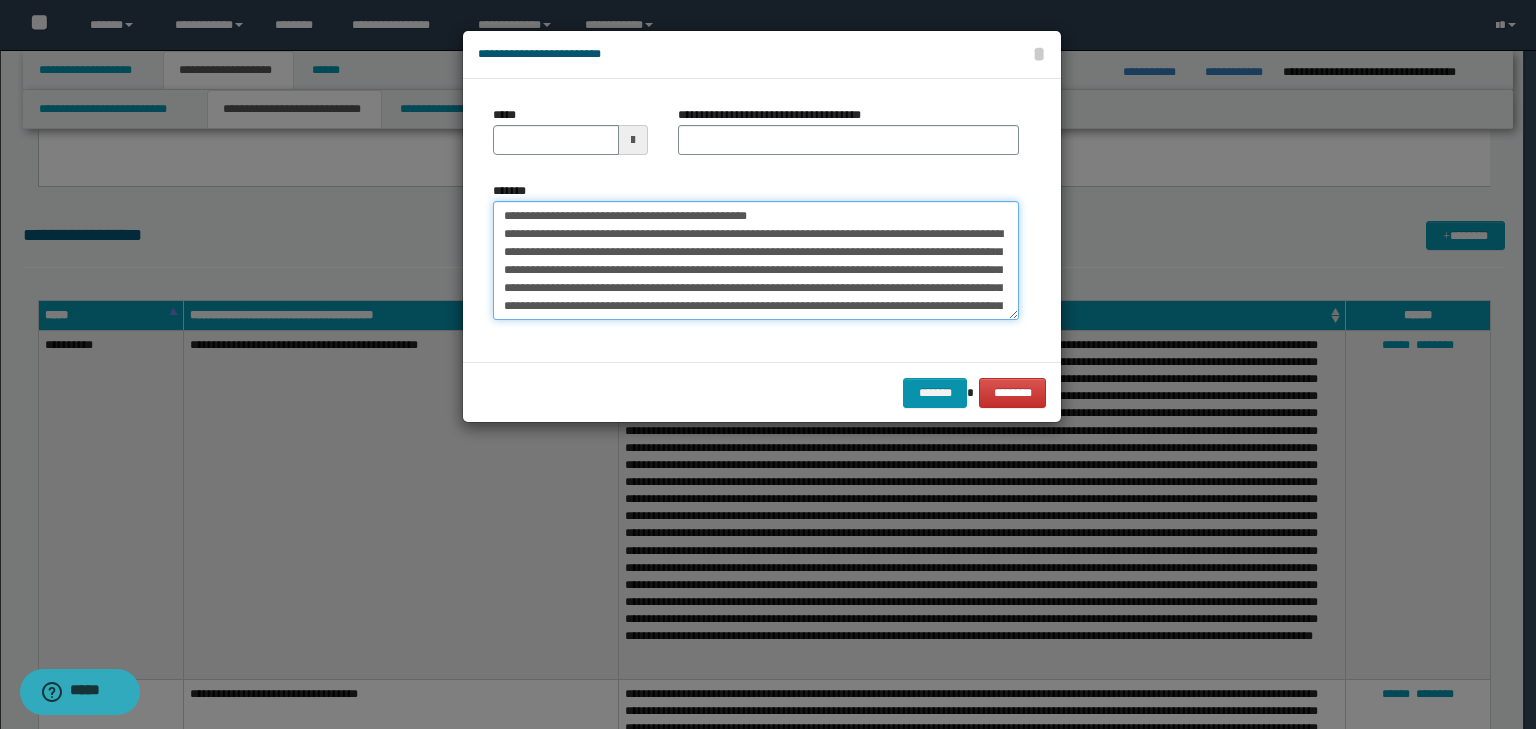 drag, startPoint x: 562, startPoint y: 218, endPoint x: 446, endPoint y: 194, distance: 118.45674 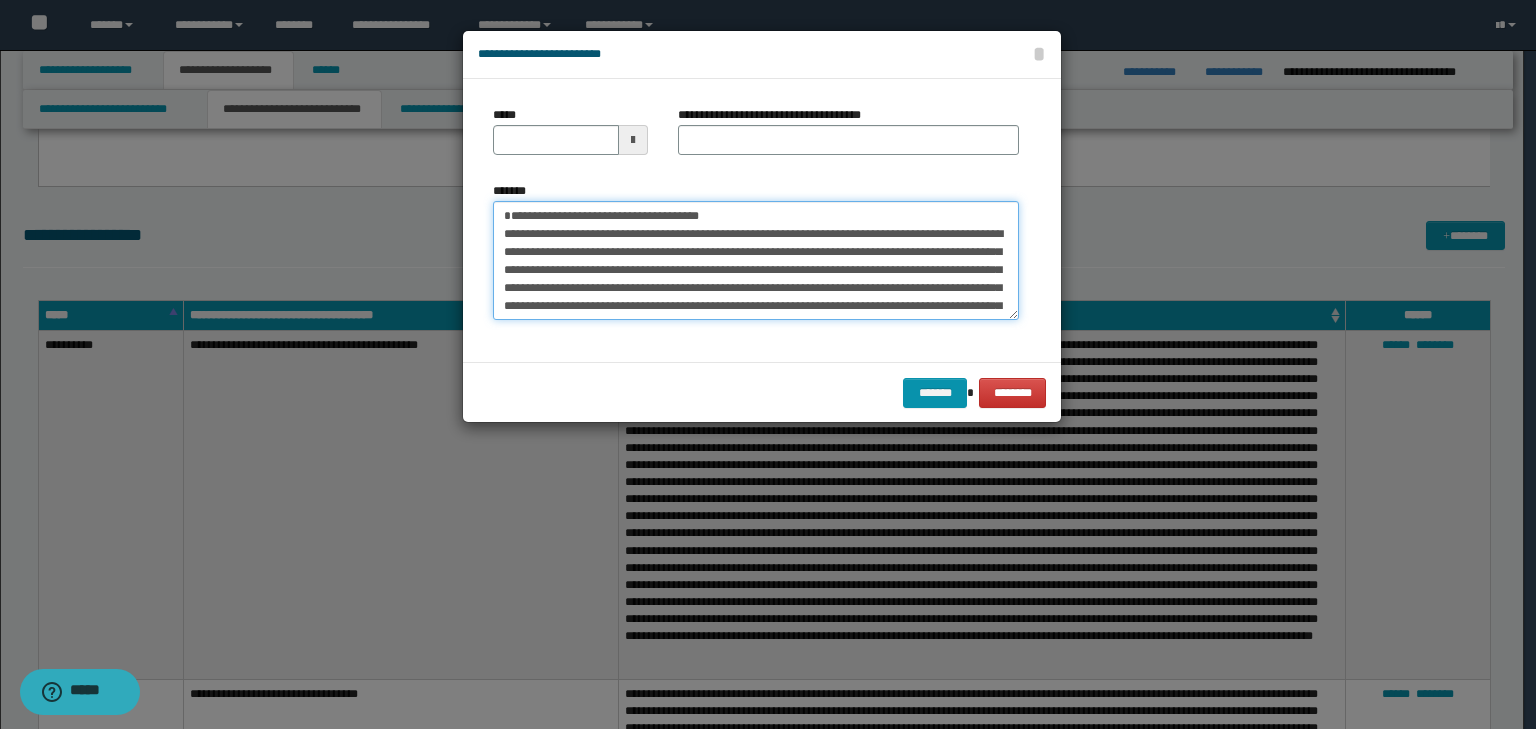 type on "**********" 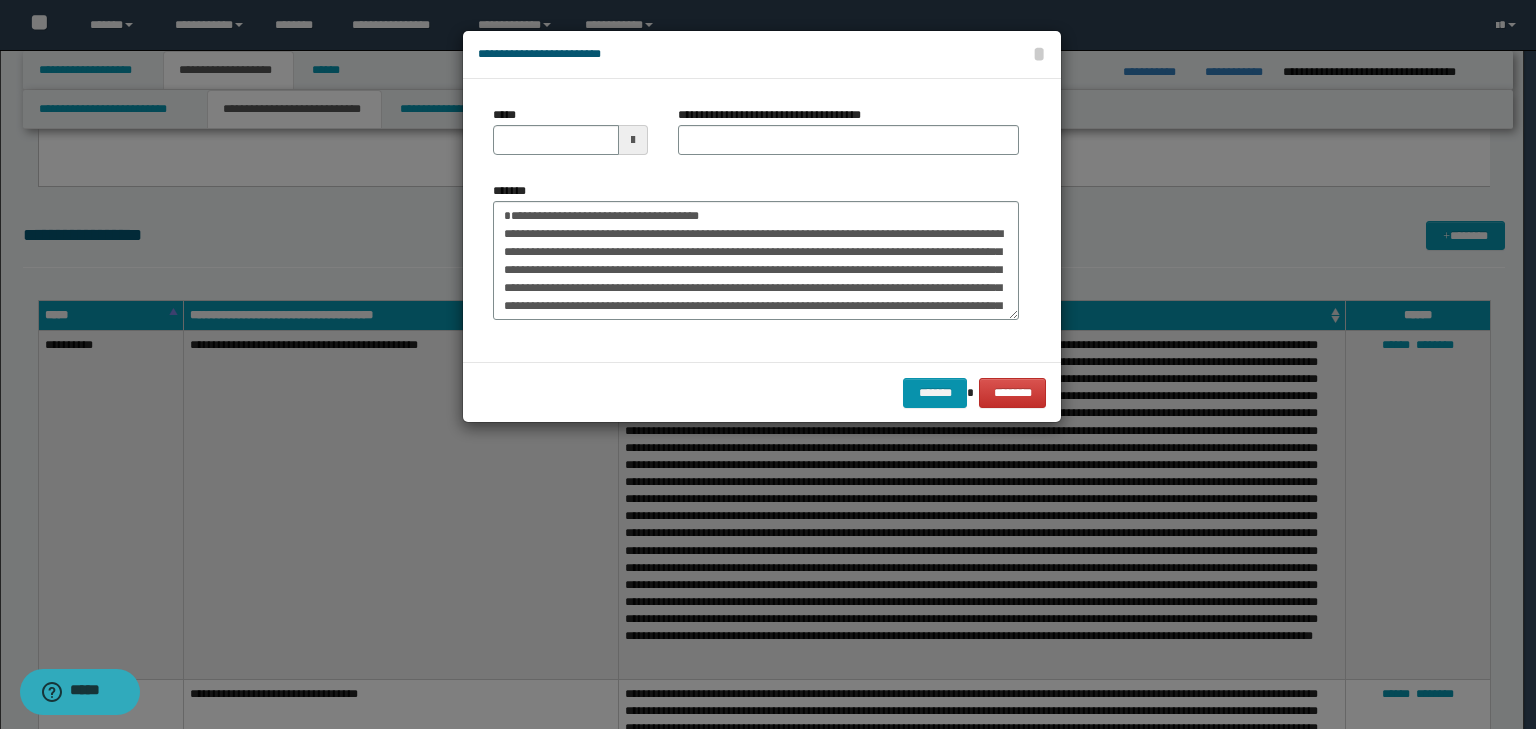 click on "*****" at bounding box center (570, 138) 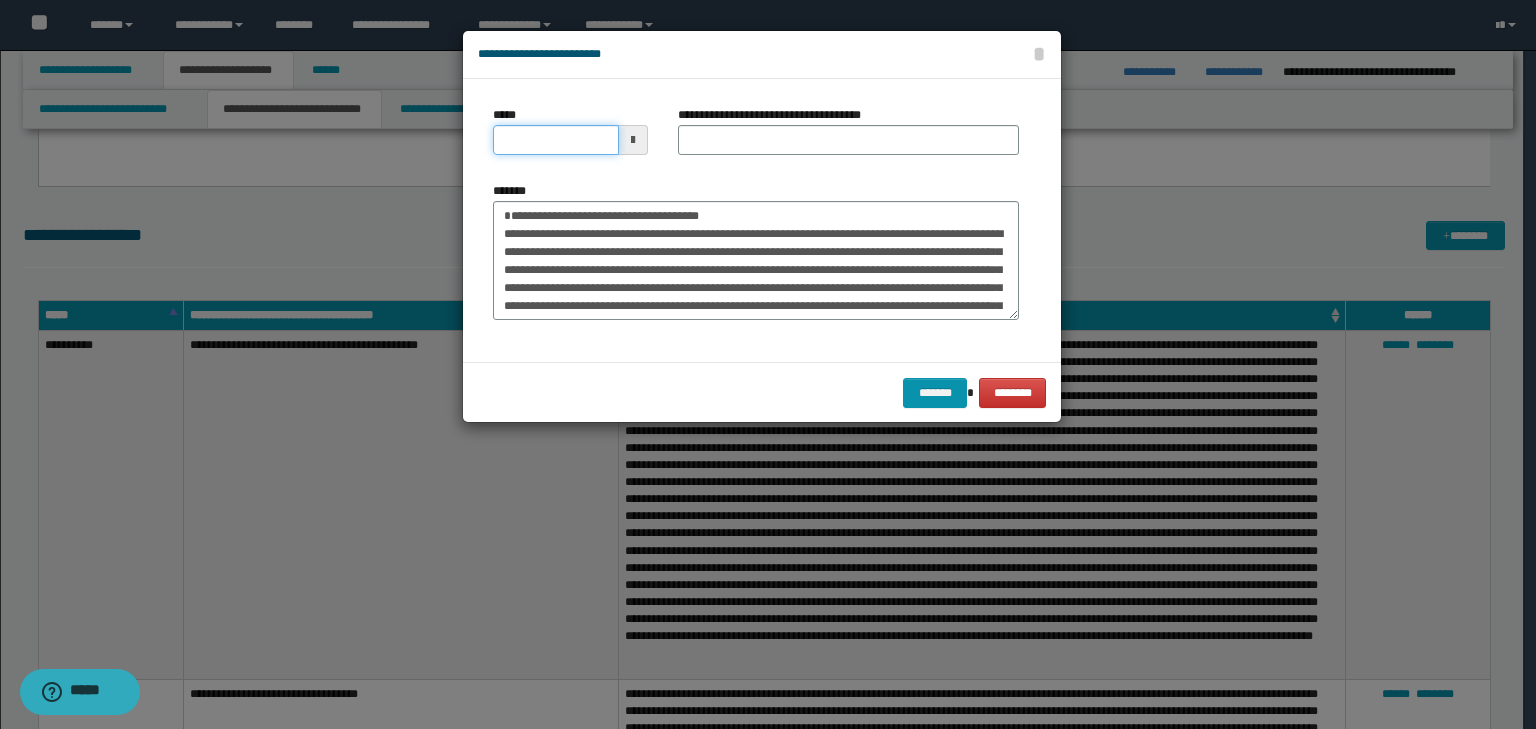 click on "*****" at bounding box center (556, 140) 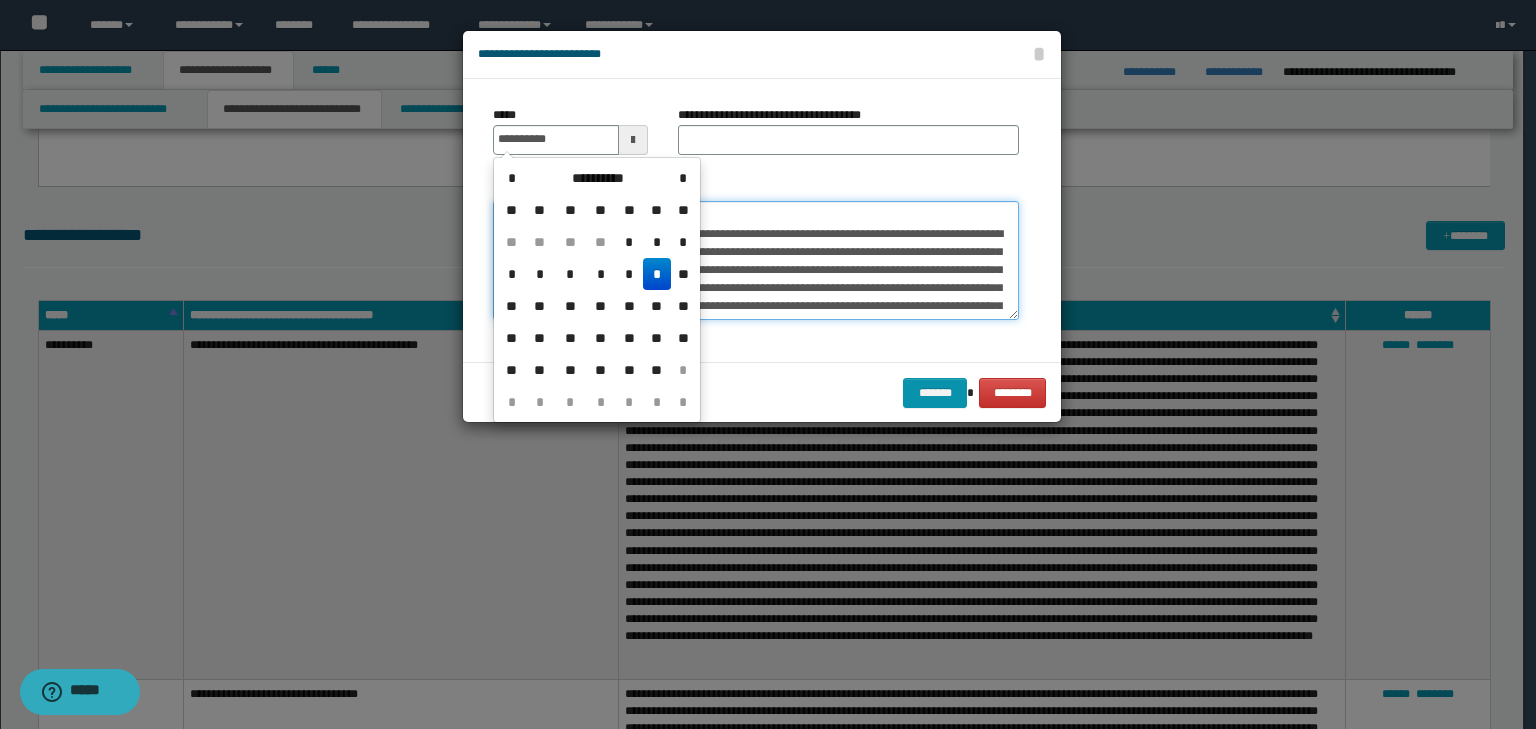 type on "**********" 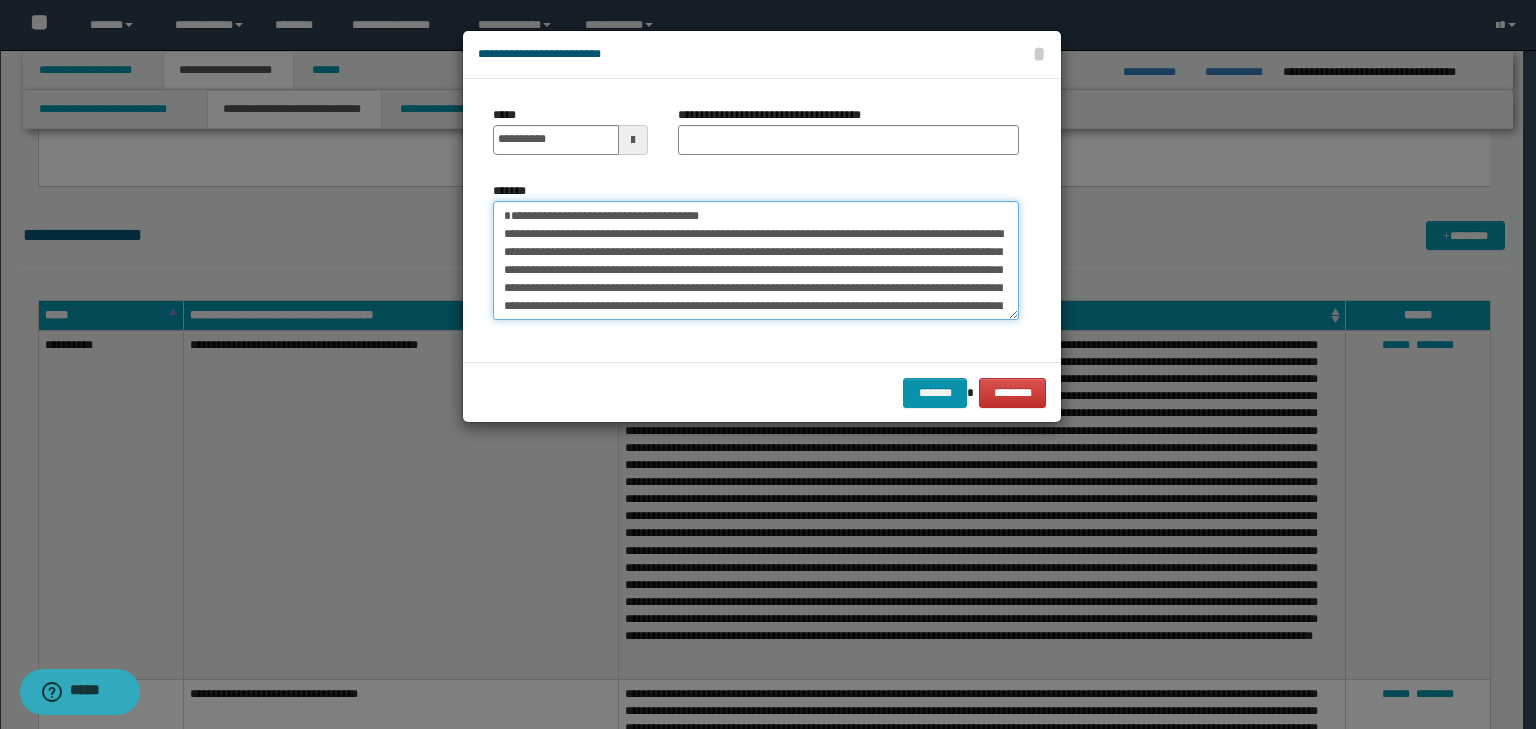 drag, startPoint x: 721, startPoint y: 219, endPoint x: 143, endPoint y: 128, distance: 585.1196 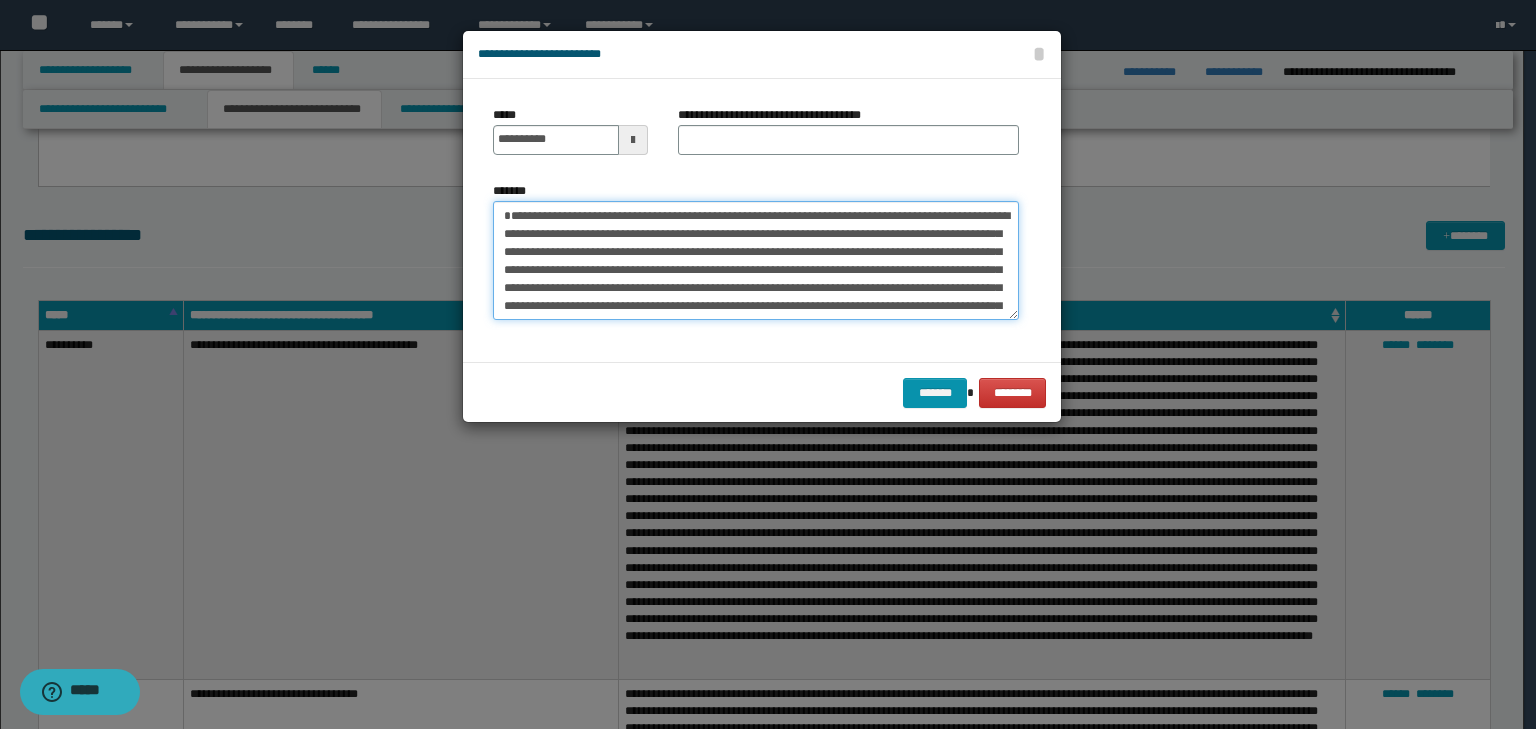 type on "**********" 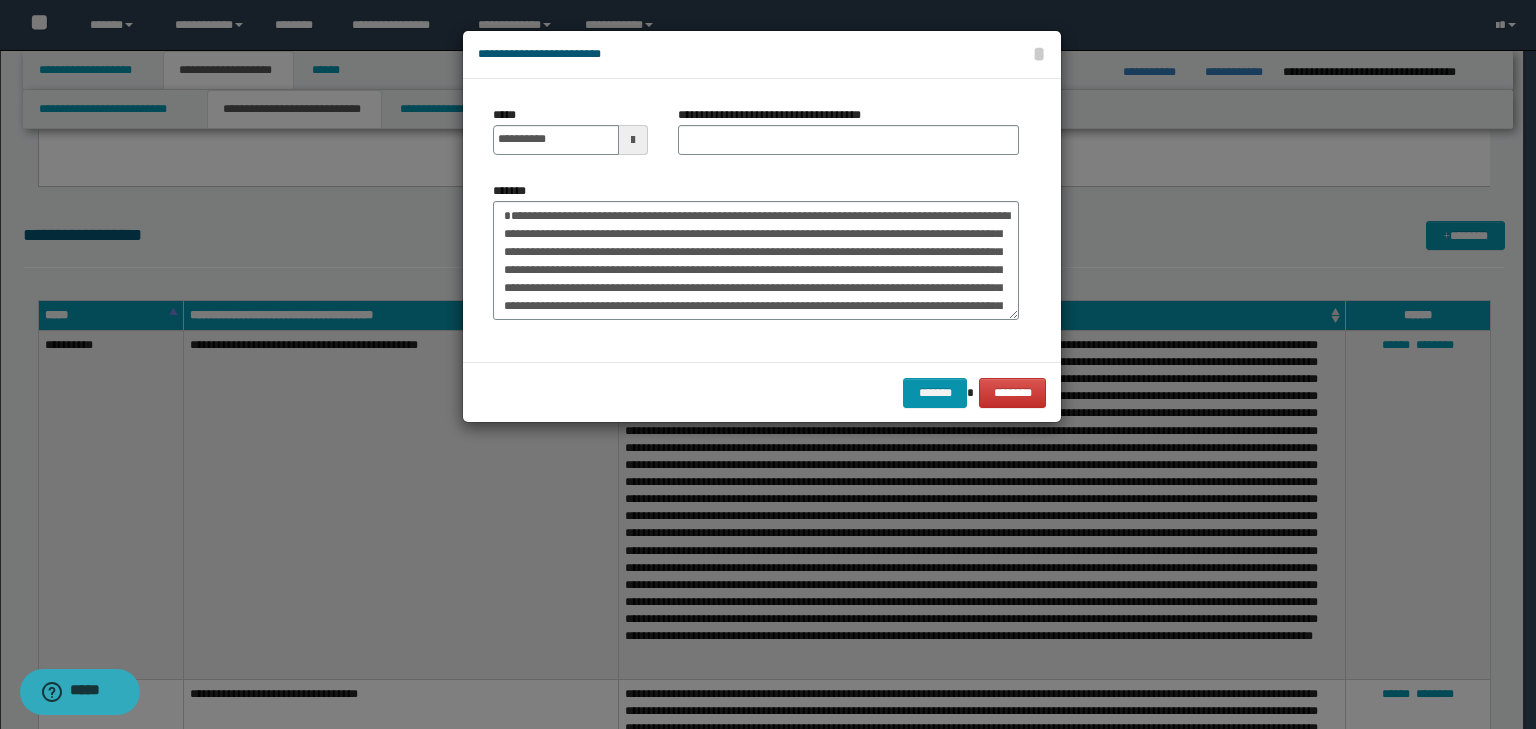 click on "**********" at bounding box center [777, 115] 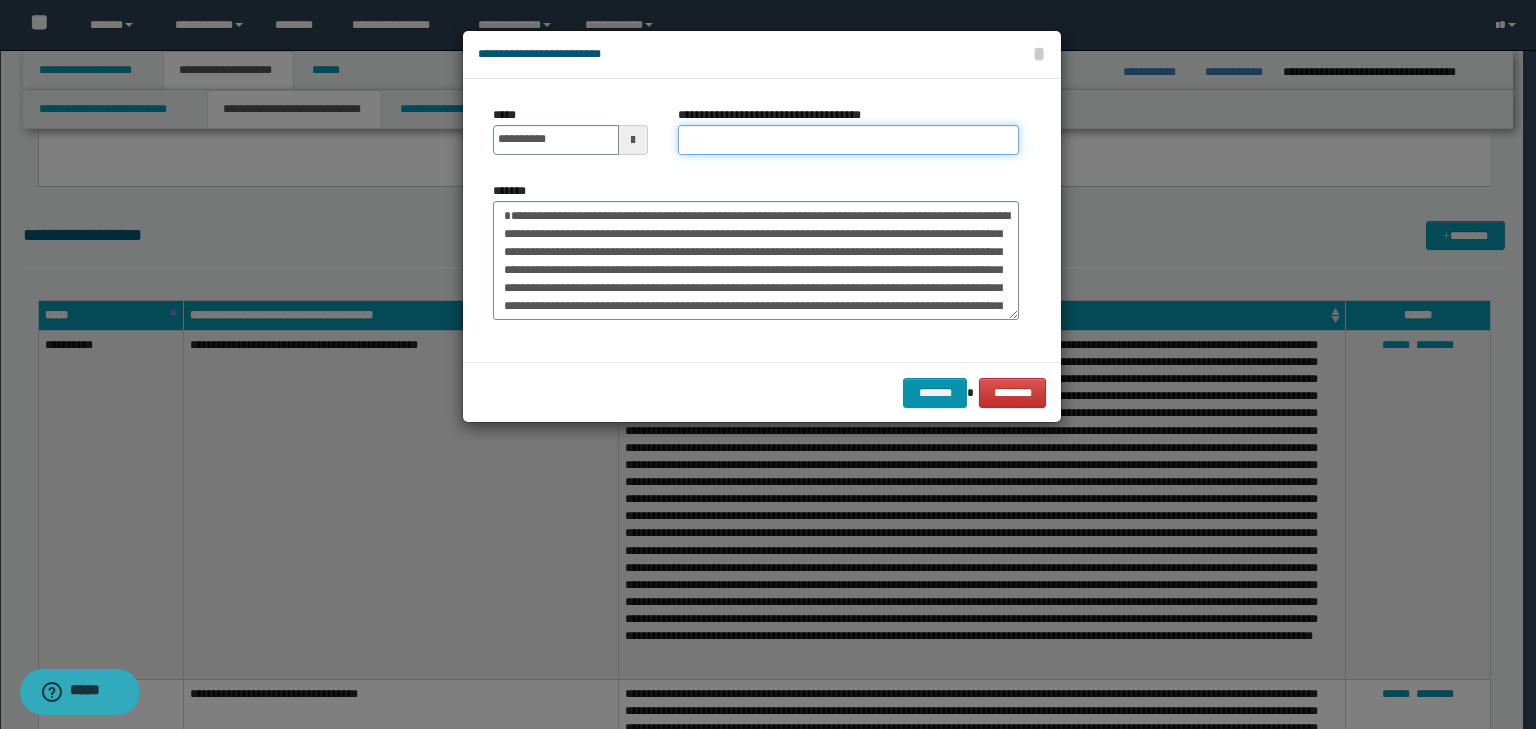 click on "**********" at bounding box center (848, 140) 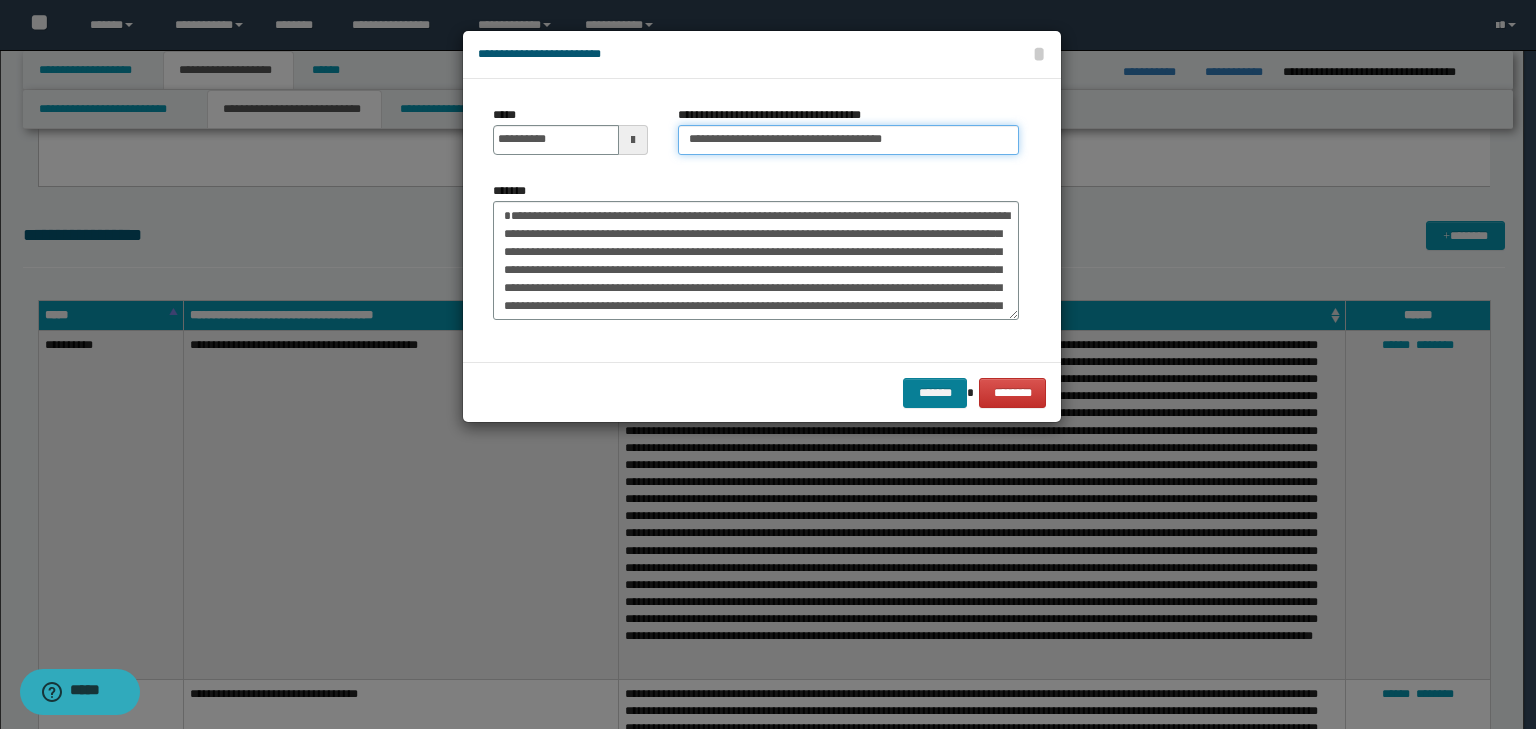 type on "**********" 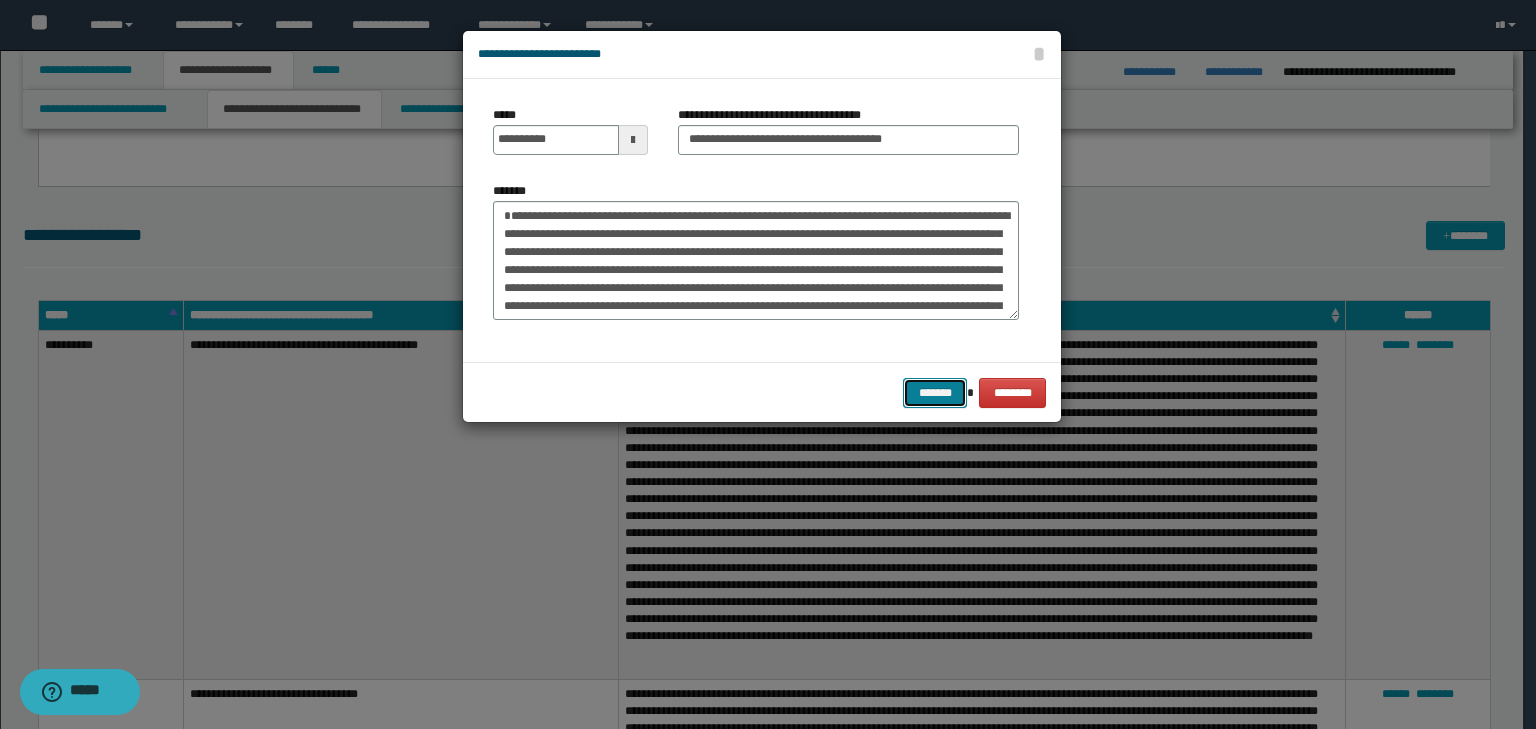 click on "*******" at bounding box center (935, 393) 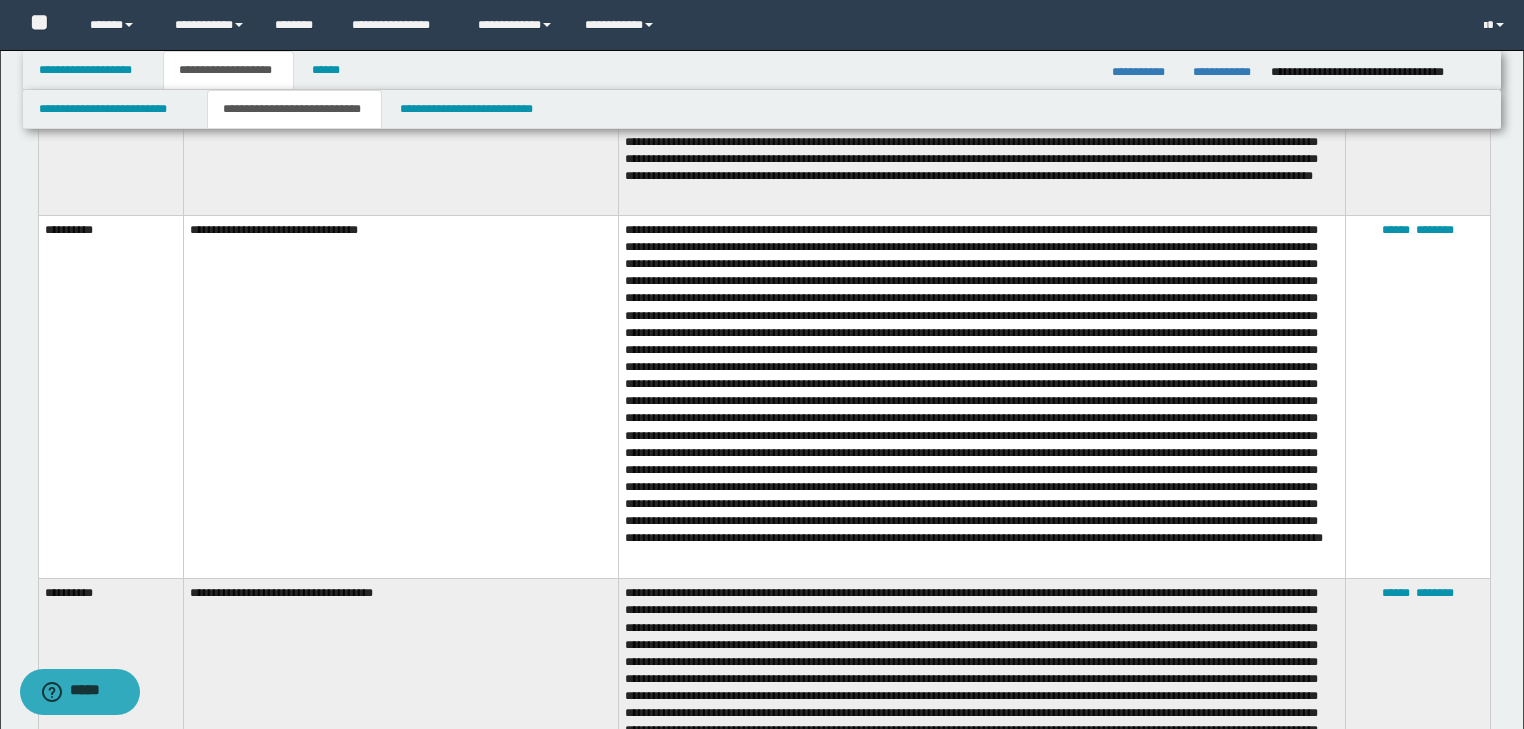 scroll, scrollTop: 4240, scrollLeft: 0, axis: vertical 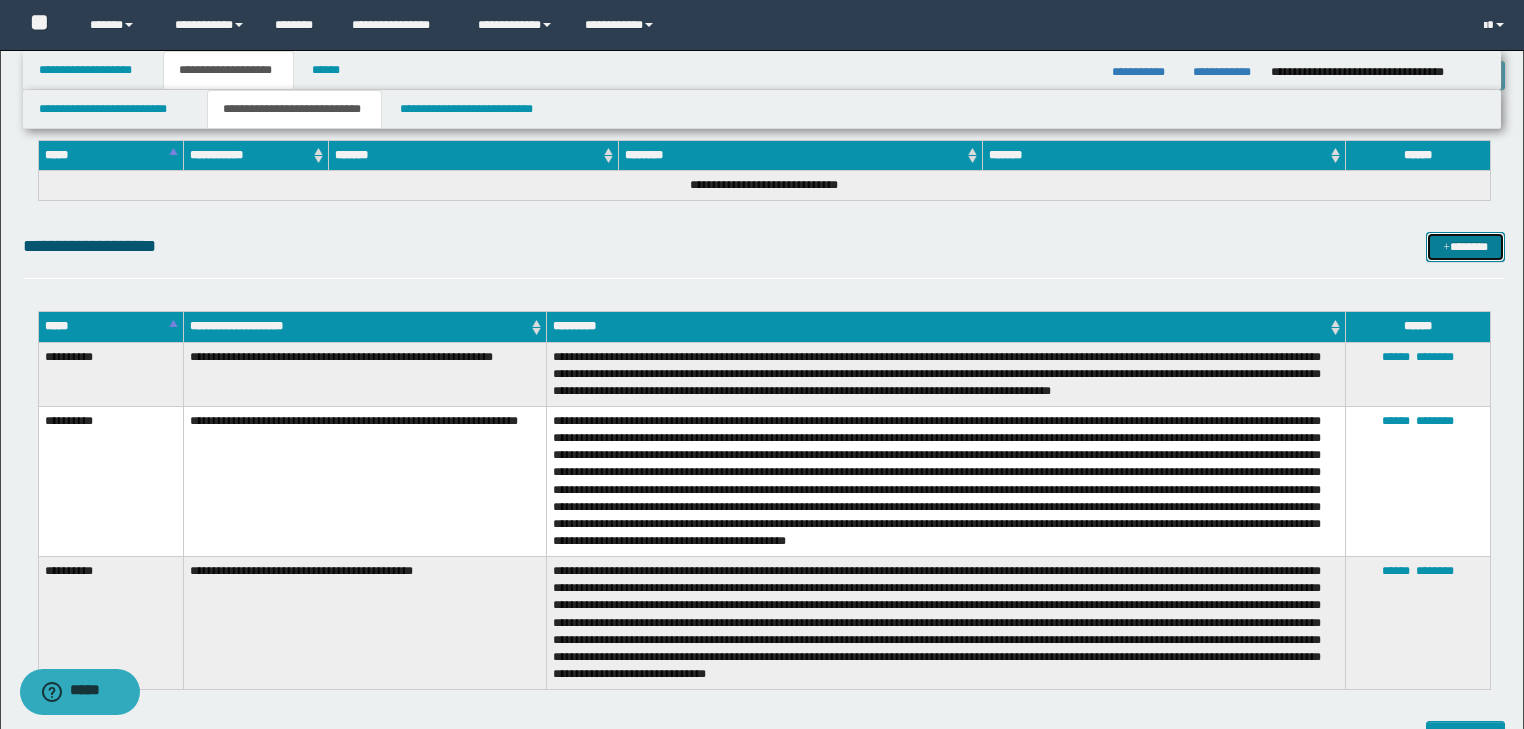 click on "*******" at bounding box center (1465, 247) 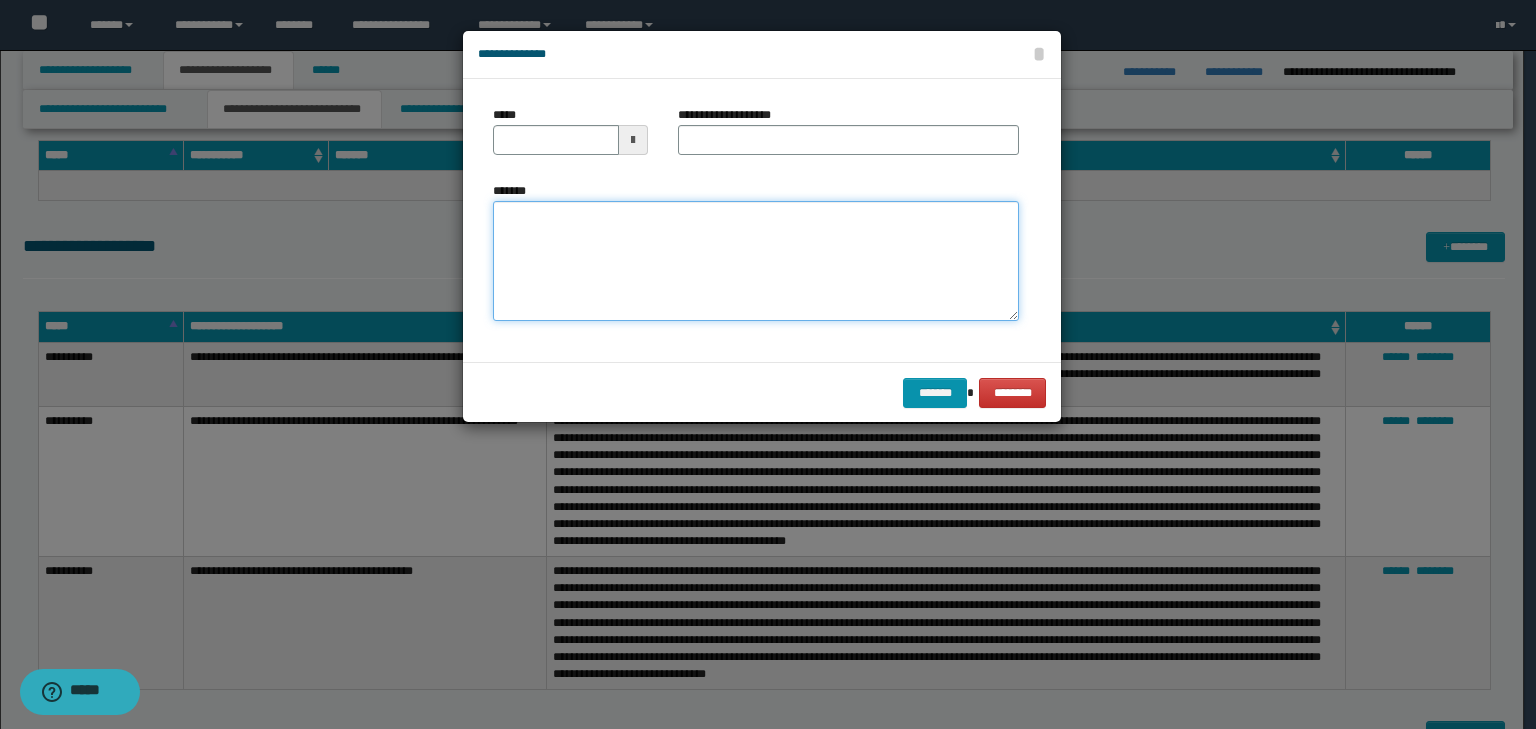 click on "*******" at bounding box center (756, 261) 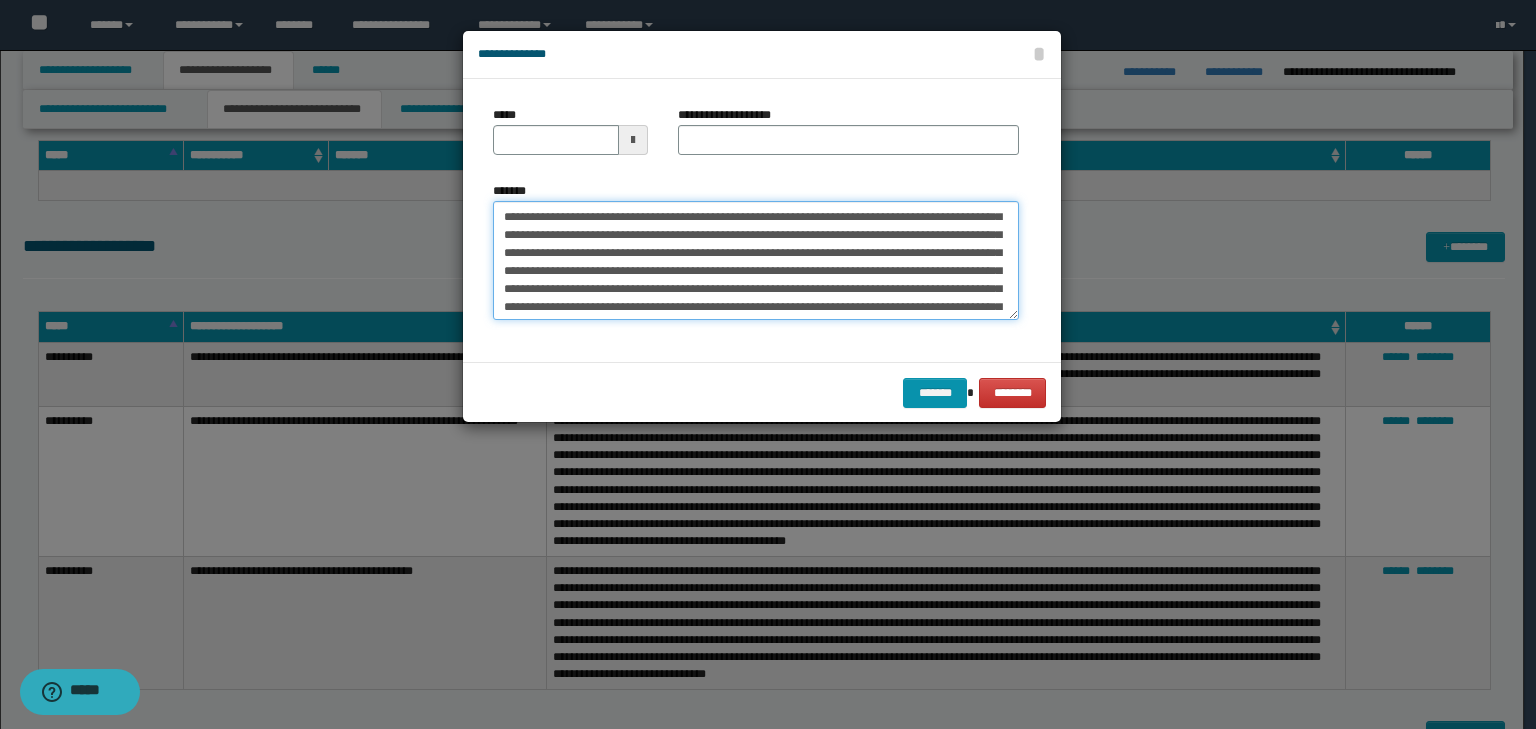 scroll, scrollTop: 0, scrollLeft: 0, axis: both 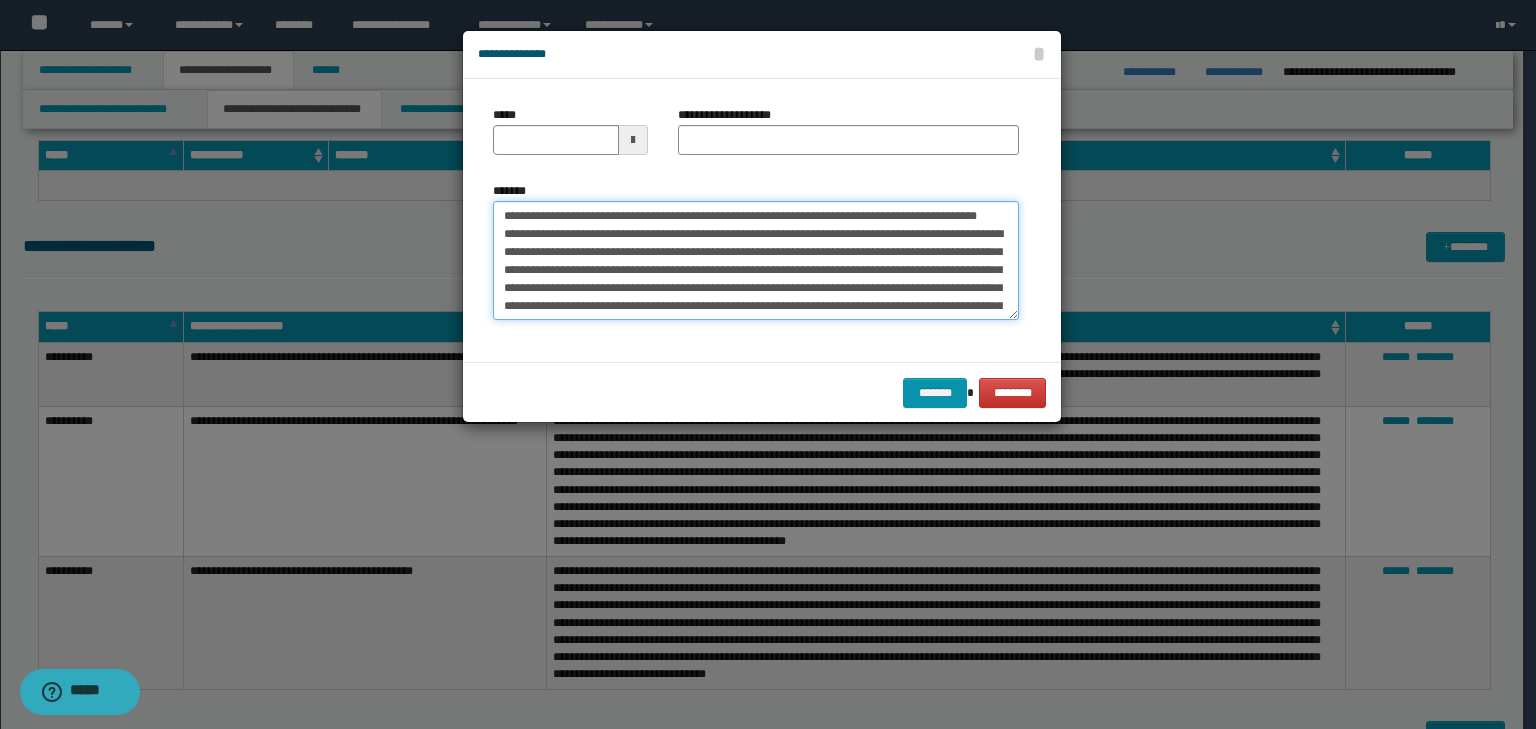 drag, startPoint x: 566, startPoint y: 219, endPoint x: 386, endPoint y: 196, distance: 181.4635 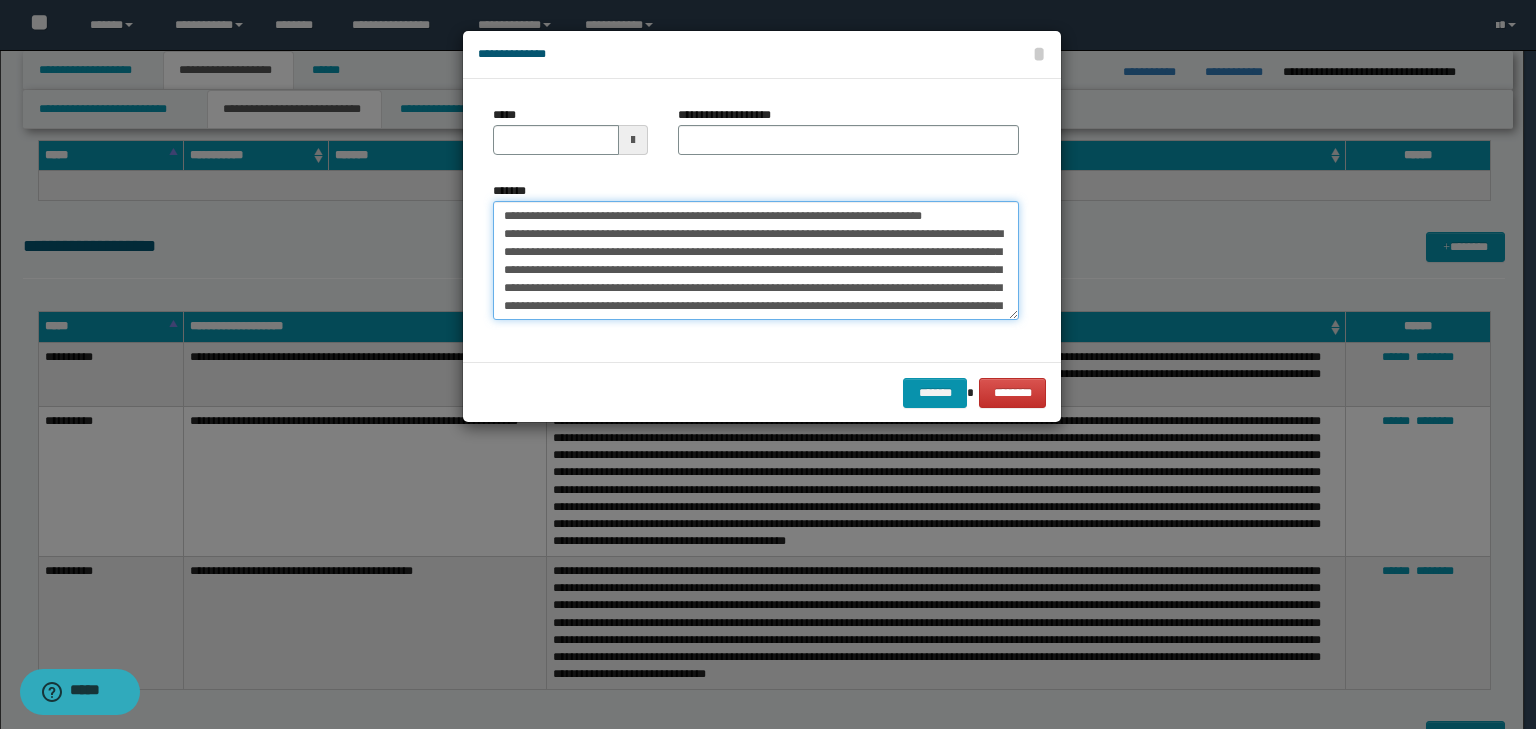type 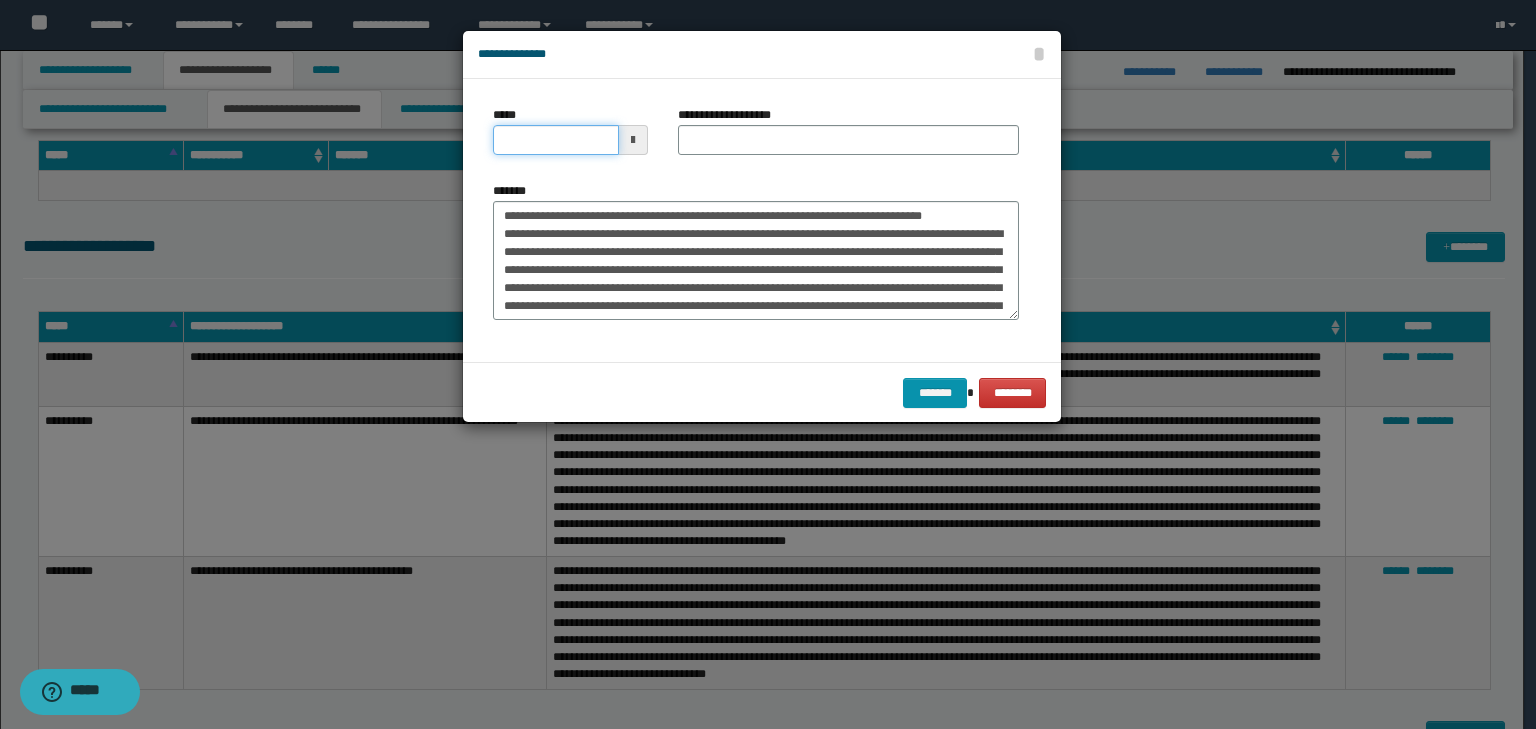 click on "*****" at bounding box center [556, 140] 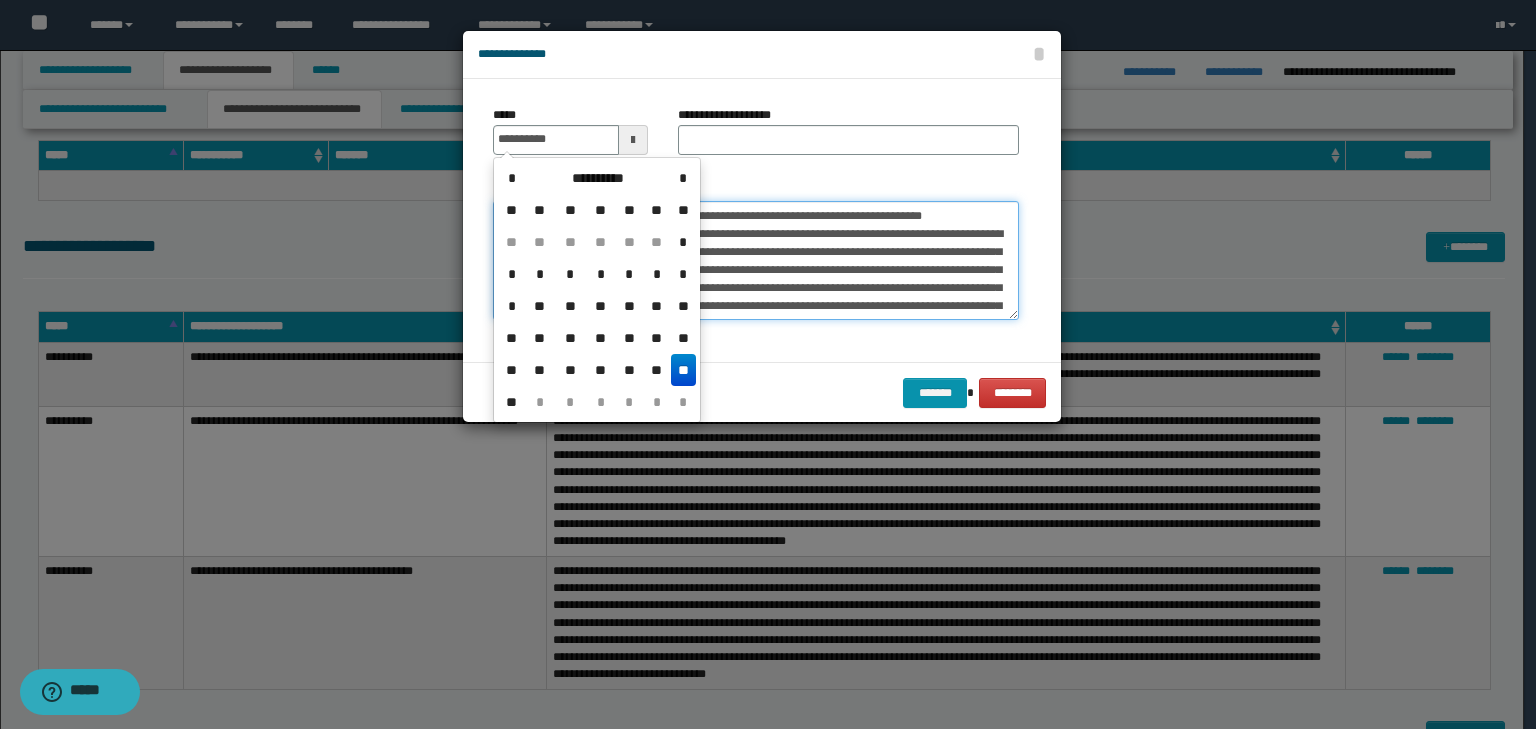 type on "**********" 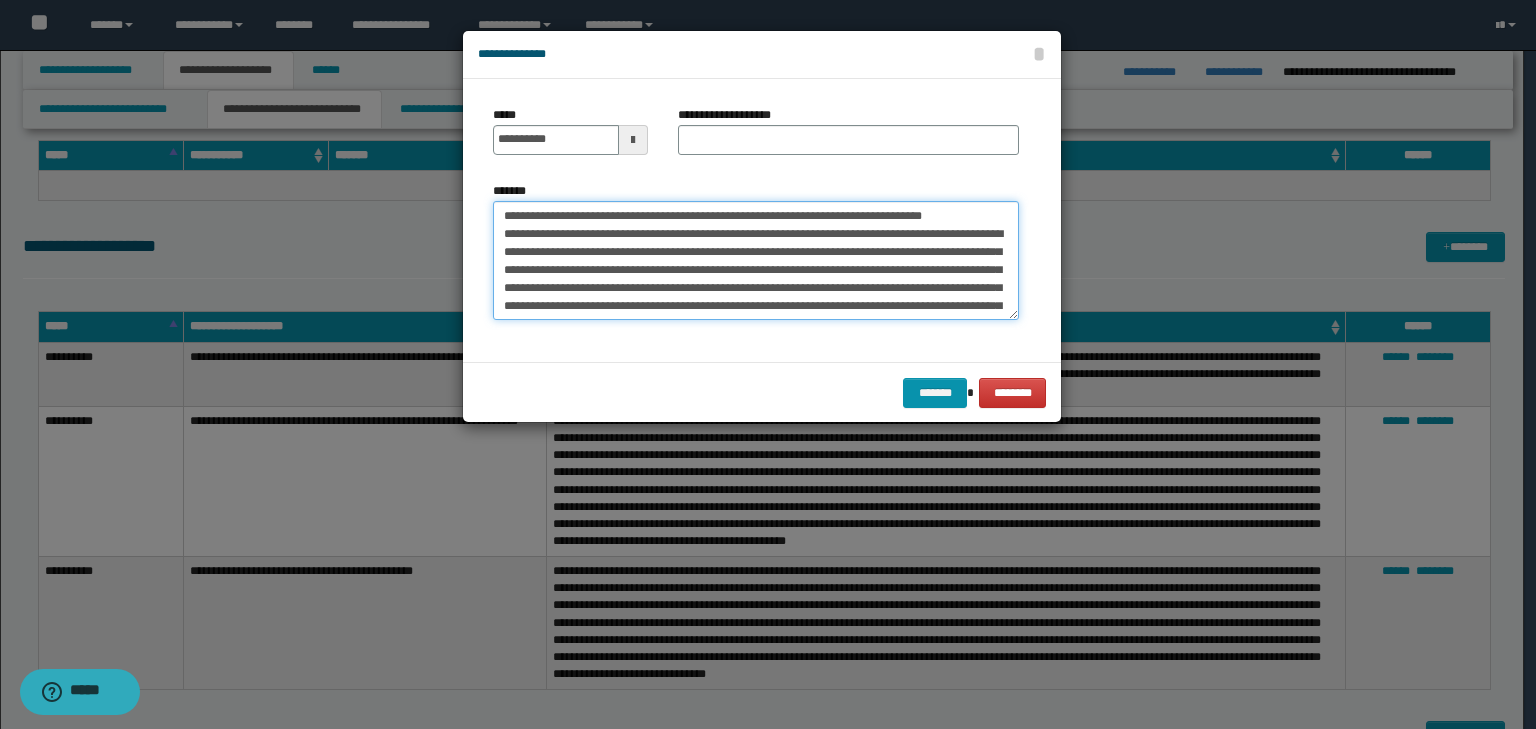 drag, startPoint x: 898, startPoint y: 232, endPoint x: 298, endPoint y: 180, distance: 602.24915 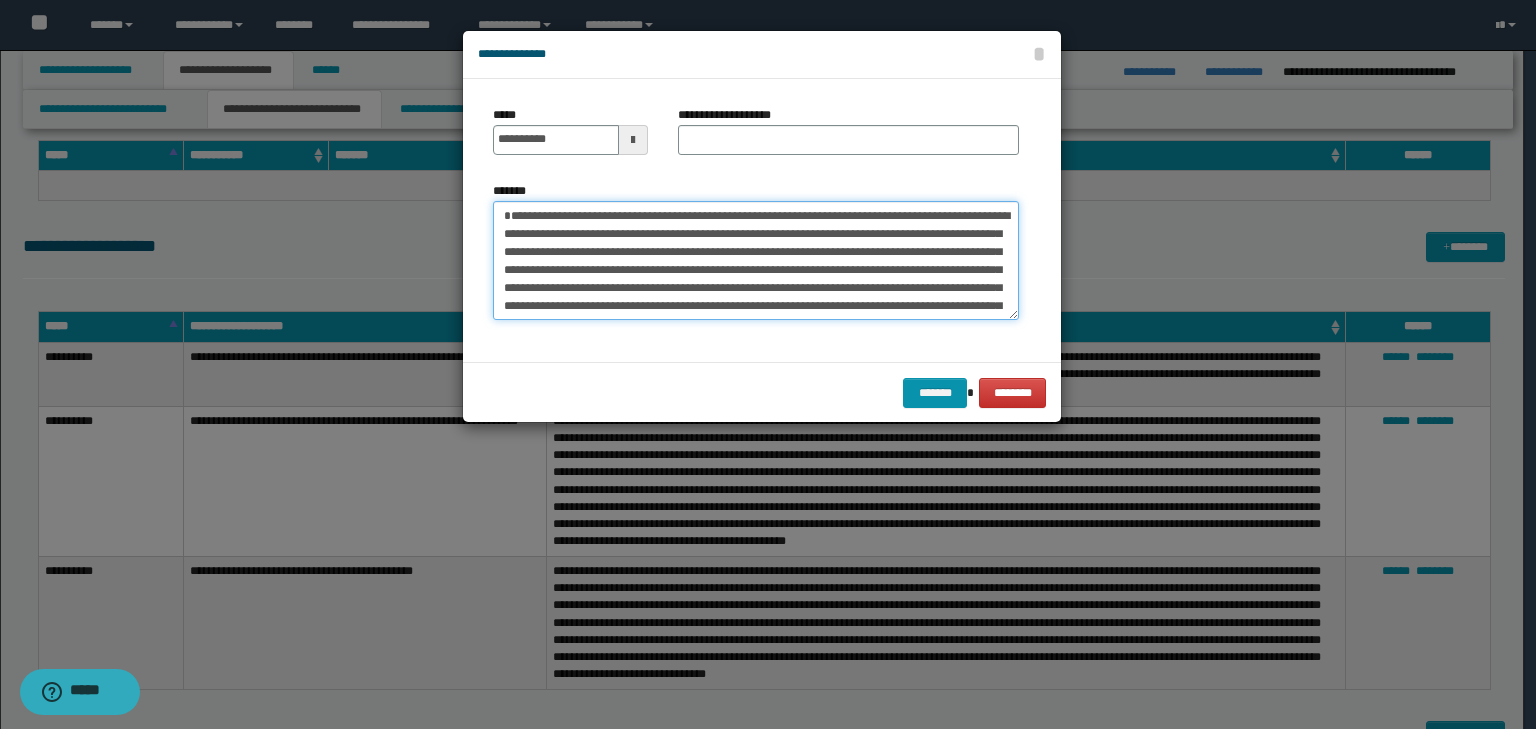 type on "**********" 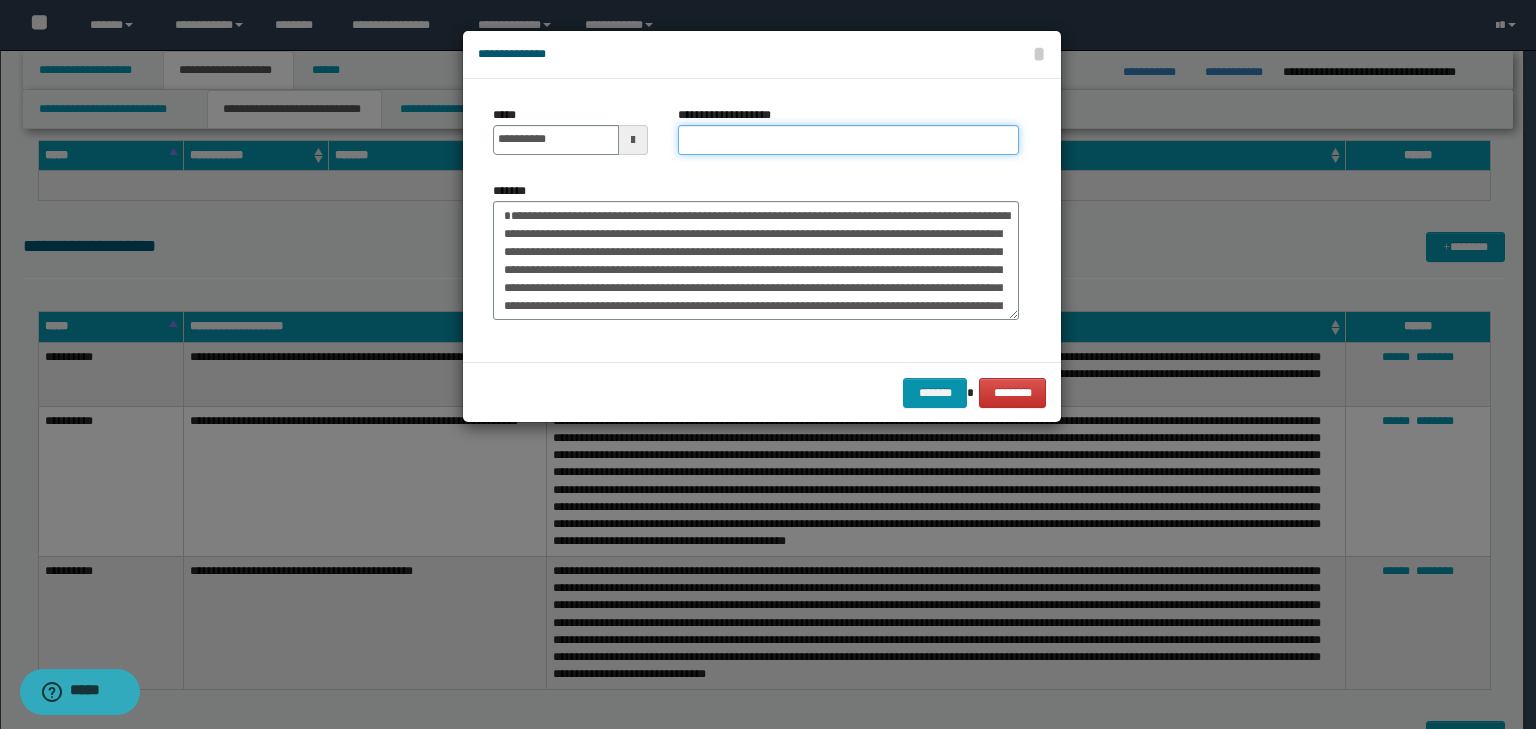 click on "**********" at bounding box center [848, 140] 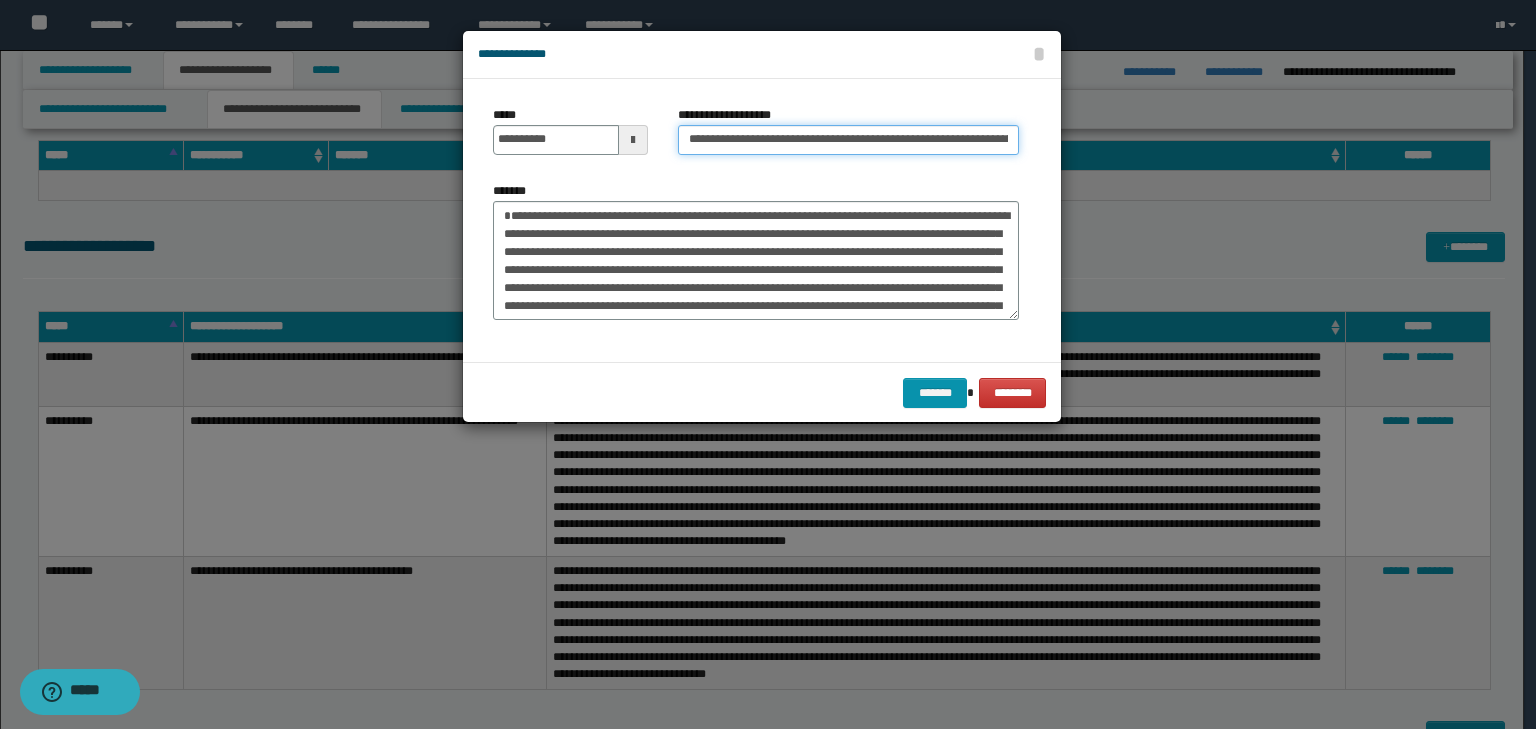 scroll, scrollTop: 0, scrollLeft: 241, axis: horizontal 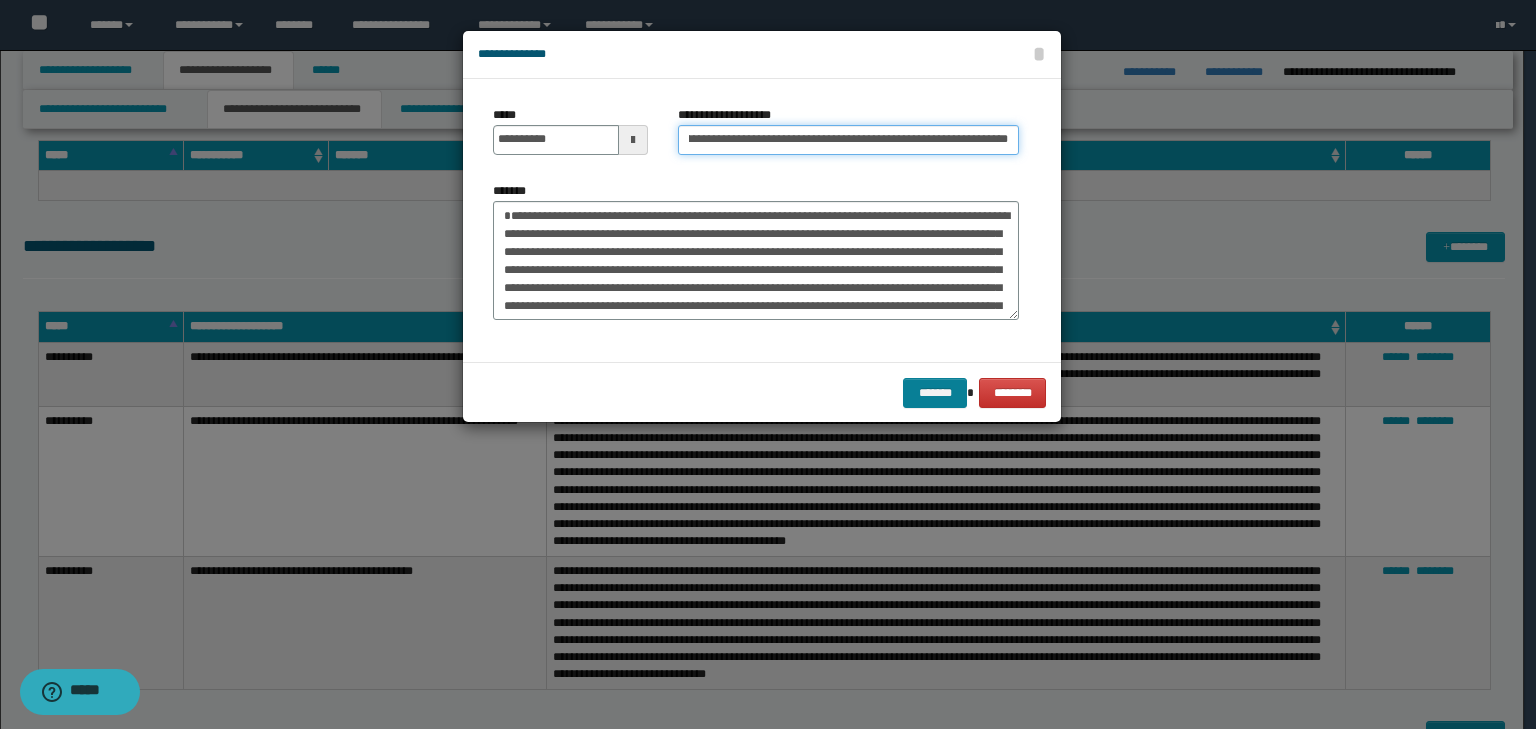 type on "**********" 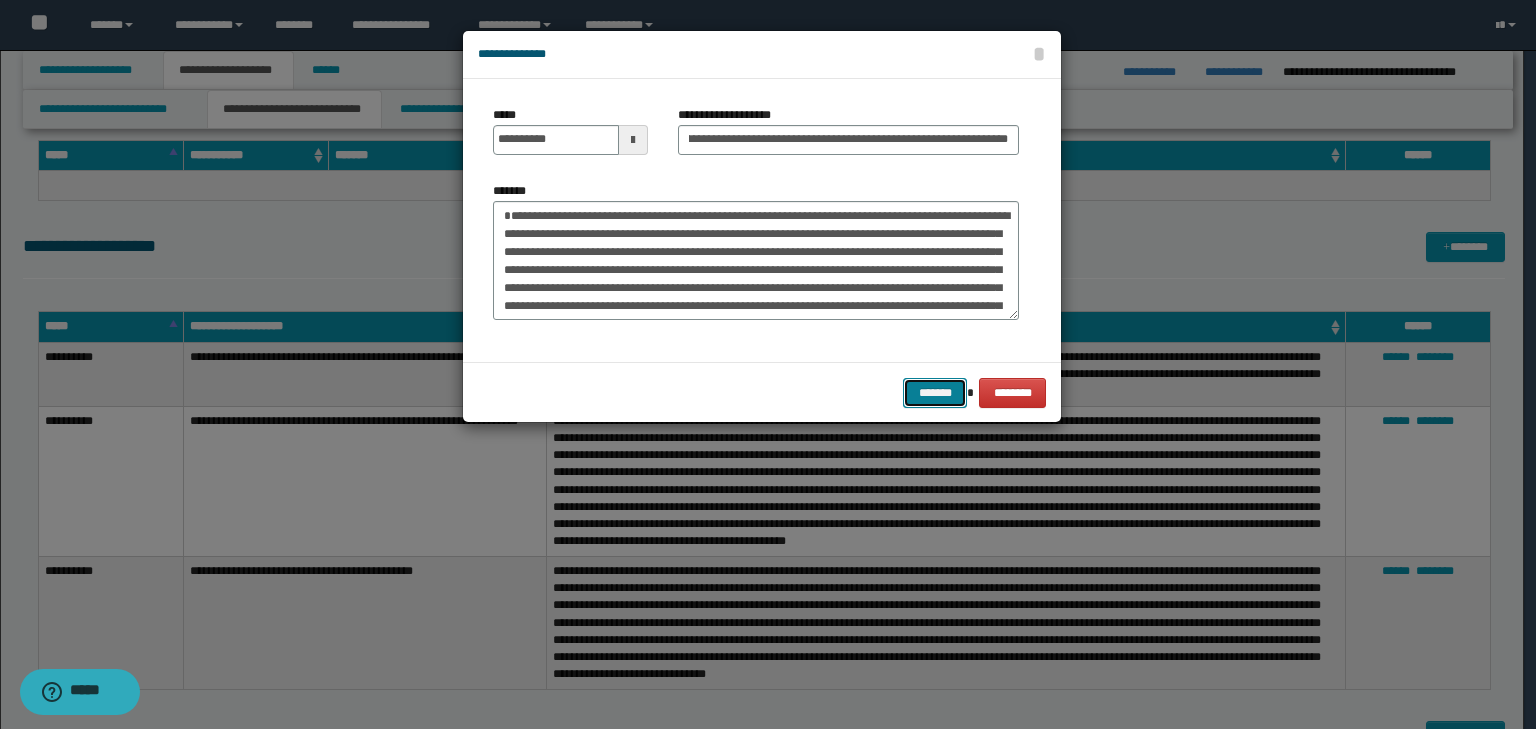 click on "*******" at bounding box center [935, 393] 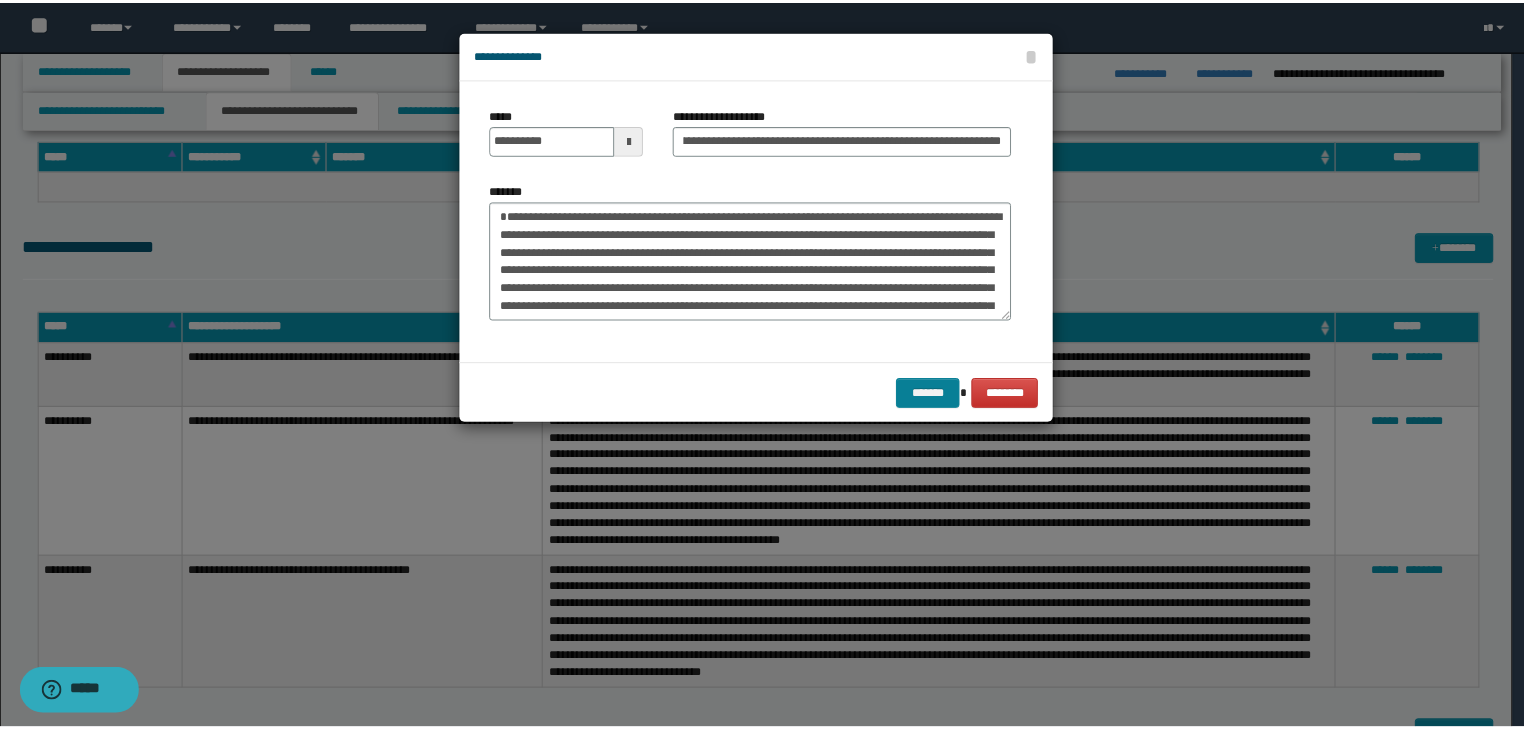 scroll, scrollTop: 0, scrollLeft: 0, axis: both 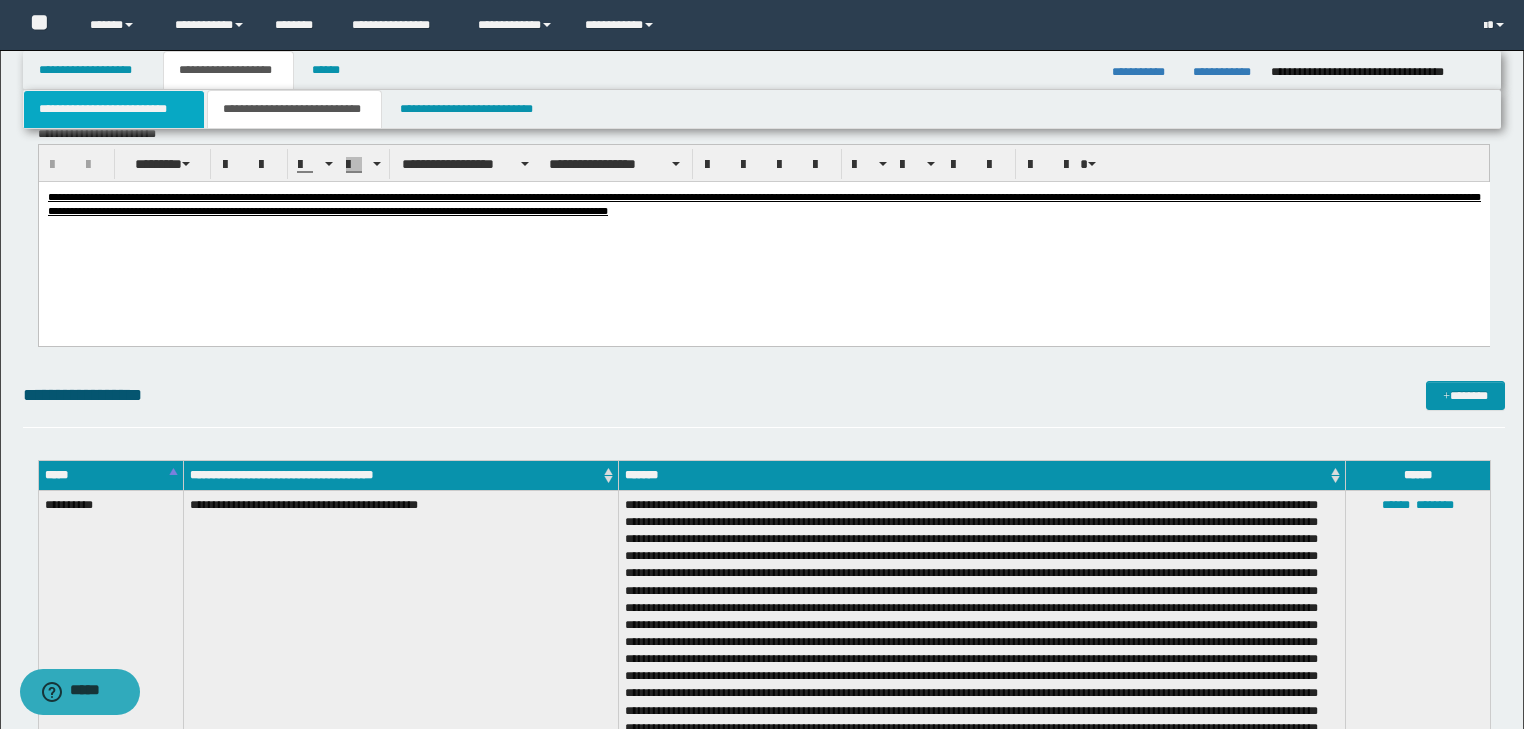 click on "**********" at bounding box center (114, 109) 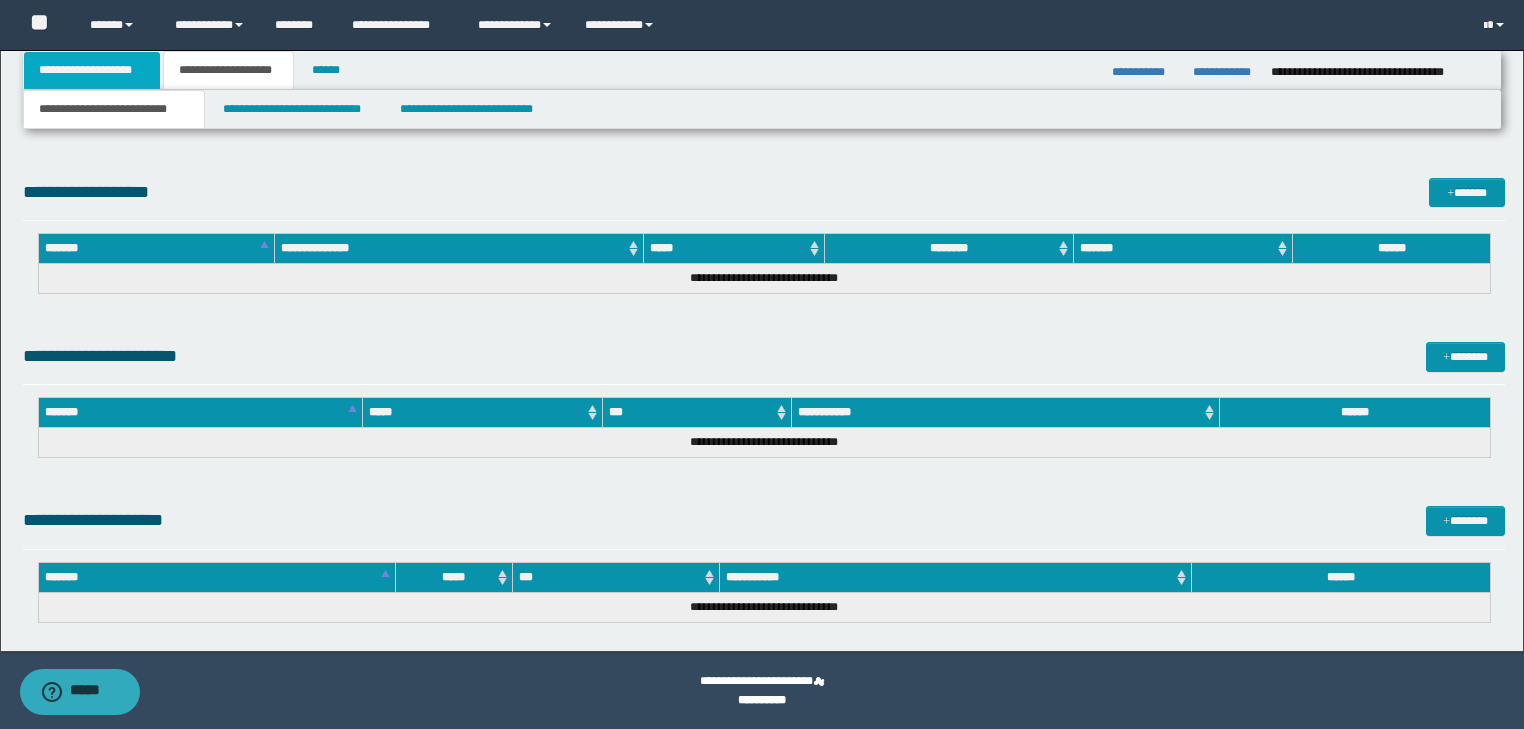 click on "**********" at bounding box center (92, 70) 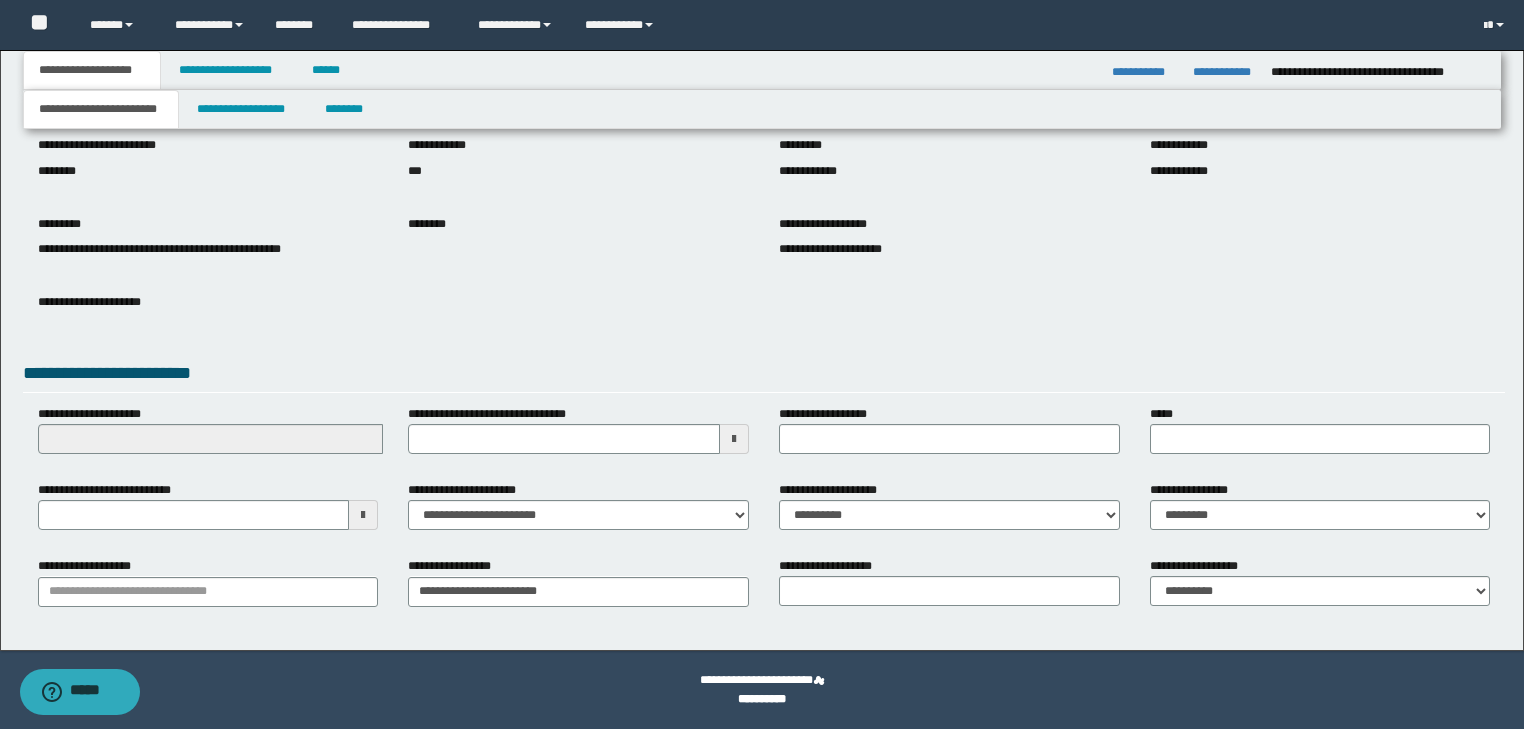 scroll, scrollTop: 154, scrollLeft: 0, axis: vertical 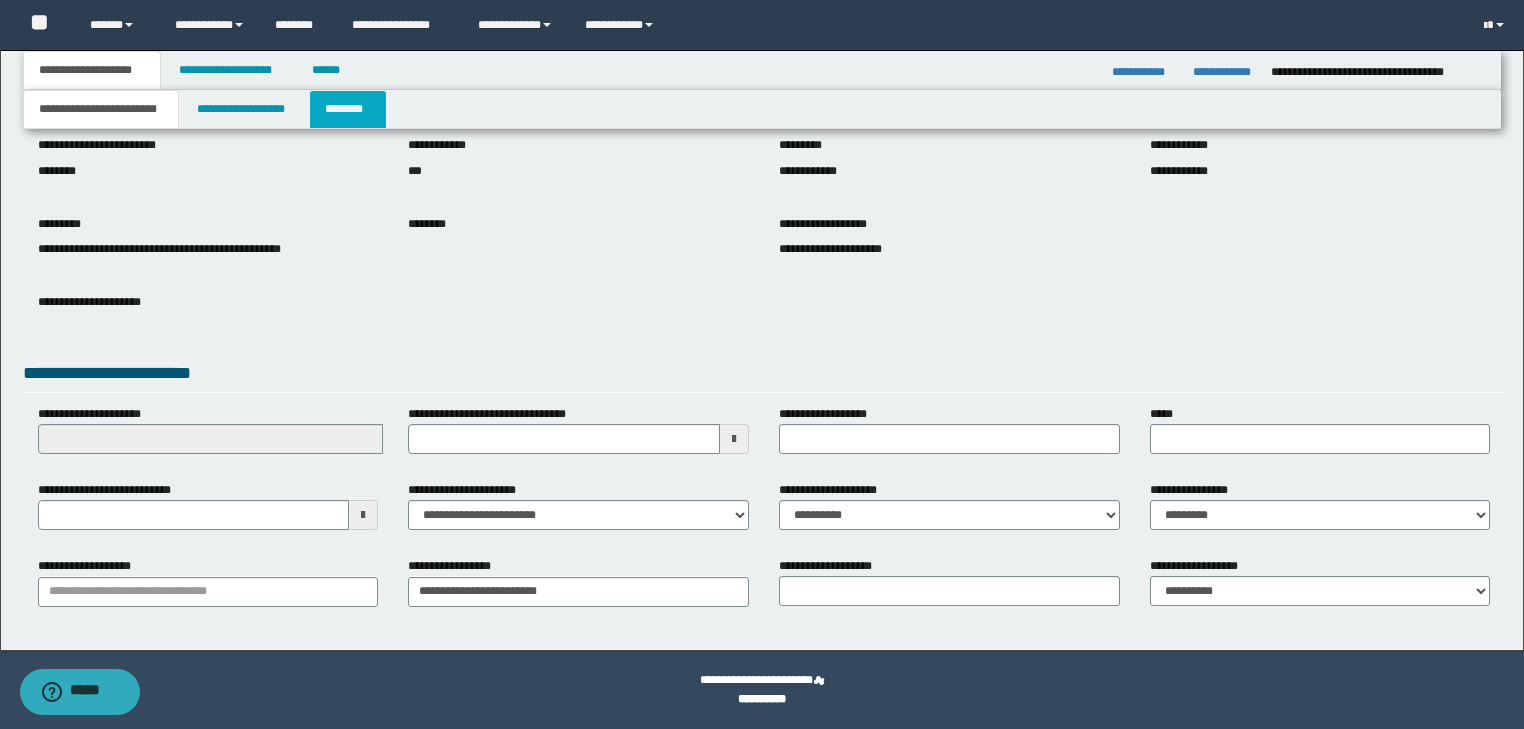 click on "********" at bounding box center [348, 109] 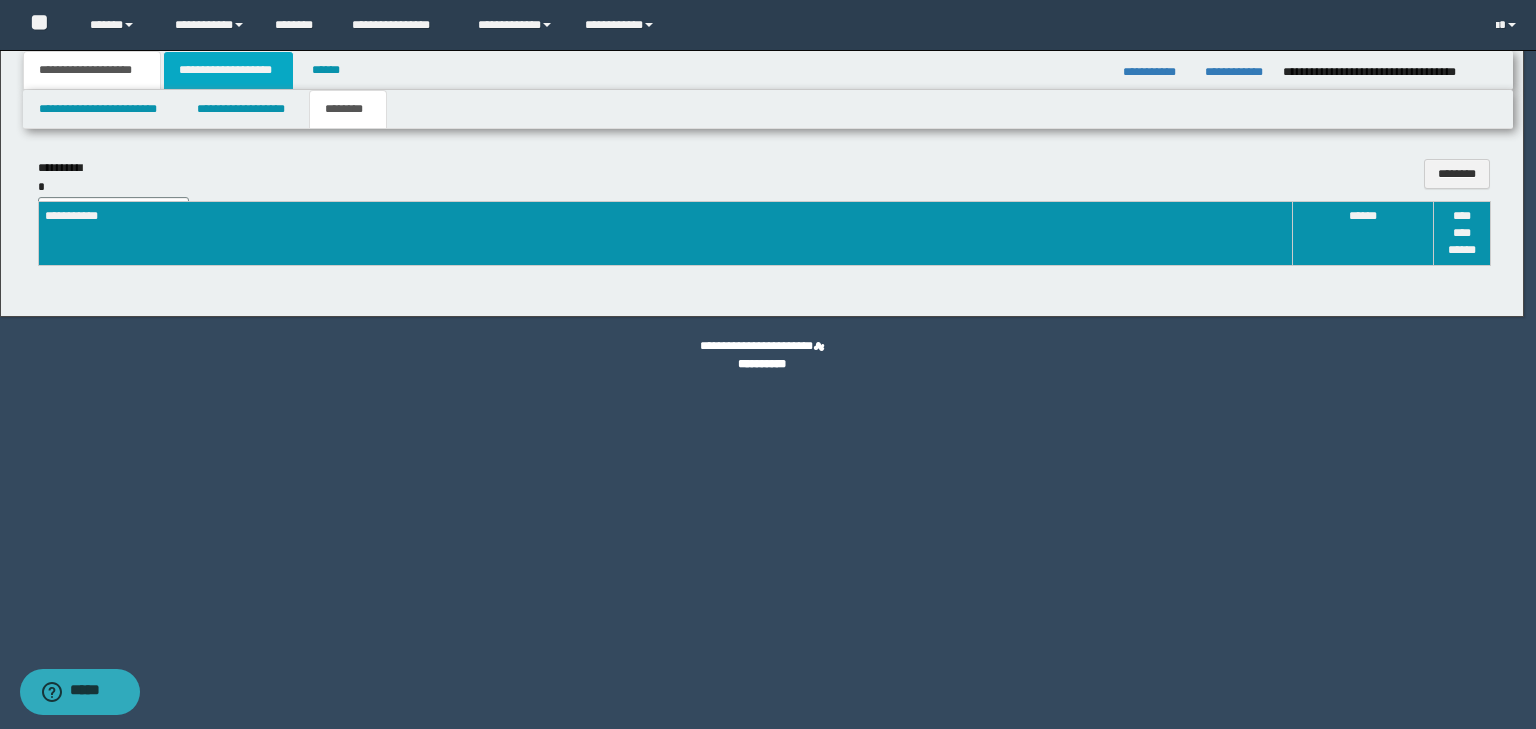 click on "**********" at bounding box center (228, 70) 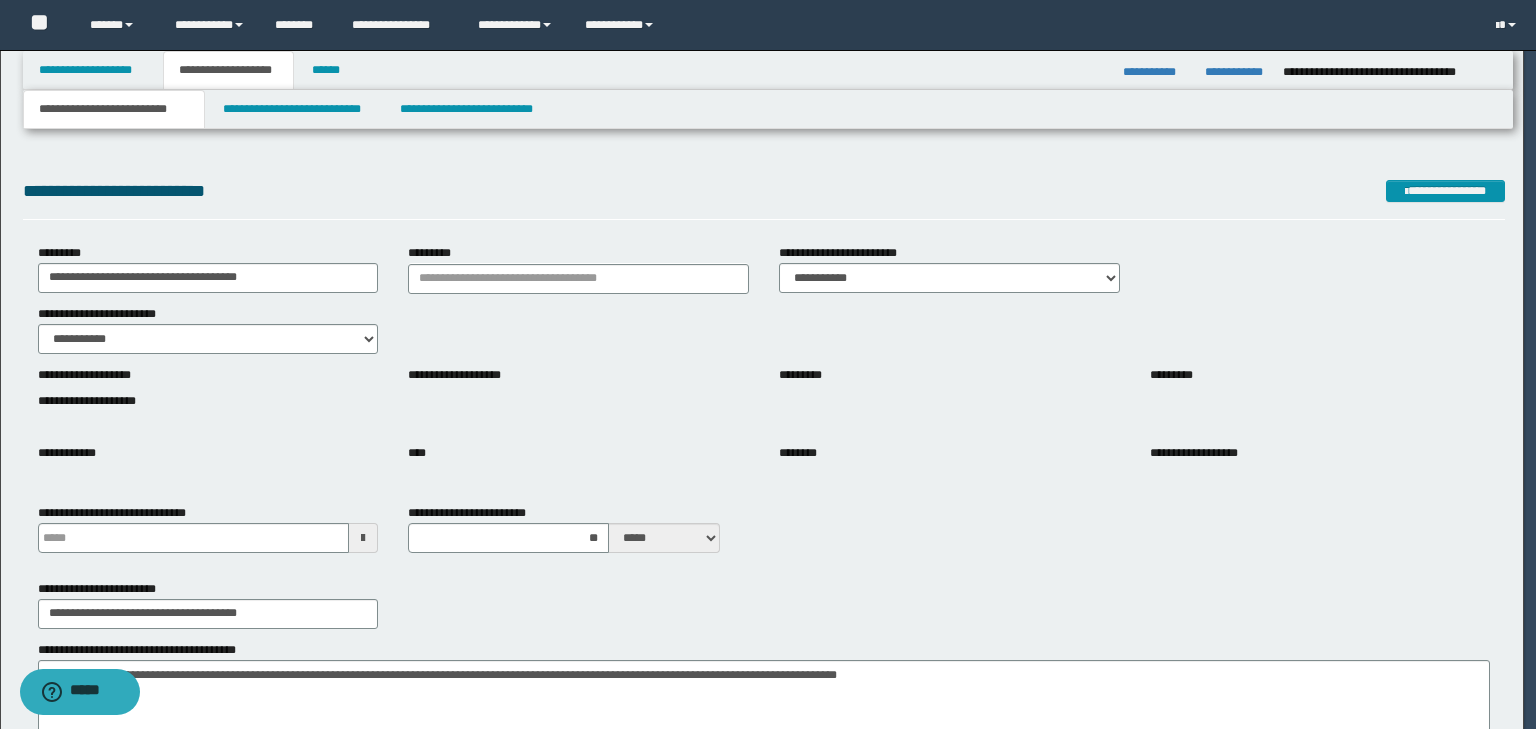 type 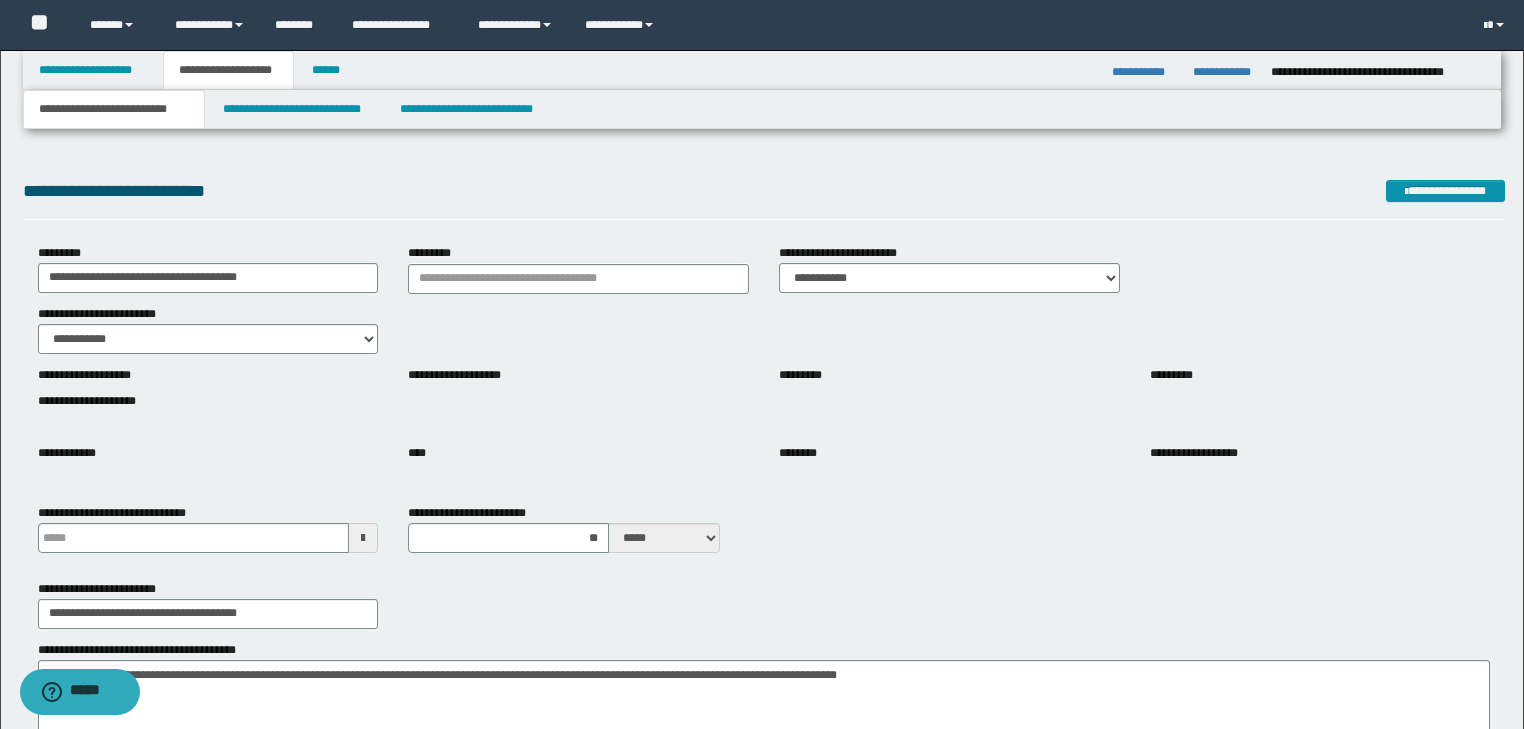 type 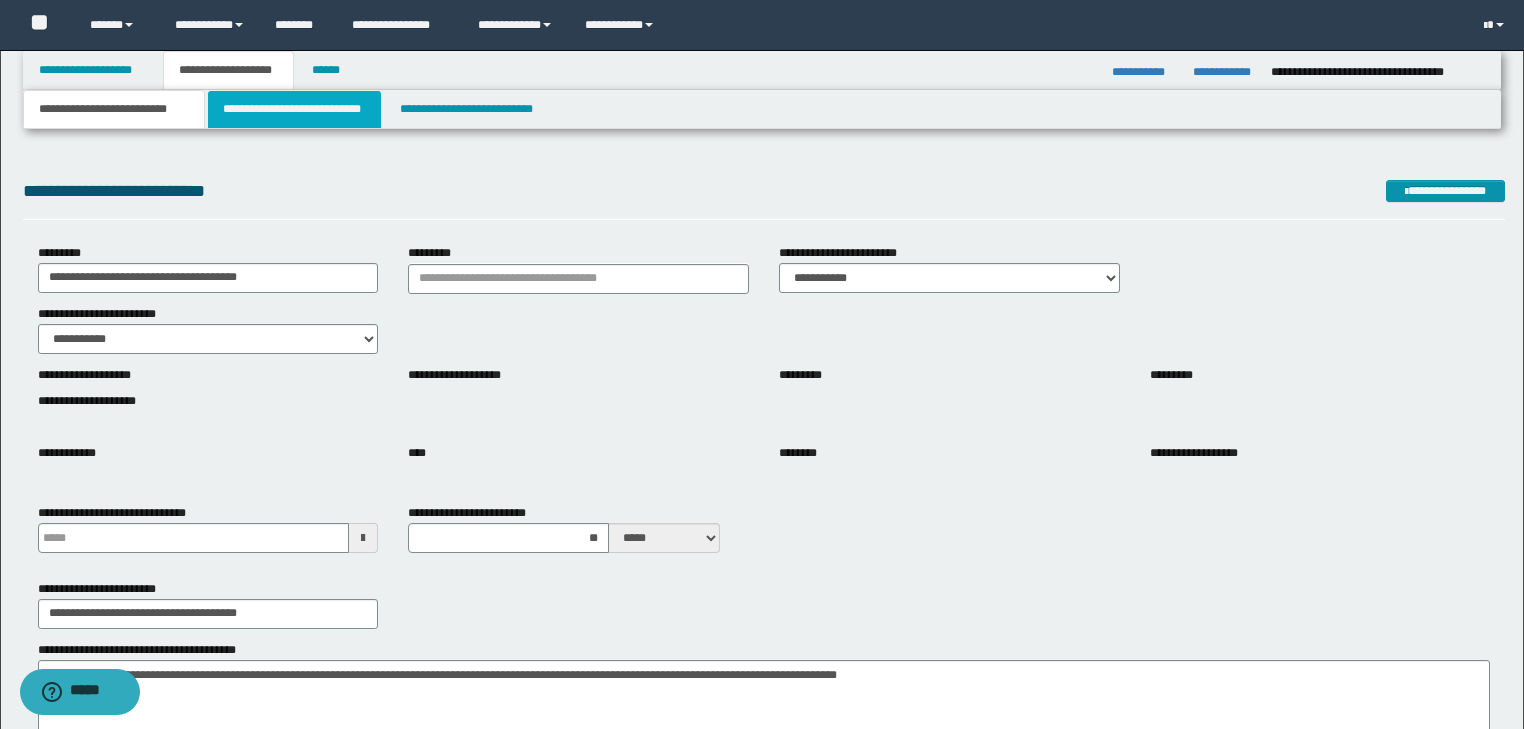 click on "**********" at bounding box center [294, 109] 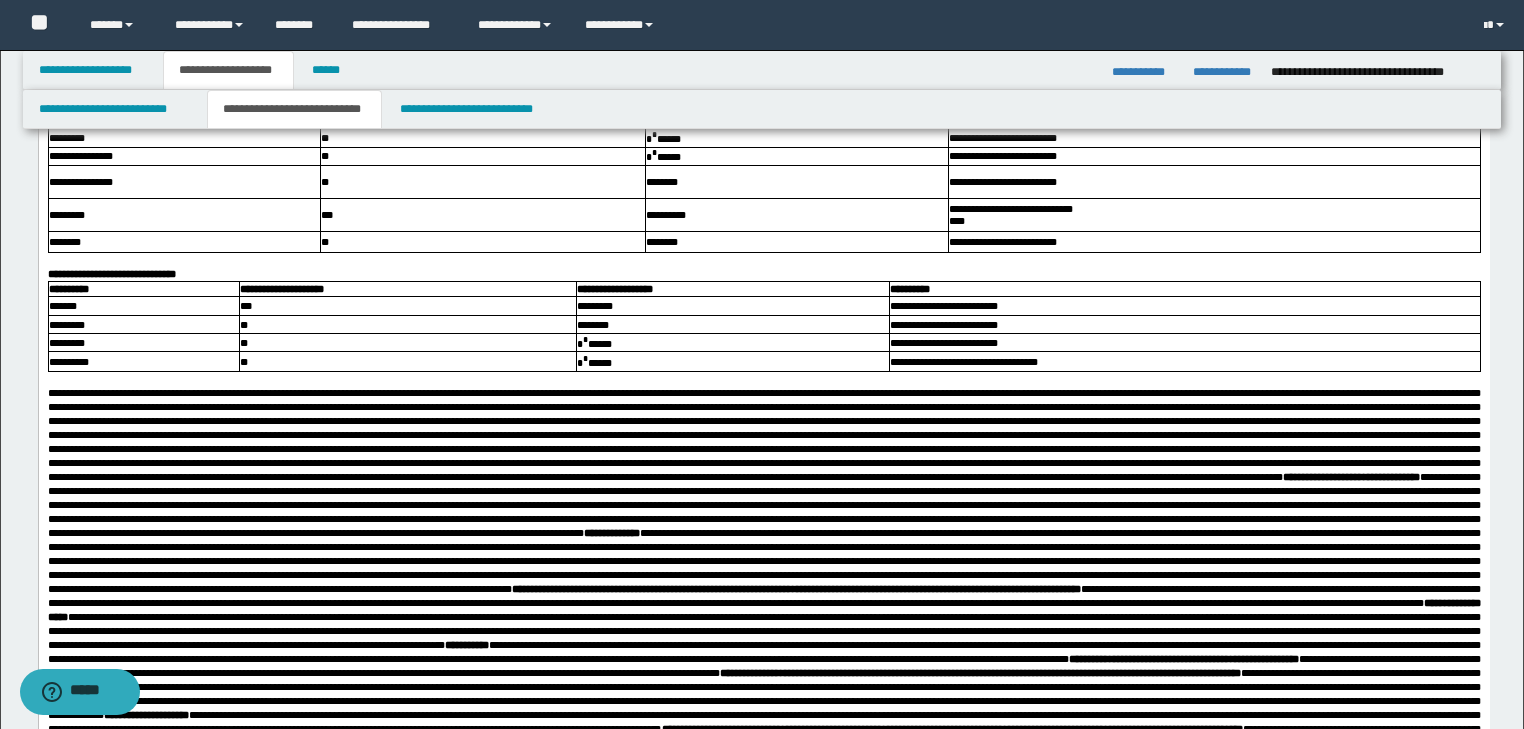 scroll, scrollTop: 720, scrollLeft: 0, axis: vertical 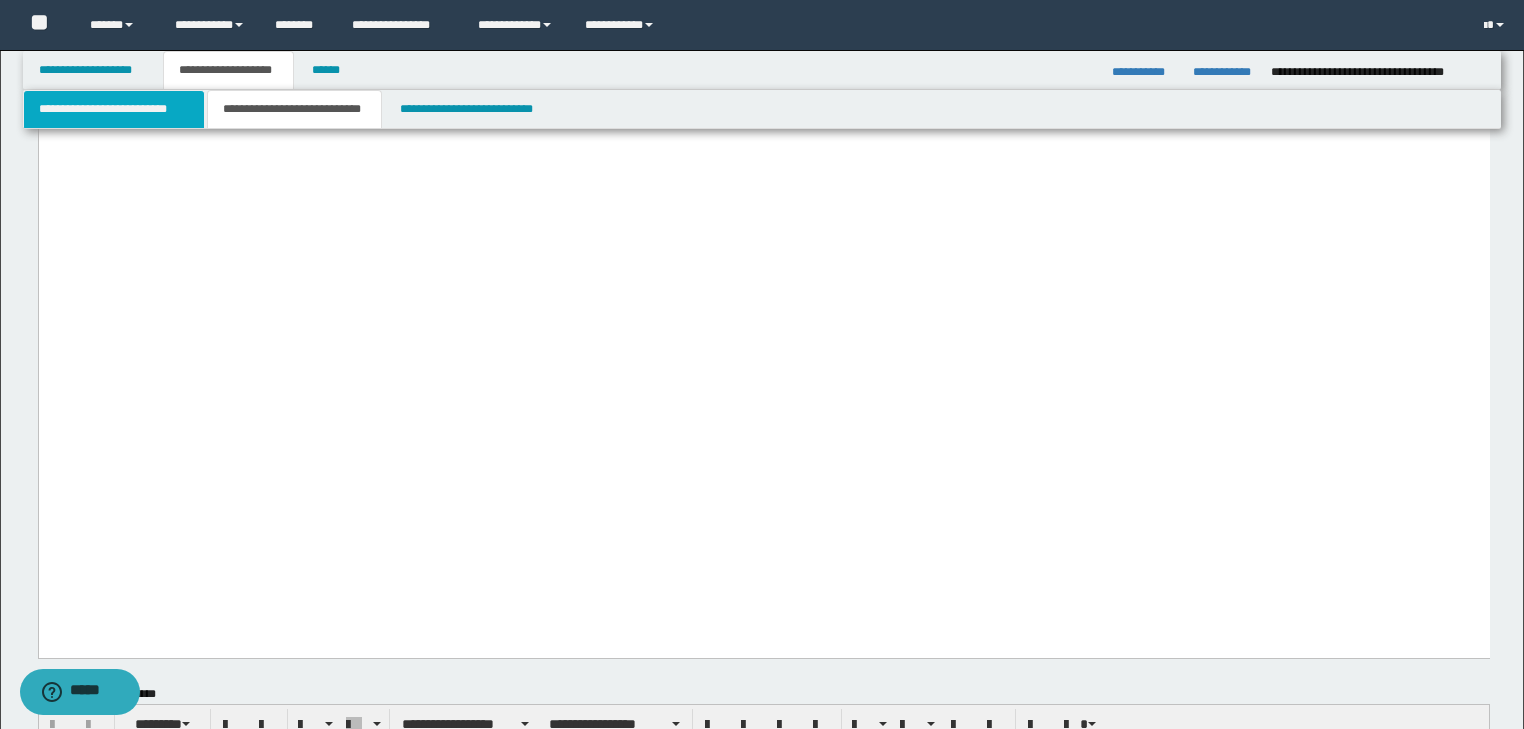 click on "**********" at bounding box center (114, 109) 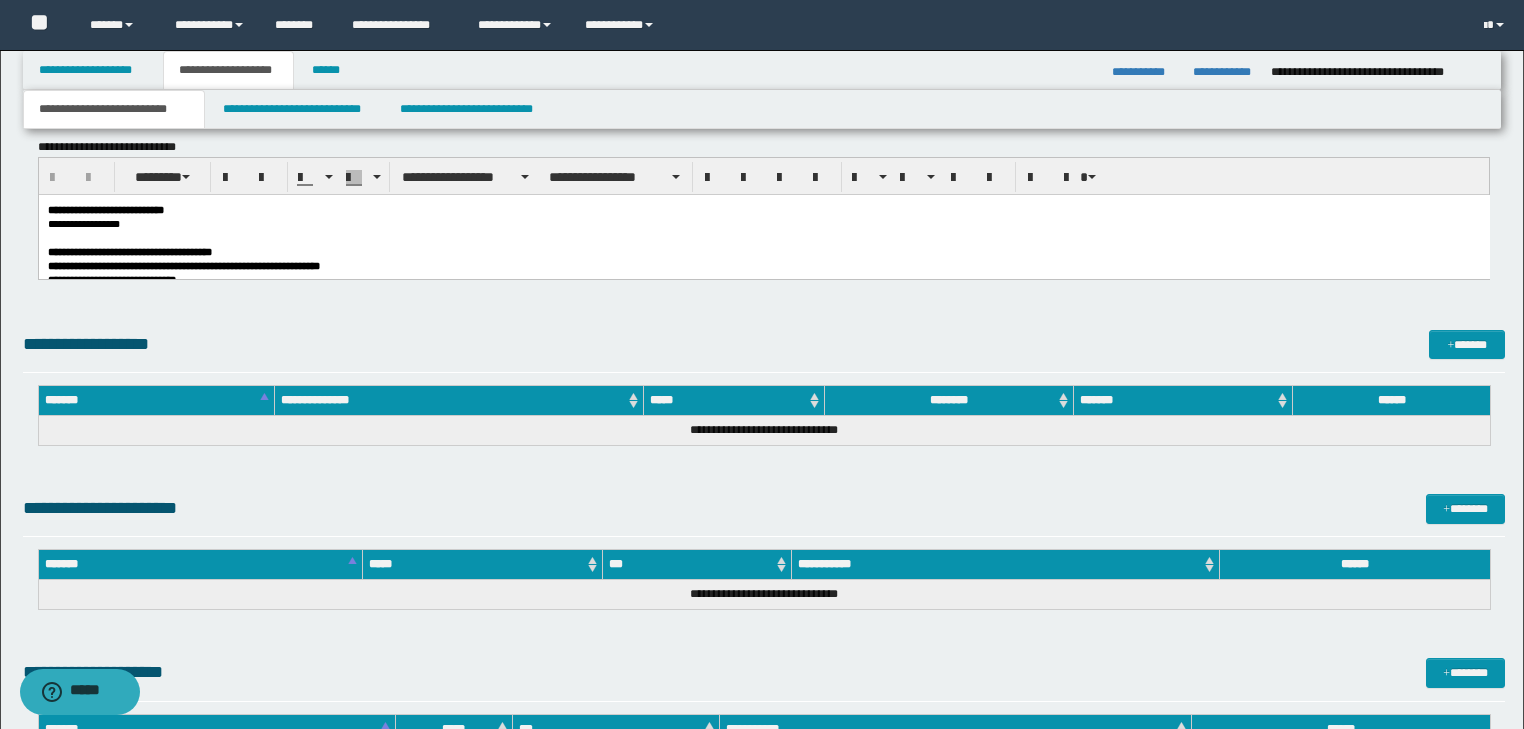 scroll, scrollTop: 761, scrollLeft: 0, axis: vertical 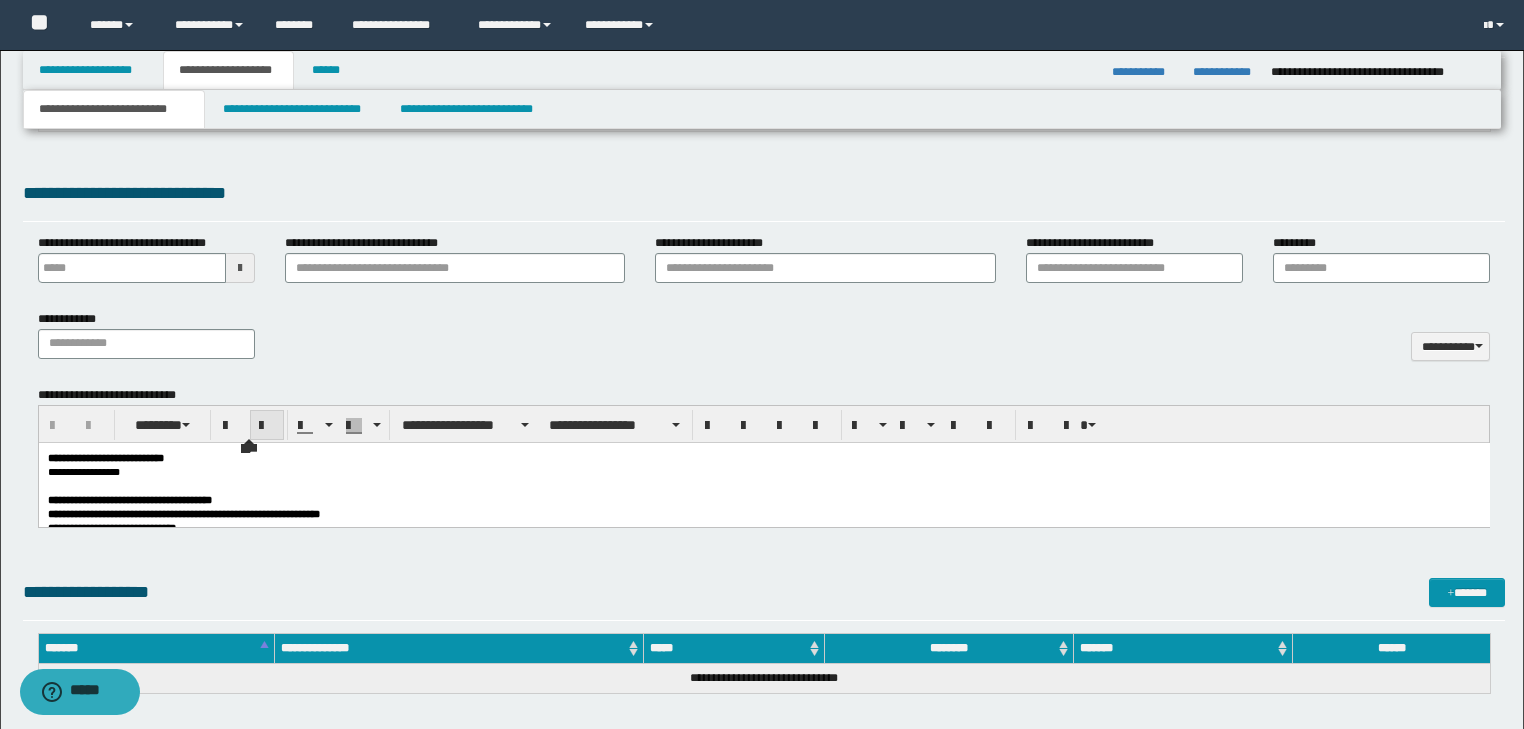 drag, startPoint x: 278, startPoint y: 399, endPoint x: 281, endPoint y: 426, distance: 27.166155 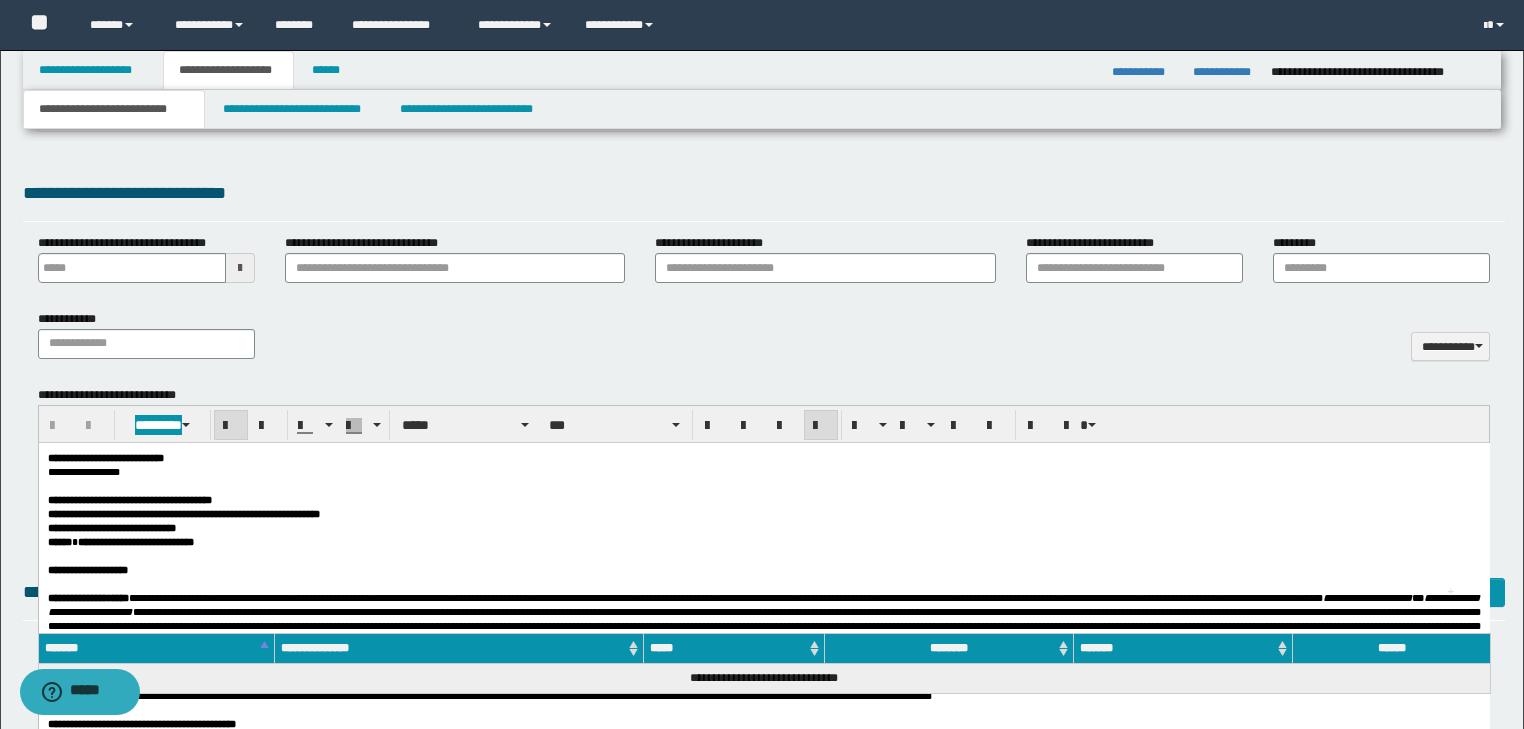 click on "**********" at bounding box center (763, 457) 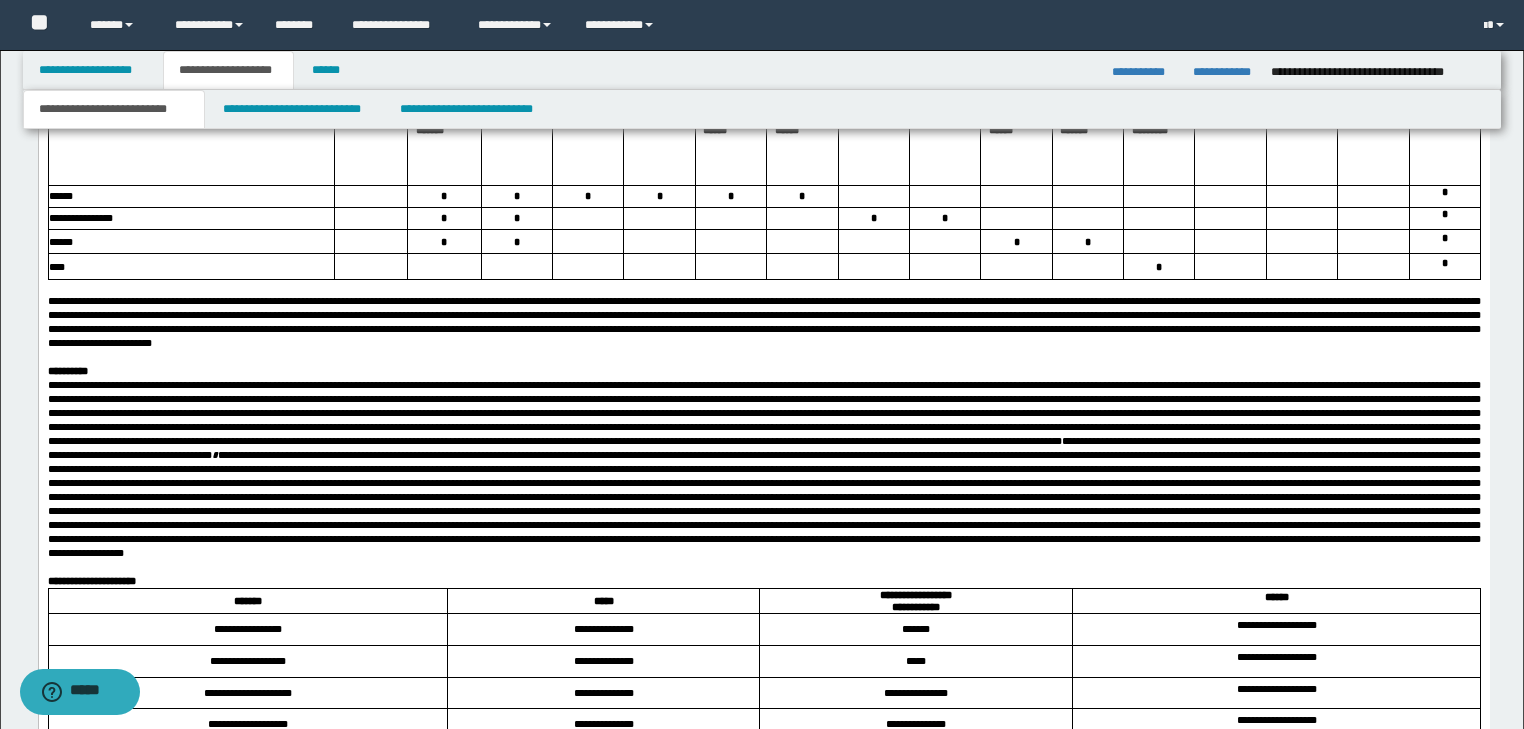 scroll, scrollTop: 3641, scrollLeft: 0, axis: vertical 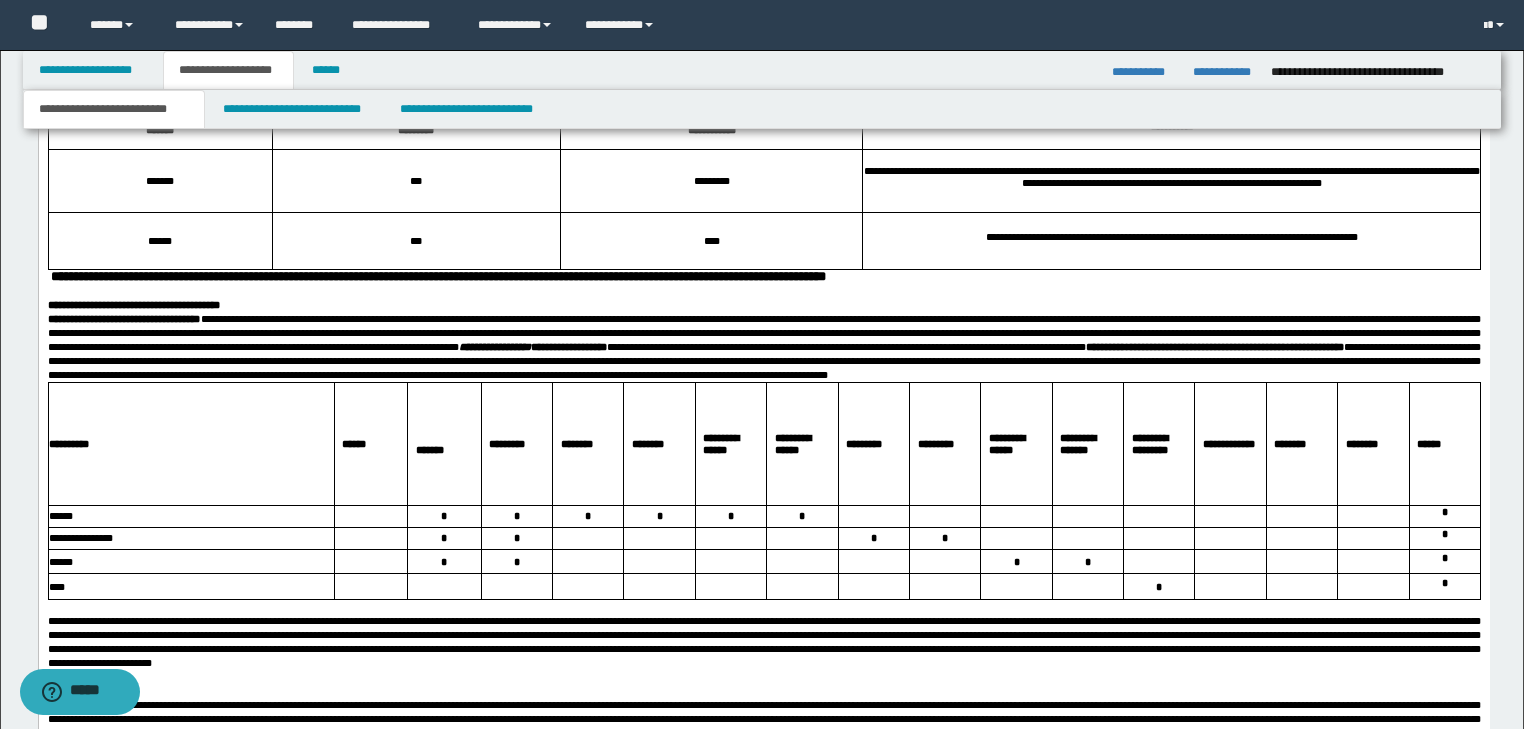click on "**********" at bounding box center [763, 34] 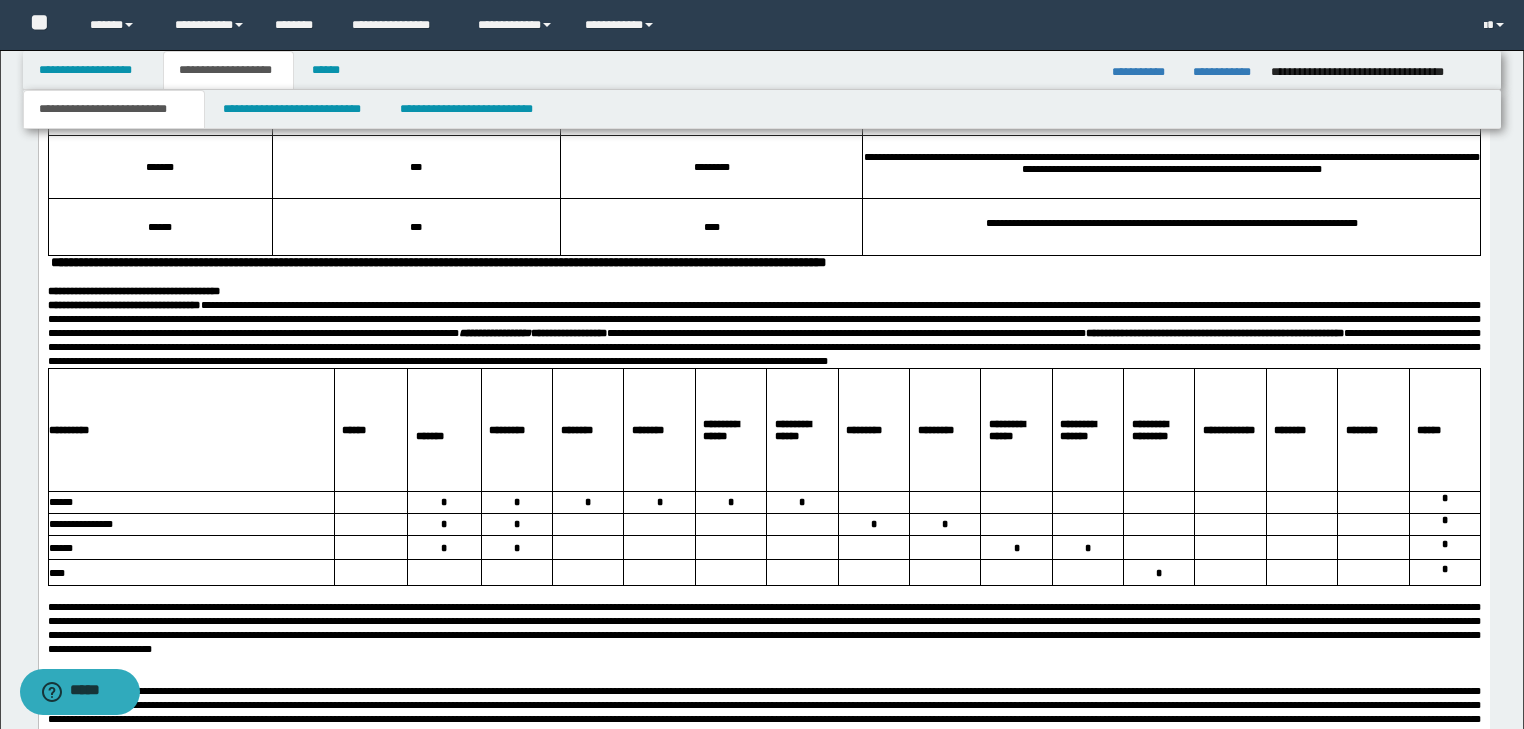 type 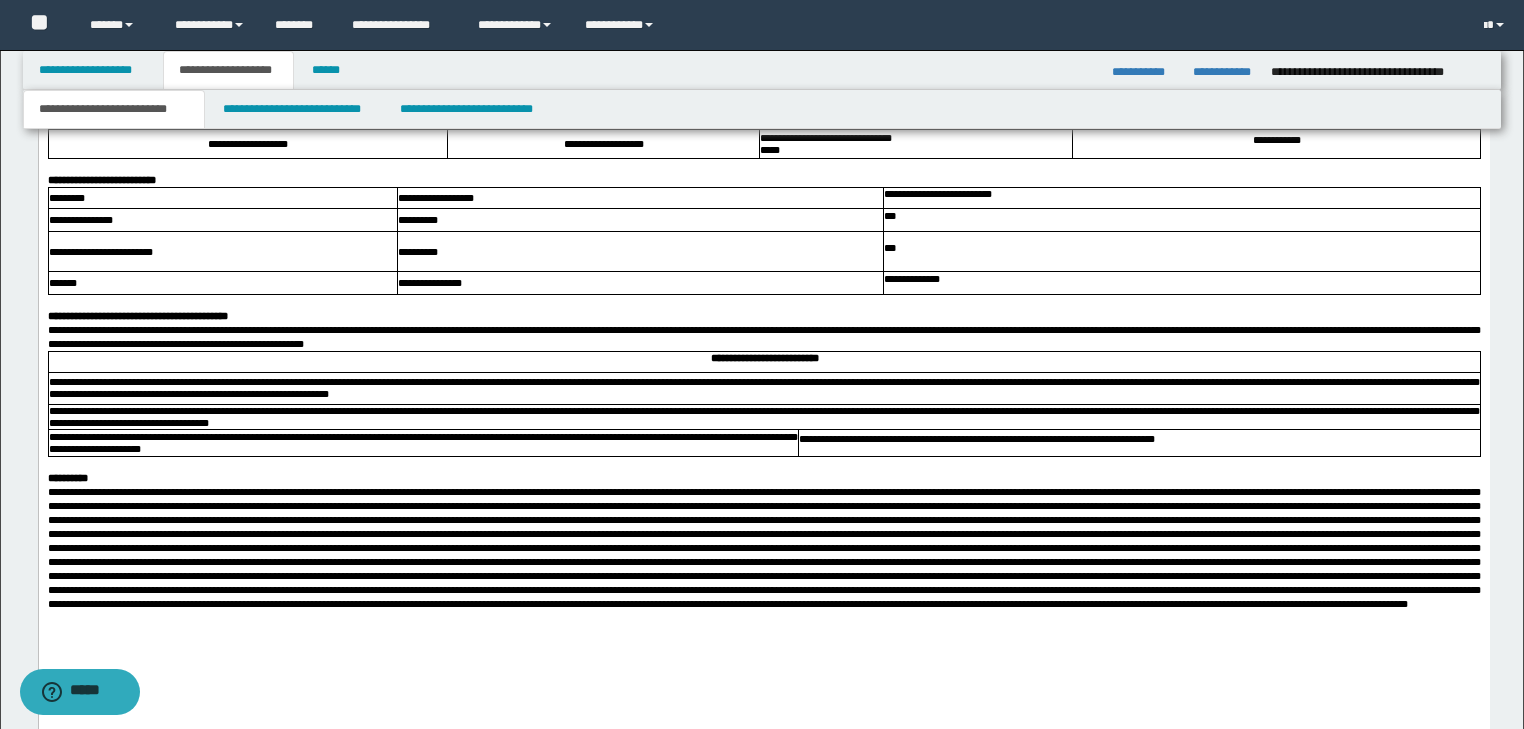 scroll, scrollTop: 4681, scrollLeft: 0, axis: vertical 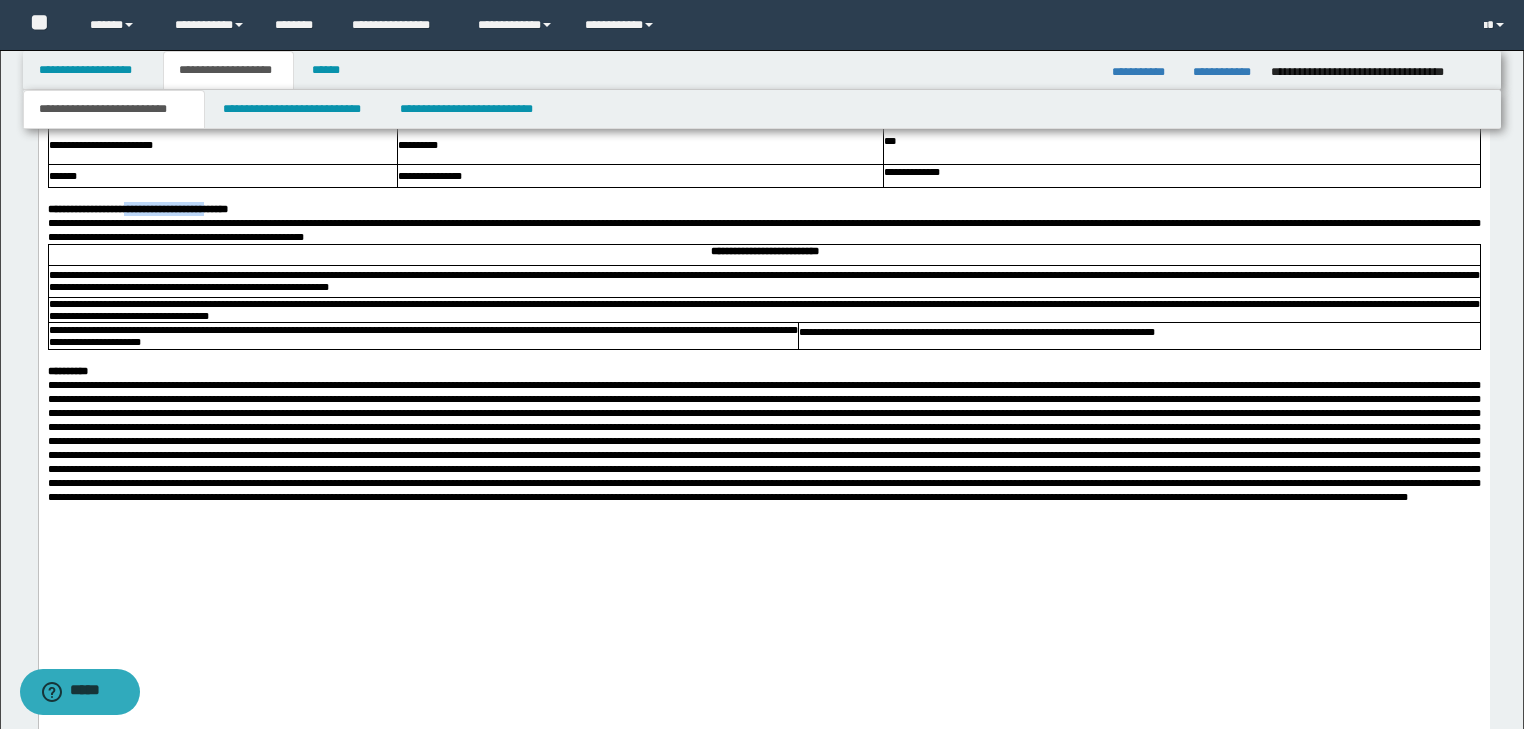 drag, startPoint x: 143, startPoint y: 524, endPoint x: 239, endPoint y: 524, distance: 96 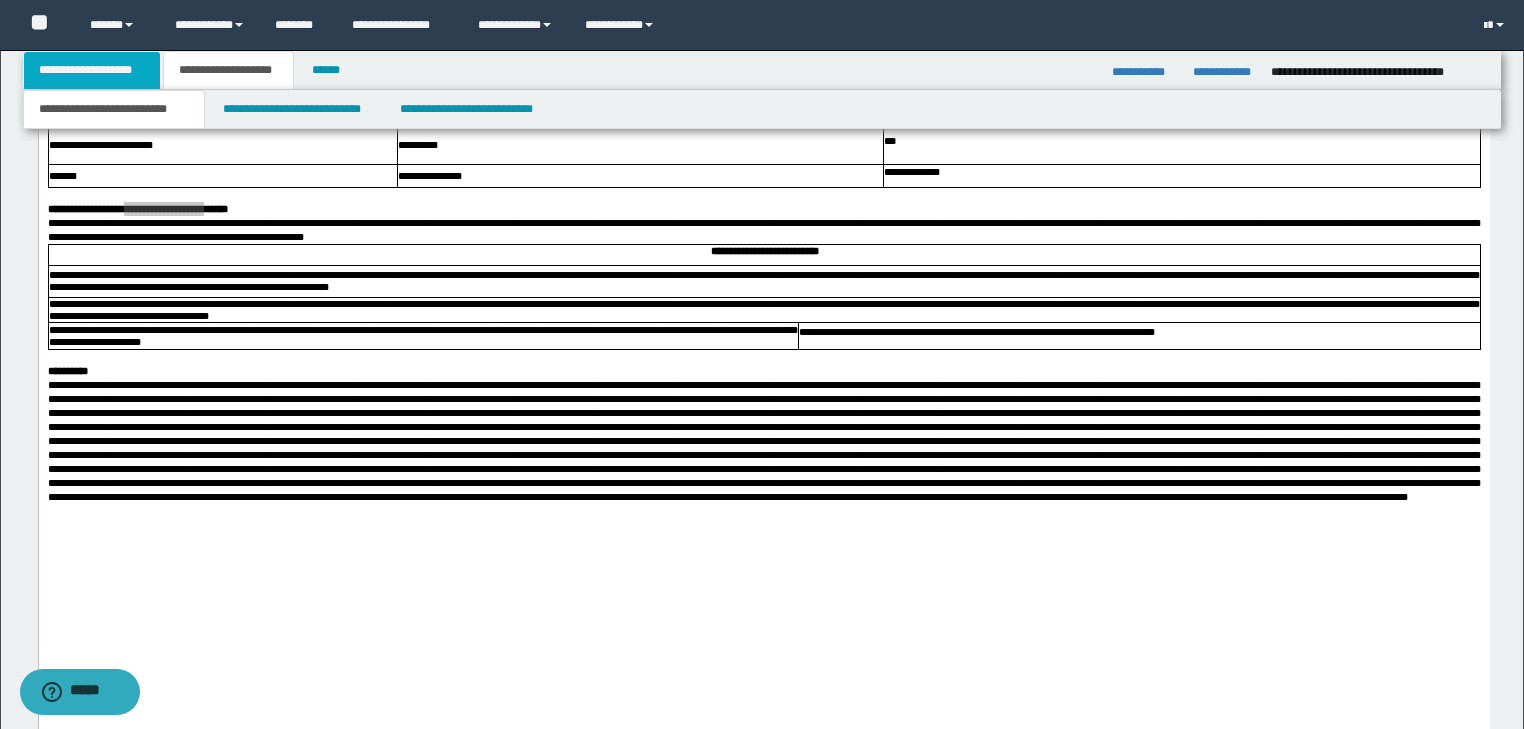 click on "**********" at bounding box center [92, 70] 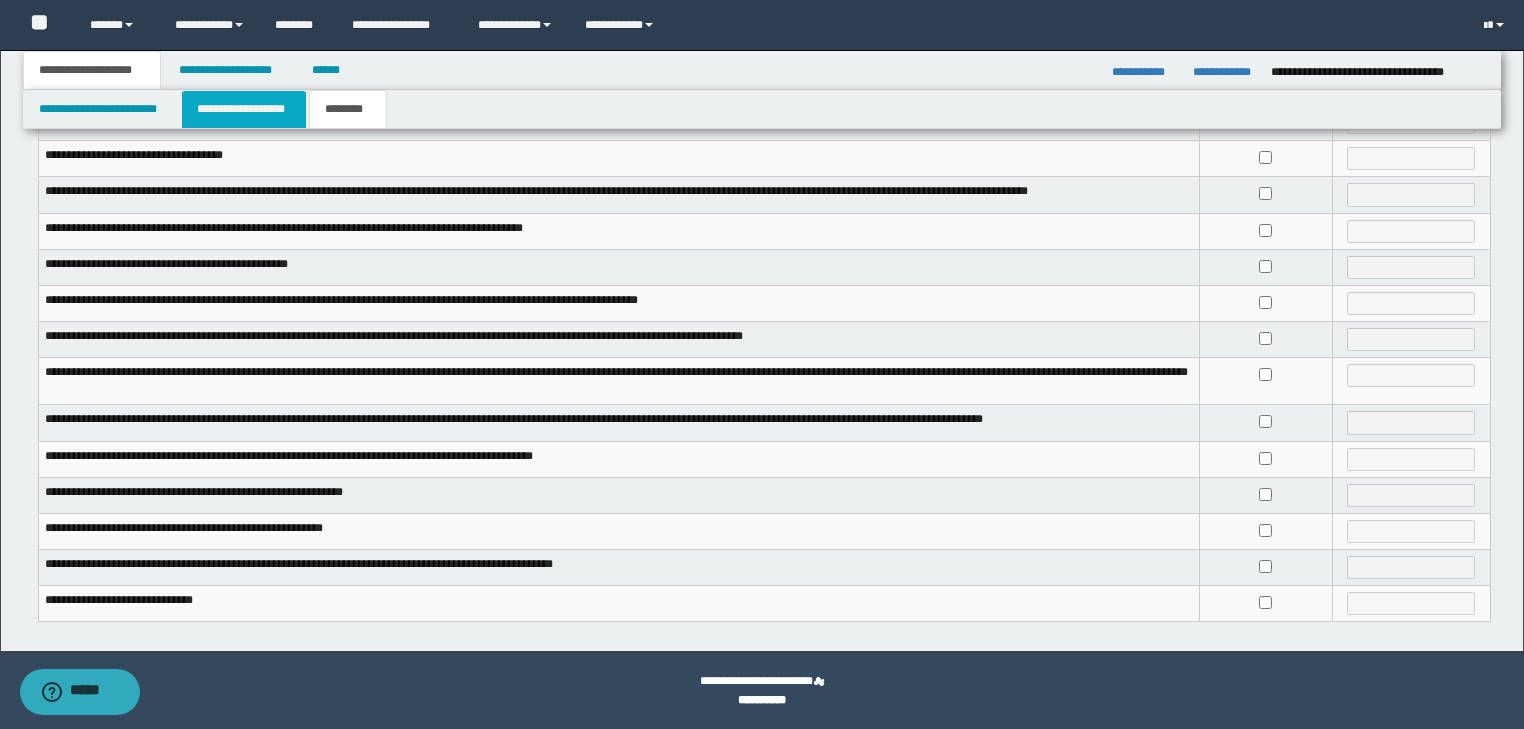 click on "**********" at bounding box center (244, 109) 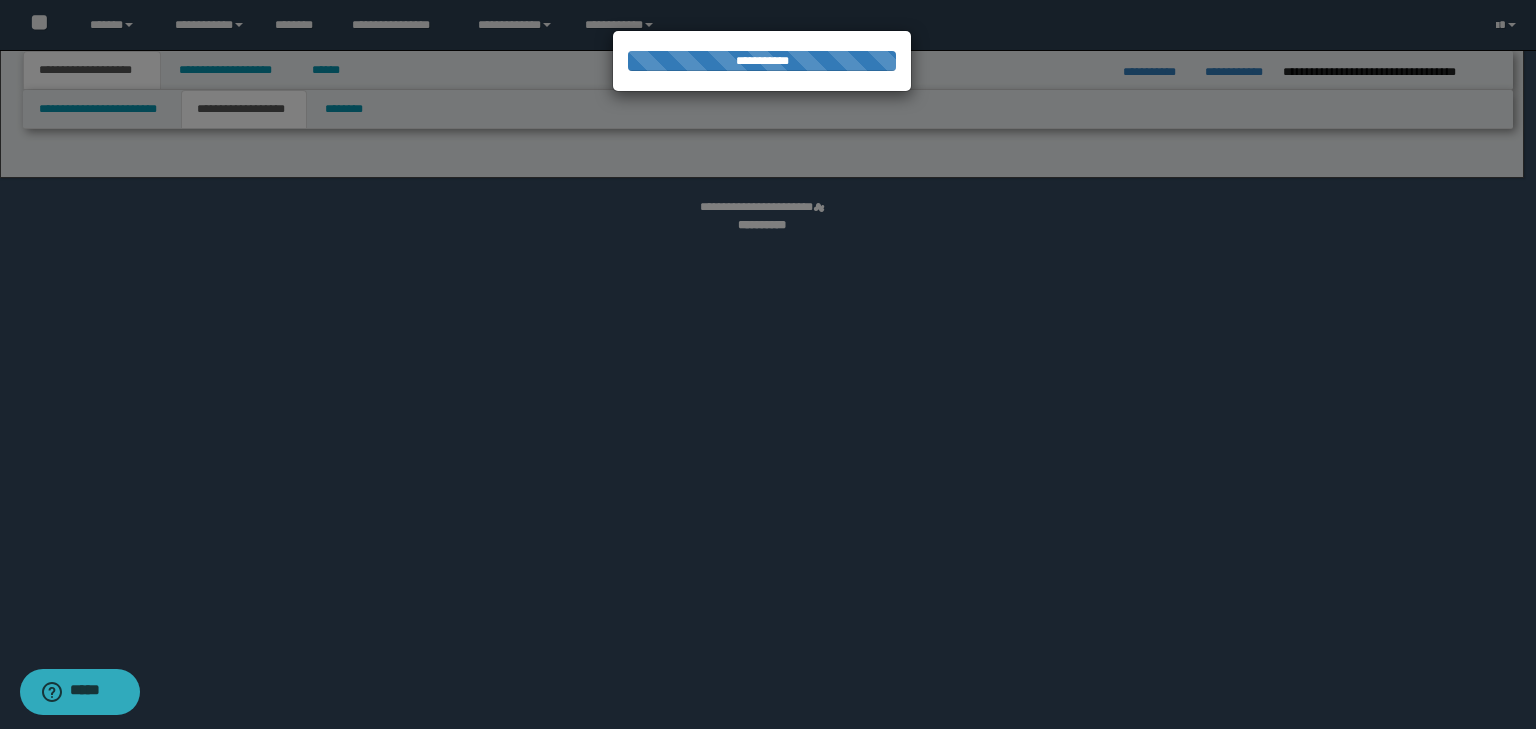 select on "*" 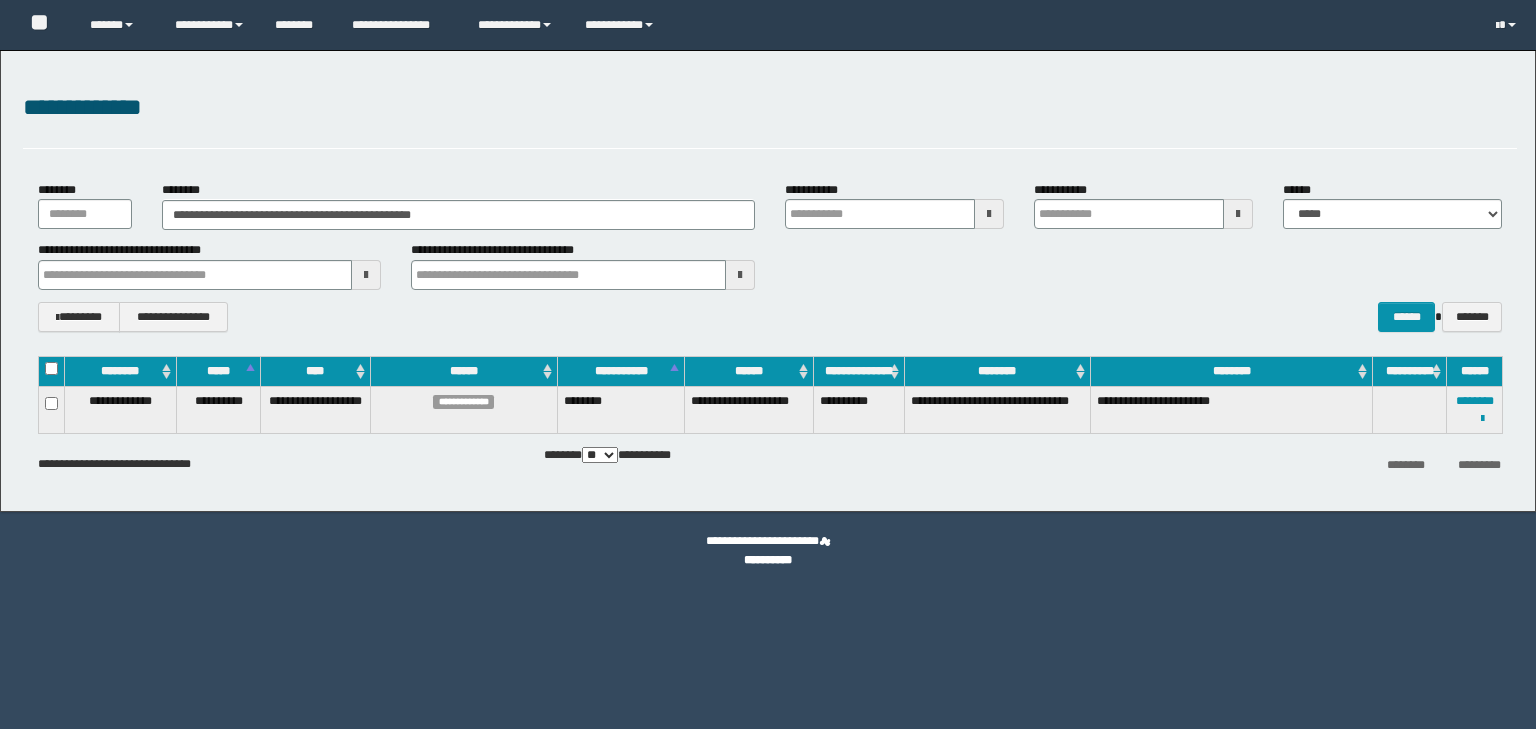 scroll, scrollTop: 0, scrollLeft: 0, axis: both 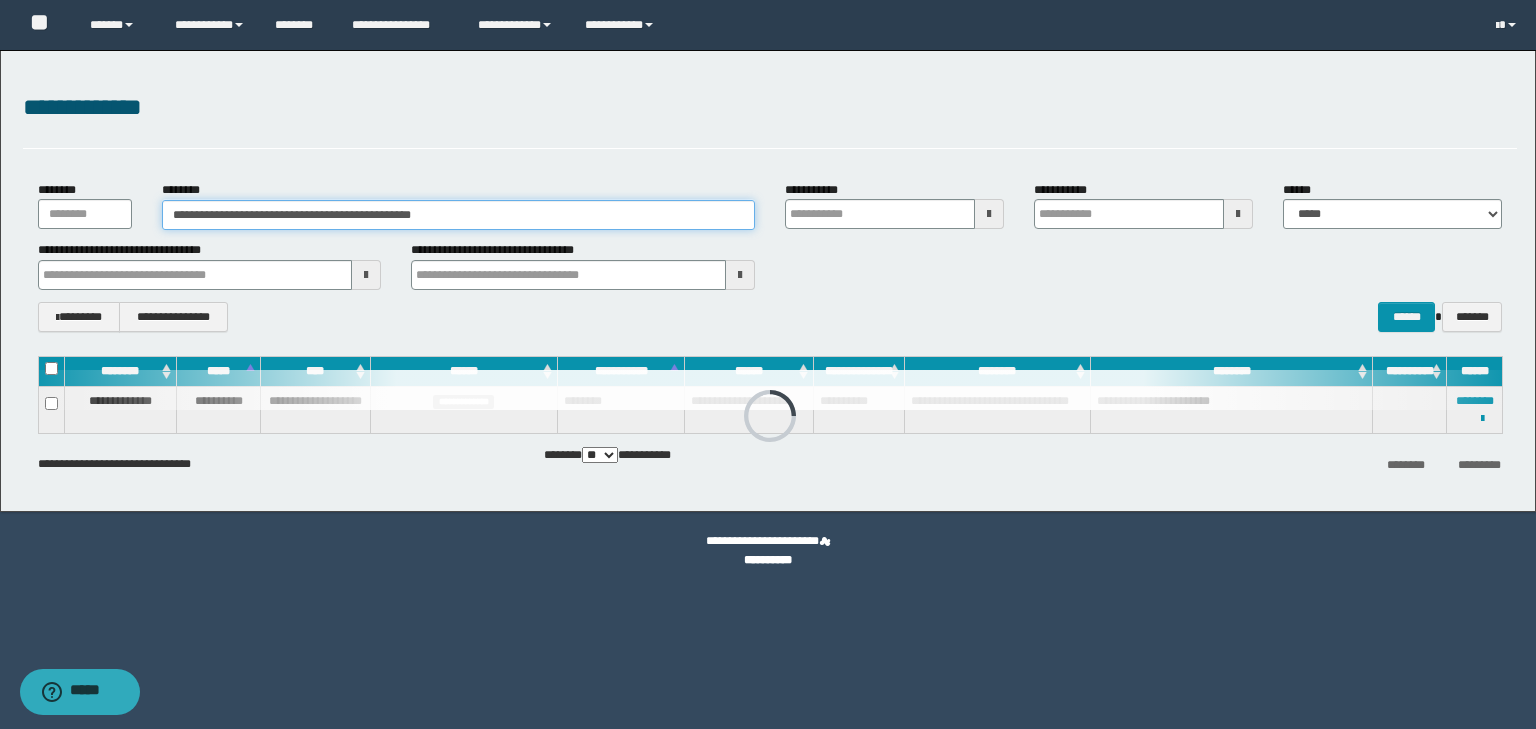 click on "**********" at bounding box center [458, 215] 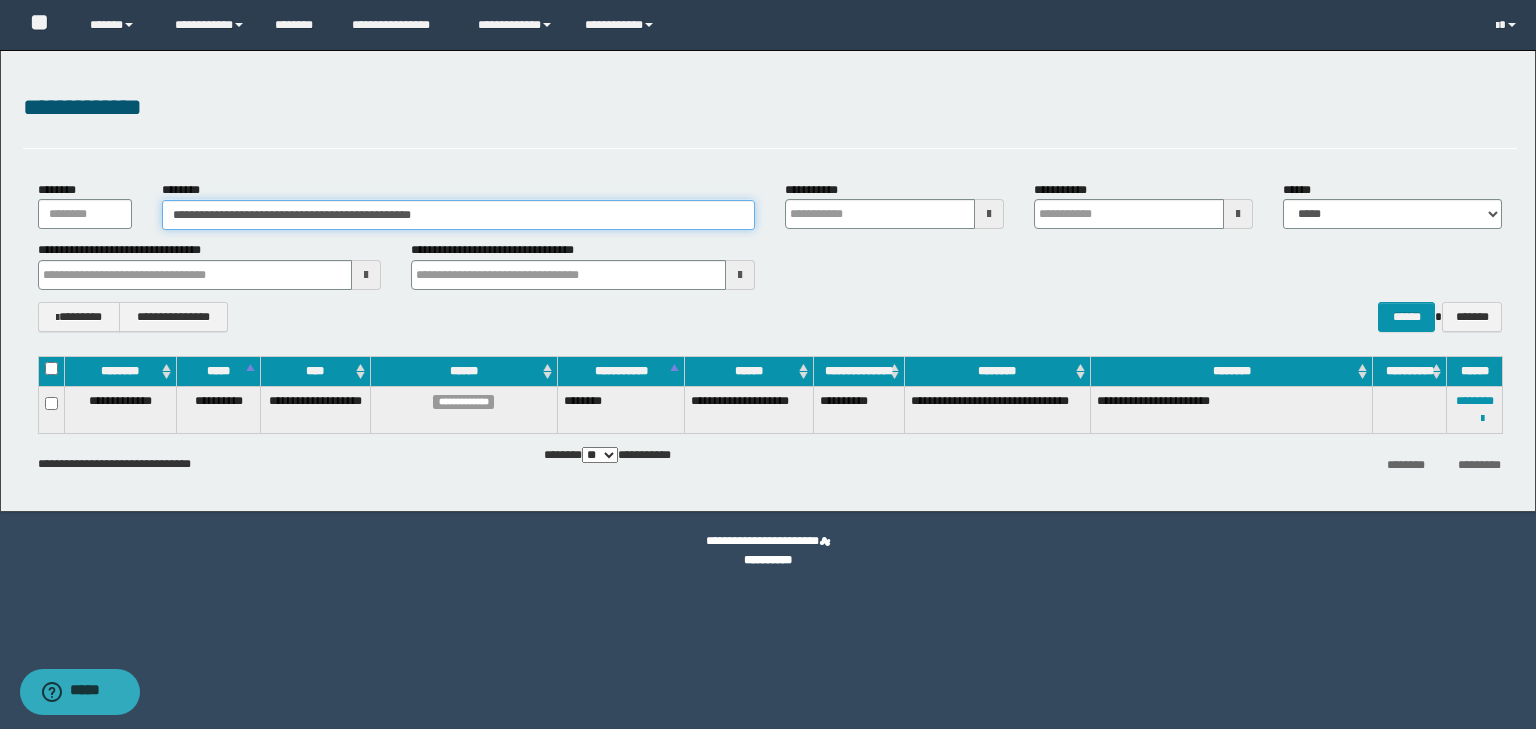 drag, startPoint x: 505, startPoint y: 217, endPoint x: 0, endPoint y: 180, distance: 506.35364 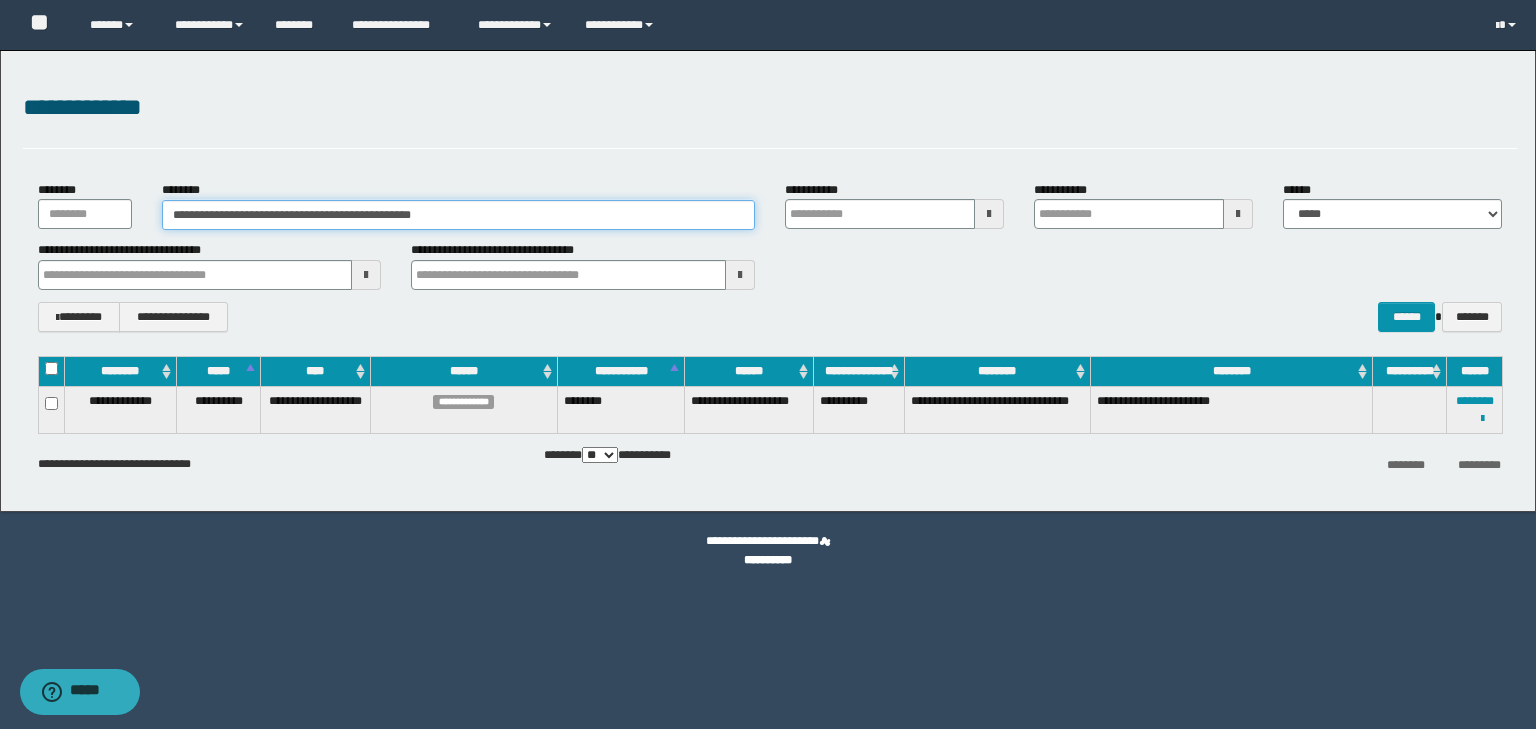 paste 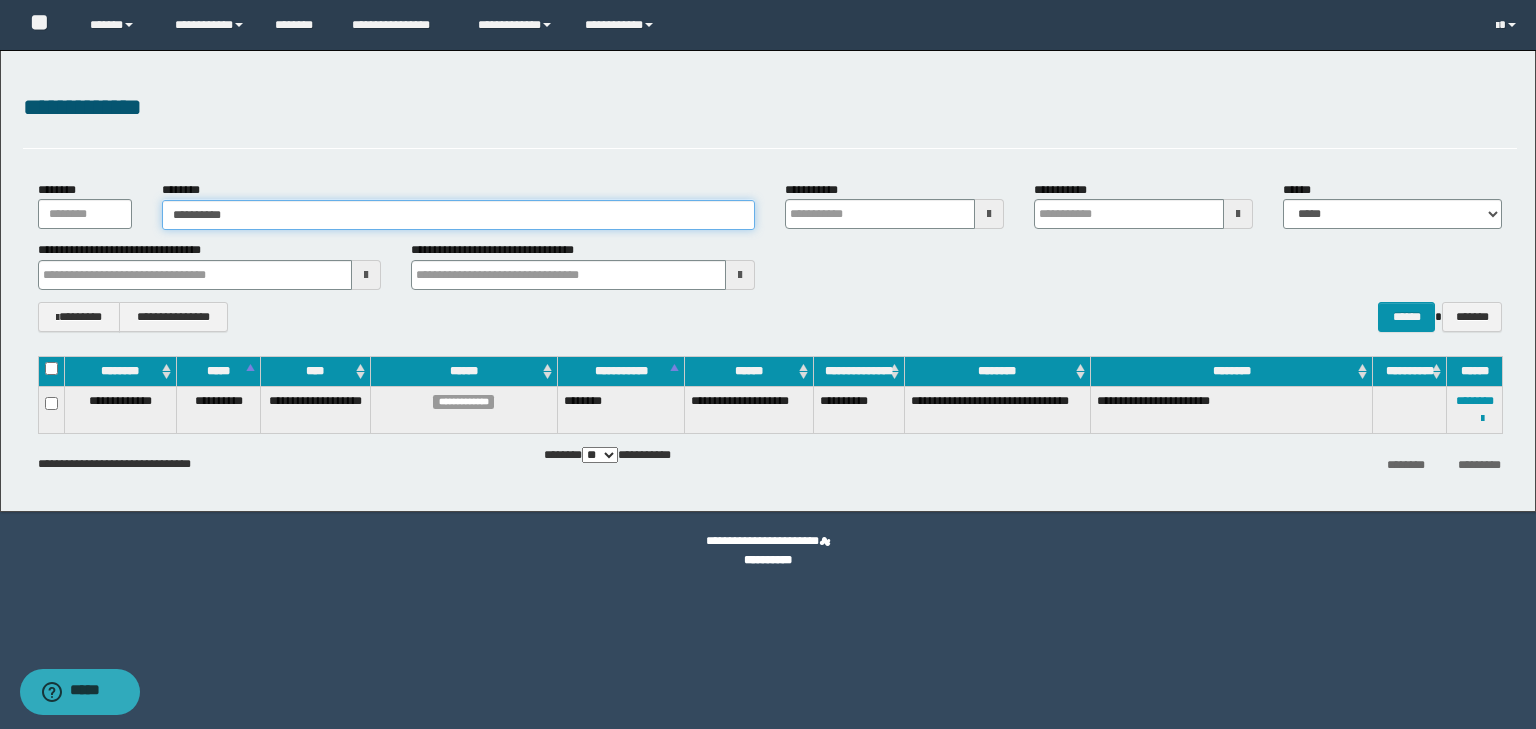 type on "**********" 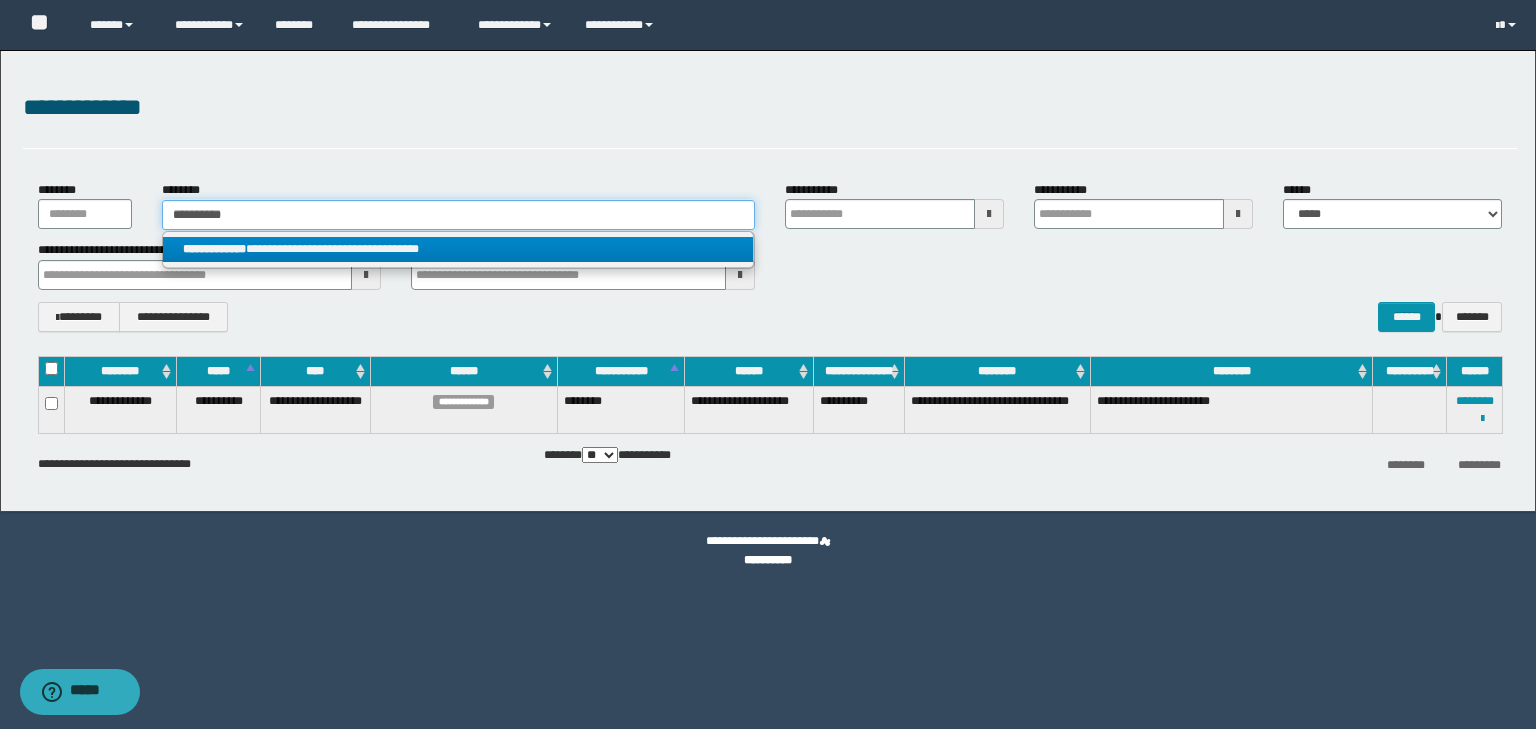 type on "**********" 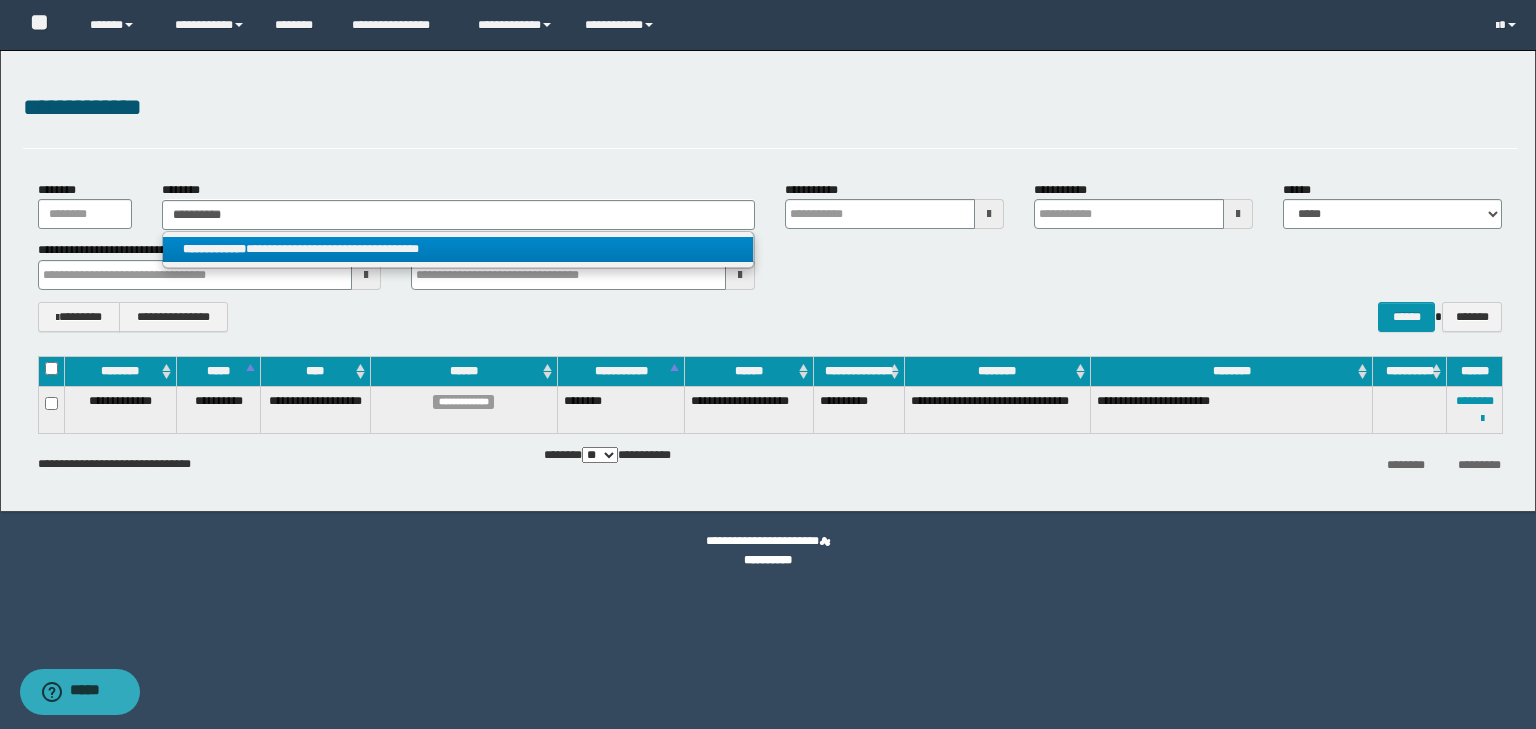 click on "**********" at bounding box center [458, 249] 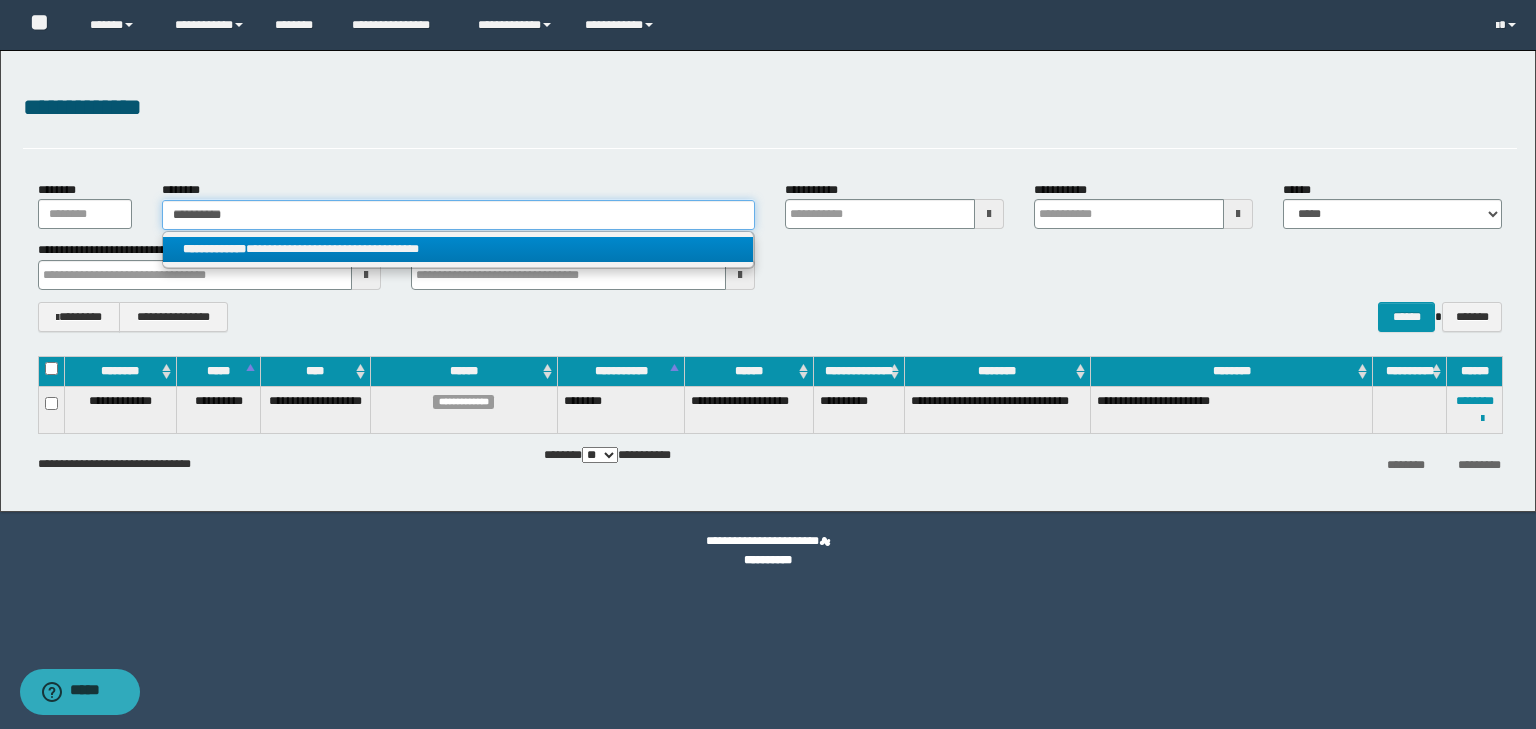 type 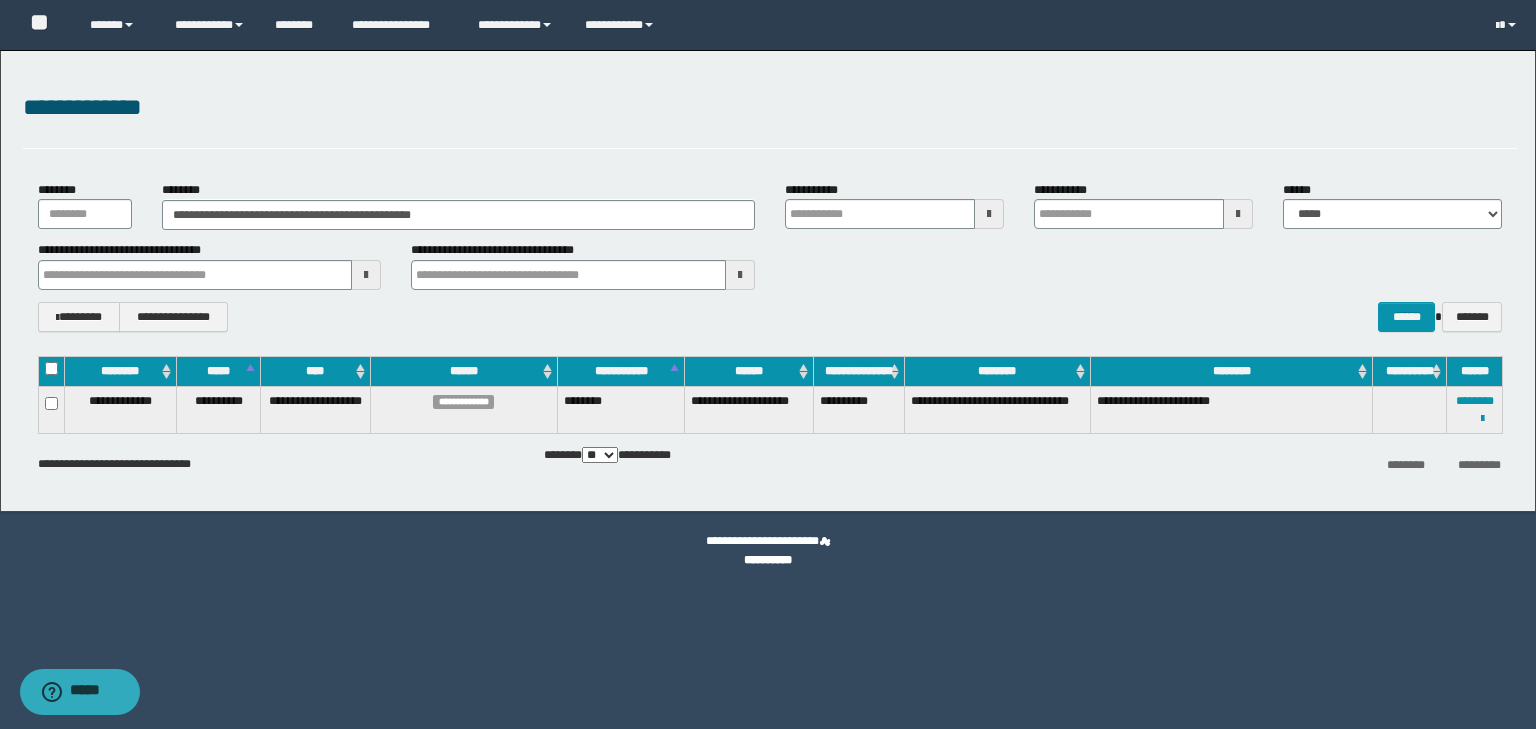 click on "**********" at bounding box center (1475, 409) 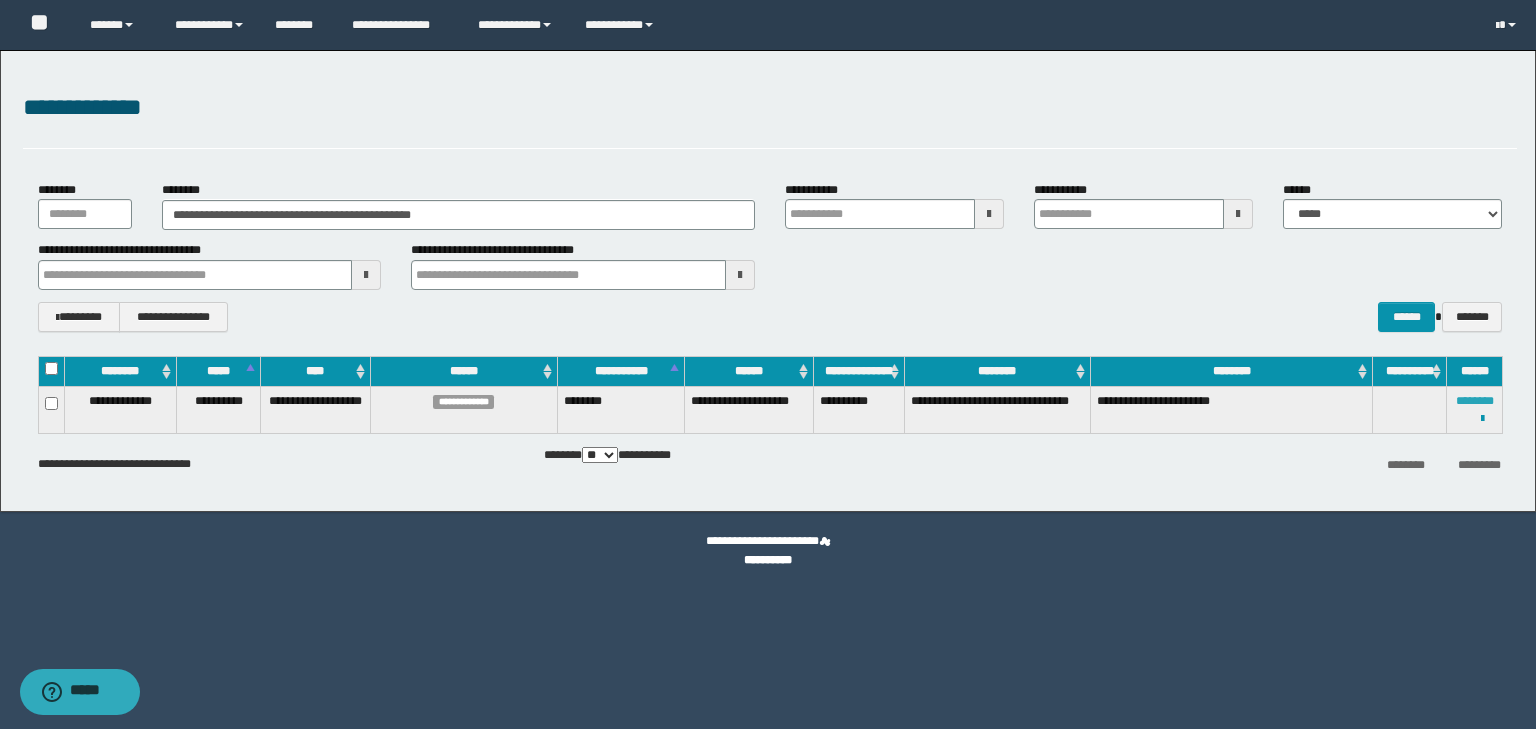 click on "********" at bounding box center (1475, 401) 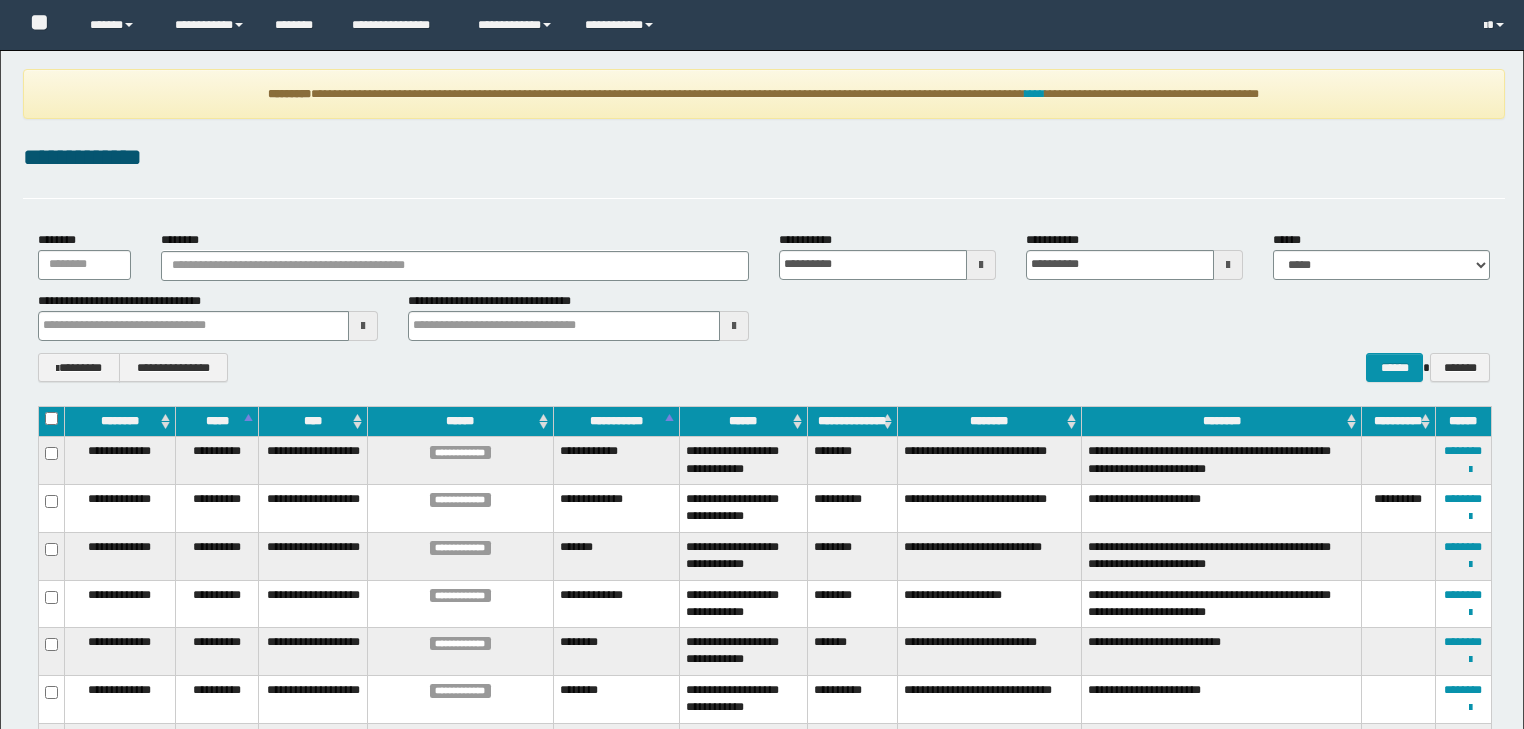 scroll, scrollTop: 0, scrollLeft: 0, axis: both 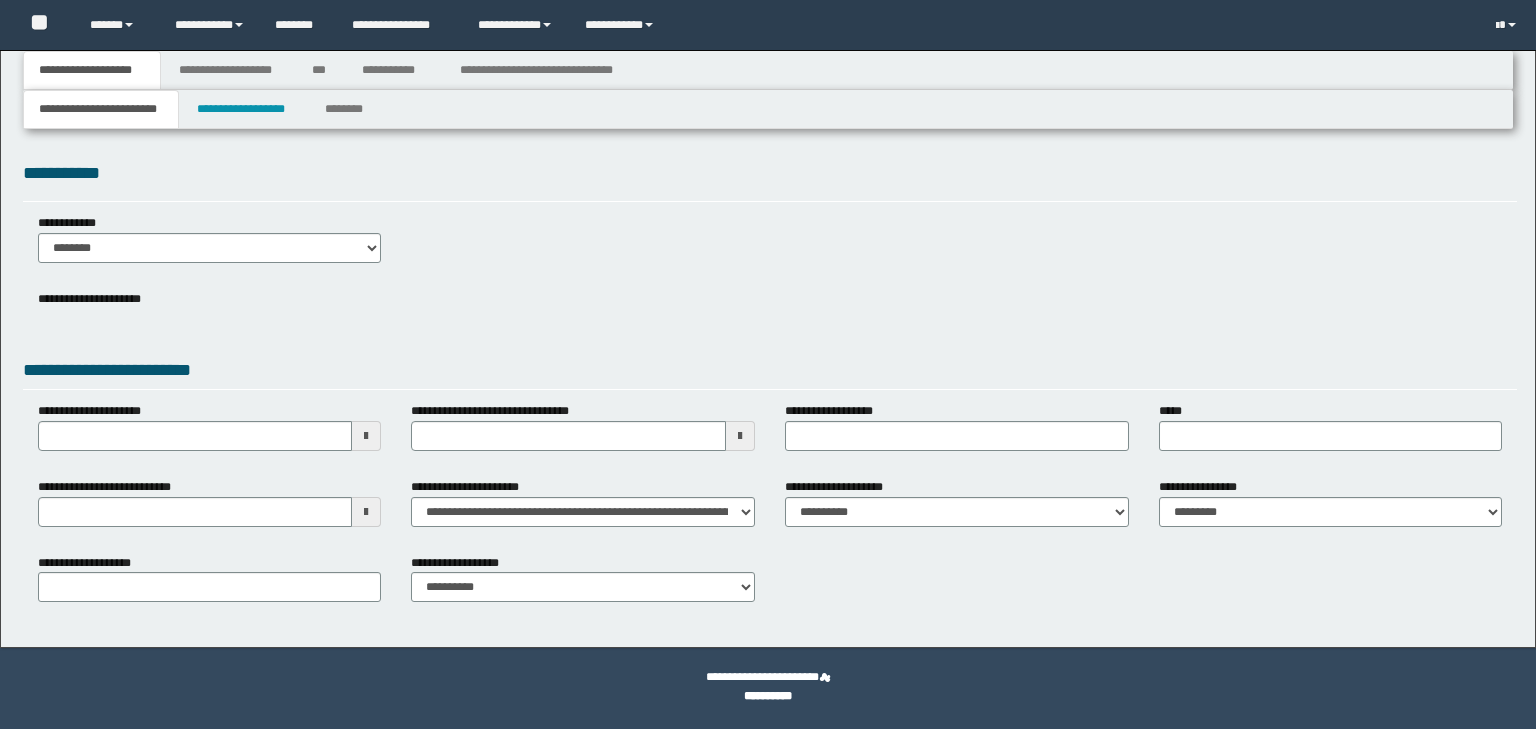 select on "*" 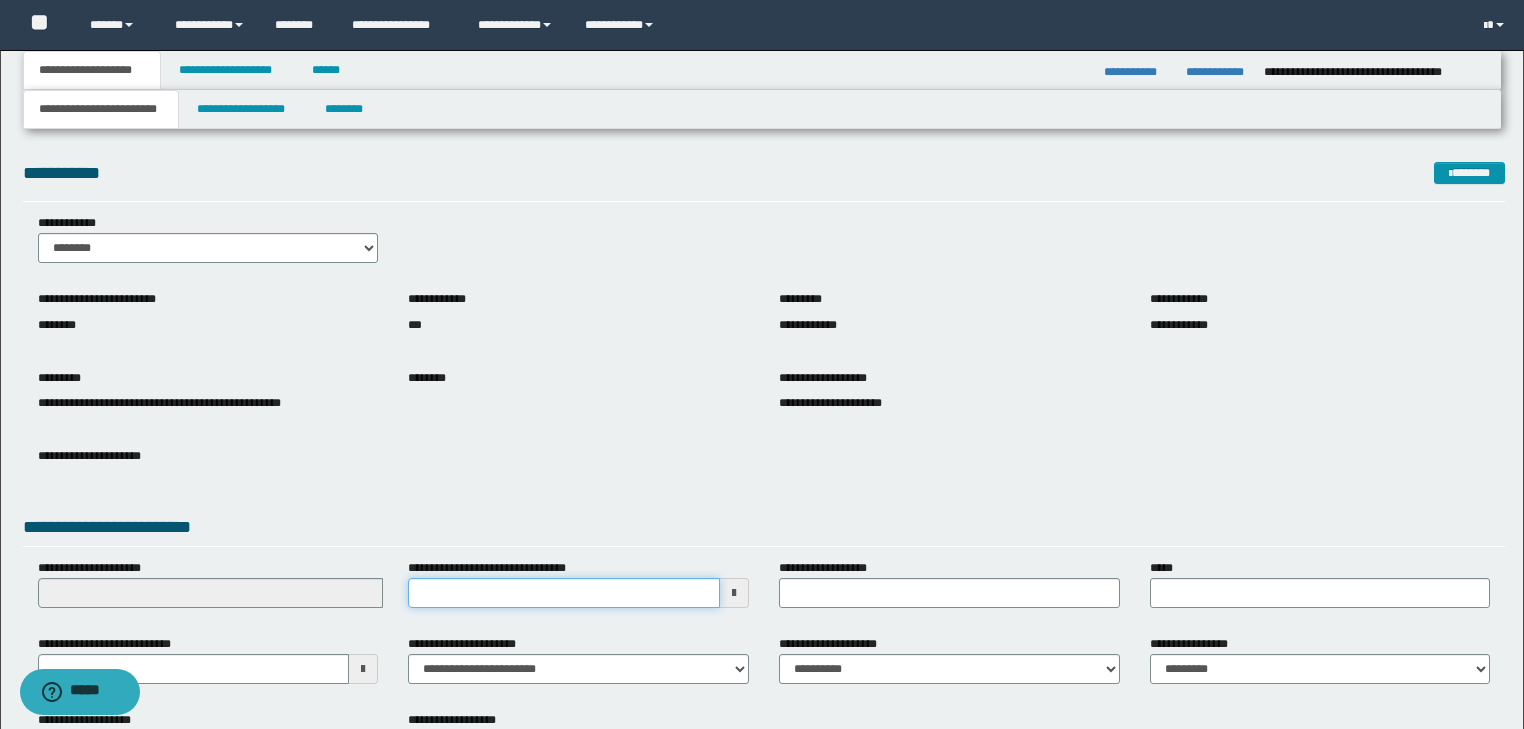 click on "**********" at bounding box center (564, 593) 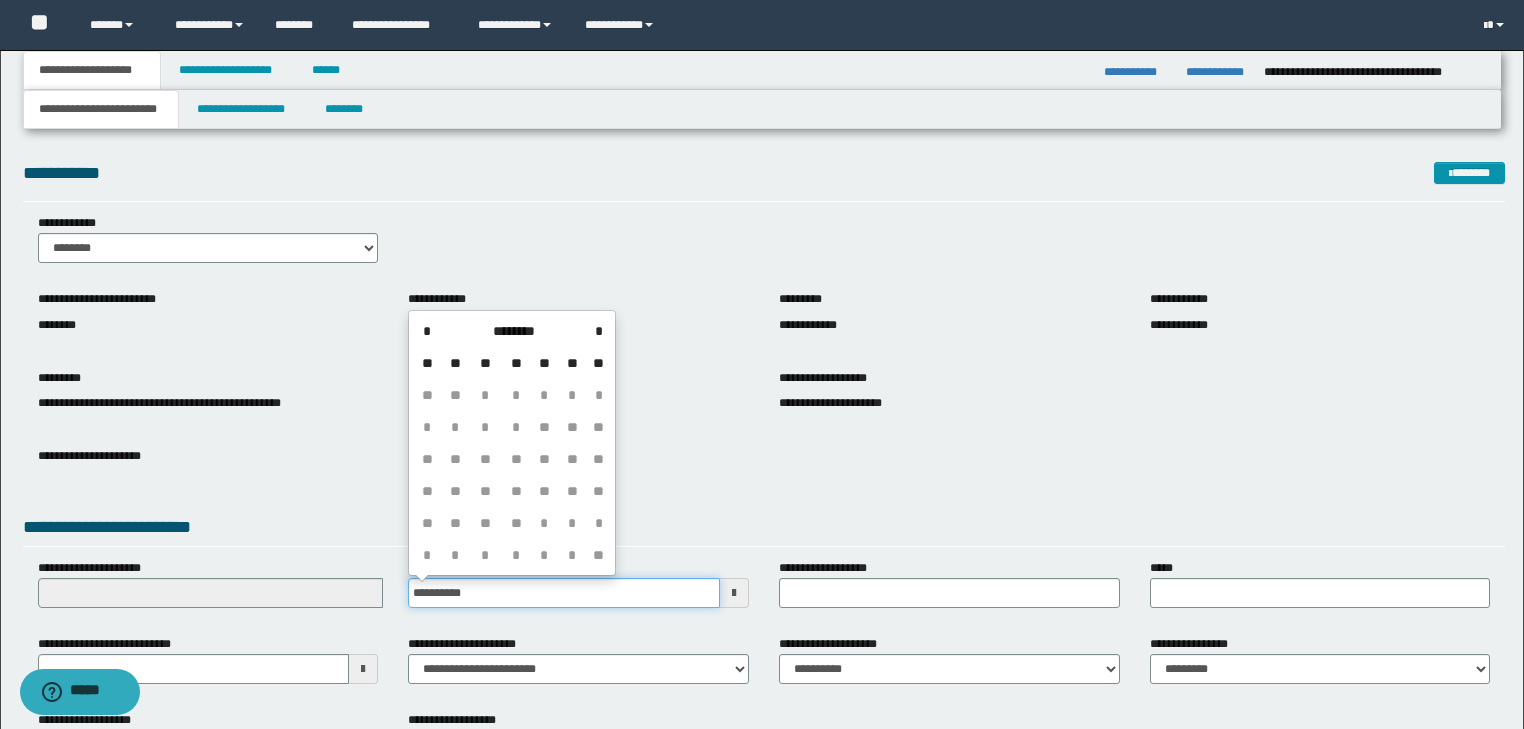 type on "**********" 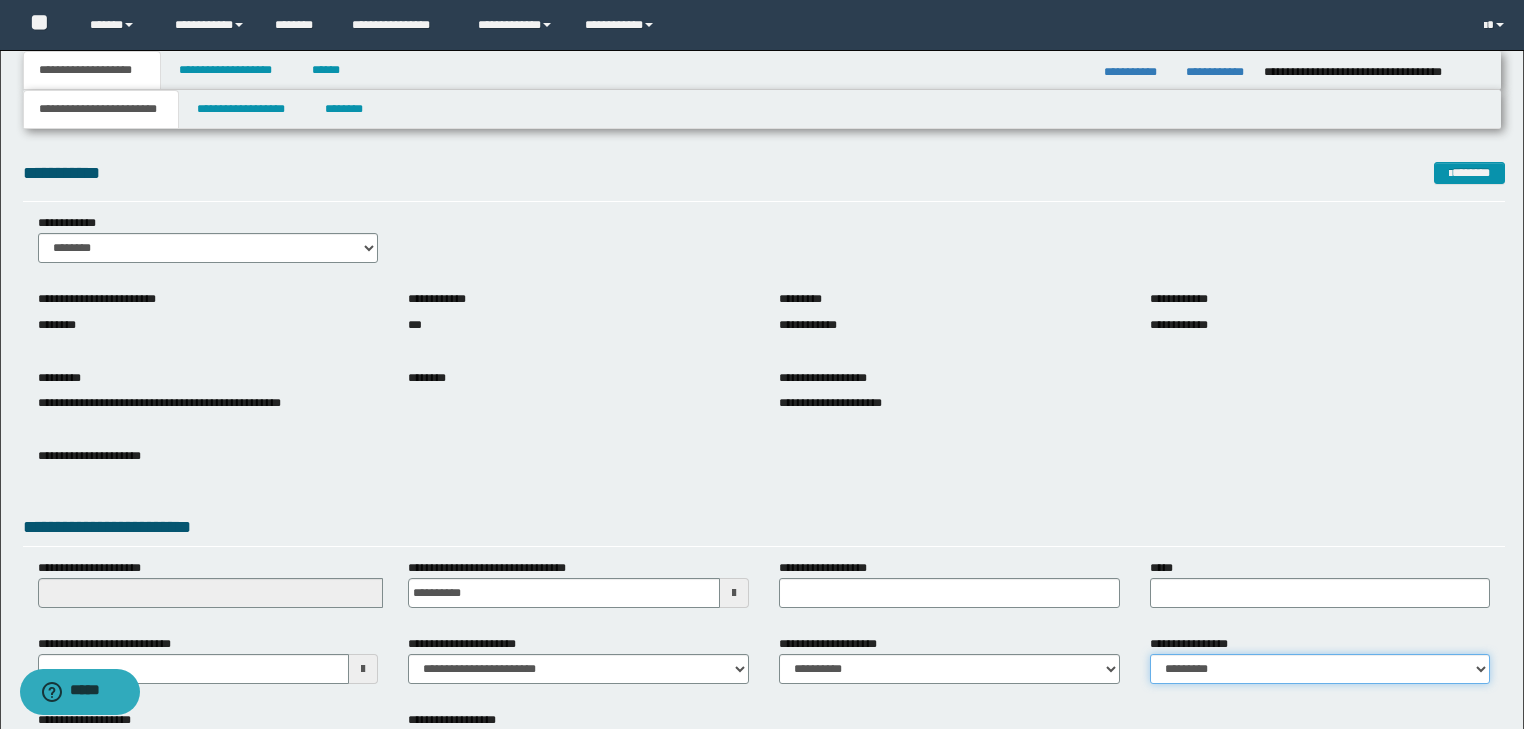 click on "**********" at bounding box center [1320, 669] 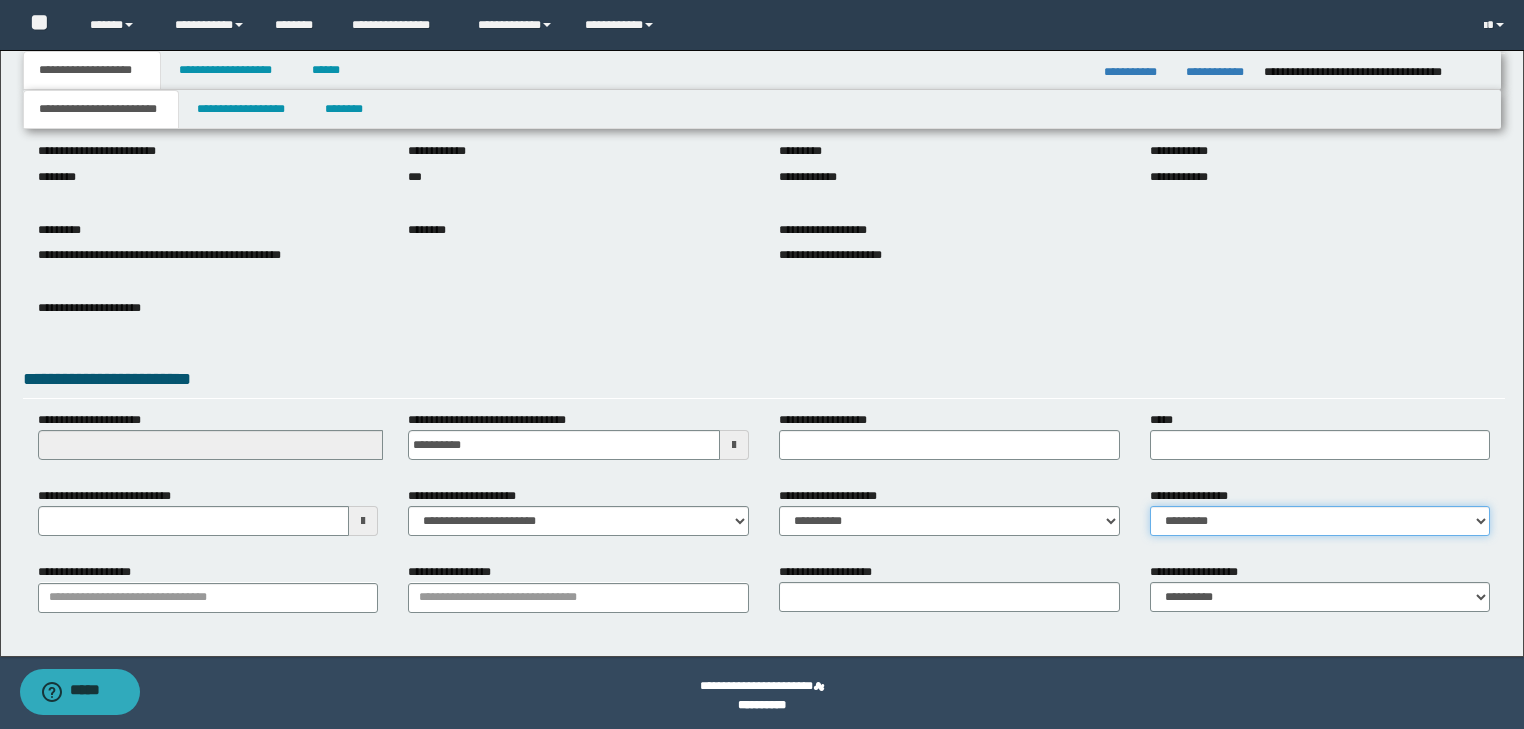 scroll, scrollTop: 154, scrollLeft: 0, axis: vertical 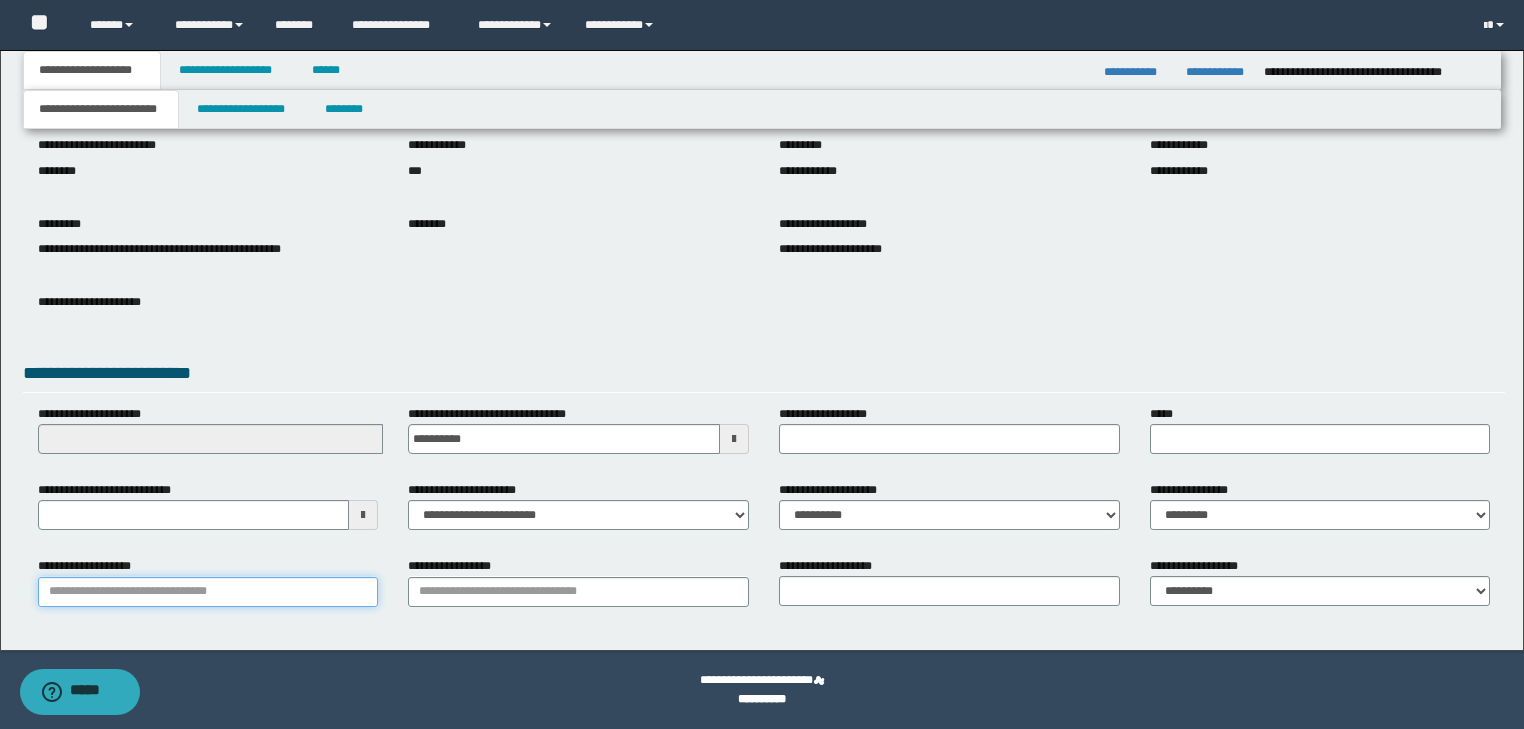 click on "**********" at bounding box center (208, 592) 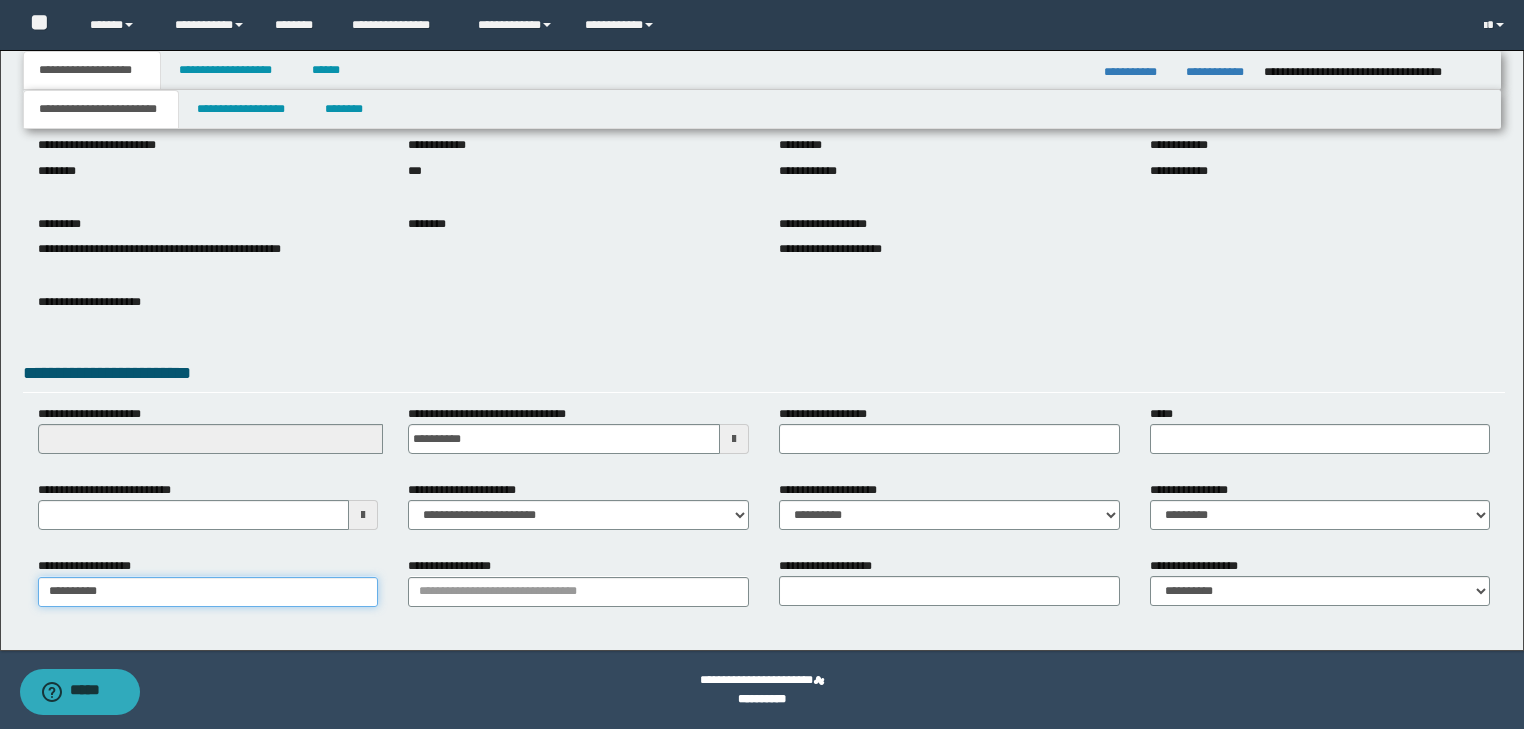 type on "**********" 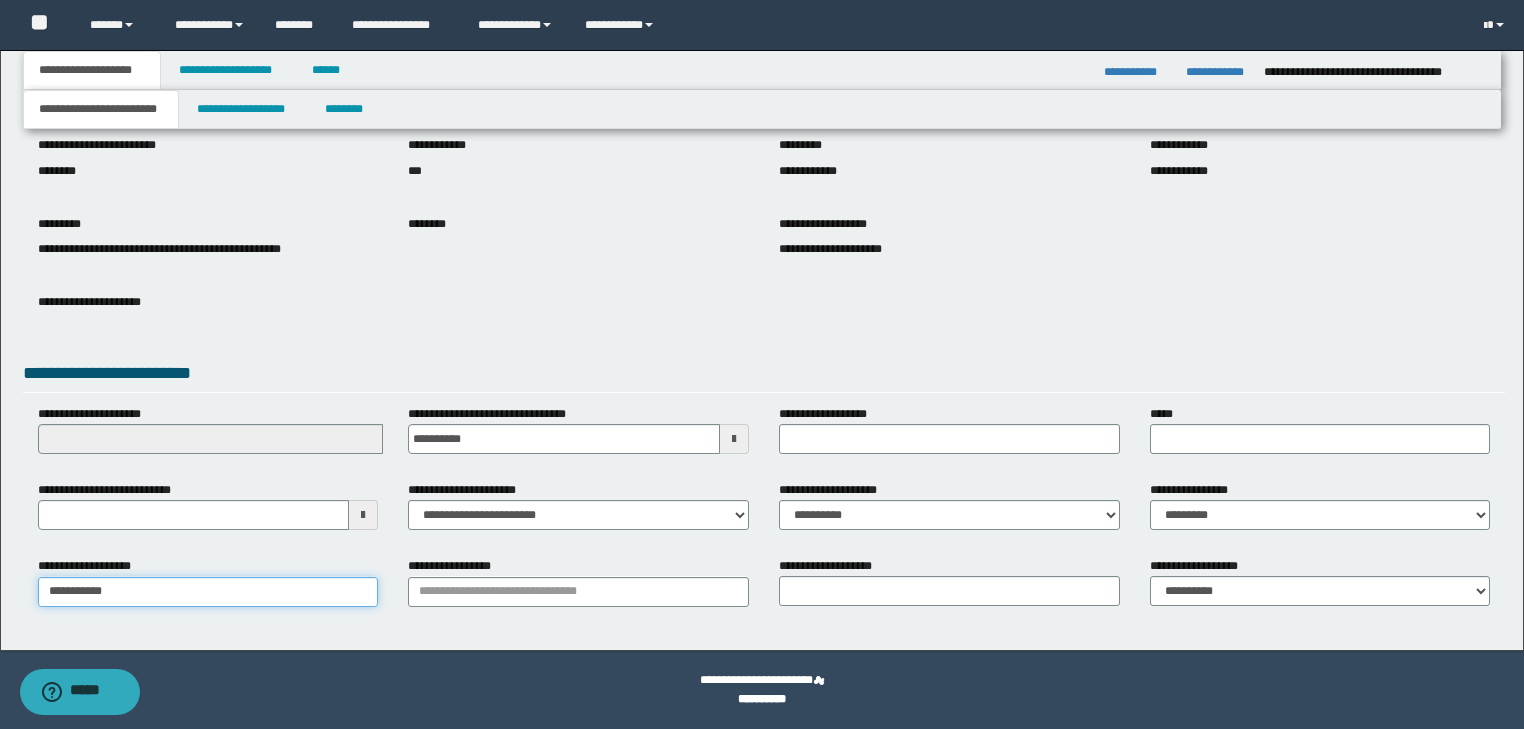 type on "**********" 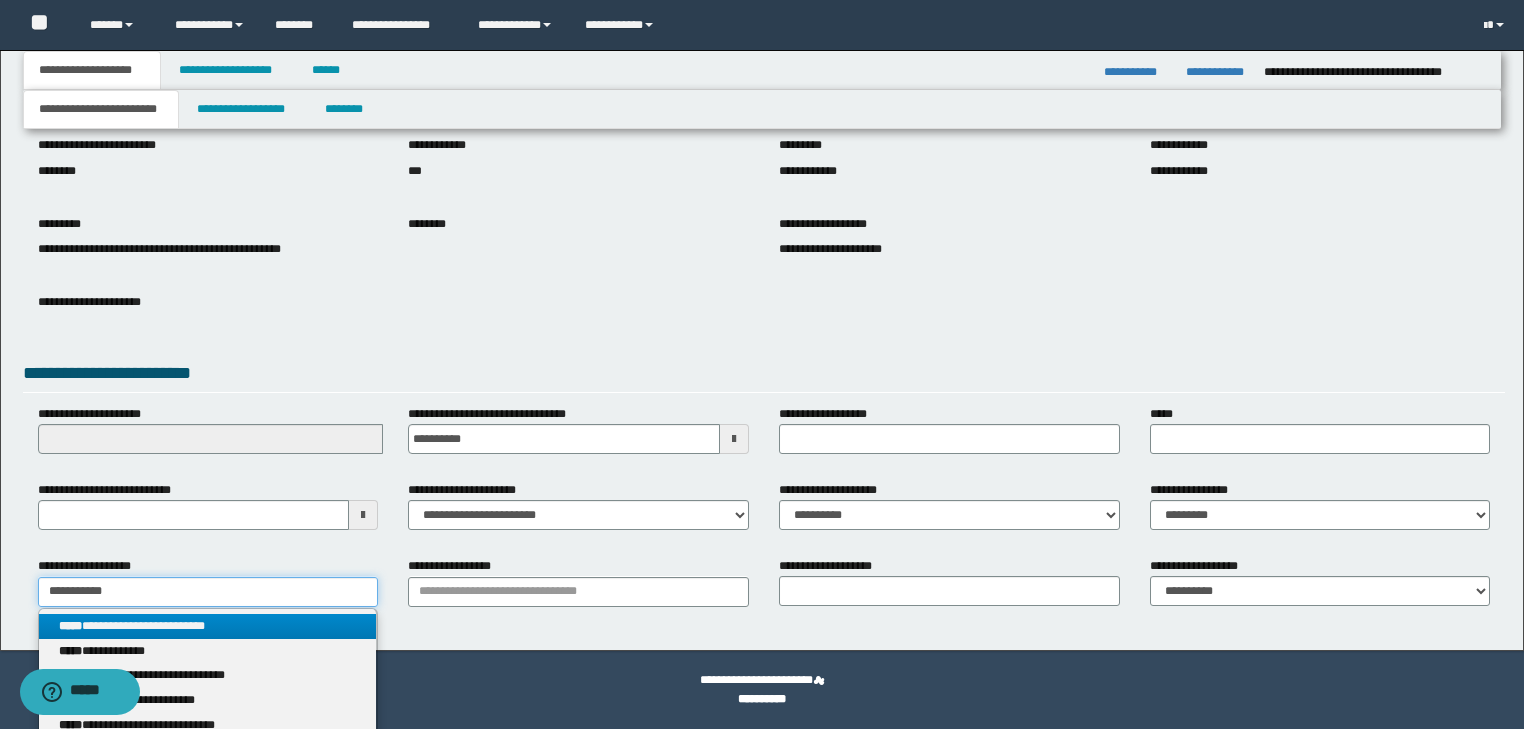 type on "**********" 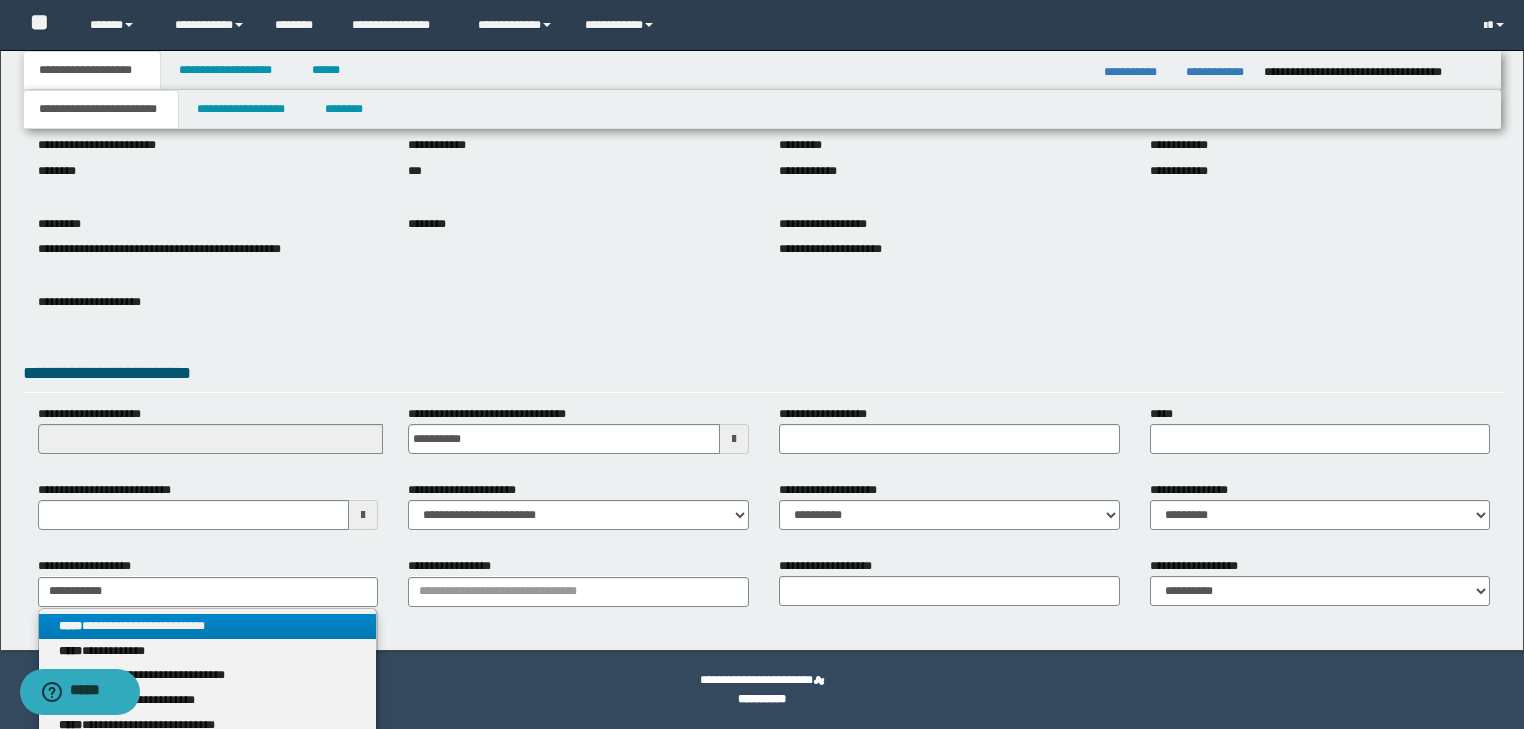 click on "**********" at bounding box center [208, 626] 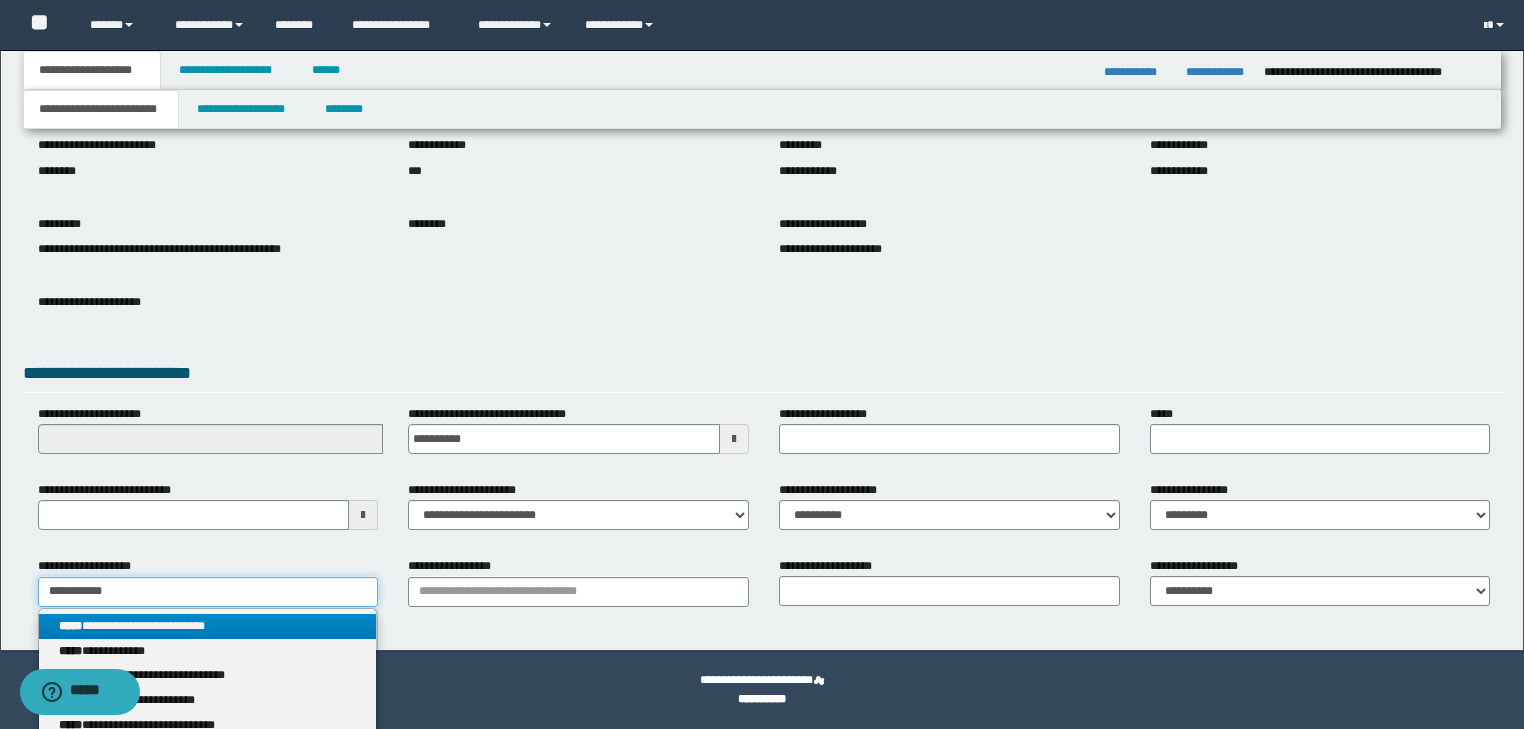 type 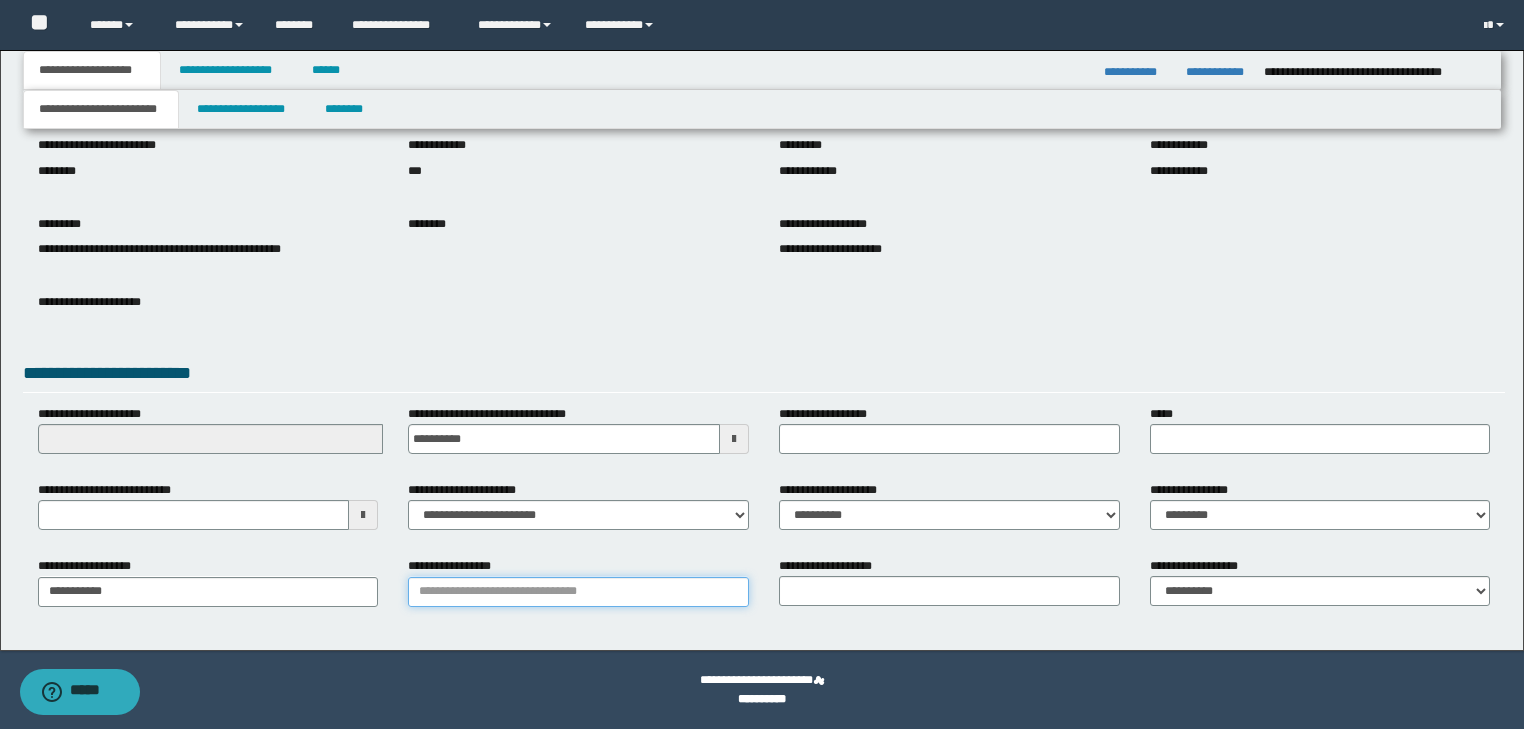 click on "**********" at bounding box center (578, 592) 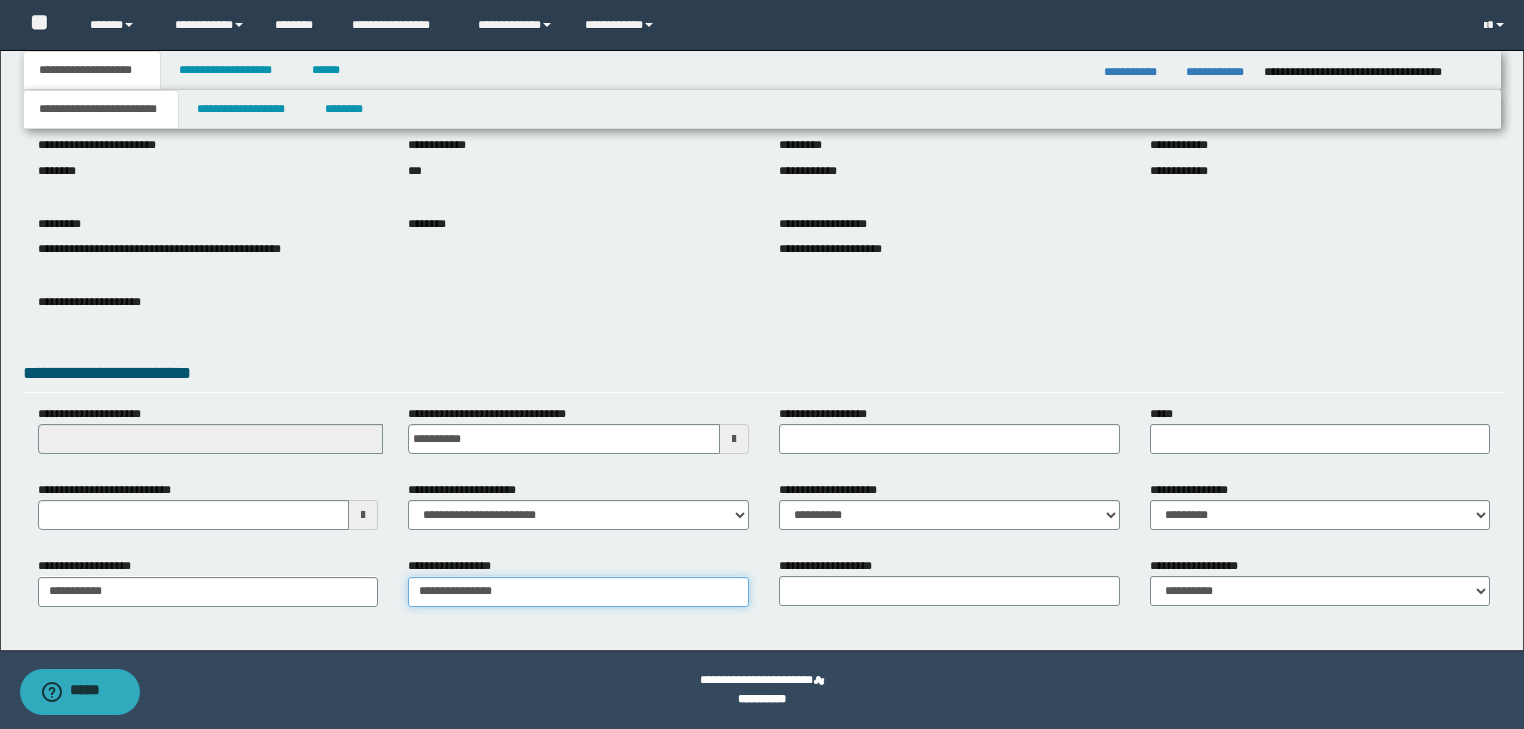 click on "**********" at bounding box center (578, 592) 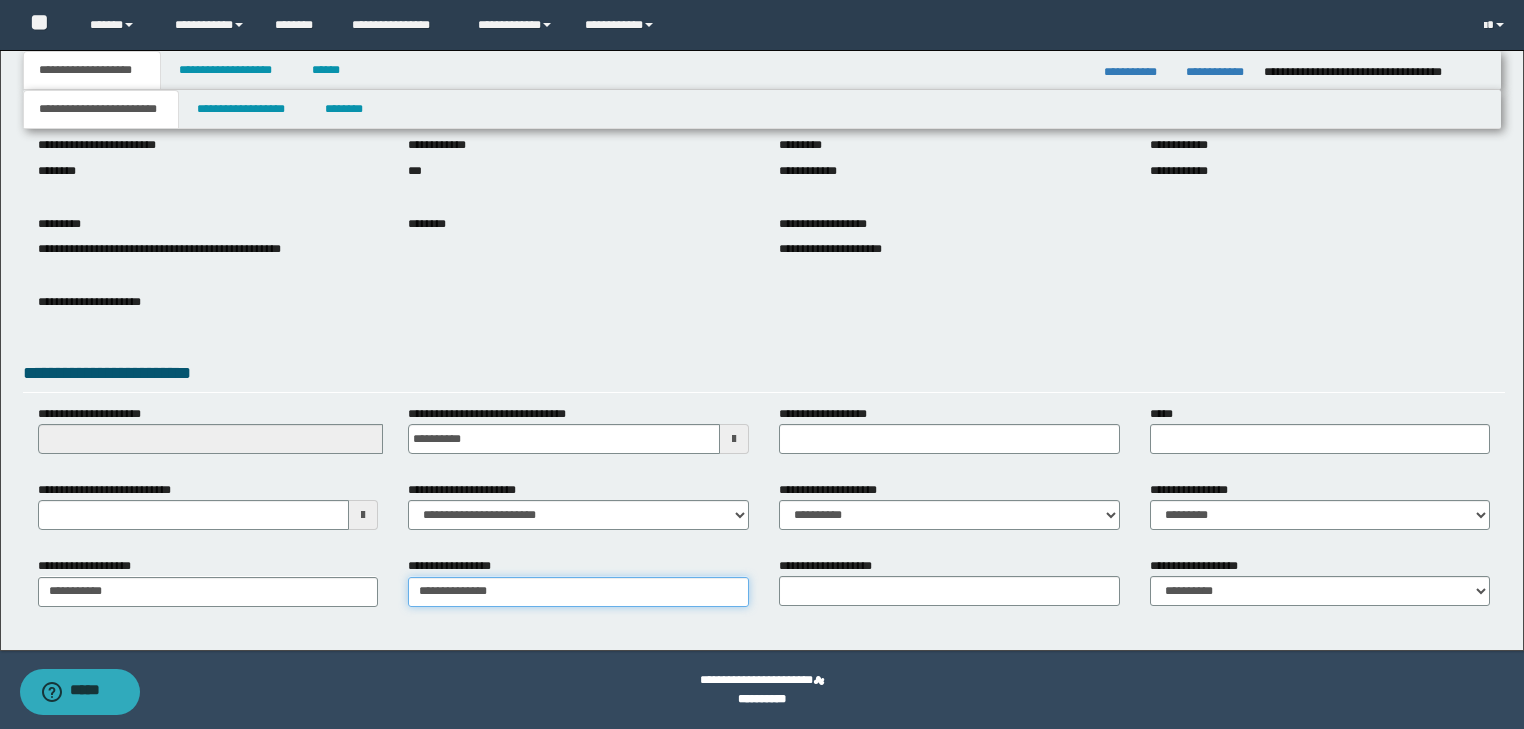 type on "**********" 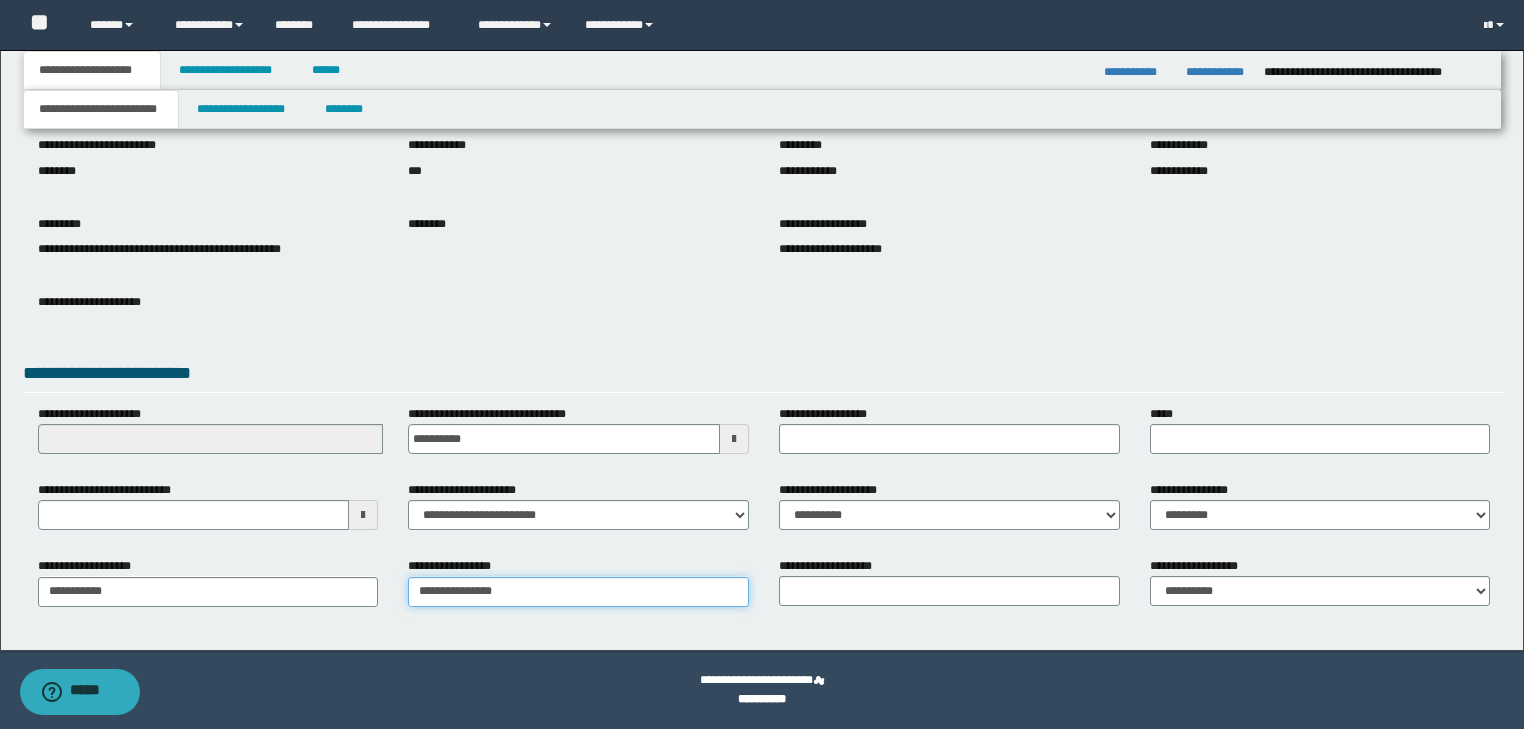 type on "**********" 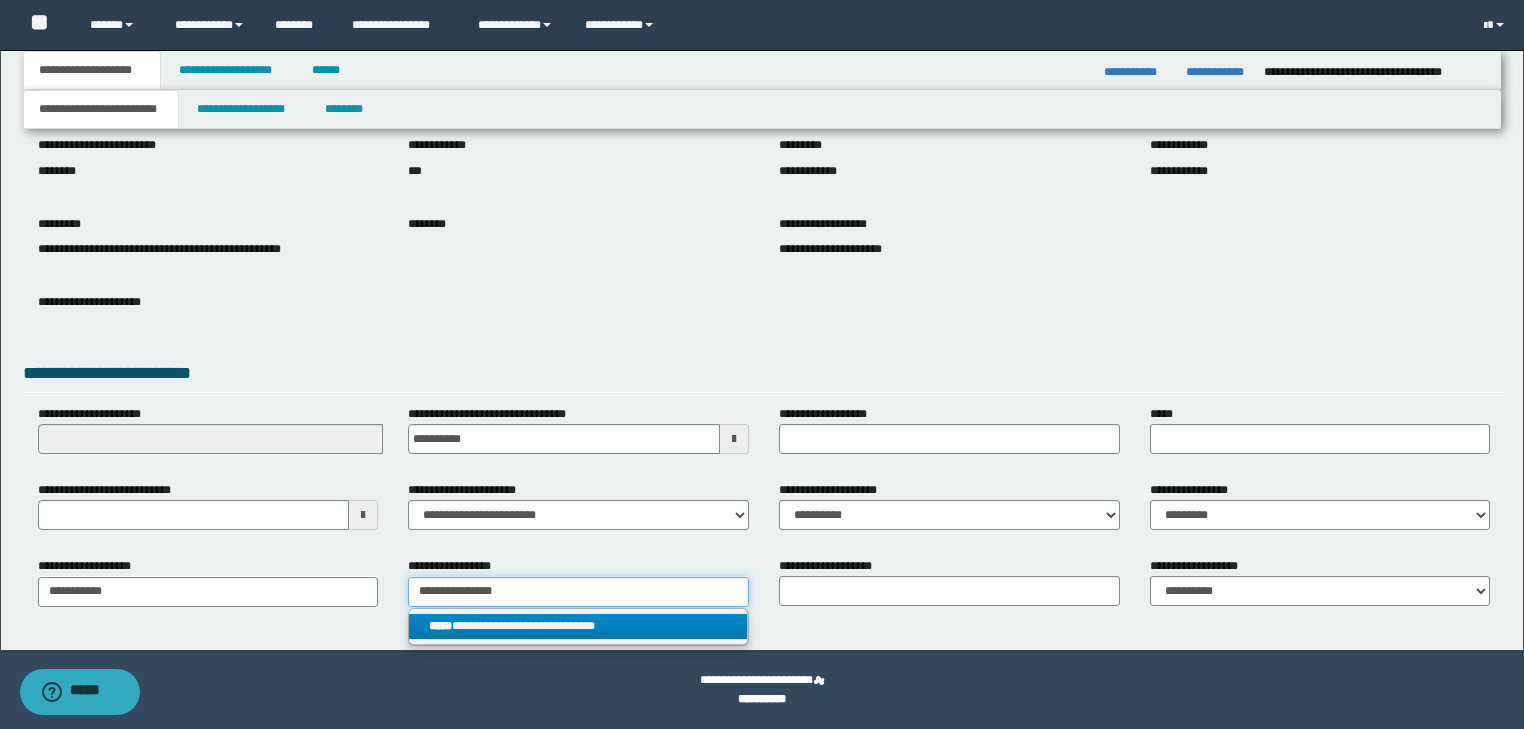 type on "**********" 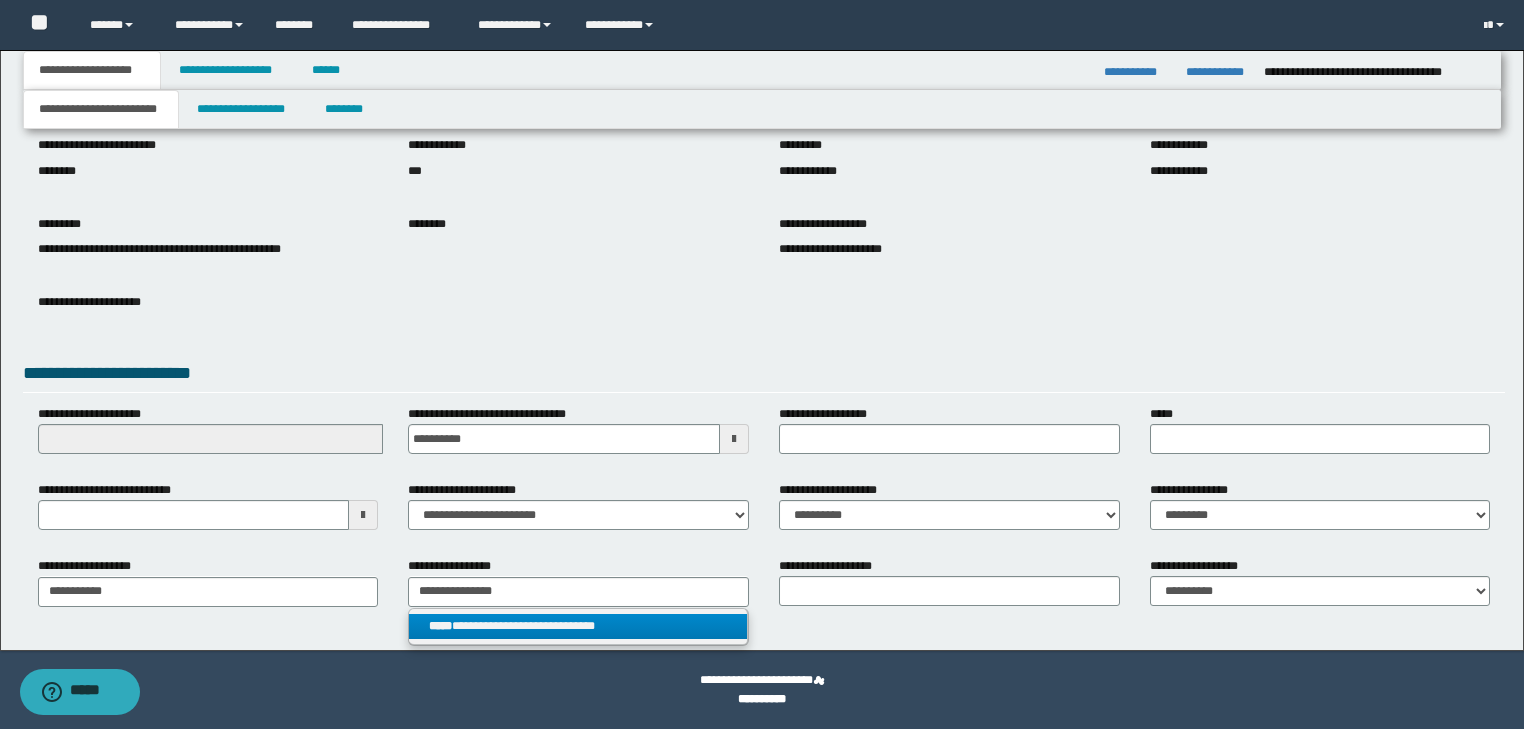 click on "**********" at bounding box center (578, 626) 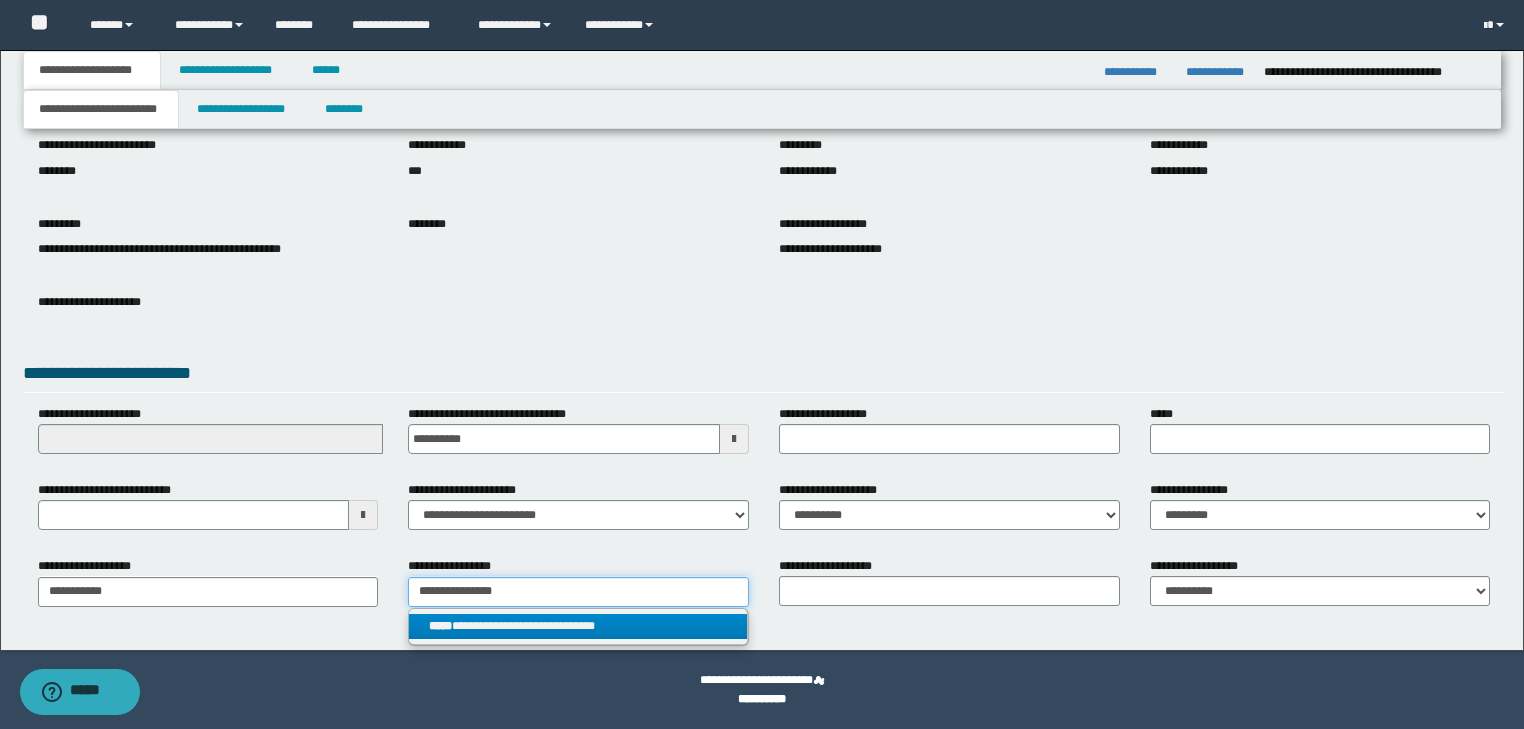 type 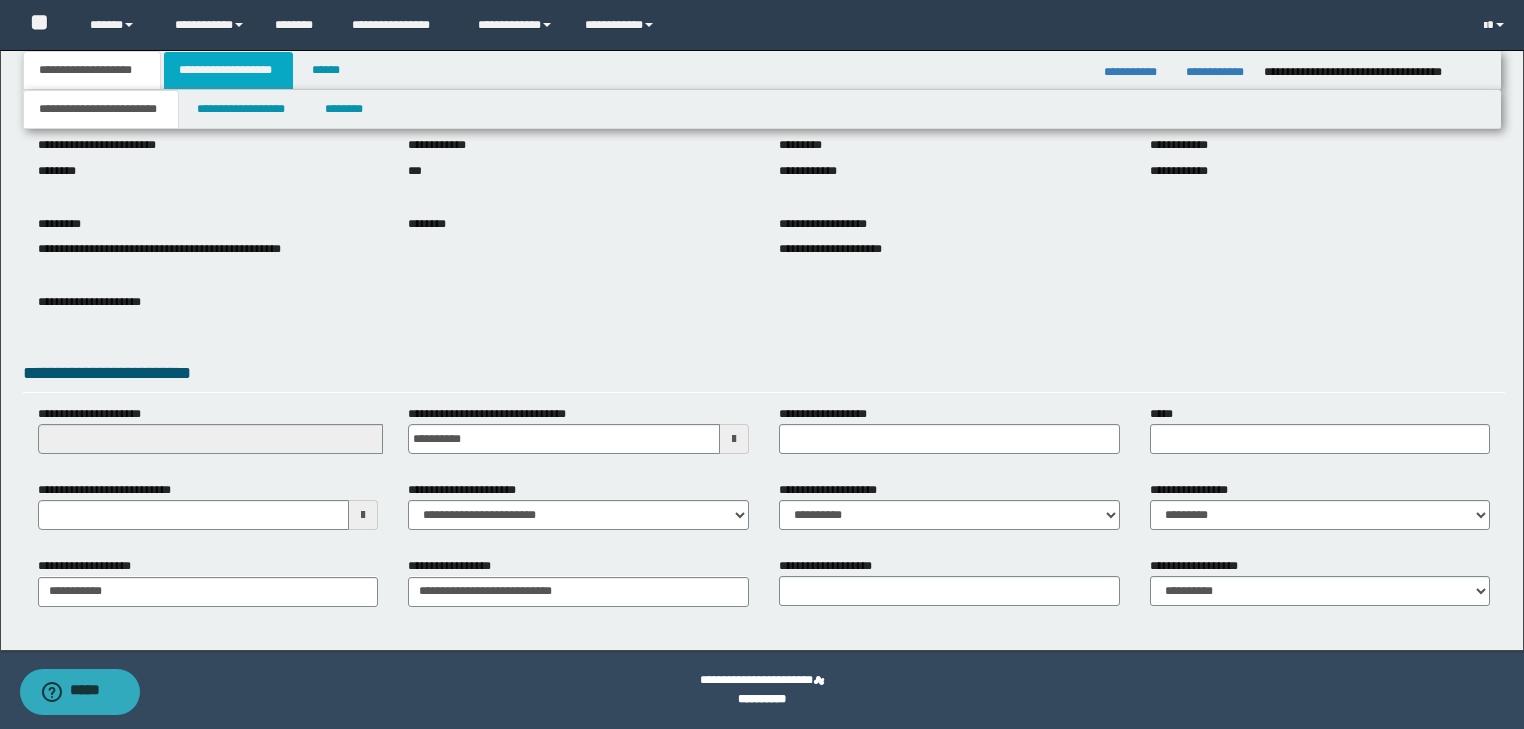 click on "**********" at bounding box center [228, 70] 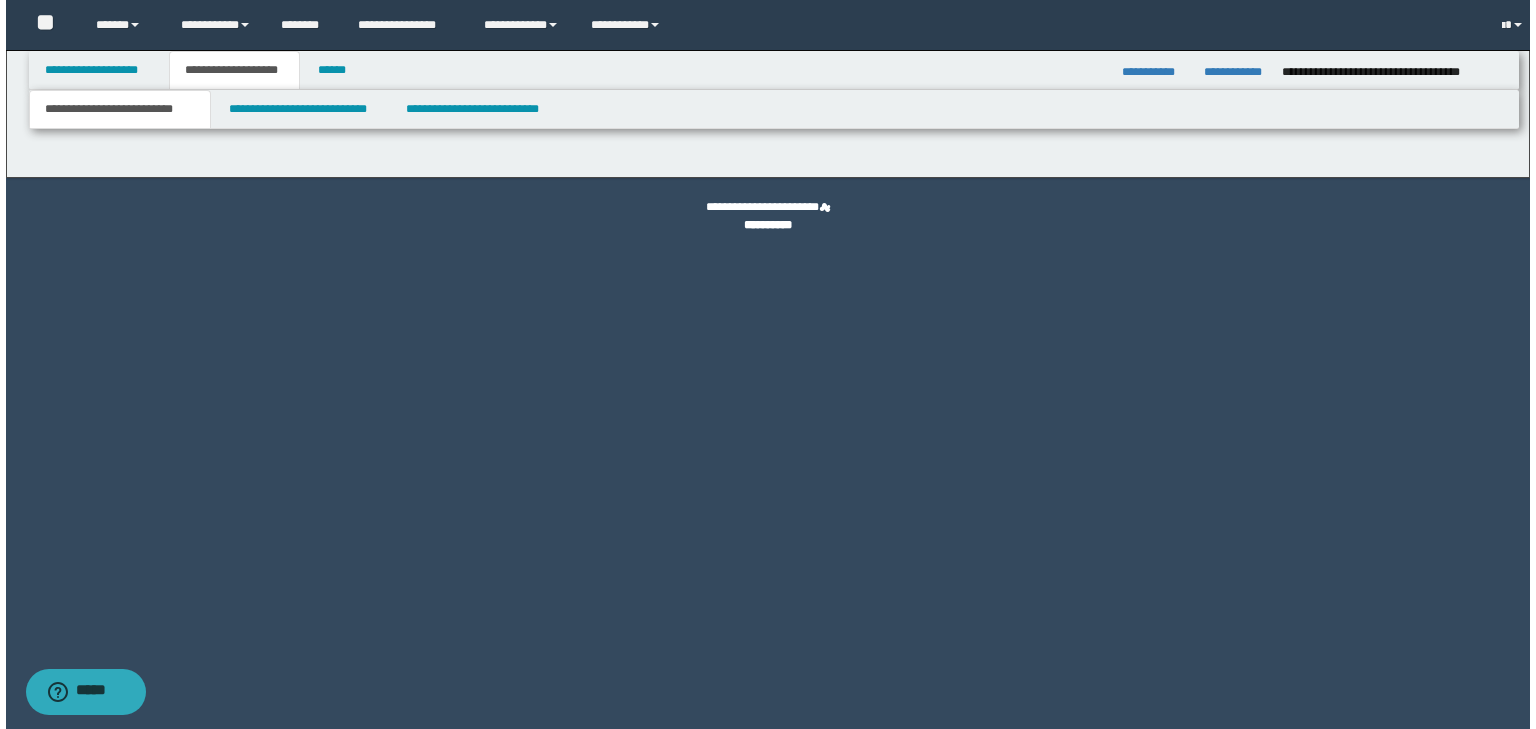 scroll, scrollTop: 0, scrollLeft: 0, axis: both 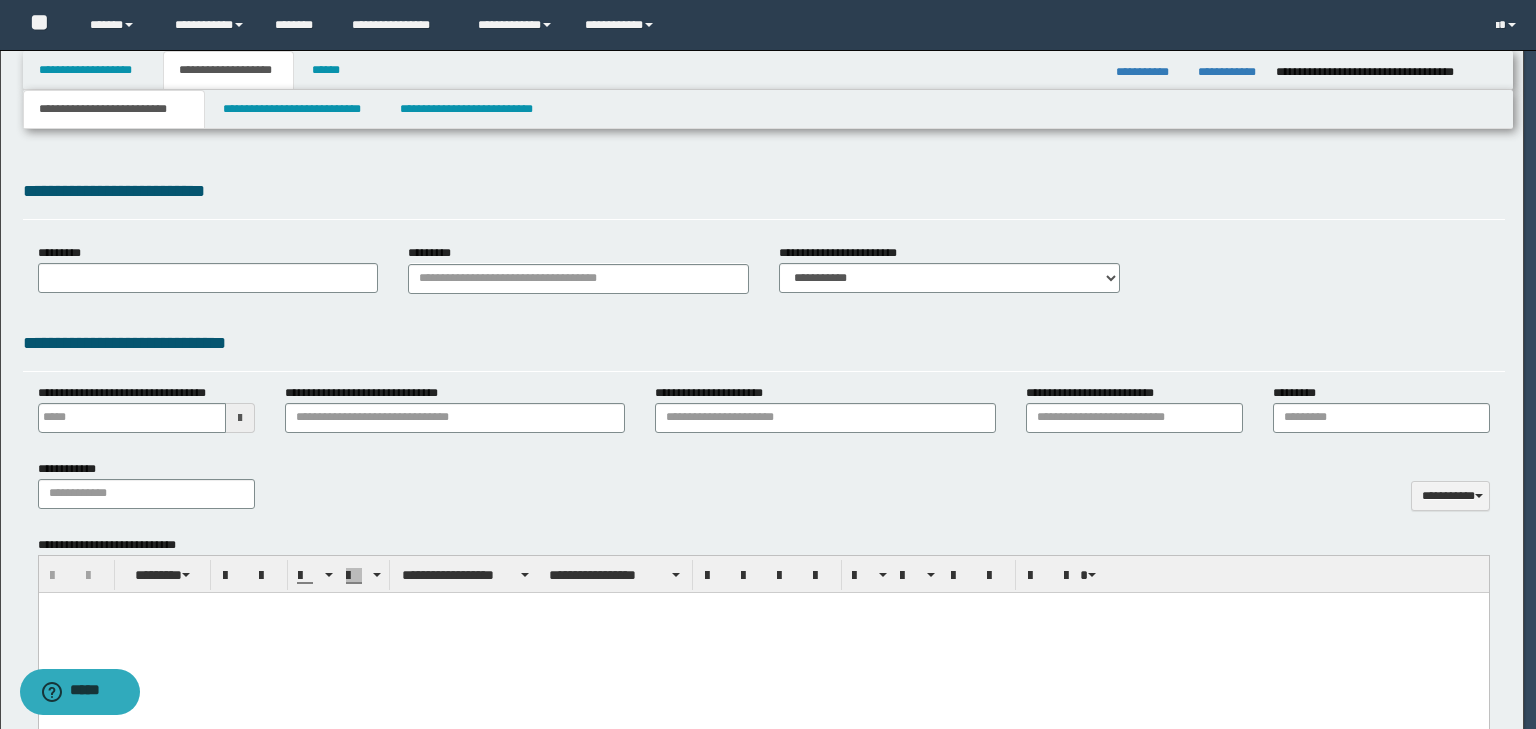 type 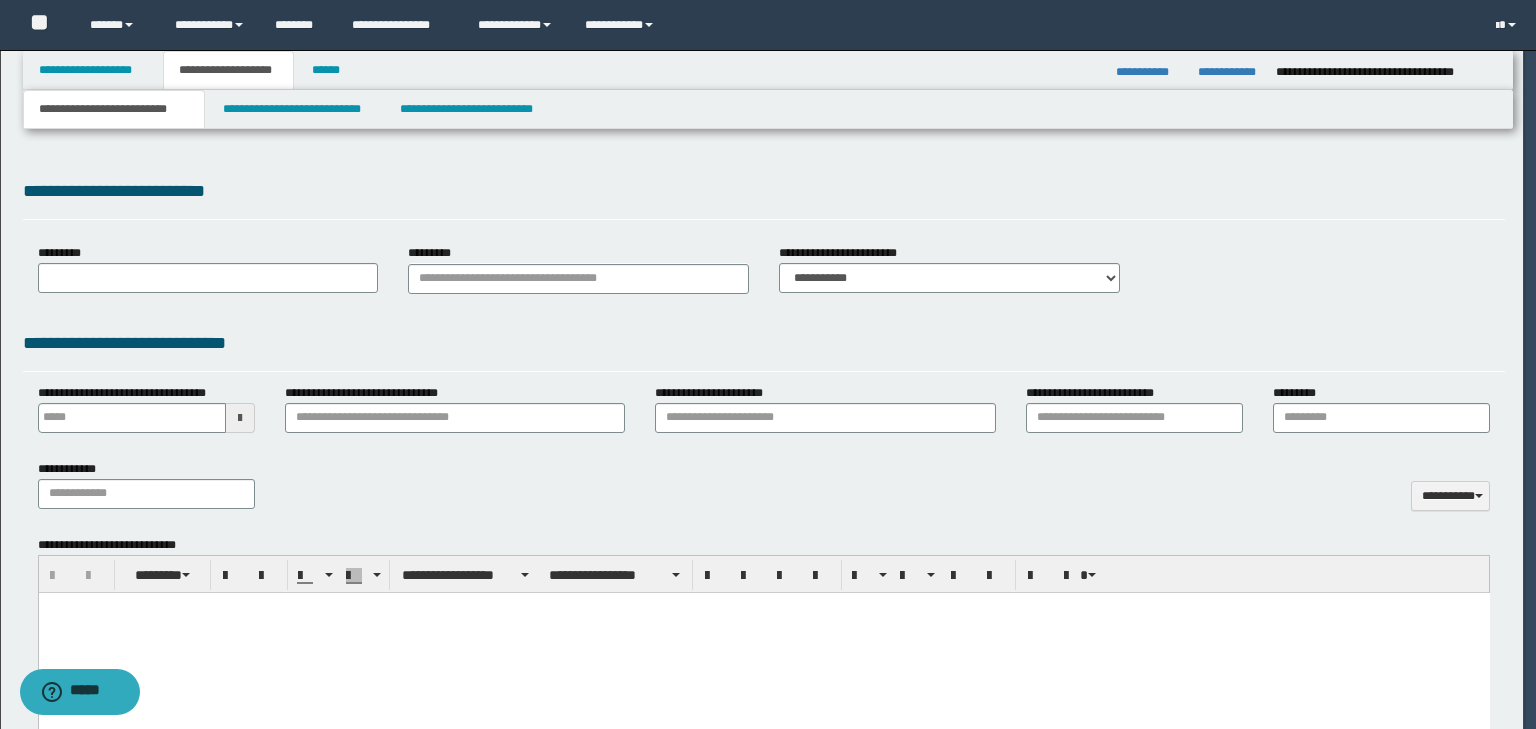 scroll, scrollTop: 0, scrollLeft: 0, axis: both 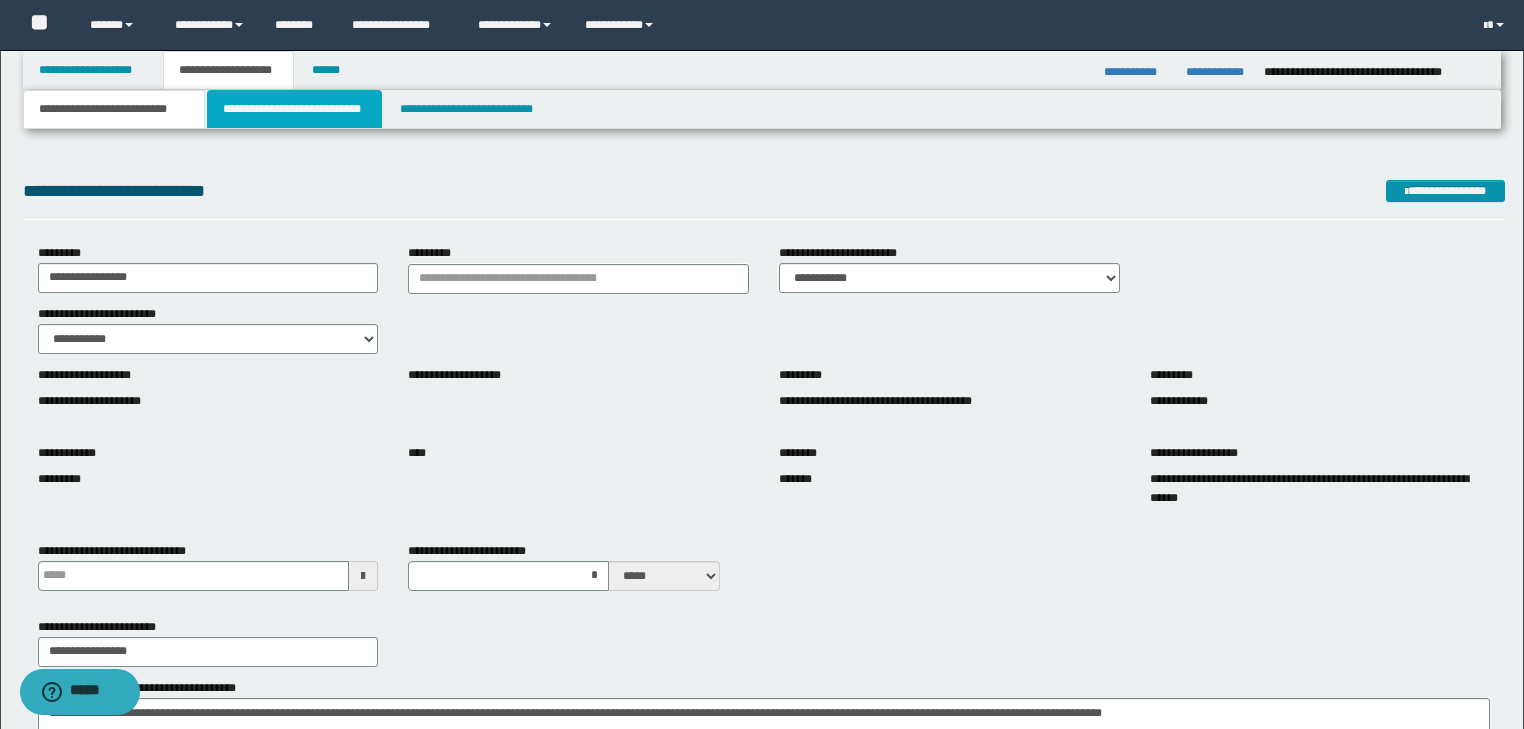 click on "**********" at bounding box center (294, 109) 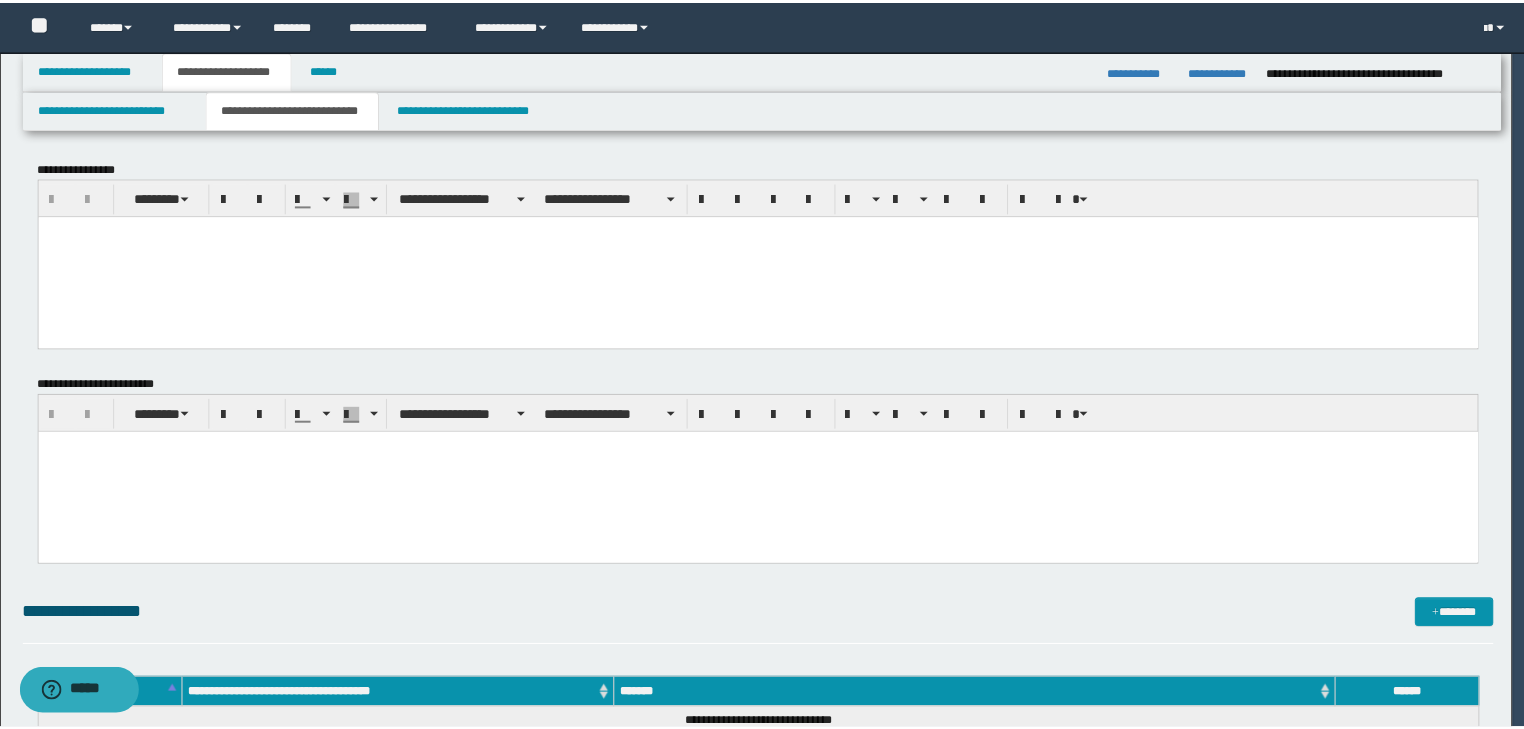 scroll, scrollTop: 0, scrollLeft: 0, axis: both 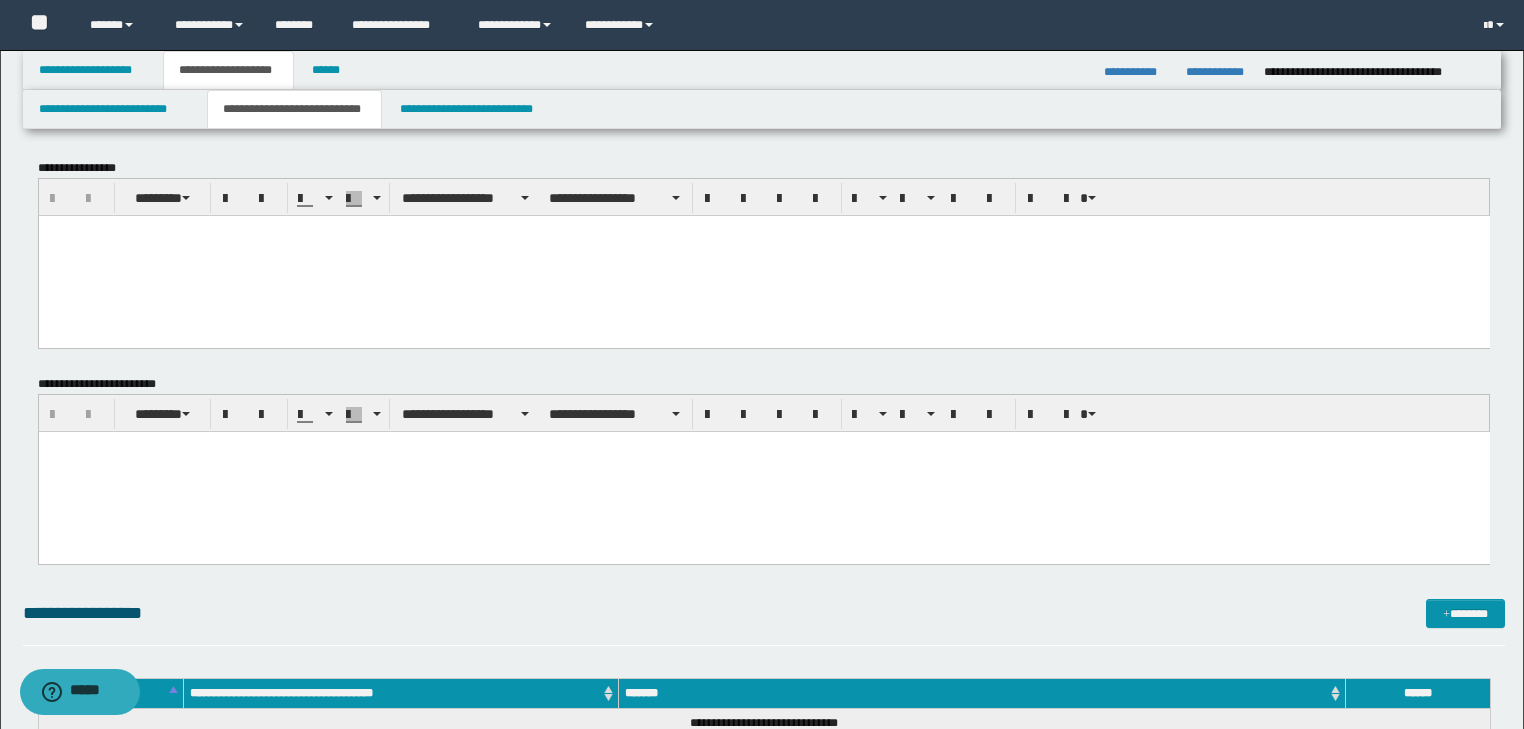 drag, startPoint x: 138, startPoint y: 256, endPoint x: 99, endPoint y: 238, distance: 42.953465 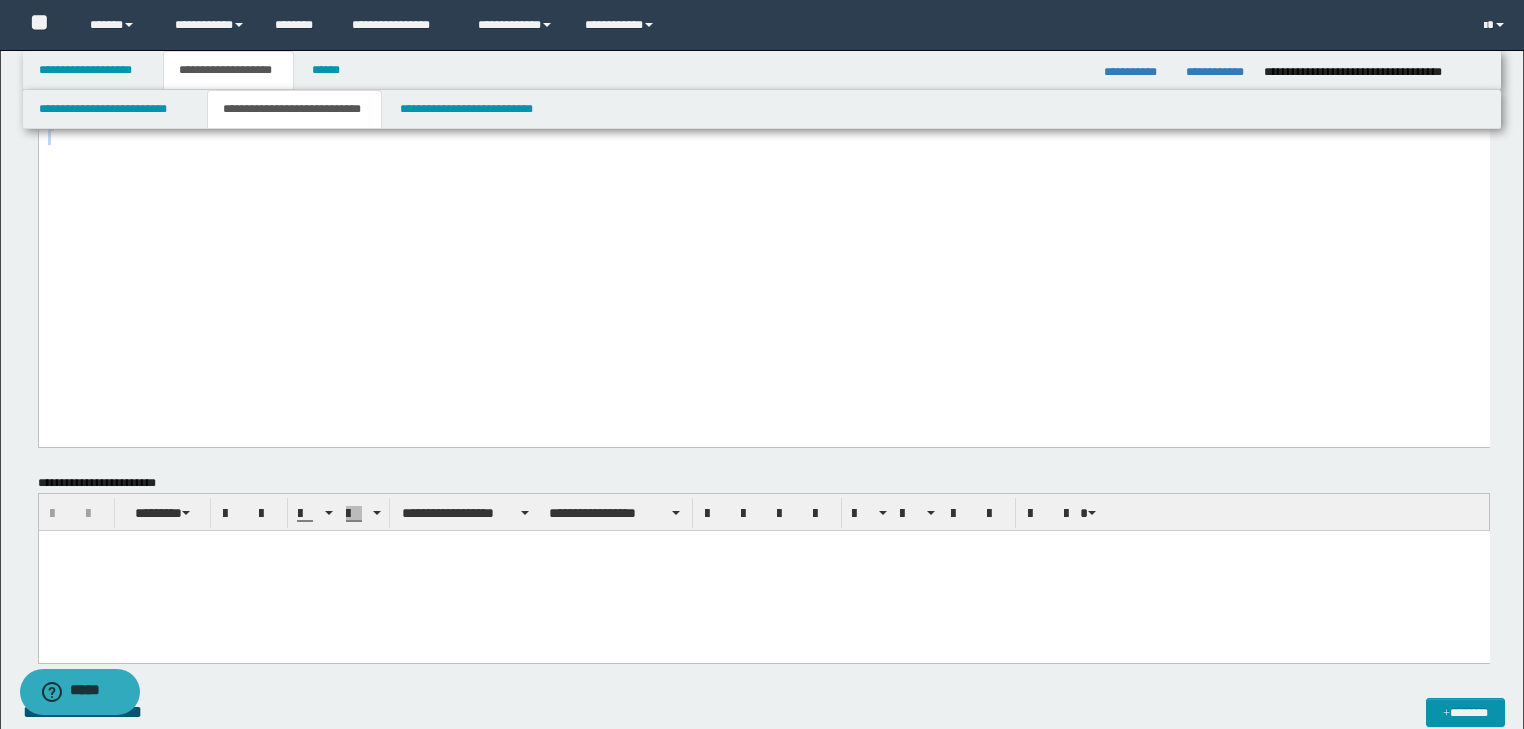 drag, startPoint x: 47, startPoint y: -1392, endPoint x: 998, endPoint y: 529, distance: 2143.5117 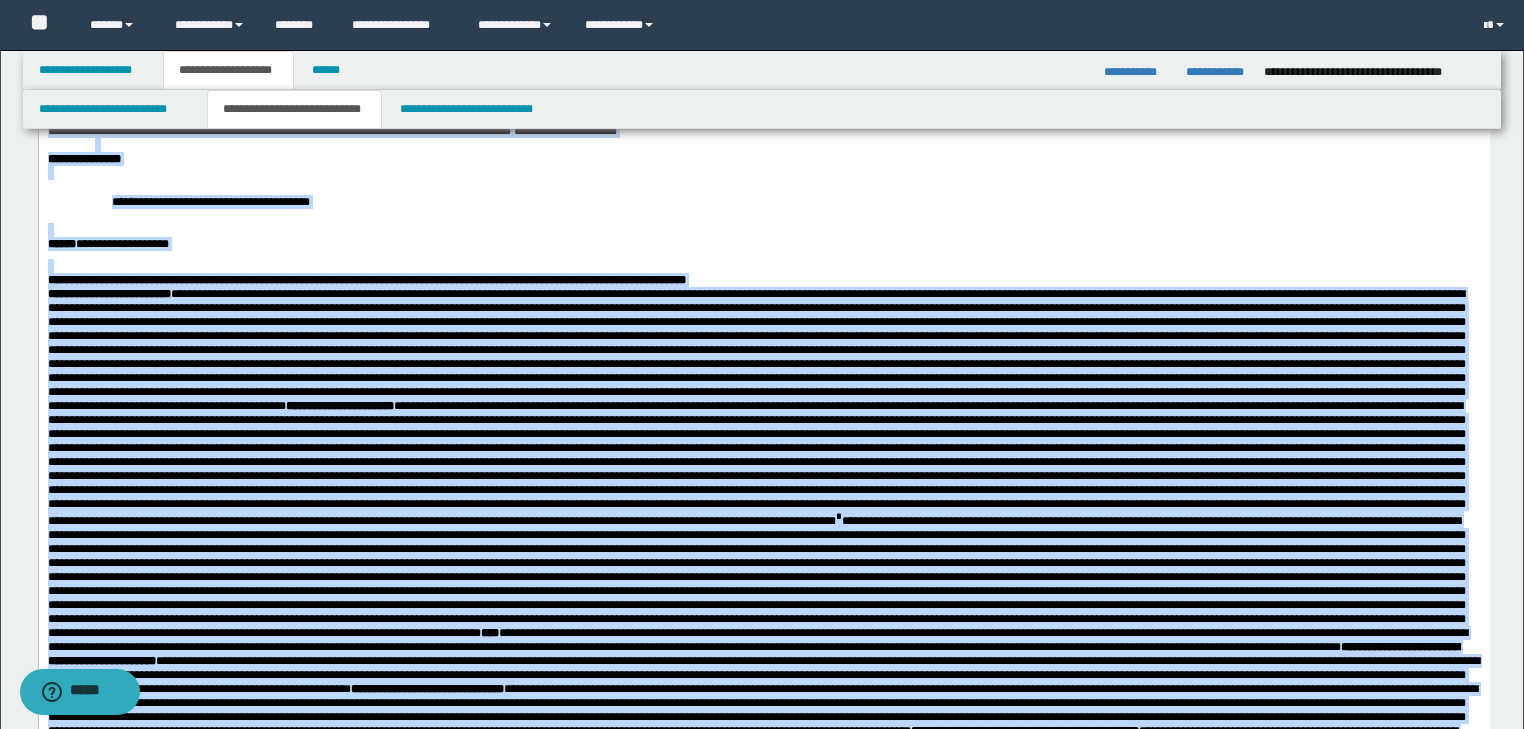 scroll, scrollTop: 0, scrollLeft: 0, axis: both 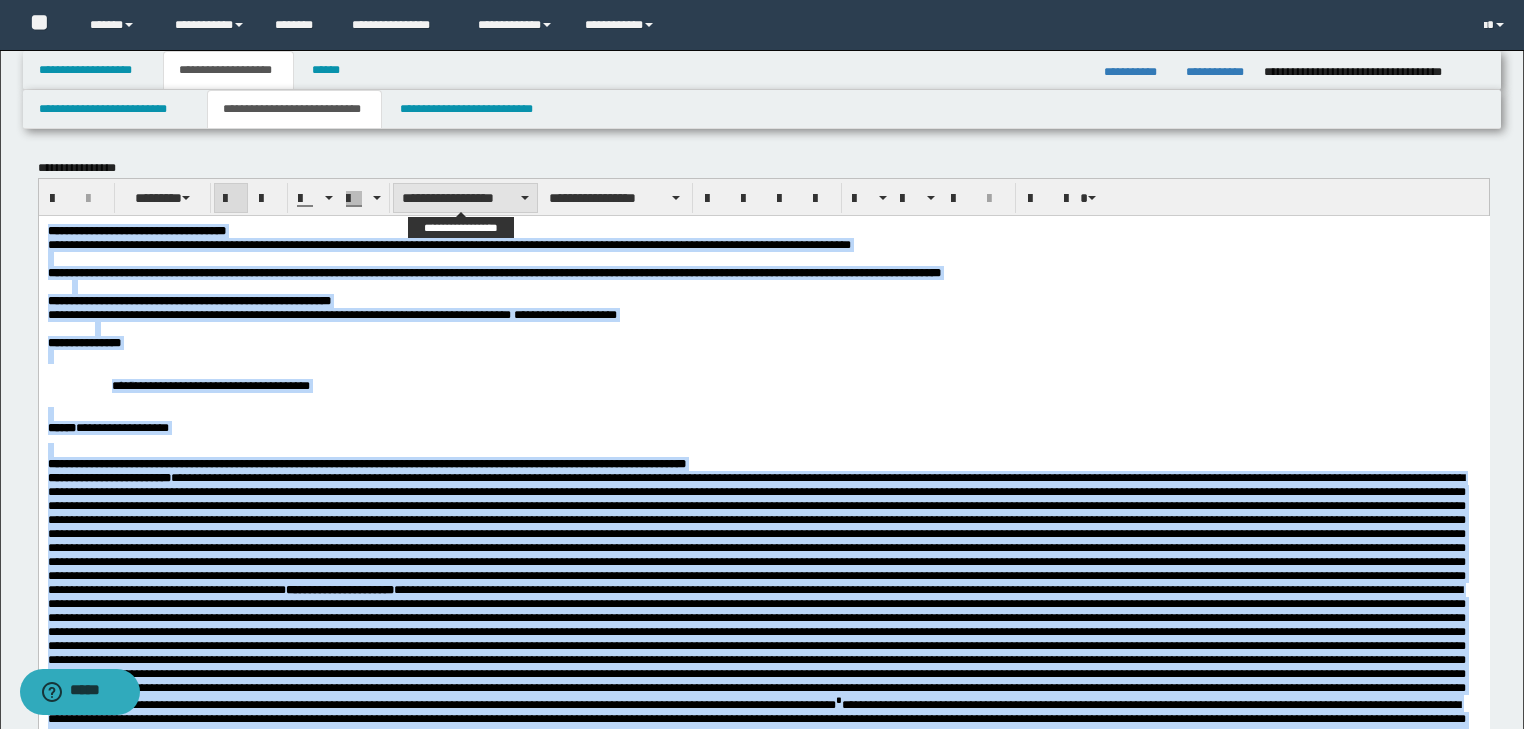 click on "**********" at bounding box center (465, 198) 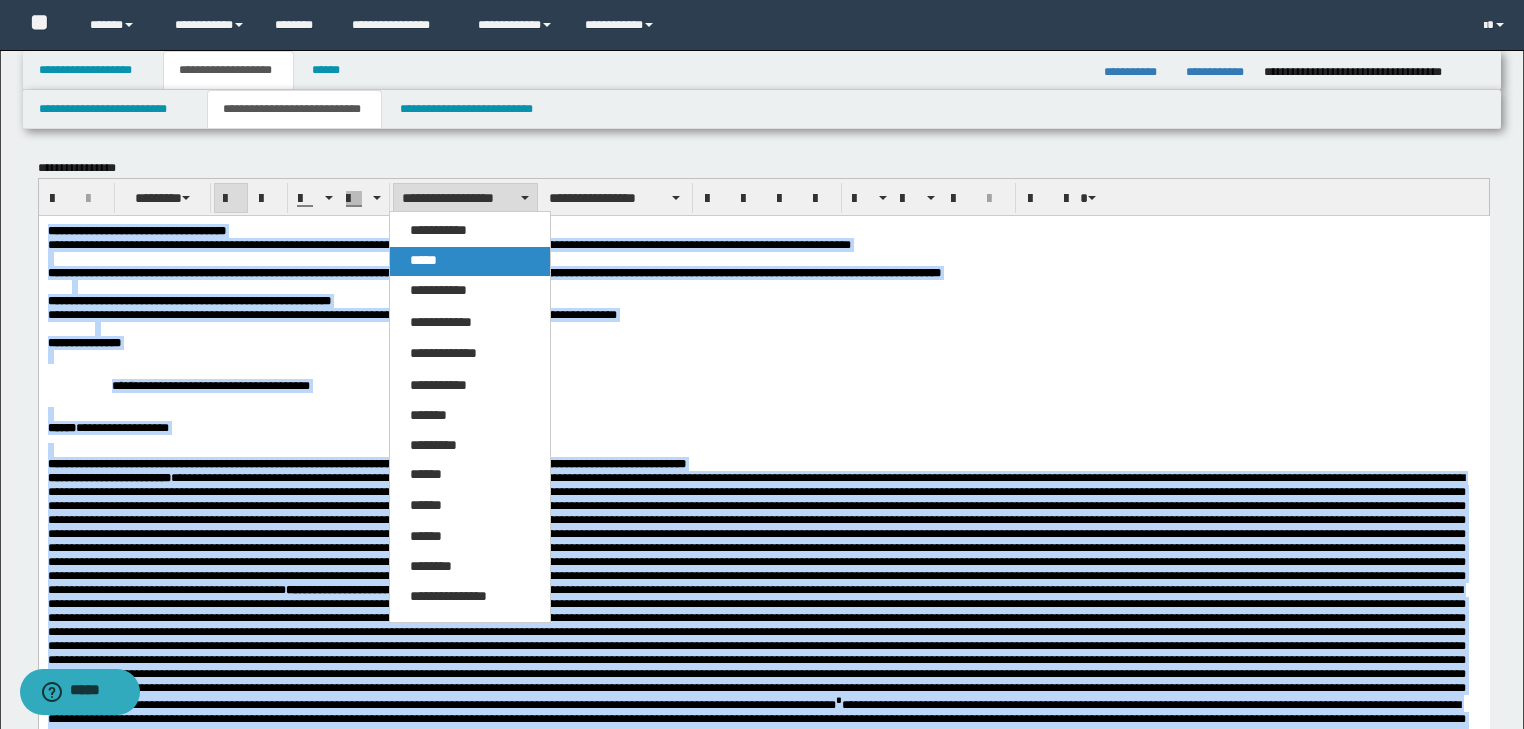 click on "*****" at bounding box center (423, 260) 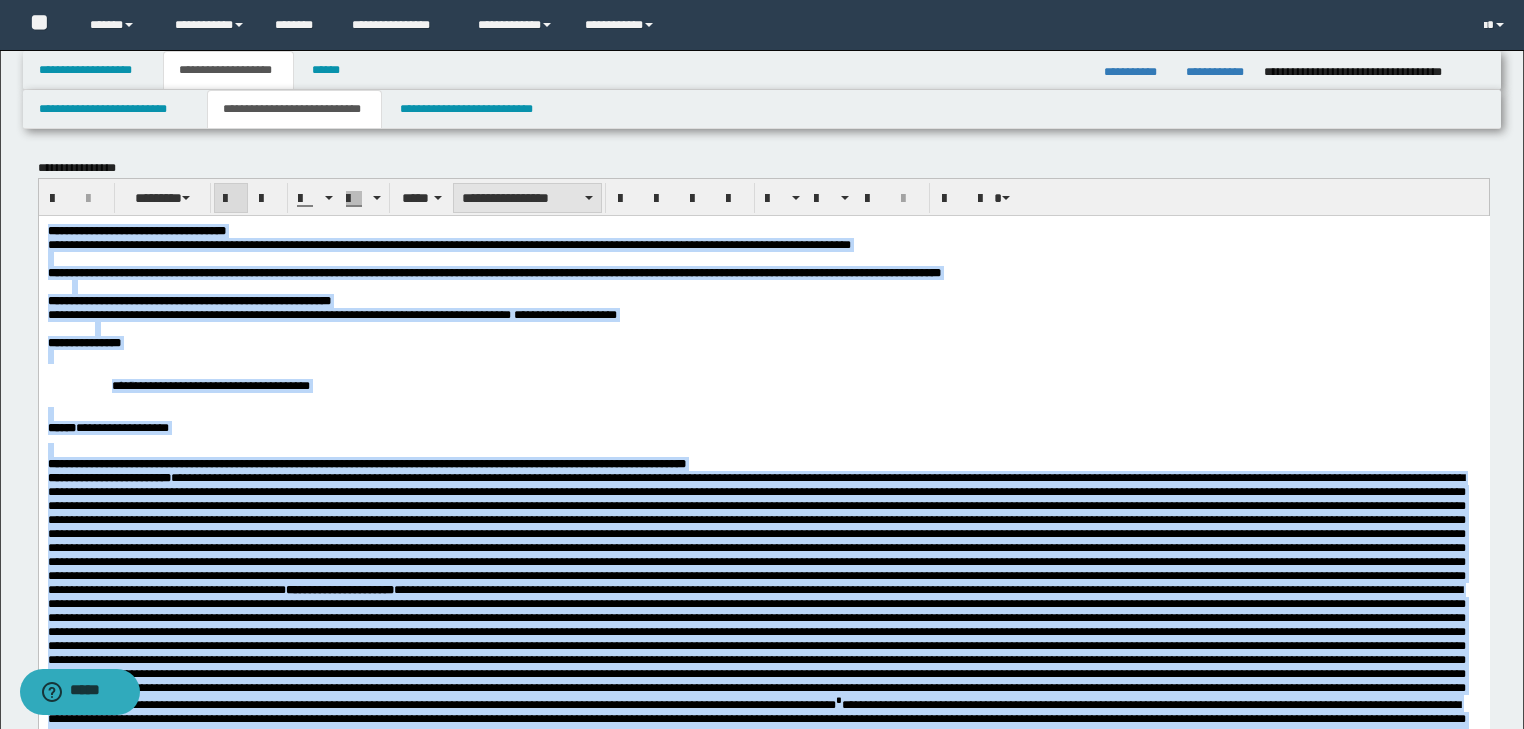 click on "**********" at bounding box center [527, 198] 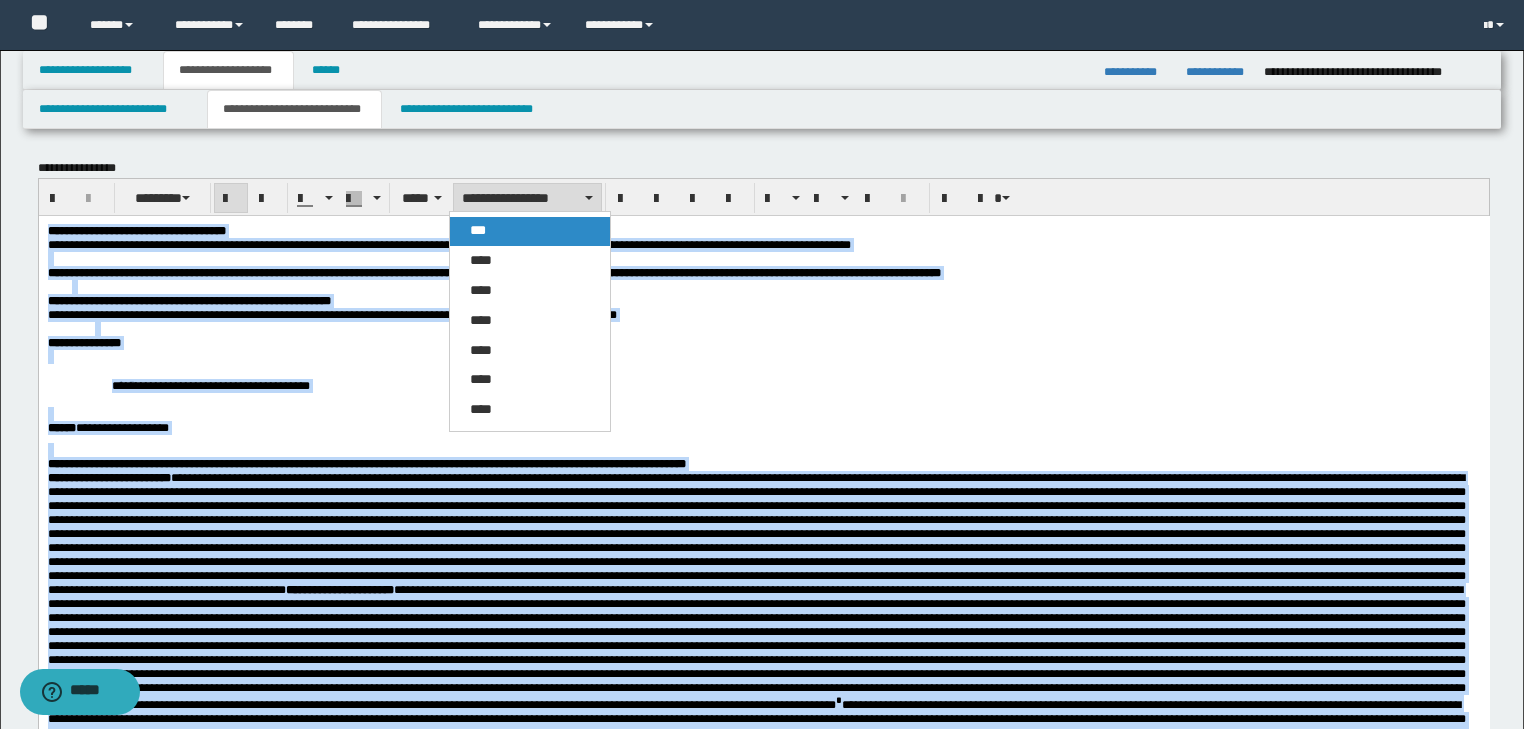 click on "***" at bounding box center (478, 230) 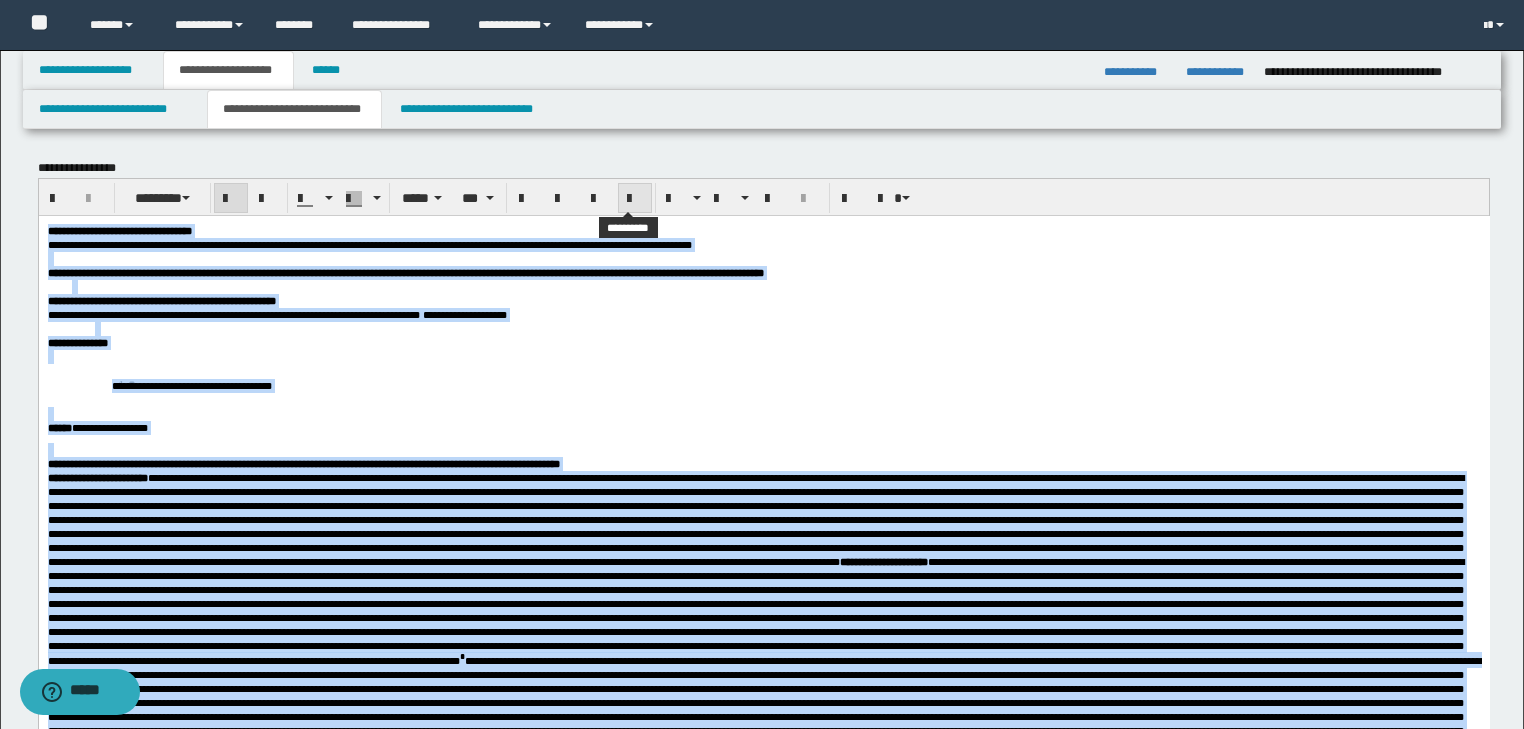 click at bounding box center (635, 199) 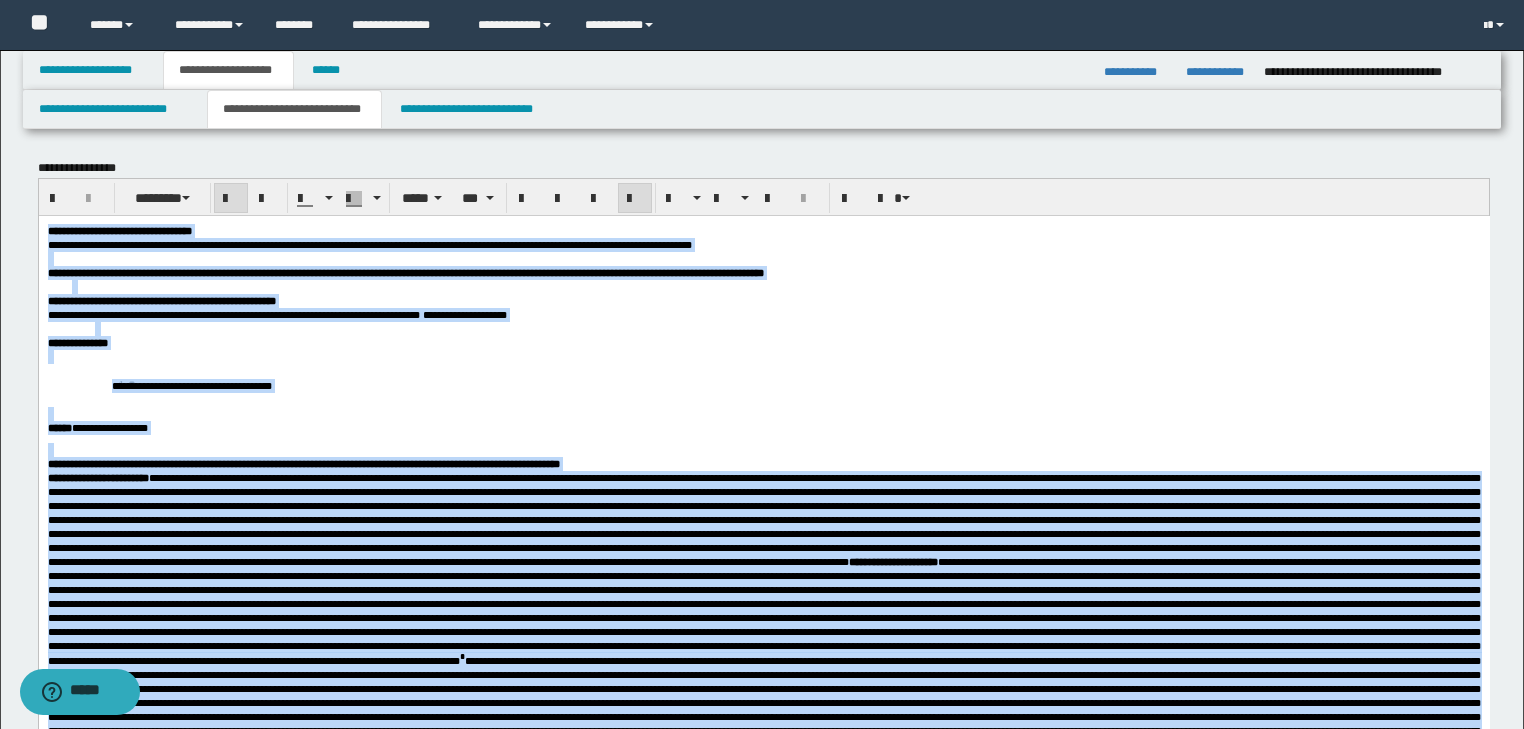 click on "**********" at bounding box center (763, 342) 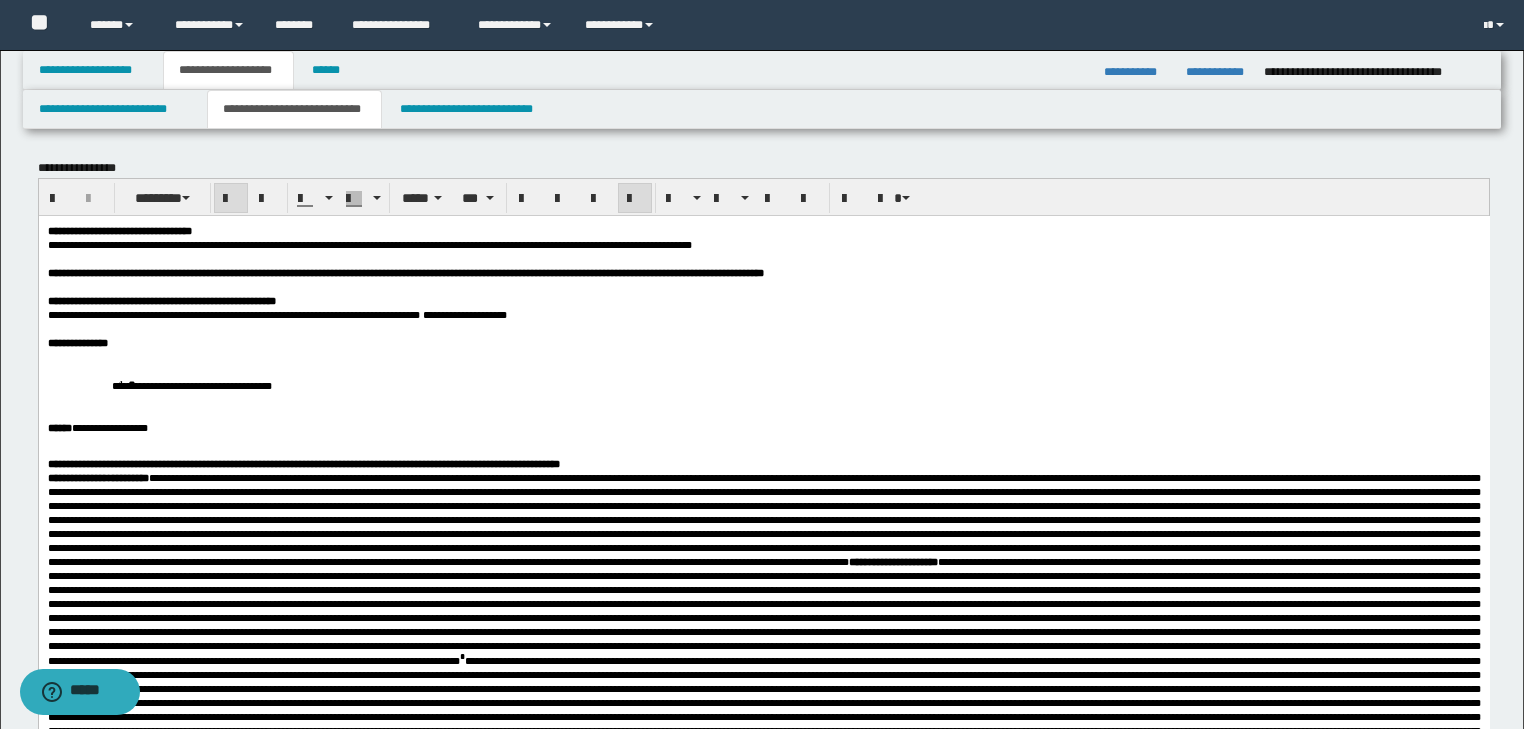 click at bounding box center (763, 356) 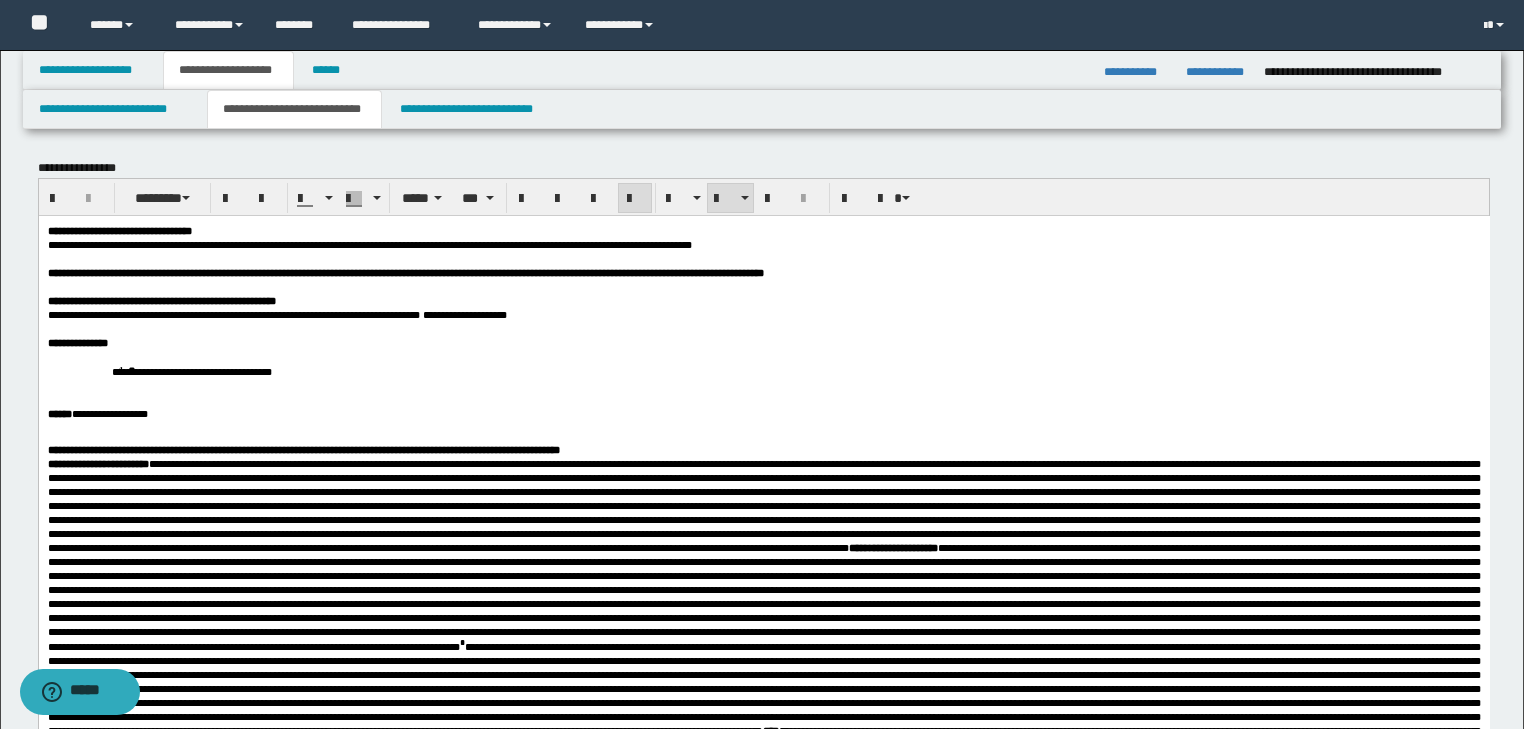 click on "**********" at bounding box center [807, 370] 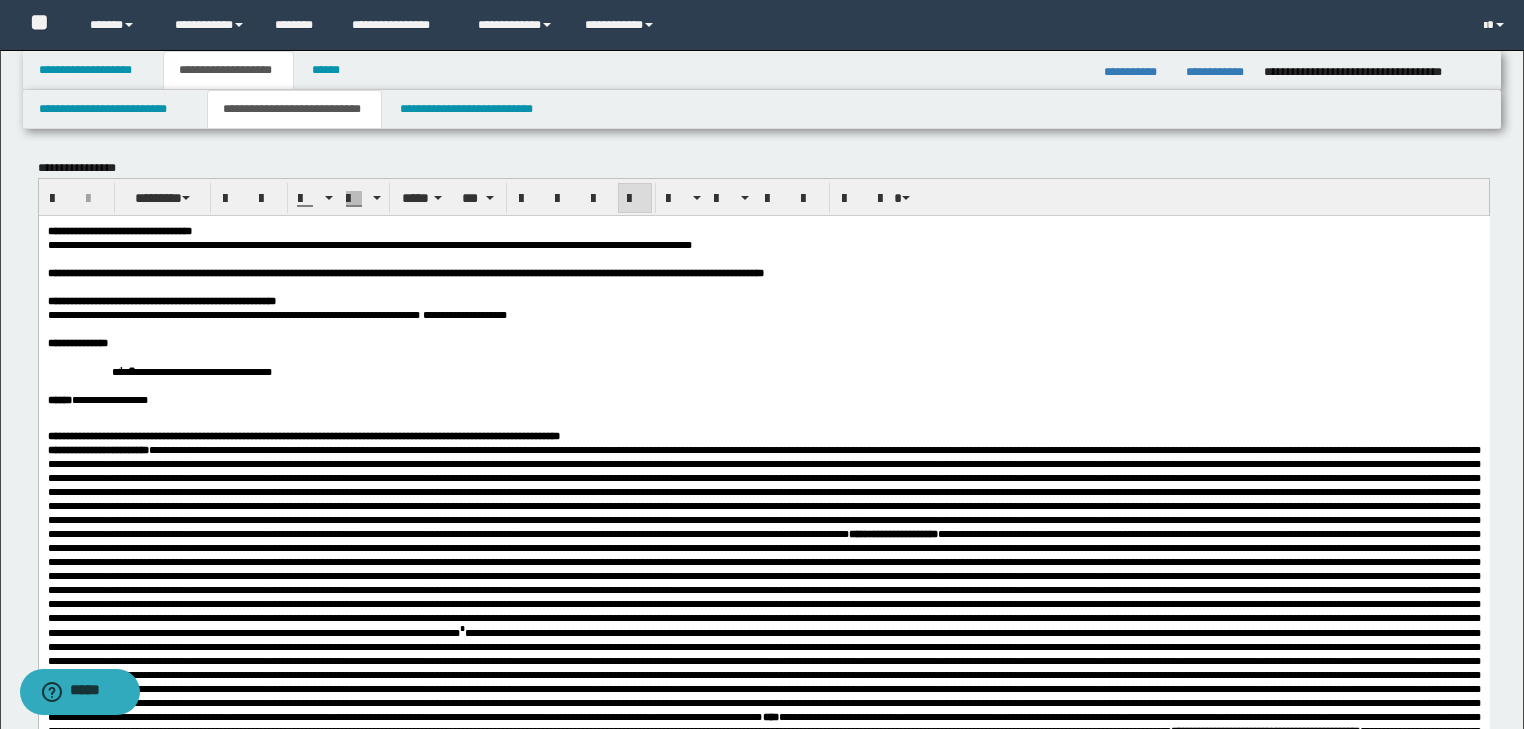 click on "**********" at bounding box center [763, 399] 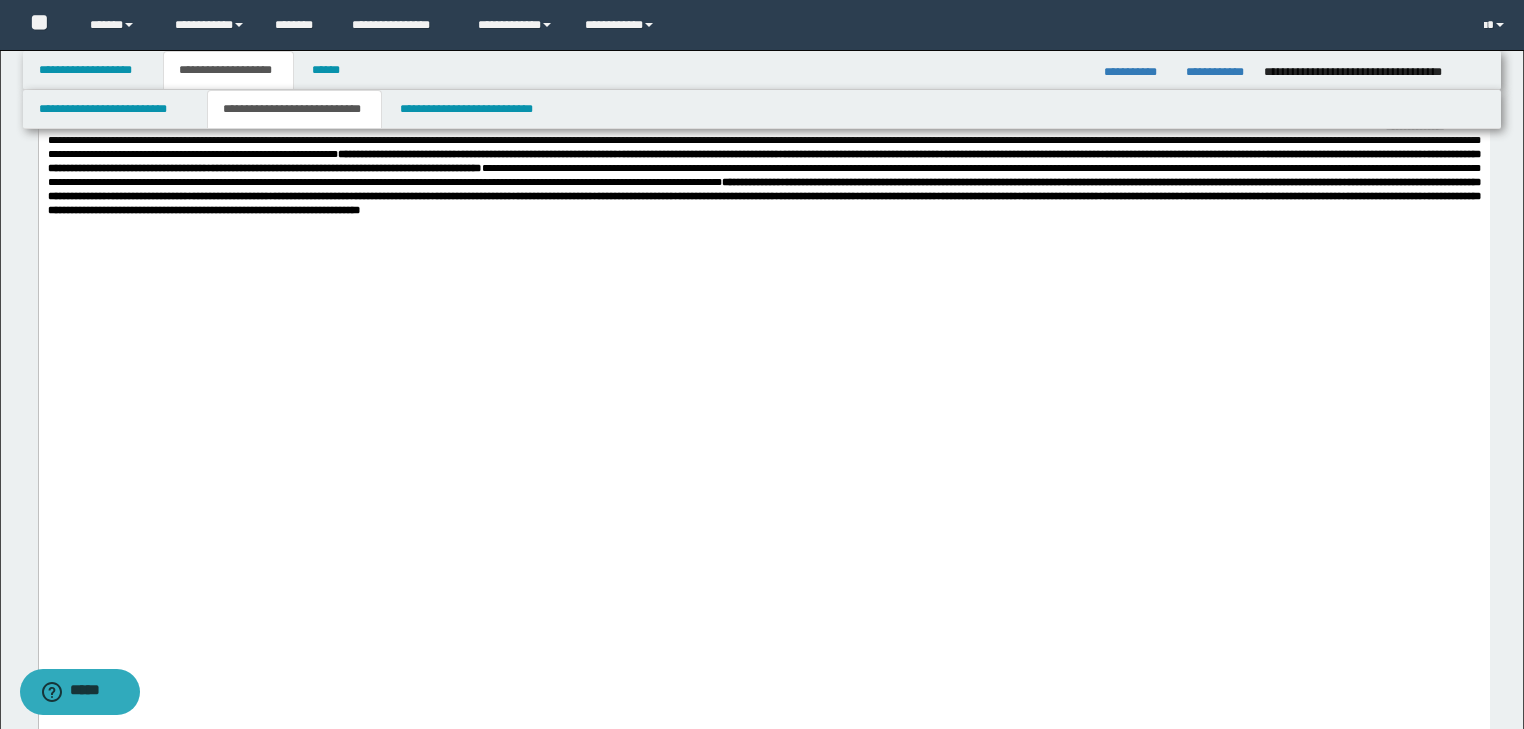 scroll, scrollTop: 1440, scrollLeft: 0, axis: vertical 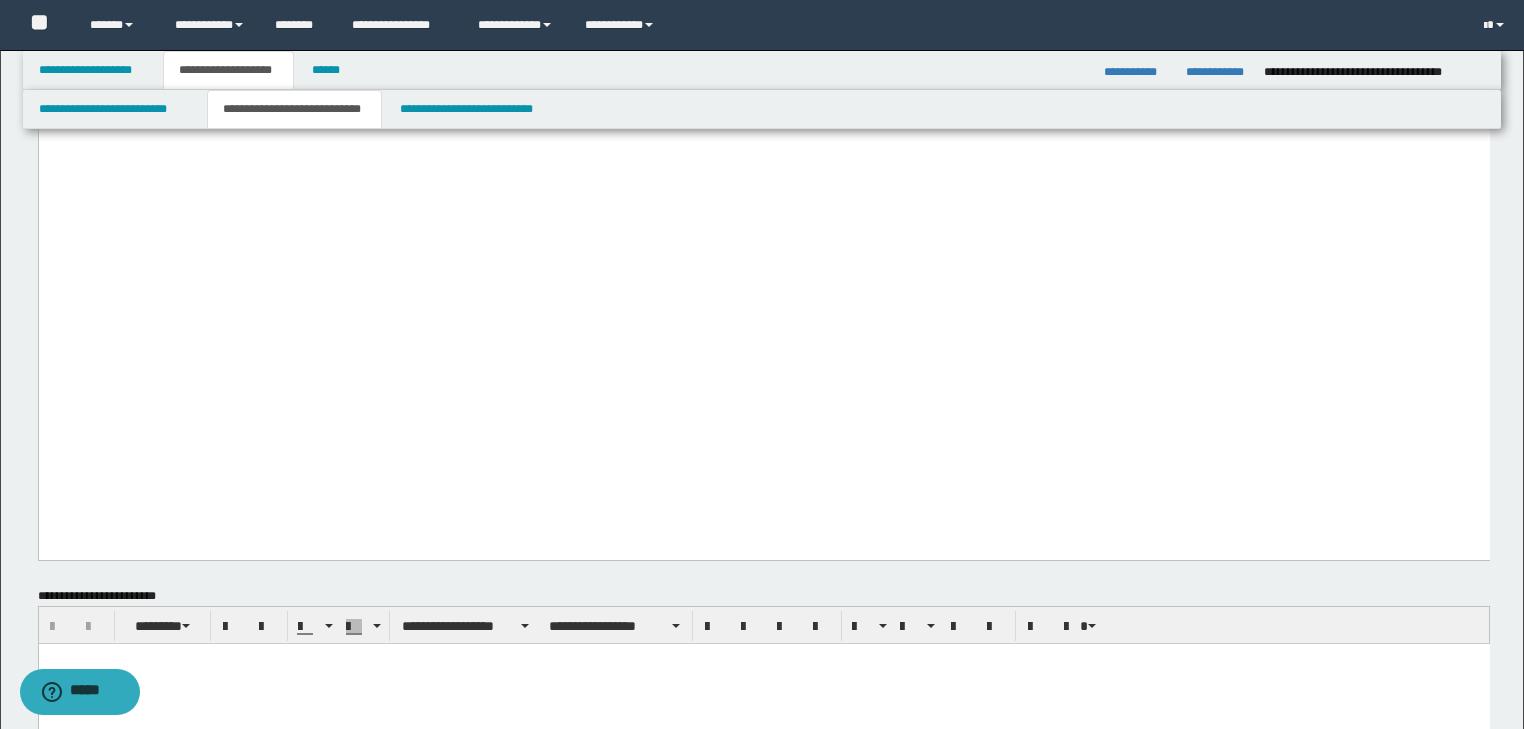 click at bounding box center [763, 39] 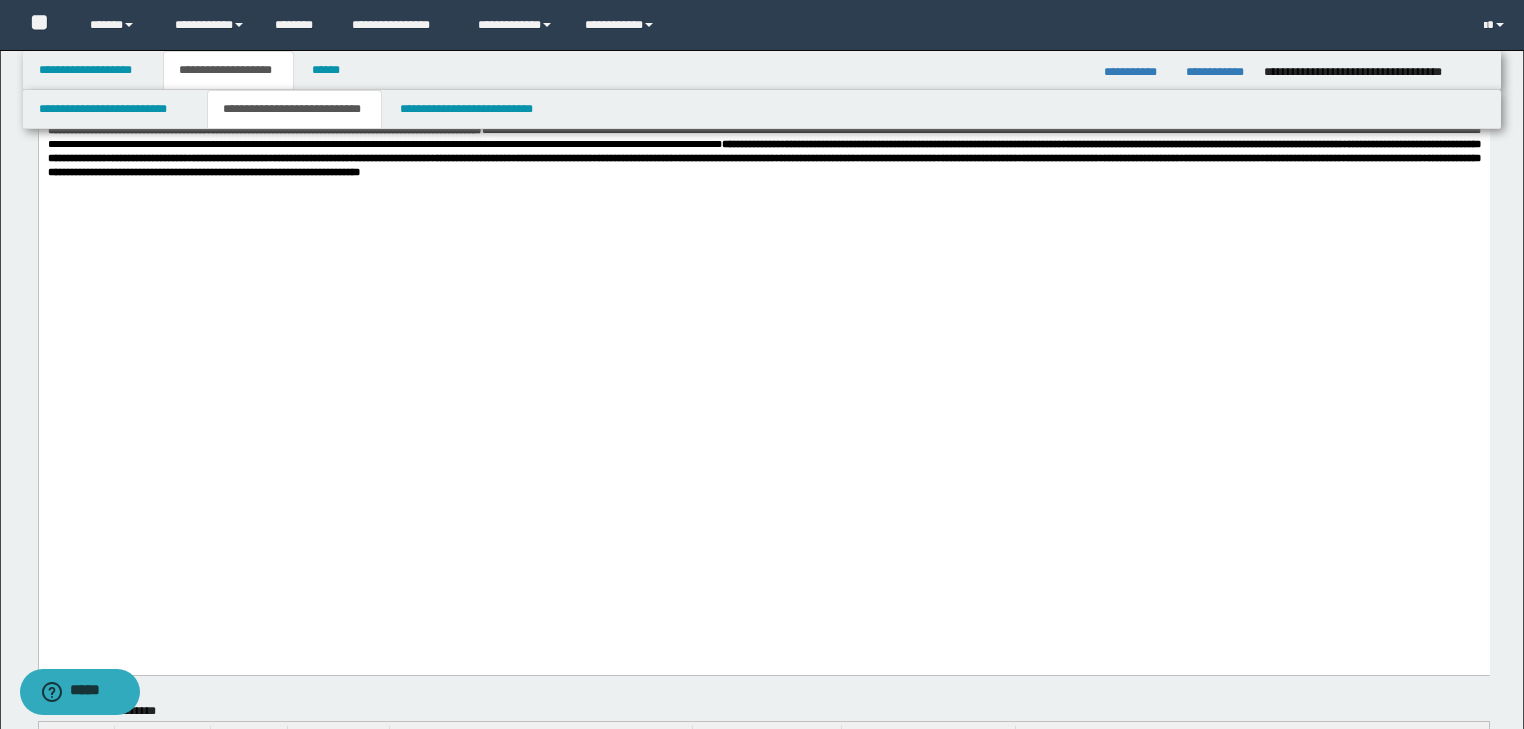 scroll, scrollTop: 1040, scrollLeft: 0, axis: vertical 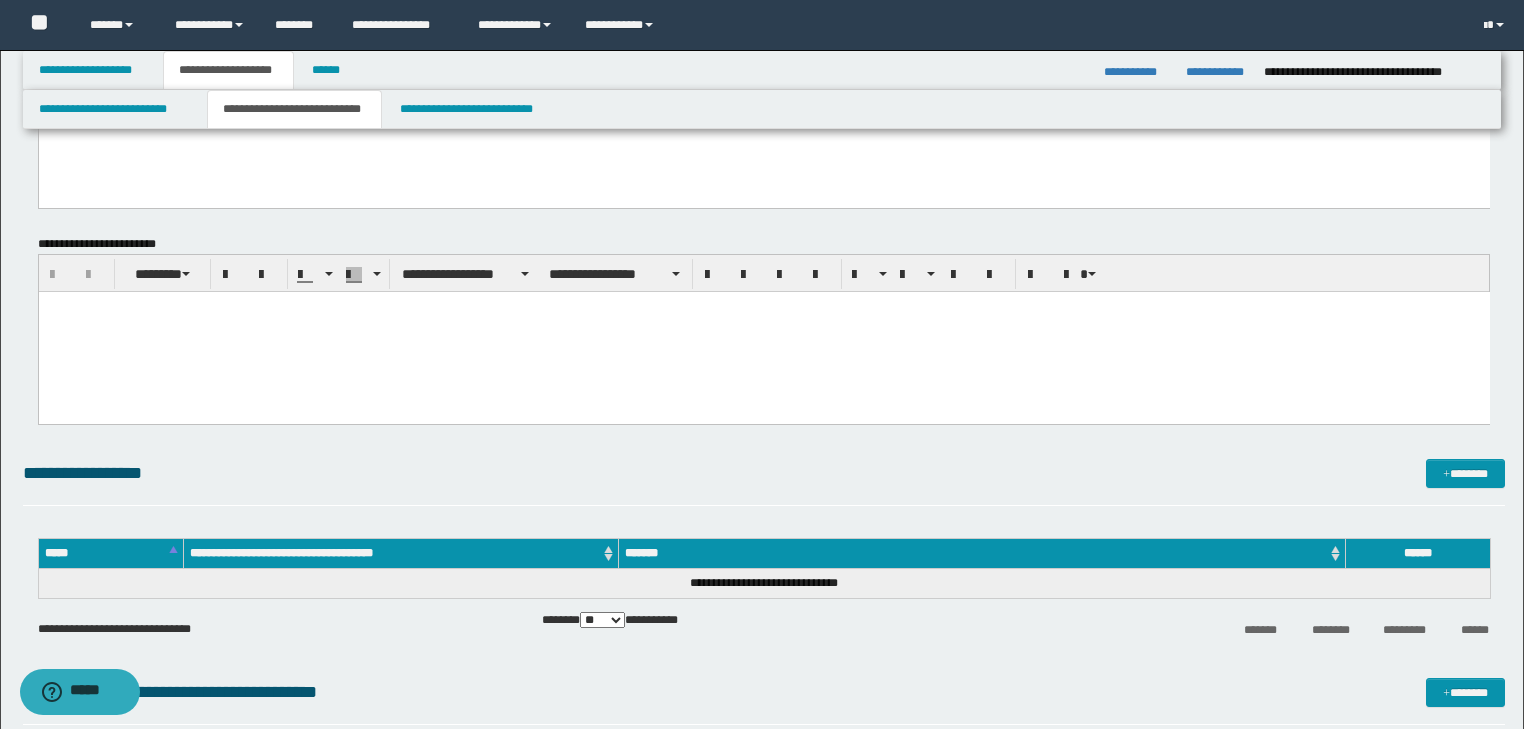 click at bounding box center (763, 306) 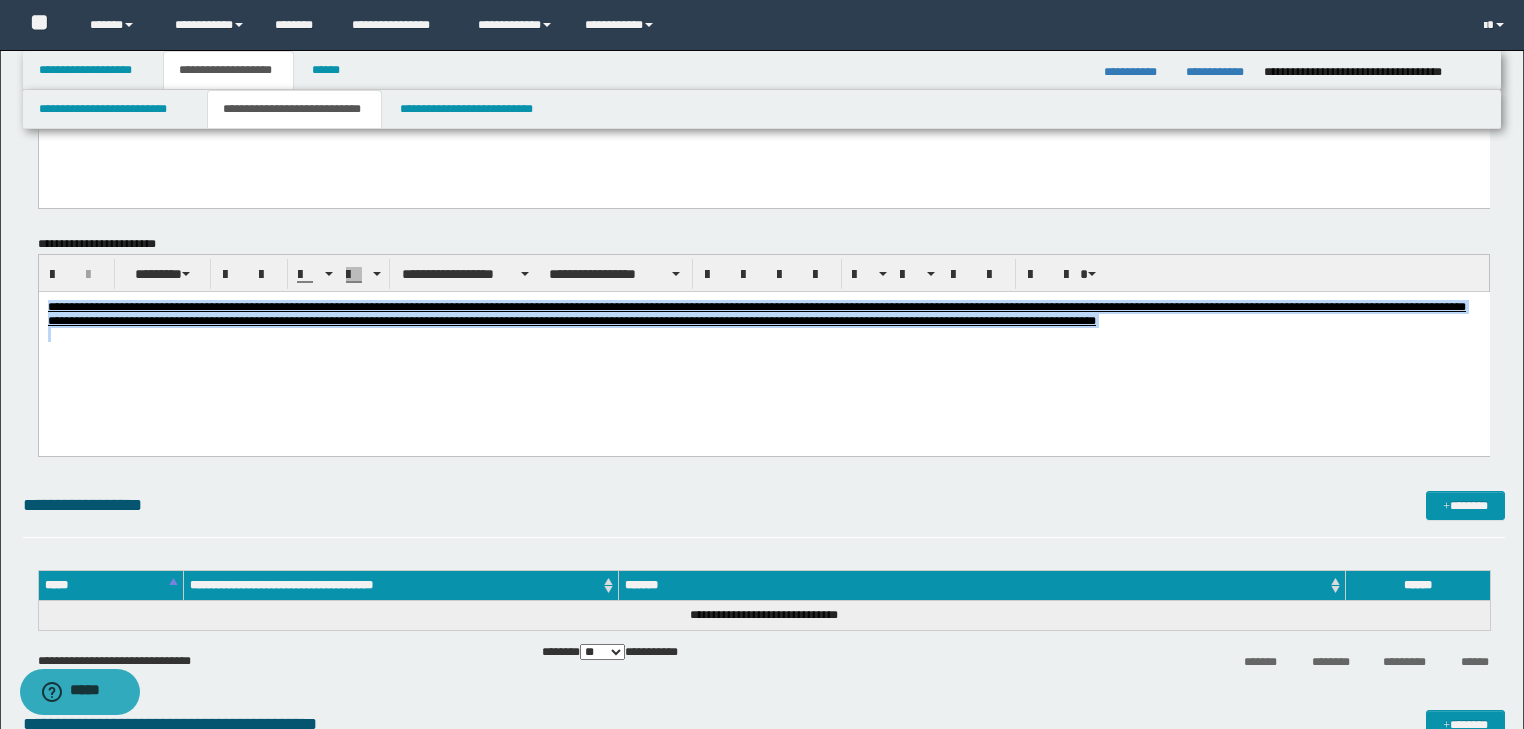 drag, startPoint x: 45, startPoint y: 306, endPoint x: 1028, endPoint y: 360, distance: 984.4821 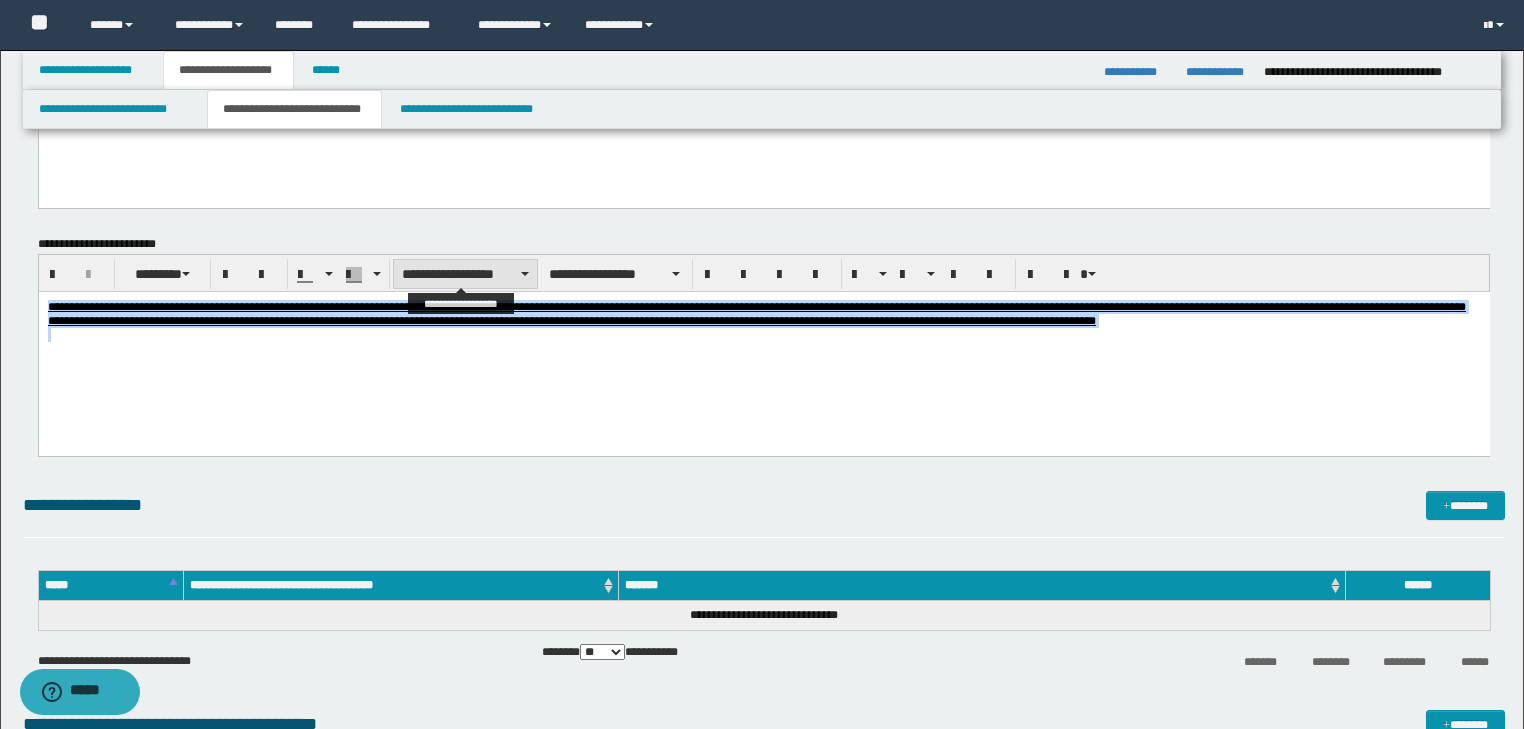 click on "**********" at bounding box center [465, 274] 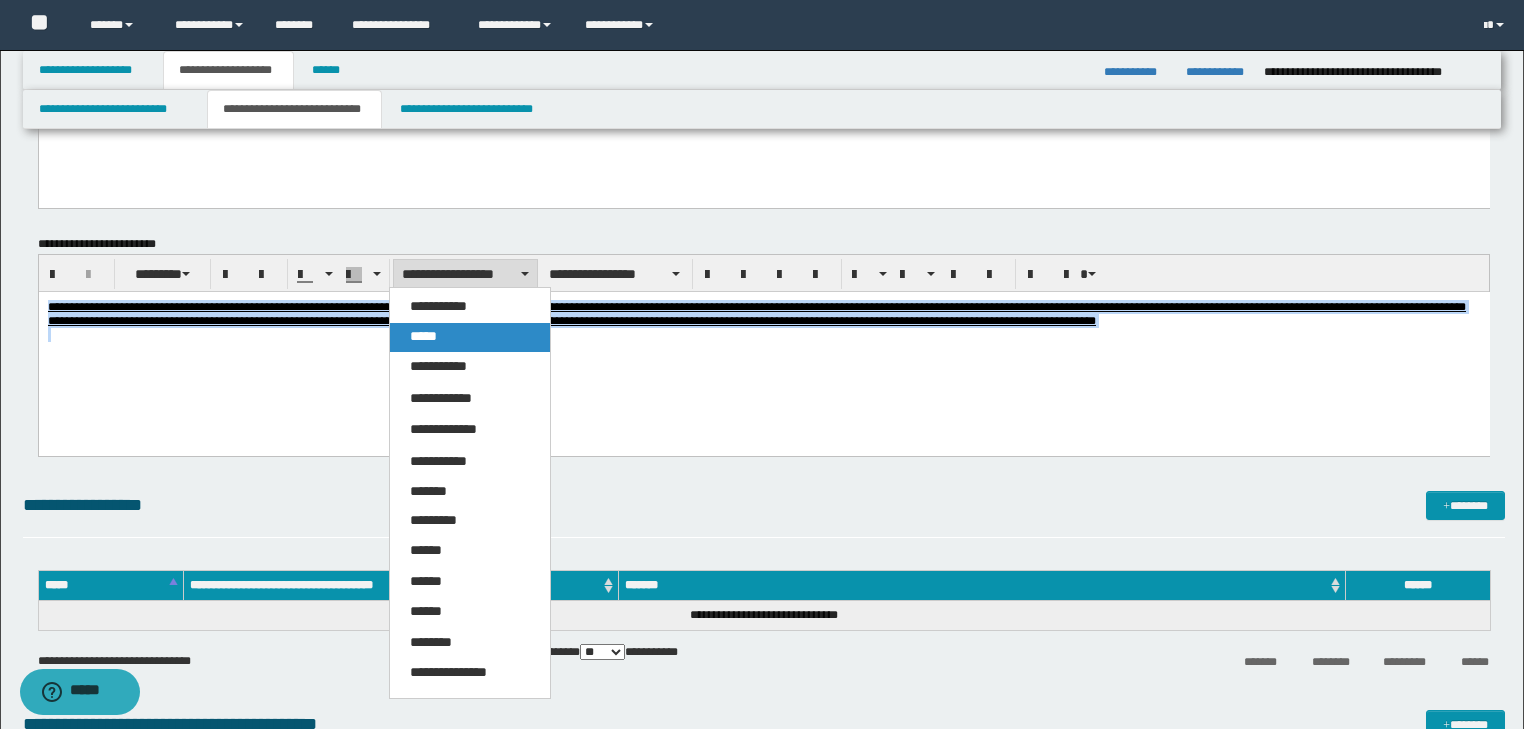 click on "*****" at bounding box center [470, 337] 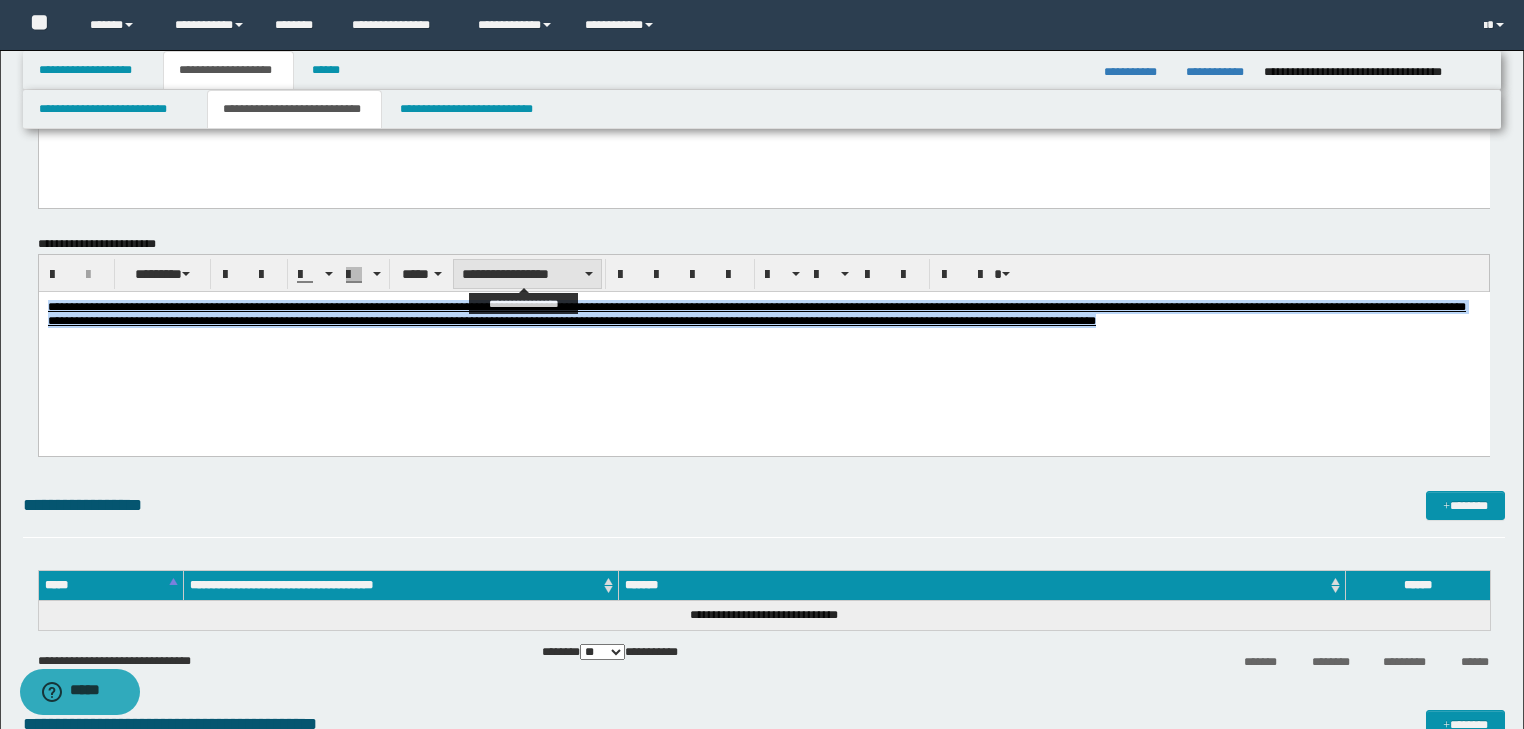 click on "**********" at bounding box center (527, 274) 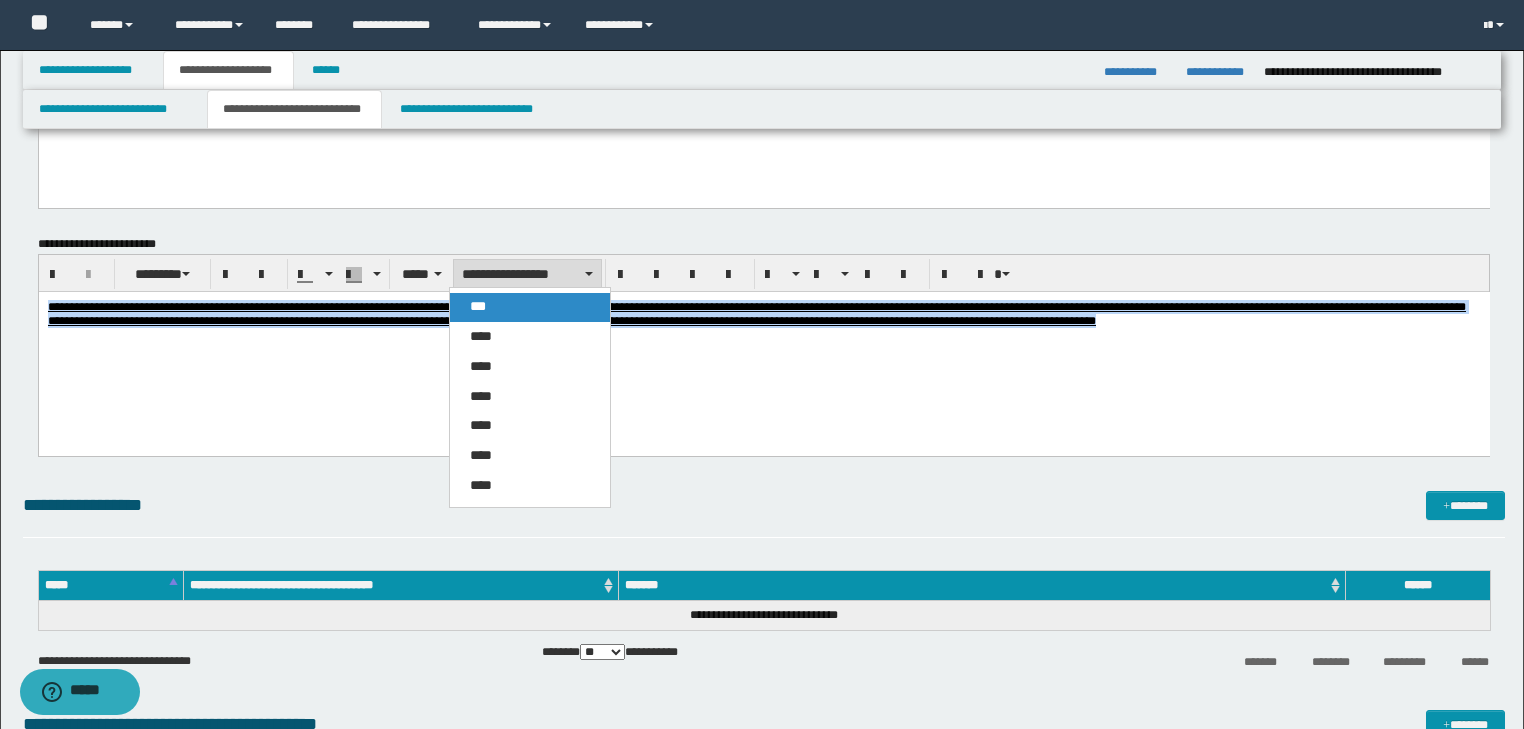 click on "***" at bounding box center (530, 307) 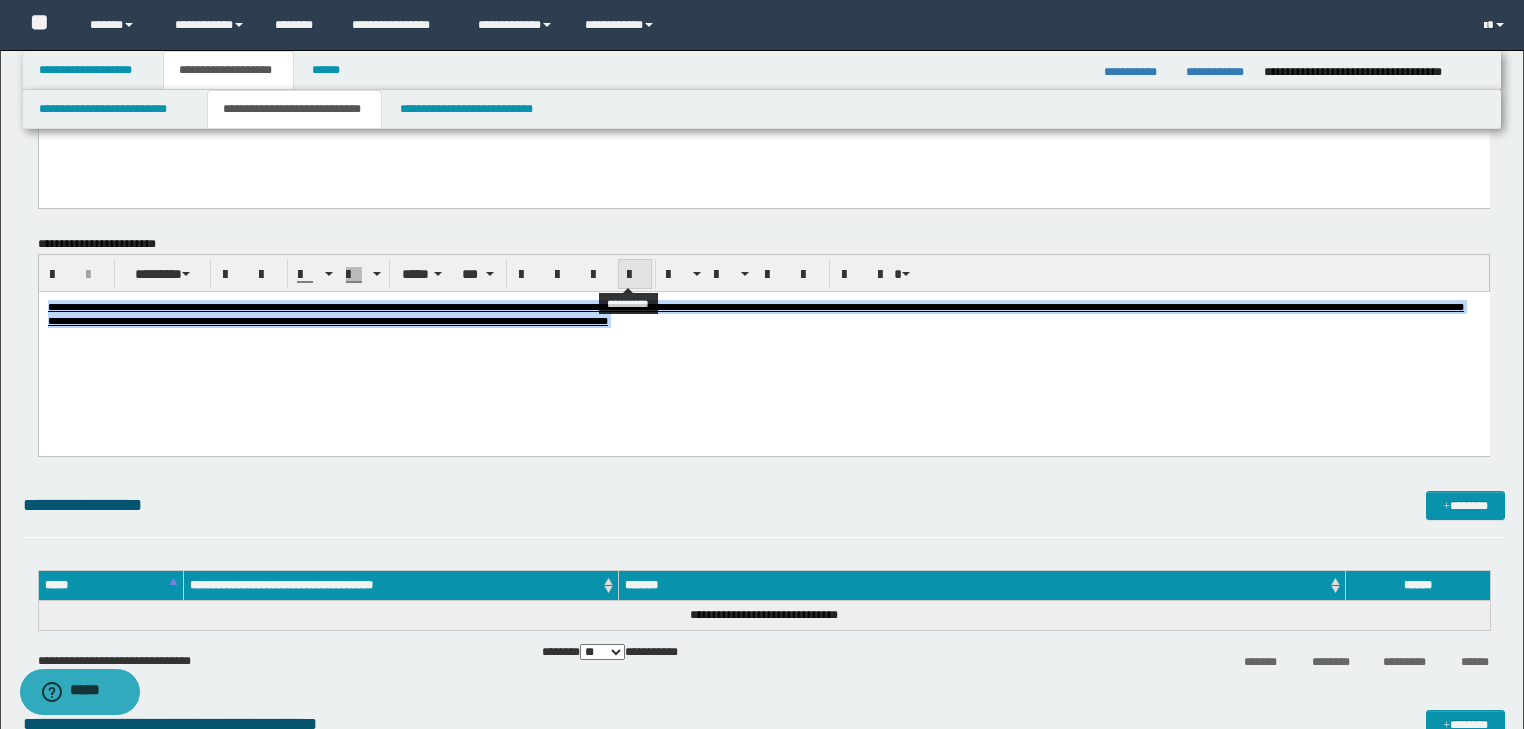 click at bounding box center (635, 275) 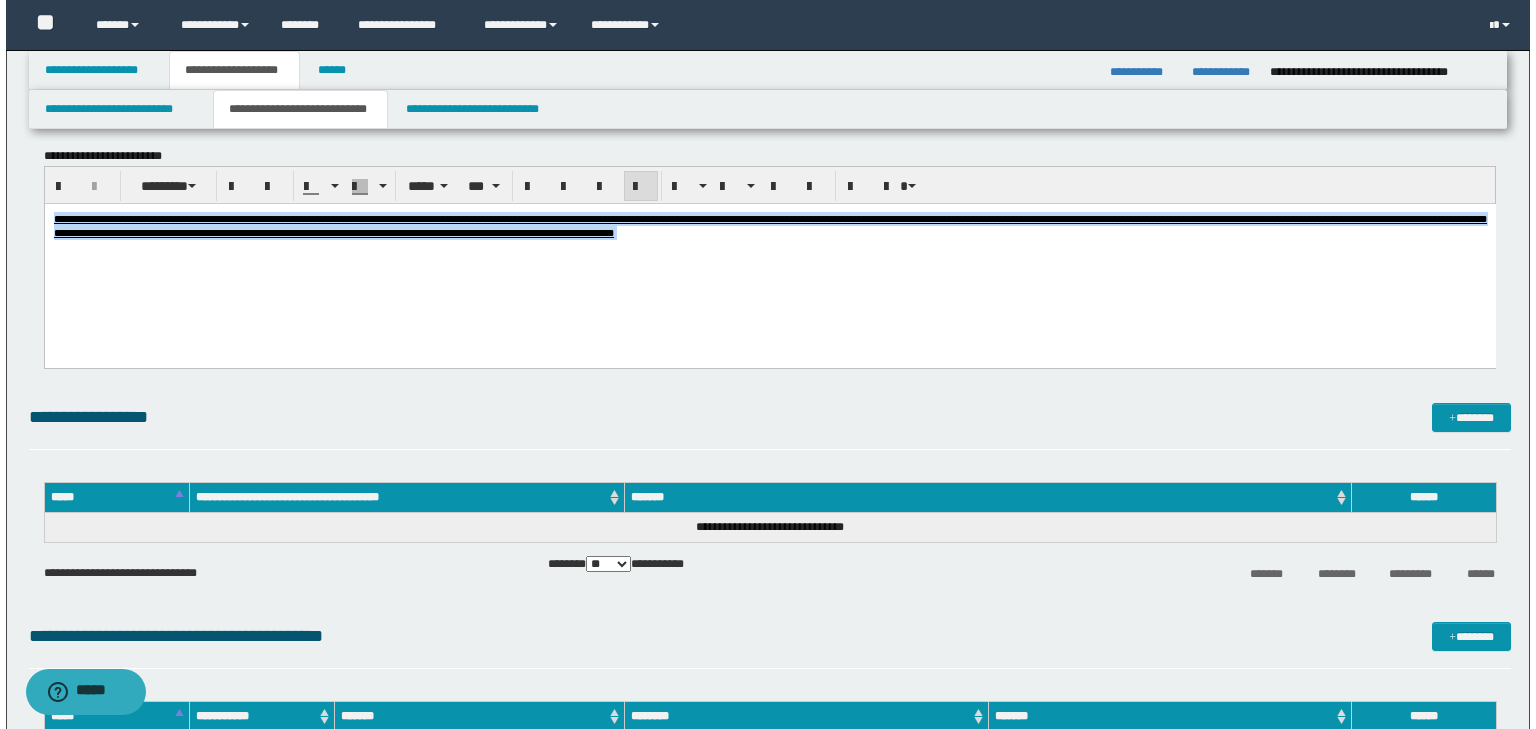 scroll, scrollTop: 2000, scrollLeft: 0, axis: vertical 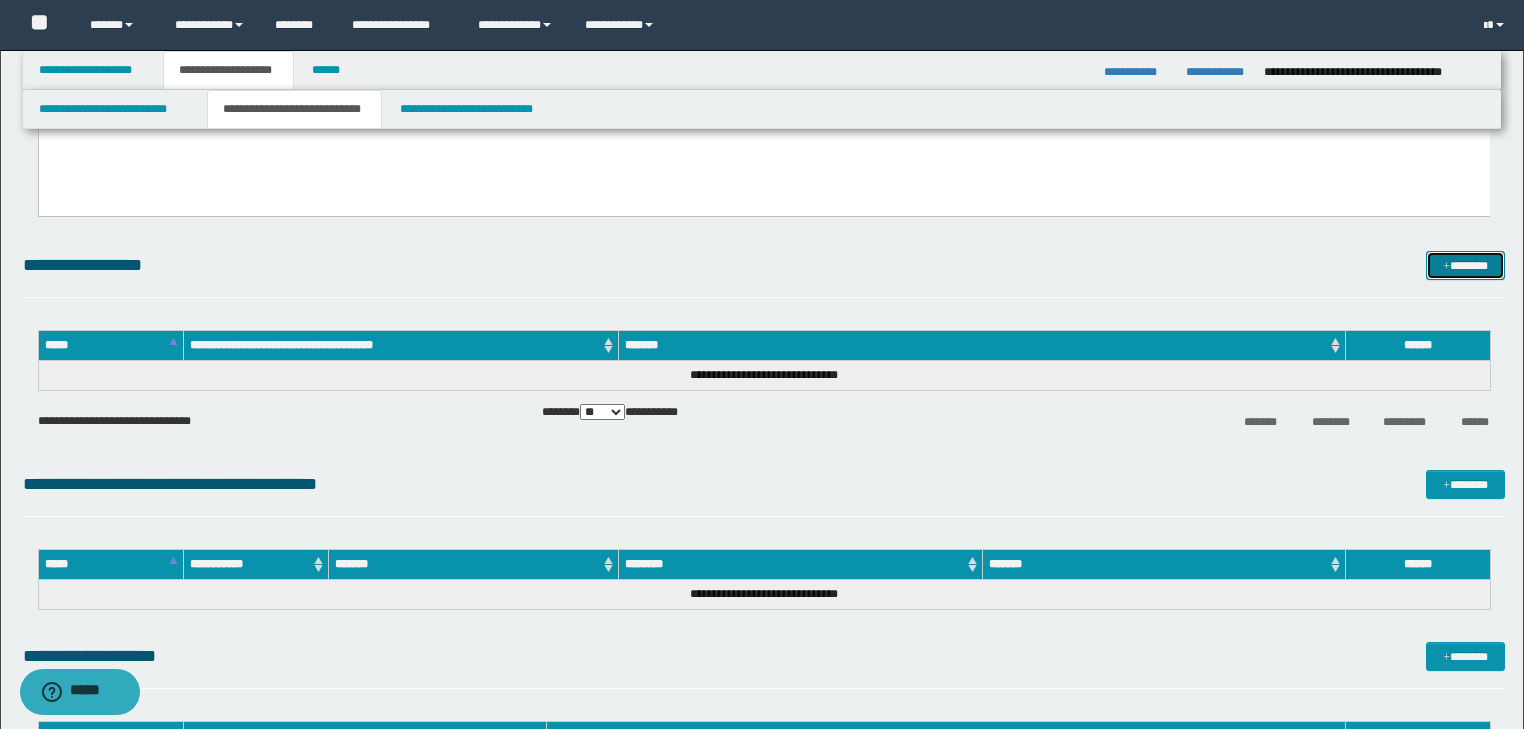 click on "*******" at bounding box center (1465, 266) 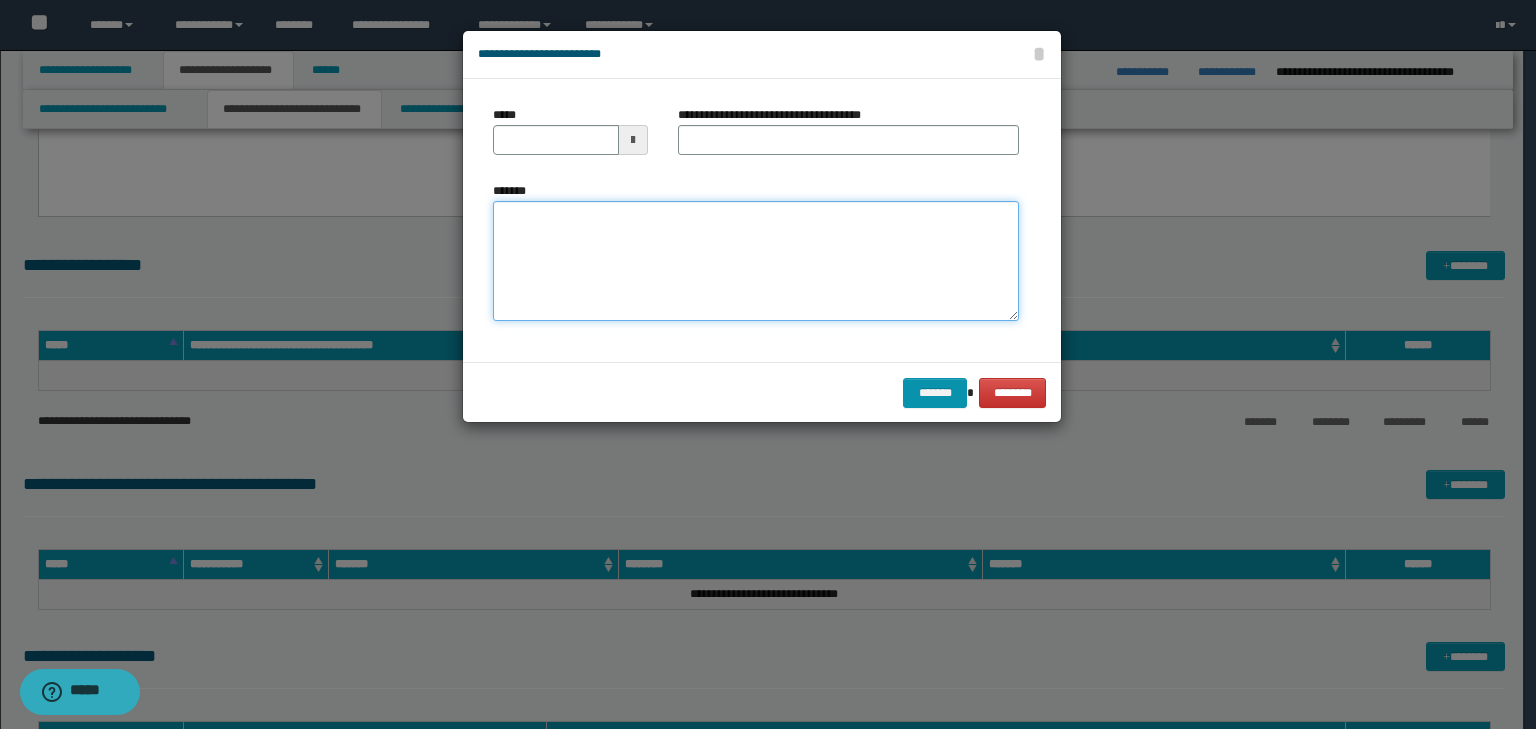 click on "*******" at bounding box center [756, 261] 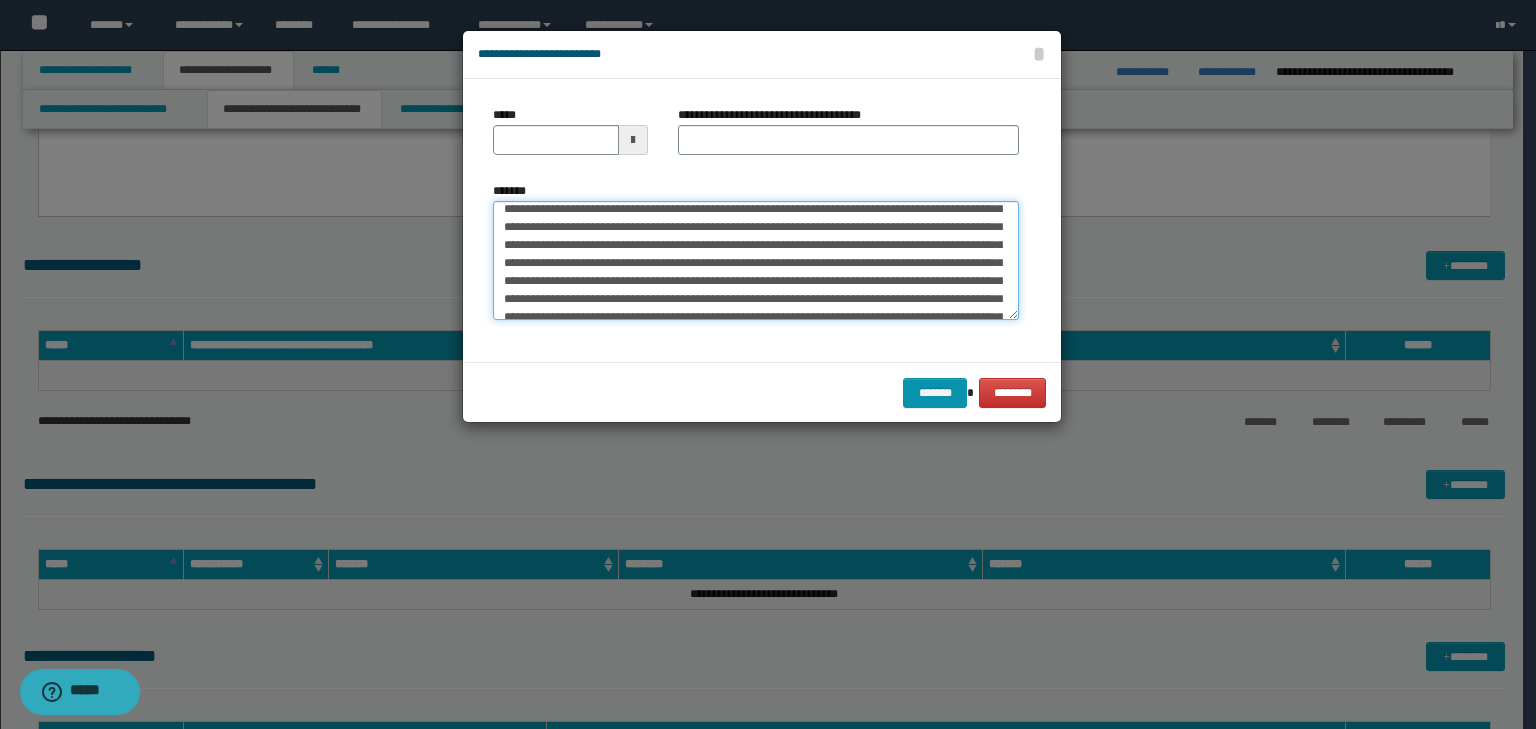 scroll, scrollTop: 0, scrollLeft: 0, axis: both 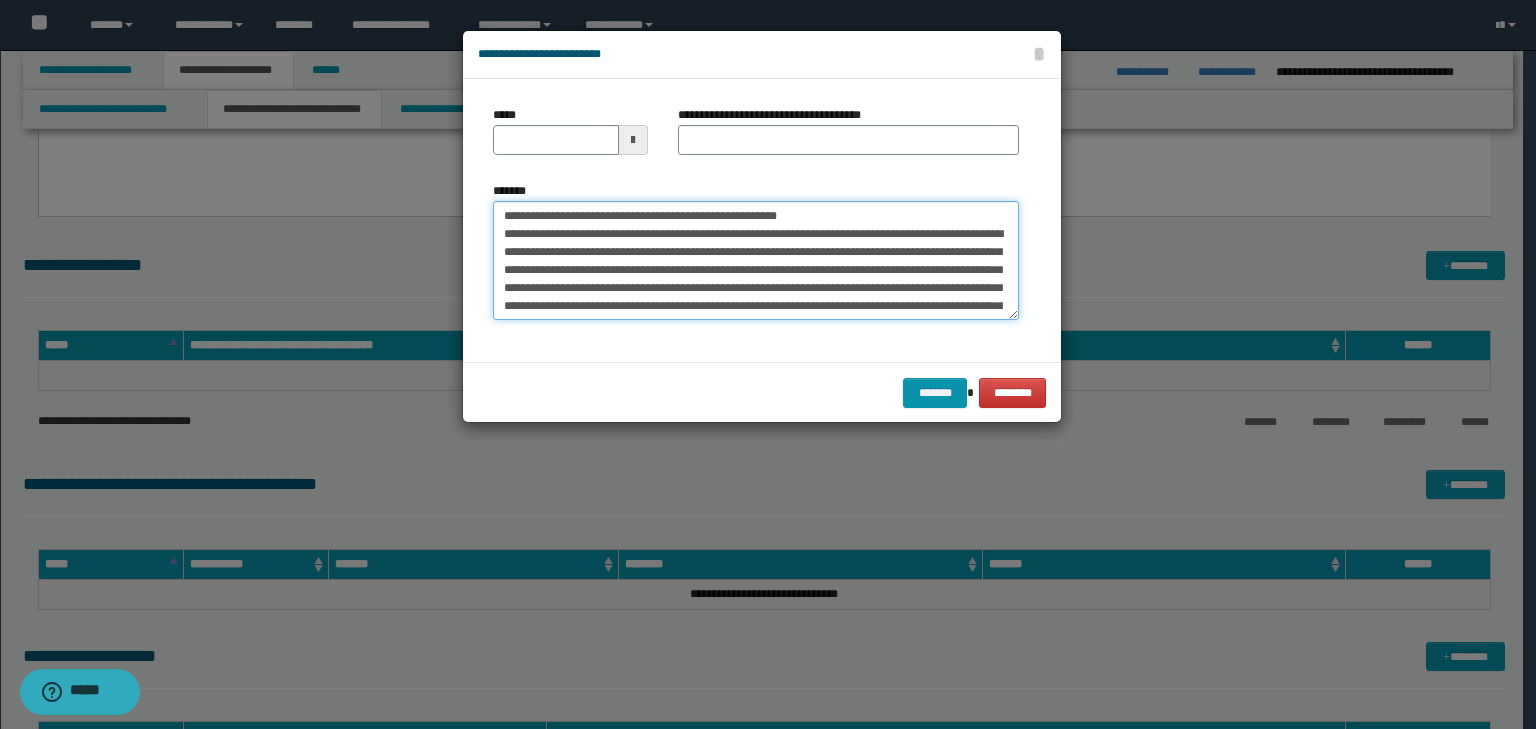 drag, startPoint x: 566, startPoint y: 216, endPoint x: 476, endPoint y: 202, distance: 91.08238 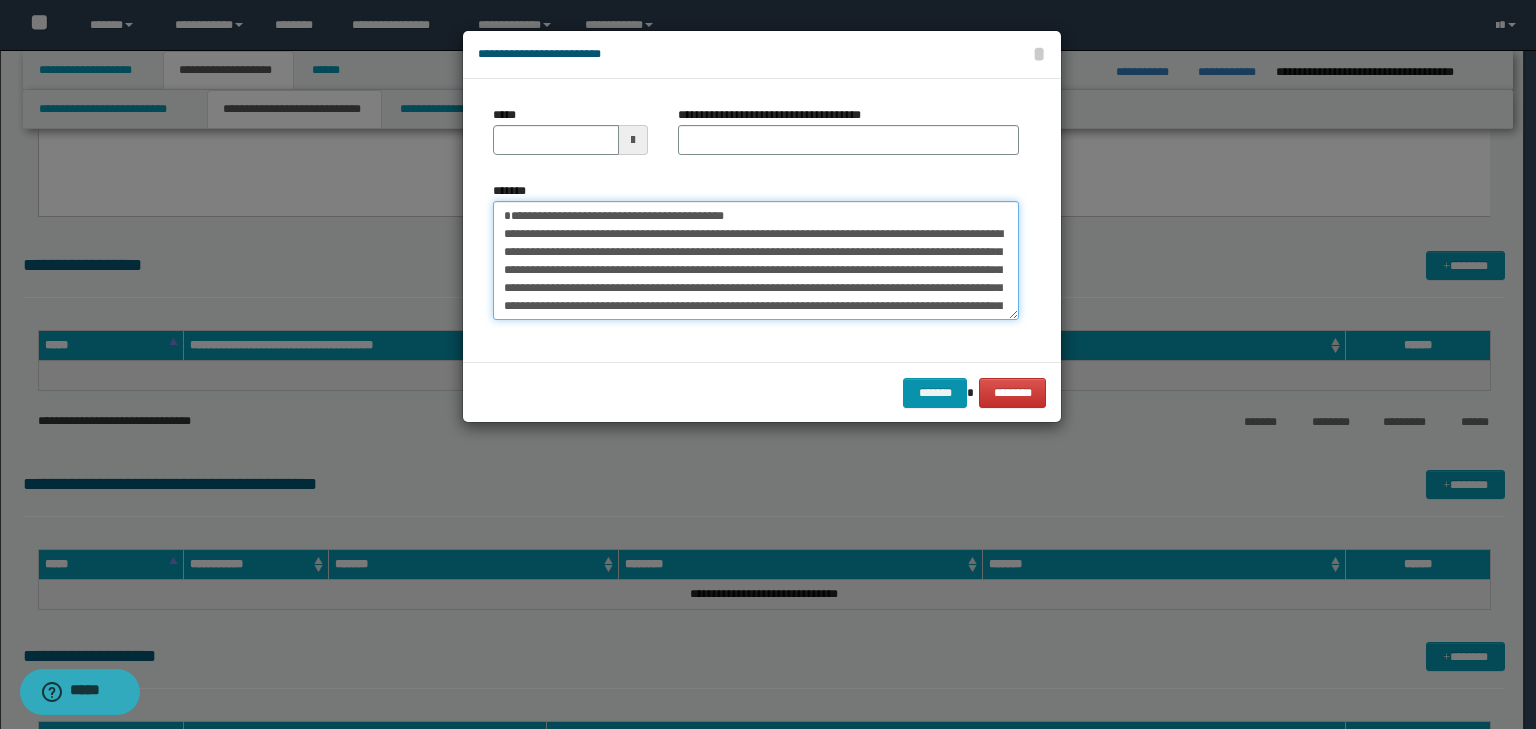 type 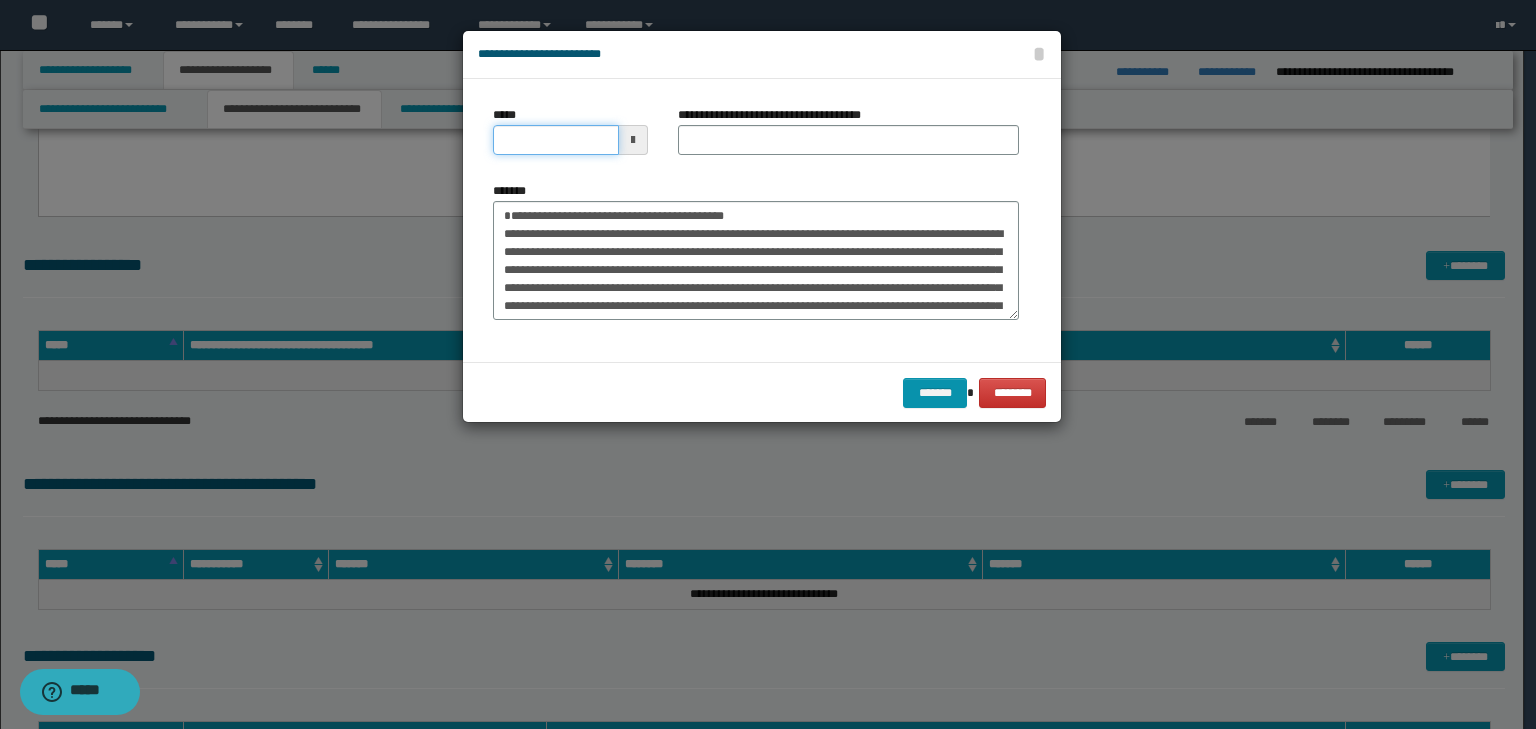 click on "*****" at bounding box center [556, 140] 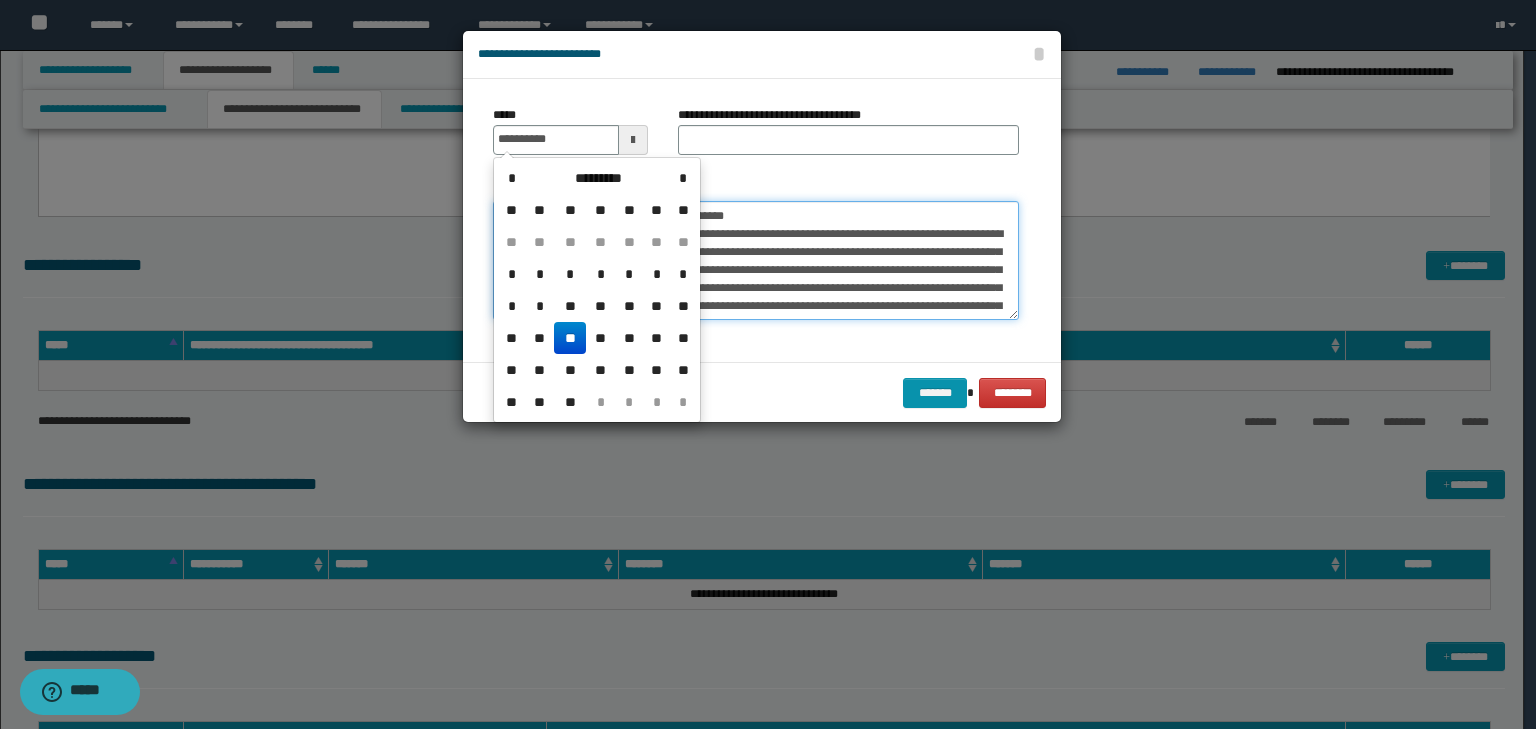 type on "**********" 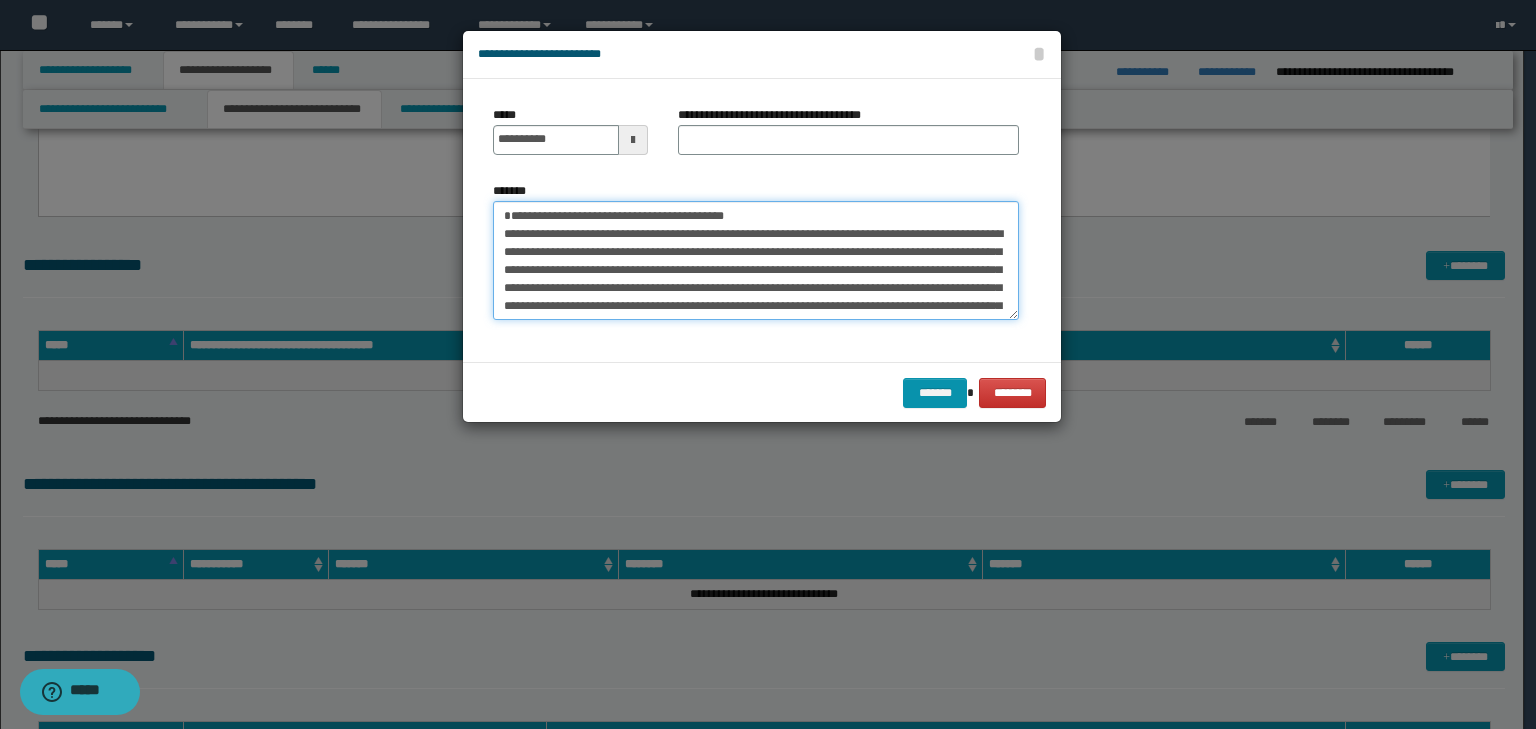 drag, startPoint x: 792, startPoint y: 214, endPoint x: 348, endPoint y: 211, distance: 444.01013 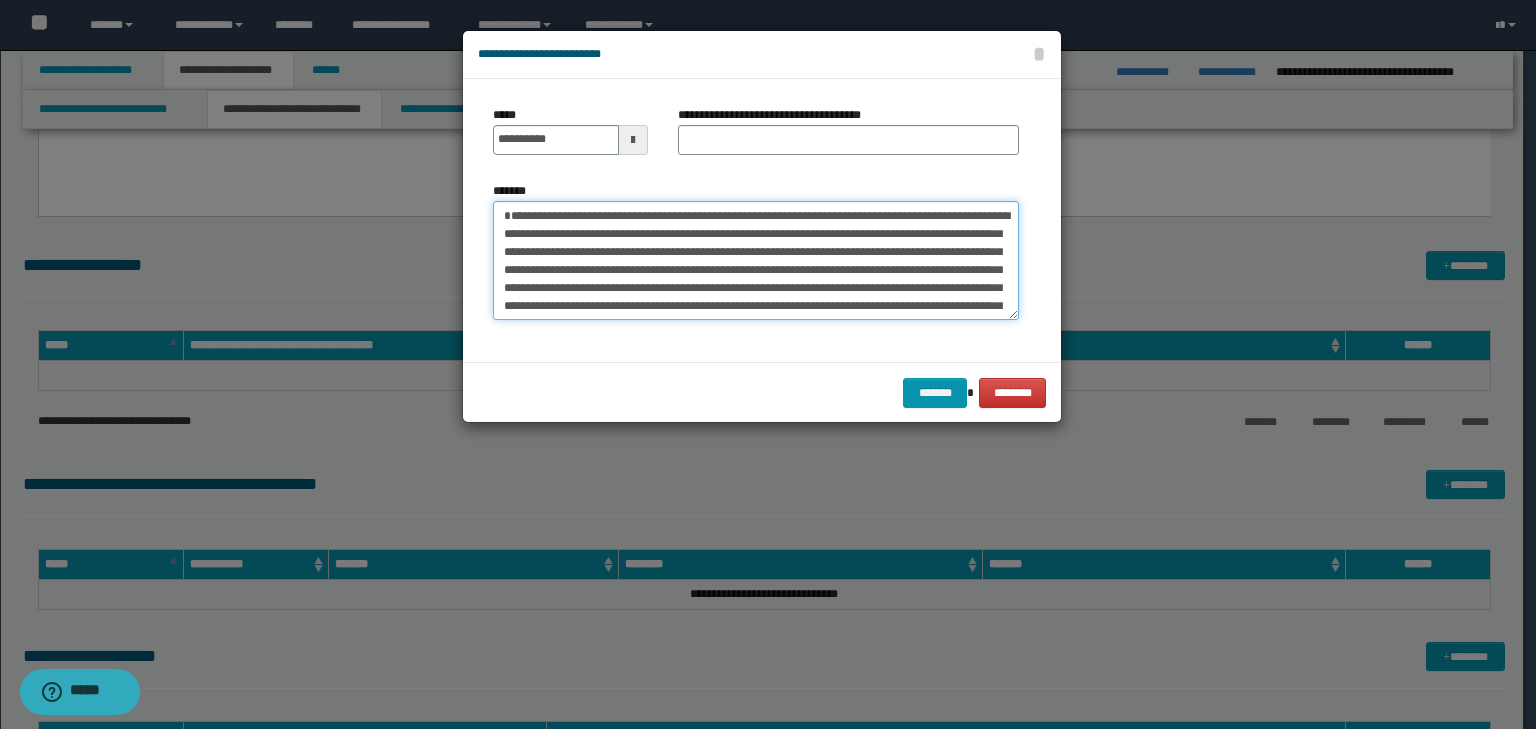 type on "**********" 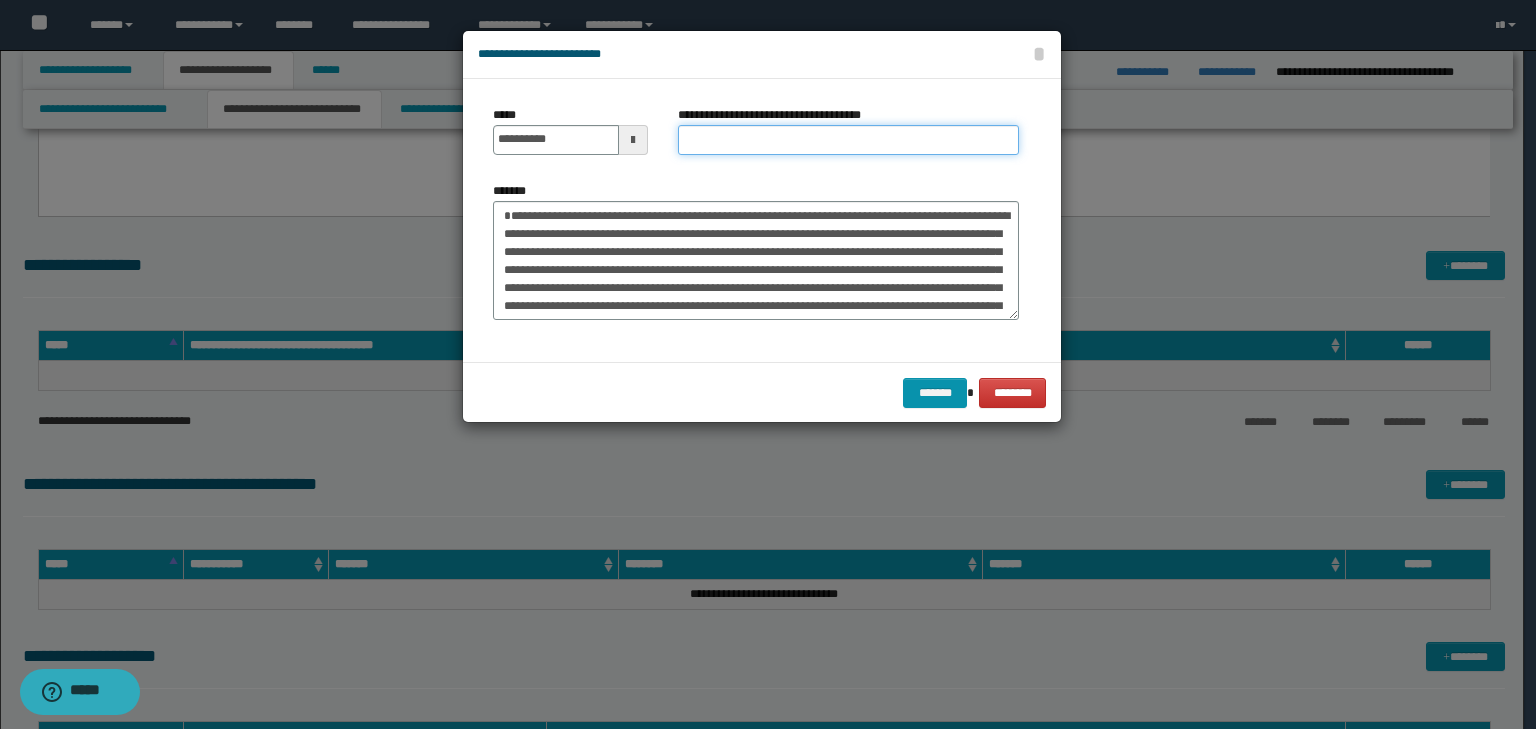 click on "**********" at bounding box center (848, 140) 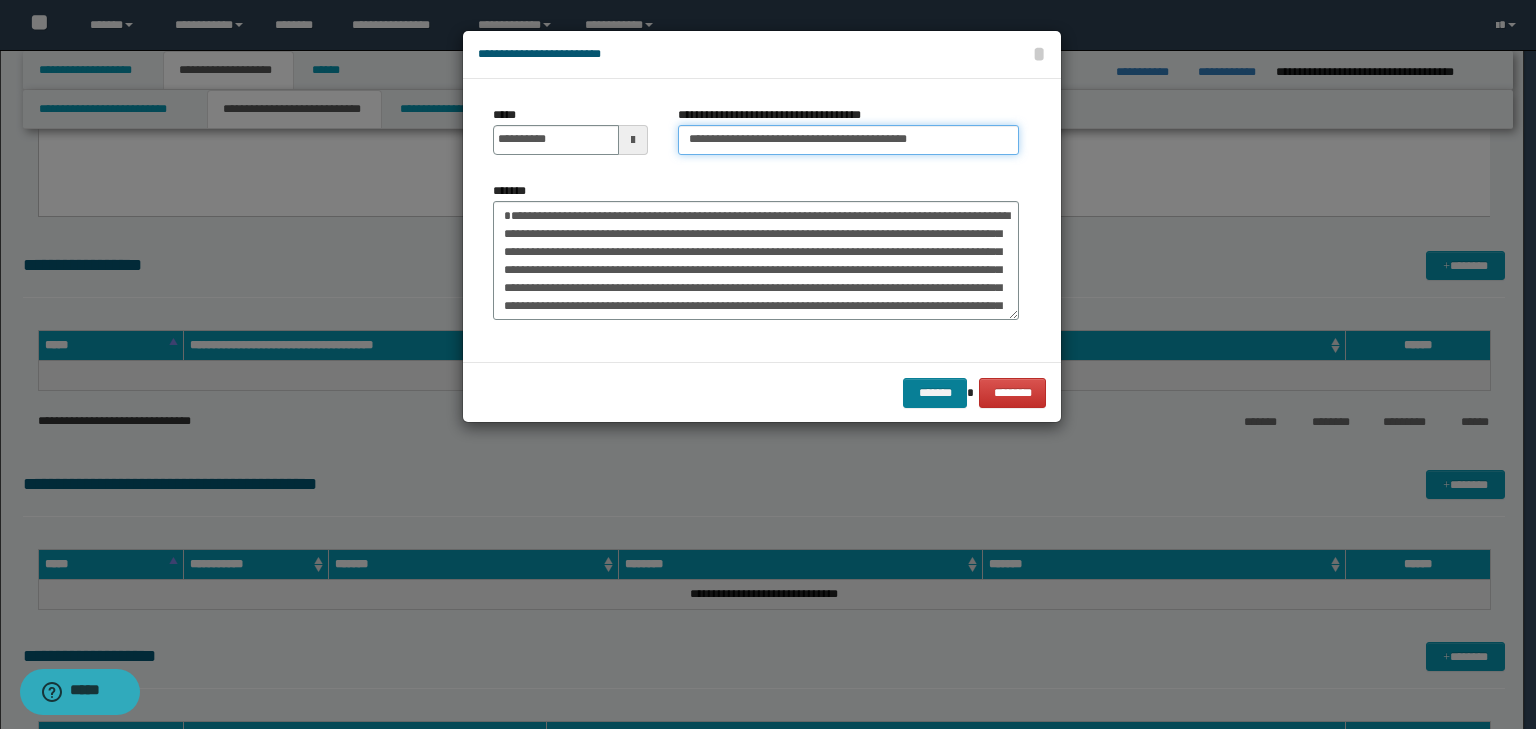 type on "**********" 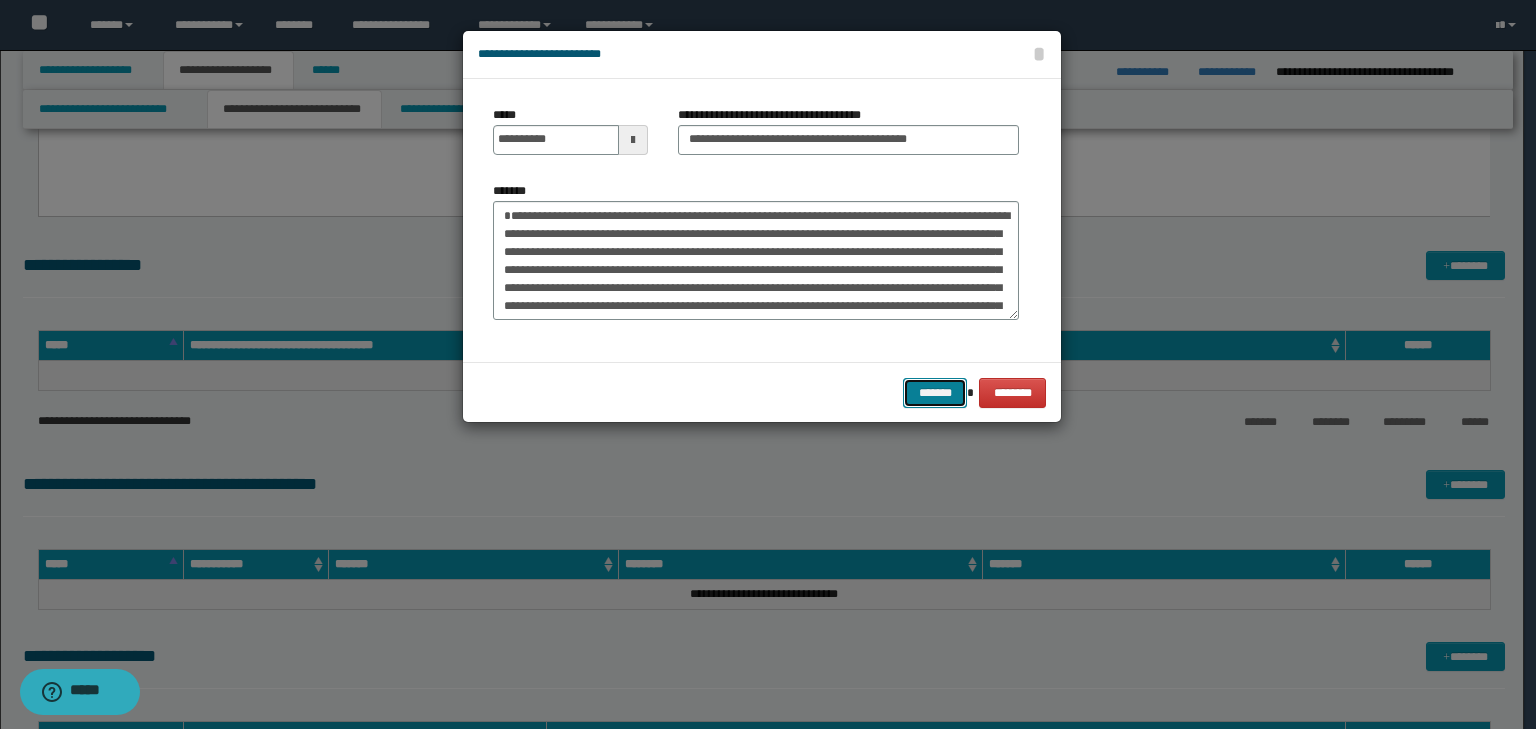 click on "*******" at bounding box center [935, 393] 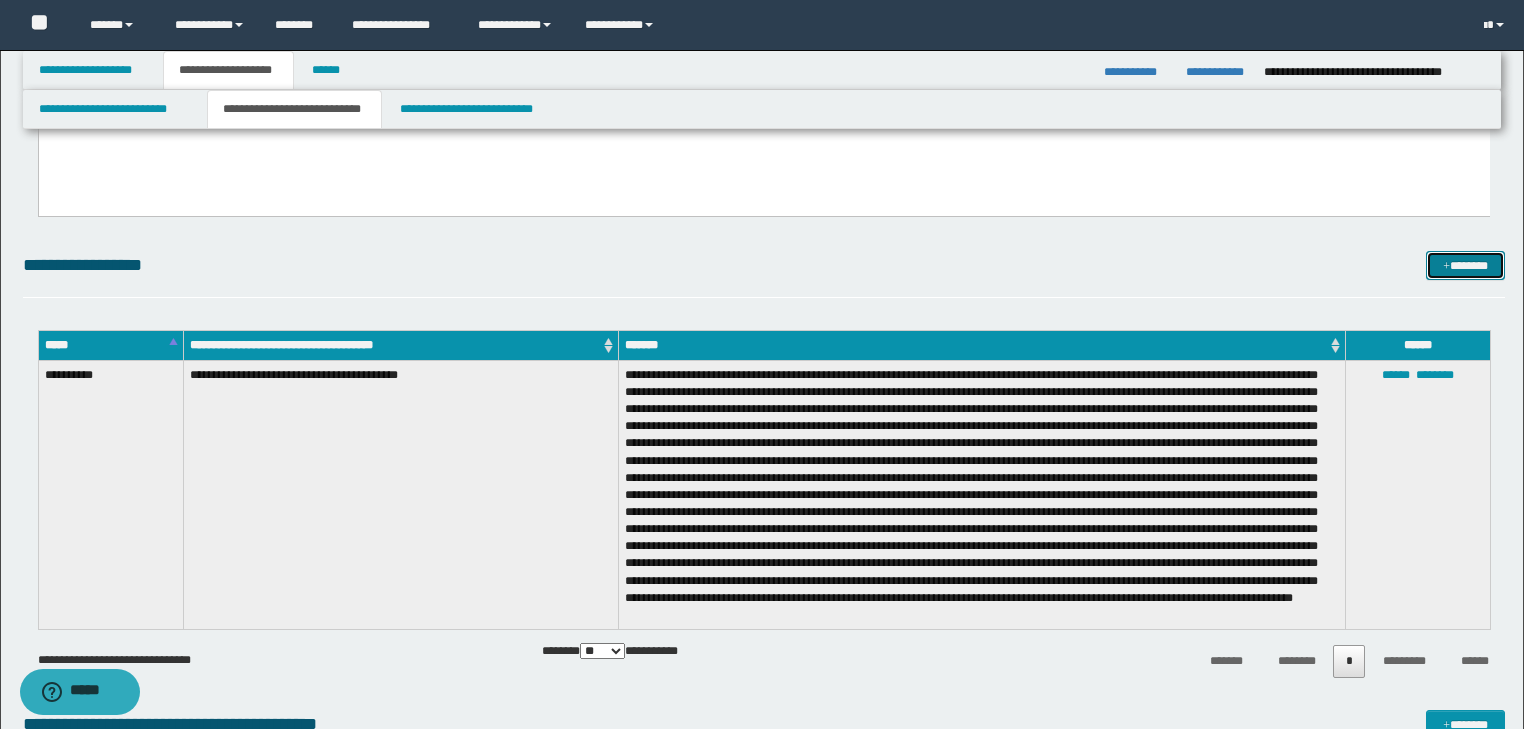 click on "*******" at bounding box center [1465, 266] 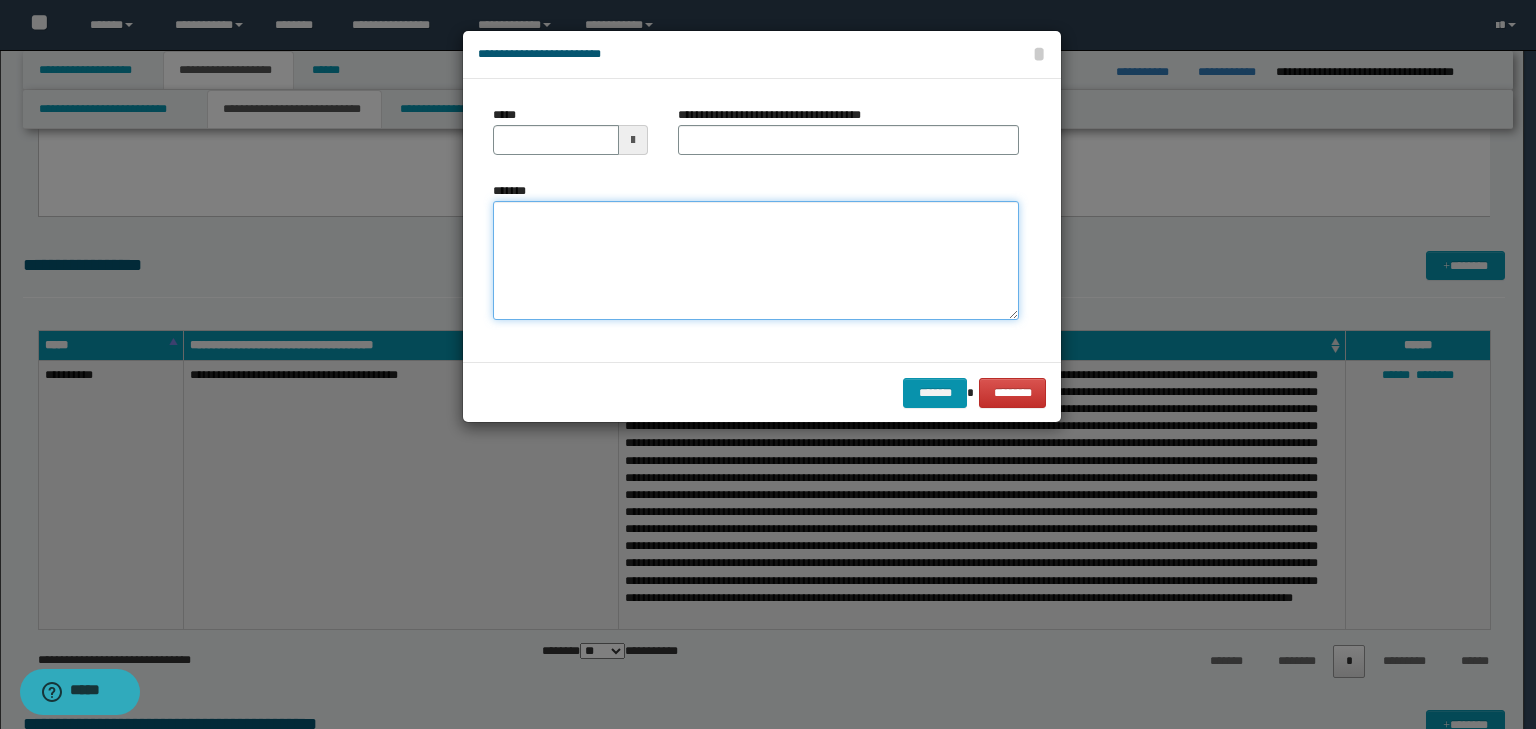 click on "*******" at bounding box center (756, 261) 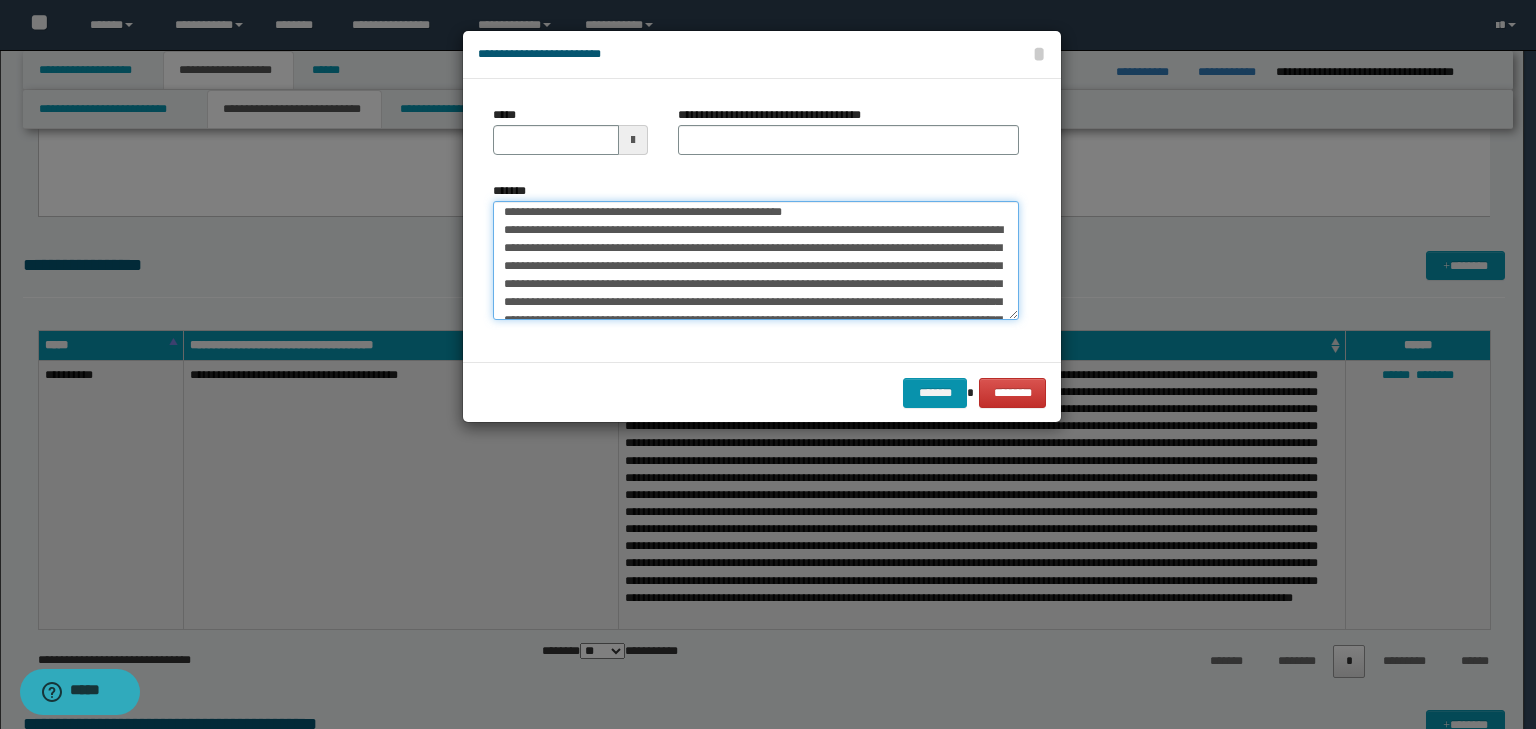 scroll, scrollTop: 0, scrollLeft: 0, axis: both 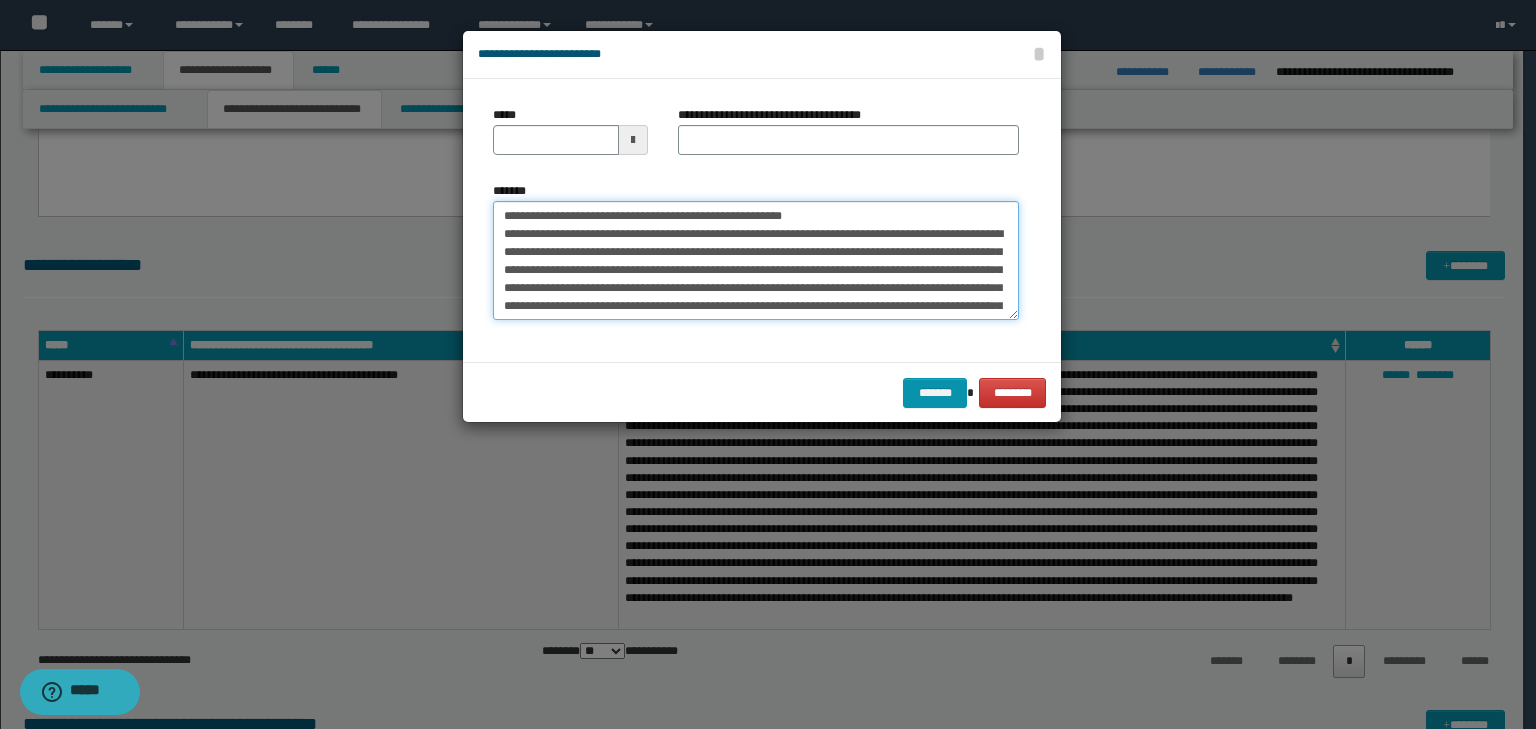 drag, startPoint x: 568, startPoint y: 216, endPoint x: 445, endPoint y: 208, distance: 123.25989 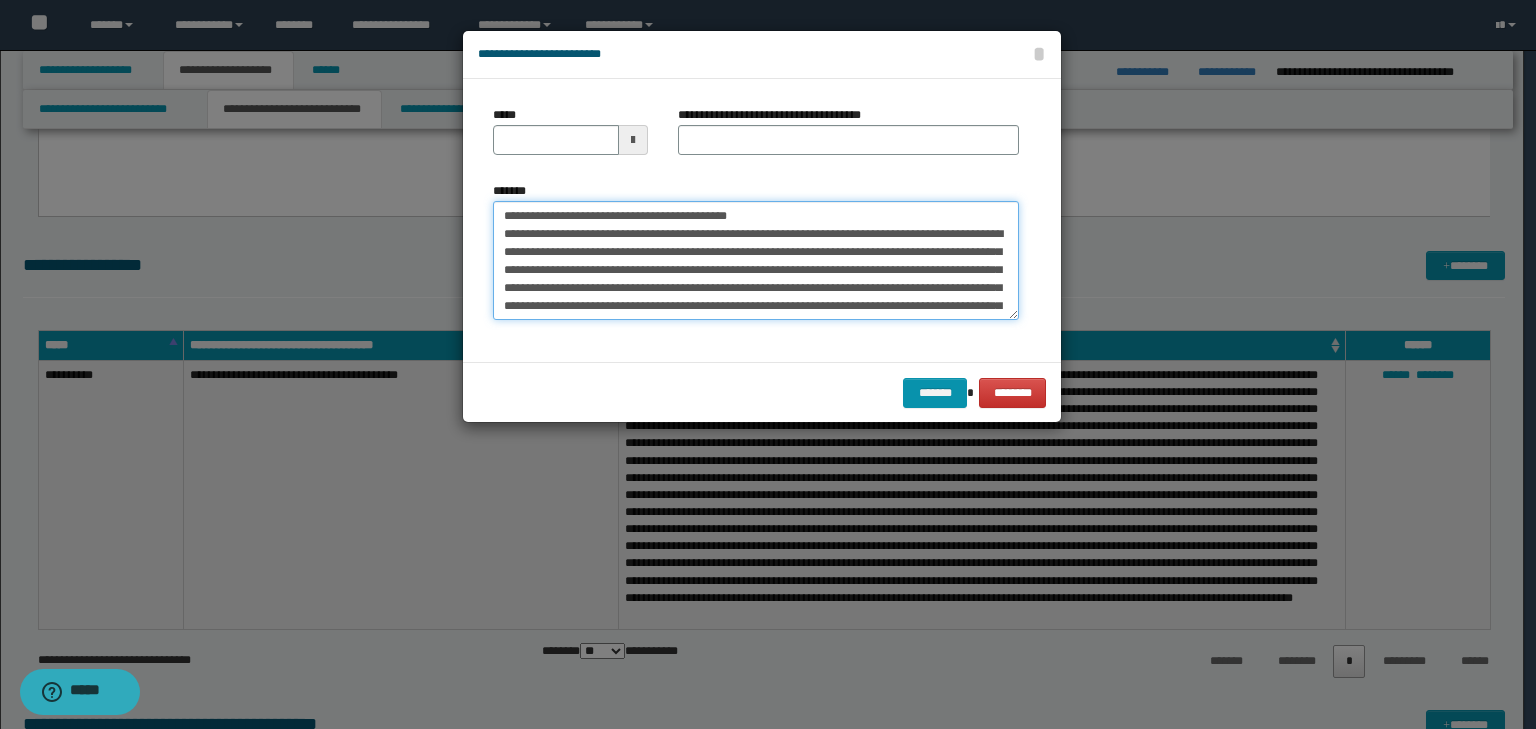 type on "**********" 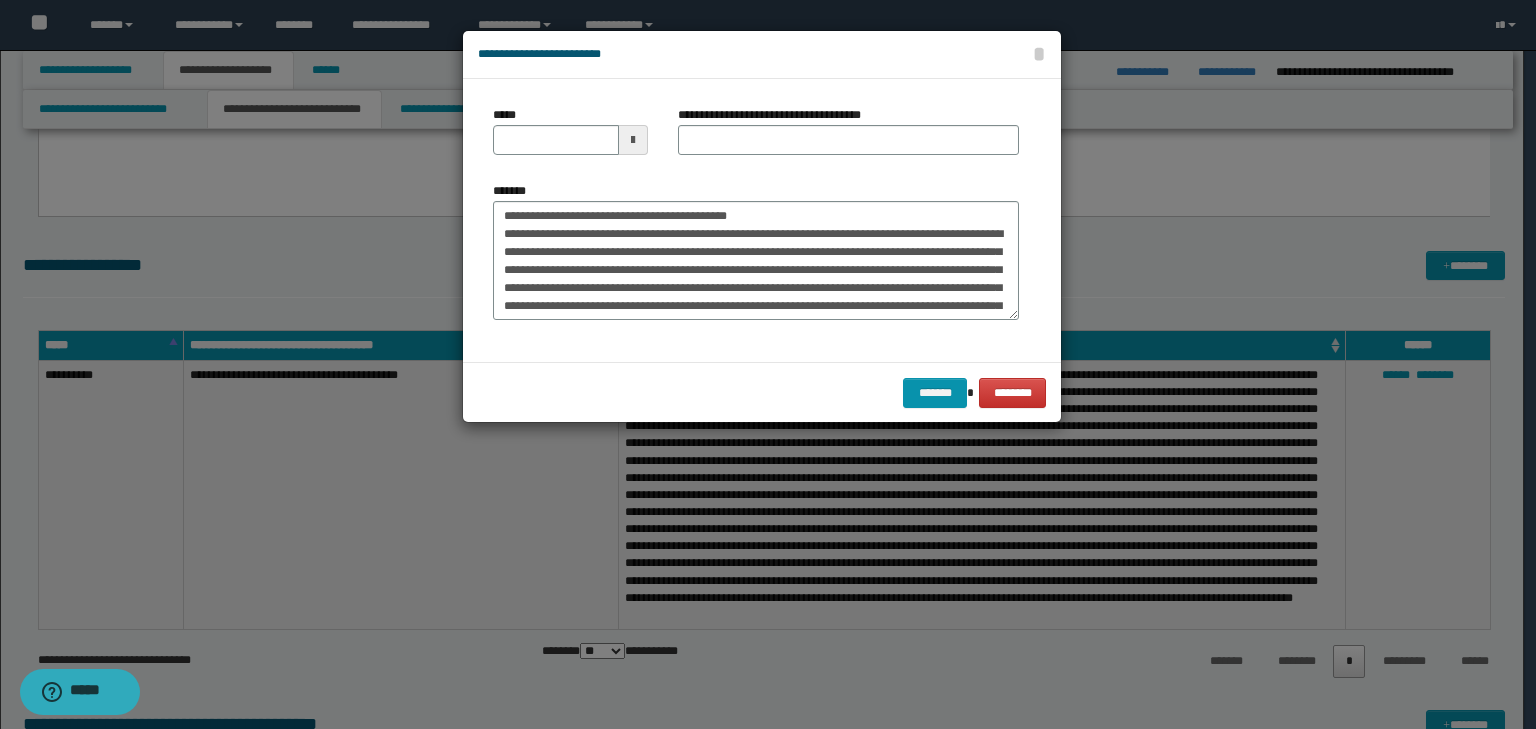 click on "*****" at bounding box center [570, 138] 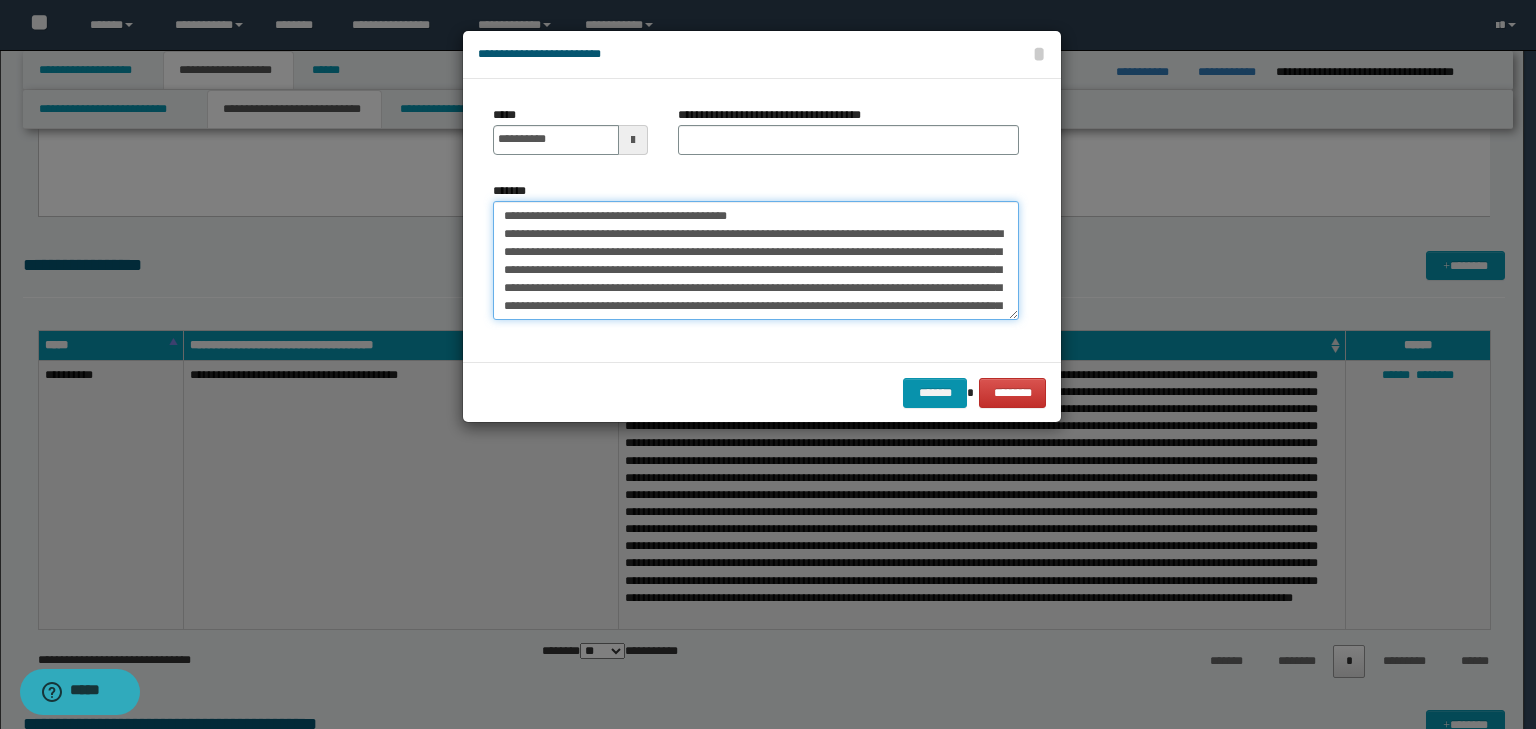 drag, startPoint x: 812, startPoint y: 213, endPoint x: 239, endPoint y: 212, distance: 573.00085 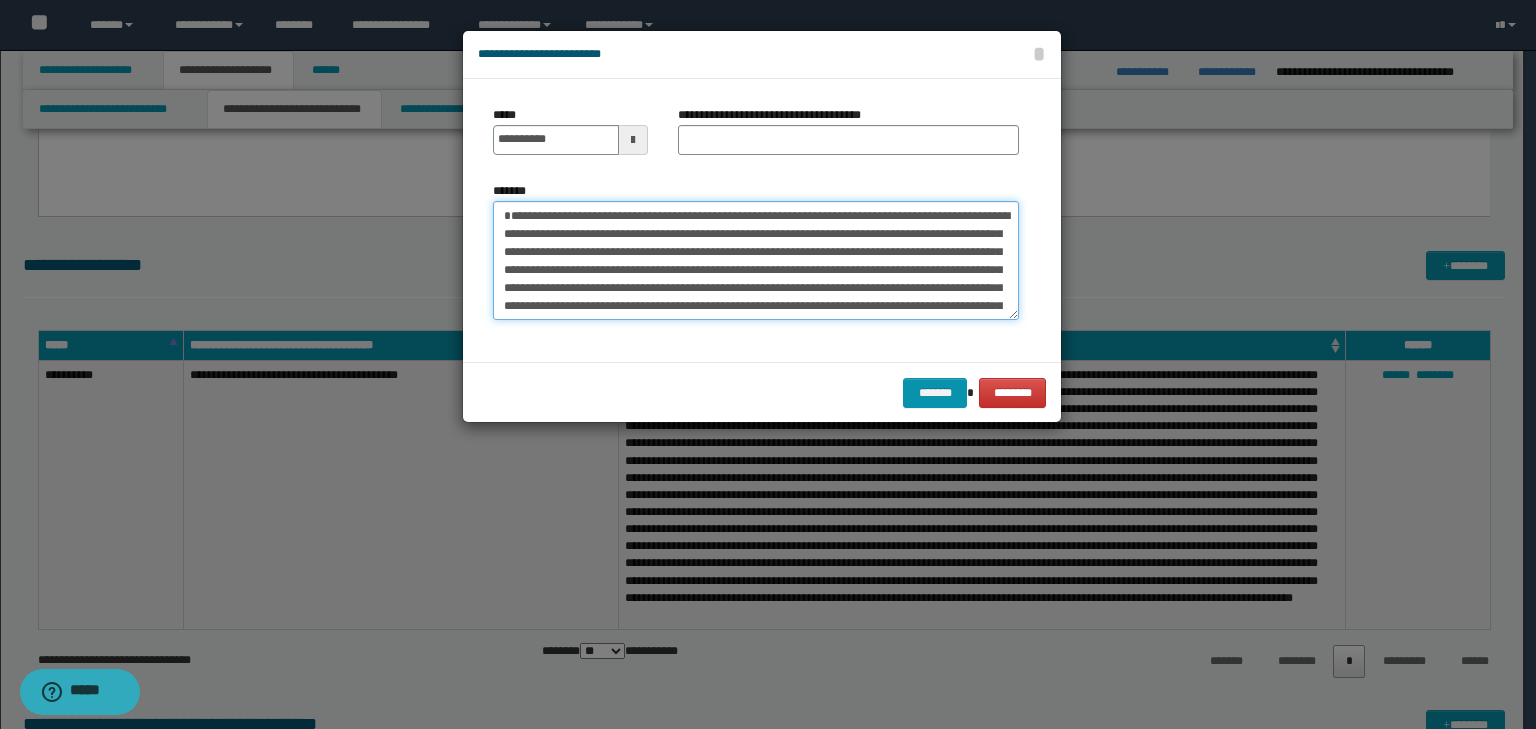 type on "**********" 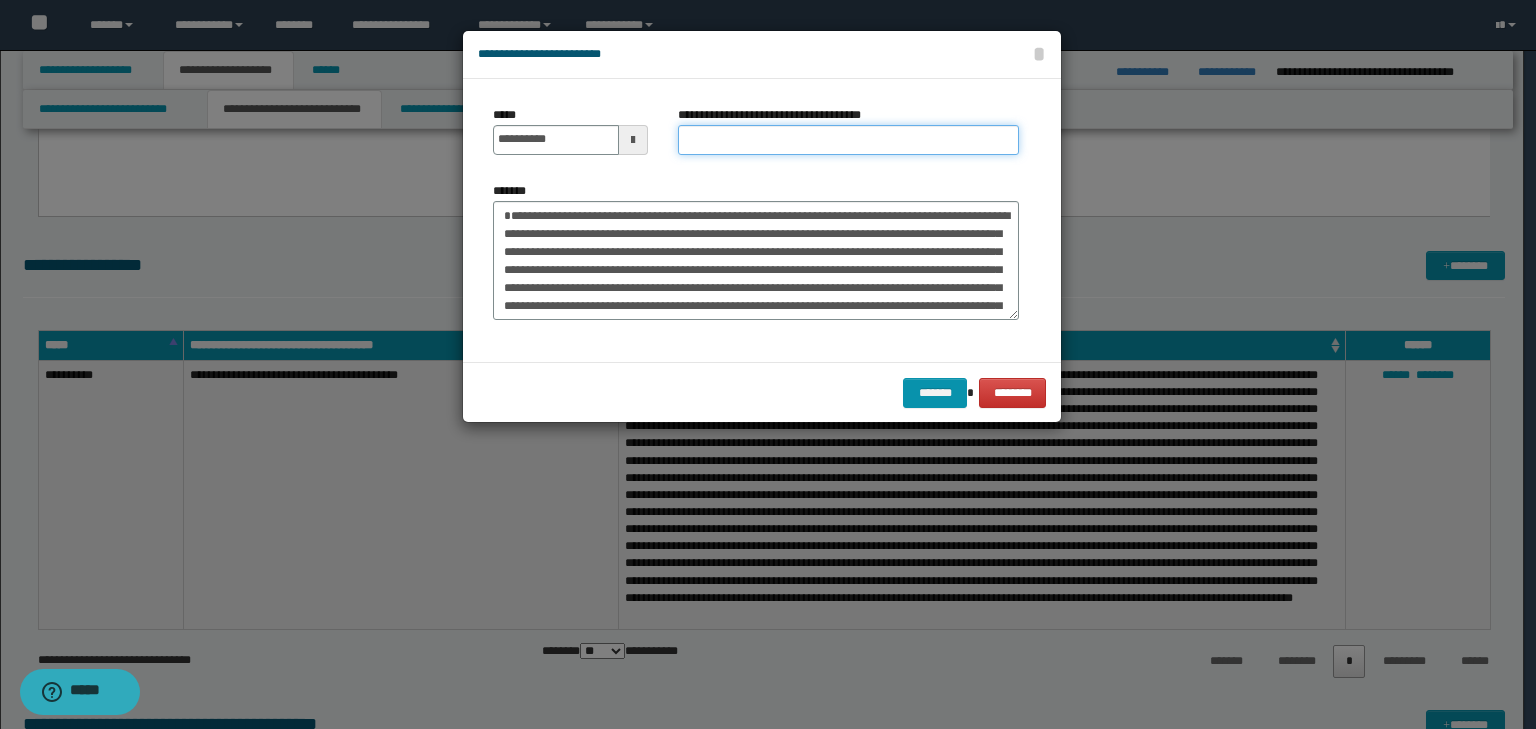 click on "**********" at bounding box center (848, 140) 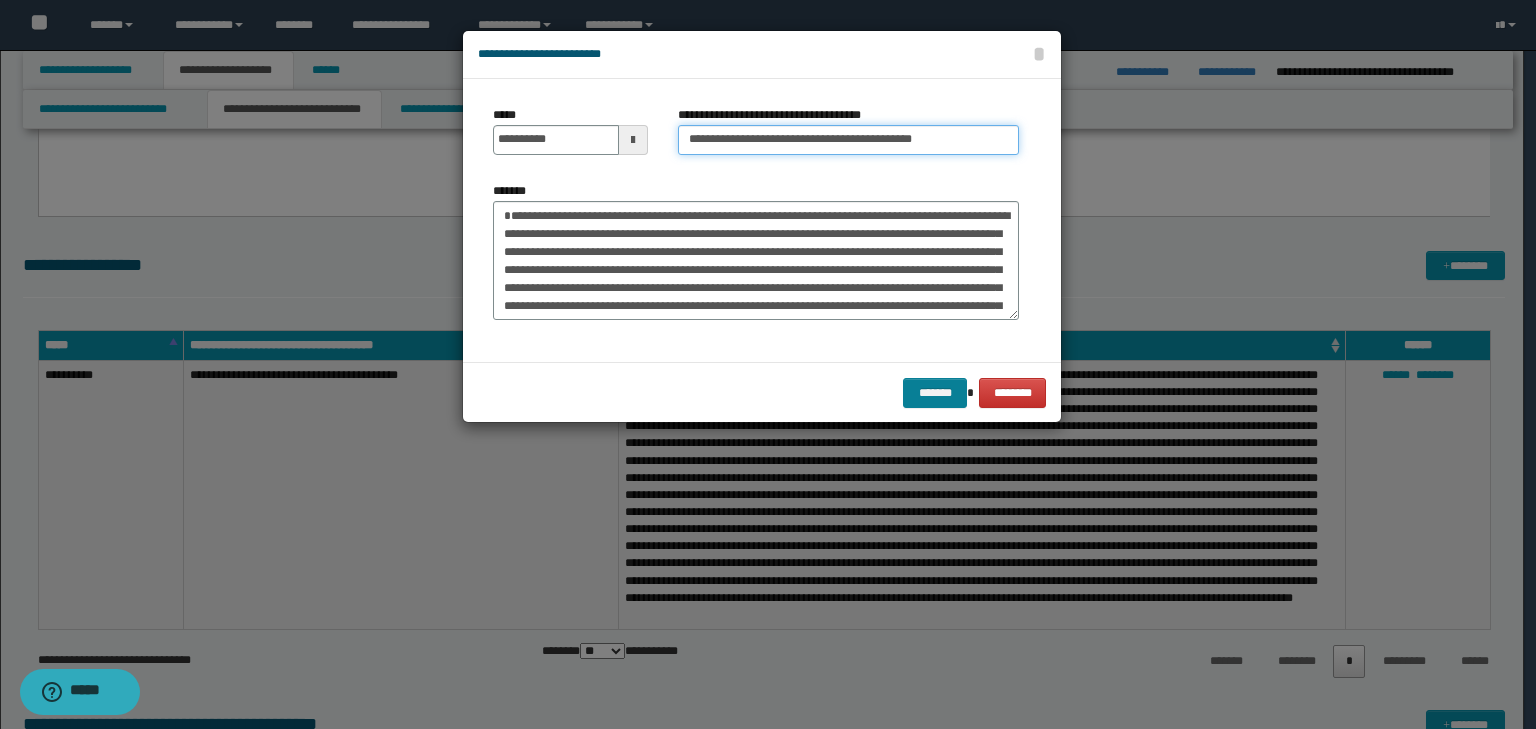 type on "**********" 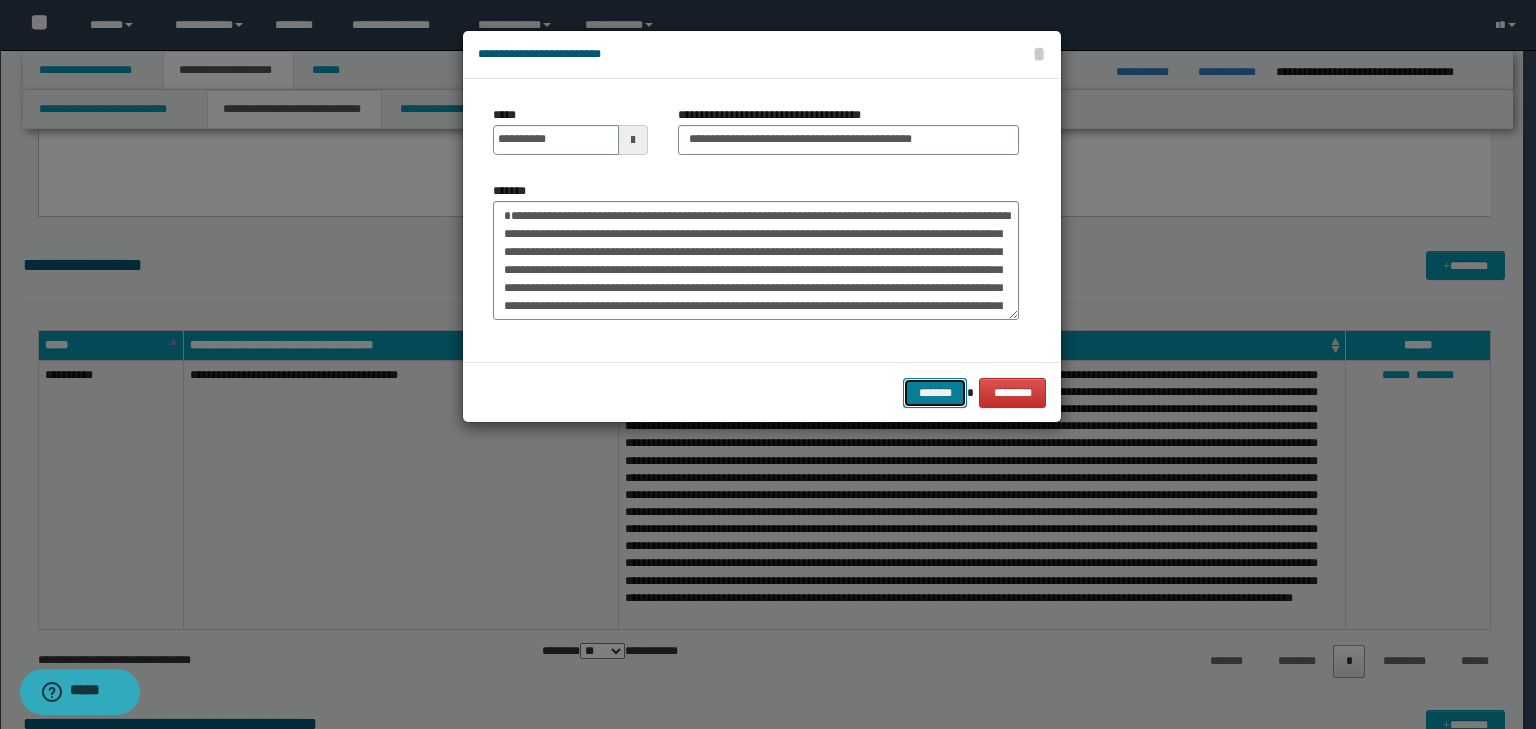 click on "*******" at bounding box center [935, 393] 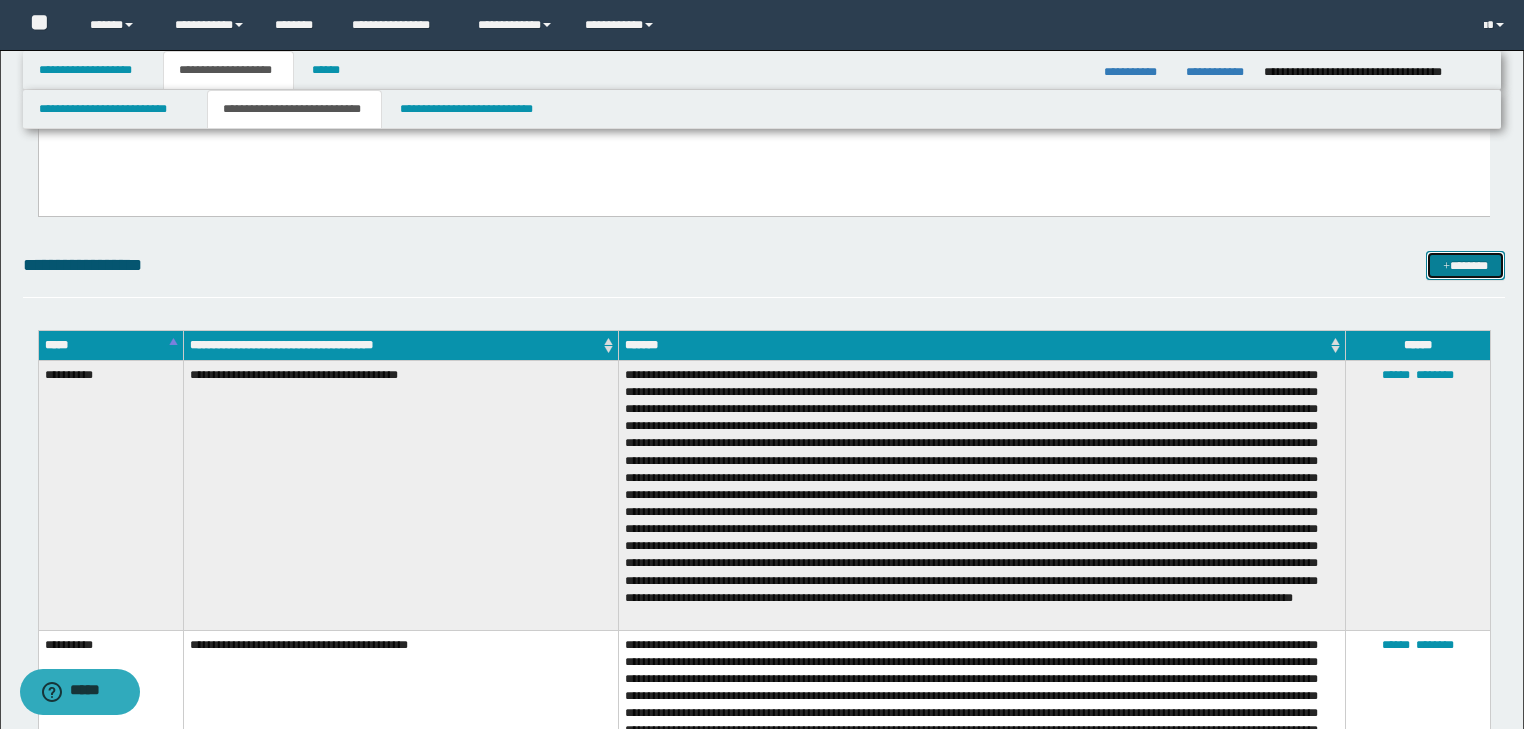 click on "*******" at bounding box center (1465, 266) 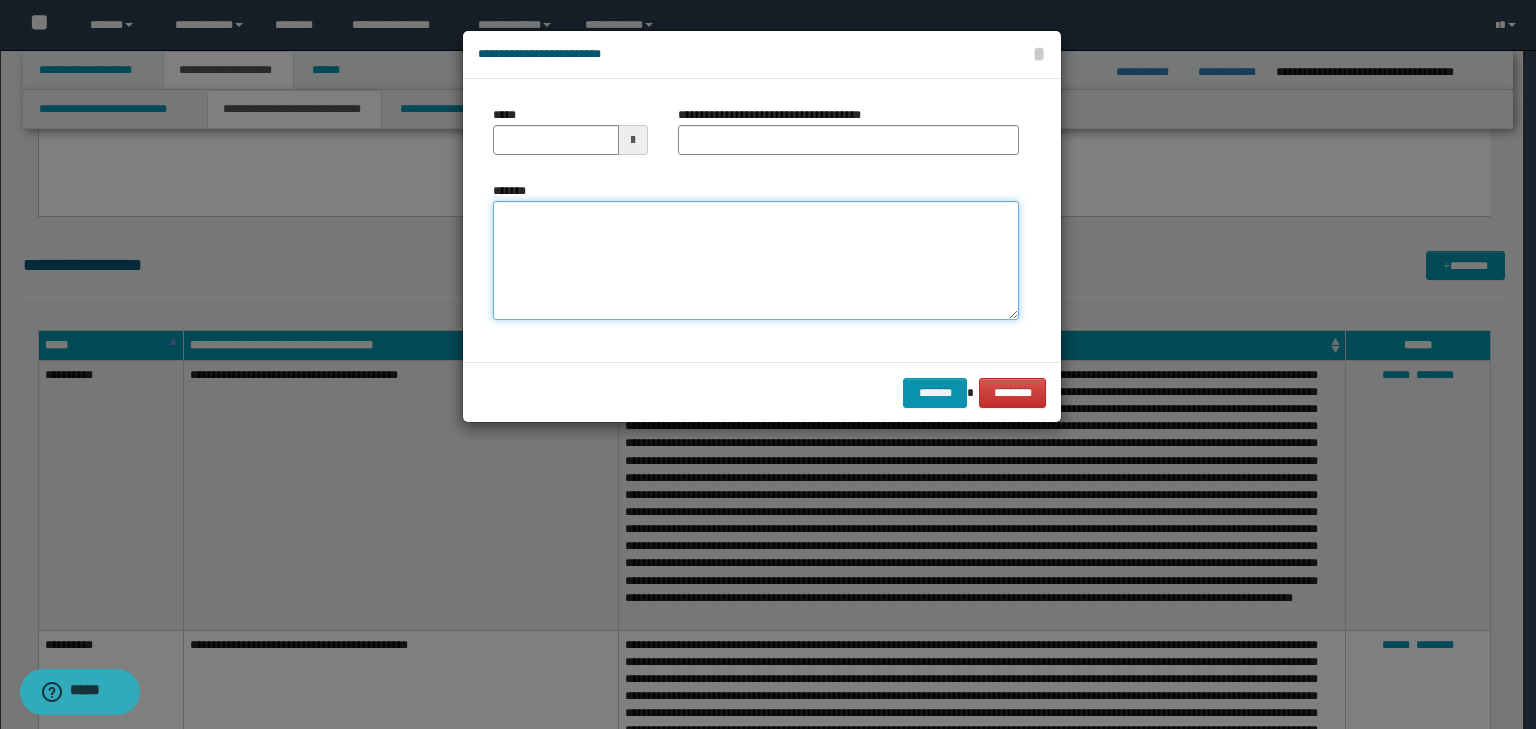 click on "*******" at bounding box center [756, 261] 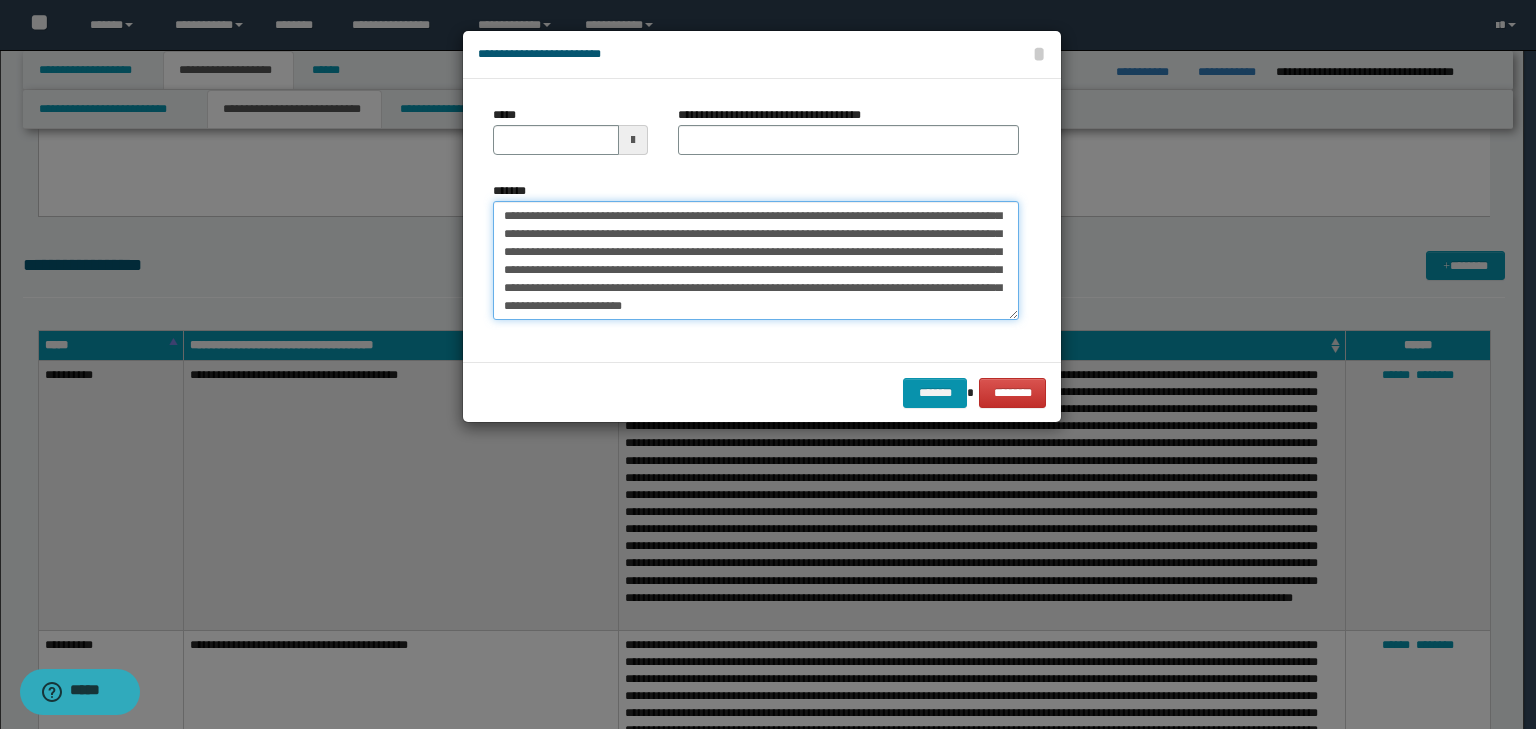 scroll, scrollTop: 0, scrollLeft: 0, axis: both 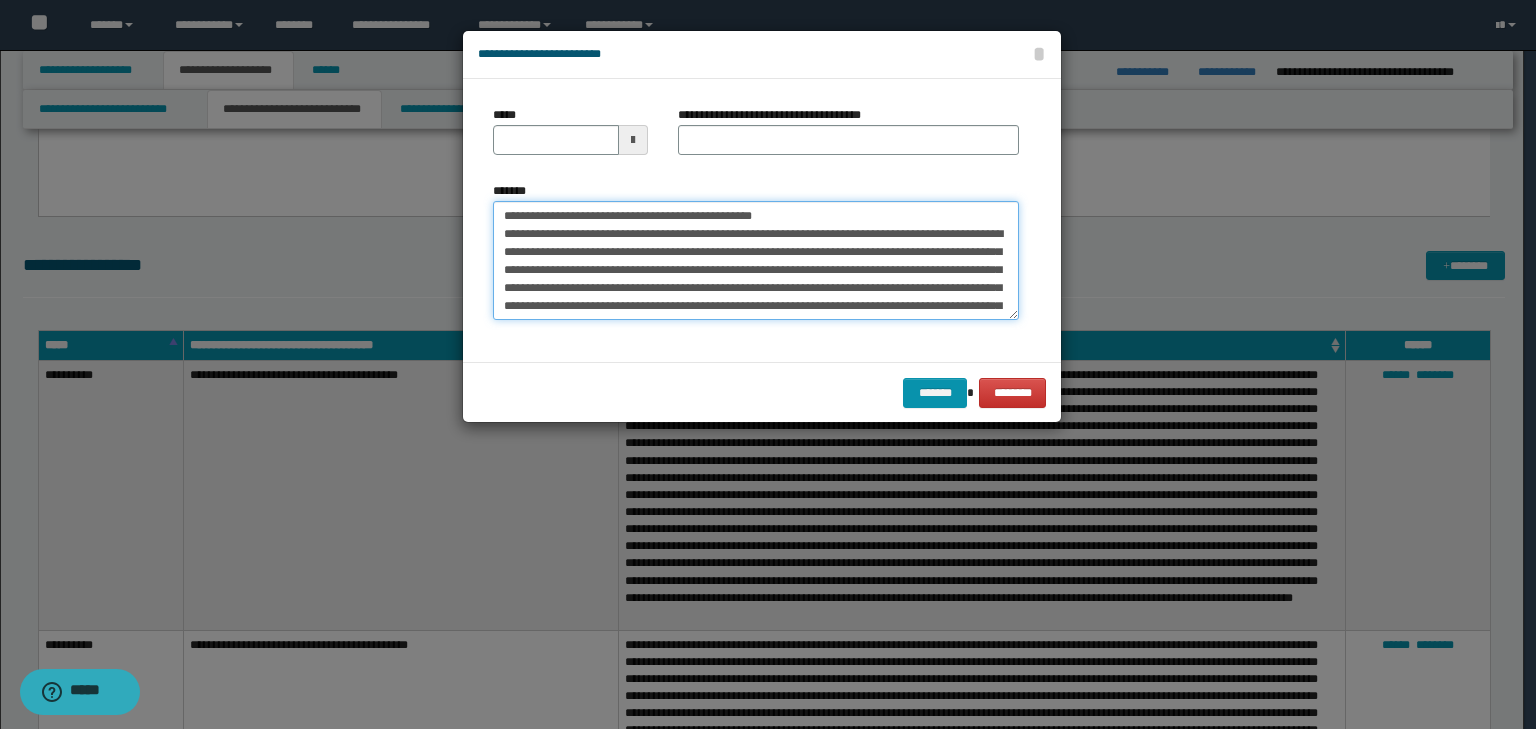 drag, startPoint x: 561, startPoint y: 212, endPoint x: 430, endPoint y: 212, distance: 131 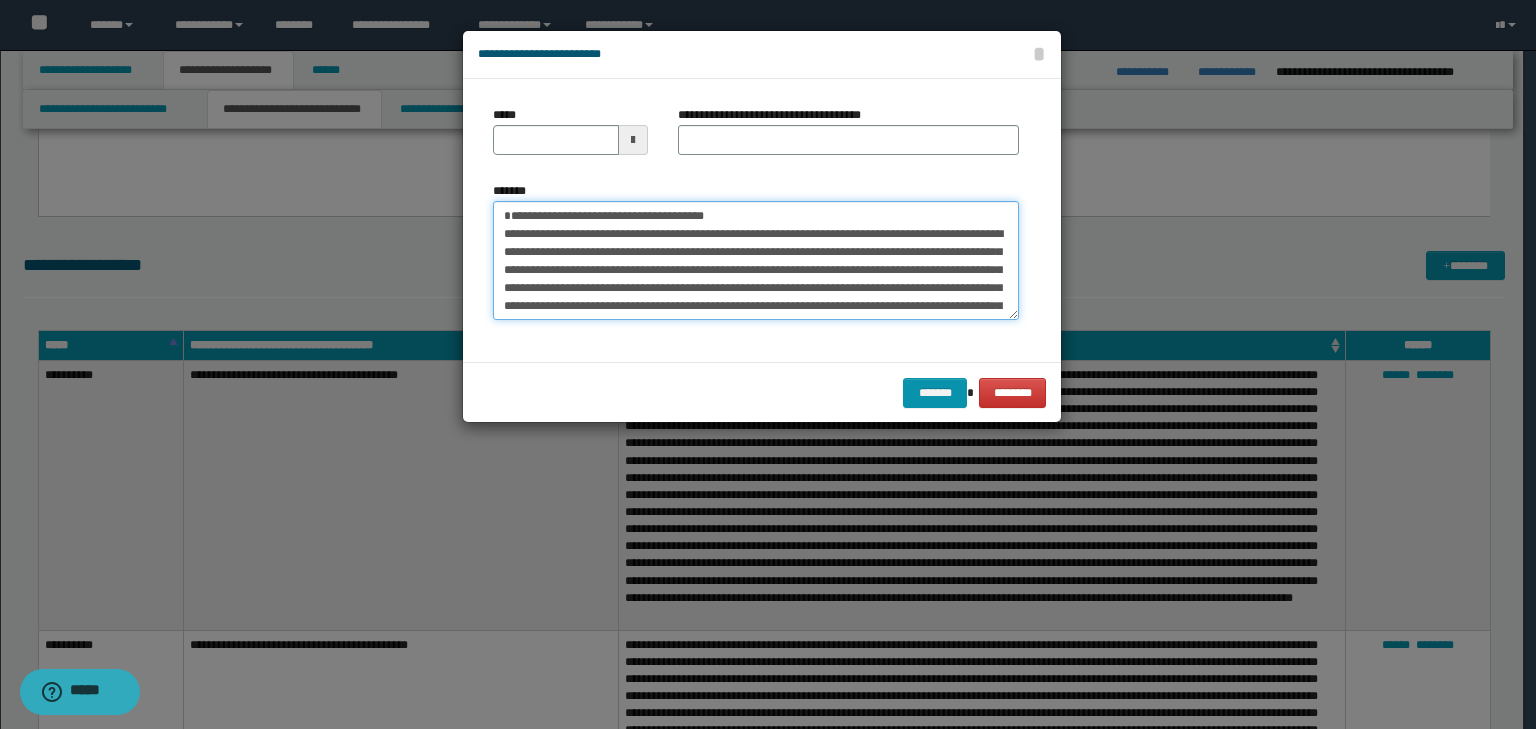type 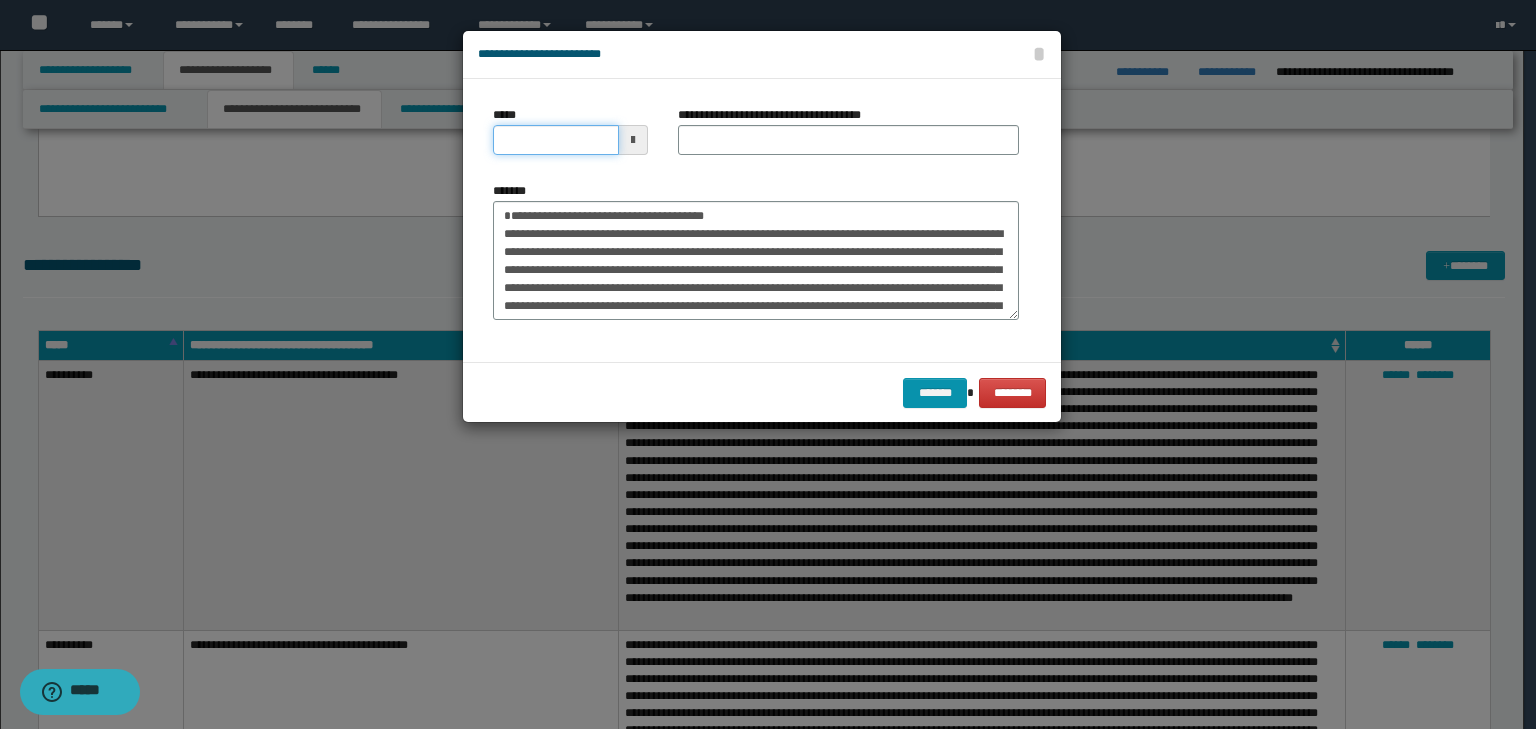 click on "*****" at bounding box center (556, 140) 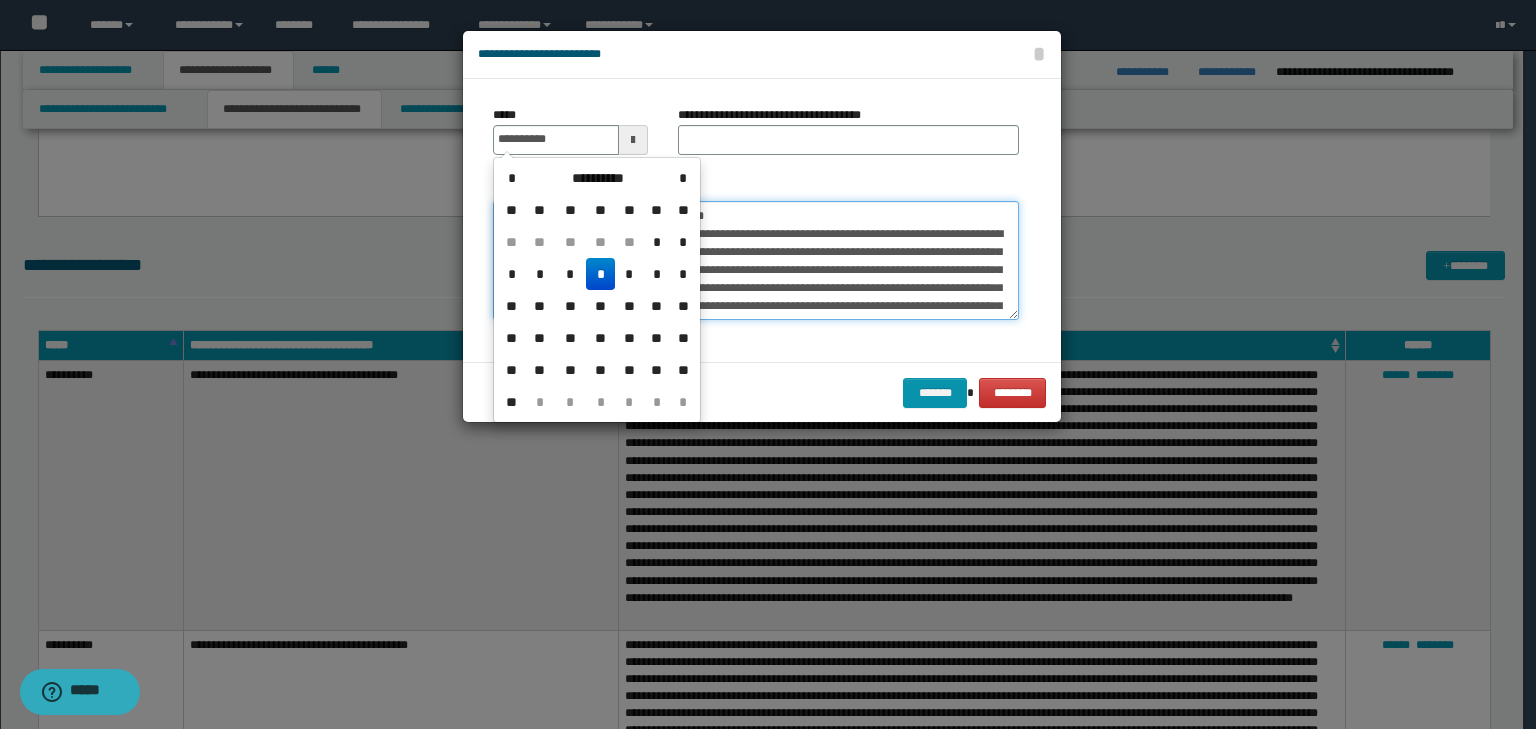 type on "**********" 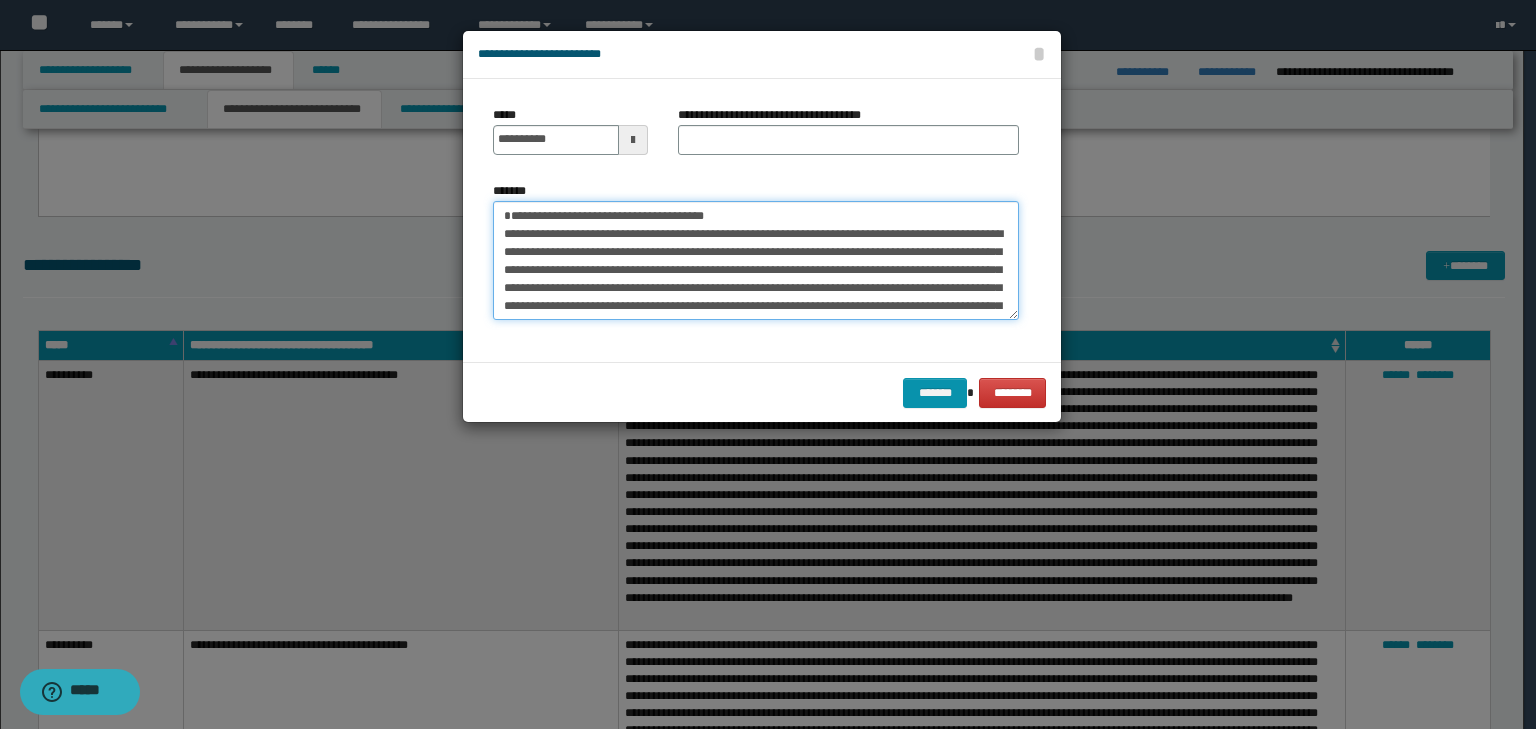 drag, startPoint x: 641, startPoint y: 208, endPoint x: 376, endPoint y: 201, distance: 265.09244 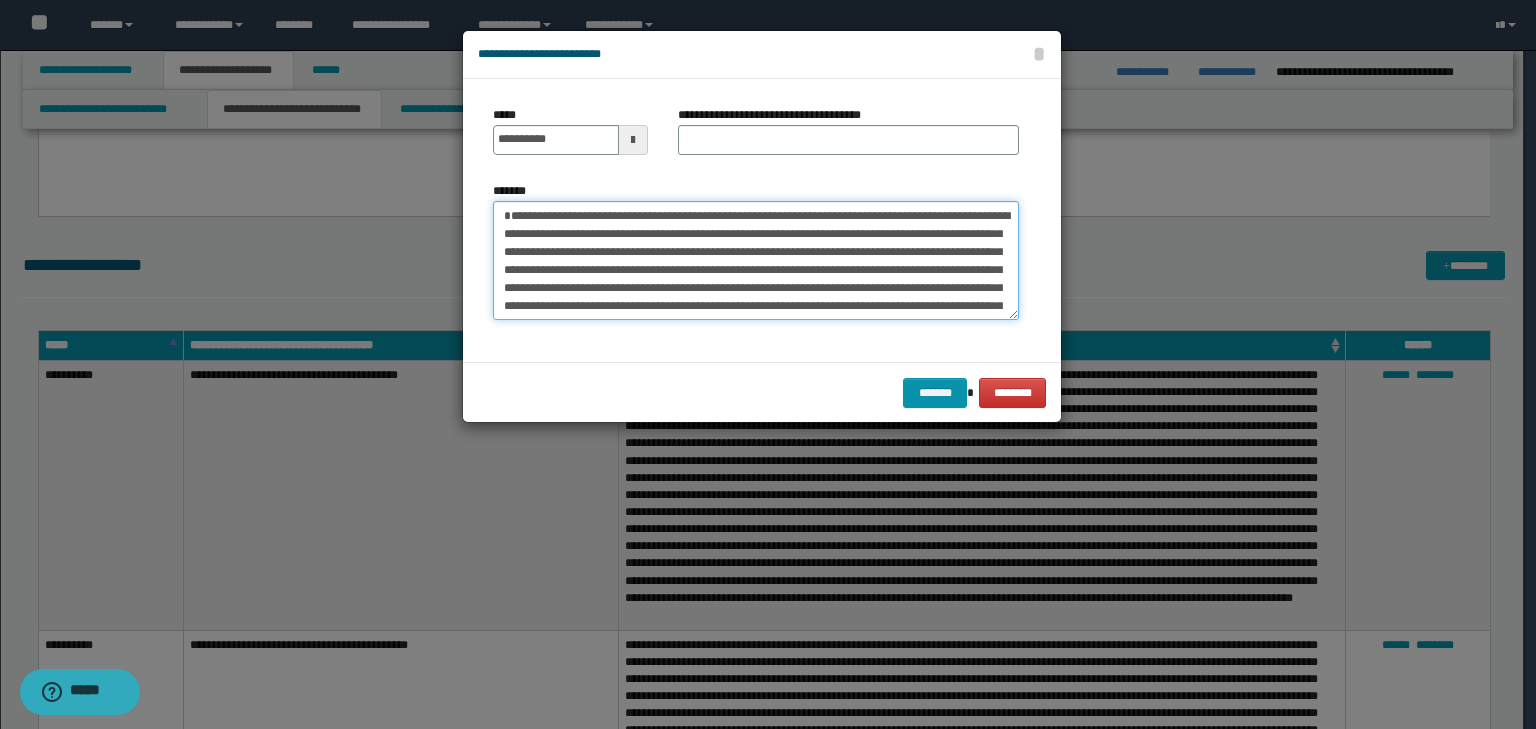 type on "**********" 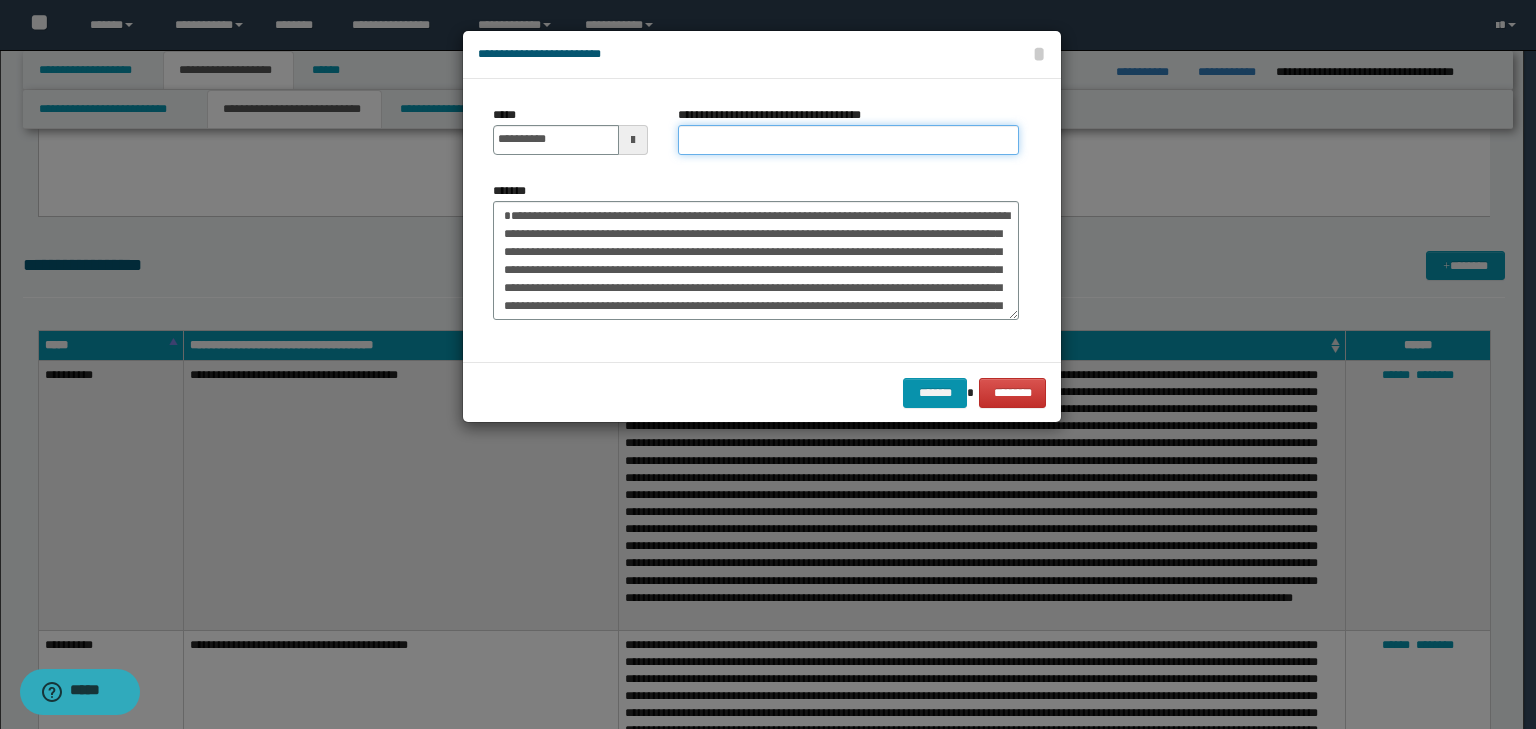 click on "**********" at bounding box center (848, 140) 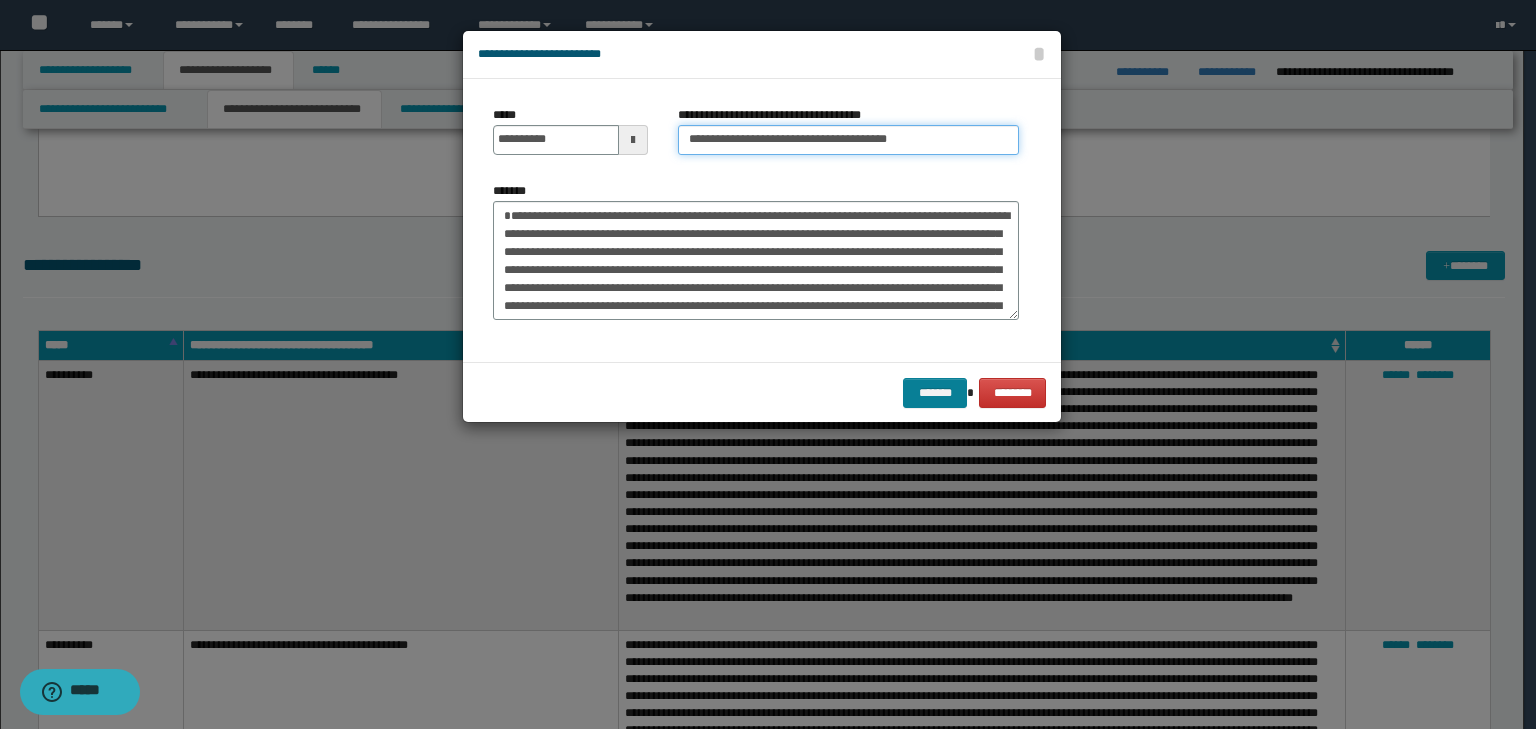 type on "**********" 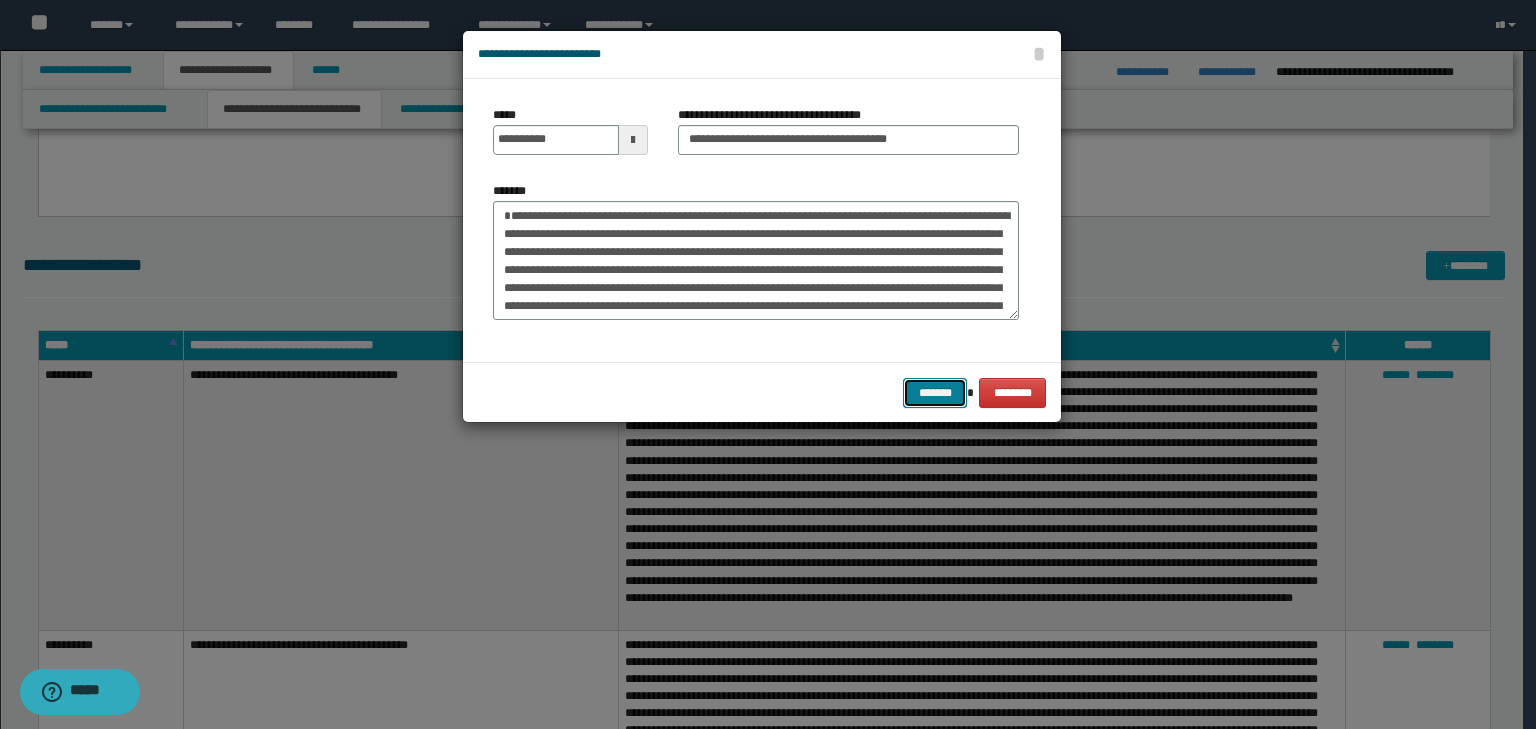 click on "*******" at bounding box center [935, 393] 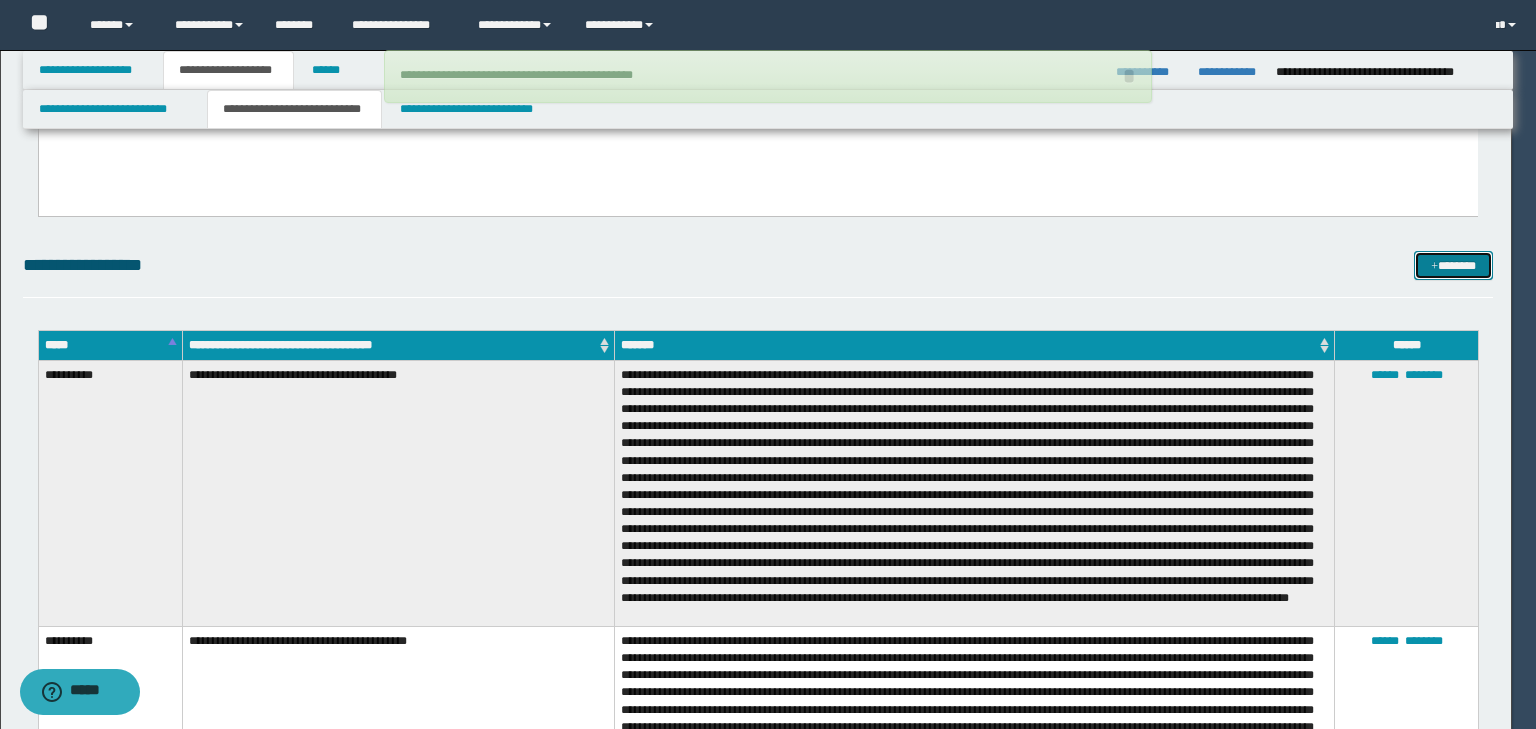 type 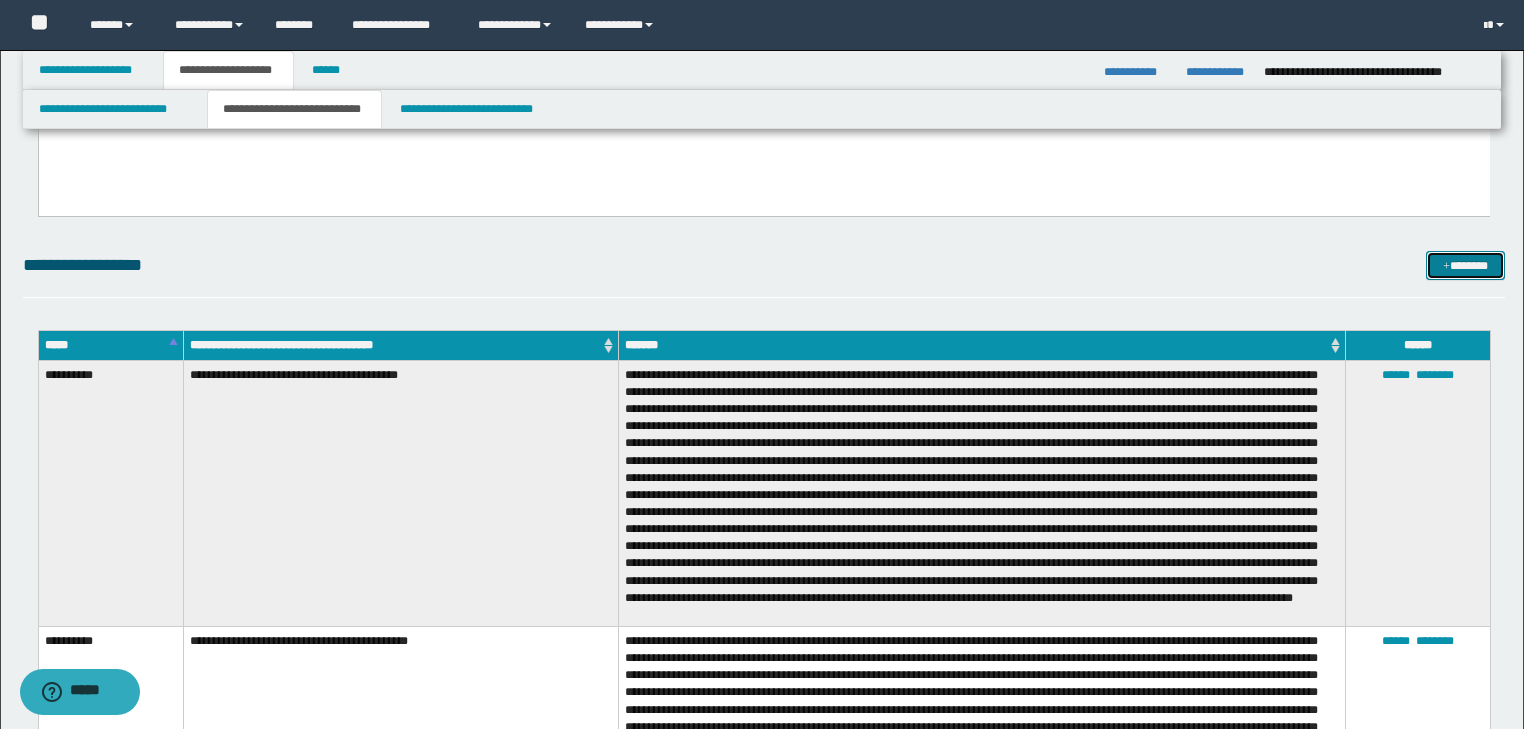 click on "*******" at bounding box center [1465, 266] 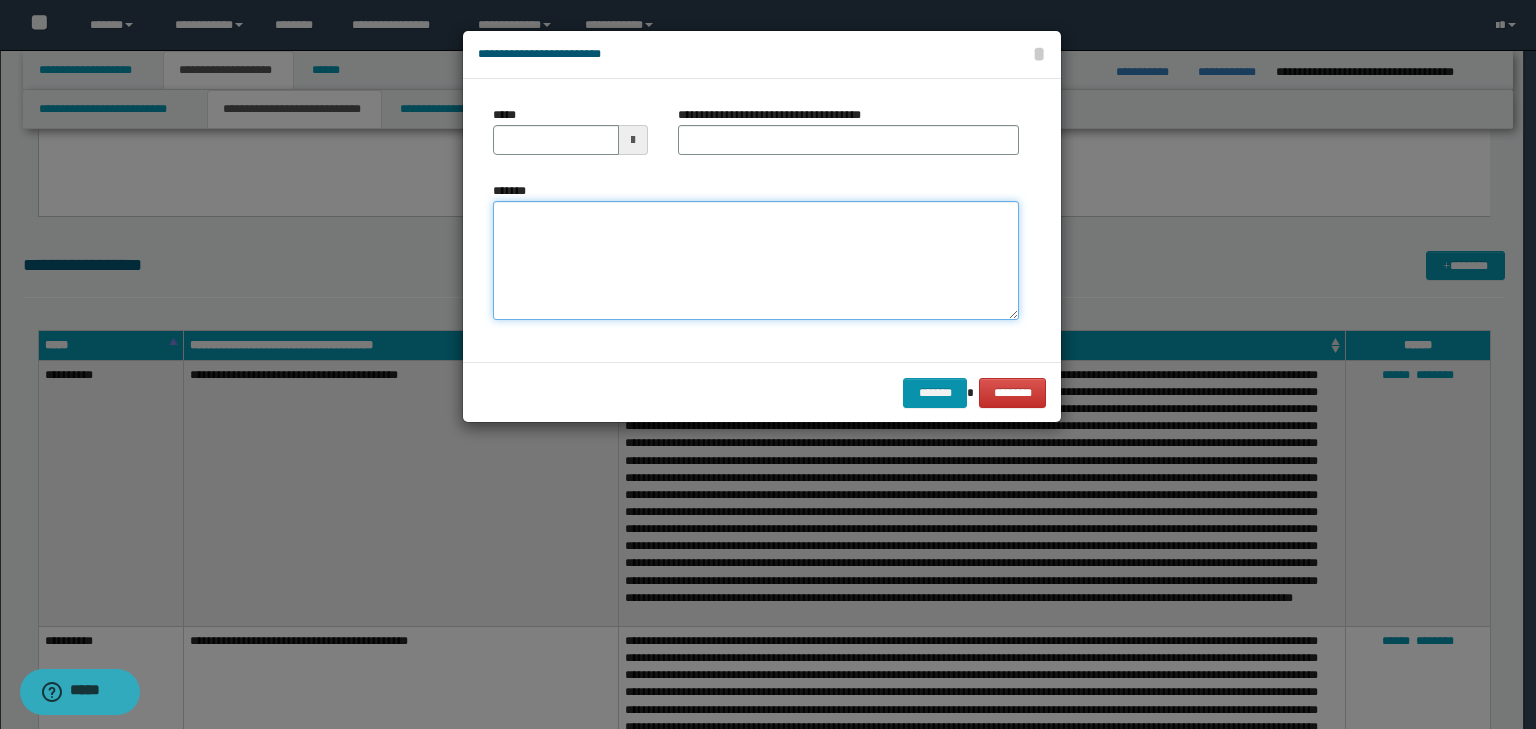 click on "*******" at bounding box center (756, 261) 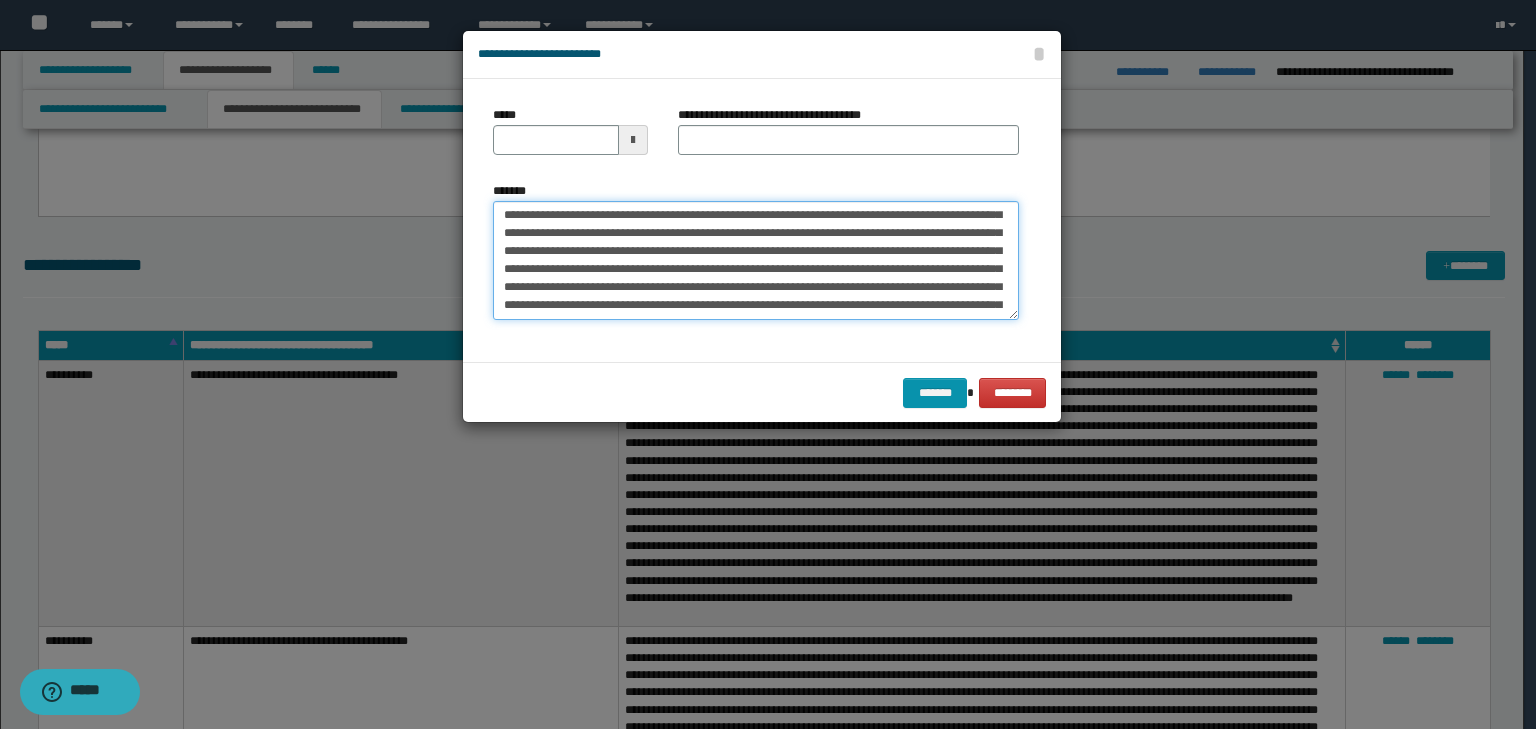 scroll, scrollTop: 0, scrollLeft: 0, axis: both 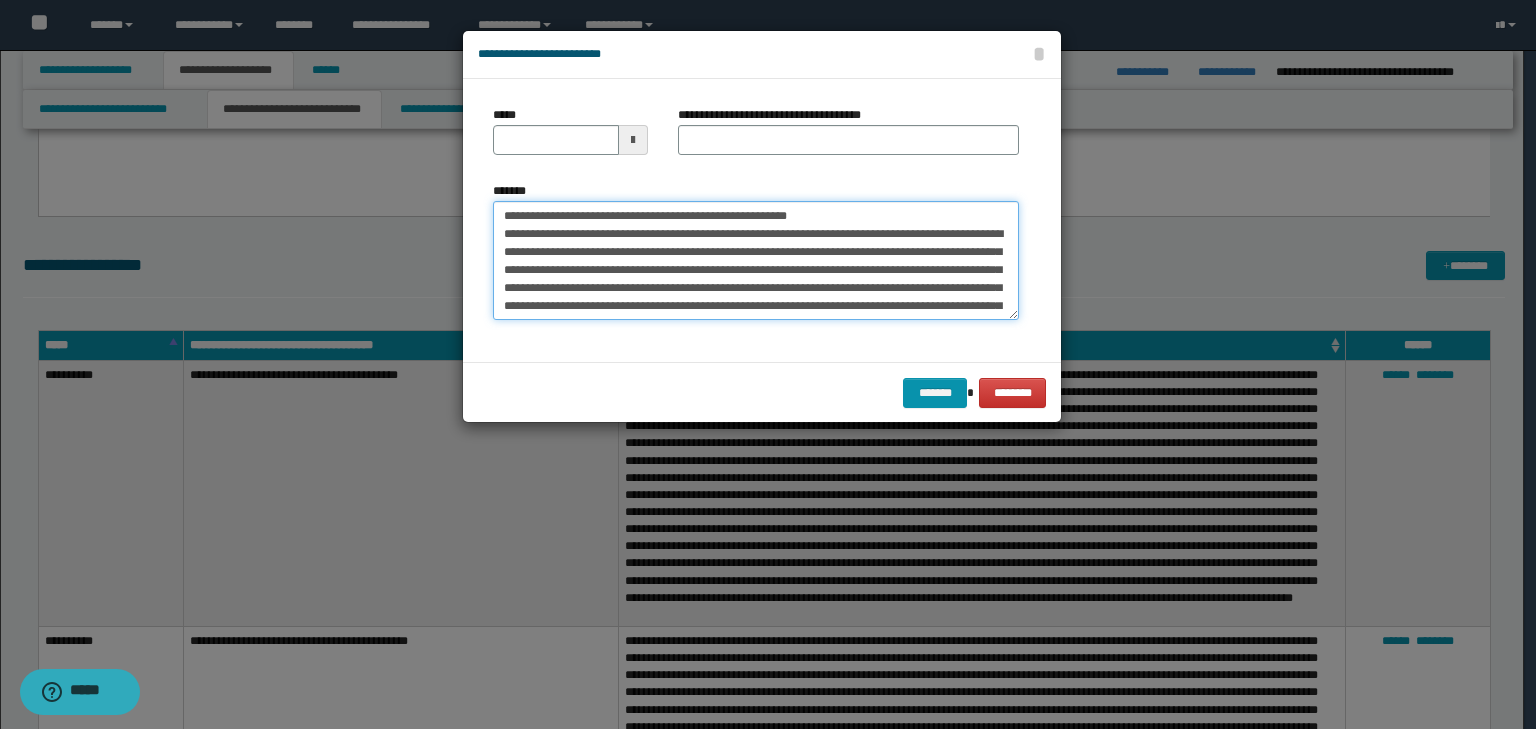 drag, startPoint x: 550, startPoint y: 214, endPoint x: 471, endPoint y: 205, distance: 79.51101 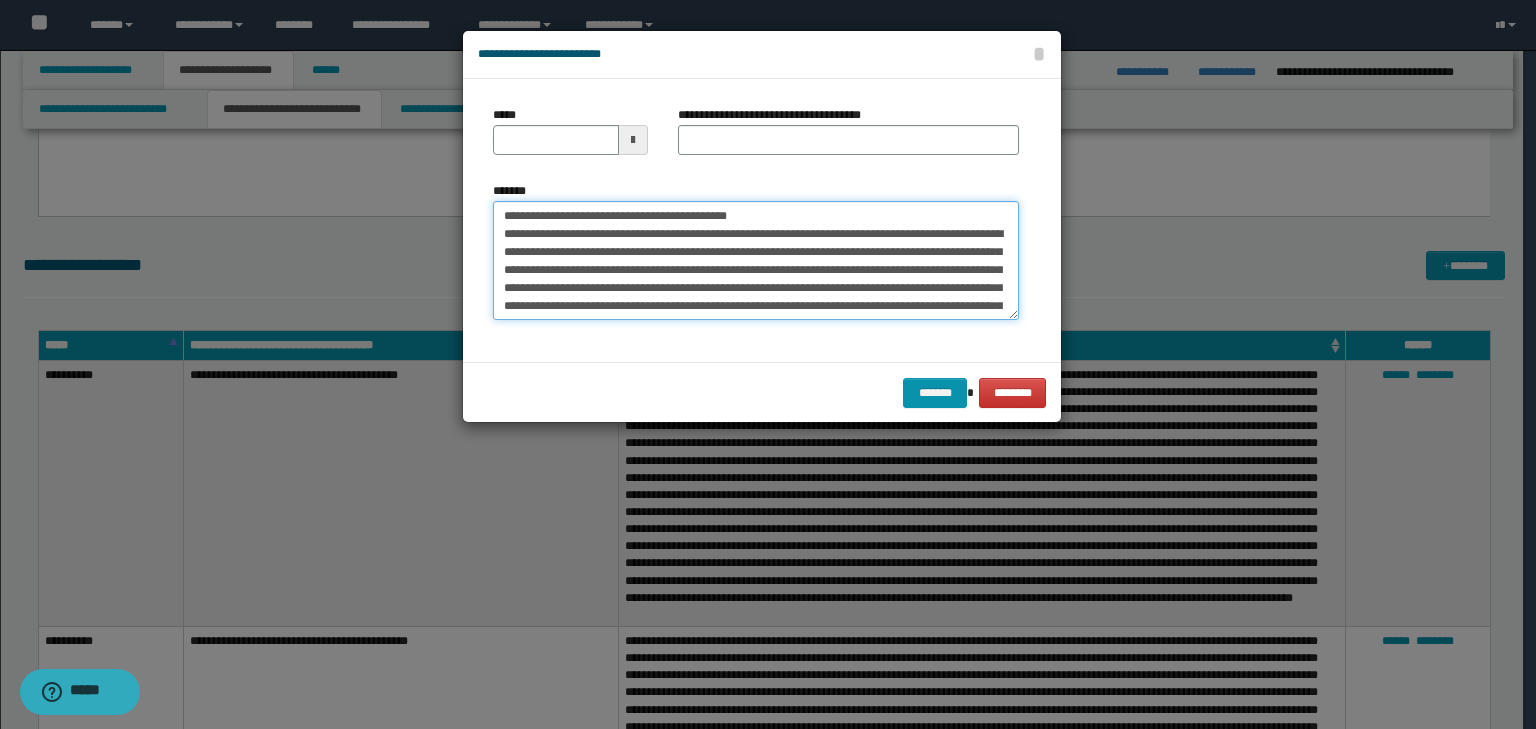 type 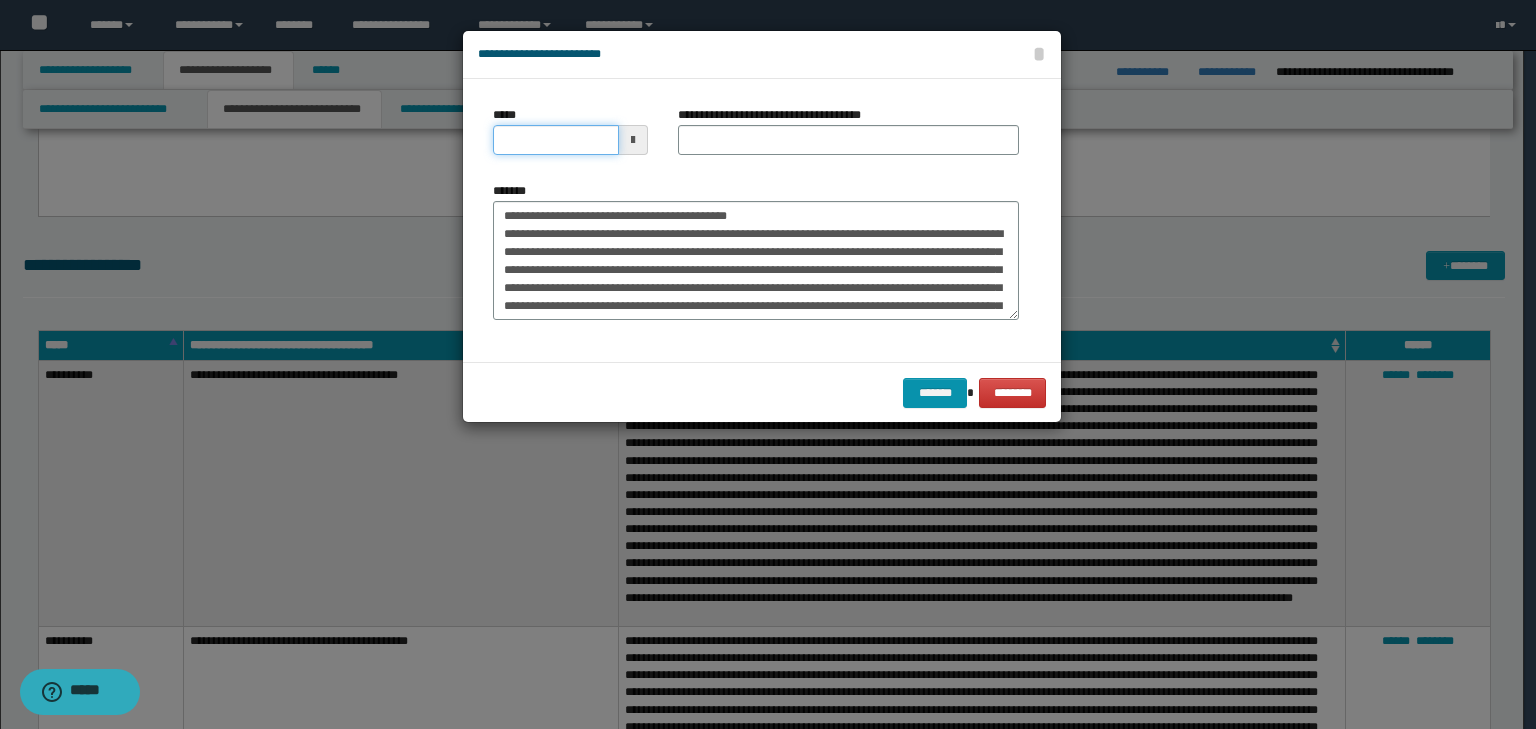click on "*****" at bounding box center (556, 140) 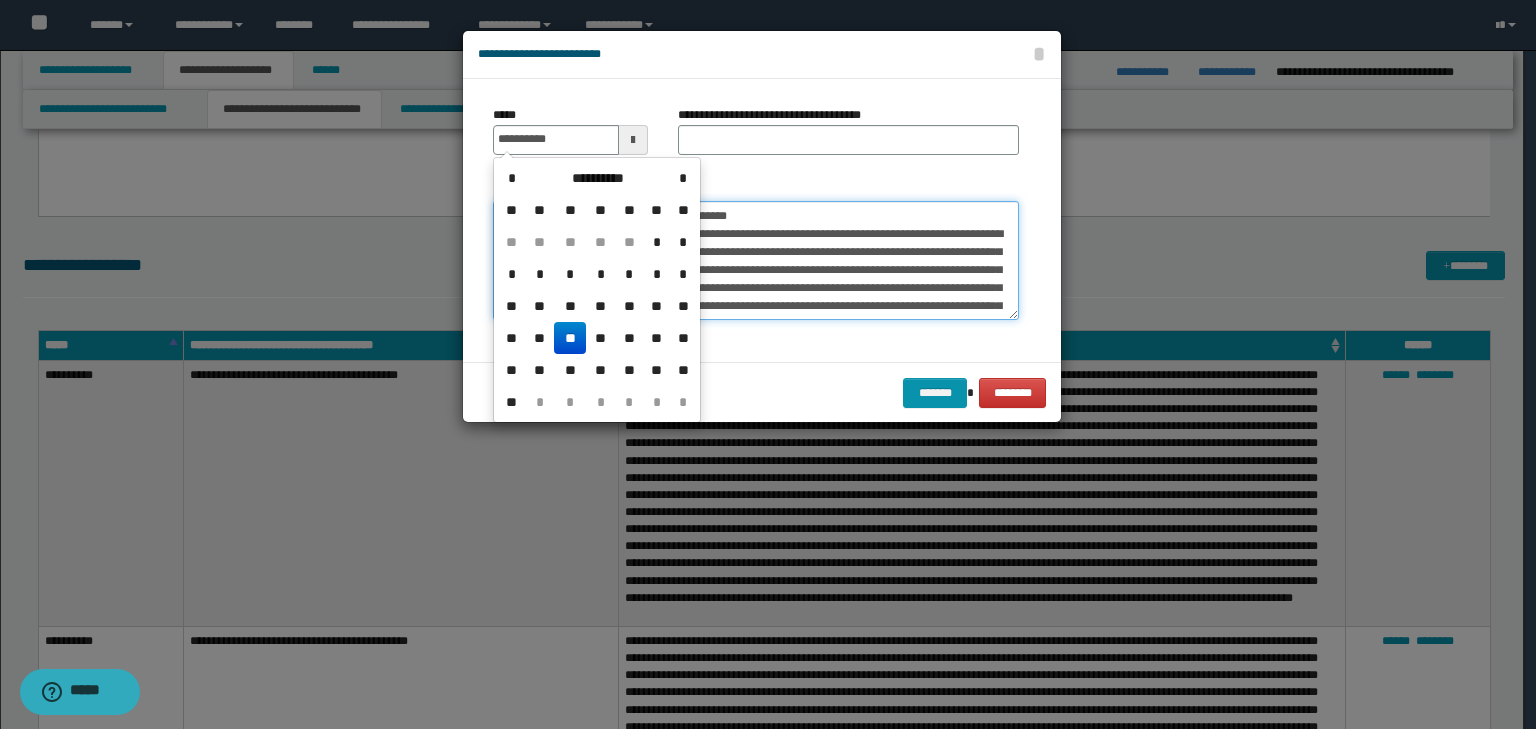 type on "**********" 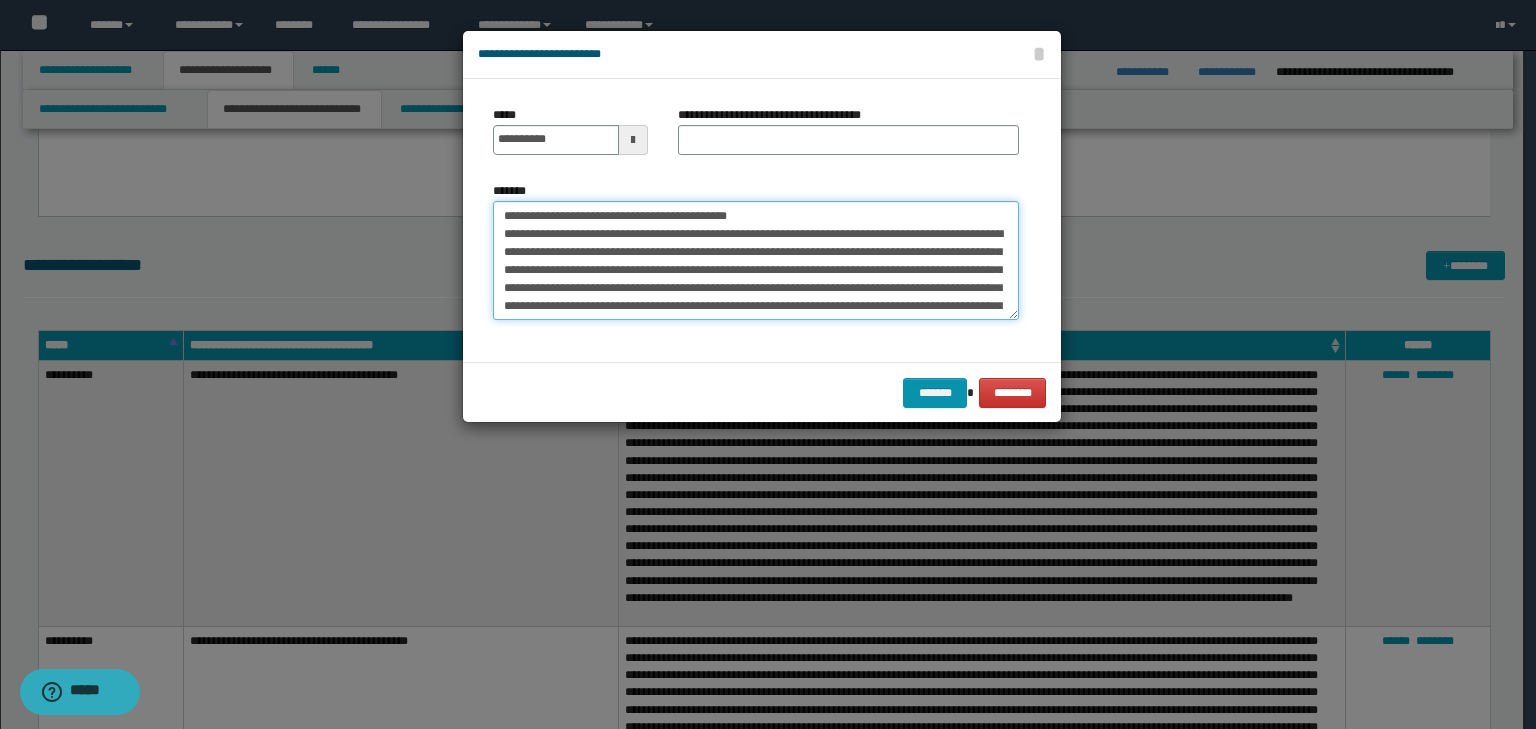 drag, startPoint x: 808, startPoint y: 220, endPoint x: 409, endPoint y: 211, distance: 399.1015 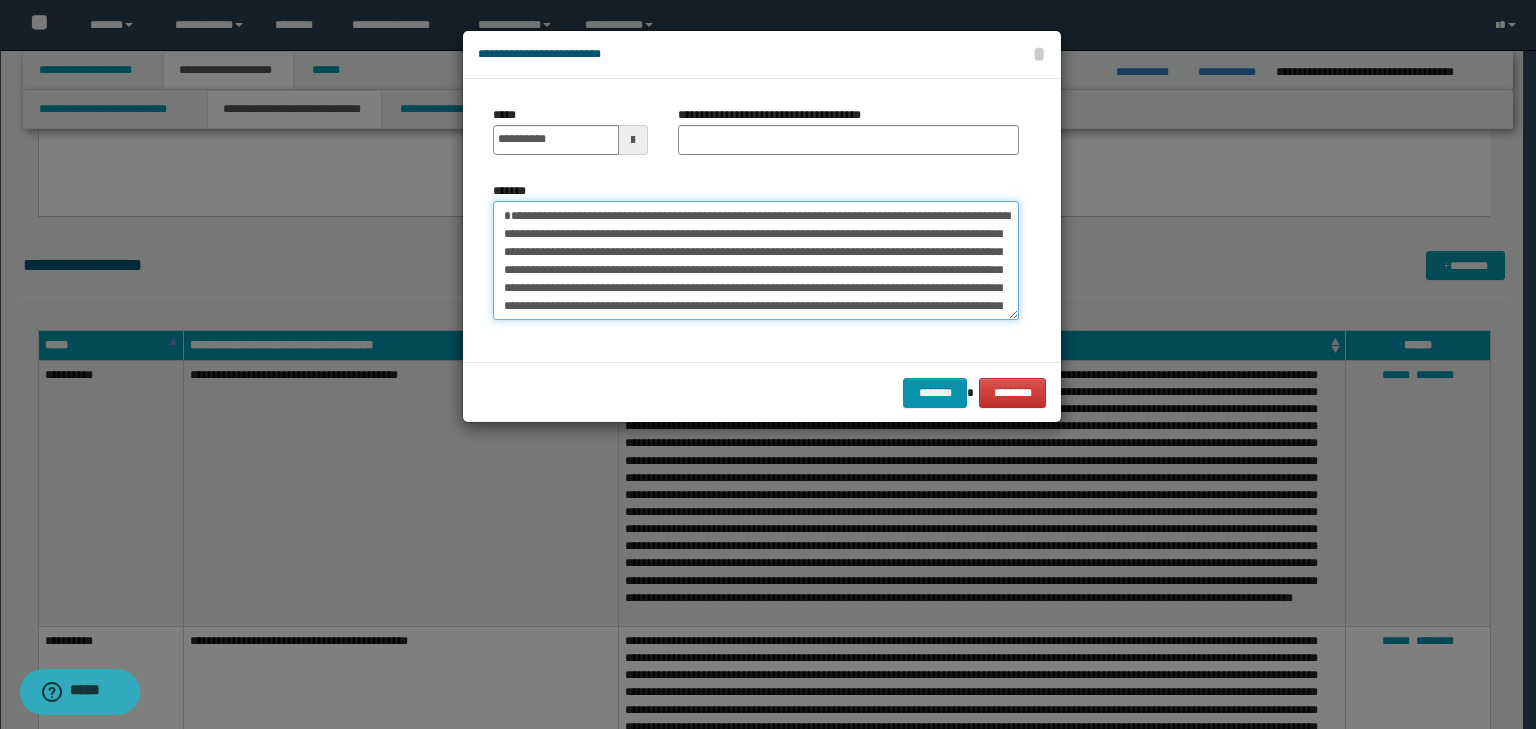 type on "**********" 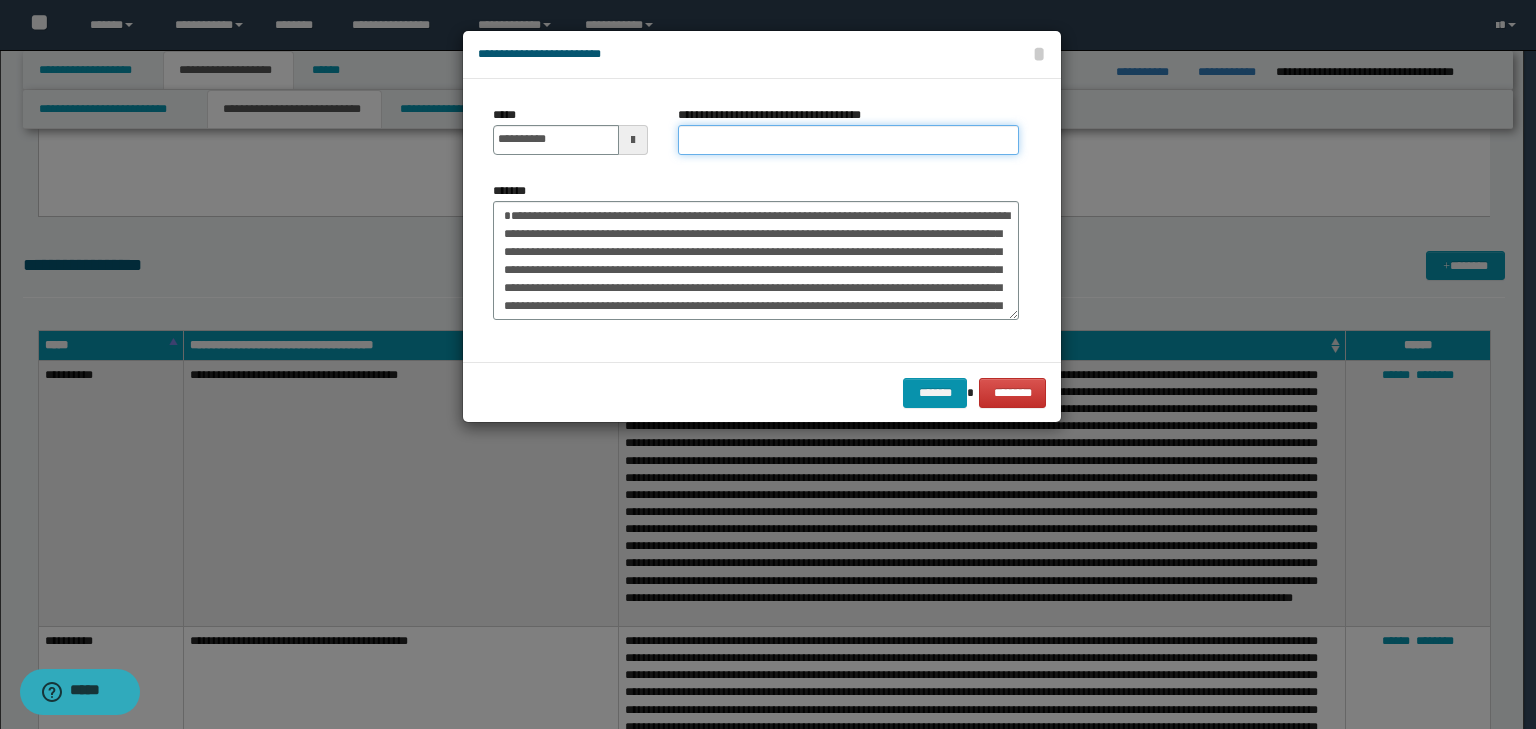 click on "**********" at bounding box center (848, 140) 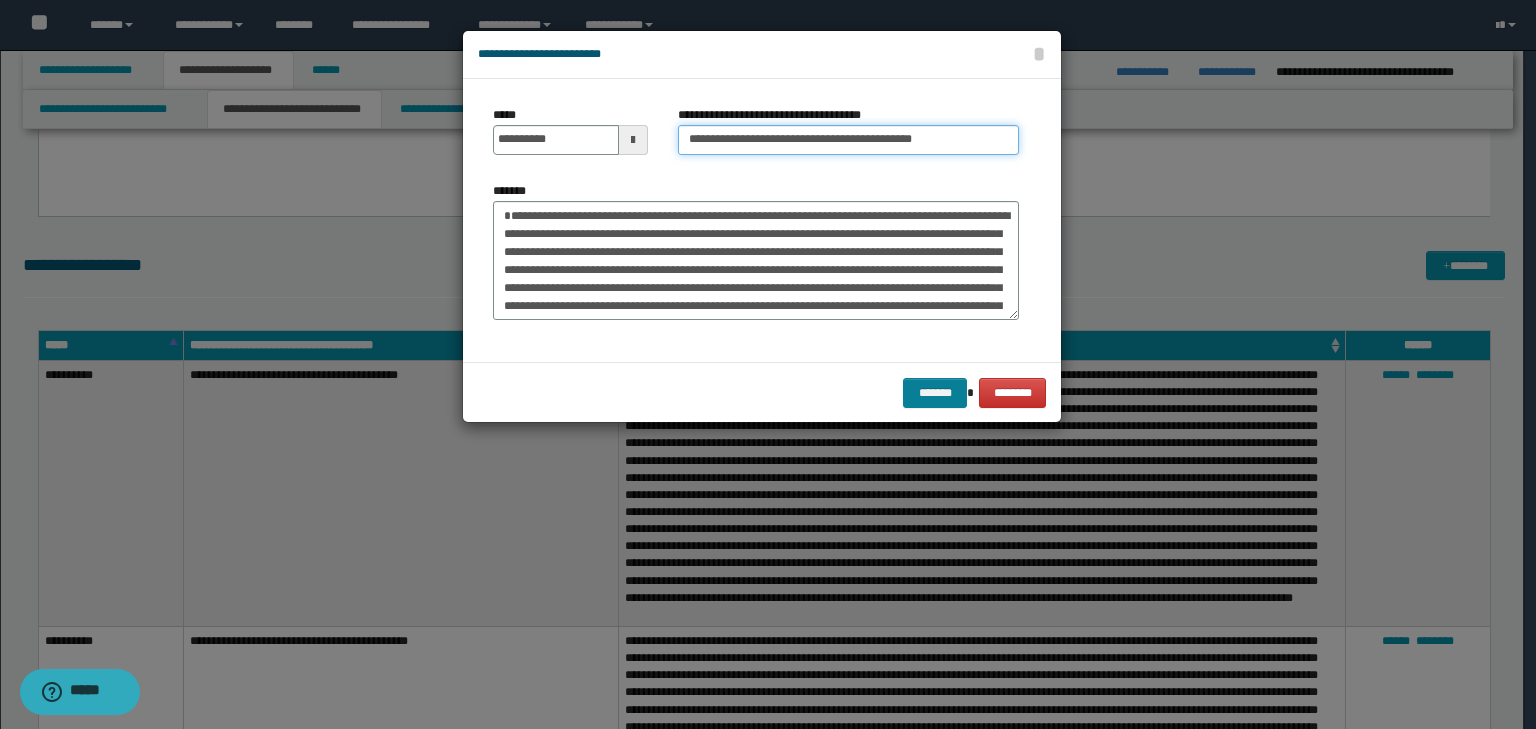 type on "**********" 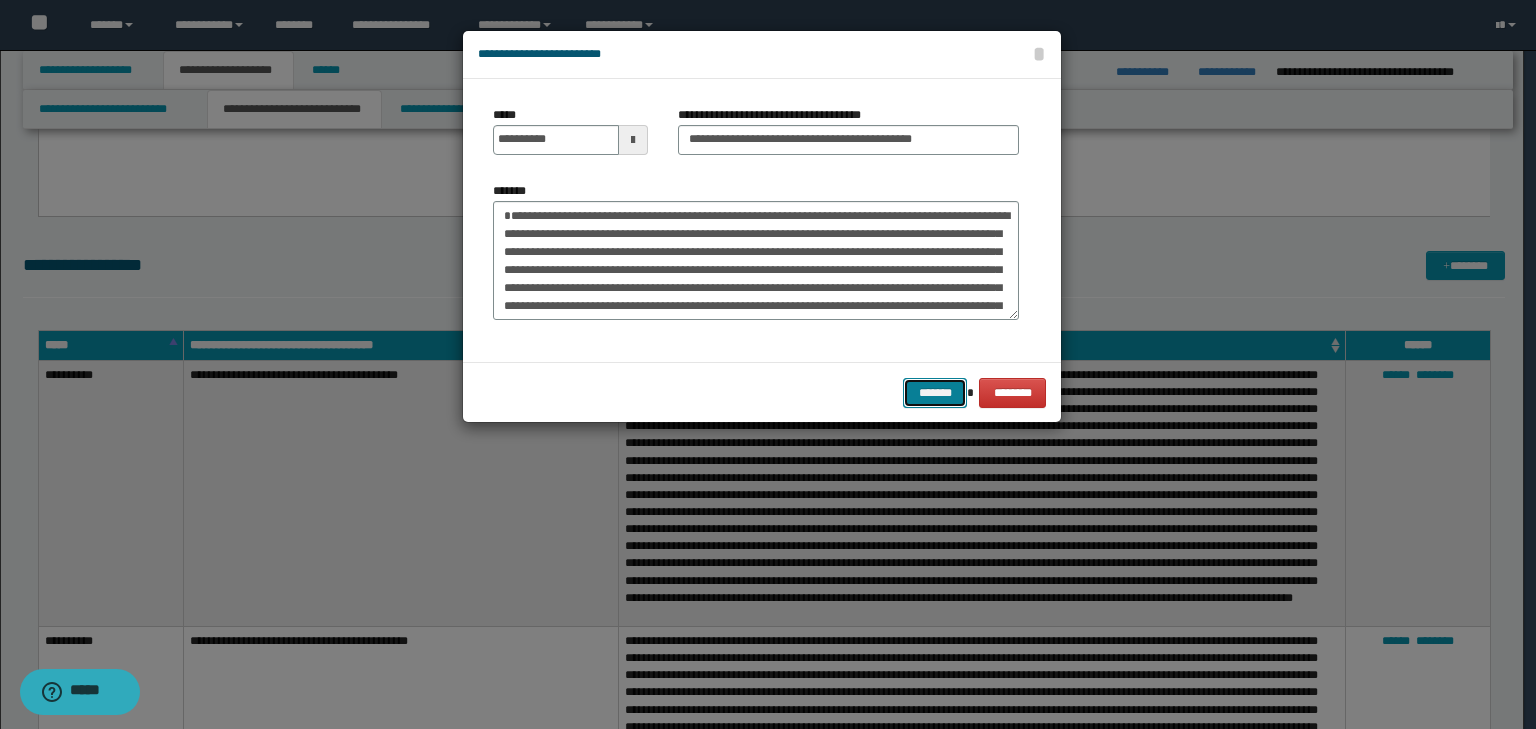 click on "*******" at bounding box center [935, 393] 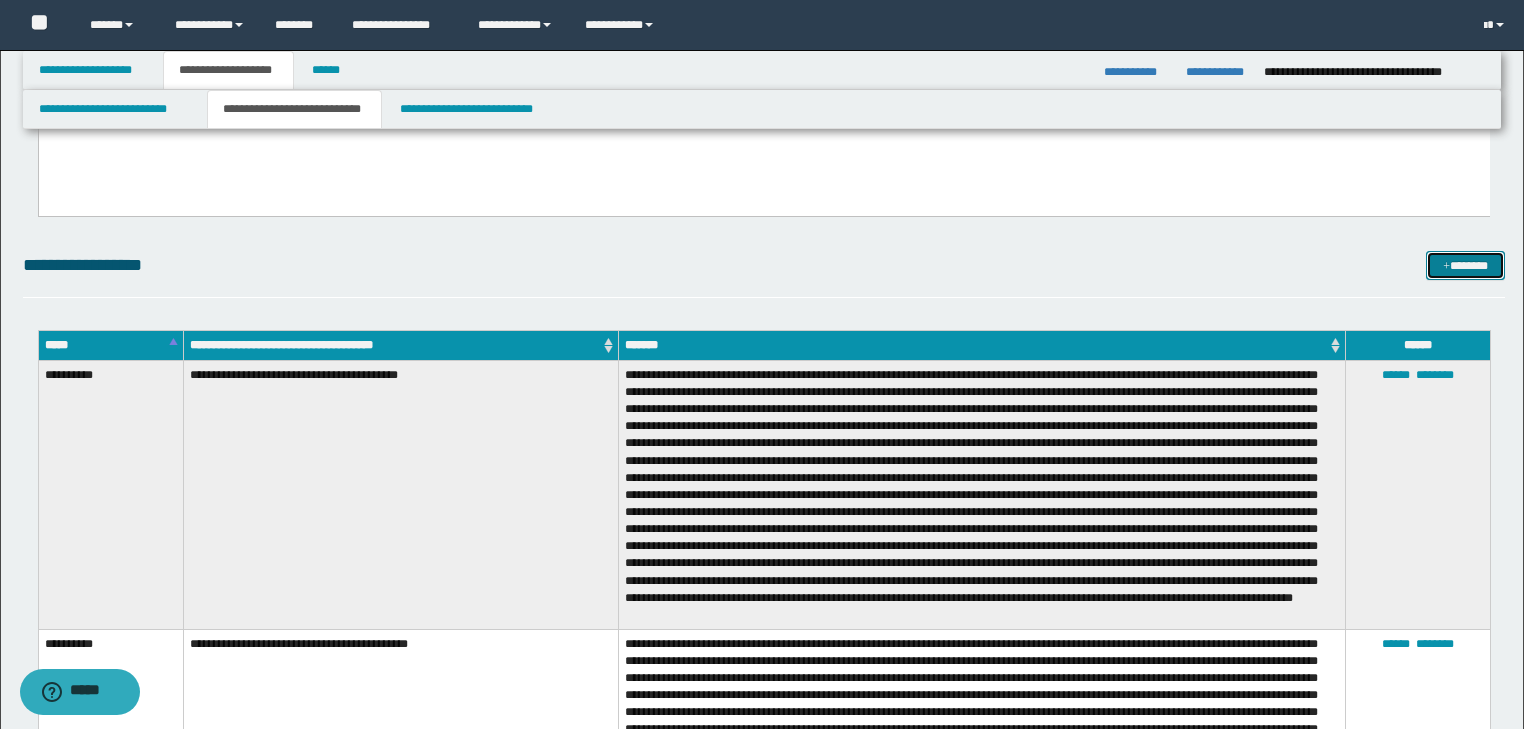 click on "*******" at bounding box center [1465, 266] 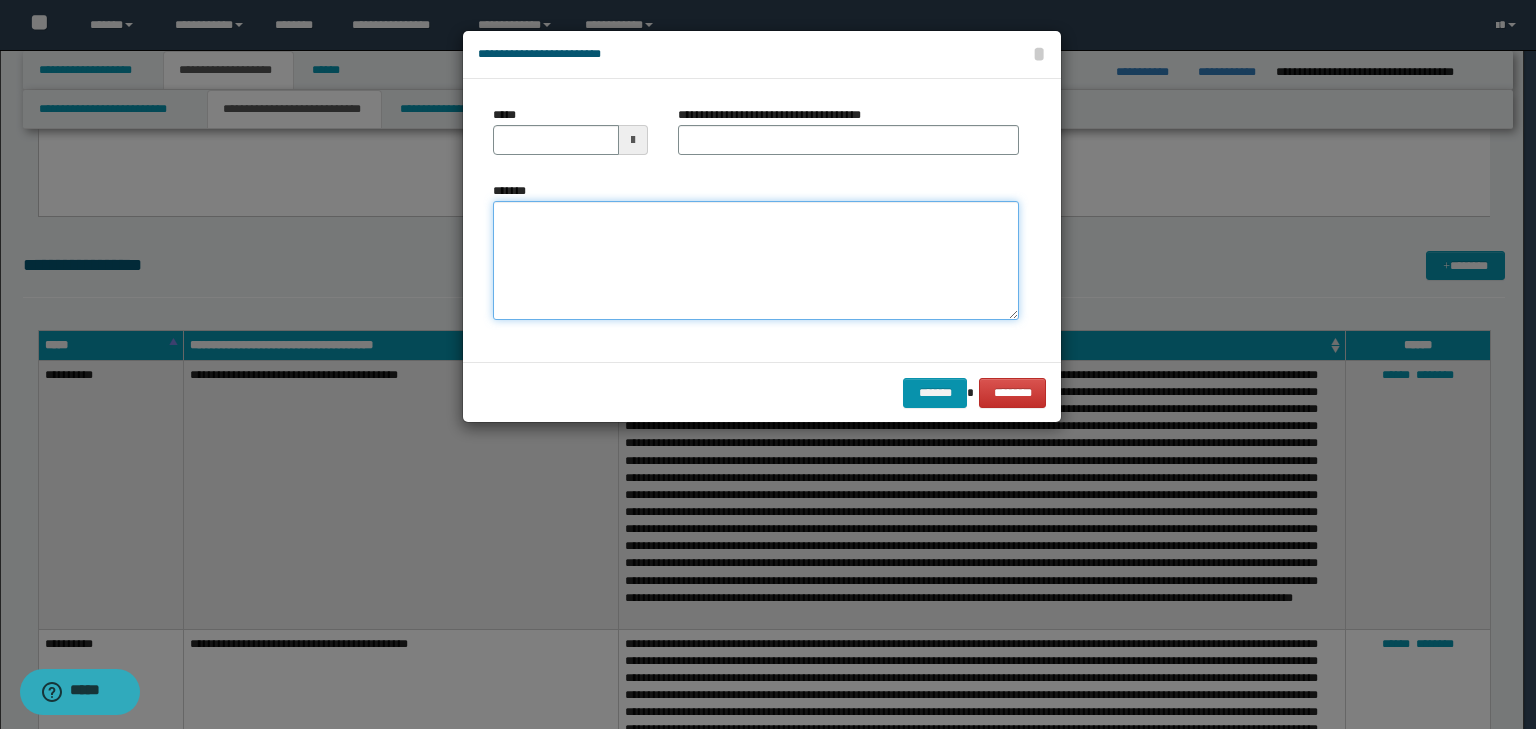click on "*******" at bounding box center [756, 261] 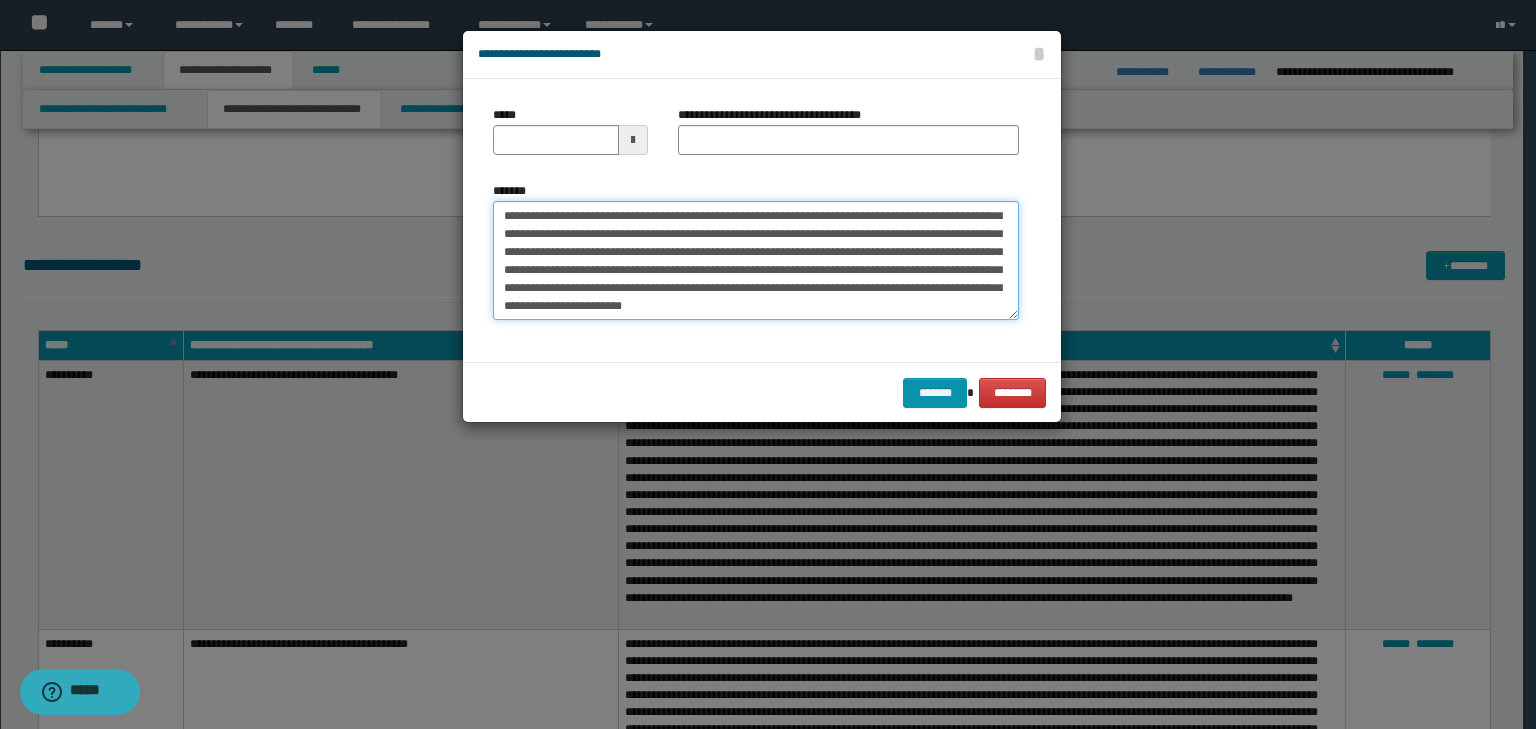 scroll, scrollTop: 0, scrollLeft: 0, axis: both 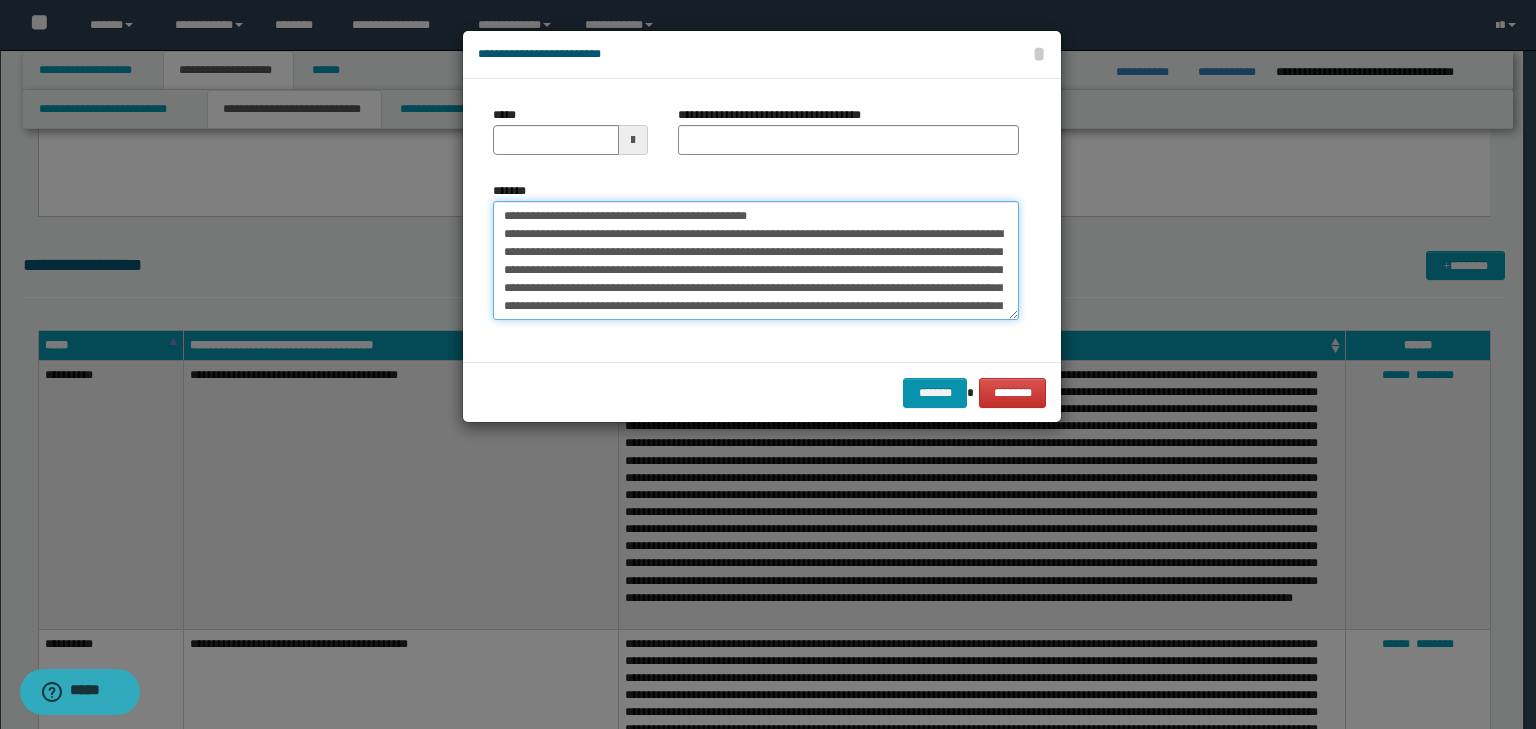 drag, startPoint x: 567, startPoint y: 216, endPoint x: 455, endPoint y: 201, distance: 113 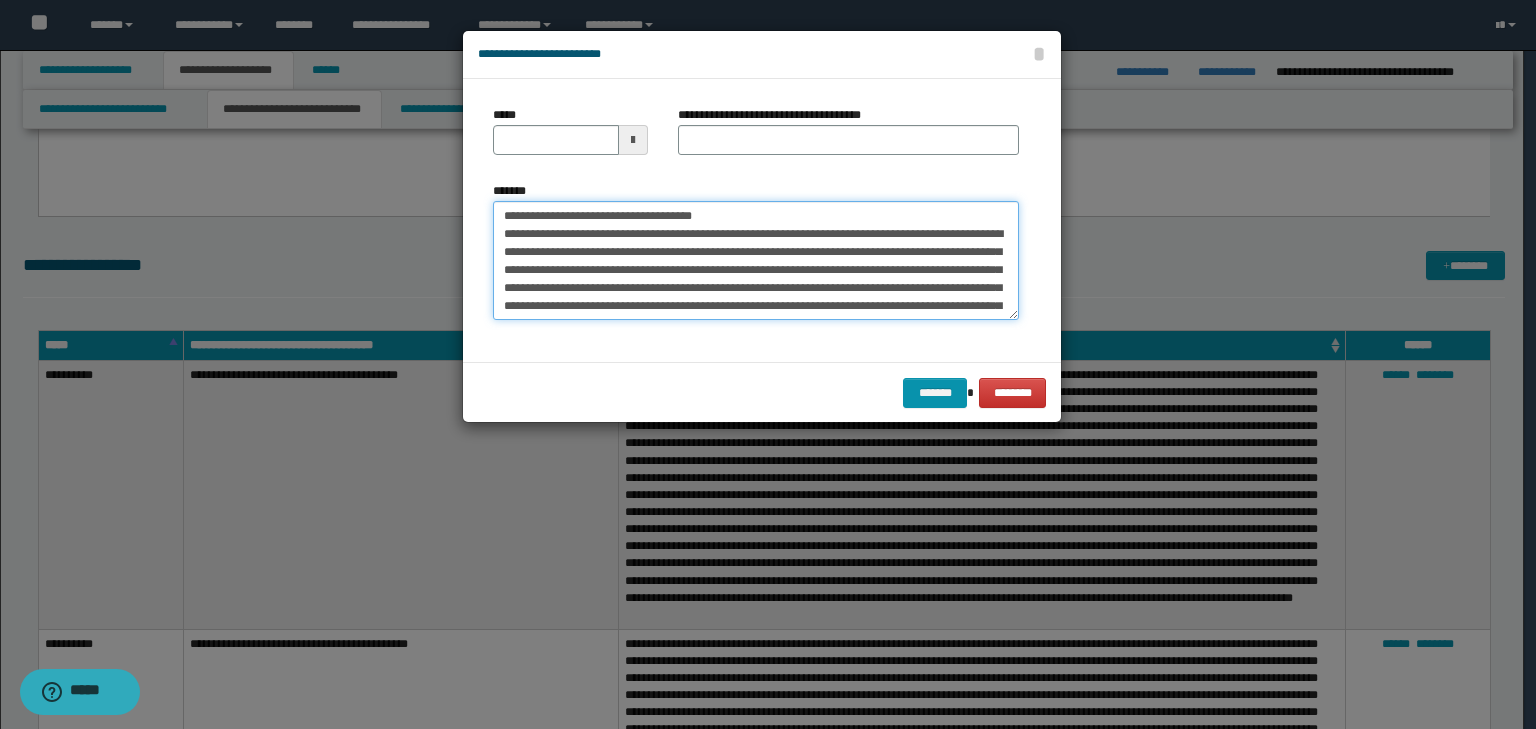 type 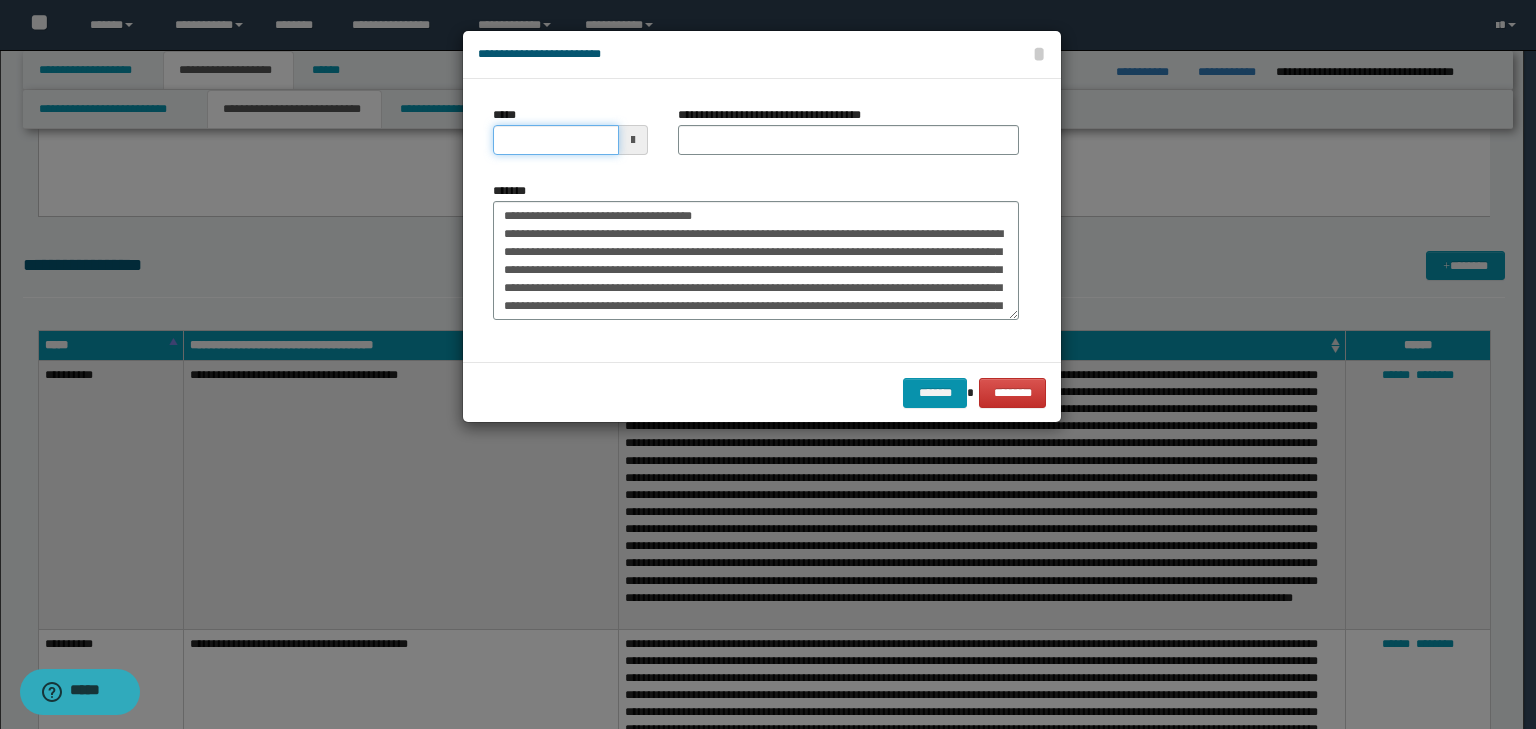 click on "*****" at bounding box center (556, 140) 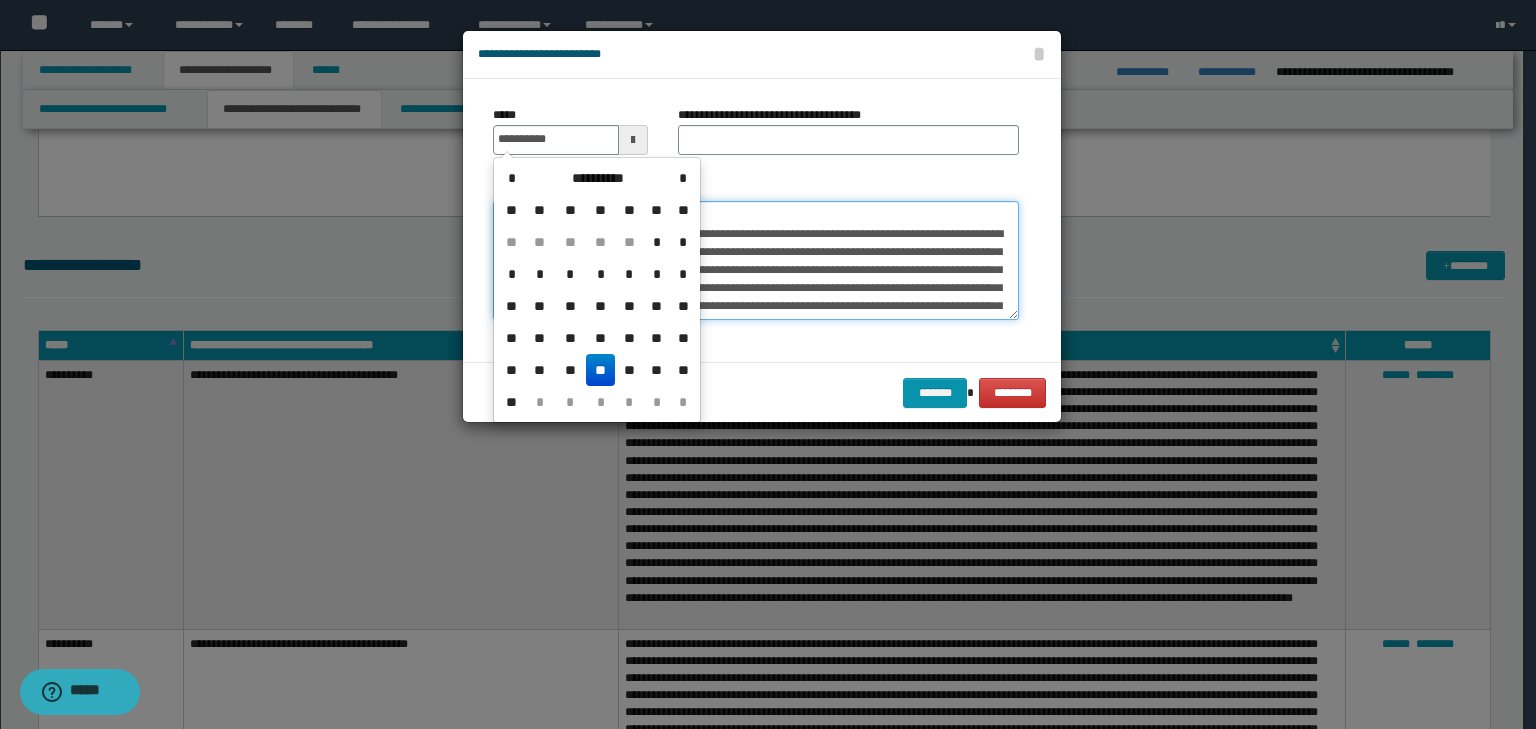 type on "**********" 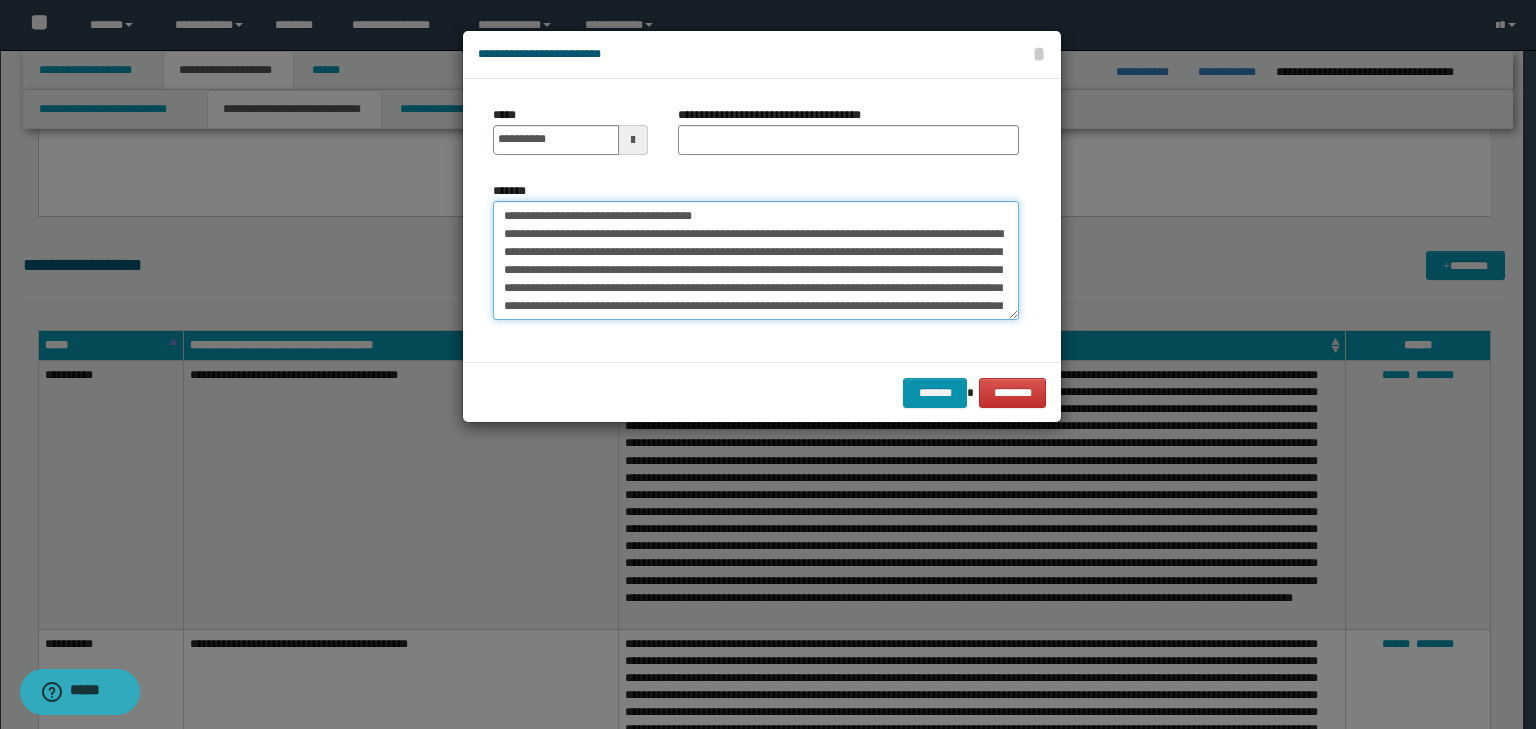 drag, startPoint x: 648, startPoint y: 215, endPoint x: 351, endPoint y: 214, distance: 297.00168 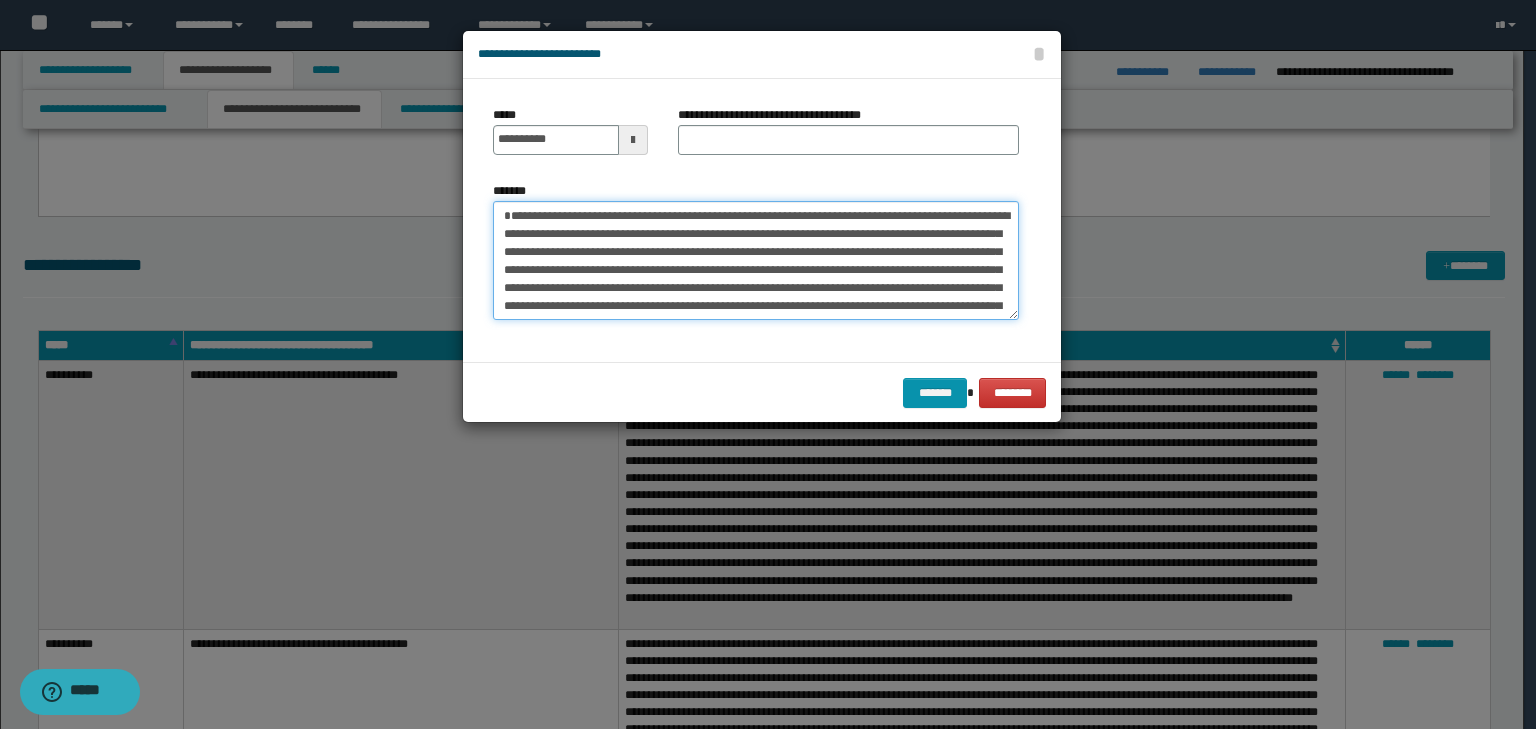 type on "**********" 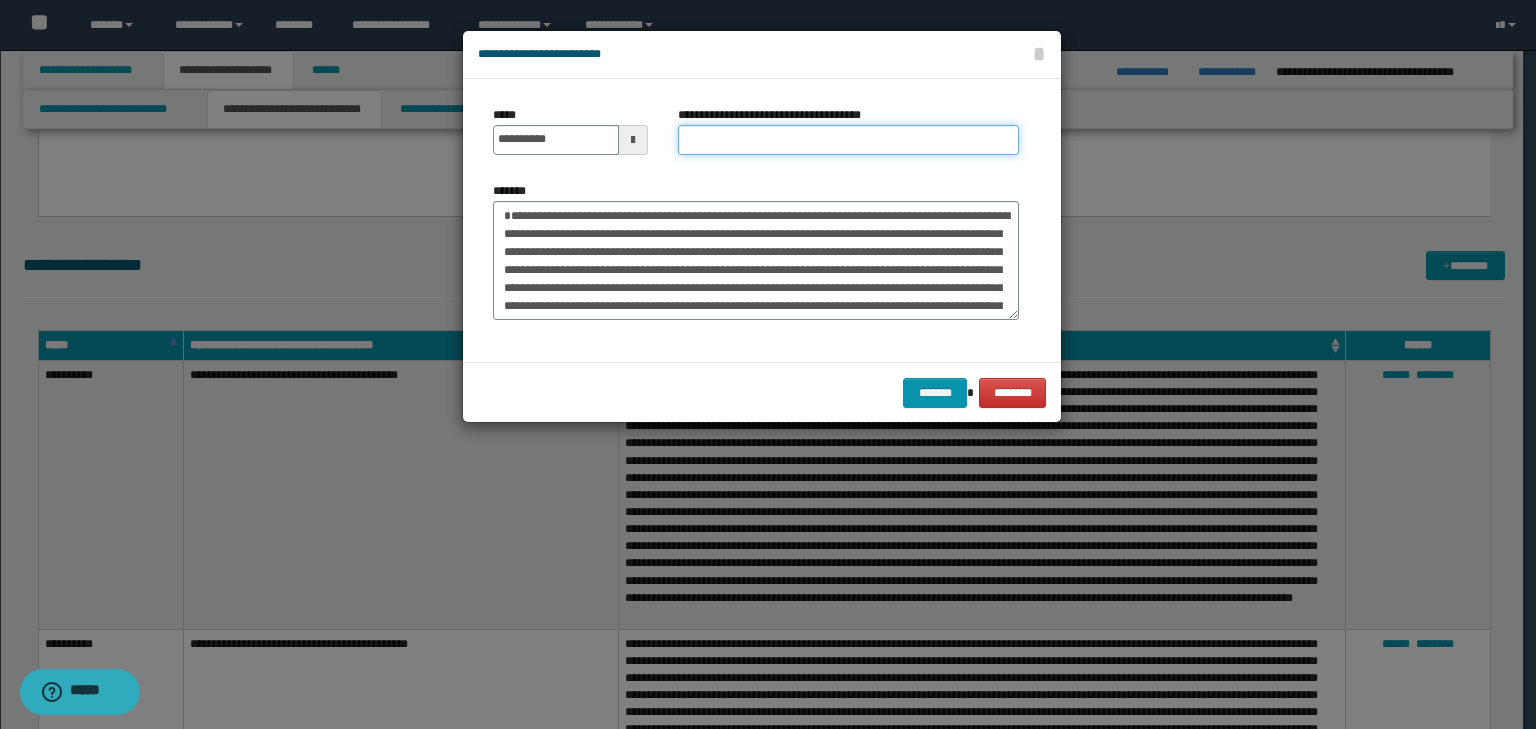 click on "**********" at bounding box center [848, 140] 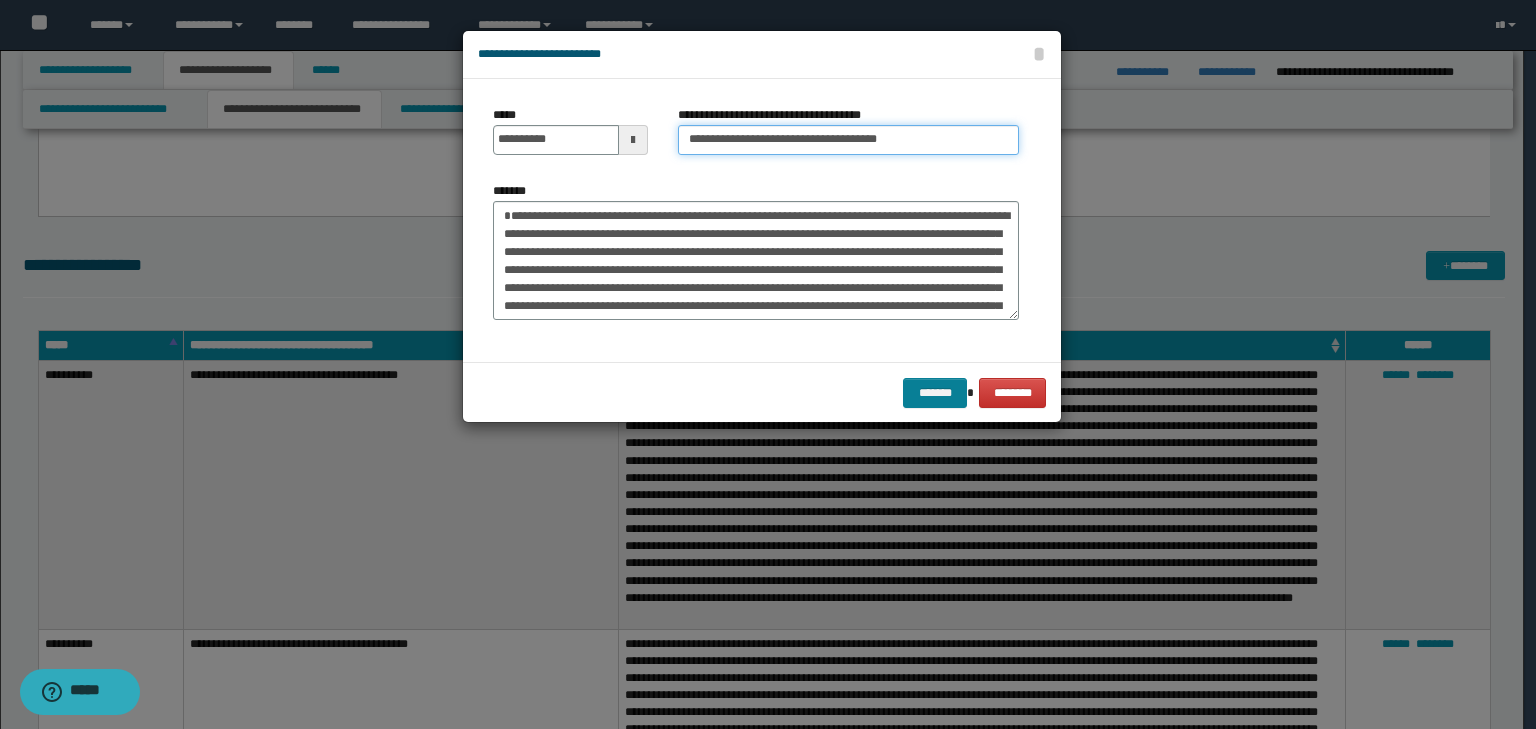 type on "**********" 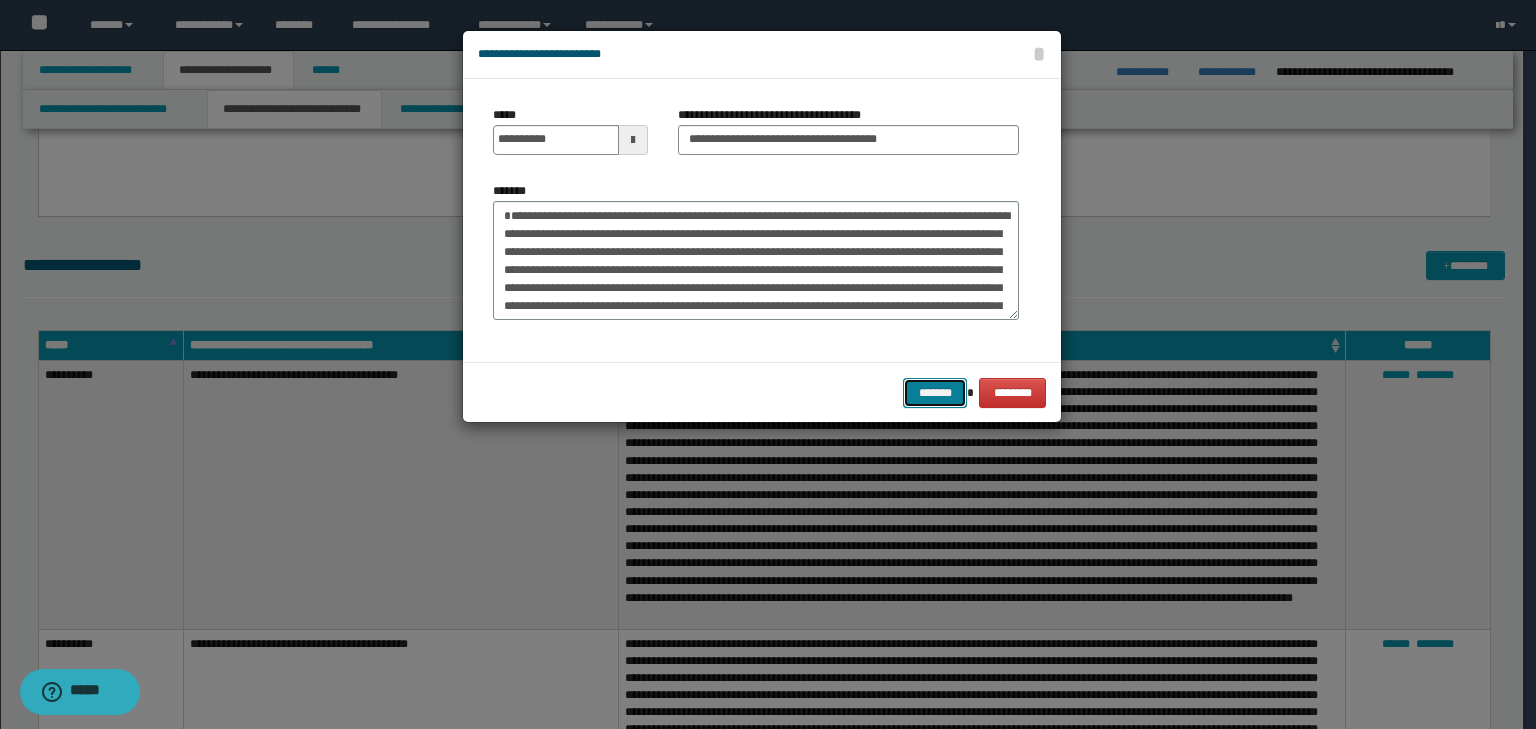 click on "*******" at bounding box center [935, 393] 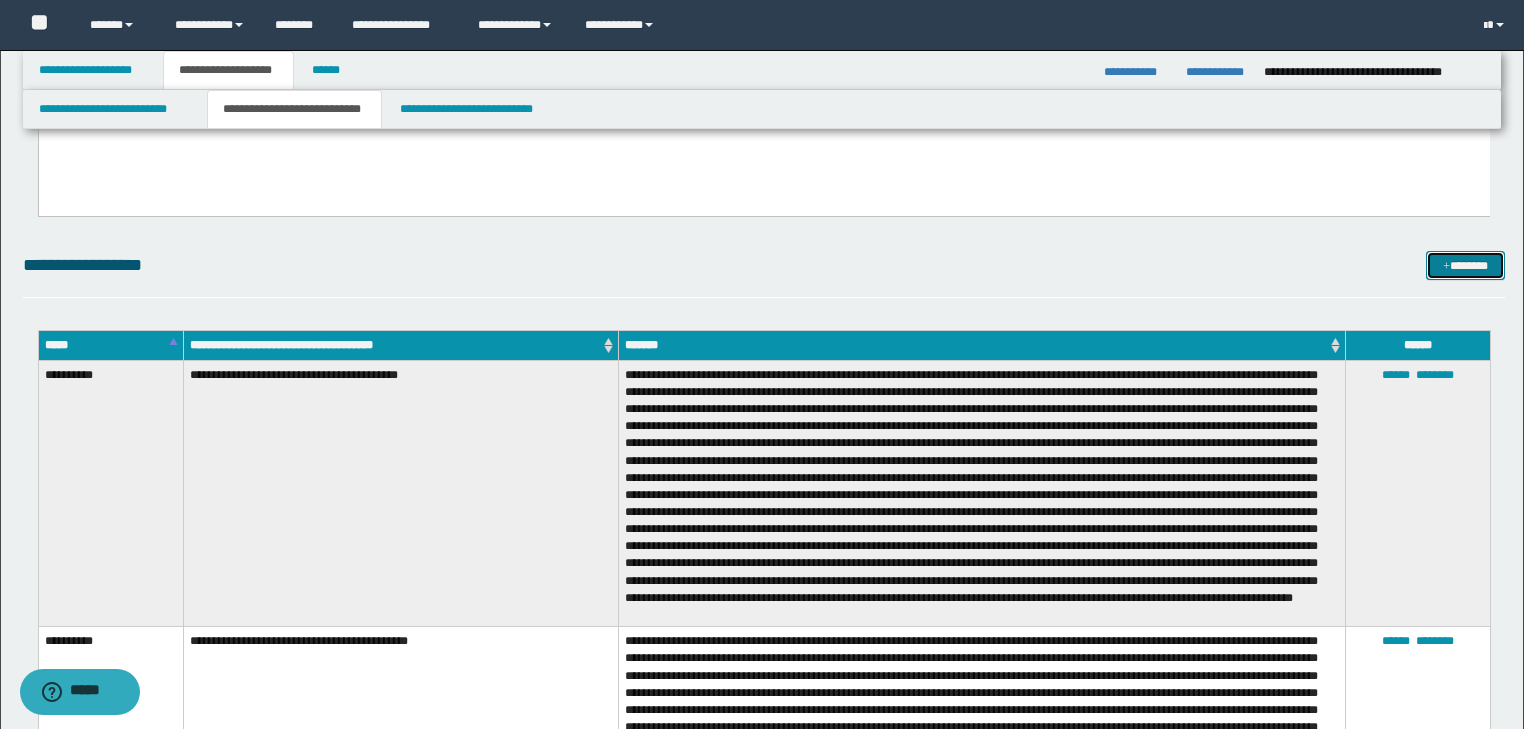 click on "*******" at bounding box center [1465, 266] 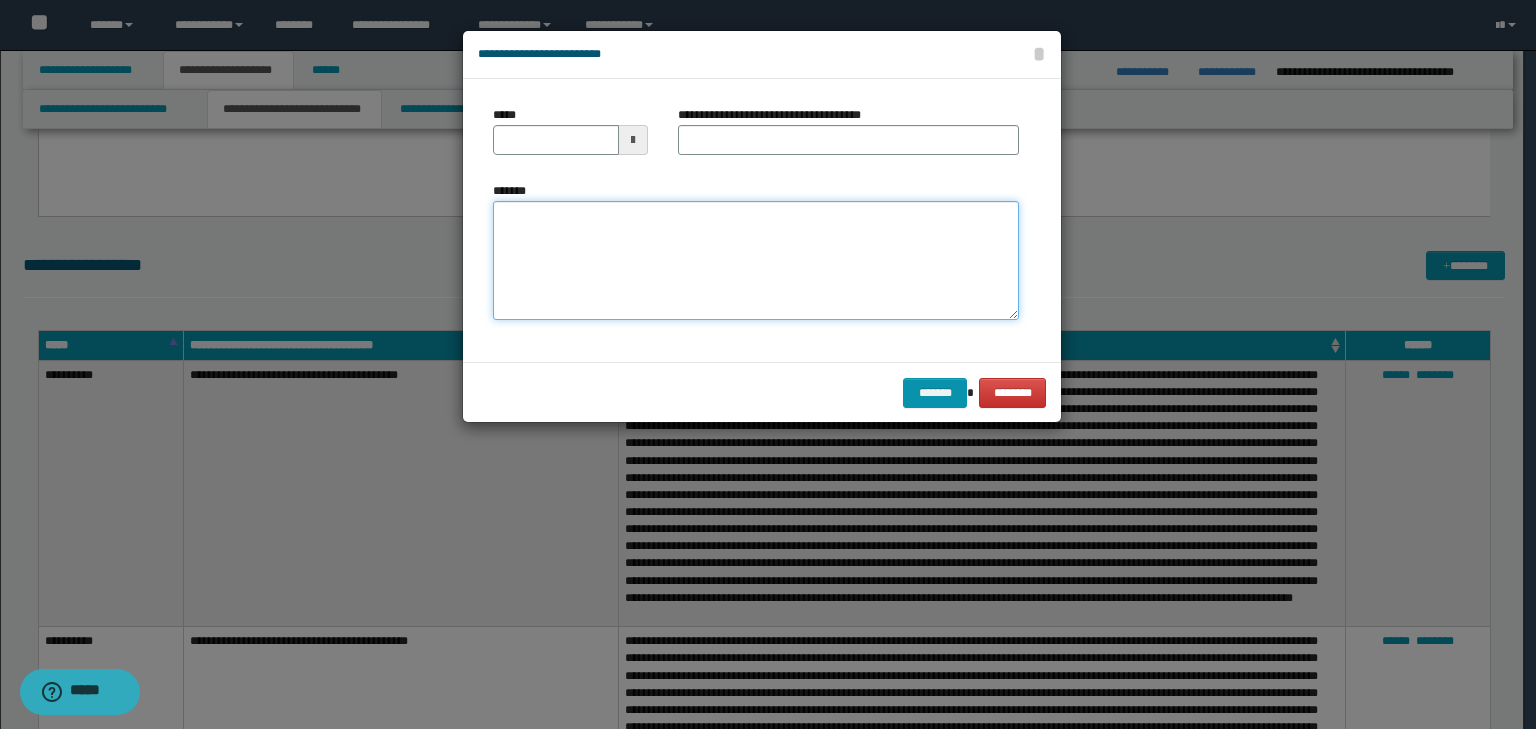 click on "*******" at bounding box center [756, 261] 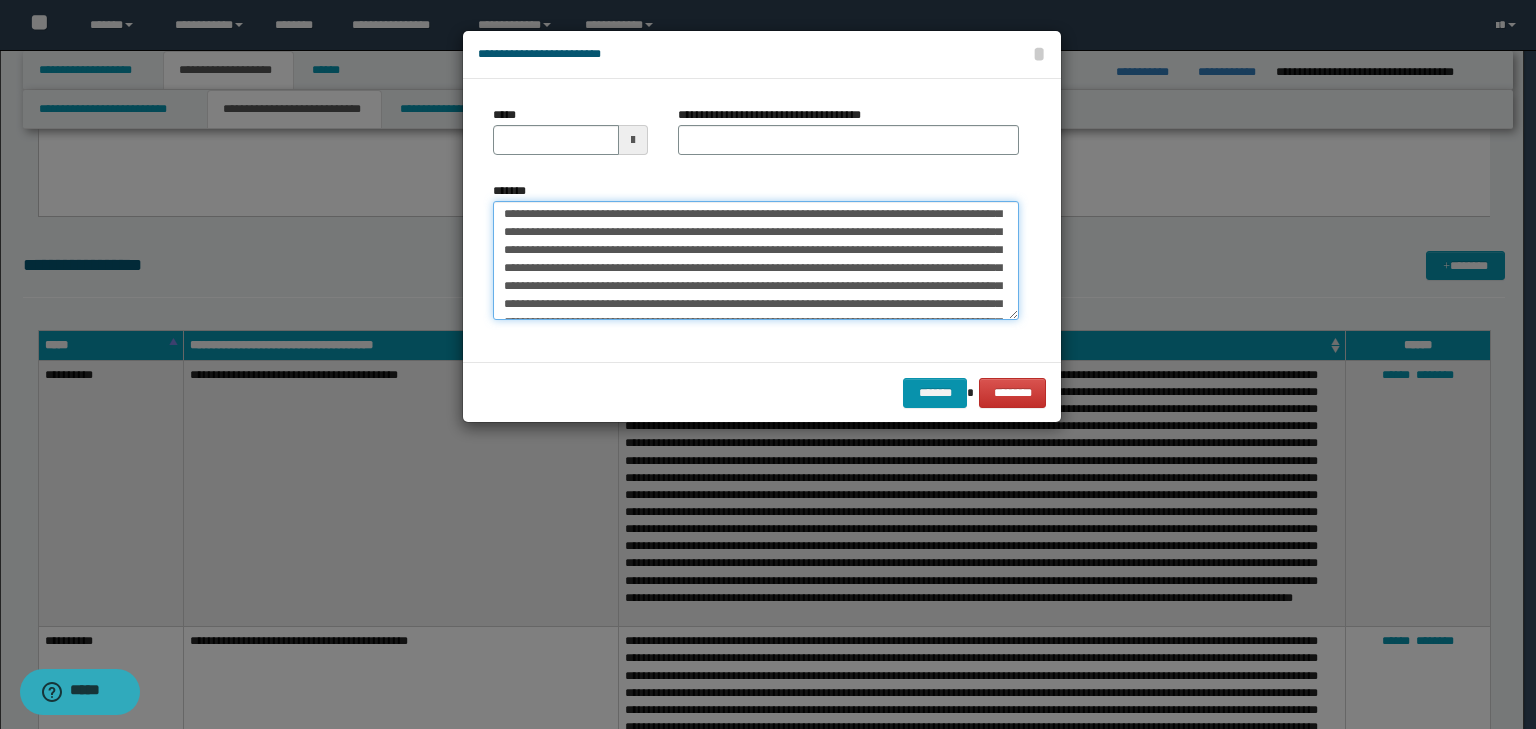 scroll, scrollTop: 0, scrollLeft: 0, axis: both 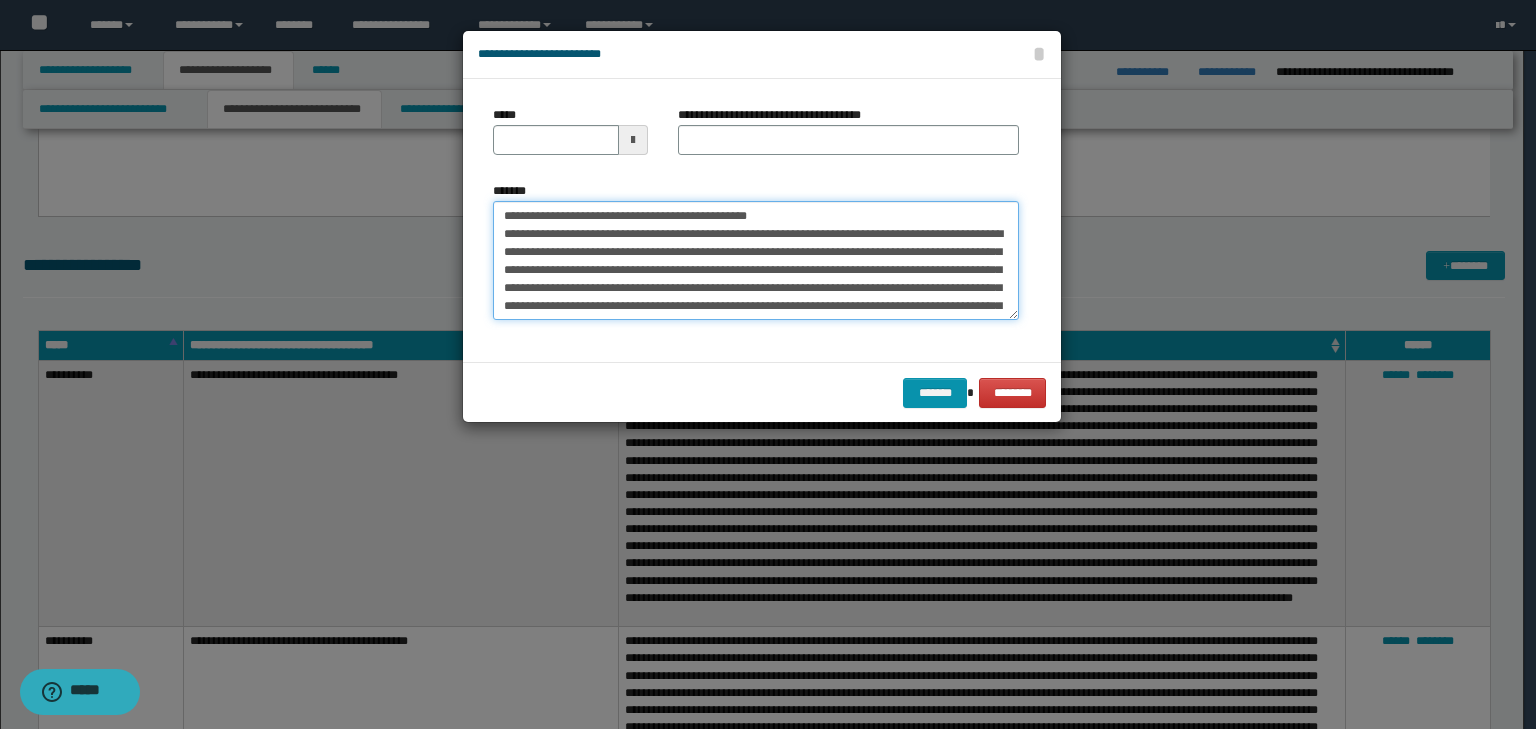 drag, startPoint x: 564, startPoint y: 208, endPoint x: 472, endPoint y: 199, distance: 92.43917 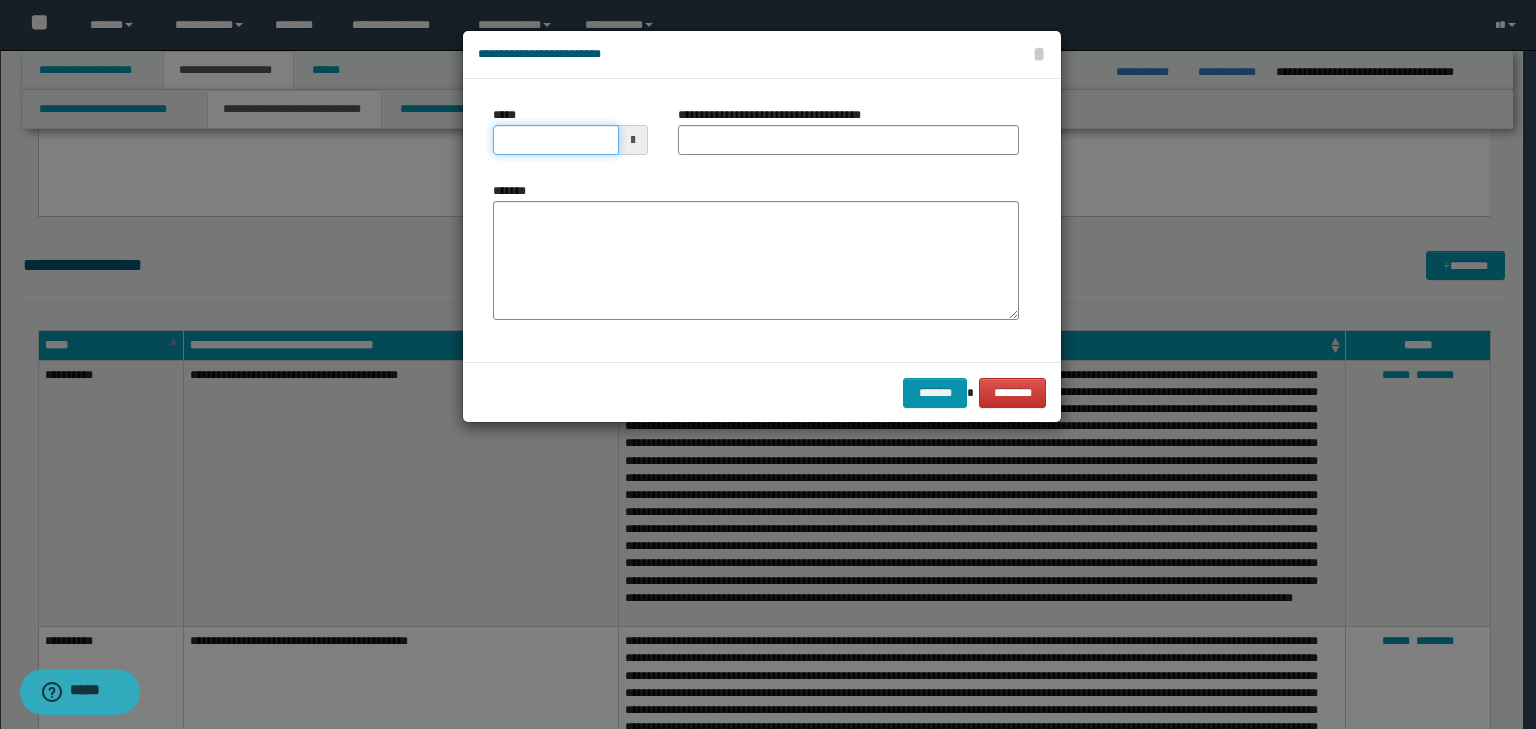 click on "*****" at bounding box center (556, 140) 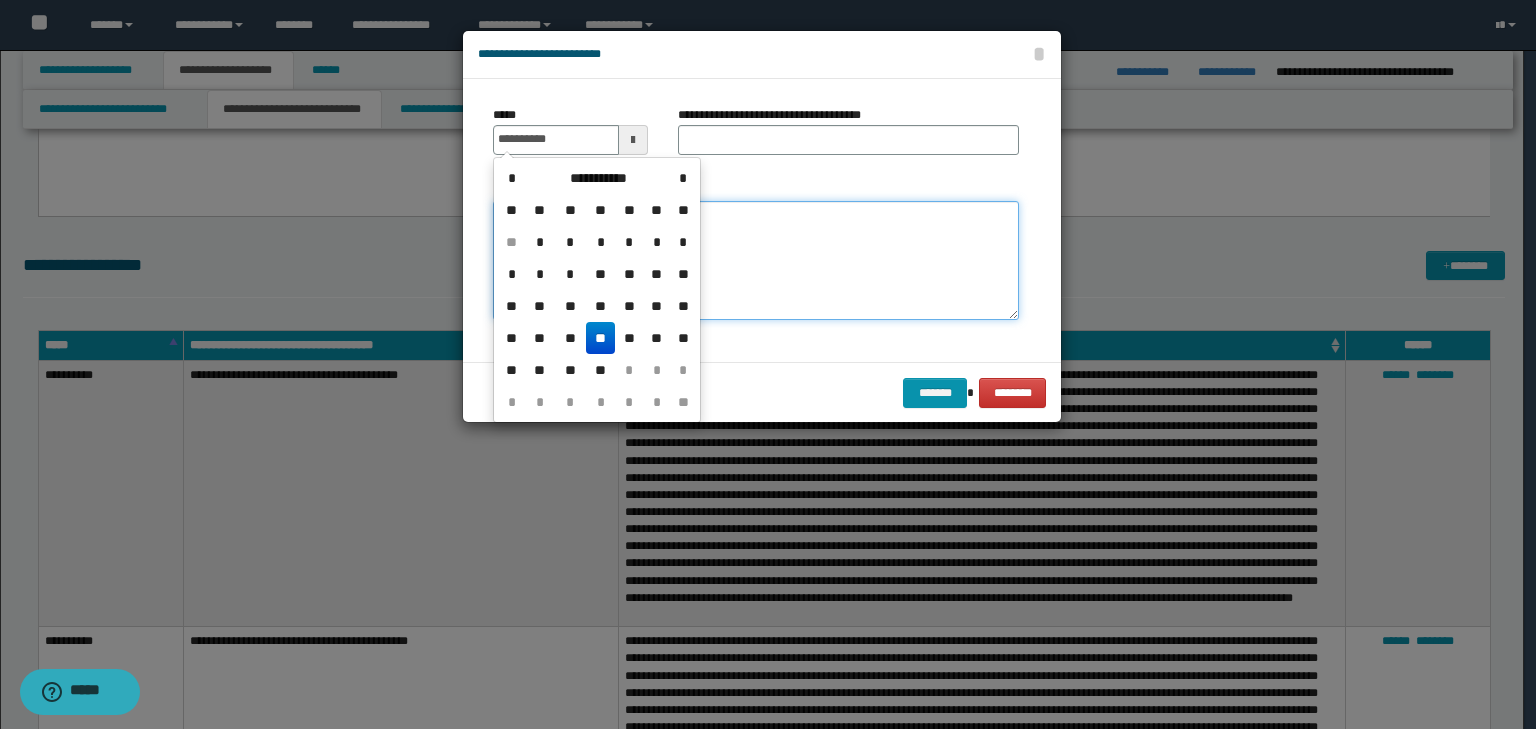 type on "**********" 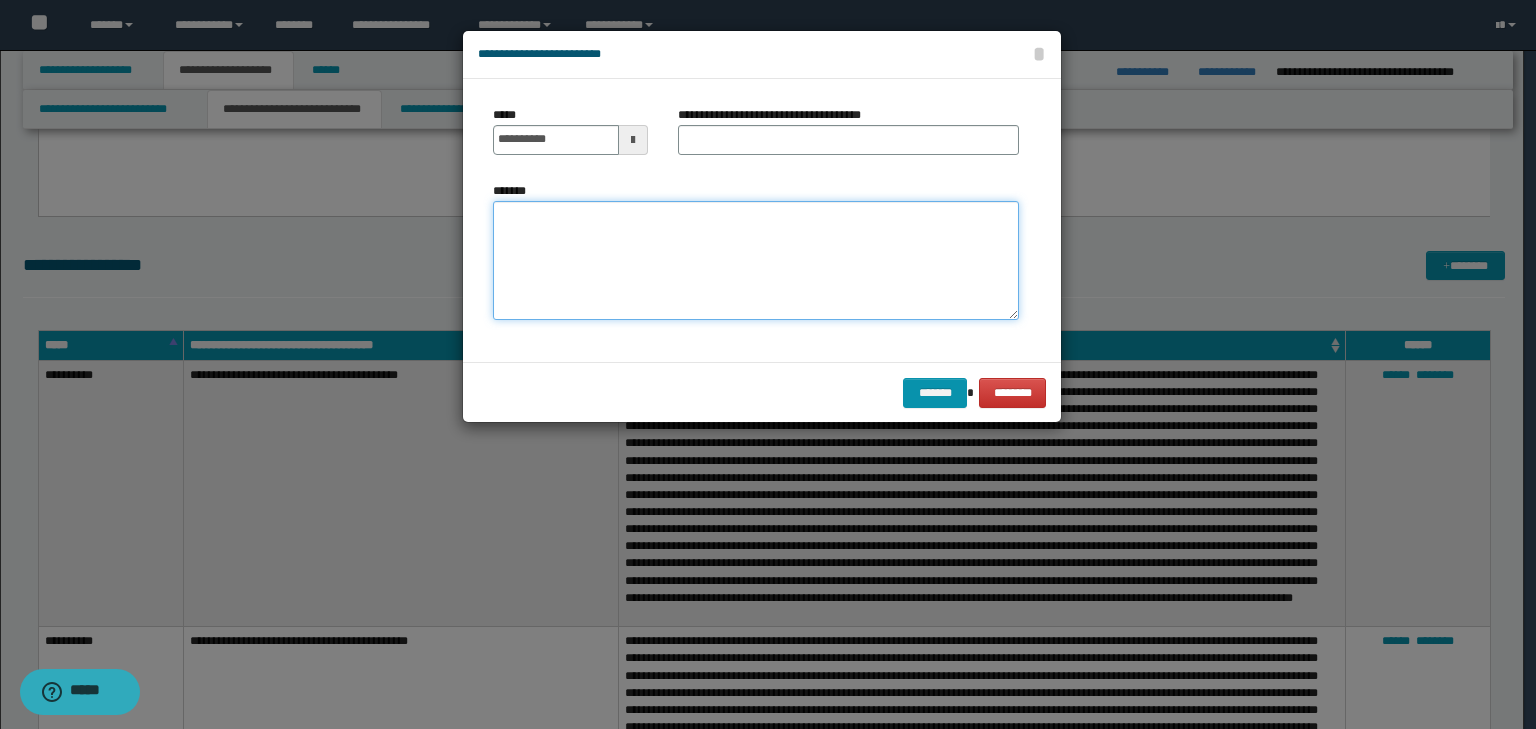 click on "*******" at bounding box center [756, 261] 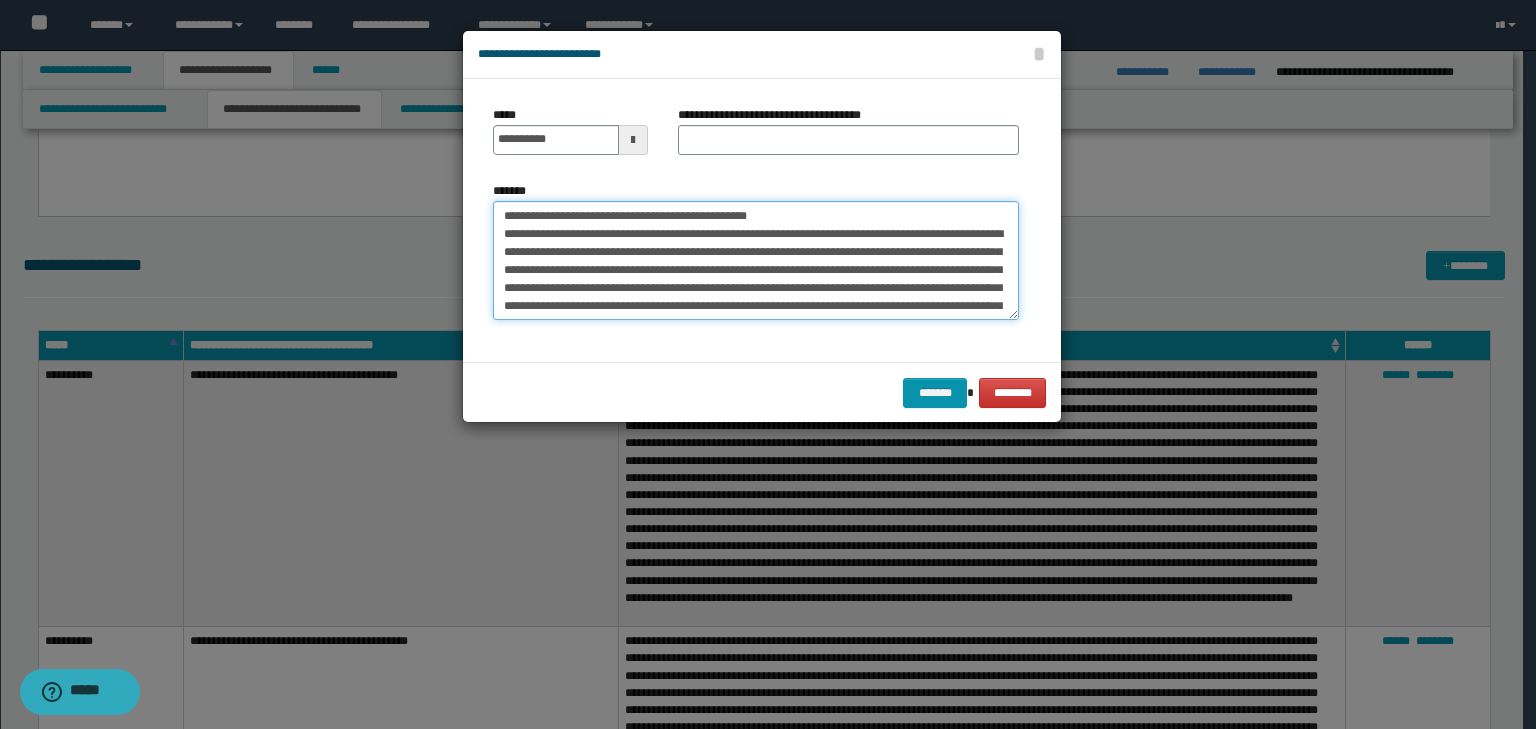 scroll, scrollTop: 0, scrollLeft: 0, axis: both 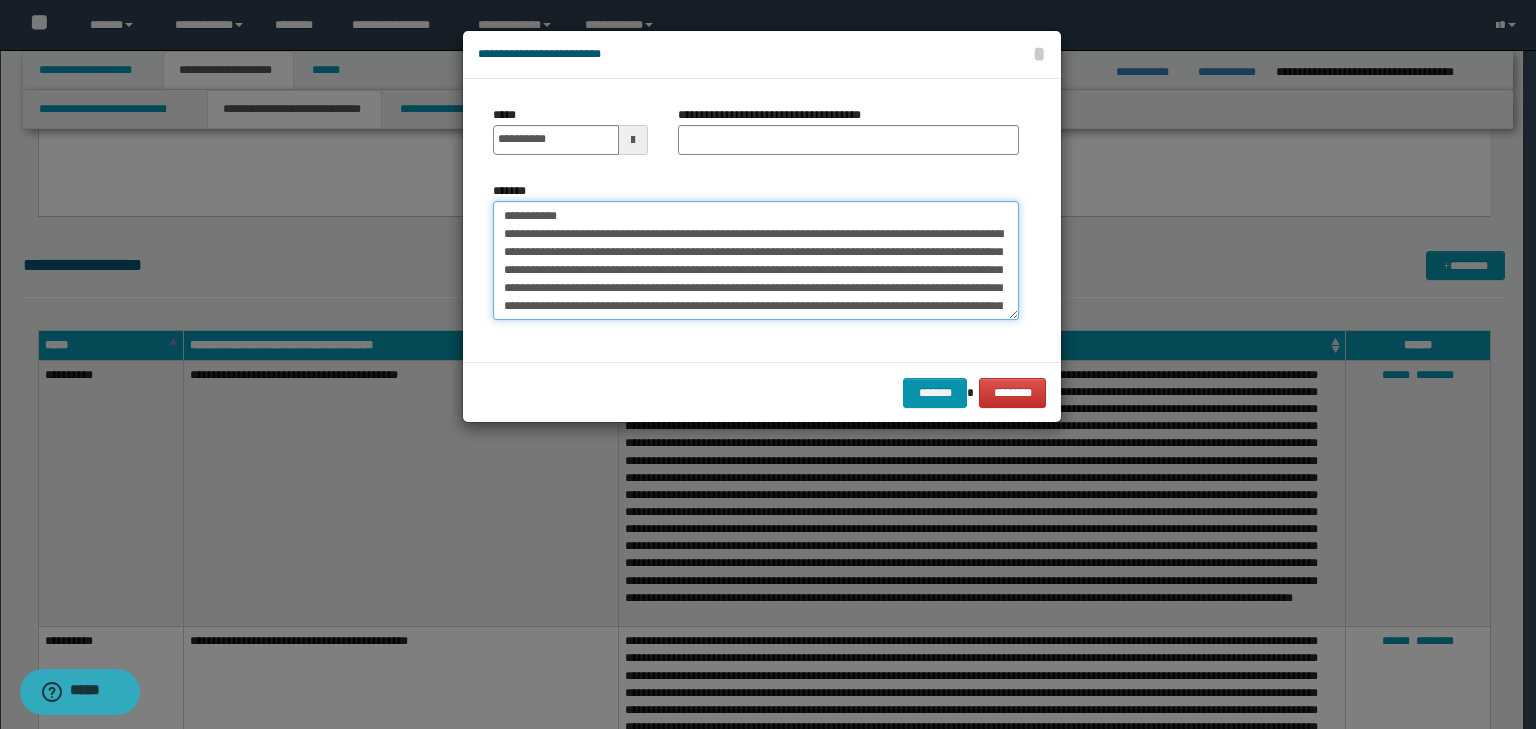 type on "**********" 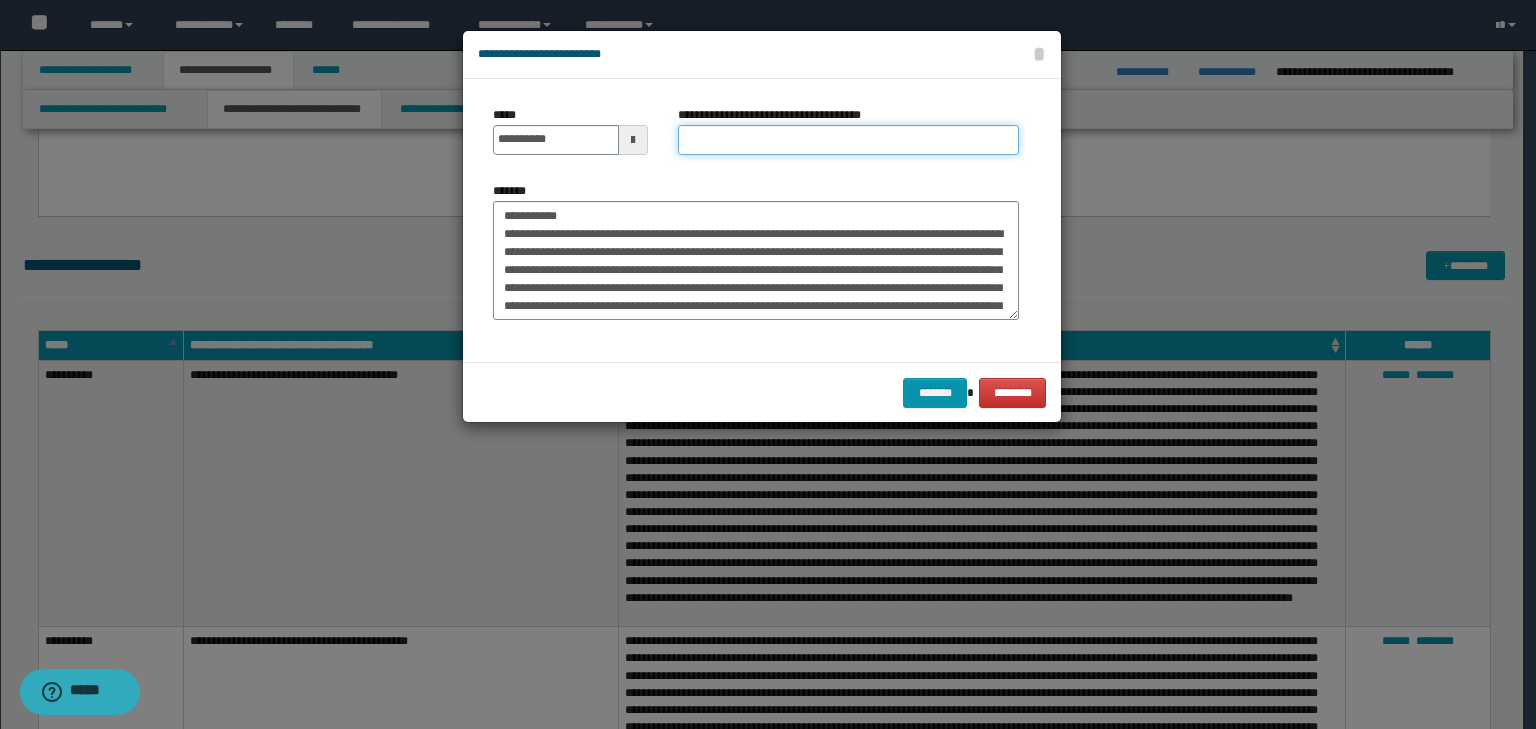 click on "**********" at bounding box center [848, 140] 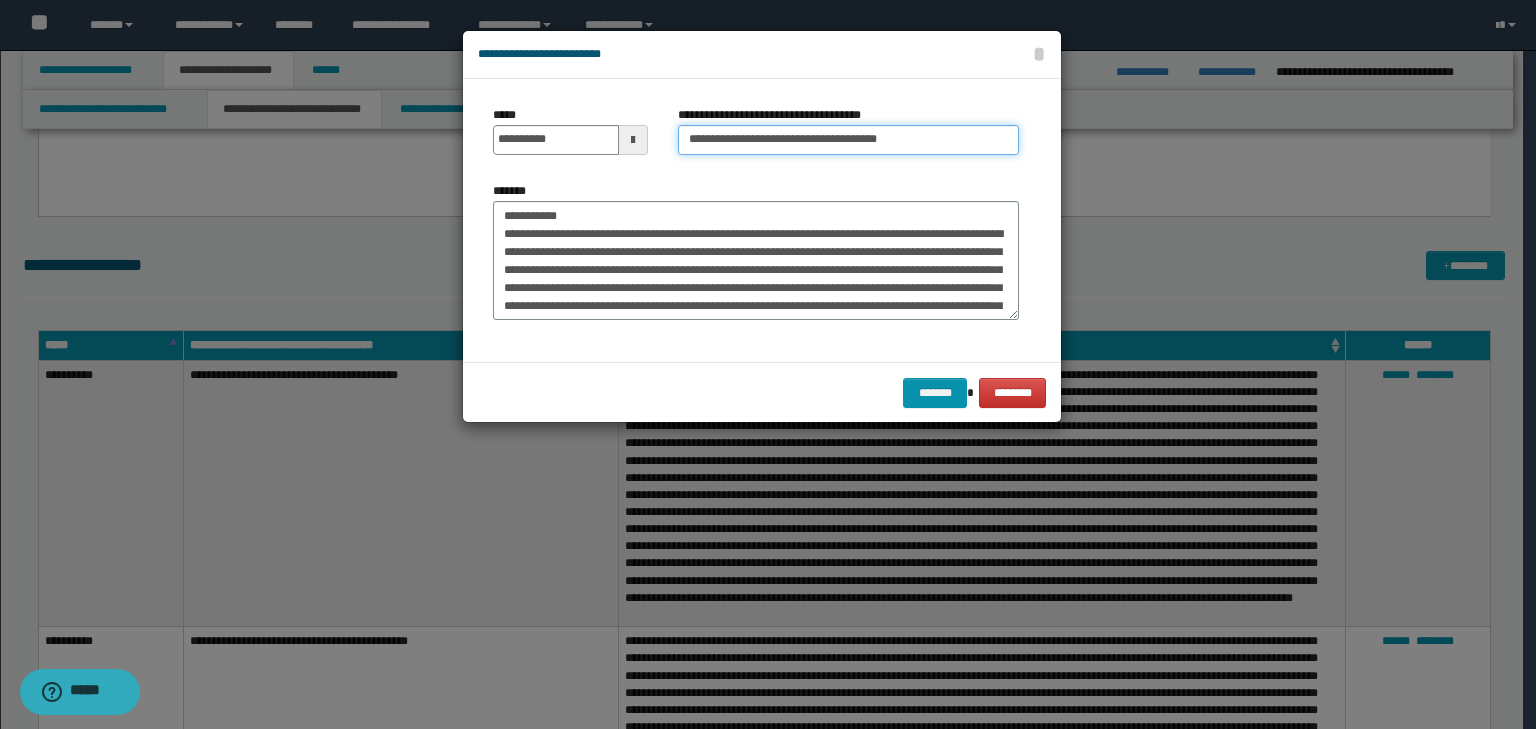 type on "**********" 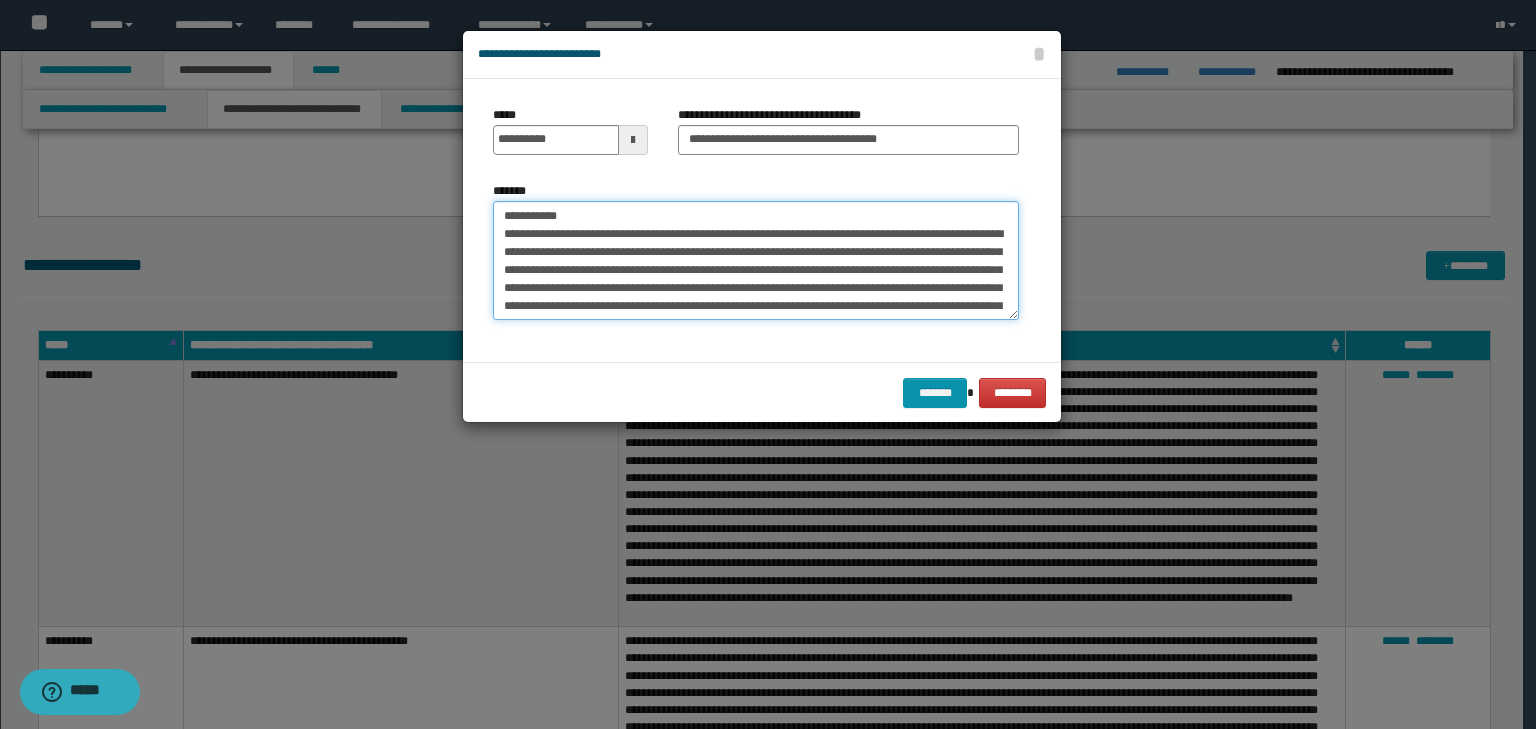 drag, startPoint x: 644, startPoint y: 231, endPoint x: 491, endPoint y: 224, distance: 153.16005 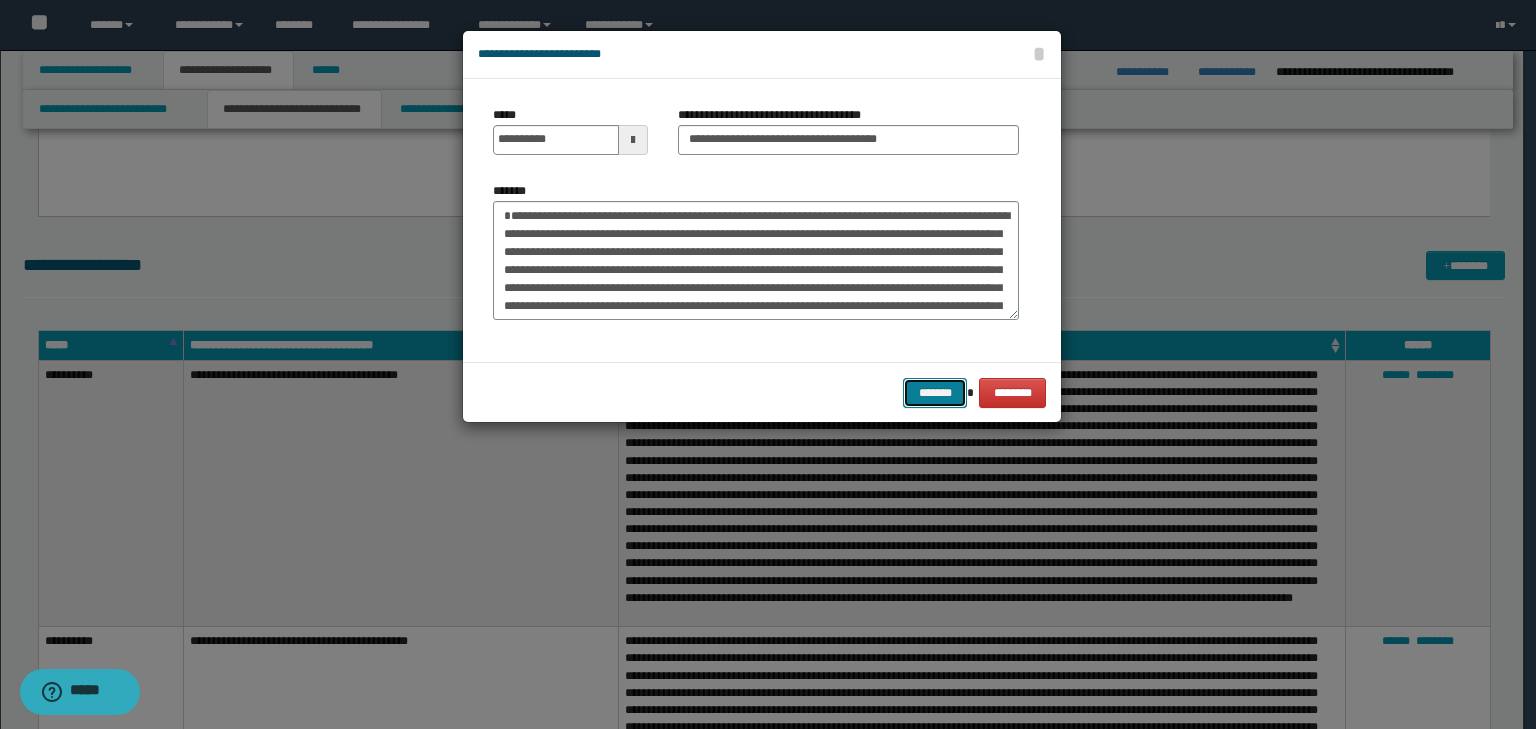 click on "*******" at bounding box center (935, 393) 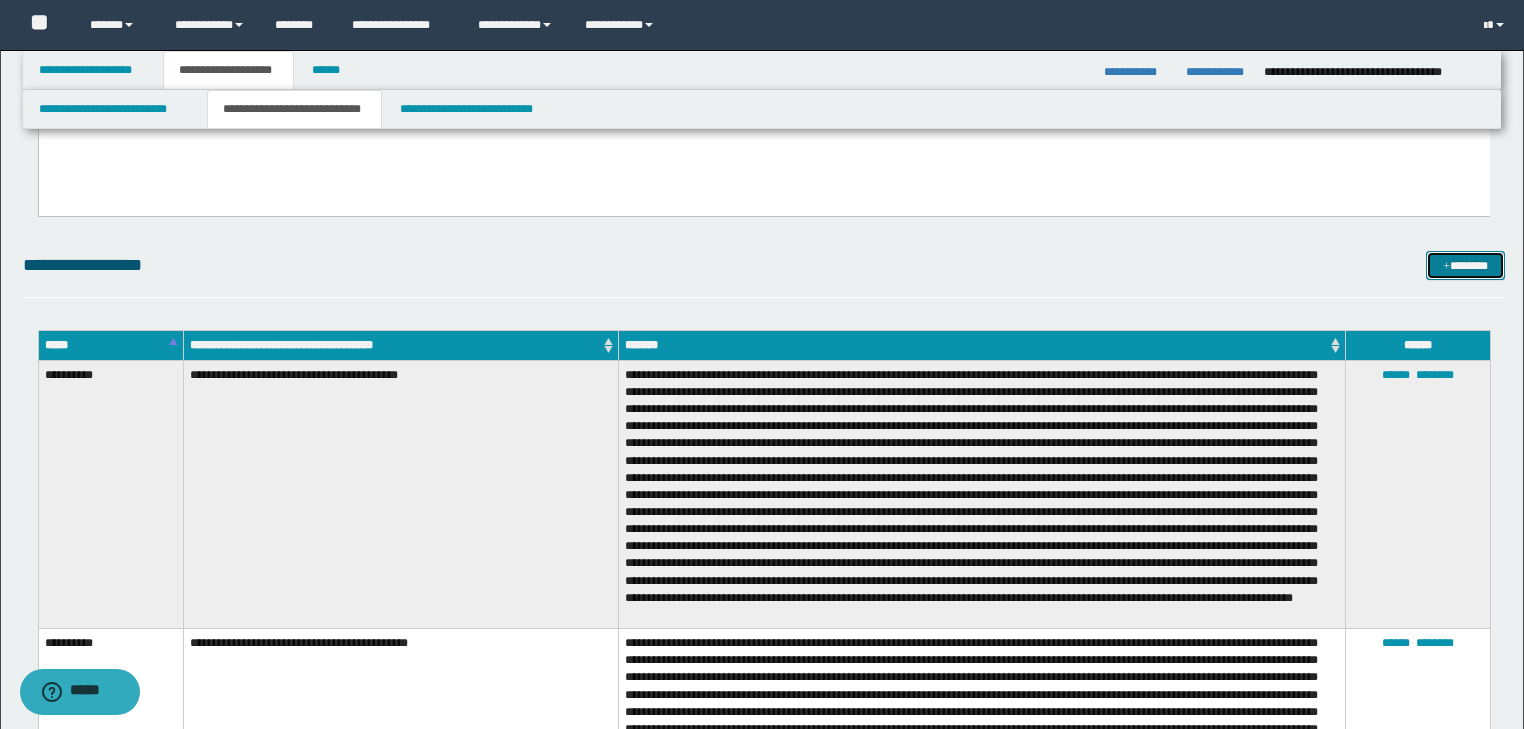 click on "*******" at bounding box center [1465, 266] 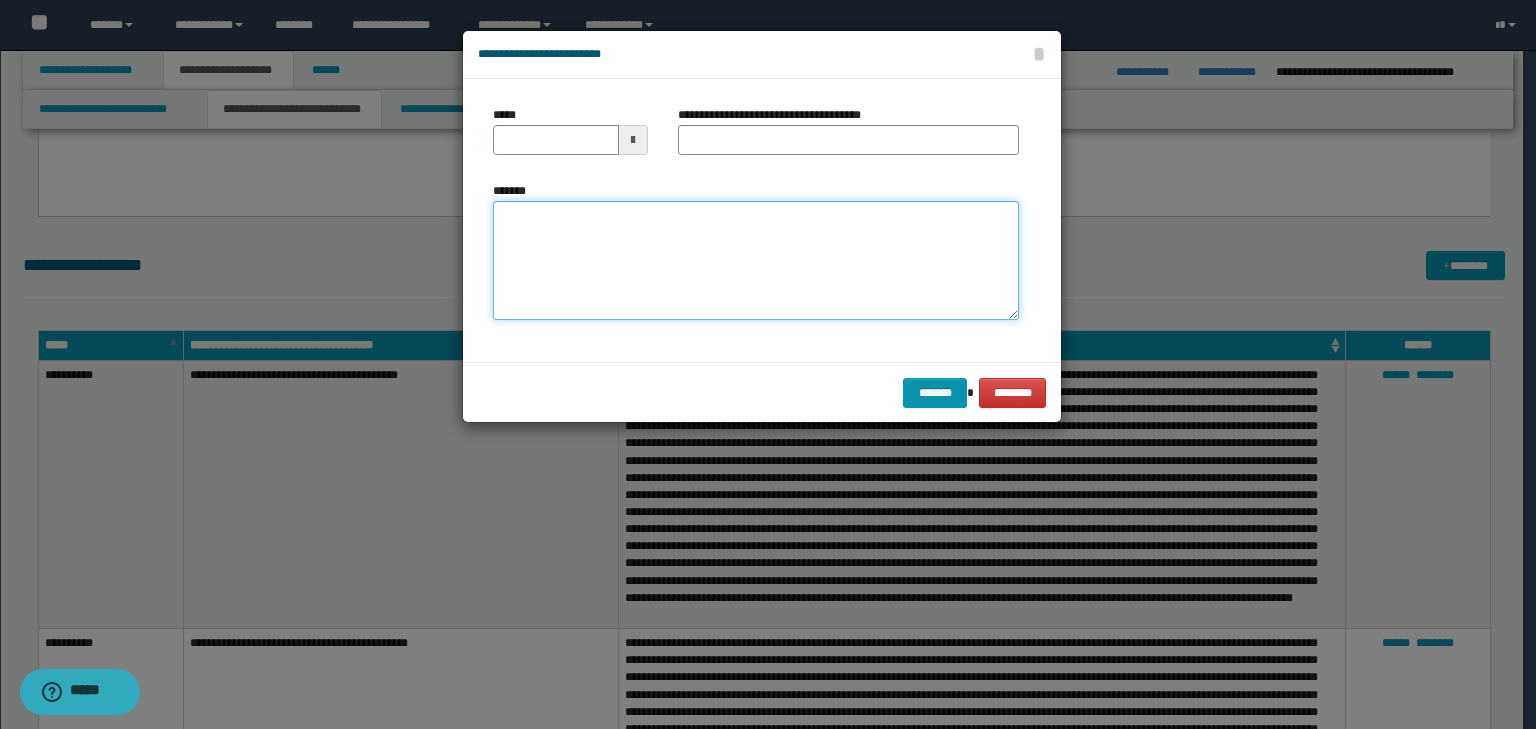 click on "*******" at bounding box center [756, 261] 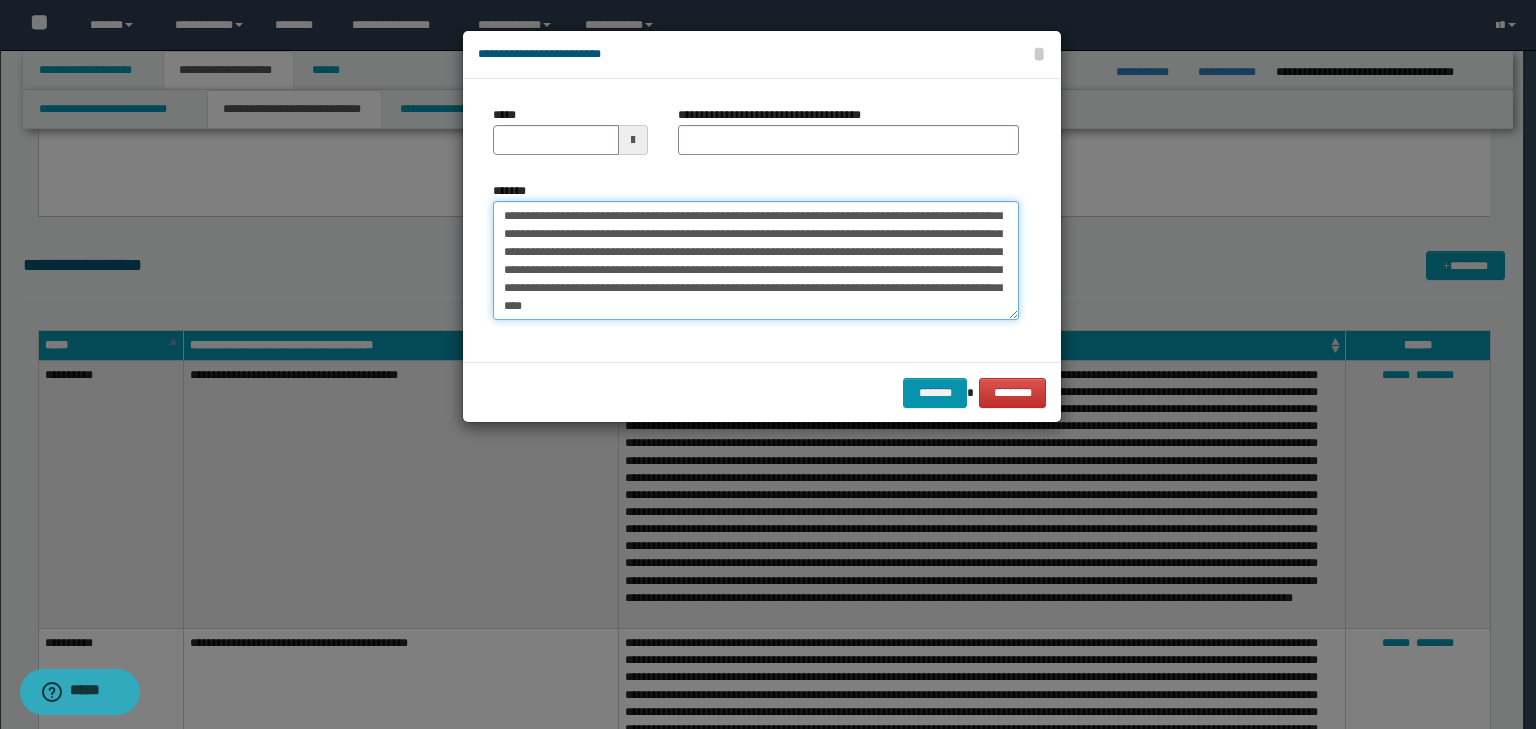 scroll, scrollTop: 0, scrollLeft: 0, axis: both 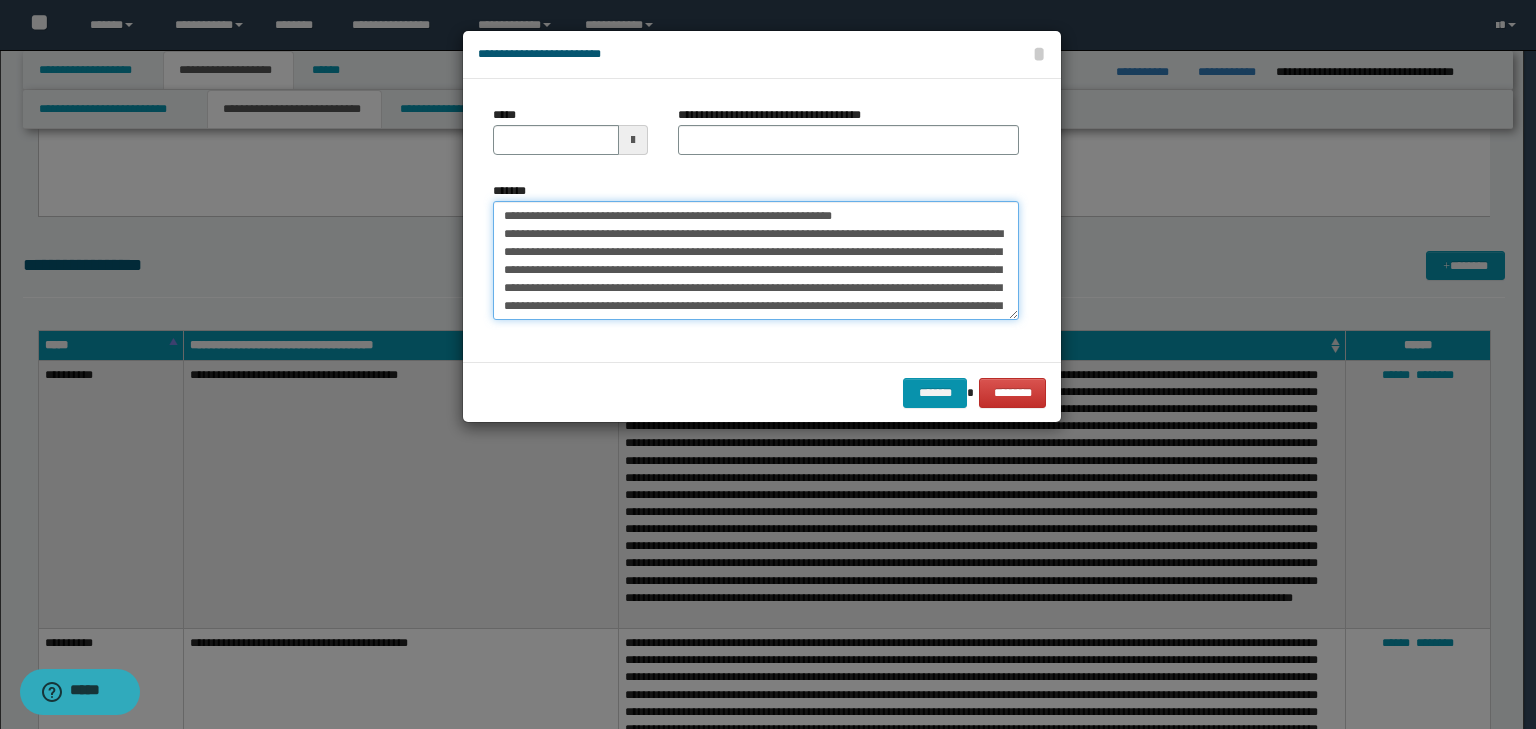 drag, startPoint x: 564, startPoint y: 211, endPoint x: 442, endPoint y: 208, distance: 122.03688 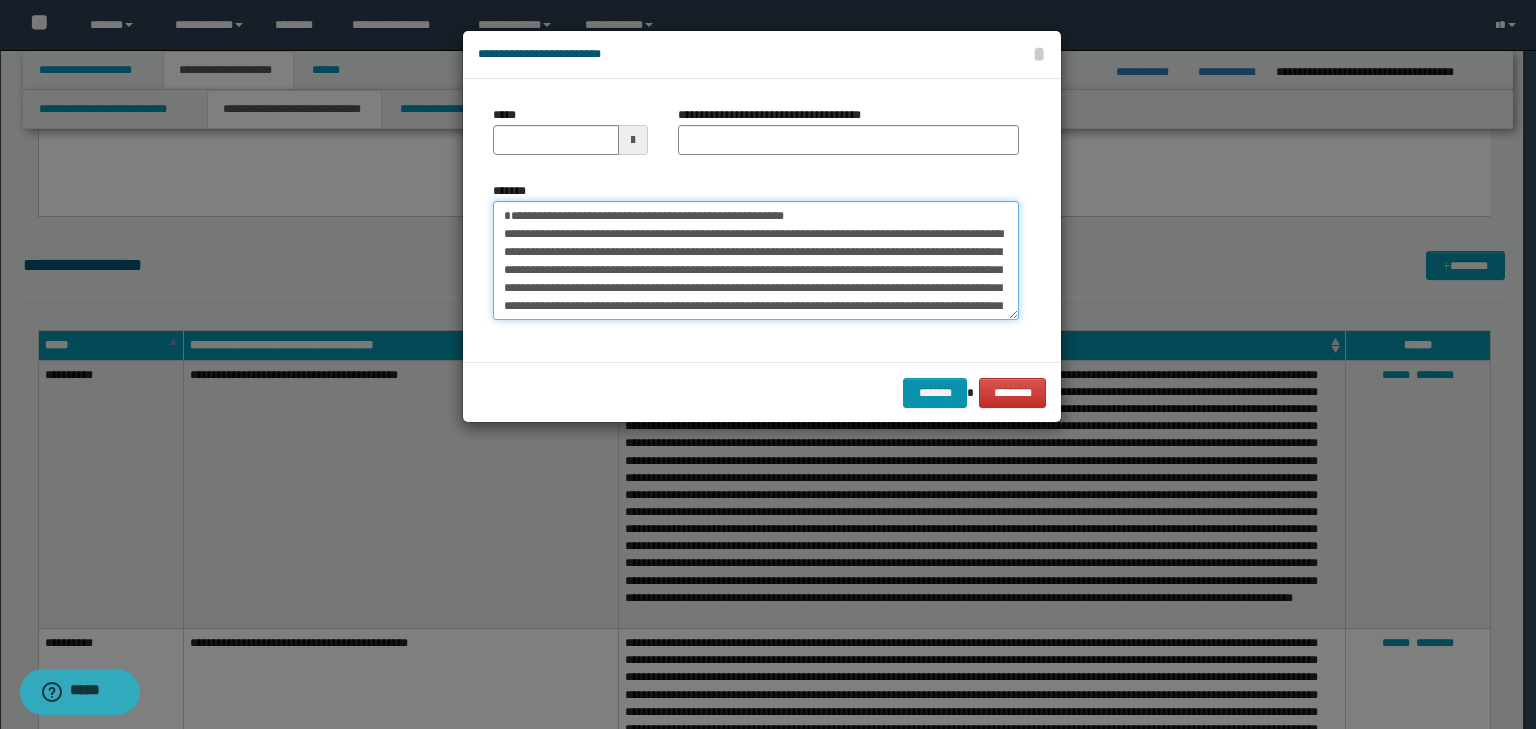 type 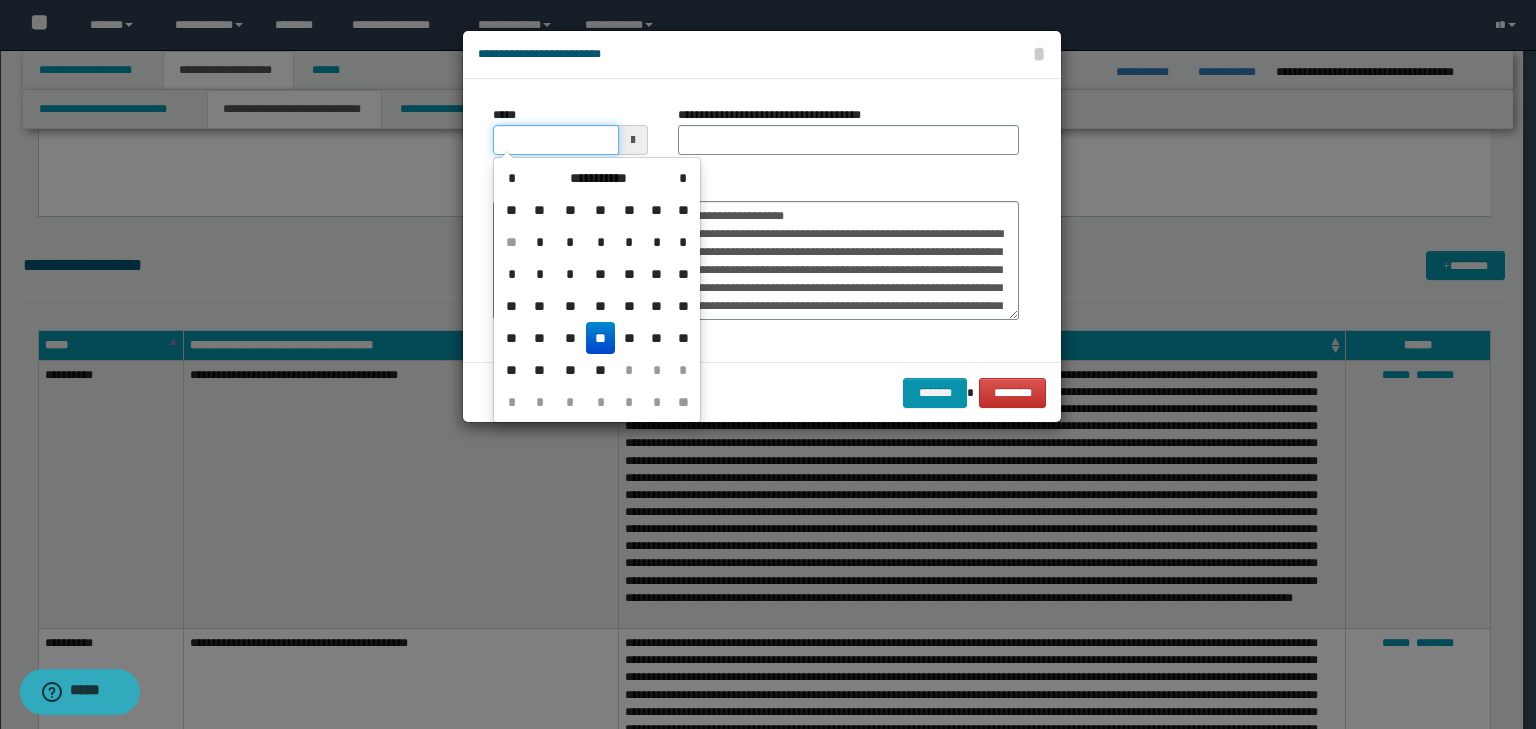 click on "*****" at bounding box center (556, 140) 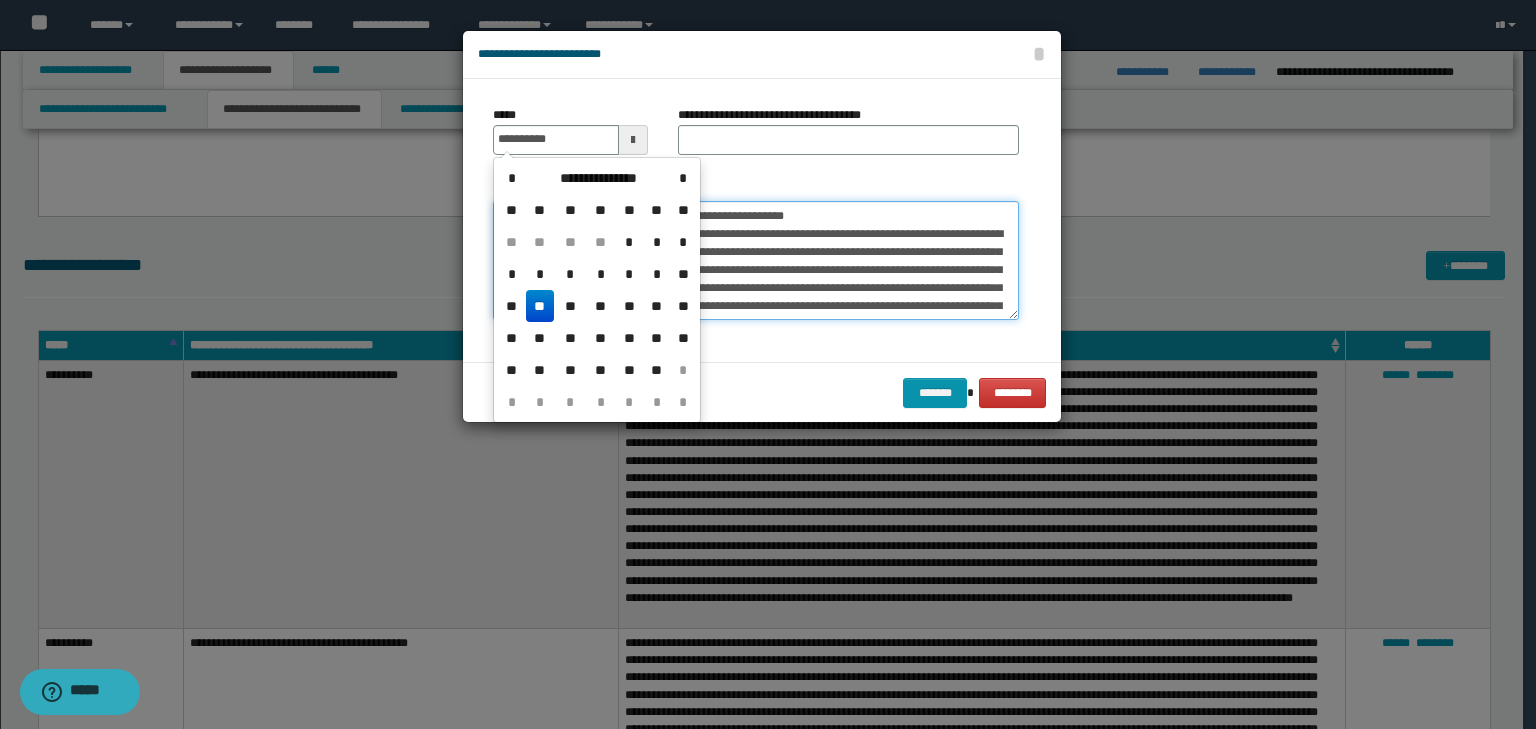 type on "**********" 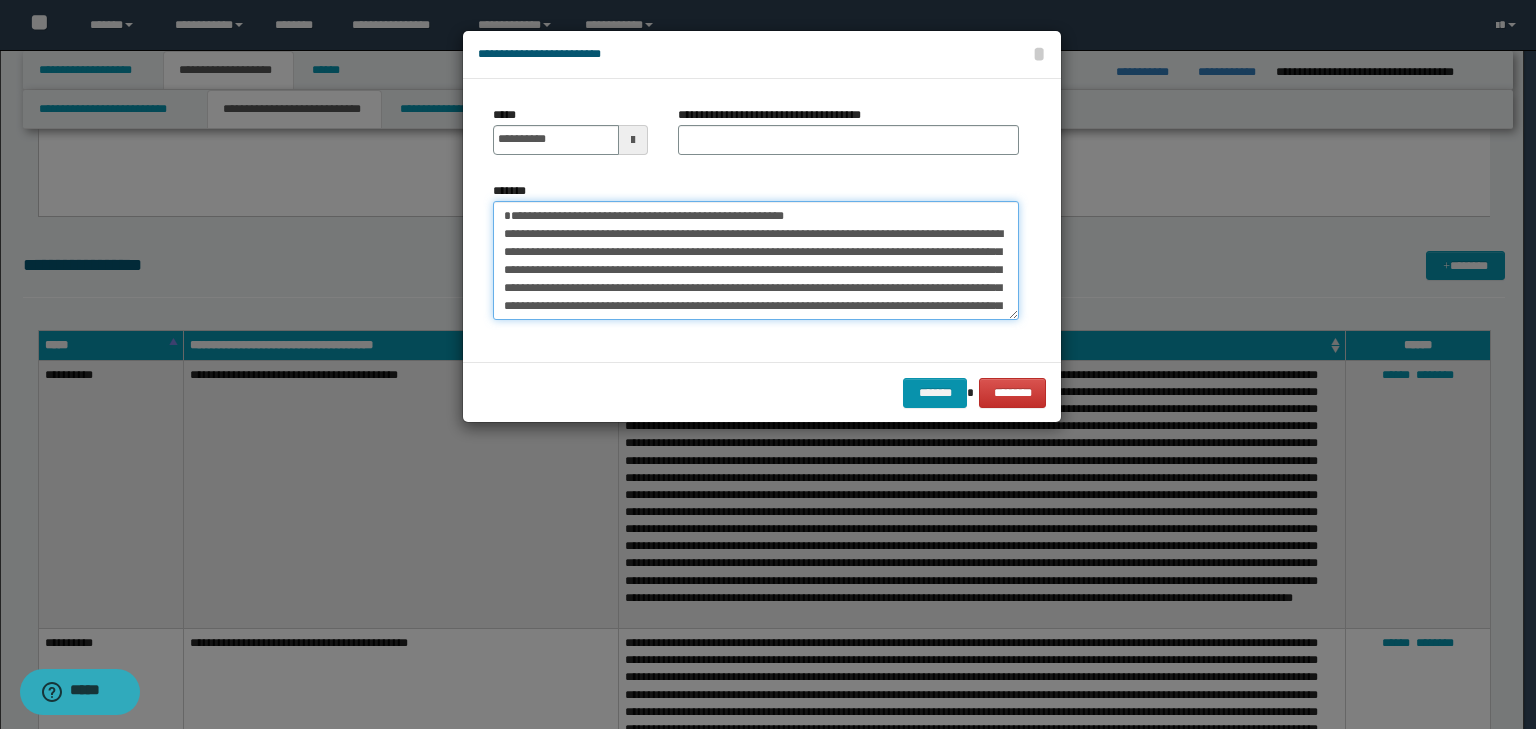 drag, startPoint x: 868, startPoint y: 203, endPoint x: 227, endPoint y: 220, distance: 641.2254 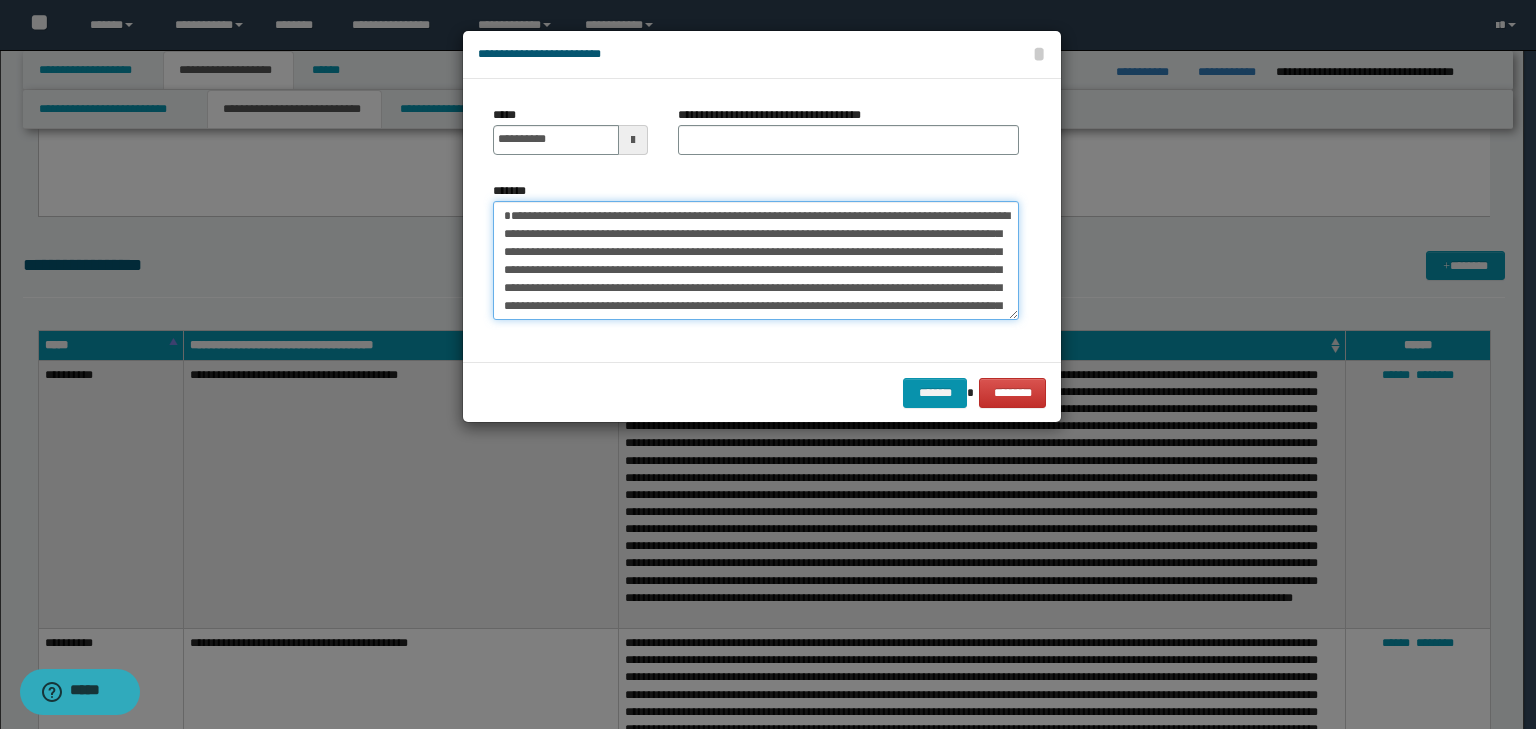 type on "**********" 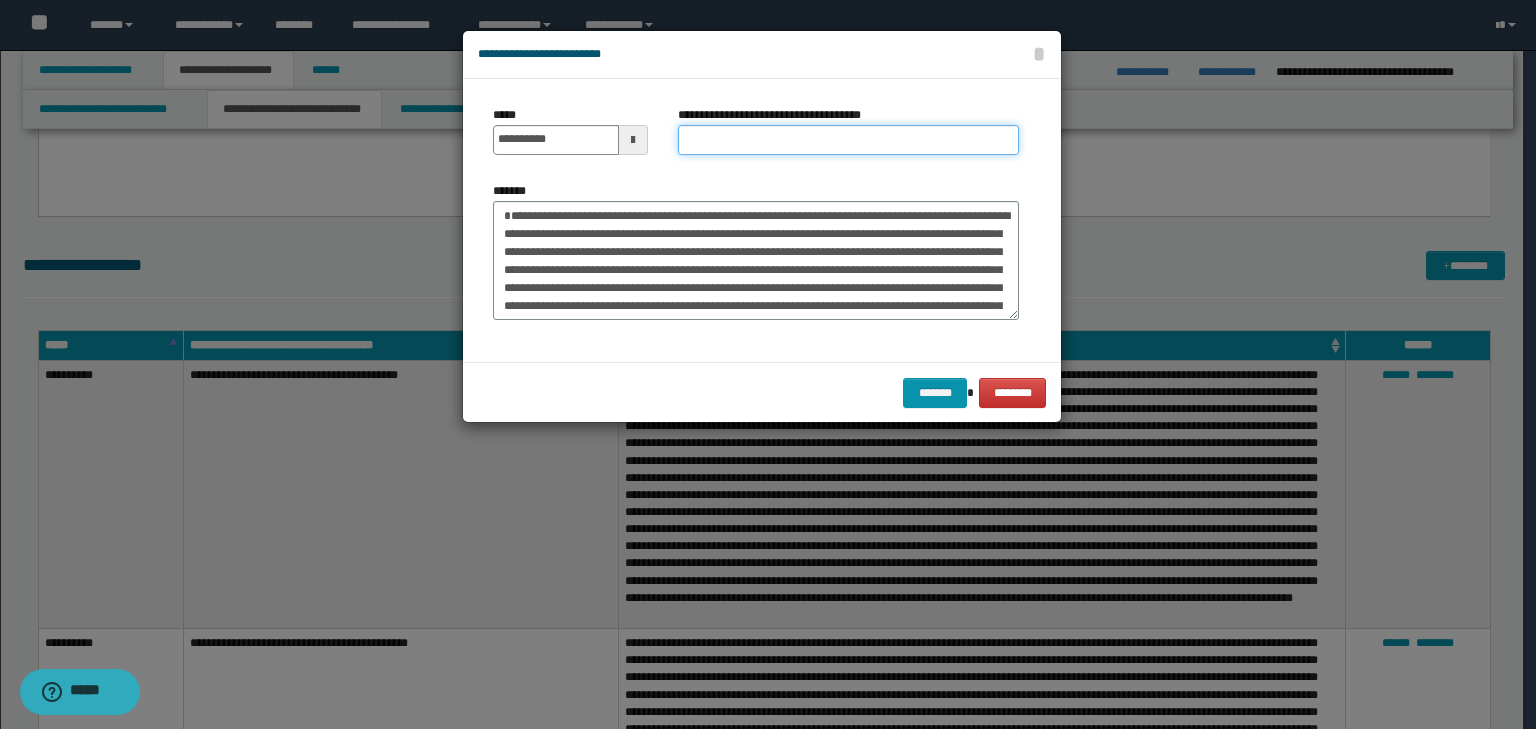 click on "**********" at bounding box center [848, 140] 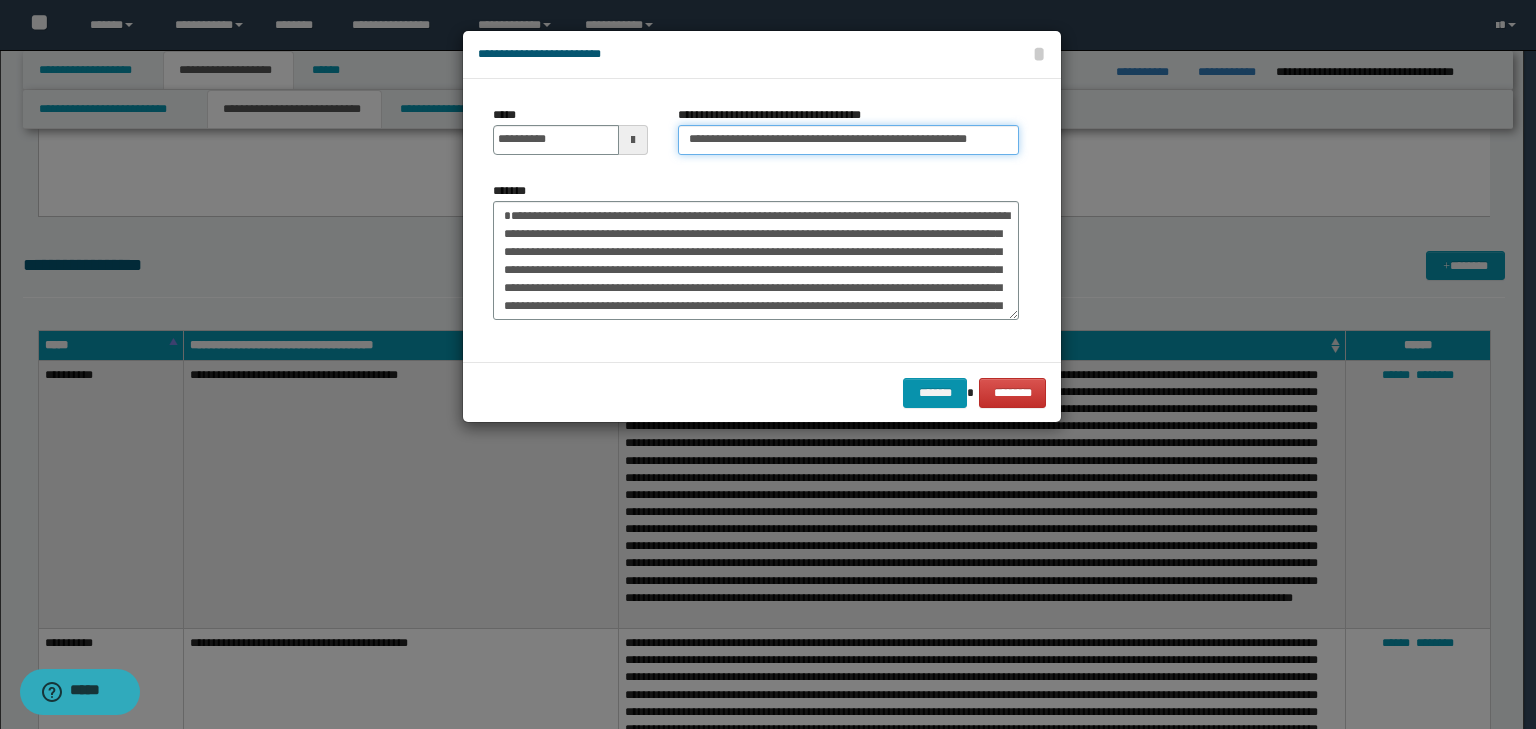 scroll, scrollTop: 0, scrollLeft: 27, axis: horizontal 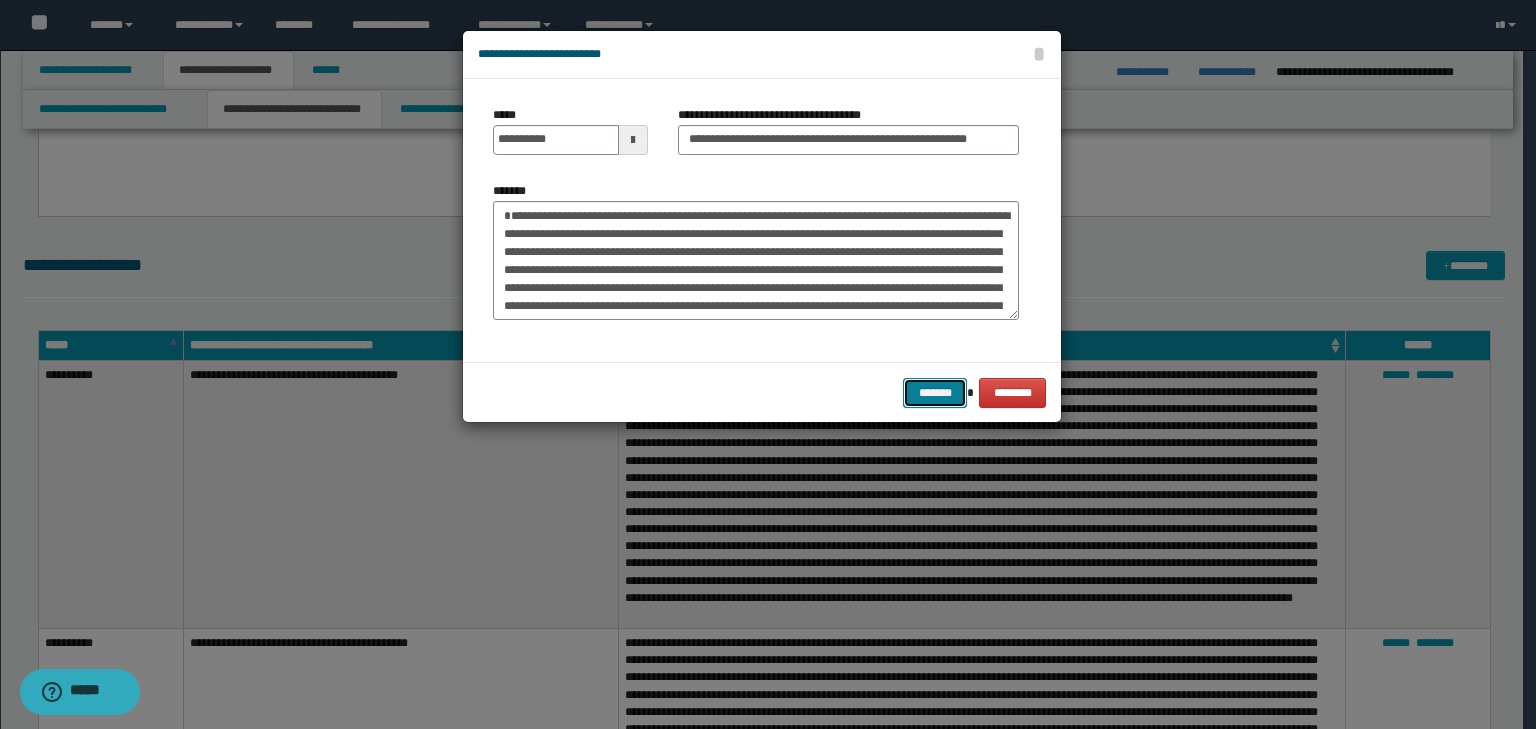 click on "*******" at bounding box center (935, 393) 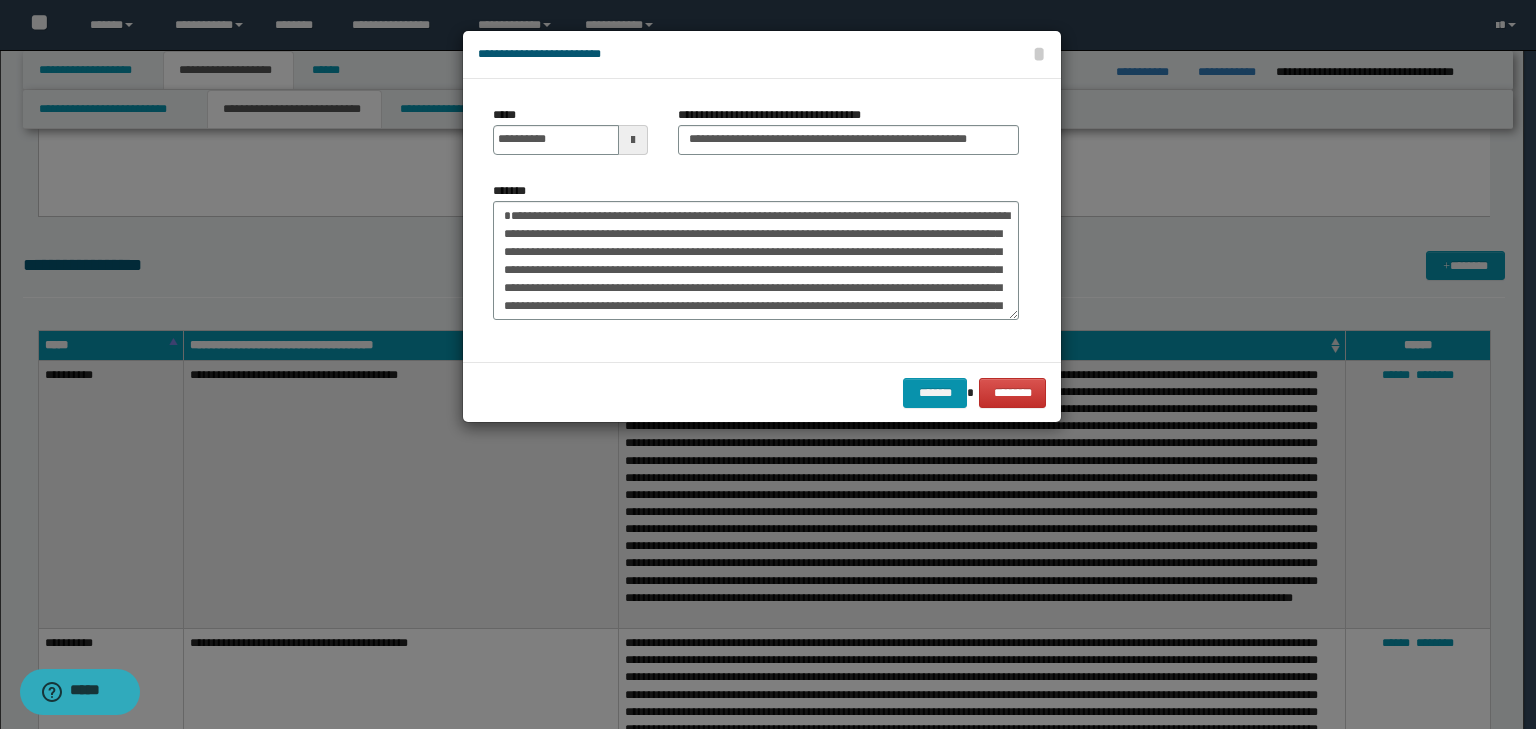 scroll, scrollTop: 0, scrollLeft: 0, axis: both 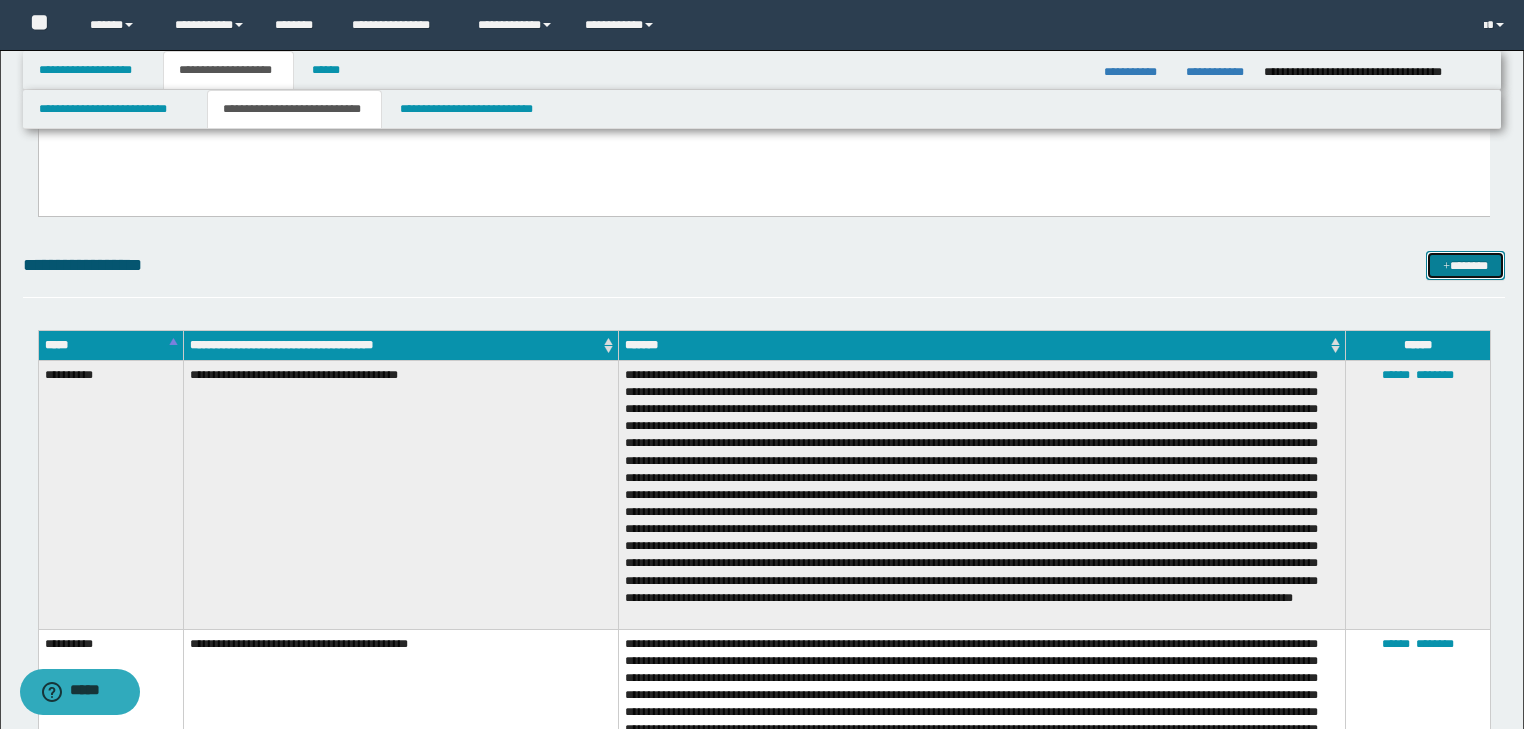 click on "*******" at bounding box center (1465, 266) 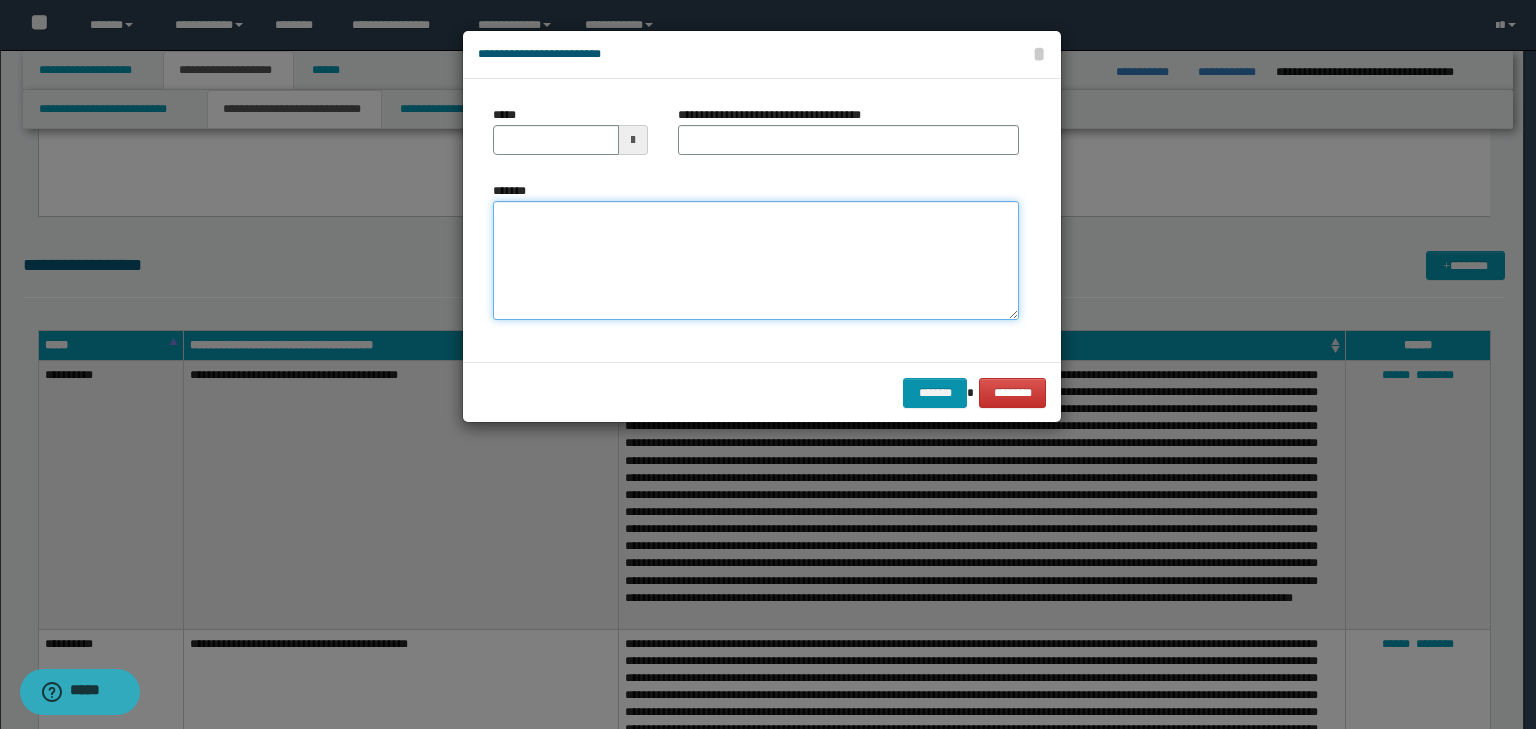 click on "*******" at bounding box center [756, 261] 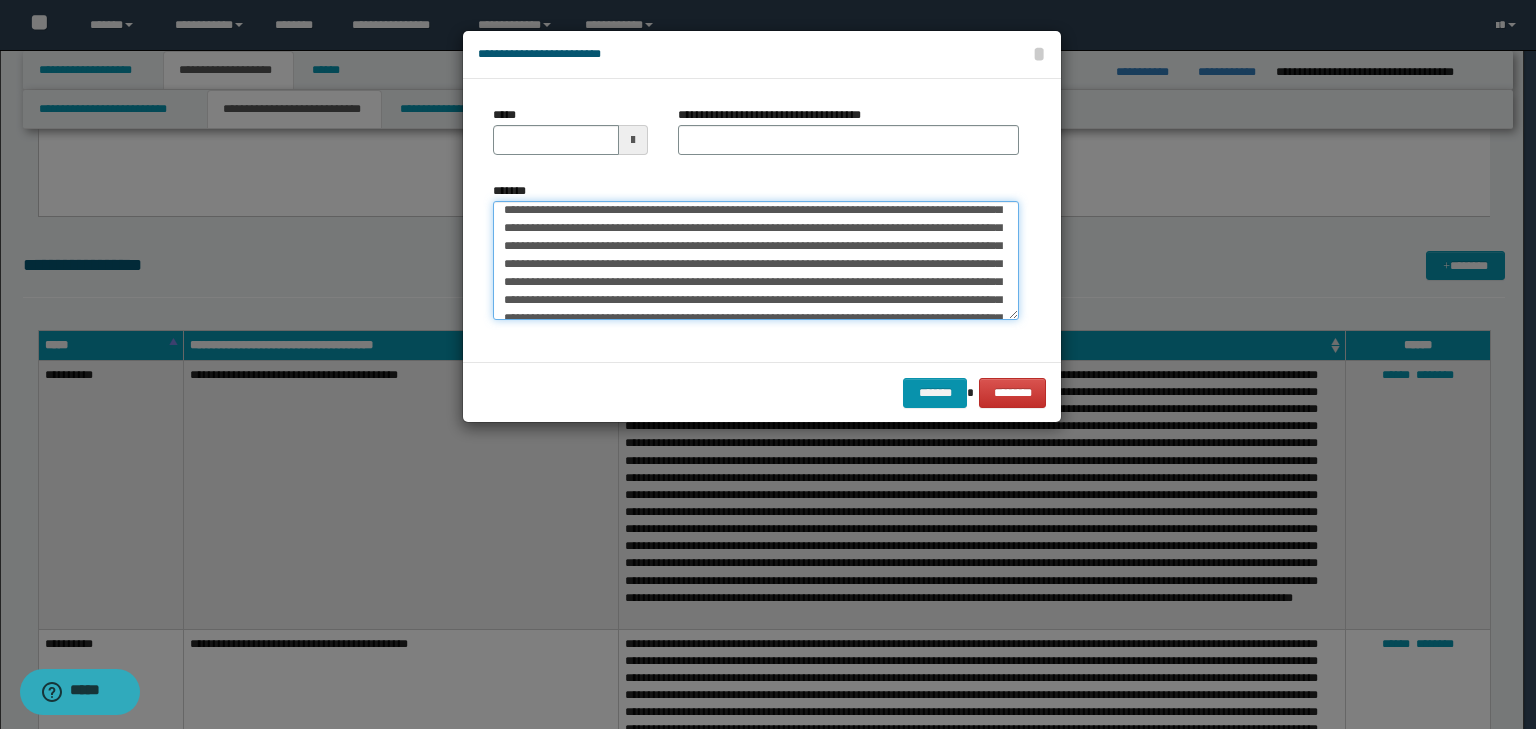 scroll, scrollTop: 0, scrollLeft: 0, axis: both 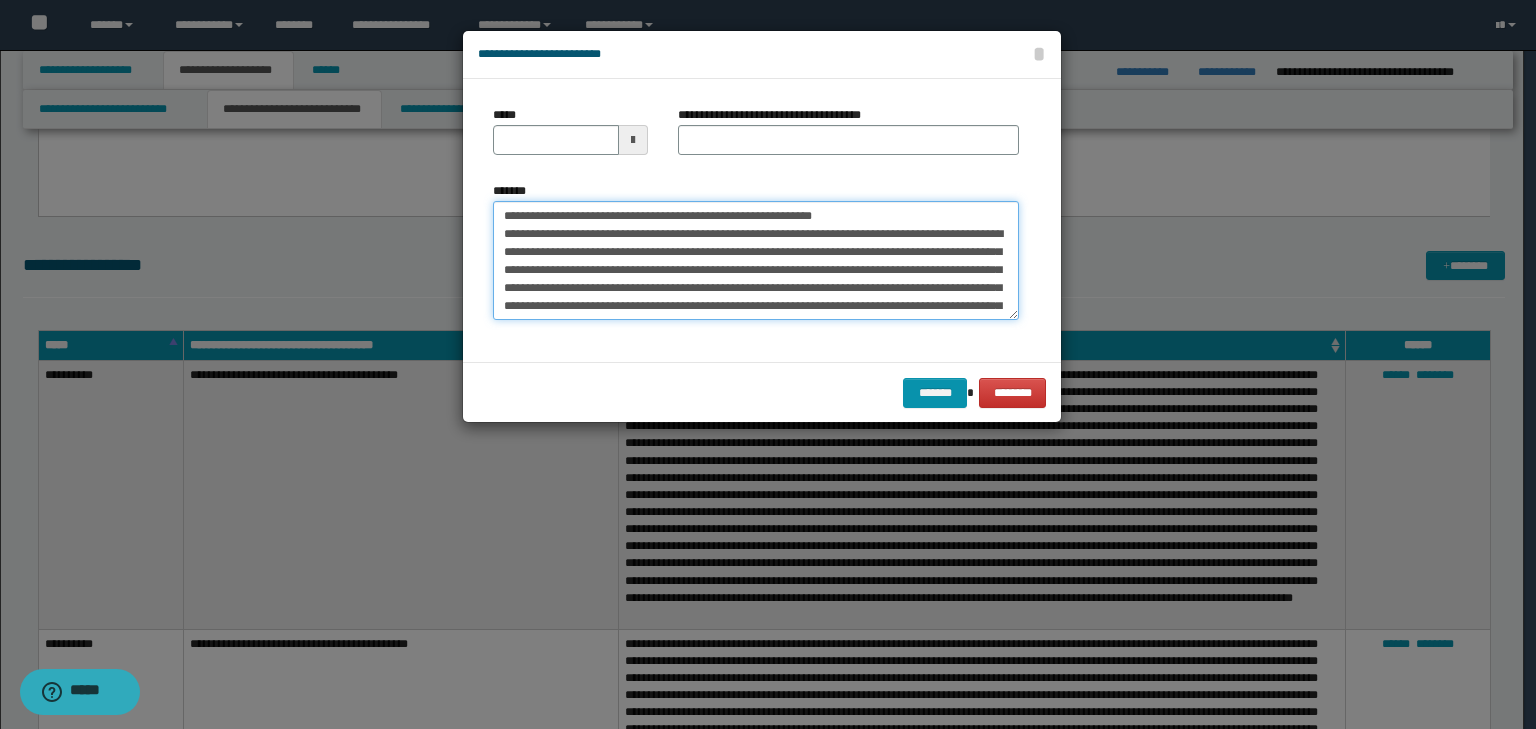 drag, startPoint x: 566, startPoint y: 214, endPoint x: 457, endPoint y: 202, distance: 109.65856 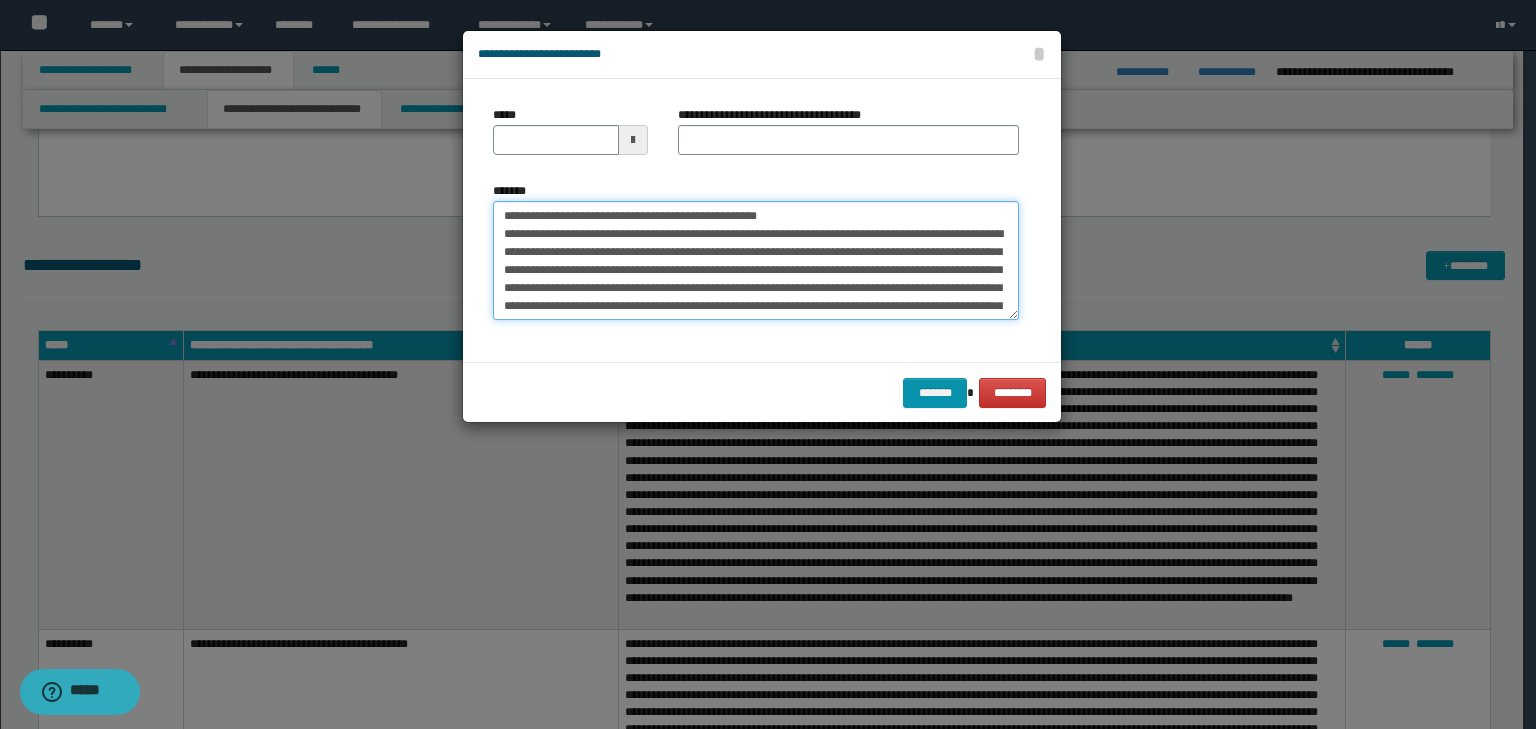 type 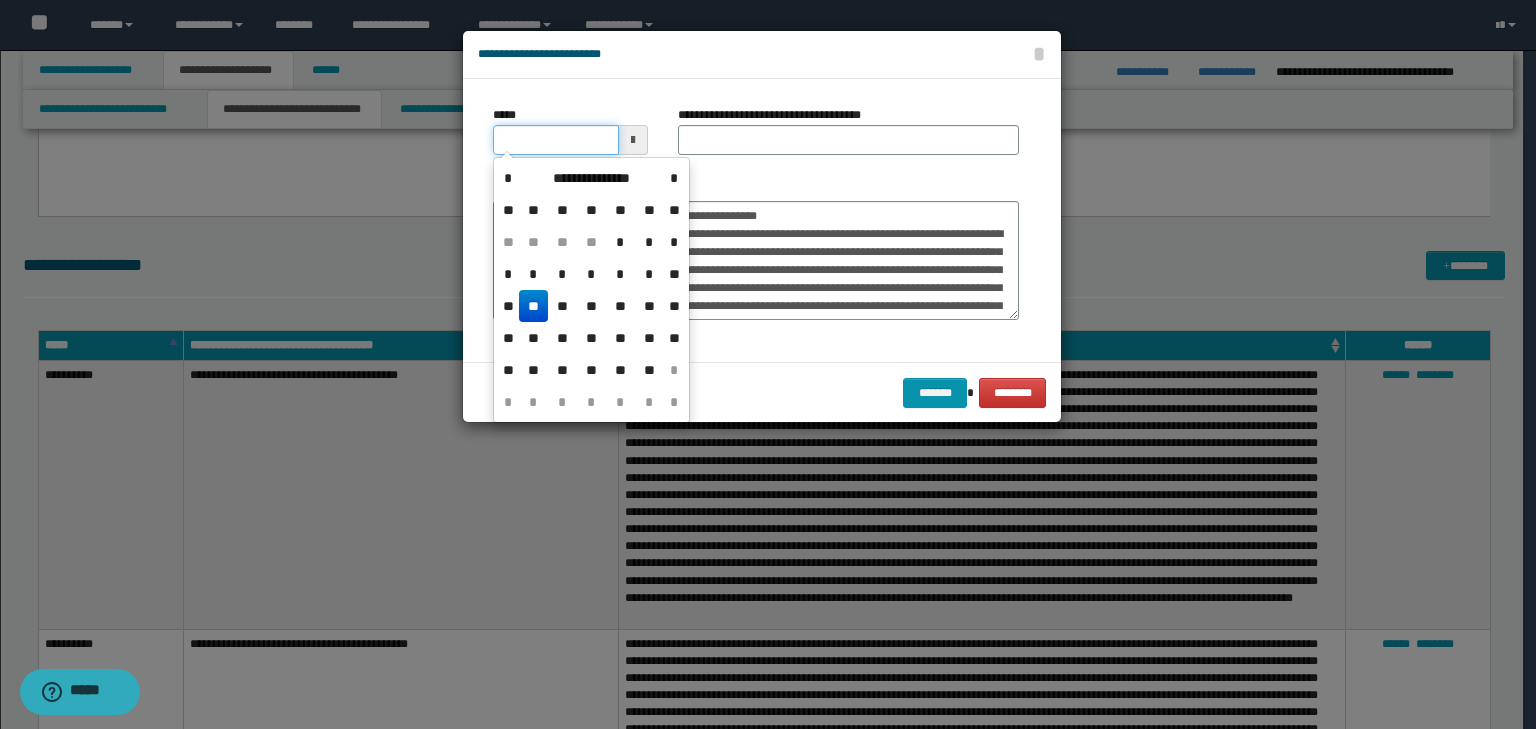 click on "*****" at bounding box center [556, 140] 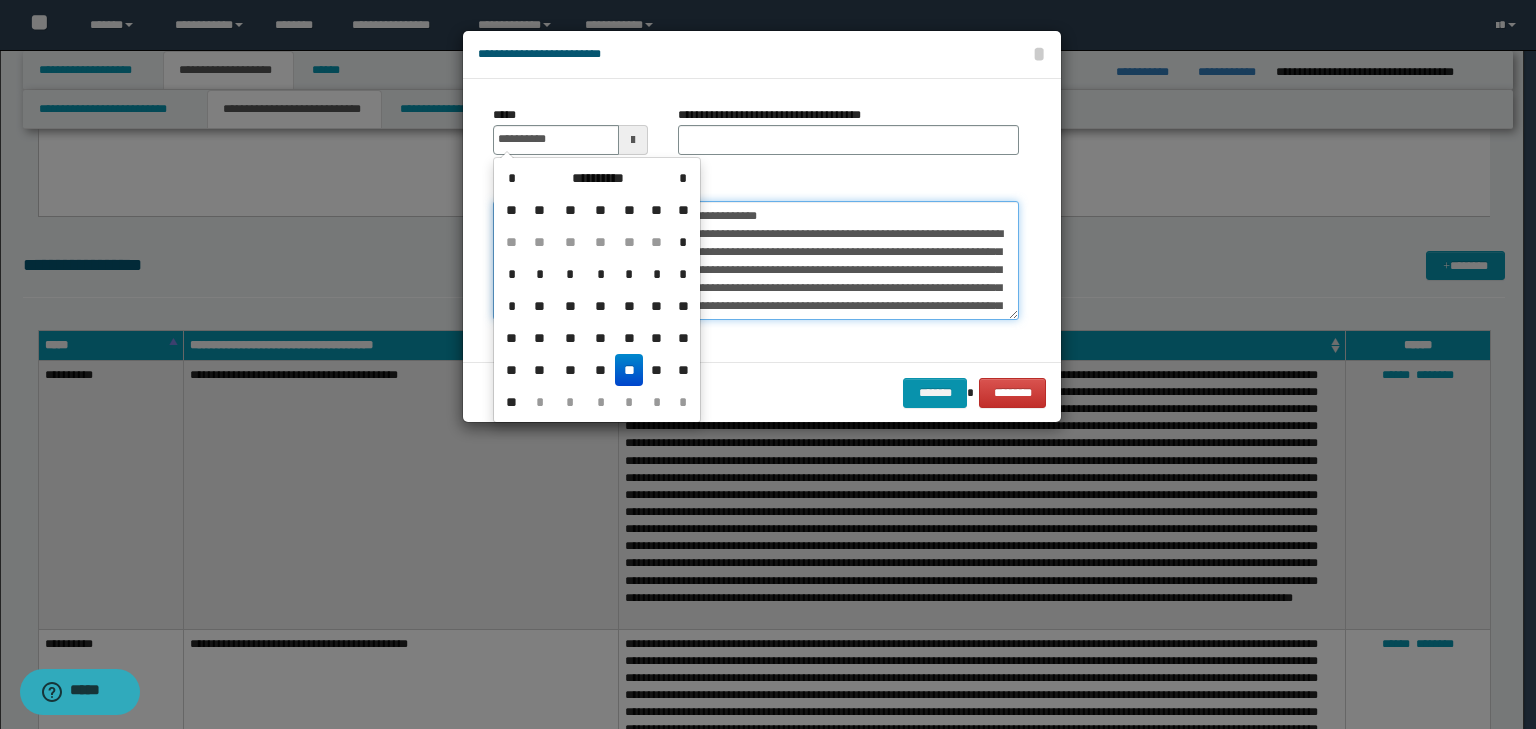 type on "**********" 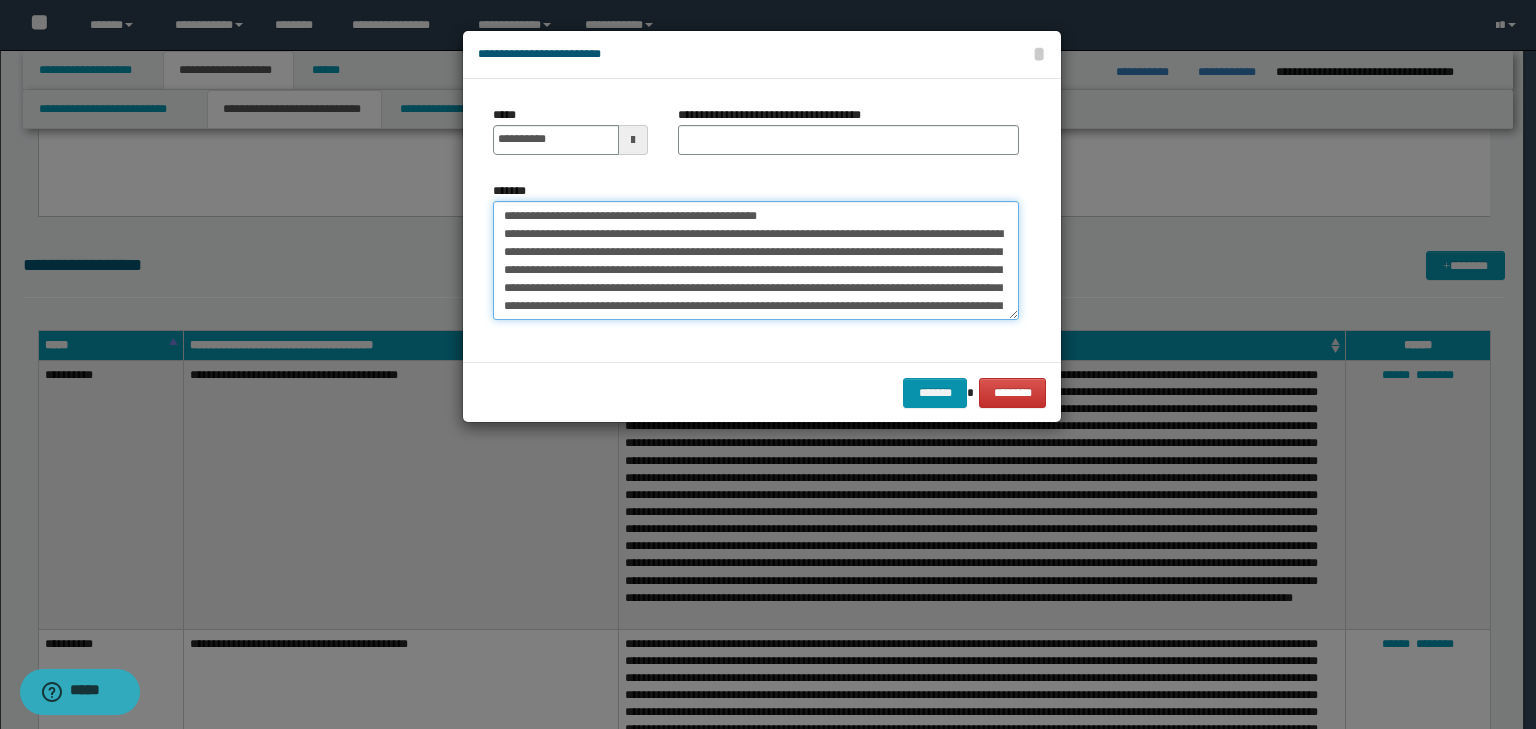 drag, startPoint x: 837, startPoint y: 213, endPoint x: 410, endPoint y: 220, distance: 427.05737 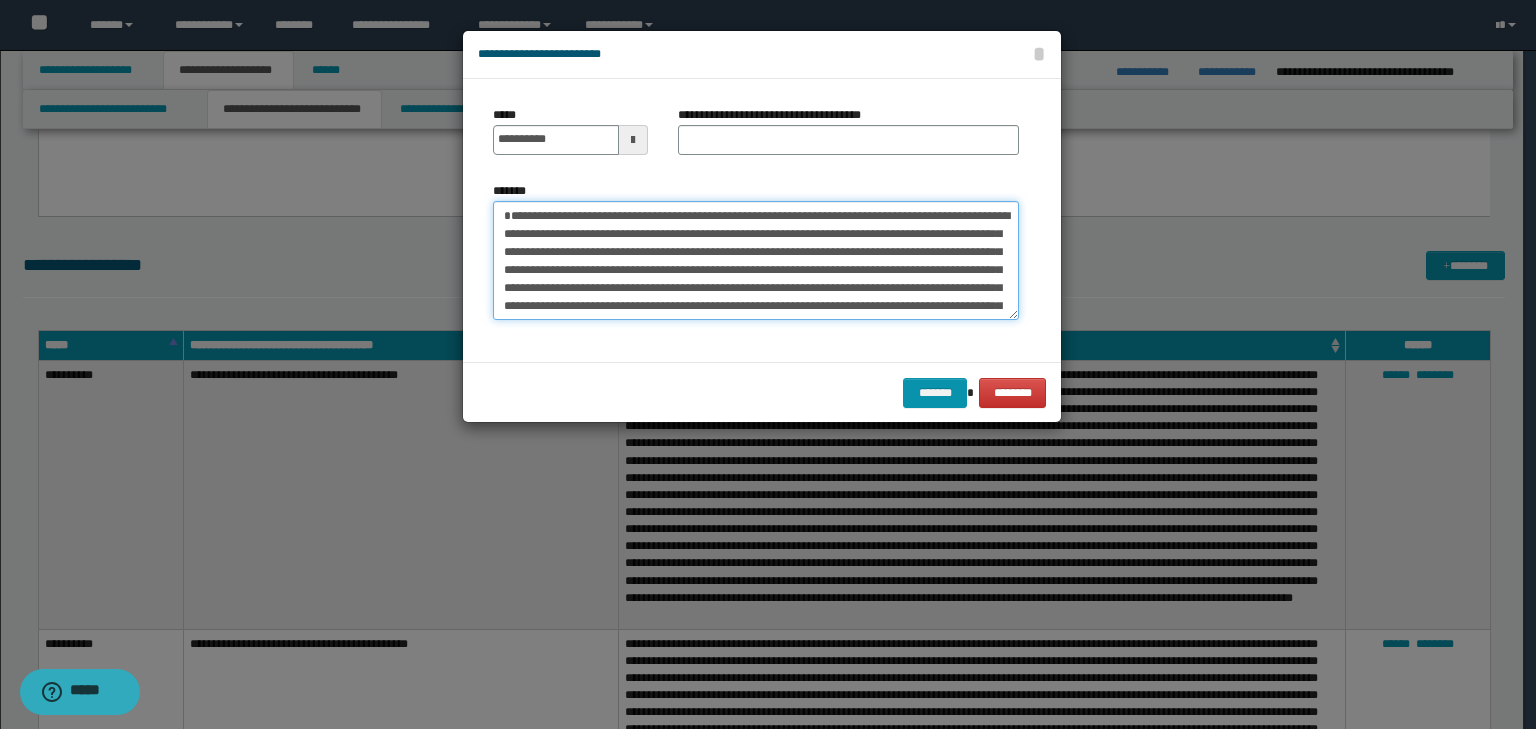 type on "**********" 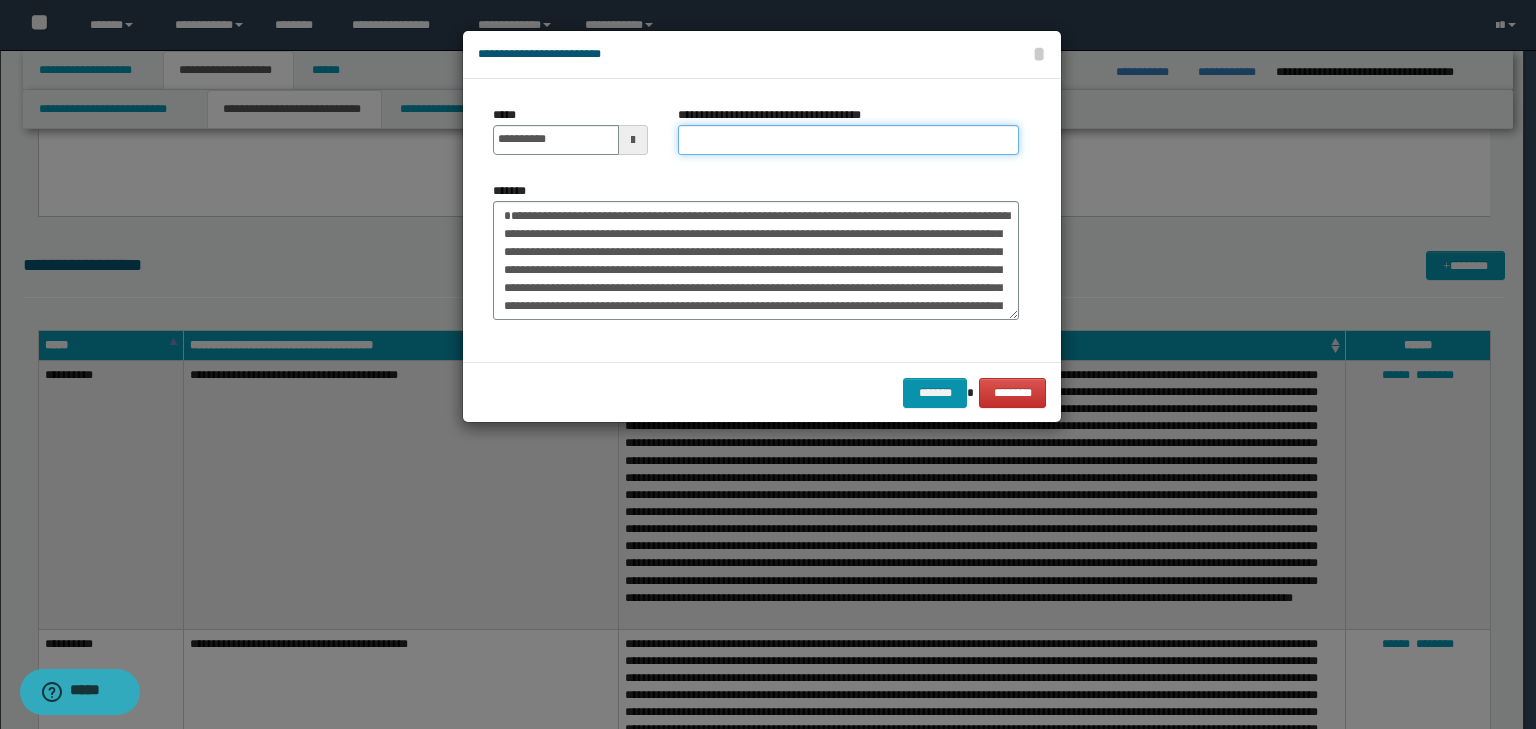 click on "**********" at bounding box center (848, 140) 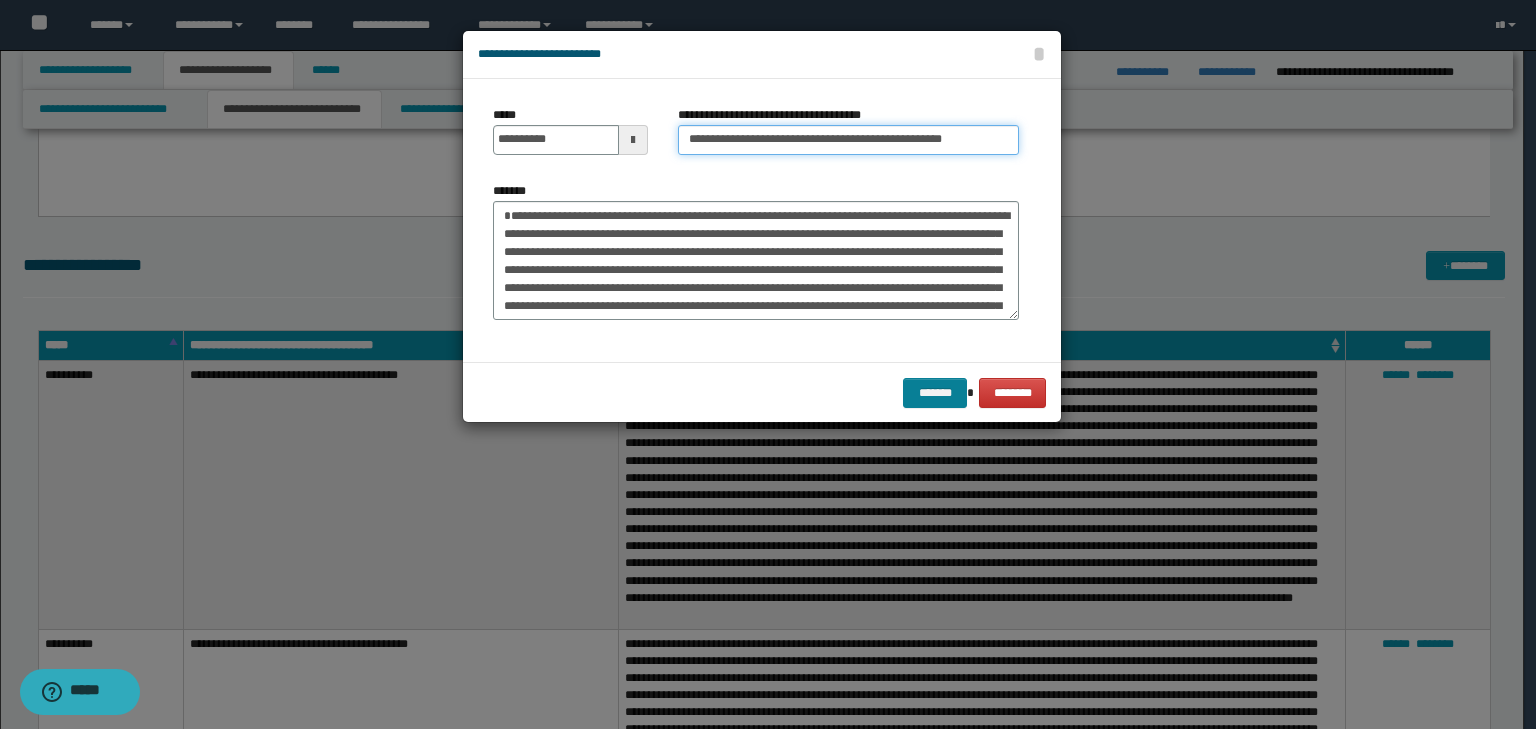 type on "**********" 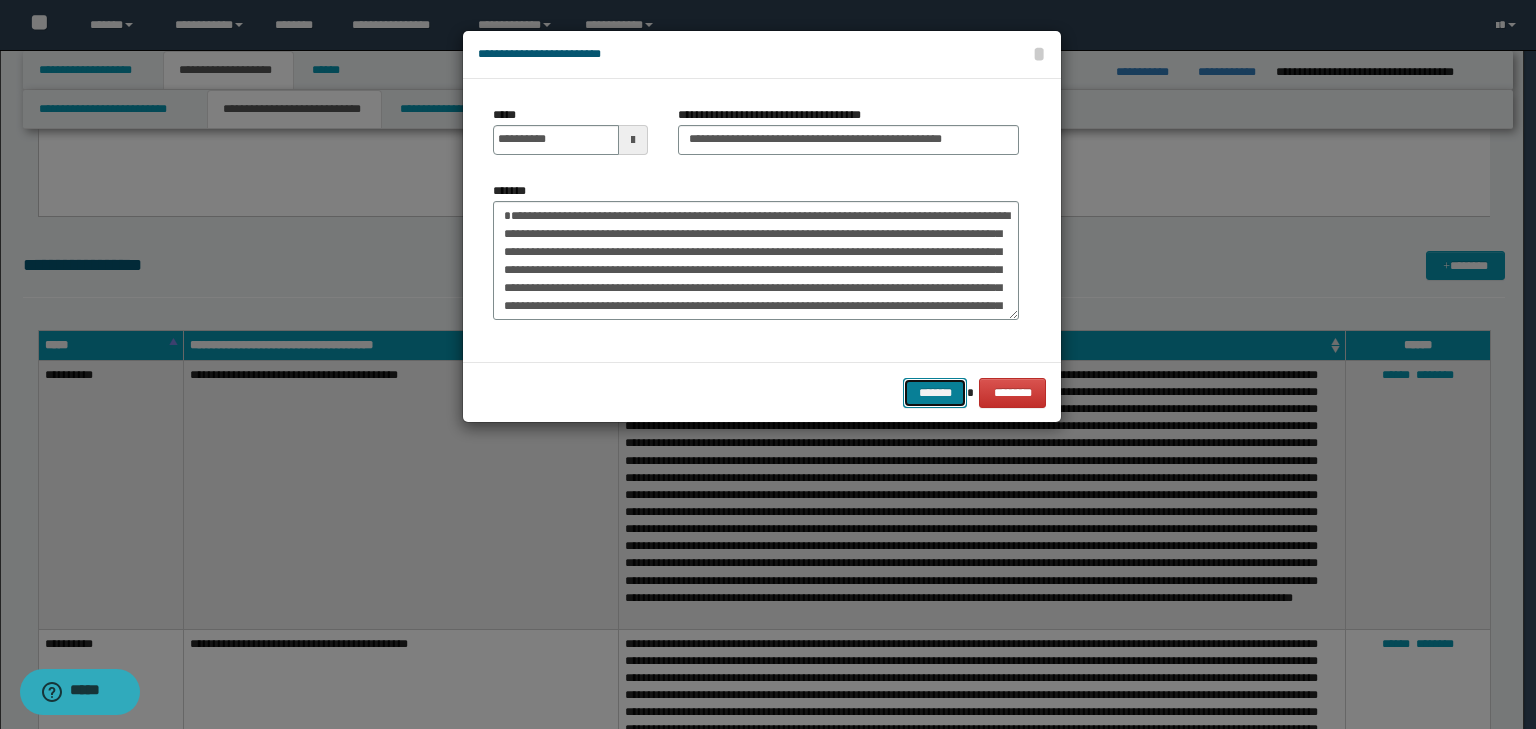 click on "*******" at bounding box center [935, 393] 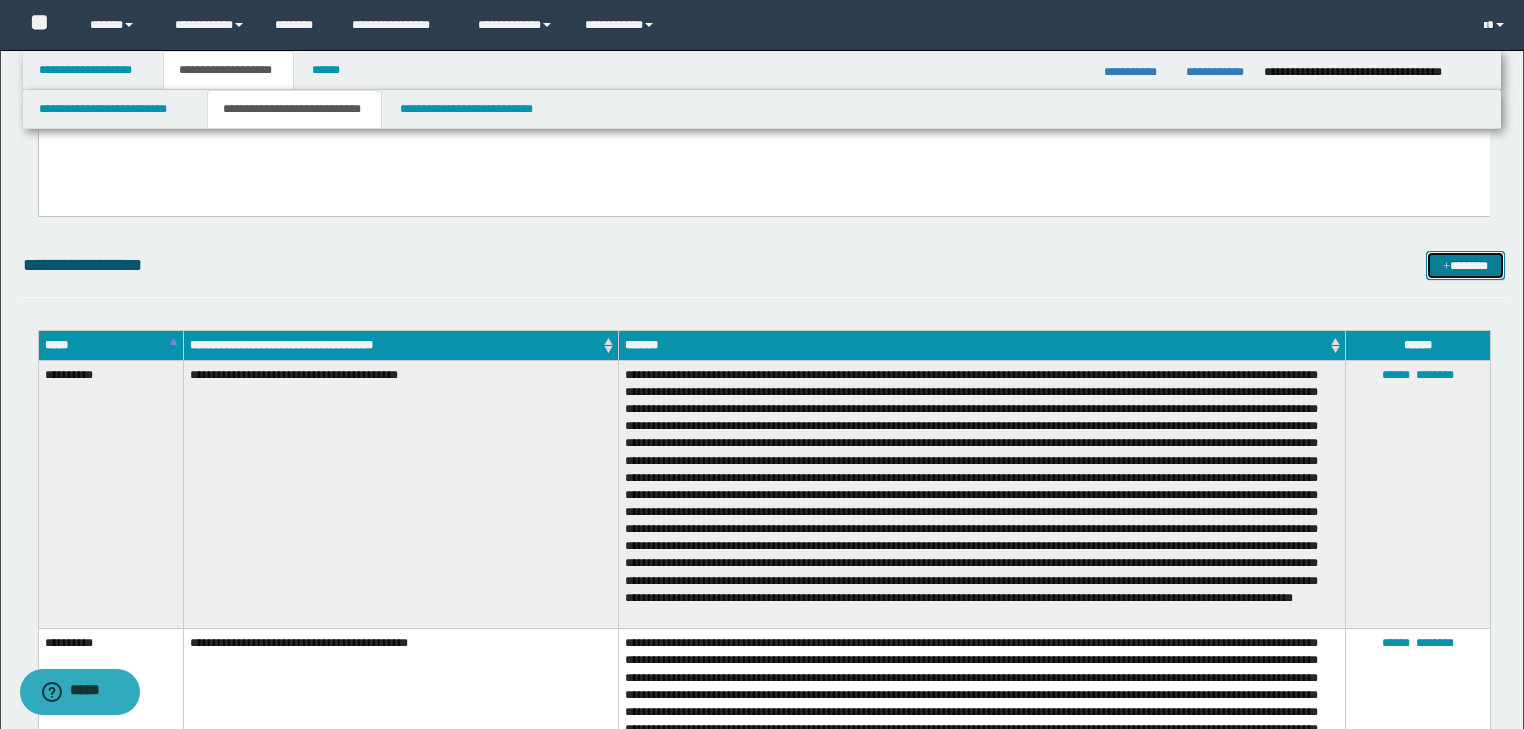 click on "*******" at bounding box center (1465, 266) 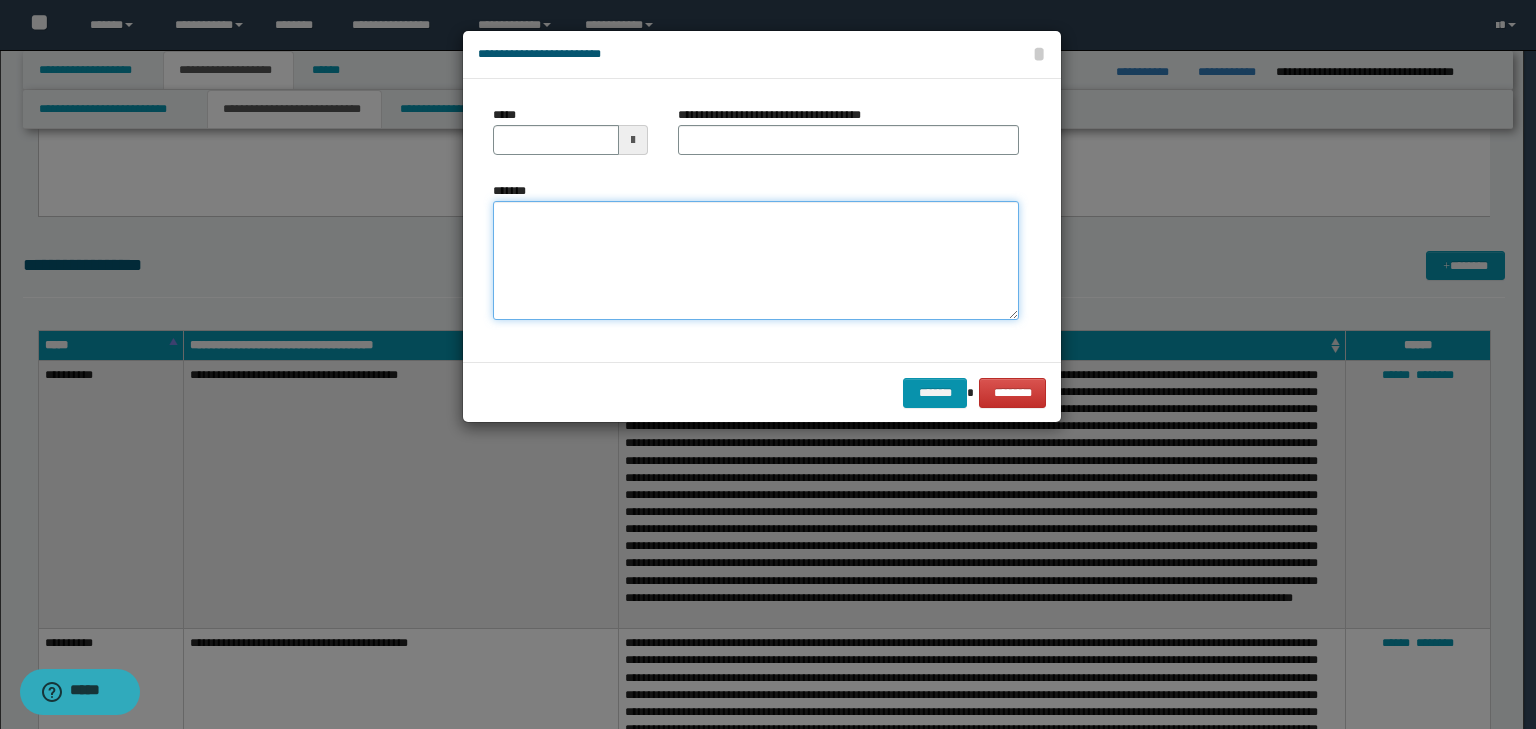 click on "*******" at bounding box center (756, 261) 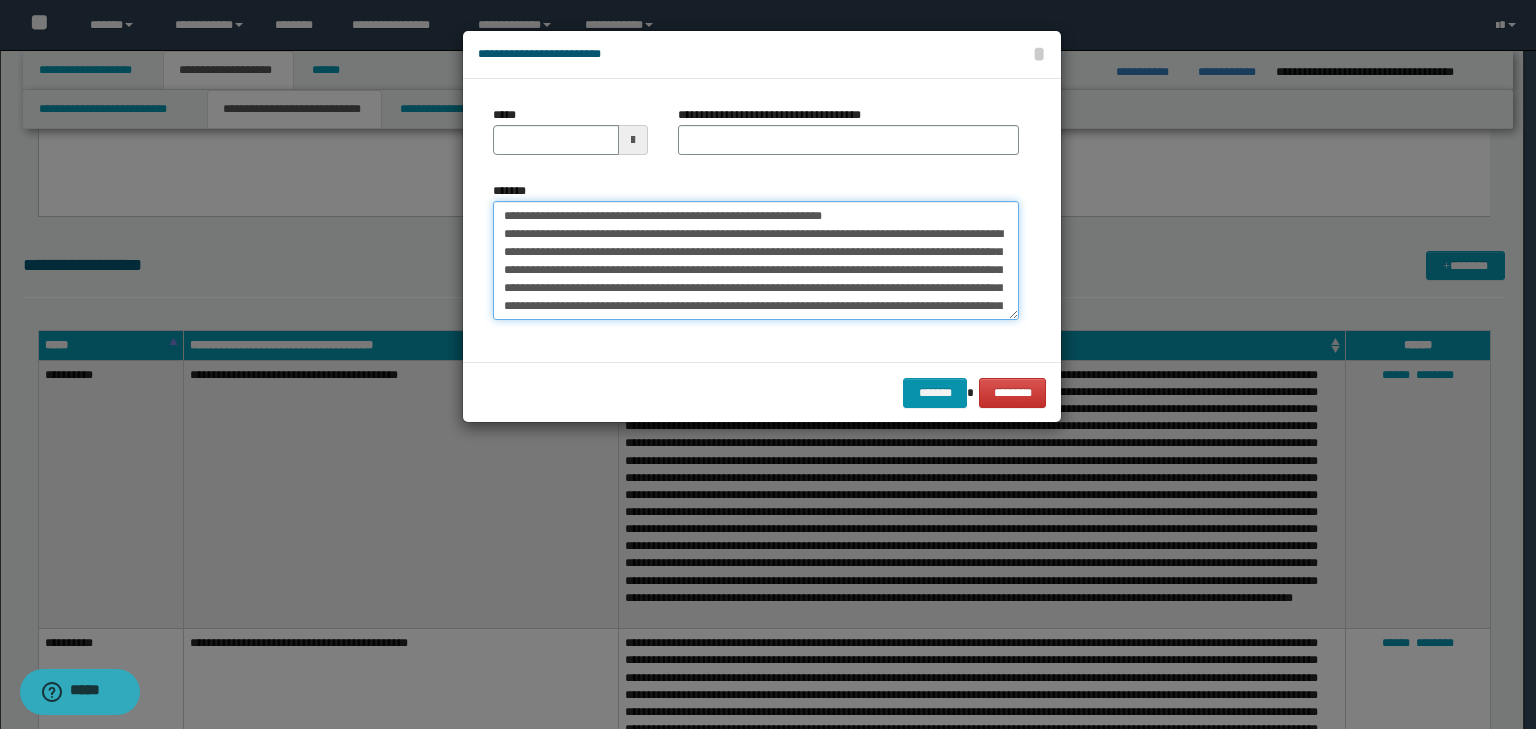 scroll, scrollTop: 0, scrollLeft: 0, axis: both 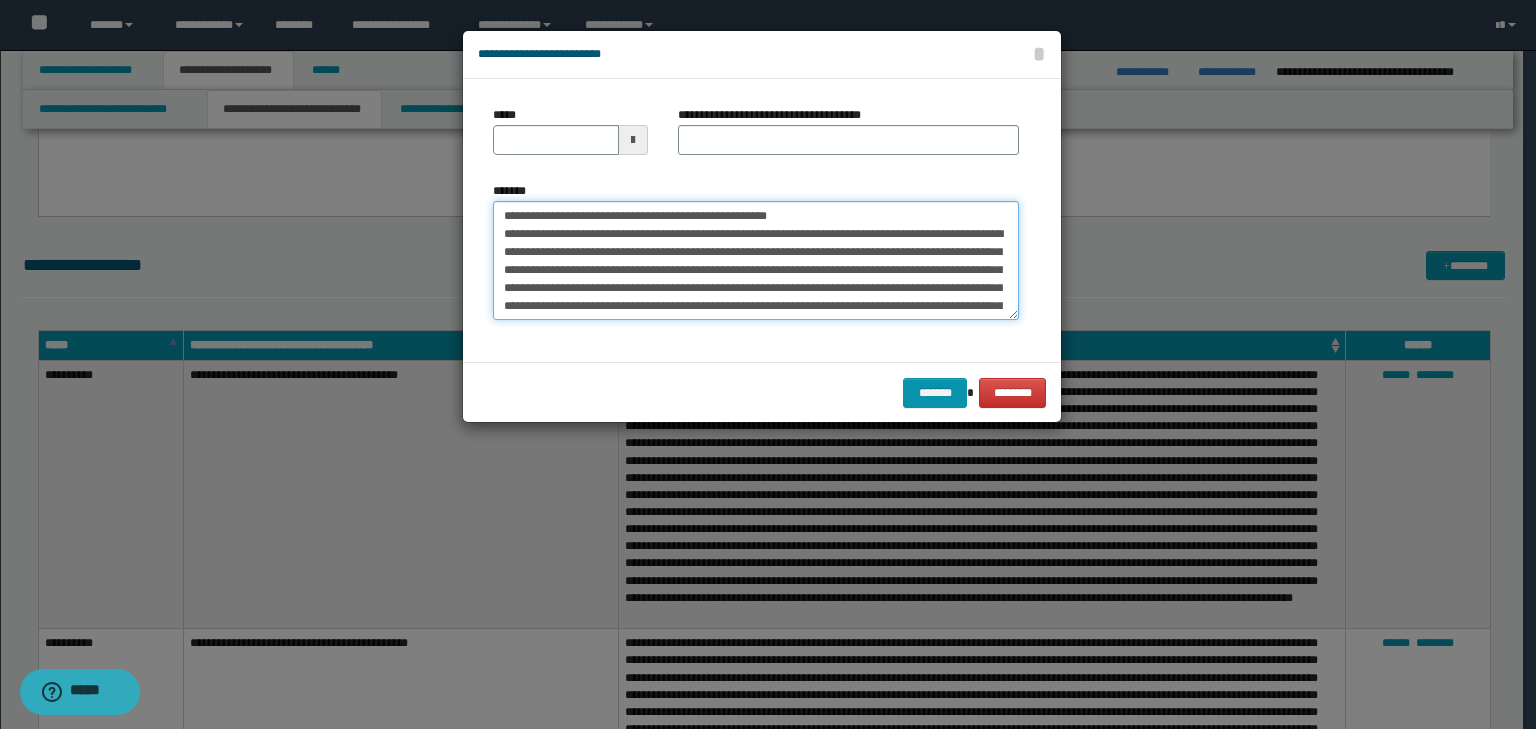 type 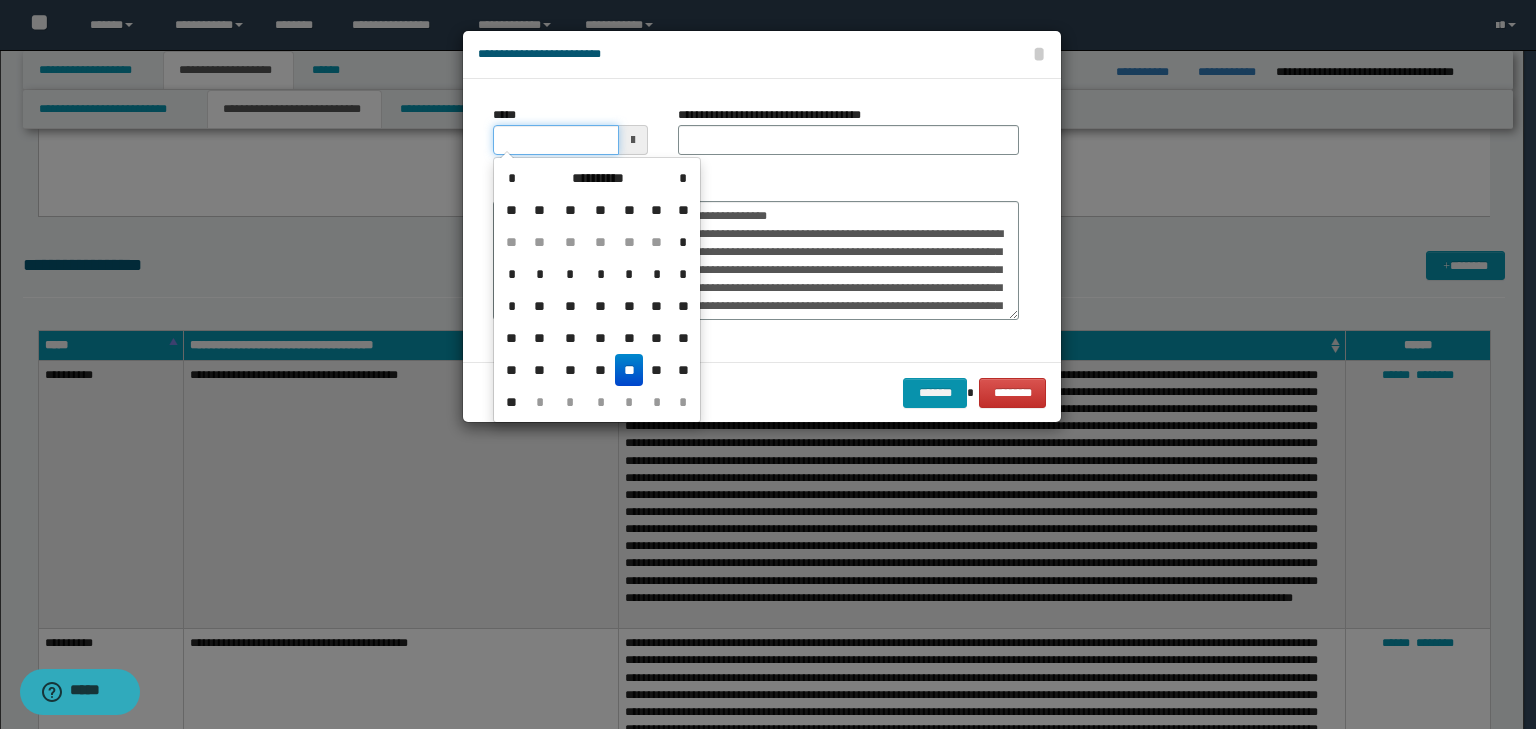 click on "*****" at bounding box center [556, 140] 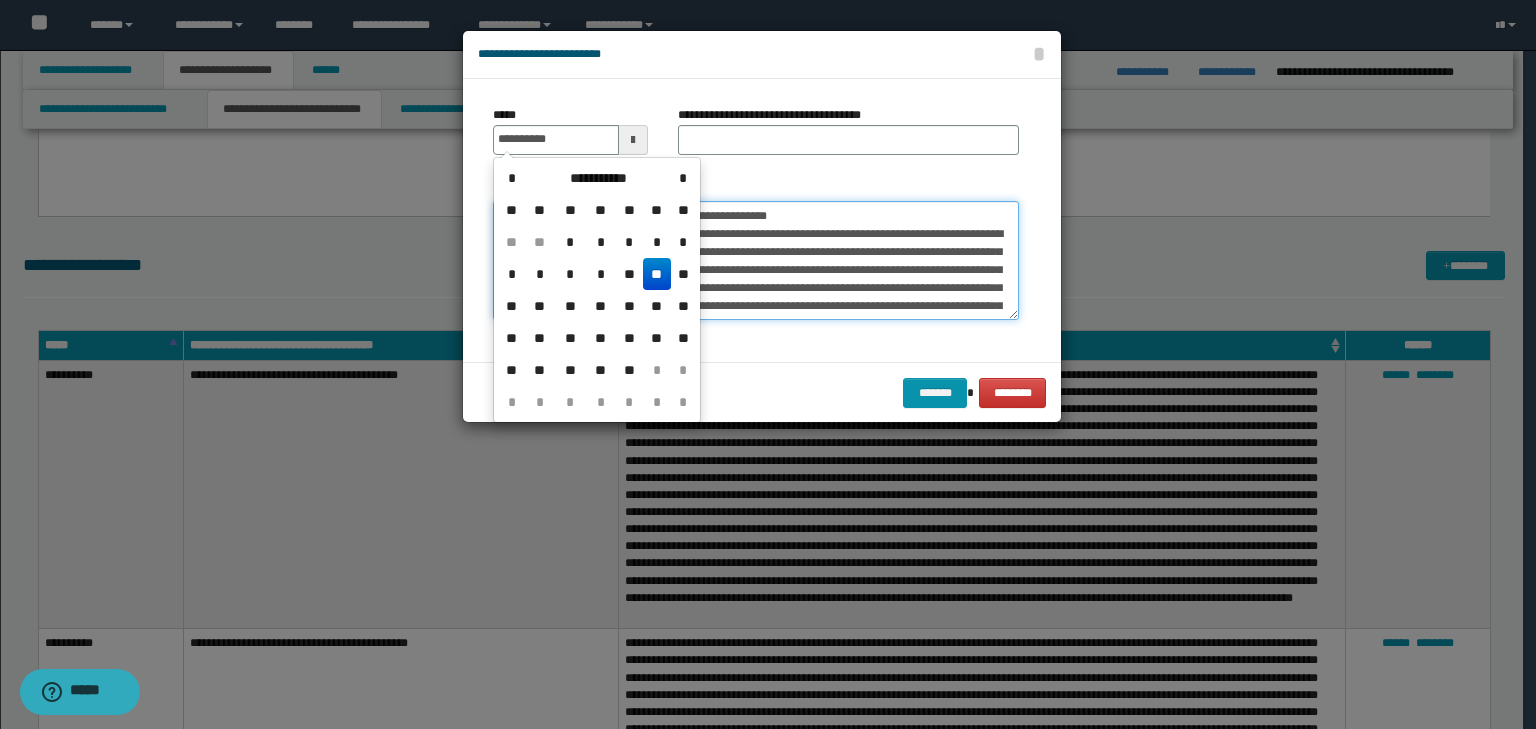 type on "**********" 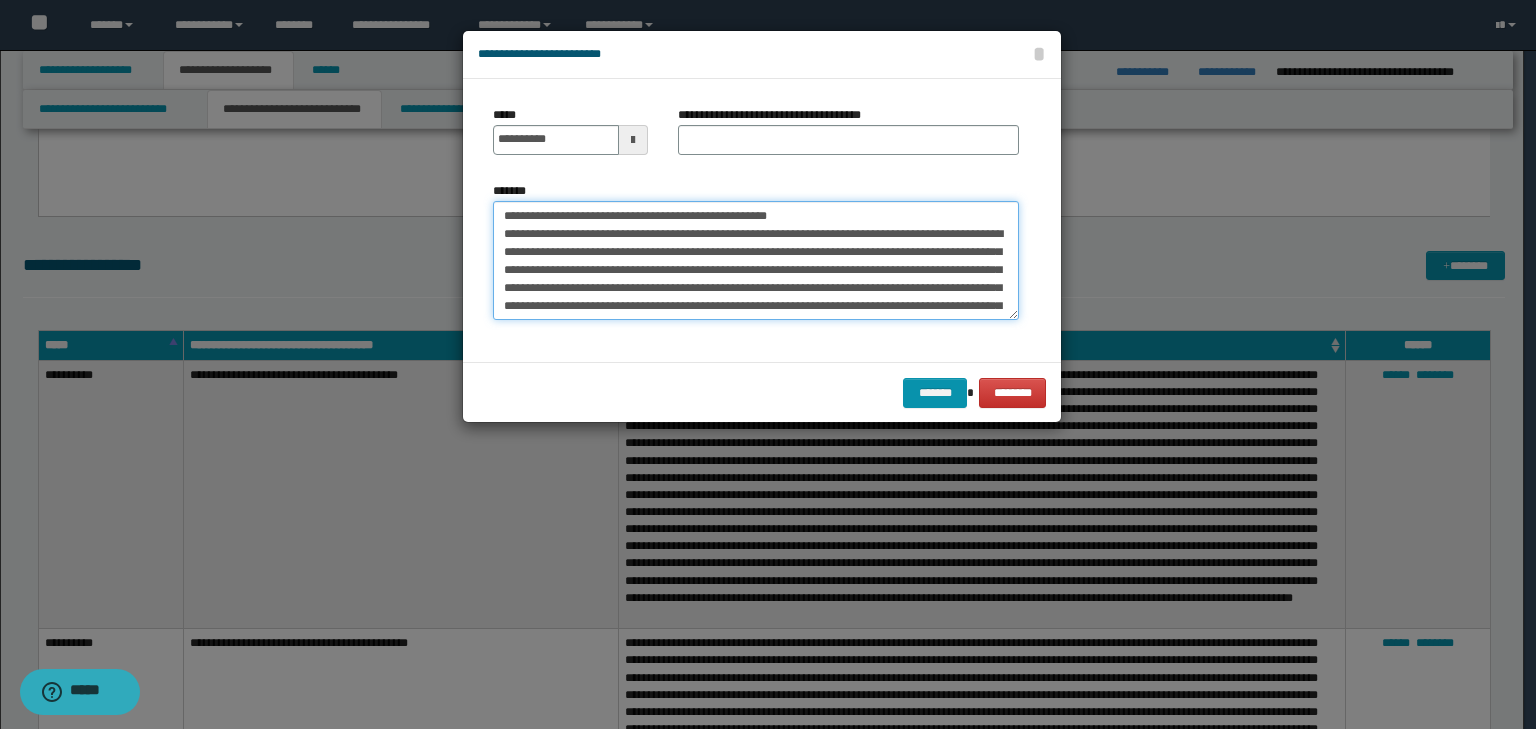 drag, startPoint x: 852, startPoint y: 212, endPoint x: 434, endPoint y: 193, distance: 418.4316 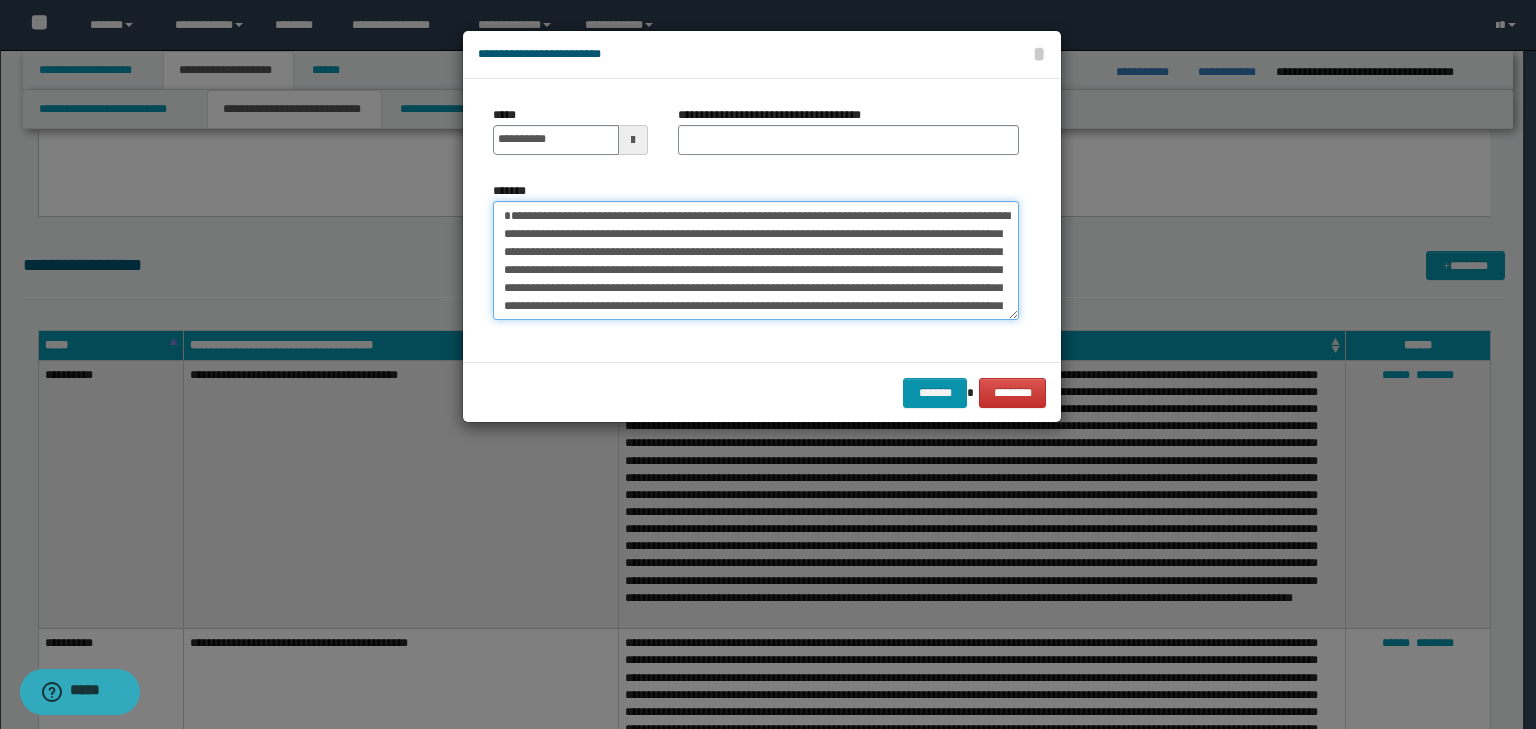 type on "**********" 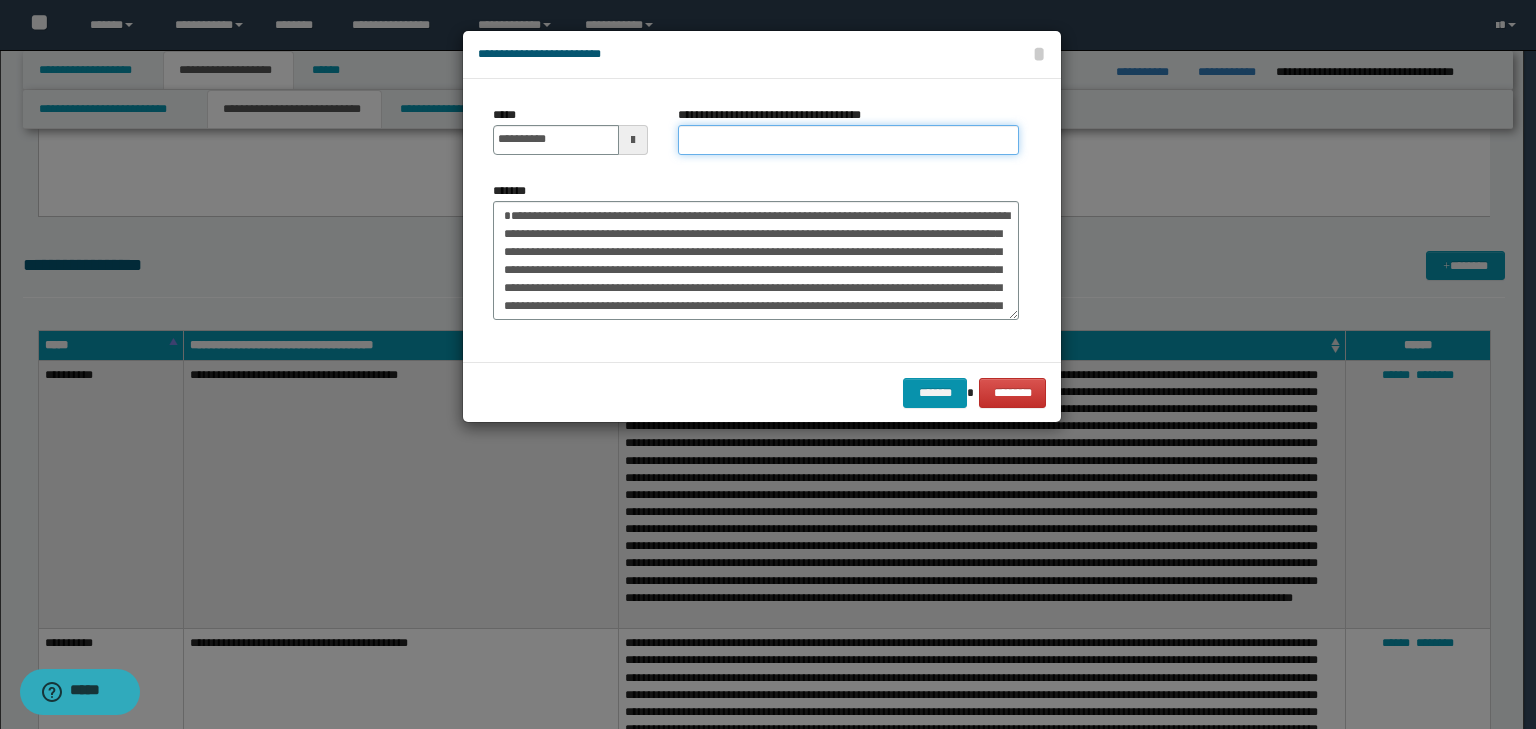 click on "**********" at bounding box center (848, 140) 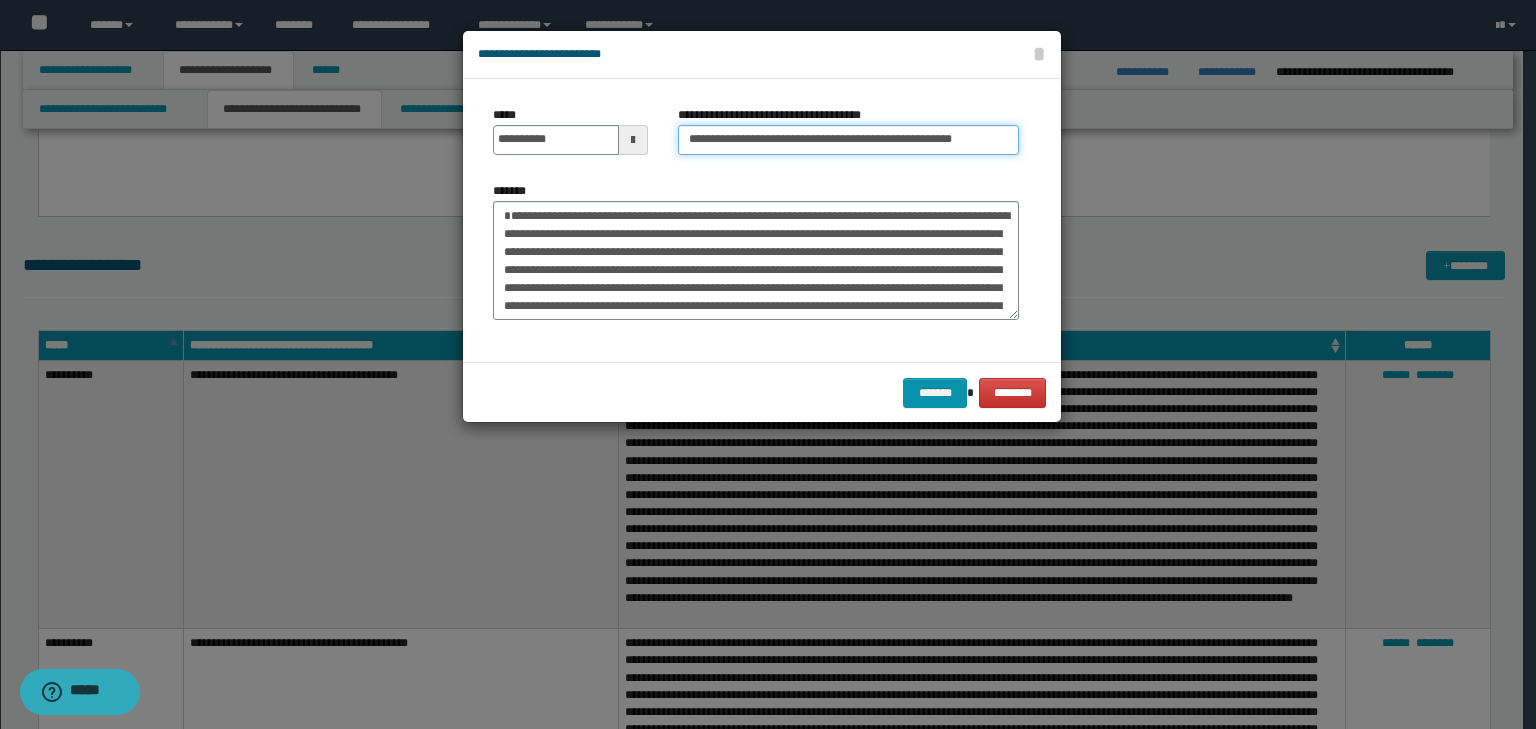 scroll, scrollTop: 0, scrollLeft: 9, axis: horizontal 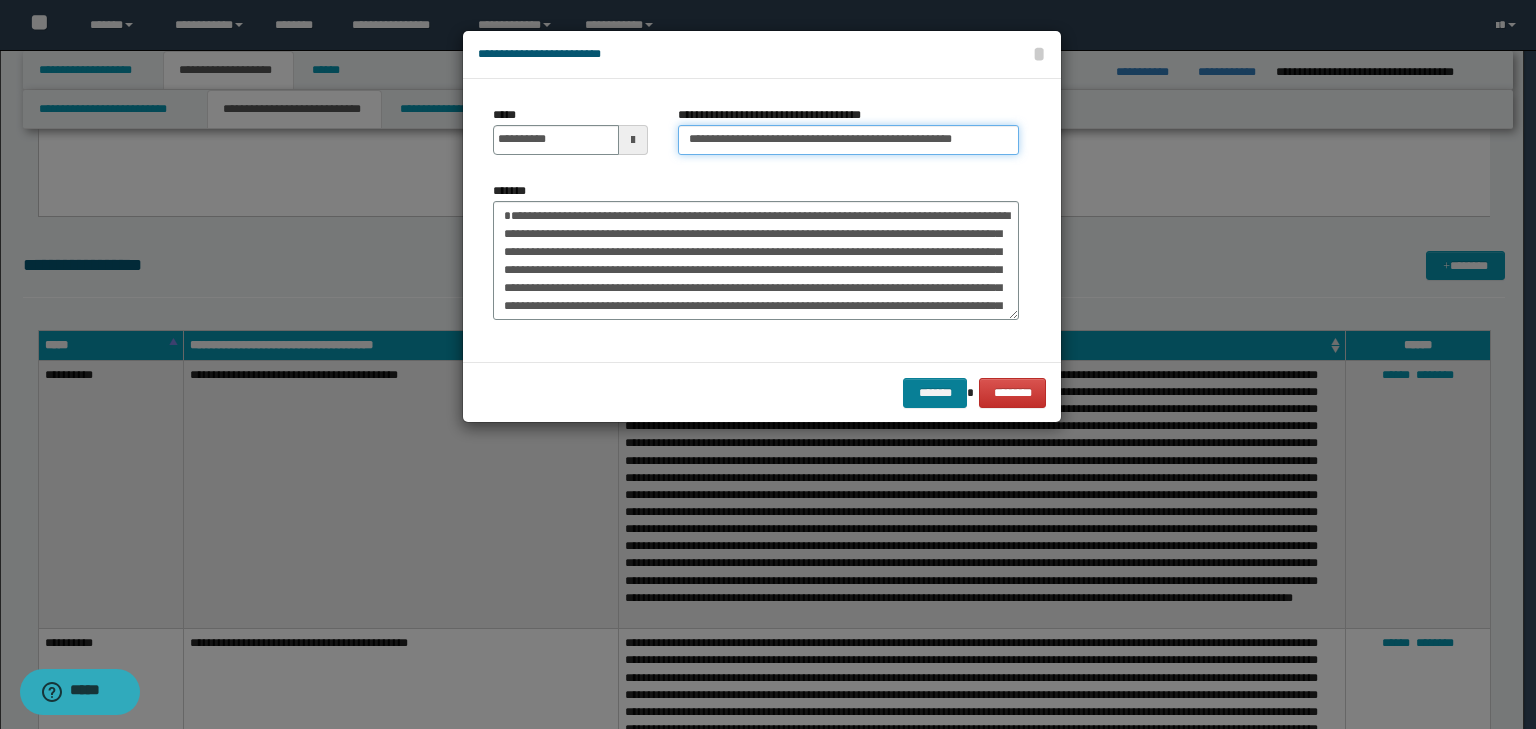 type on "**********" 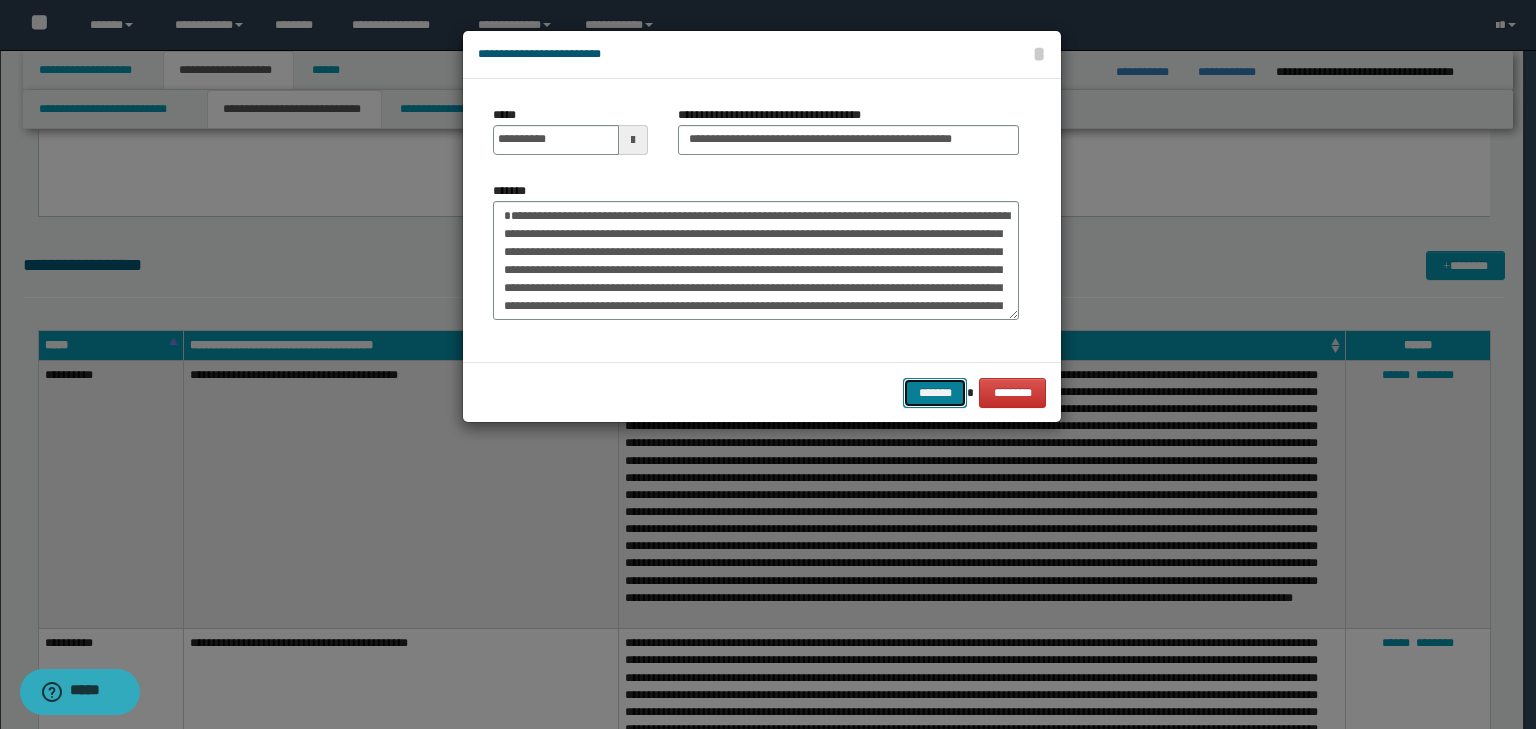 click on "*******" at bounding box center [935, 393] 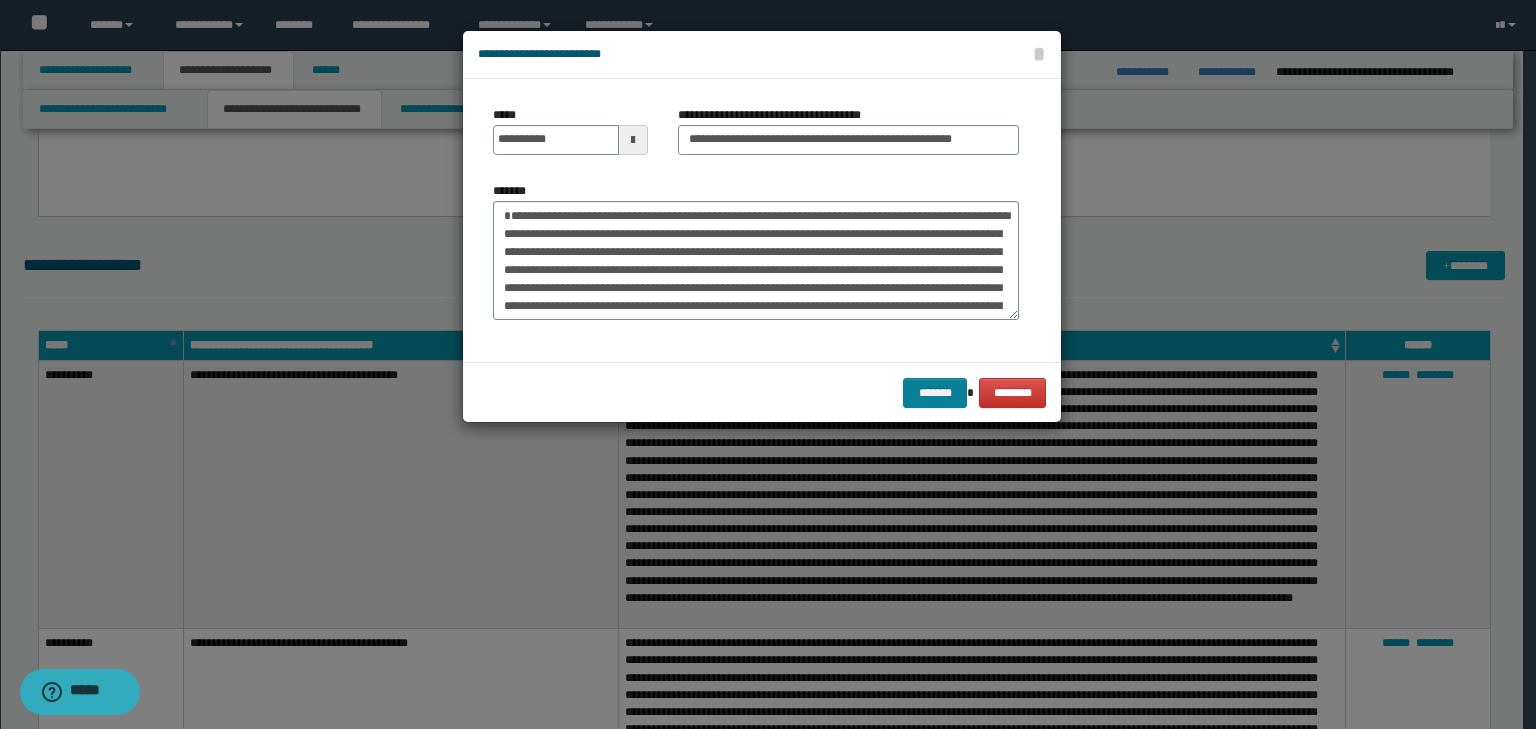 scroll, scrollTop: 0, scrollLeft: 0, axis: both 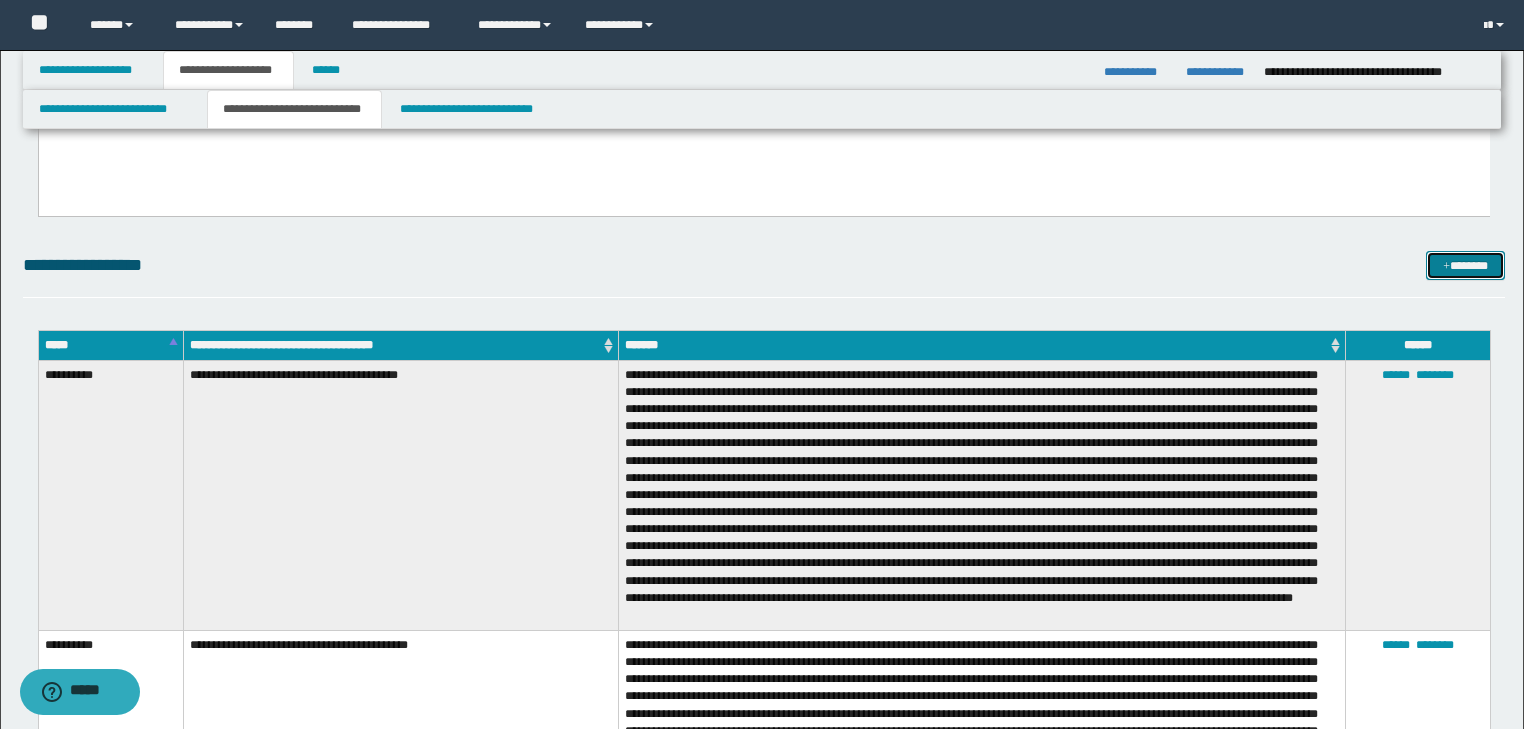 click on "*******" at bounding box center (1465, 266) 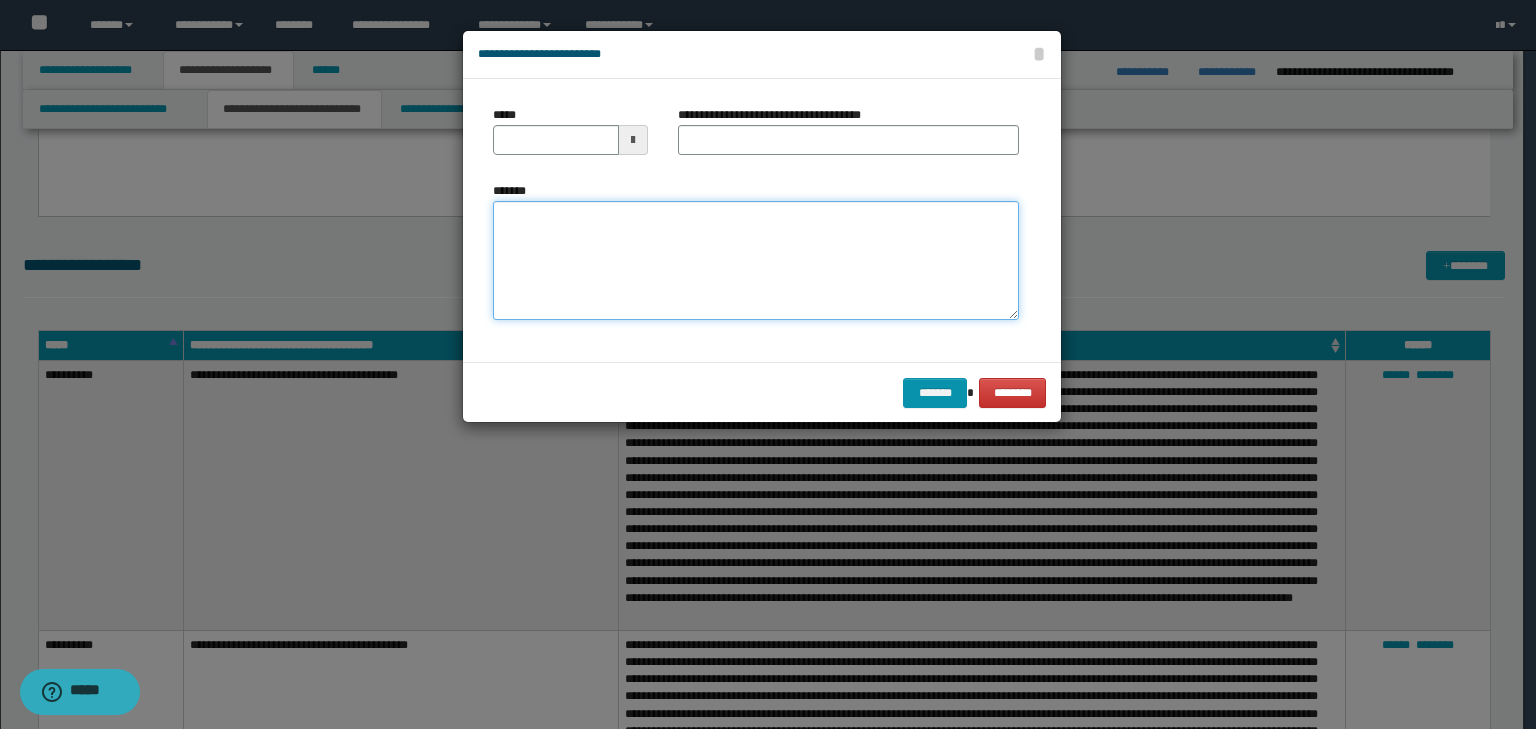 click on "*******" at bounding box center (756, 261) 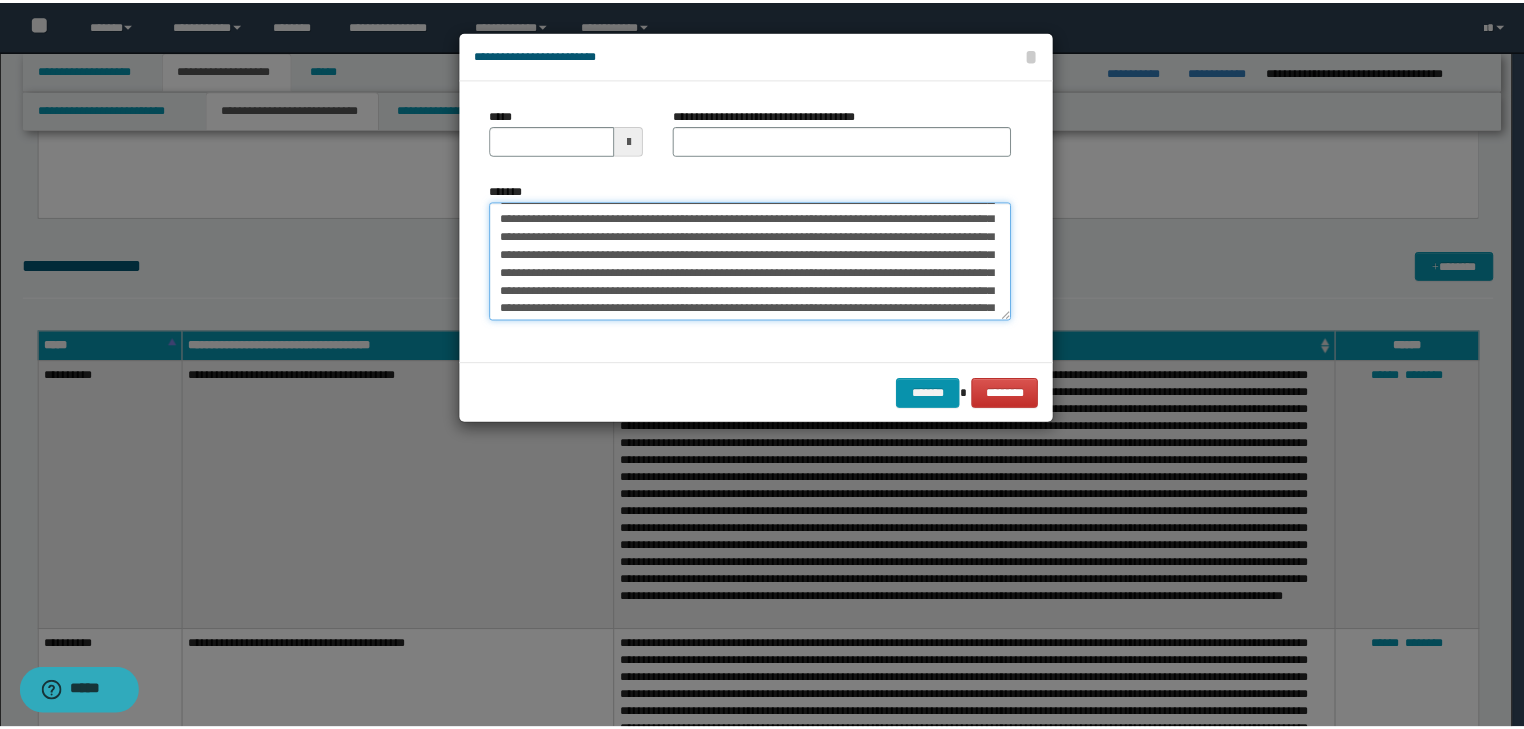 scroll, scrollTop: 0, scrollLeft: 0, axis: both 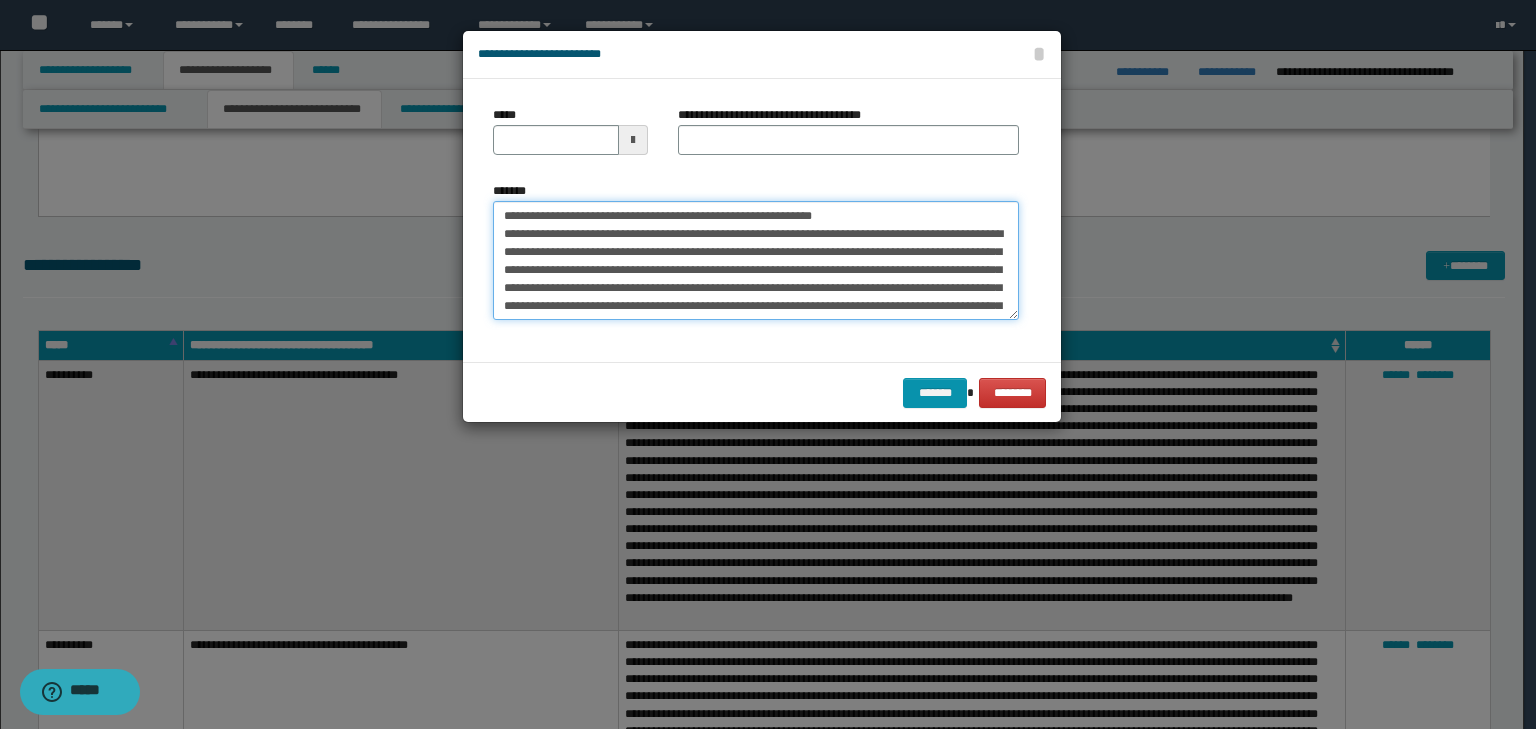 drag, startPoint x: 561, startPoint y: 212, endPoint x: 487, endPoint y: 211, distance: 74.00676 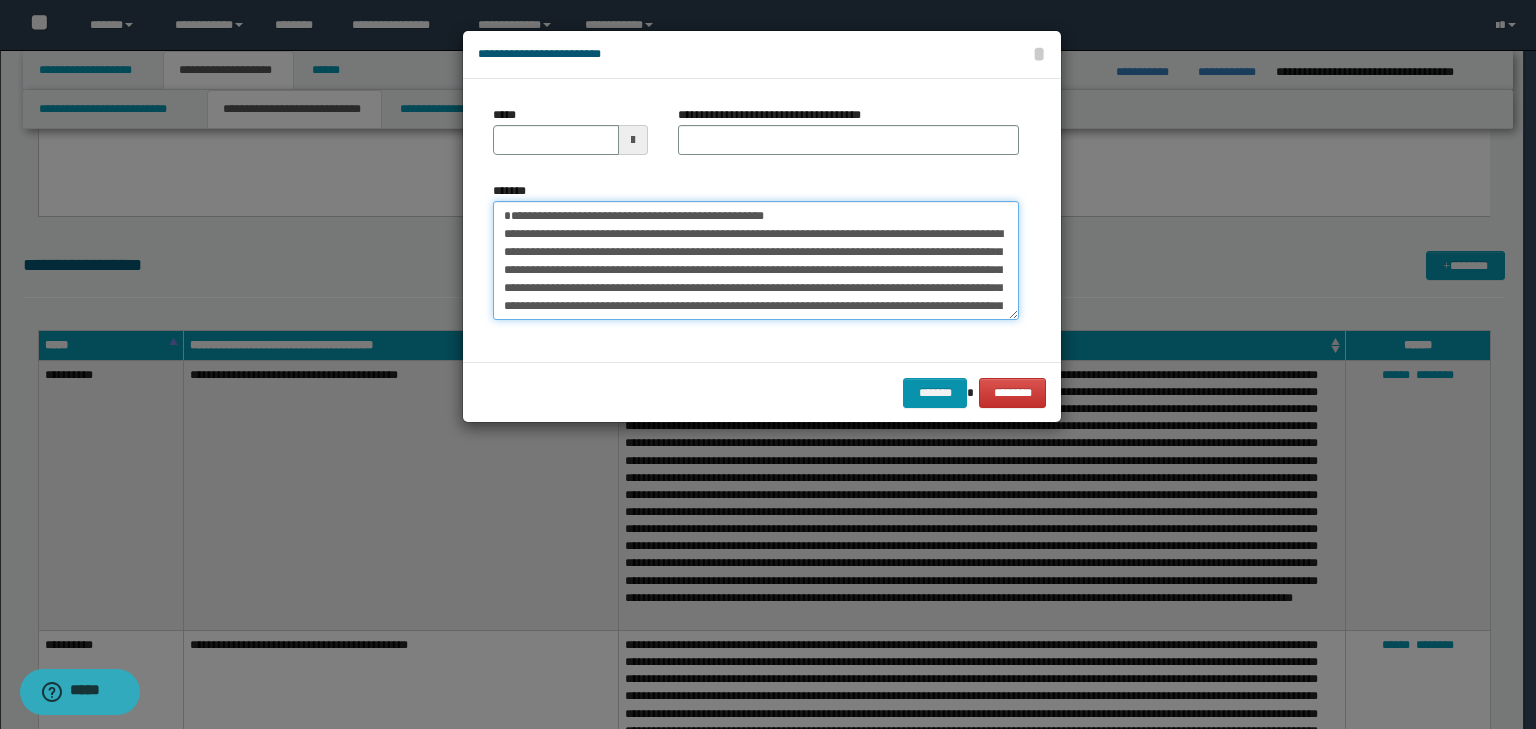 type on "**********" 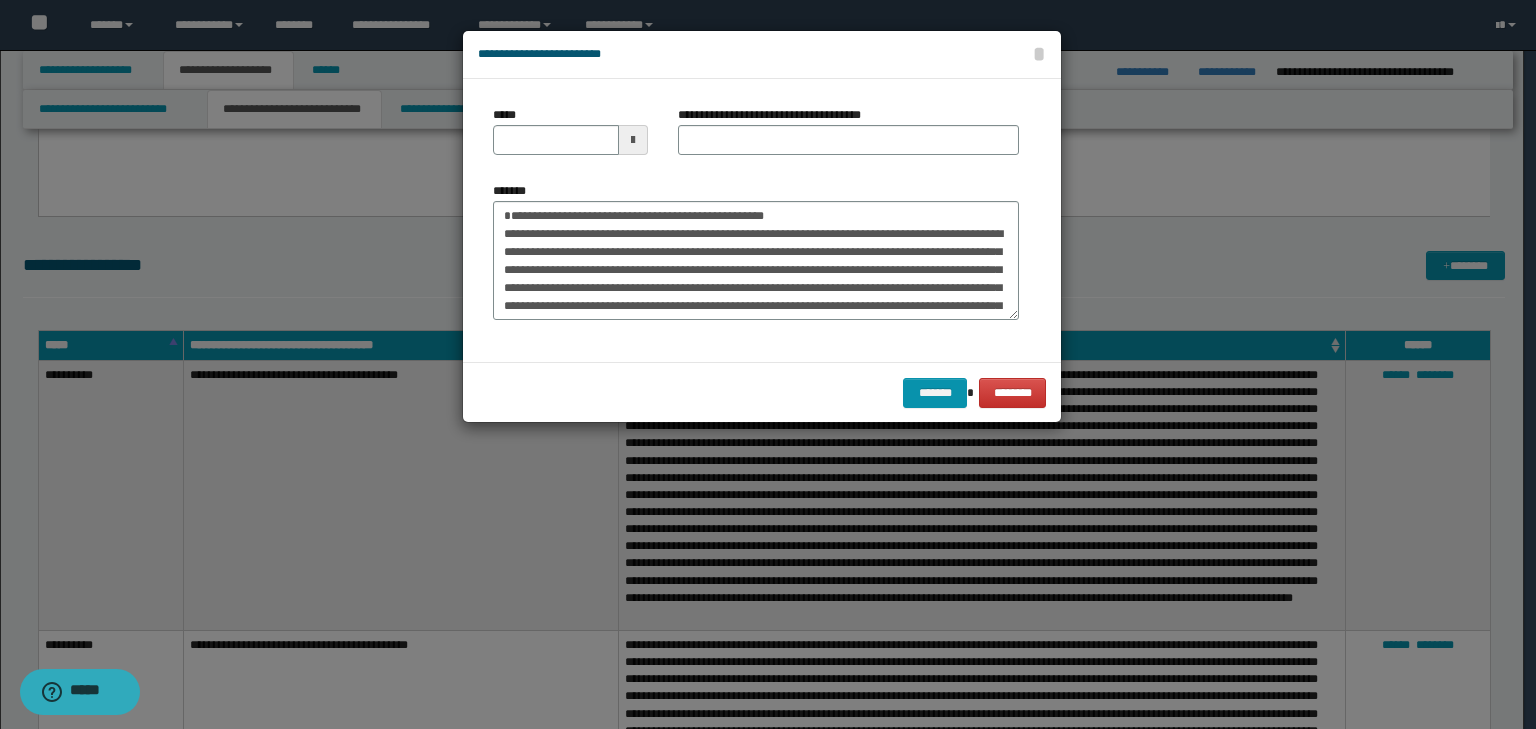 click on "*****" at bounding box center (570, 138) 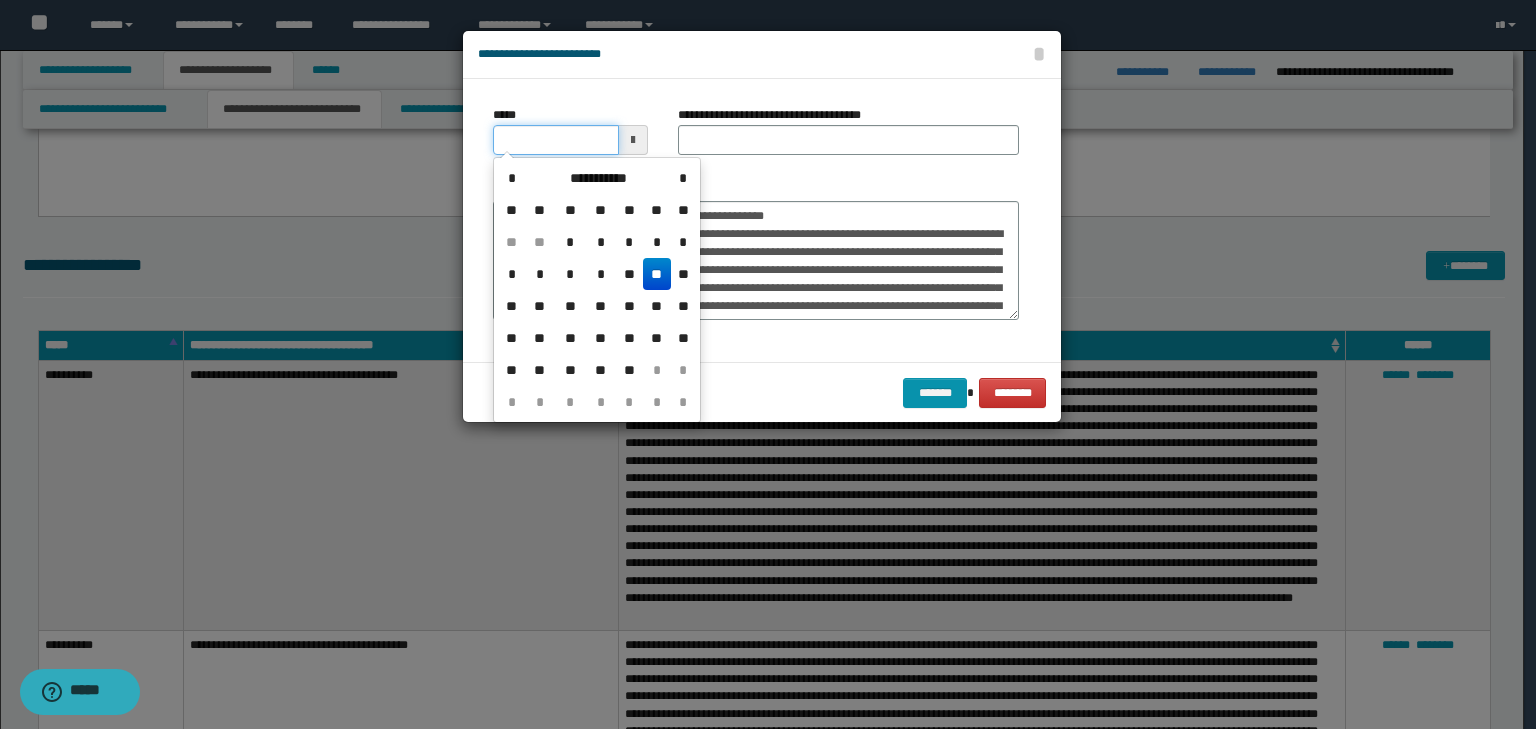 click on "*****" at bounding box center (556, 140) 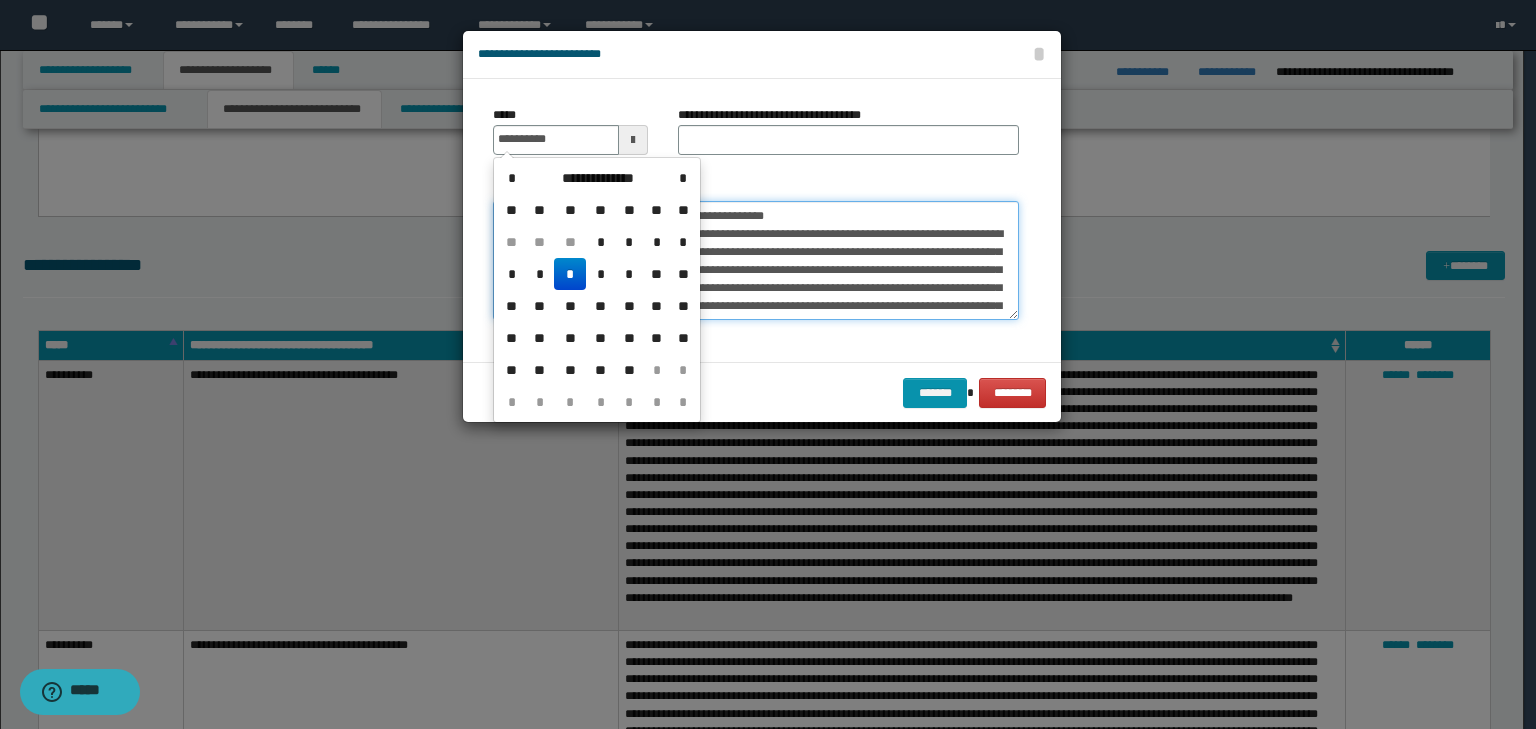 type on "**********" 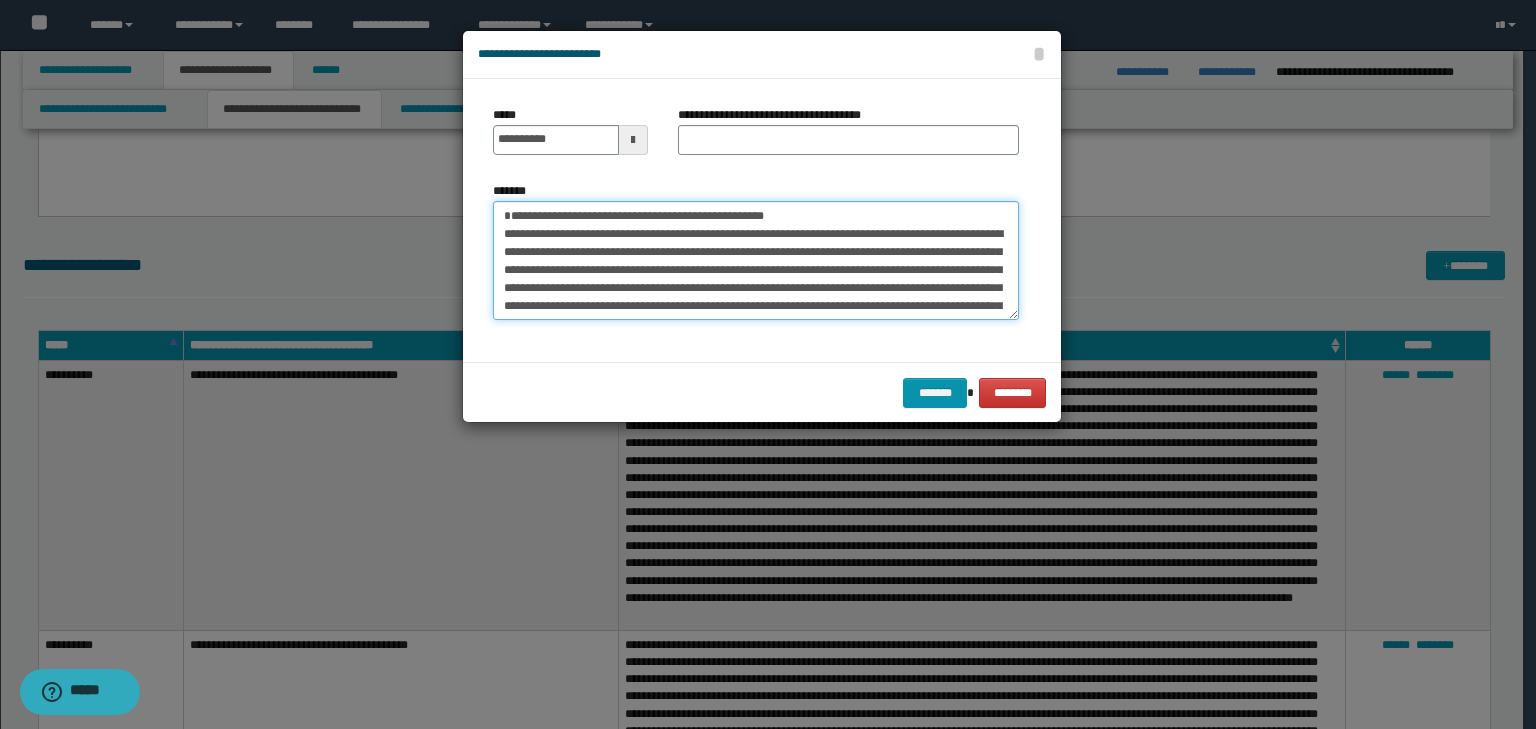 drag, startPoint x: 839, startPoint y: 215, endPoint x: 435, endPoint y: 205, distance: 404.12375 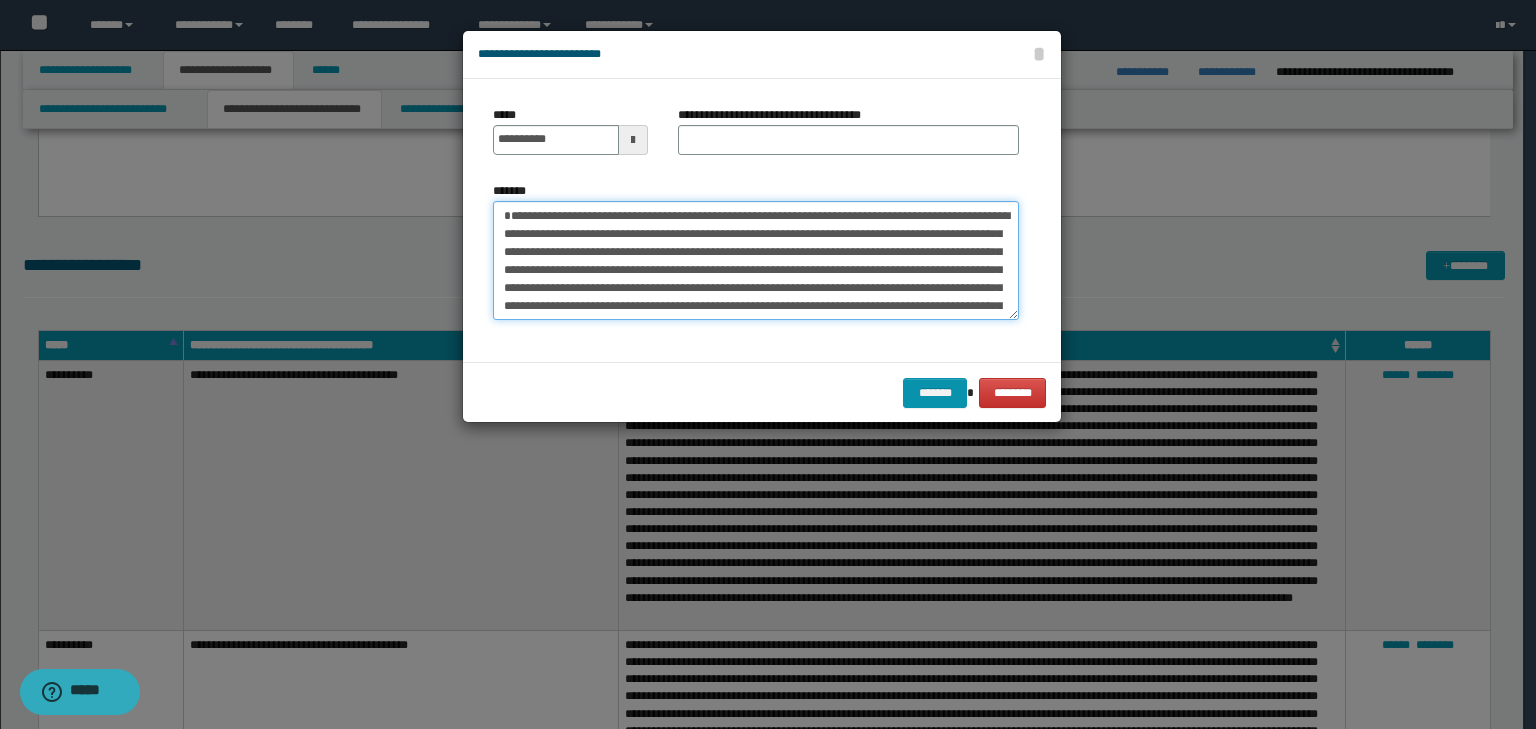 type on "**********" 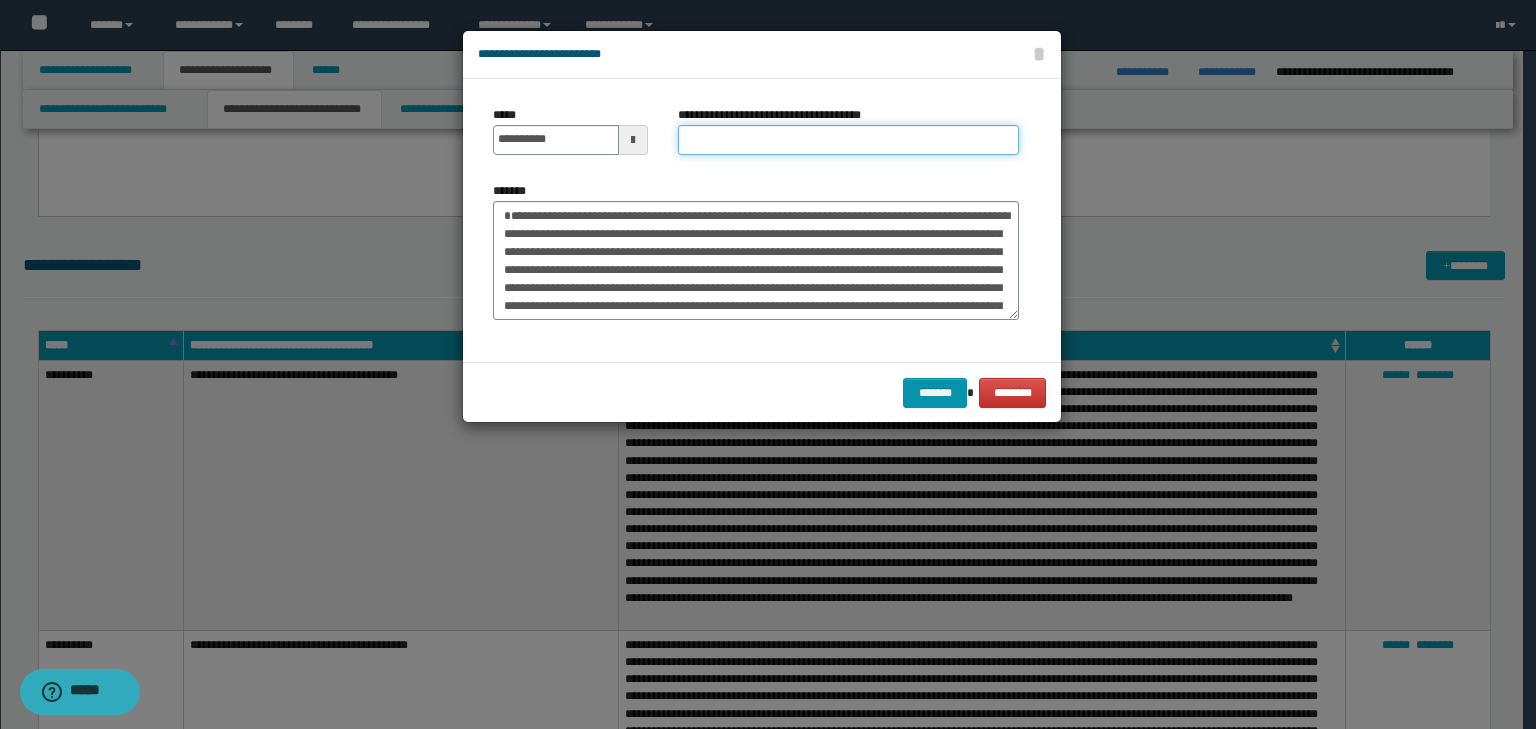 click on "**********" at bounding box center (848, 140) 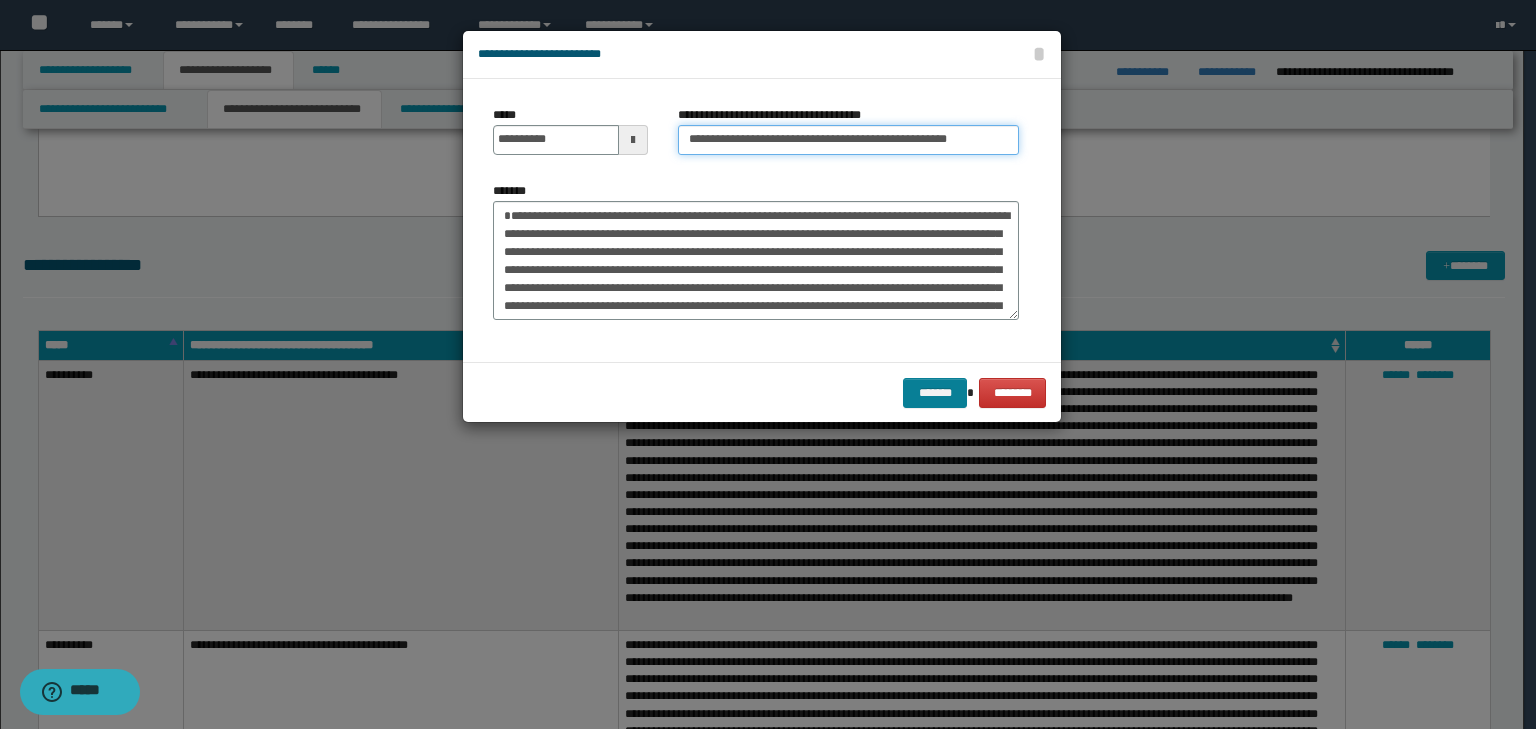 type on "**********" 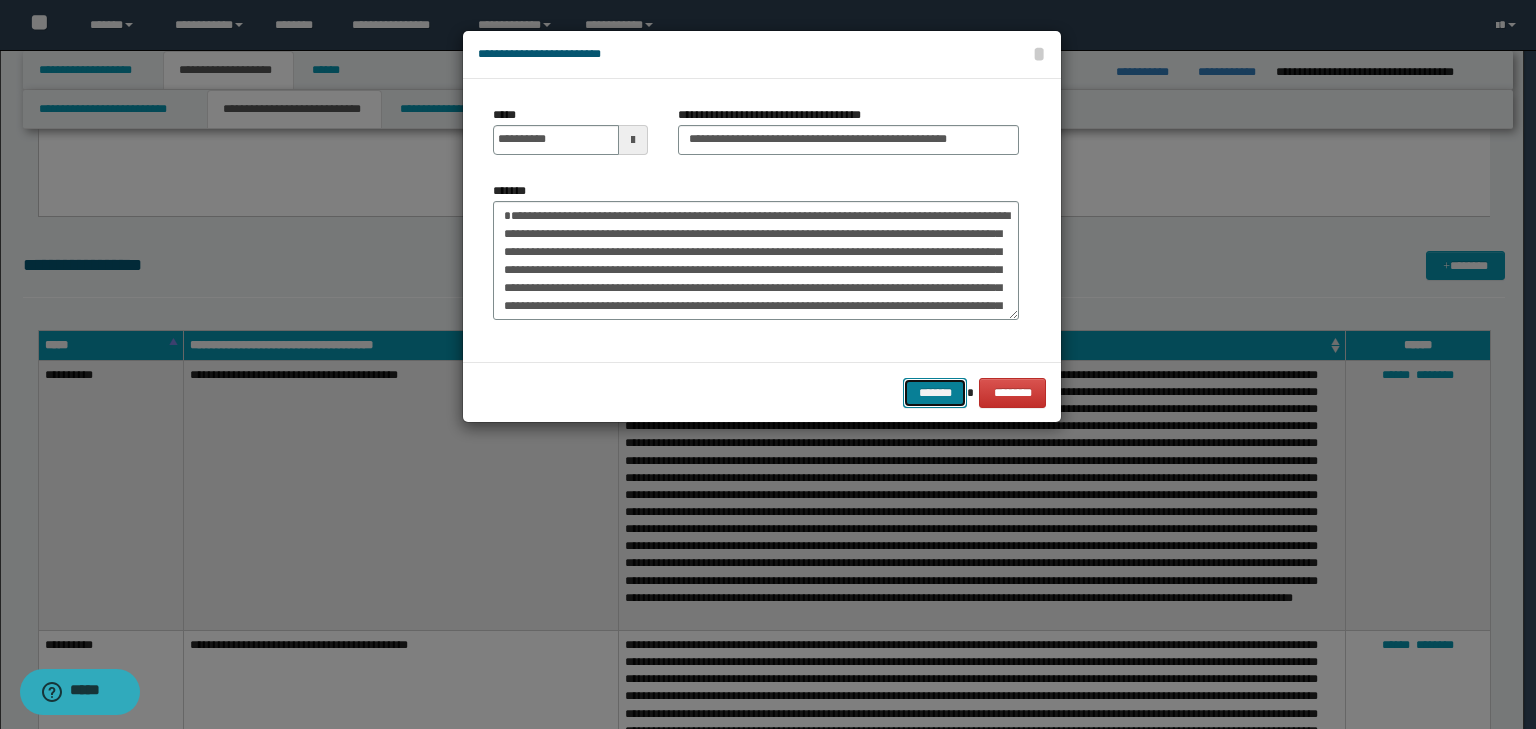 click on "*******" at bounding box center [935, 393] 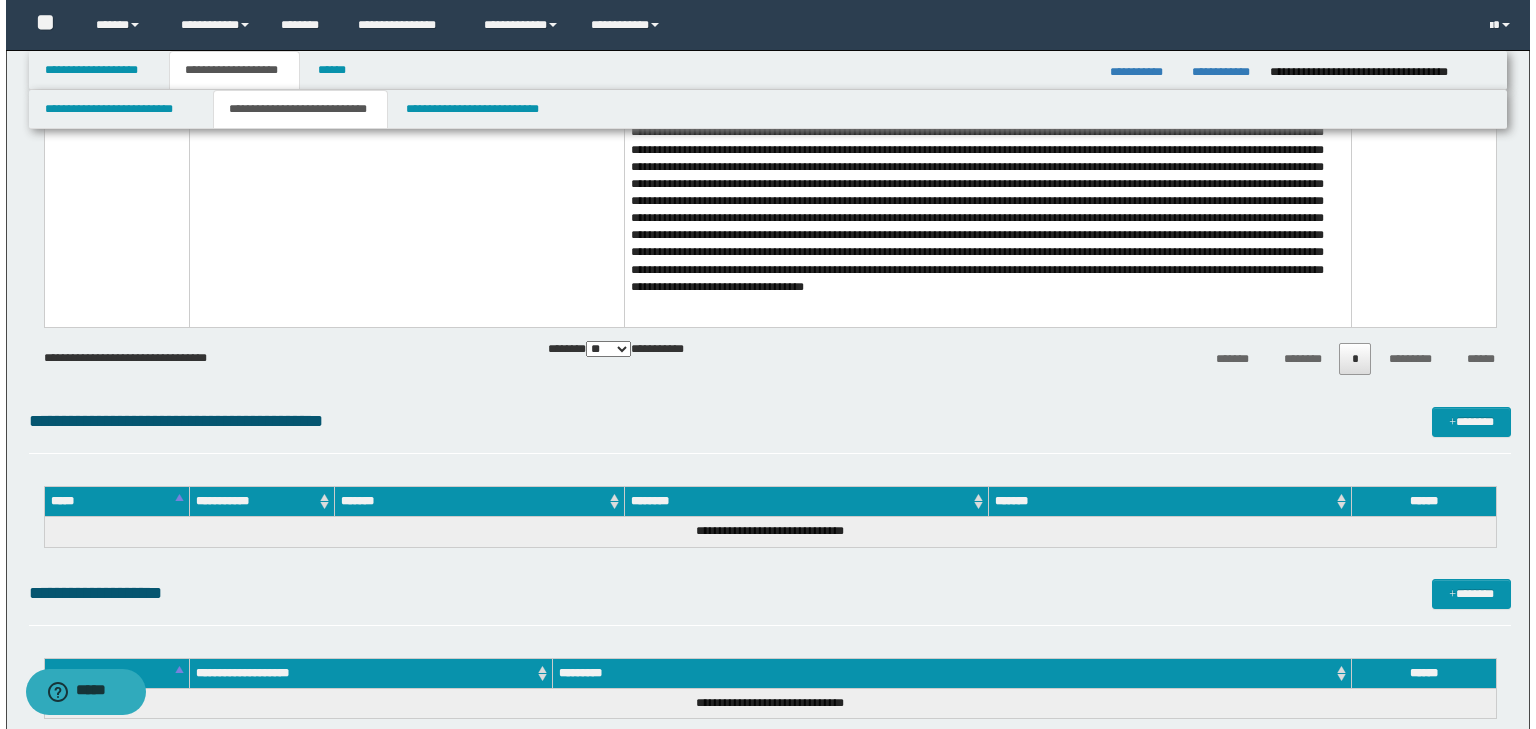 scroll, scrollTop: 4720, scrollLeft: 0, axis: vertical 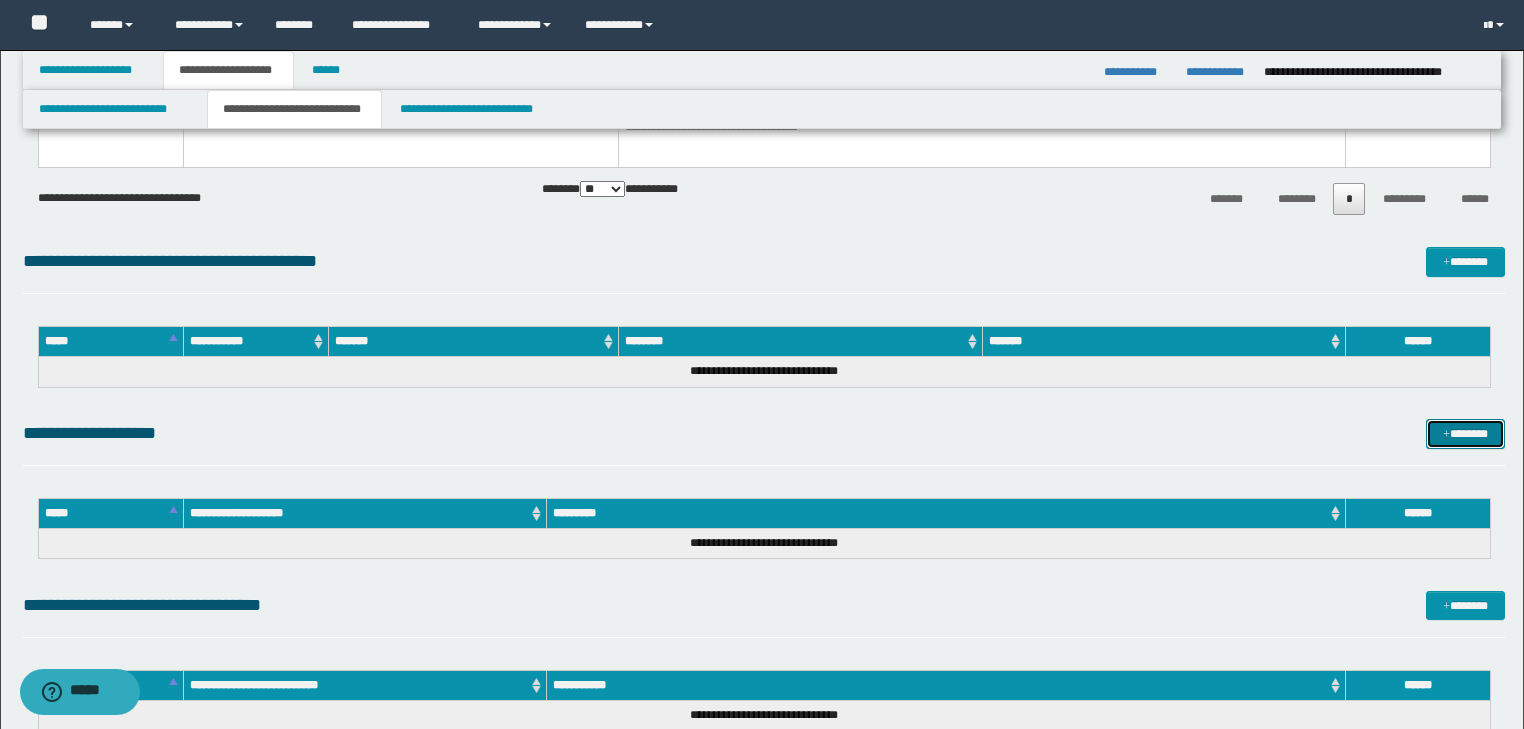 click at bounding box center (1446, 435) 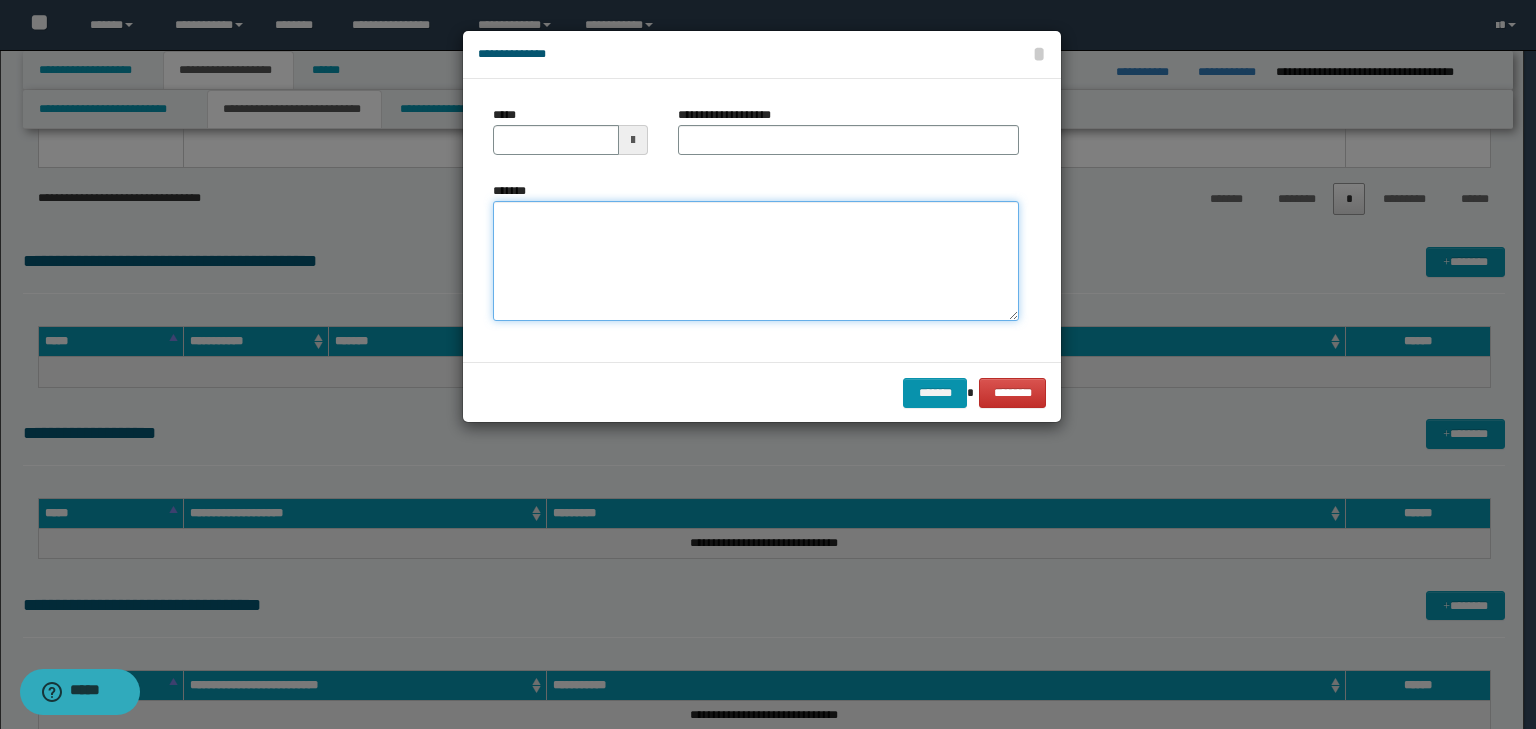 click on "*******" at bounding box center [756, 261] 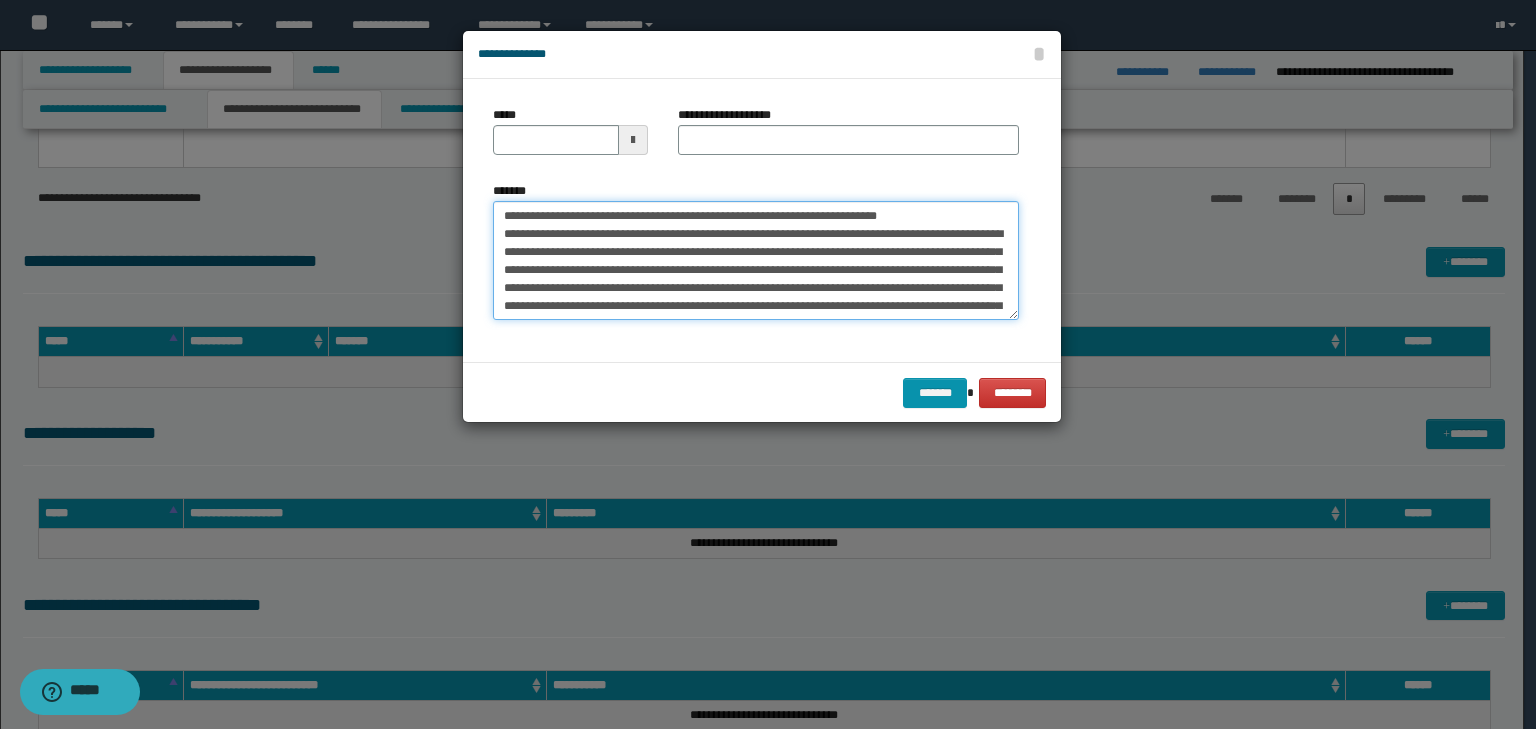 scroll, scrollTop: 0, scrollLeft: 0, axis: both 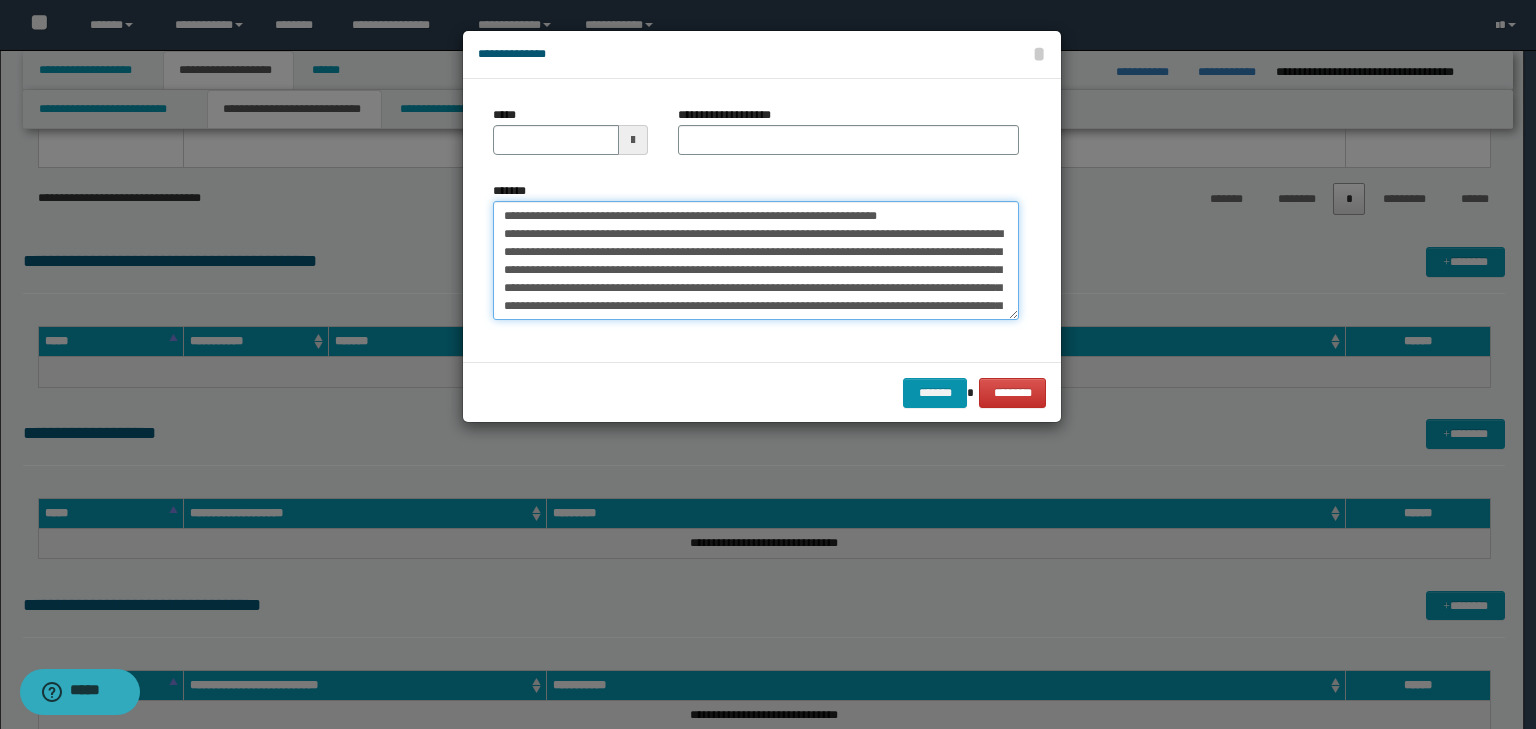 drag, startPoint x: 564, startPoint y: 216, endPoint x: 483, endPoint y: 224, distance: 81.394104 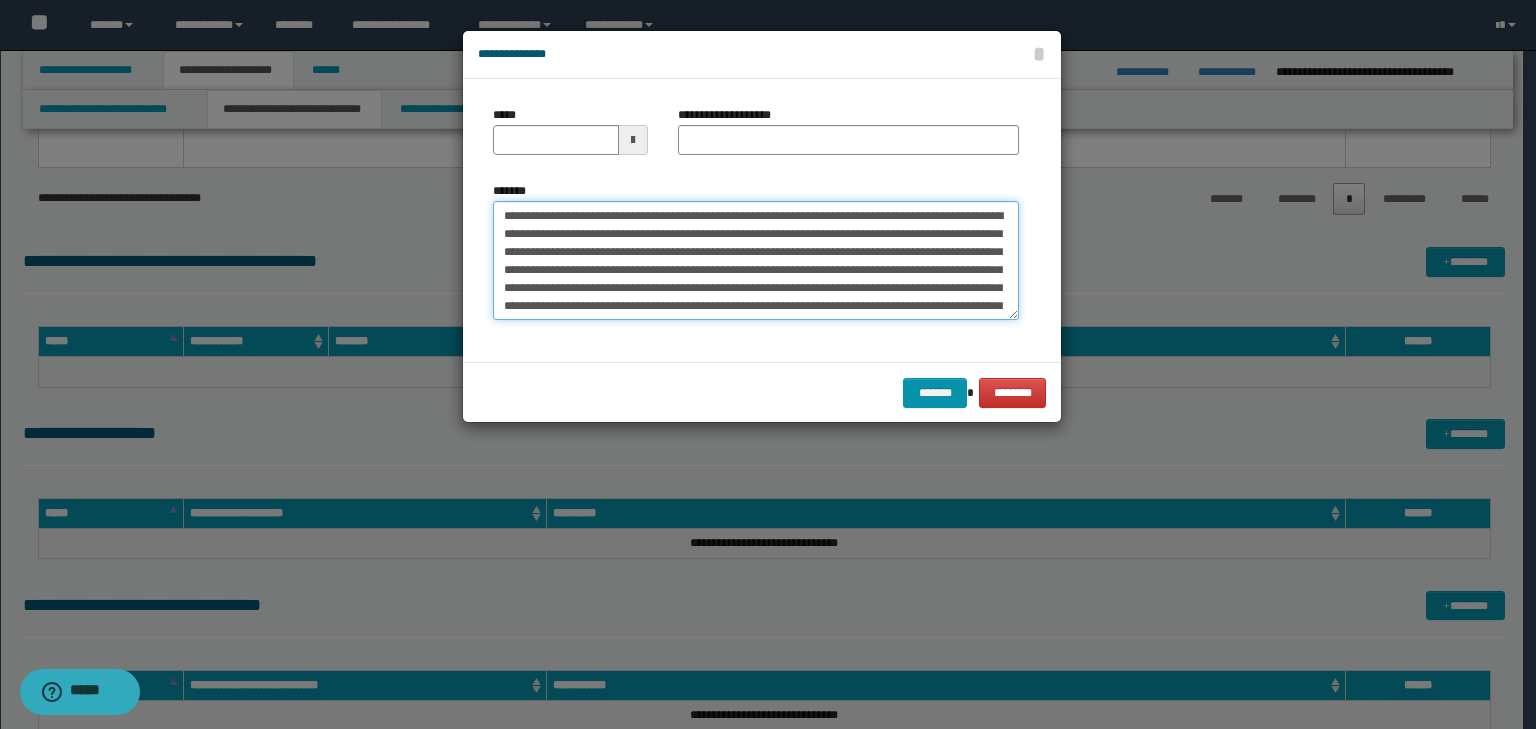 type 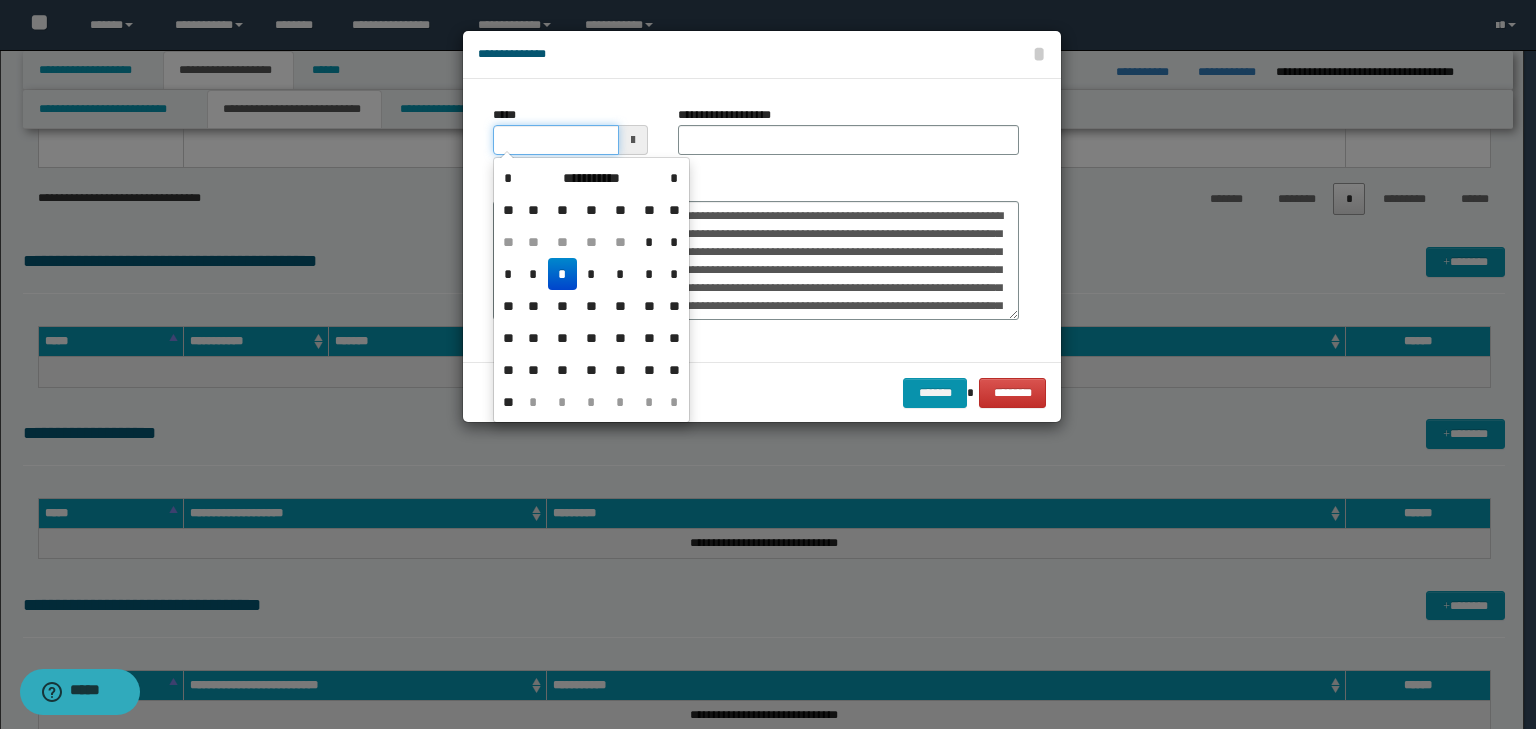 click on "*****" at bounding box center [556, 140] 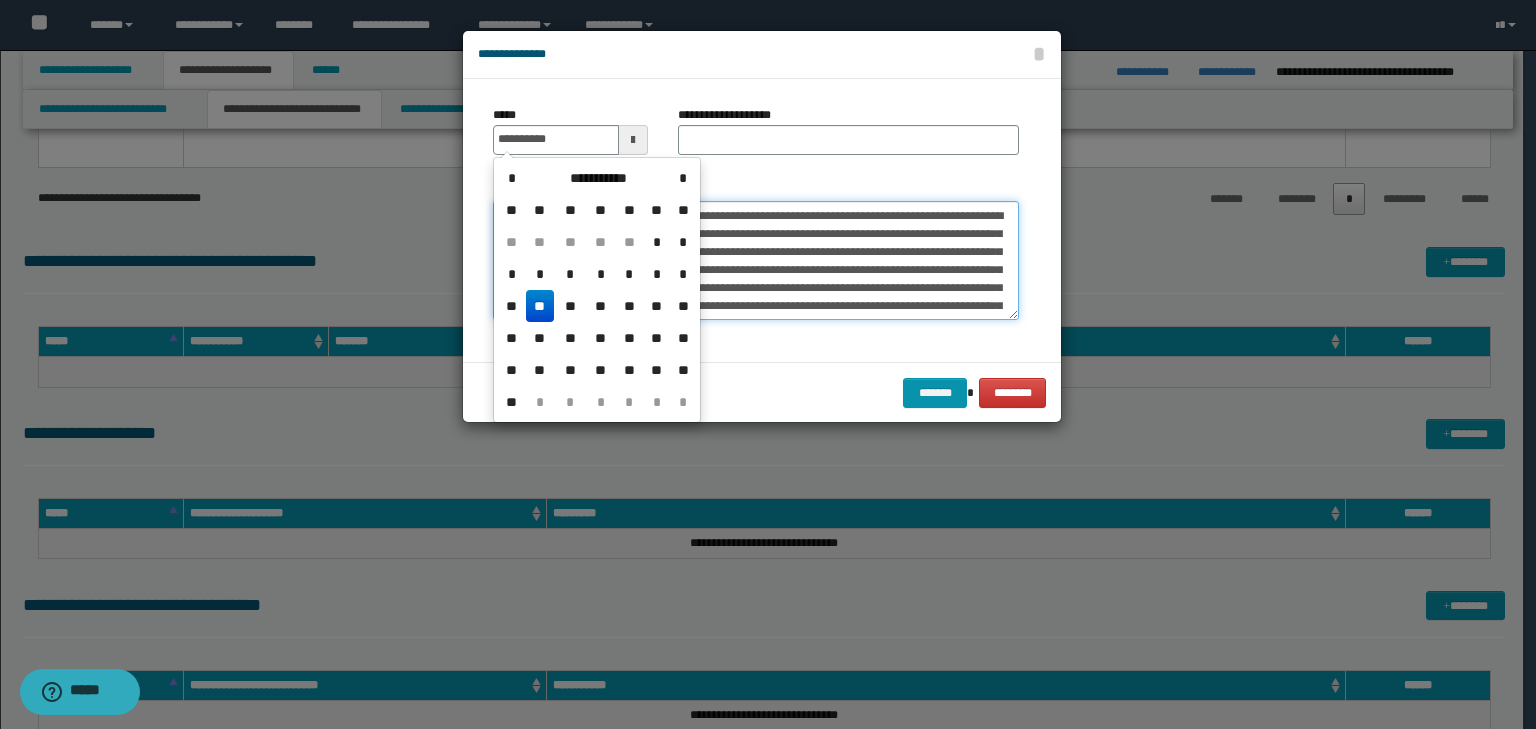 type on "**********" 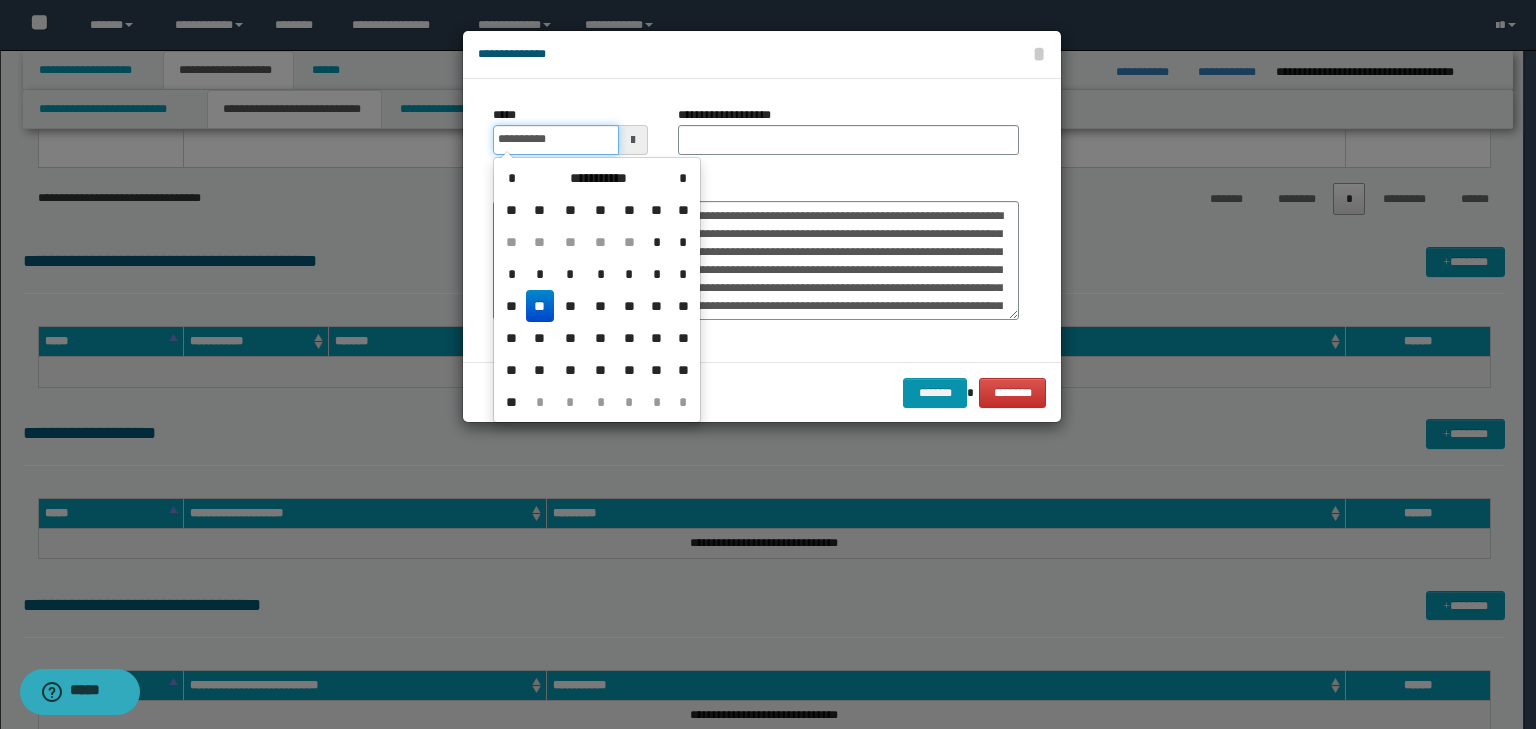 drag, startPoint x: 563, startPoint y: 143, endPoint x: 431, endPoint y: 139, distance: 132.0606 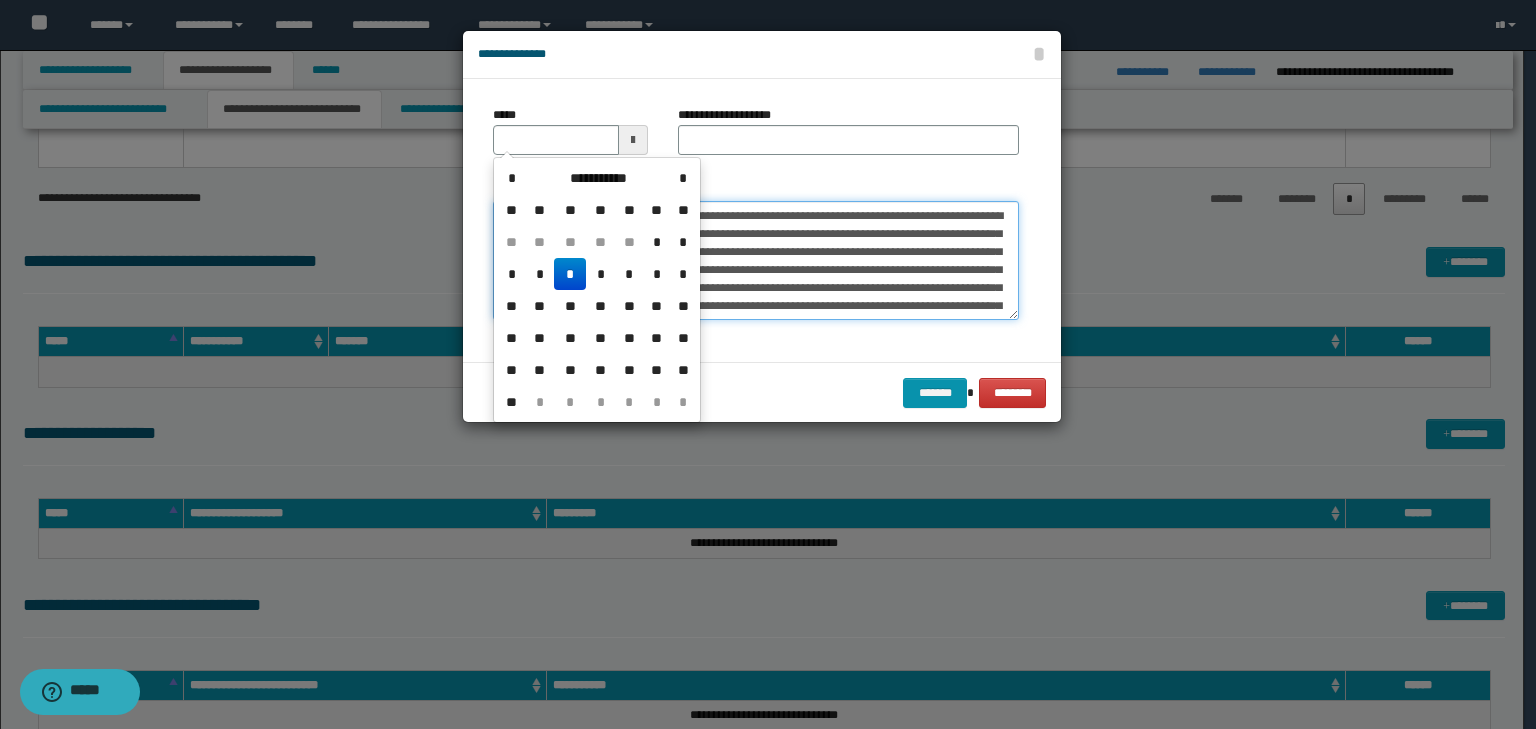 type 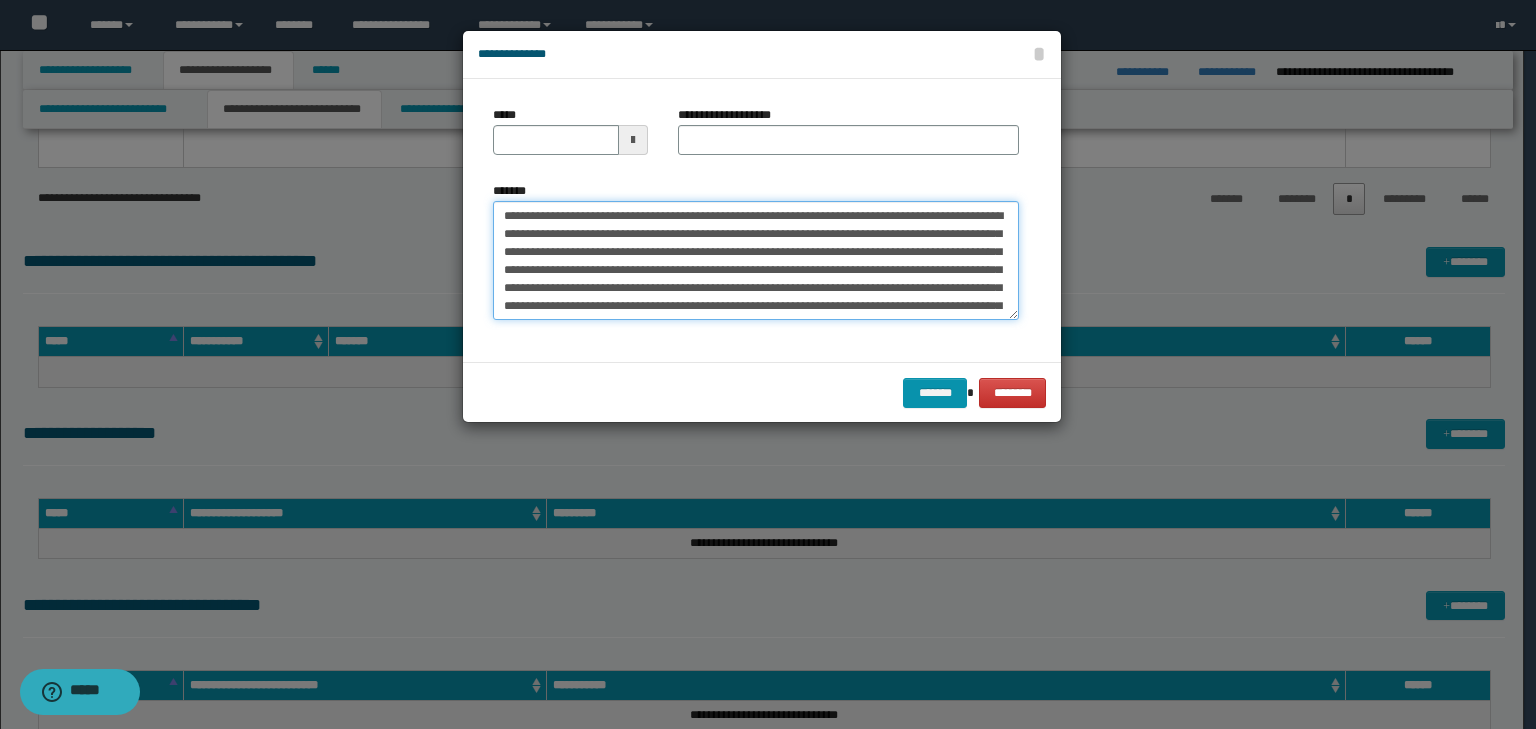 scroll, scrollTop: 161, scrollLeft: 0, axis: vertical 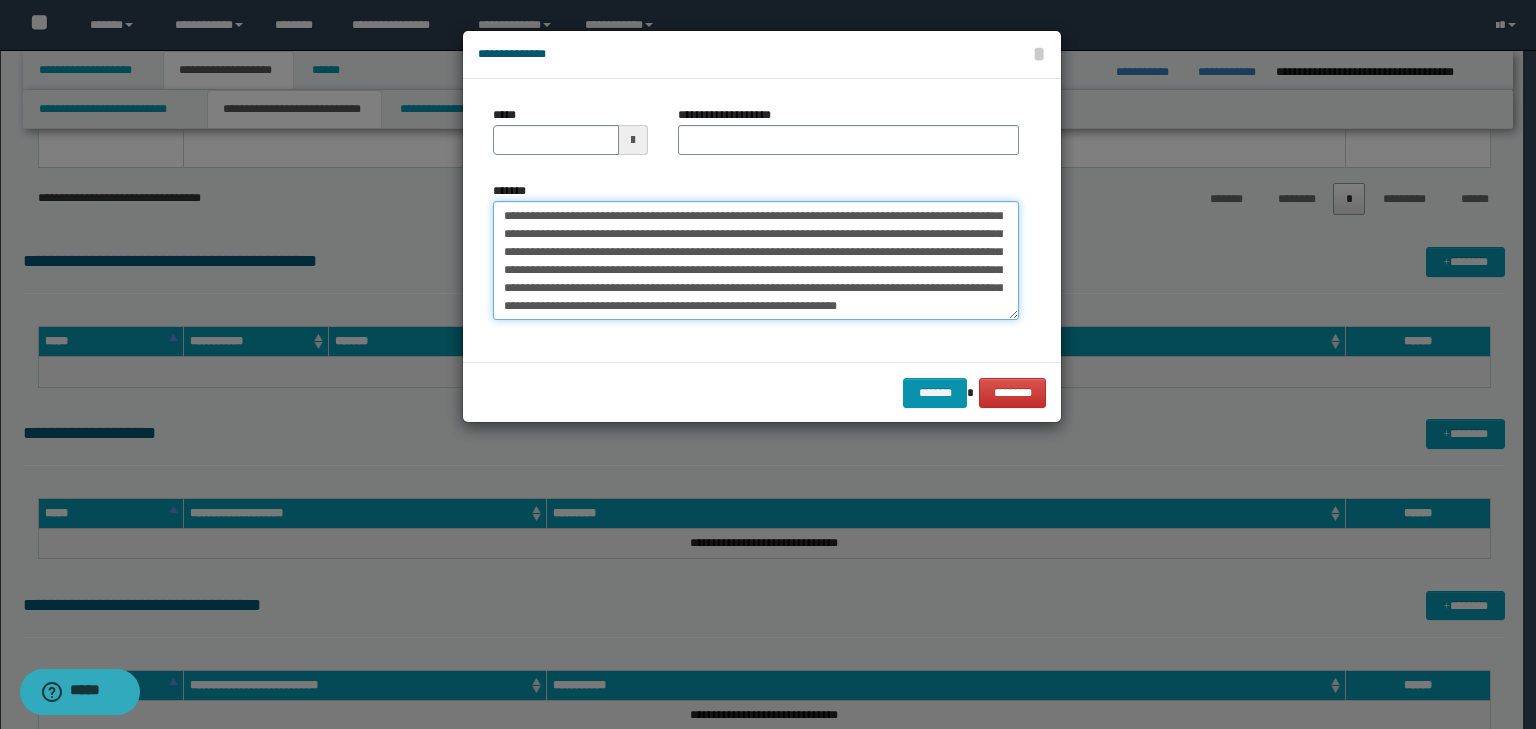 drag, startPoint x: 501, startPoint y: 211, endPoint x: 972, endPoint y: 452, distance: 529.07654 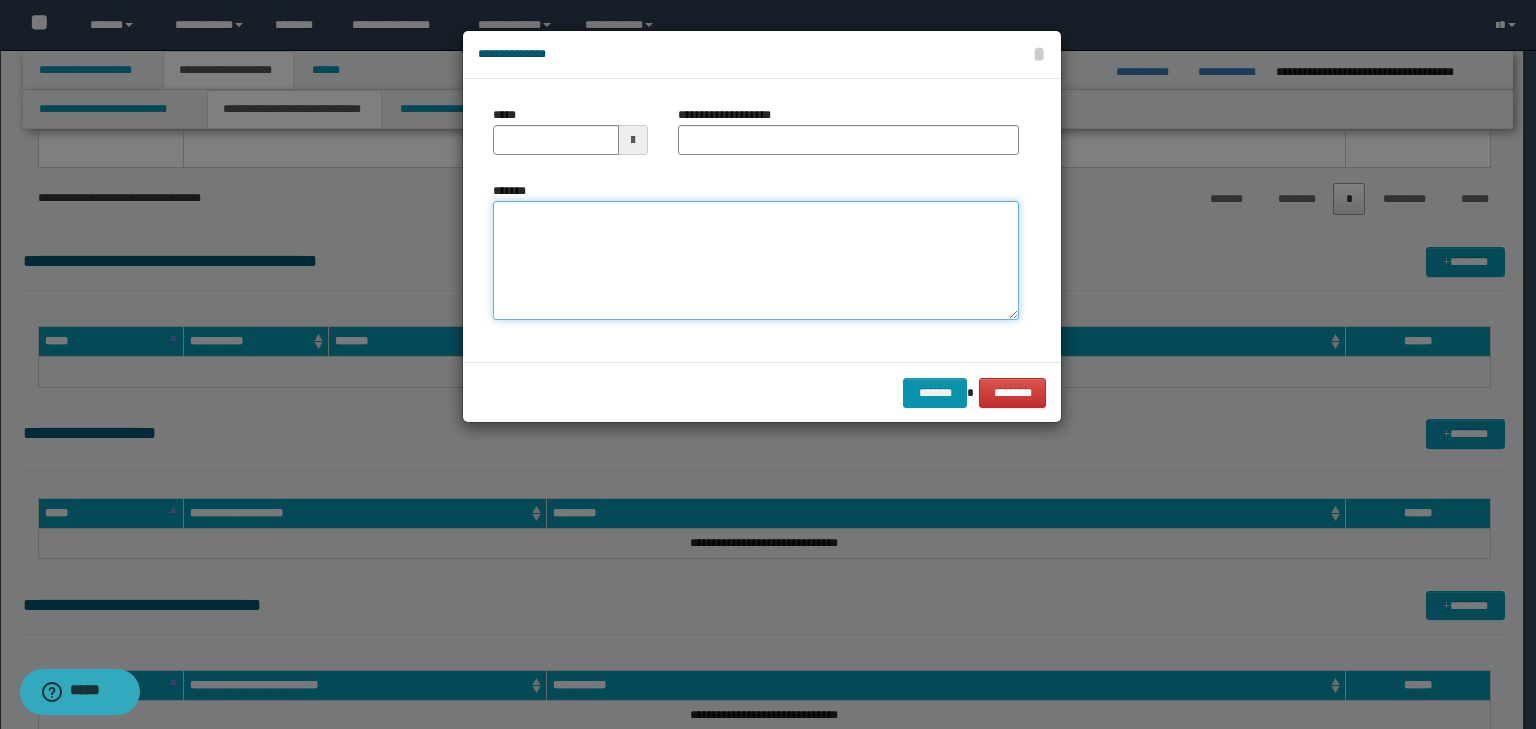 scroll, scrollTop: 0, scrollLeft: 0, axis: both 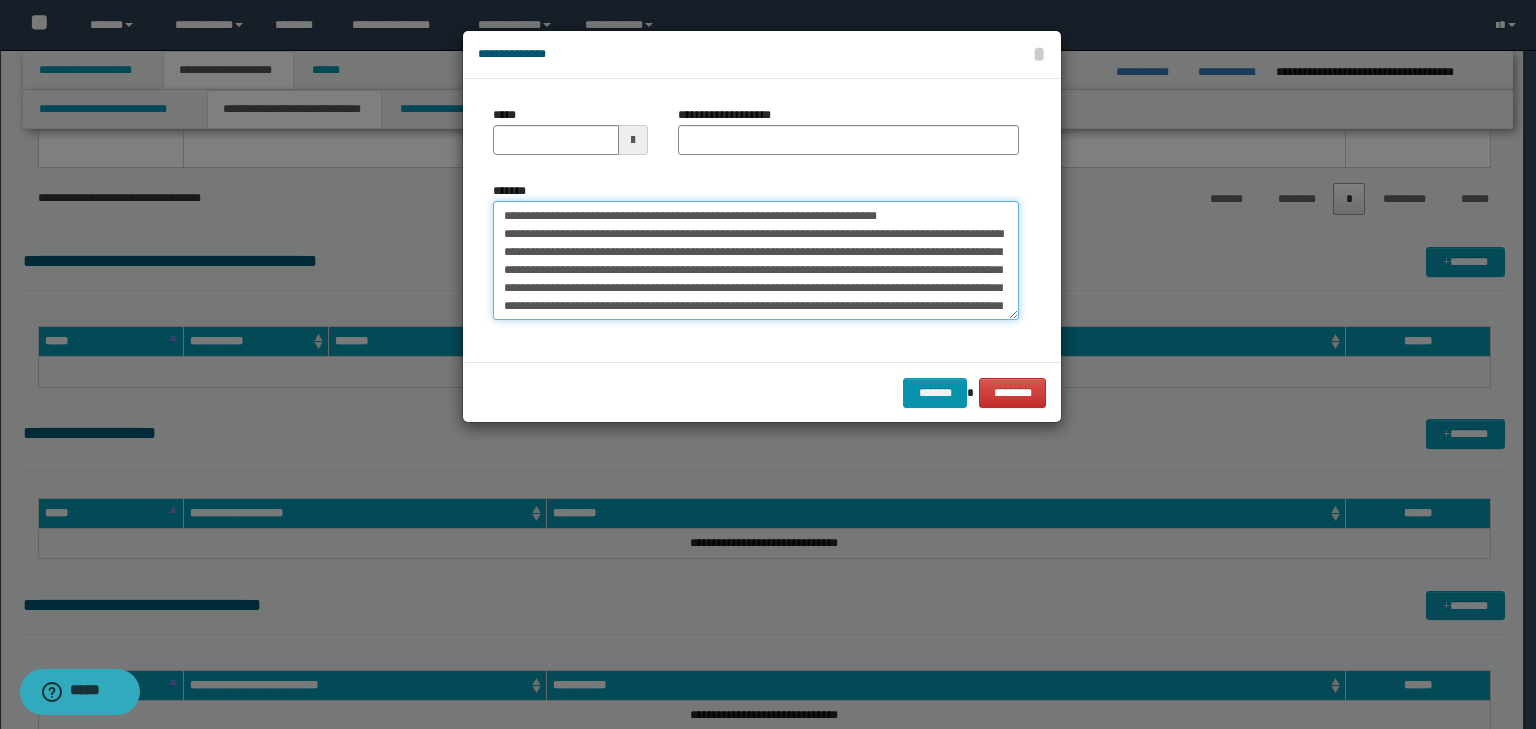 drag, startPoint x: 564, startPoint y: 212, endPoint x: 377, endPoint y: 188, distance: 188.53381 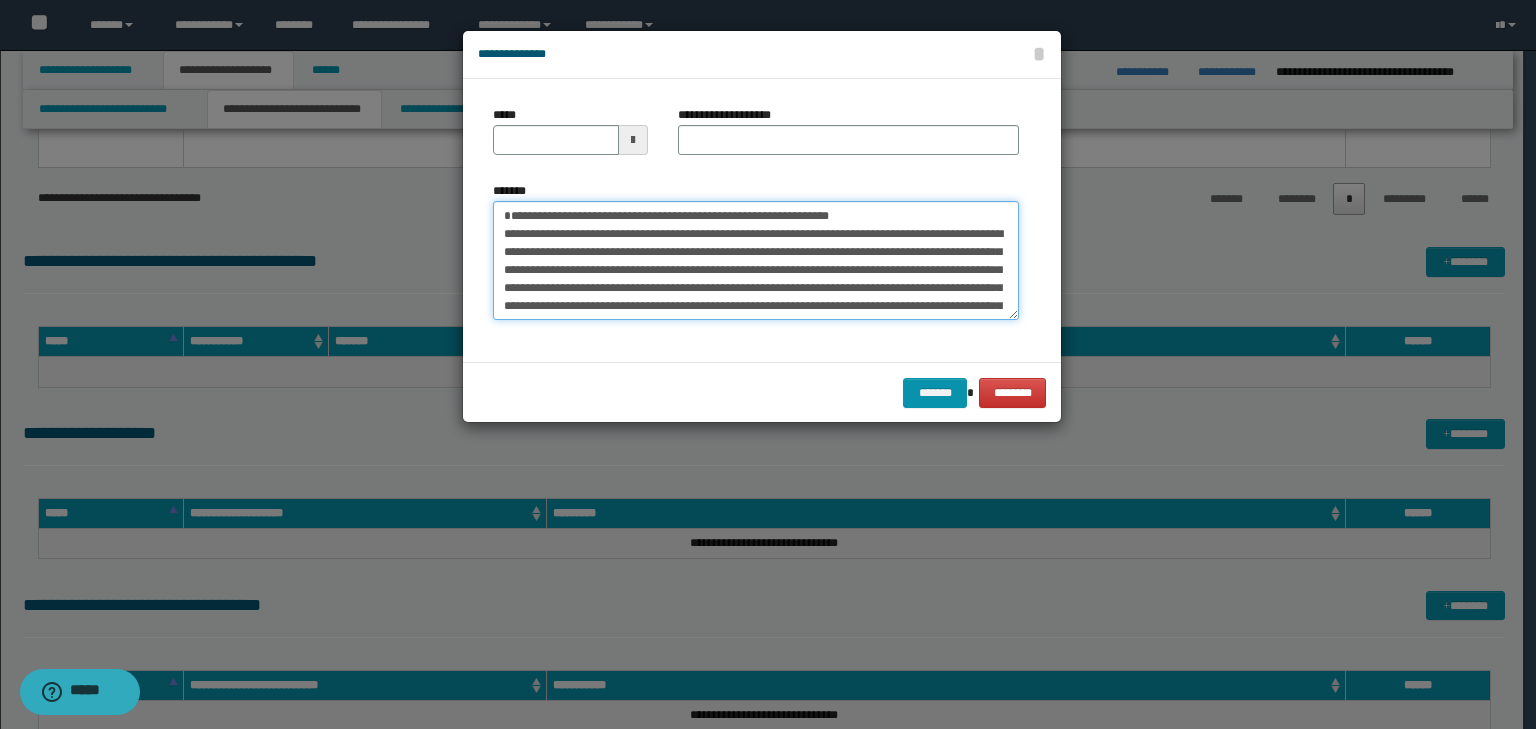 type 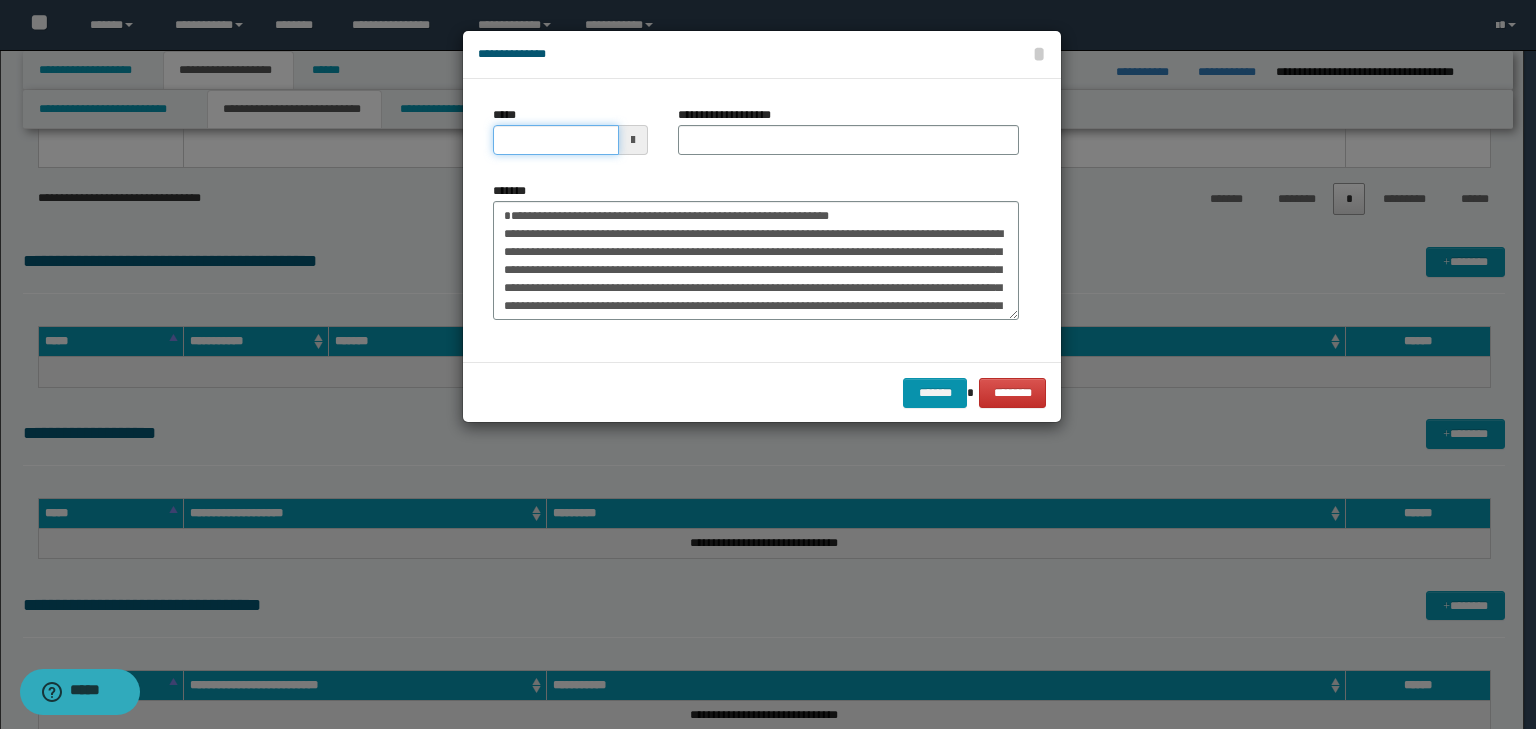 click on "*****" at bounding box center [556, 140] 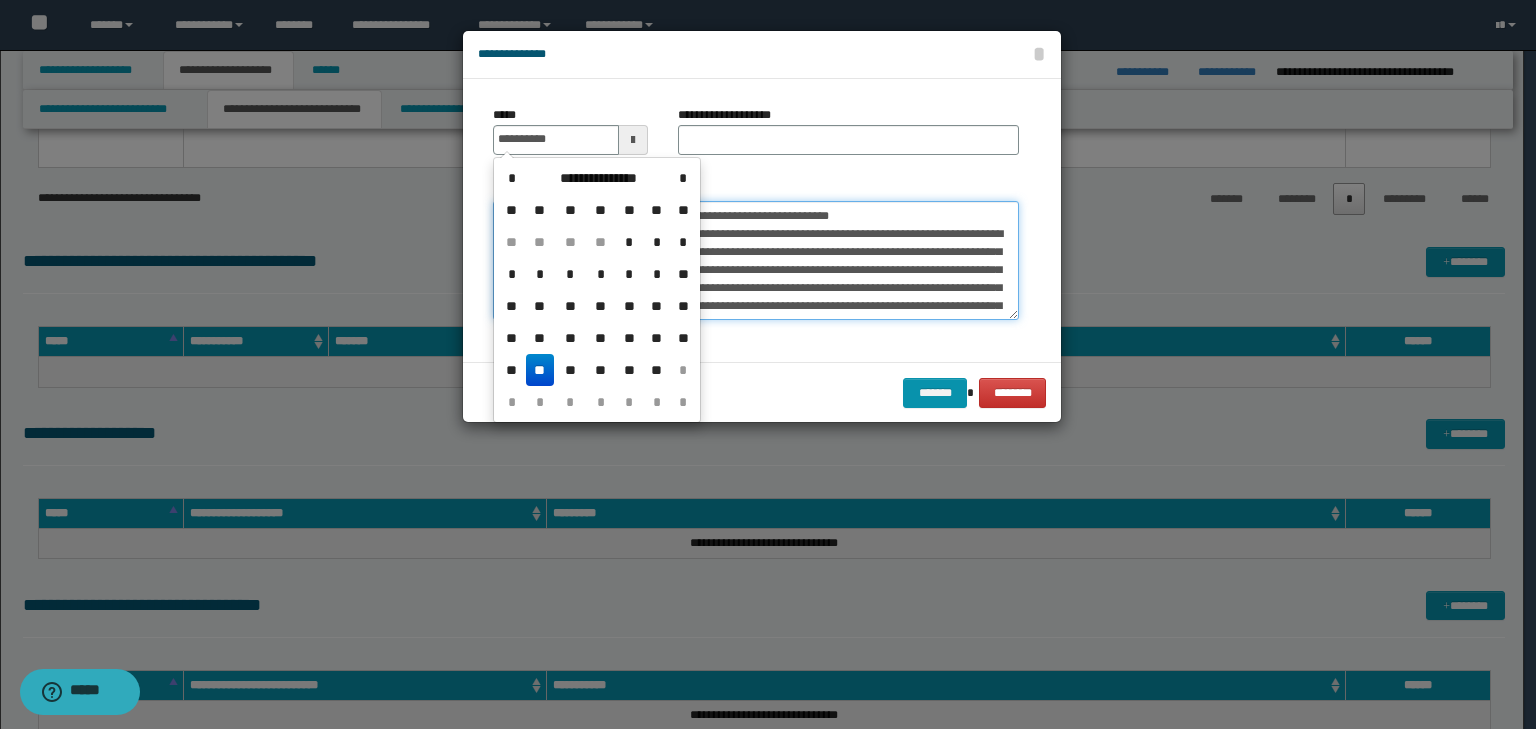 type on "**********" 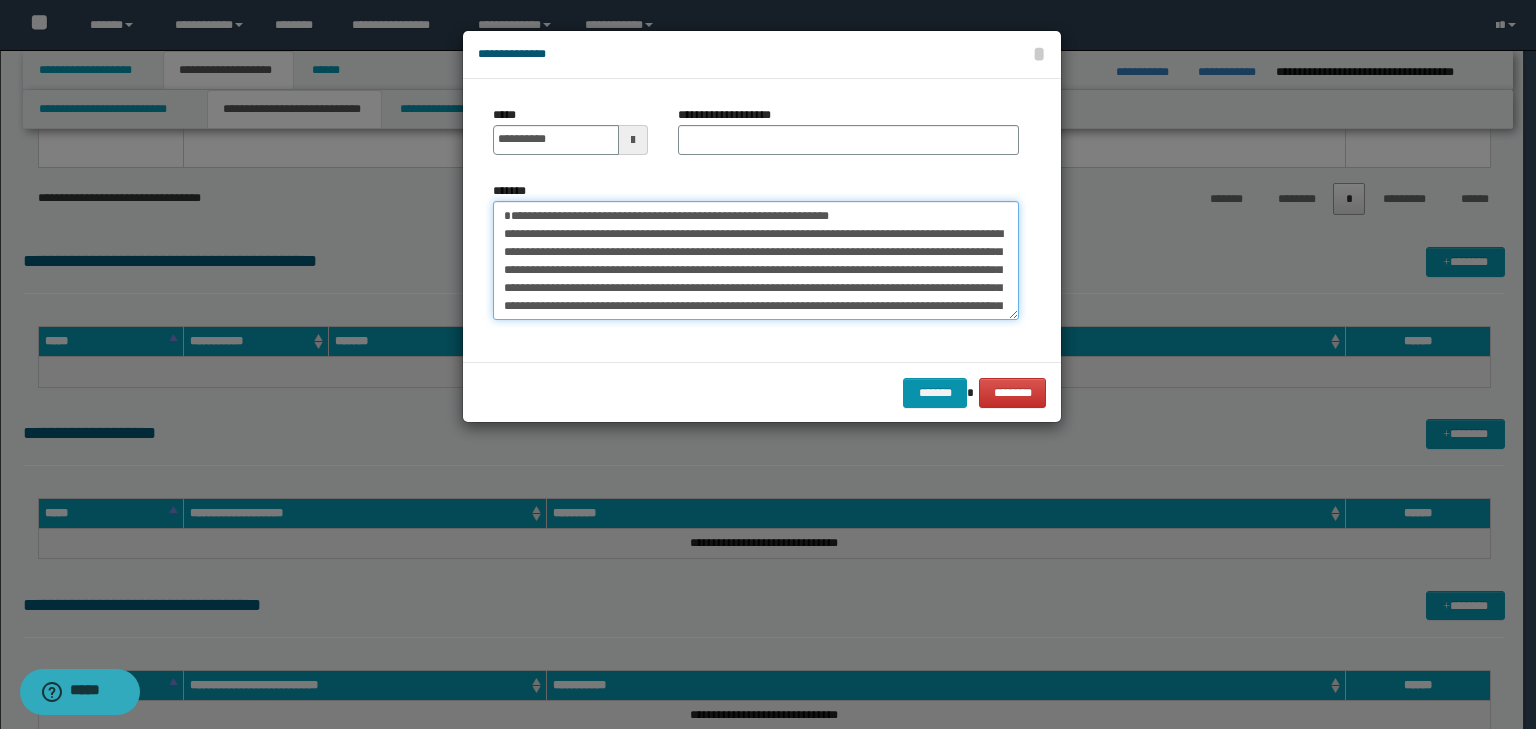 drag, startPoint x: 920, startPoint y: 210, endPoint x: 444, endPoint y: 204, distance: 476.0378 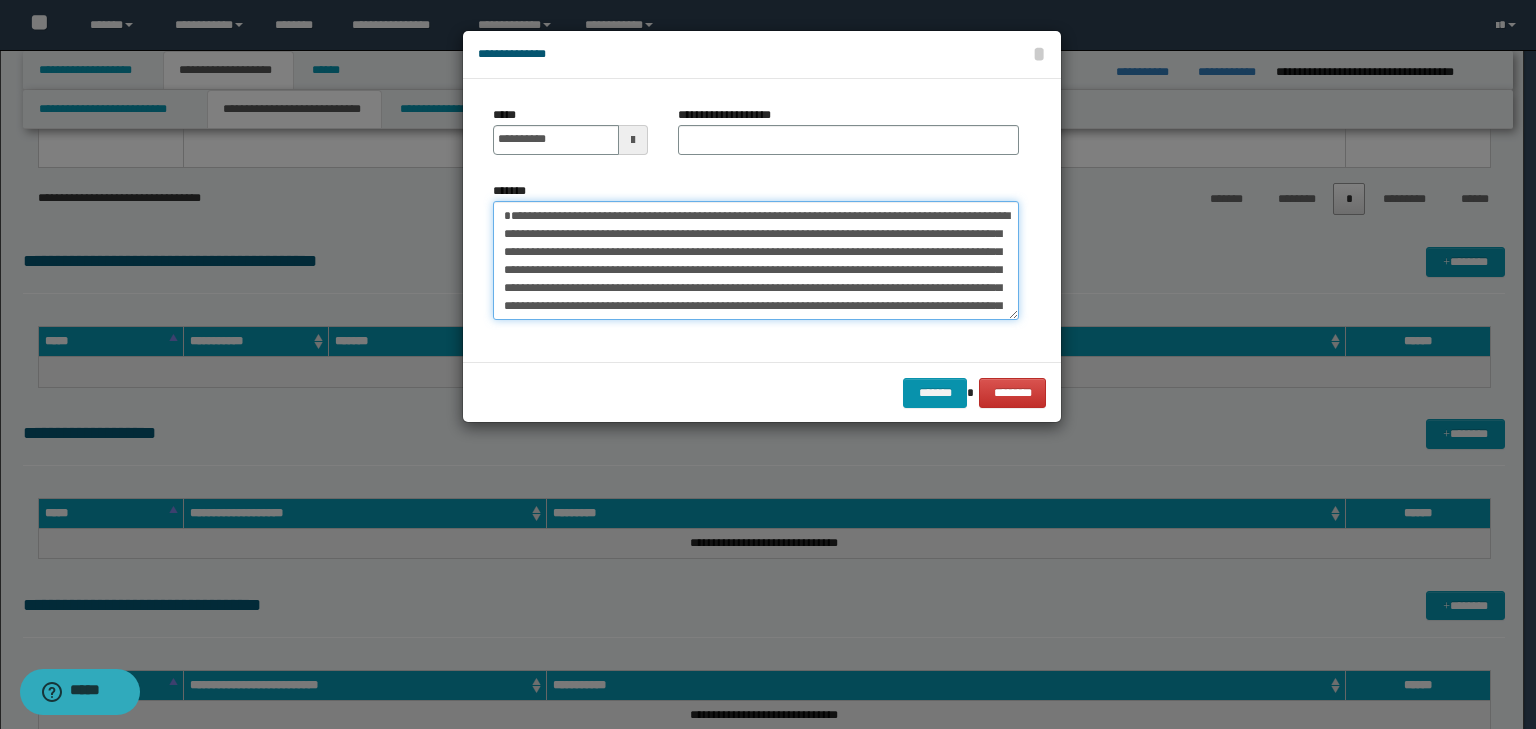 type on "**********" 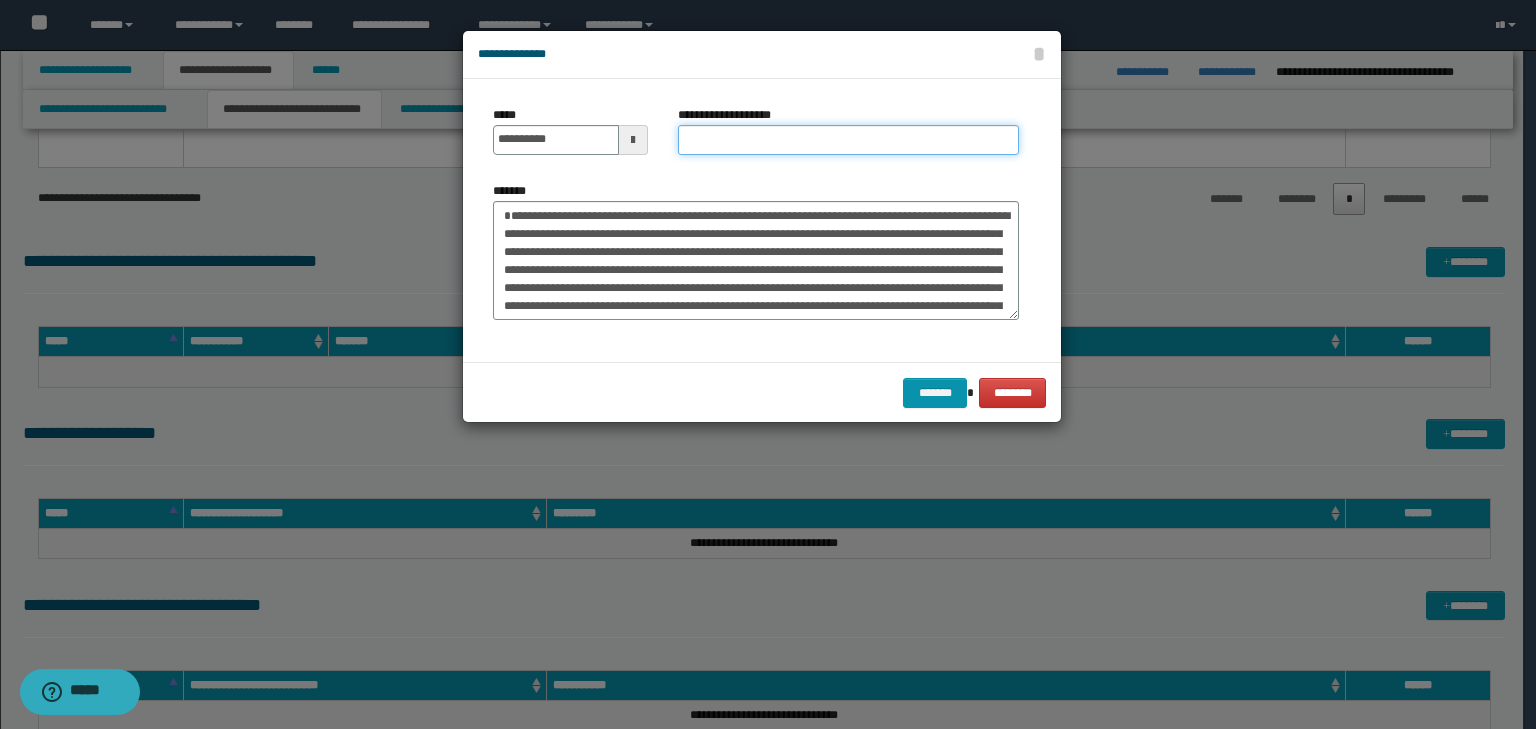 click on "**********" at bounding box center [848, 140] 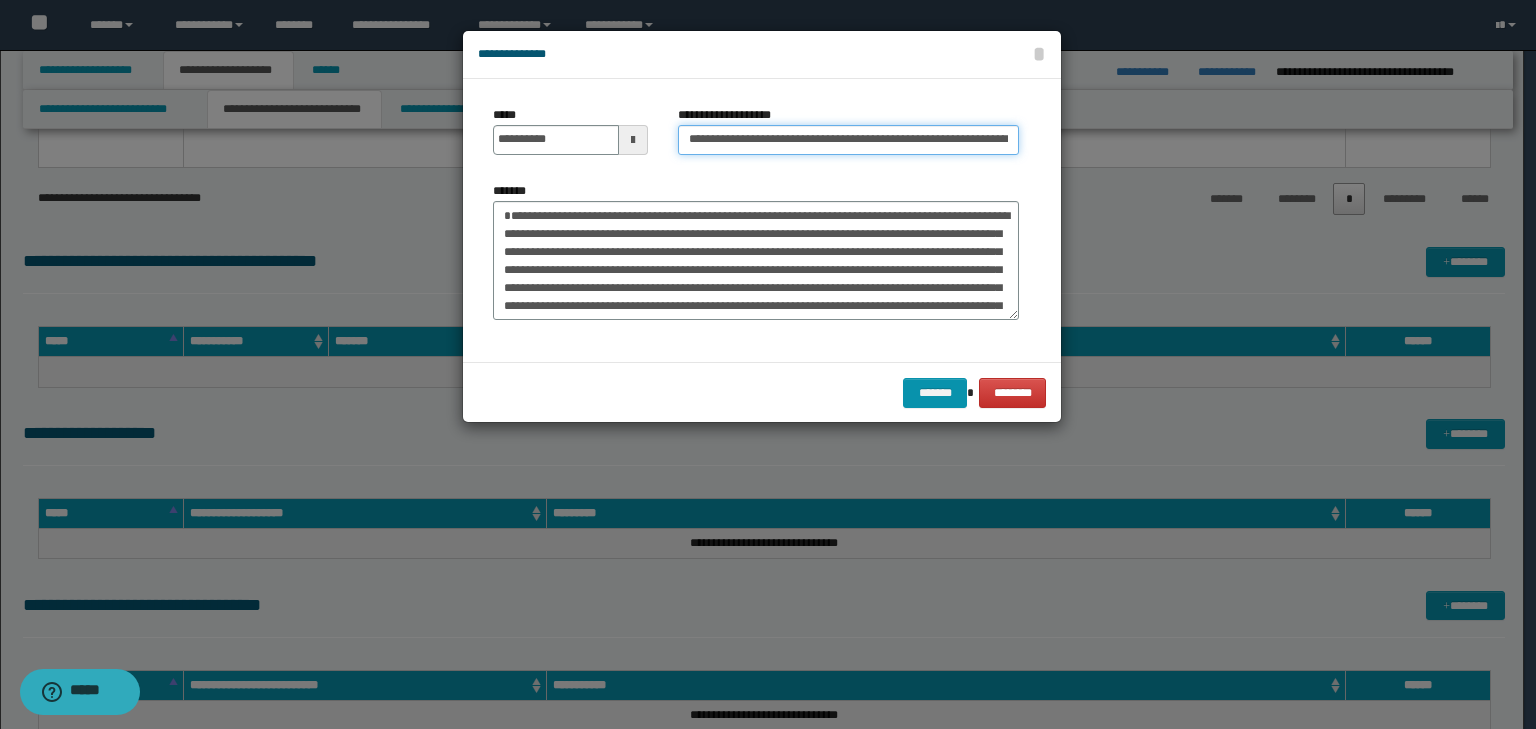 scroll, scrollTop: 0, scrollLeft: 82, axis: horizontal 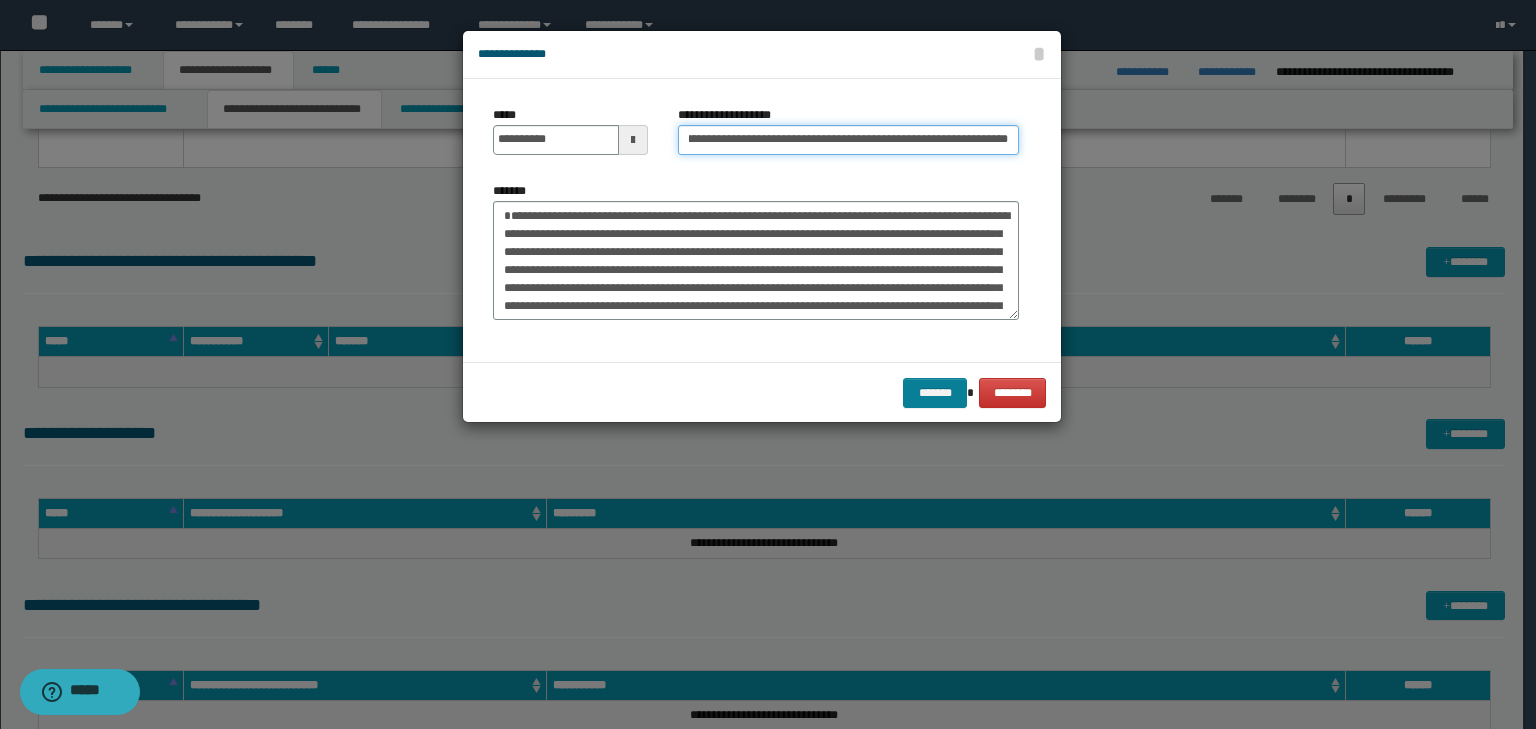 type on "**********" 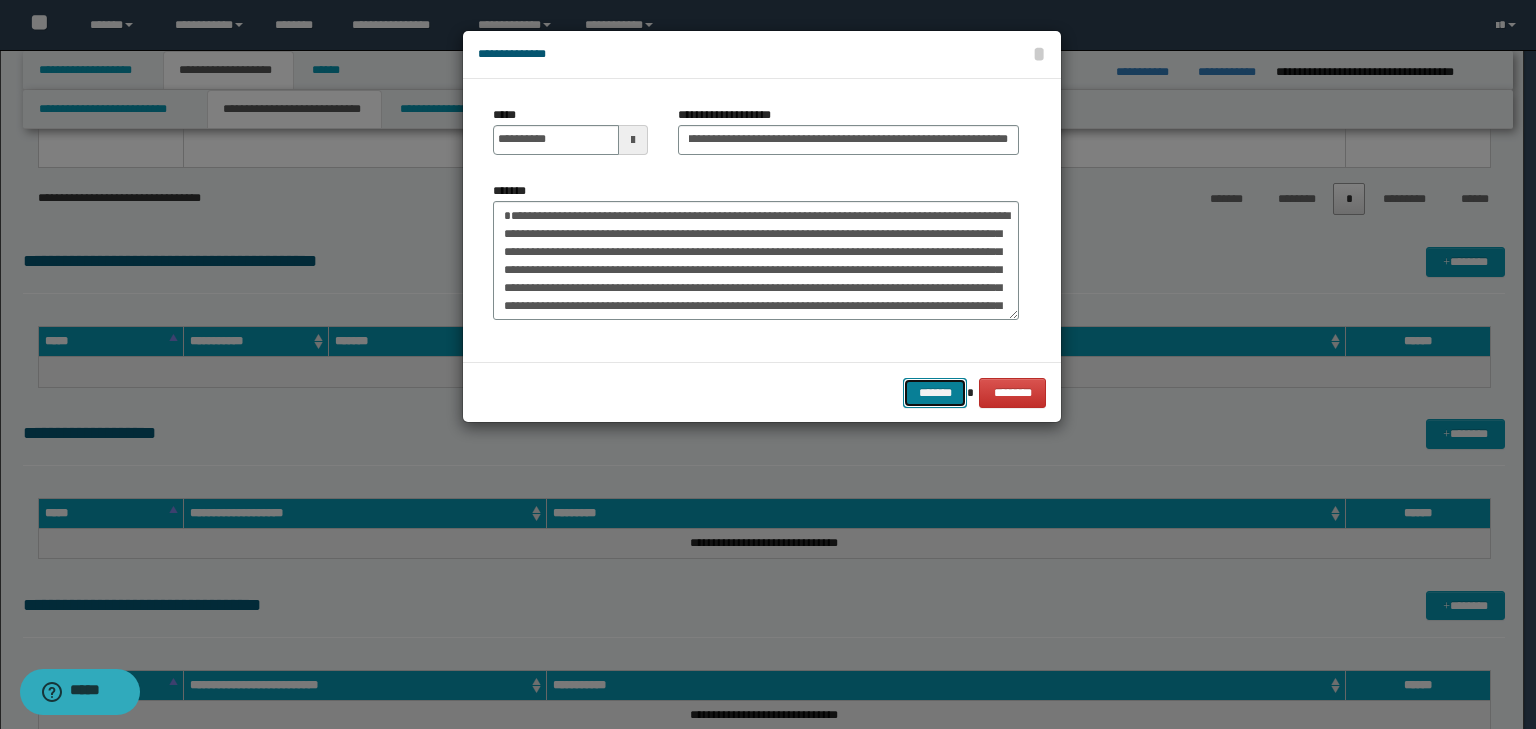 click on "*******" at bounding box center (935, 393) 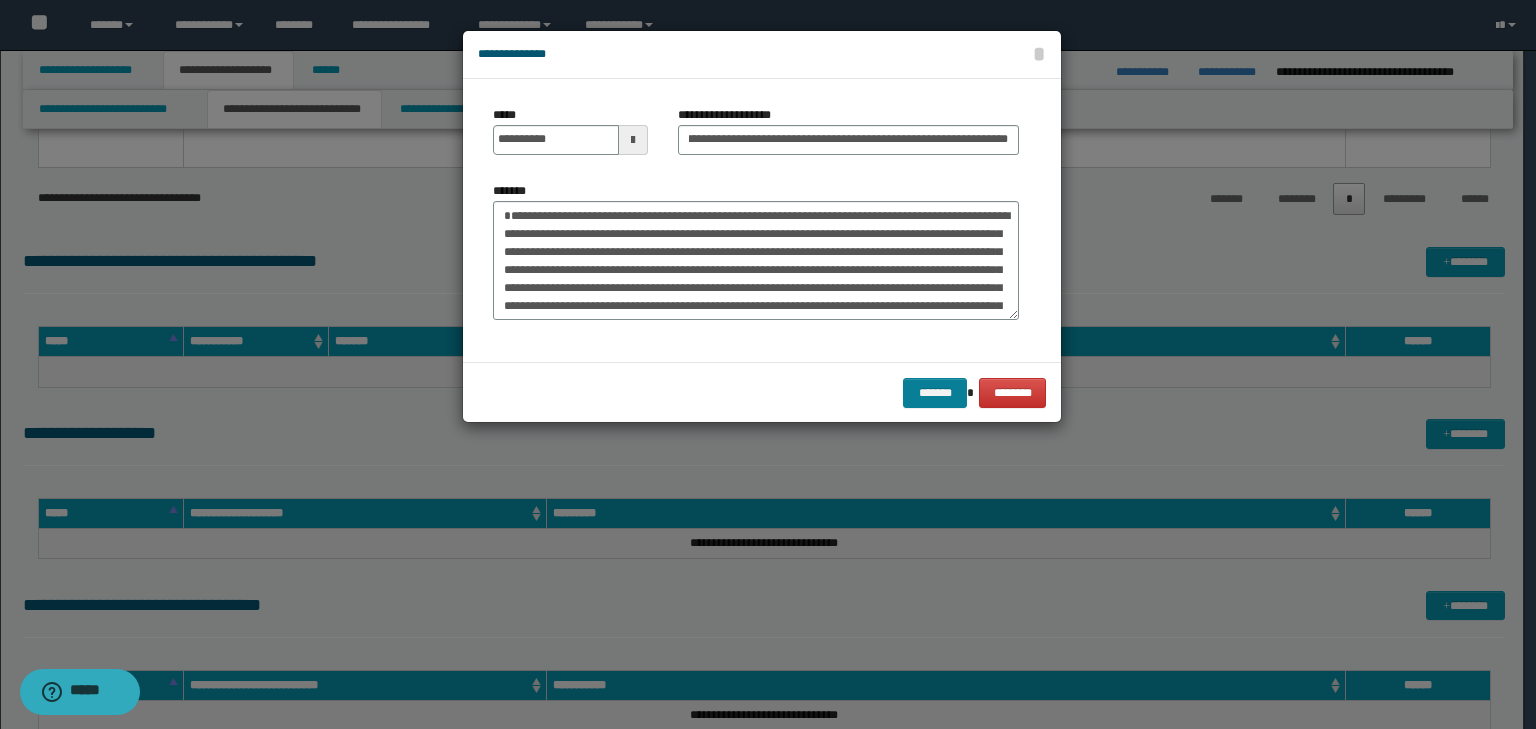 scroll, scrollTop: 0, scrollLeft: 0, axis: both 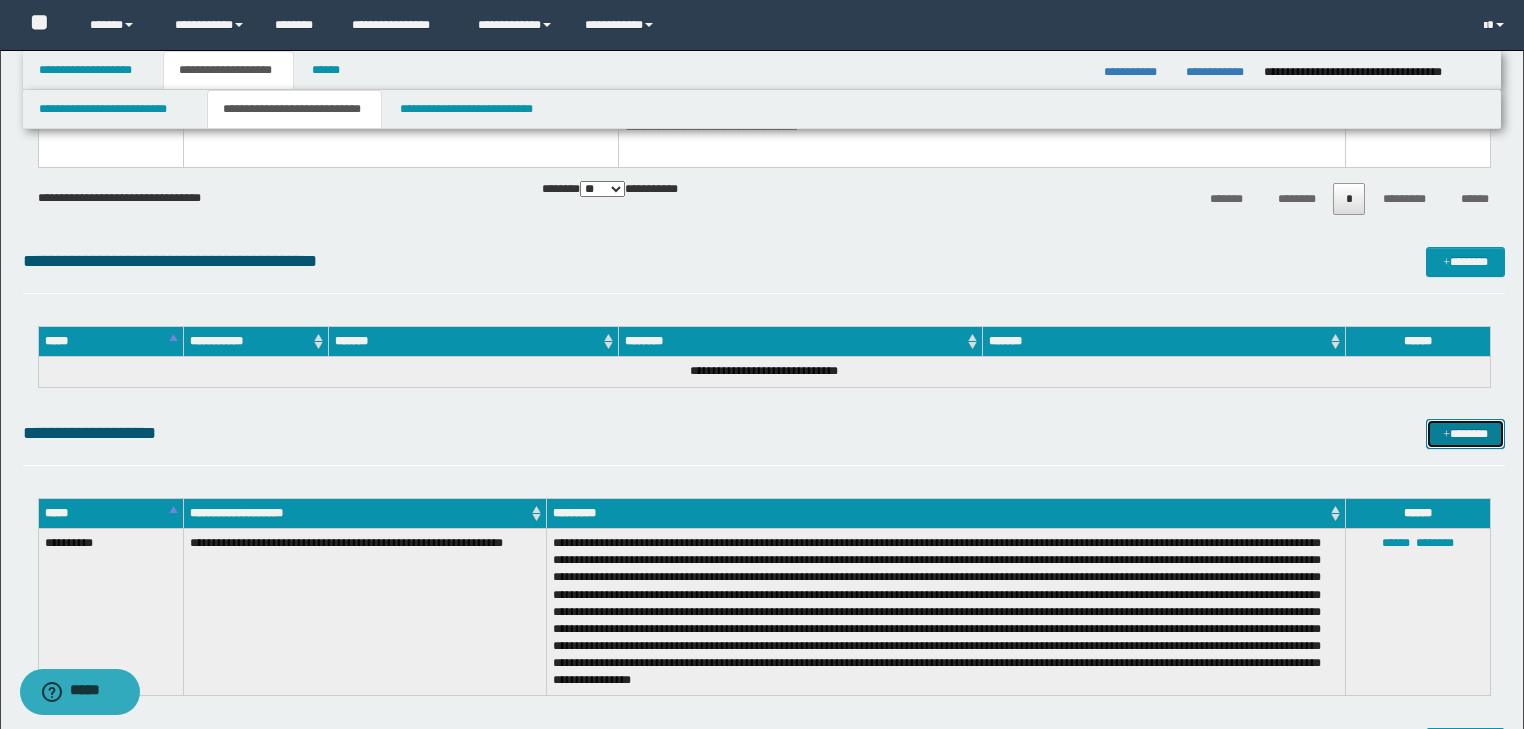 click on "*******" at bounding box center [1465, 434] 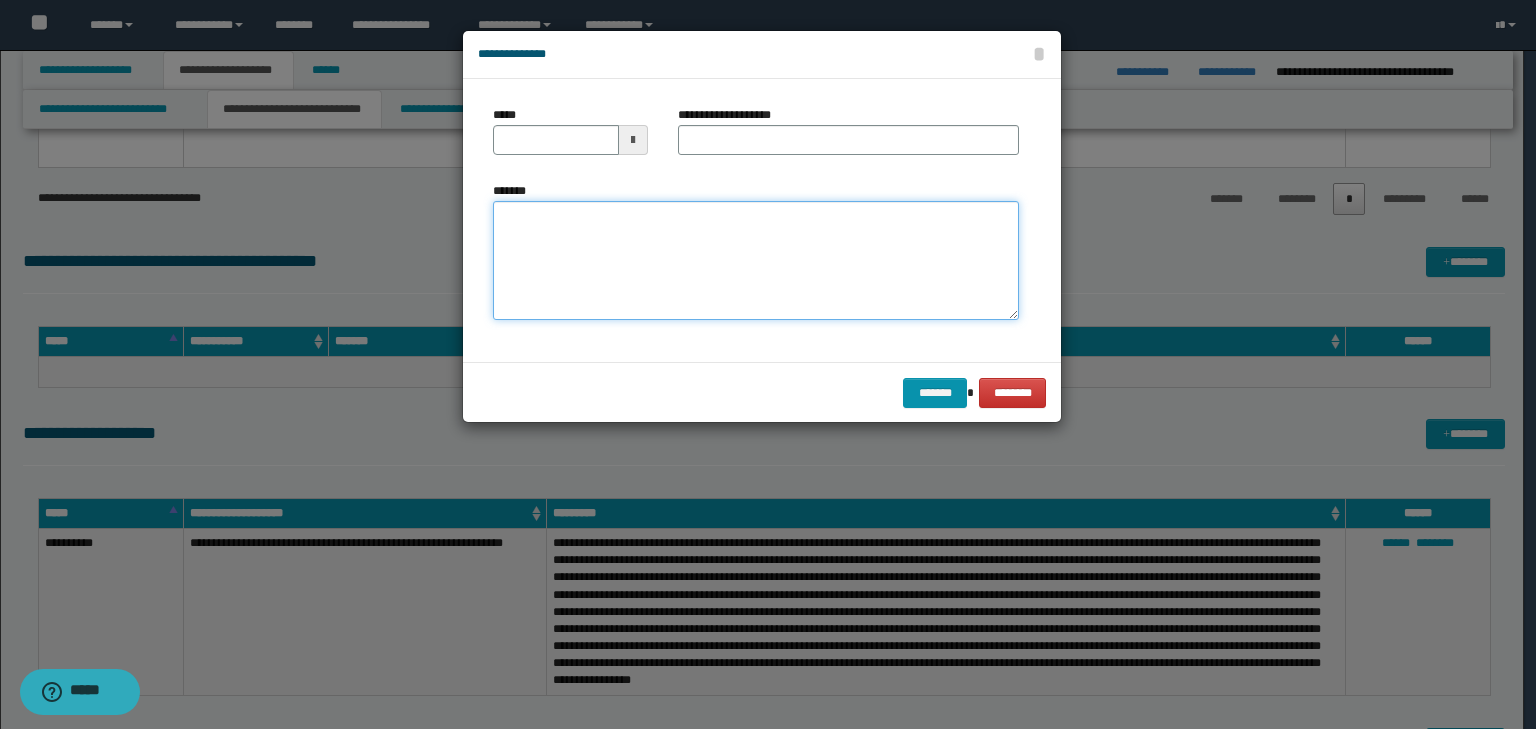 click on "*******" at bounding box center (756, 261) 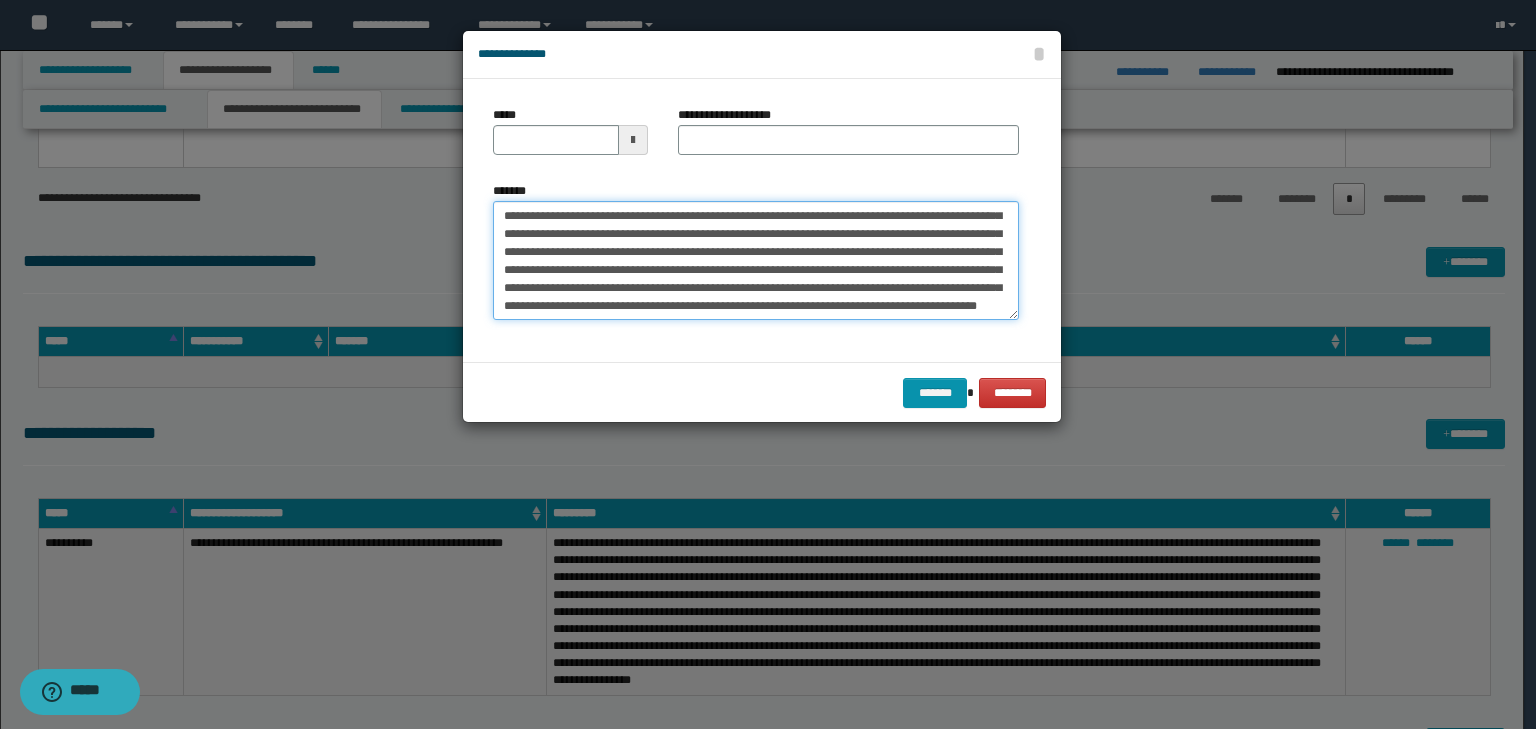 scroll, scrollTop: 0, scrollLeft: 0, axis: both 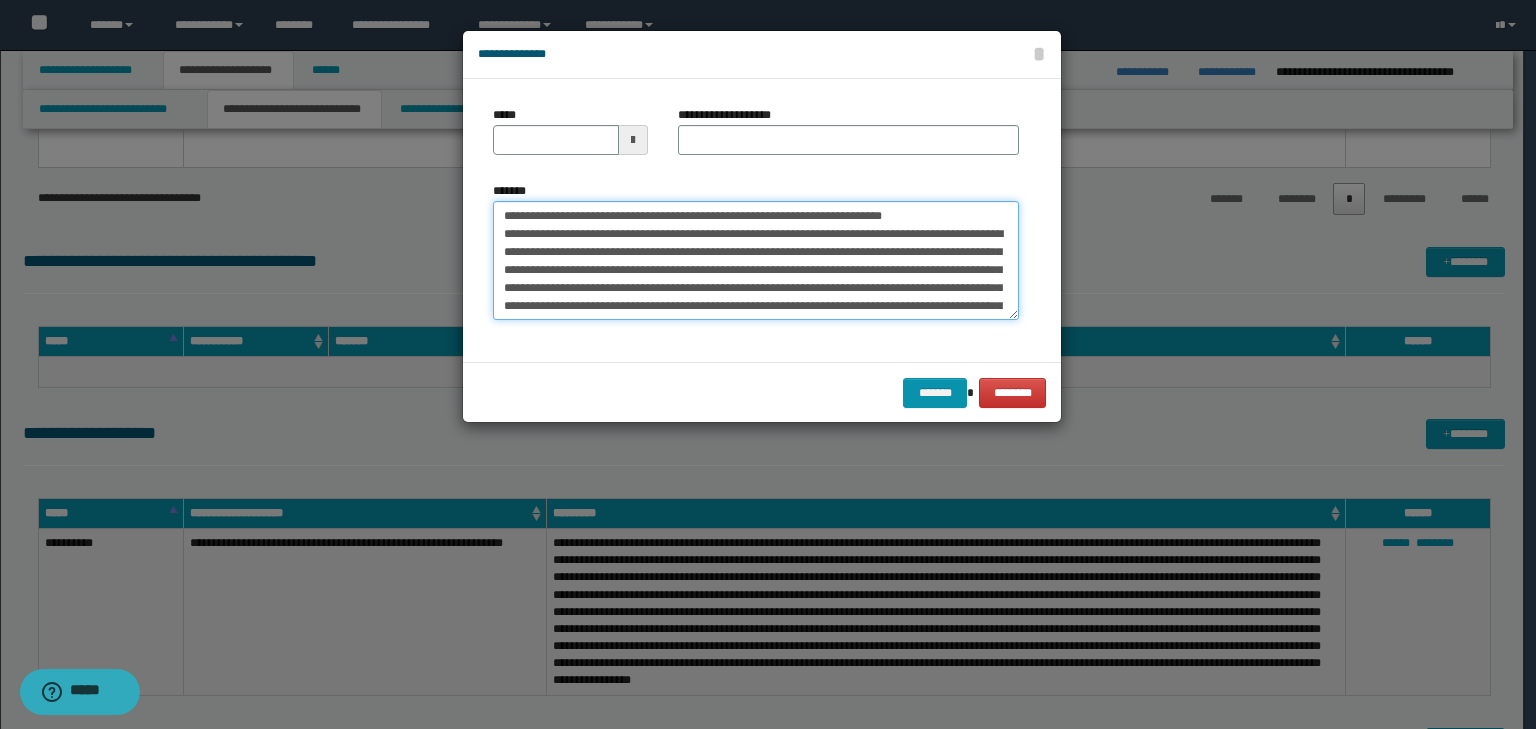 drag, startPoint x: 562, startPoint y: 211, endPoint x: 480, endPoint y: 197, distance: 83.18654 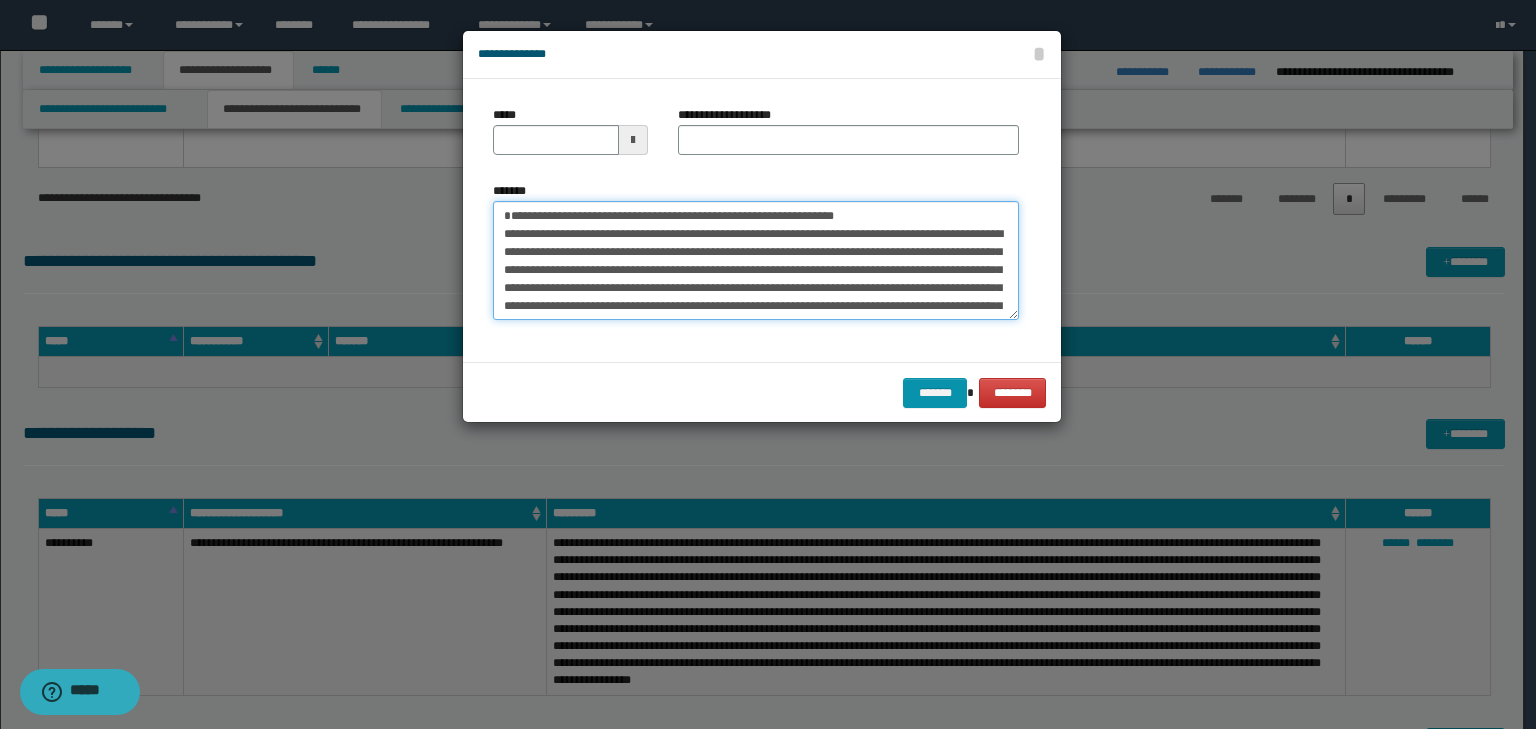 type 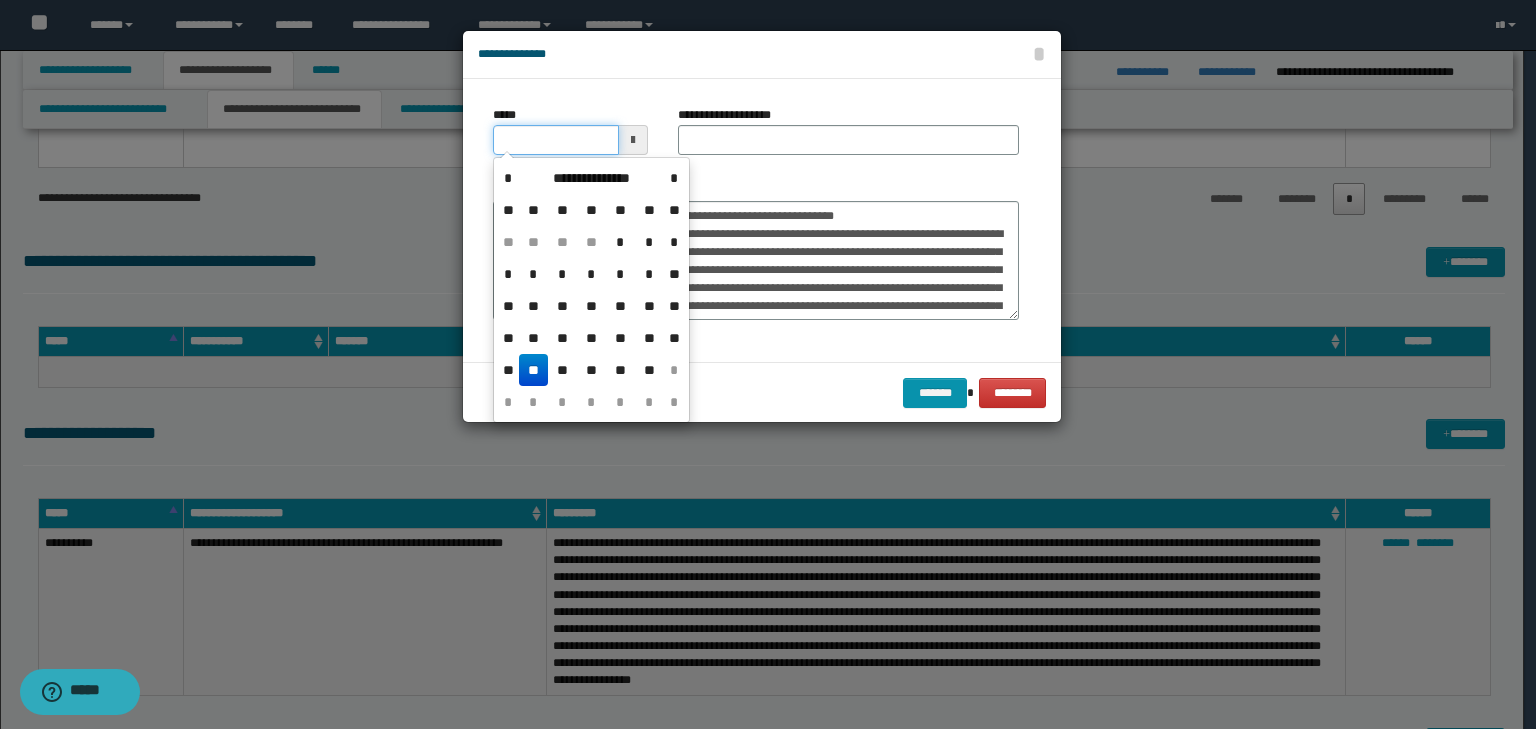 click on "*****" at bounding box center [556, 140] 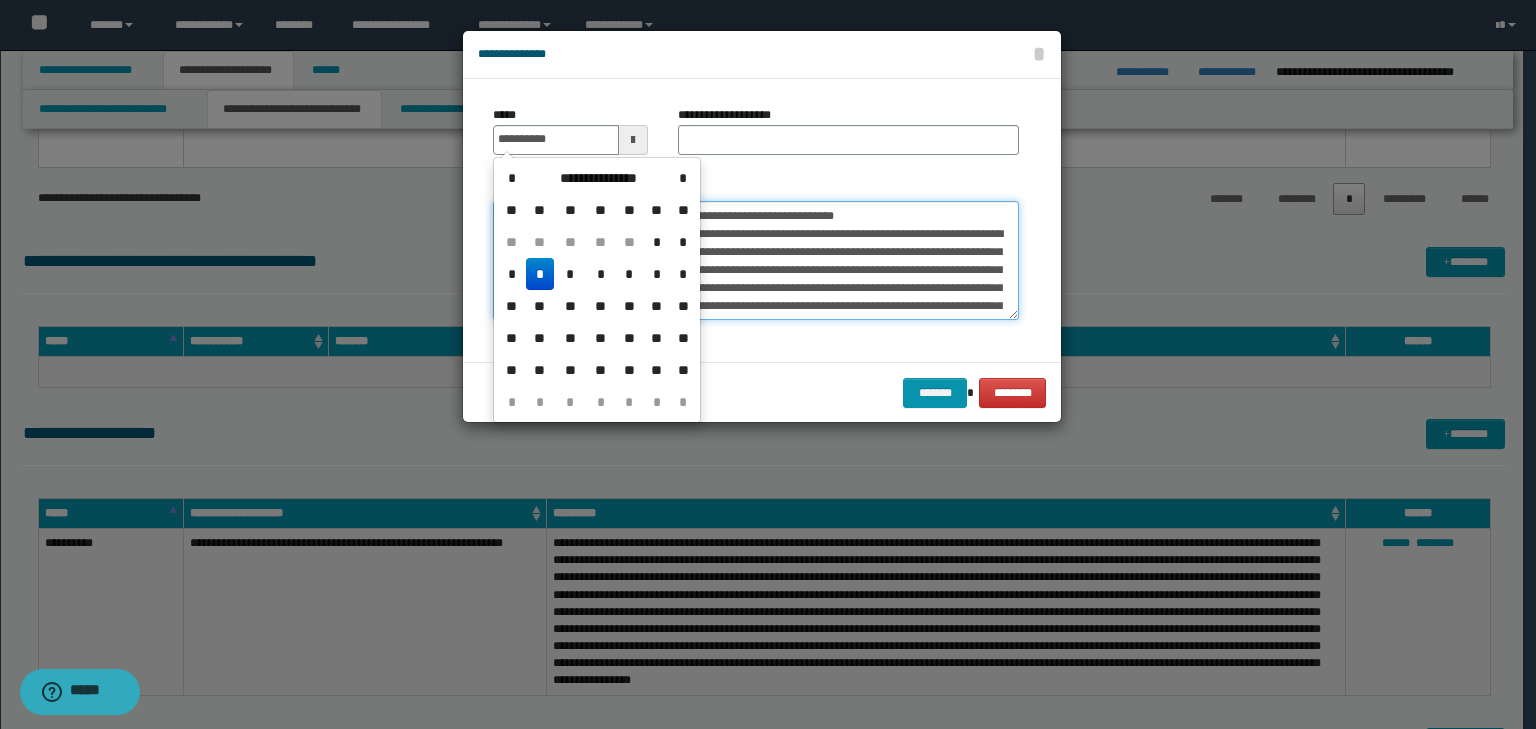 type on "**********" 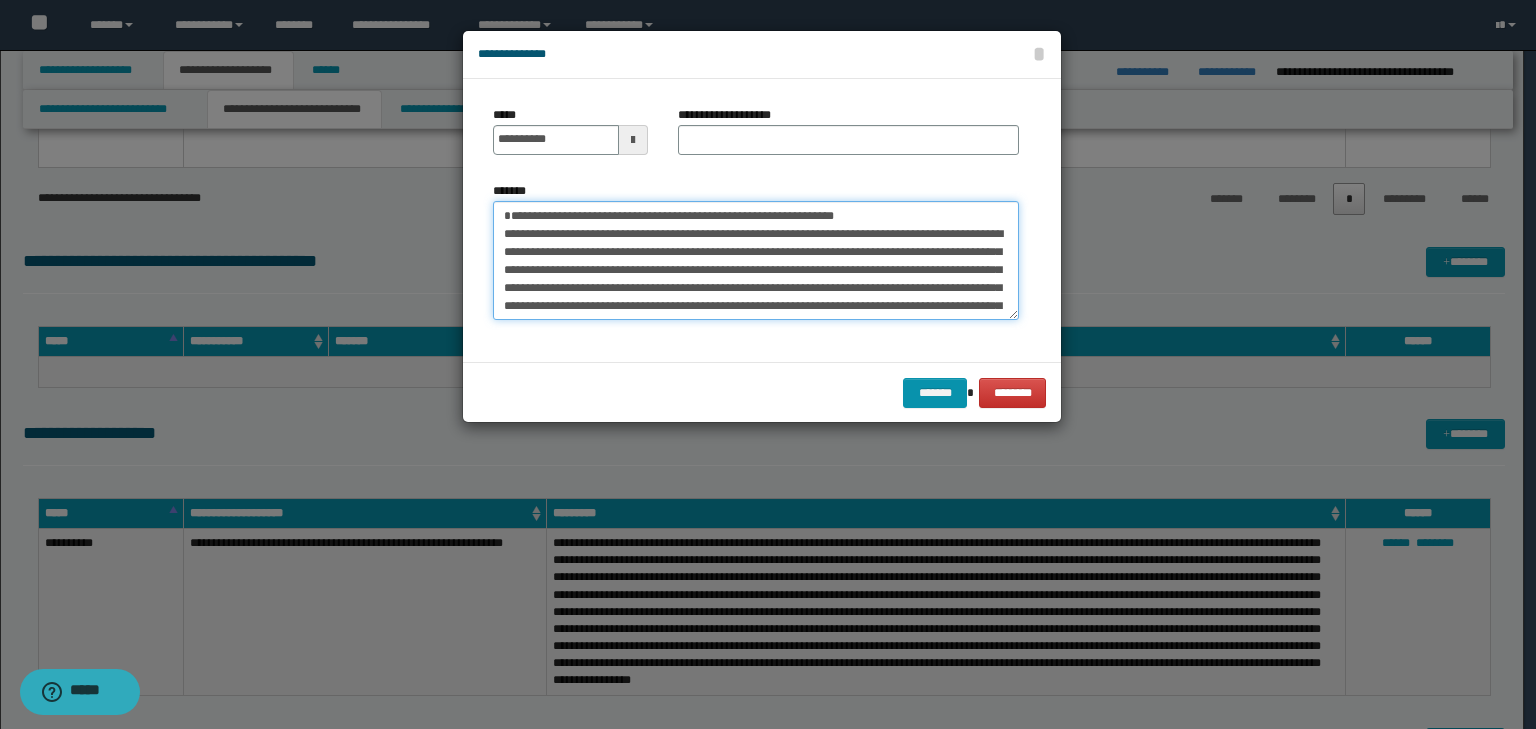 drag, startPoint x: 952, startPoint y: 208, endPoint x: 442, endPoint y: 208, distance: 510 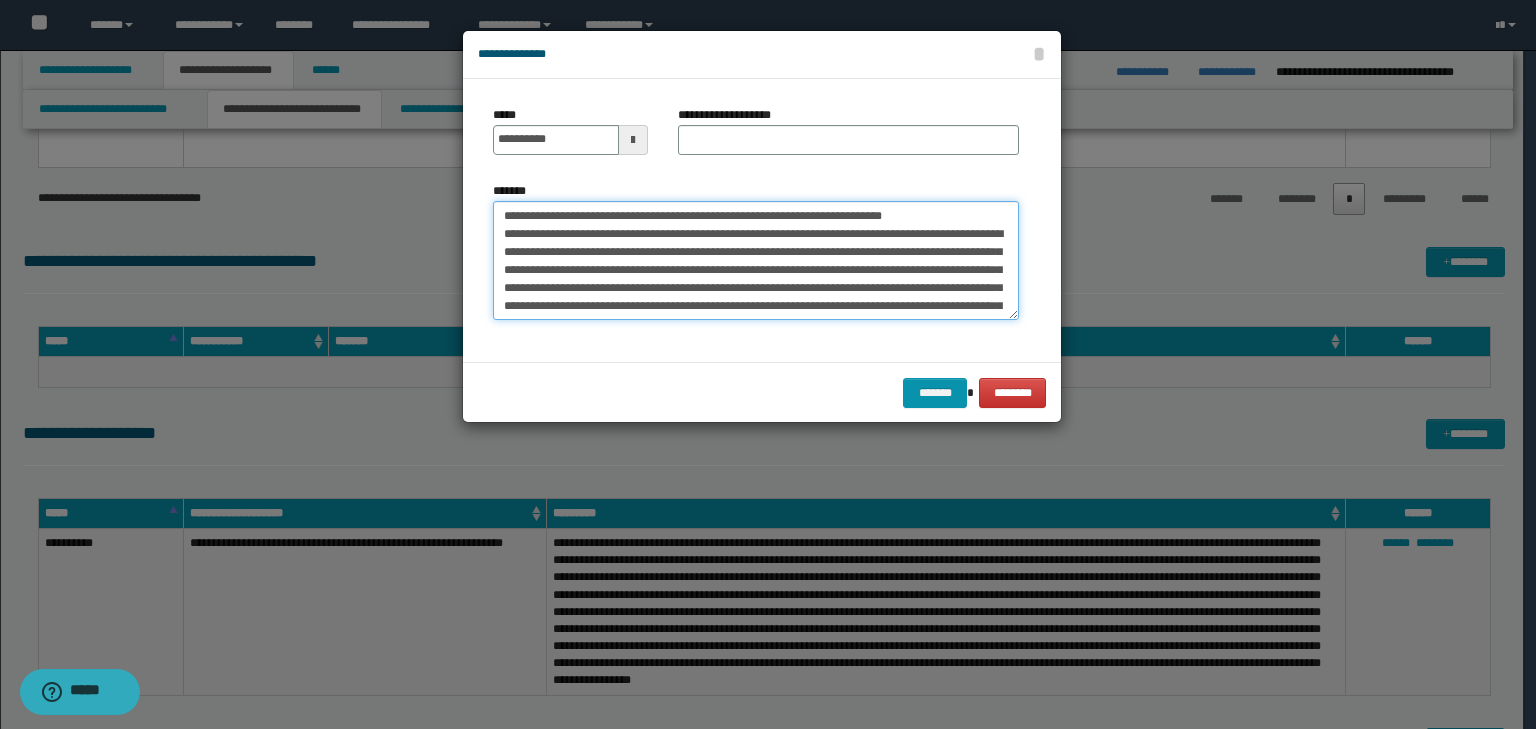 drag, startPoint x: 995, startPoint y: 214, endPoint x: 564, endPoint y: 220, distance: 431.04175 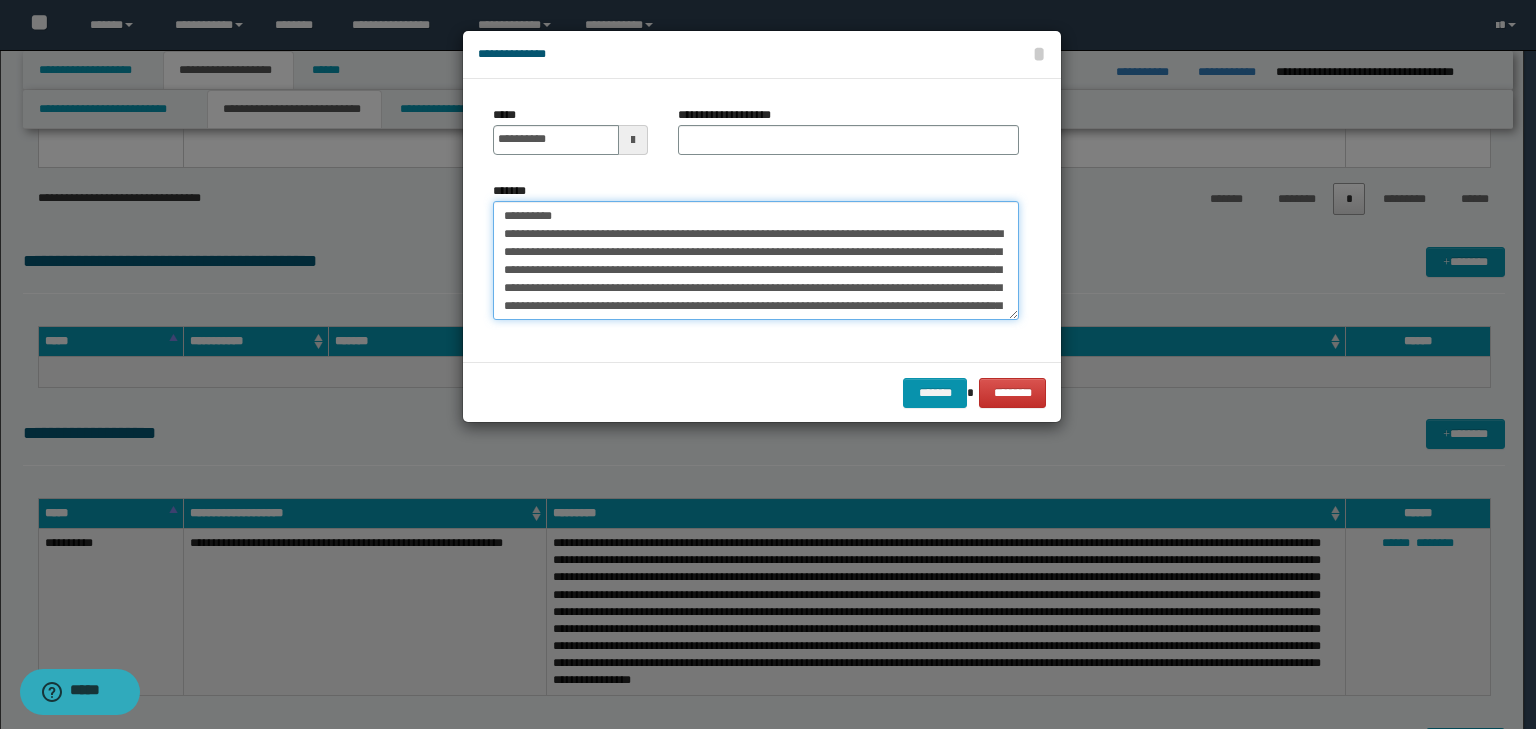 type on "**********" 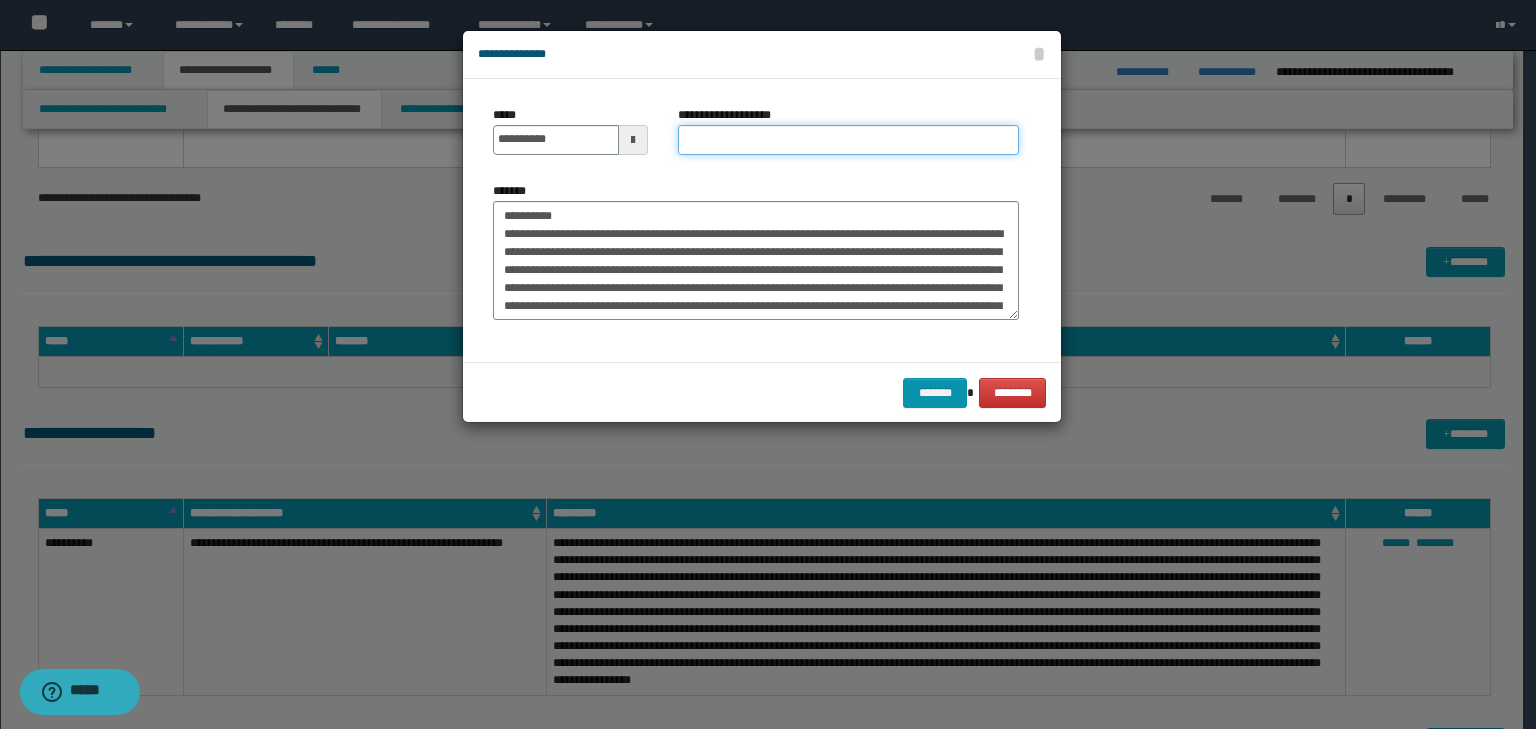 click on "**********" at bounding box center (848, 140) 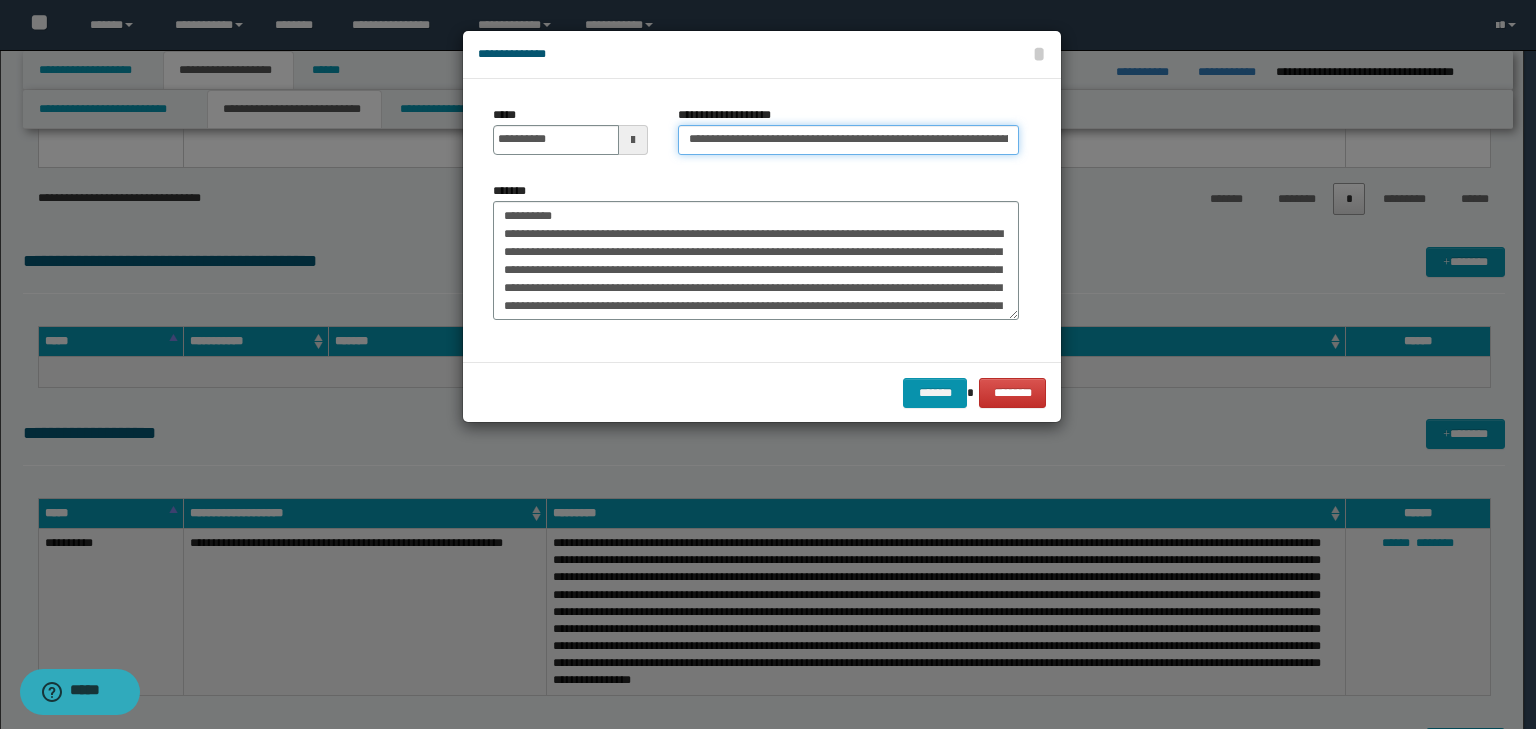 scroll, scrollTop: 0, scrollLeft: 104, axis: horizontal 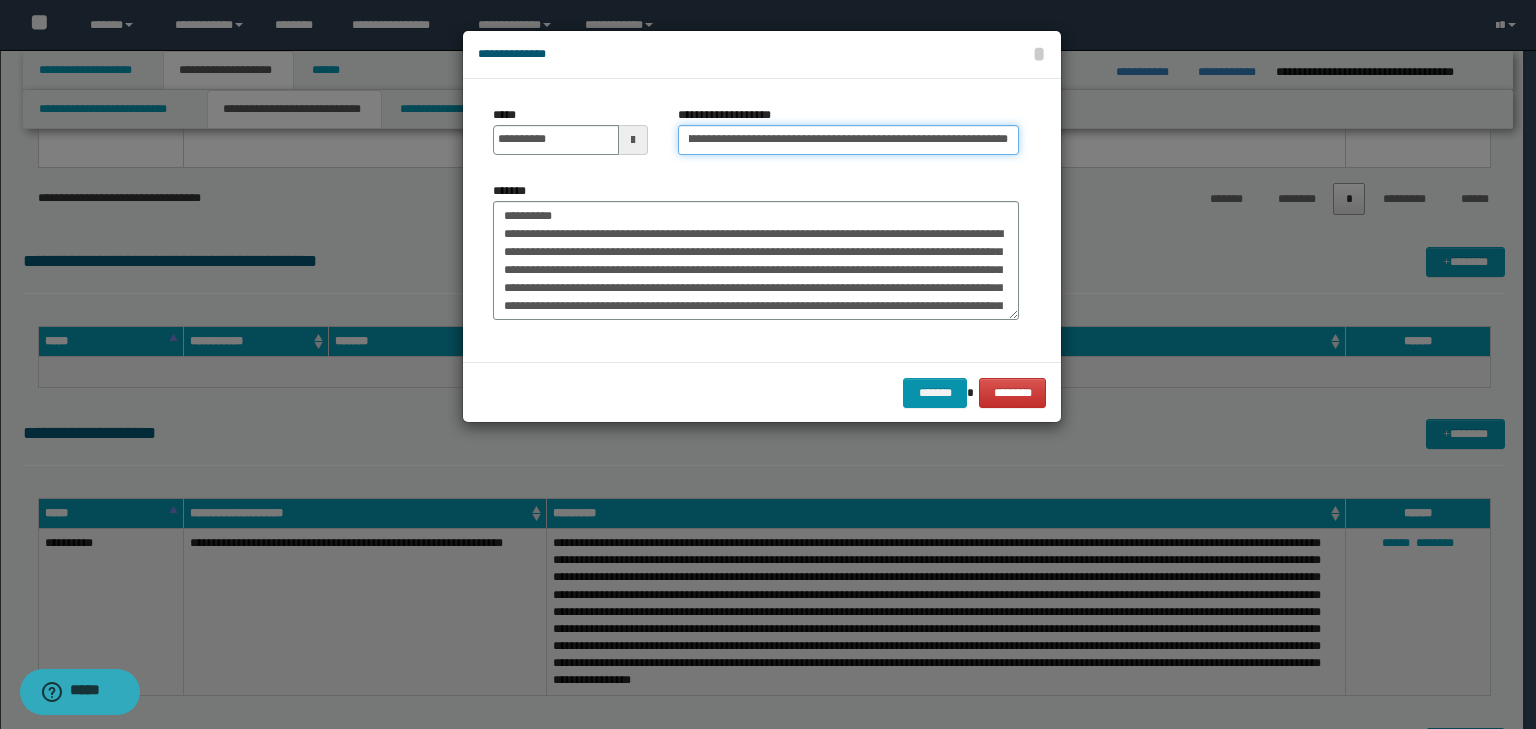type on "**********" 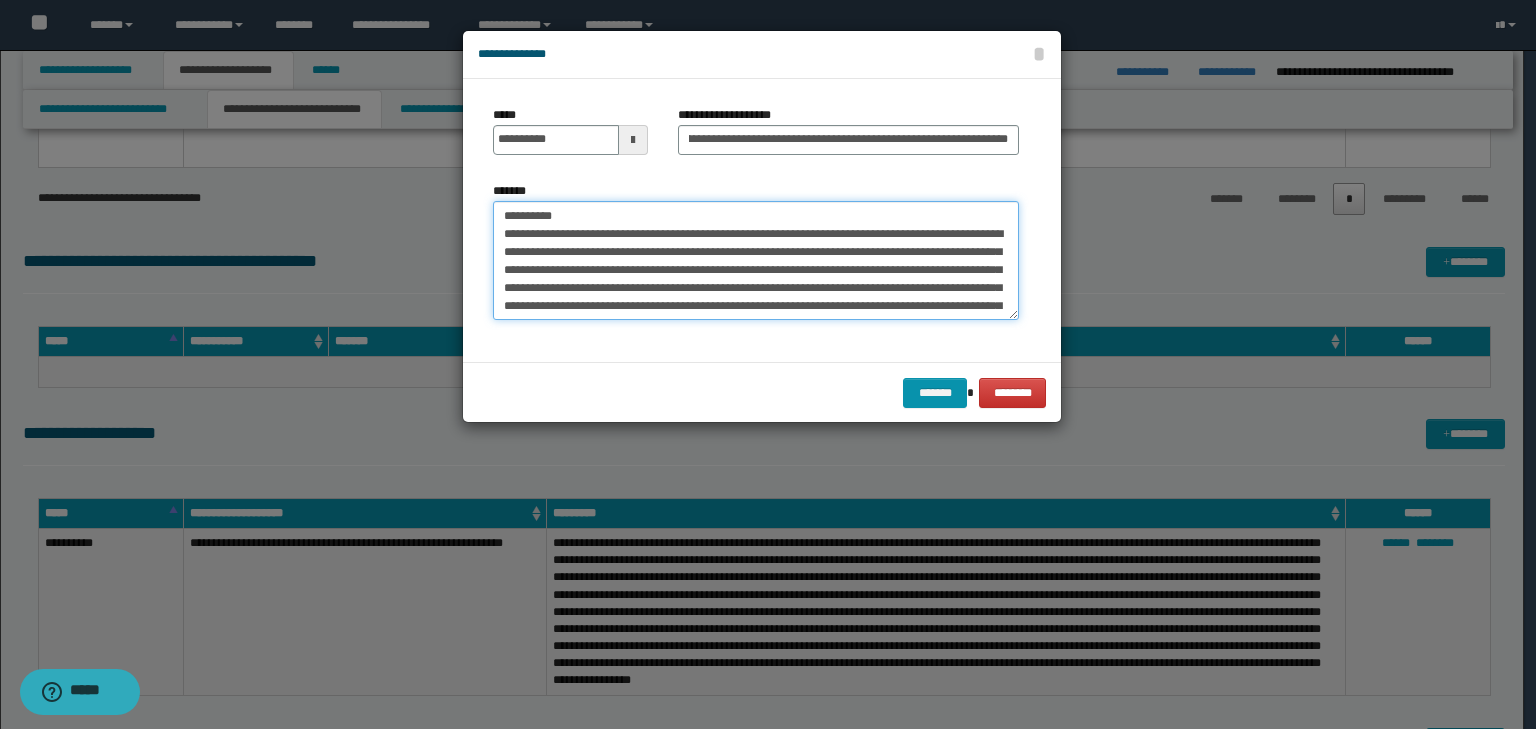 scroll, scrollTop: 0, scrollLeft: 0, axis: both 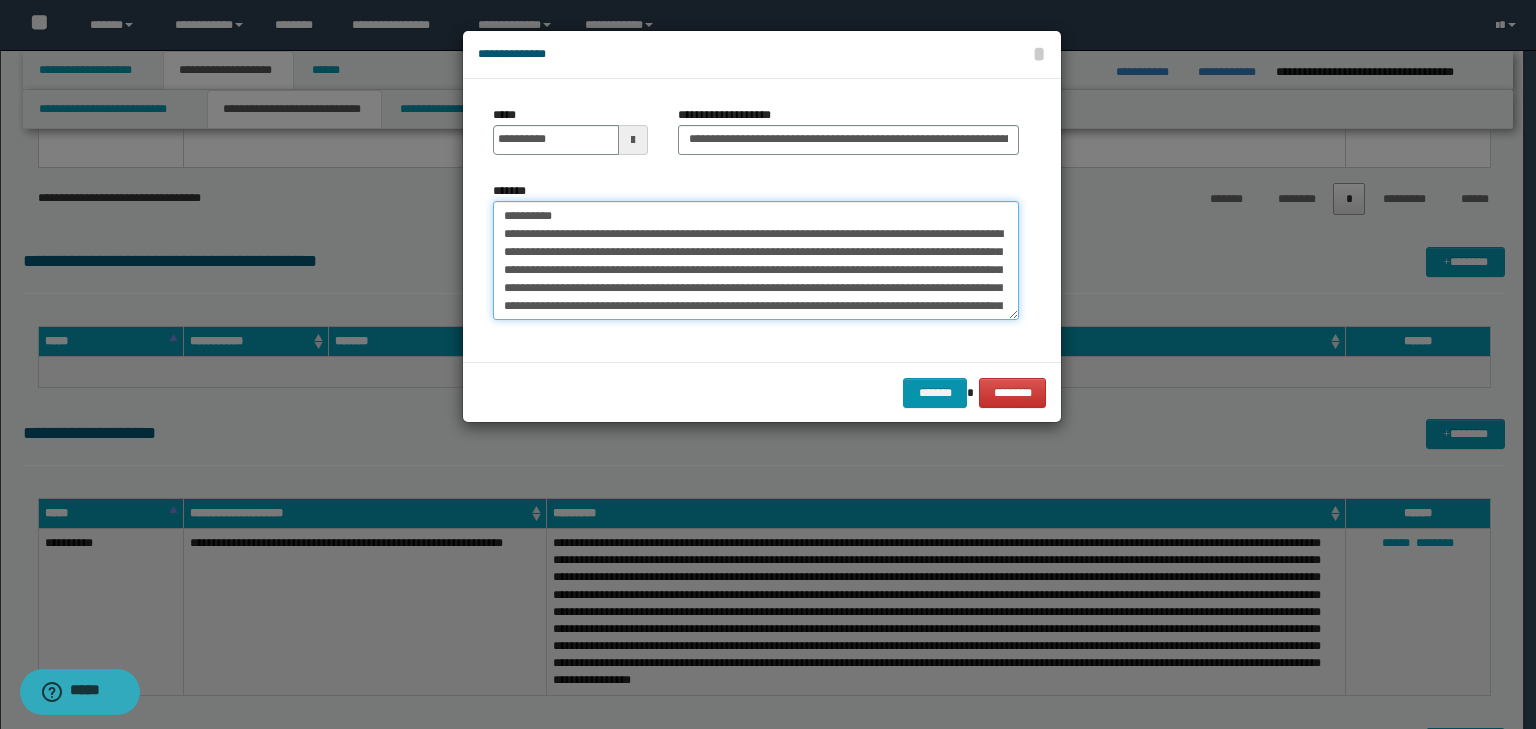 drag, startPoint x: 612, startPoint y: 219, endPoint x: 418, endPoint y: 215, distance: 194.04123 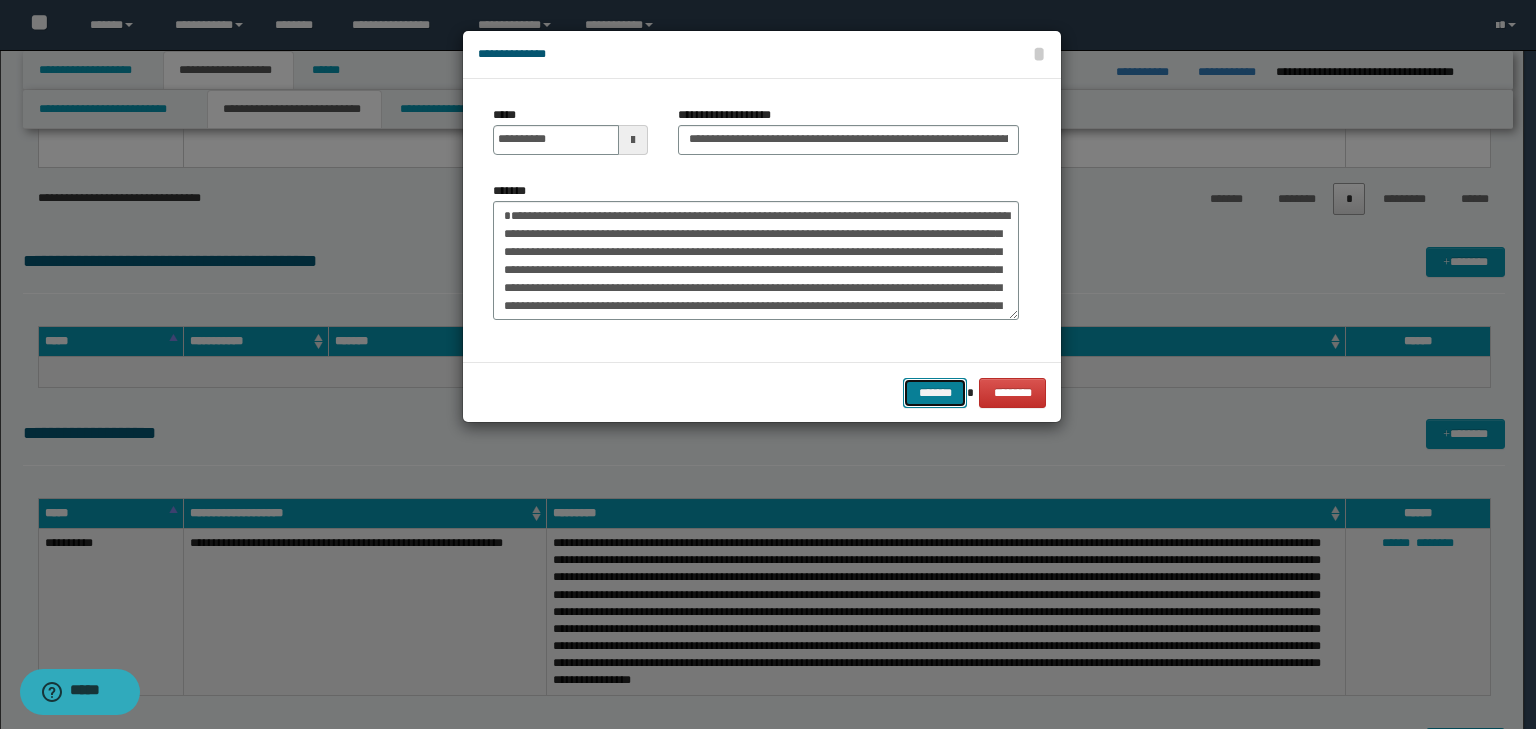 click on "*******" at bounding box center [935, 393] 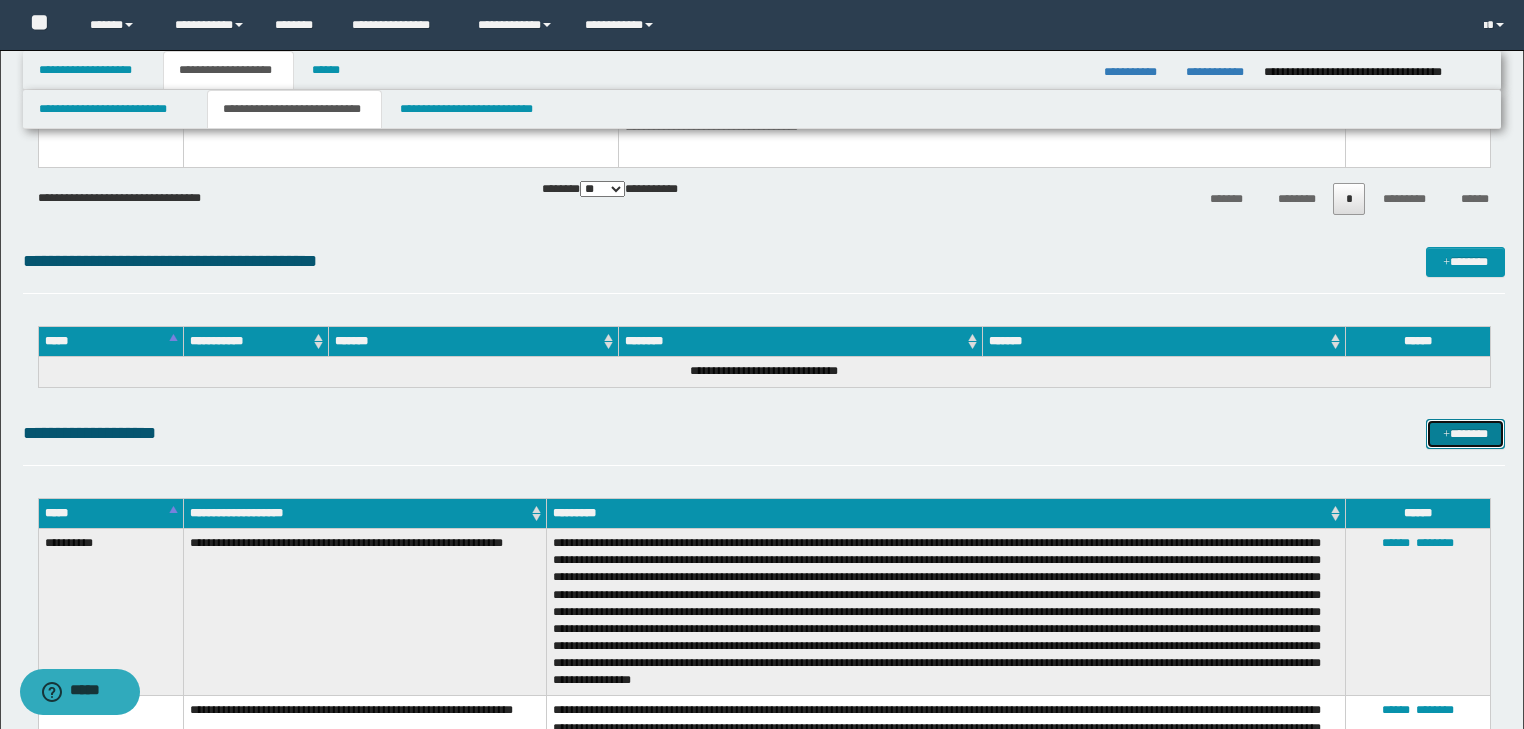 click on "*******" at bounding box center (1465, 434) 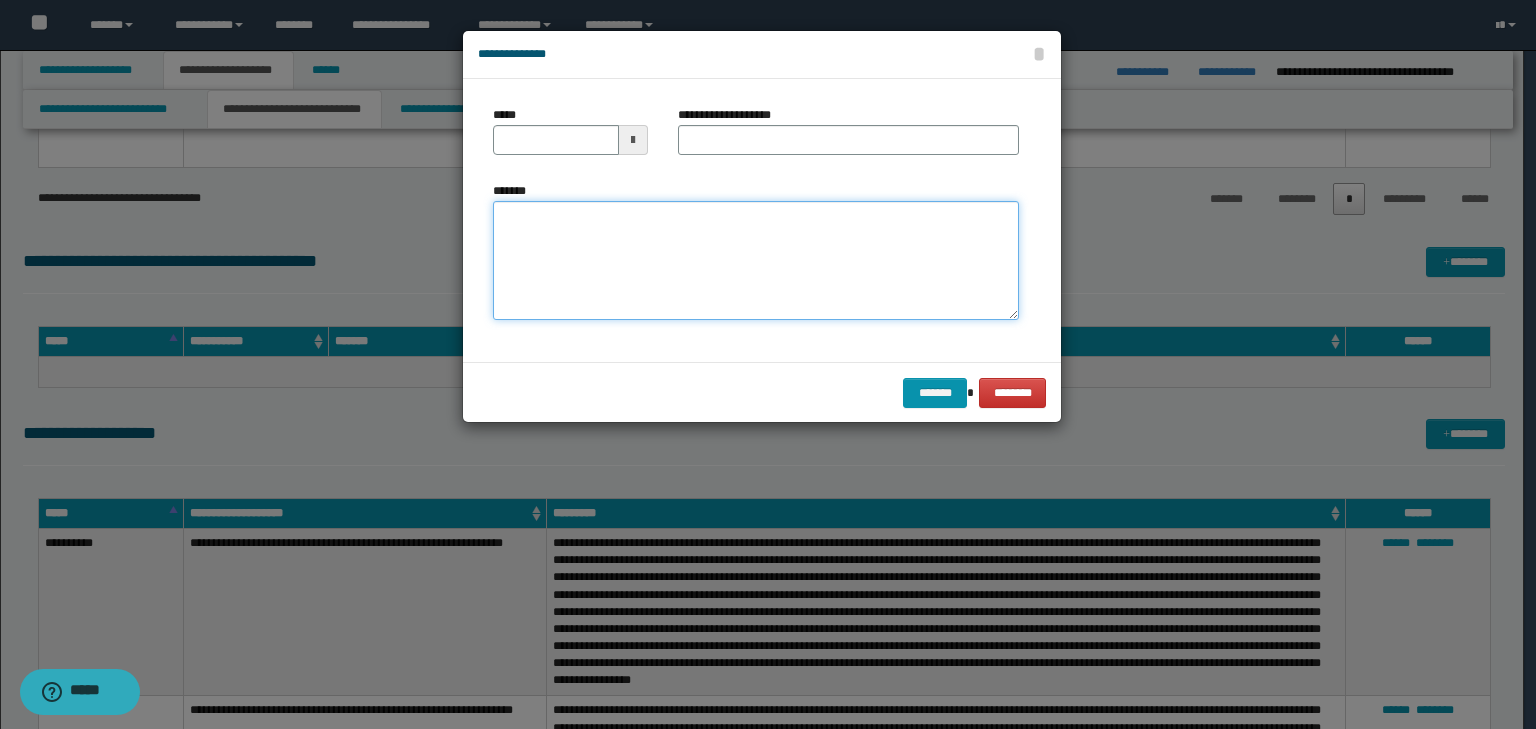 click on "*******" at bounding box center [756, 261] 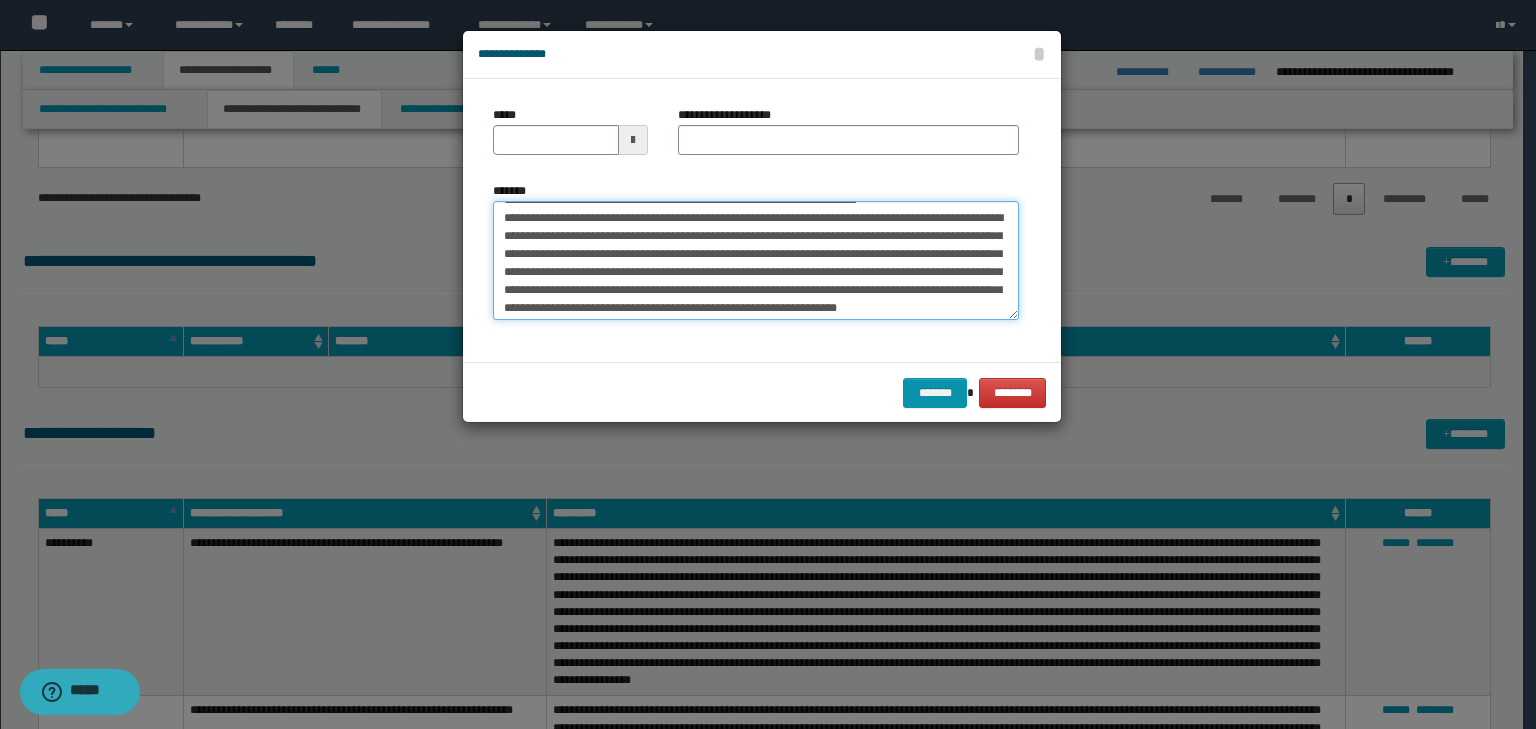 scroll, scrollTop: 0, scrollLeft: 0, axis: both 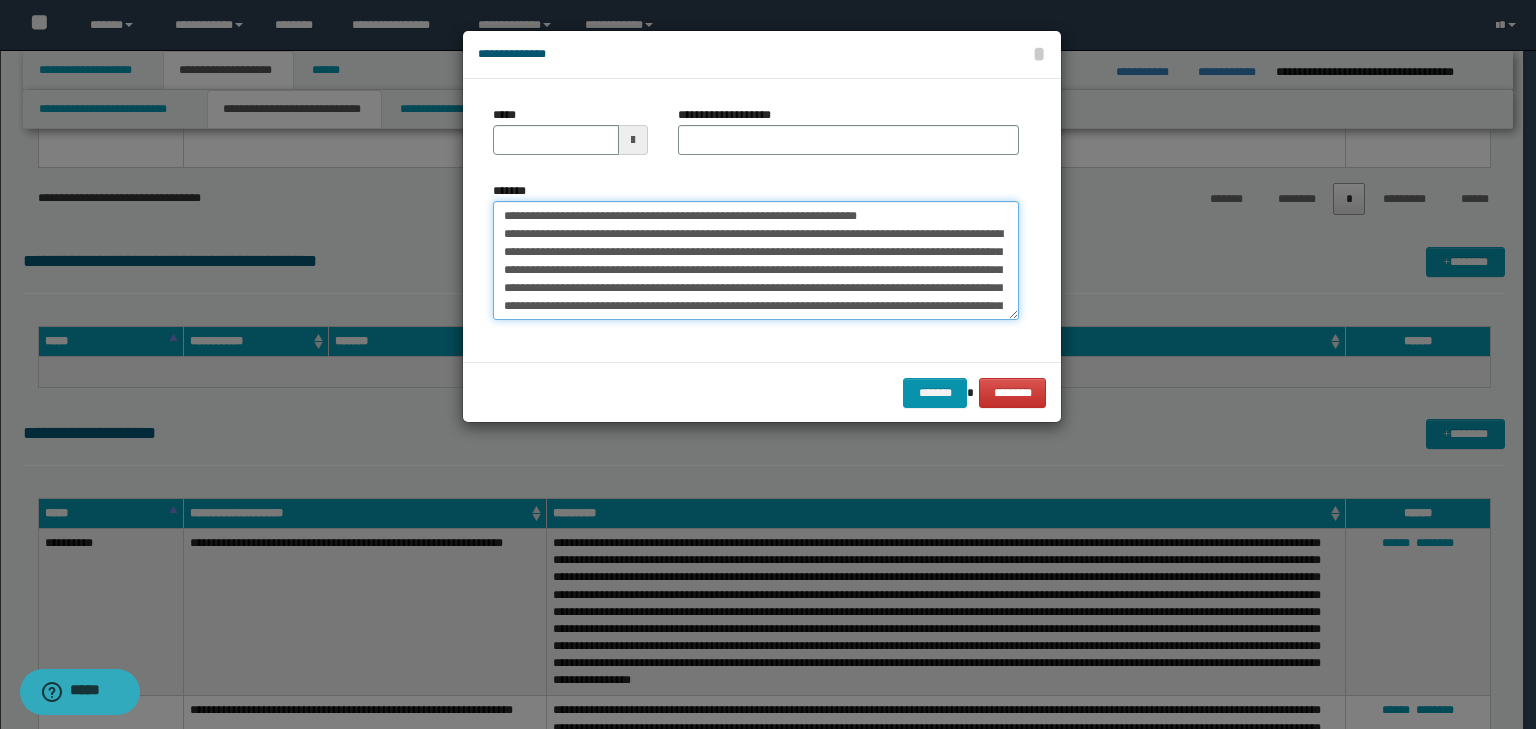 drag, startPoint x: 564, startPoint y: 210, endPoint x: 444, endPoint y: 204, distance: 120.14991 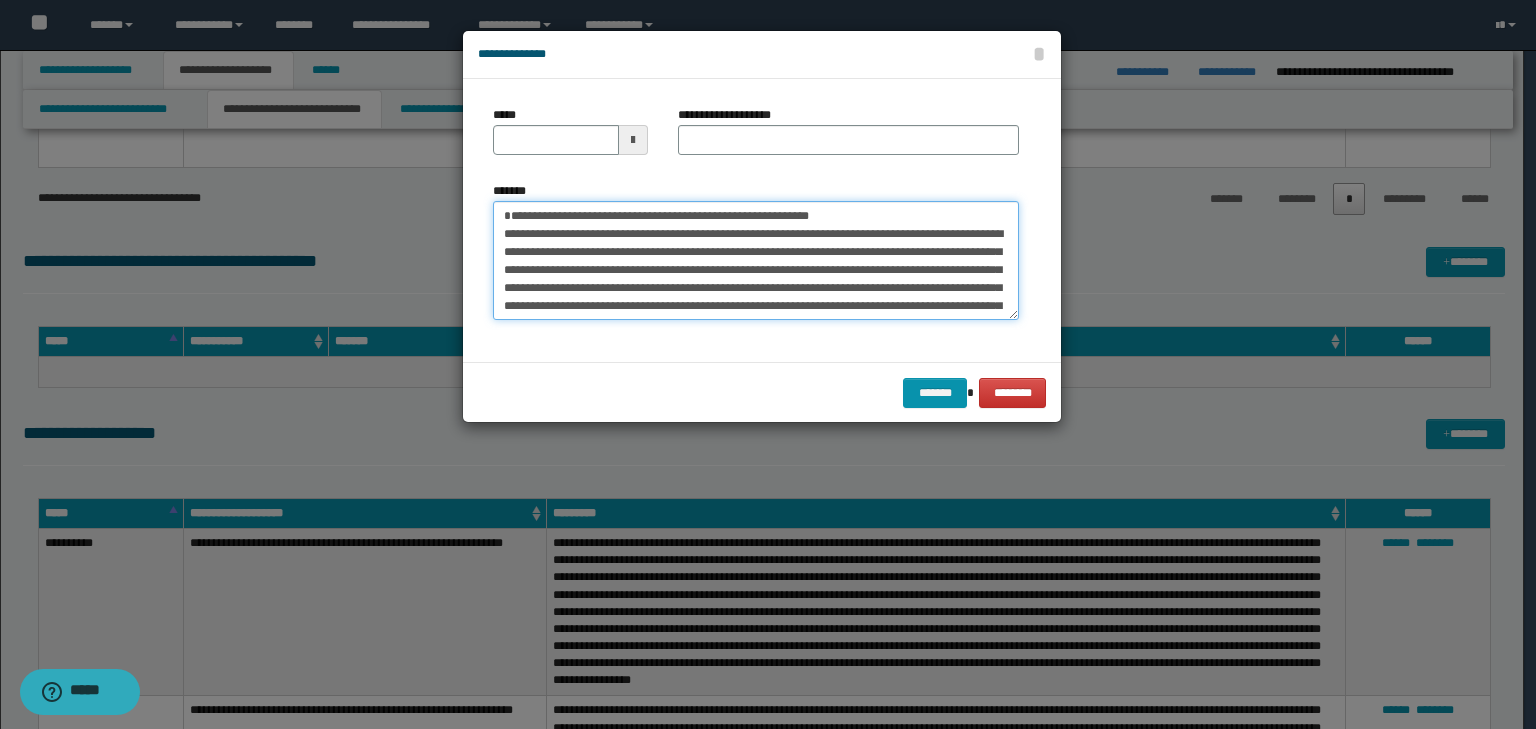 type 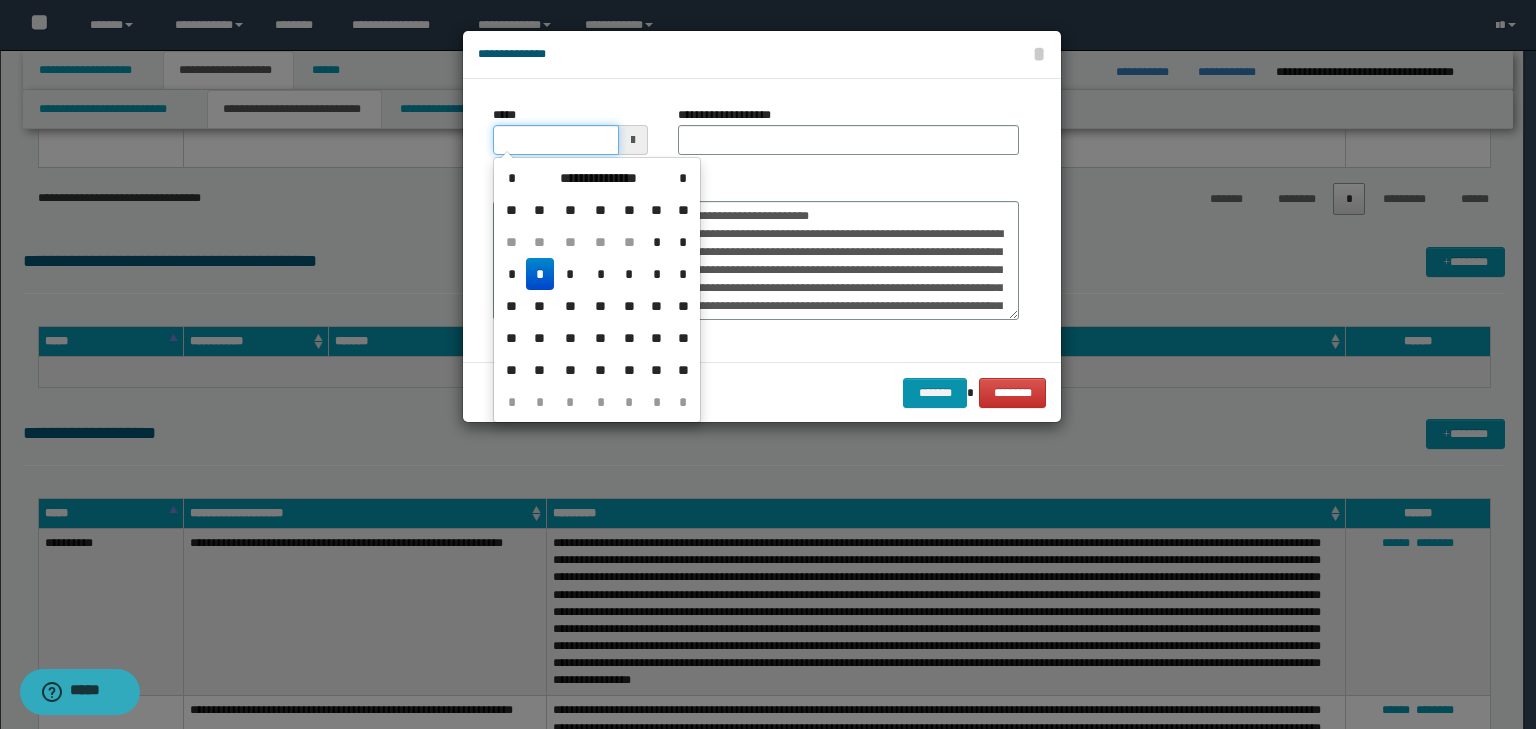 click on "*****" at bounding box center [556, 140] 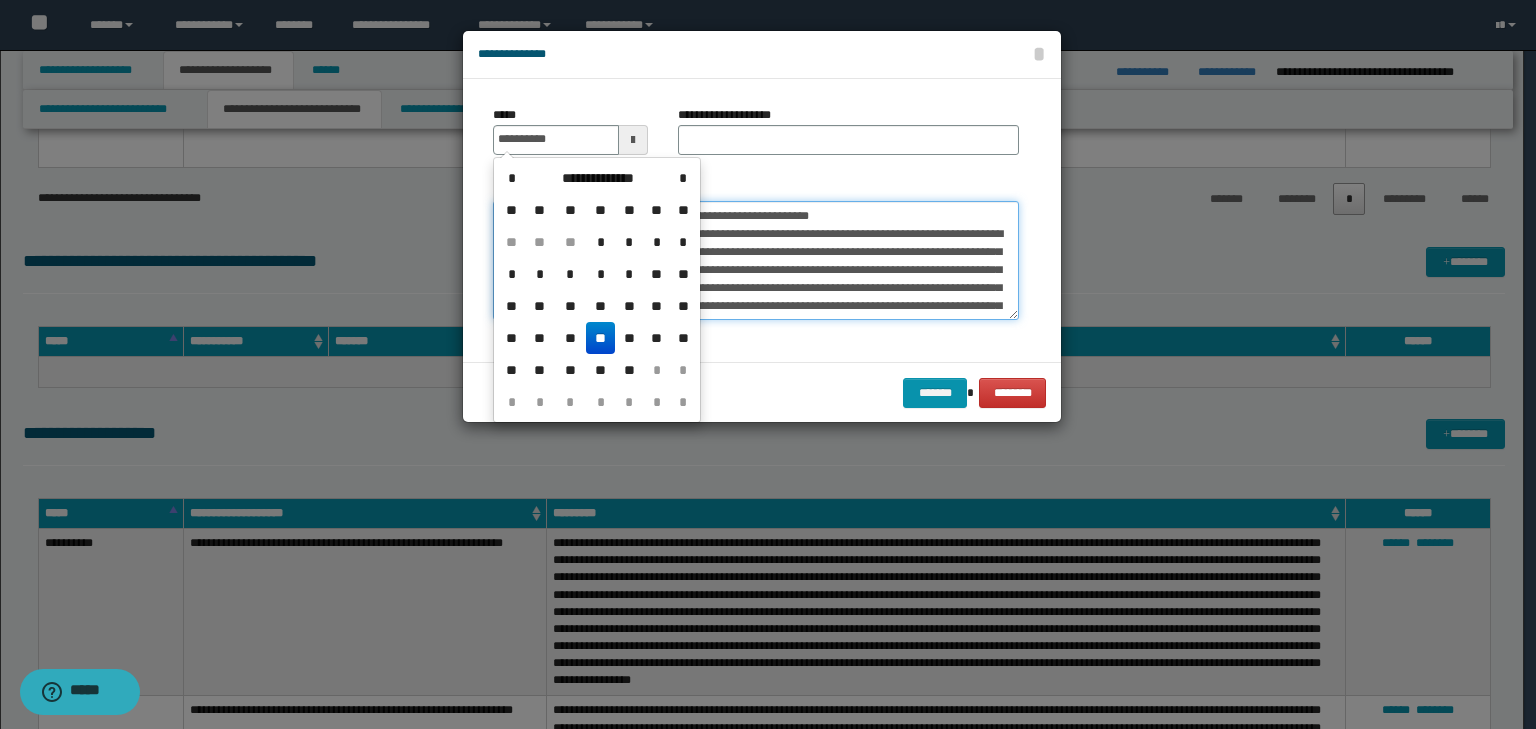 type on "**********" 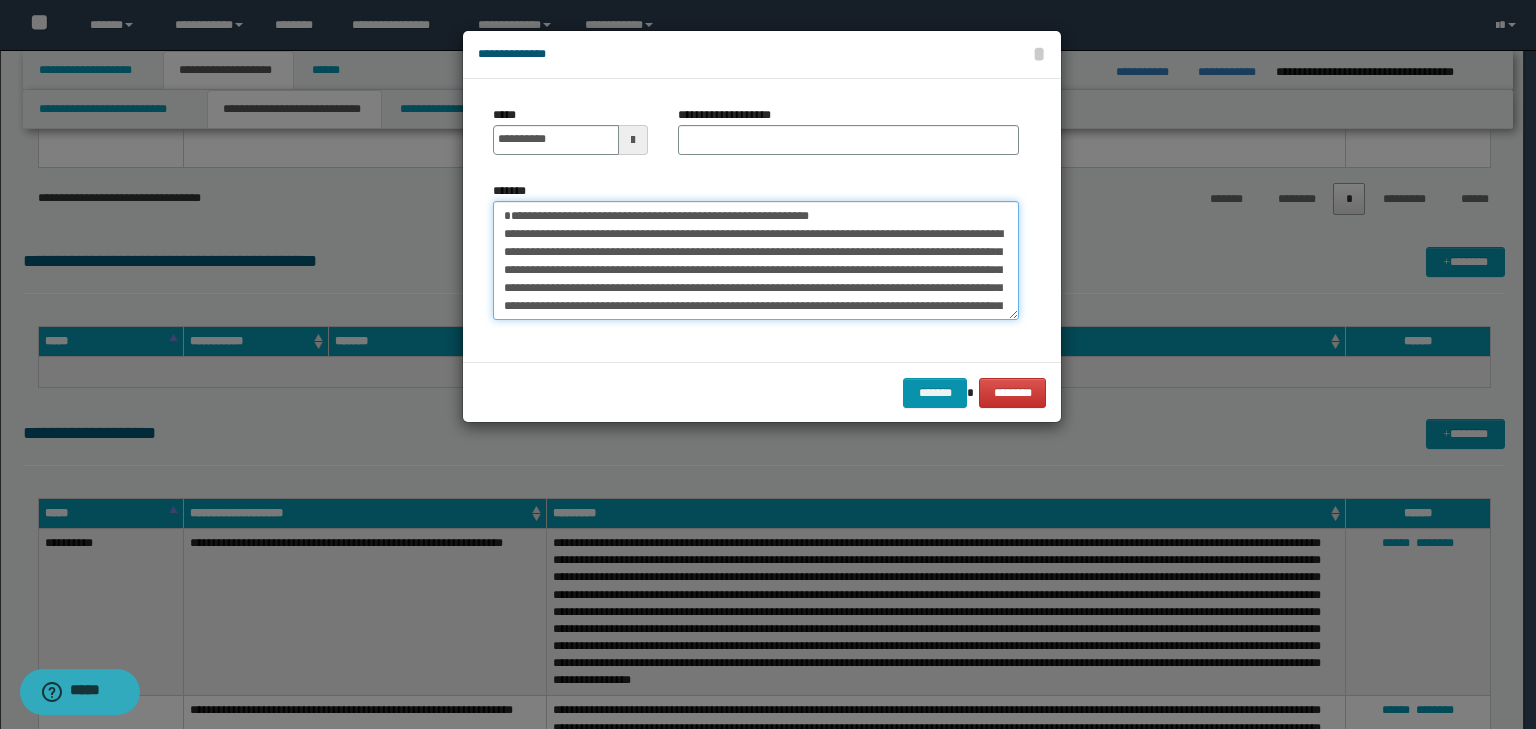 drag, startPoint x: 926, startPoint y: 214, endPoint x: 425, endPoint y: 210, distance: 501.01596 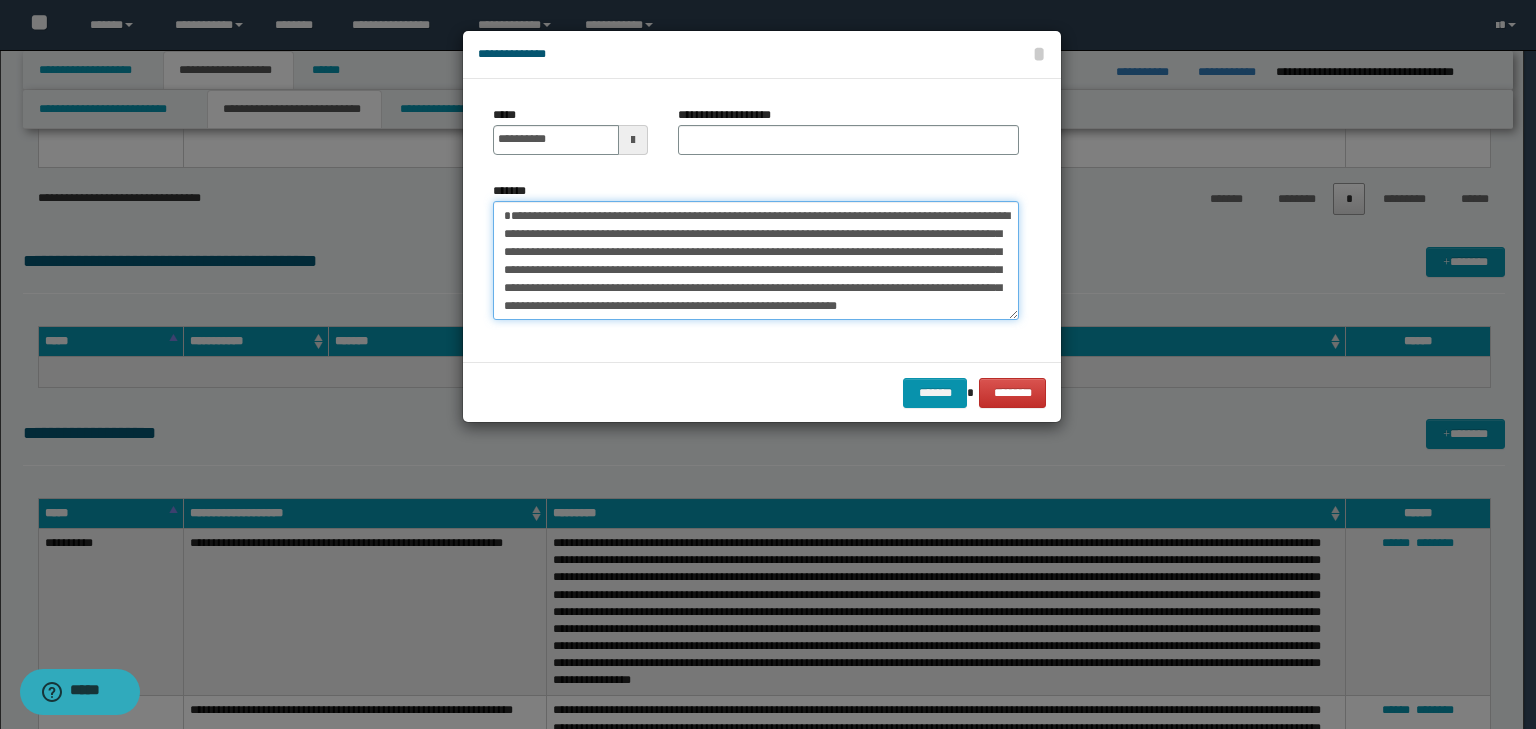 type on "**********" 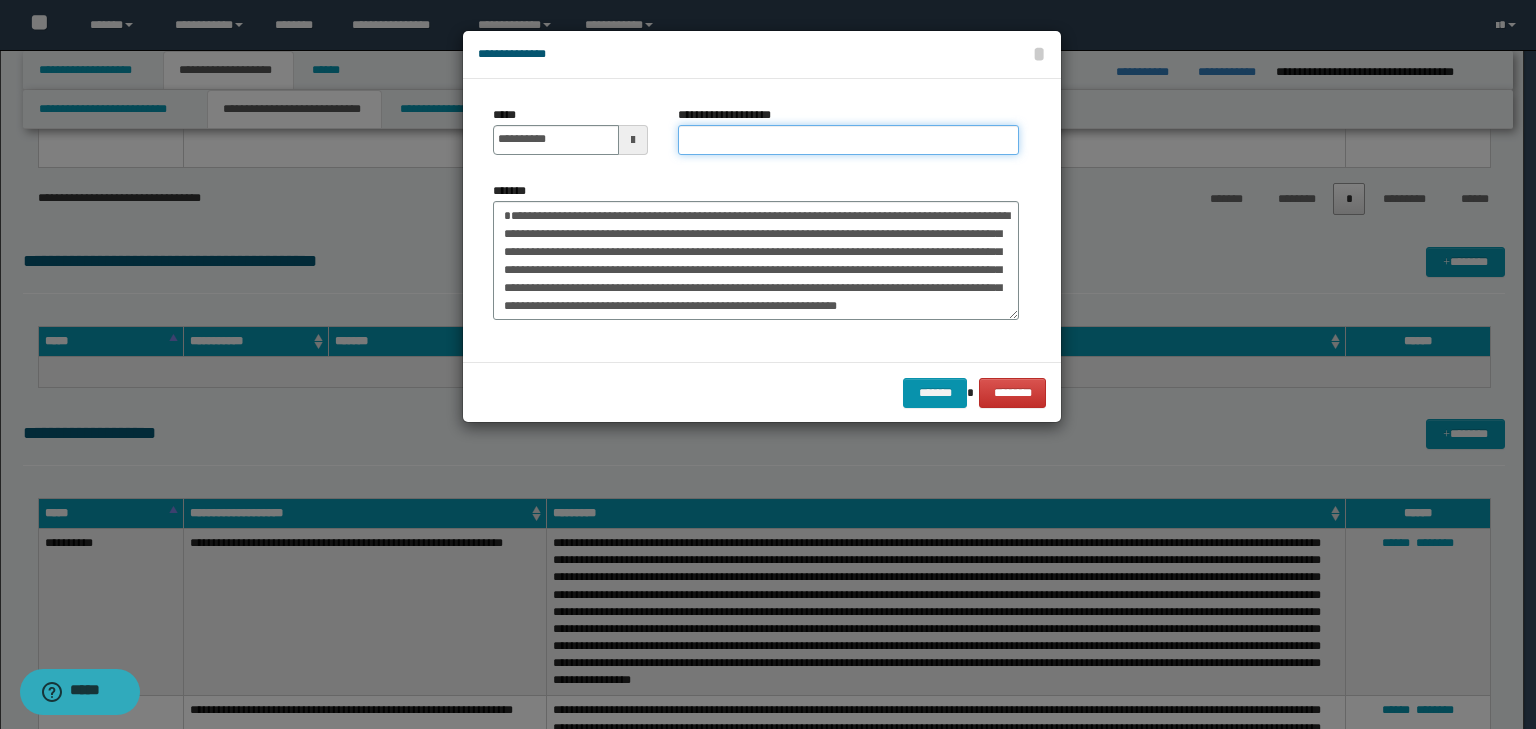 click on "**********" at bounding box center (848, 140) 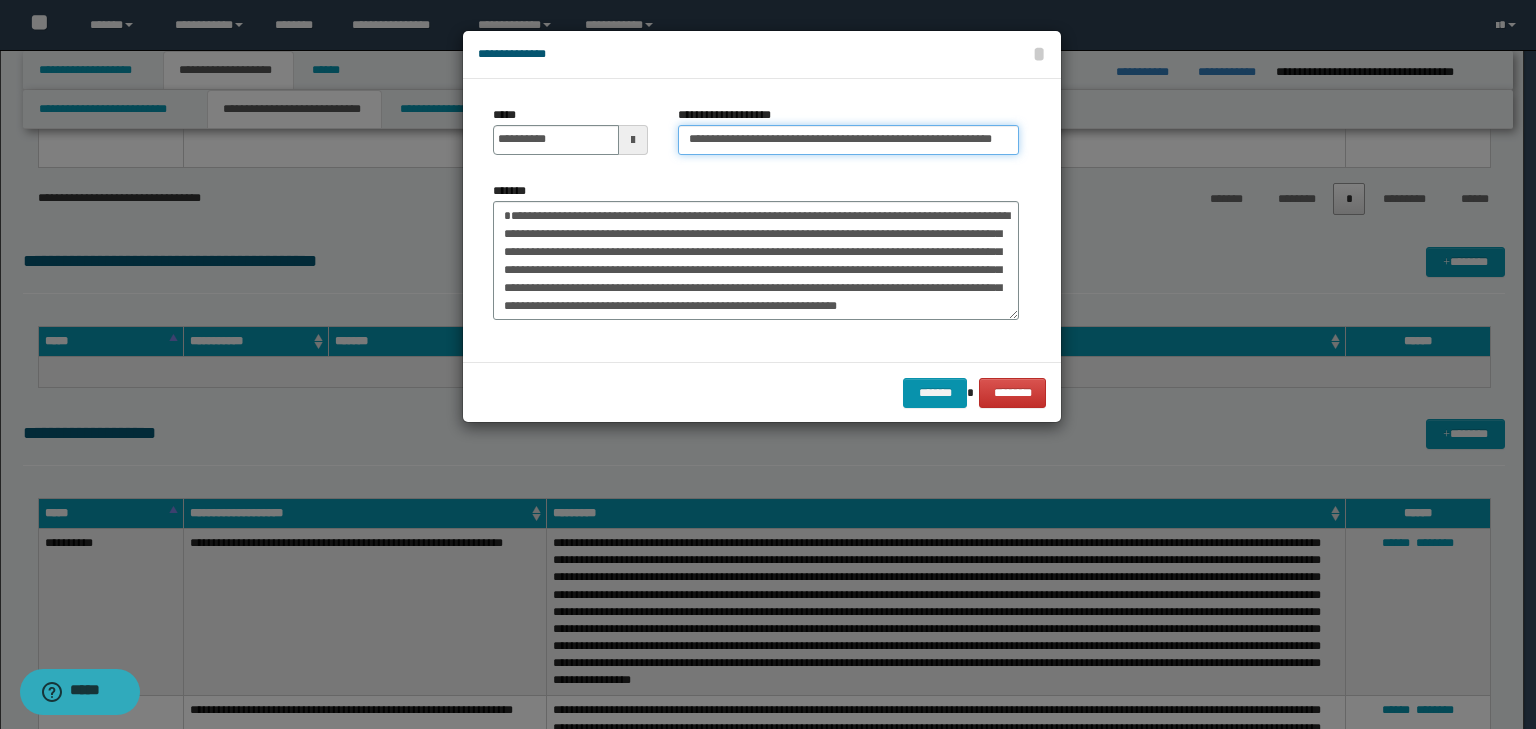 scroll, scrollTop: 0, scrollLeft: 64, axis: horizontal 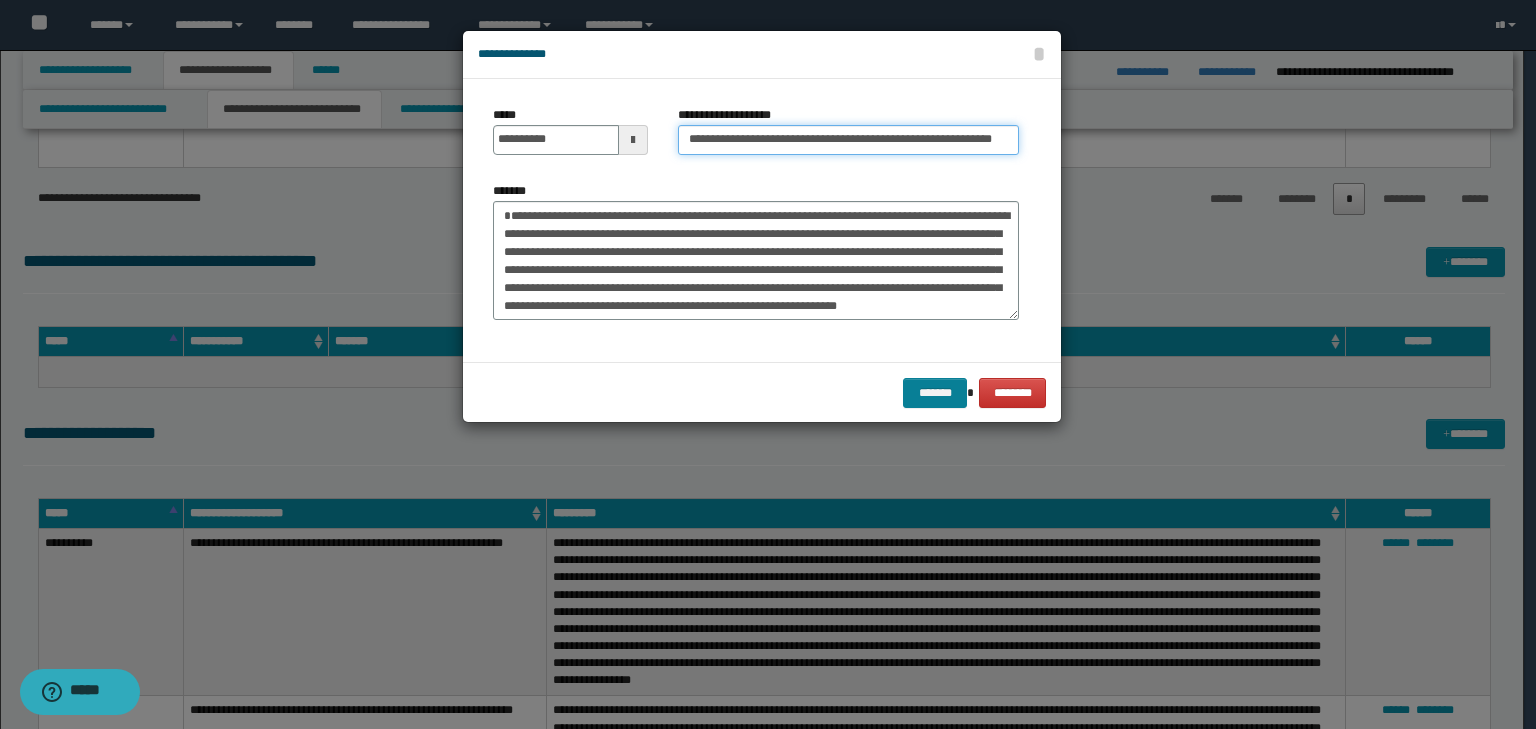 type on "**********" 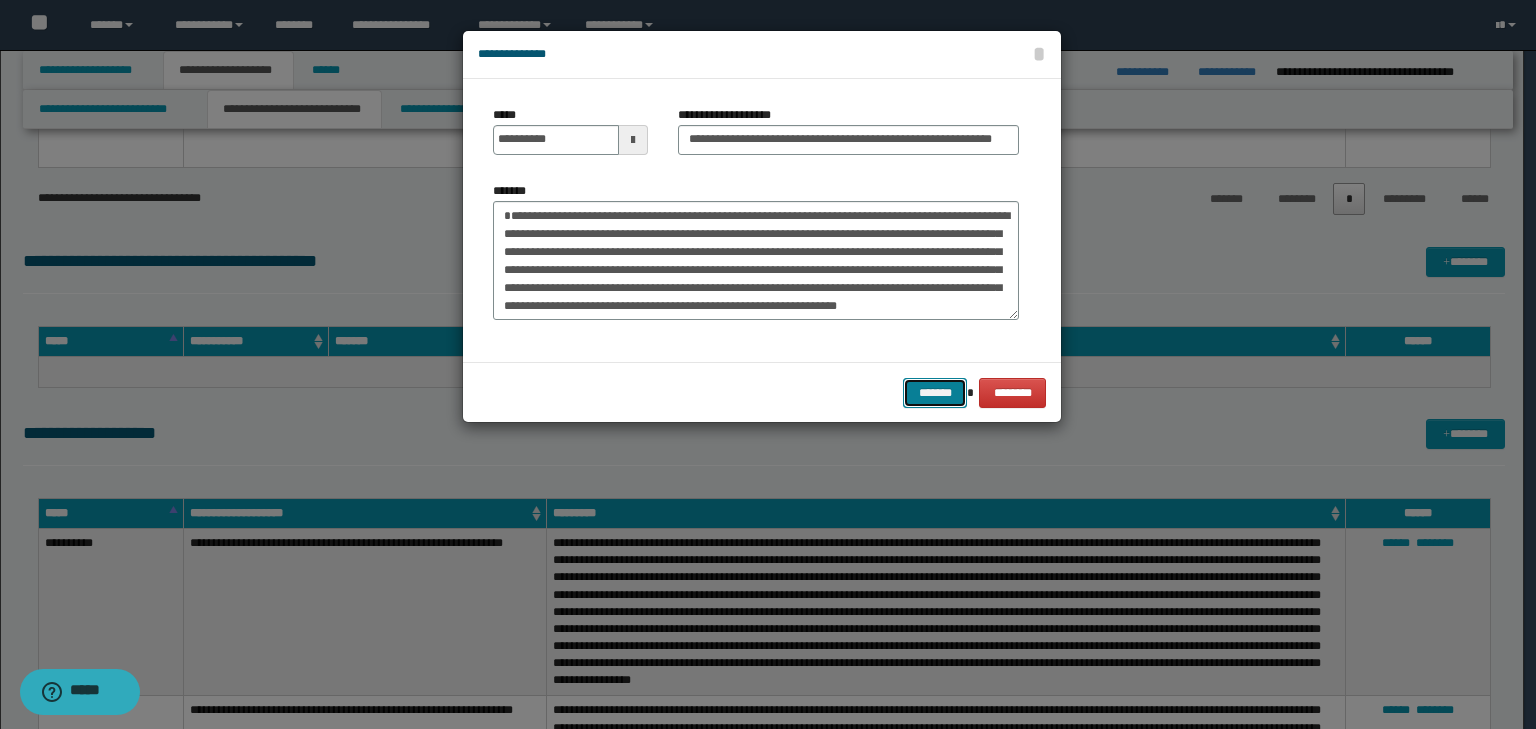 click on "*******" at bounding box center (935, 393) 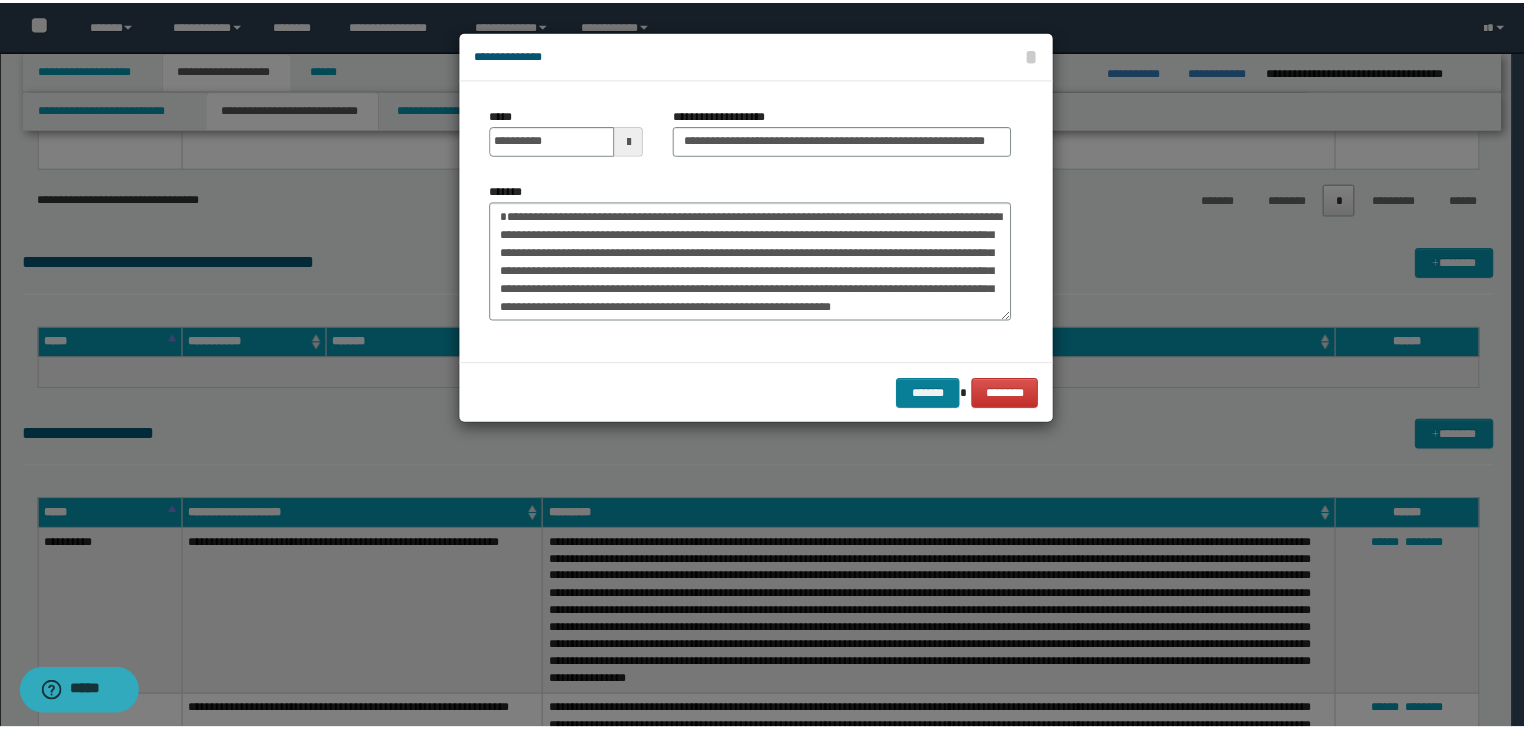 scroll, scrollTop: 0, scrollLeft: 0, axis: both 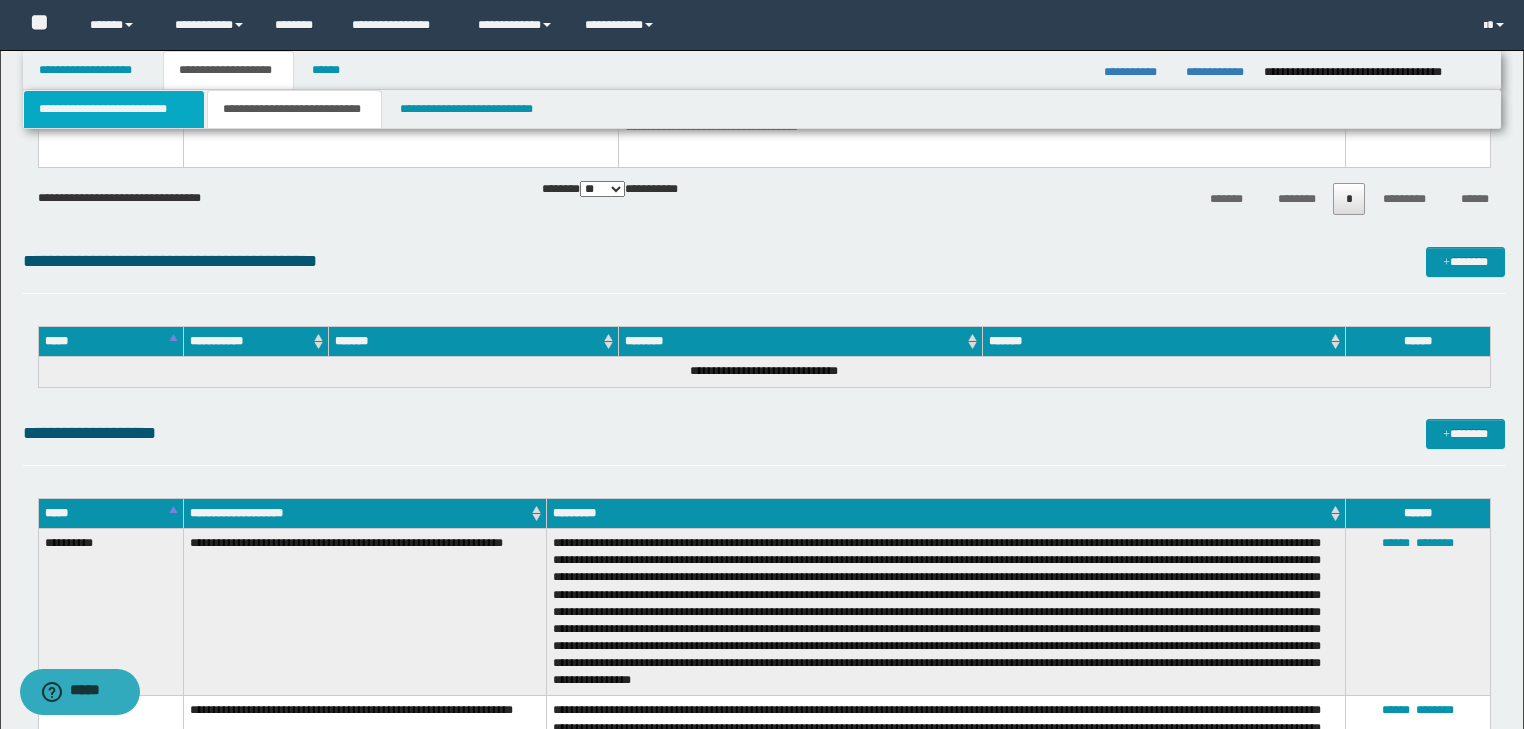 click on "**********" at bounding box center (114, 109) 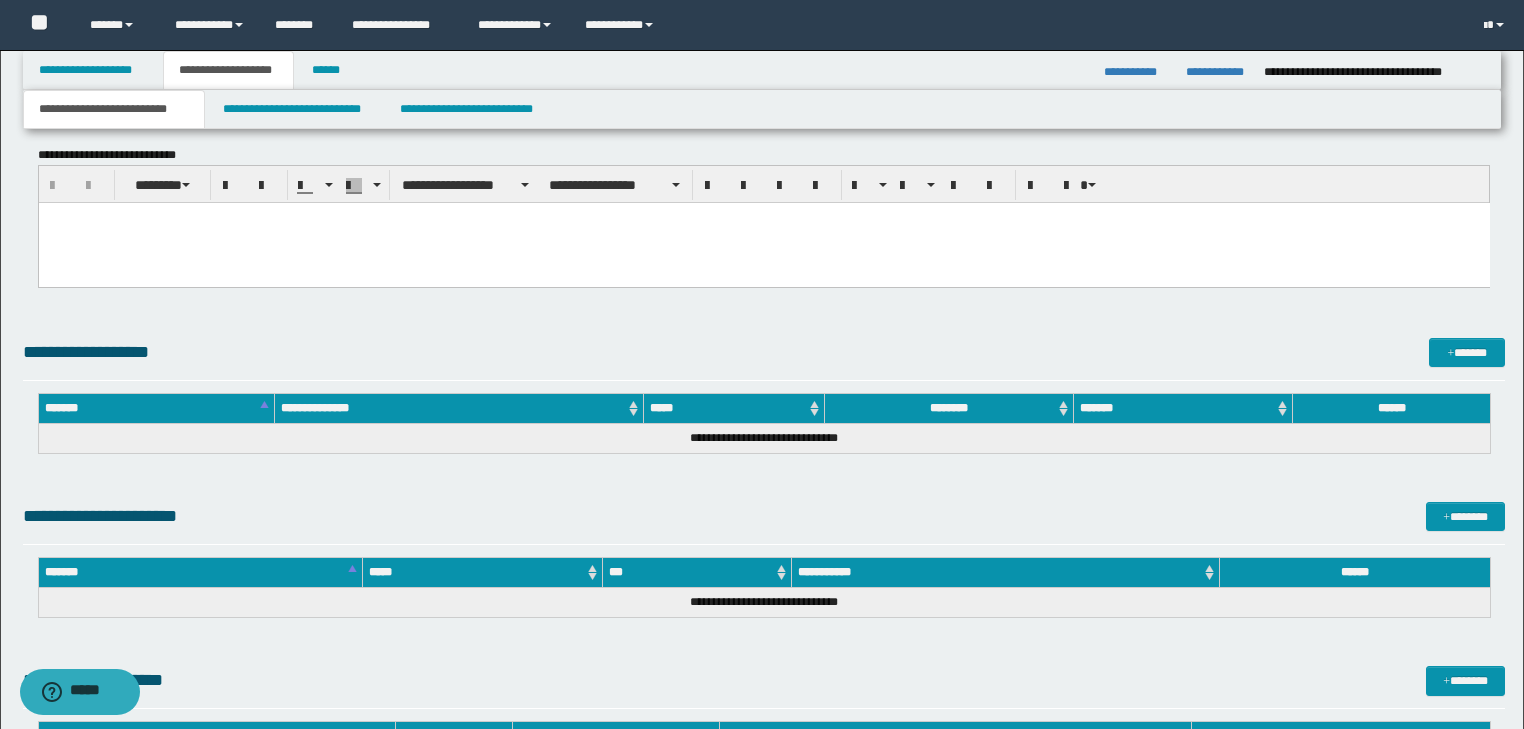 scroll, scrollTop: 799, scrollLeft: 0, axis: vertical 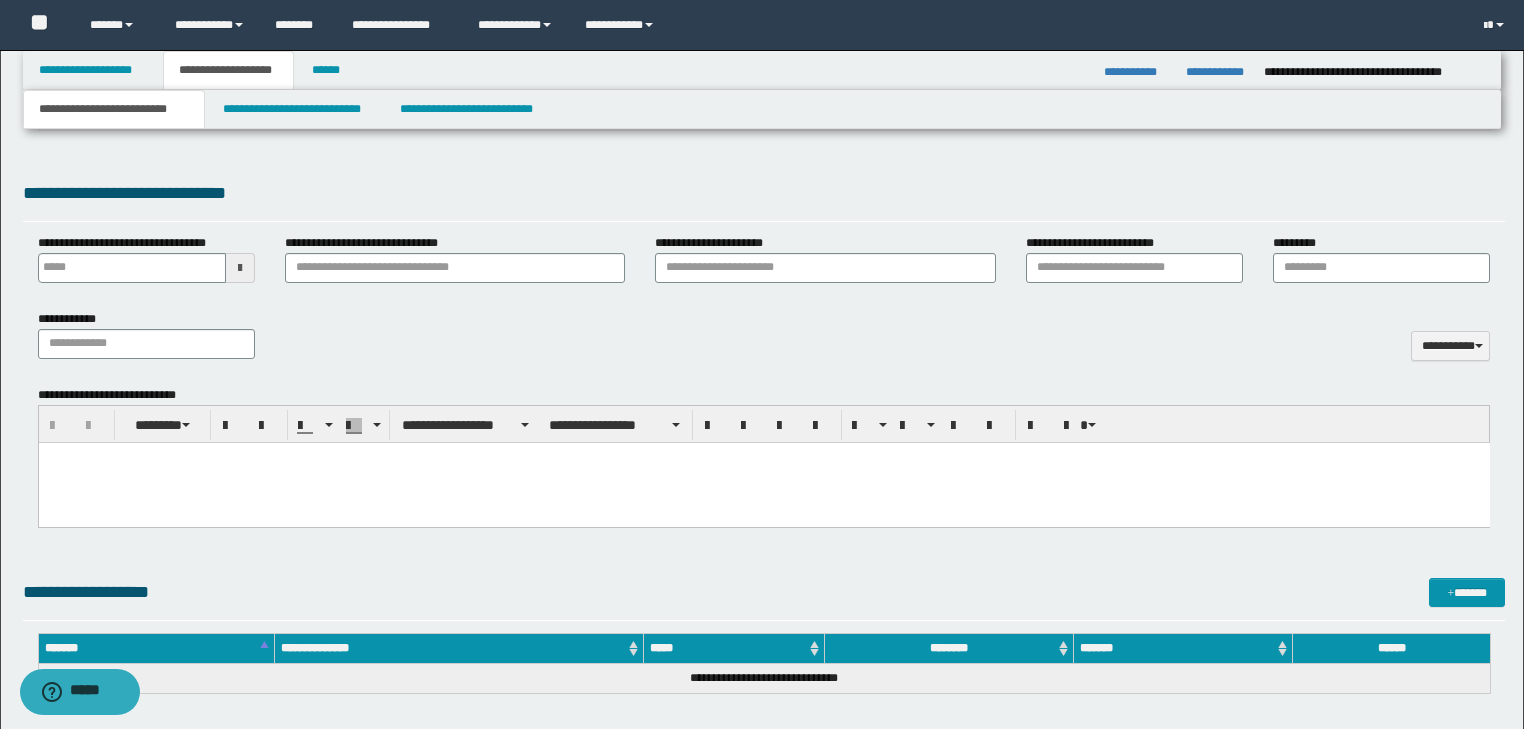 click at bounding box center (763, 457) 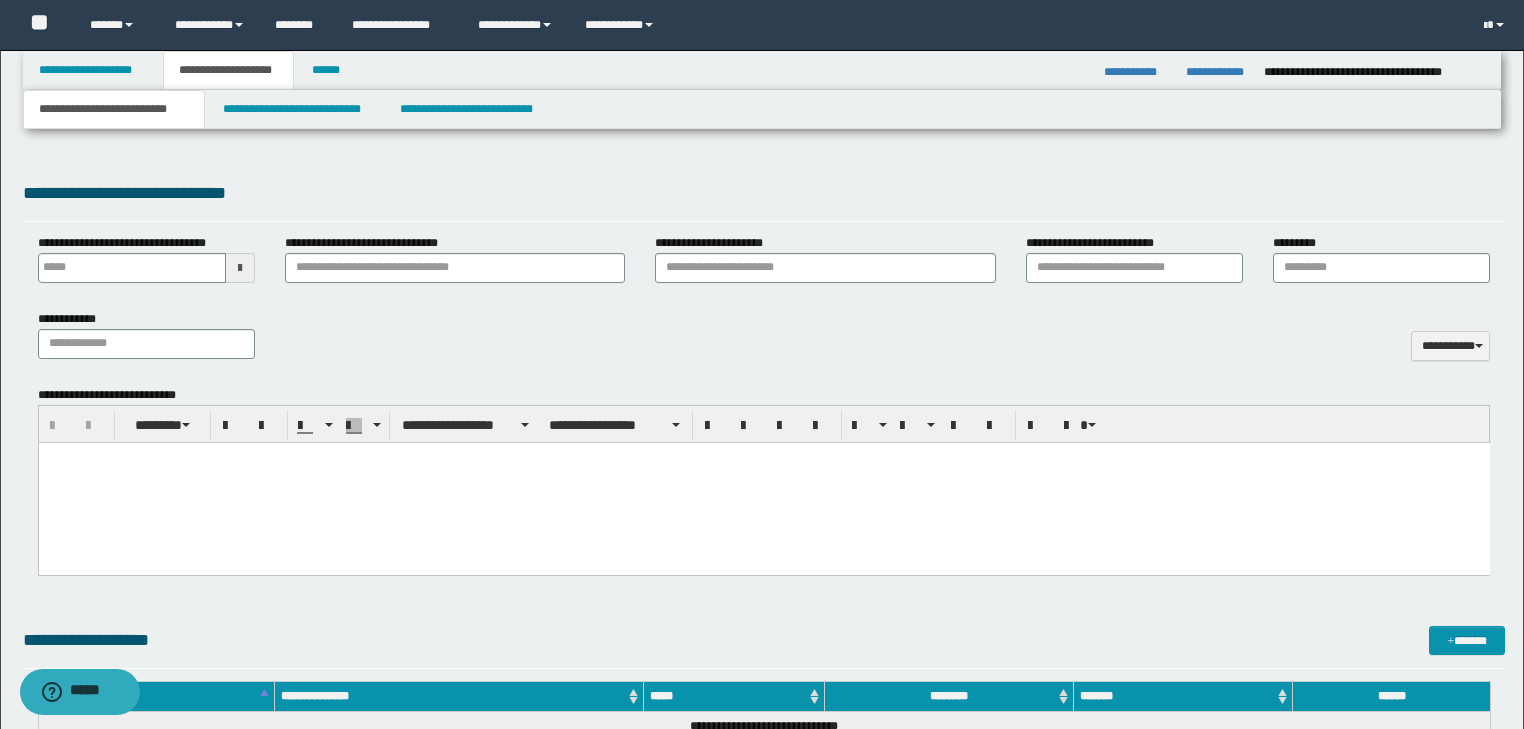 type 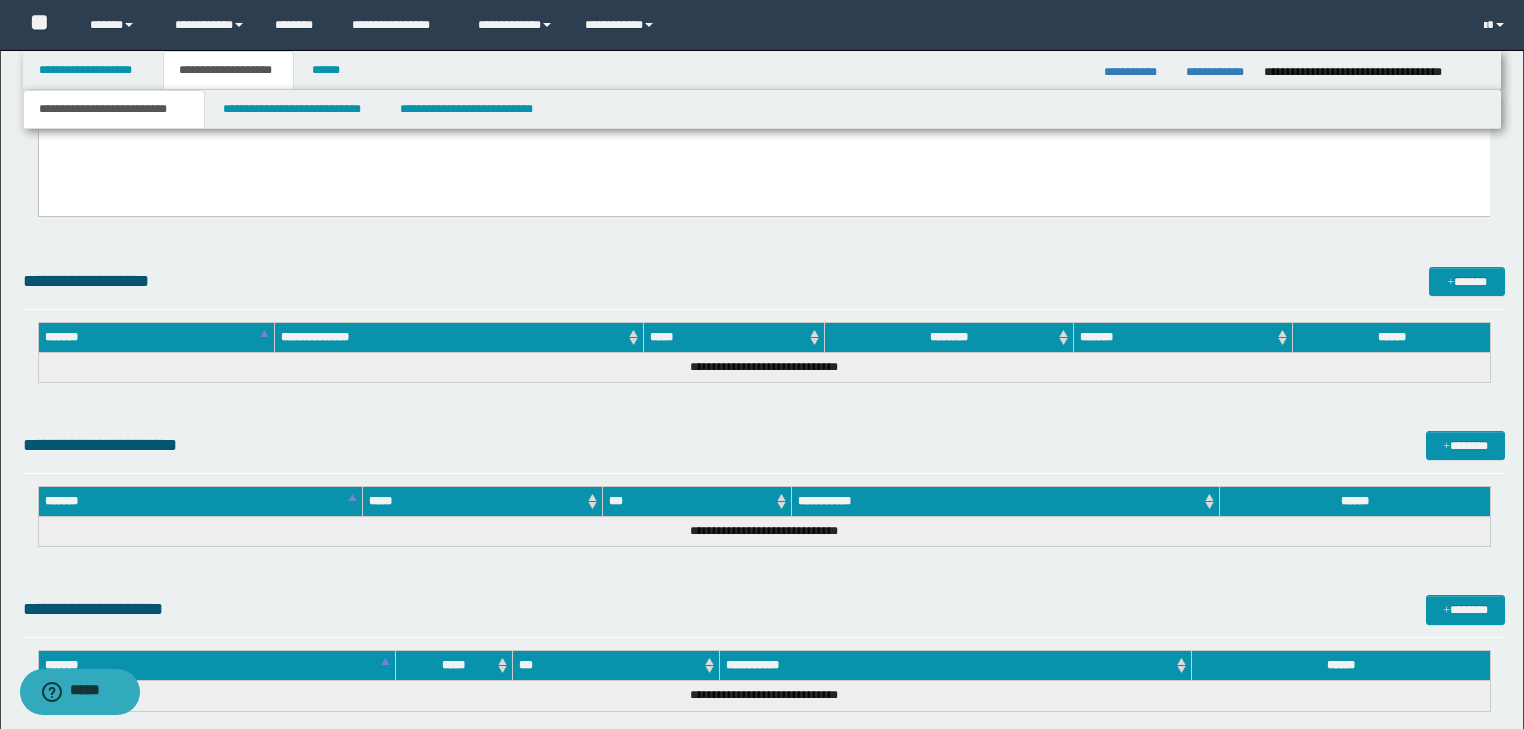 scroll, scrollTop: 3949, scrollLeft: 0, axis: vertical 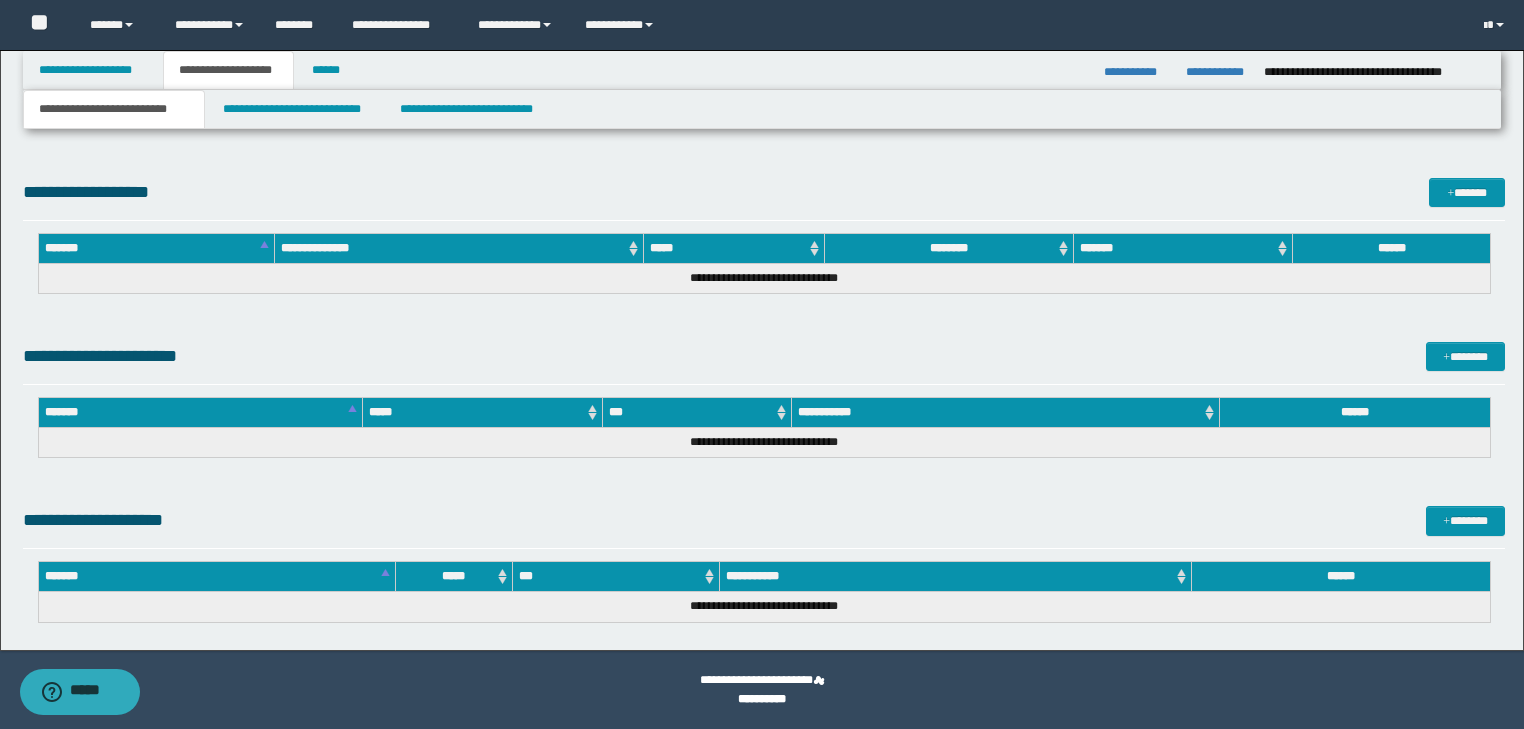 drag, startPoint x: 48, startPoint y: -2693, endPoint x: 223, endPoint y: 768, distance: 3465.4214 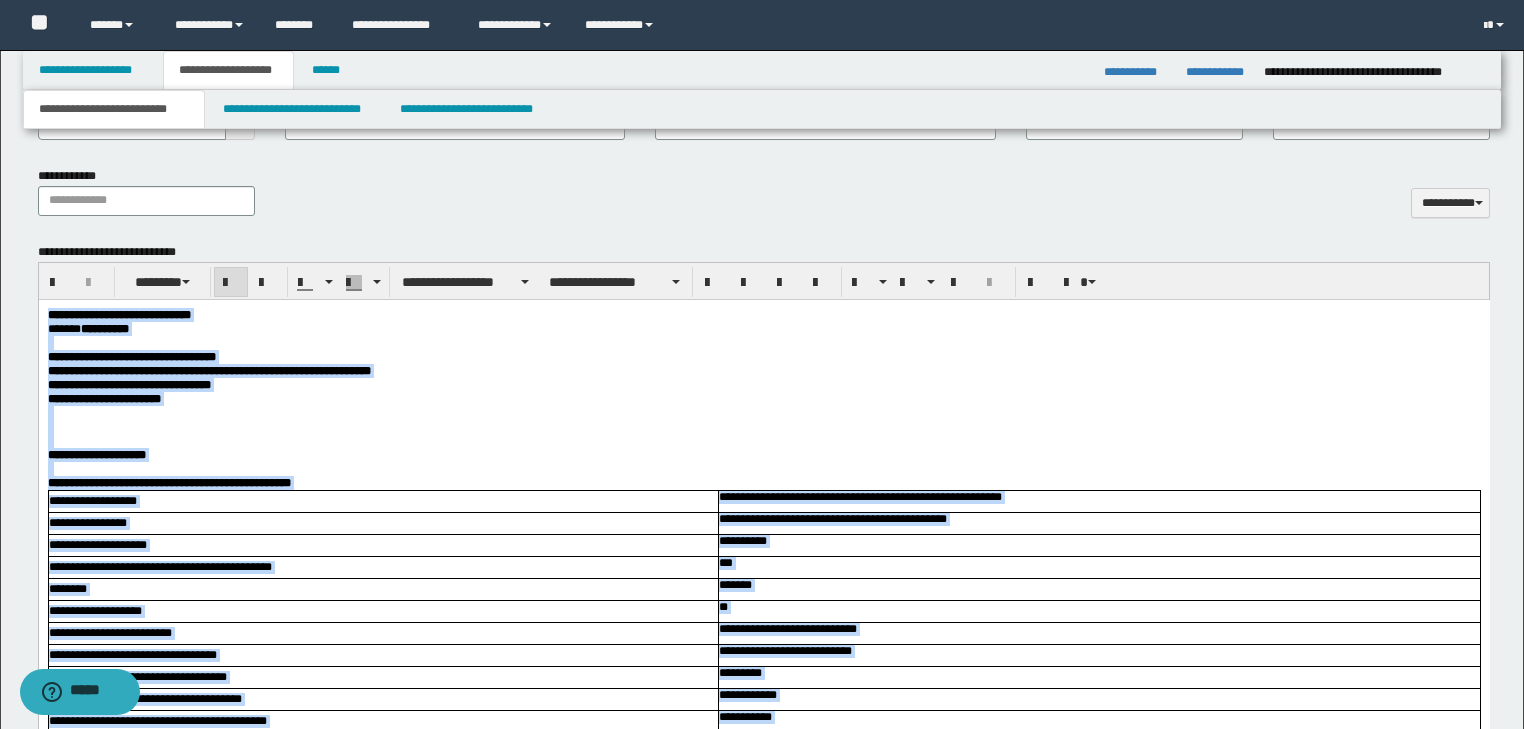 scroll, scrollTop: 829, scrollLeft: 0, axis: vertical 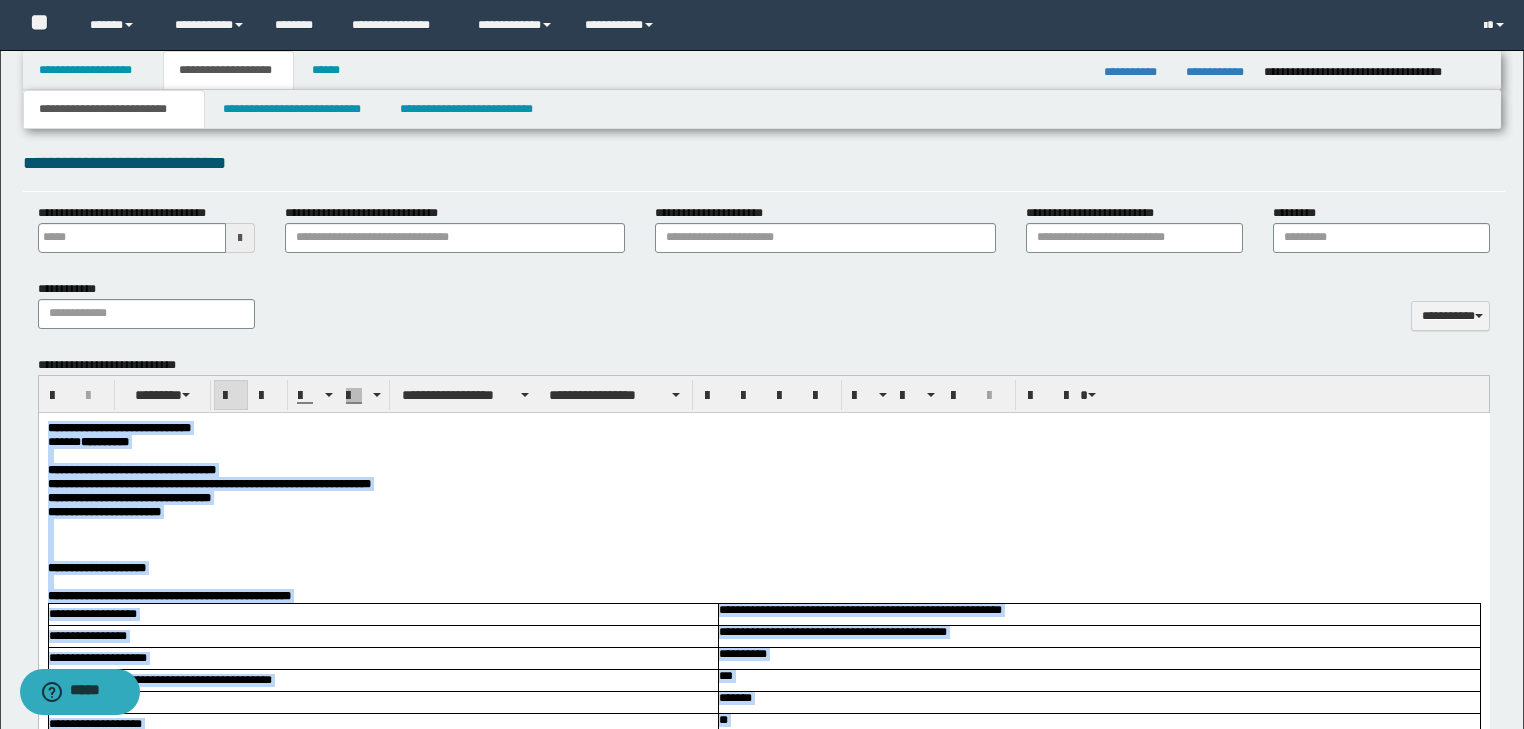 type 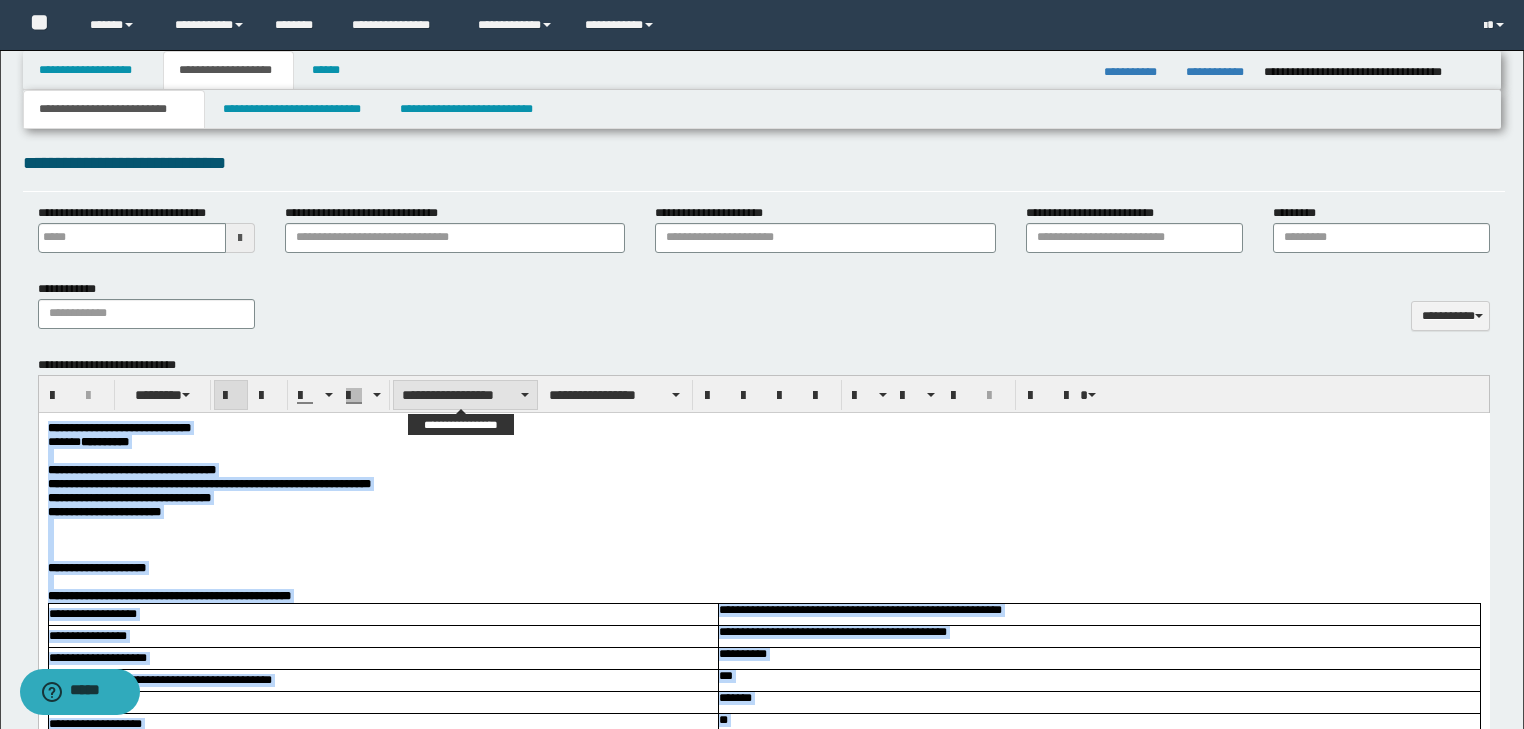 click on "**********" at bounding box center (465, 395) 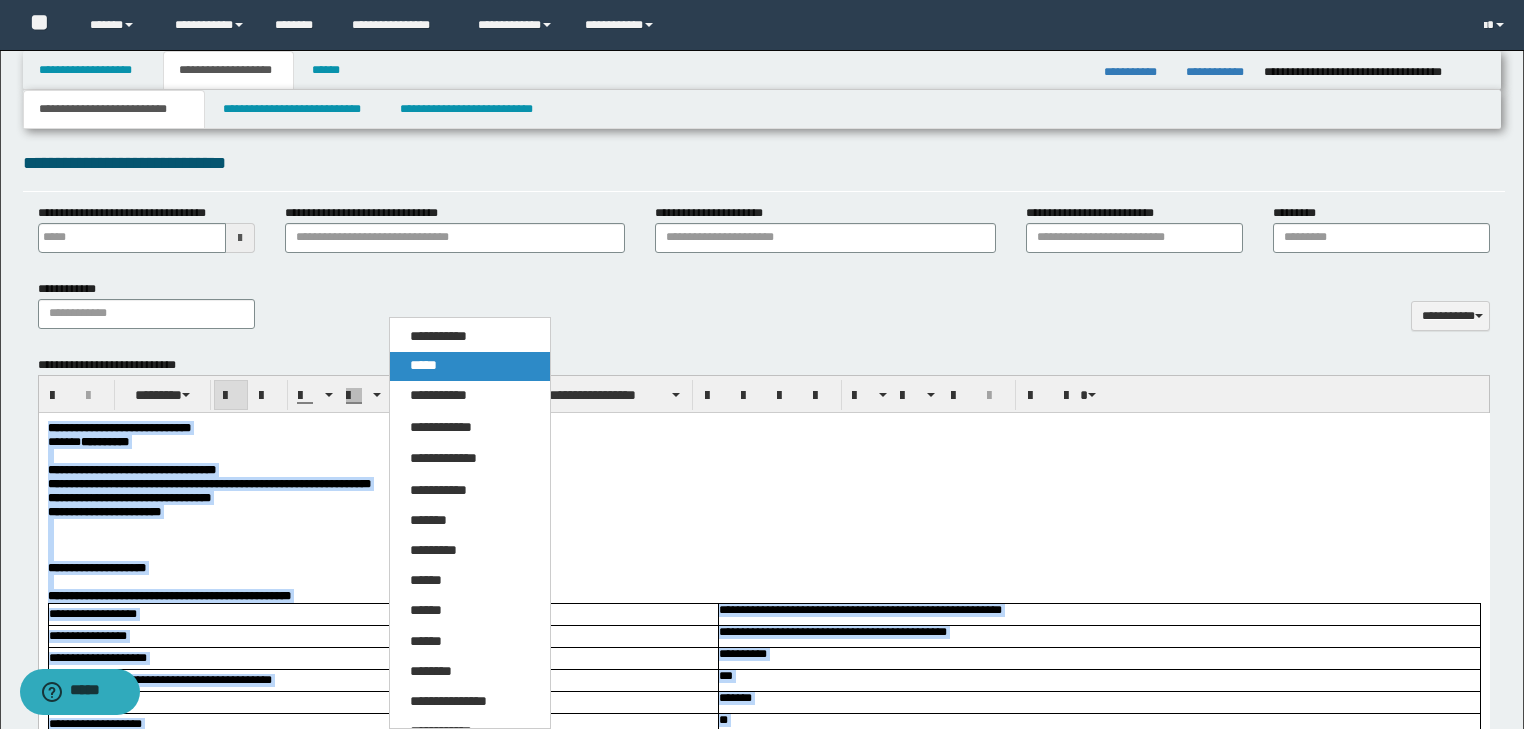 click on "*****" at bounding box center (423, 365) 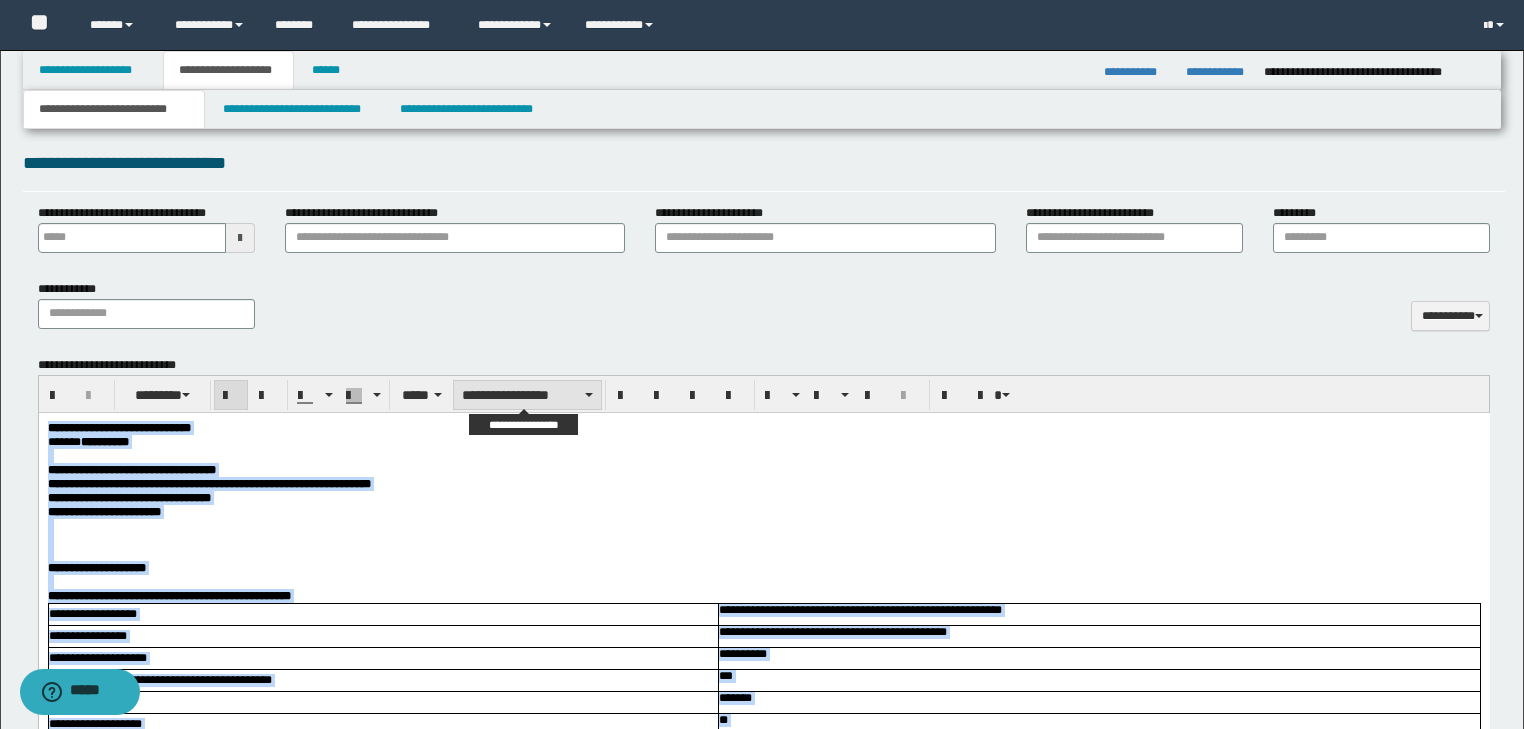 click on "**********" at bounding box center (527, 395) 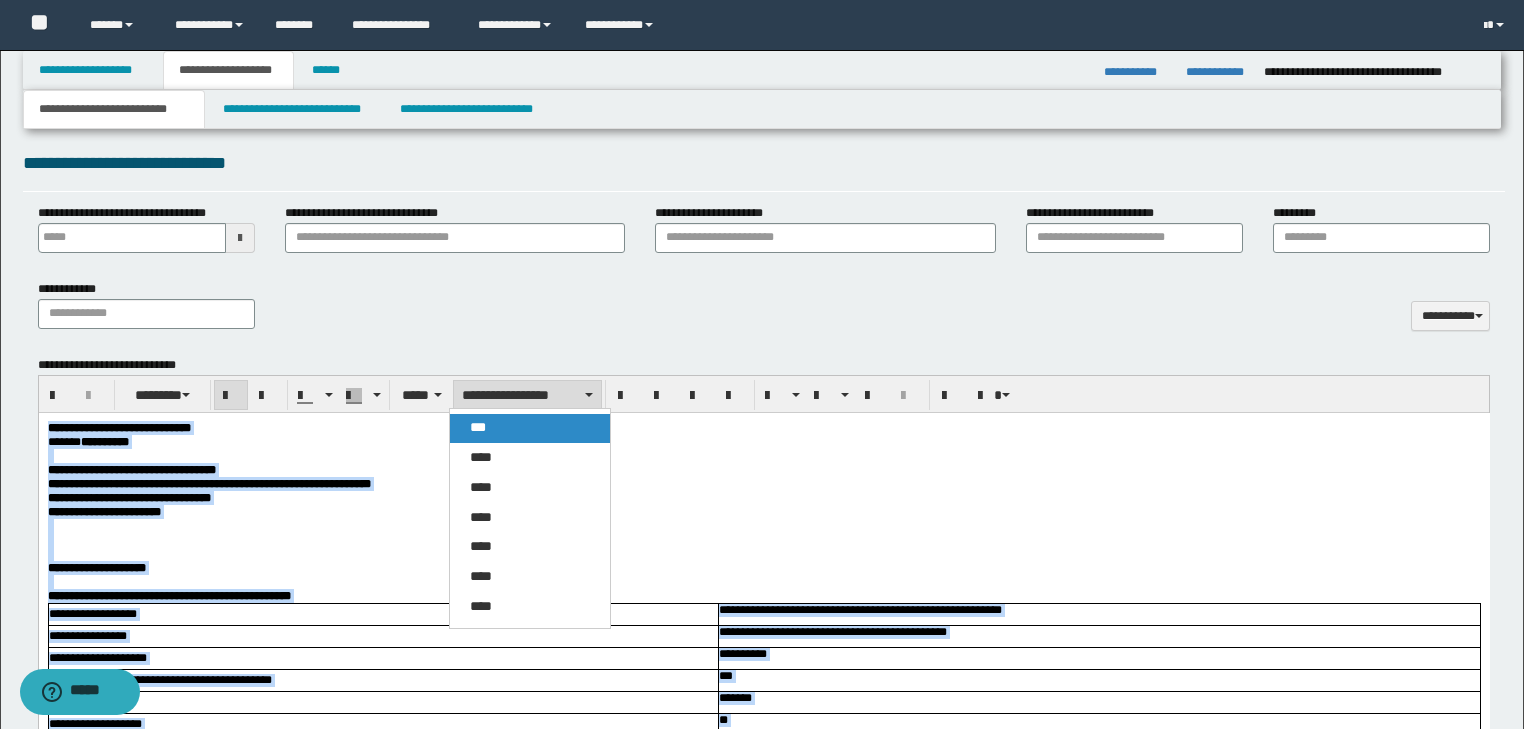 click on "***" at bounding box center [478, 427] 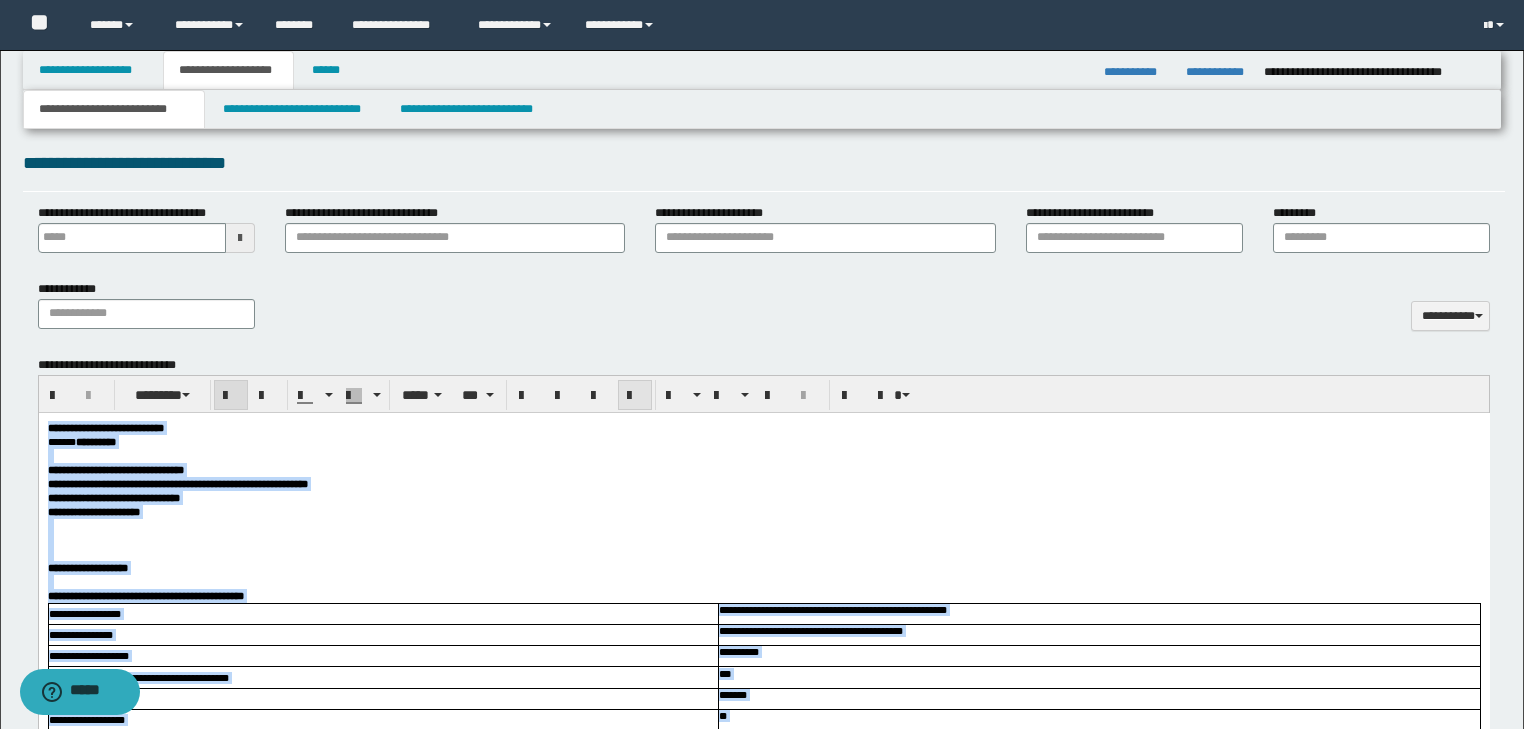 click at bounding box center (635, 396) 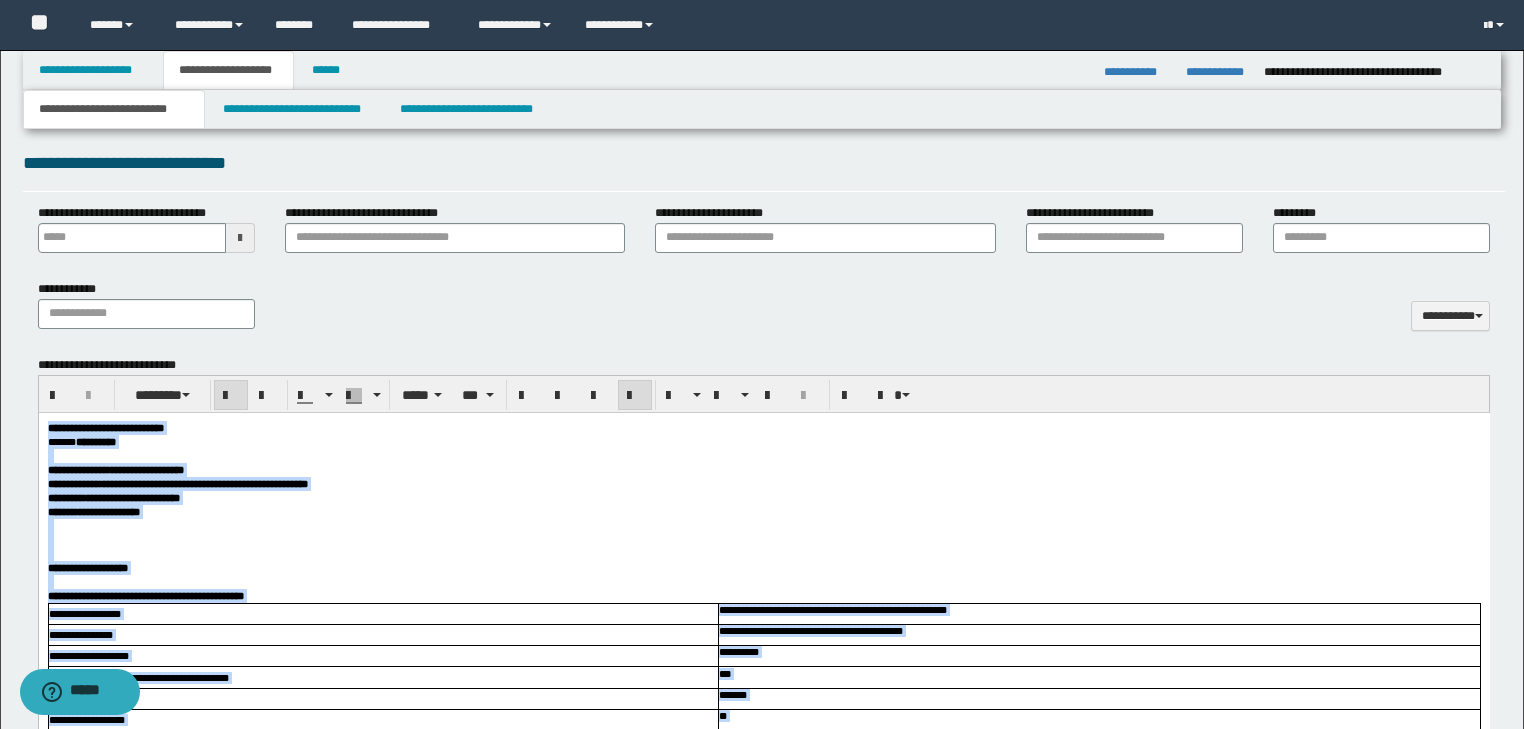 click on "**********" at bounding box center (203, 483) 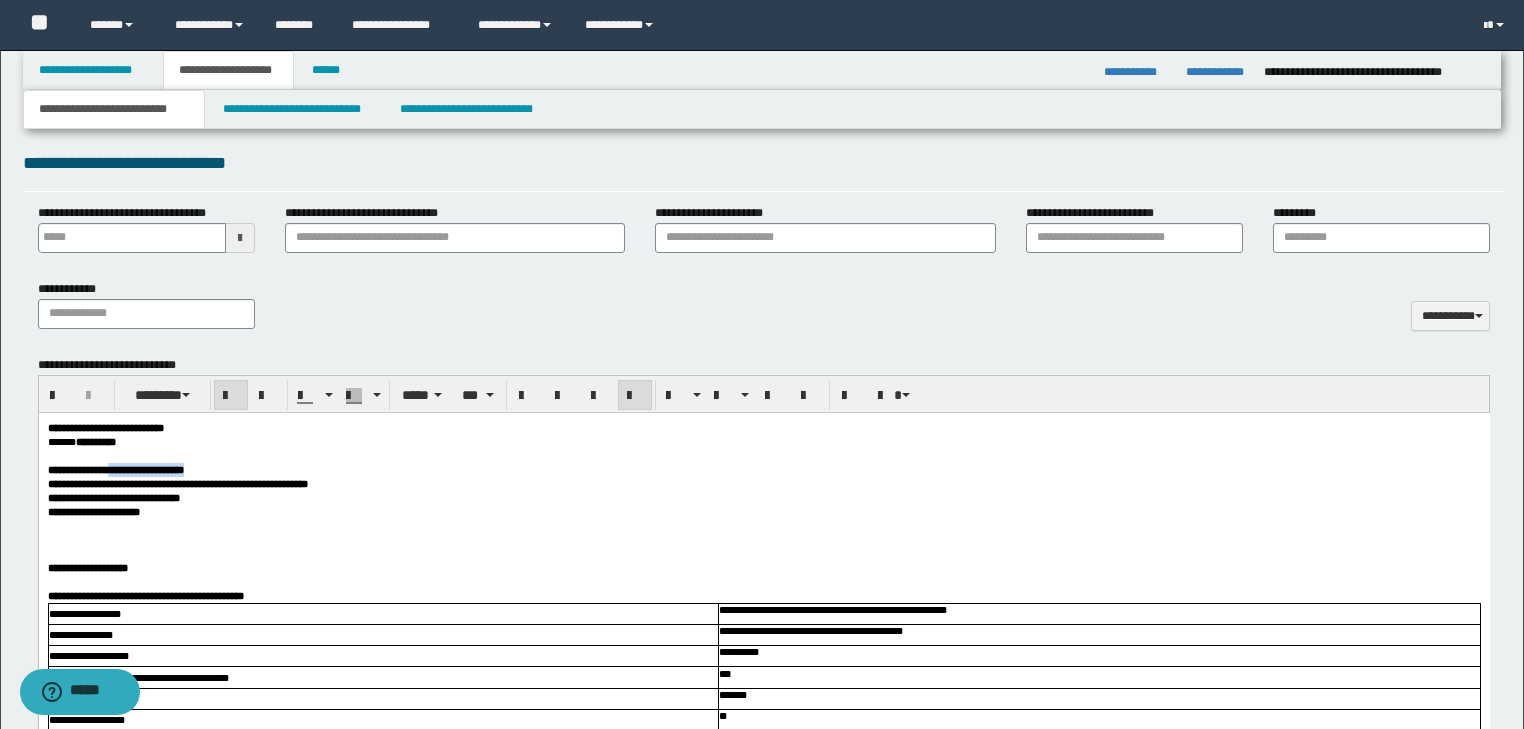 drag, startPoint x: 143, startPoint y: 476, endPoint x: 308, endPoint y: 472, distance: 165.04848 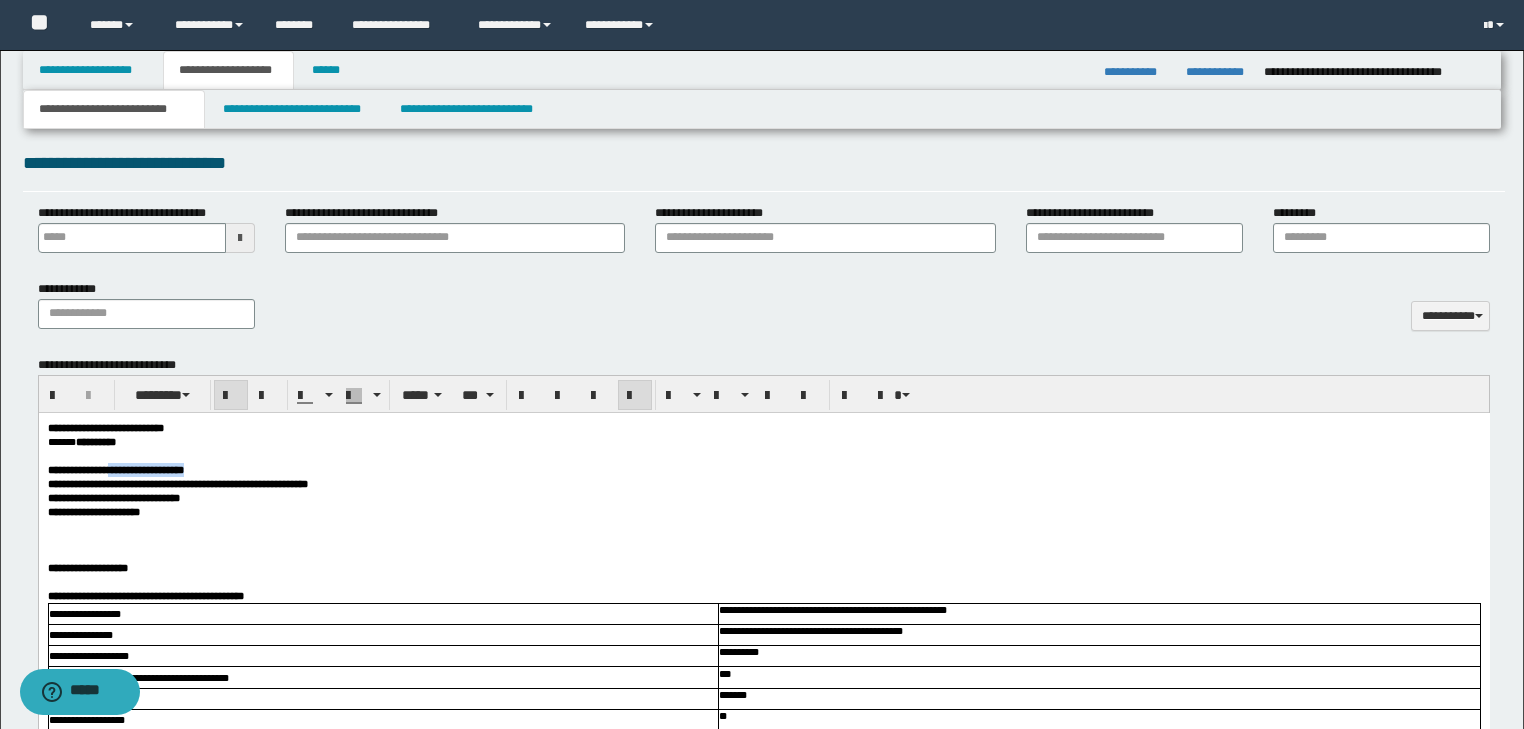 click on "**********" at bounding box center (763, 469) 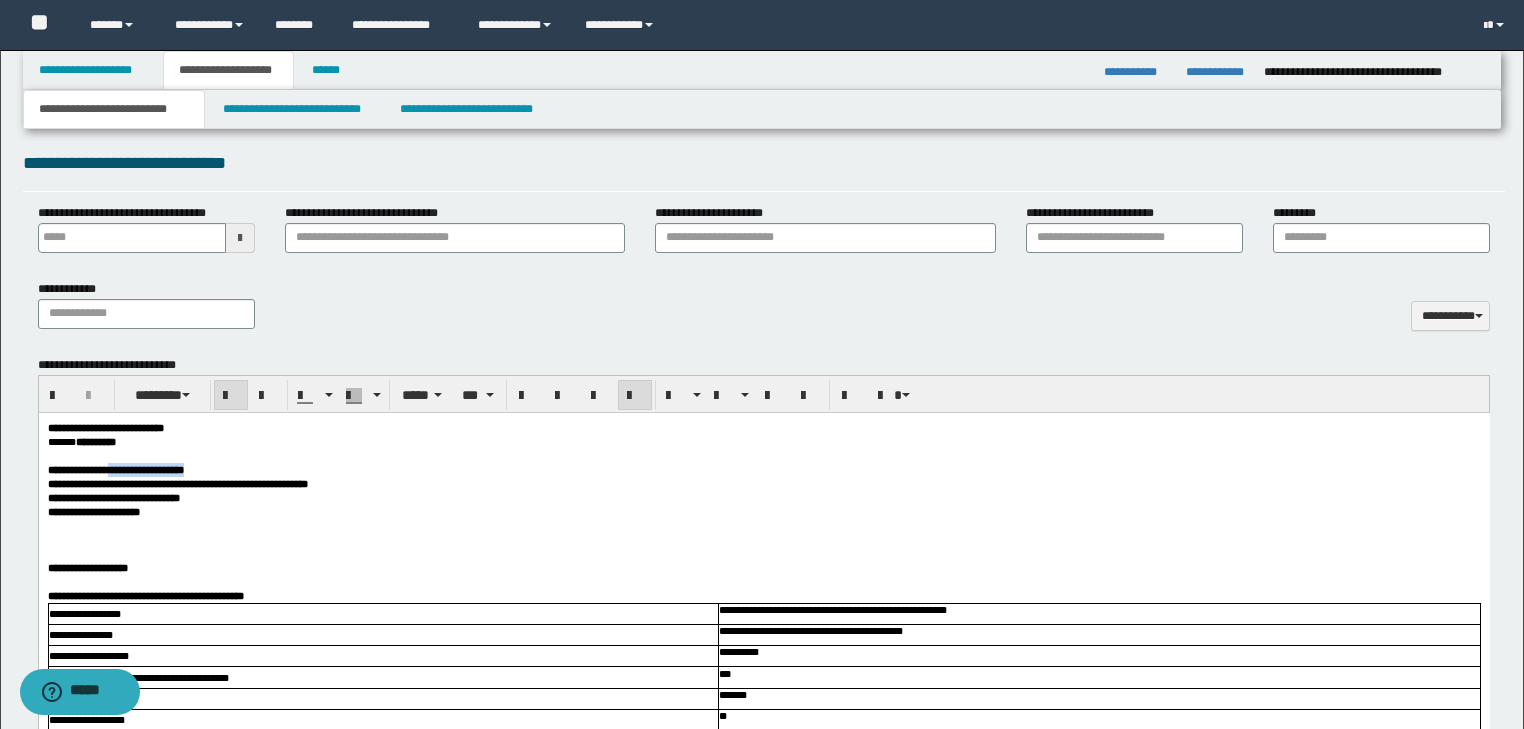 copy on "**********" 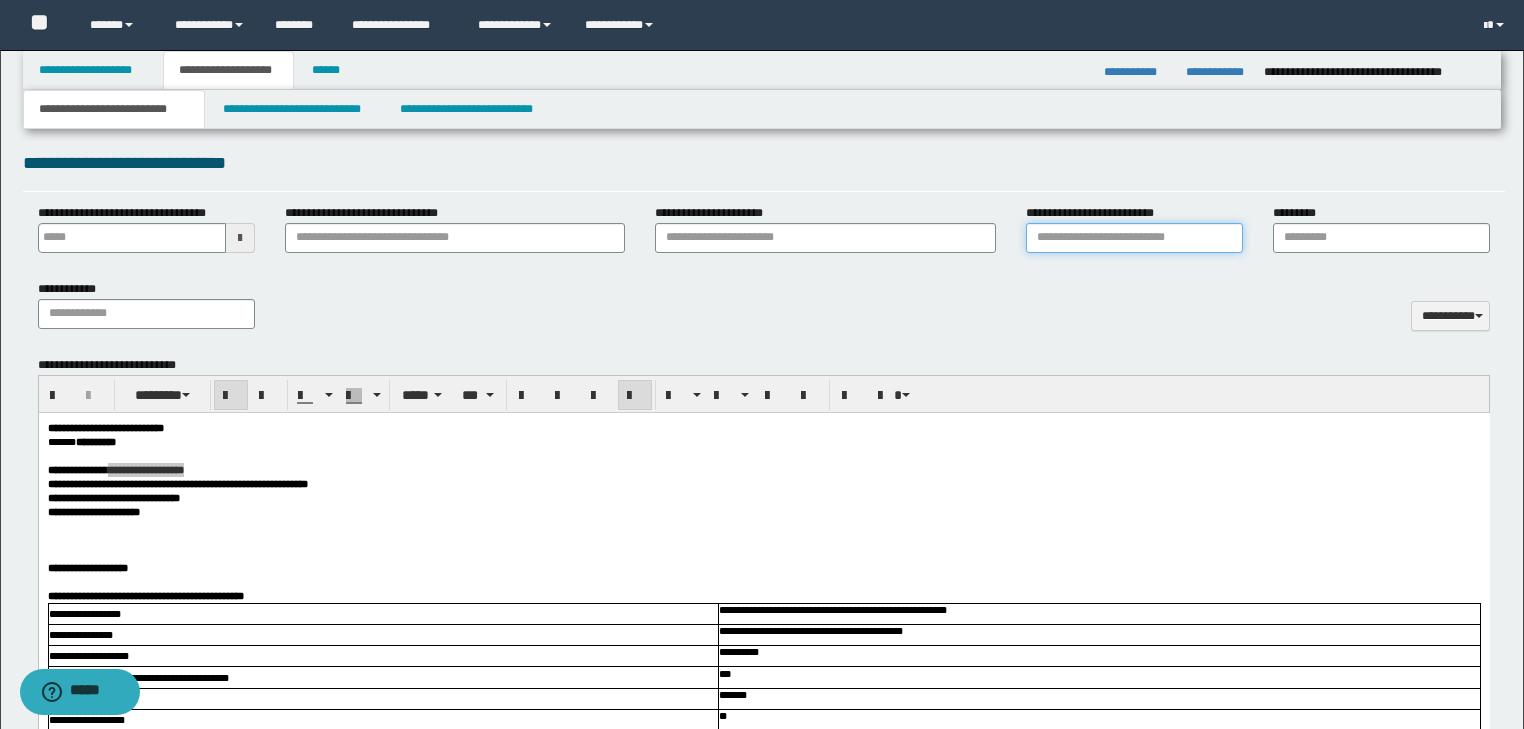 click on "**********" at bounding box center [1134, 238] 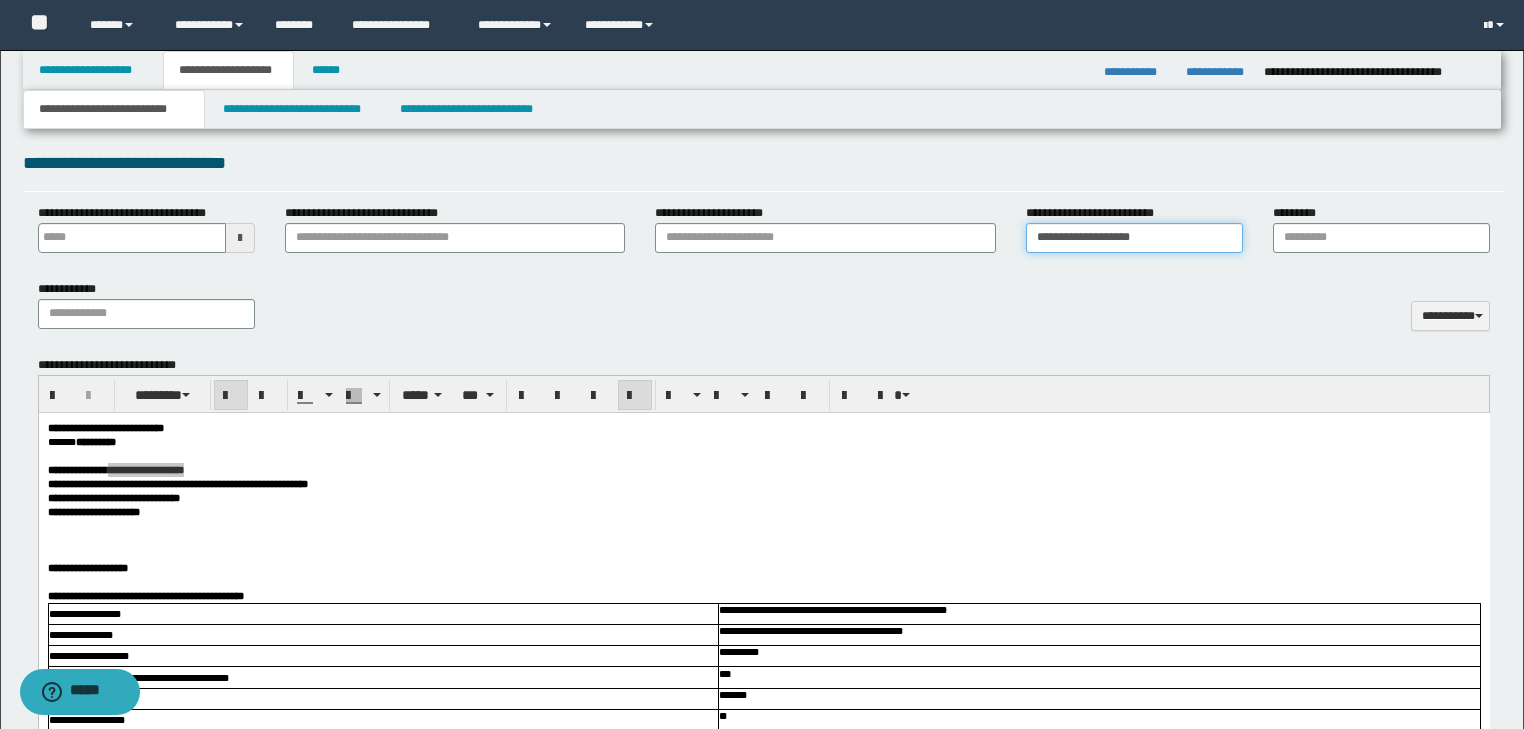 type on "**********" 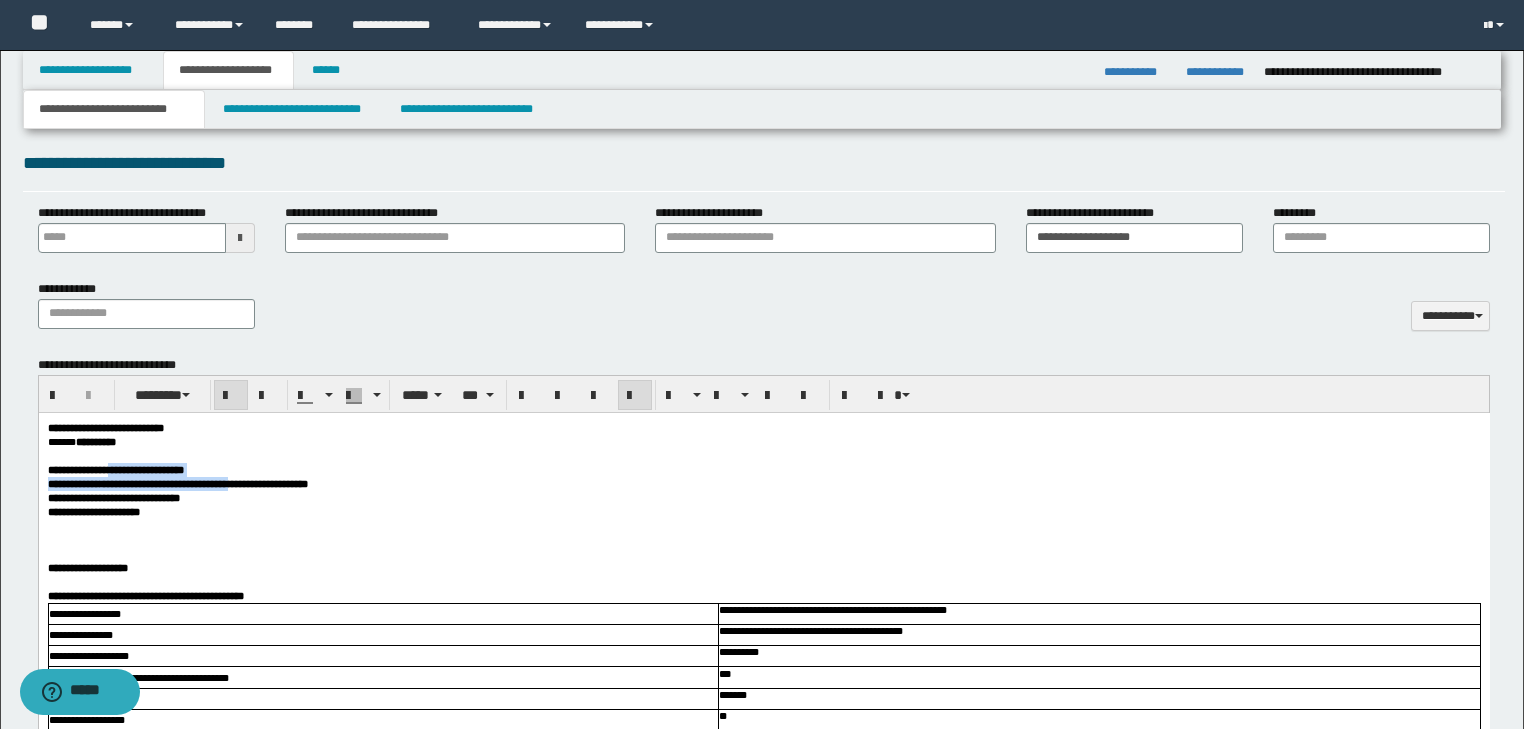 click on "**********" at bounding box center [203, 483] 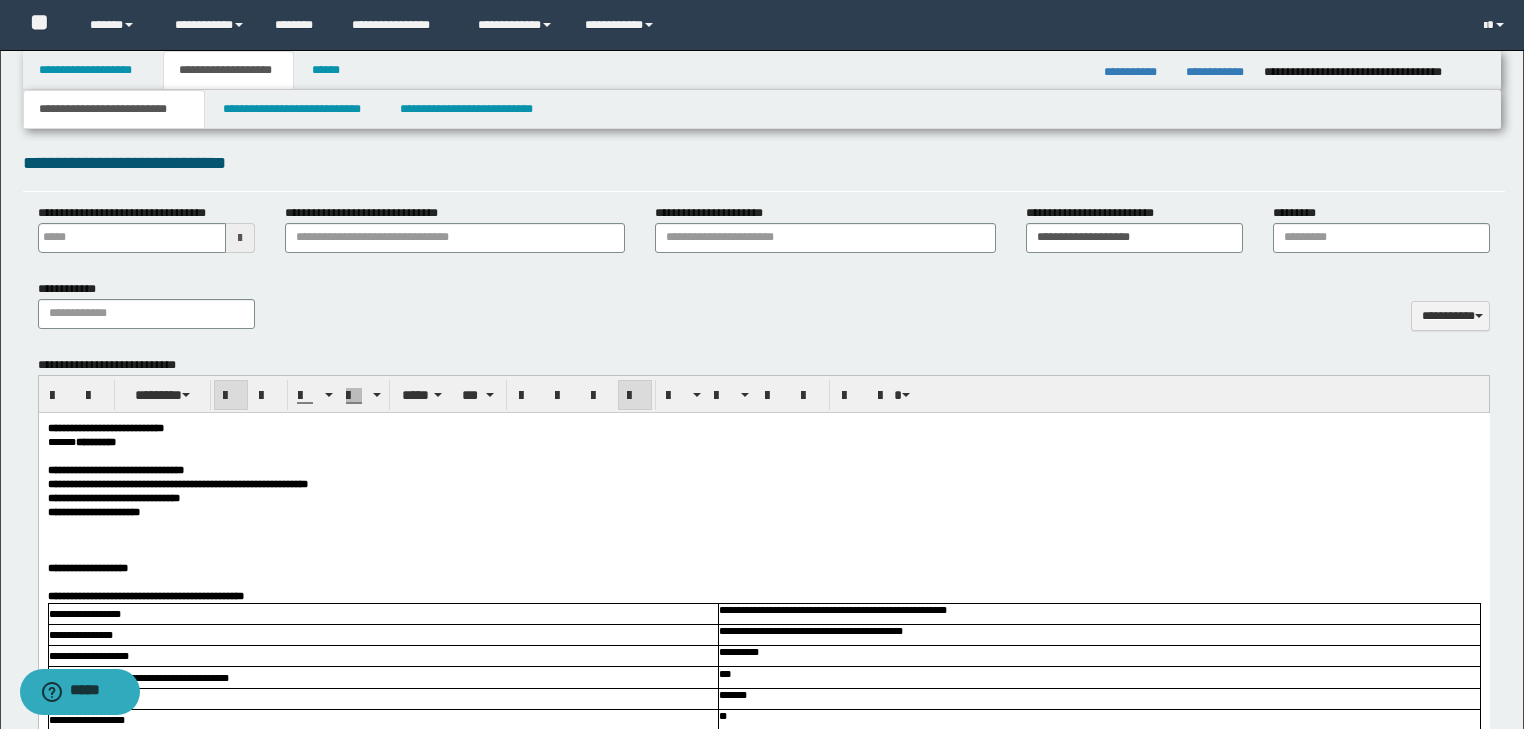 click on "**********" at bounding box center [131, 497] 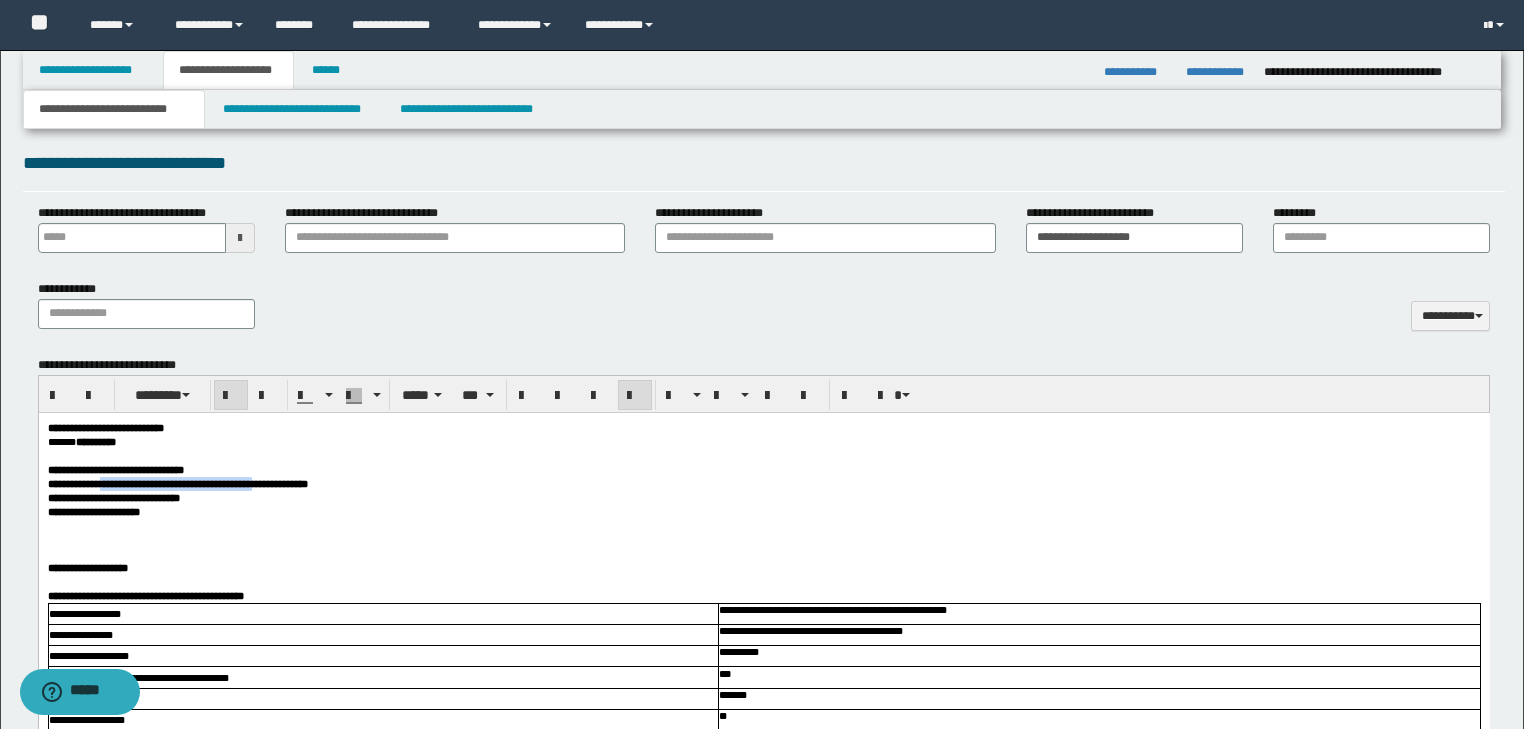 drag, startPoint x: 131, startPoint y: 492, endPoint x: 376, endPoint y: 496, distance: 245.03265 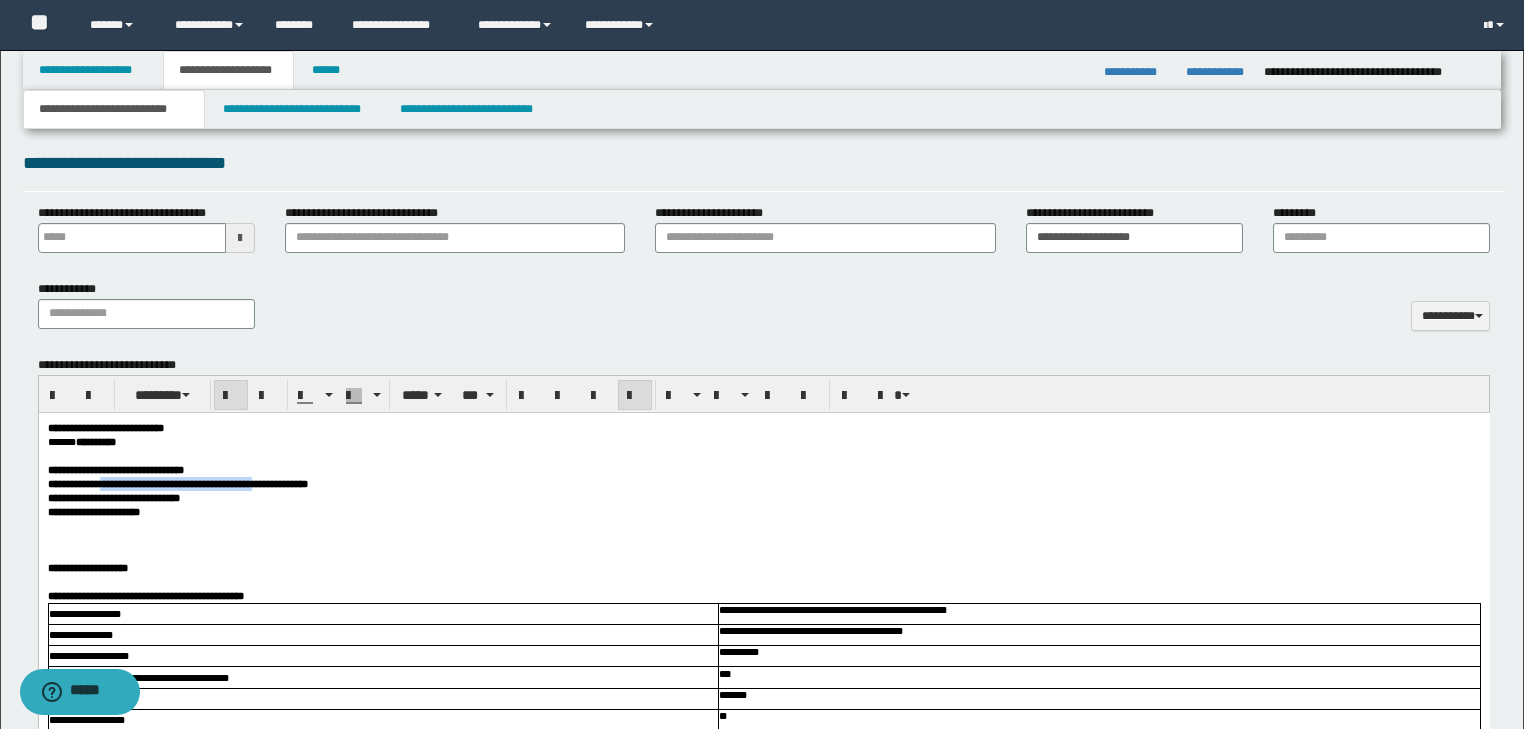 click on "**********" at bounding box center (203, 483) 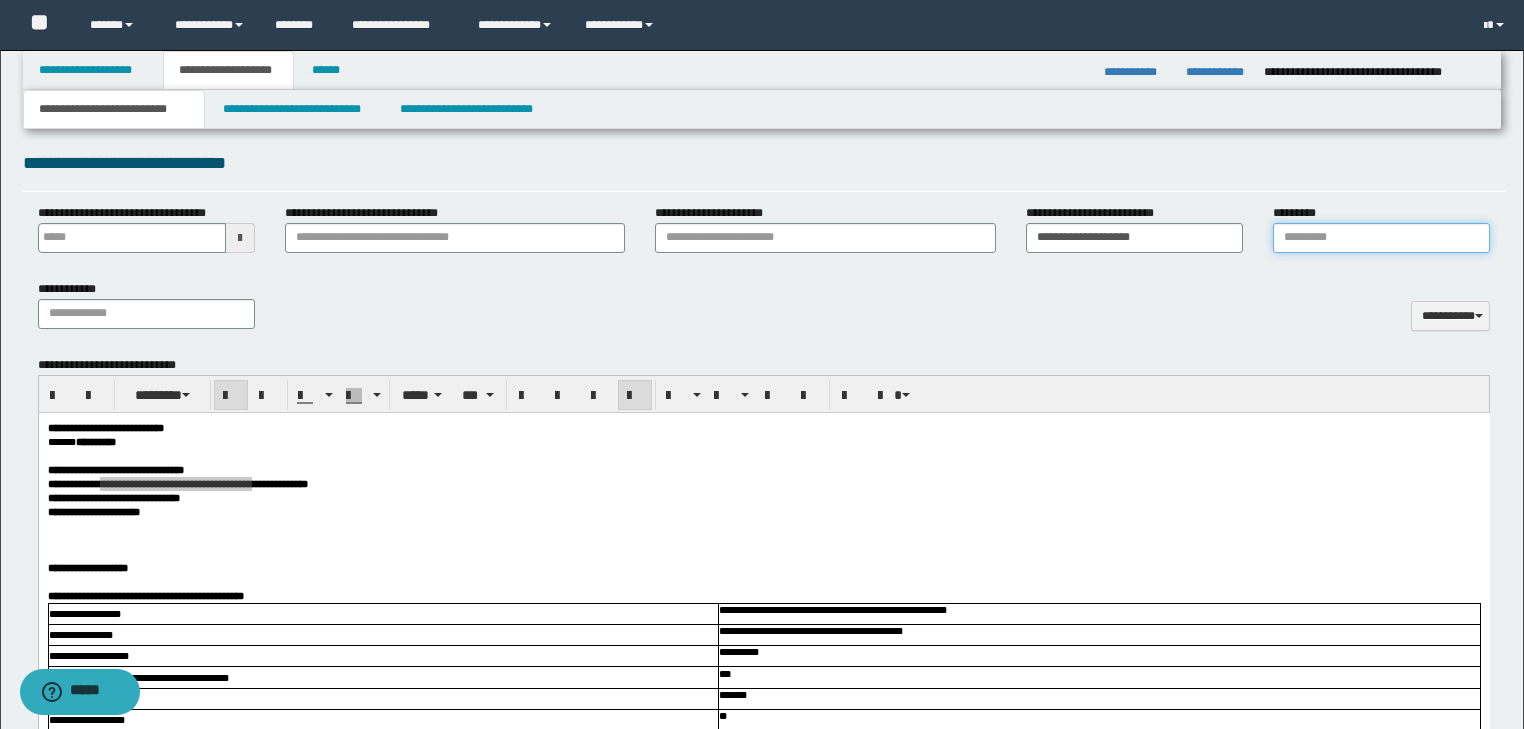 click on "*********" at bounding box center [1381, 238] 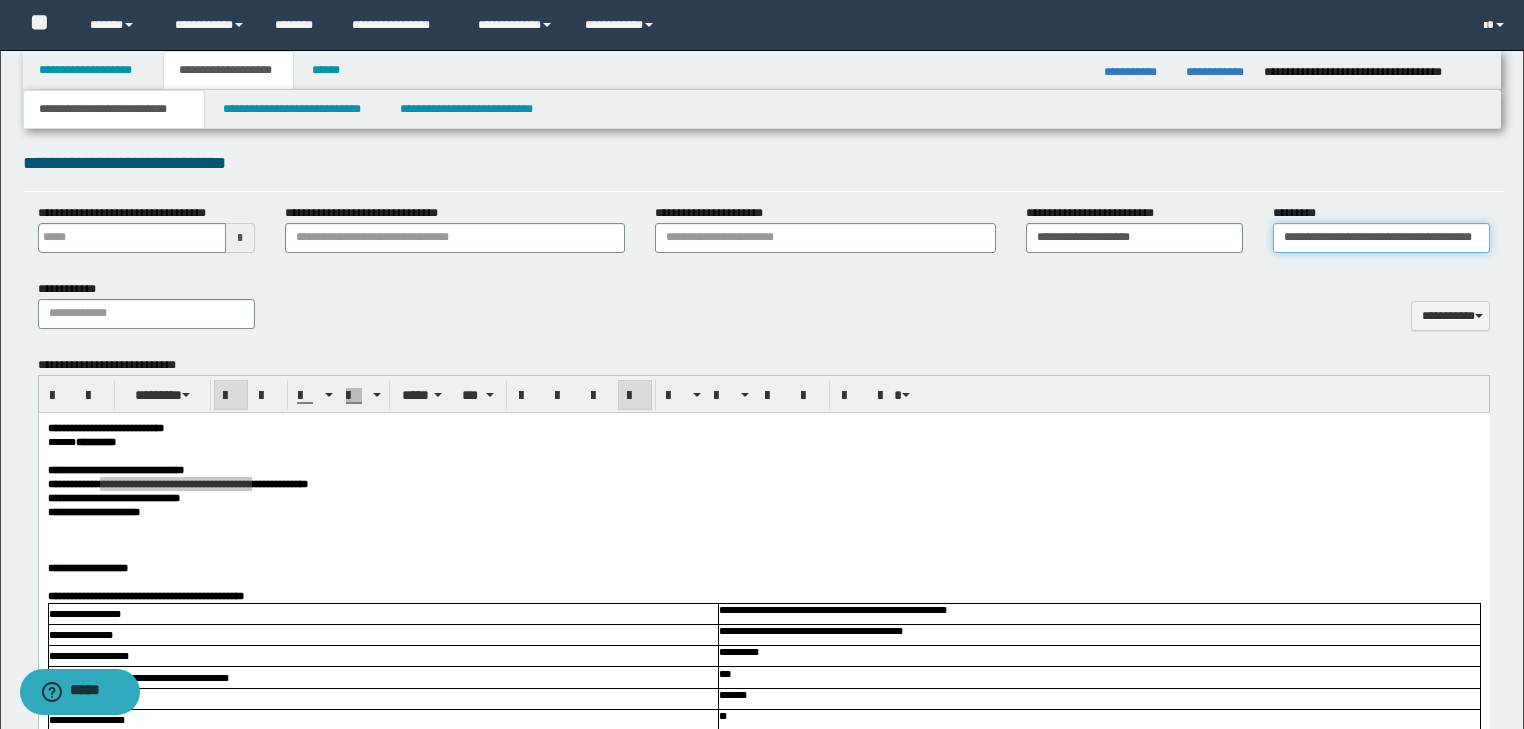 scroll, scrollTop: 0, scrollLeft: 48, axis: horizontal 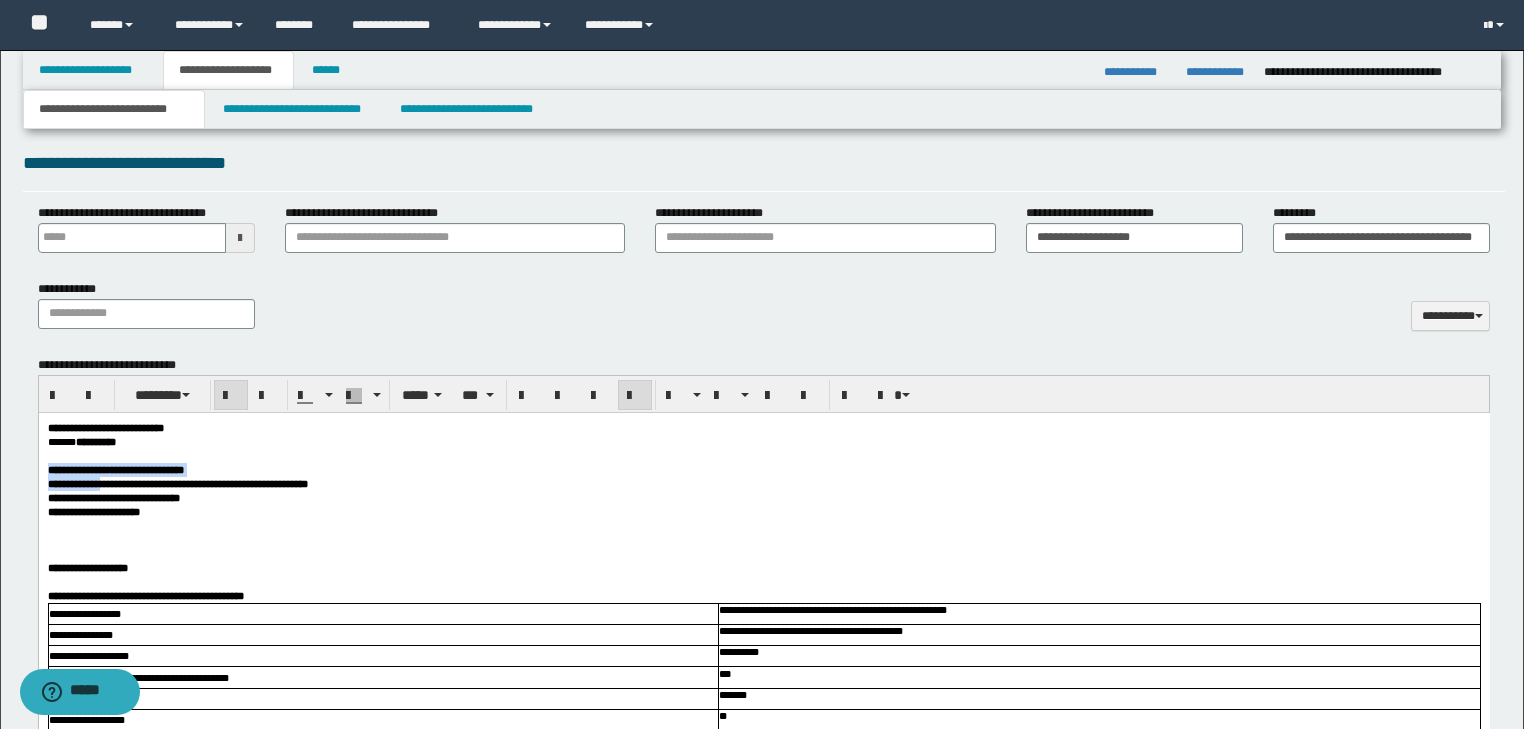 drag, startPoint x: 853, startPoint y: 453, endPoint x: 759, endPoint y: 471, distance: 95.707886 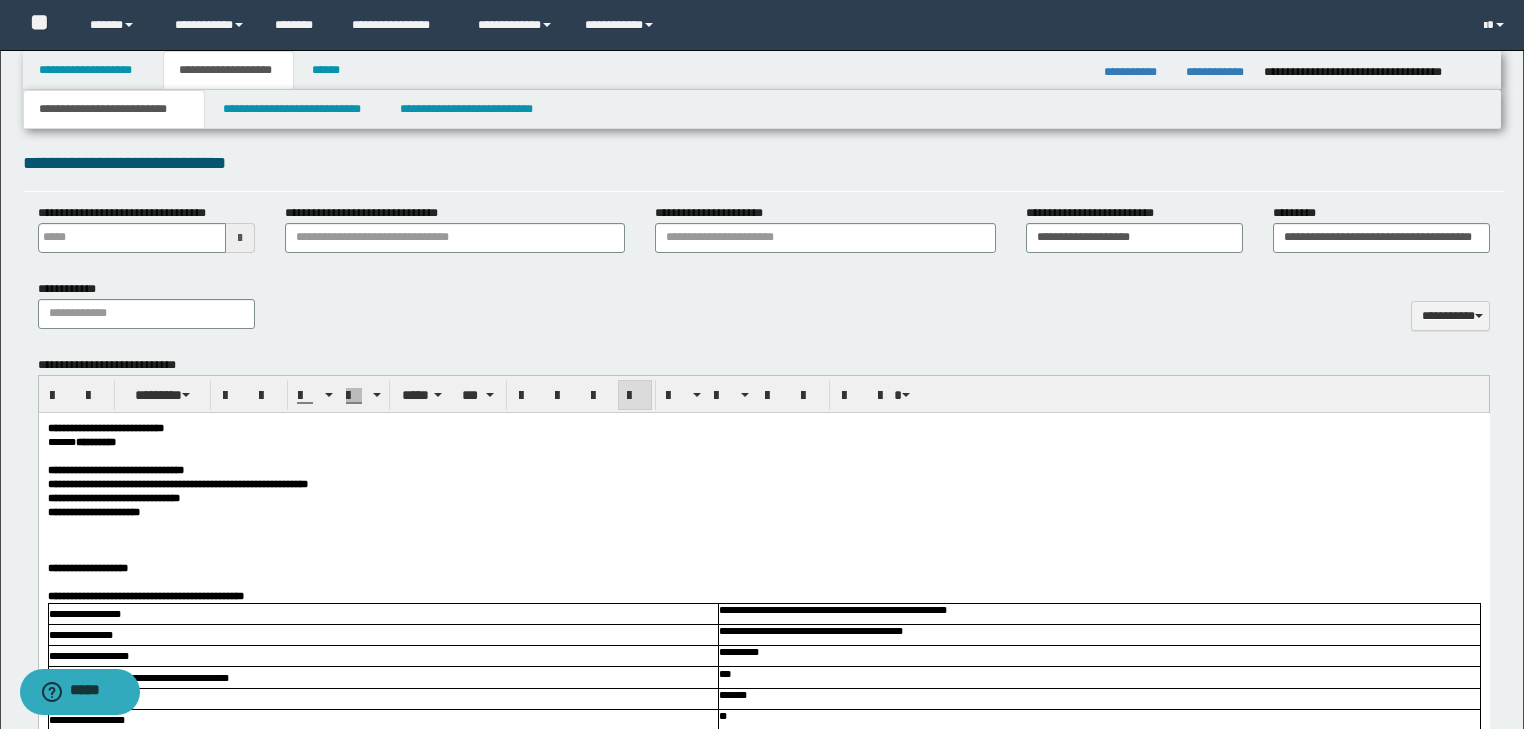 click on "**********" at bounding box center [203, 483] 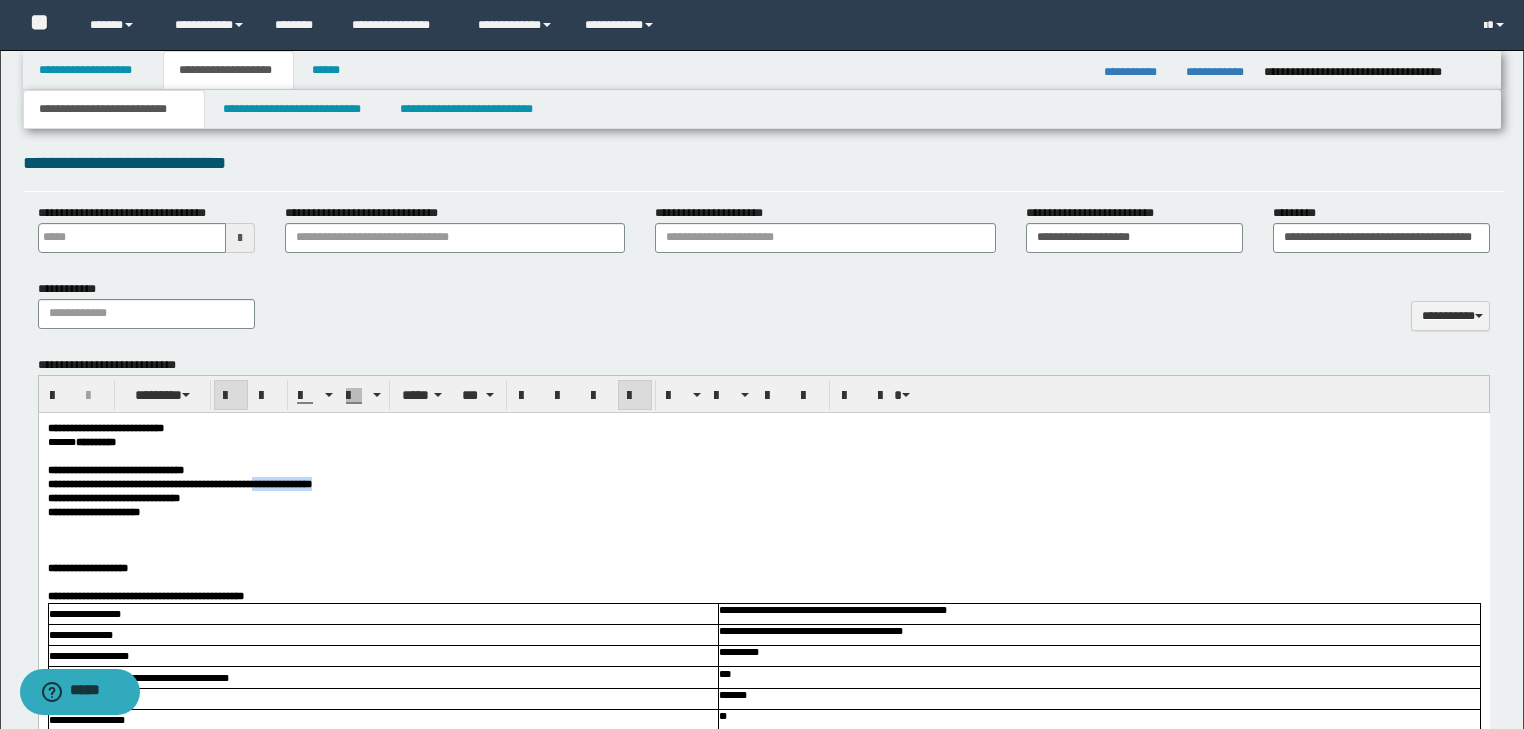 drag, startPoint x: 378, startPoint y: 492, endPoint x: 467, endPoint y: 489, distance: 89.050545 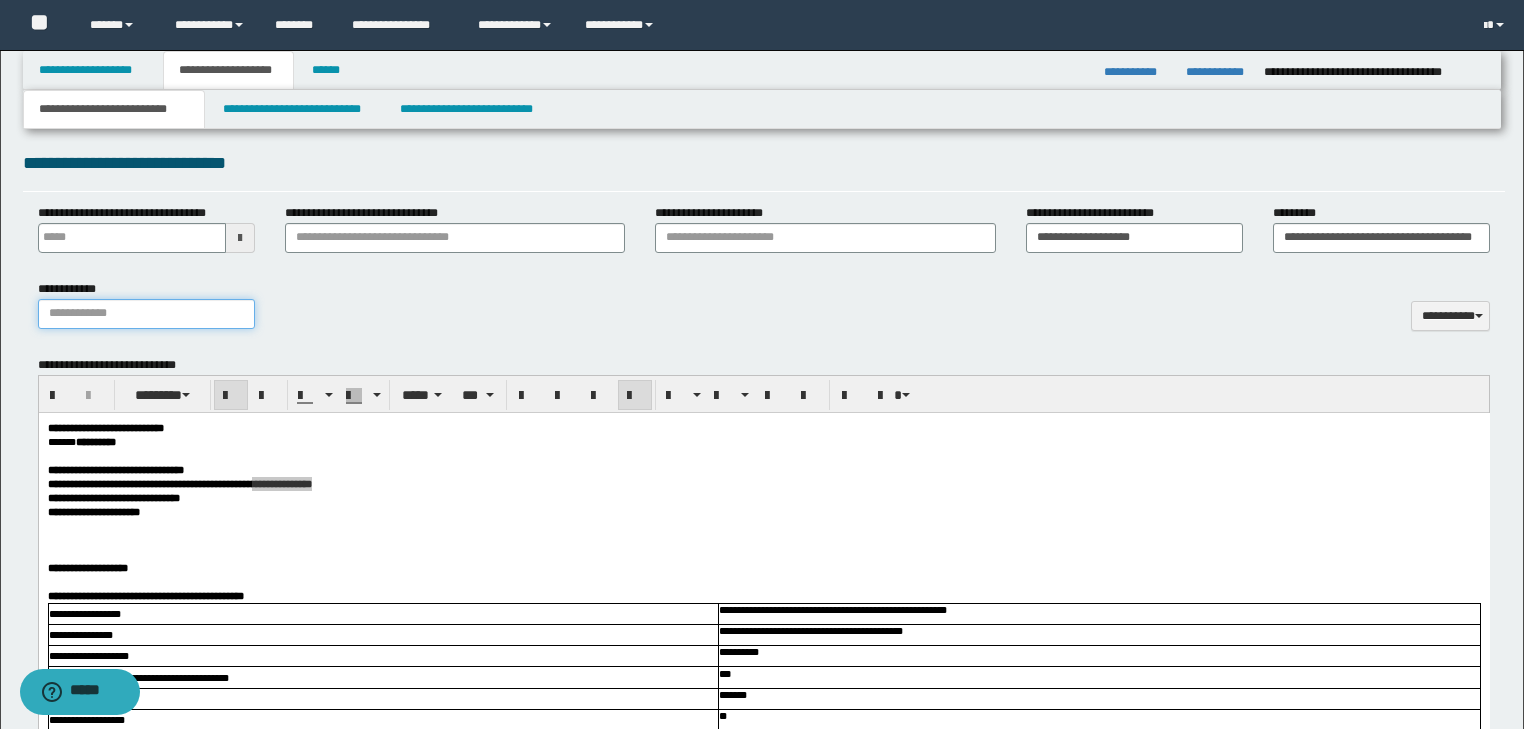 click on "**********" at bounding box center [146, 314] 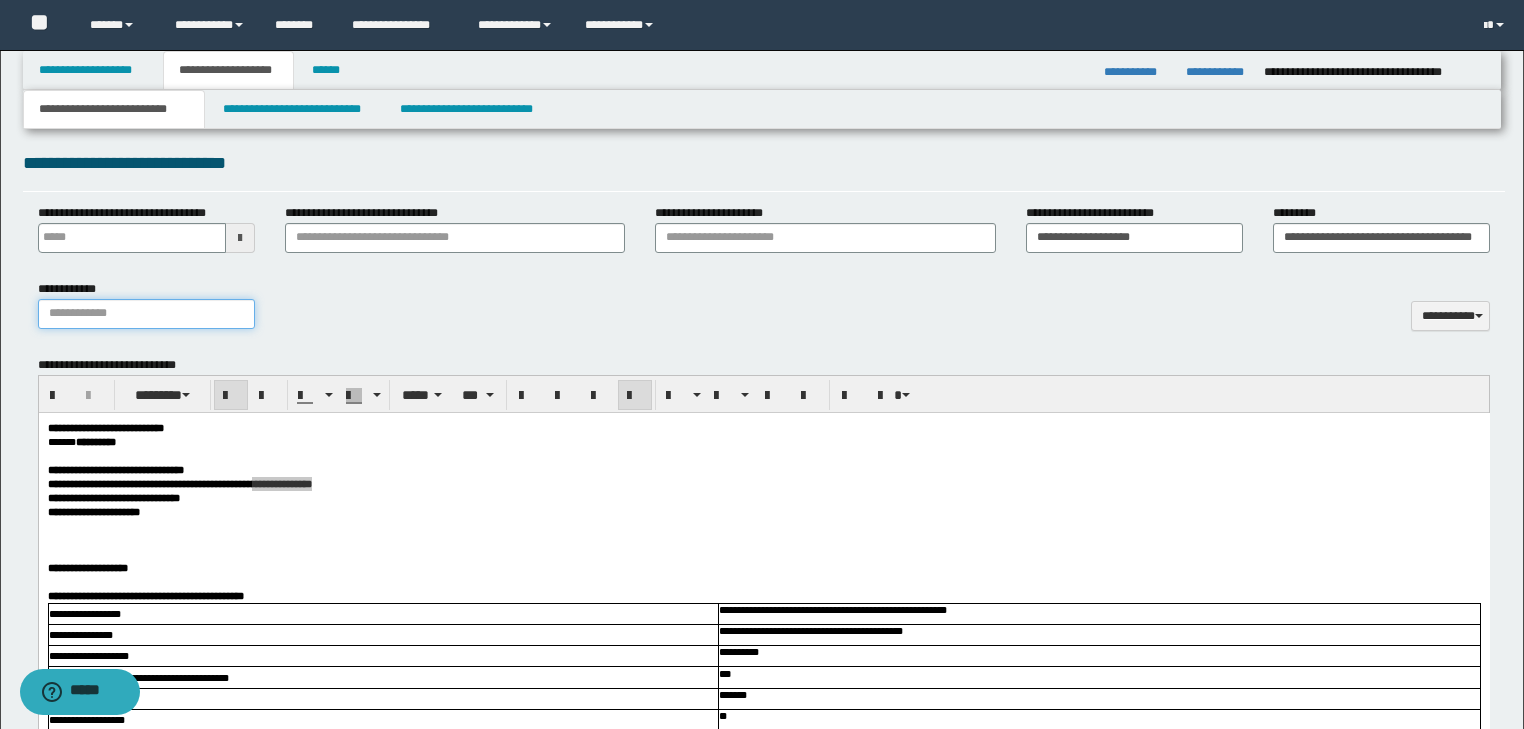 paste on "**********" 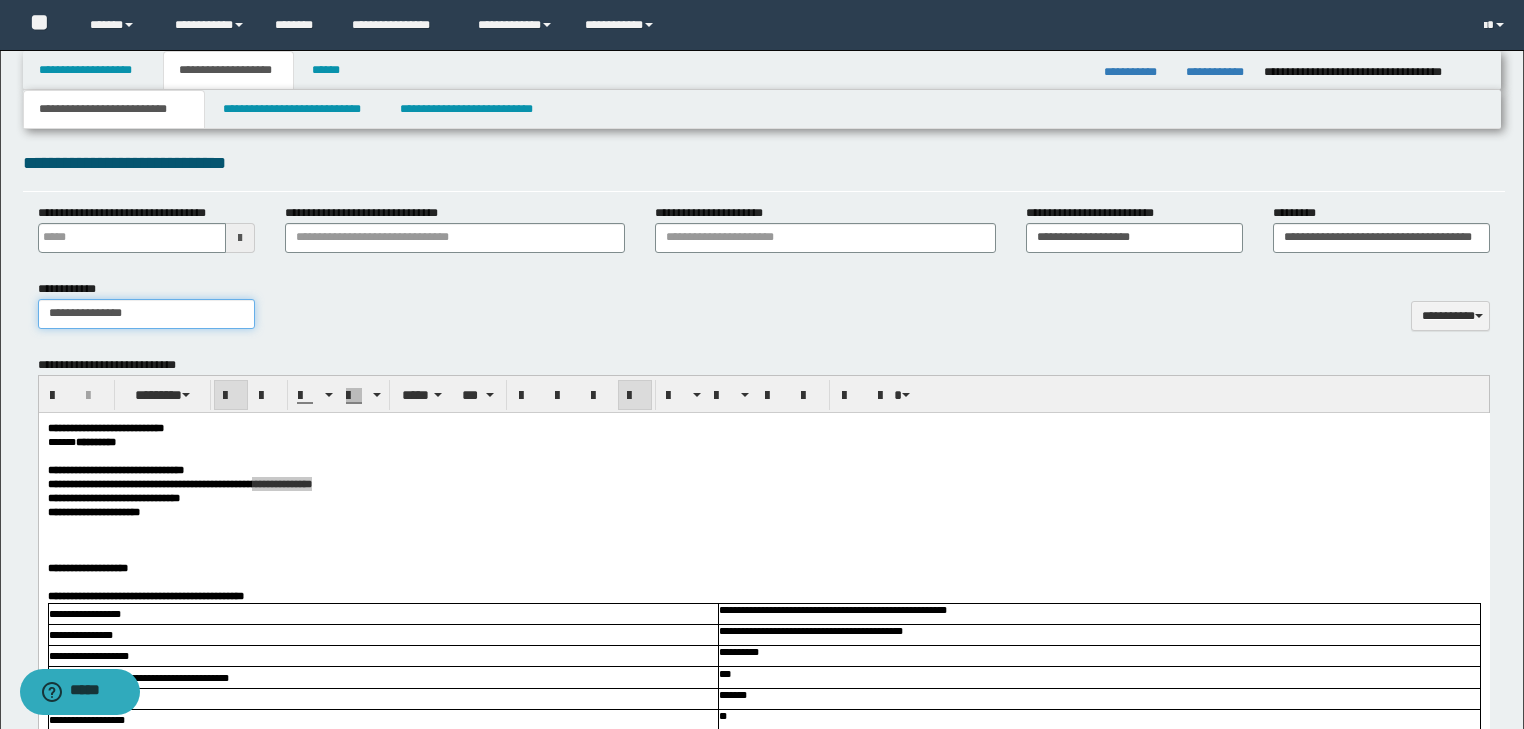 type on "**********" 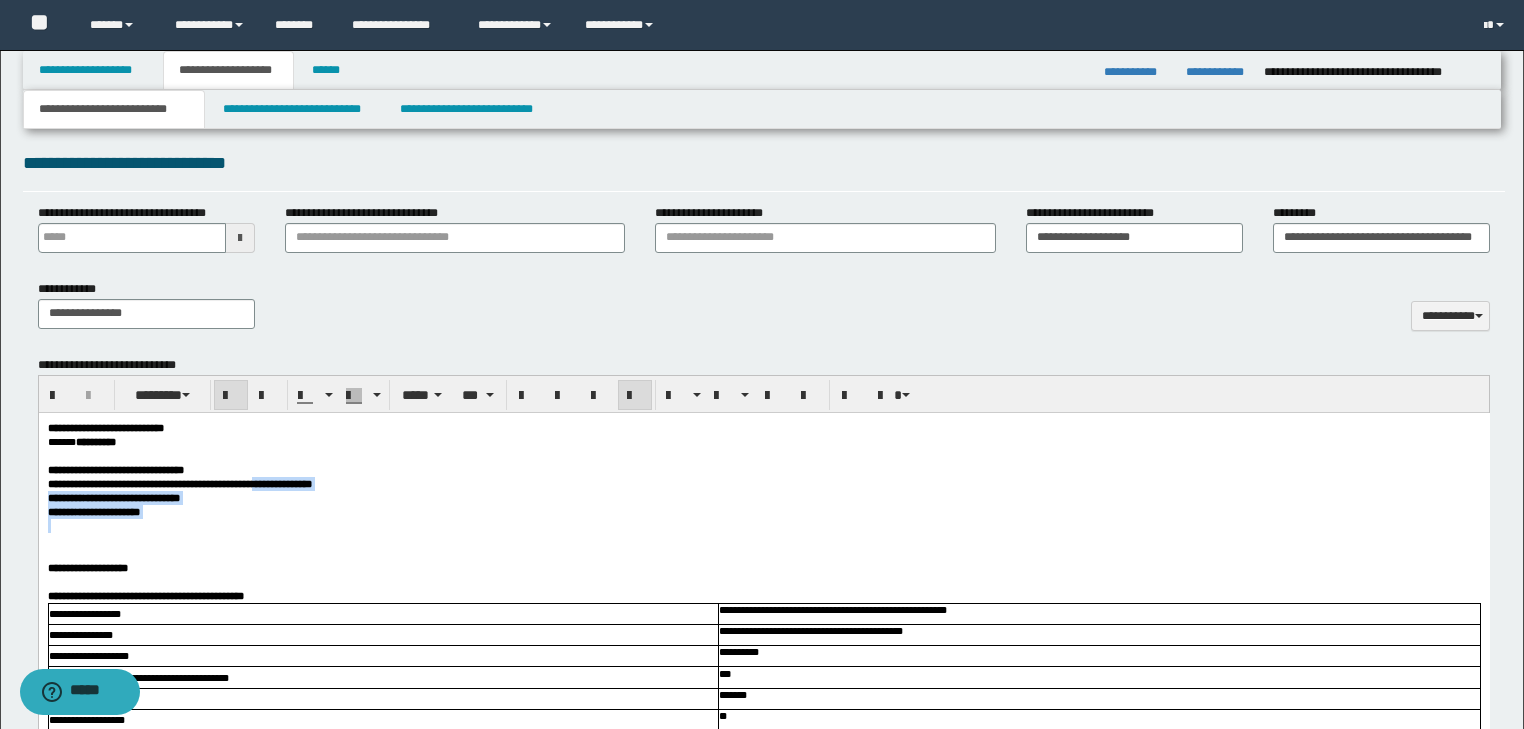 click at bounding box center (763, 525) 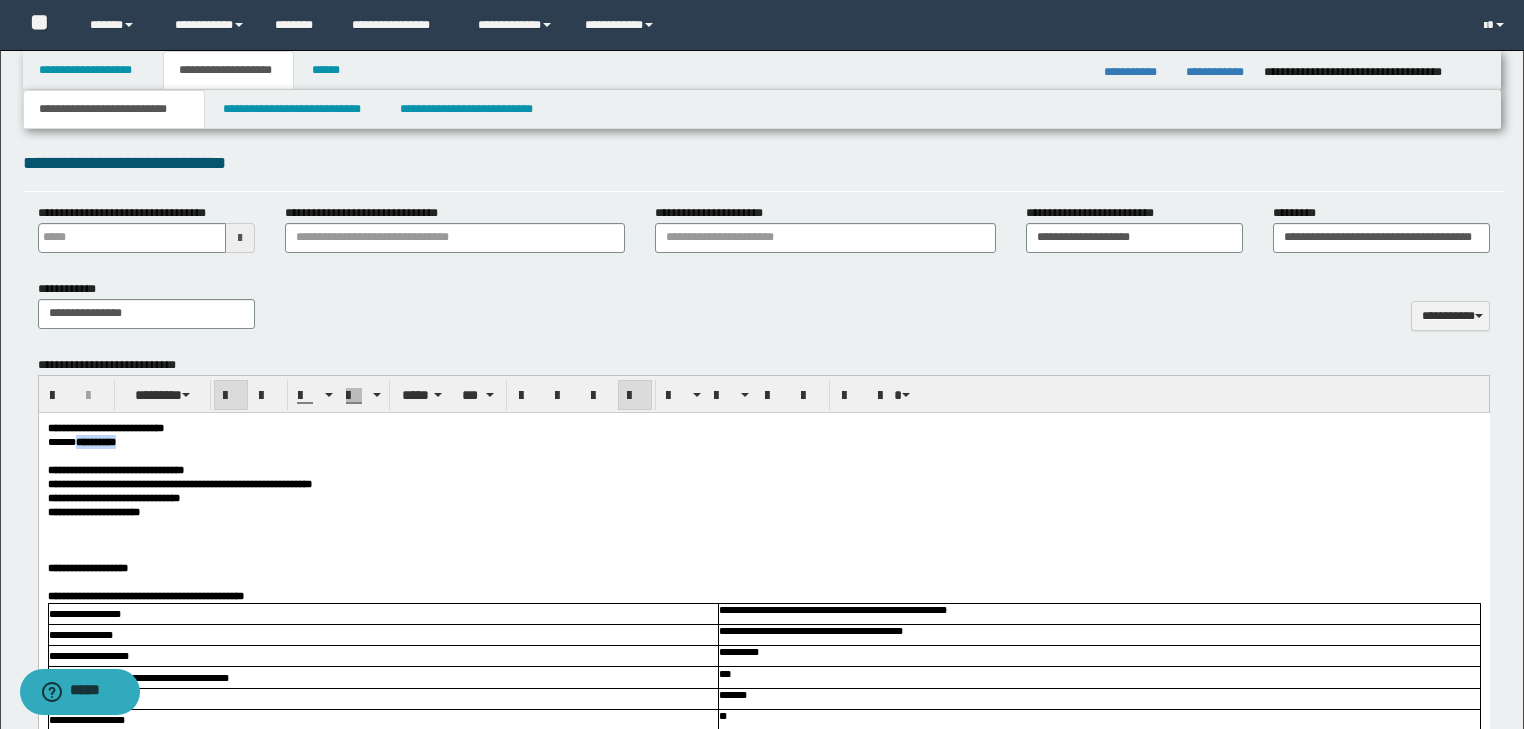drag, startPoint x: 94, startPoint y: 446, endPoint x: 143, endPoint y: 445, distance: 49.010204 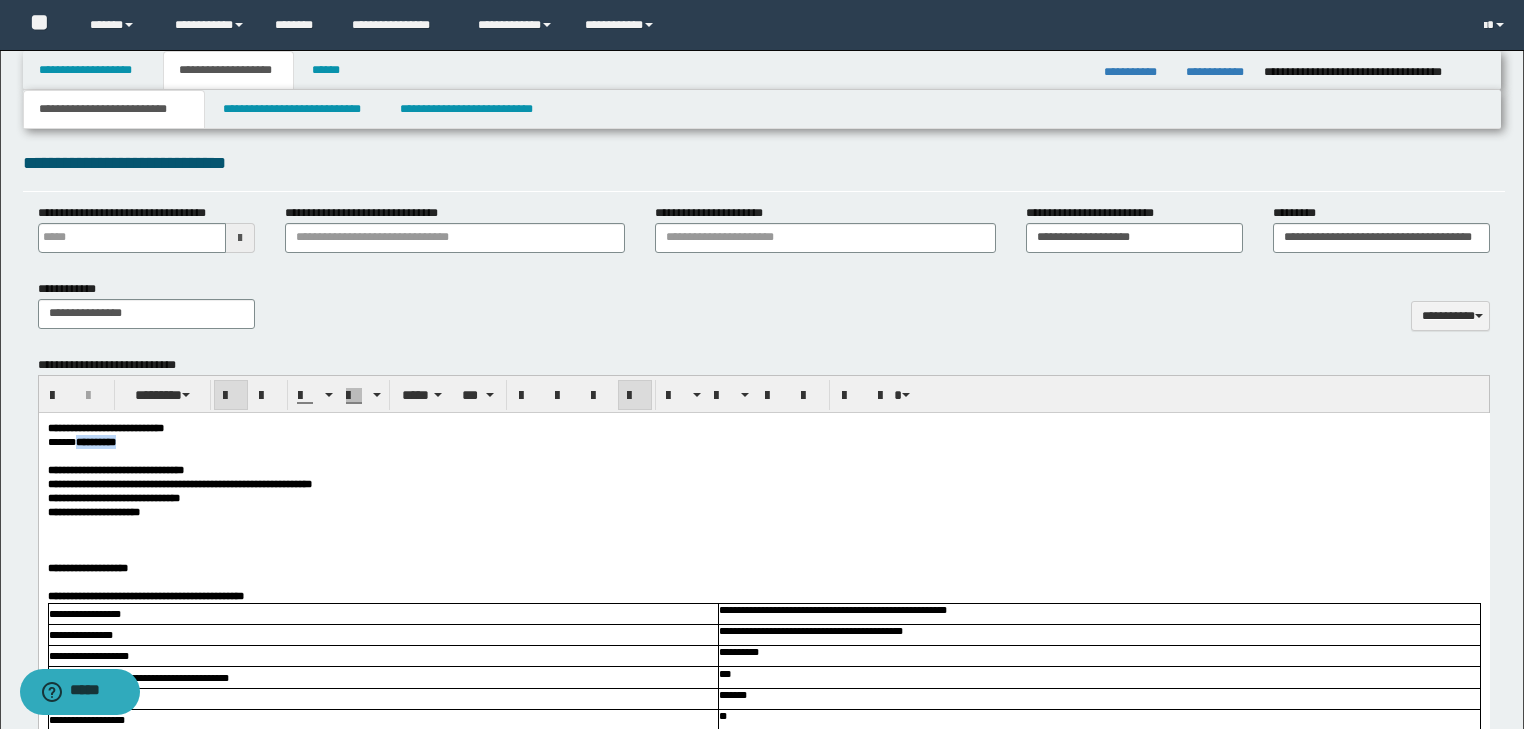 click on "**********" at bounding box center [763, 441] 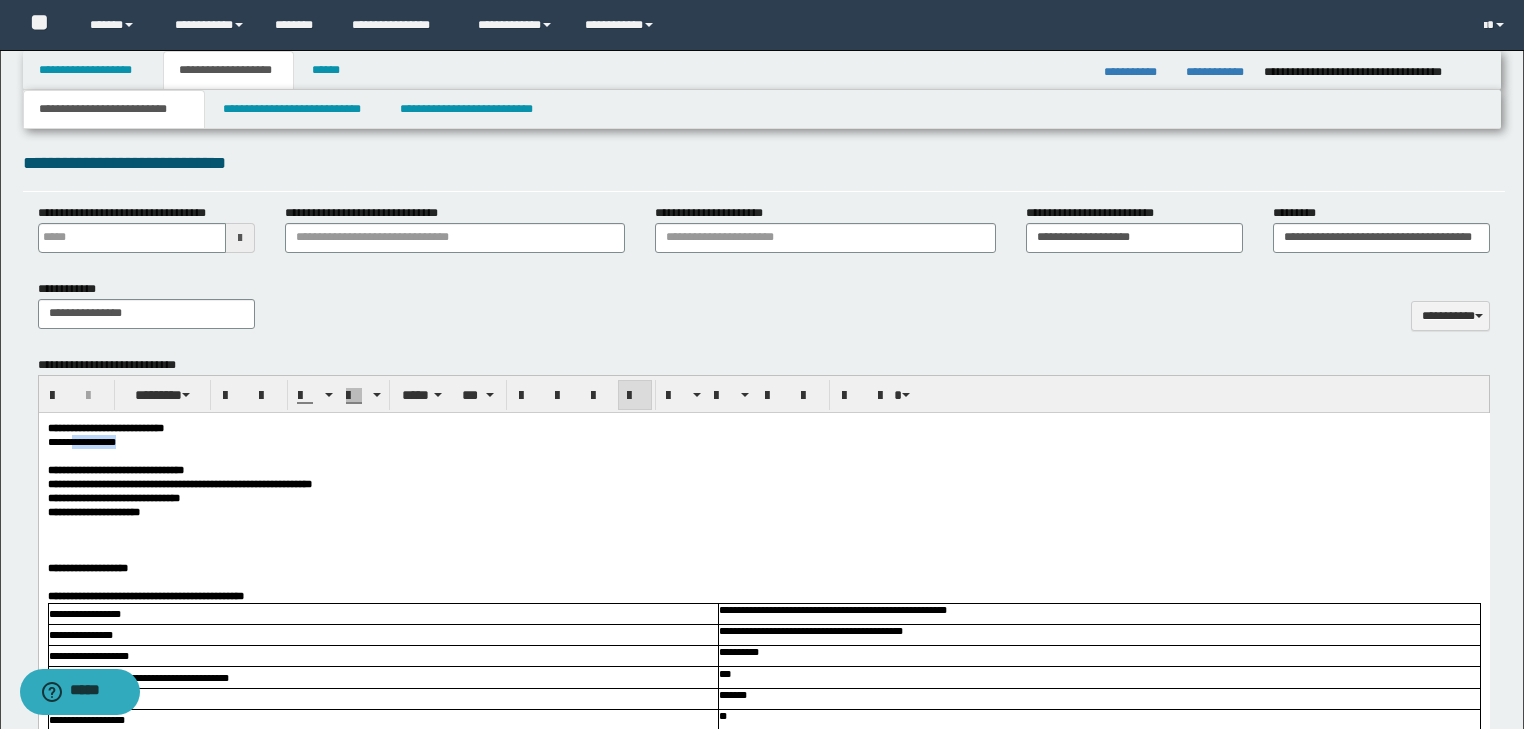 drag, startPoint x: 80, startPoint y: 447, endPoint x: 138, endPoint y: 446, distance: 58.00862 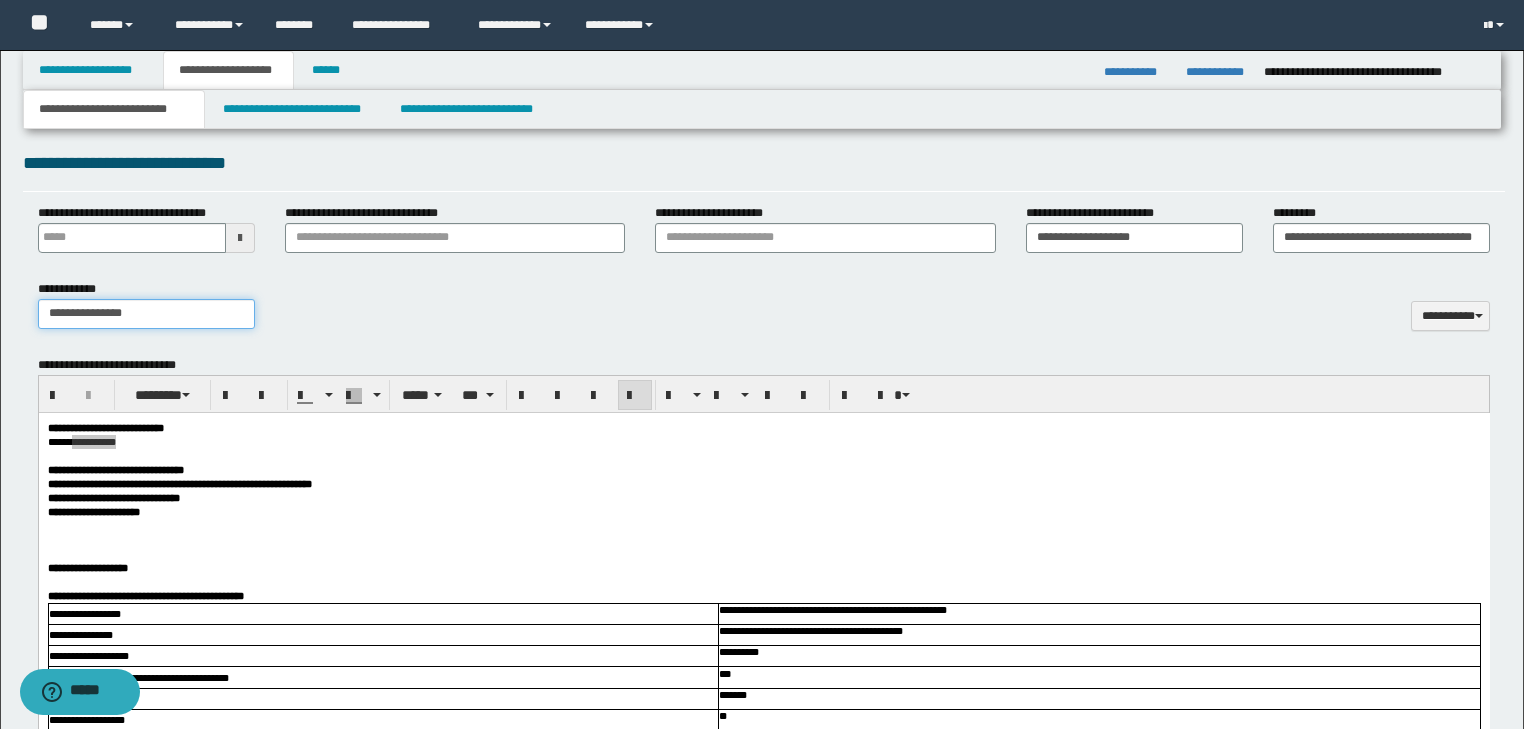 click on "**********" at bounding box center (146, 314) 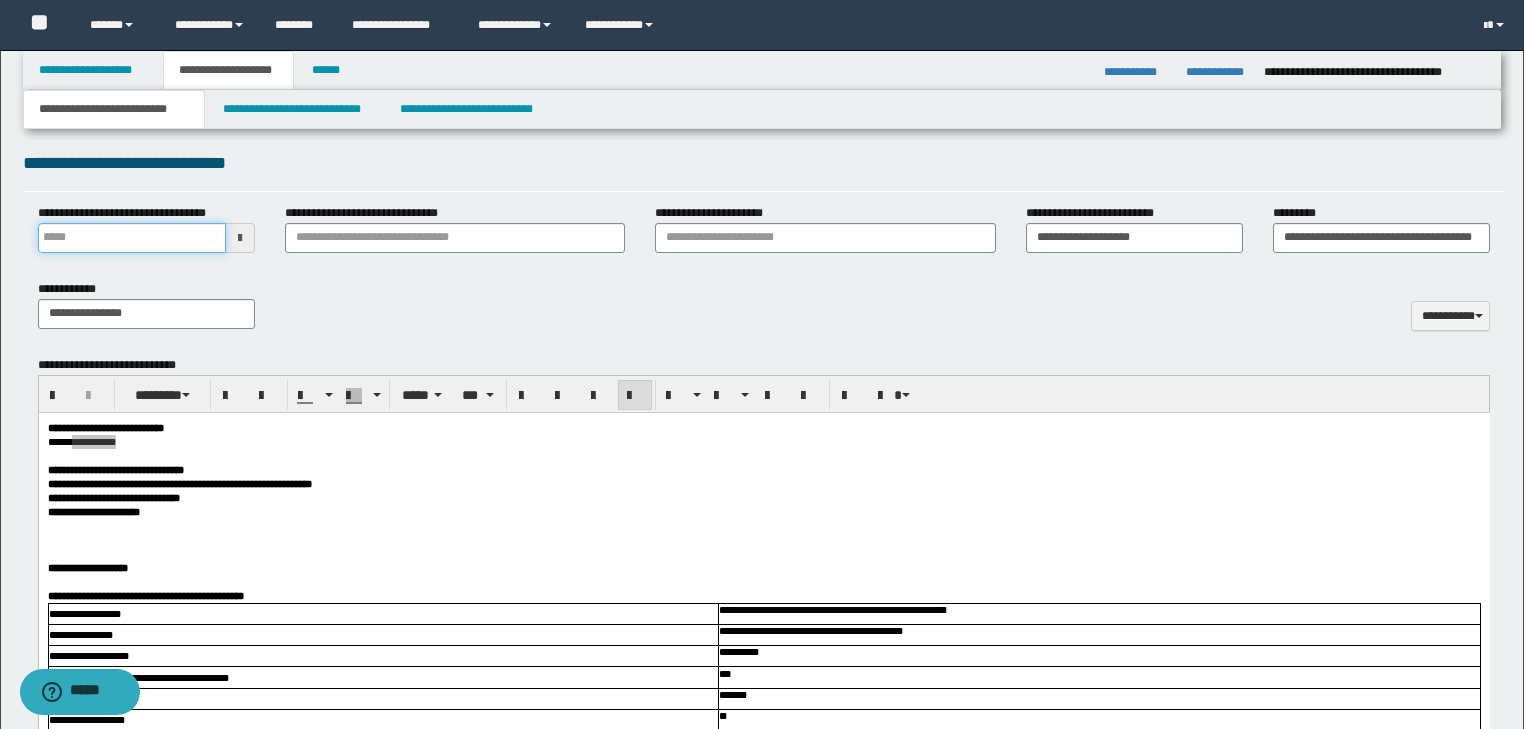 click on "**********" at bounding box center (132, 238) 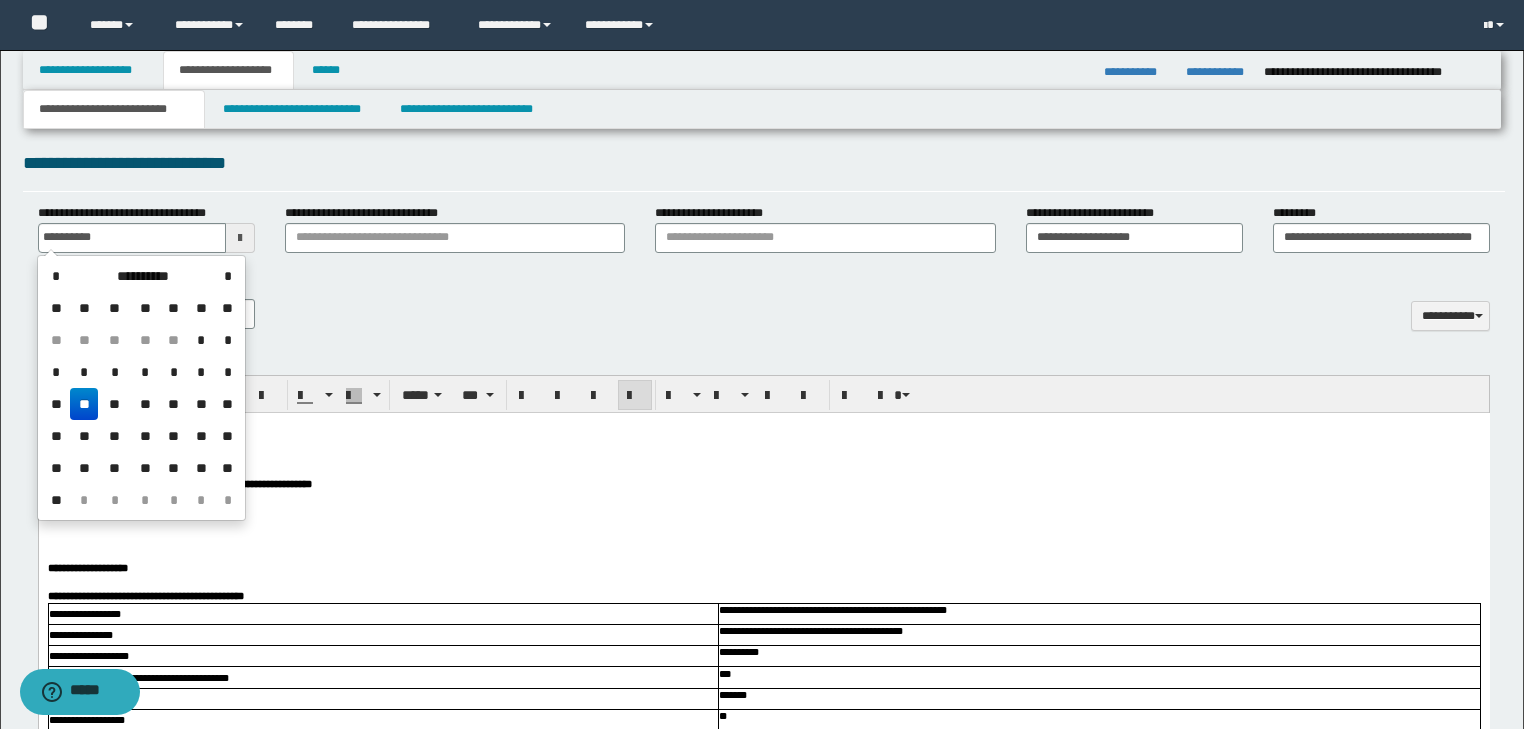 type on "**********" 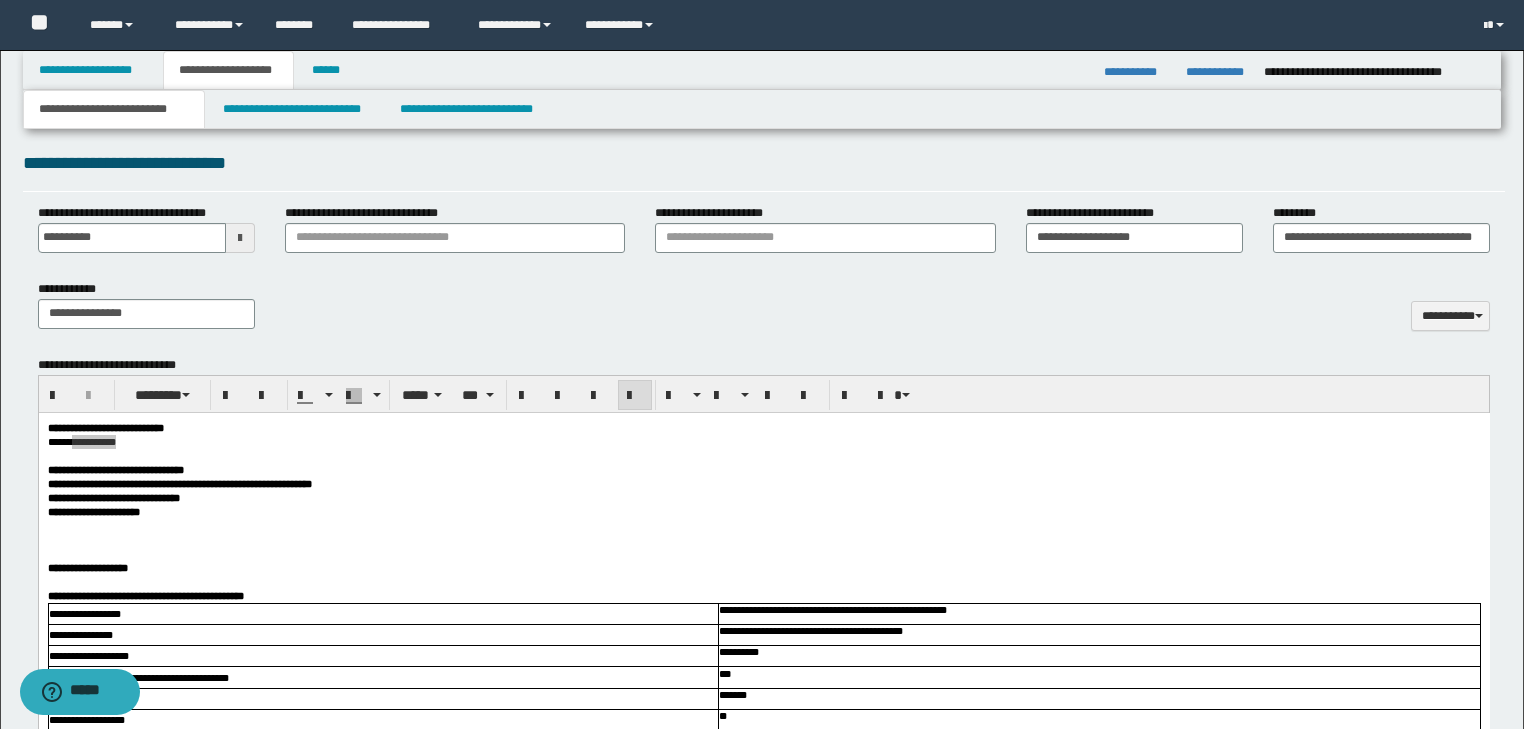 click on "**********" at bounding box center [764, 312] 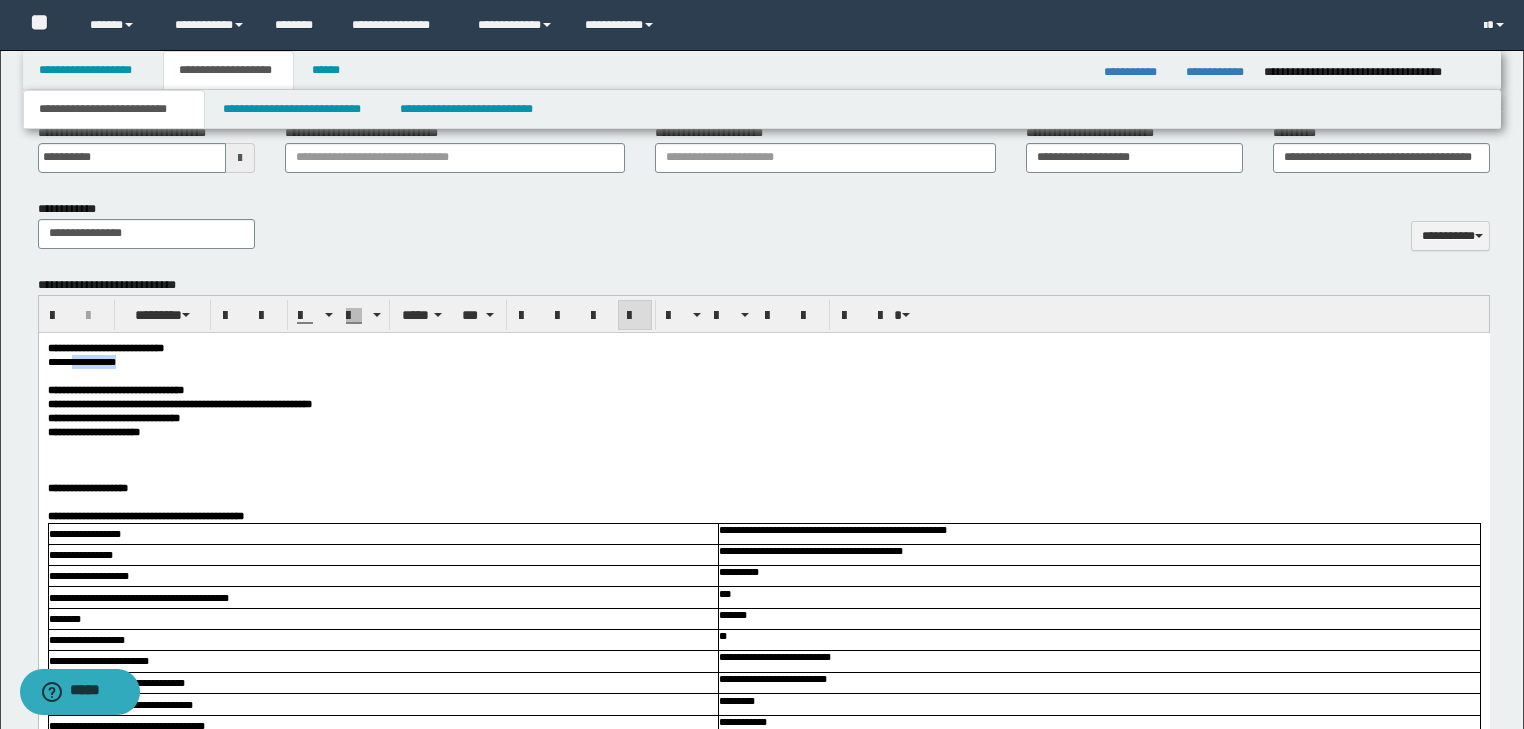 click on "**********" at bounding box center (763, 431) 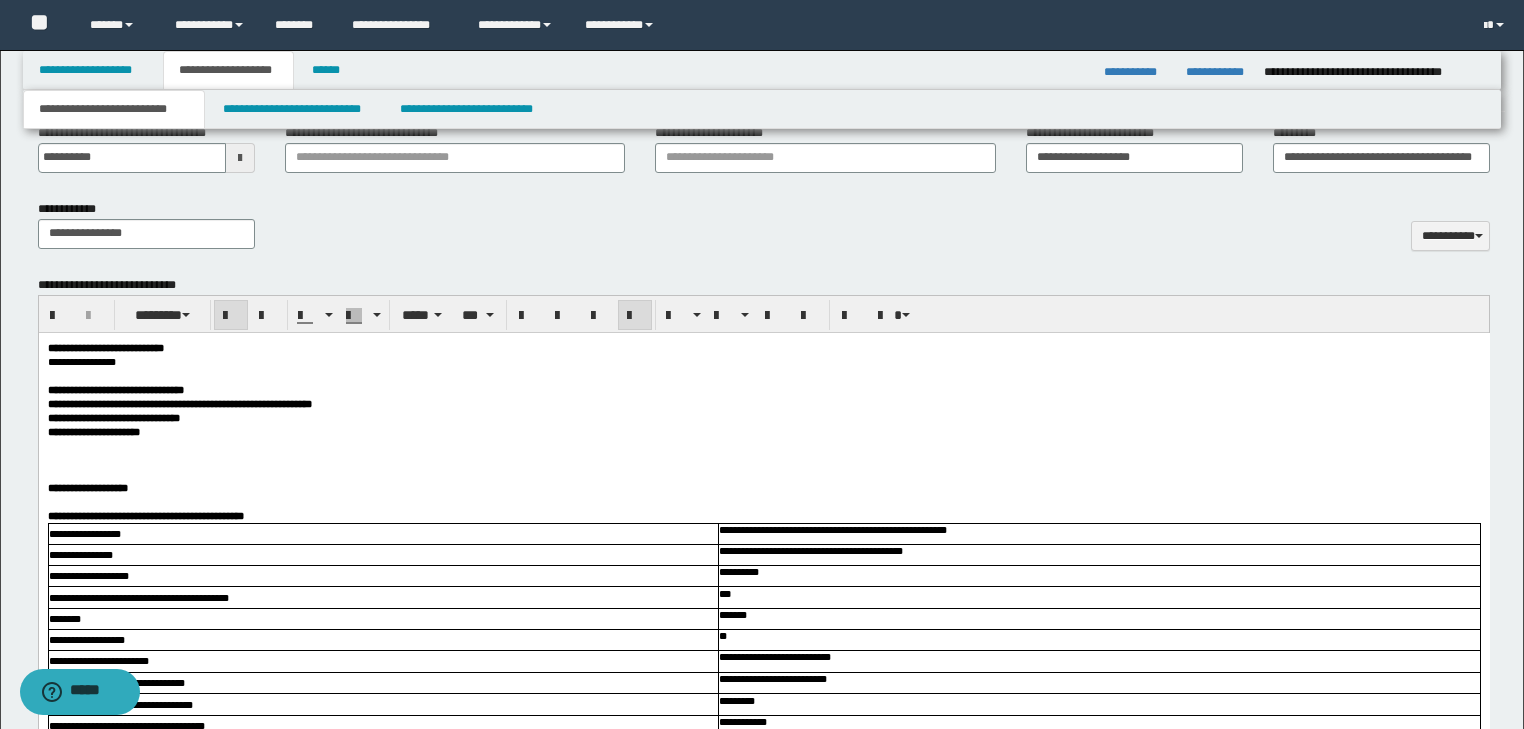 click on "**********" at bounding box center (763, 431) 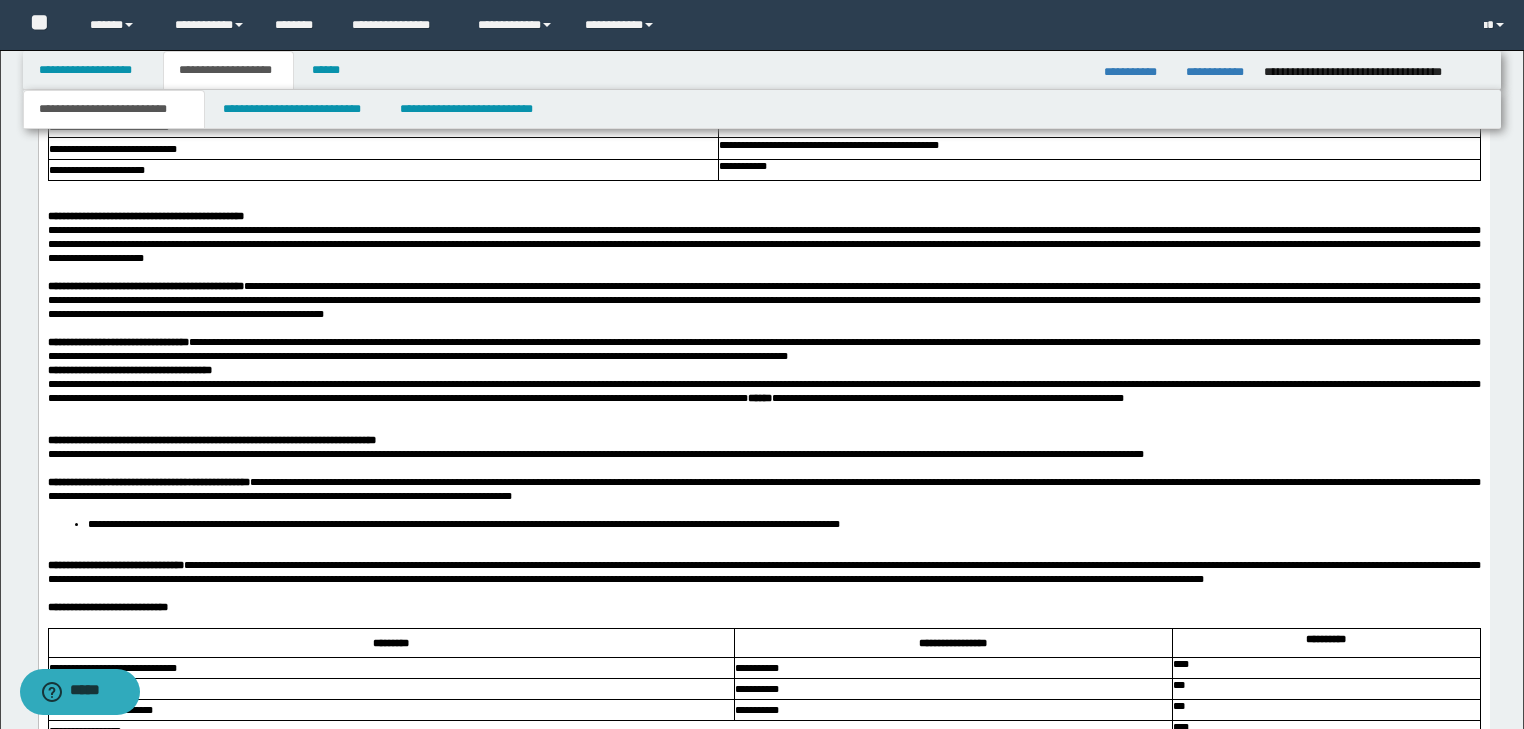 scroll, scrollTop: 1549, scrollLeft: 0, axis: vertical 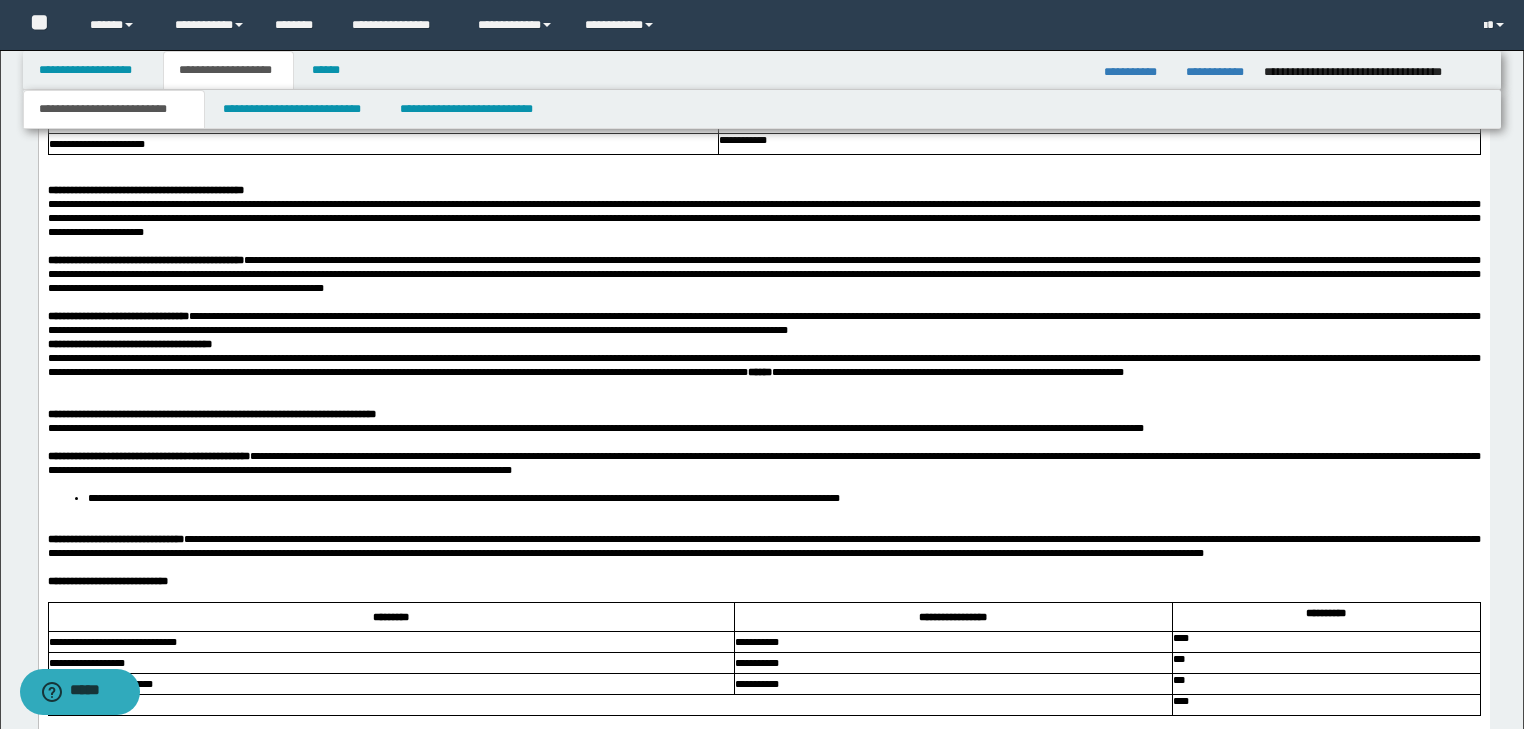 click at bounding box center (763, 386) 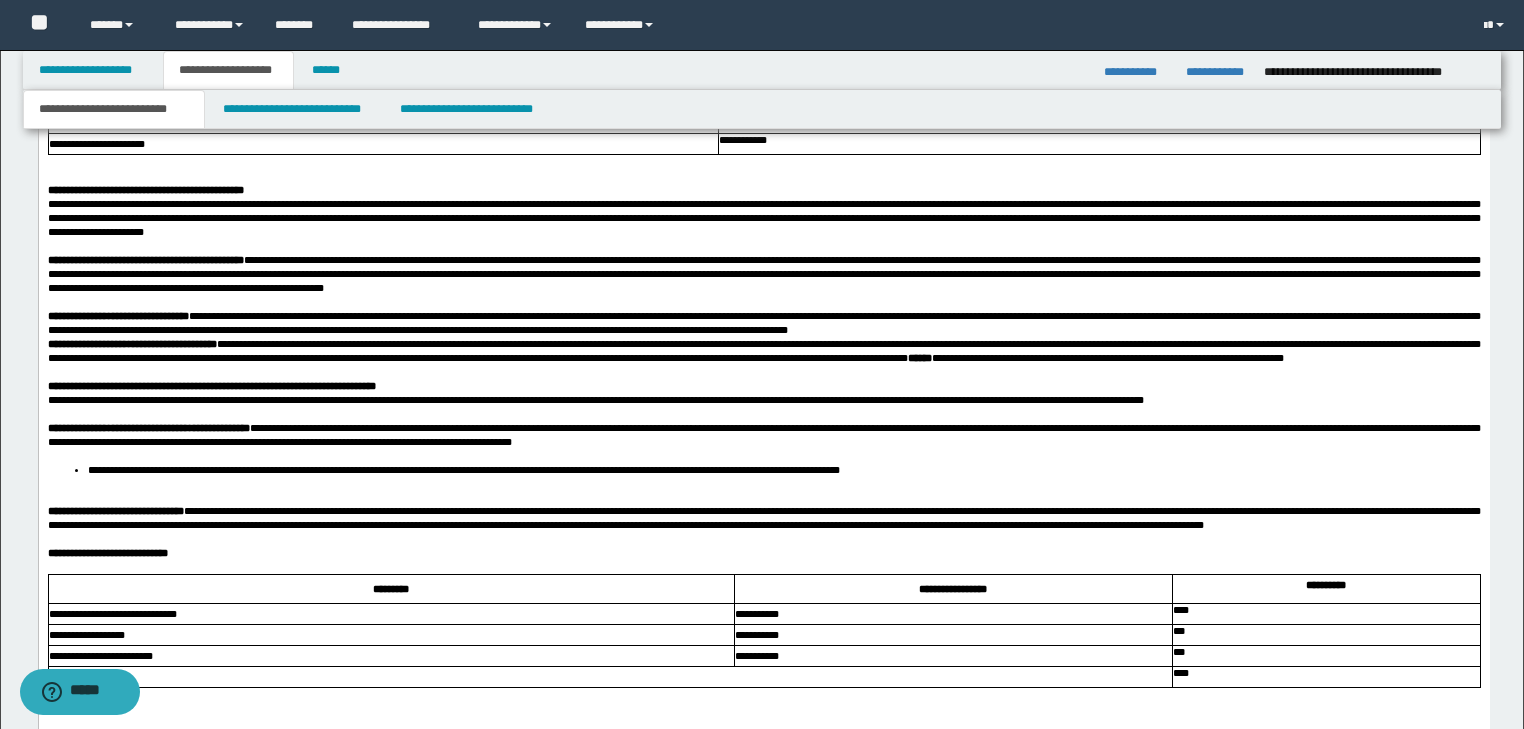 click on "**********" at bounding box center [763, 470] 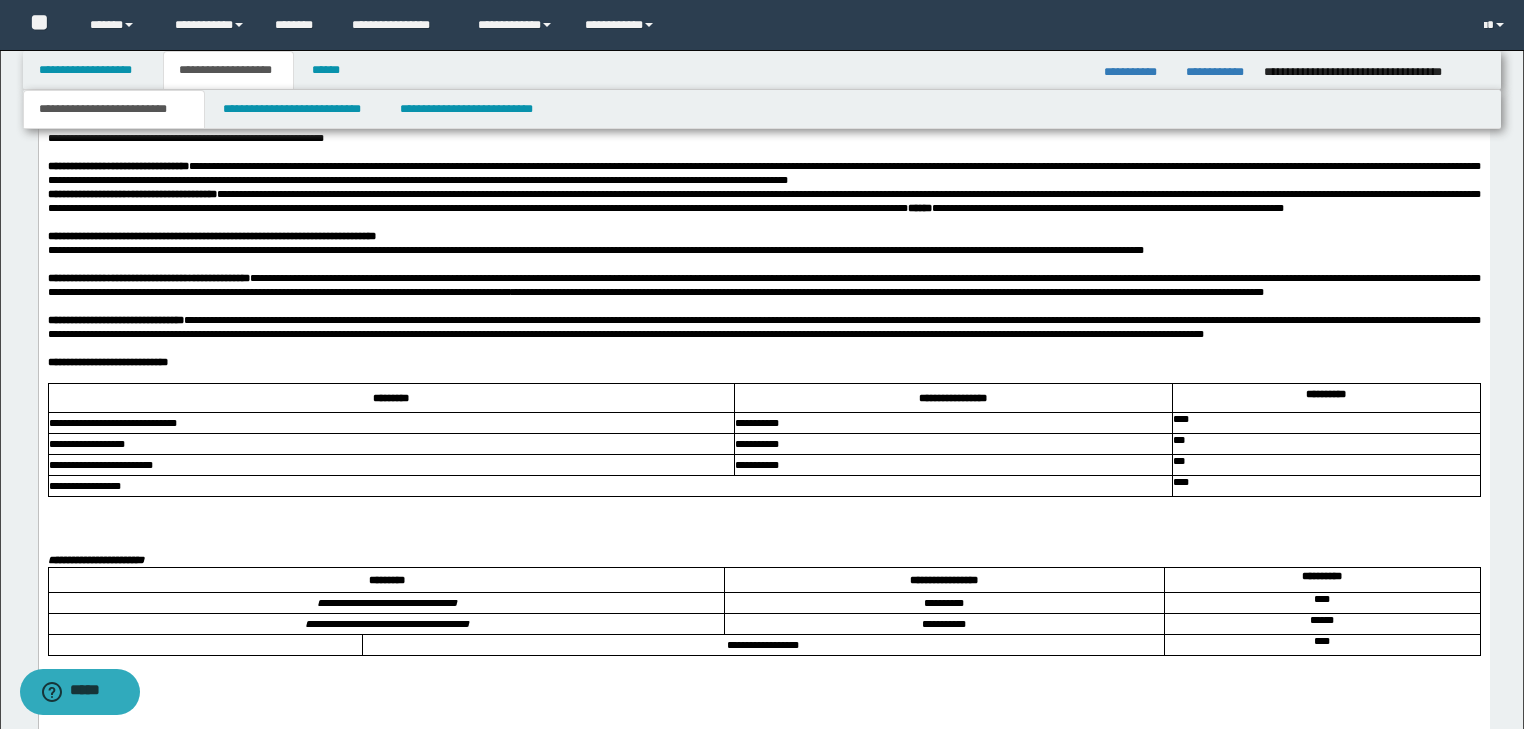 scroll, scrollTop: 1869, scrollLeft: 0, axis: vertical 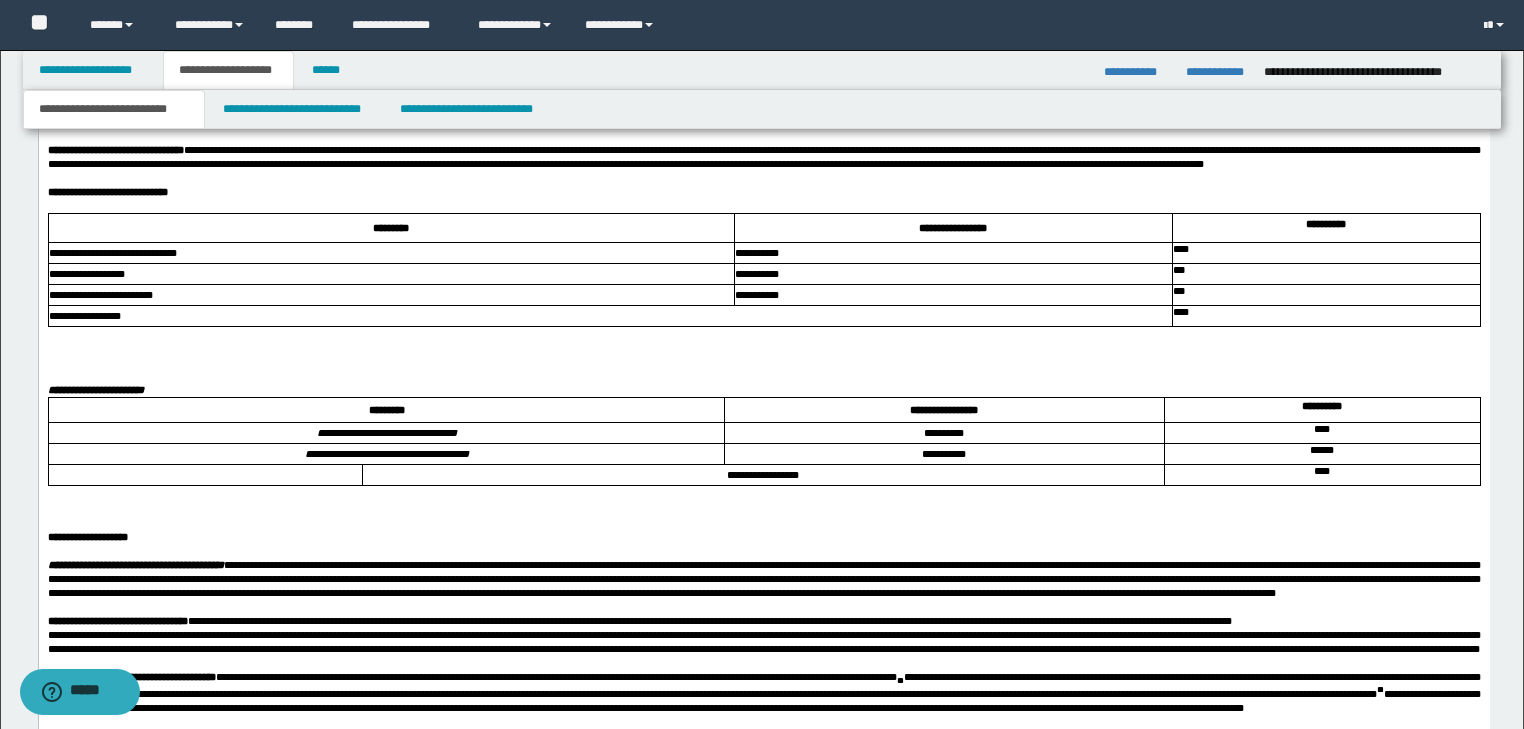 click at bounding box center (763, 334) 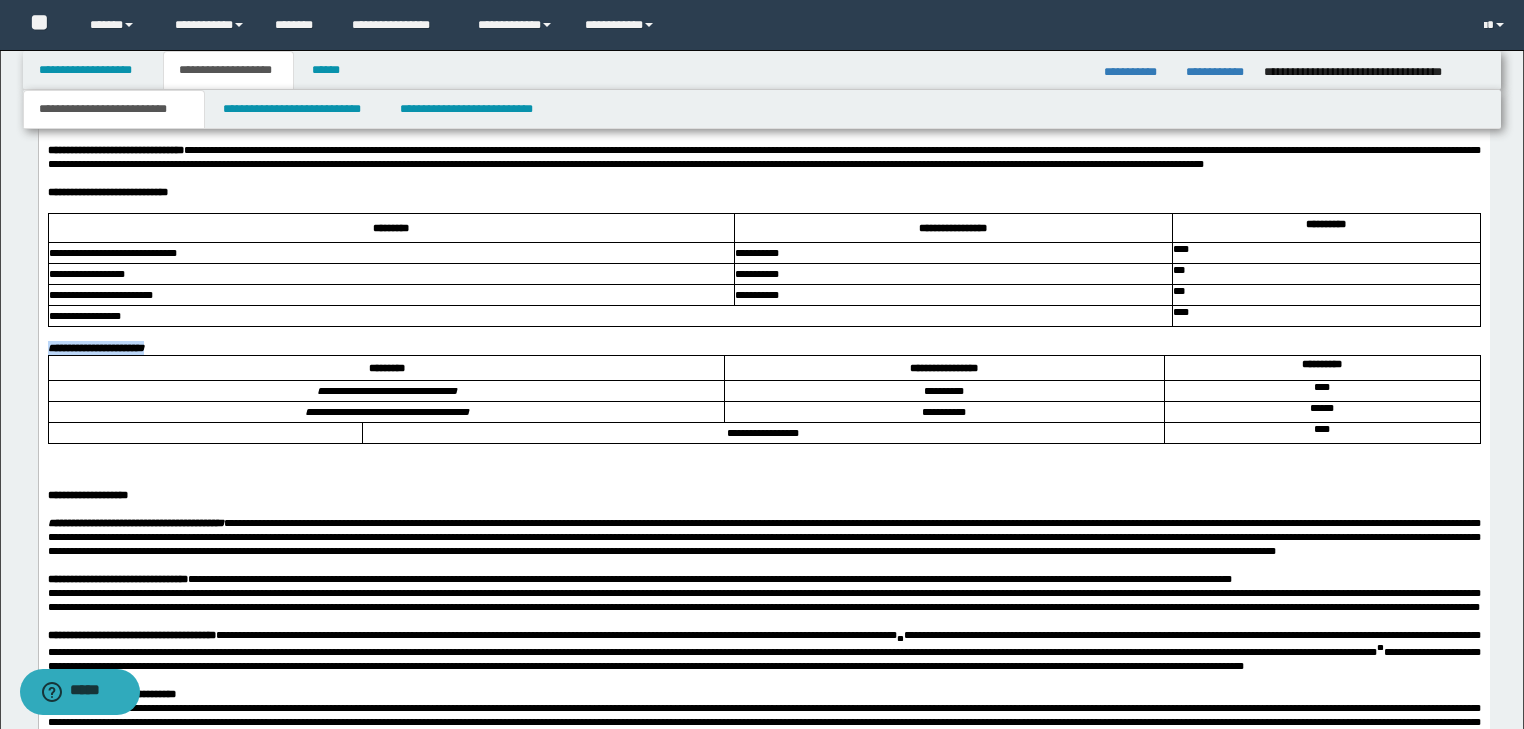 drag, startPoint x: 241, startPoint y: 498, endPoint x: 48, endPoint y: 500, distance: 193.01036 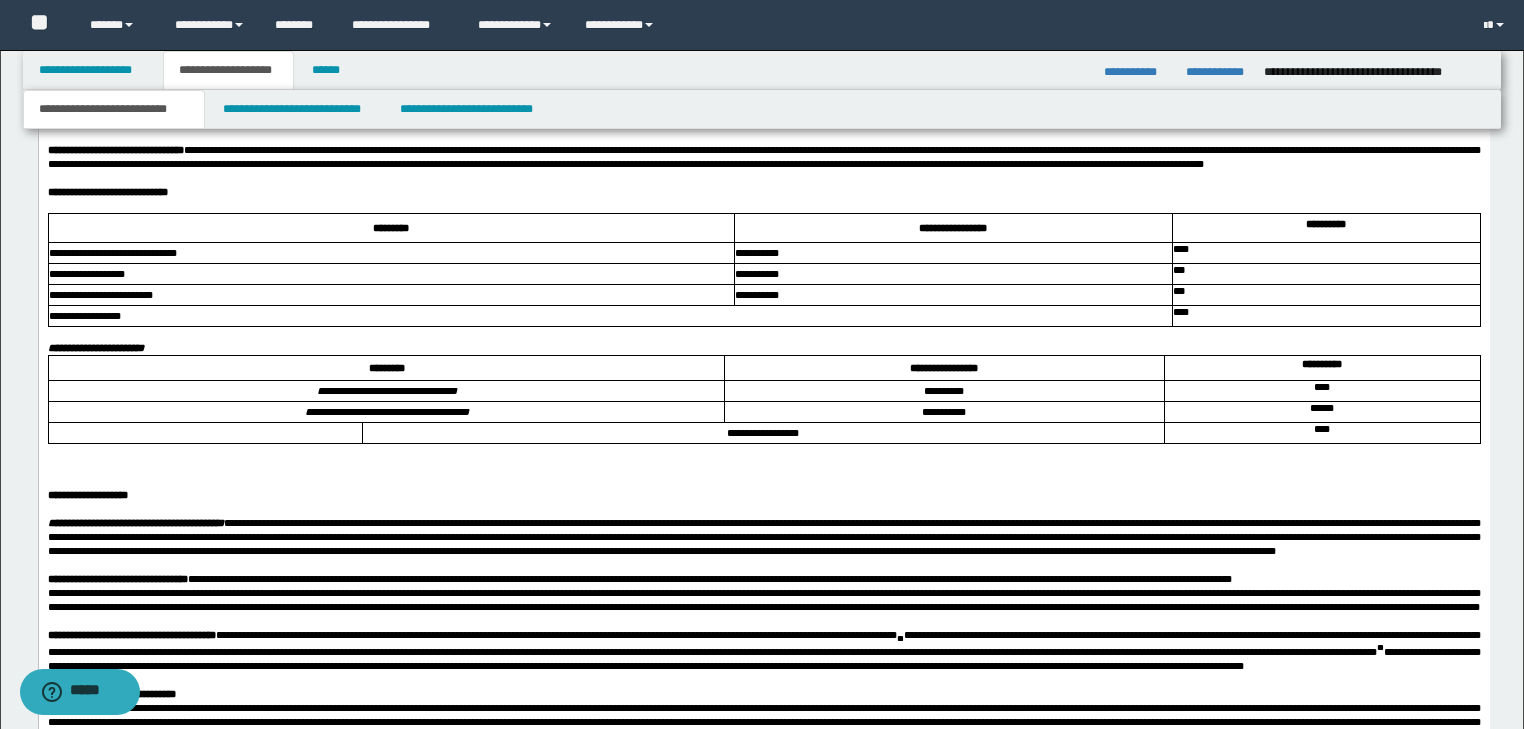 click at bounding box center (763, 467) 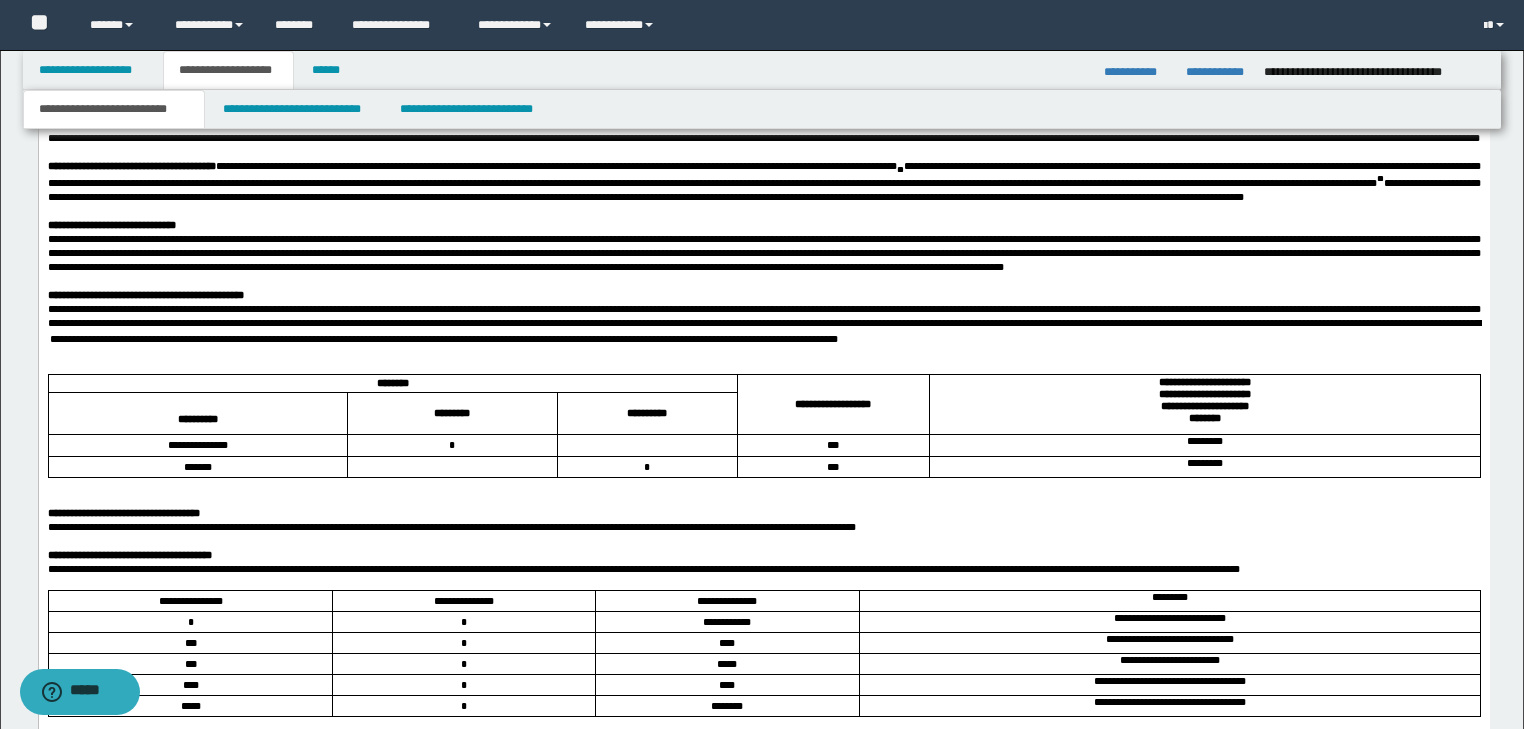 scroll, scrollTop: 2509, scrollLeft: 0, axis: vertical 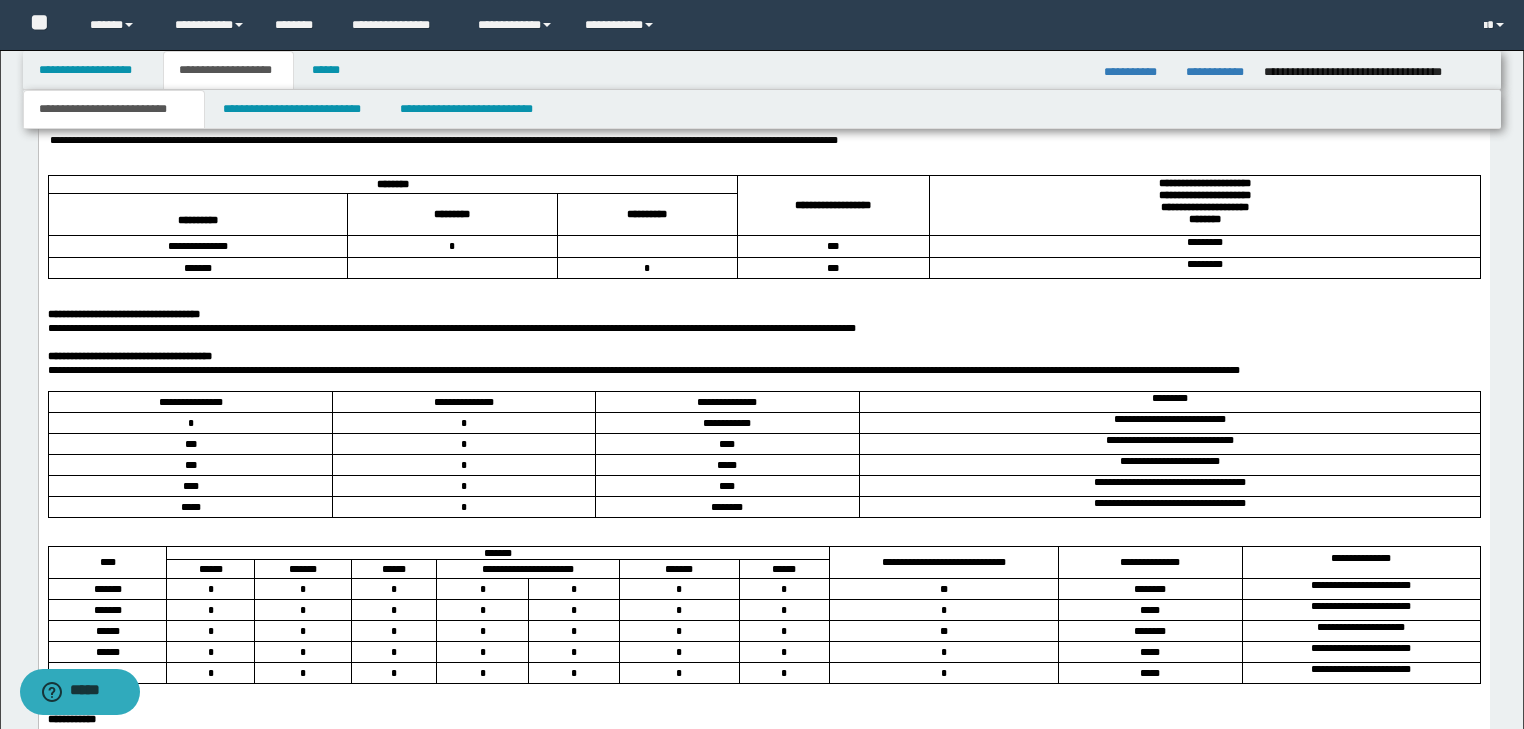click on "**********" at bounding box center (763, 125) 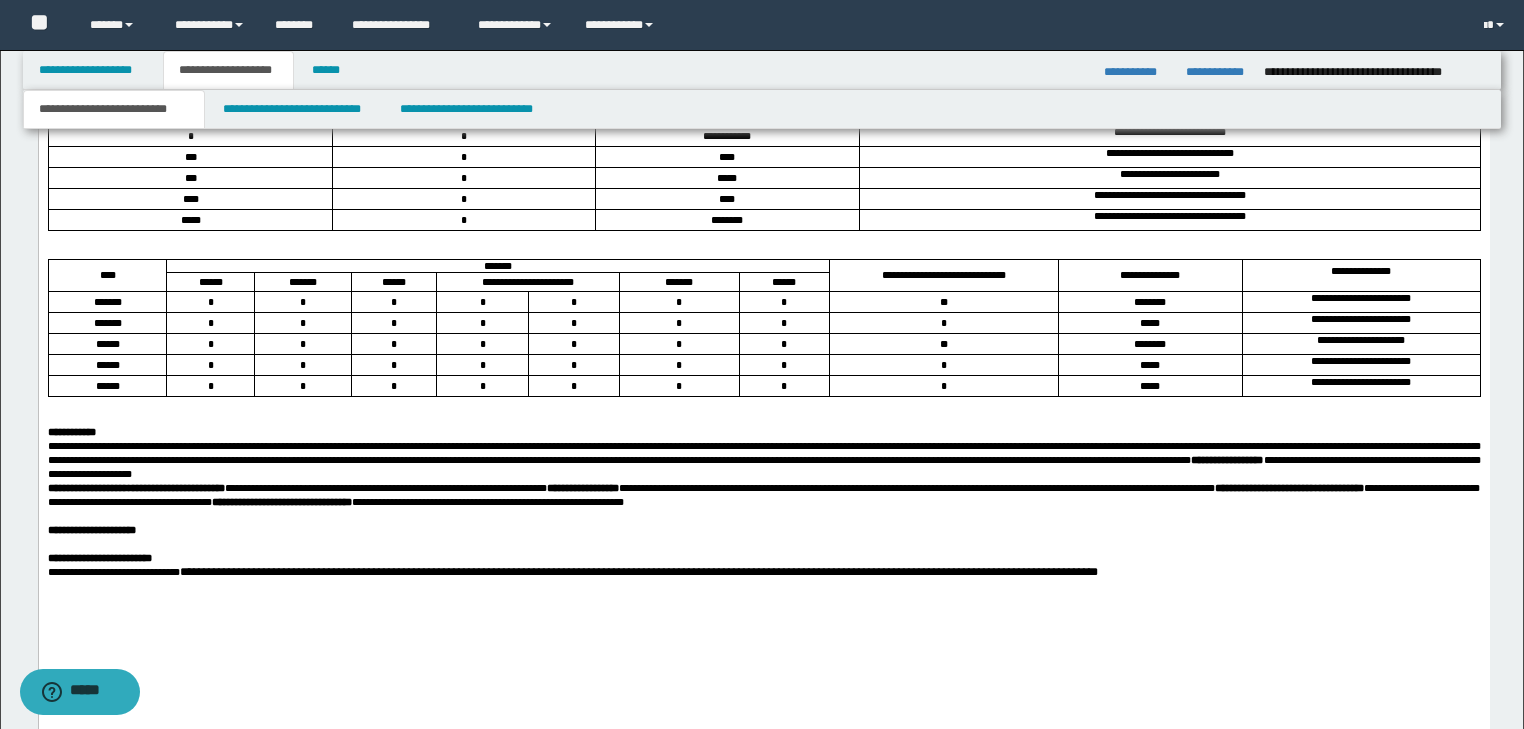 scroll, scrollTop: 2829, scrollLeft: 0, axis: vertical 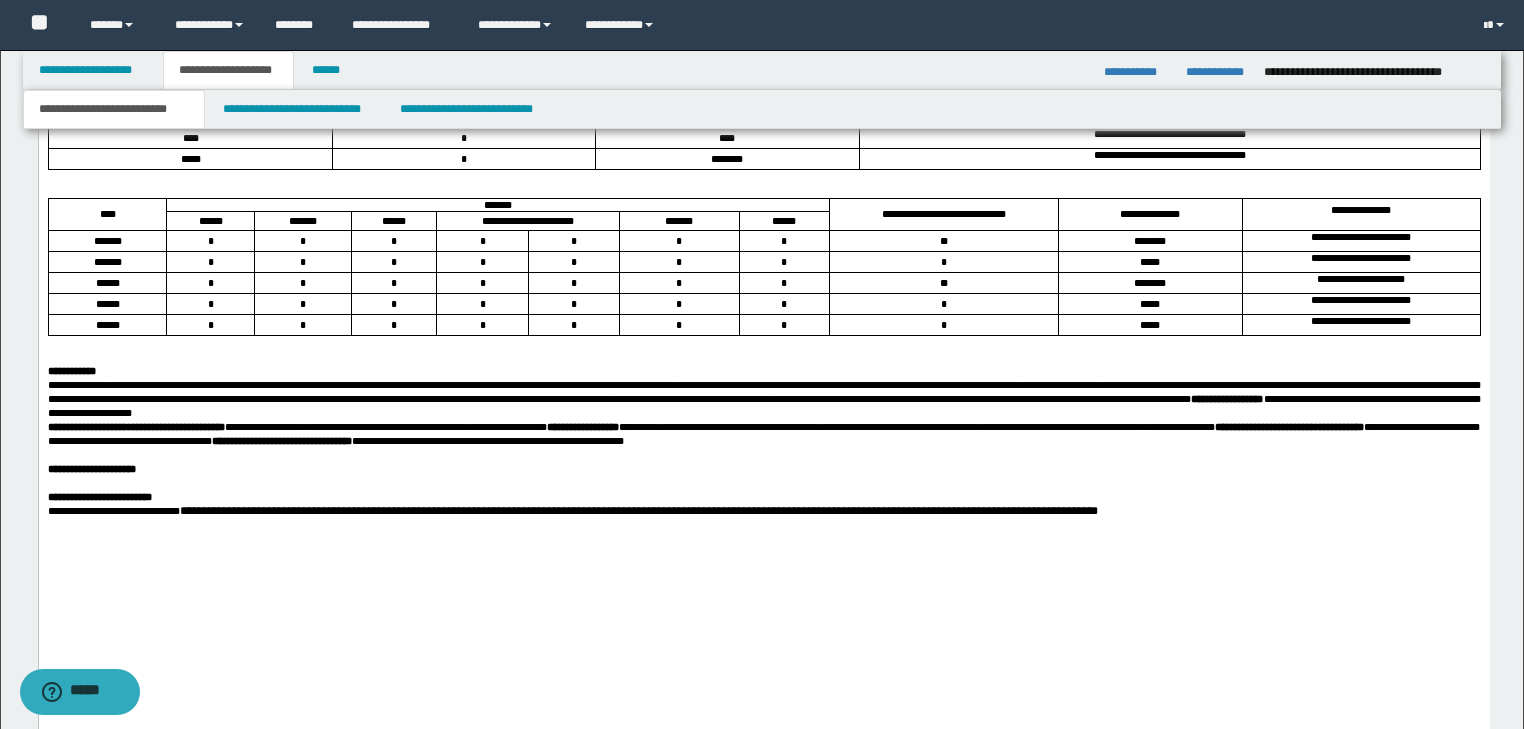 click at bounding box center (763, 191) 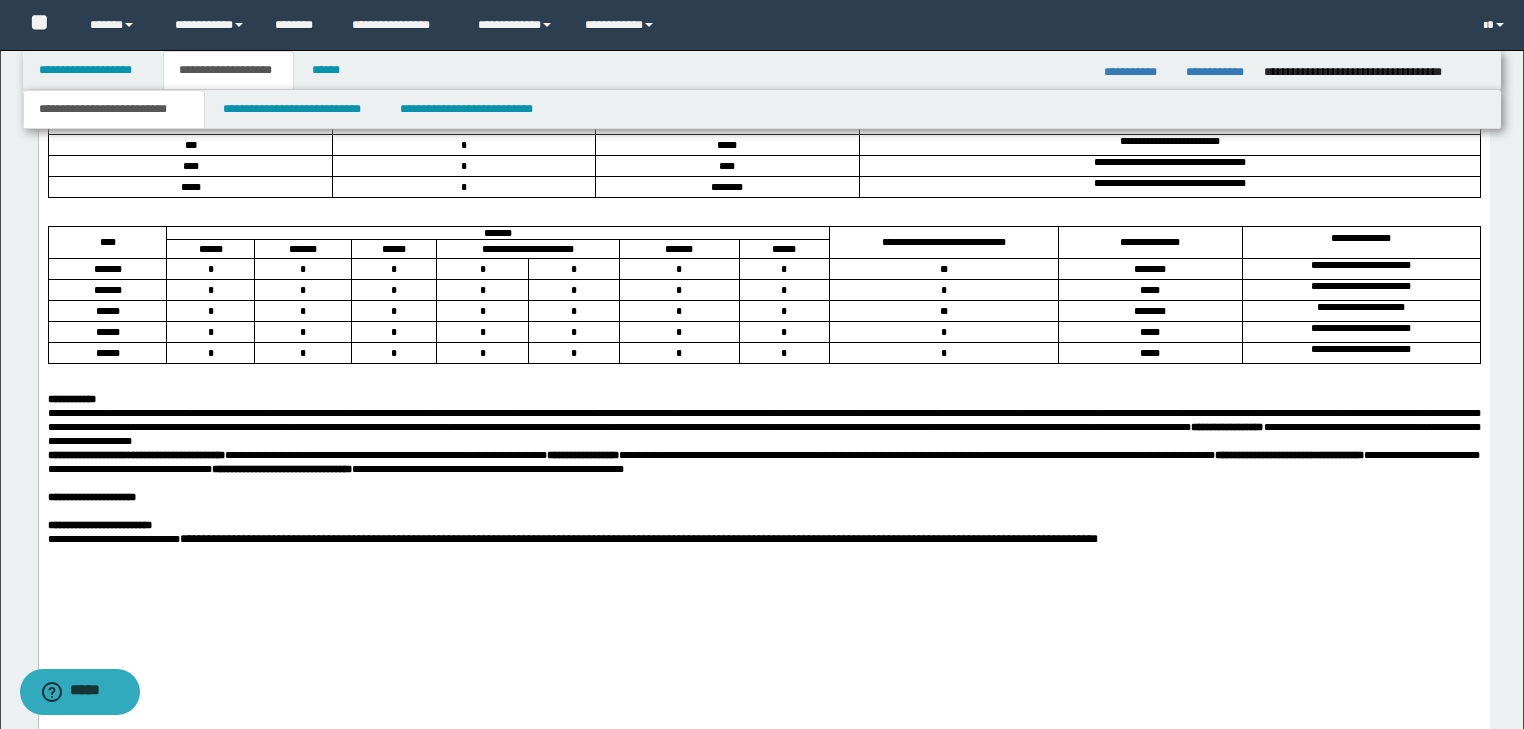 drag, startPoint x: 191, startPoint y: 503, endPoint x: 181, endPoint y: 520, distance: 19.723083 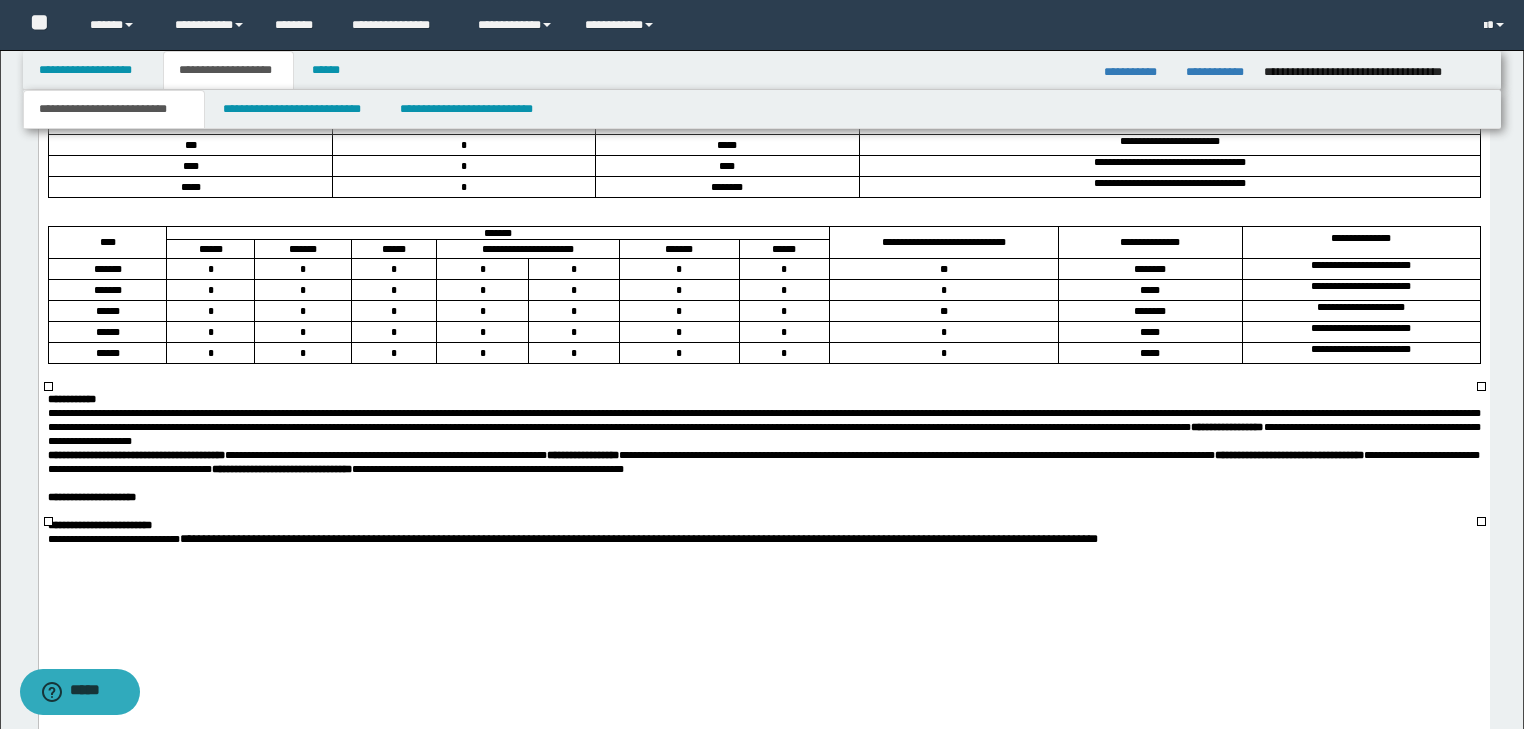 click at bounding box center [763, 219] 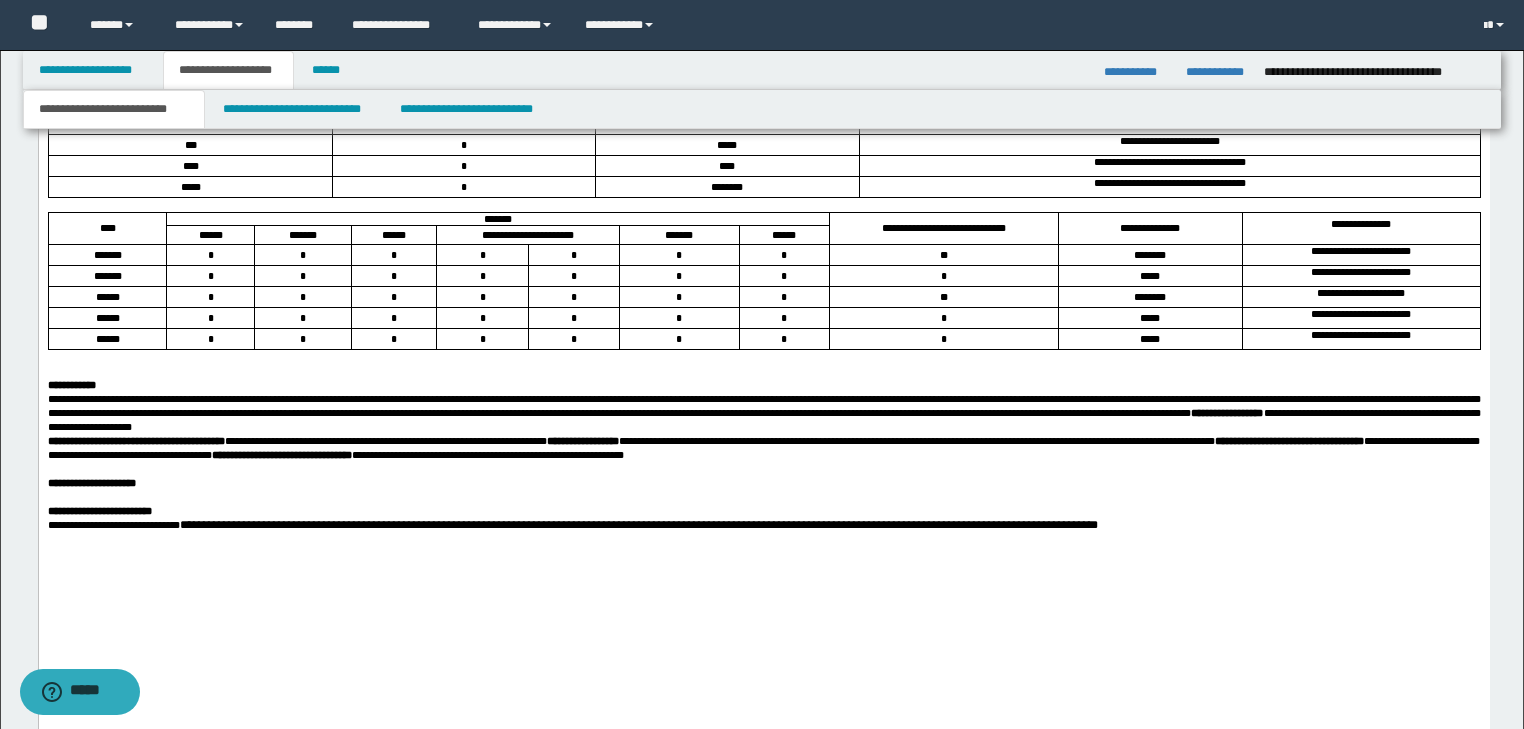 scroll, scrollTop: 3069, scrollLeft: 0, axis: vertical 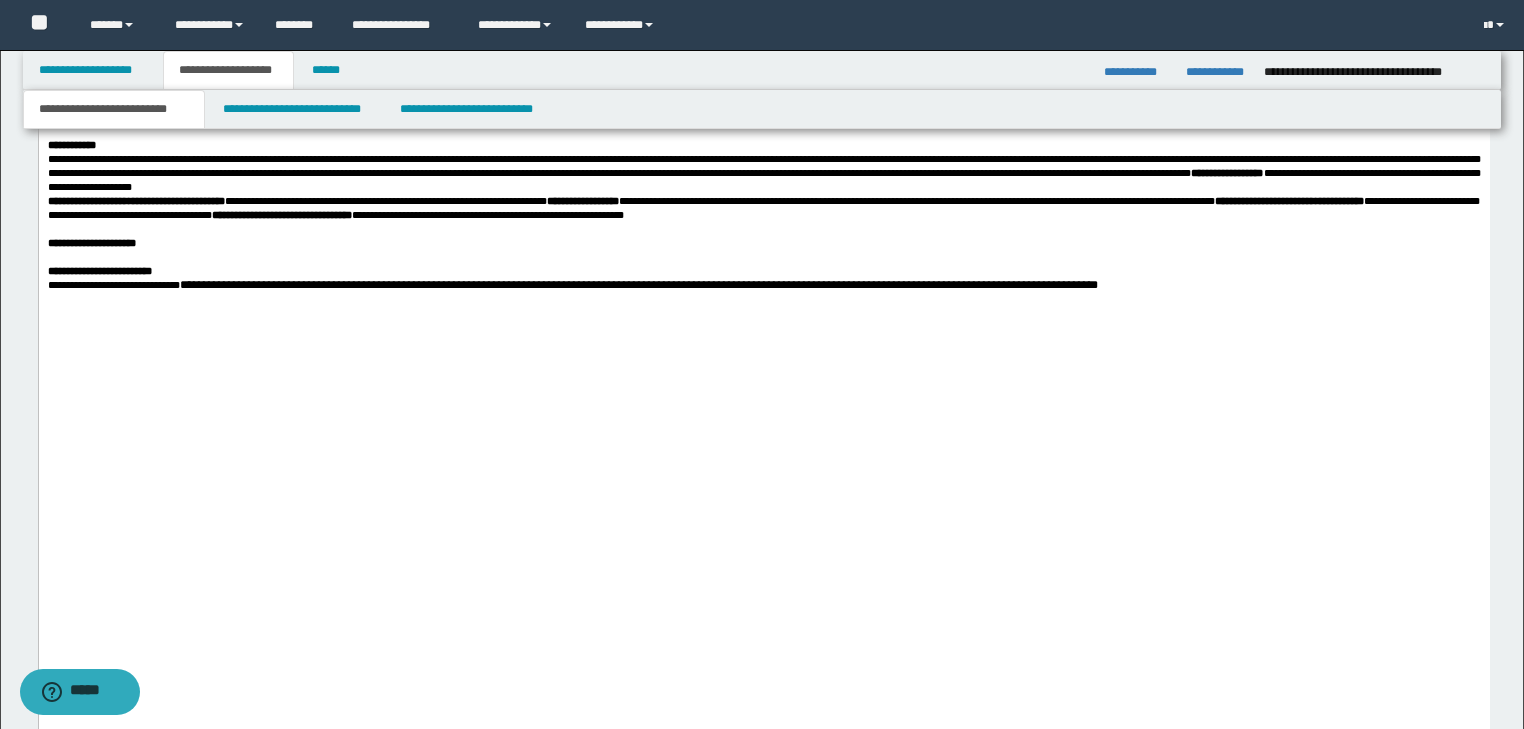 click at bounding box center [763, 131] 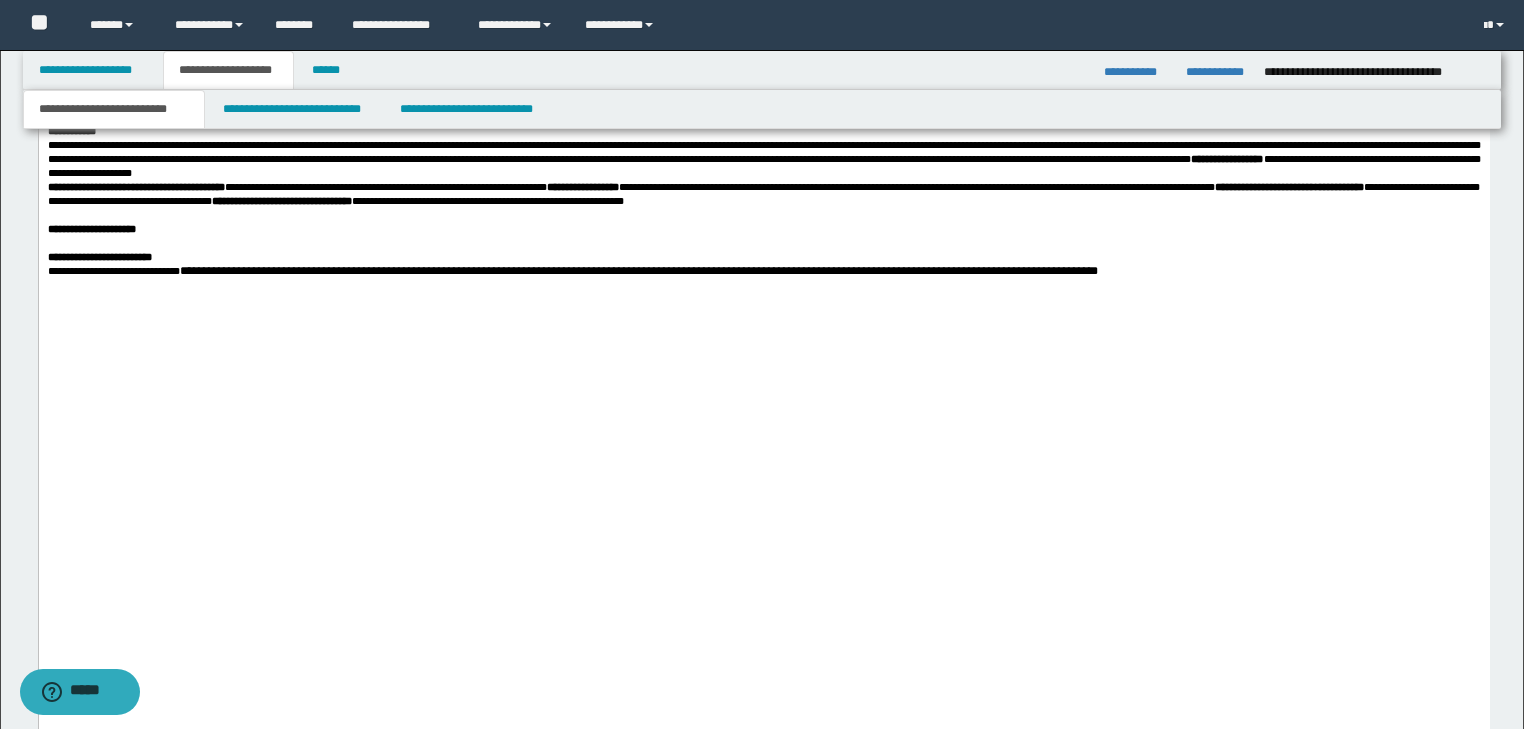 click on "**********" at bounding box center [763, 229] 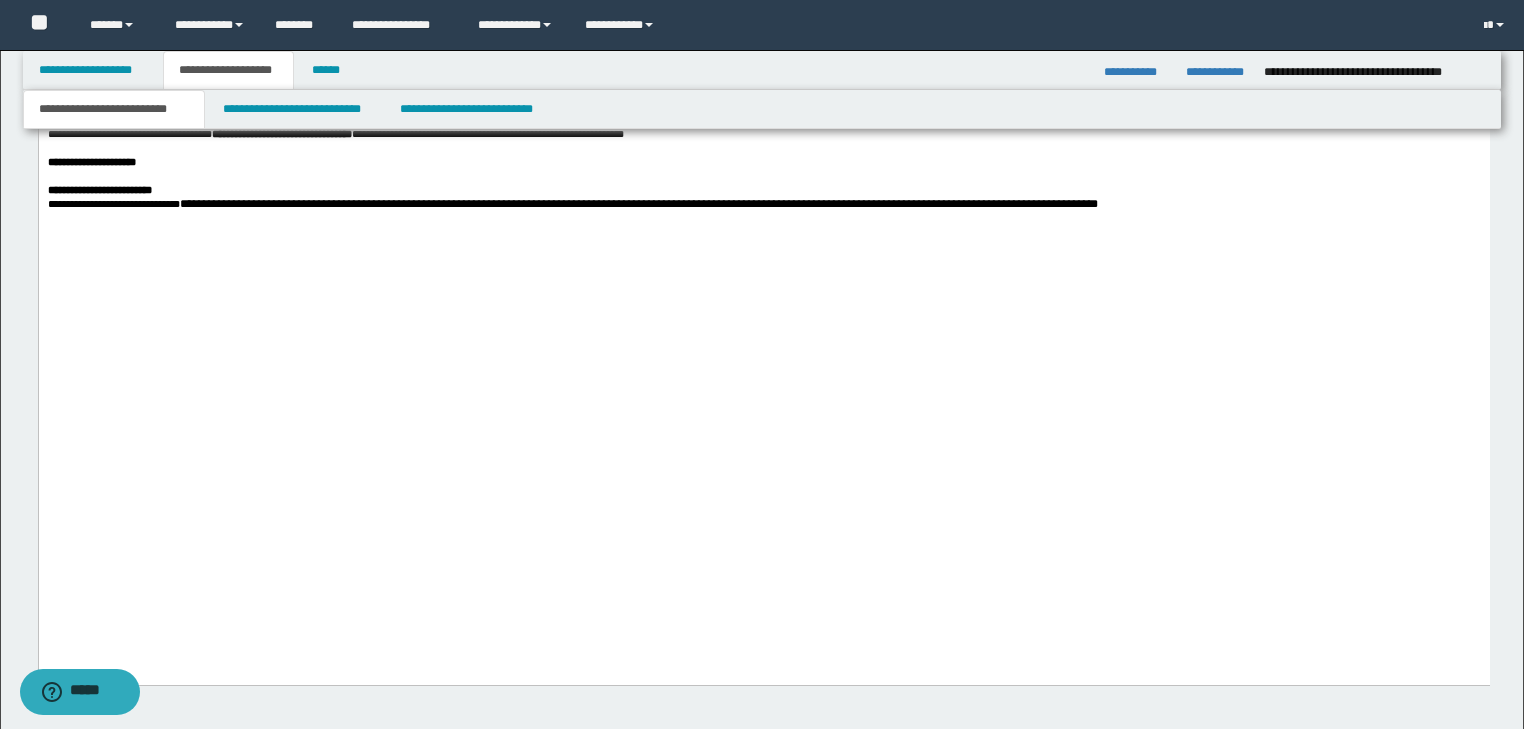 scroll, scrollTop: 3069, scrollLeft: 0, axis: vertical 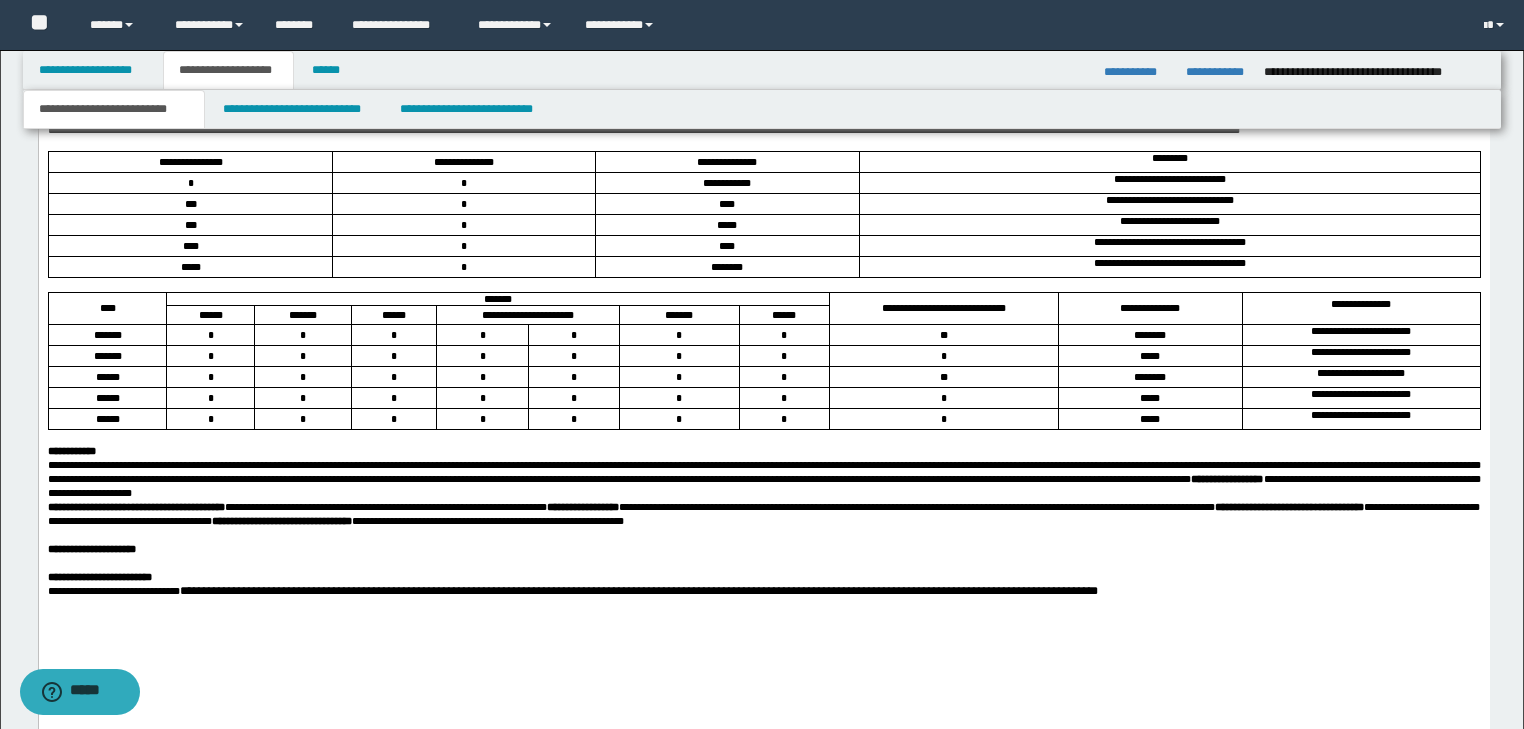 click at bounding box center (763, 46) 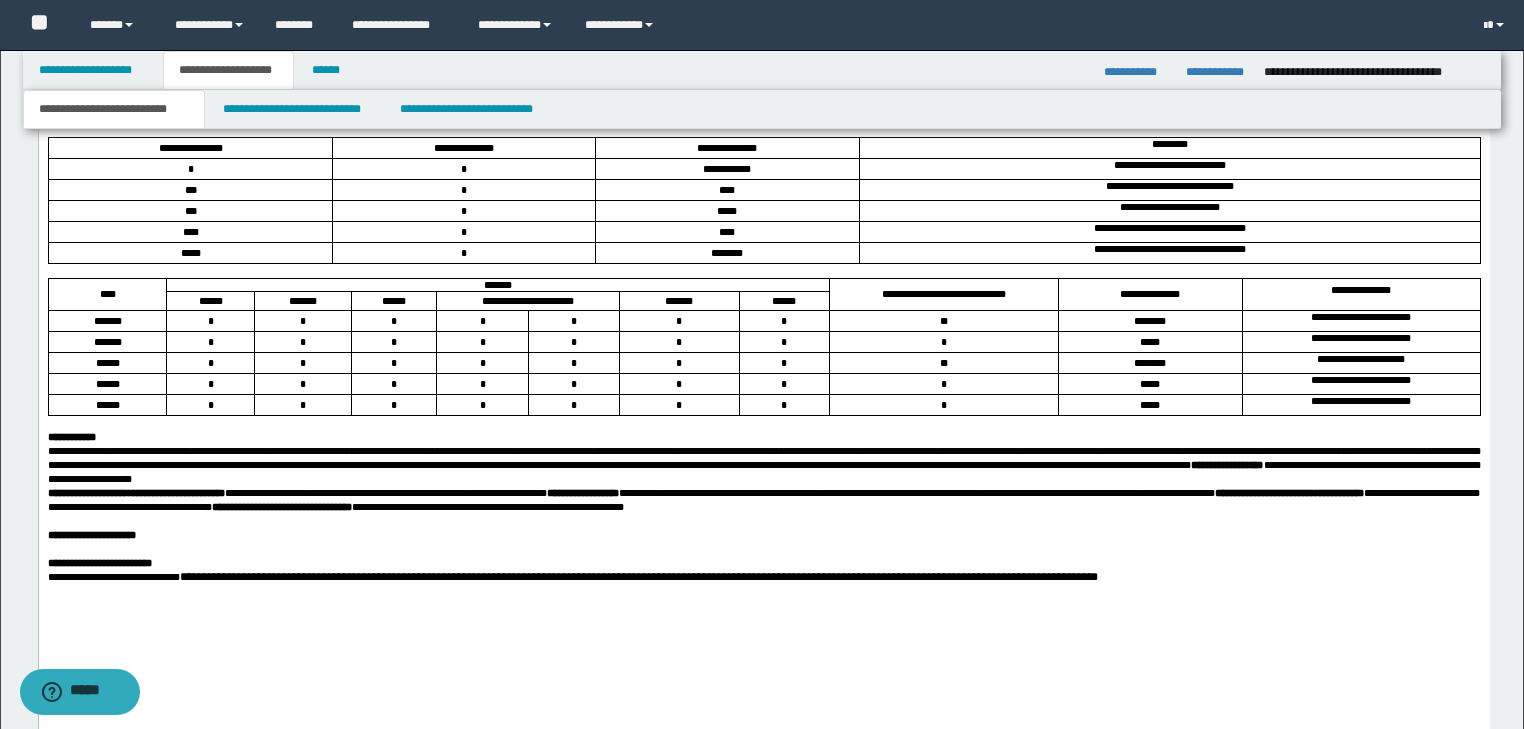 click on "**********" at bounding box center [643, 116] 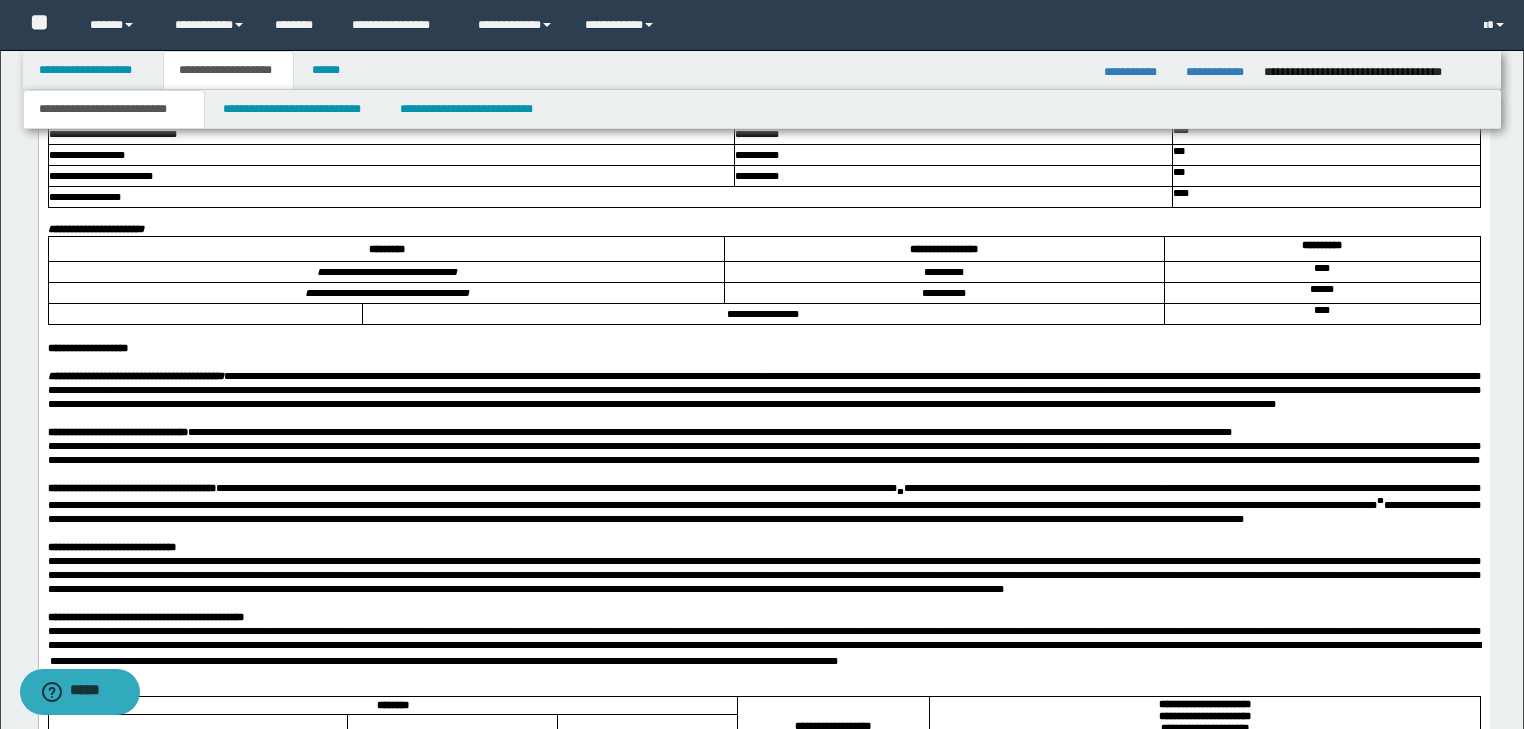 scroll, scrollTop: 1949, scrollLeft: 0, axis: vertical 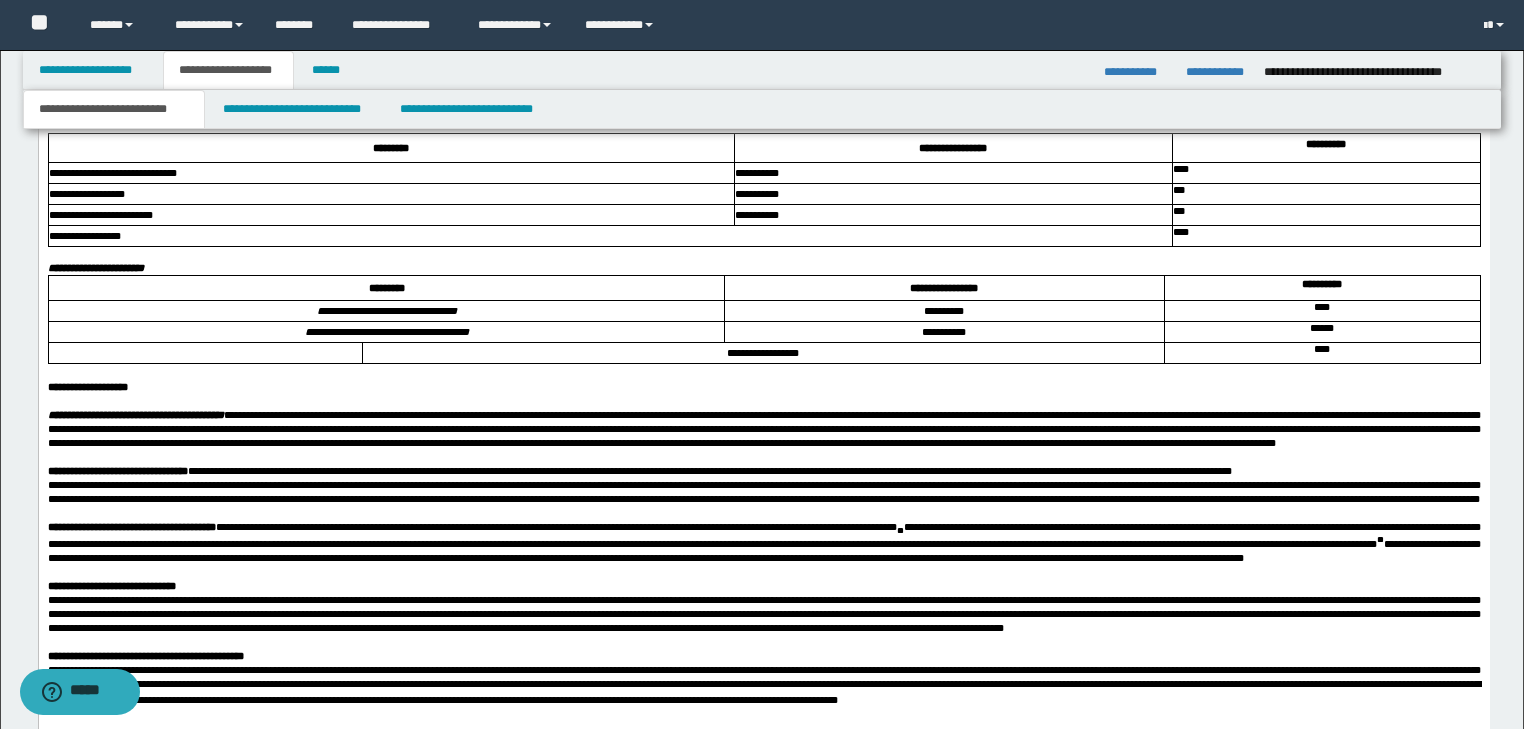 click at bounding box center [205, 371] 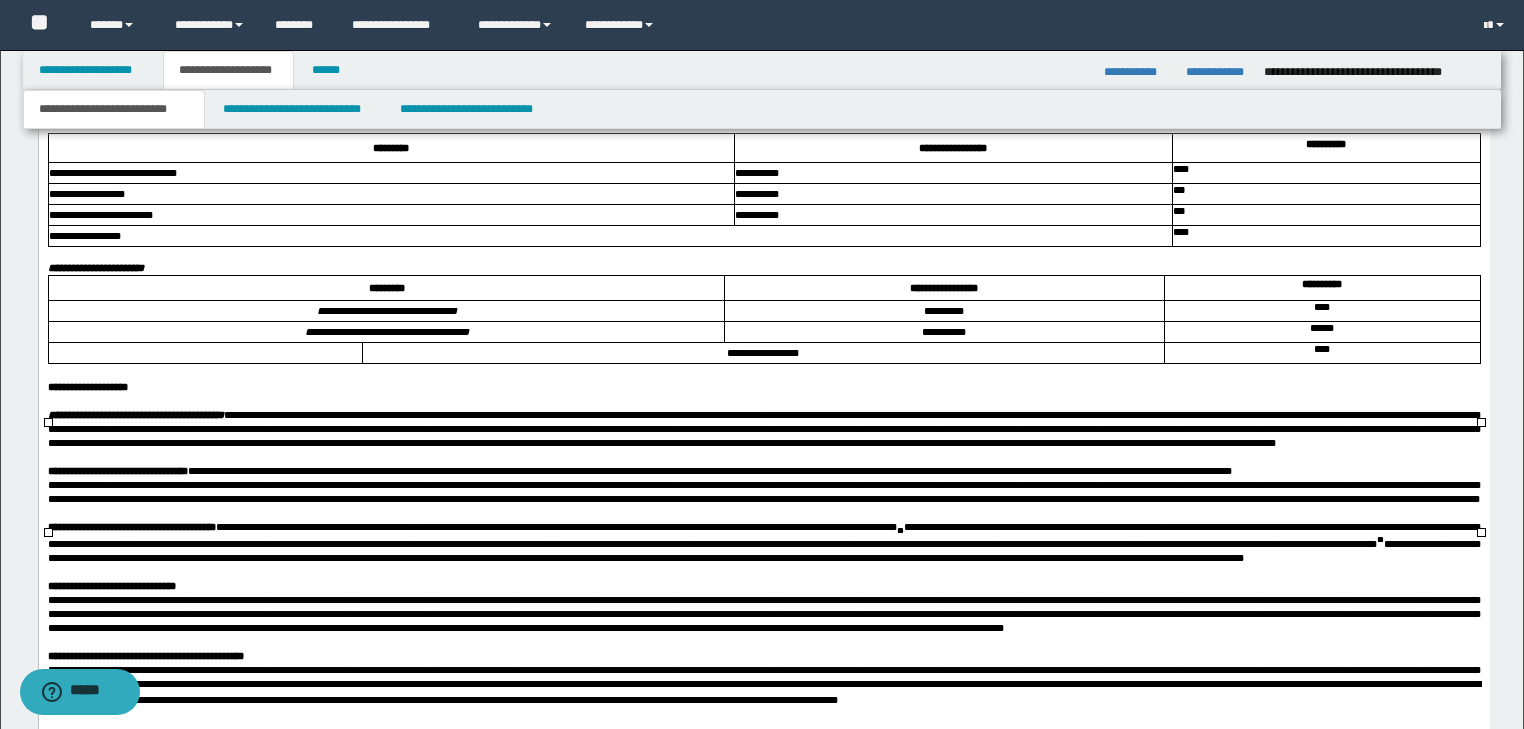 click at bounding box center (205, 371) 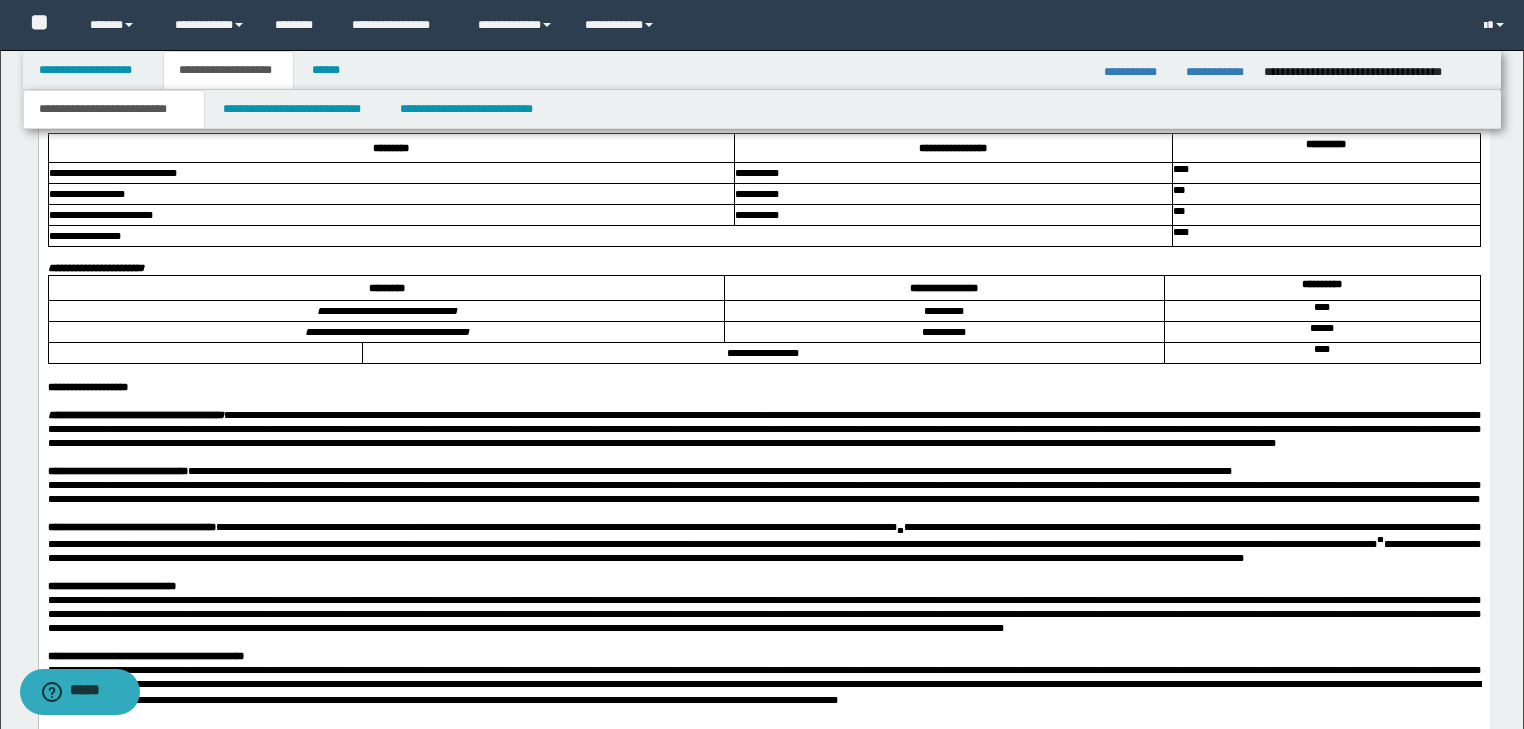click on "**********" at bounding box center (763, 387) 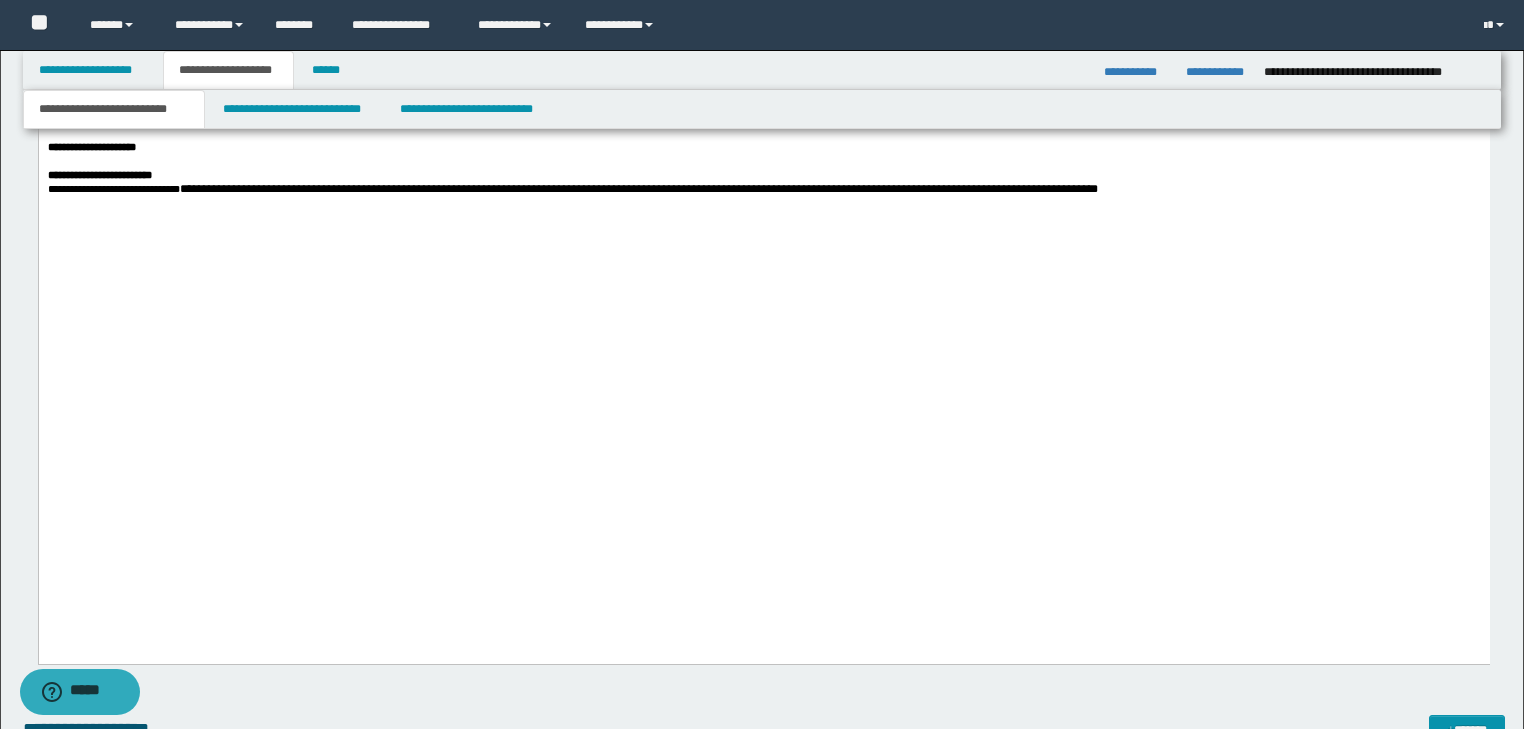 scroll, scrollTop: 3646, scrollLeft: 0, axis: vertical 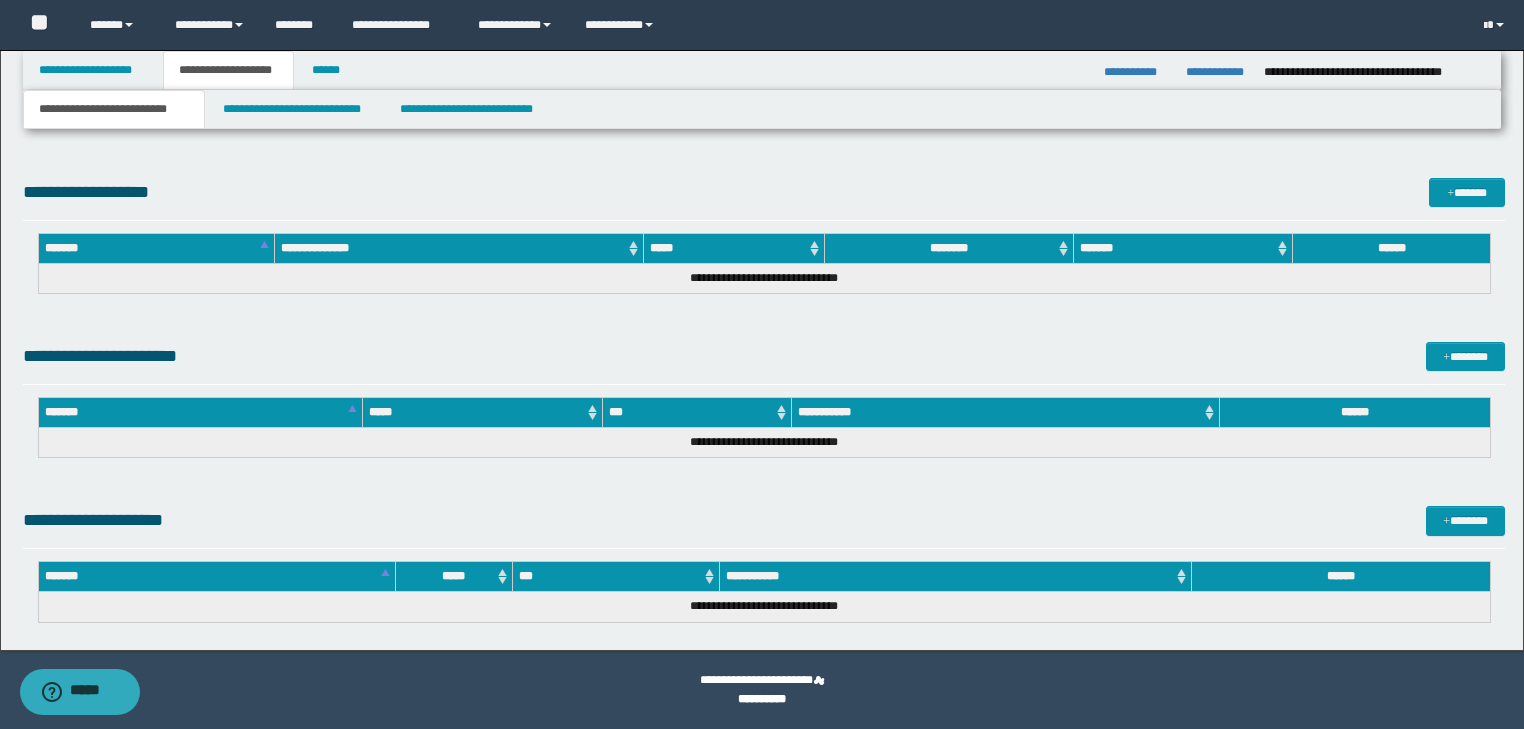 drag, startPoint x: 47, startPoint y: -2387, endPoint x: 780, endPoint y: 766, distance: 3237.0818 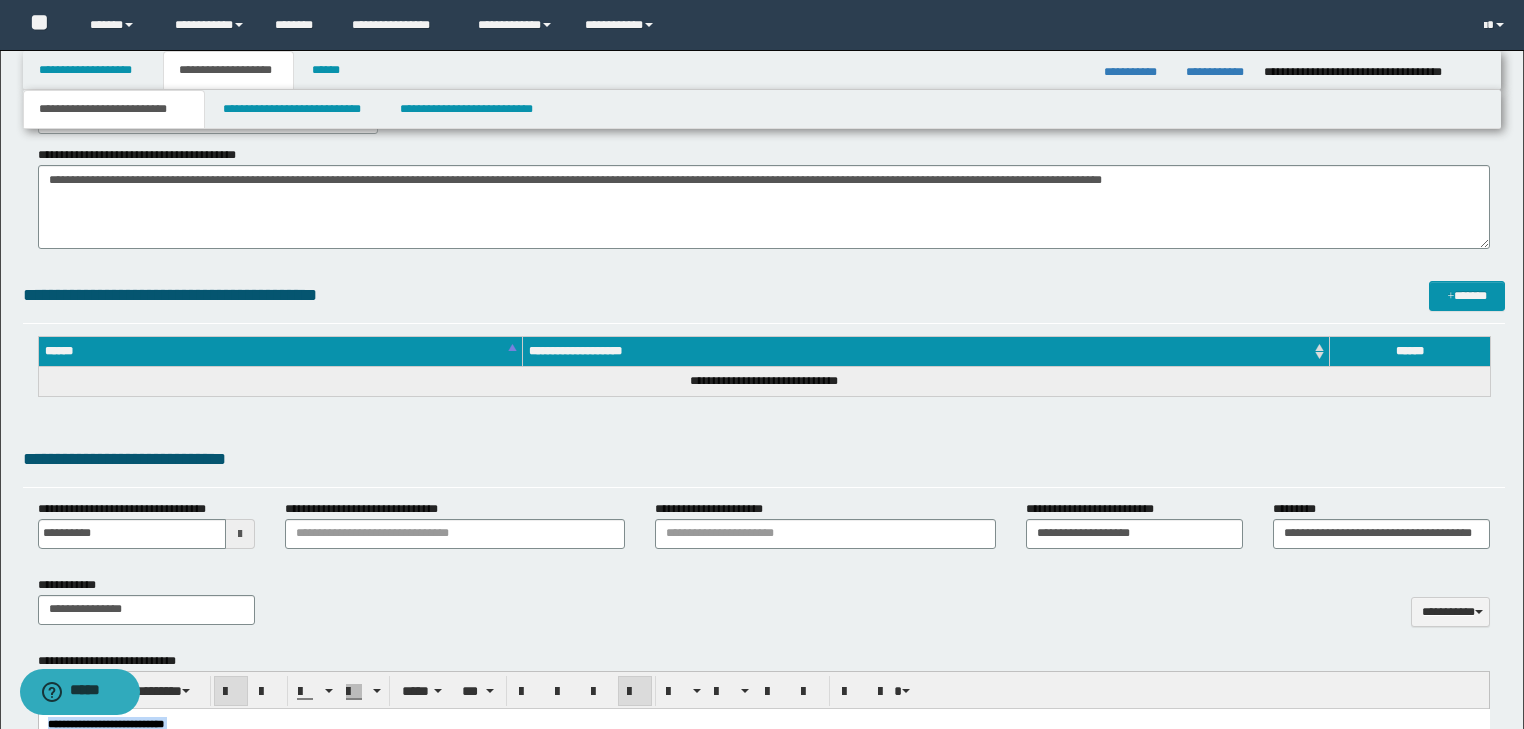 scroll, scrollTop: 640, scrollLeft: 0, axis: vertical 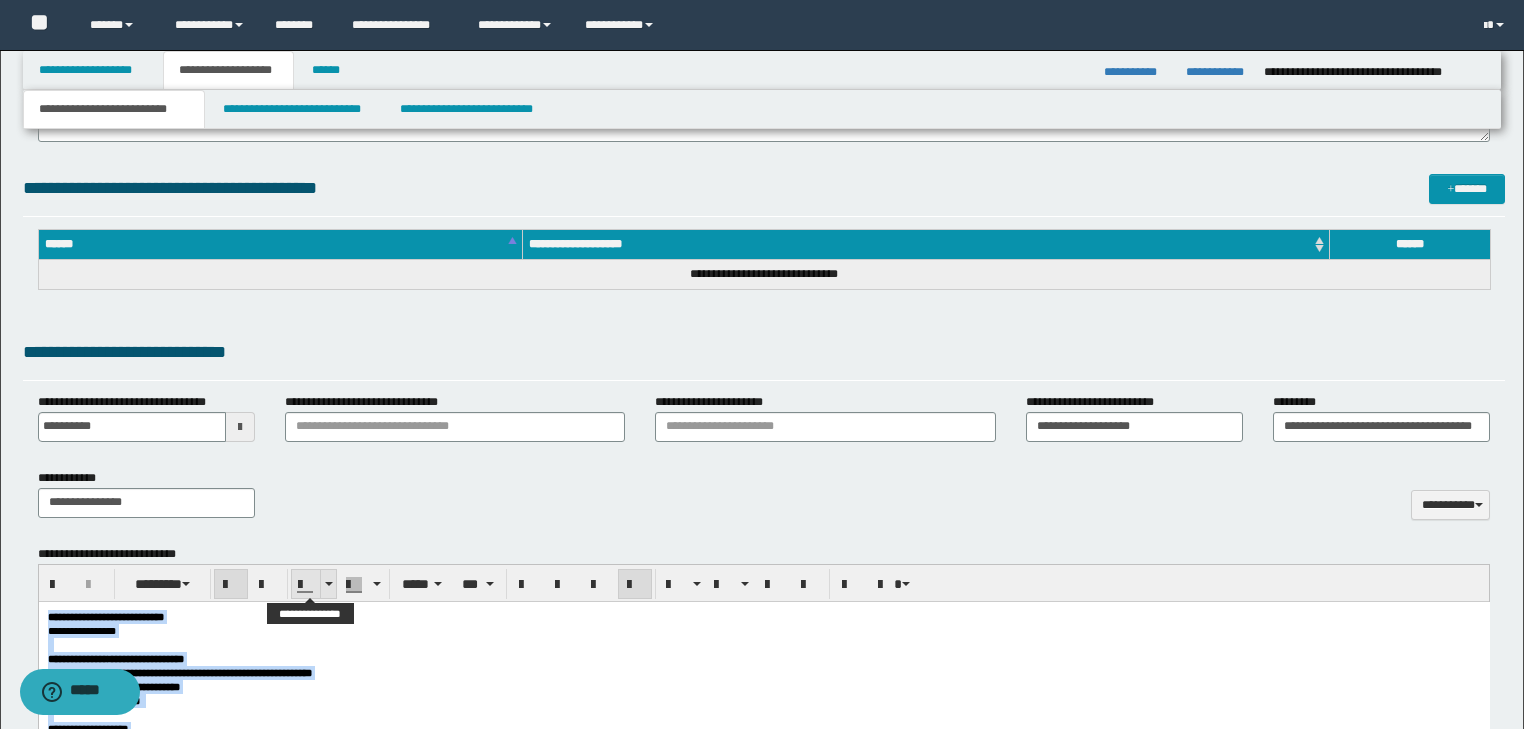 click at bounding box center [306, 585] 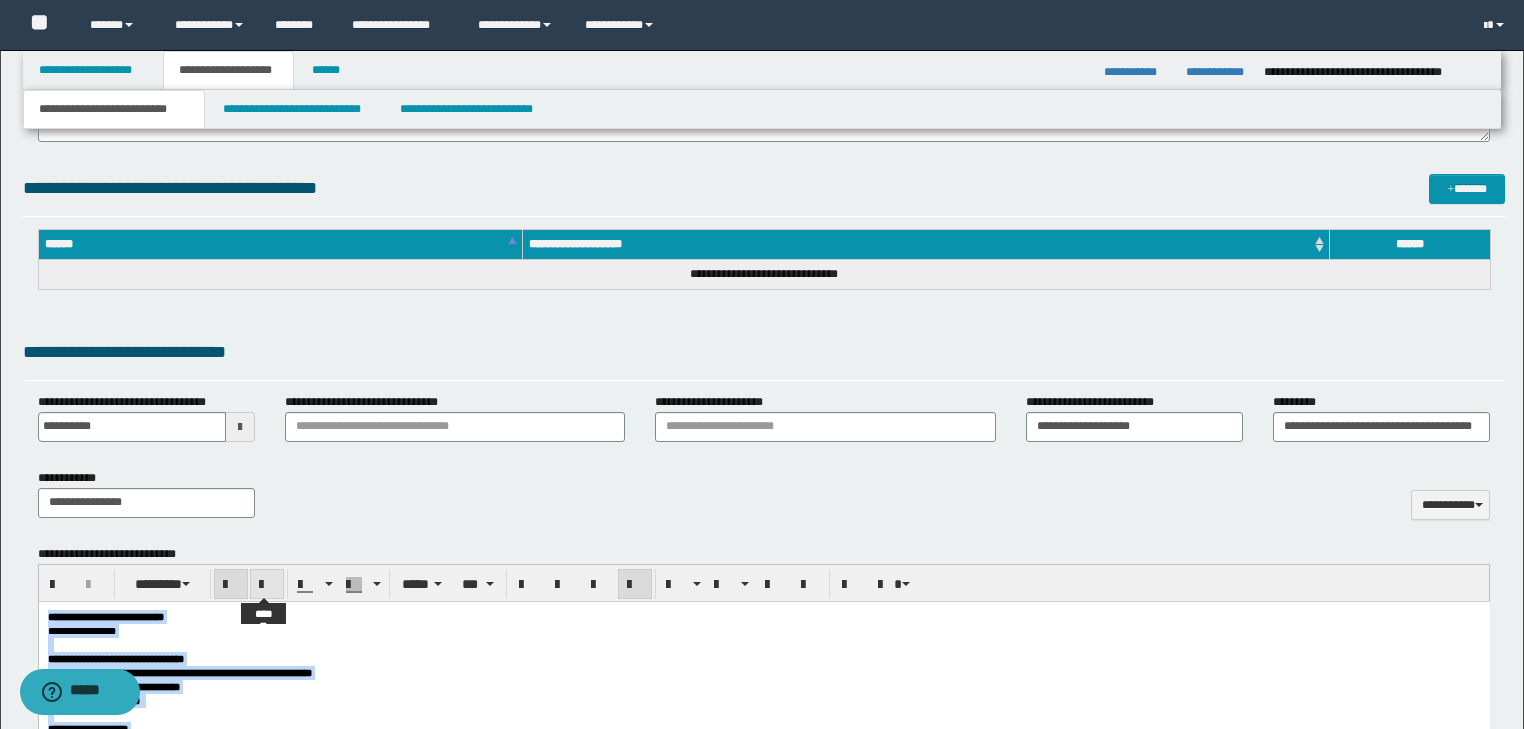 click at bounding box center [267, 585] 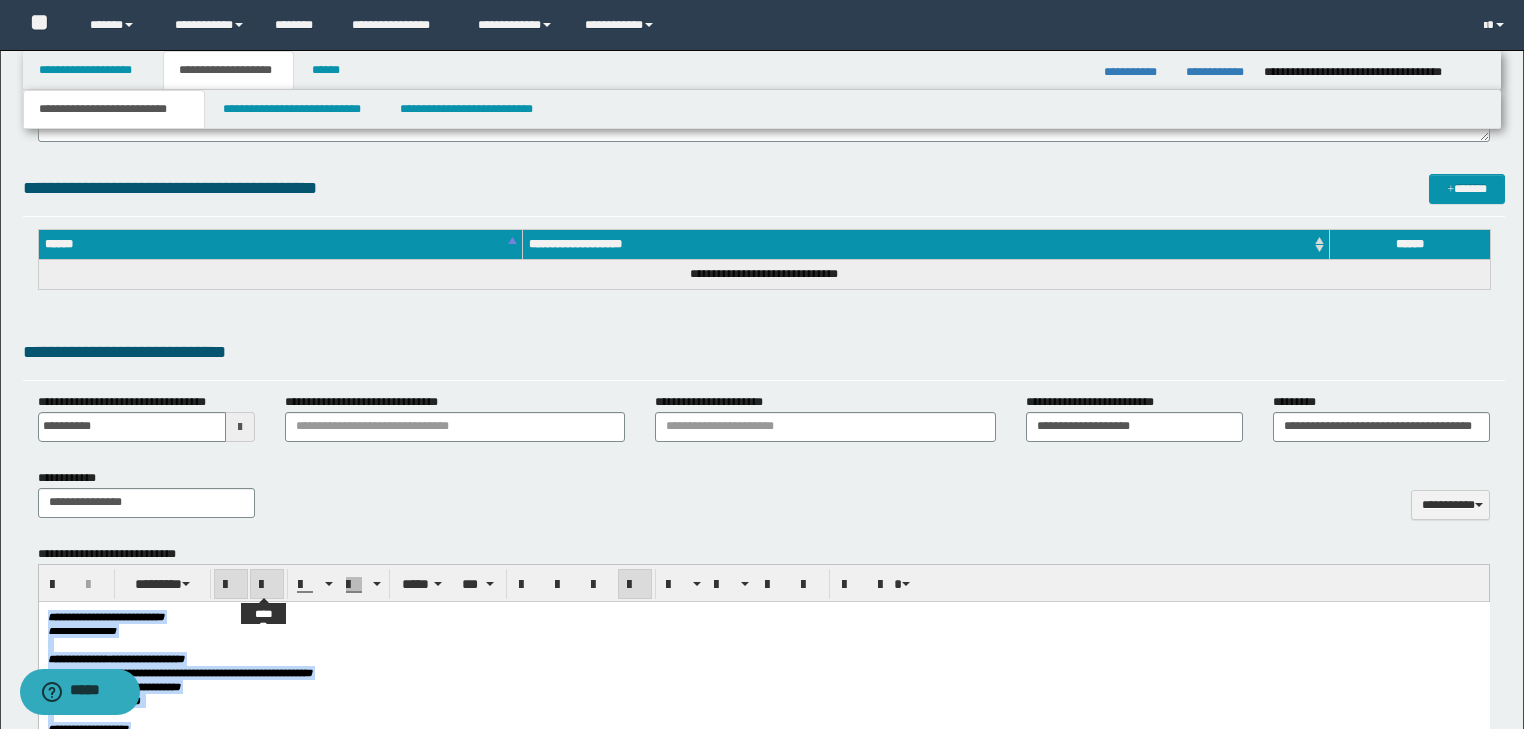 click at bounding box center [267, 585] 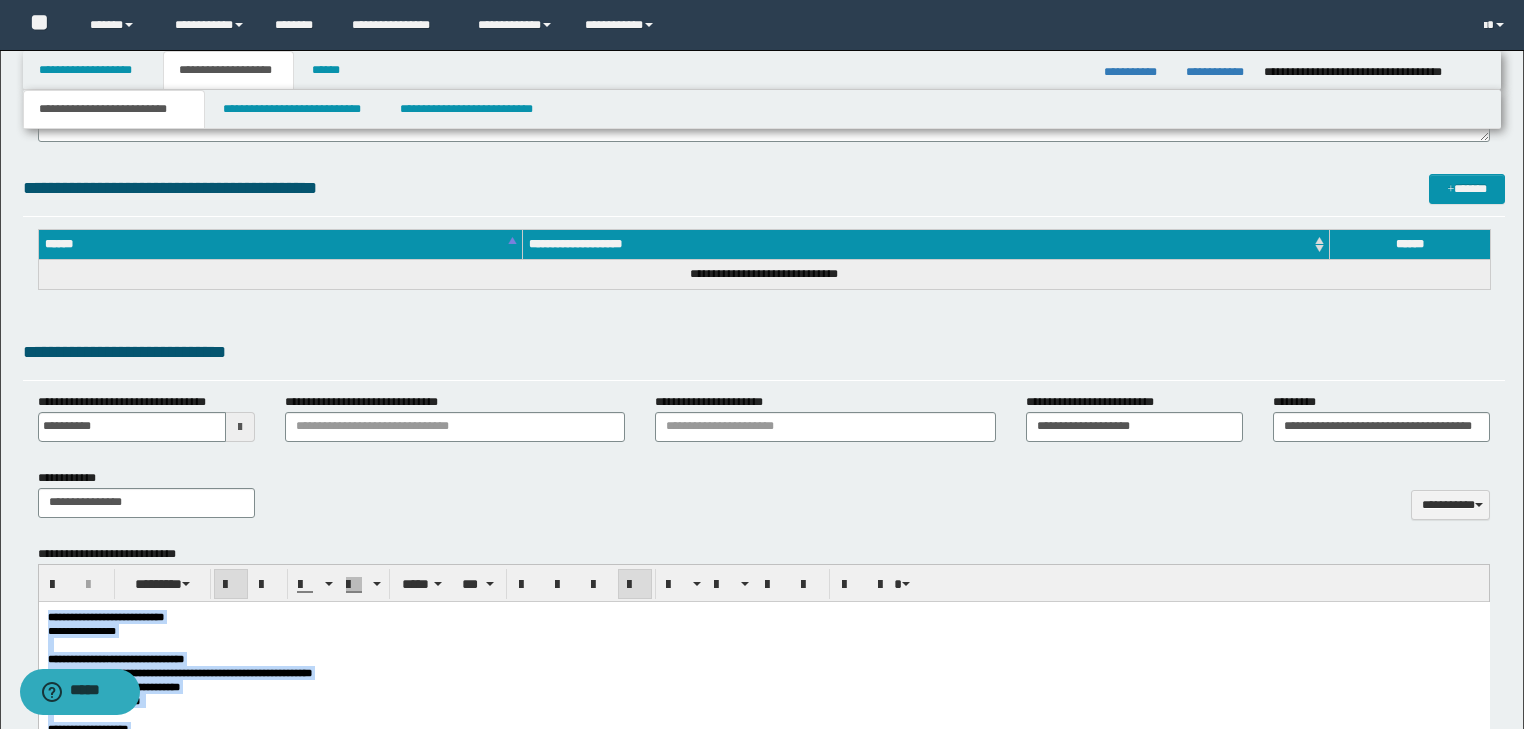click on "**********" at bounding box center (763, 630) 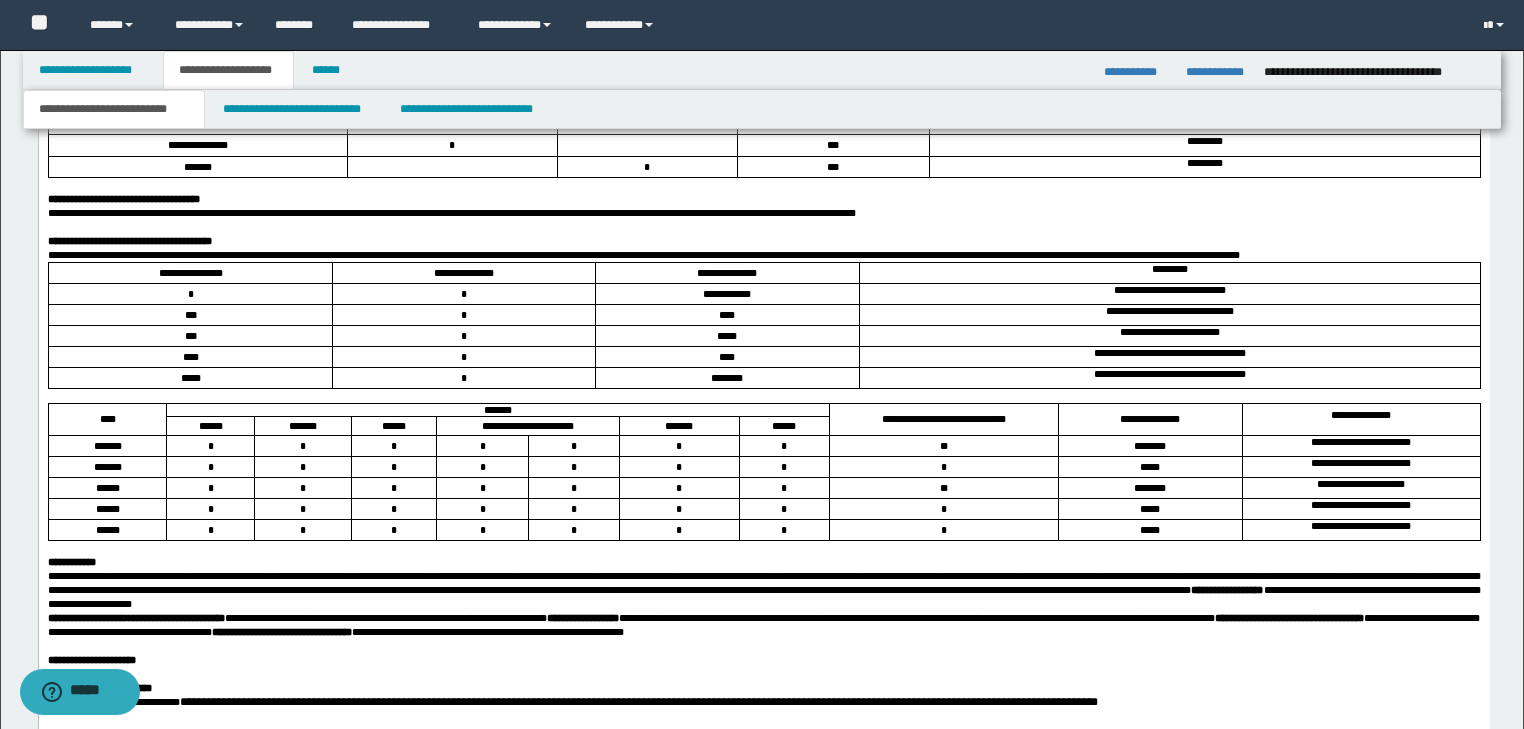 scroll, scrollTop: 2720, scrollLeft: 0, axis: vertical 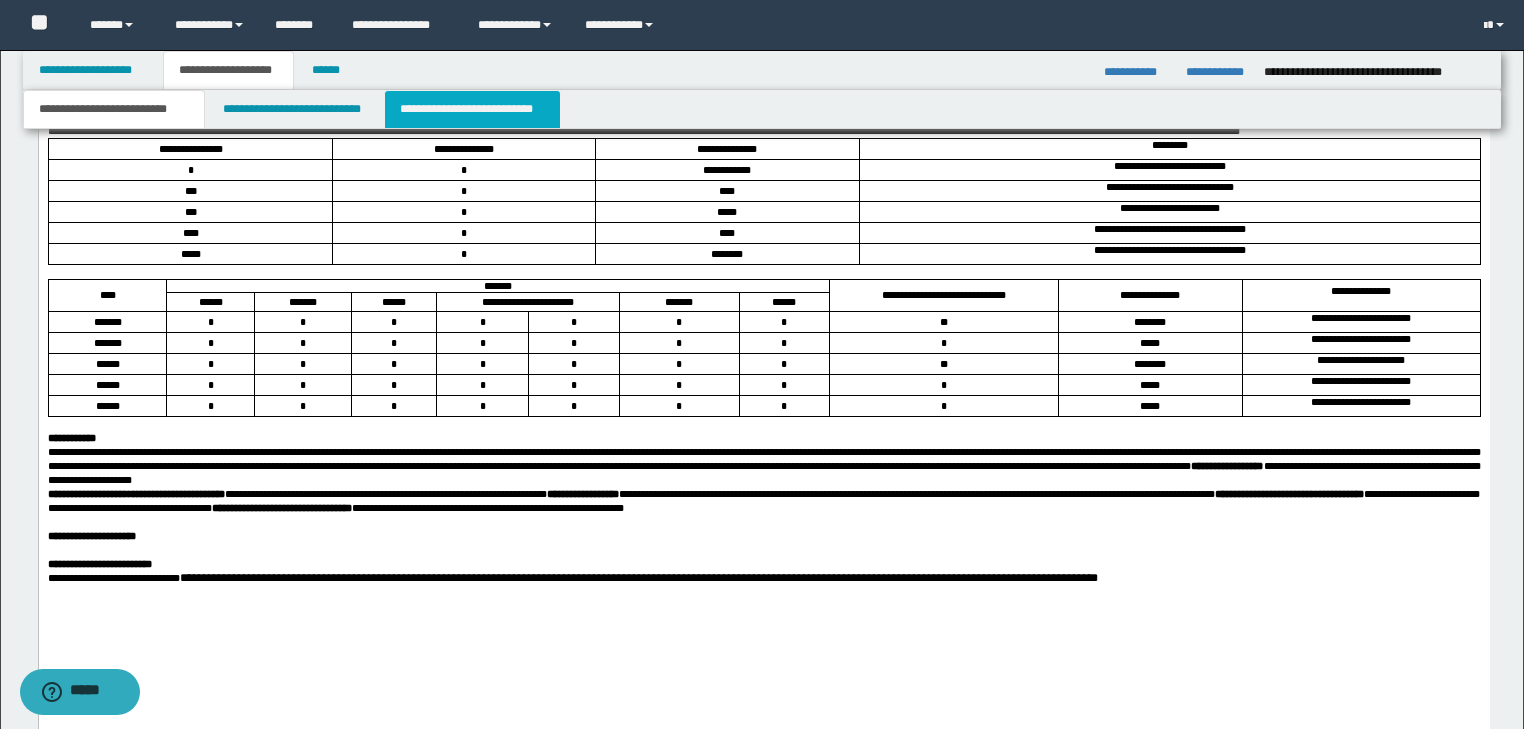 click on "**********" at bounding box center (472, 109) 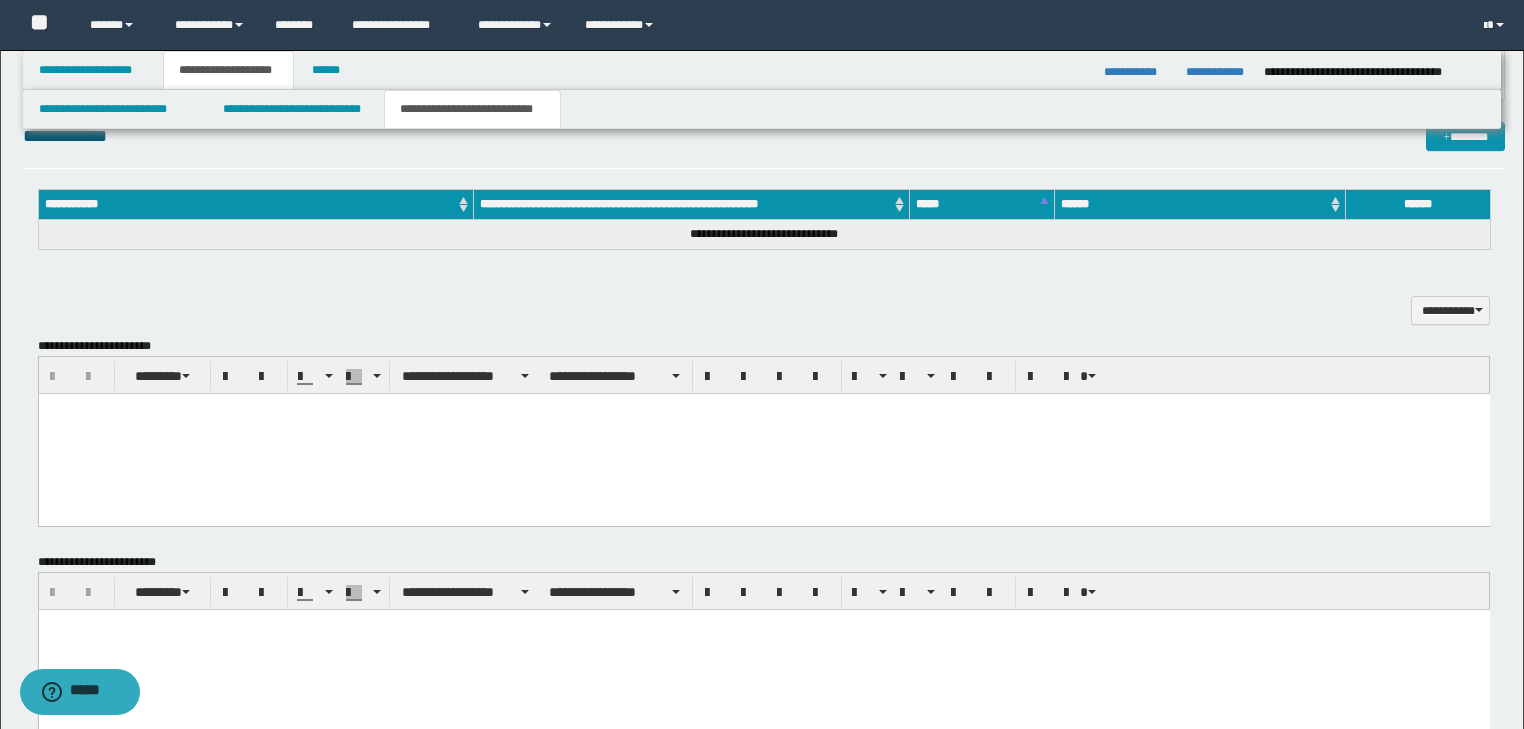 scroll, scrollTop: 1120, scrollLeft: 0, axis: vertical 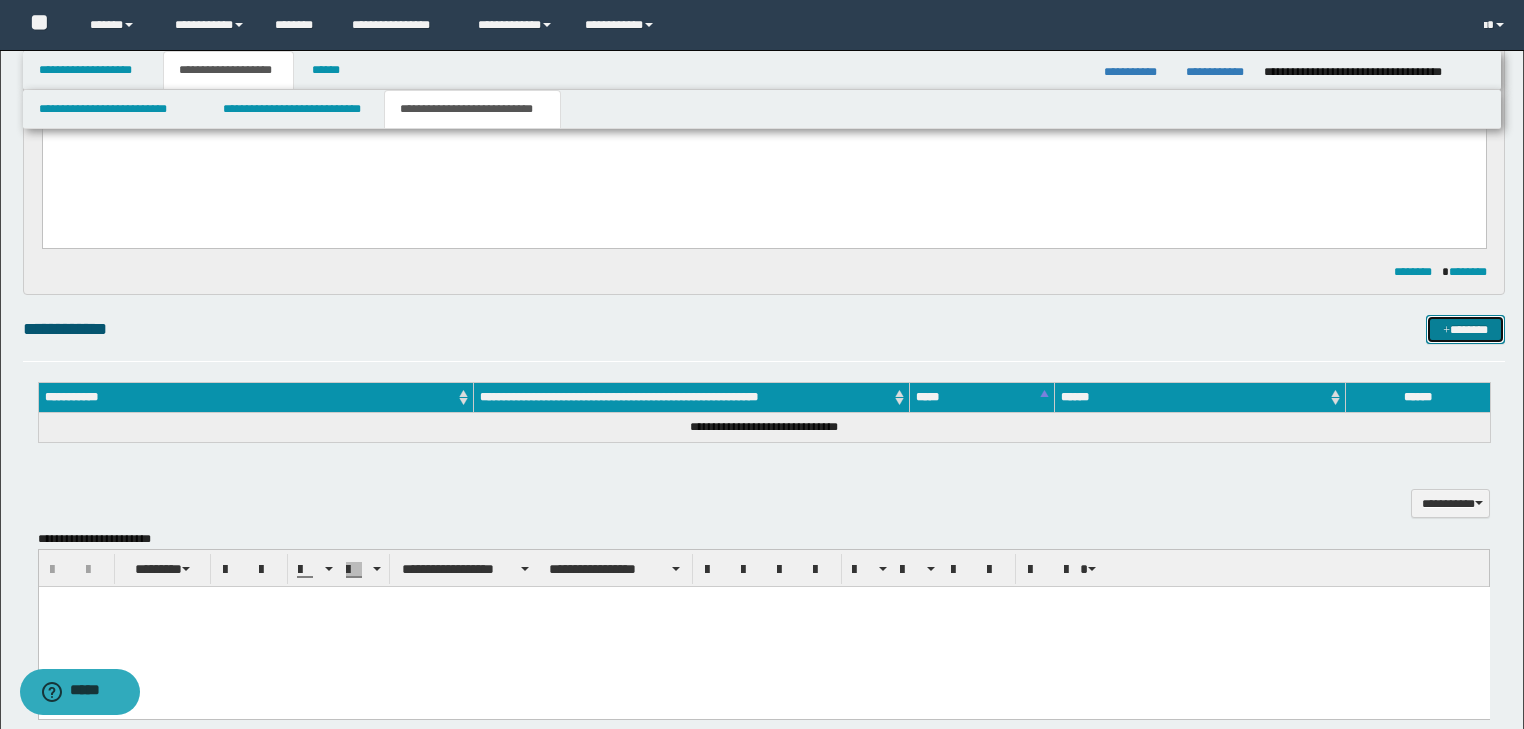 click on "*******" at bounding box center [1465, 330] 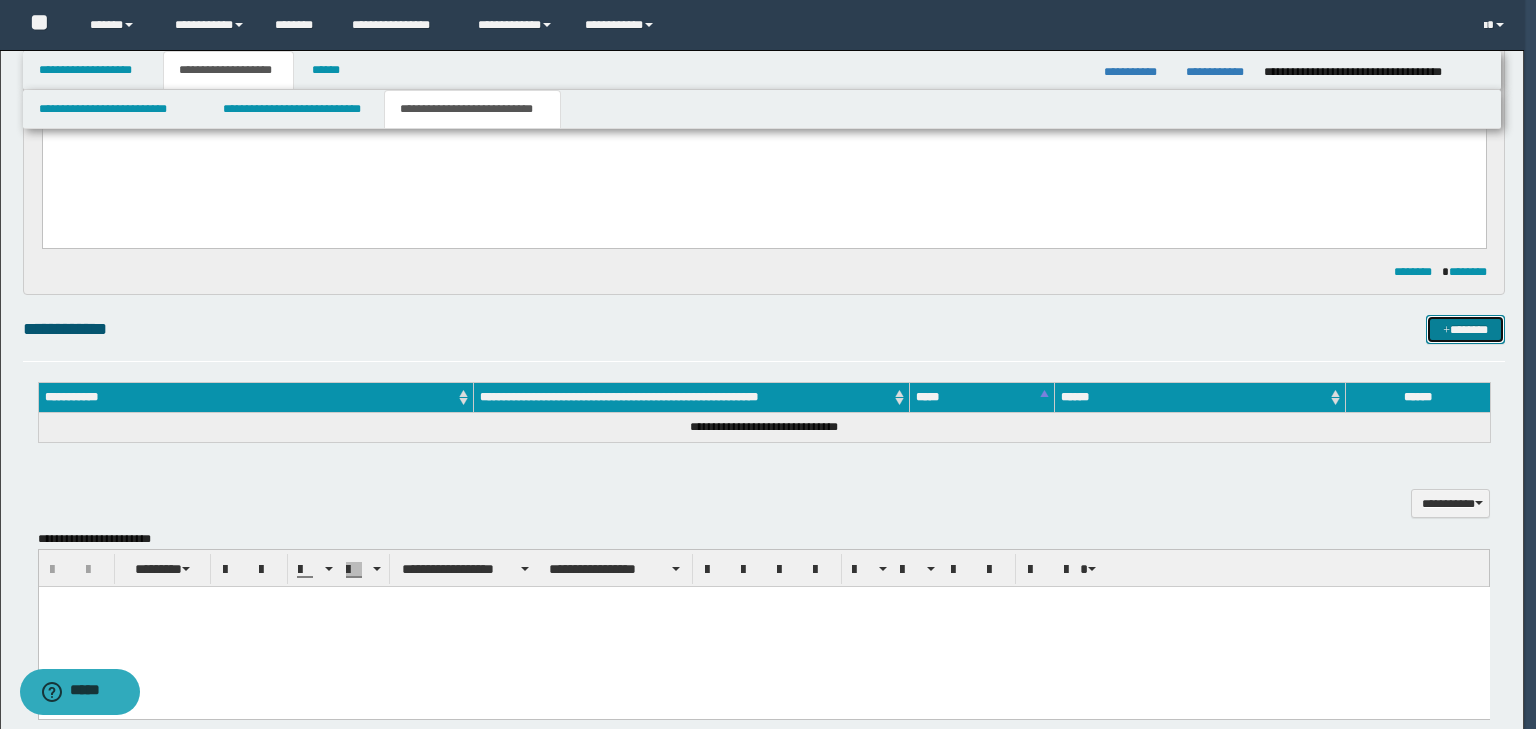 type 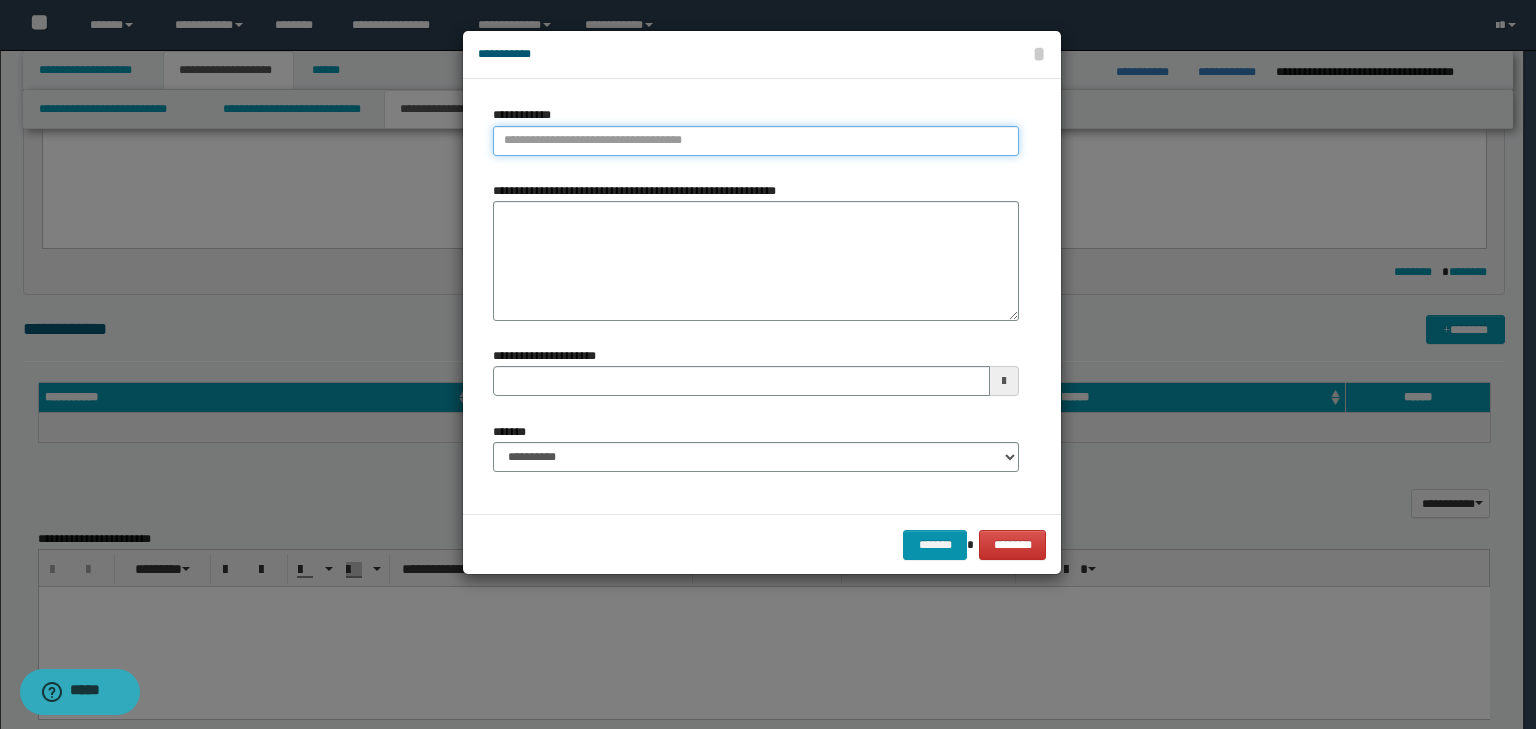 click on "**********" at bounding box center [756, 141] 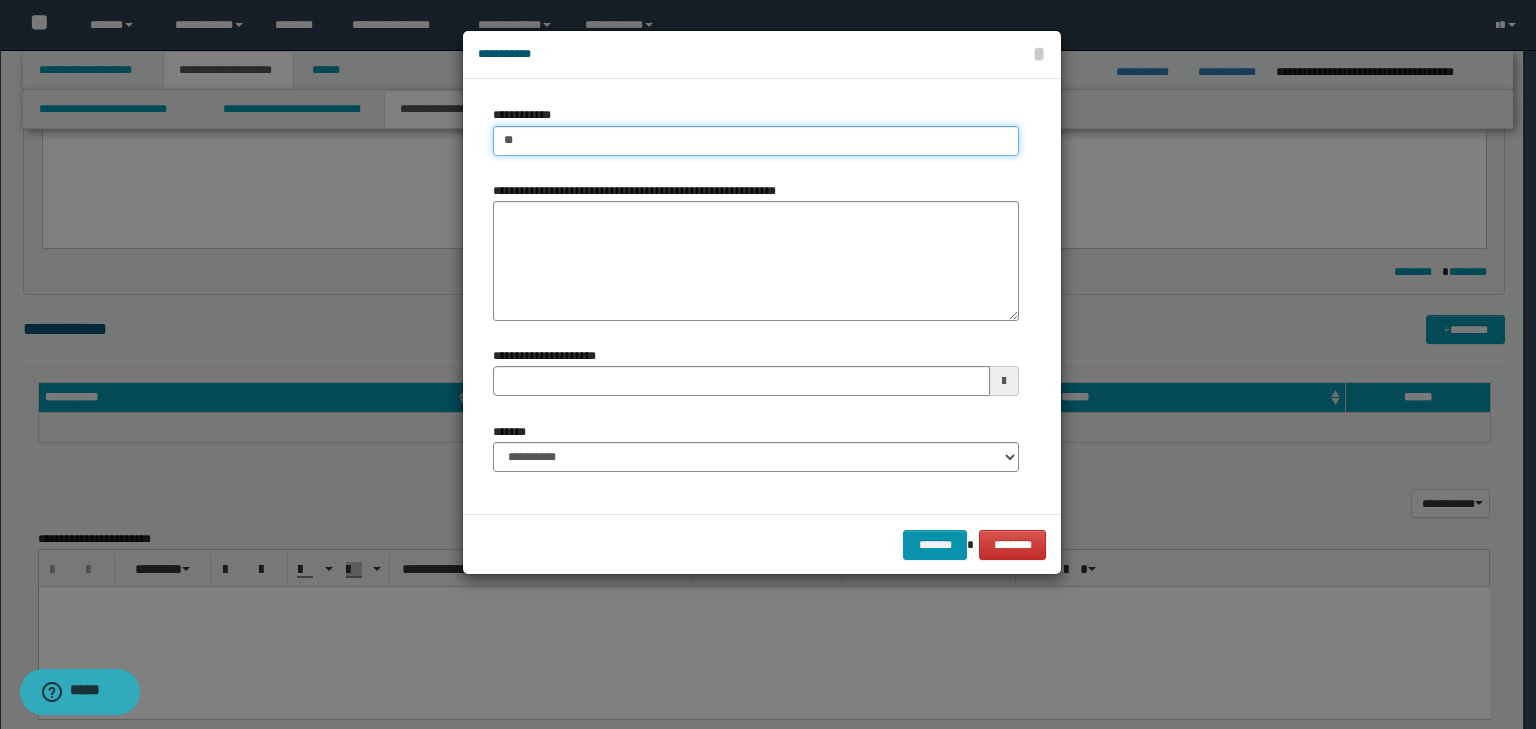 type on "***" 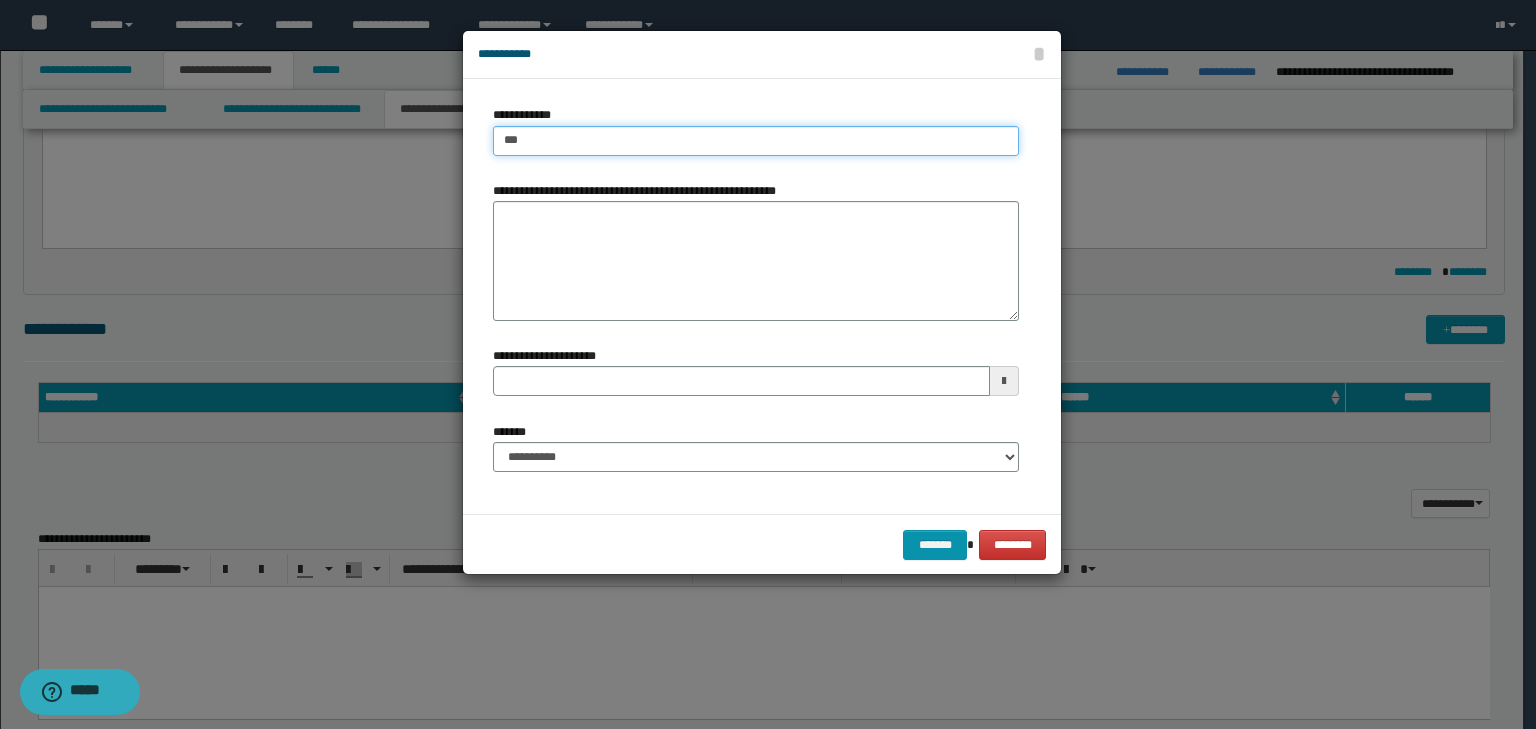 type on "***" 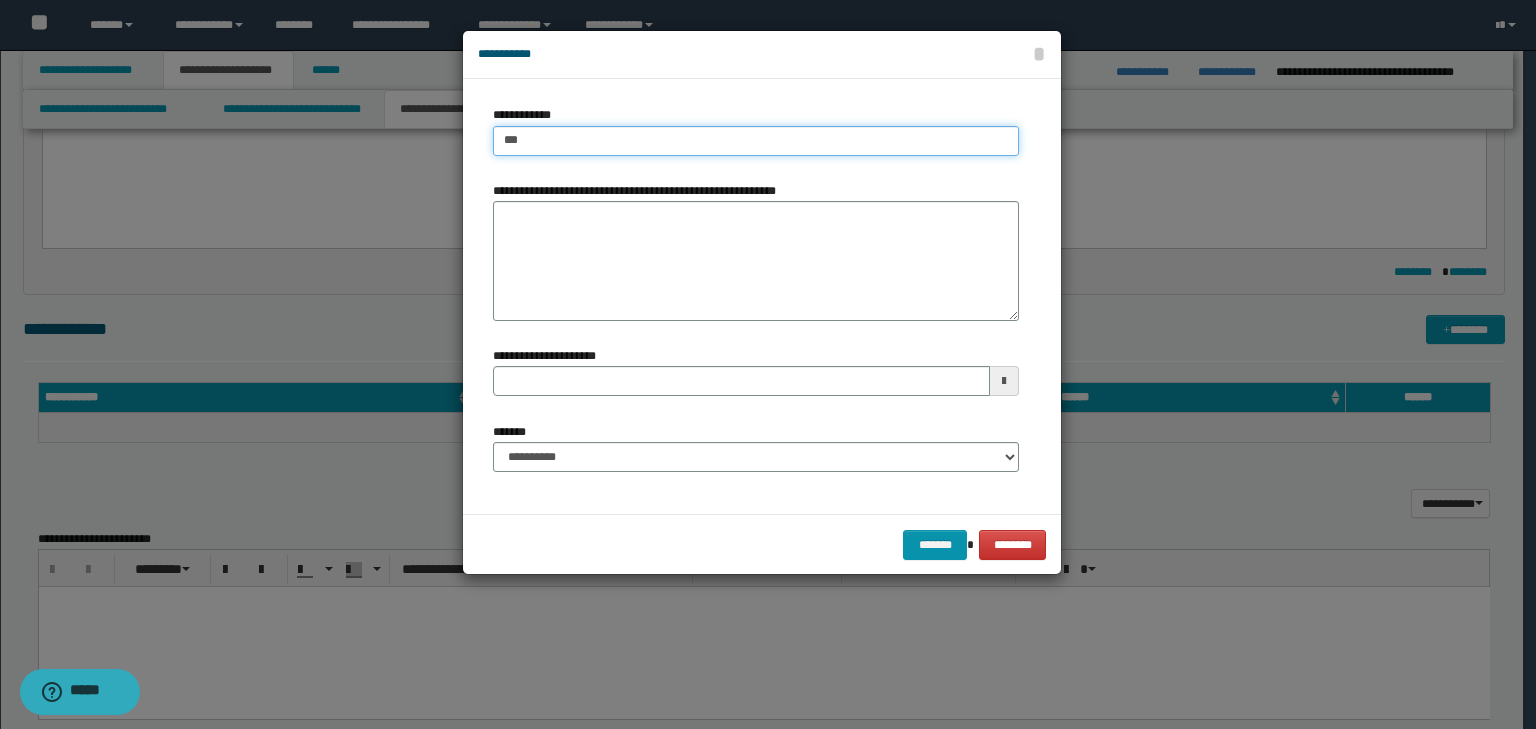 type 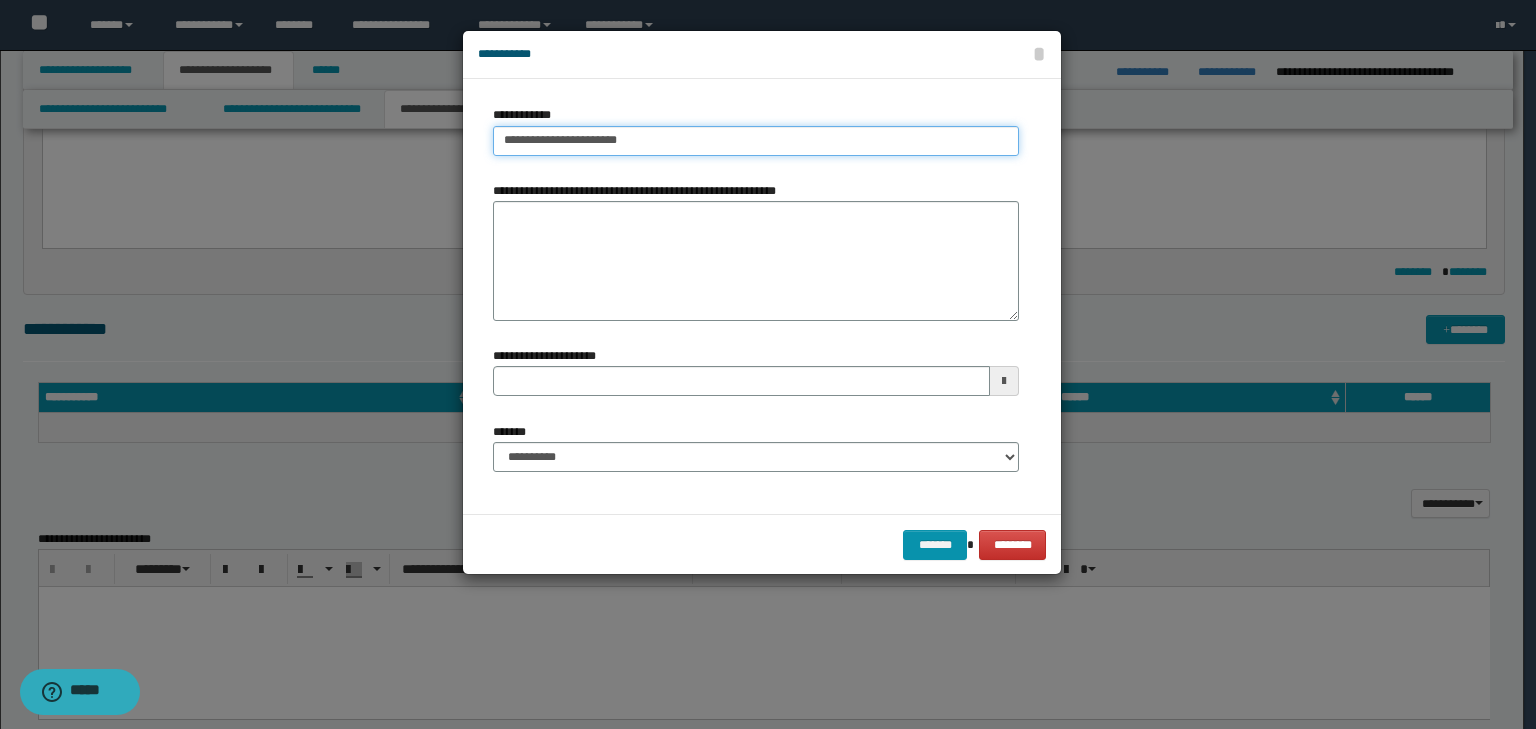 click on "**********" at bounding box center [756, 141] 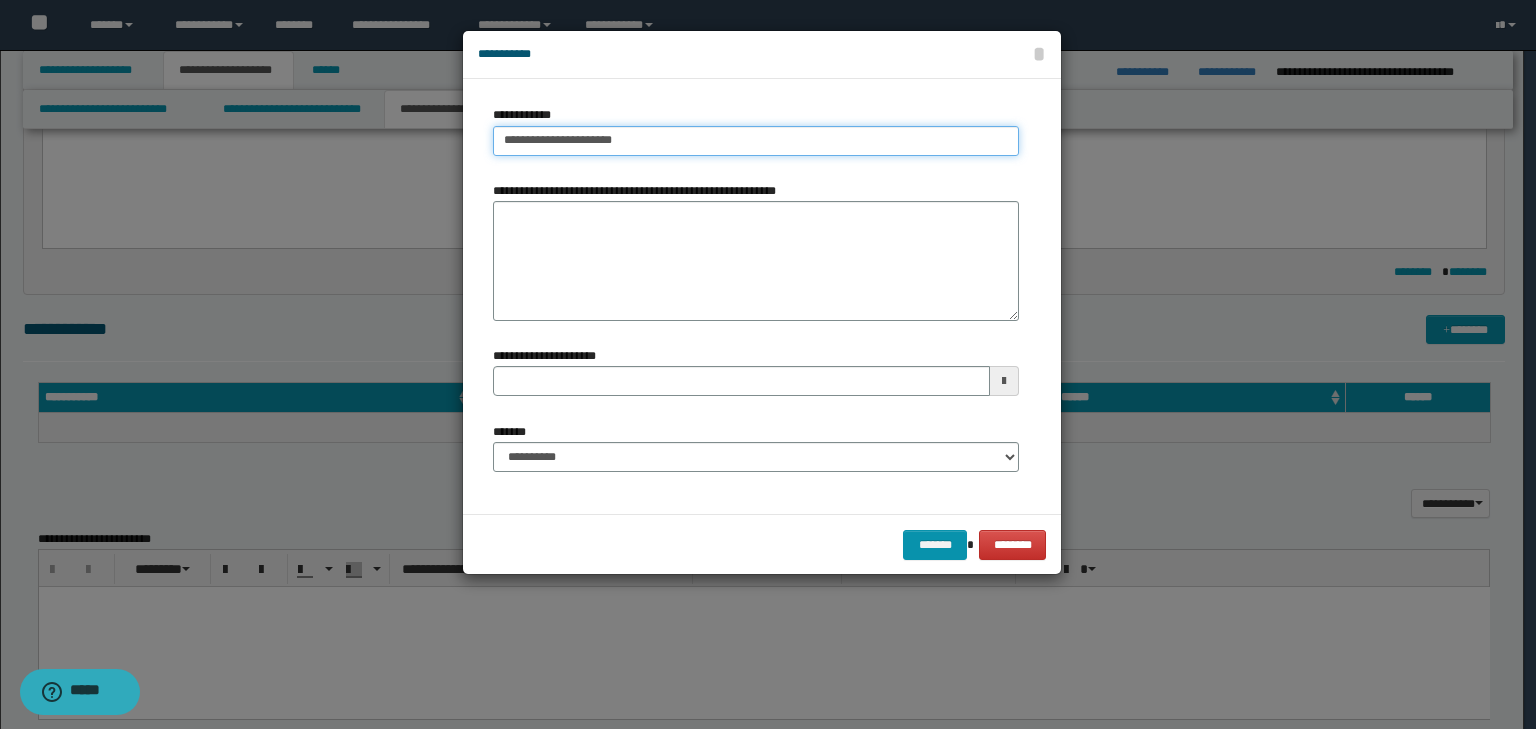 type on "**********" 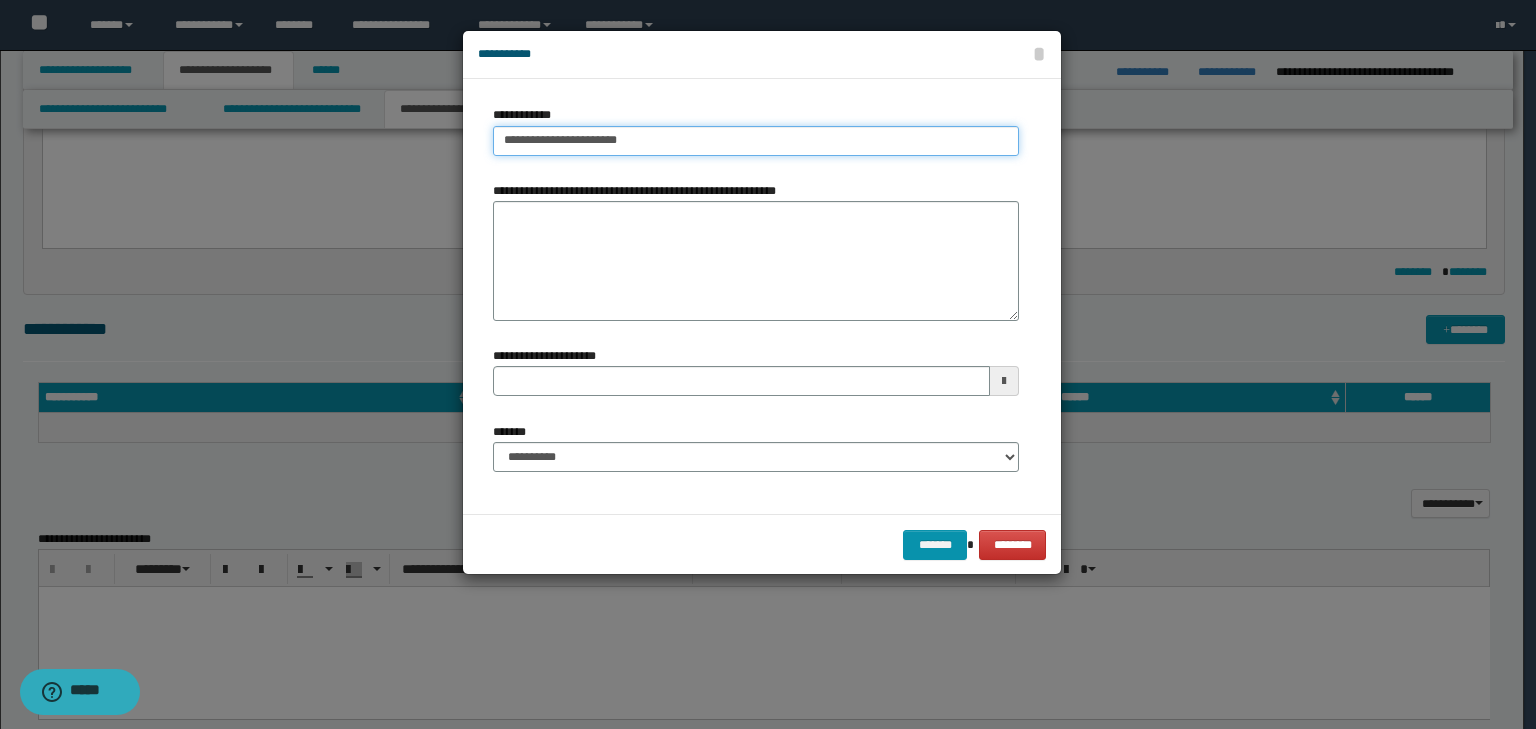 type on "**********" 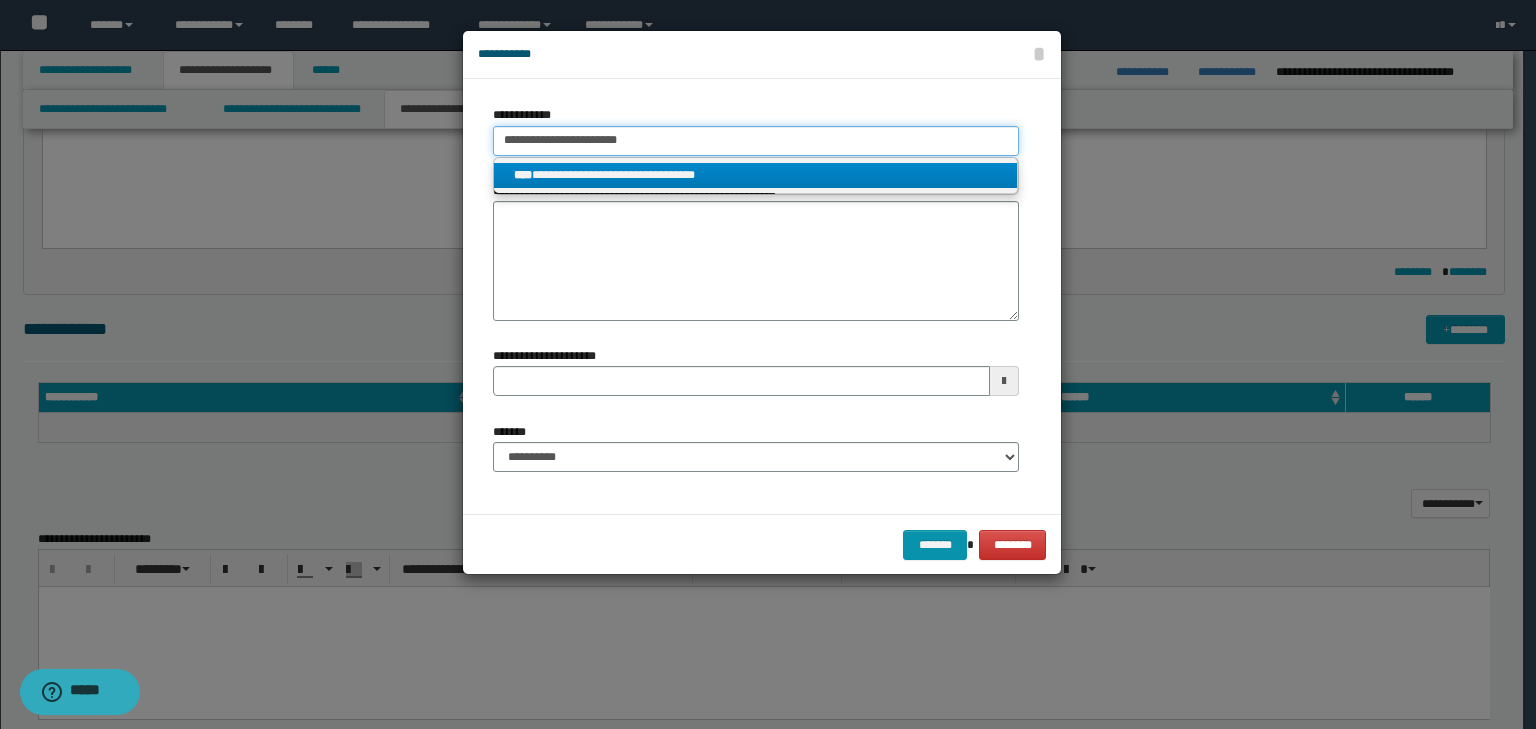 type on "**********" 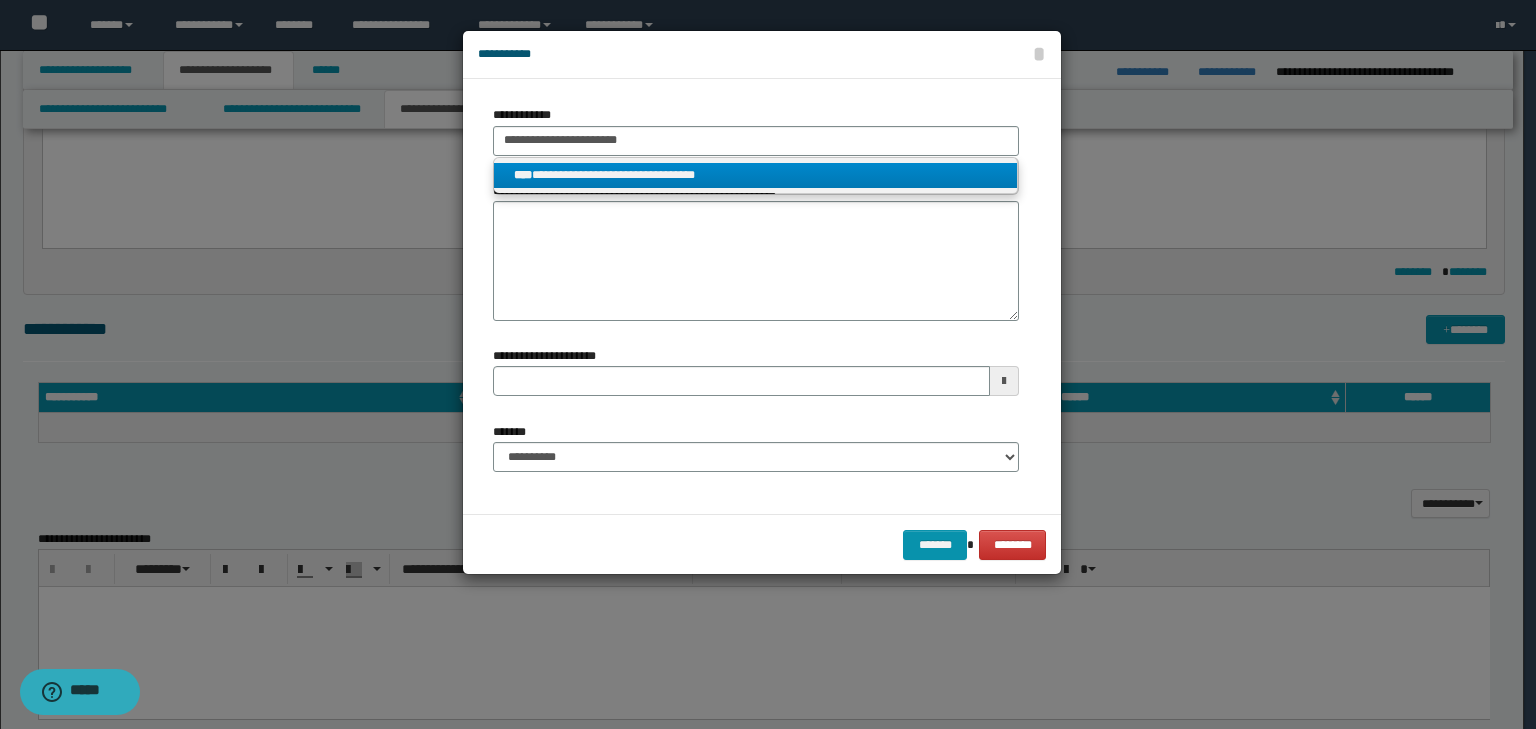 click on "**********" at bounding box center (756, 175) 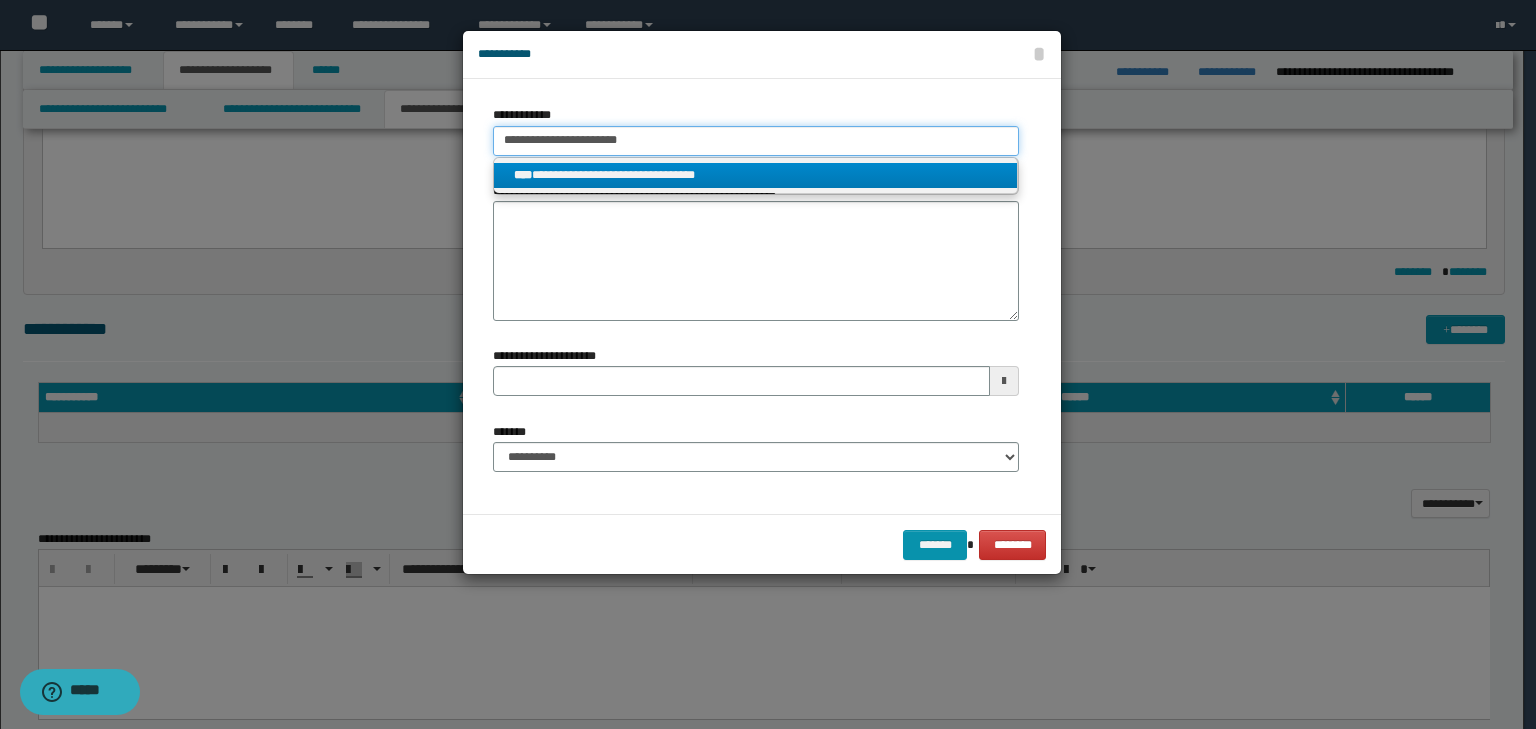 type 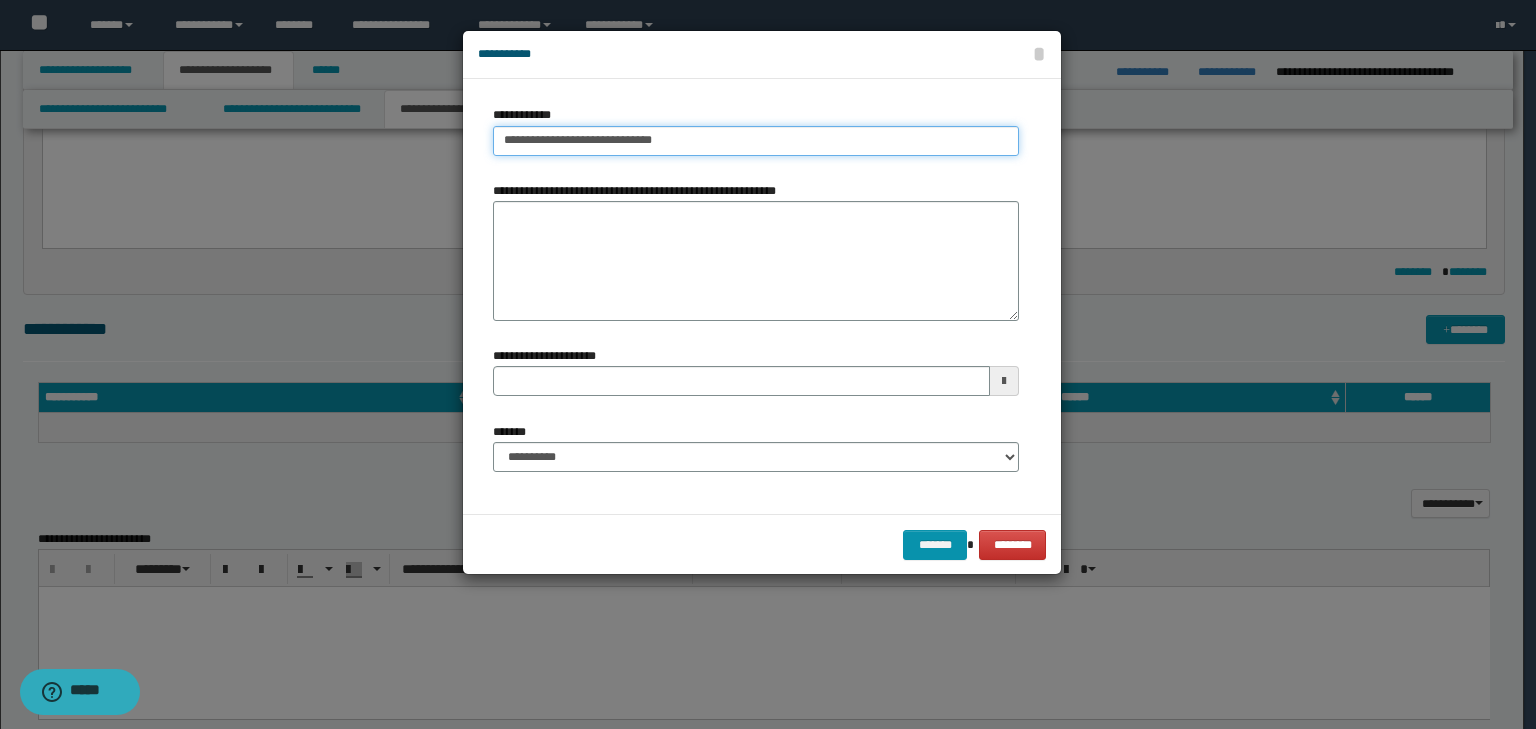 type on "**********" 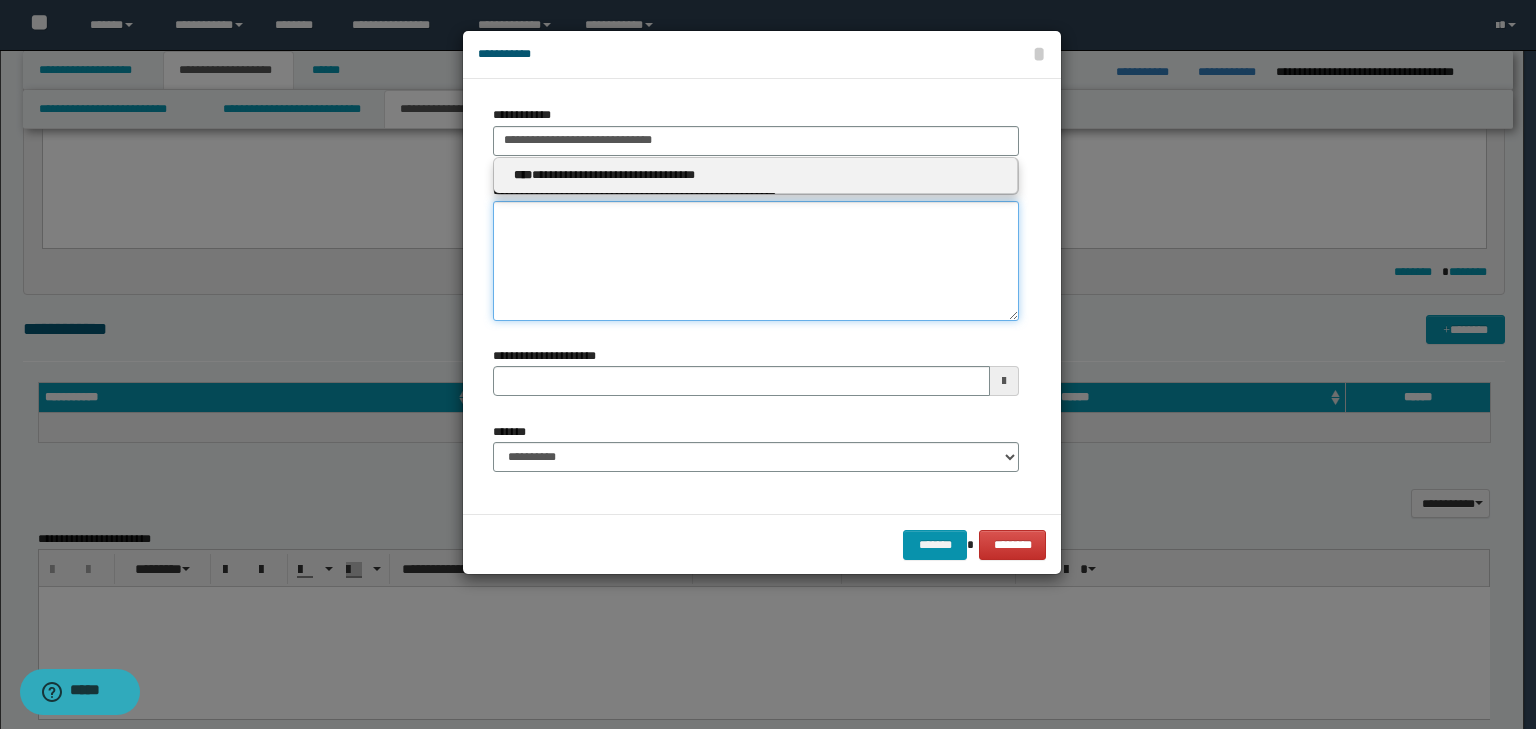 type 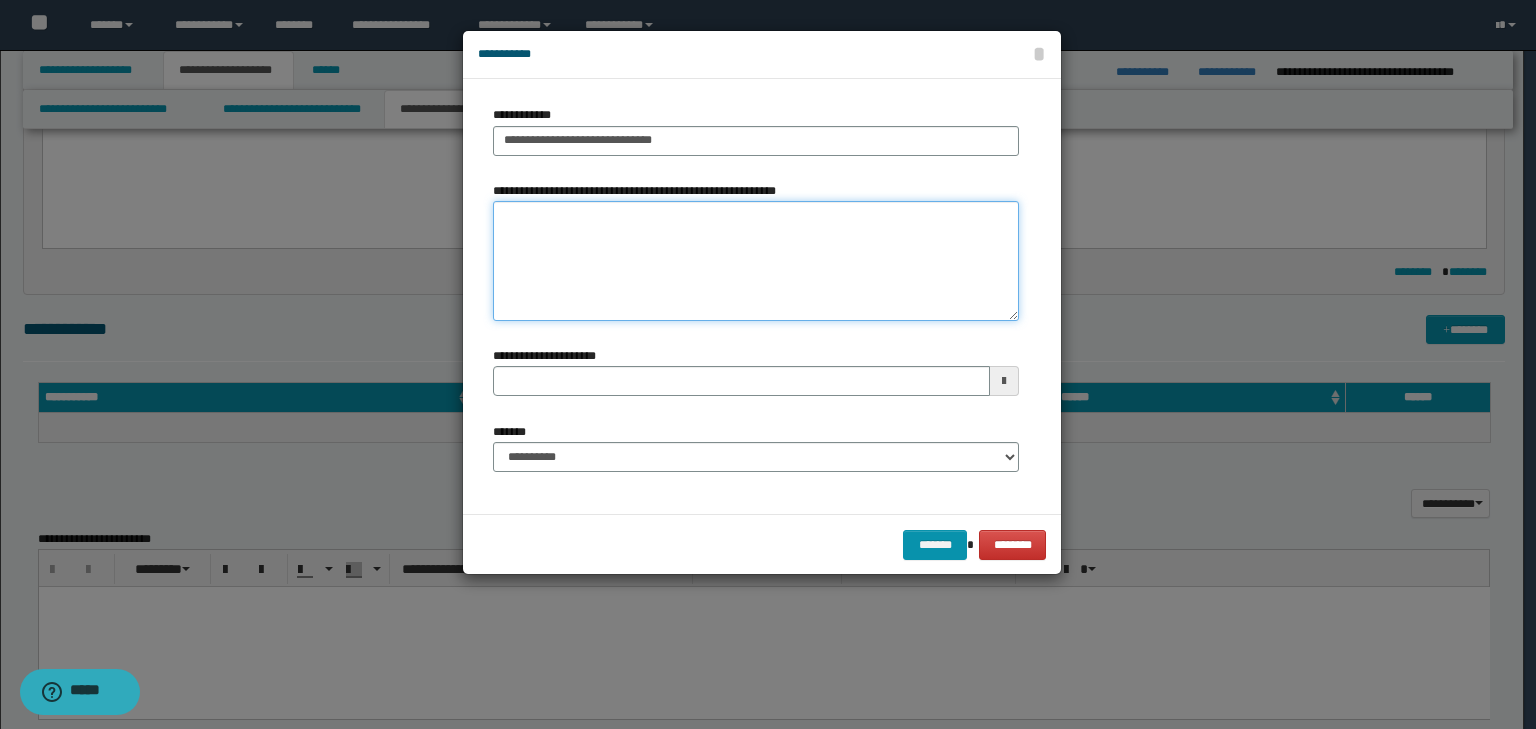 click on "**********" at bounding box center (756, 261) 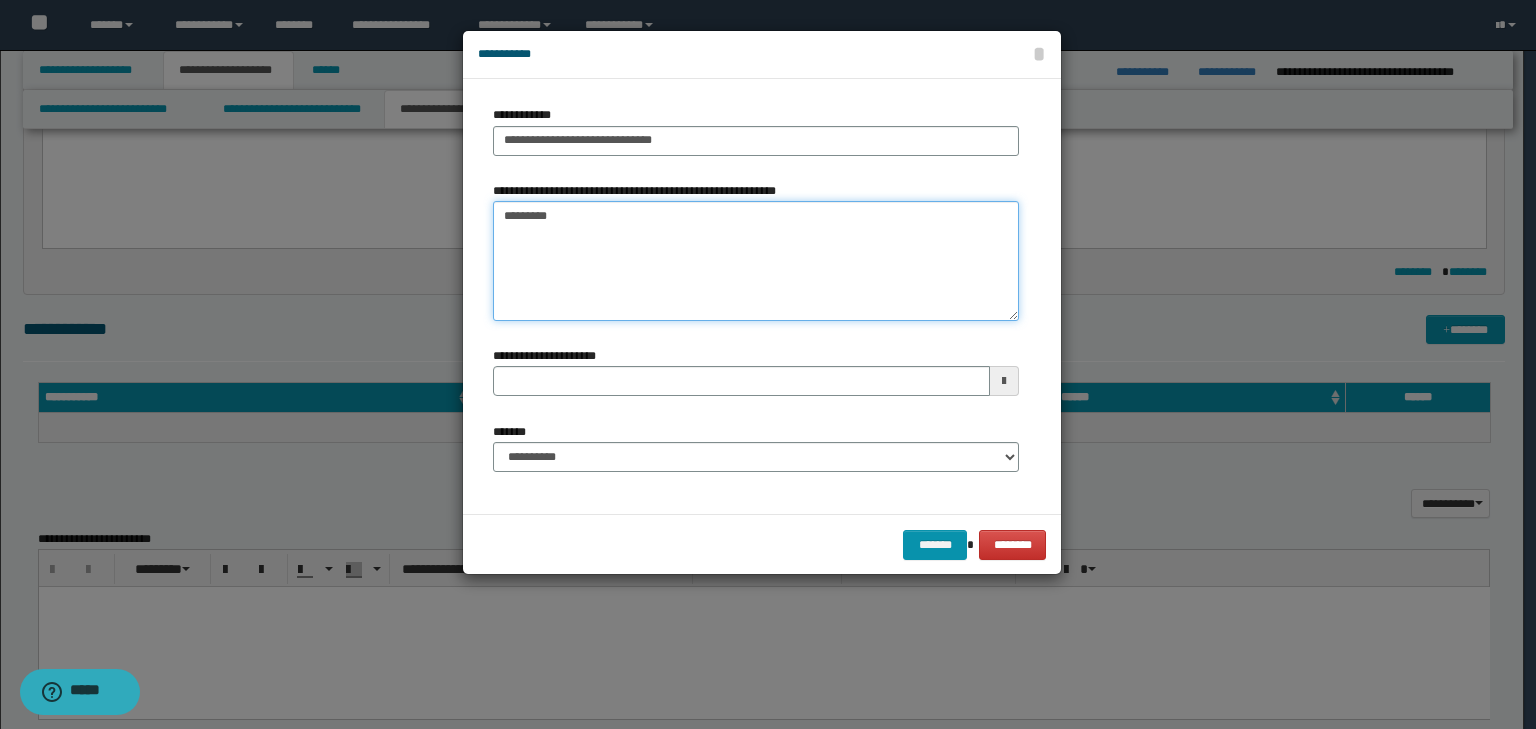 type on "*********" 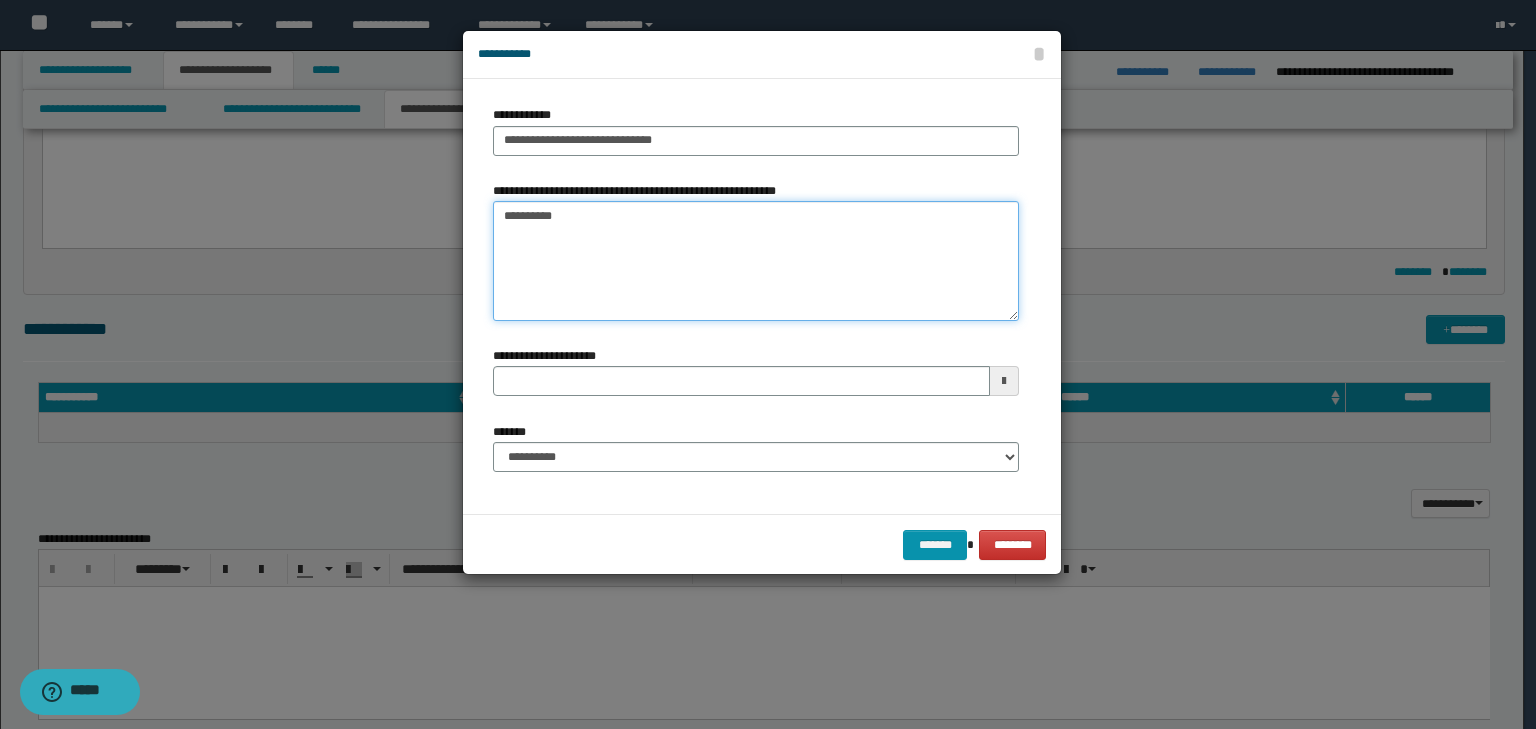 type 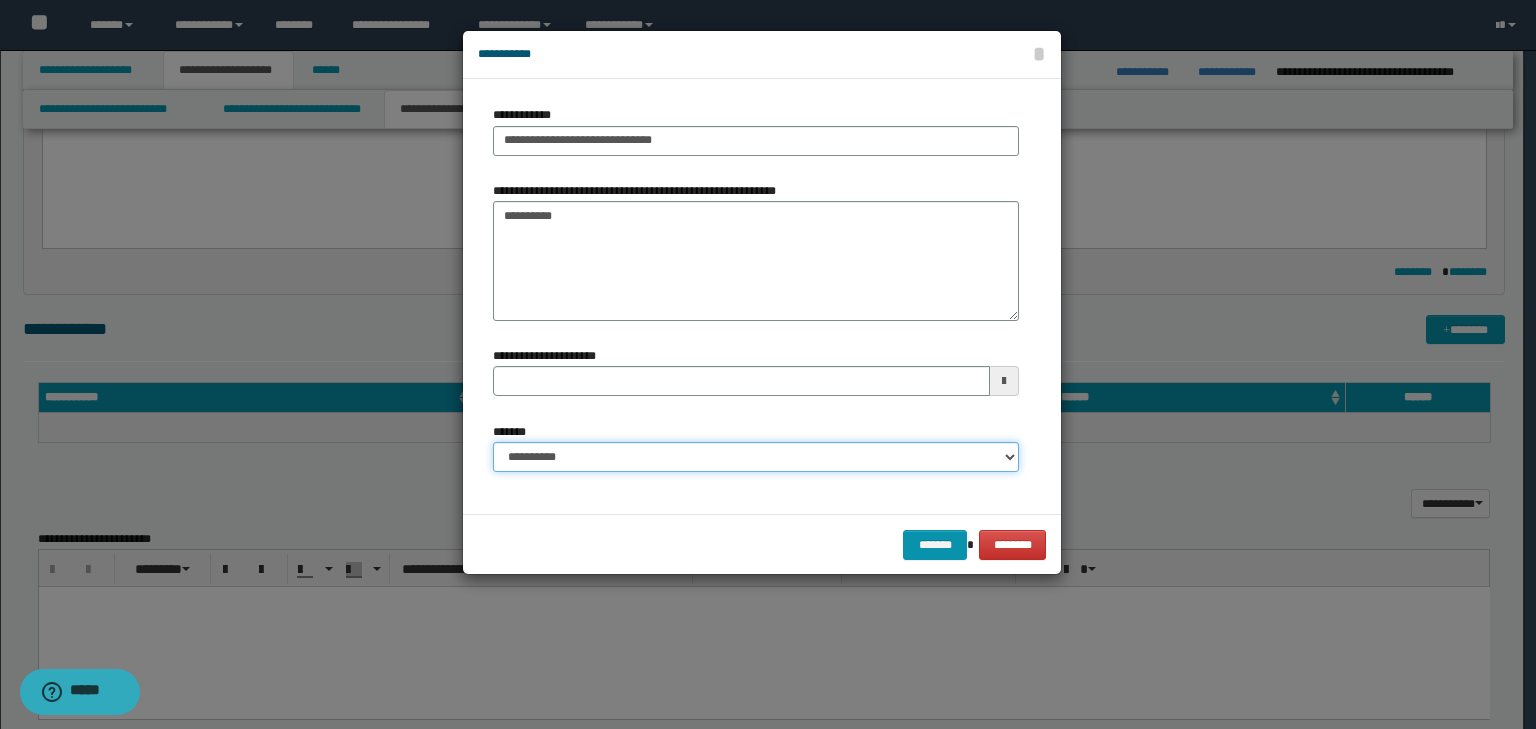 click on "**********" at bounding box center (756, 457) 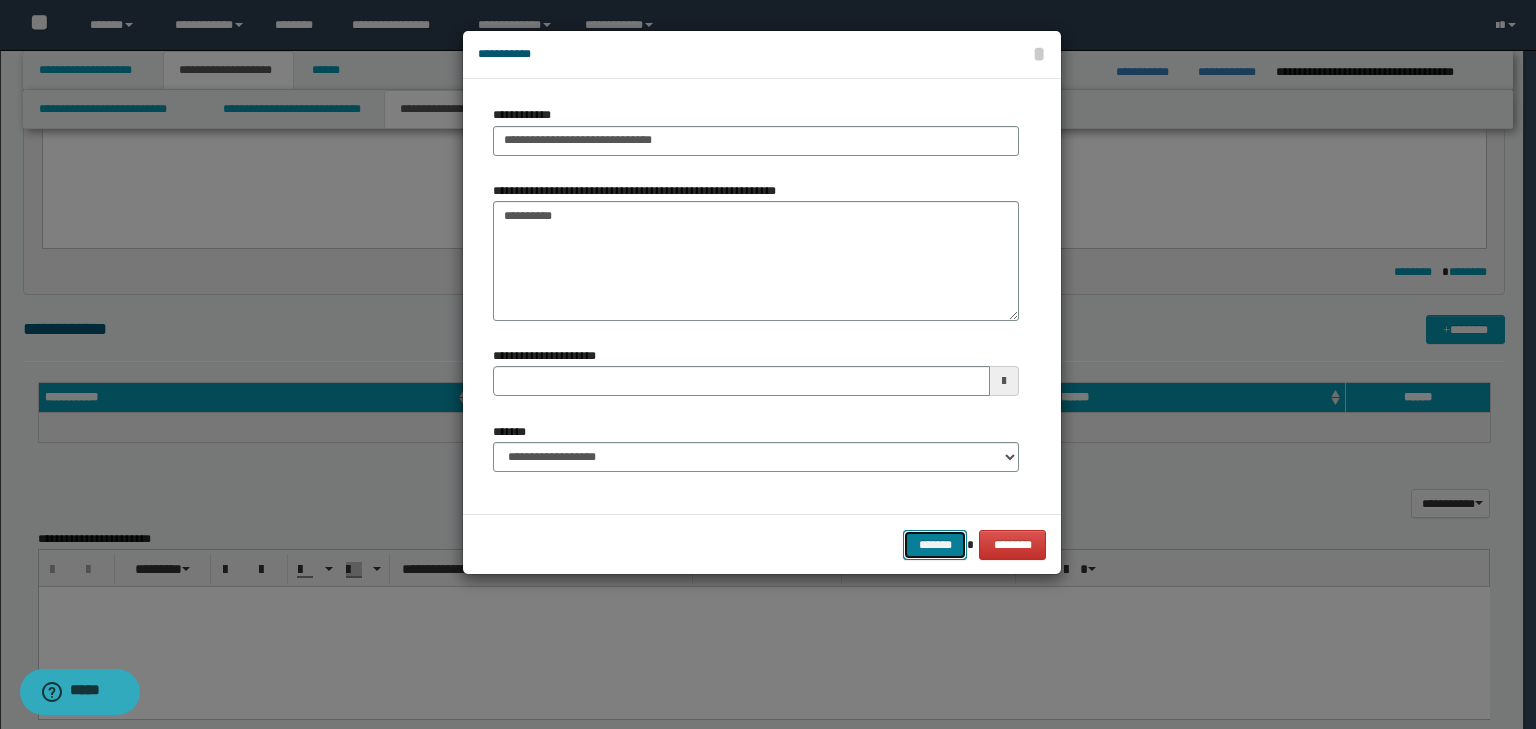 click on "*******" at bounding box center [935, 545] 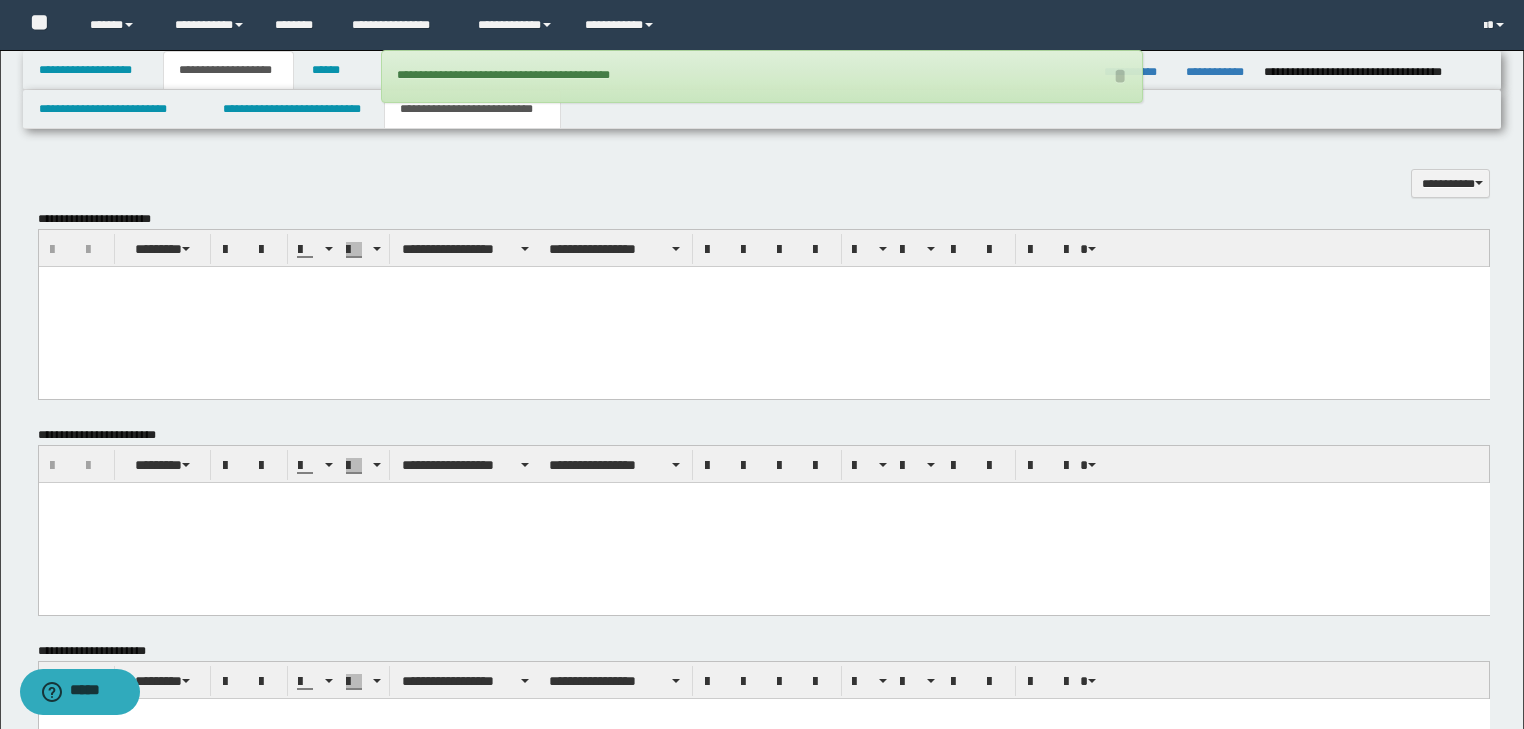 scroll, scrollTop: 1664, scrollLeft: 0, axis: vertical 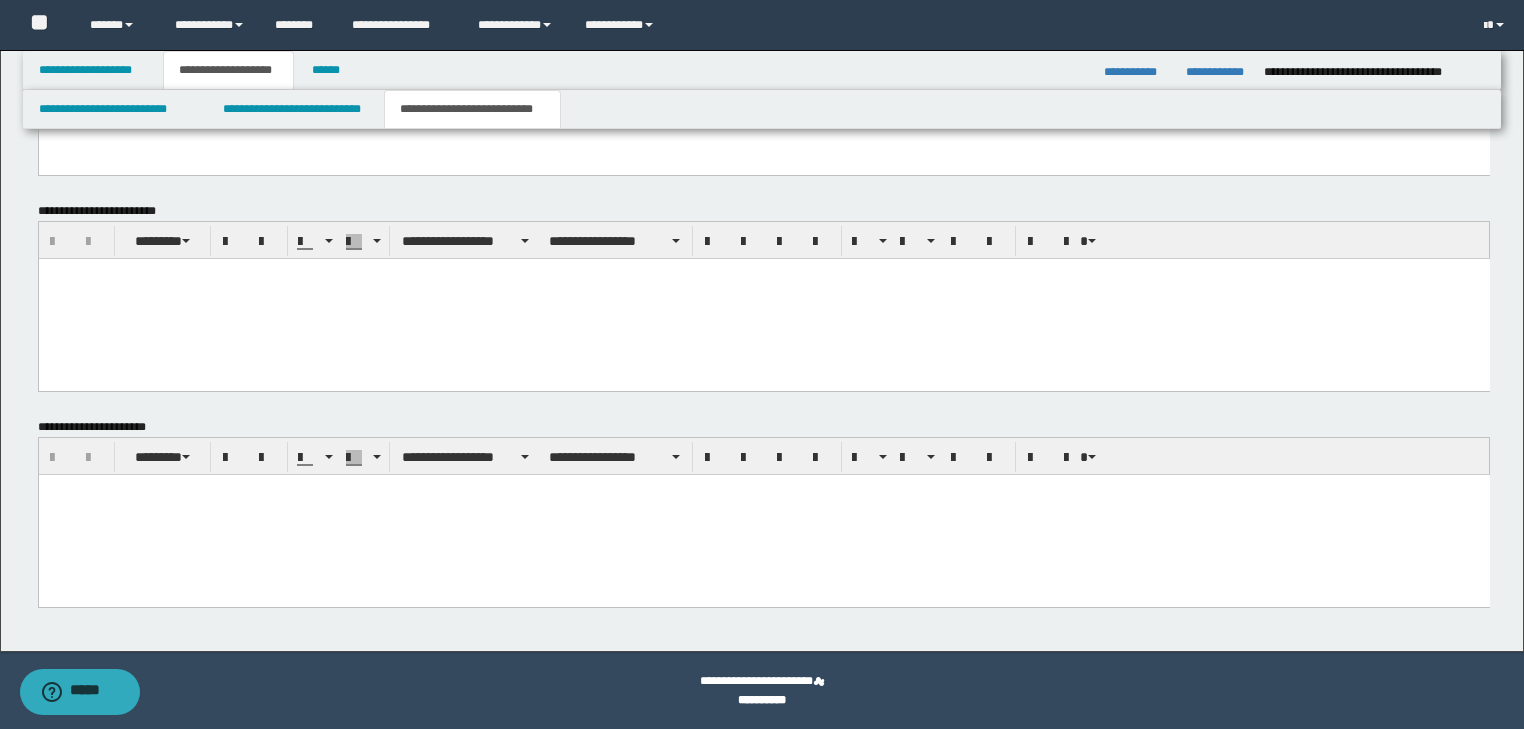 type 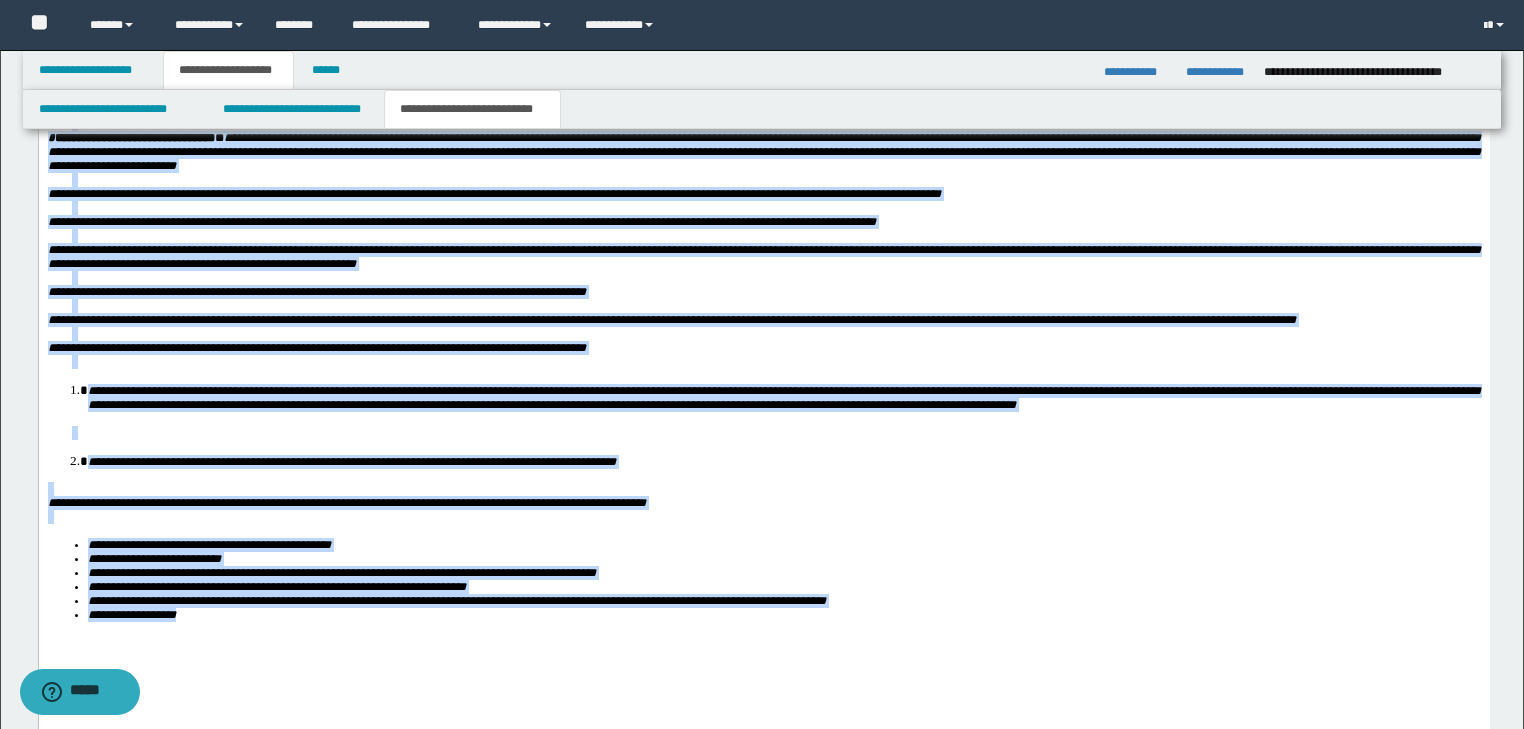 scroll, scrollTop: 2272, scrollLeft: 0, axis: vertical 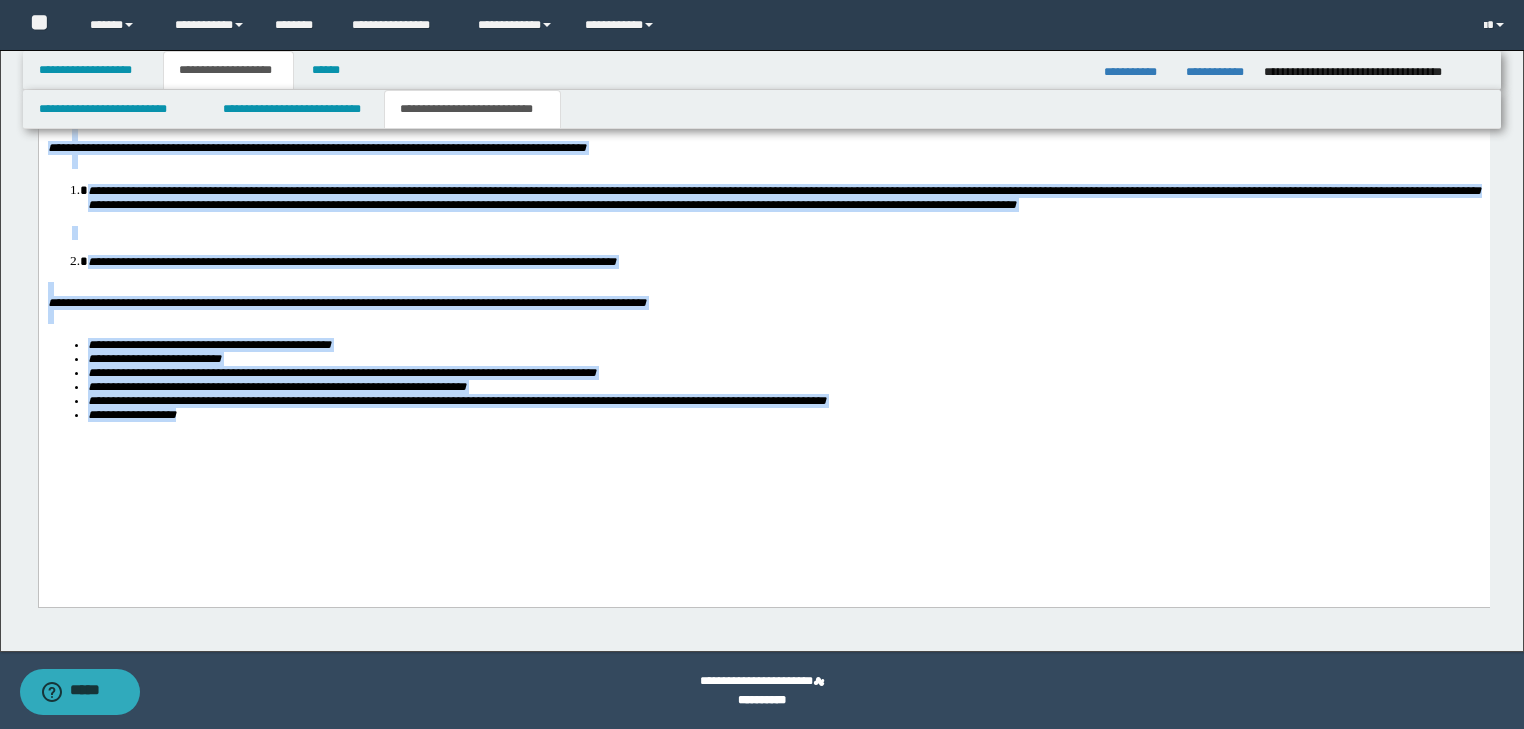 drag, startPoint x: 46, startPoint y: -121, endPoint x: 871, endPoint y: 606, distance: 1099.6154 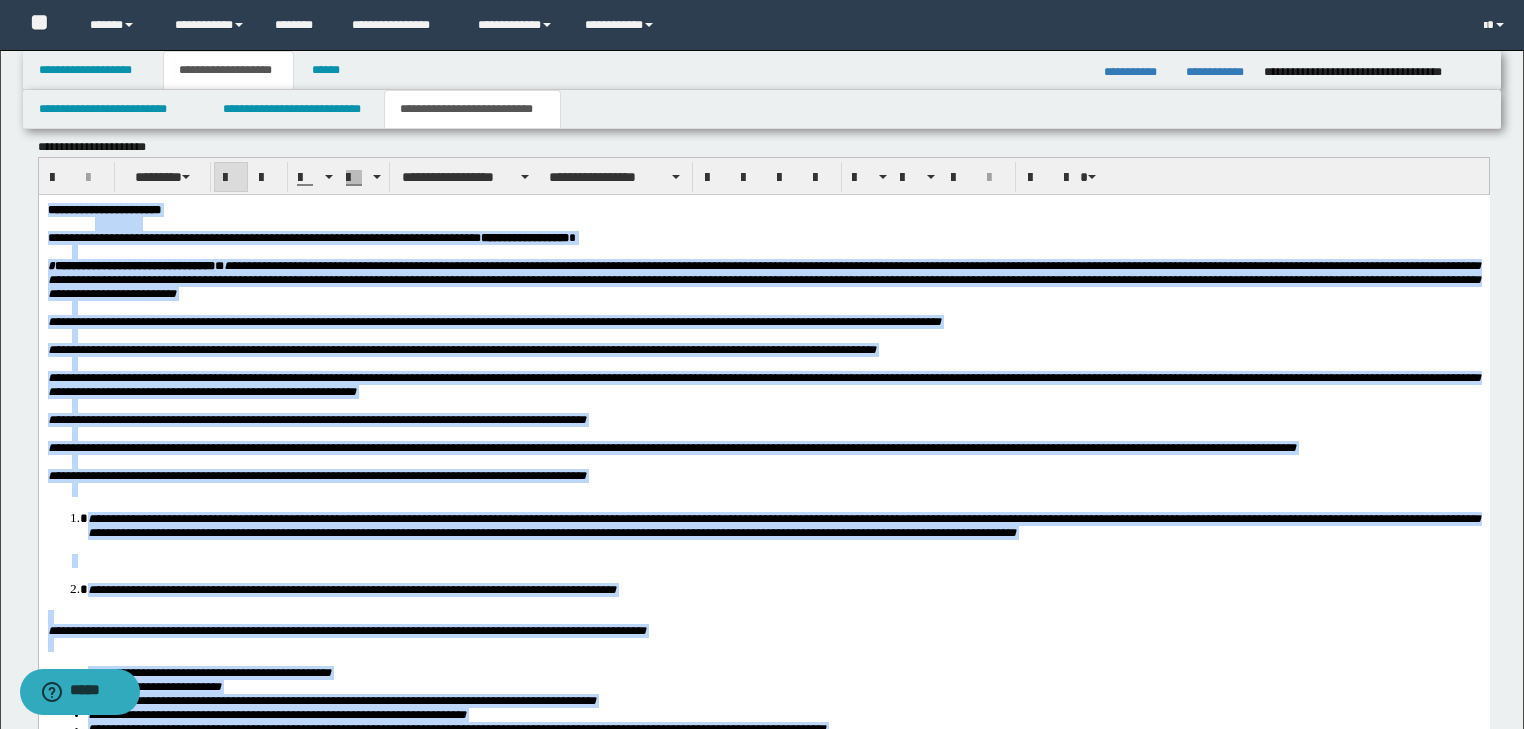 scroll, scrollTop: 1792, scrollLeft: 0, axis: vertical 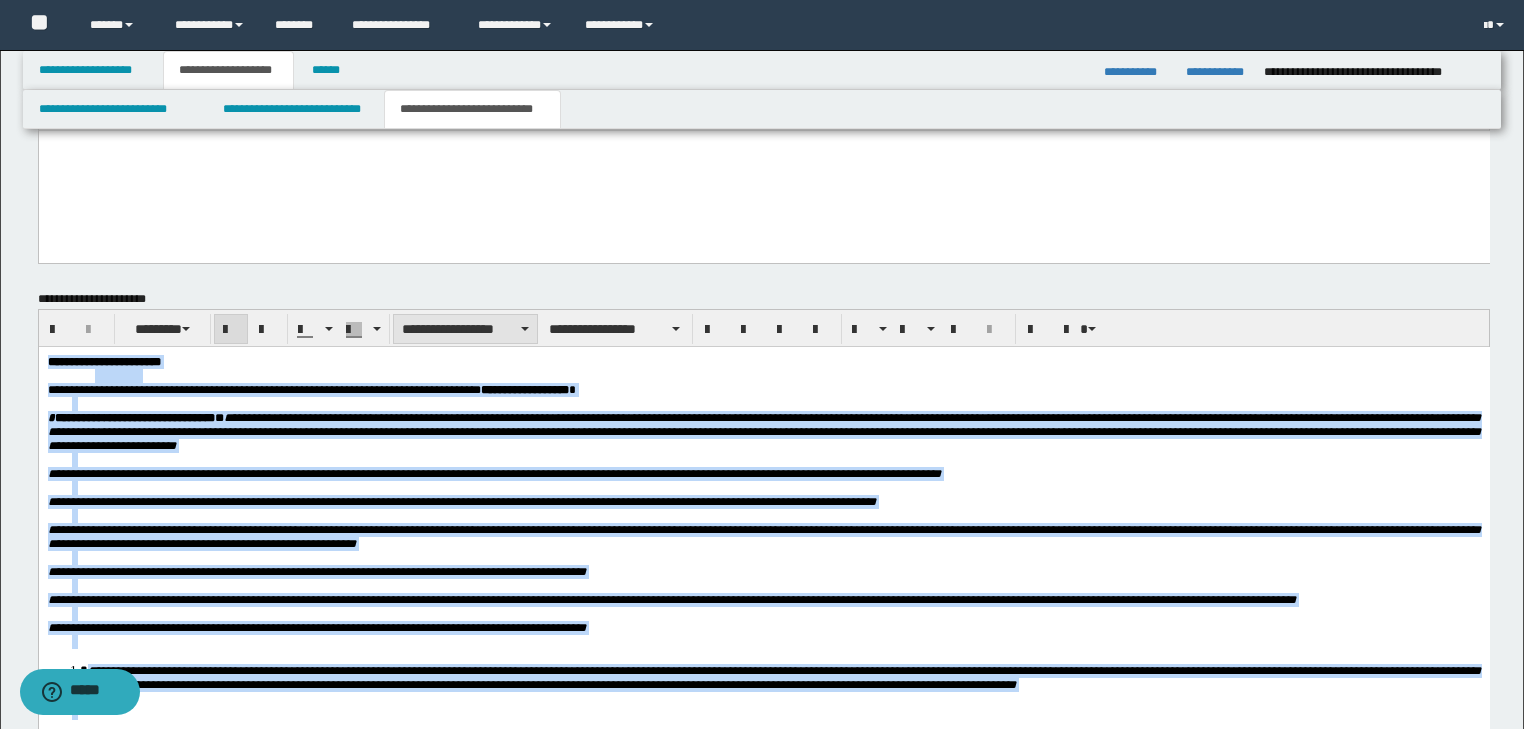 click on "**********" at bounding box center (465, 329) 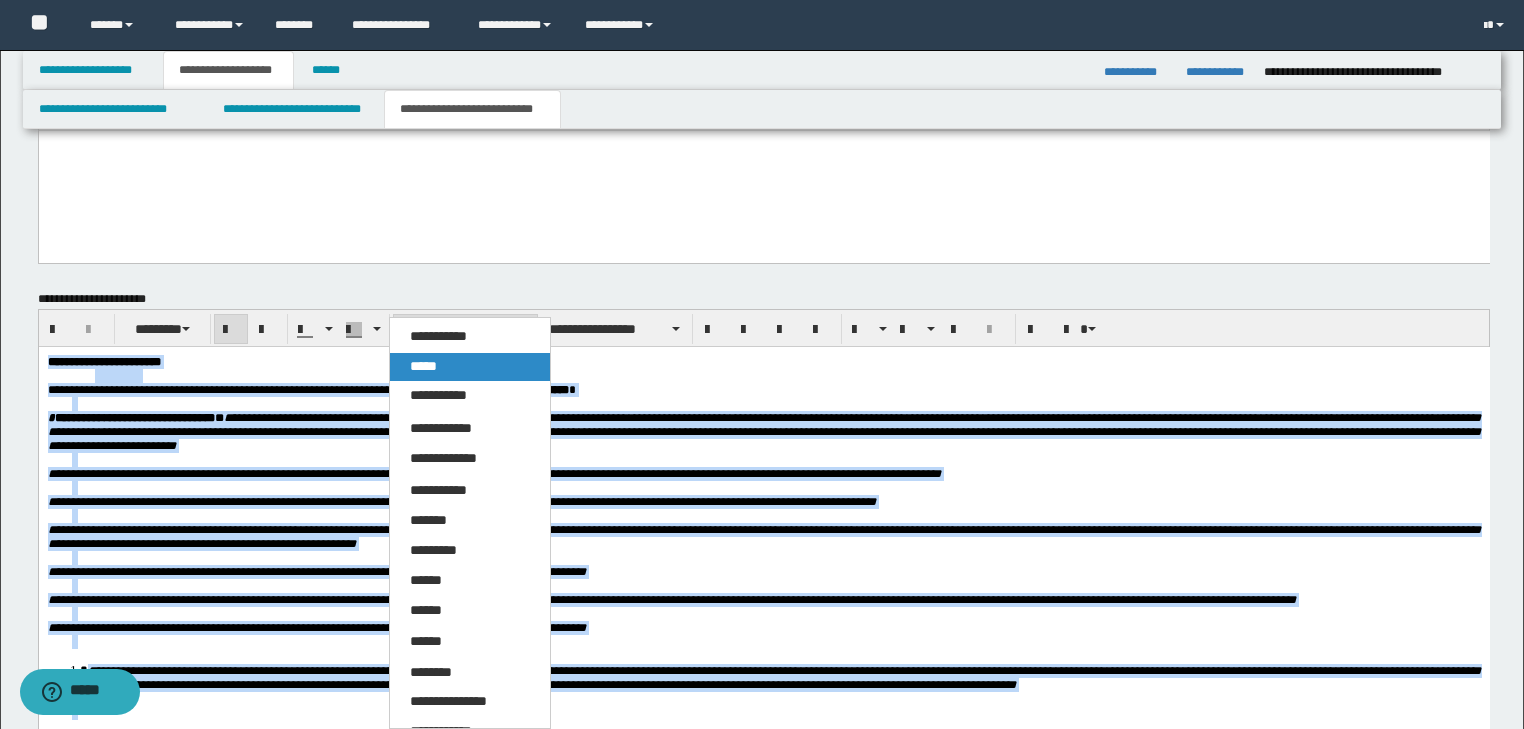 click on "*****" at bounding box center (423, 366) 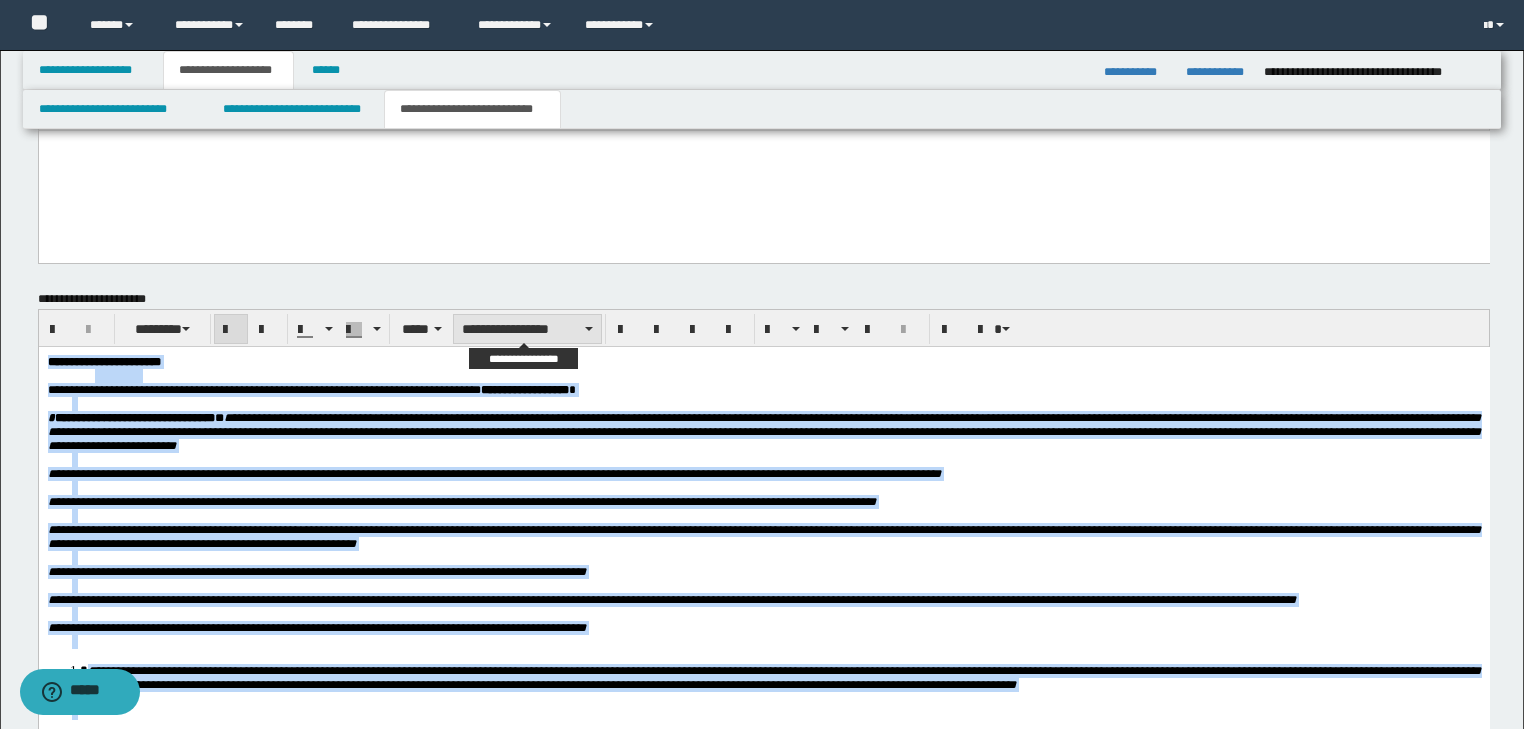 click on "**********" at bounding box center [527, 329] 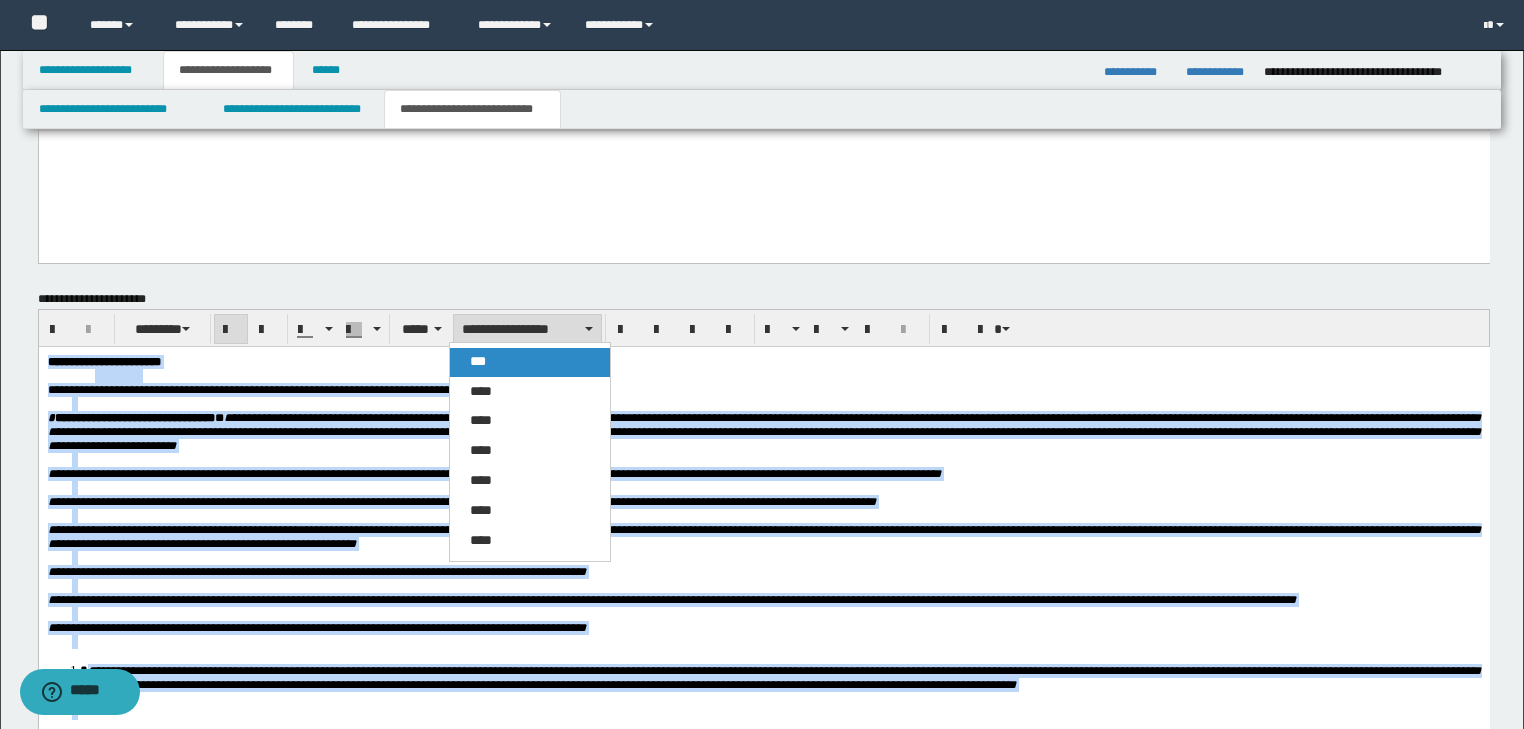 click on "***" at bounding box center [530, 362] 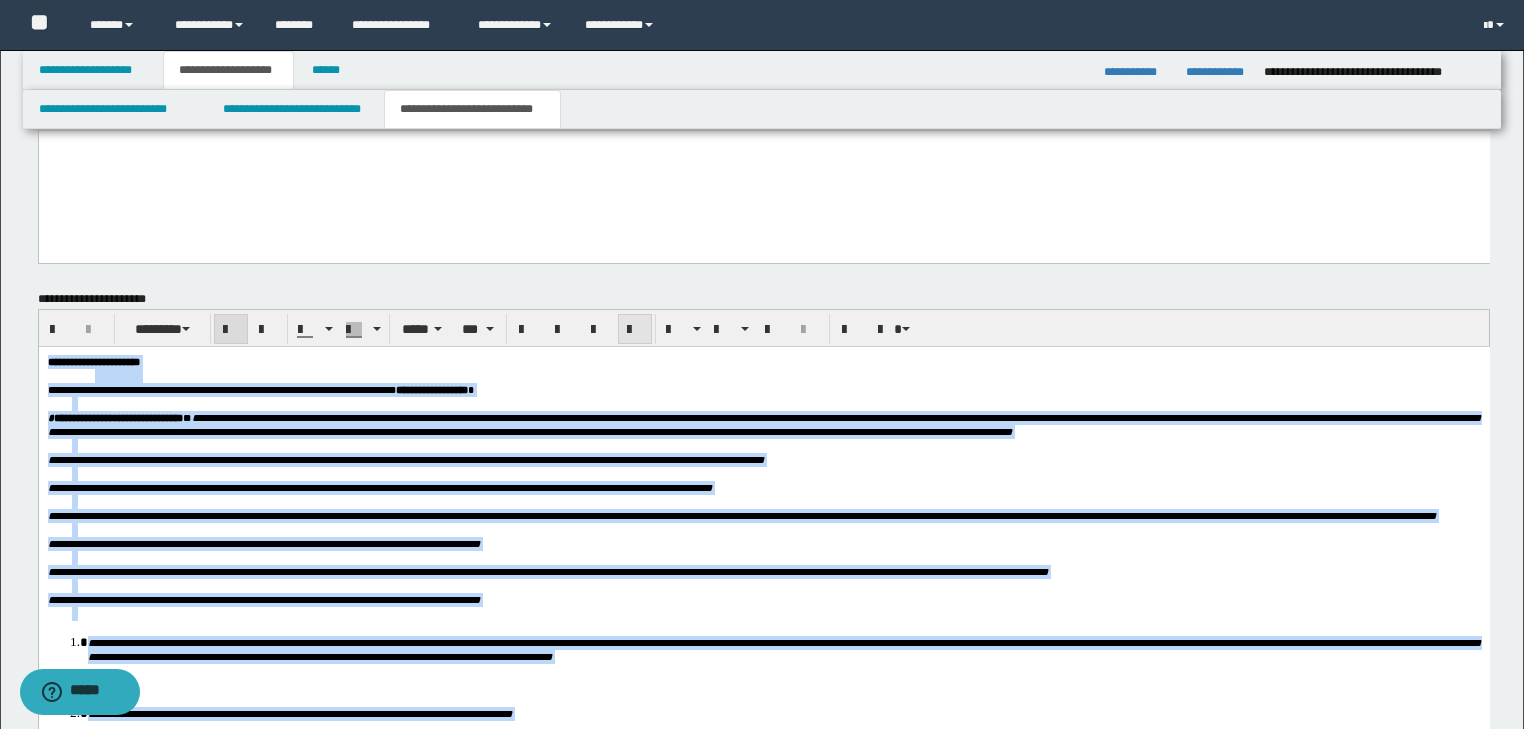 click at bounding box center (635, 330) 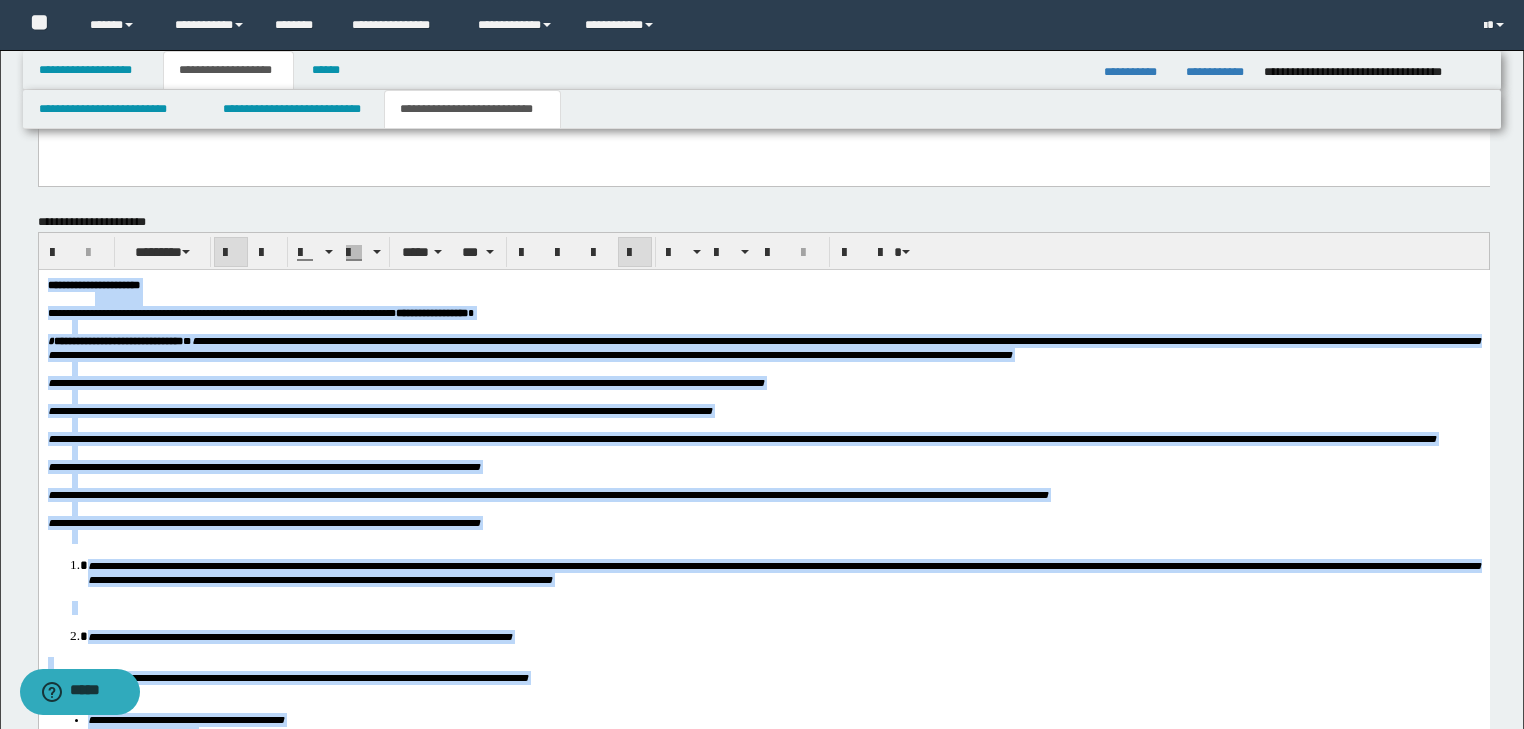 scroll, scrollTop: 1952, scrollLeft: 0, axis: vertical 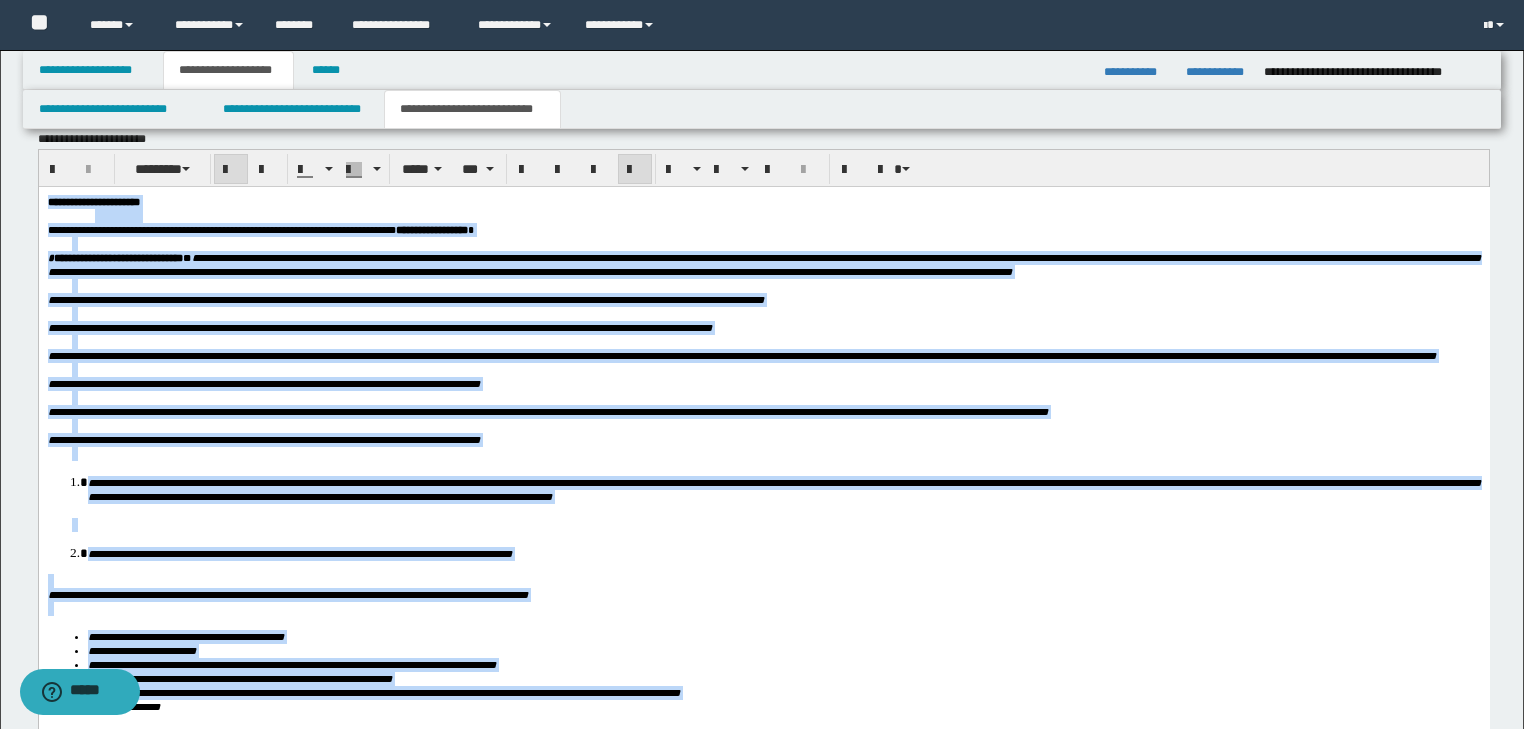 click on "**********" at bounding box center (763, 485) 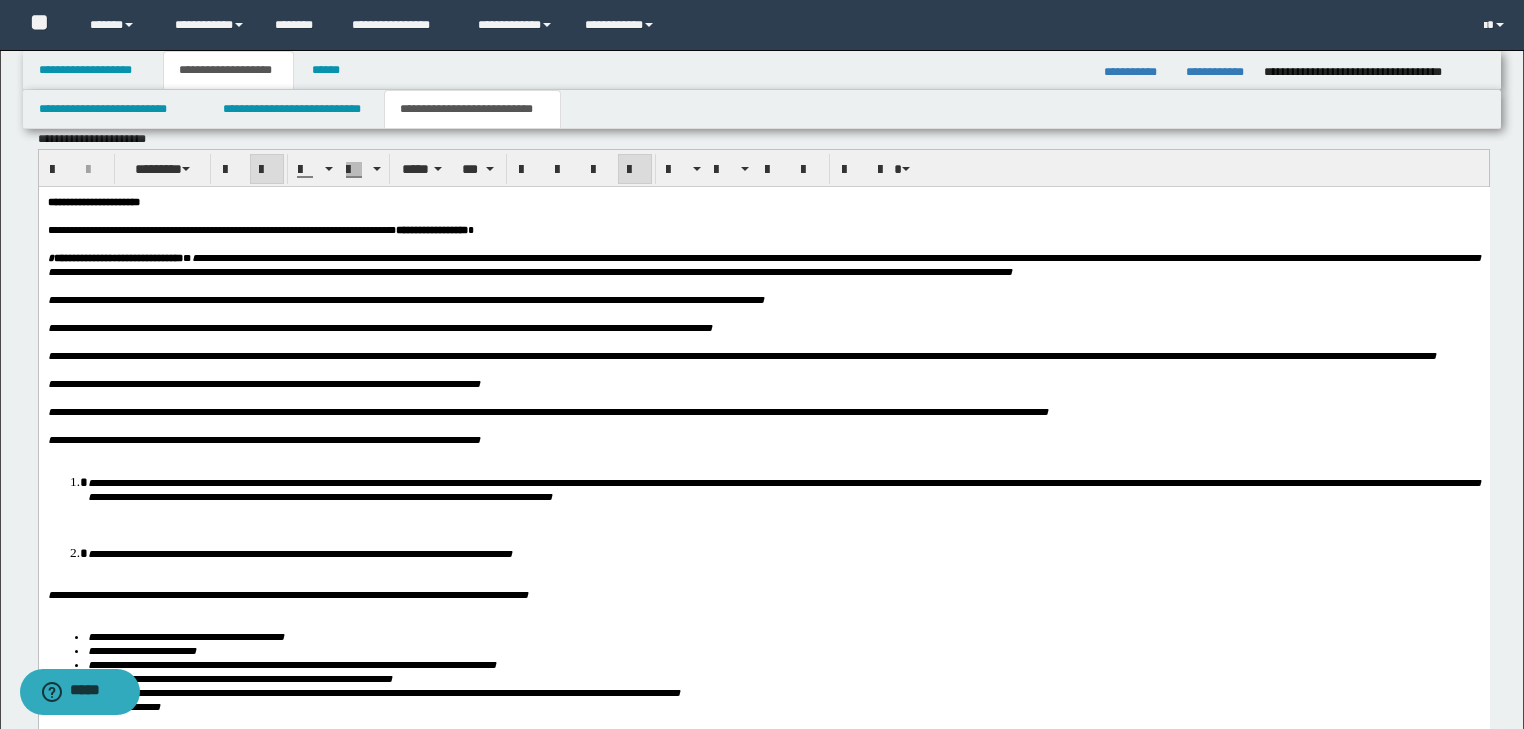 click at bounding box center (775, 453) 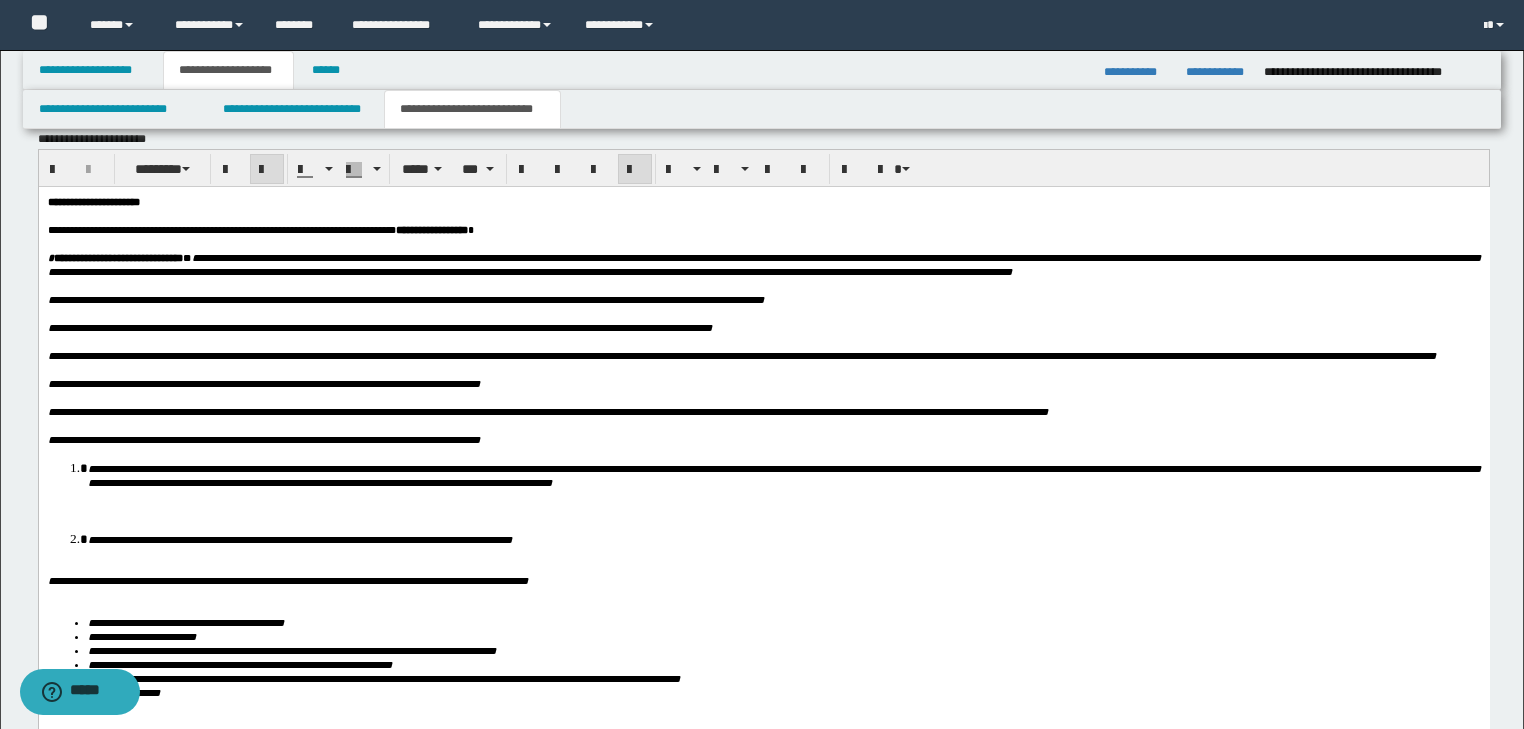 click on "**********" at bounding box center [783, 474] 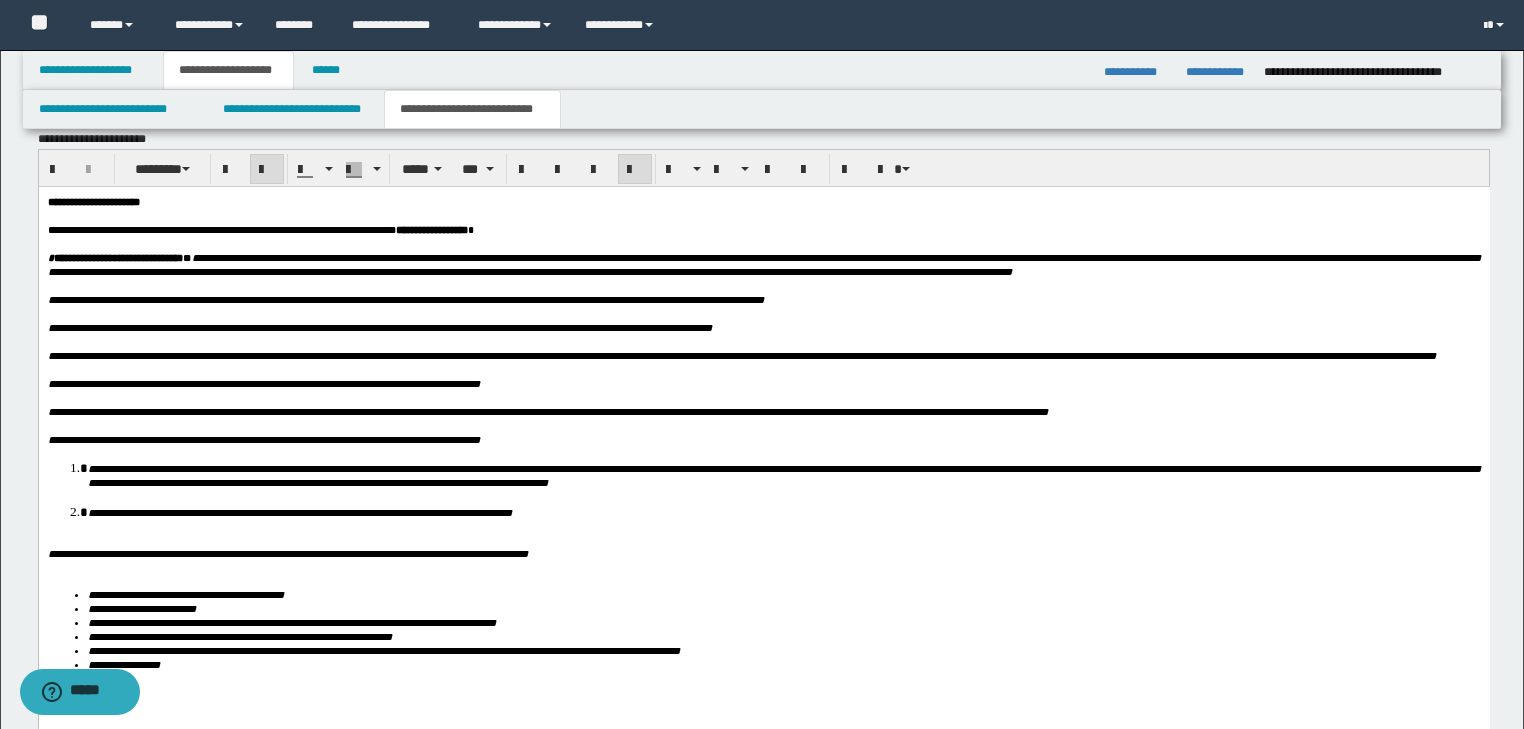 click on "**********" at bounding box center [763, 464] 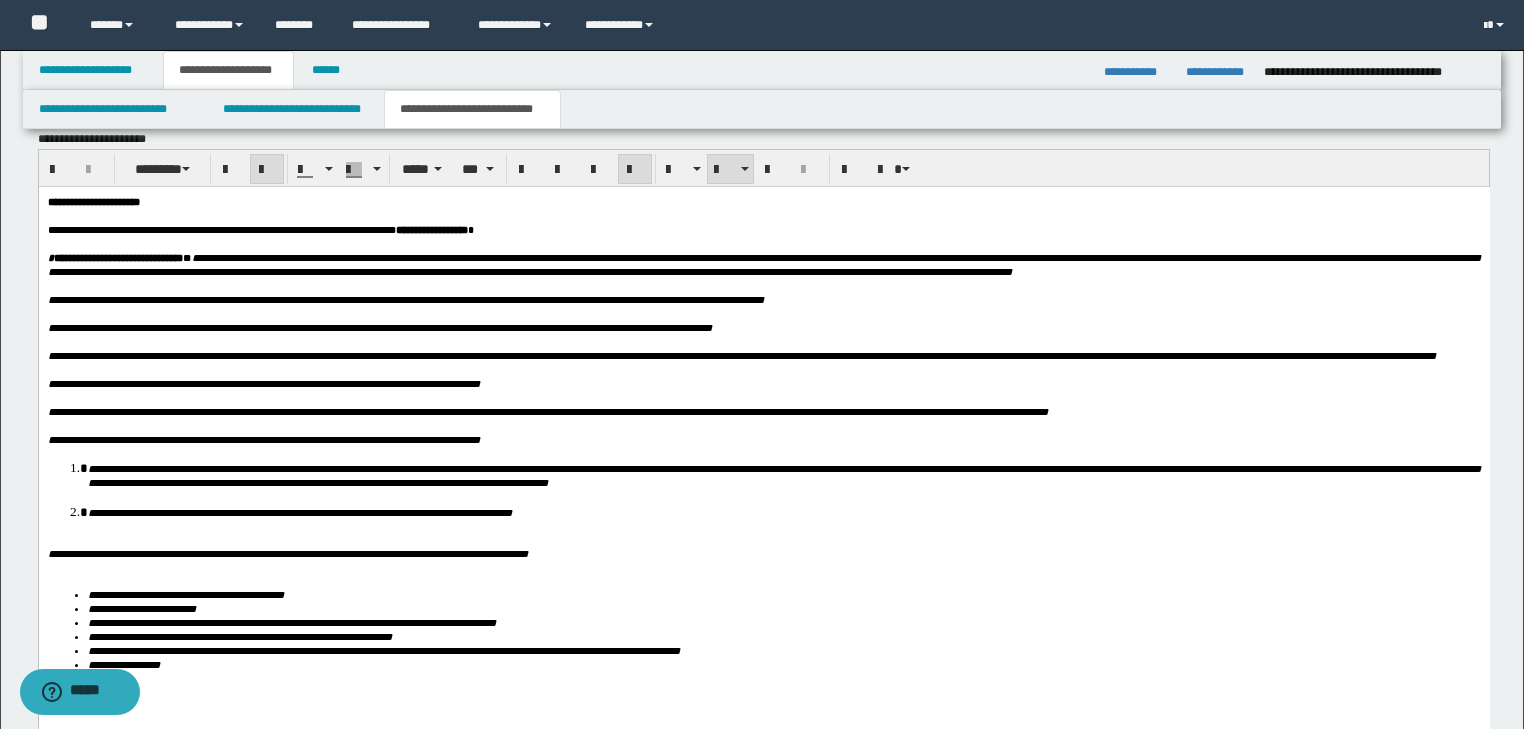 click on "**********" at bounding box center (783, 511) 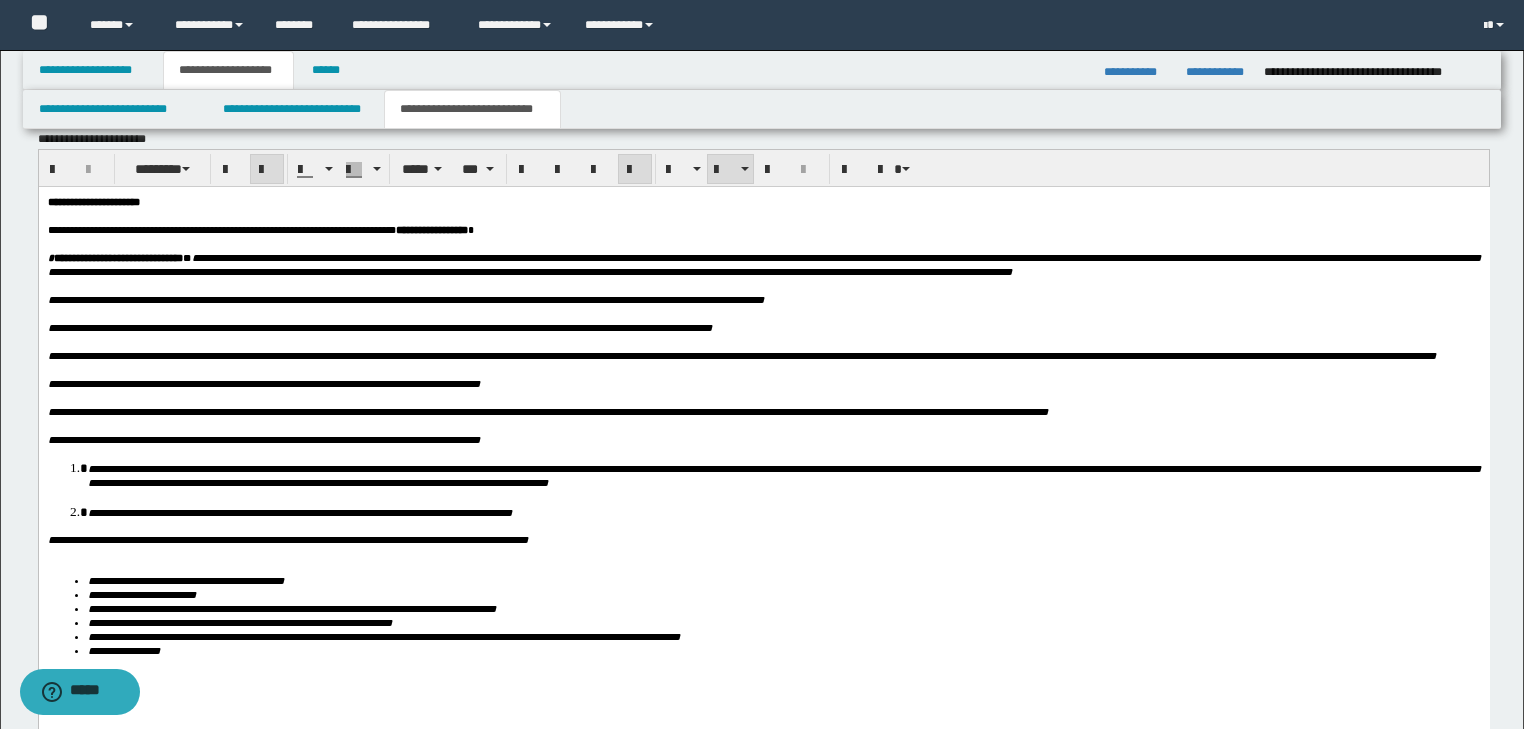 click on "**********" at bounding box center [763, 457] 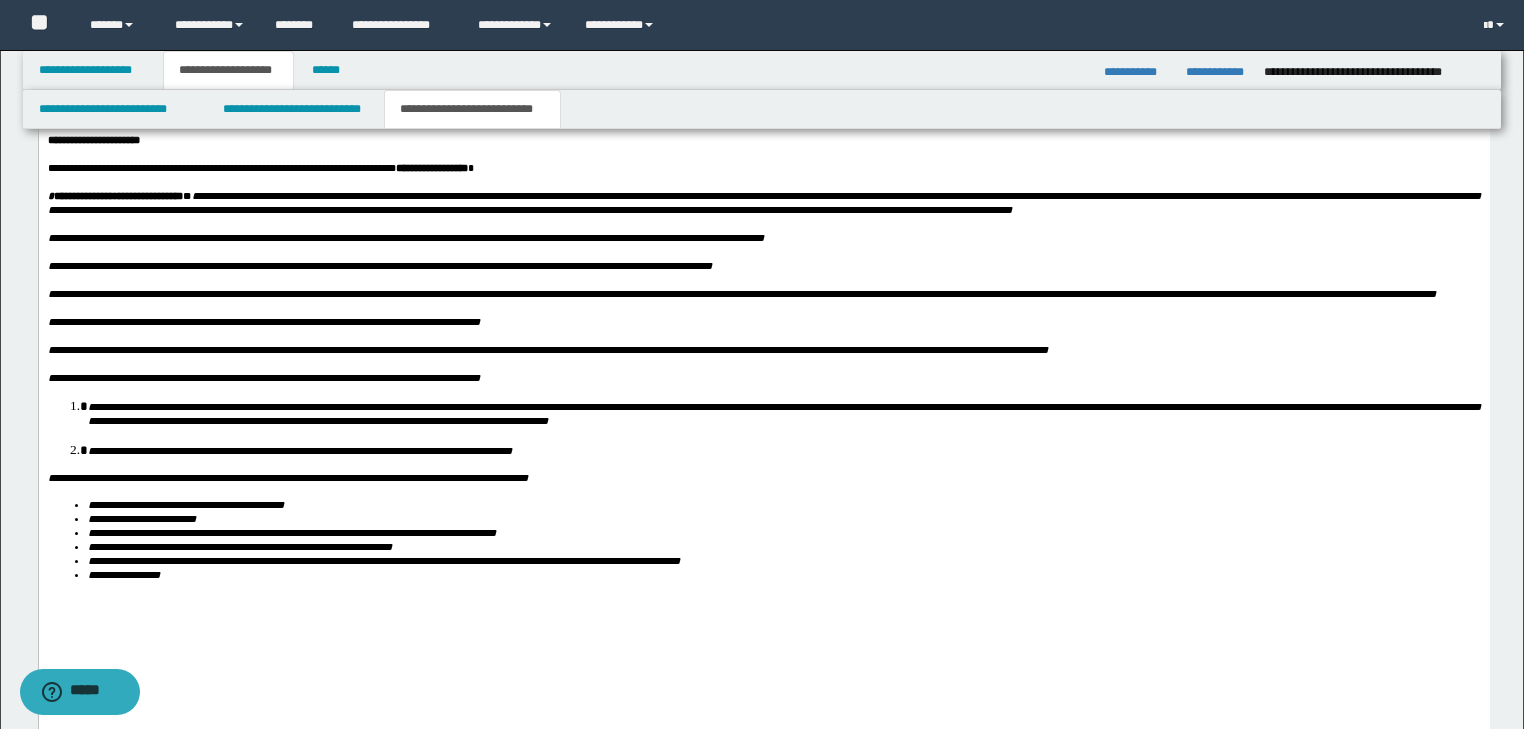 scroll, scrollTop: 2112, scrollLeft: 0, axis: vertical 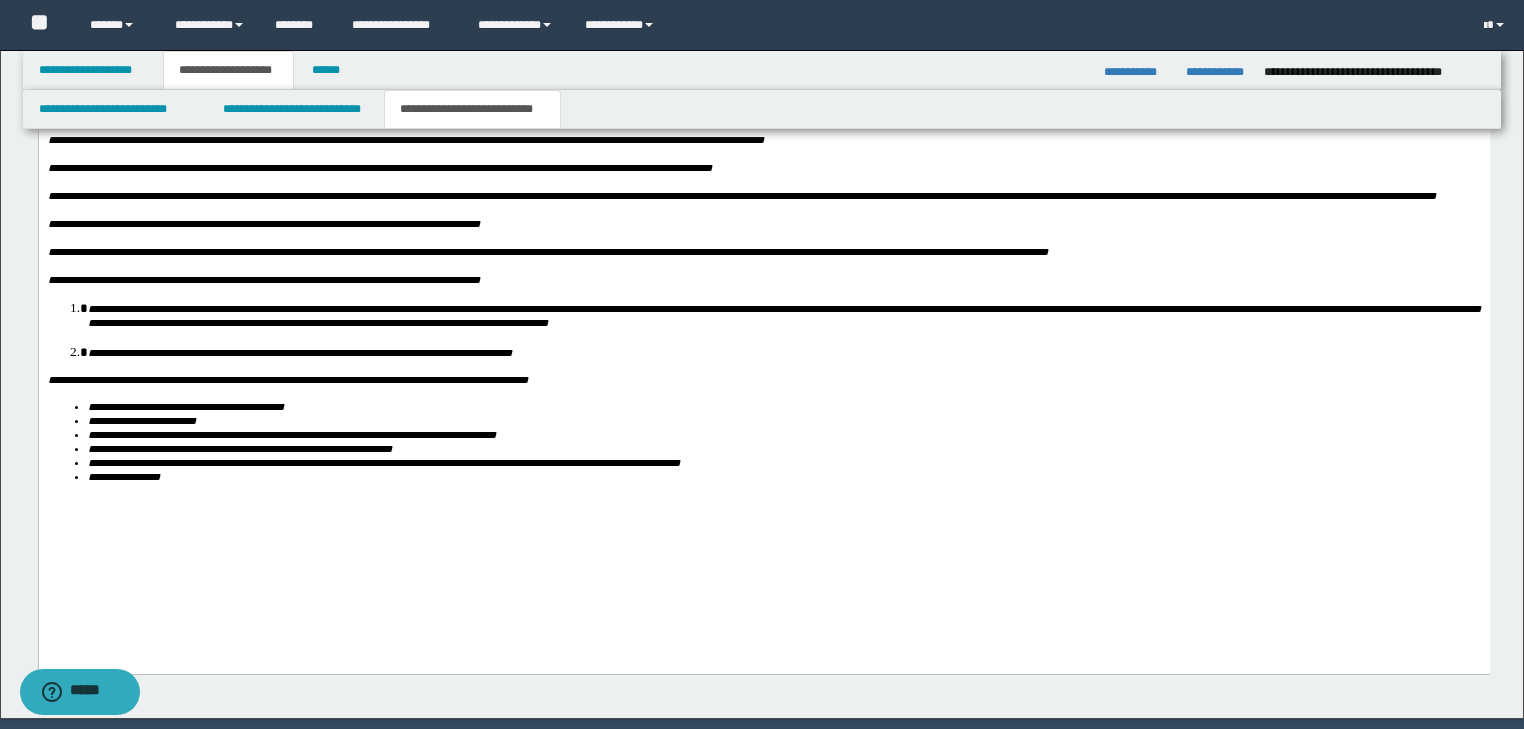 click on "**********" at bounding box center (783, 476) 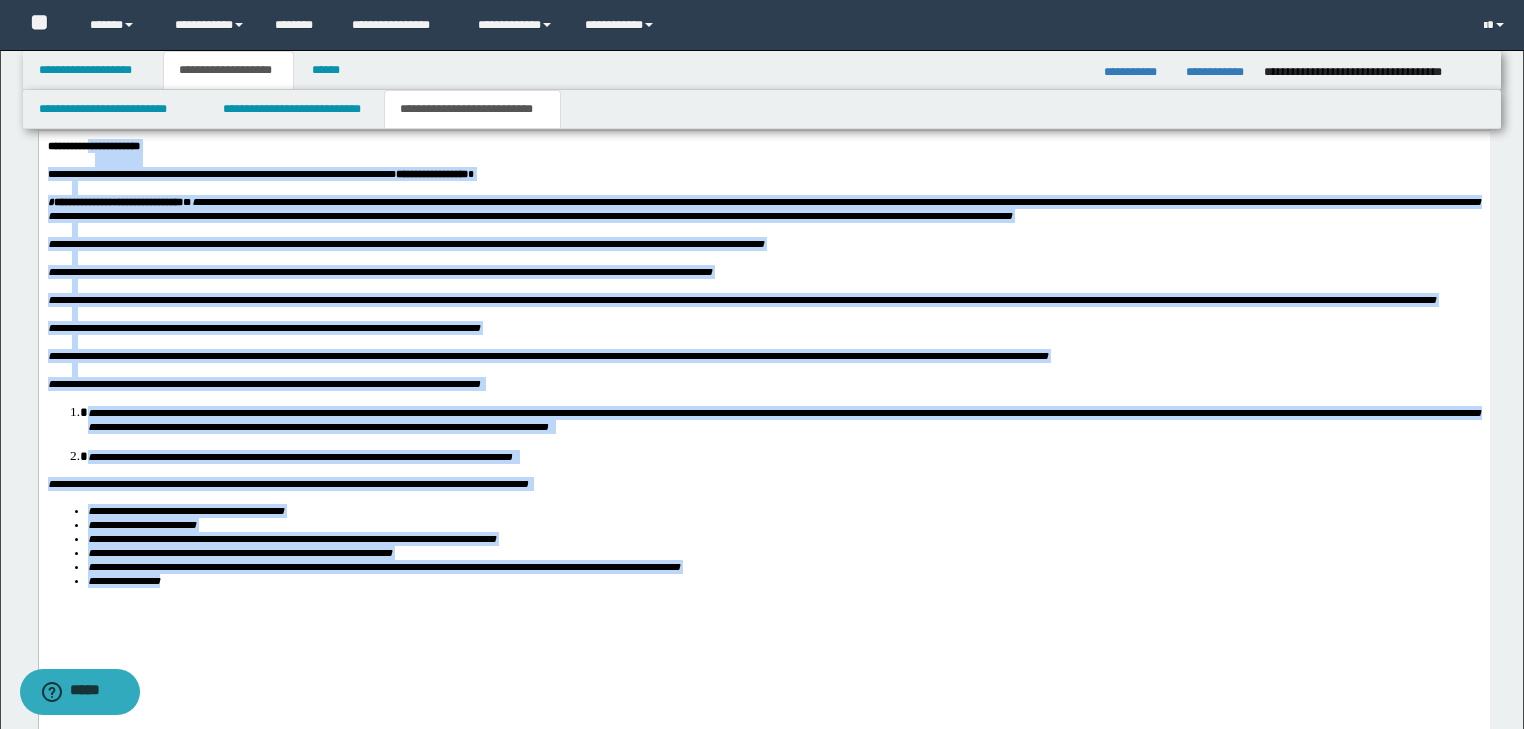 scroll, scrollTop: 1743, scrollLeft: 0, axis: vertical 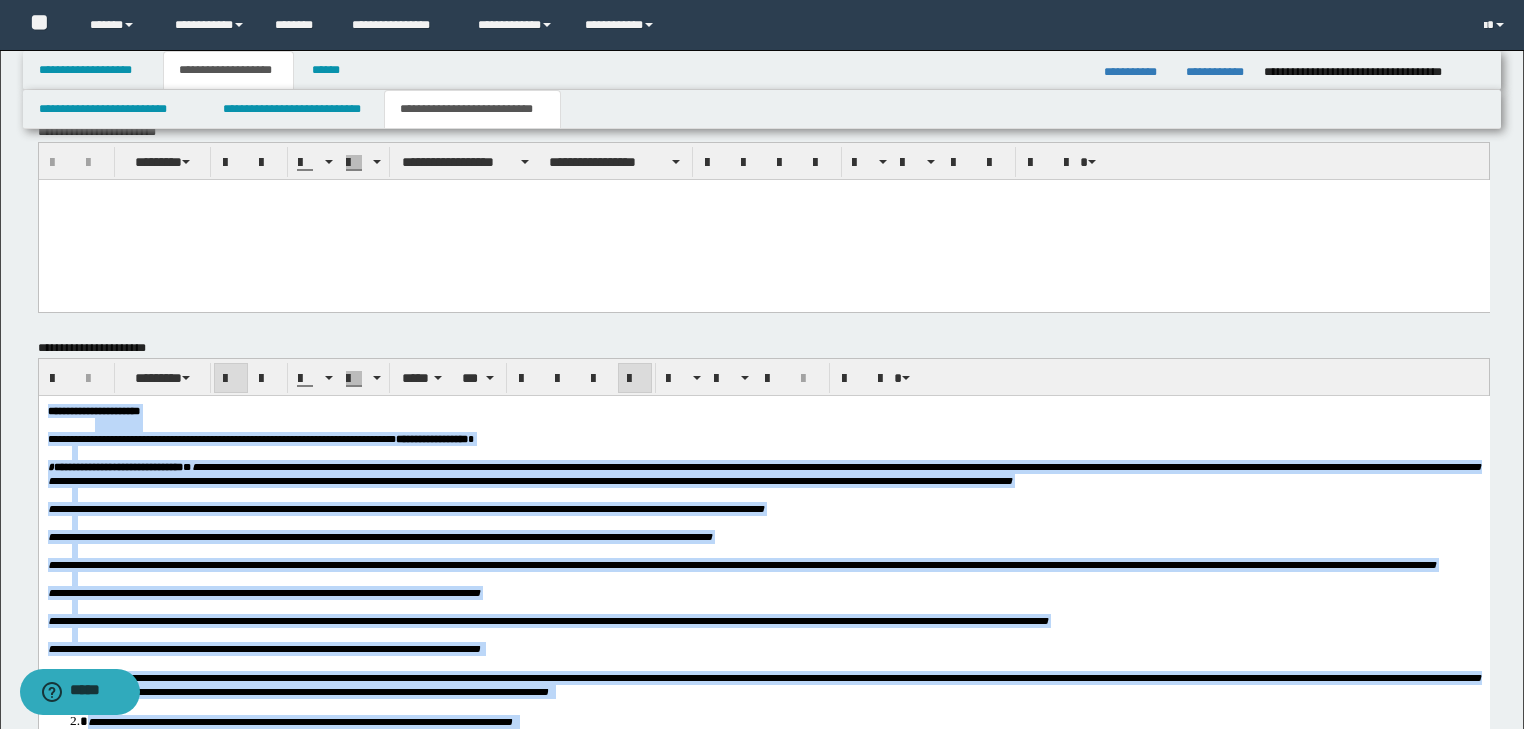 drag, startPoint x: 343, startPoint y: 915, endPoint x: -1, endPoint y: 291, distance: 712.5391 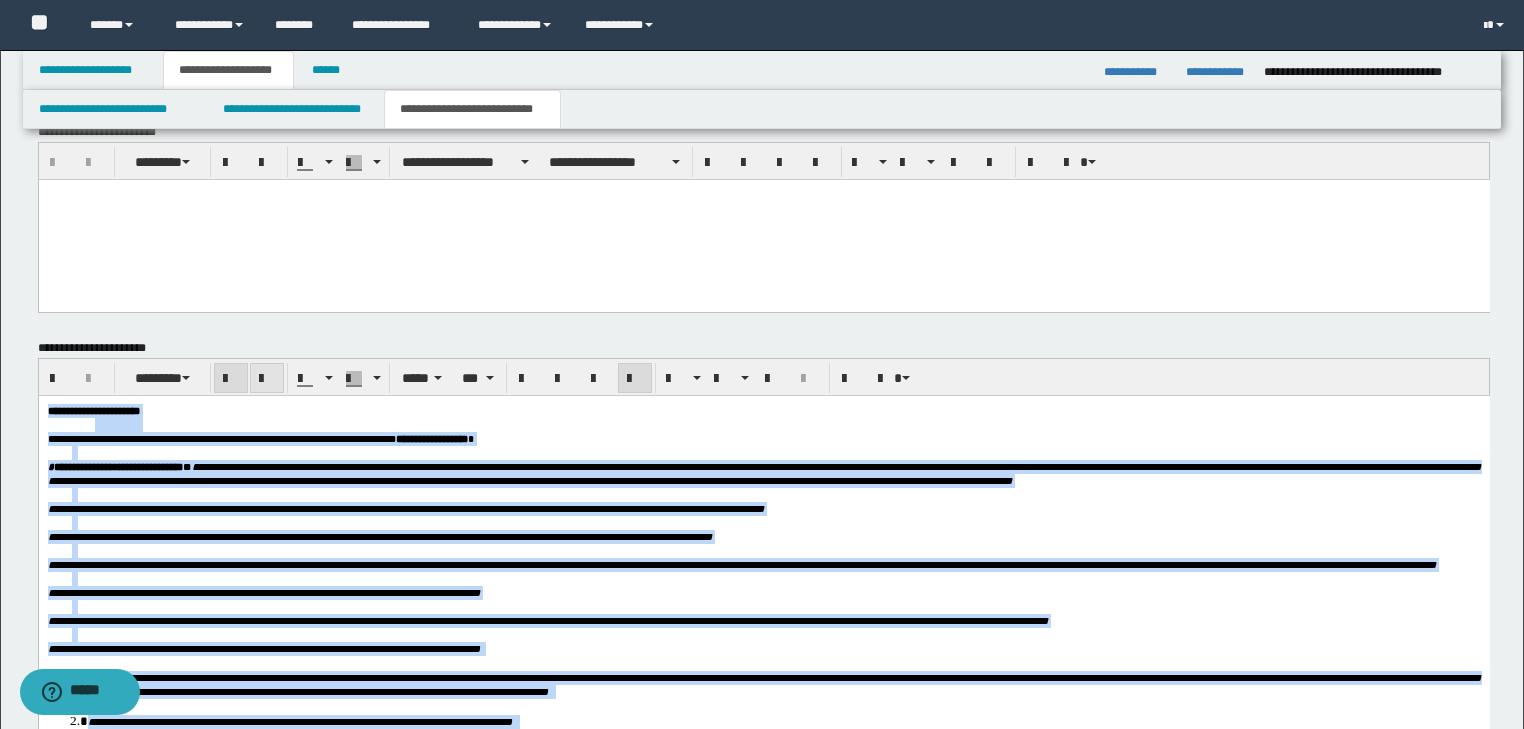 click at bounding box center (267, 379) 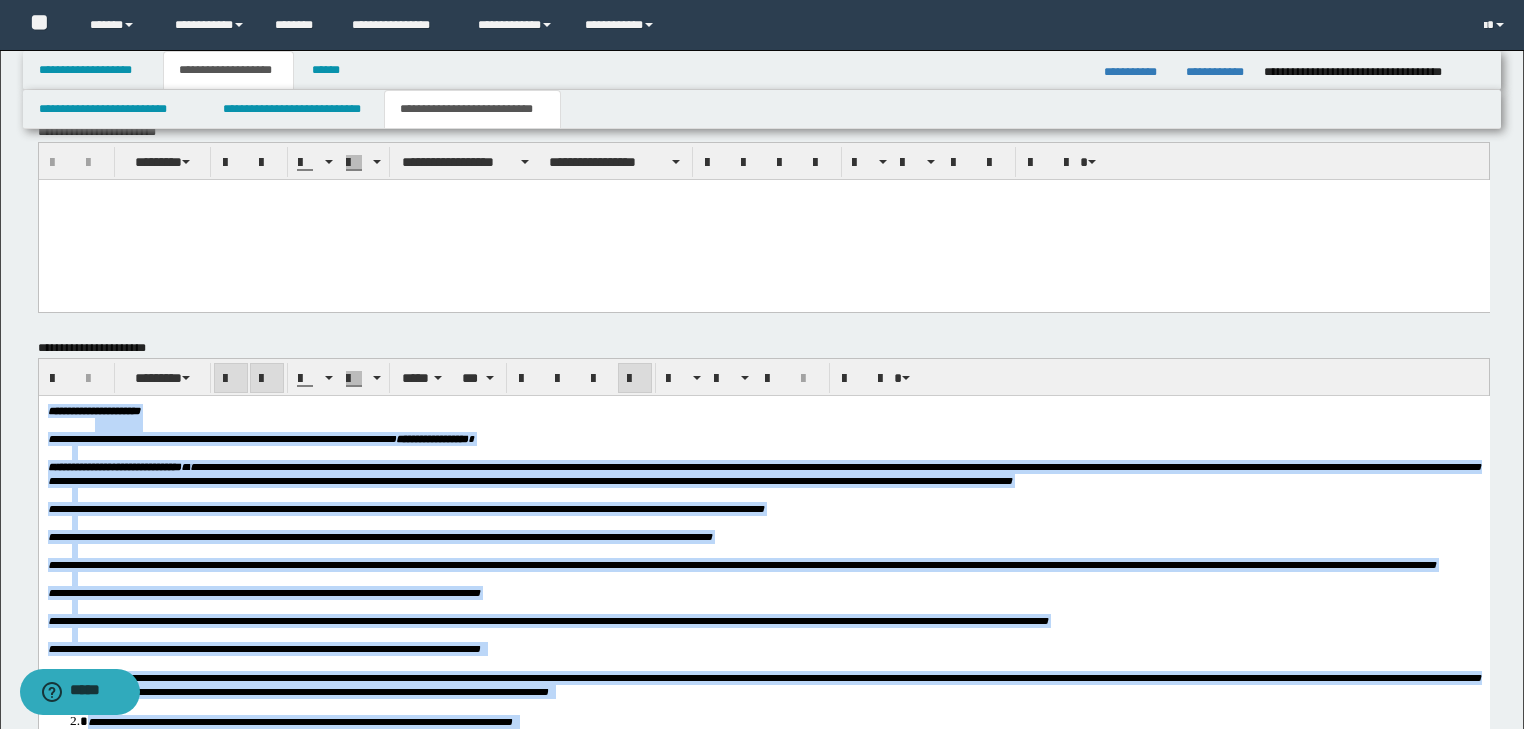 click at bounding box center [267, 379] 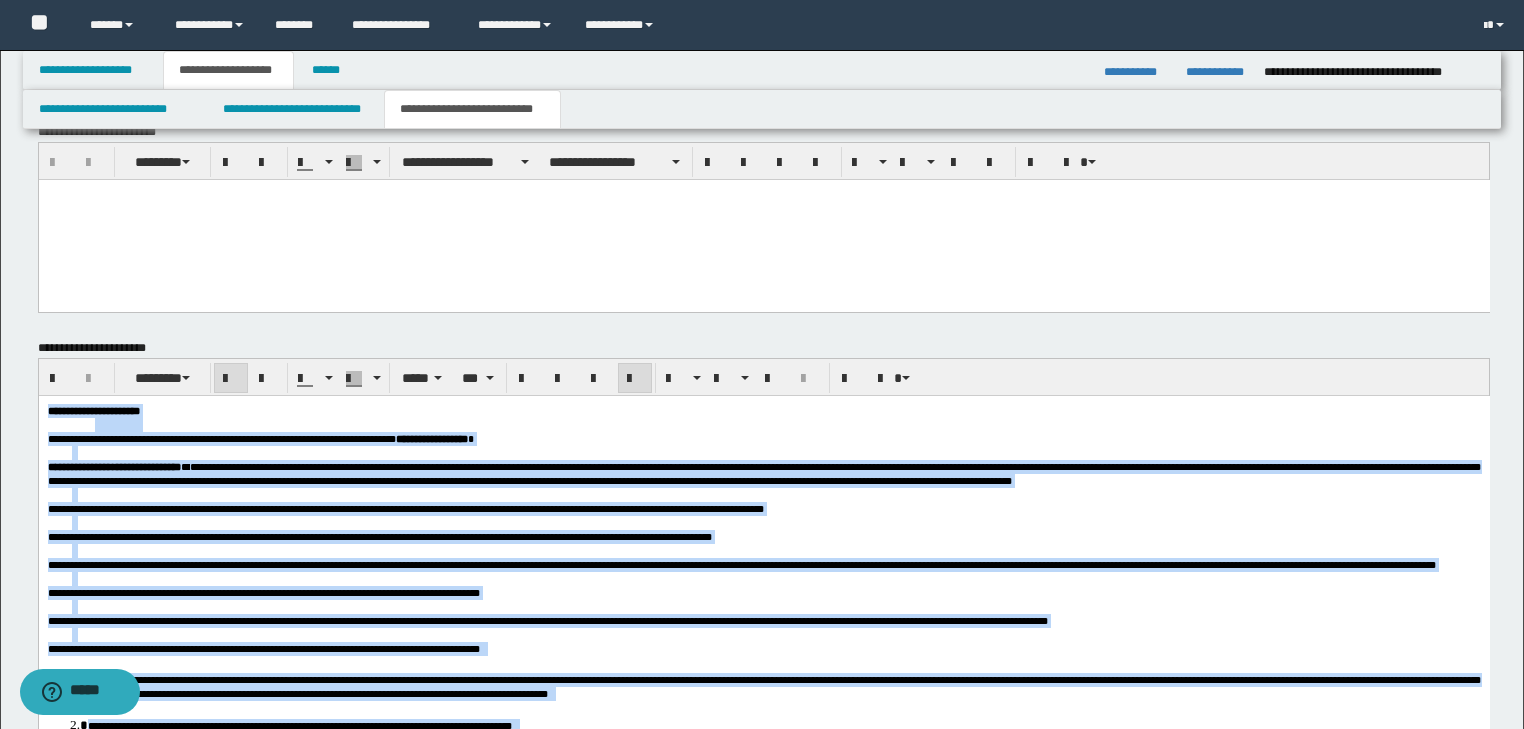click on "**********" at bounding box center [763, 438] 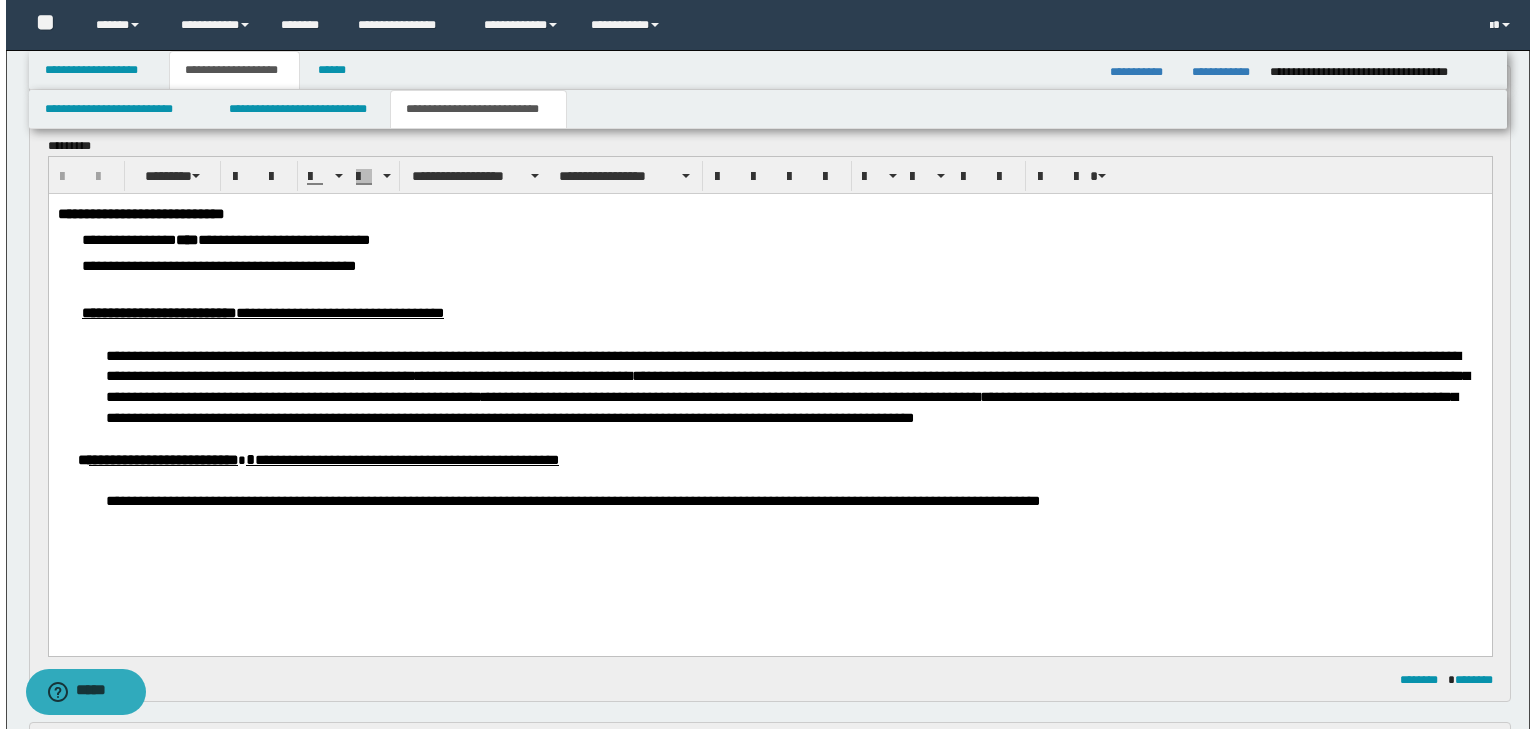 scroll, scrollTop: 0, scrollLeft: 0, axis: both 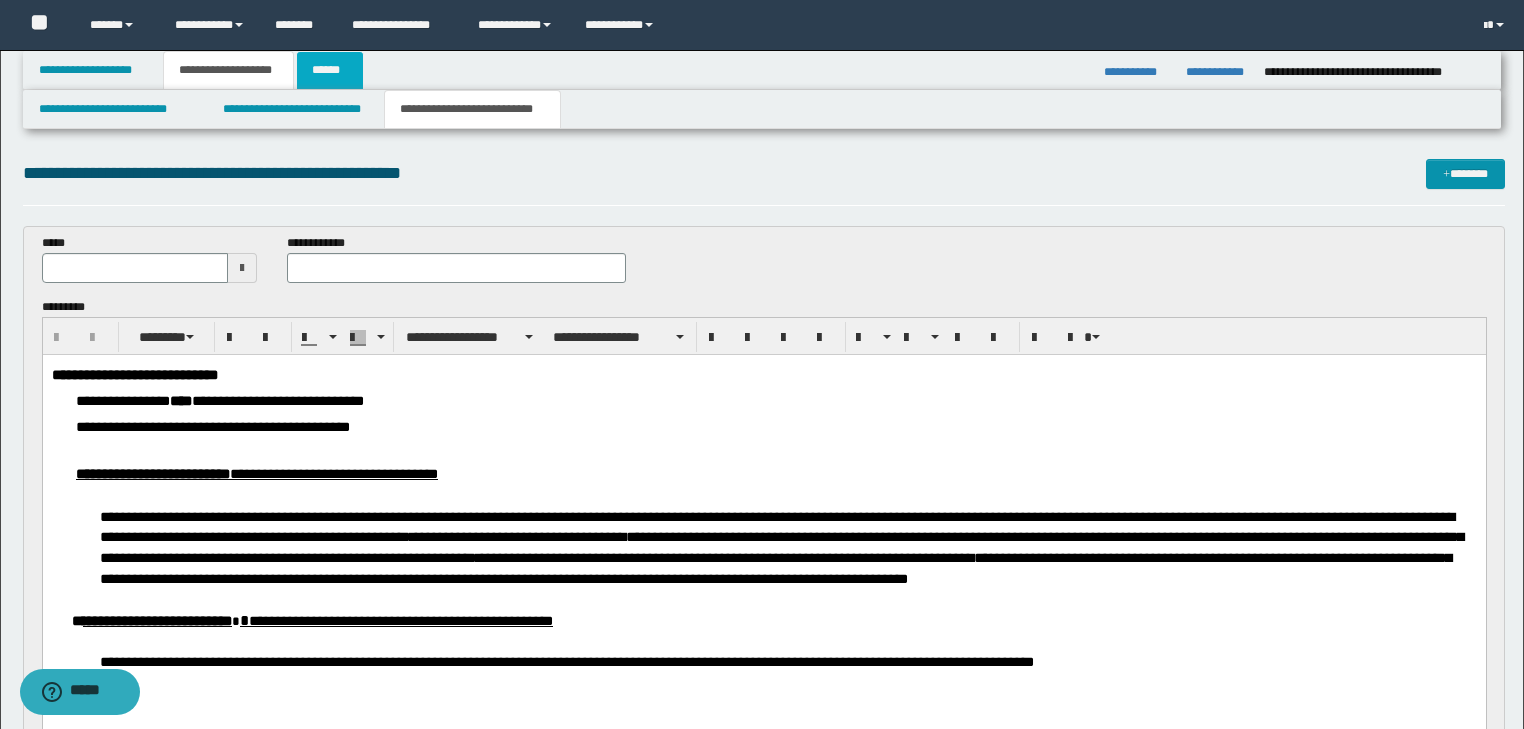 click on "******" at bounding box center [330, 70] 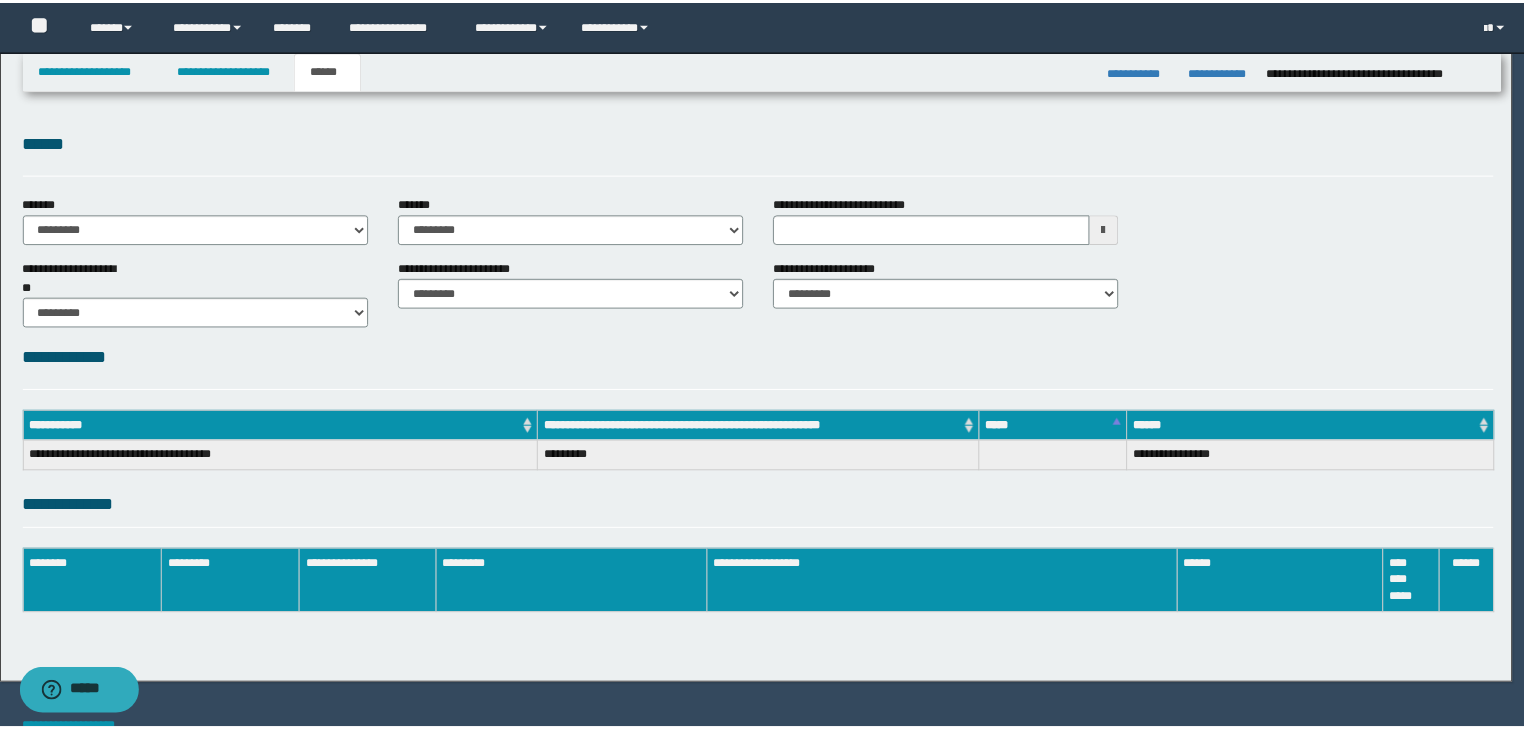 scroll, scrollTop: 0, scrollLeft: 0, axis: both 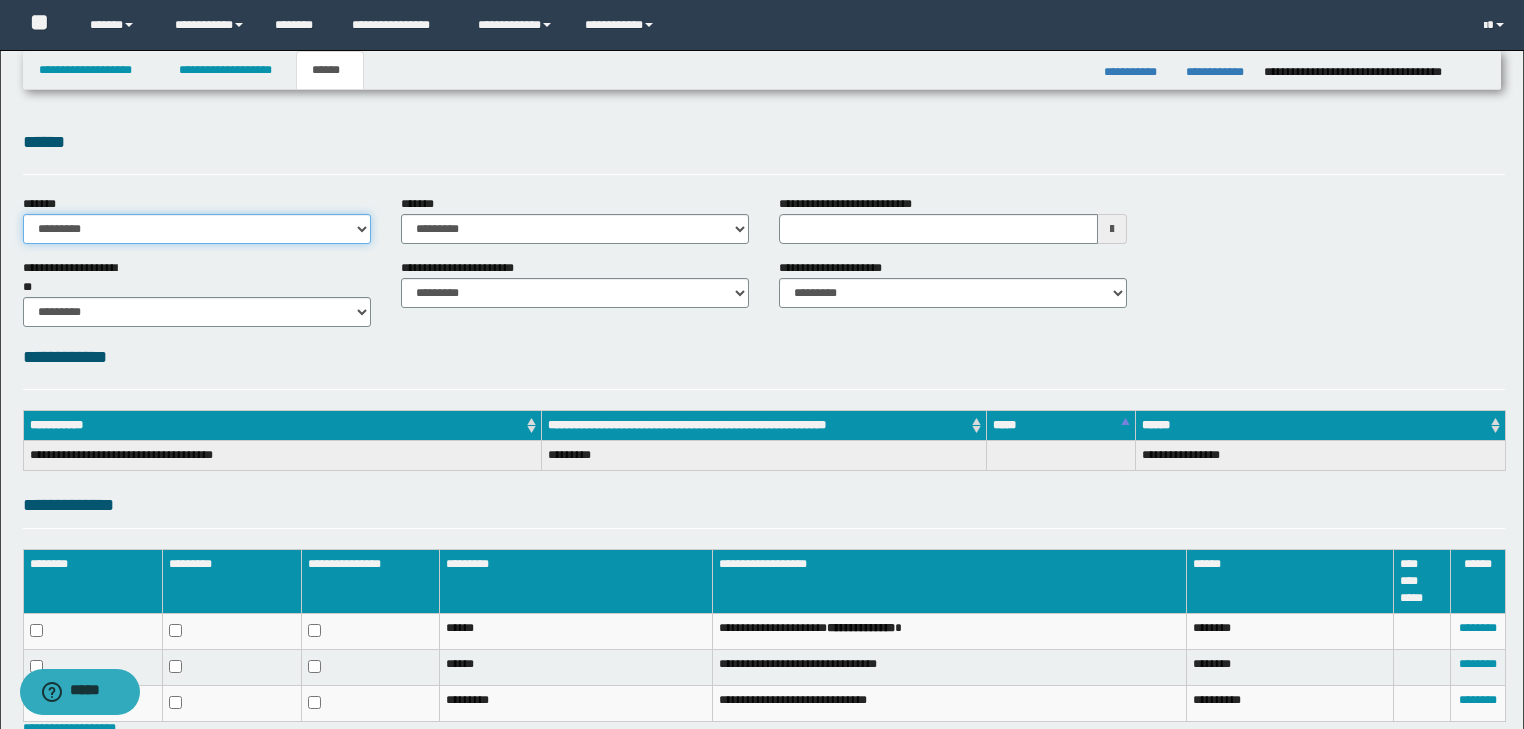 click on "**********" at bounding box center [197, 229] 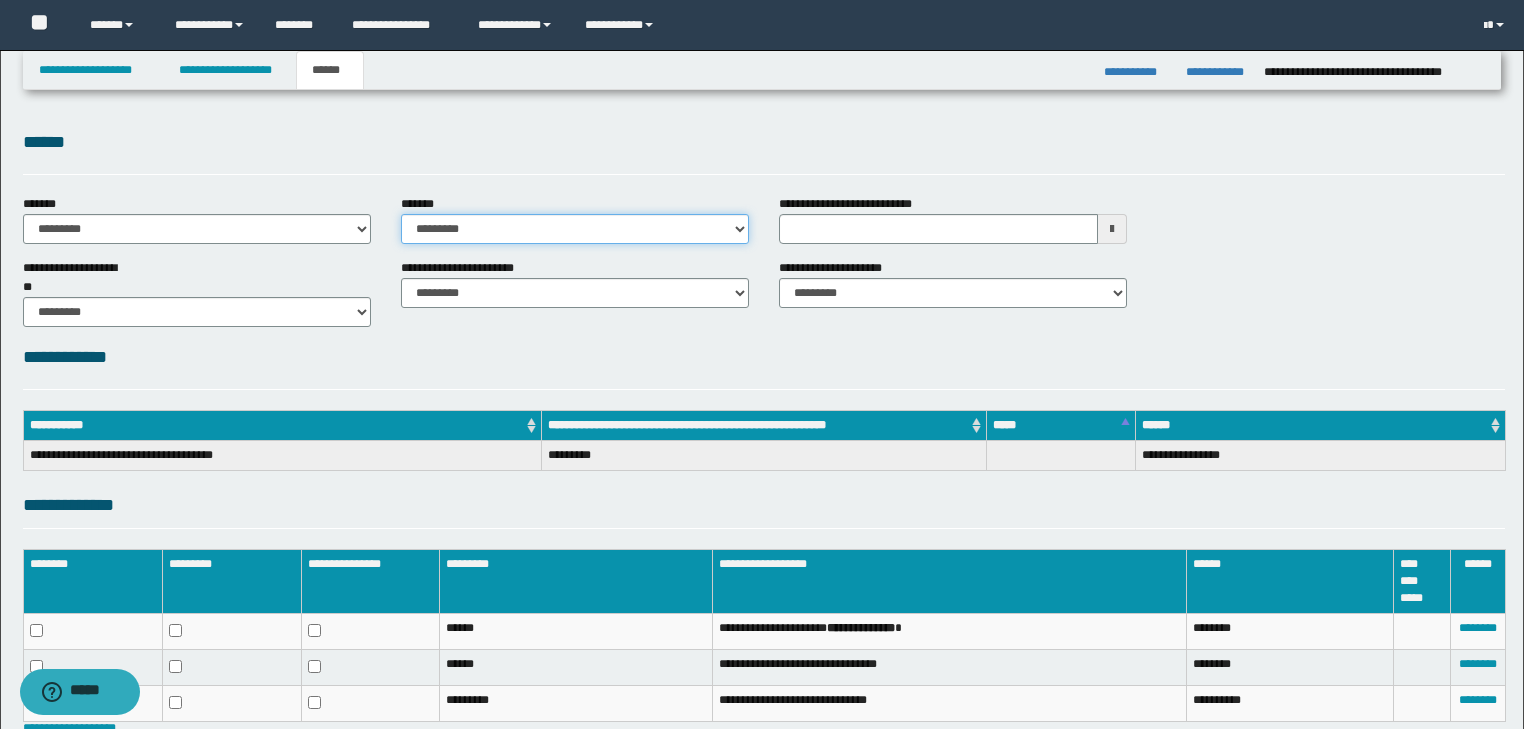 click on "**********" at bounding box center (575, 229) 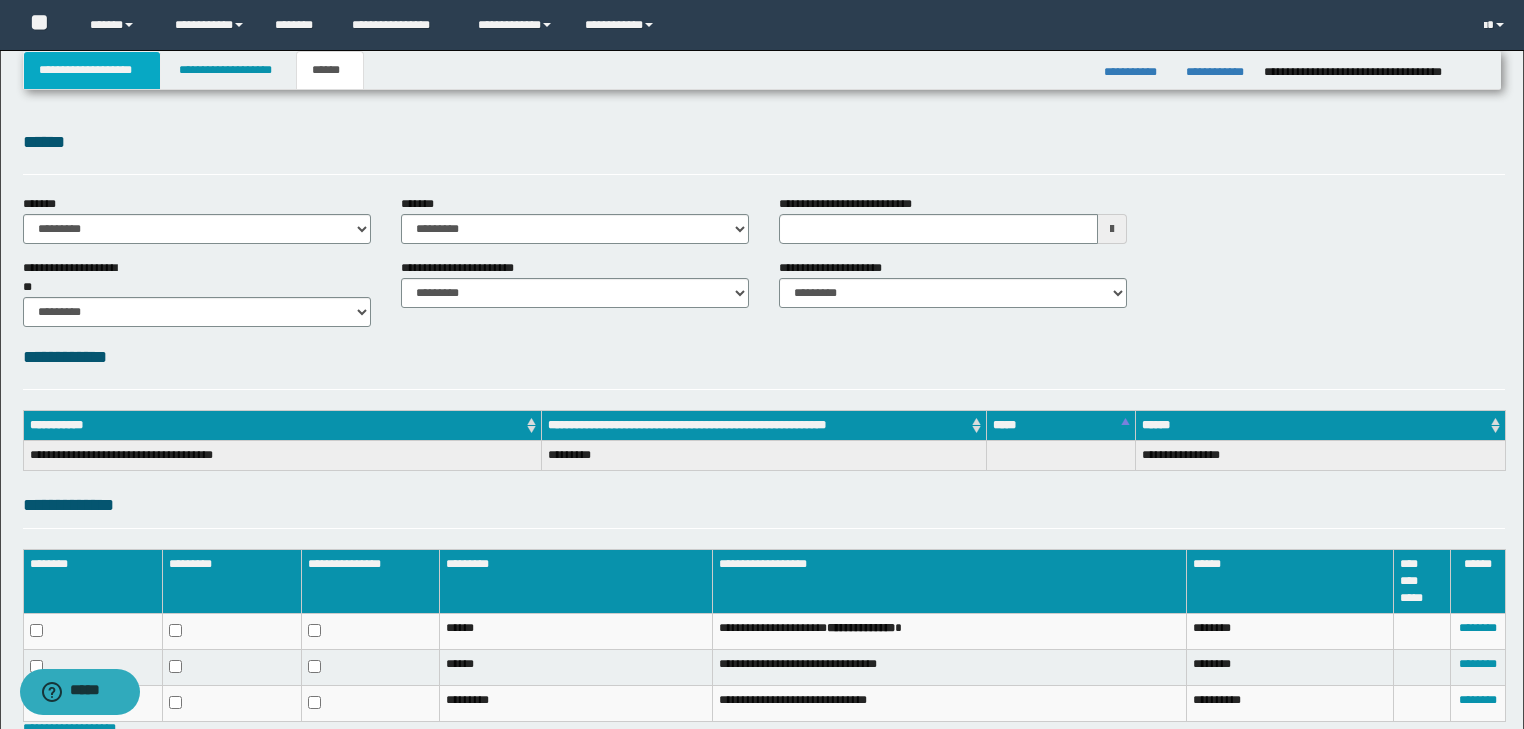 click on "**********" at bounding box center [92, 70] 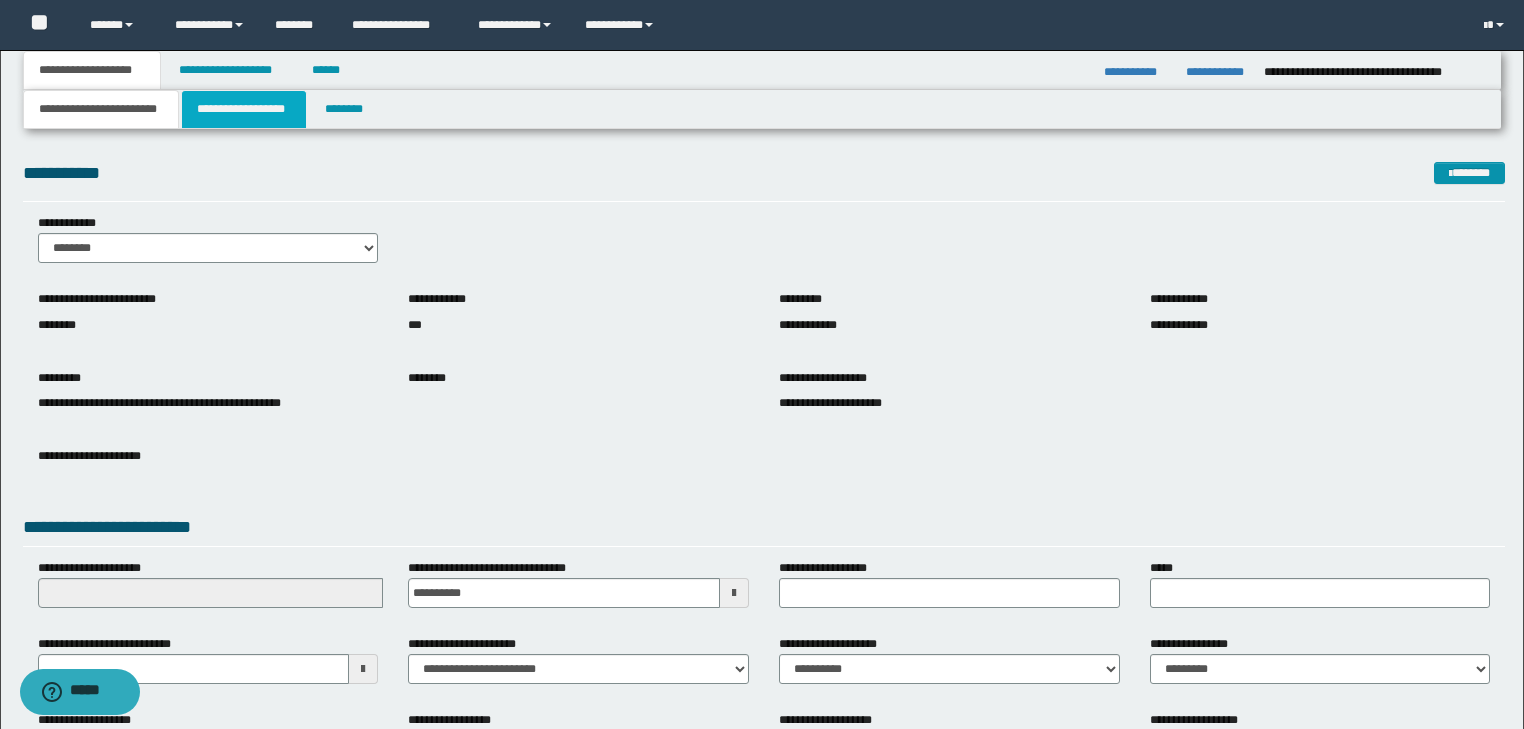 click on "**********" at bounding box center (244, 109) 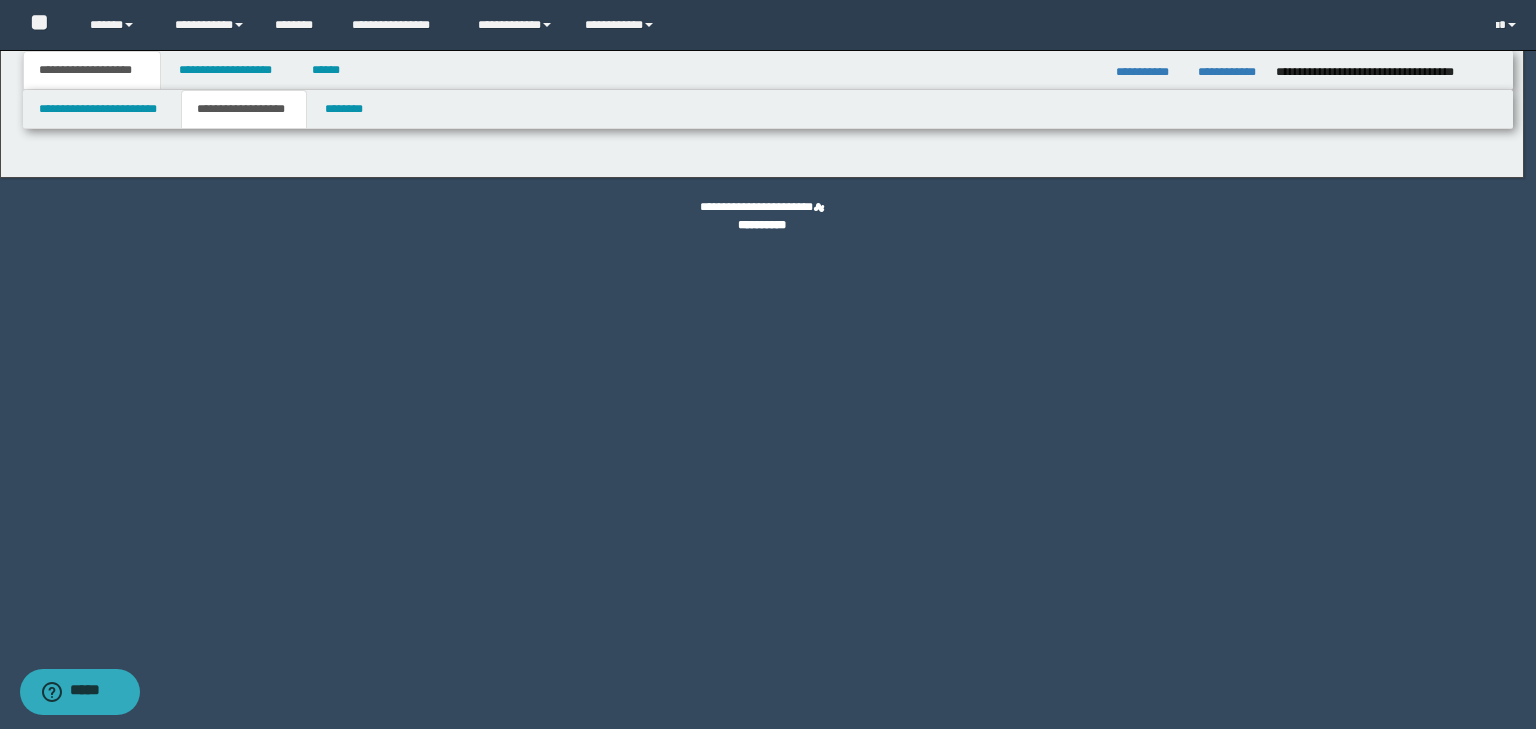 type on "**********" 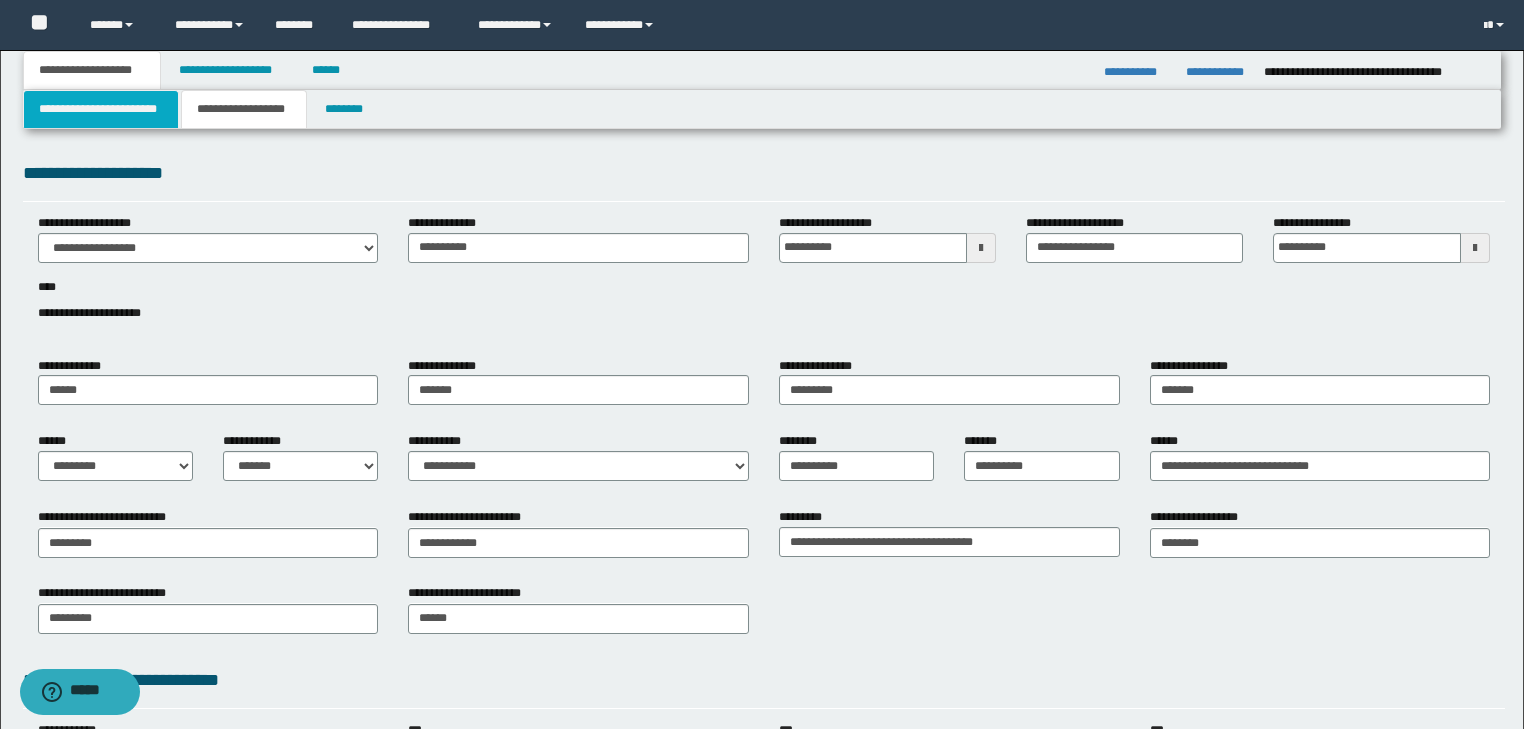 click on "**********" at bounding box center (101, 109) 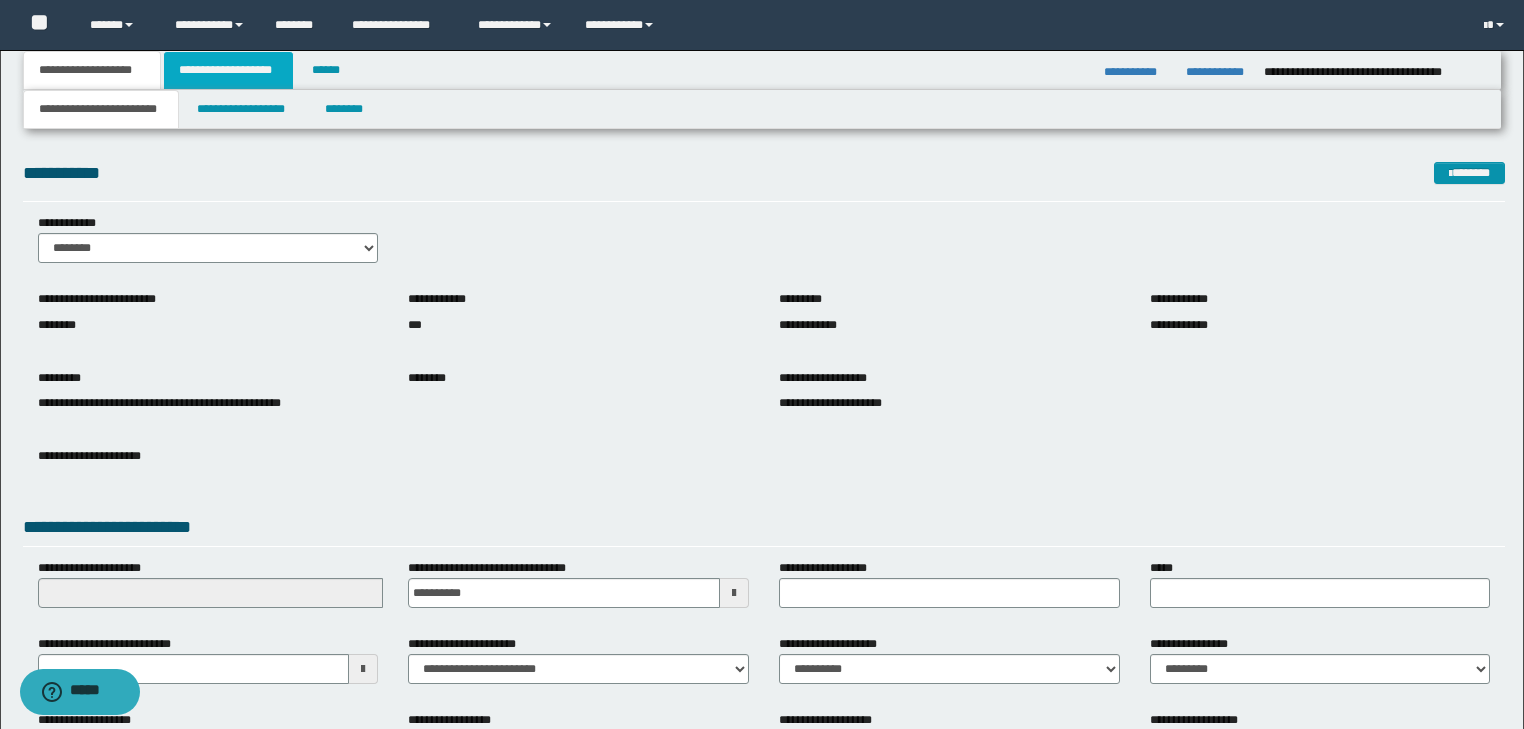 click on "**********" at bounding box center (228, 70) 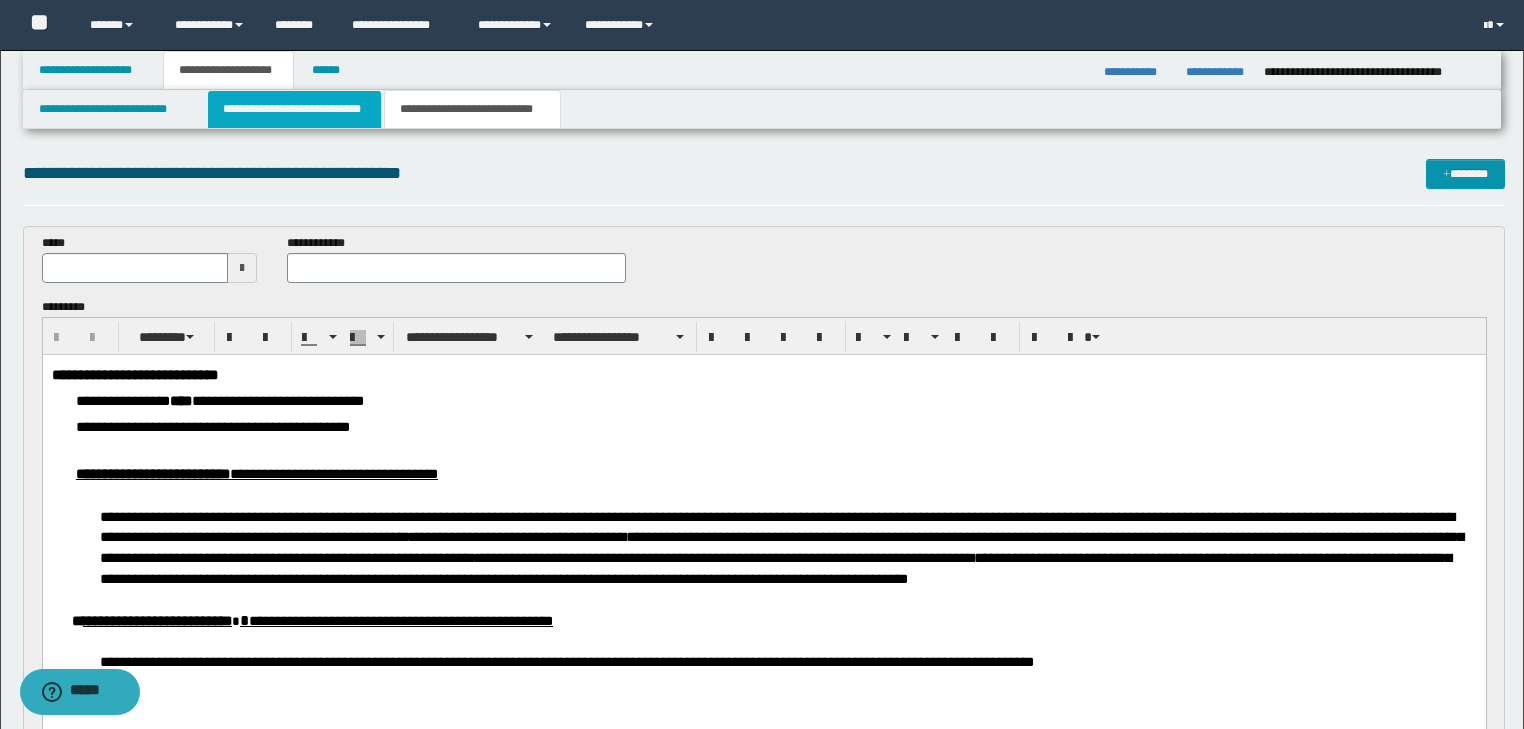 click on "**********" at bounding box center (294, 109) 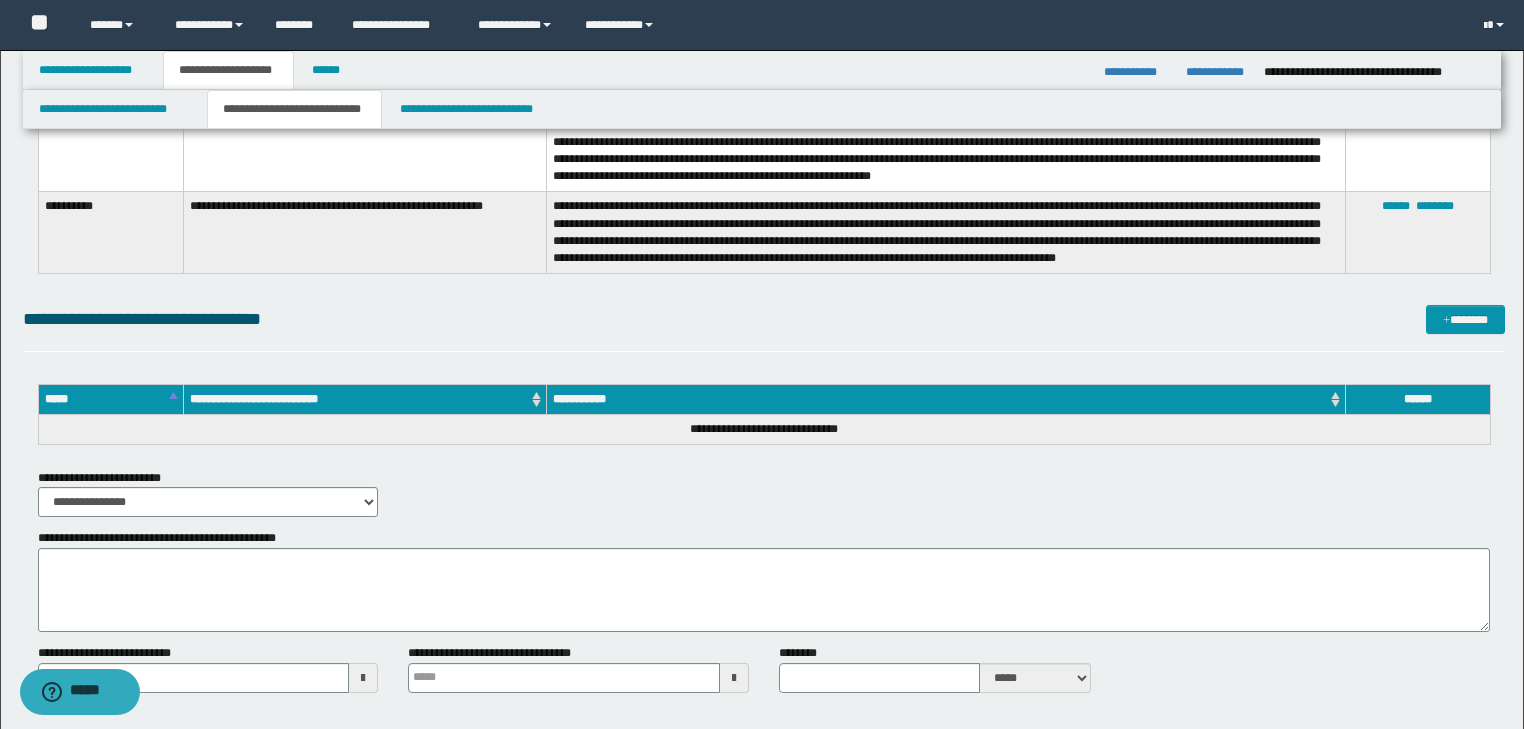 scroll, scrollTop: 5444, scrollLeft: 0, axis: vertical 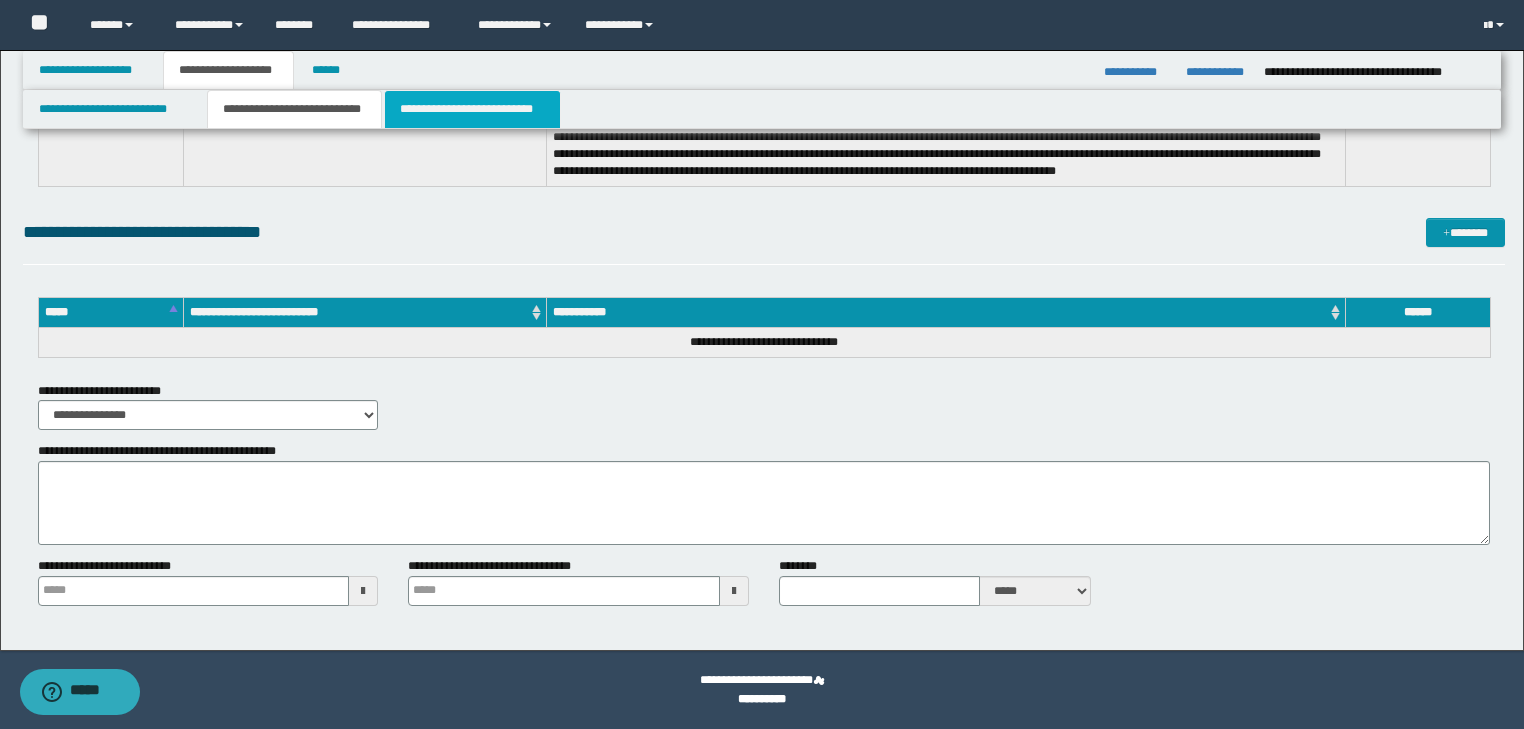 click on "**********" at bounding box center (472, 109) 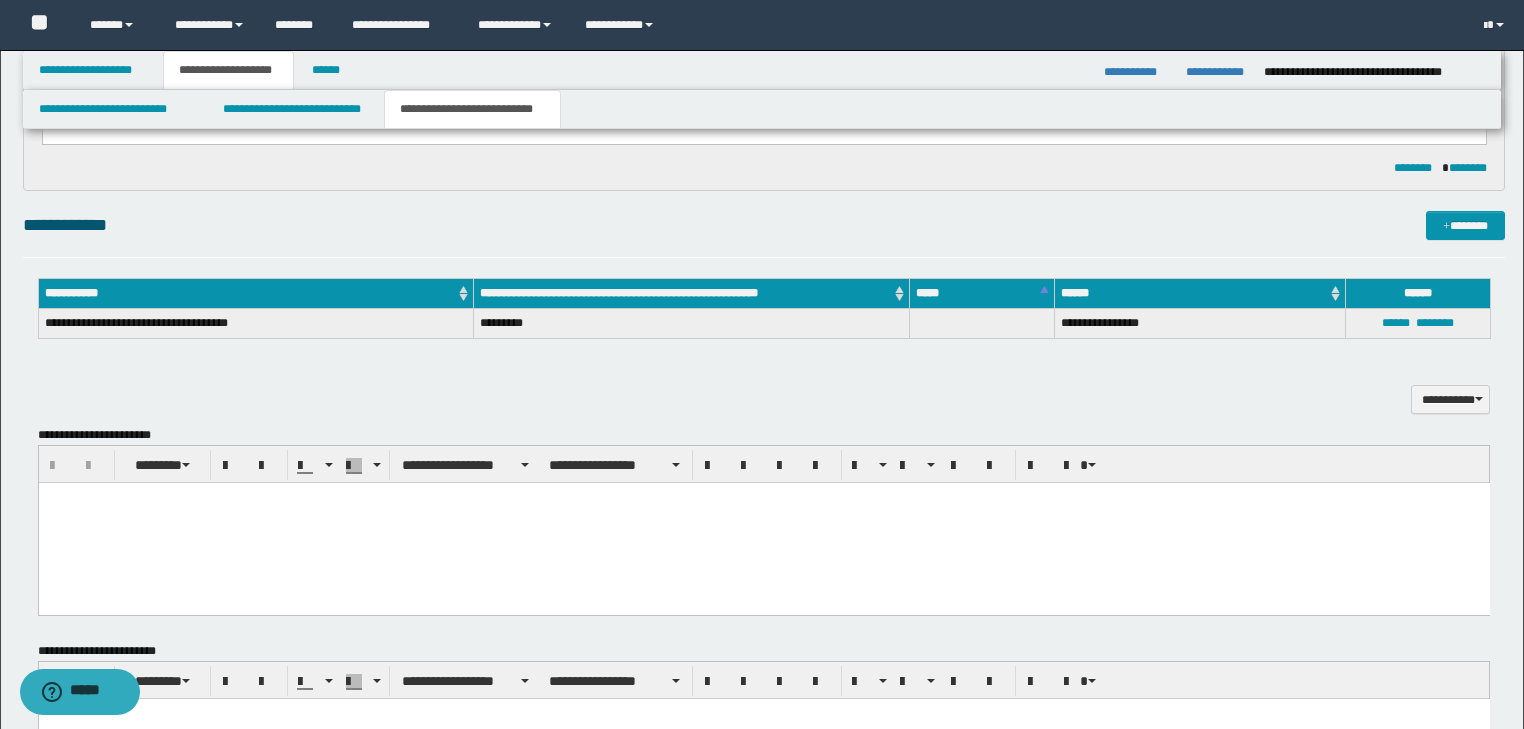 scroll, scrollTop: 1216, scrollLeft: 0, axis: vertical 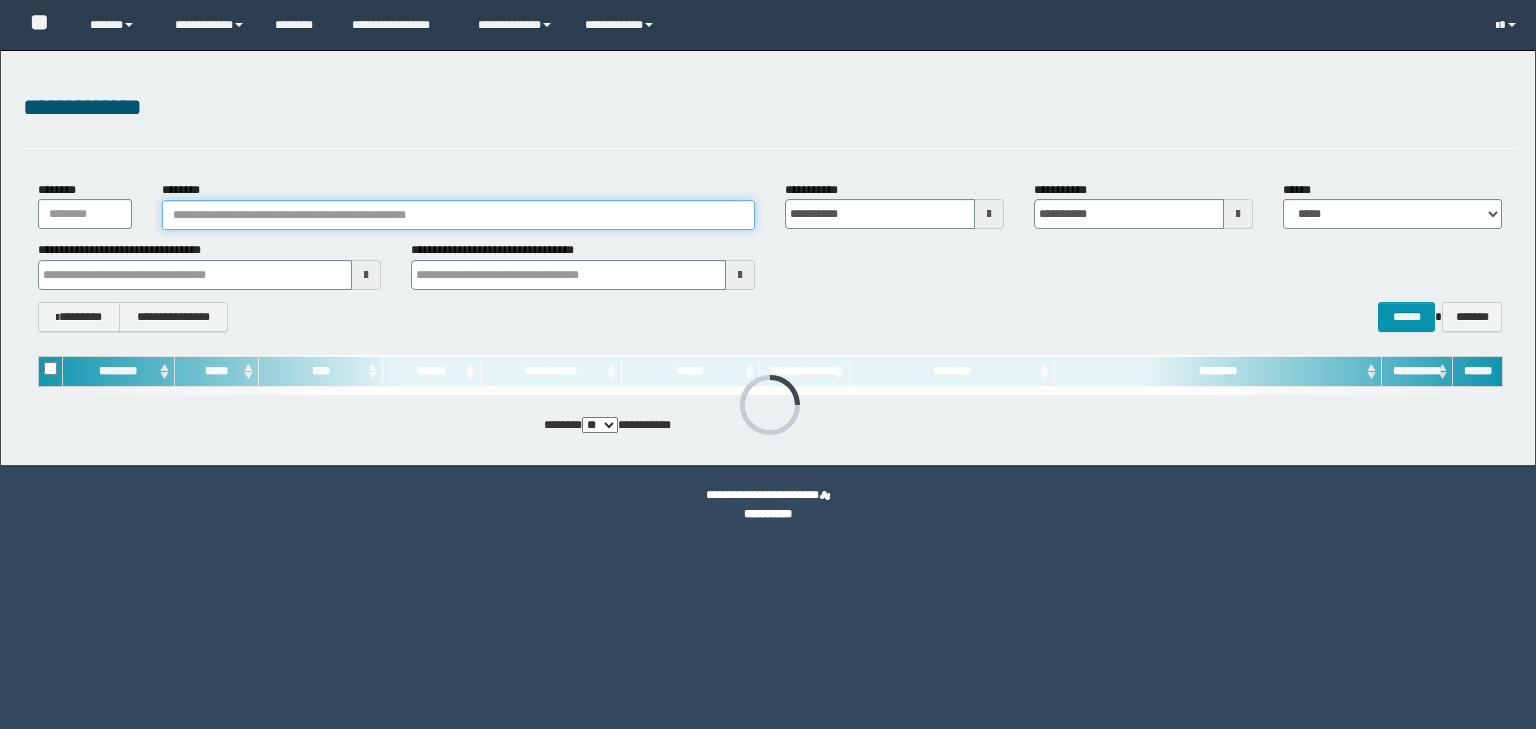 click on "********" at bounding box center (458, 215) 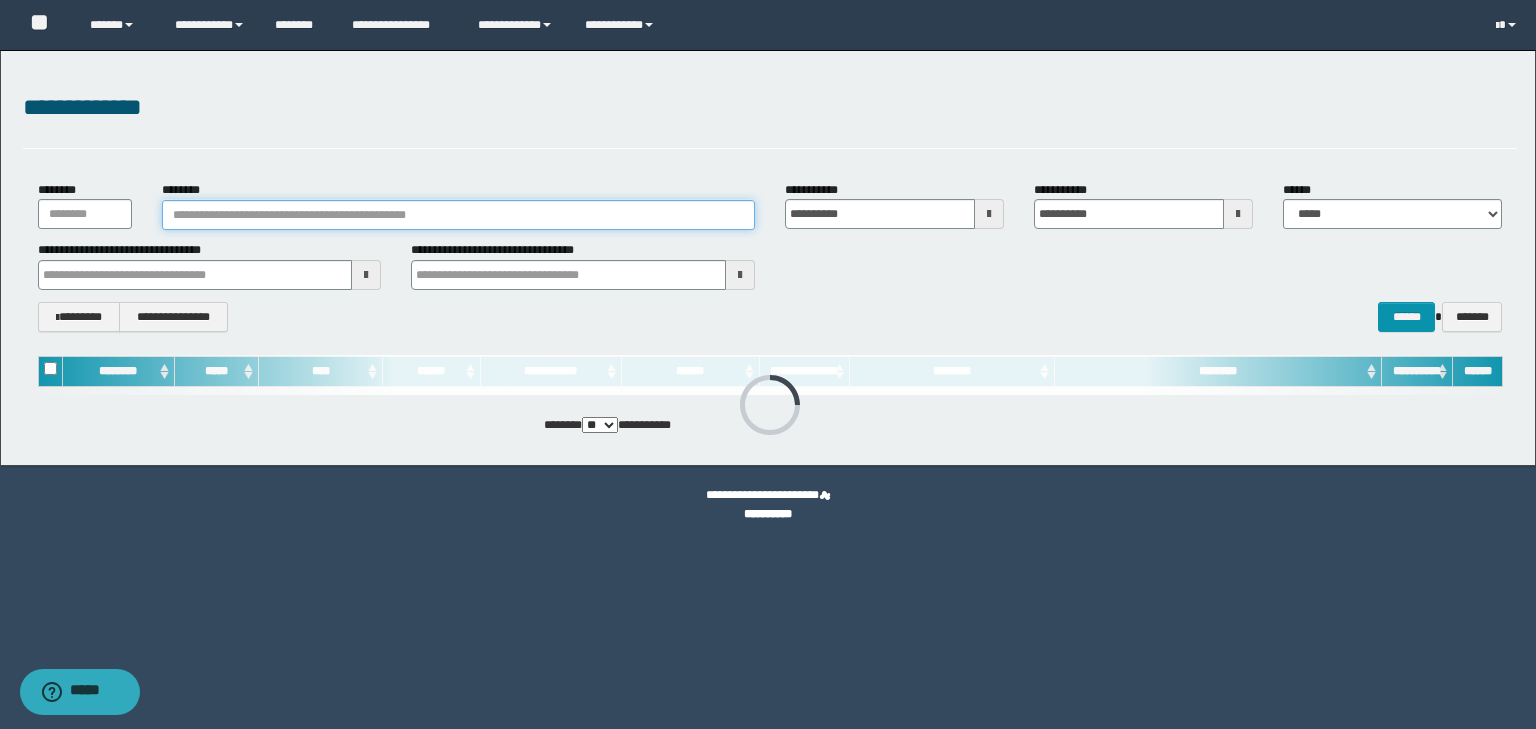 paste on "**********" 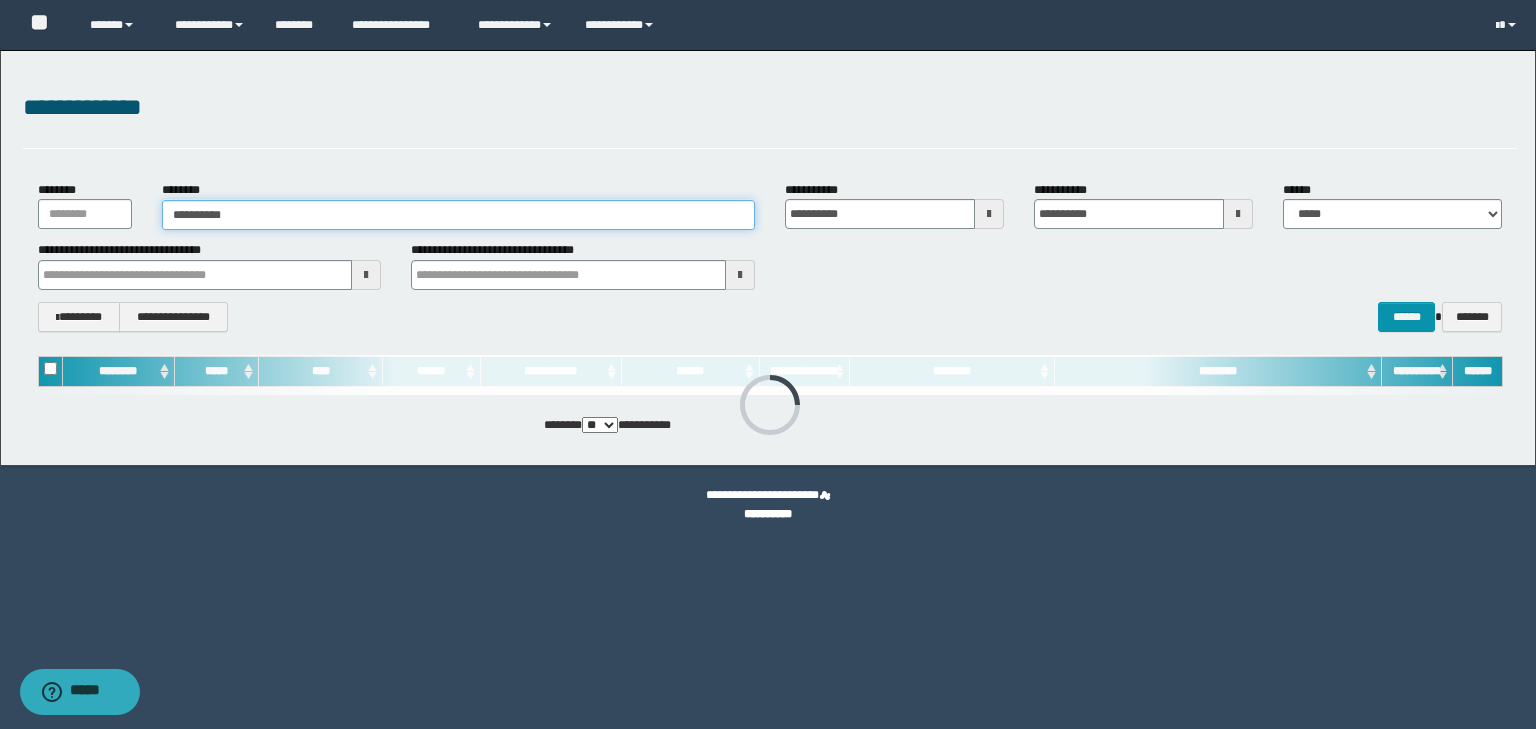 type on "**********" 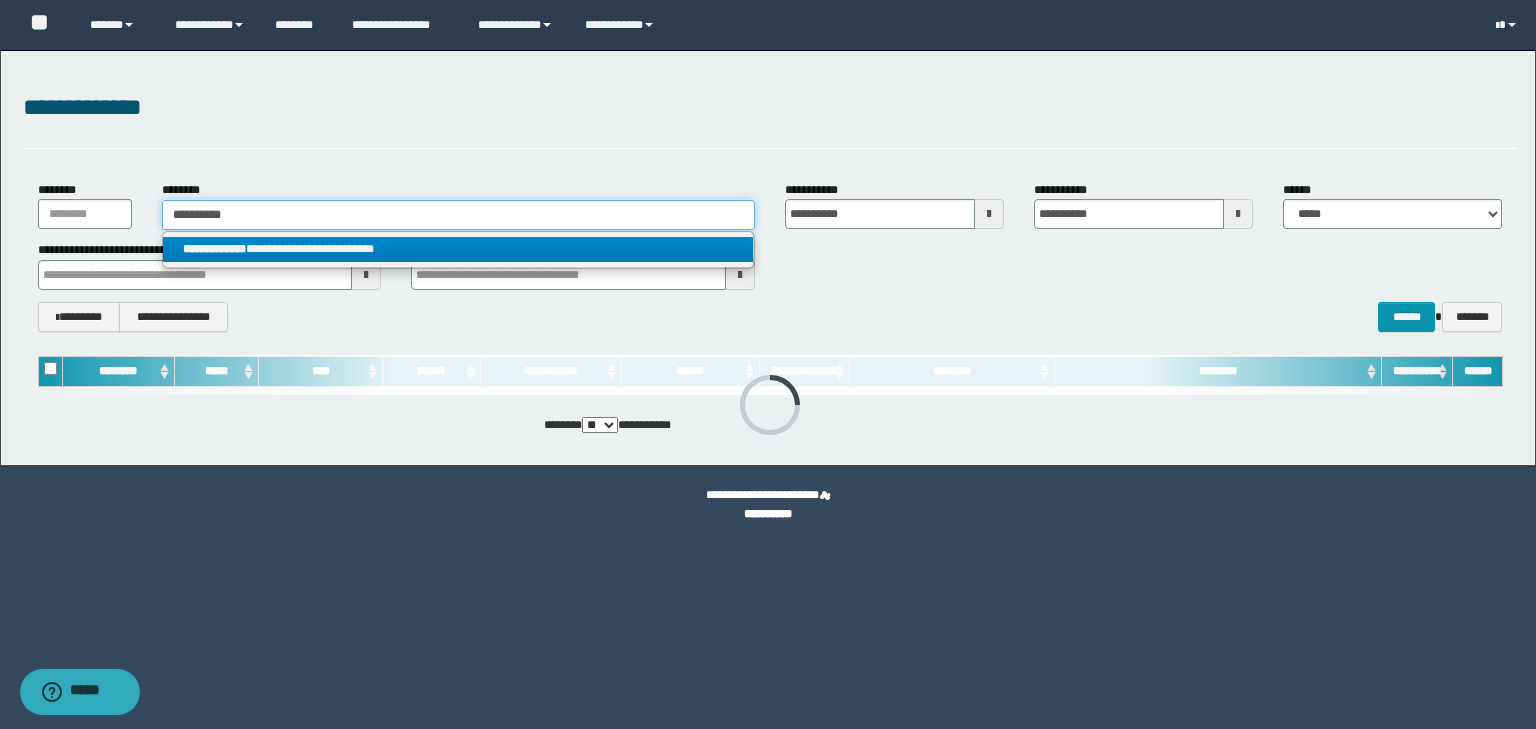 type on "**********" 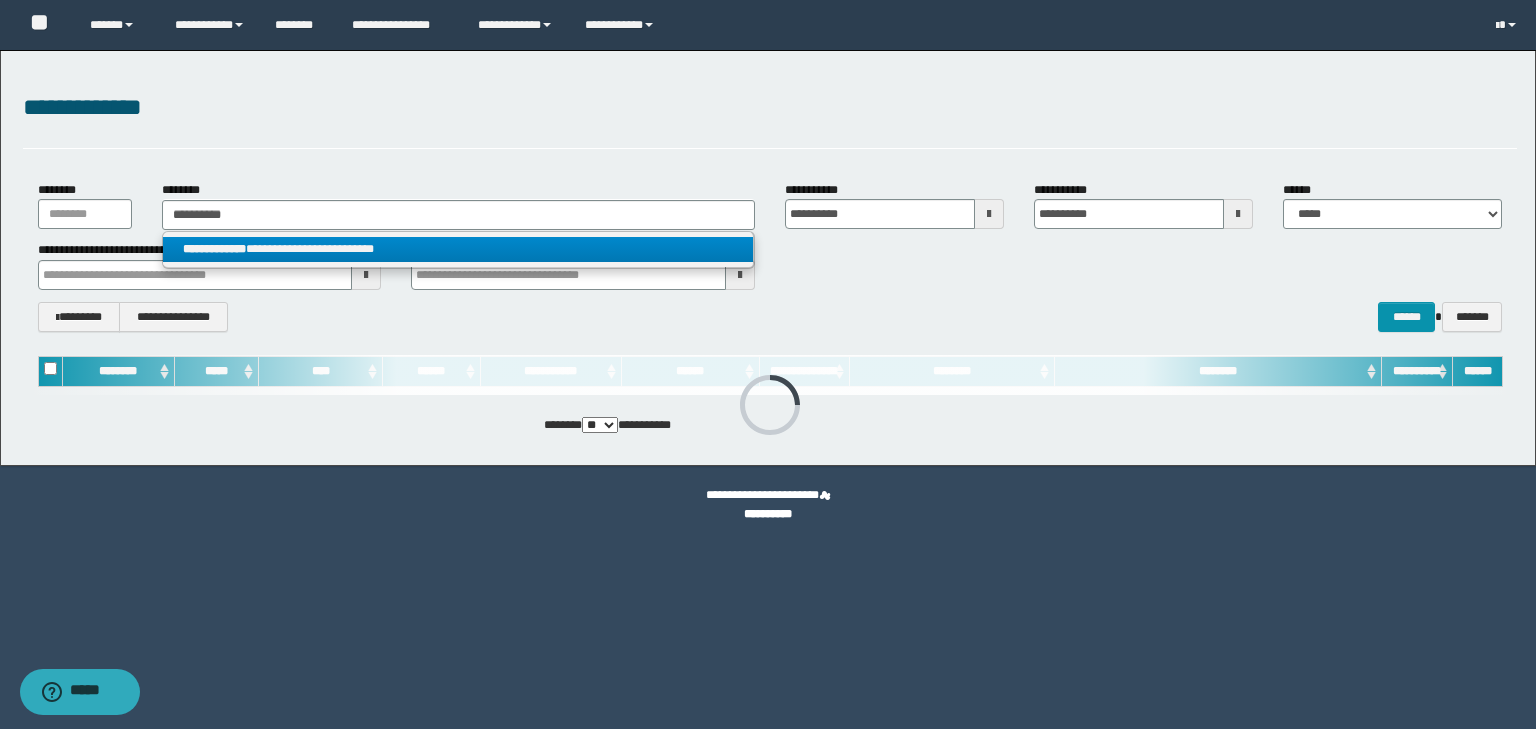 click on "**********" at bounding box center (458, 249) 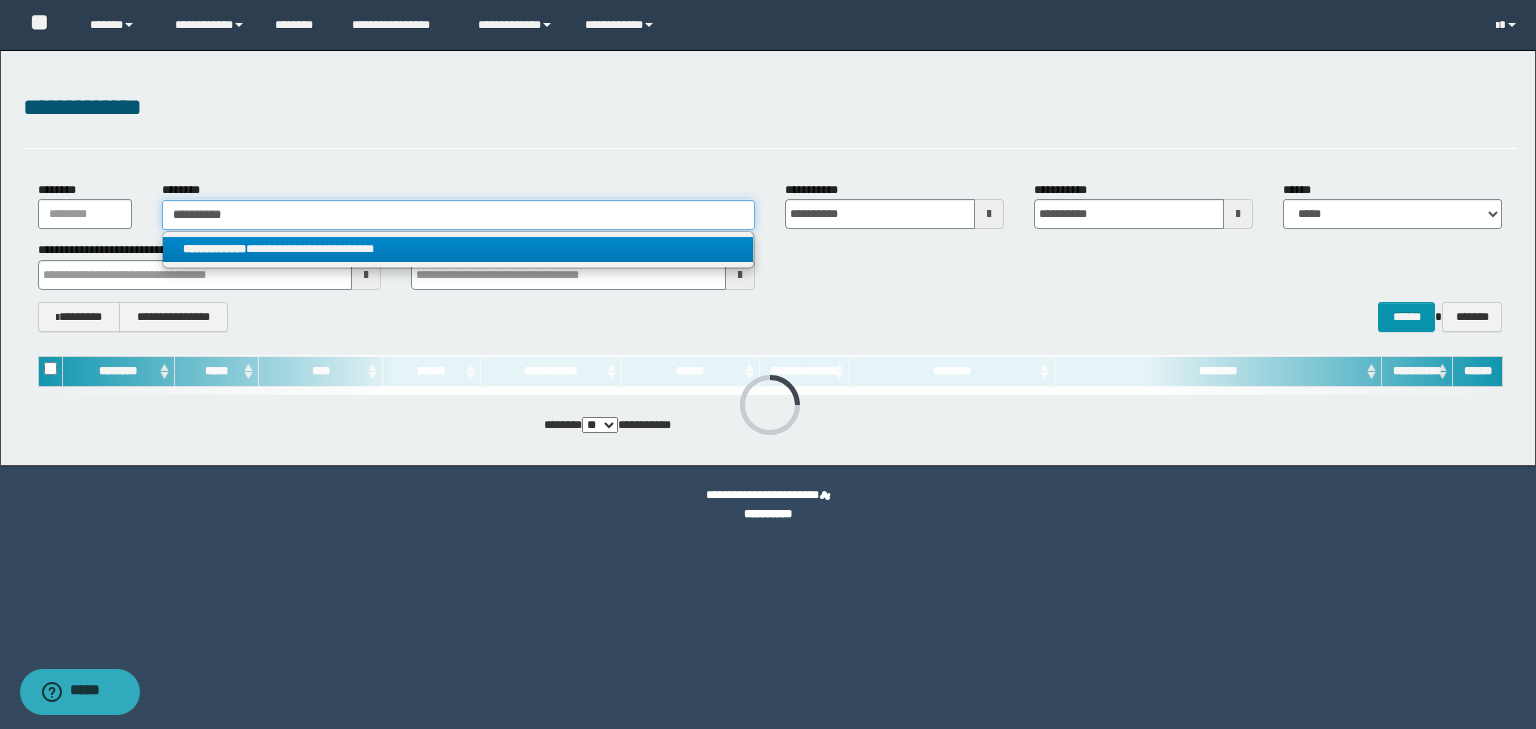 type 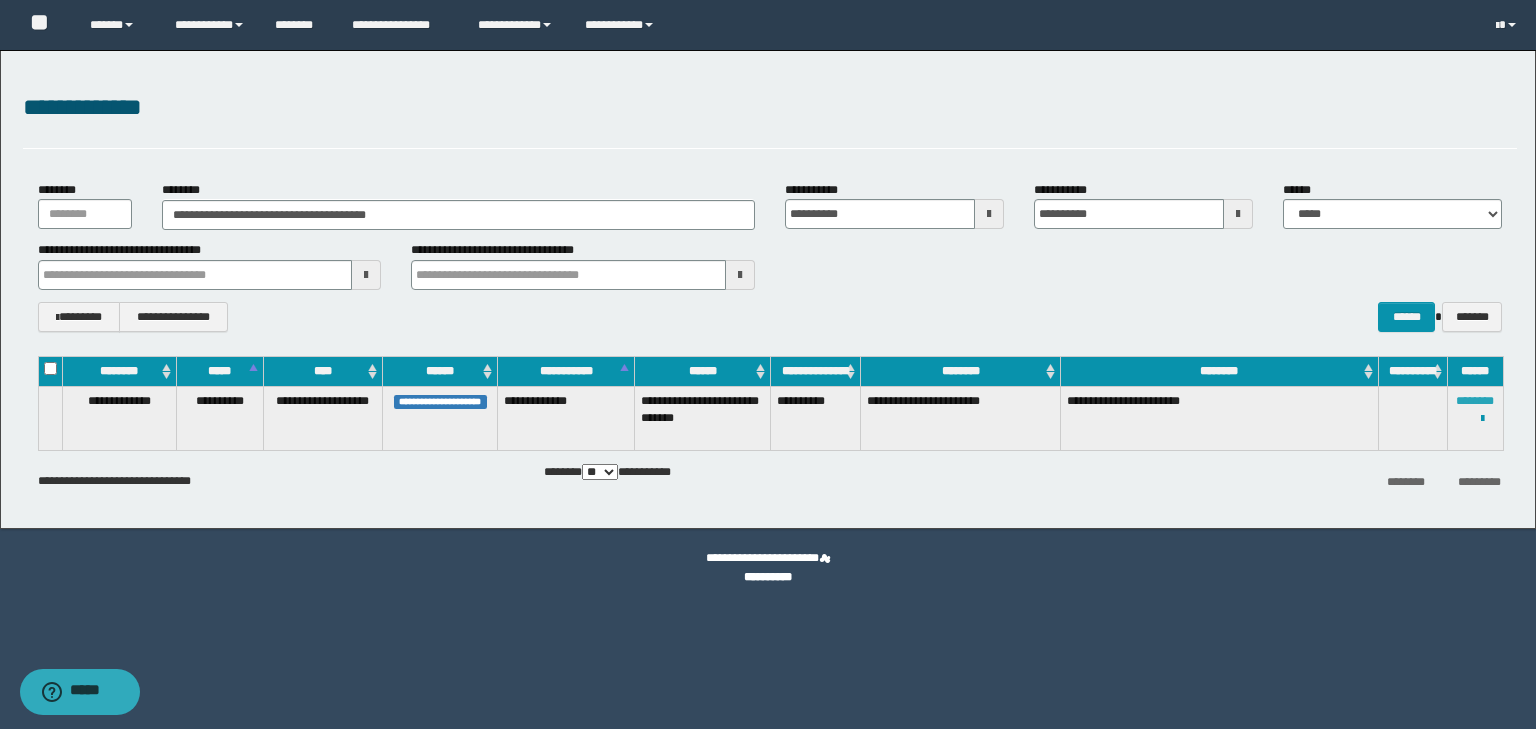 click on "********" at bounding box center (1475, 401) 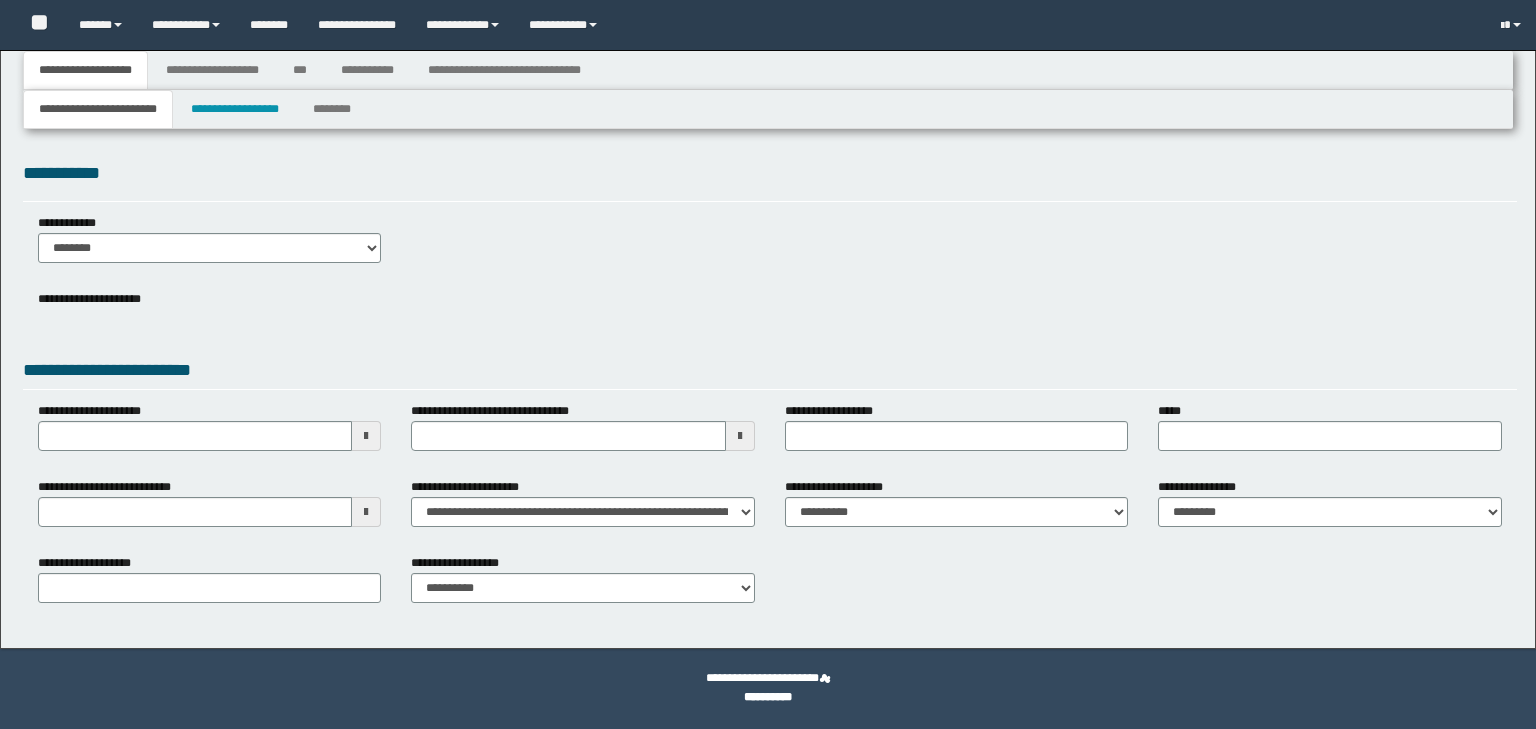 scroll, scrollTop: 0, scrollLeft: 0, axis: both 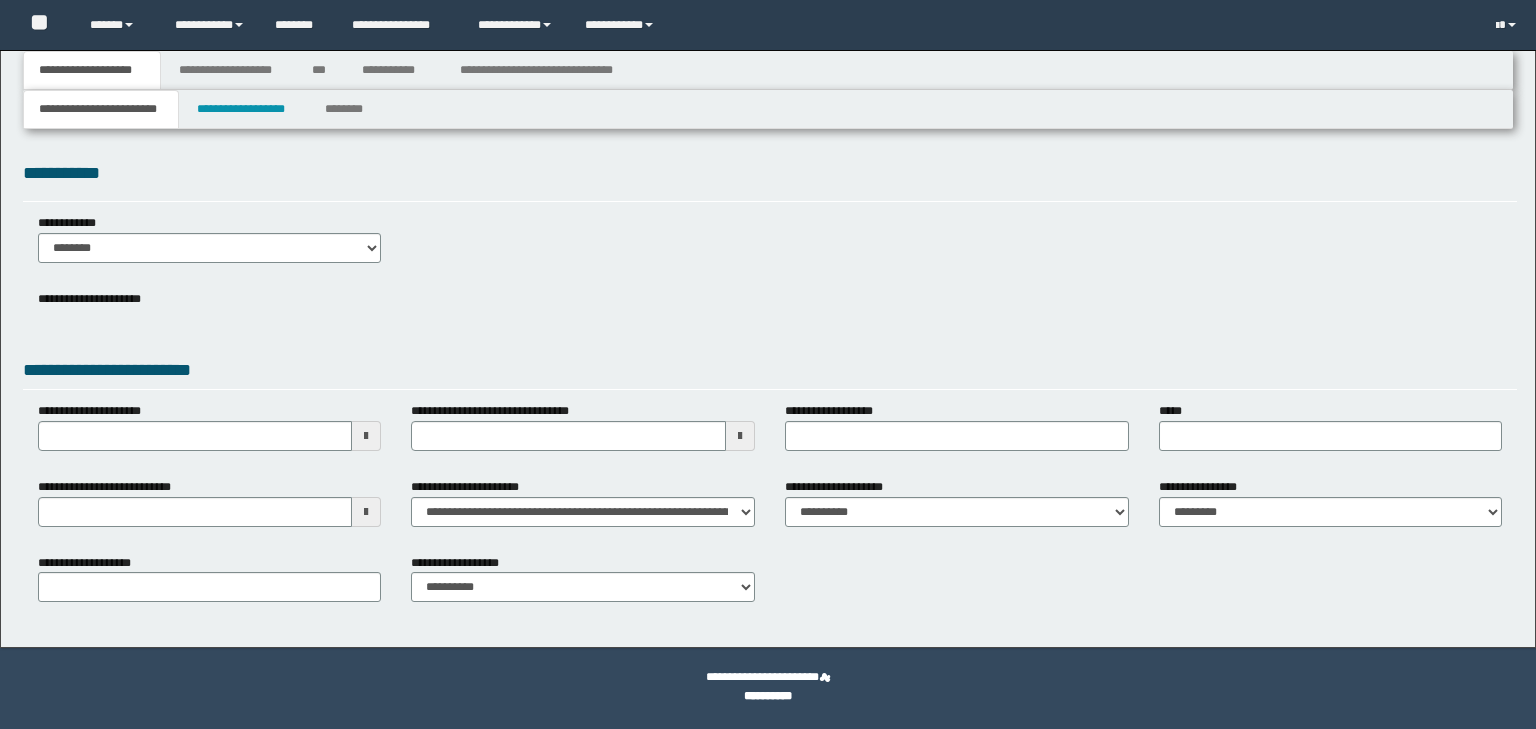 select on "*" 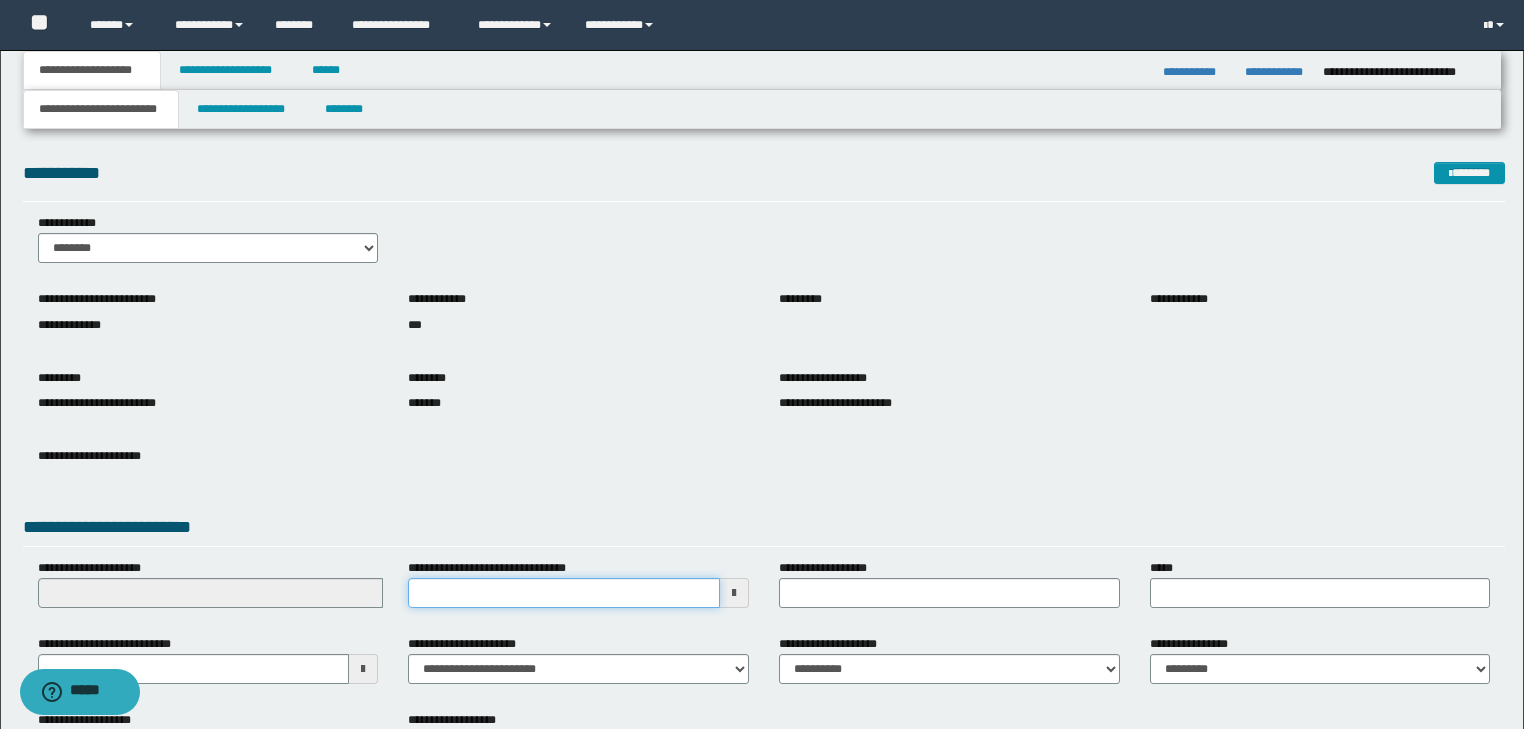 click on "**********" at bounding box center (564, 593) 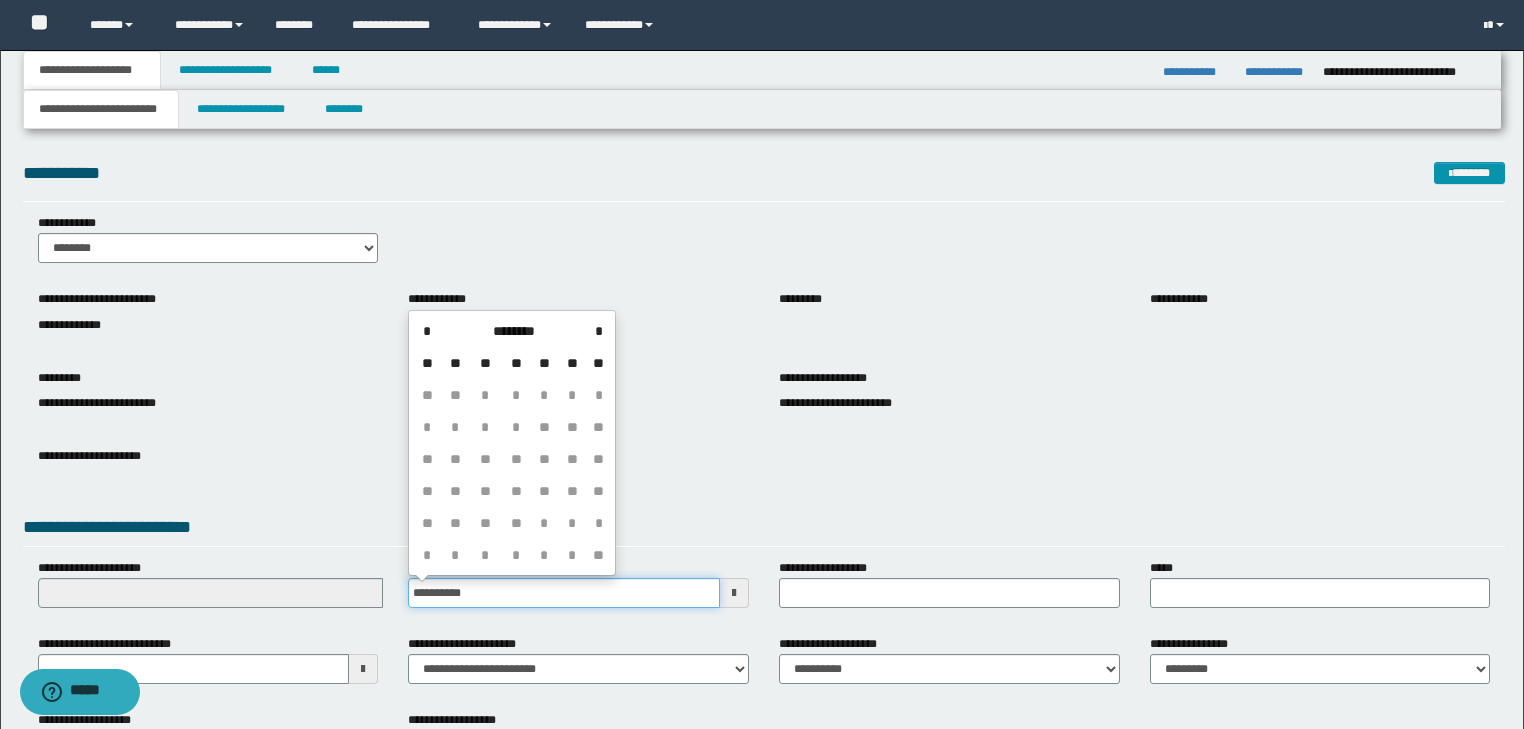 type on "**********" 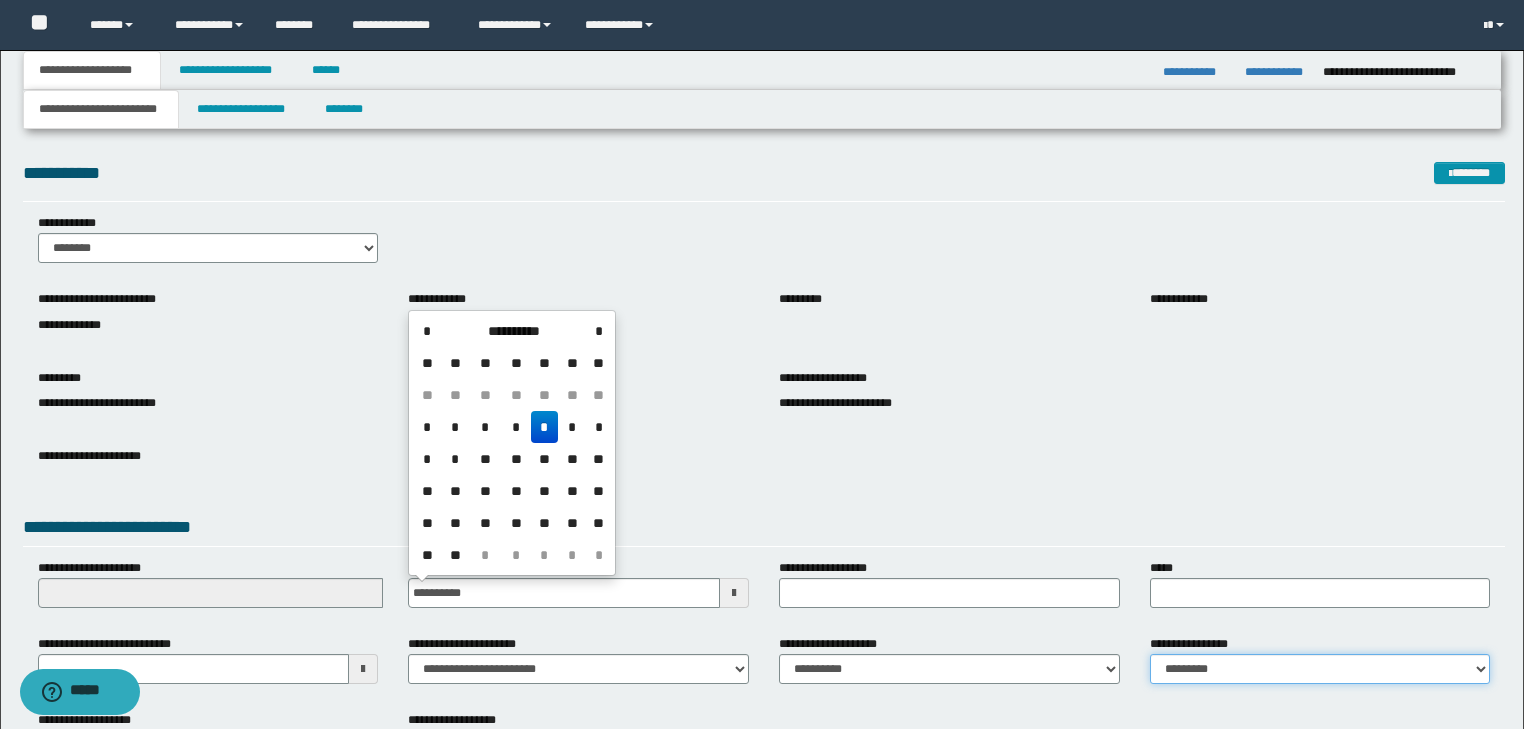 drag, startPoint x: 1338, startPoint y: 670, endPoint x: 1324, endPoint y: 667, distance: 14.3178215 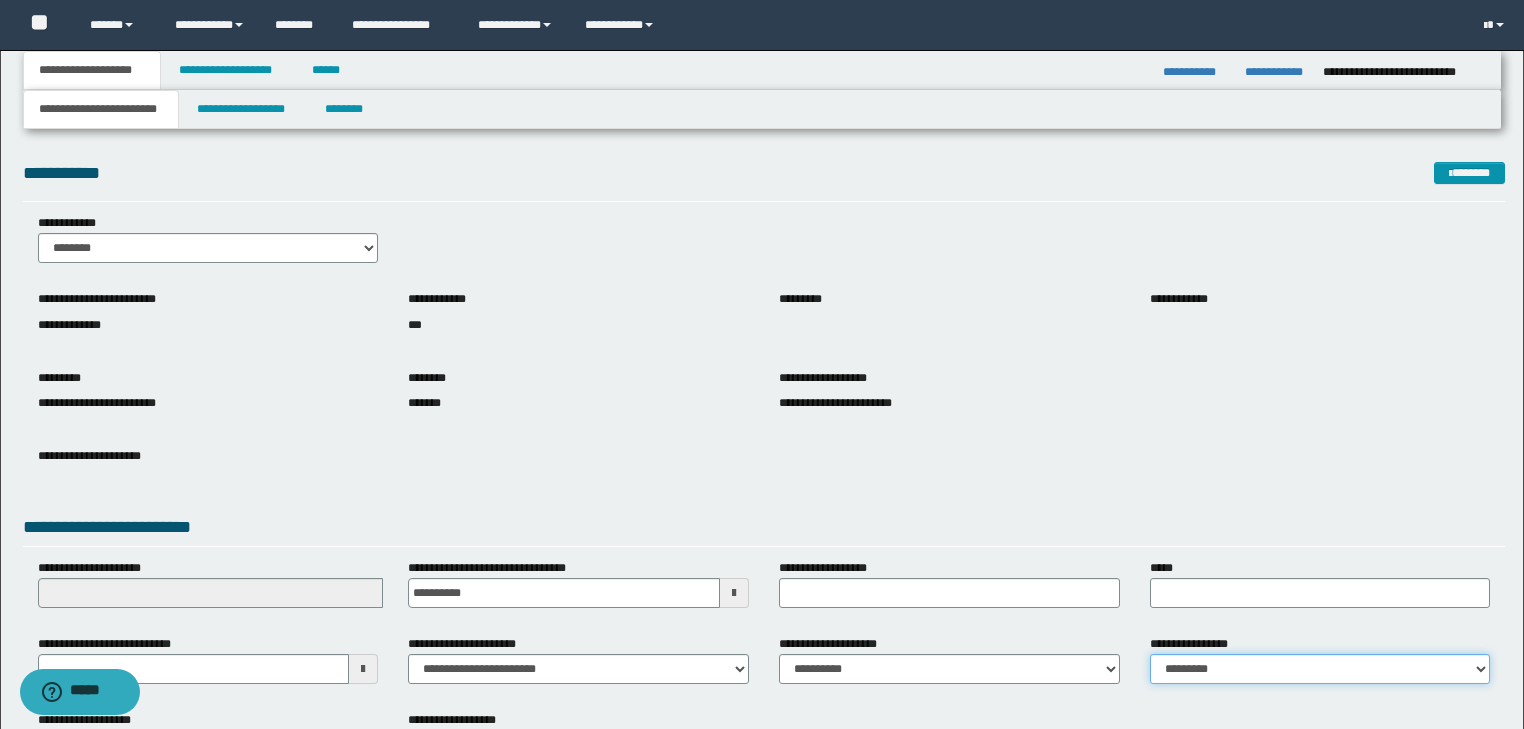 select on "*" 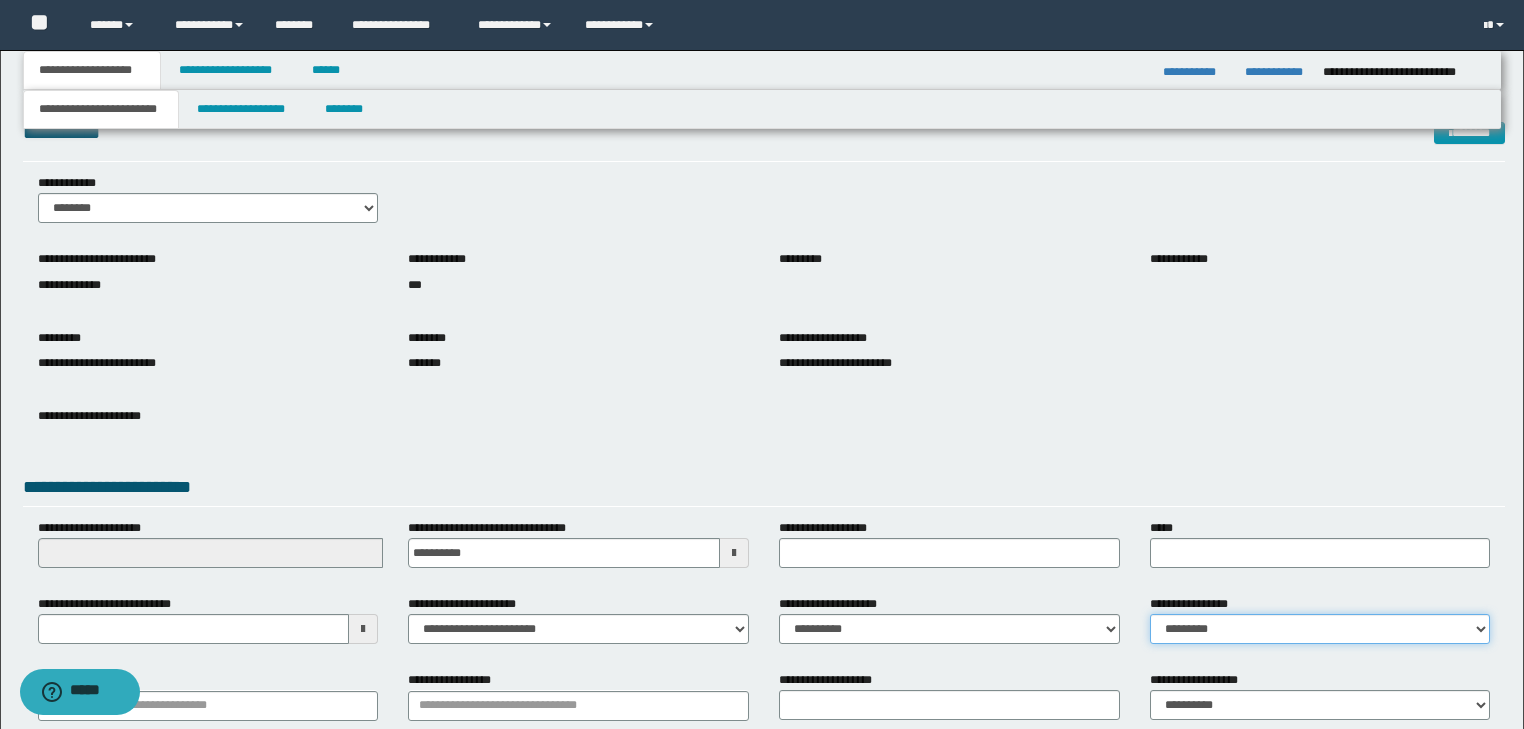 scroll, scrollTop: 80, scrollLeft: 0, axis: vertical 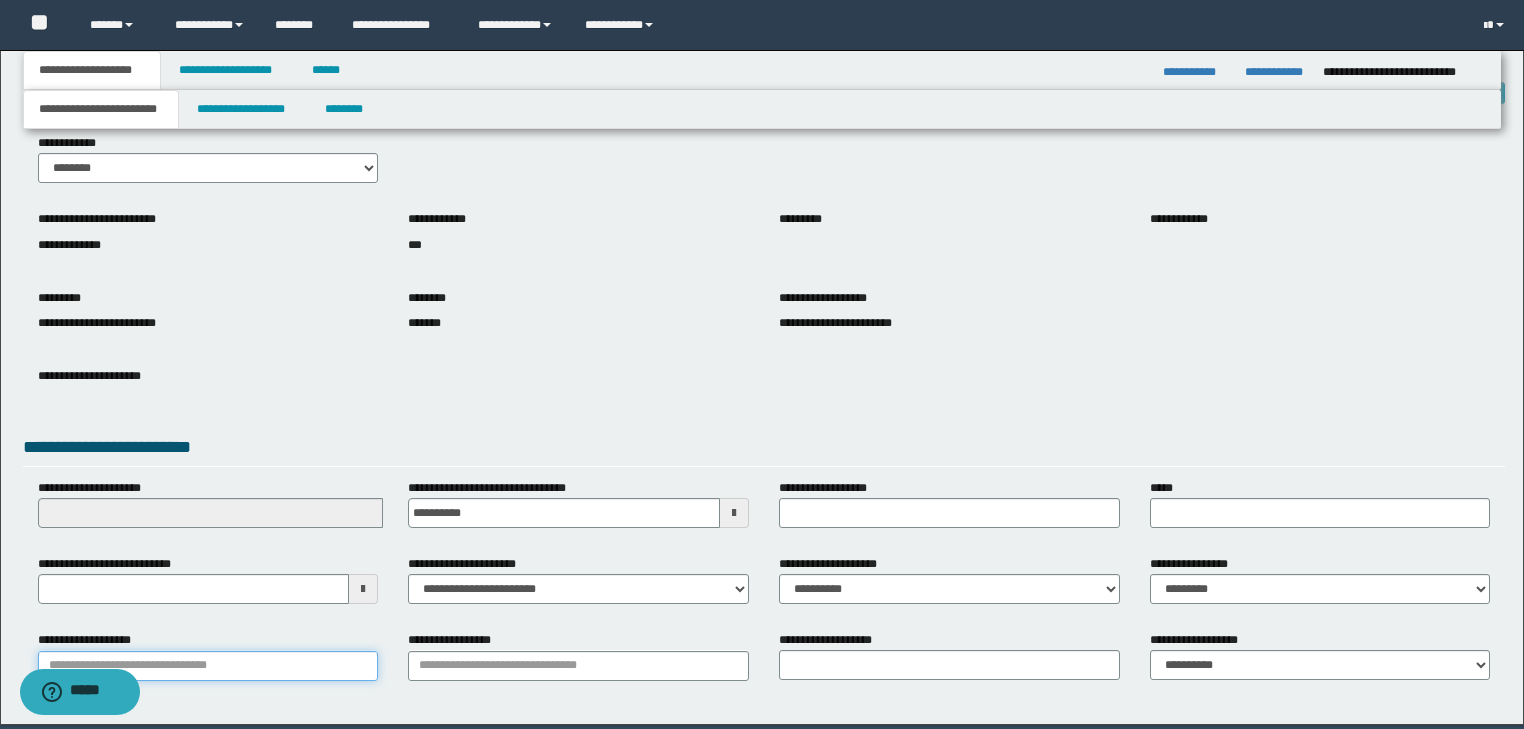 click on "**********" at bounding box center [208, 666] 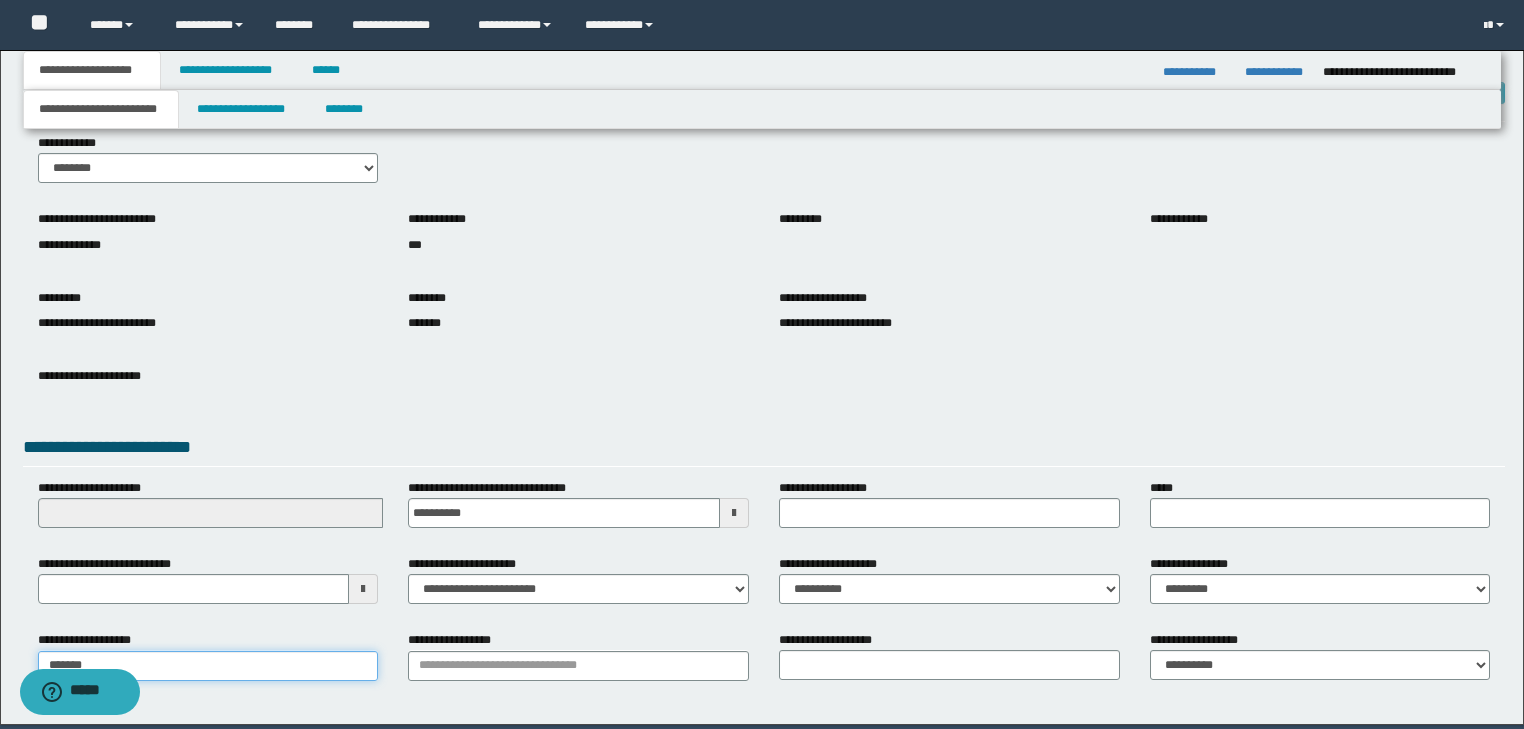 type on "********" 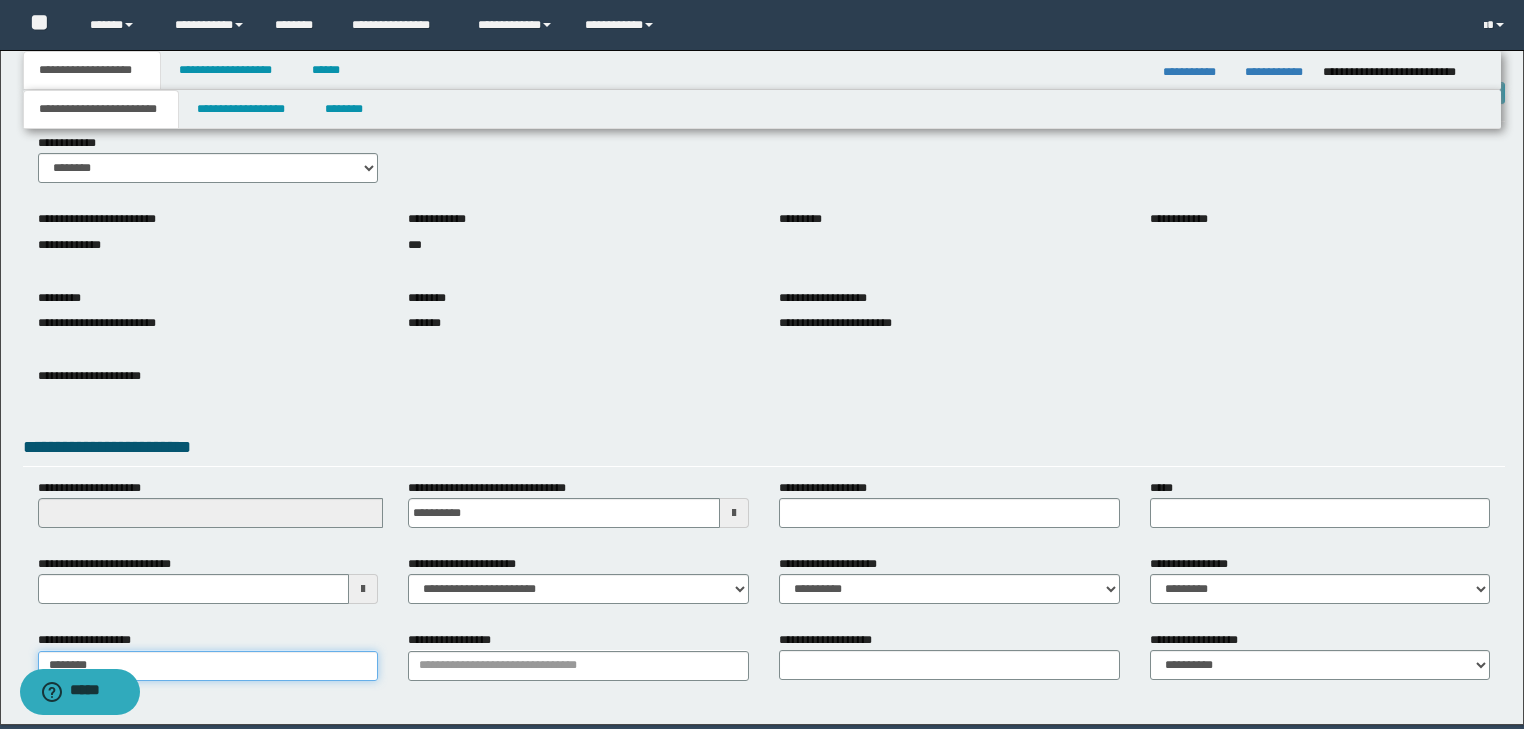 type on "********" 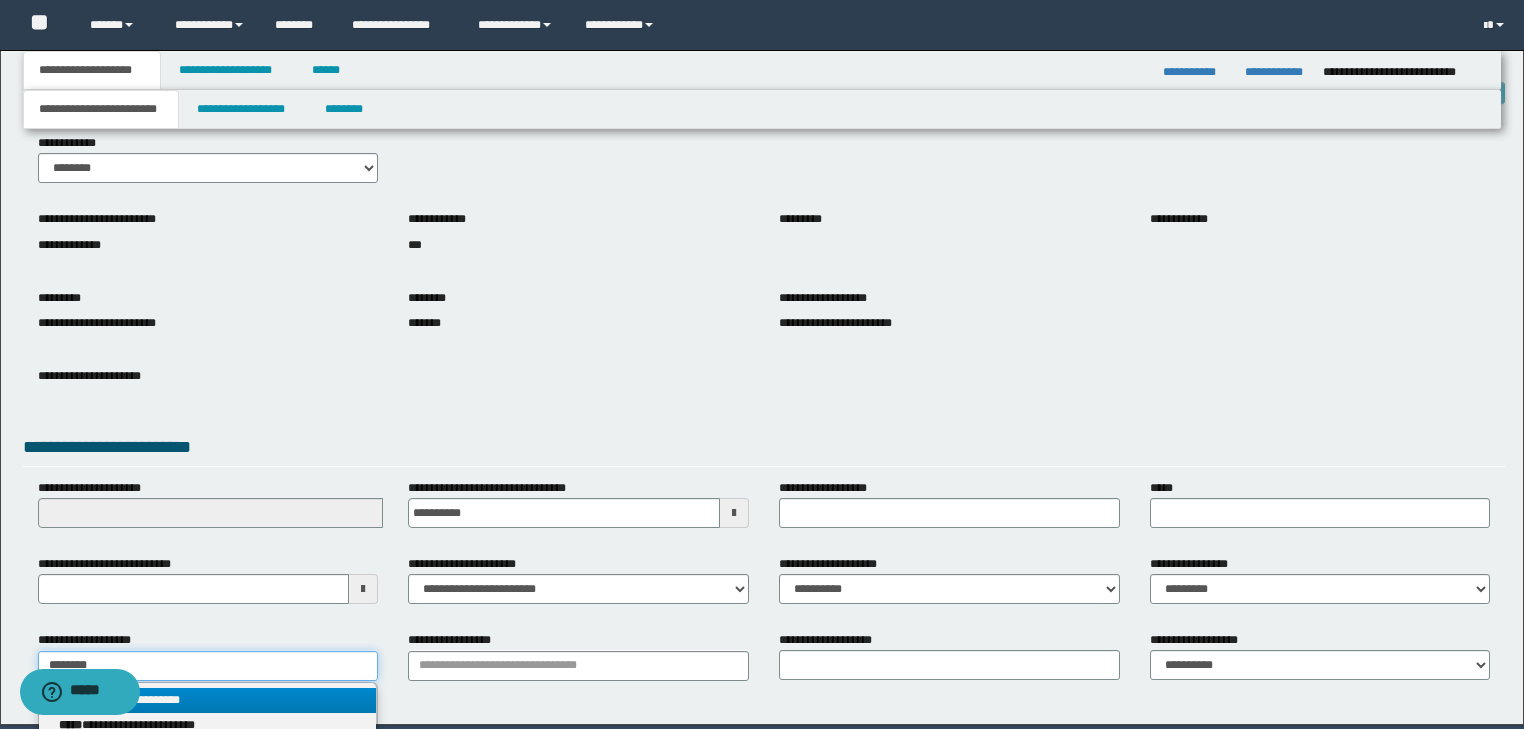 type on "********" 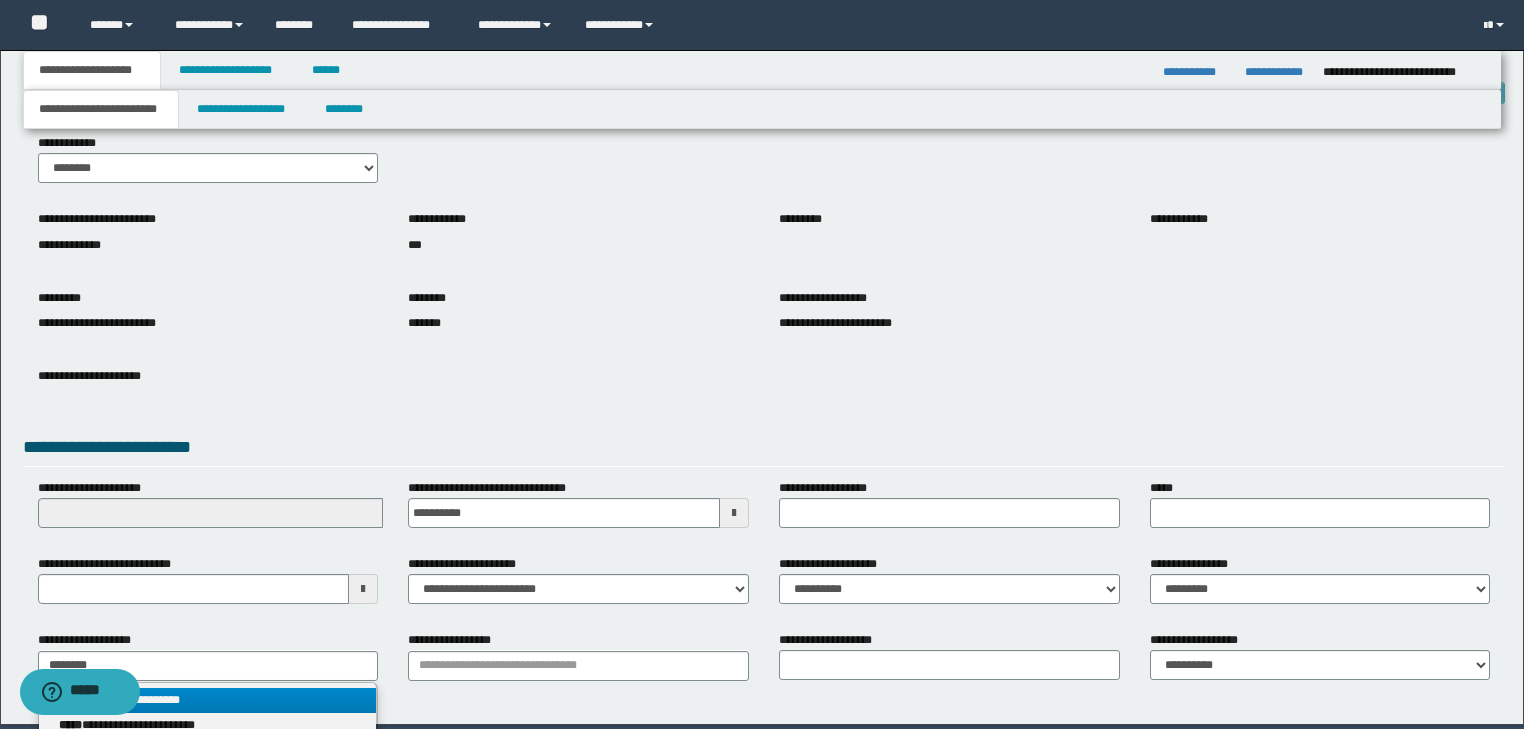 click on "**********" at bounding box center [208, 700] 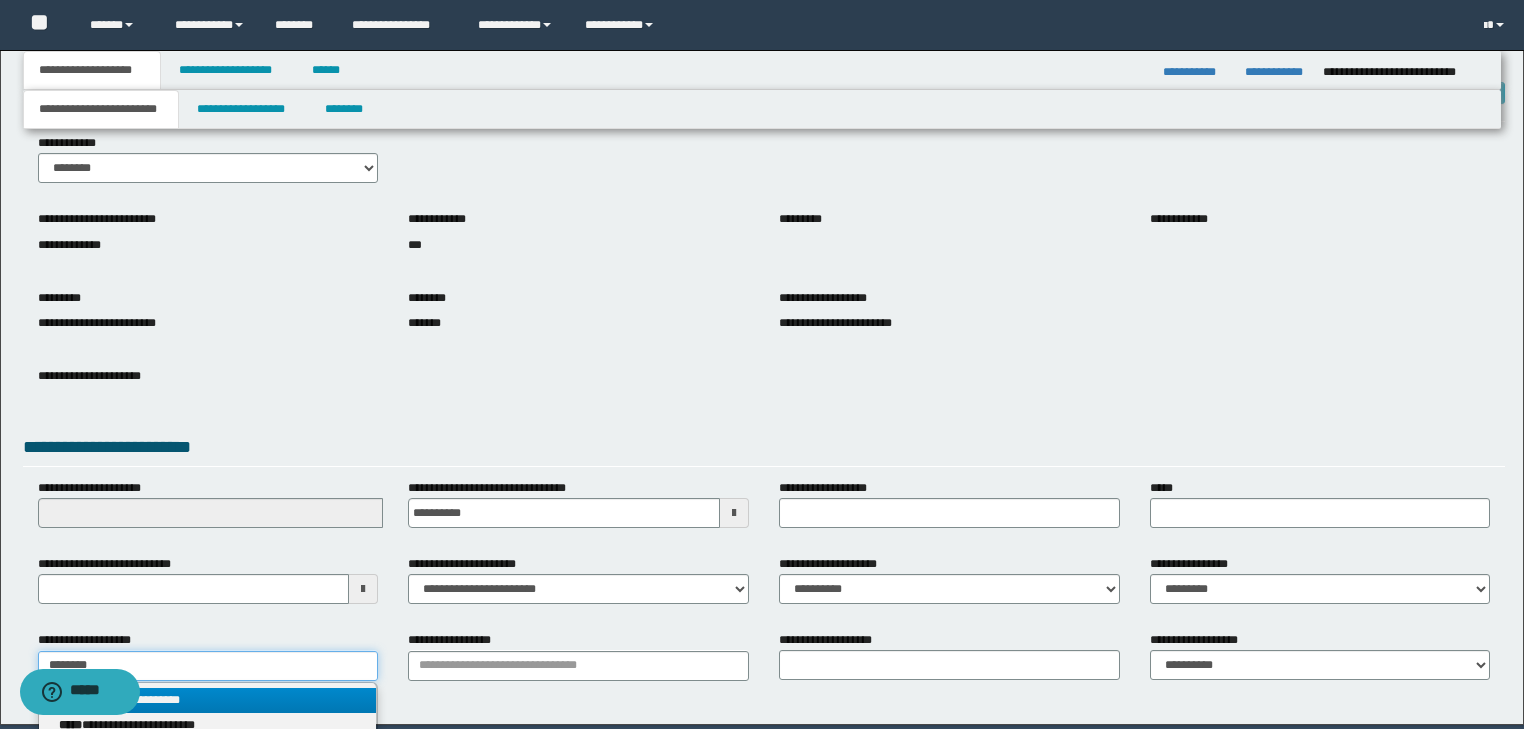 type 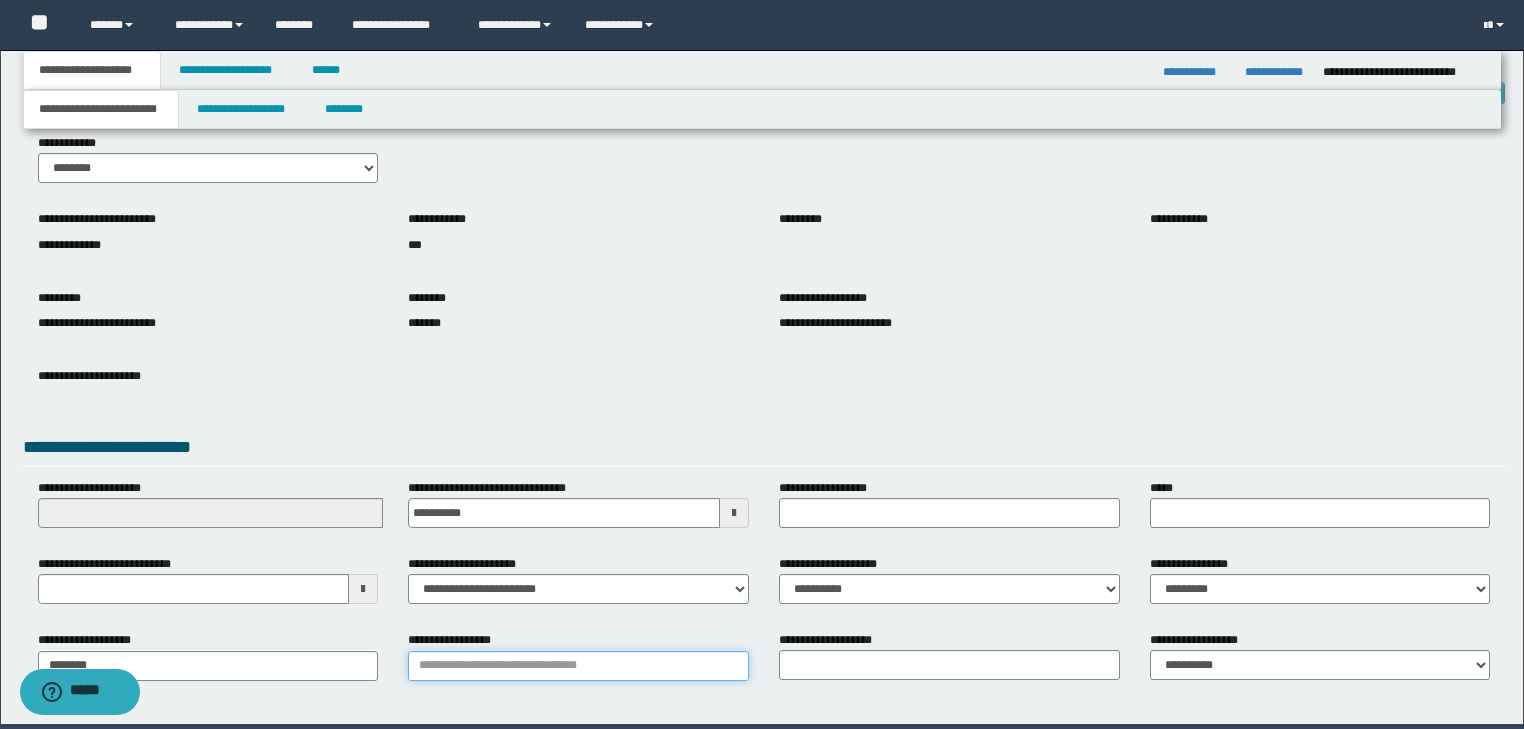 click on "**********" at bounding box center (578, 666) 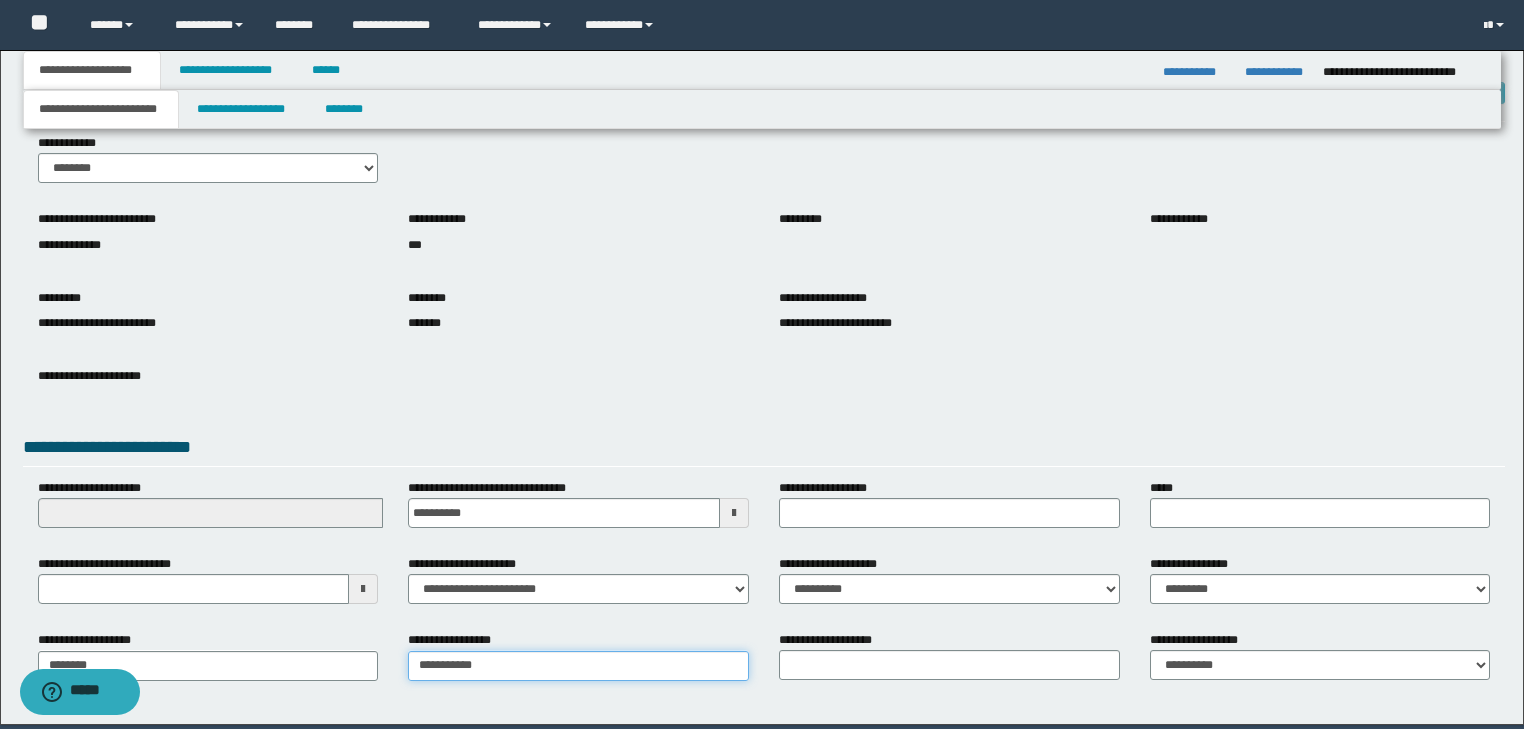 type on "**********" 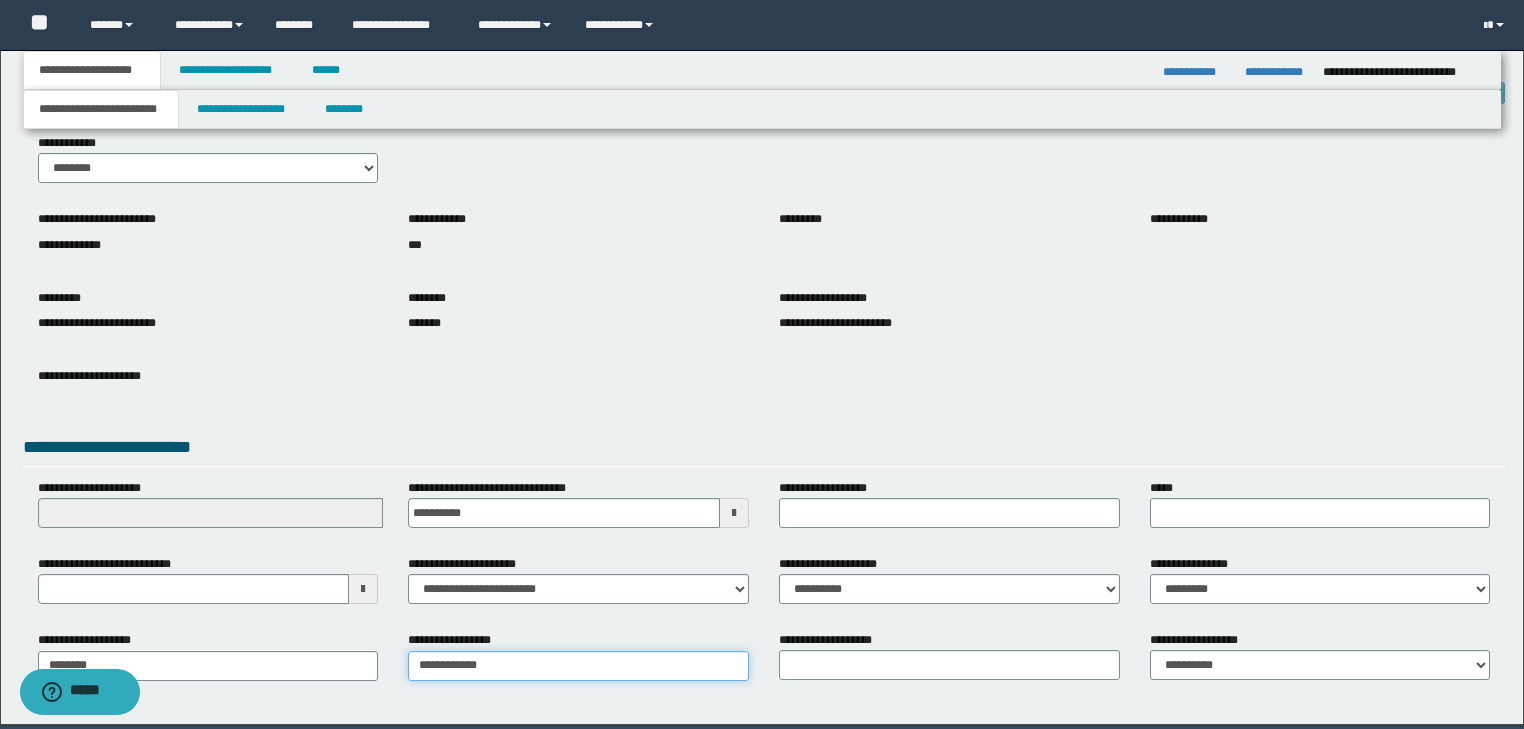 type on "**********" 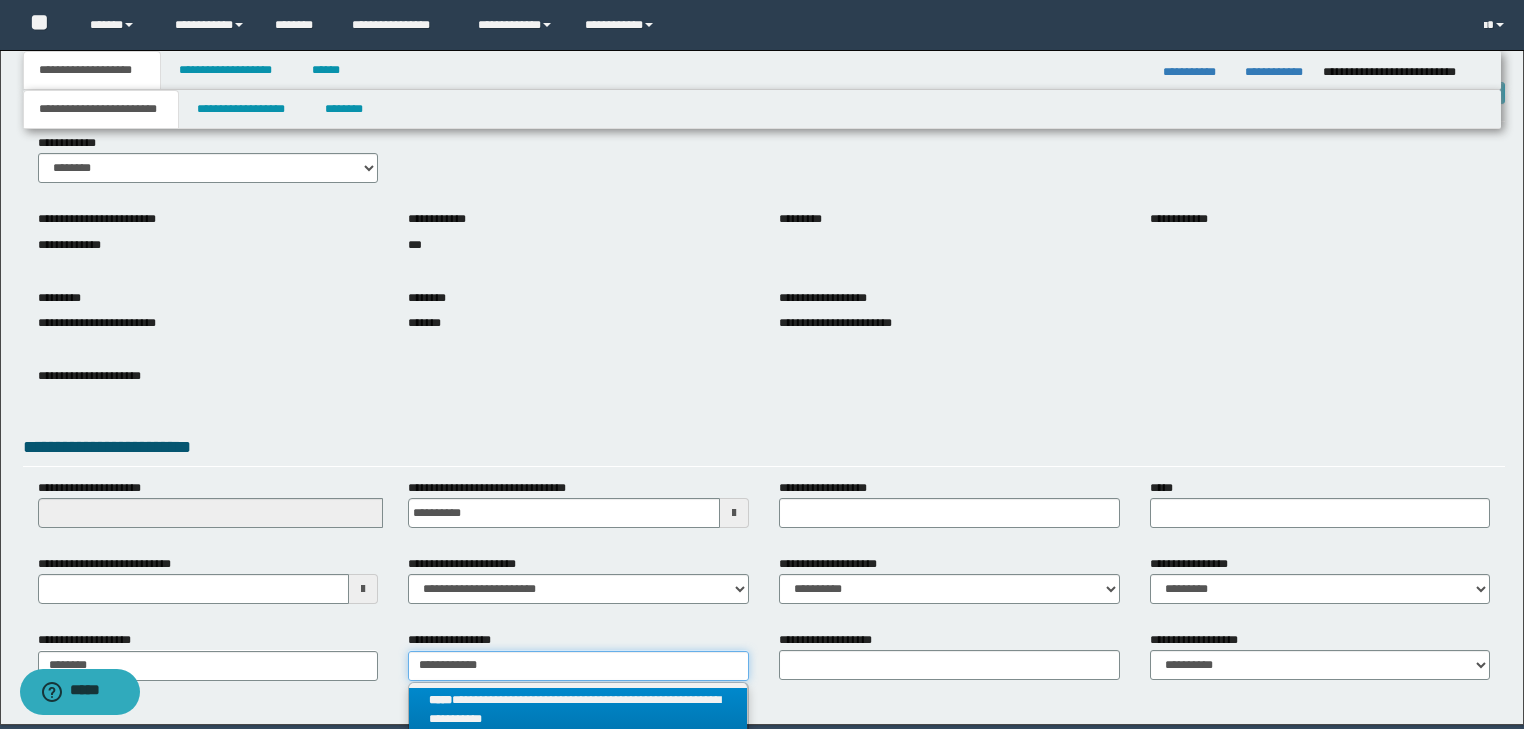 type on "**********" 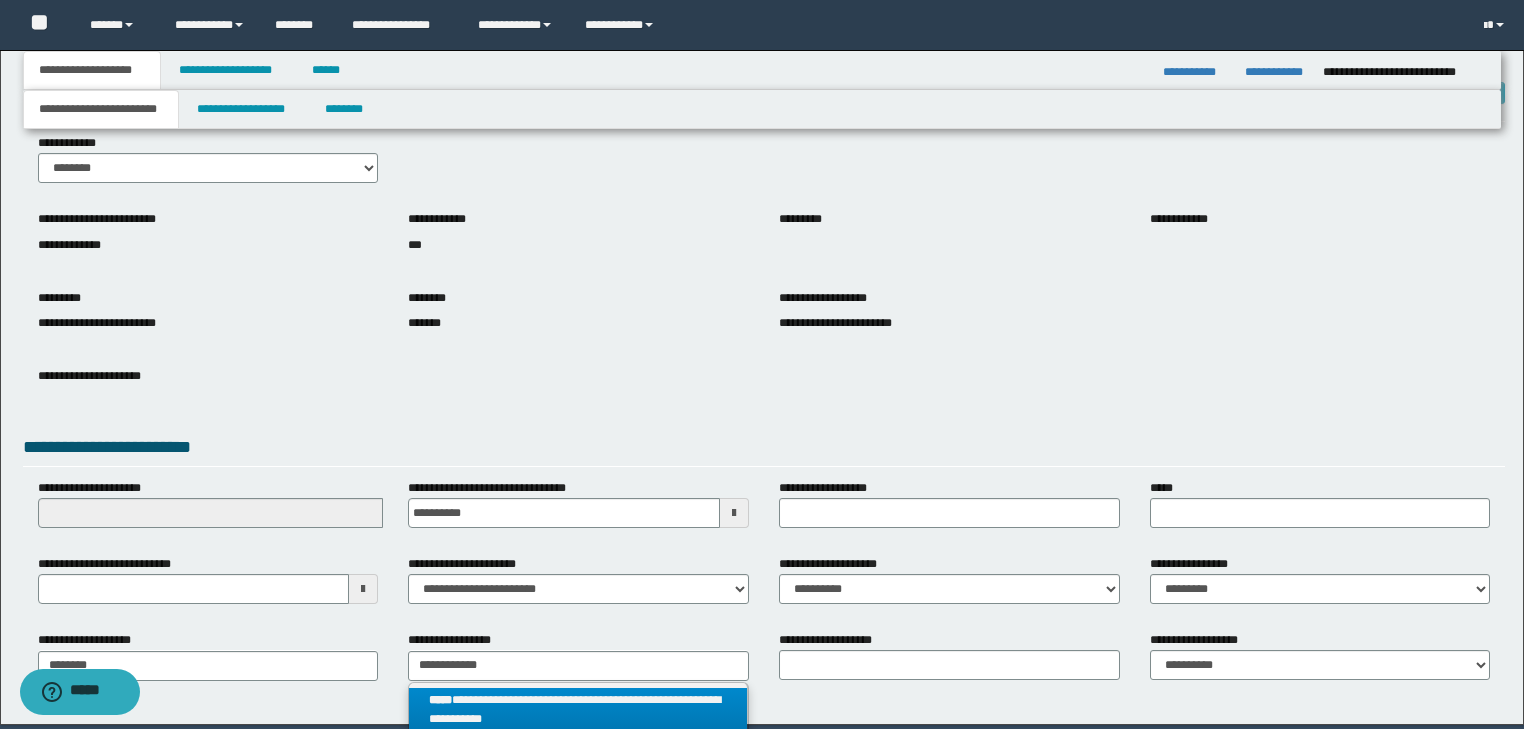 click on "**********" at bounding box center (578, 710) 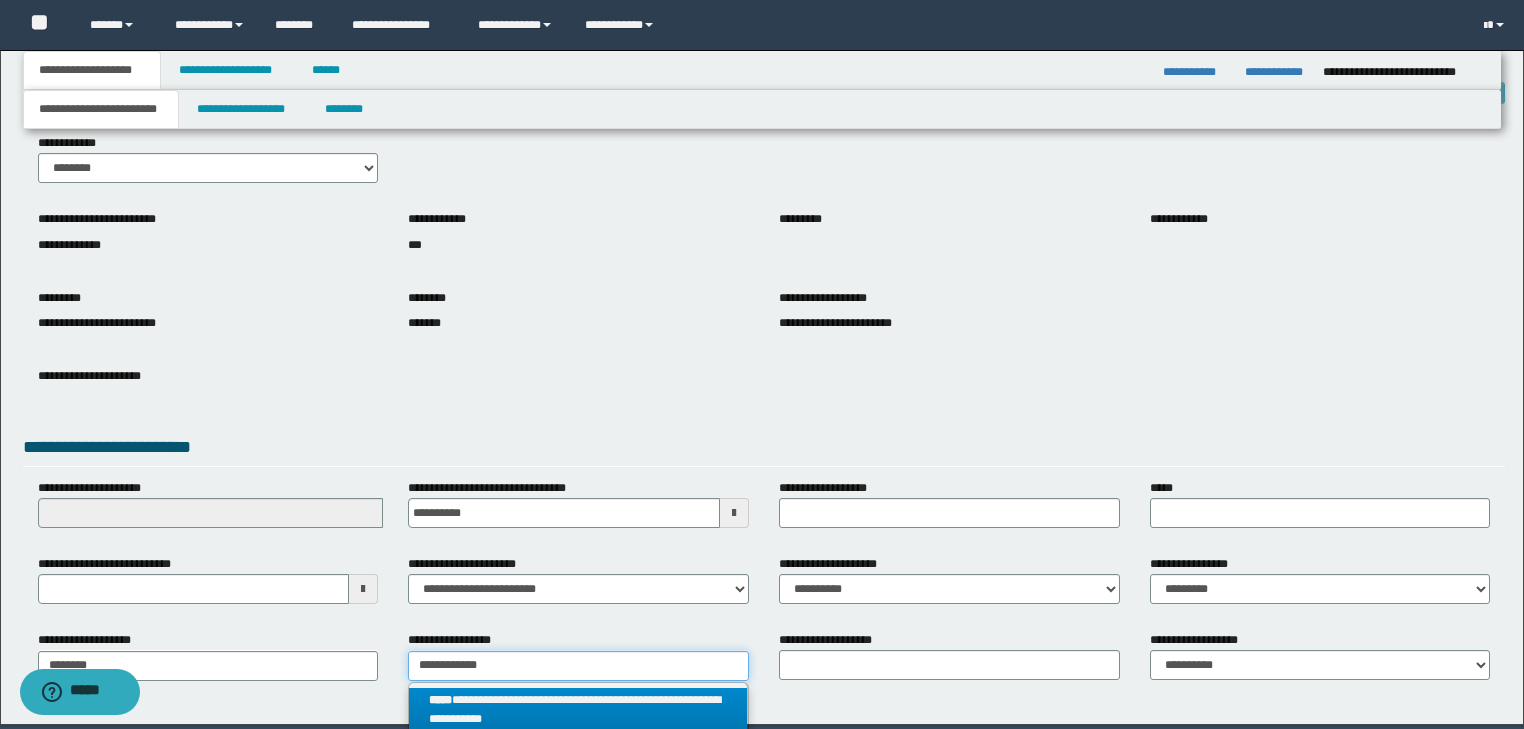 type 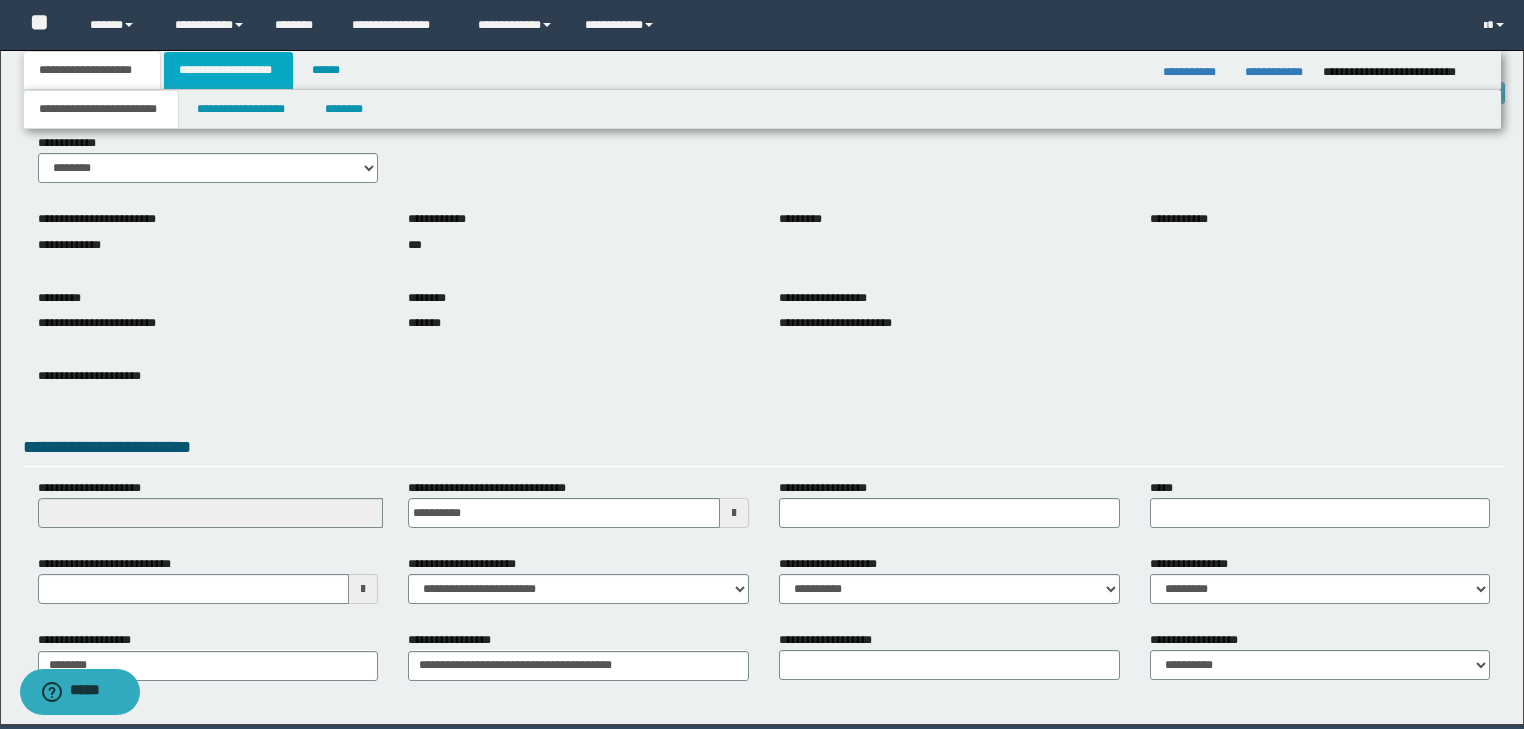 click on "**********" at bounding box center (228, 70) 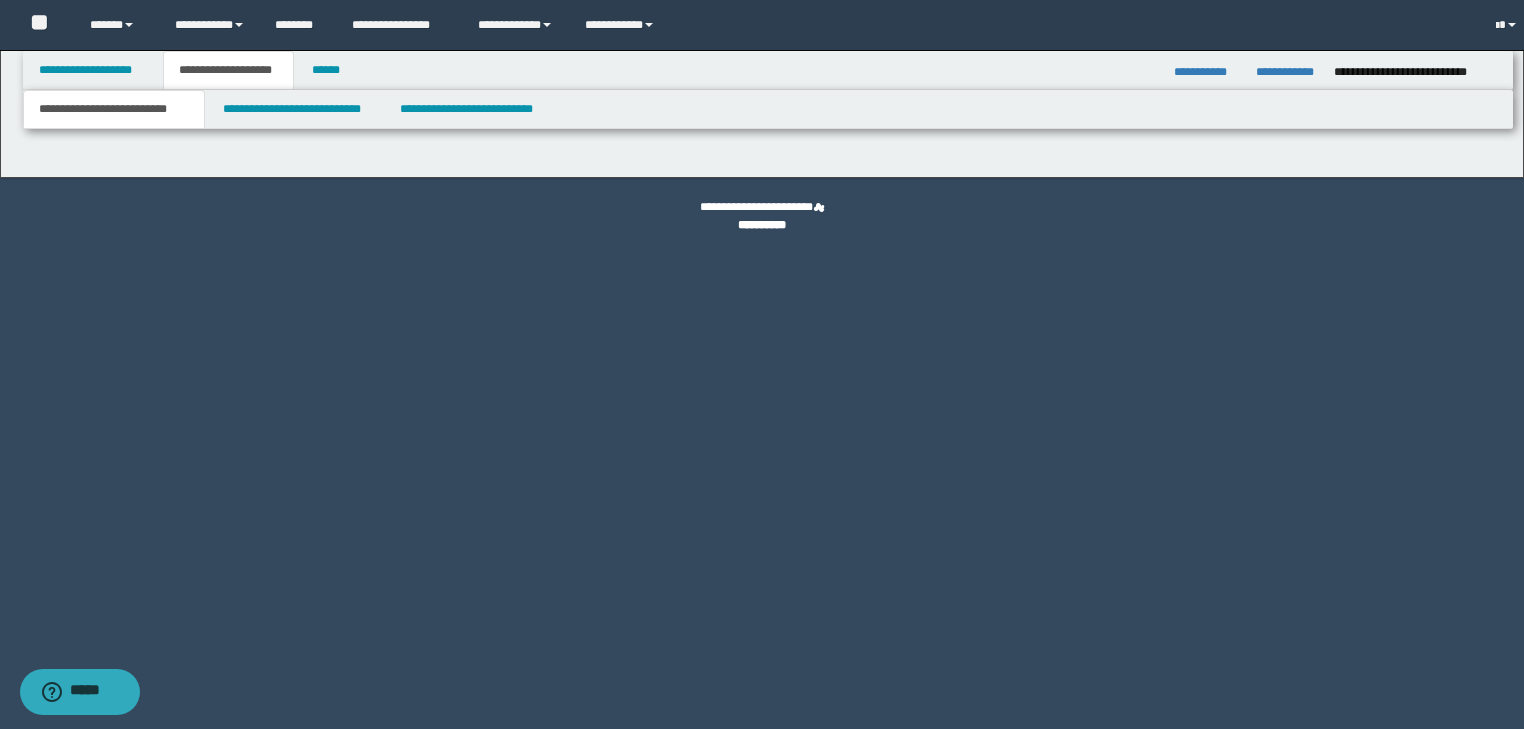 scroll, scrollTop: 0, scrollLeft: 0, axis: both 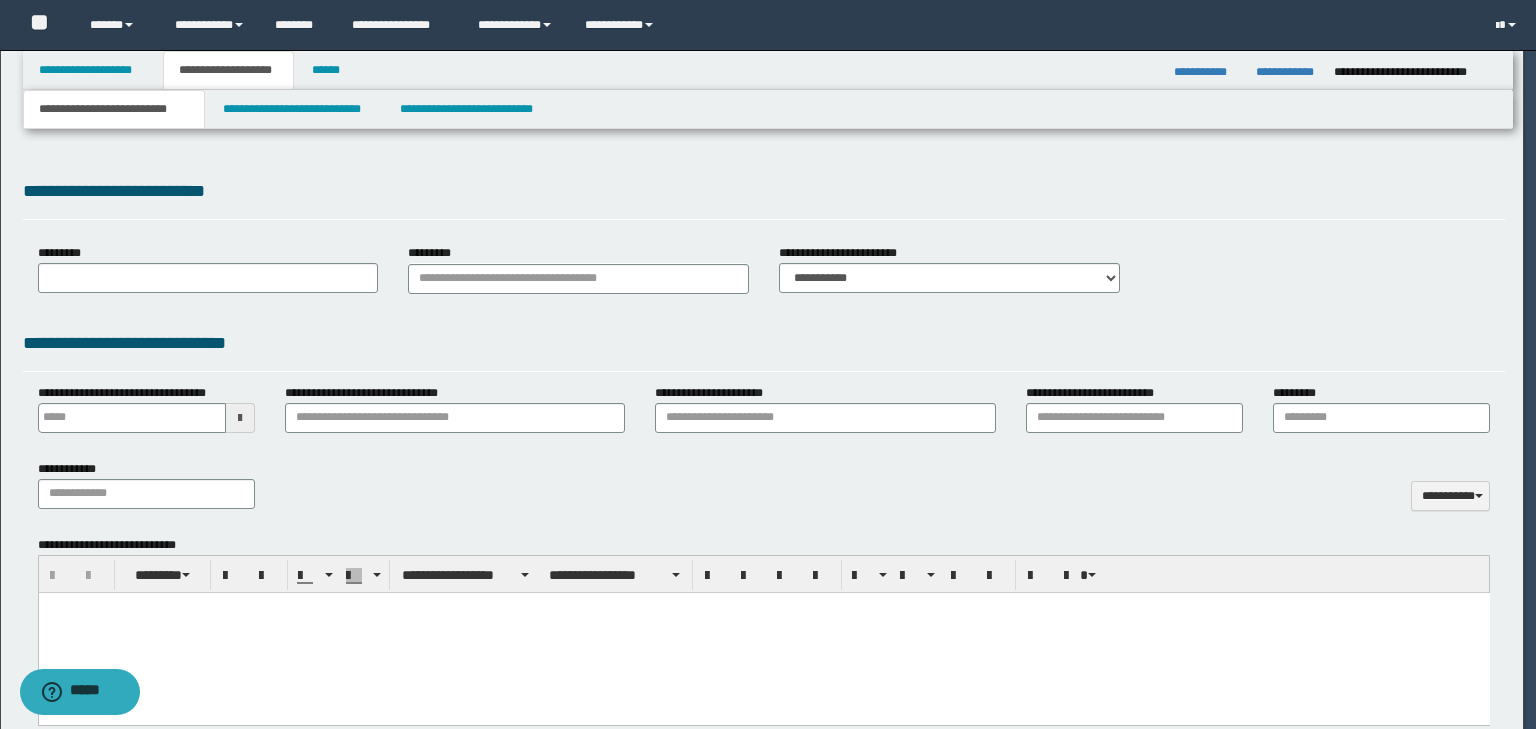 type on "**********" 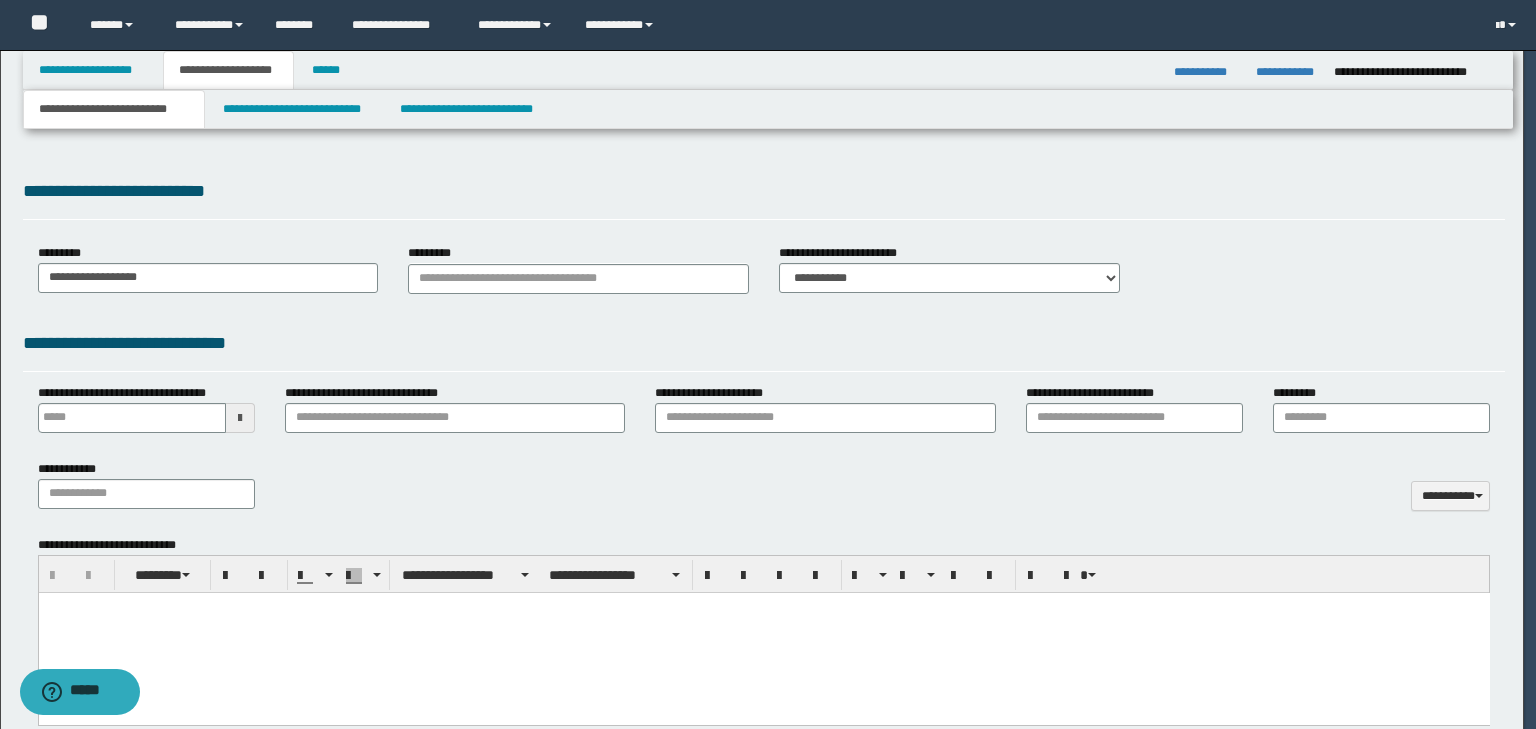 type 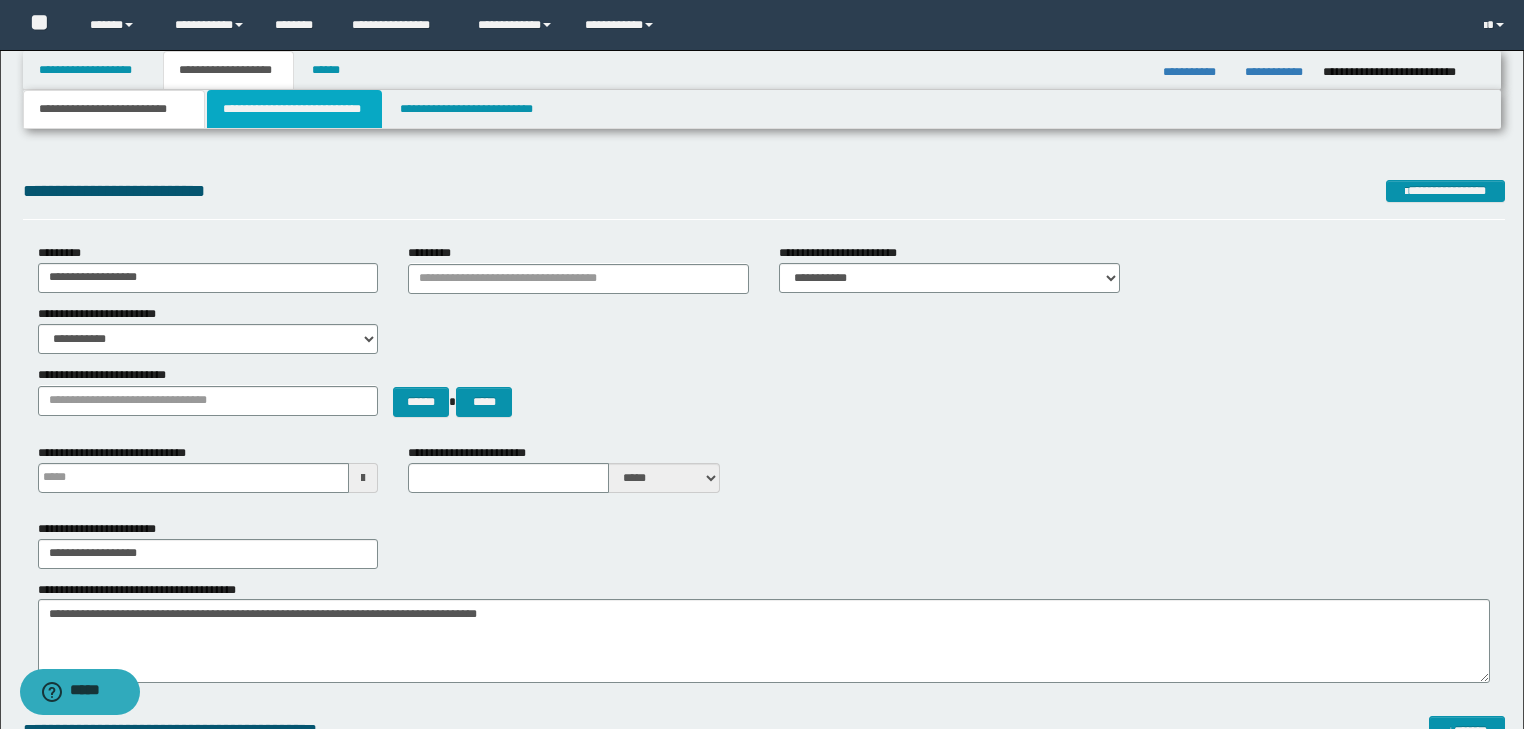 click on "**********" at bounding box center [294, 109] 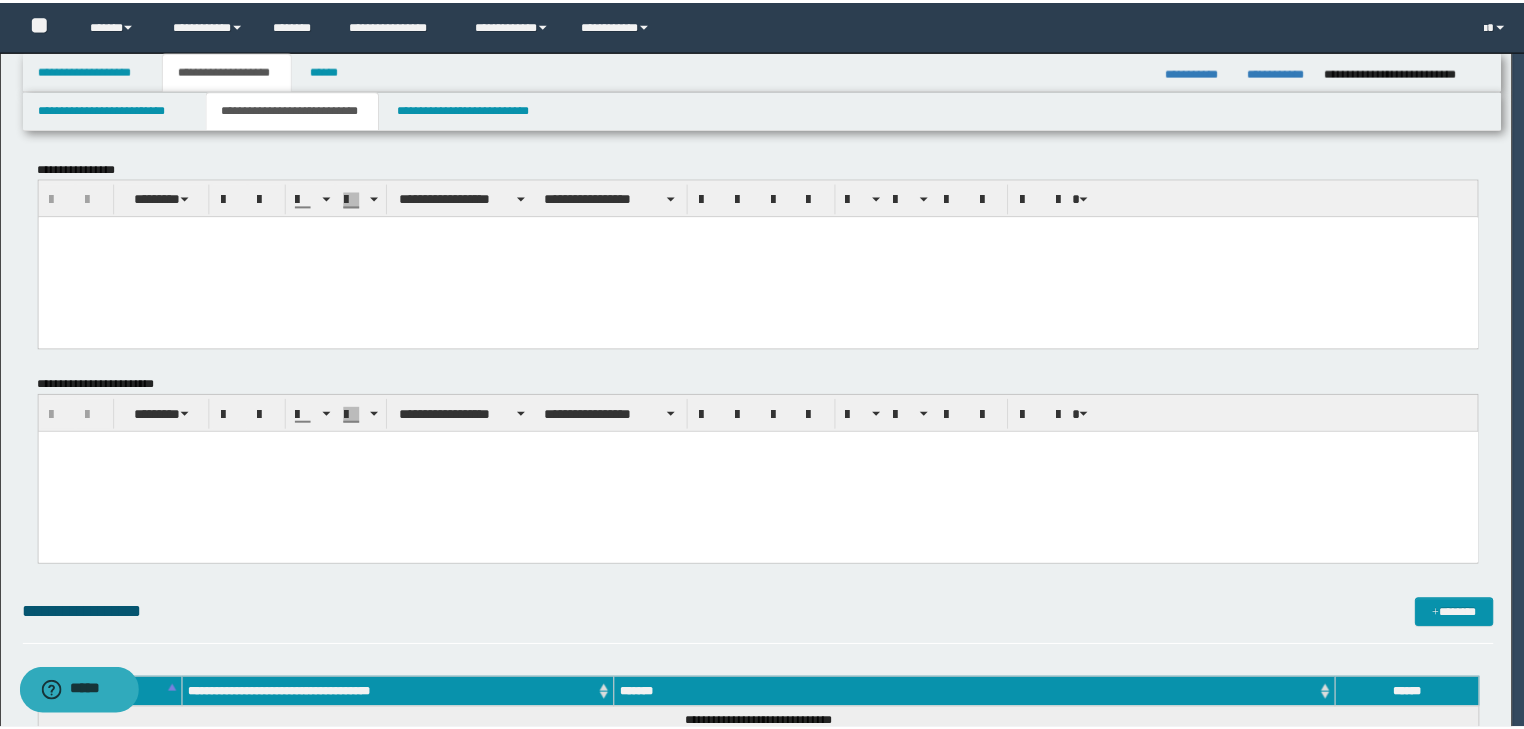 scroll, scrollTop: 0, scrollLeft: 0, axis: both 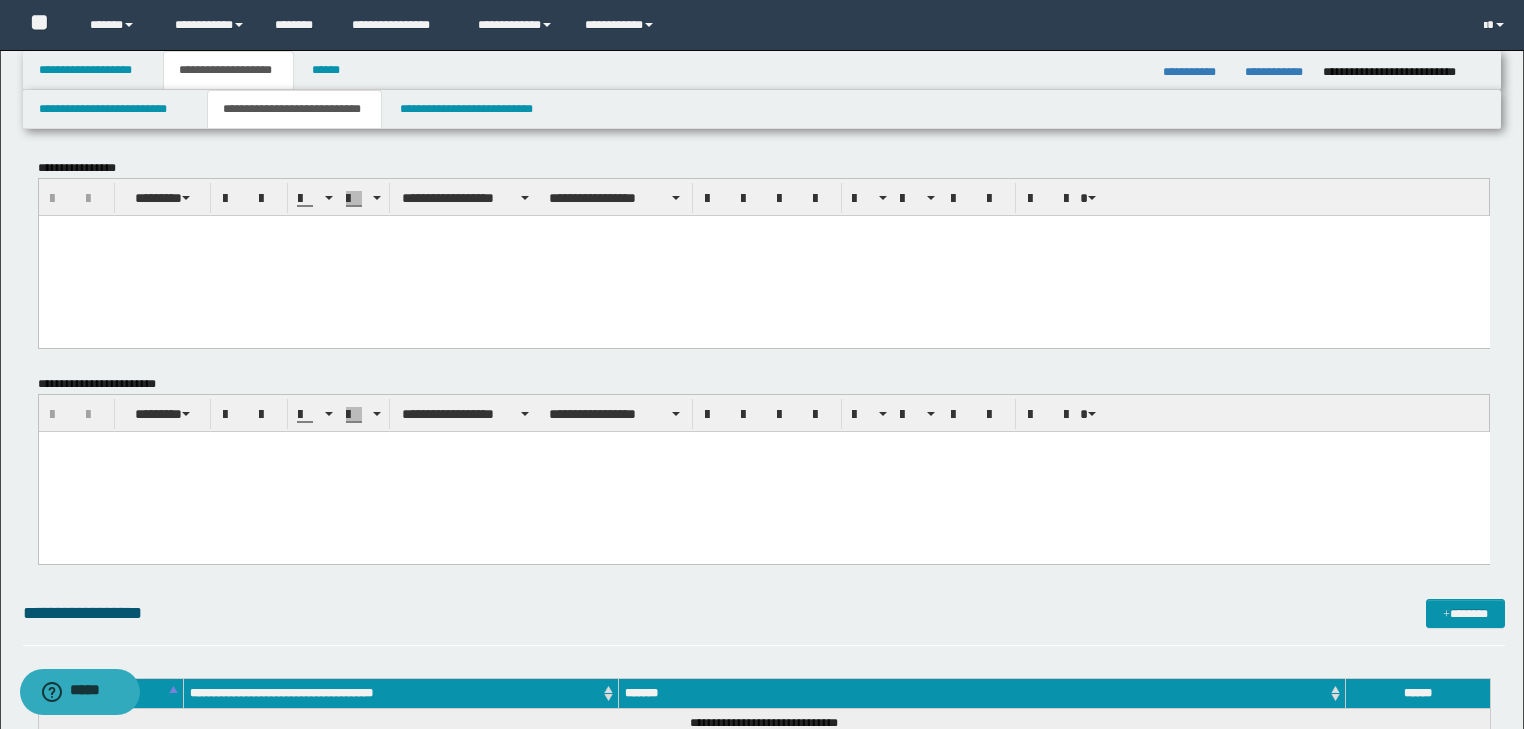 click at bounding box center (763, 230) 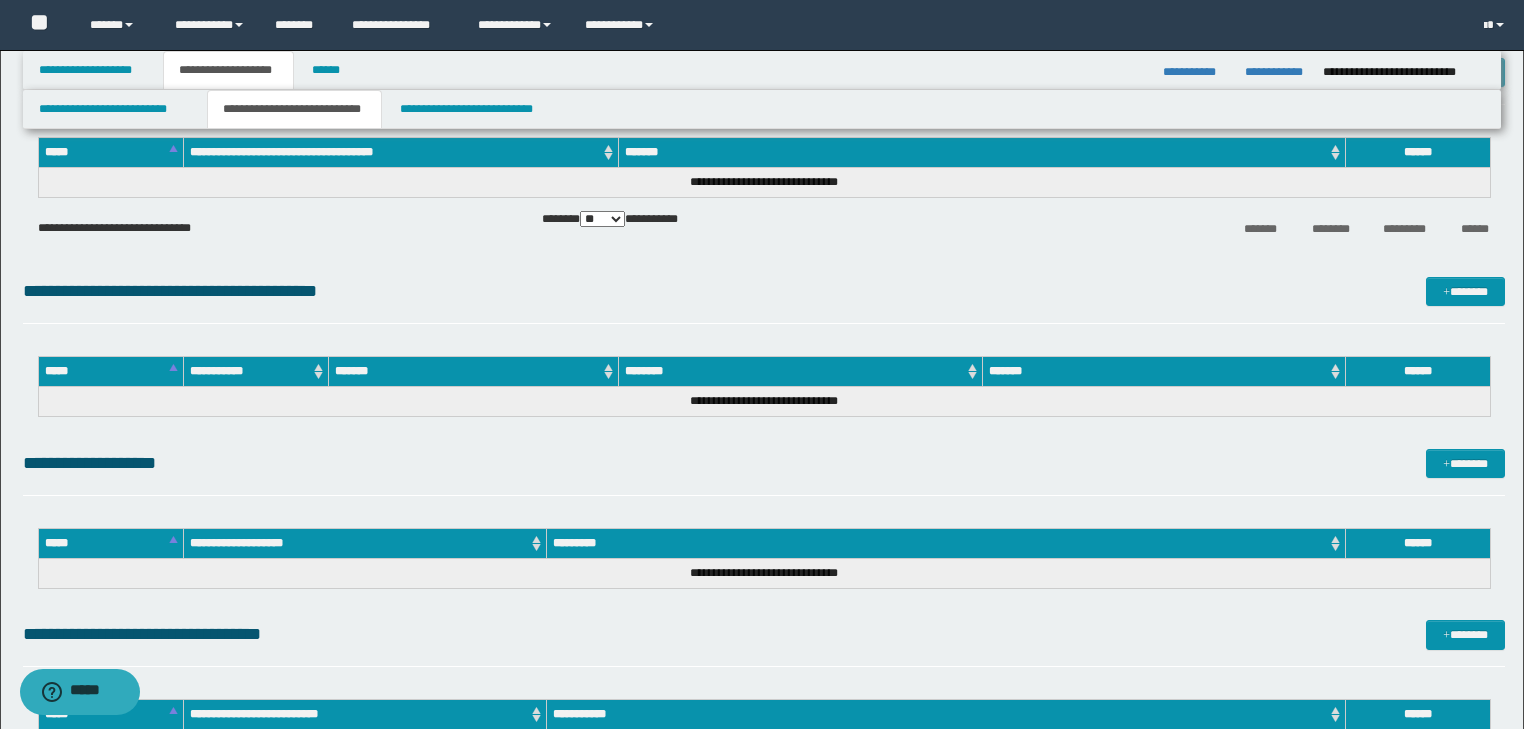 drag, startPoint x: 47, startPoint y: -1272, endPoint x: 582, endPoint y: 591, distance: 1938.2966 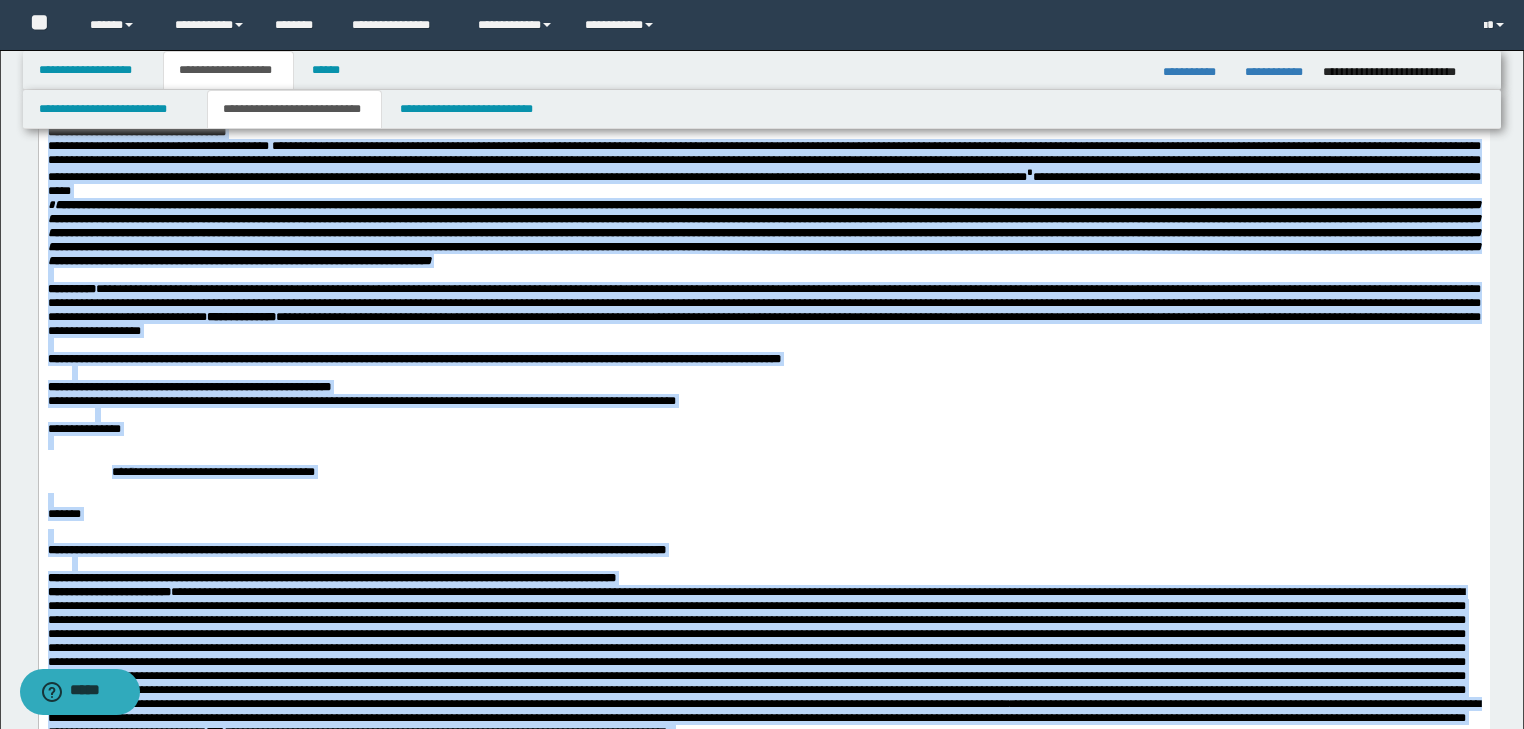 scroll, scrollTop: 0, scrollLeft: 0, axis: both 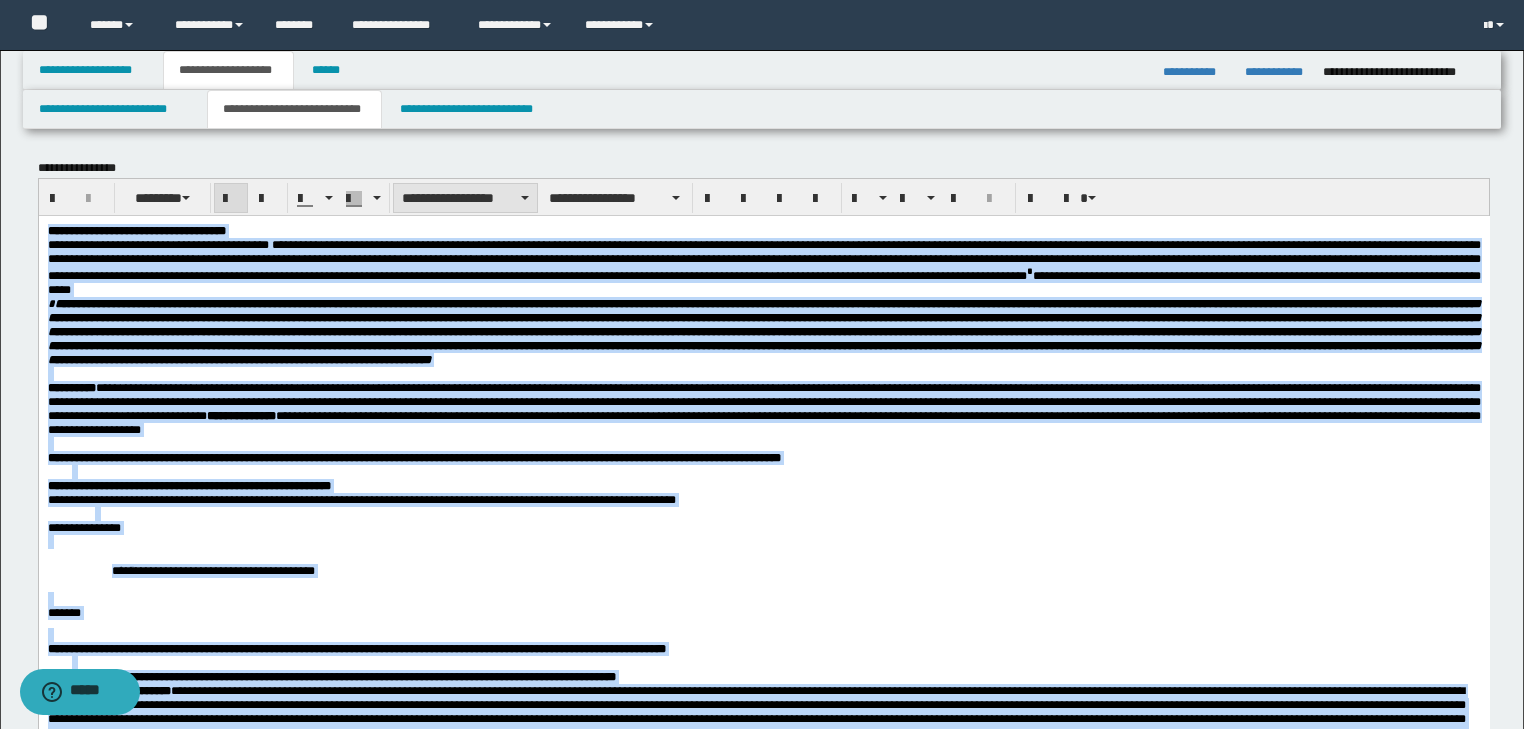 click on "**********" at bounding box center (465, 198) 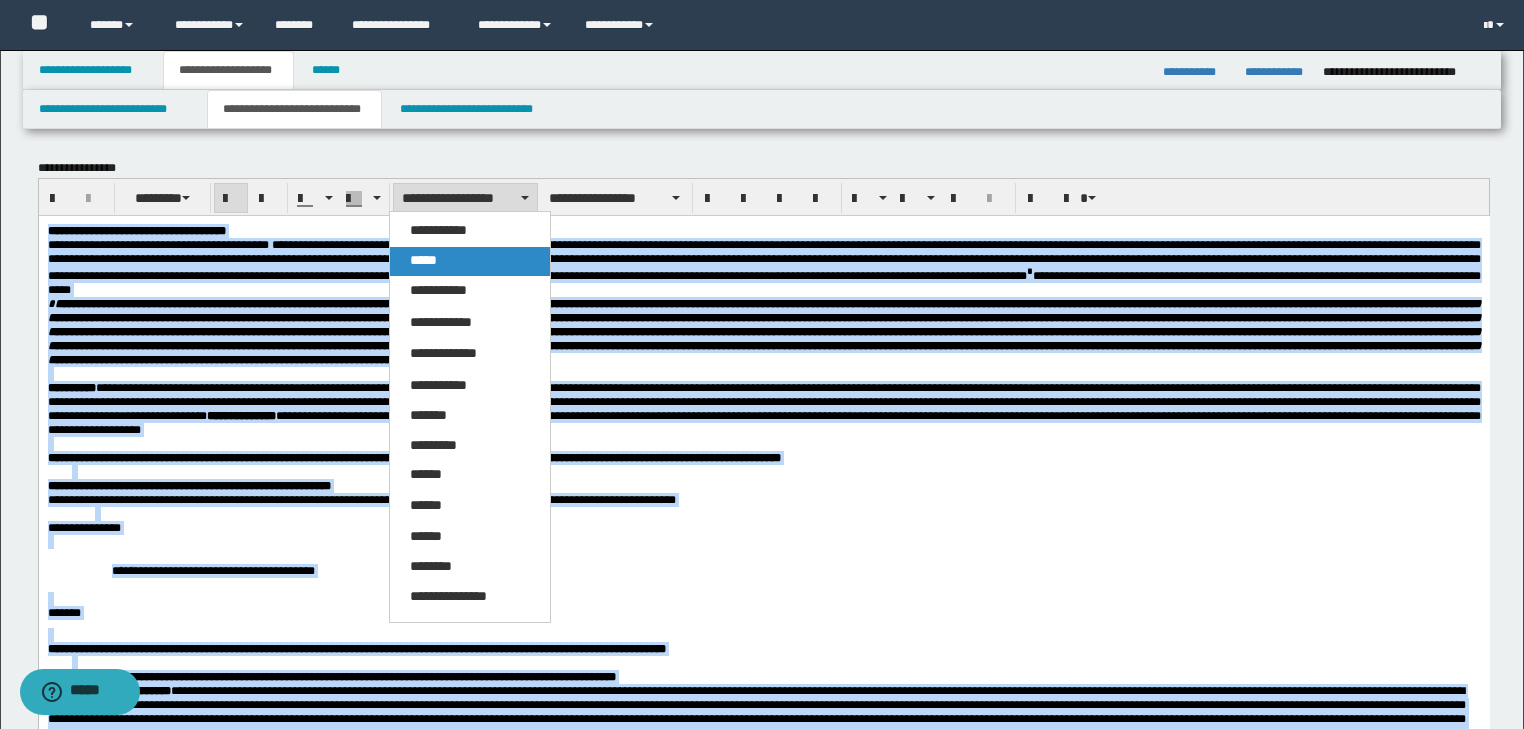 click on "*****" at bounding box center [423, 260] 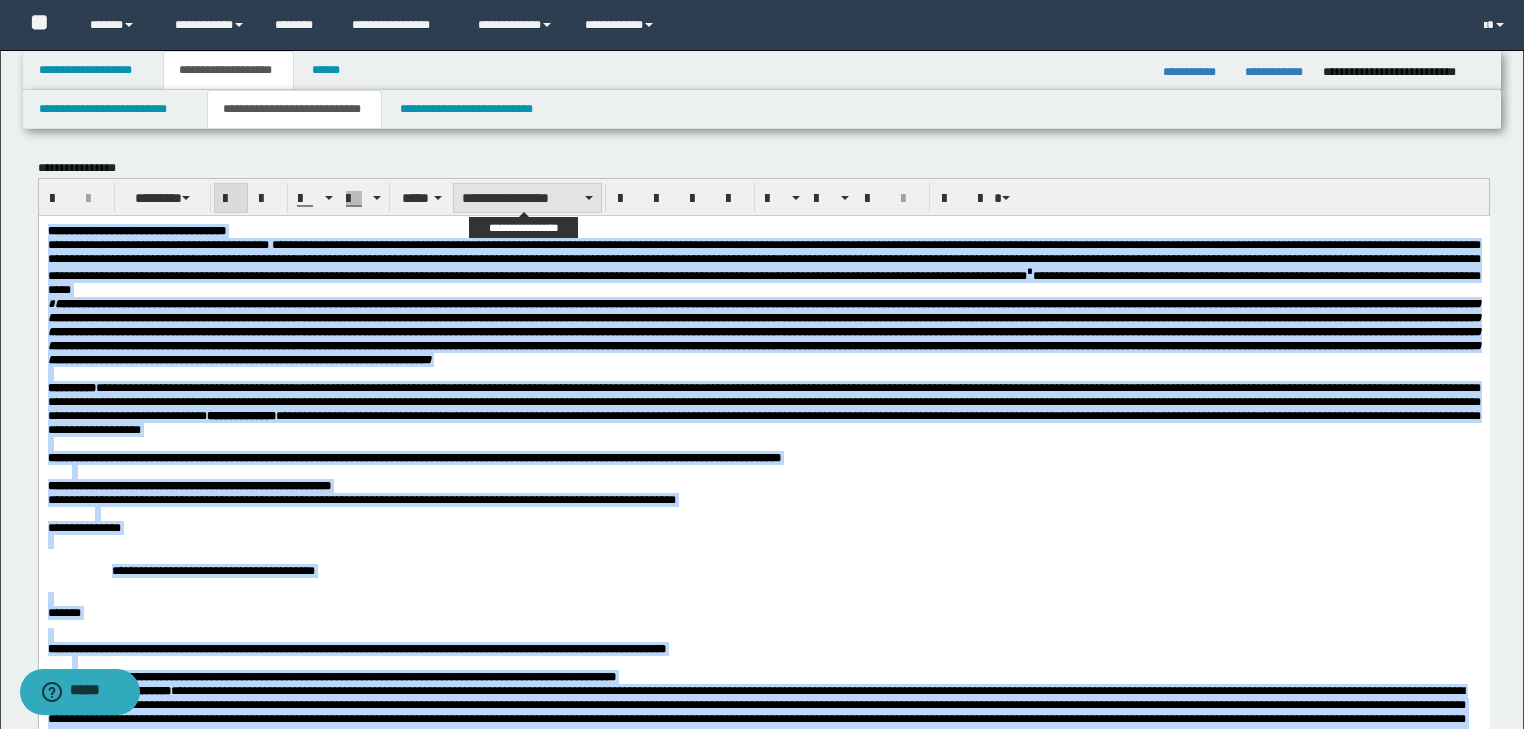 click on "**********" at bounding box center [527, 198] 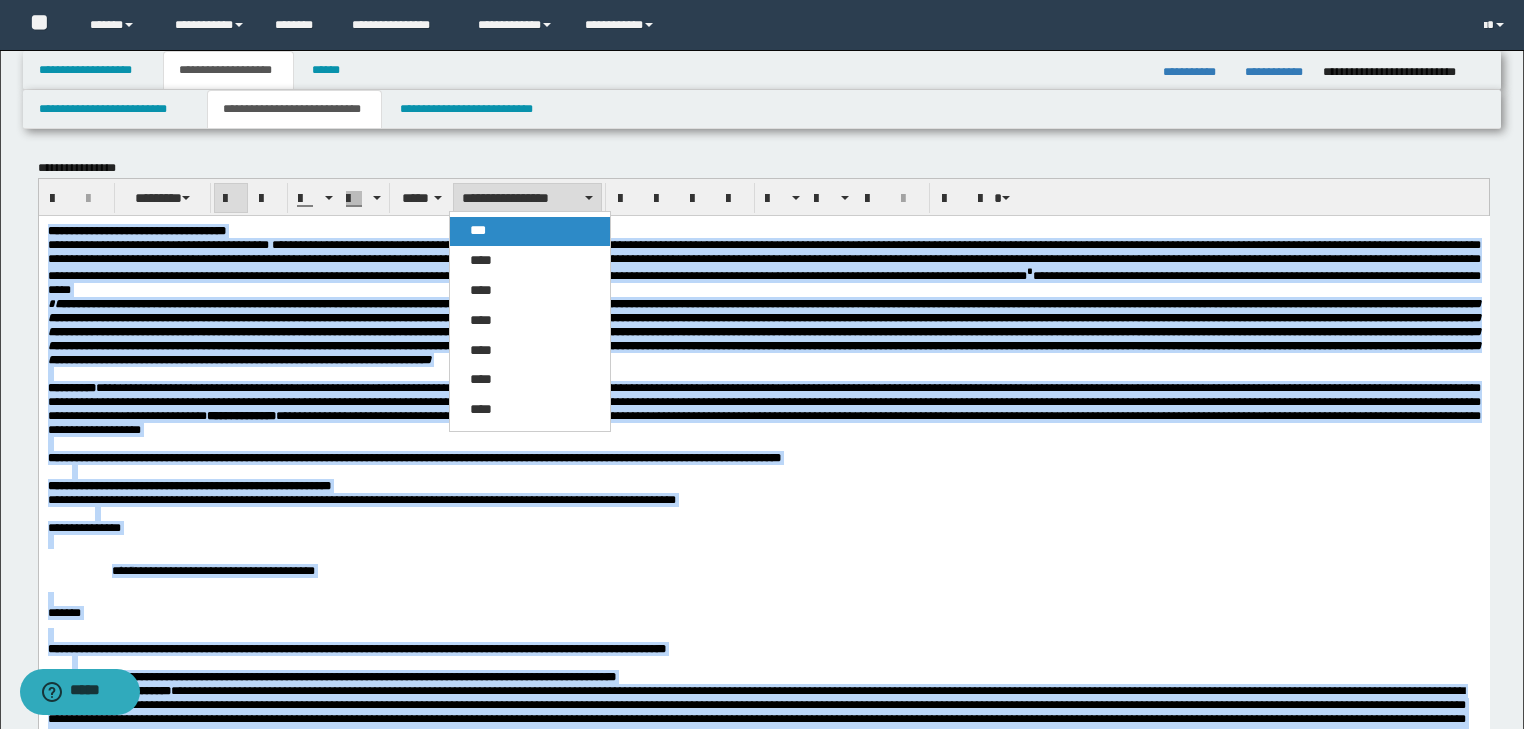click on "***" at bounding box center (530, 231) 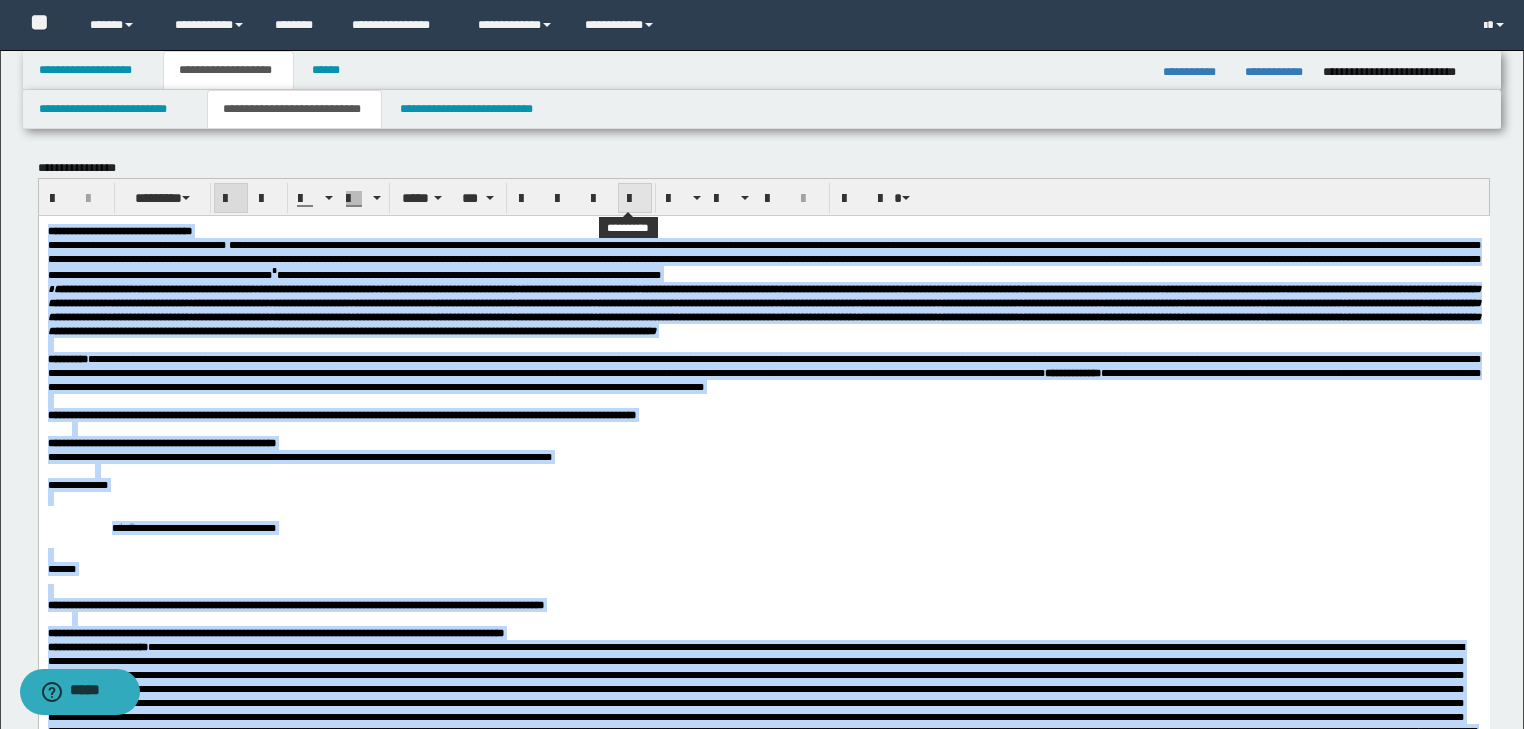 click at bounding box center (635, 199) 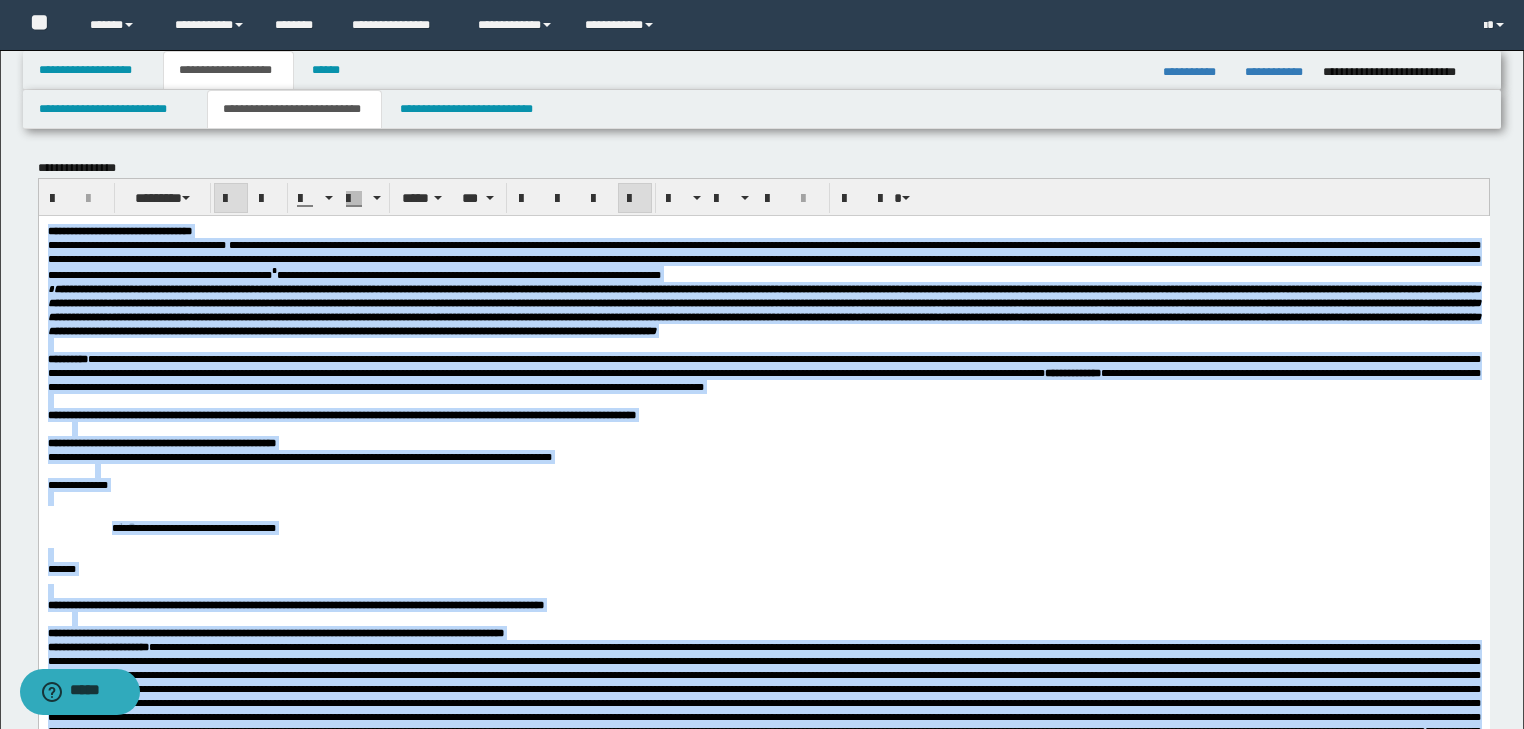 click at bounding box center (763, 554) 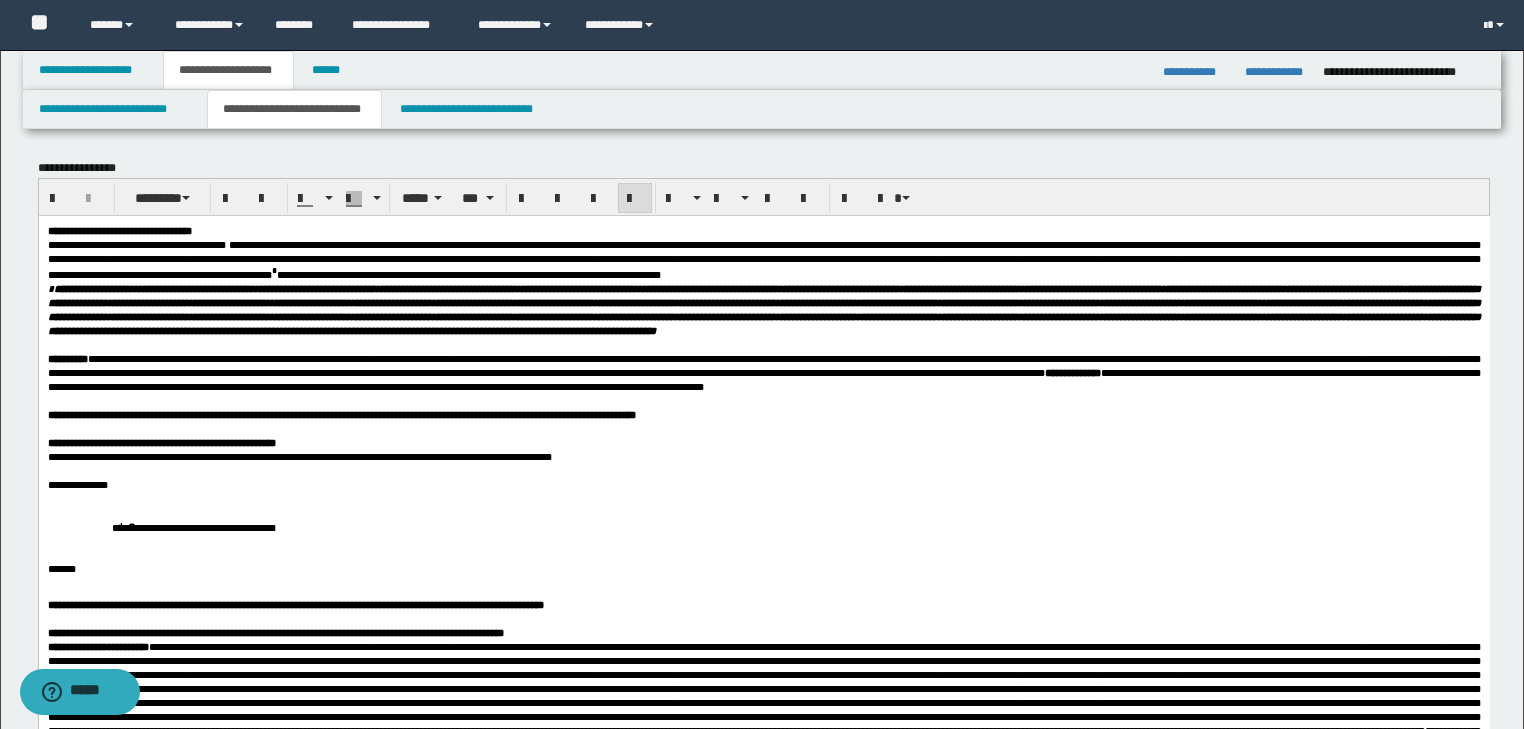 click at bounding box center (763, 498) 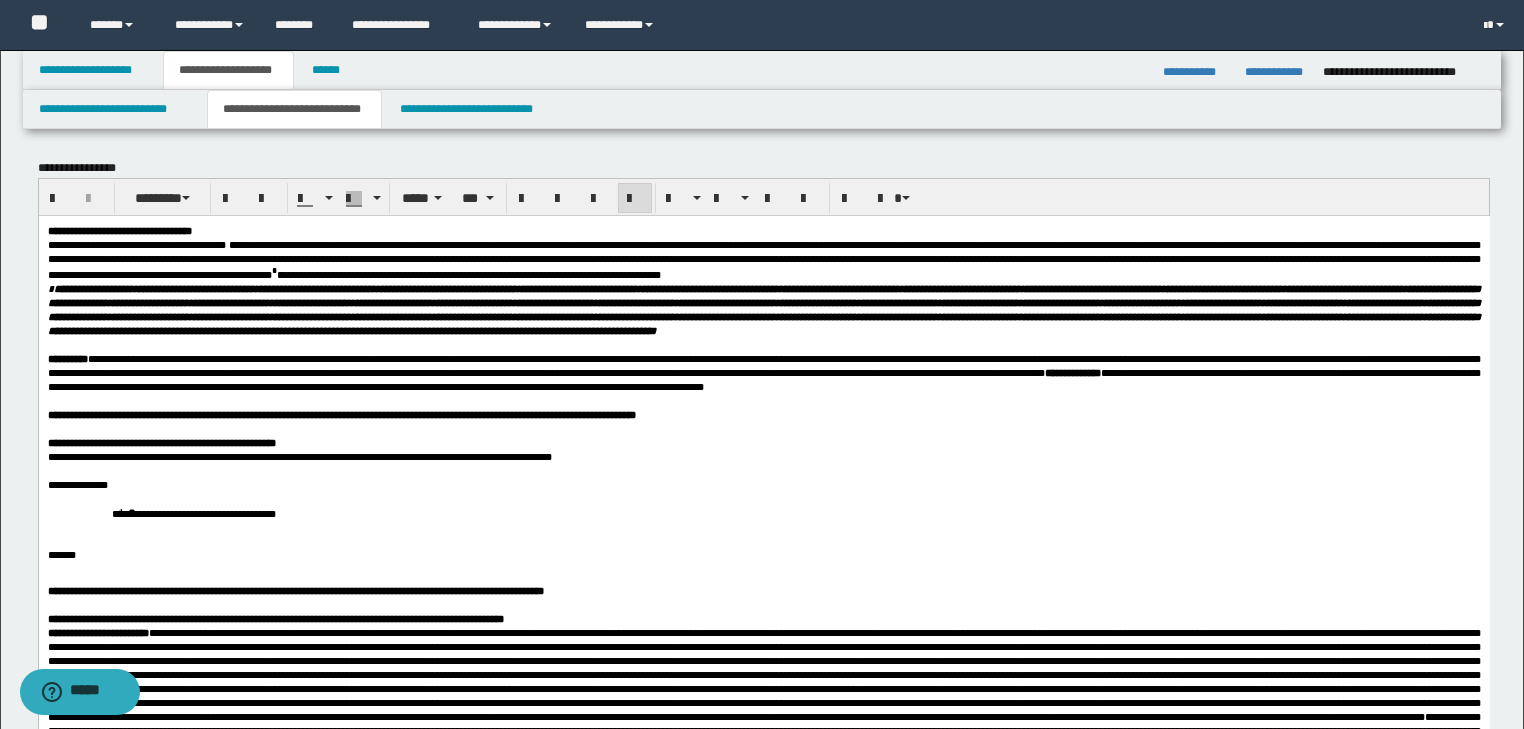 drag, startPoint x: 324, startPoint y: 582, endPoint x: 346, endPoint y: 587, distance: 22.561028 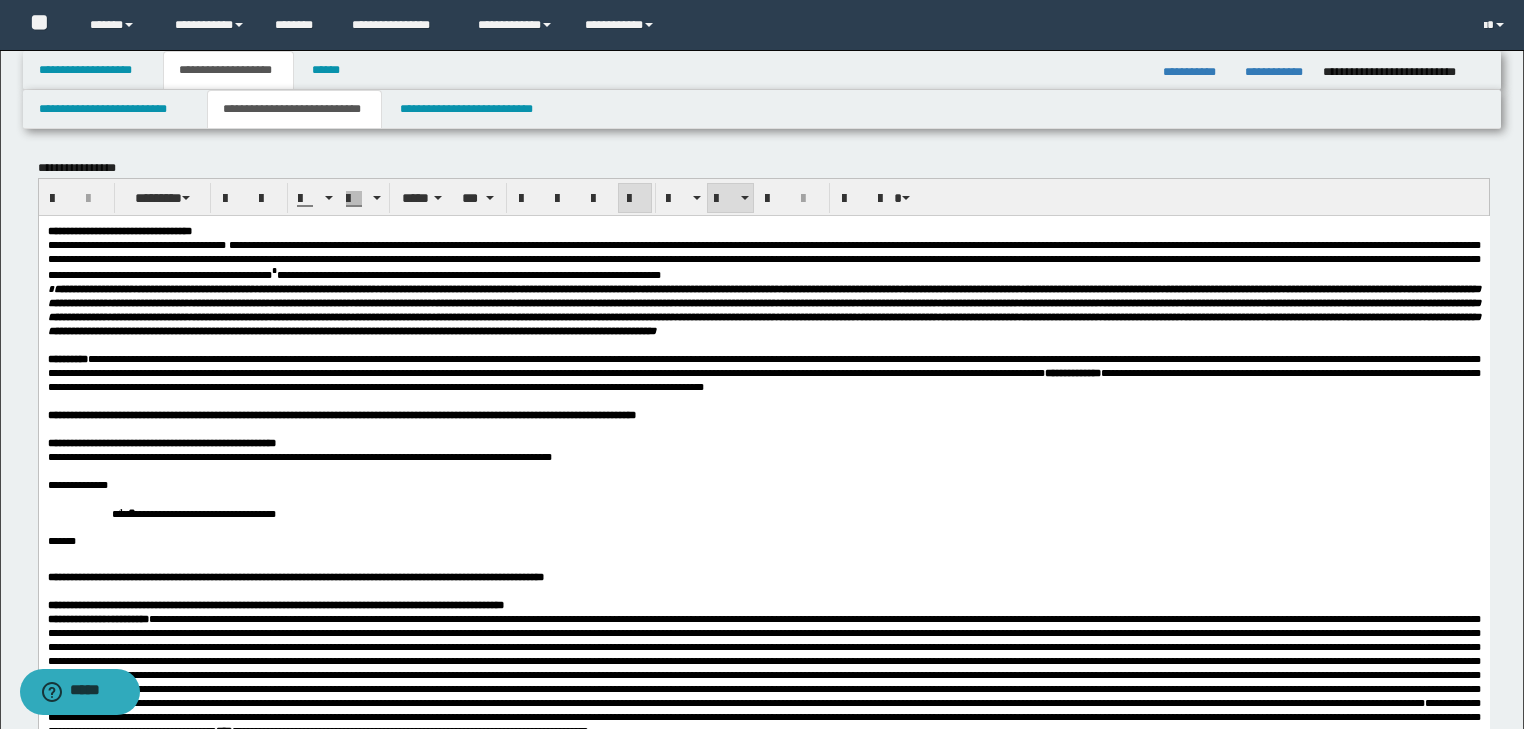 click on "**********" at bounding box center (763, 512) 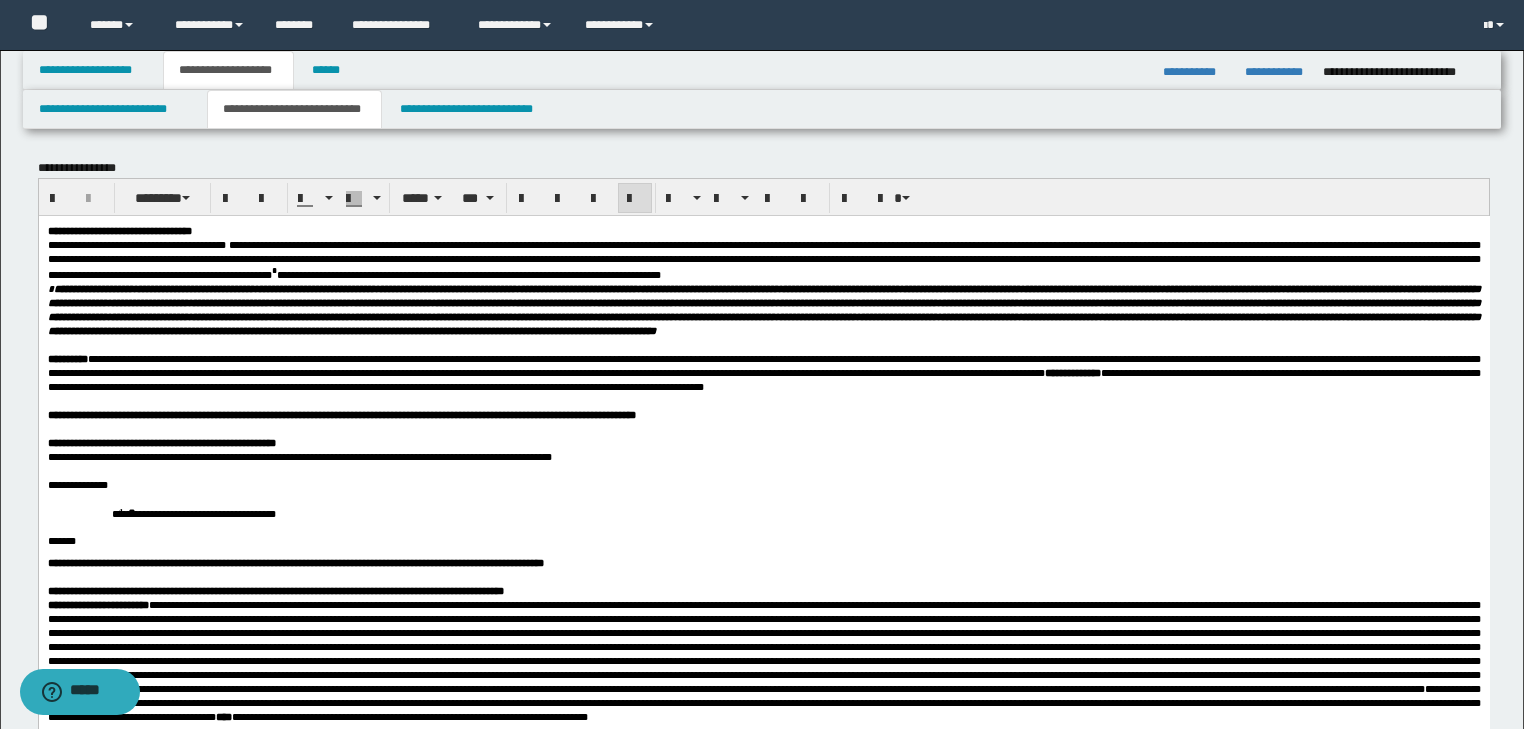 click on "*******" at bounding box center (763, 540) 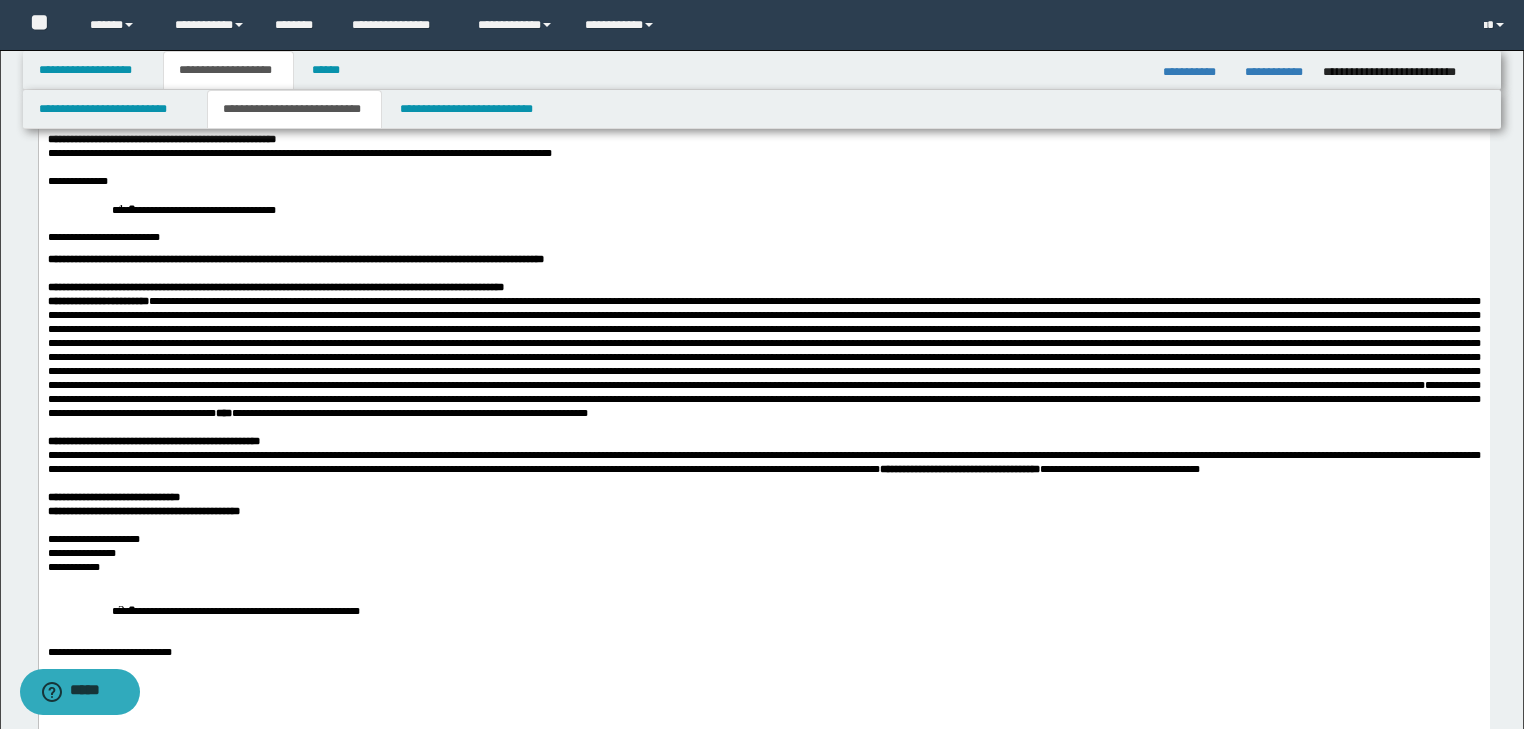 scroll, scrollTop: 480, scrollLeft: 0, axis: vertical 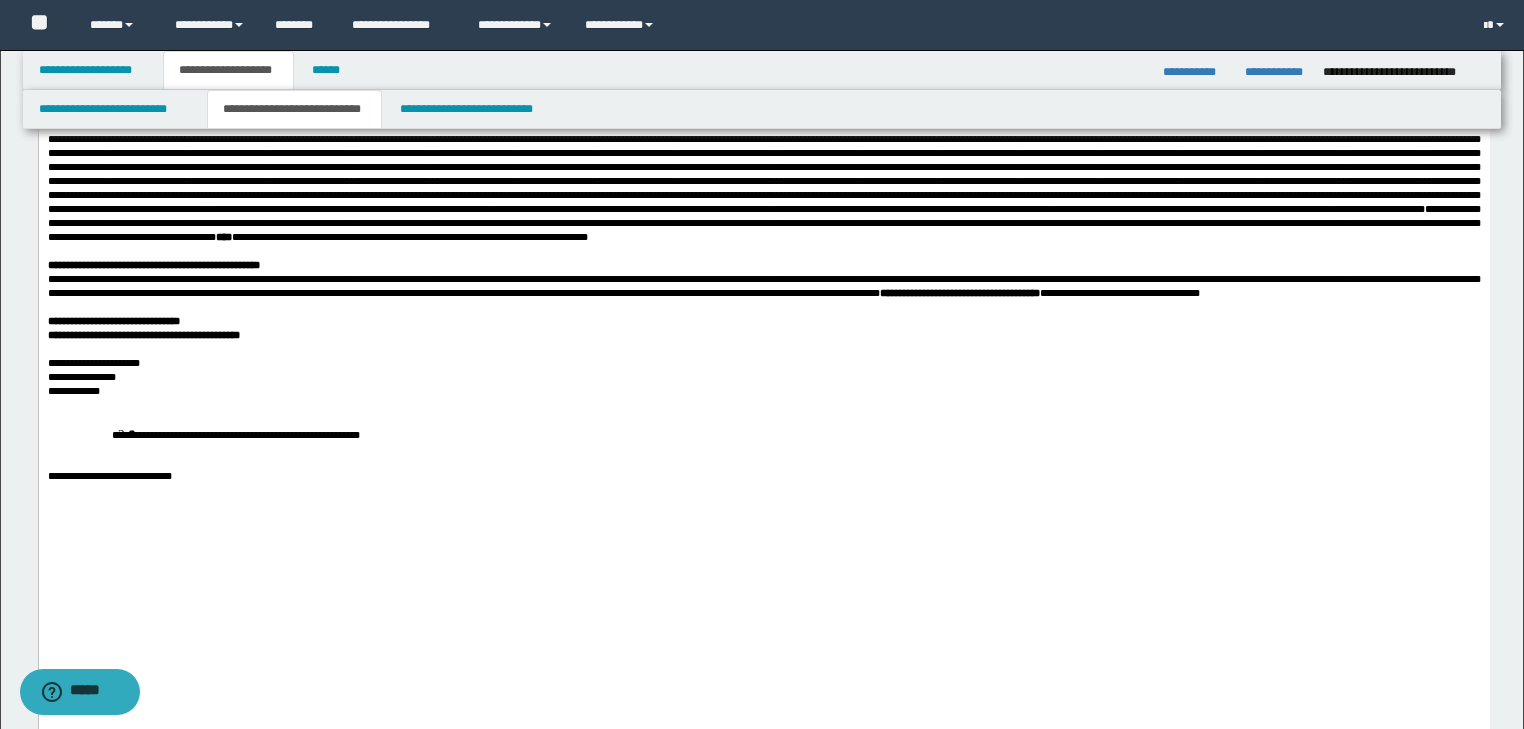 click on "**********" at bounding box center (763, 391) 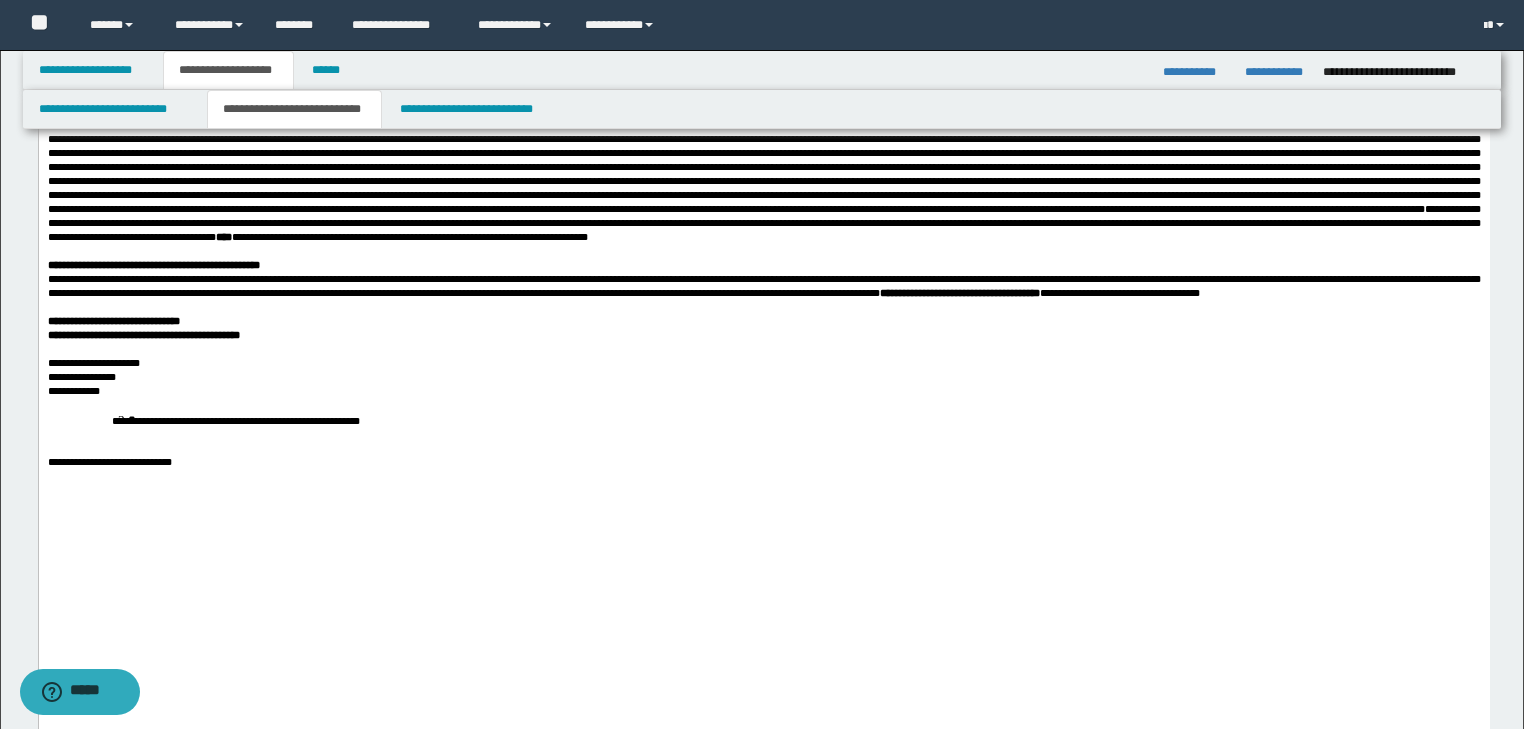 click on "**********" at bounding box center (763, 420) 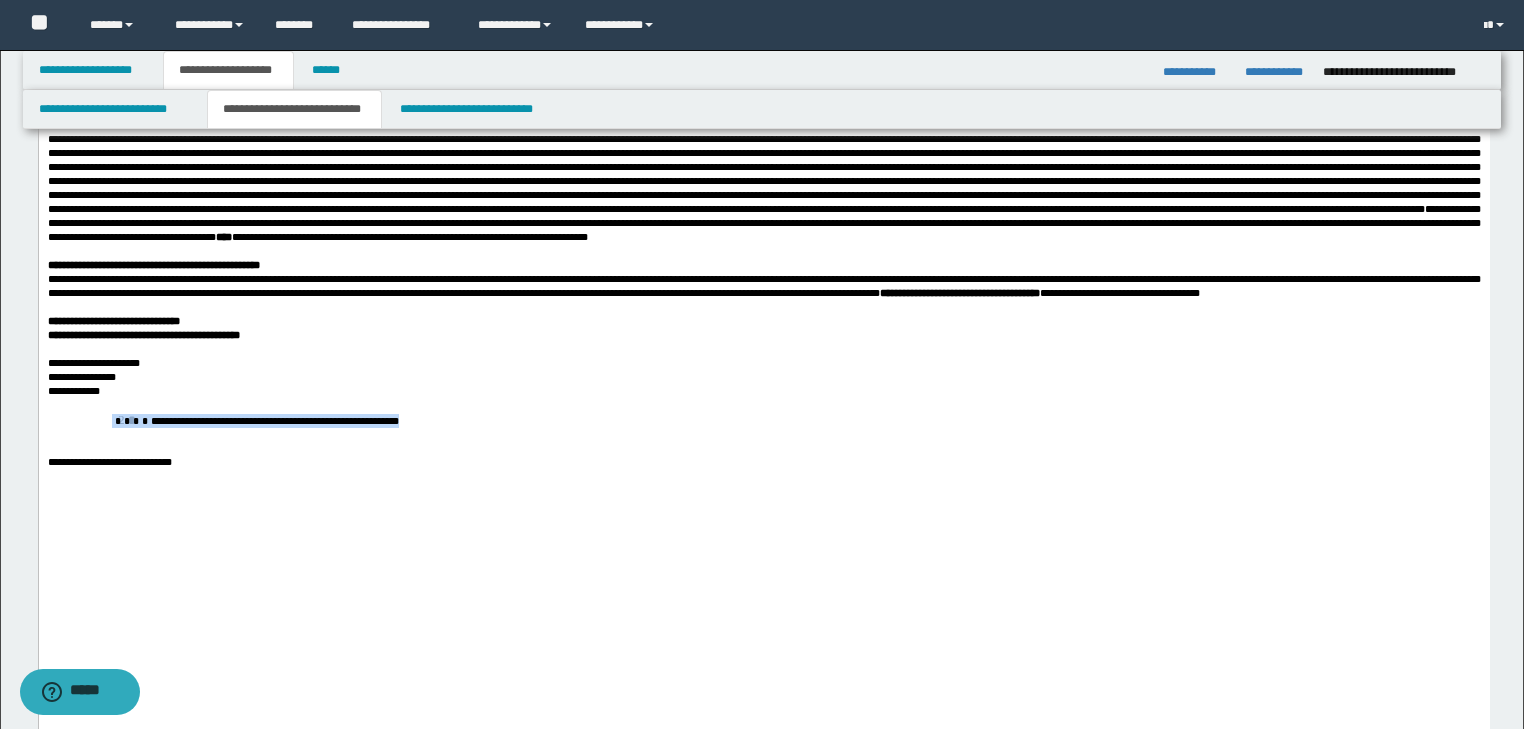 drag, startPoint x: 103, startPoint y: 585, endPoint x: 336, endPoint y: 603, distance: 233.69424 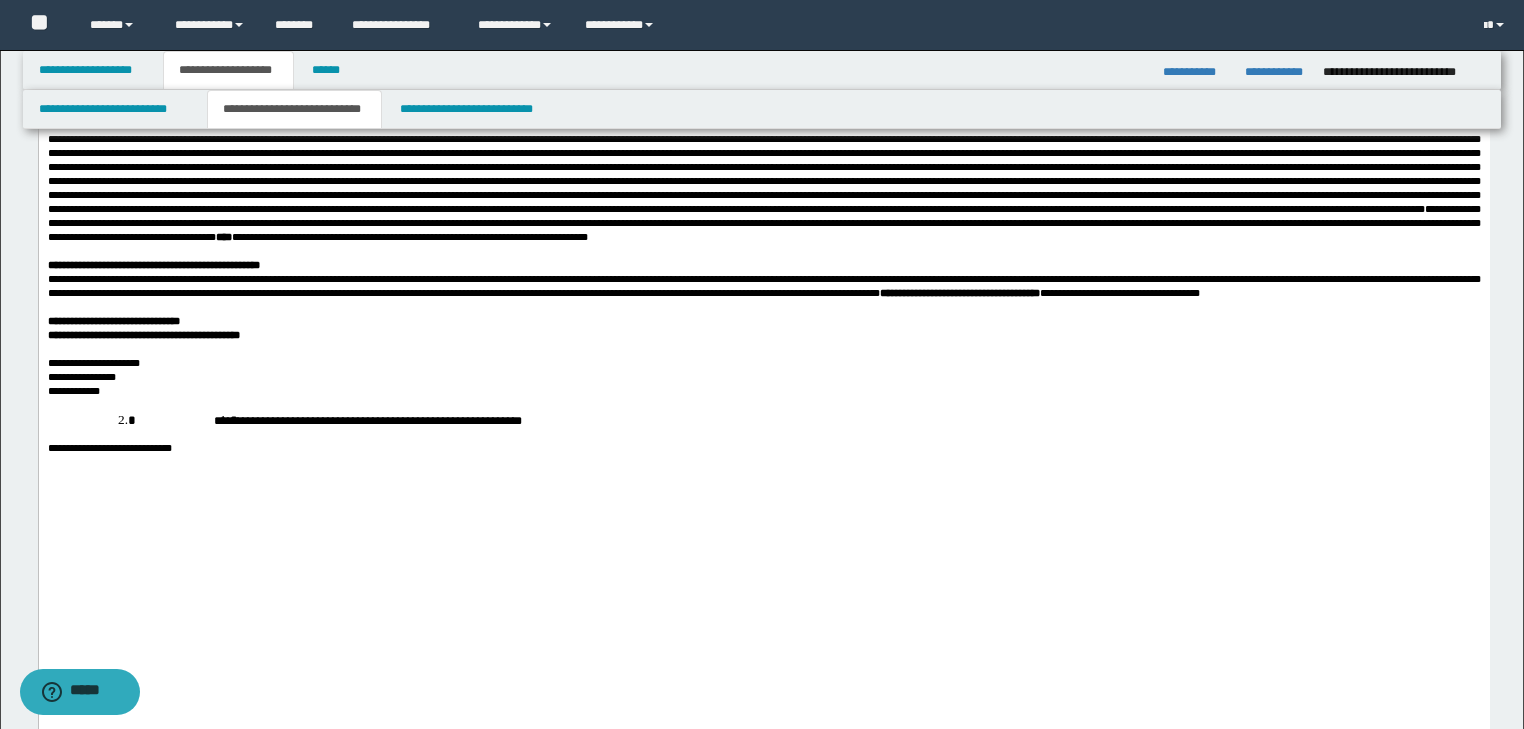 click on "**********" at bounding box center [807, 420] 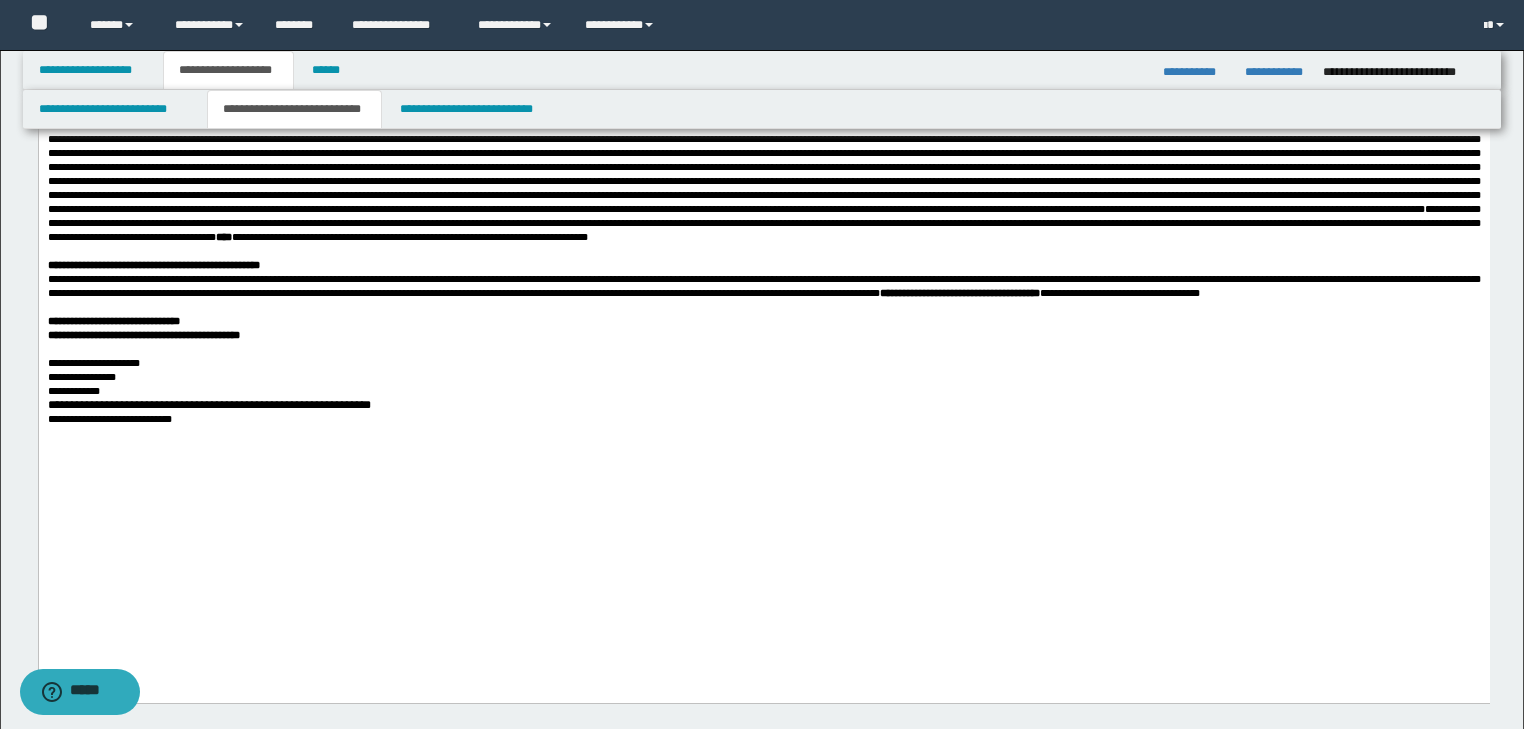 click on "**********" at bounding box center (763, 405) 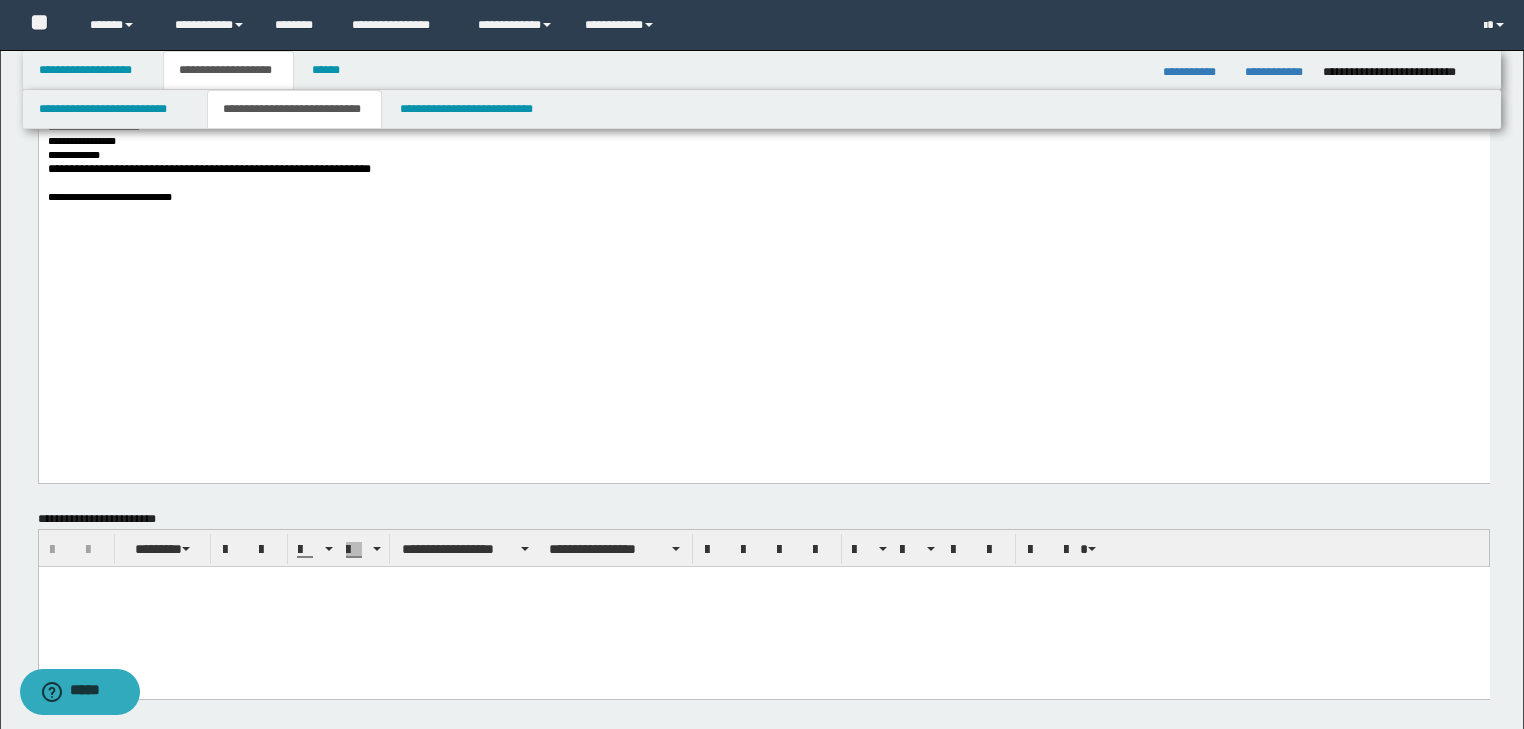 scroll, scrollTop: 720, scrollLeft: 0, axis: vertical 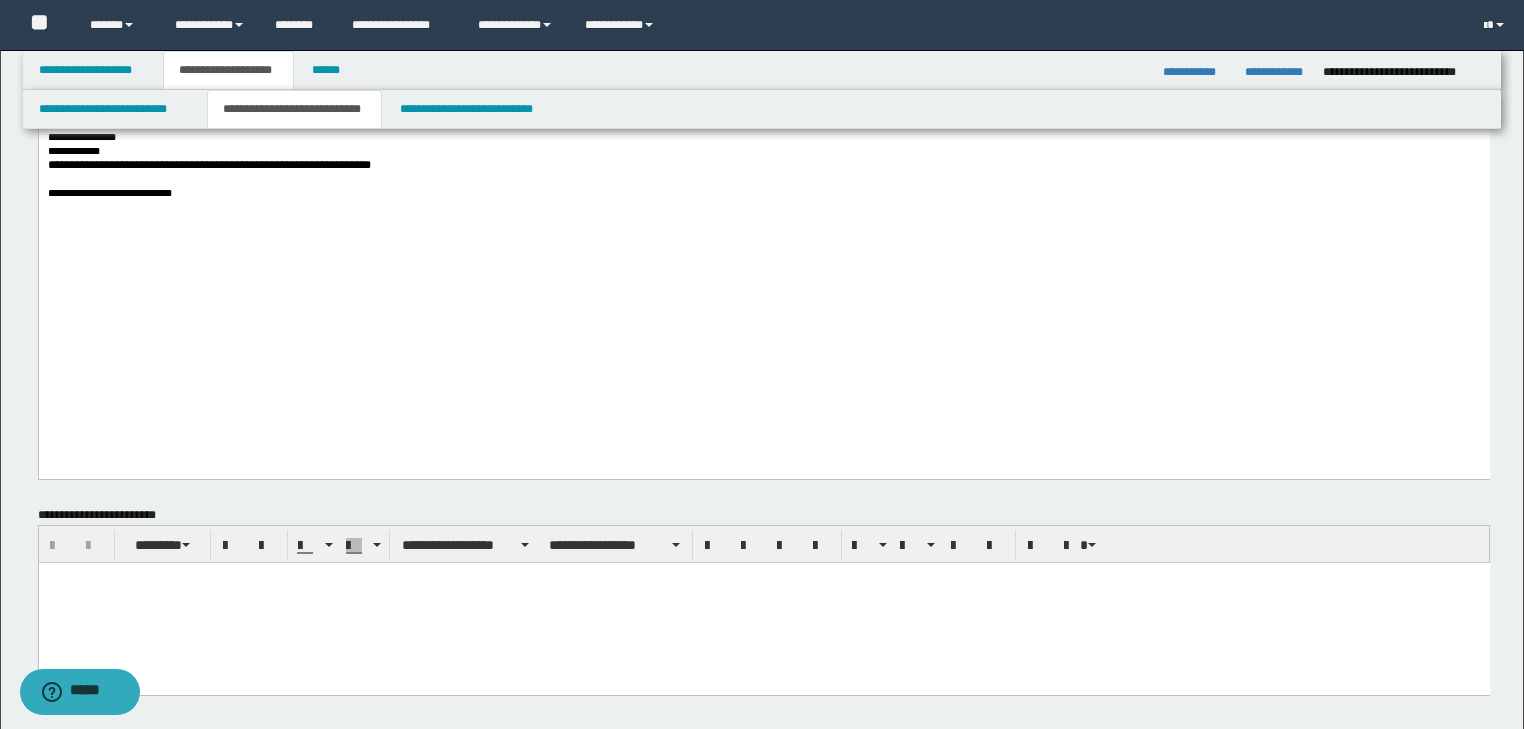 click on "**********" at bounding box center (763, 193) 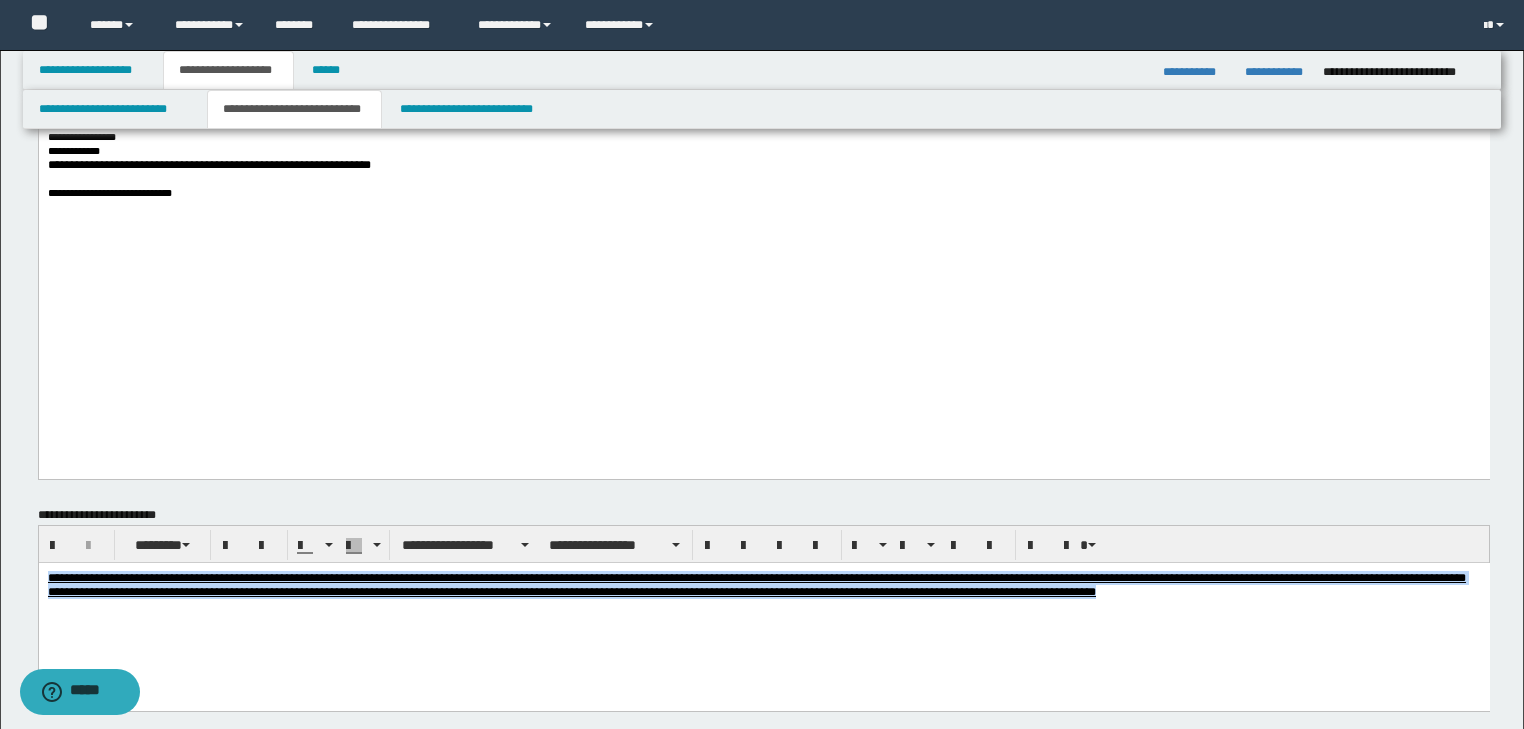 drag, startPoint x: 46, startPoint y: 577, endPoint x: 1170, endPoint y: 669, distance: 1127.7588 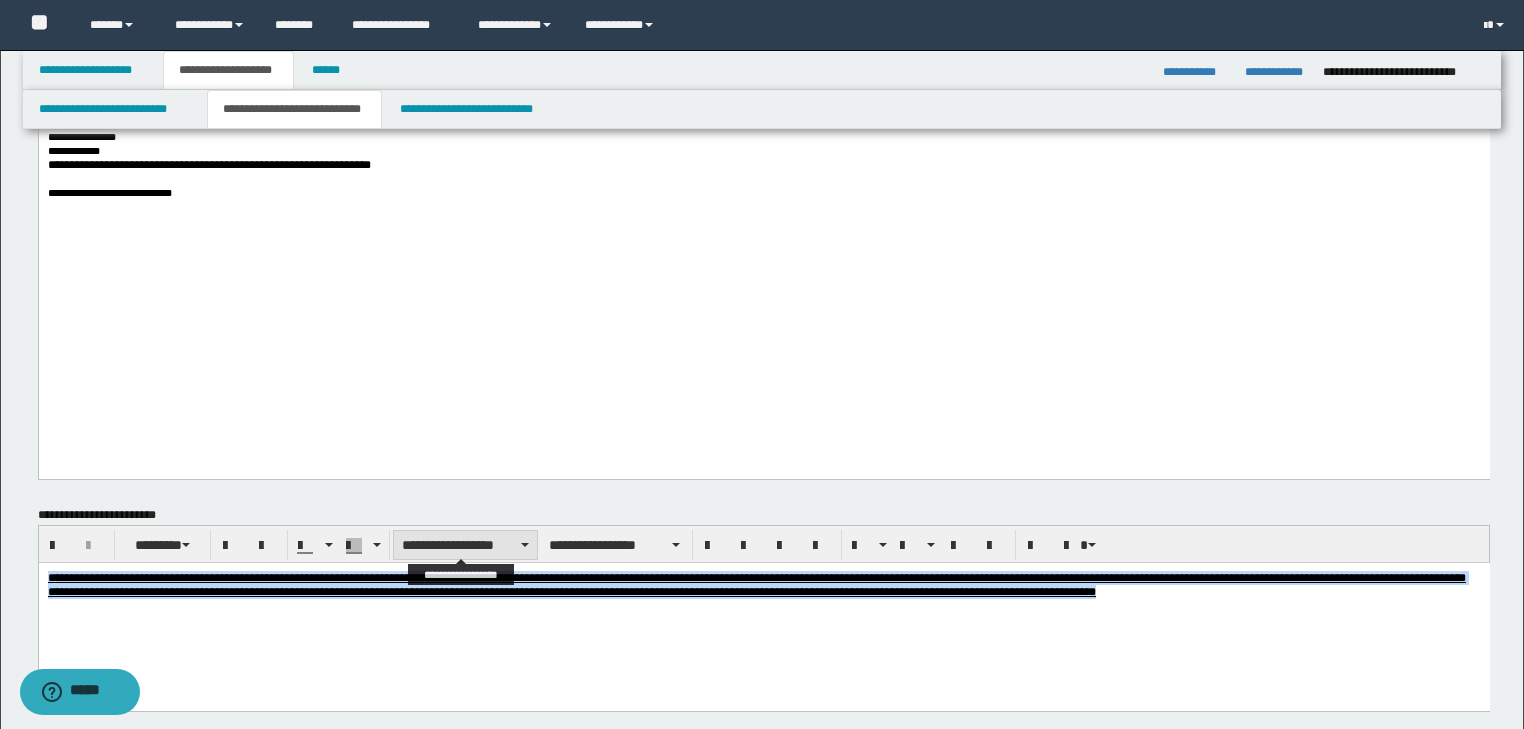 click on "**********" at bounding box center [465, 545] 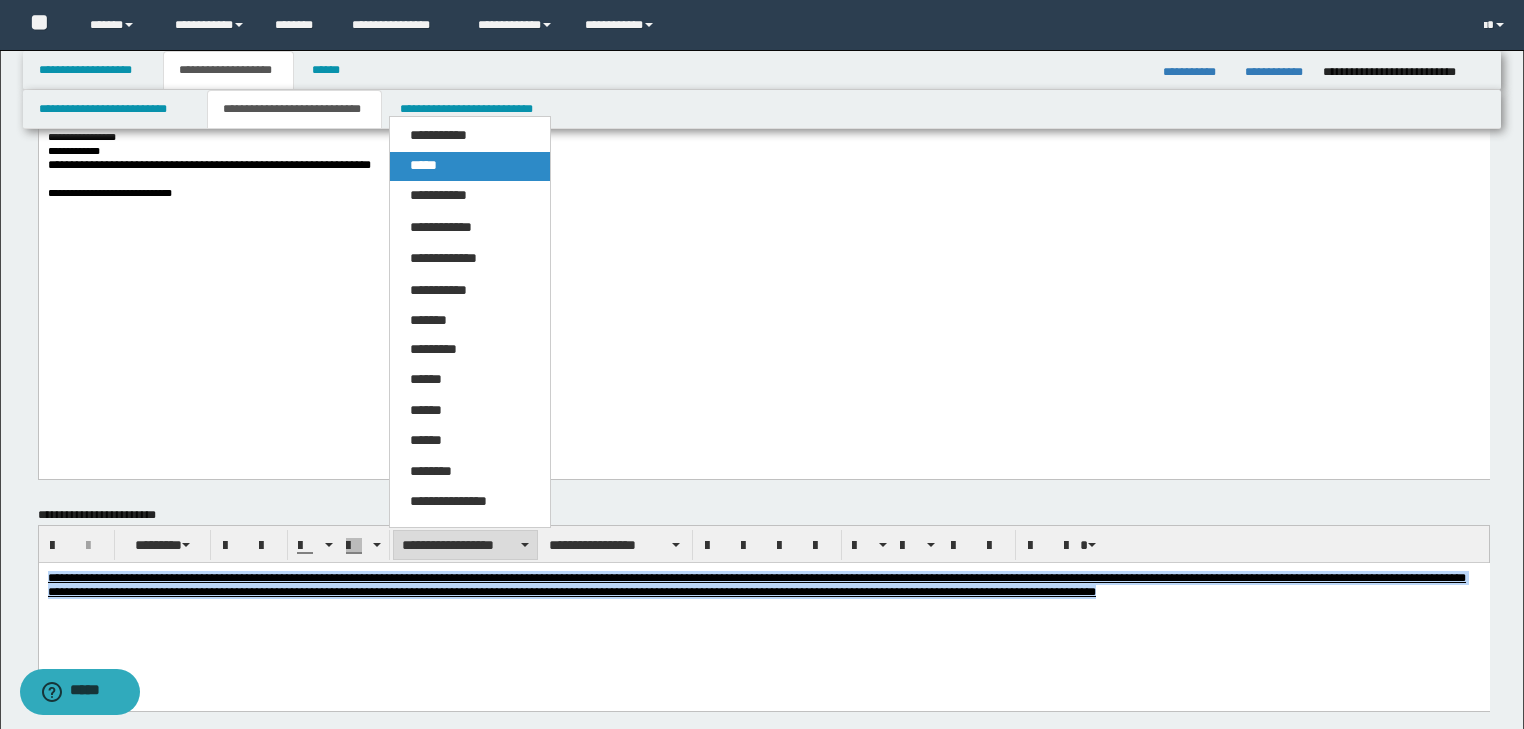 click on "*****" at bounding box center [423, 165] 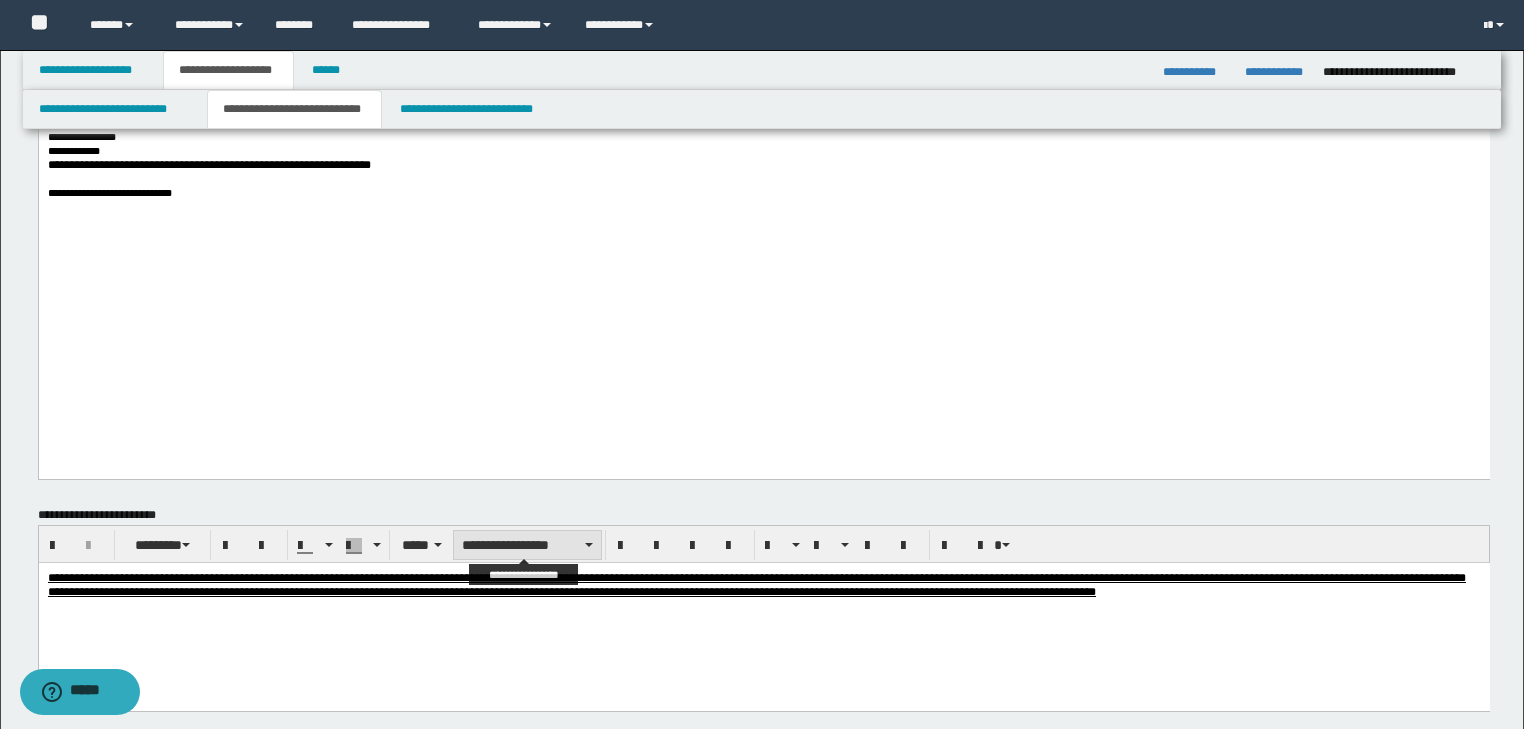 click on "**********" at bounding box center [527, 545] 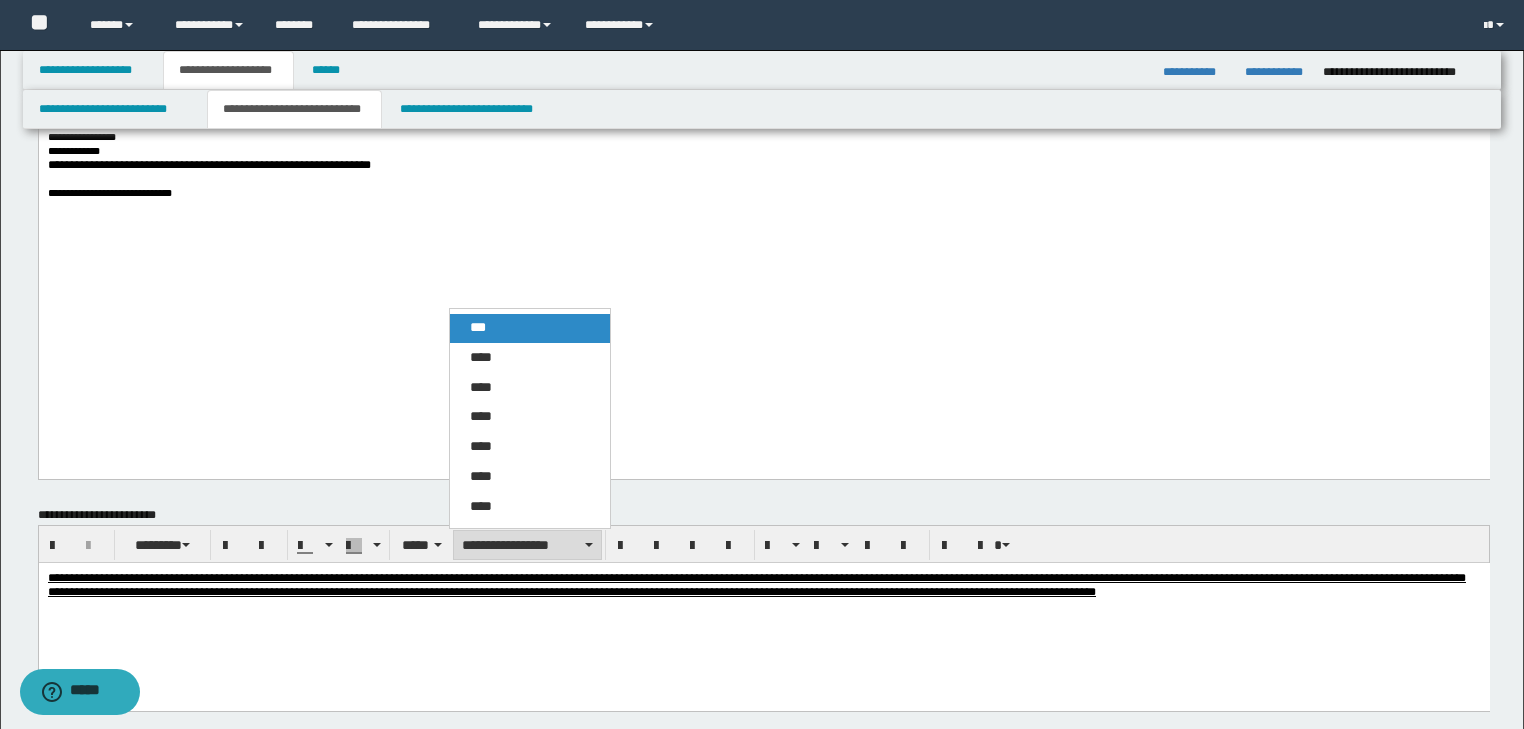 click on "***" at bounding box center (530, 328) 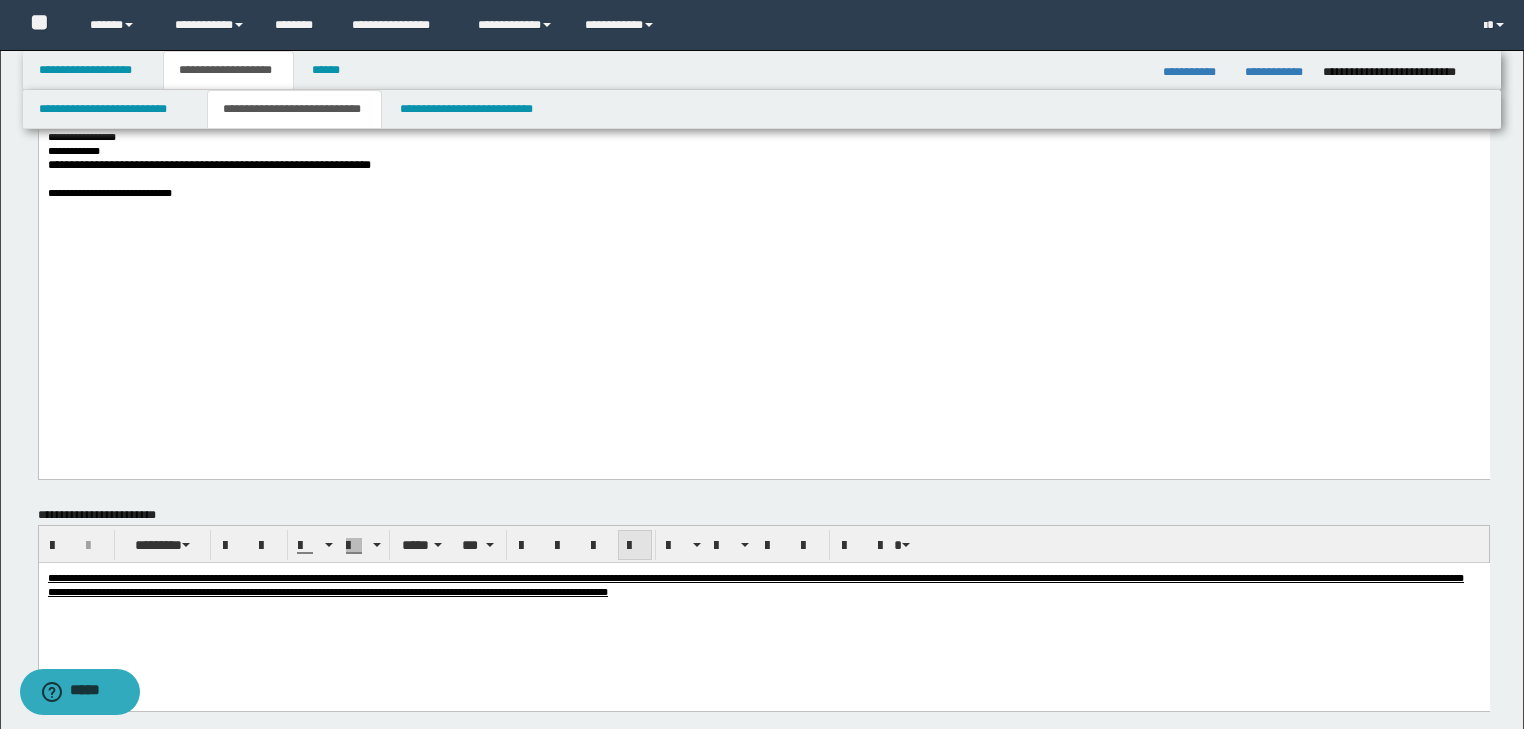 click at bounding box center [635, 546] 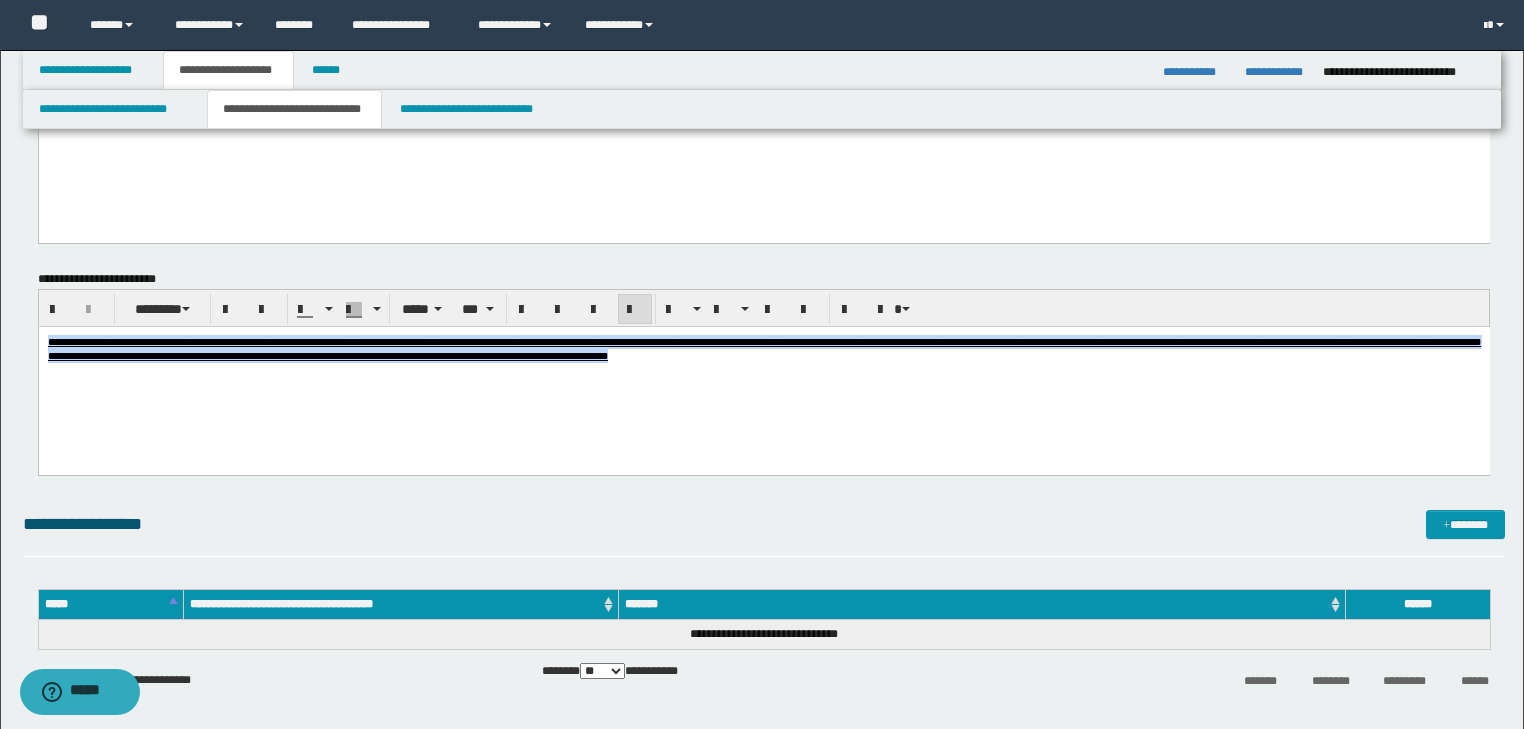 scroll, scrollTop: 960, scrollLeft: 0, axis: vertical 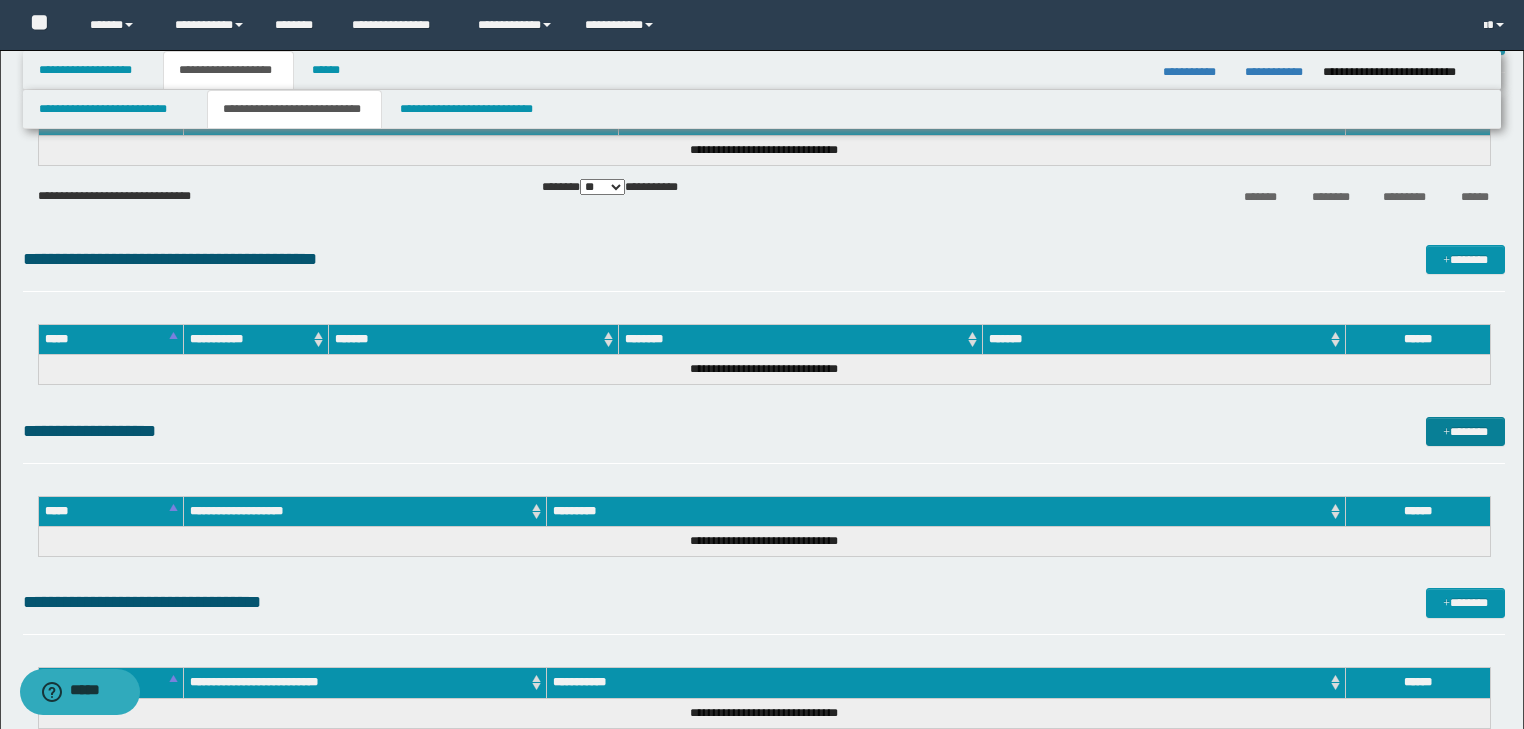 click on "*******" at bounding box center [1465, 432] 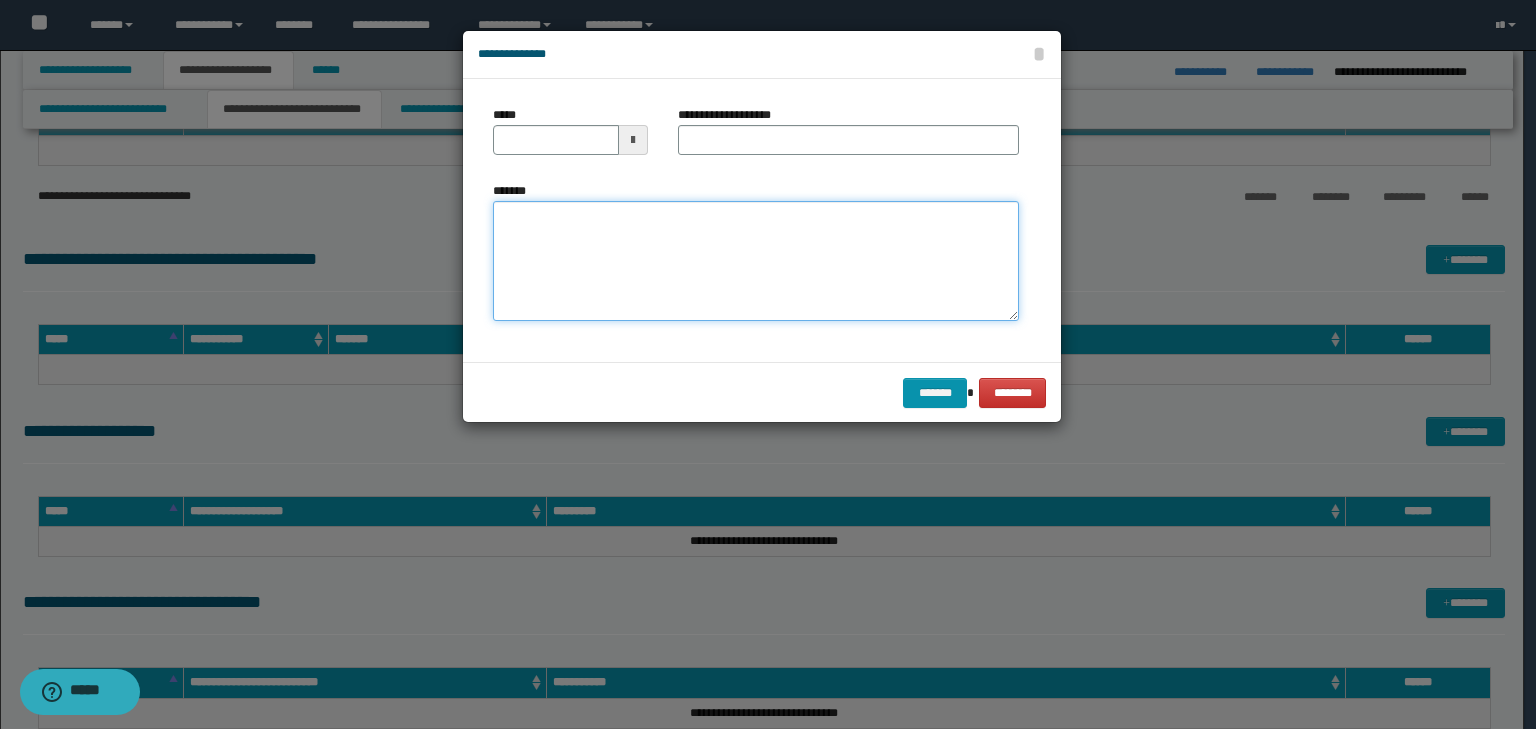 click on "*******" at bounding box center (756, 261) 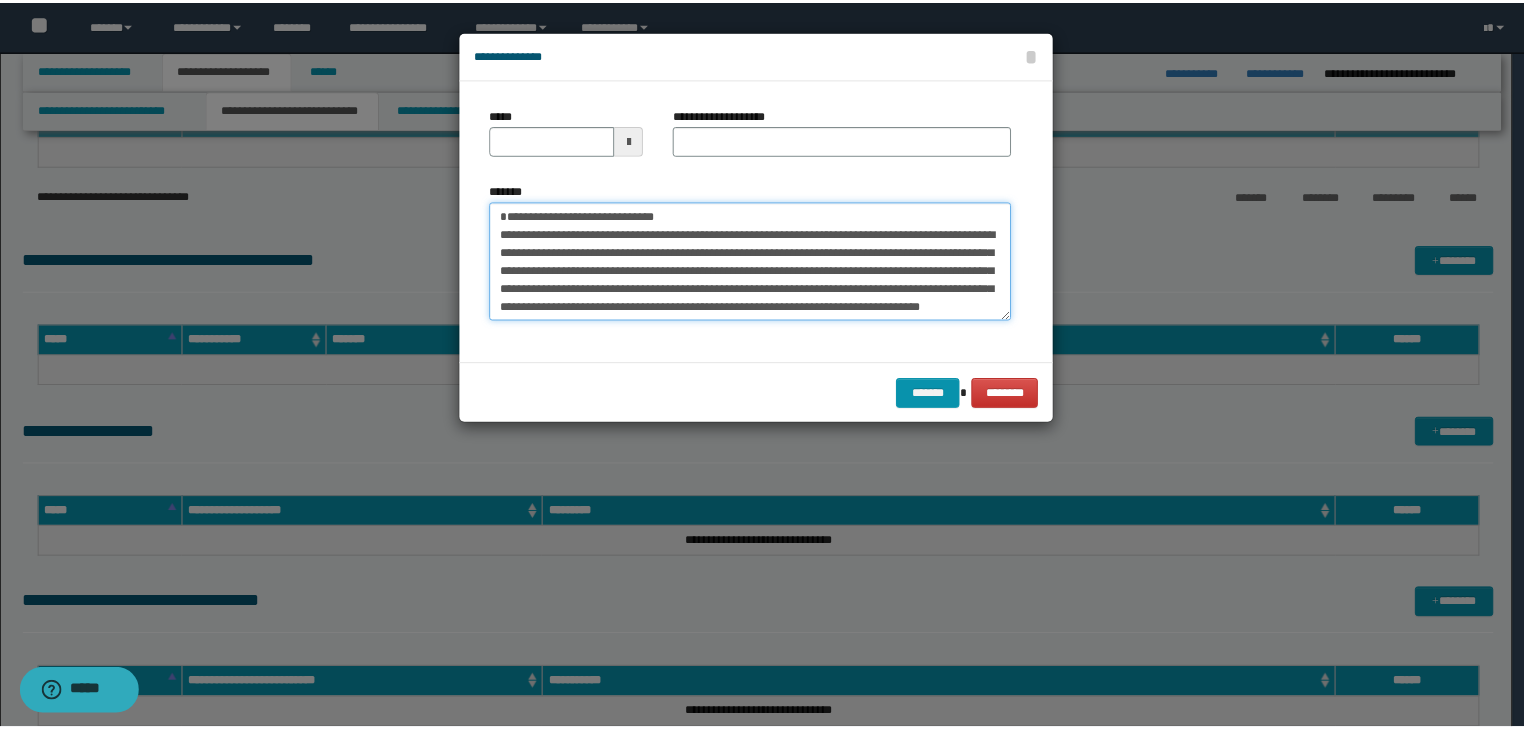scroll, scrollTop: 0, scrollLeft: 0, axis: both 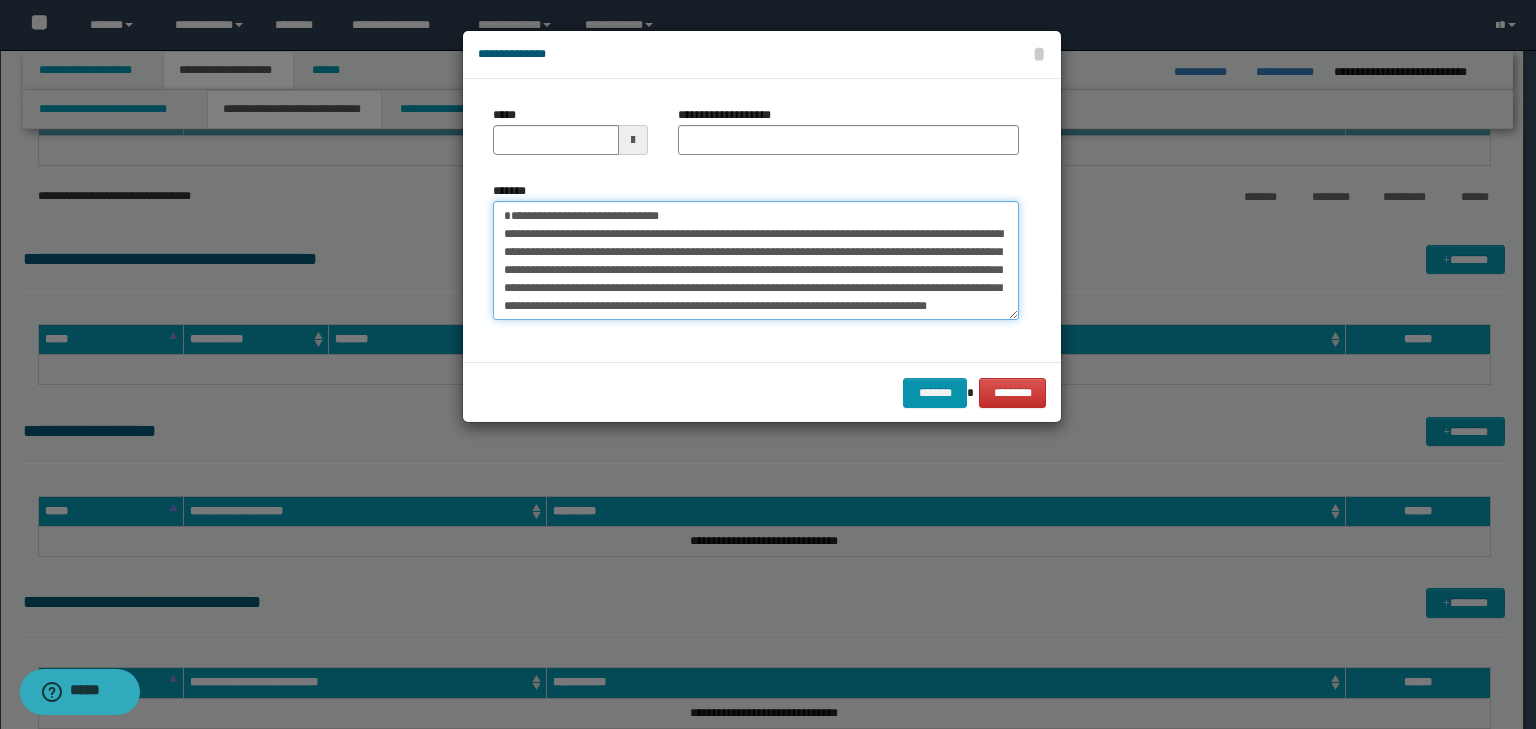 drag, startPoint x: 571, startPoint y: 212, endPoint x: 459, endPoint y: 205, distance: 112.21854 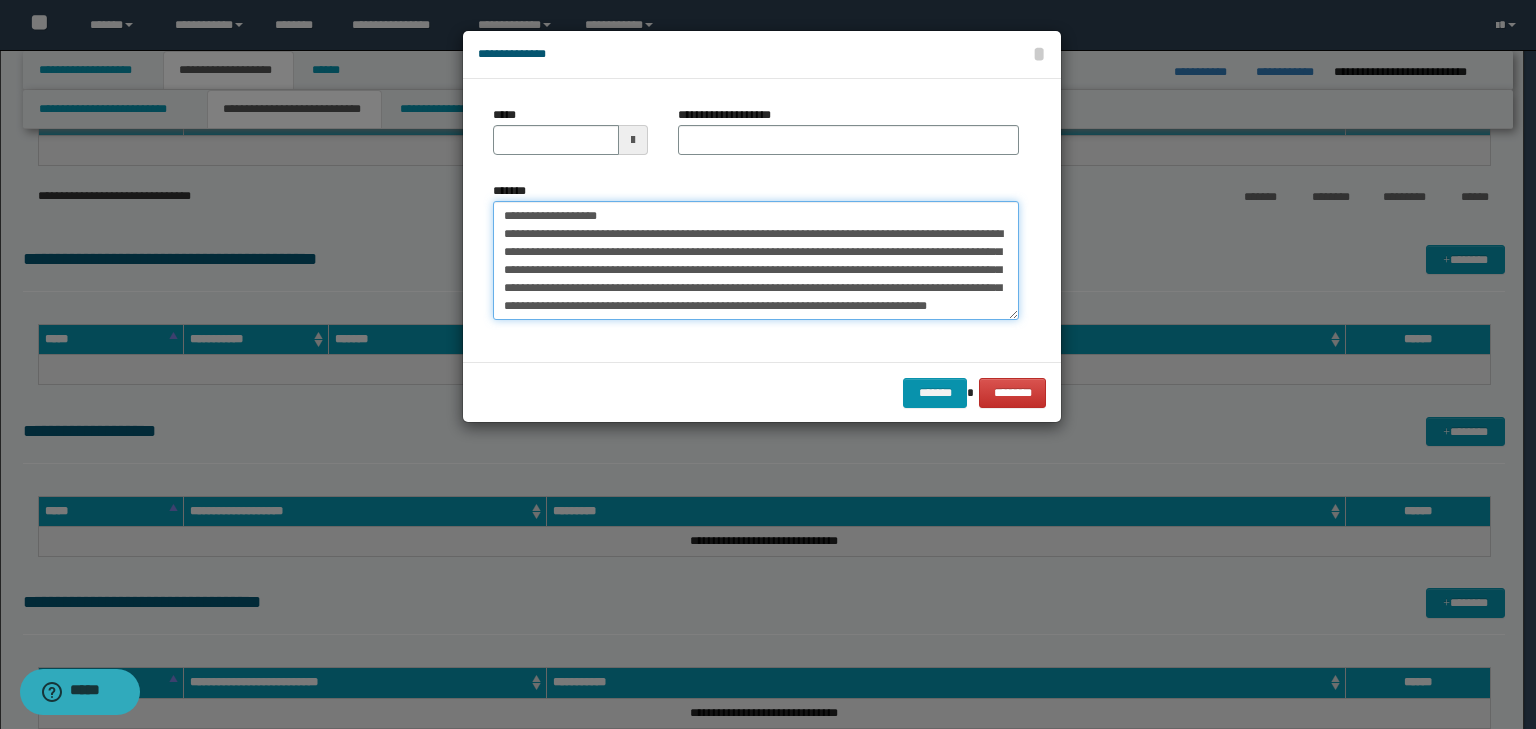 type 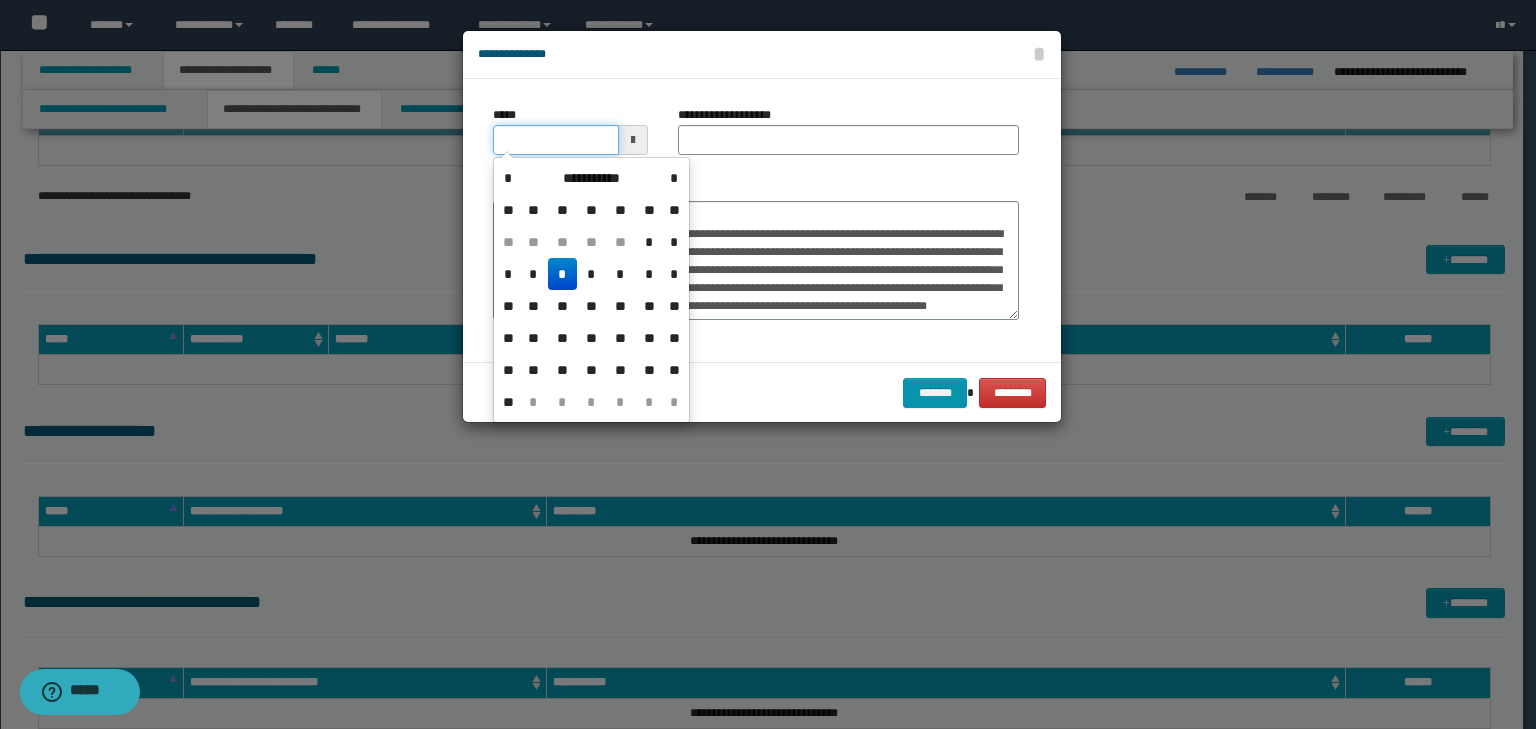 click on "*****" at bounding box center (556, 140) 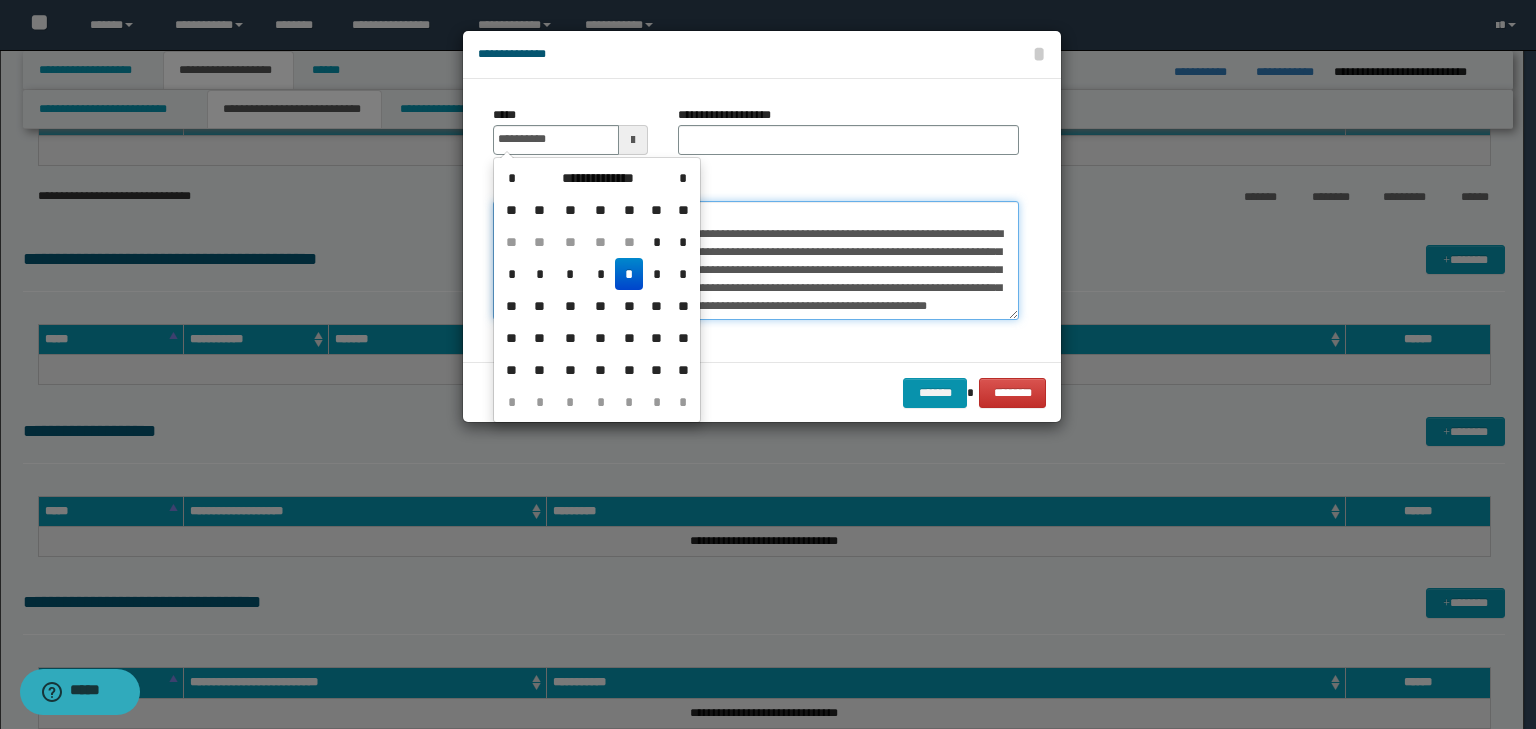 type on "**********" 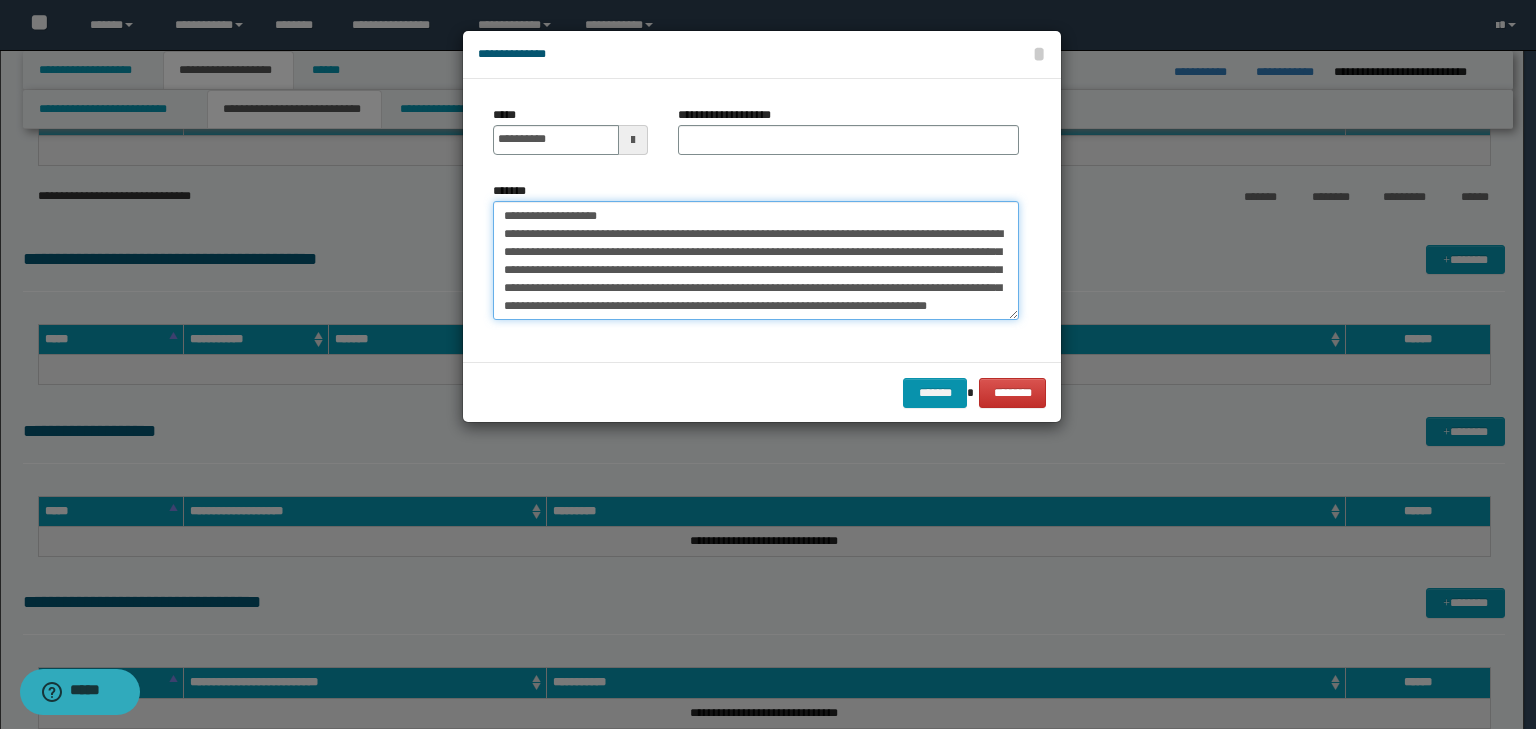 drag, startPoint x: 715, startPoint y: 218, endPoint x: 355, endPoint y: 208, distance: 360.13885 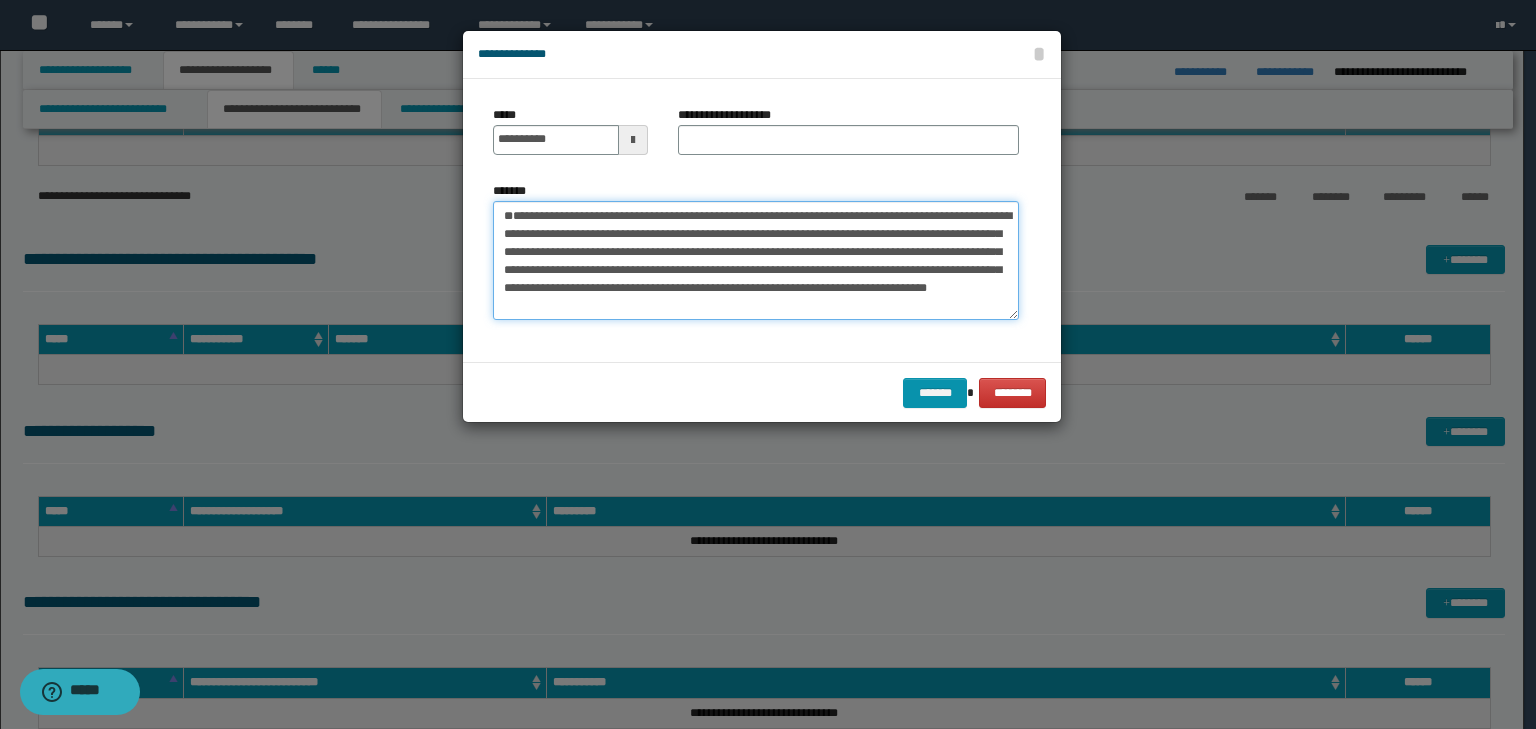 type on "**********" 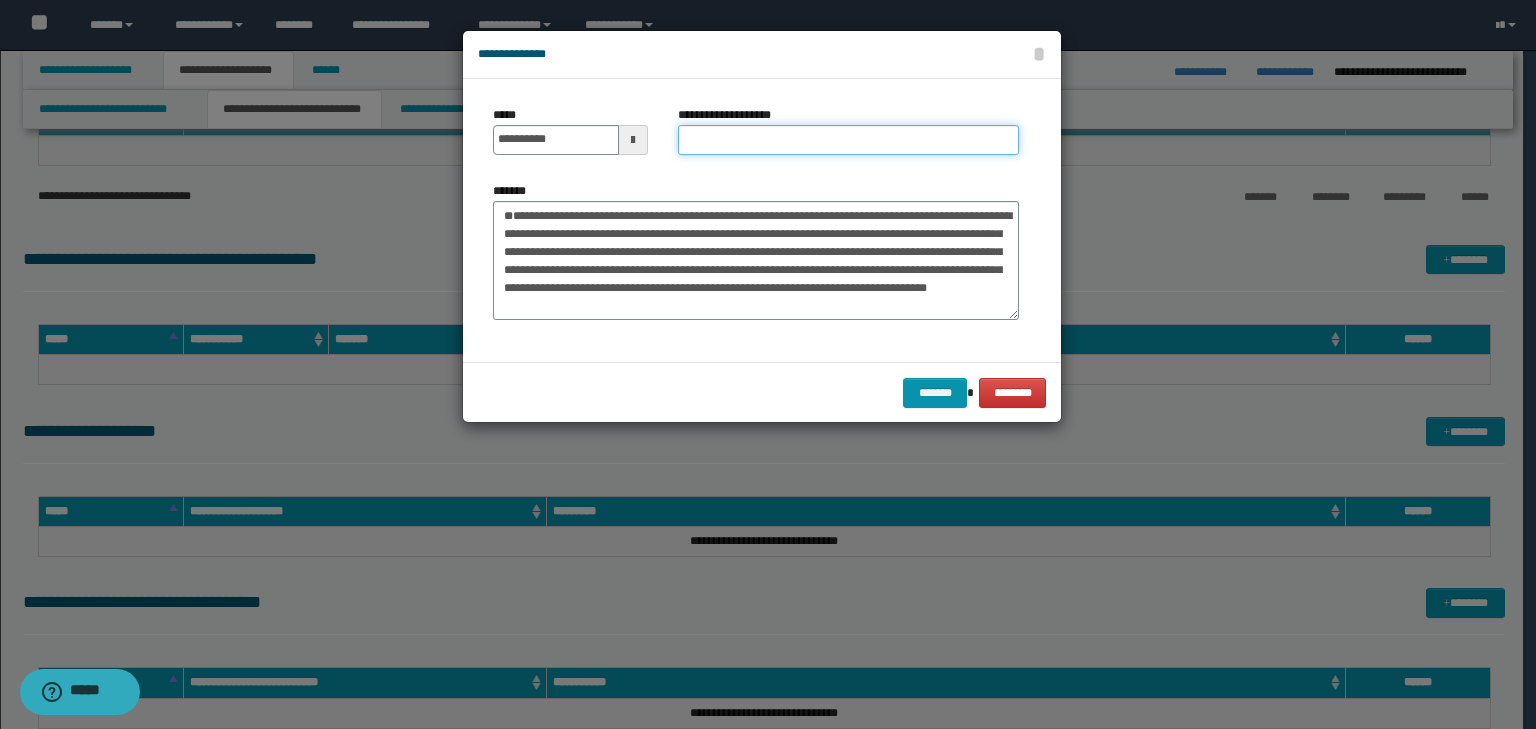 click on "**********" at bounding box center [848, 140] 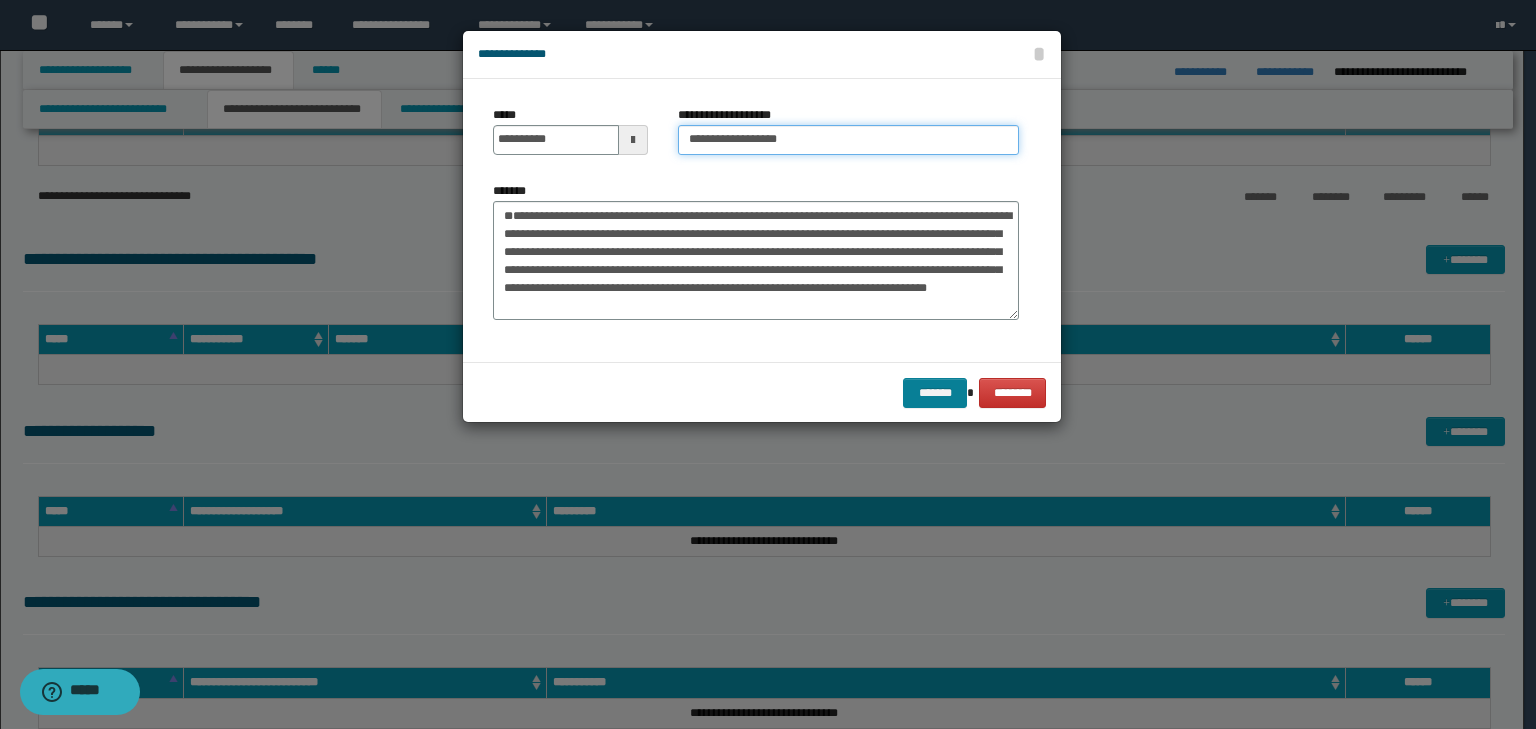 type on "**********" 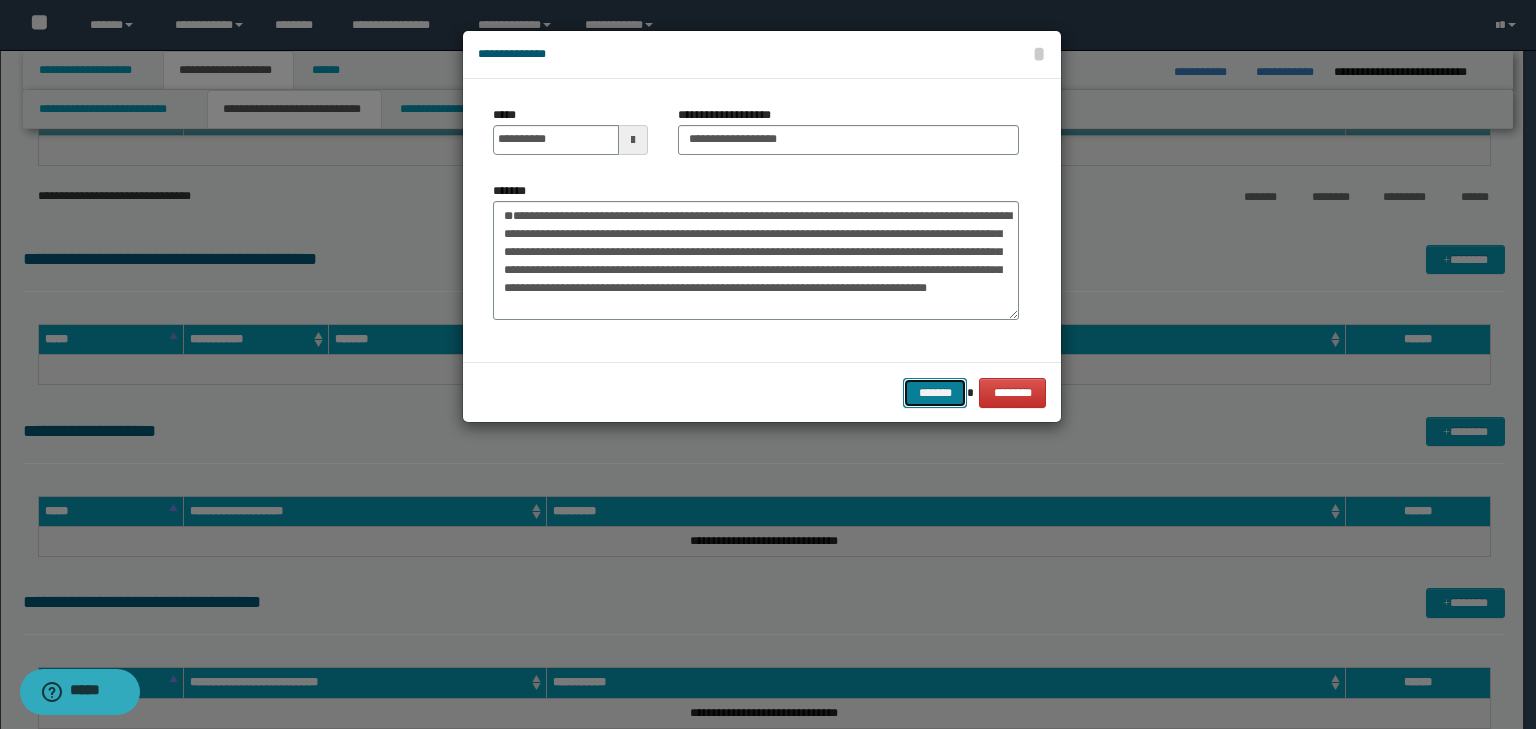 click on "*******" at bounding box center (935, 393) 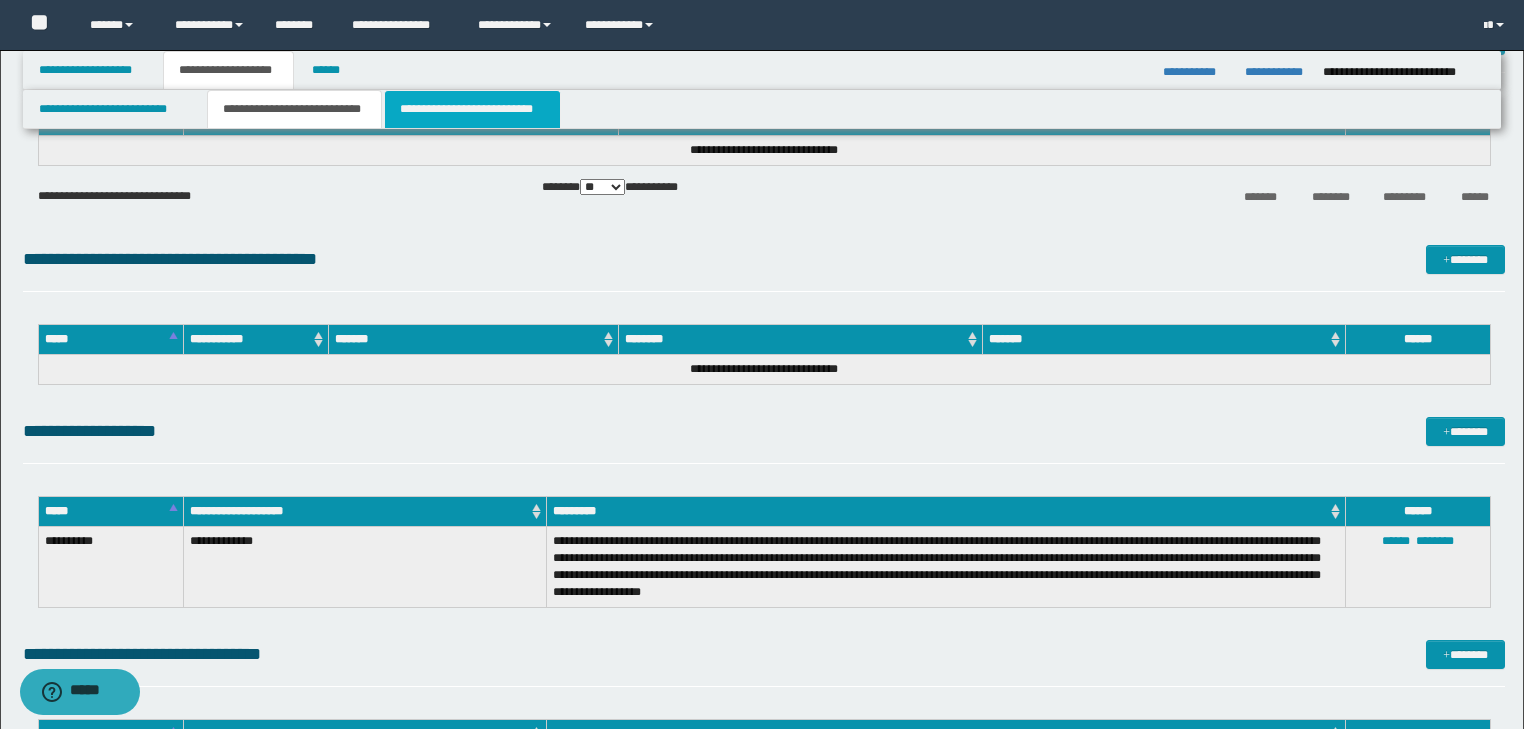 click on "**********" at bounding box center [472, 109] 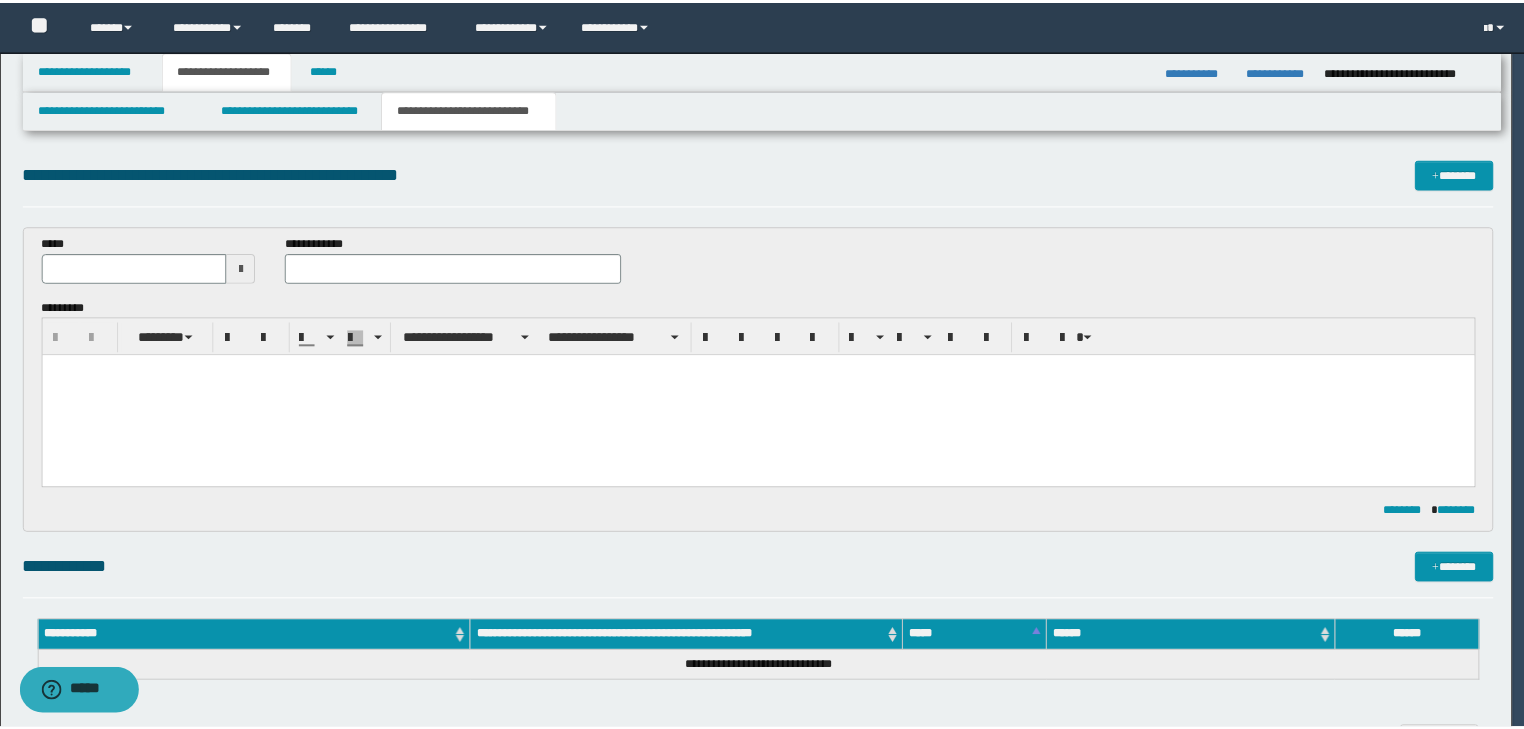 scroll, scrollTop: 0, scrollLeft: 0, axis: both 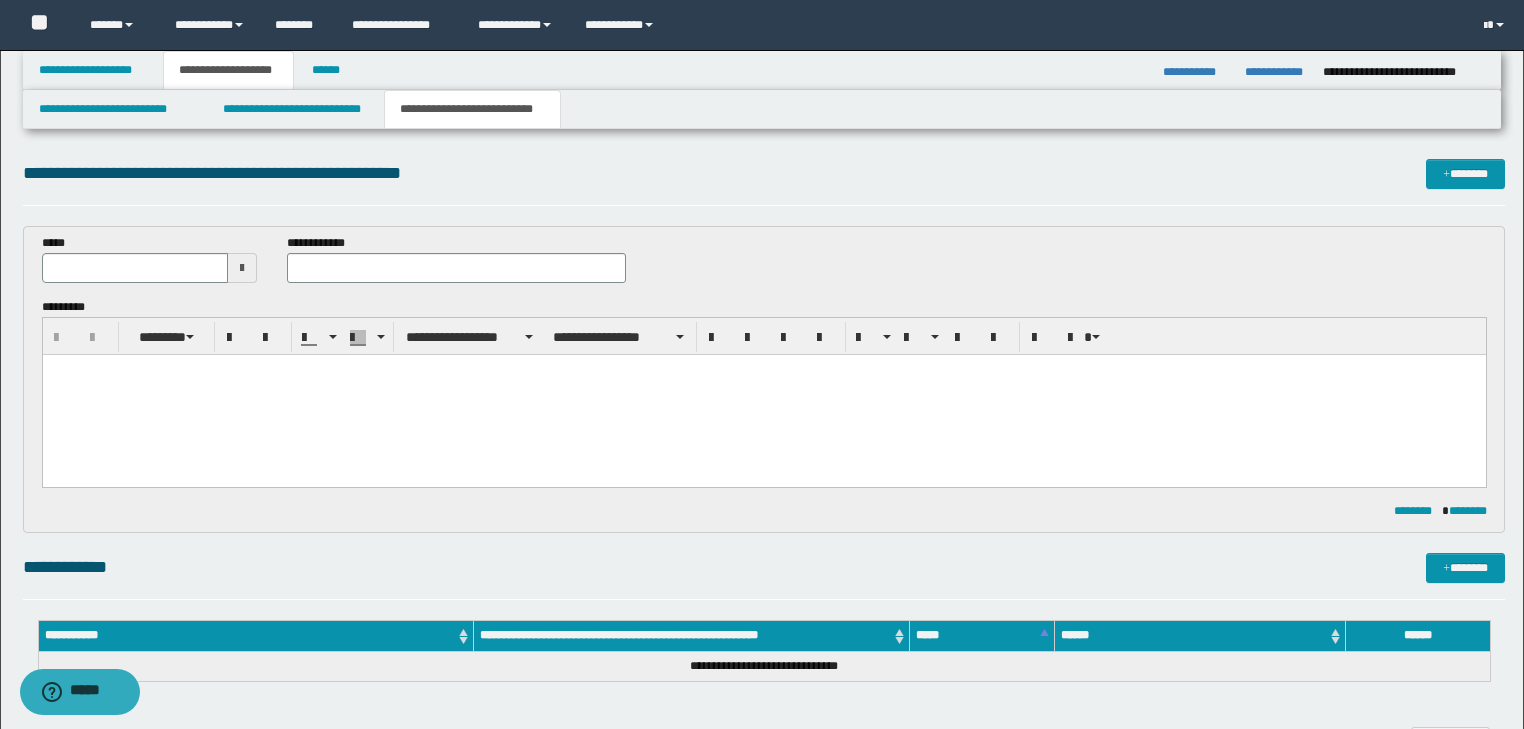 click at bounding box center (763, 394) 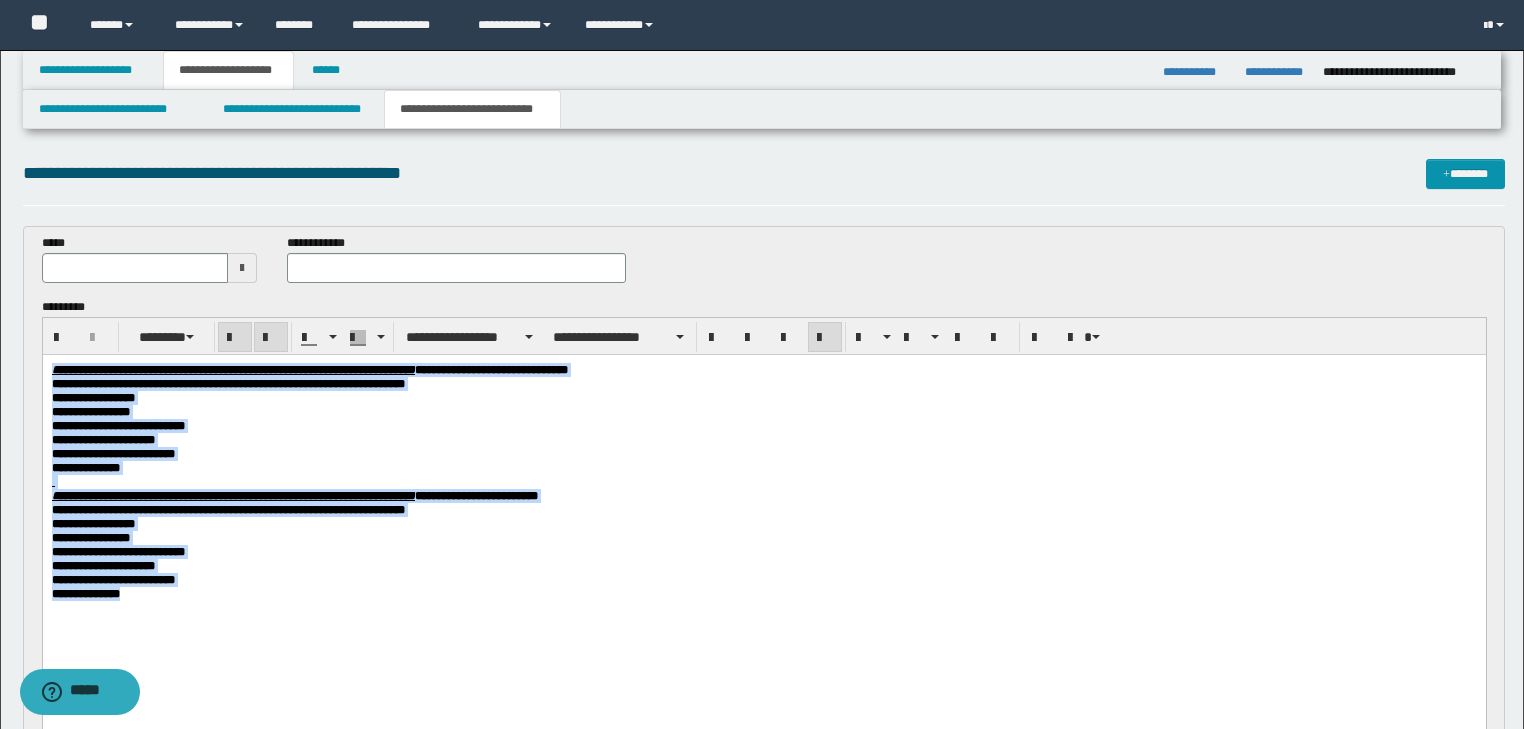 drag, startPoint x: 49, startPoint y: 367, endPoint x: 290, endPoint y: 627, distance: 354.51517 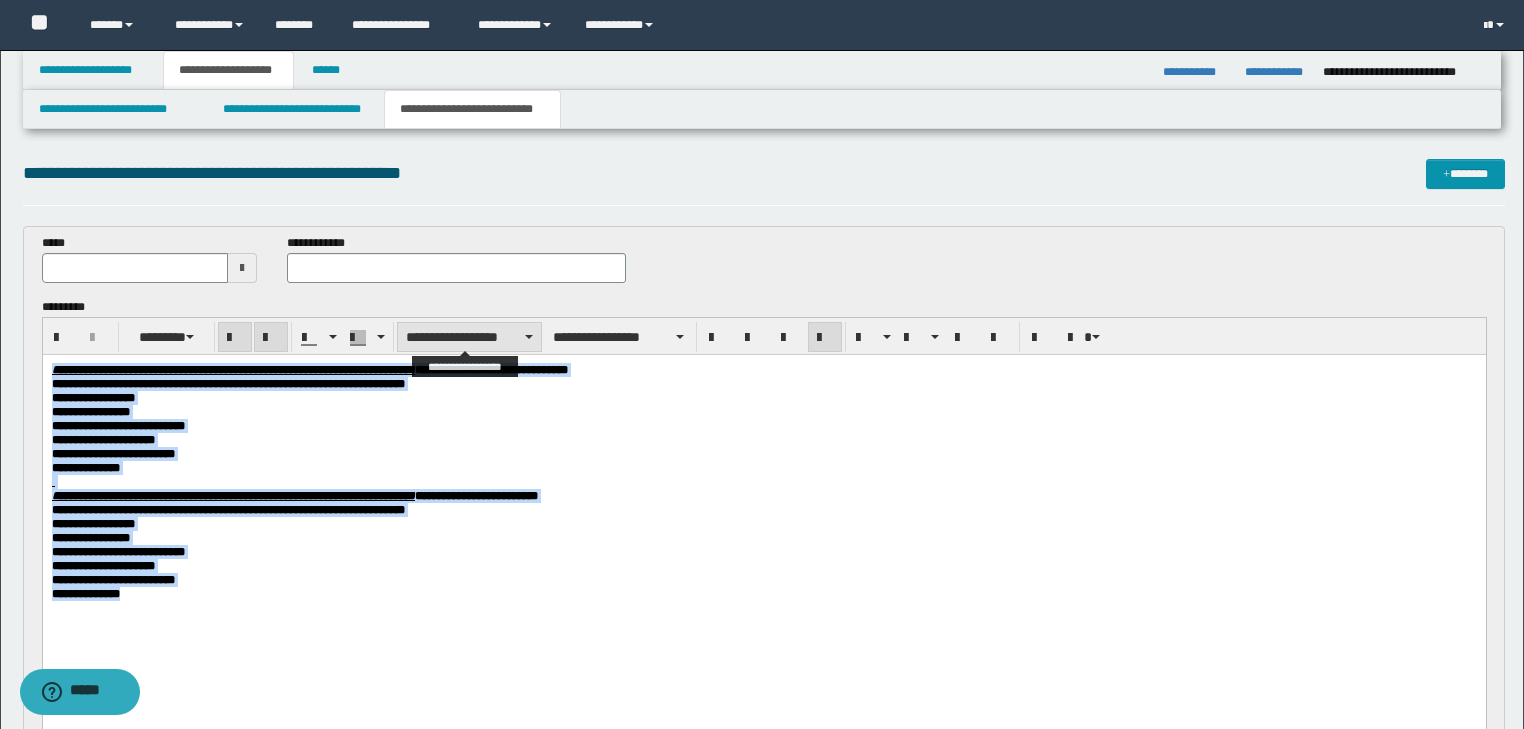 click on "**********" at bounding box center [469, 337] 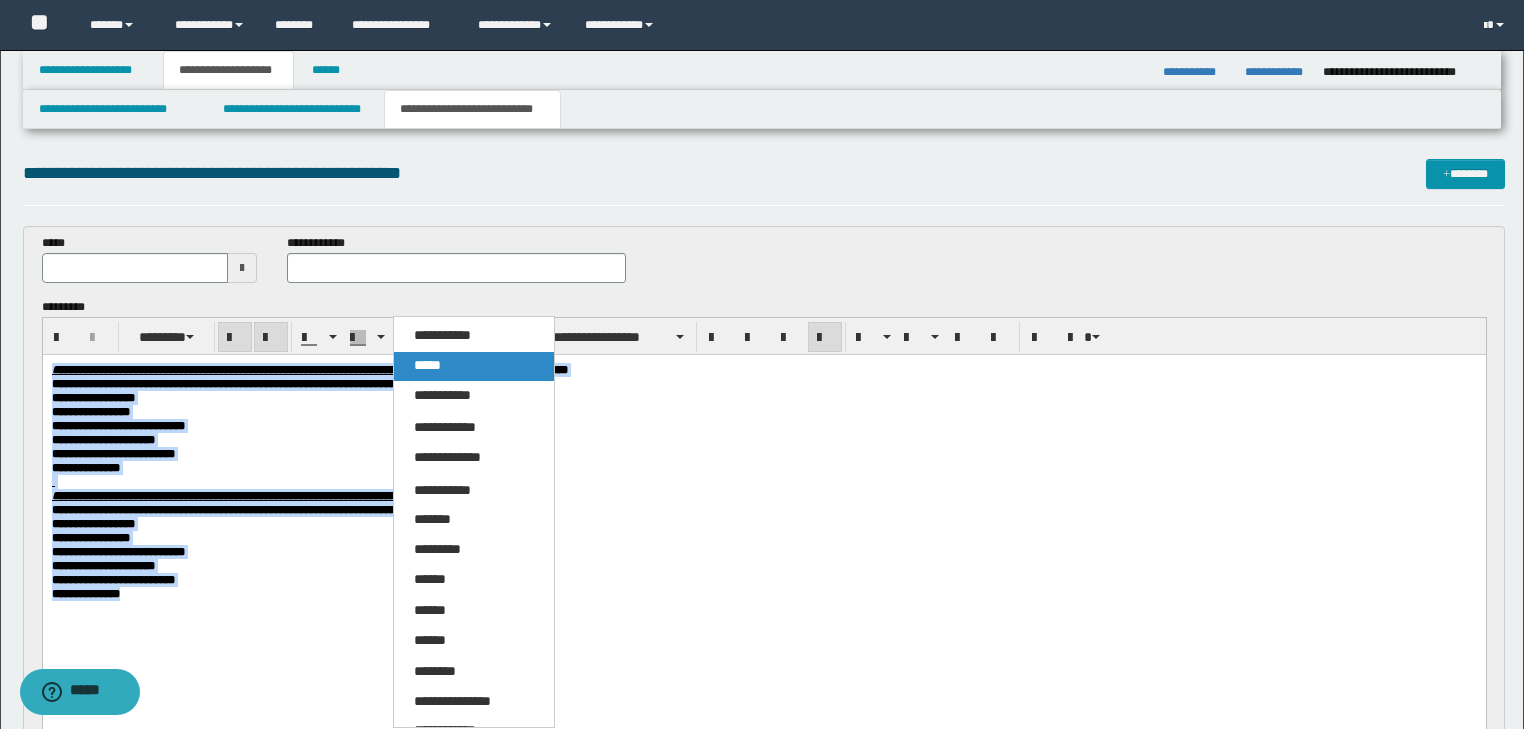 drag, startPoint x: 435, startPoint y: 366, endPoint x: 394, endPoint y: 11, distance: 357.35977 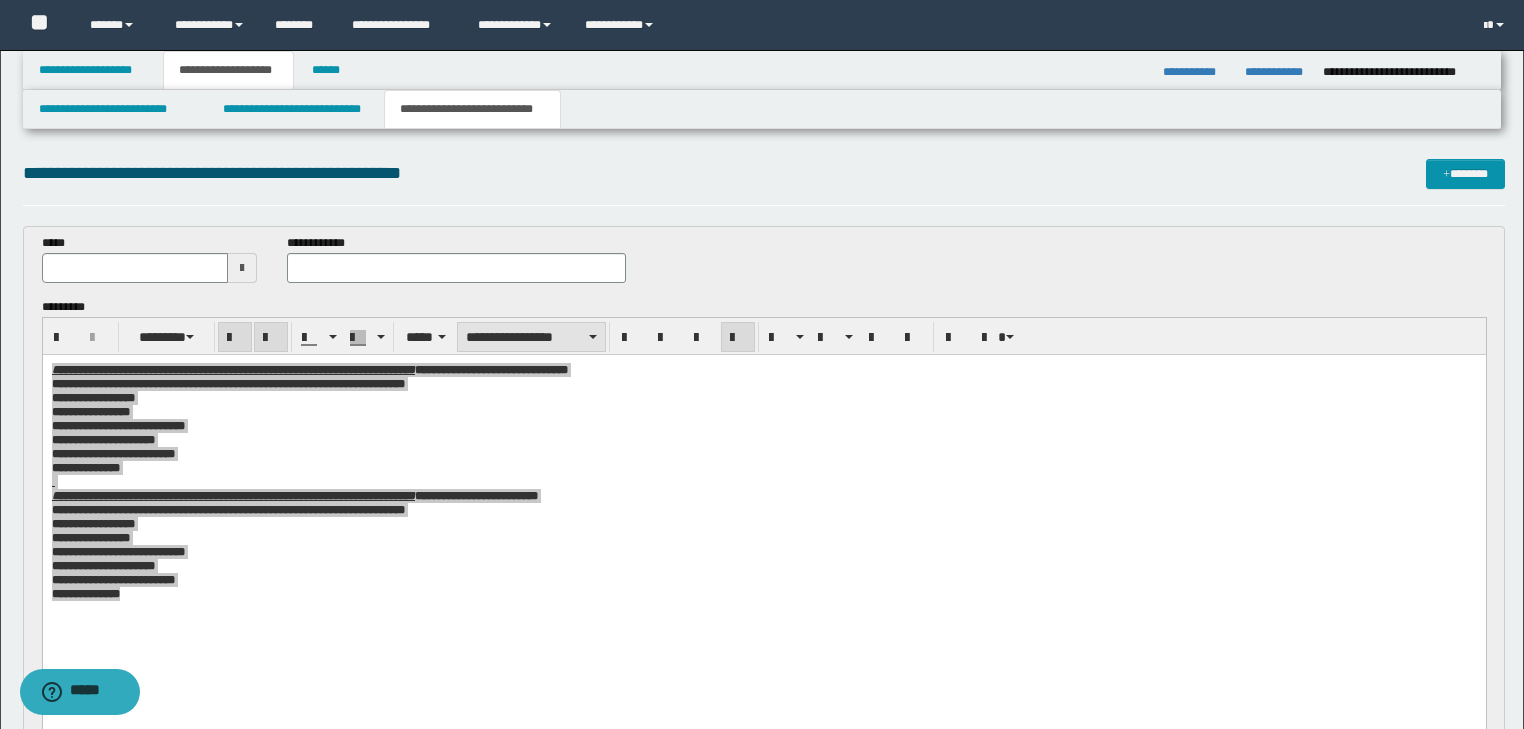 drag, startPoint x: 497, startPoint y: 316, endPoint x: 488, endPoint y: 329, distance: 15.811388 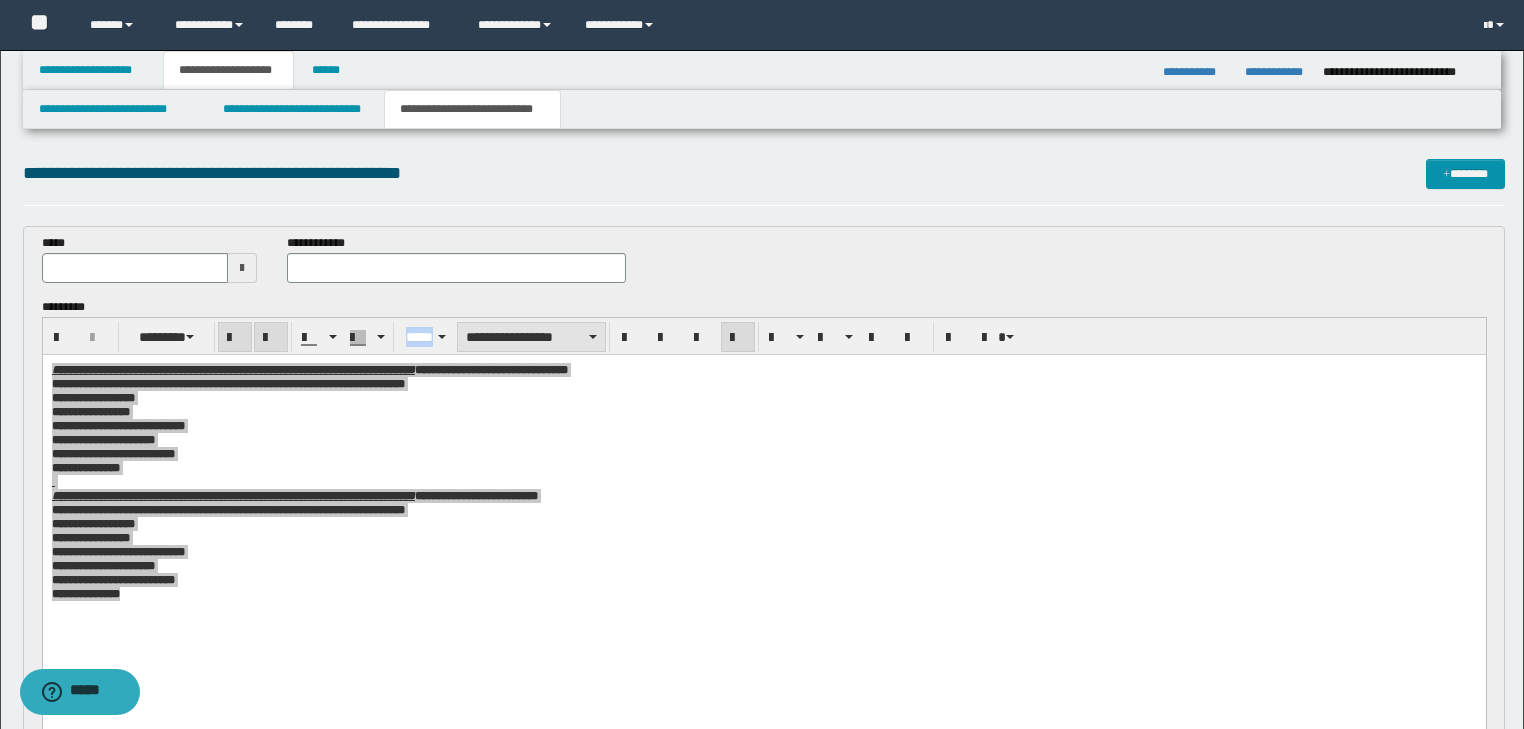 click on "**********" at bounding box center (531, 337) 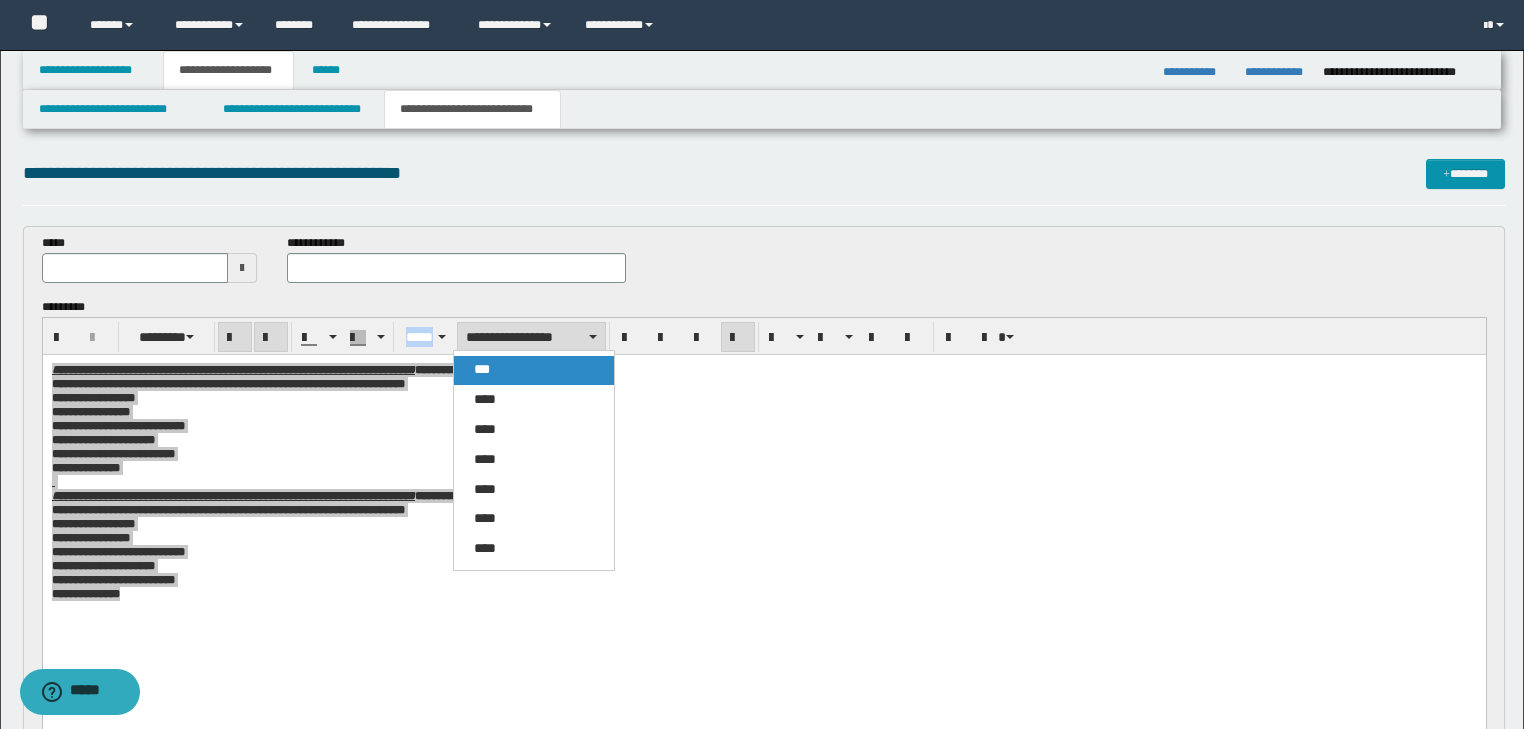 click on "***" at bounding box center (482, 369) 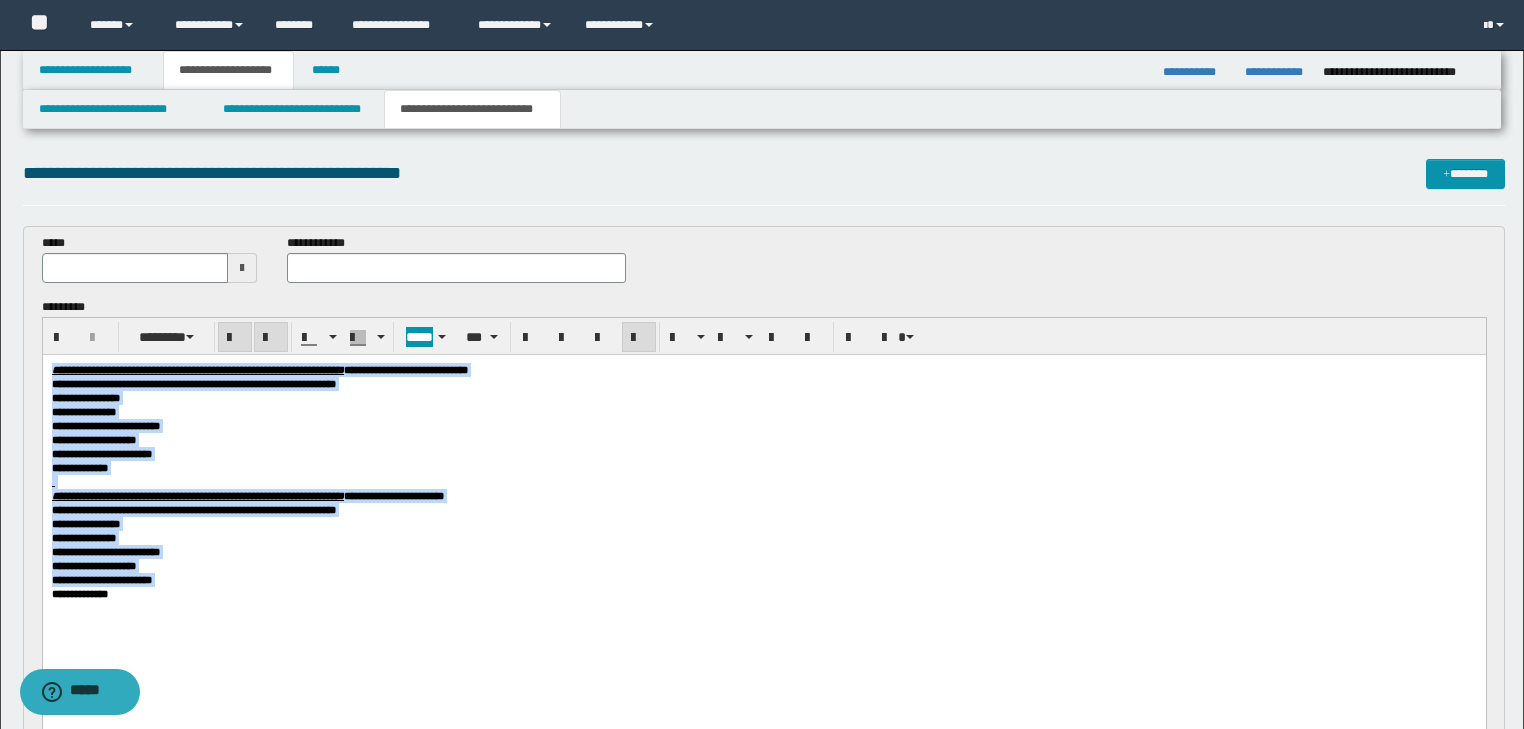 click at bounding box center (639, 338) 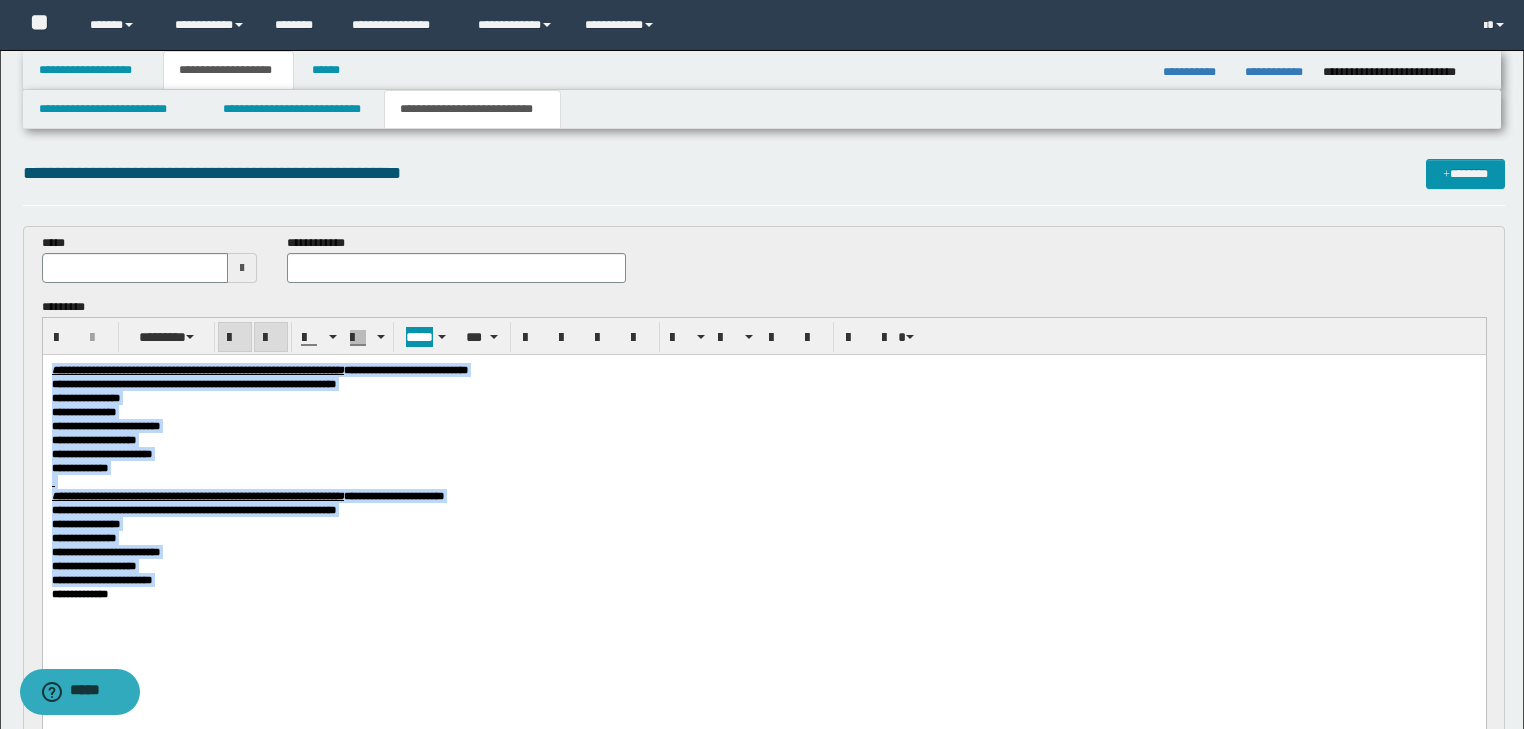 click on "**********" at bounding box center [763, 467] 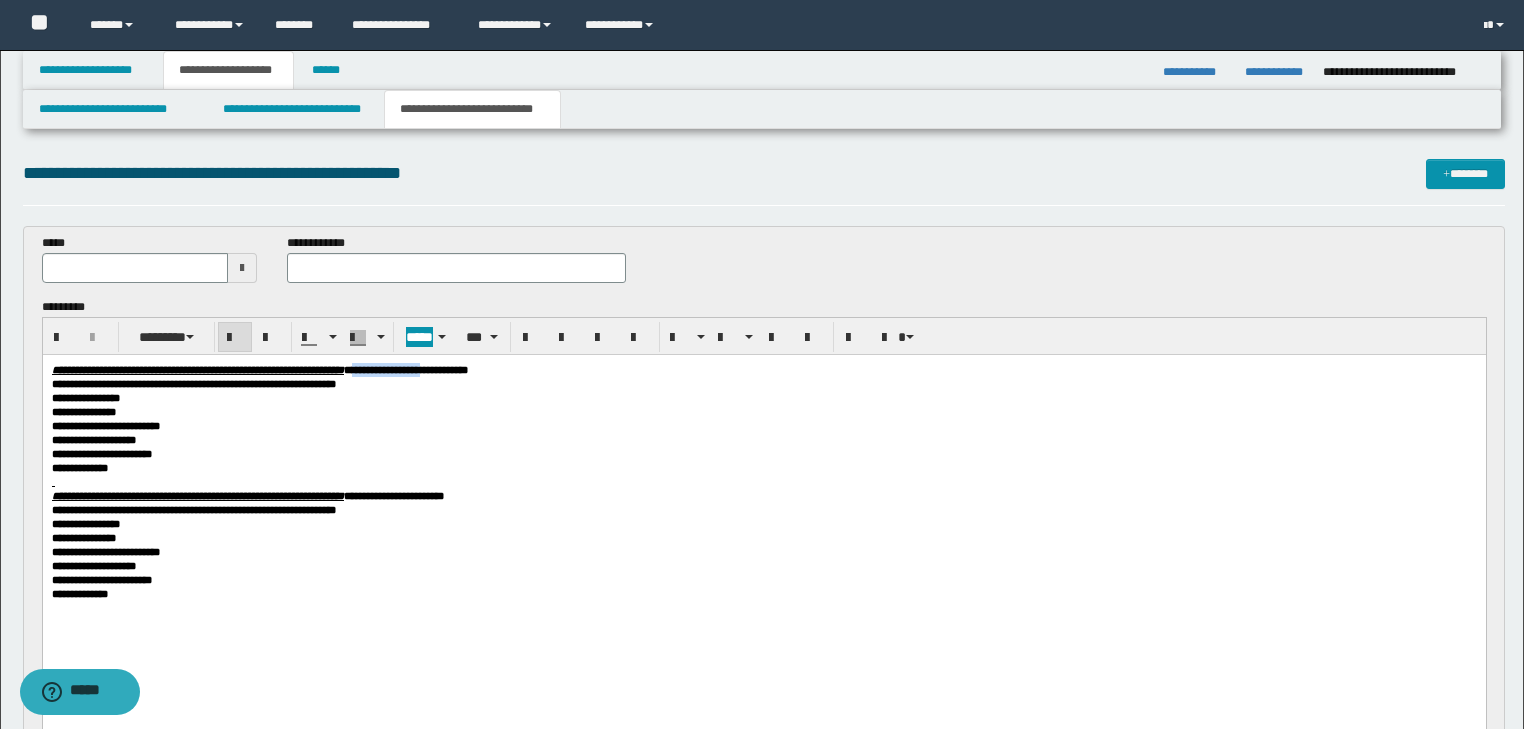 drag, startPoint x: 513, startPoint y: 373, endPoint x: 601, endPoint y: 365, distance: 88.362885 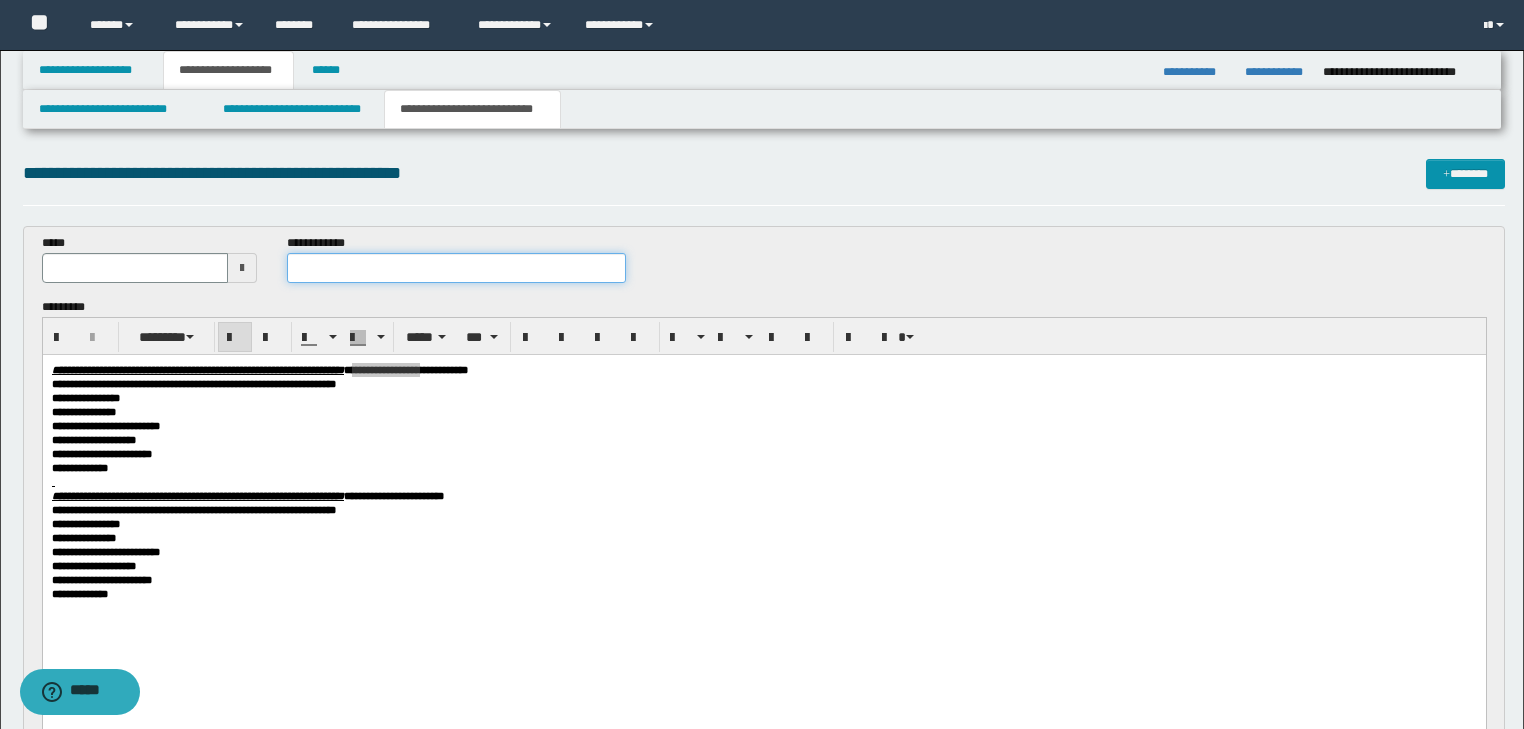 click at bounding box center [456, 268] 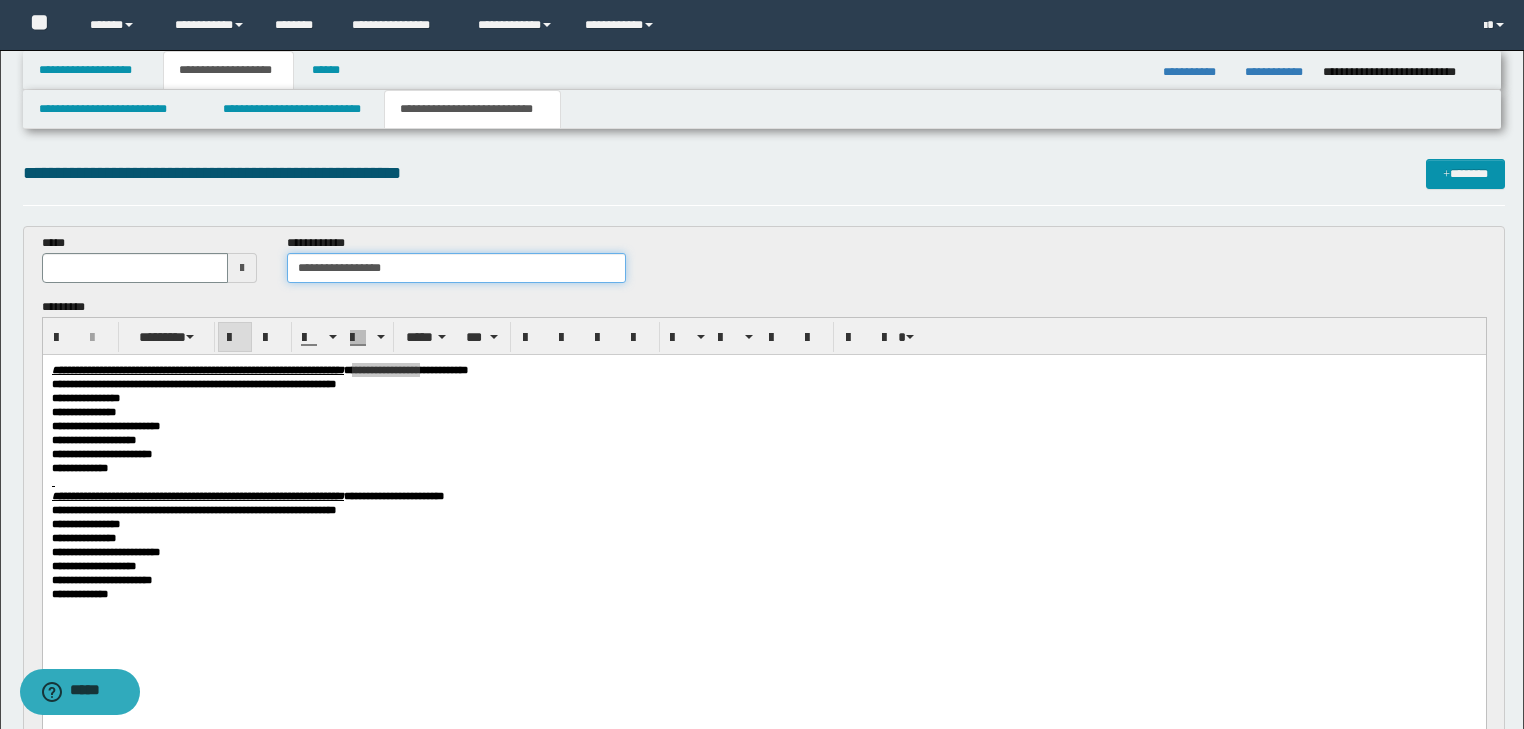 type on "**********" 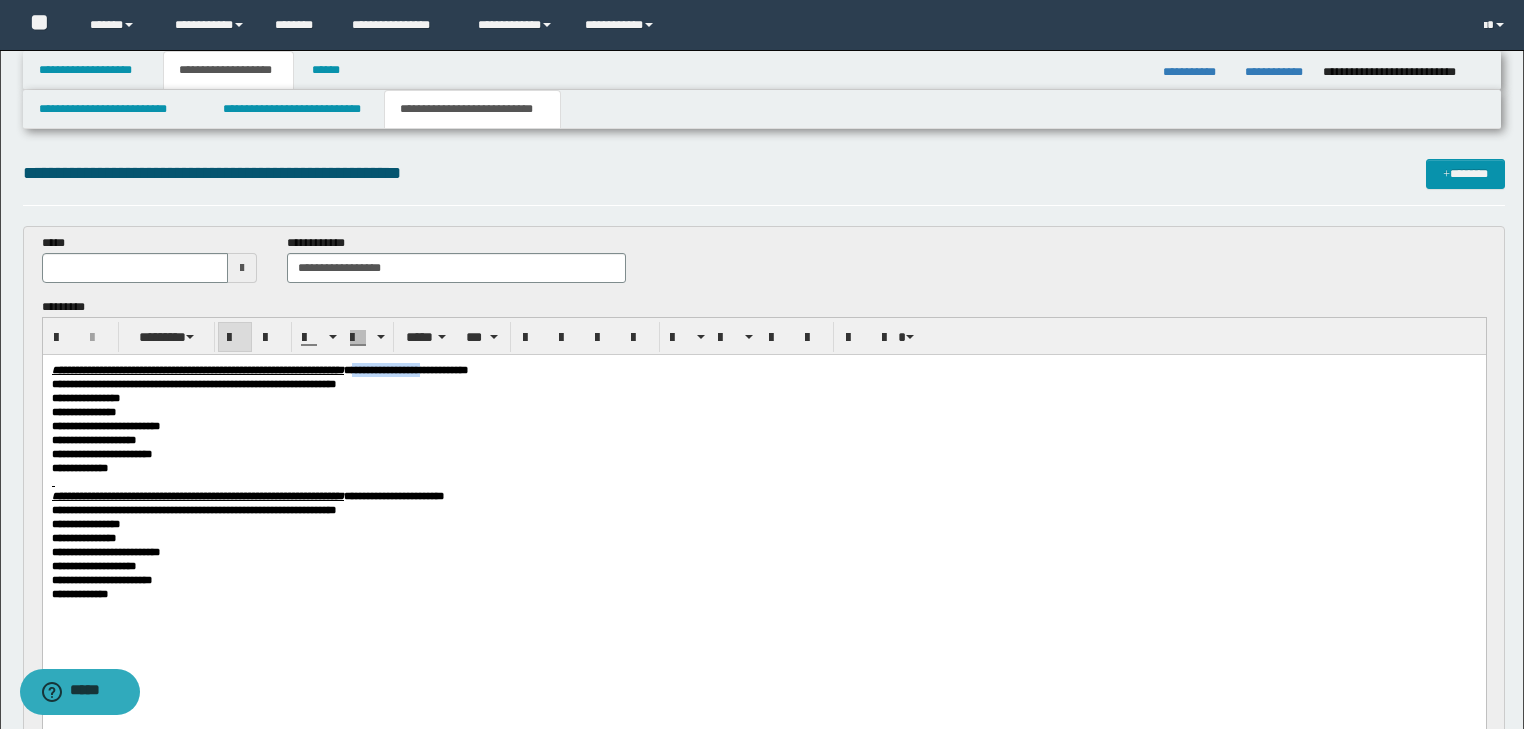 click on "**********" at bounding box center [763, 510] 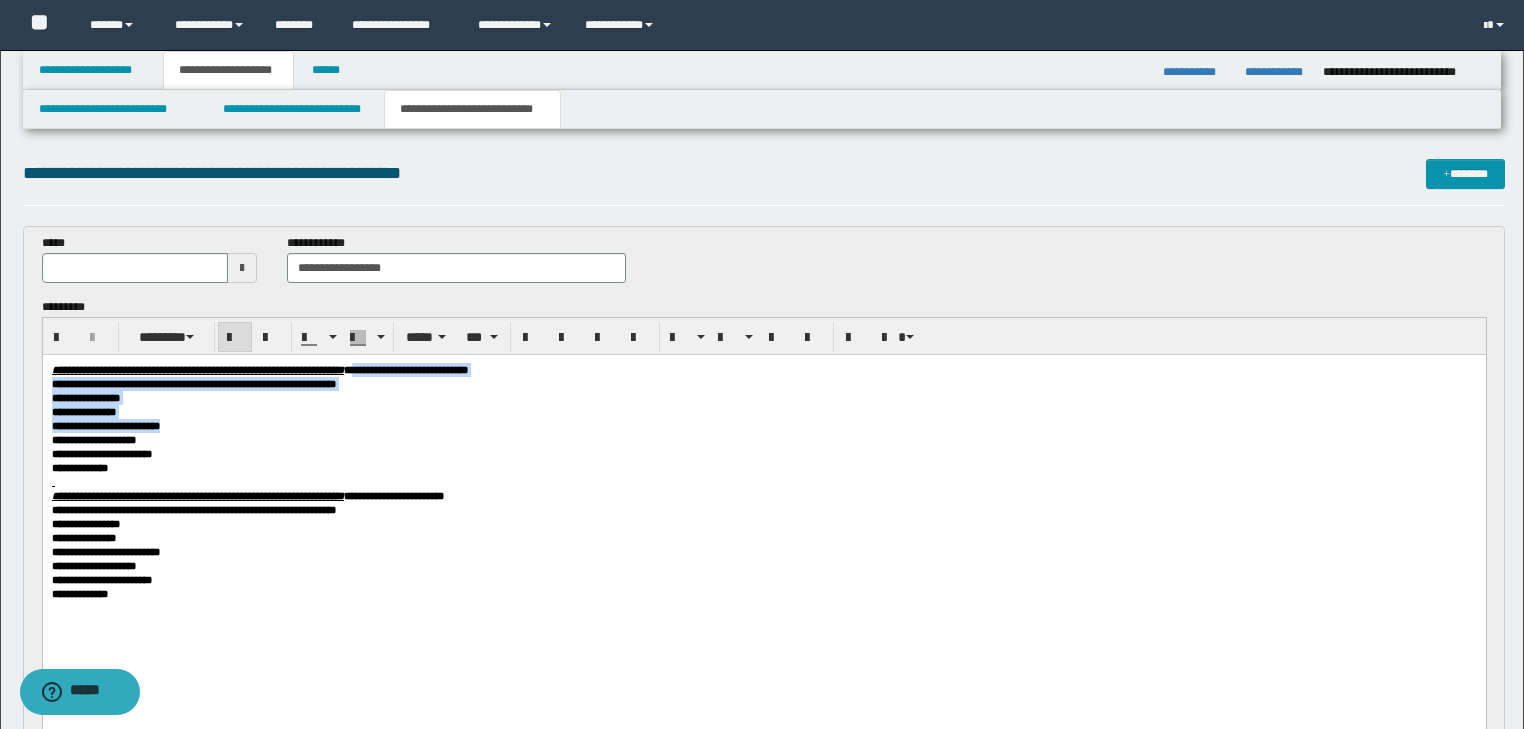 click on "**********" at bounding box center [763, 383] 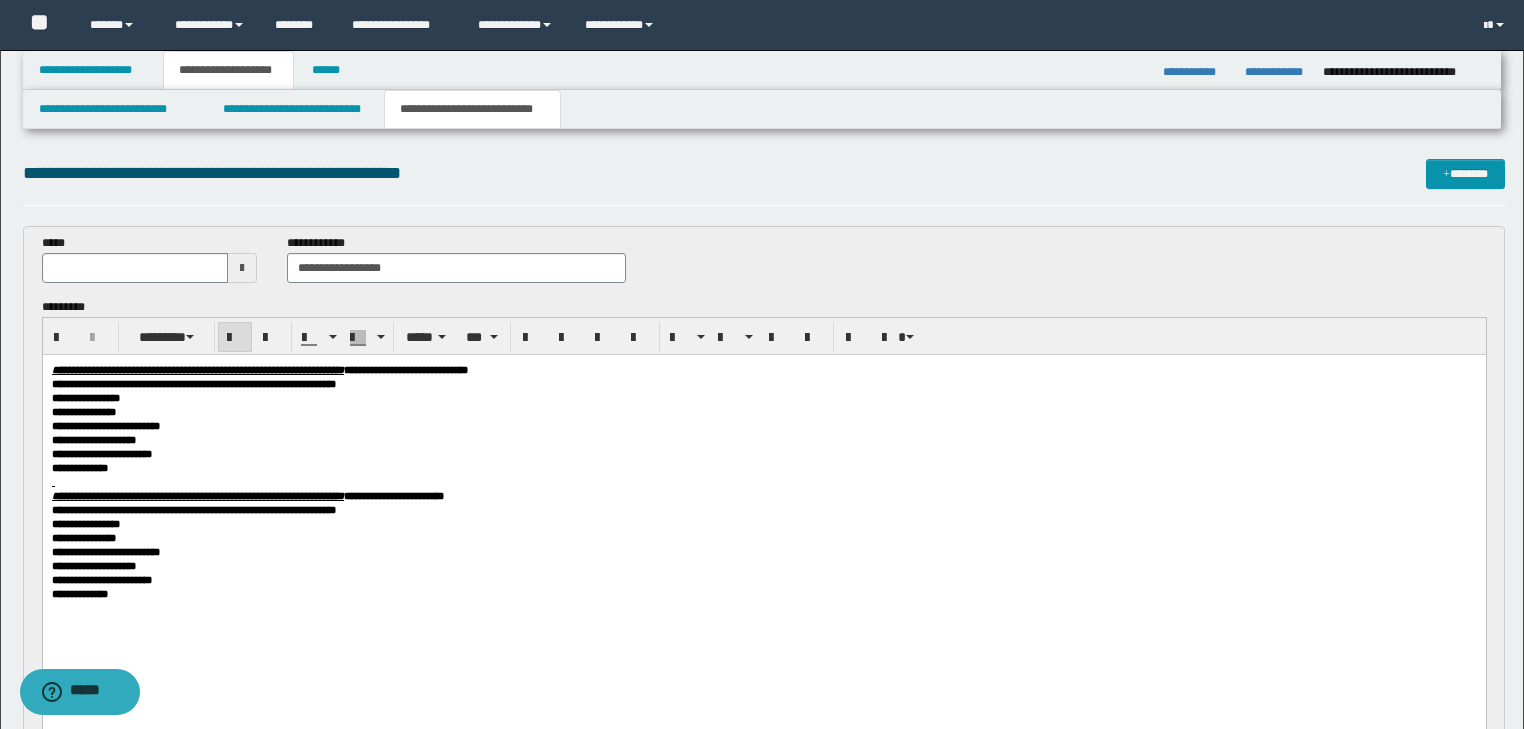 click on "**********" at bounding box center [405, 369] 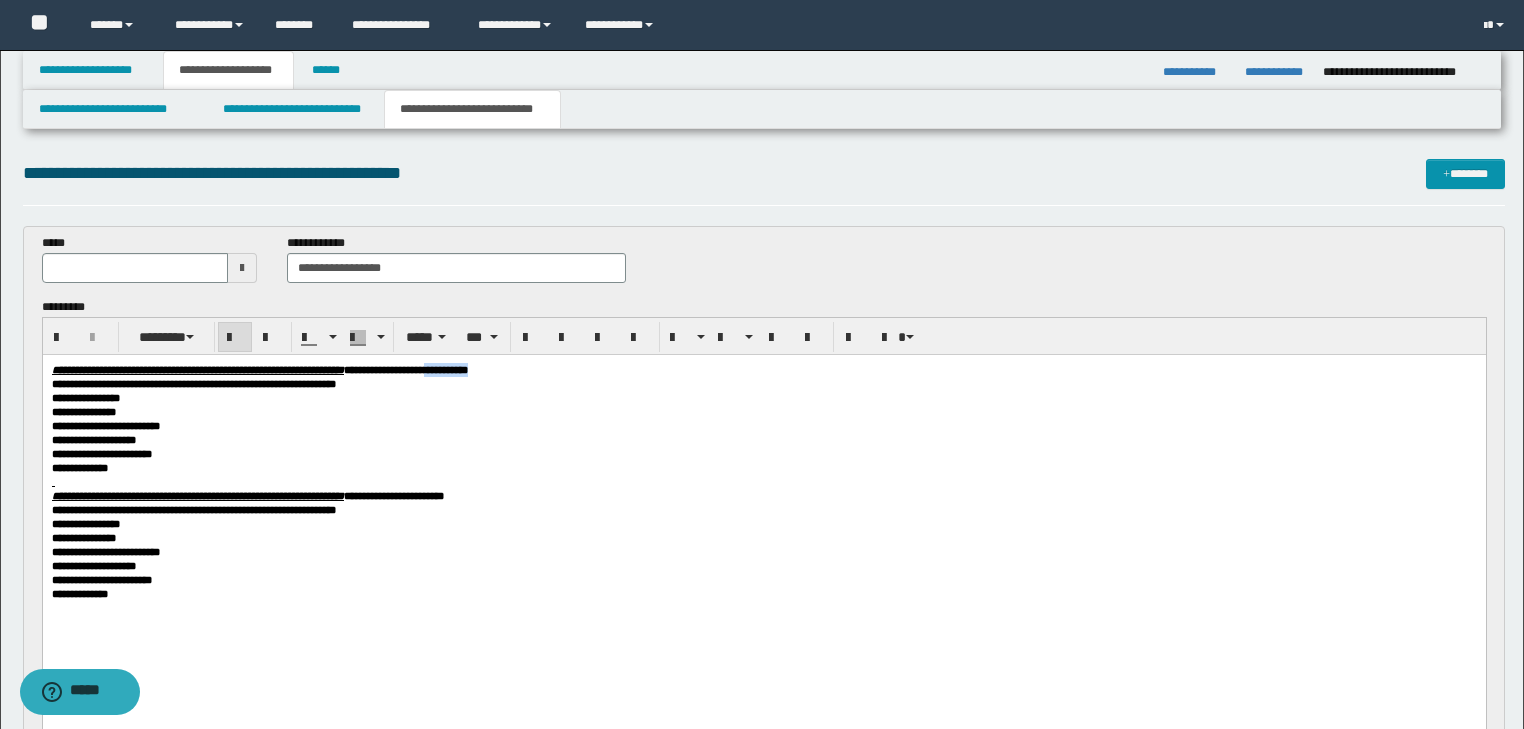 drag, startPoint x: 602, startPoint y: 368, endPoint x: 681, endPoint y: 369, distance: 79.00633 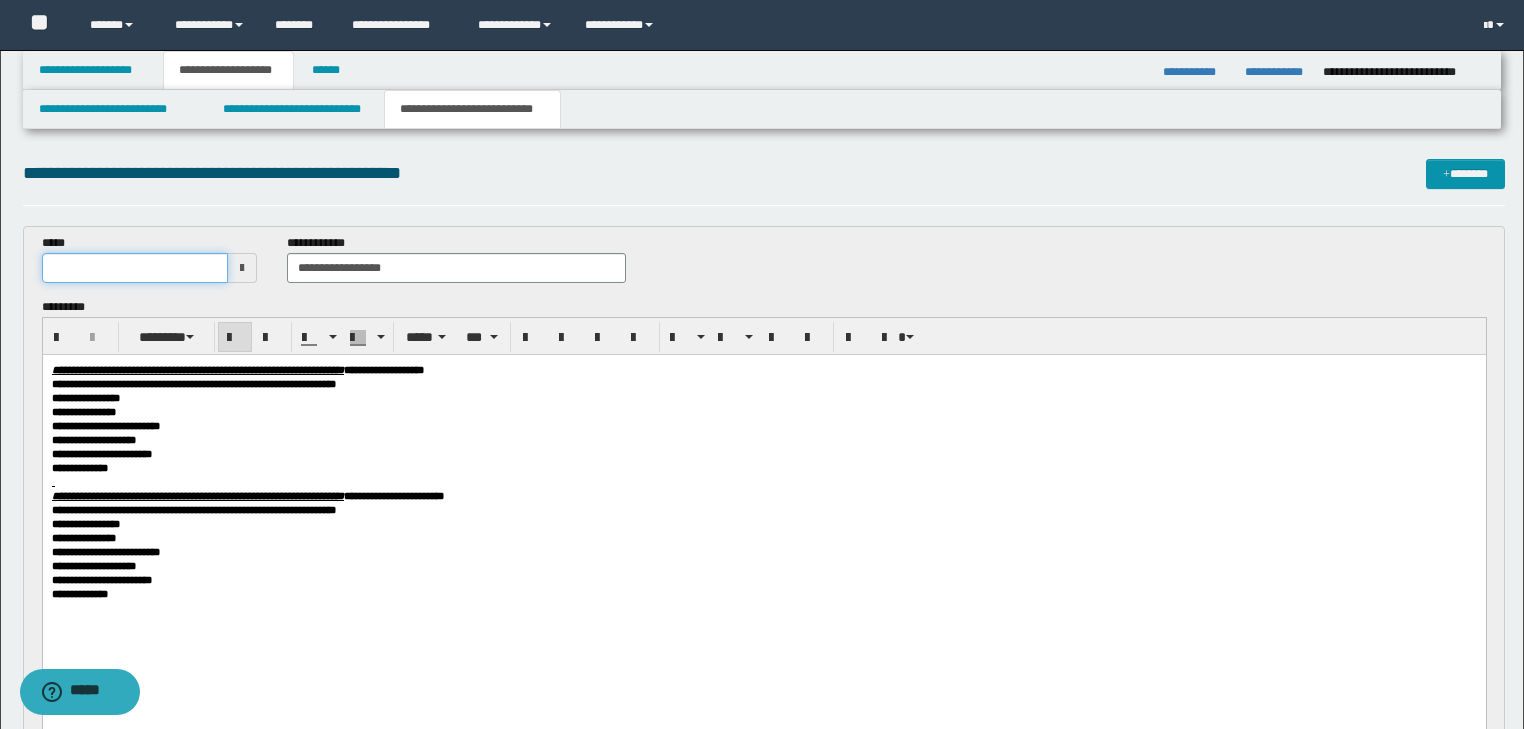 click at bounding box center (135, 268) 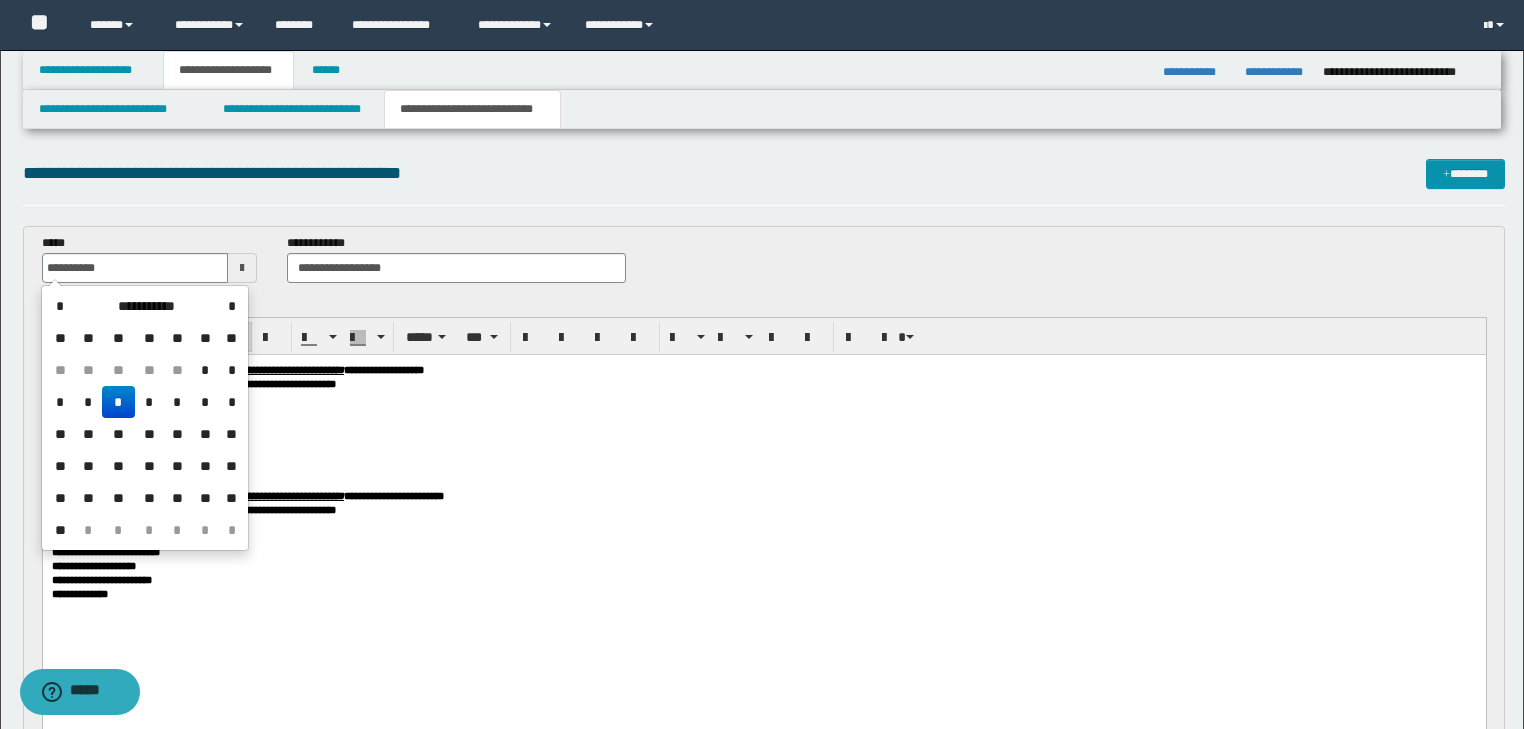 click on "**********" at bounding box center [763, 369] 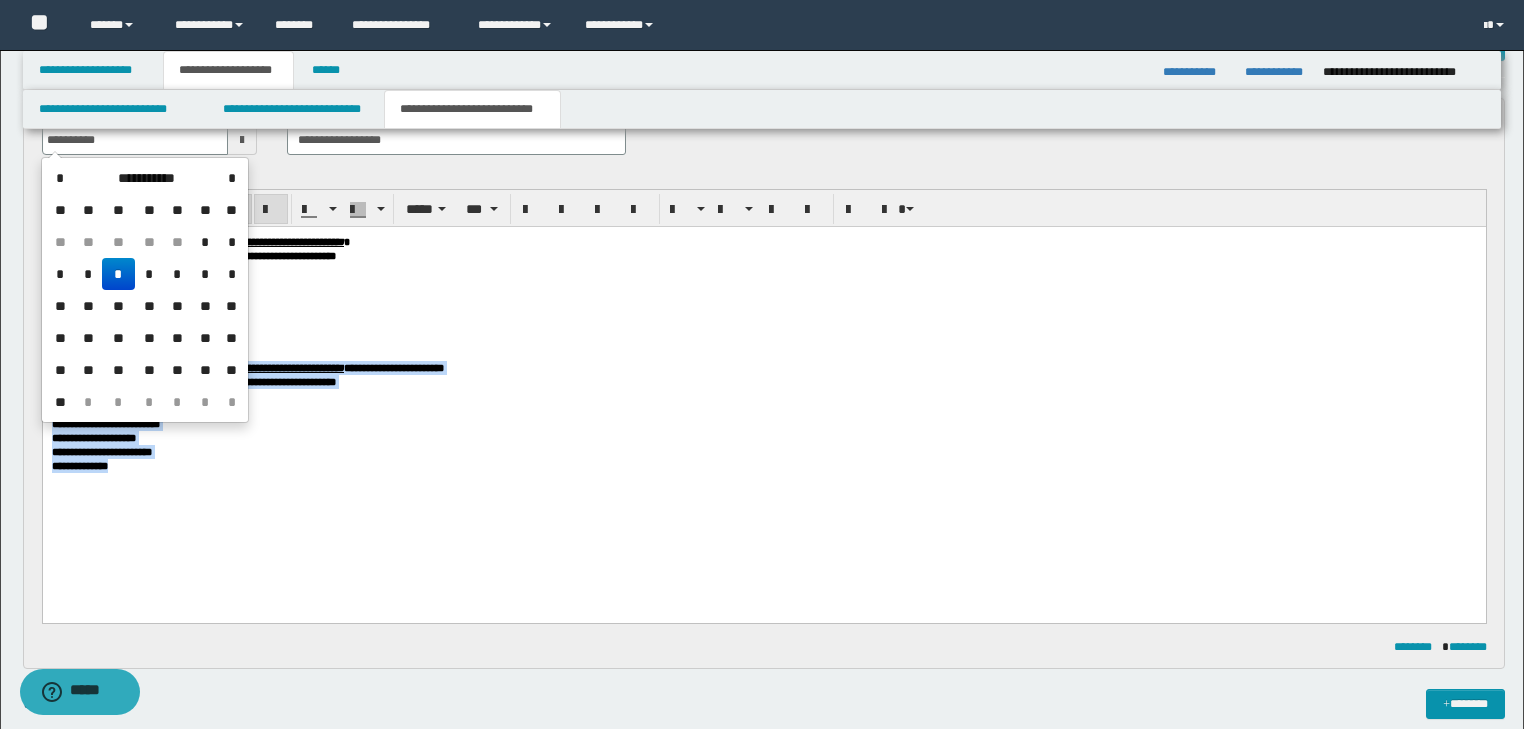 drag, startPoint x: 370, startPoint y: 368, endPoint x: 445, endPoint y: 668, distance: 309.2329 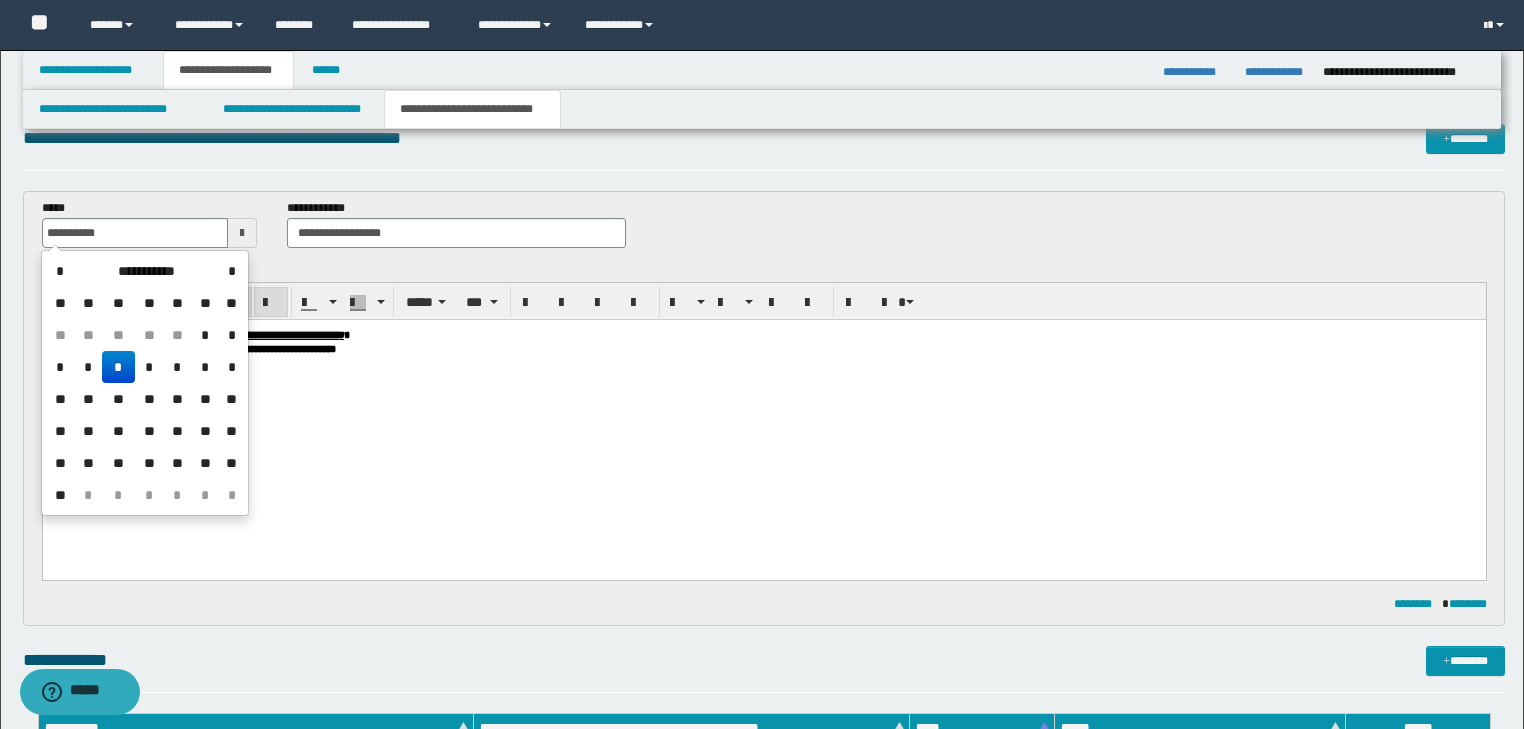 scroll, scrollTop: 0, scrollLeft: 0, axis: both 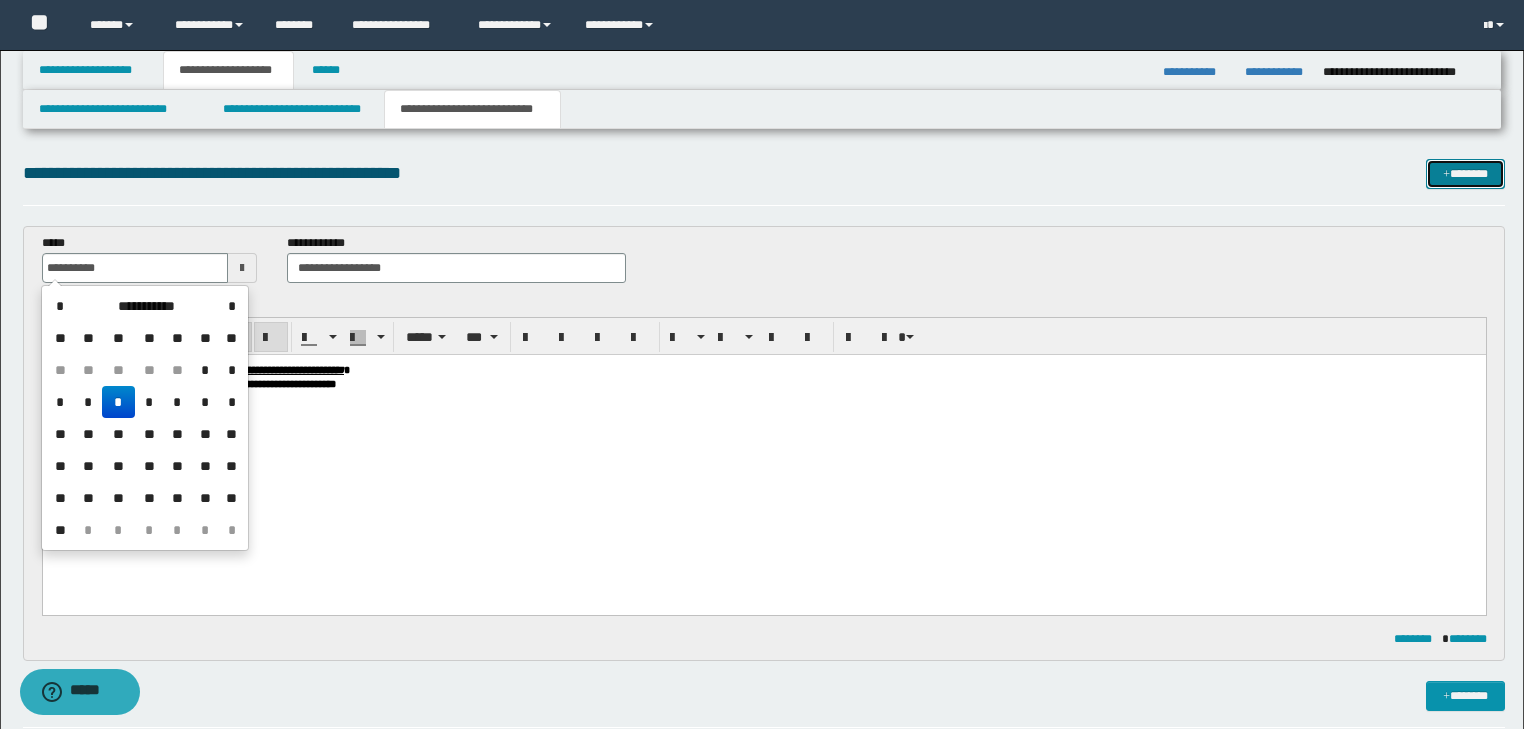 type on "**********" 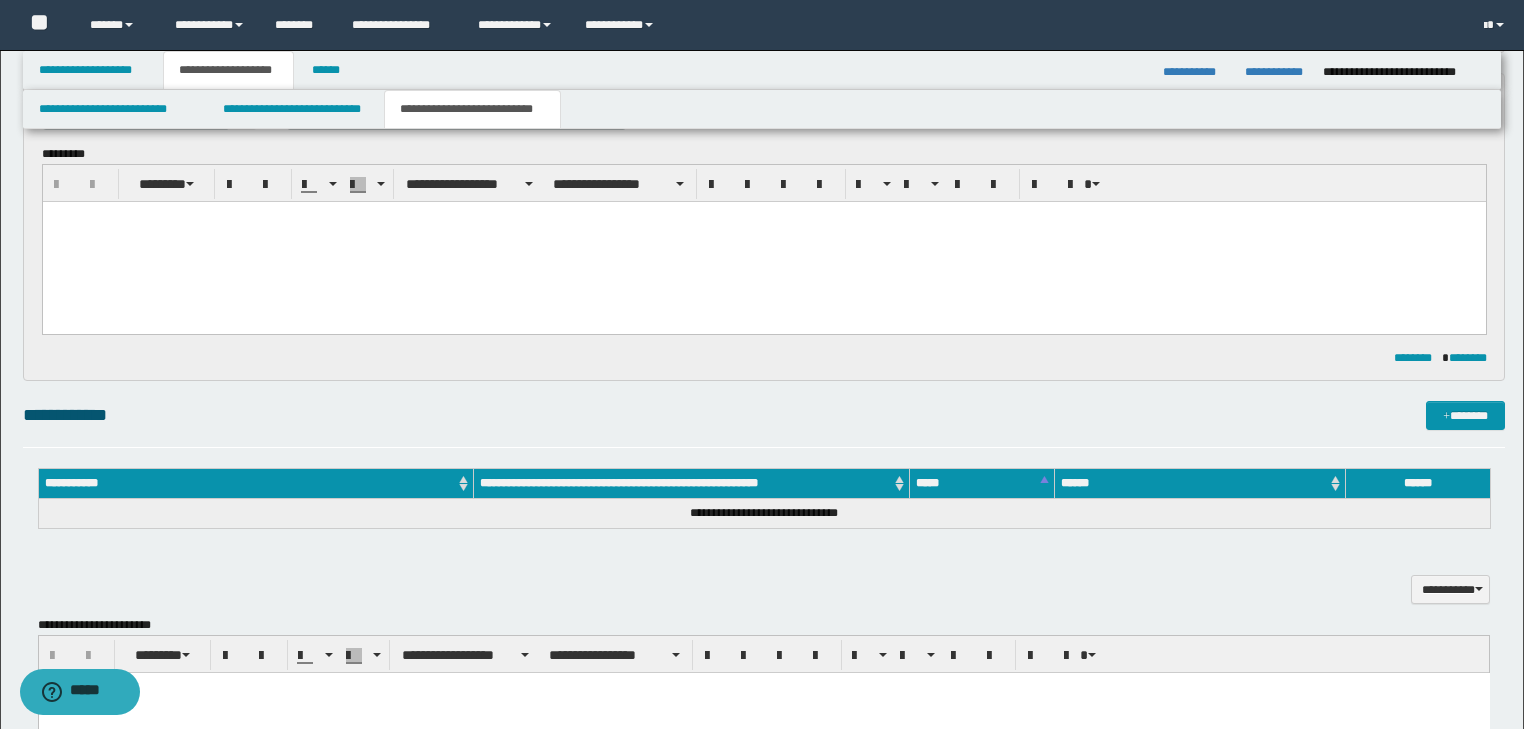 scroll, scrollTop: 0, scrollLeft: 0, axis: both 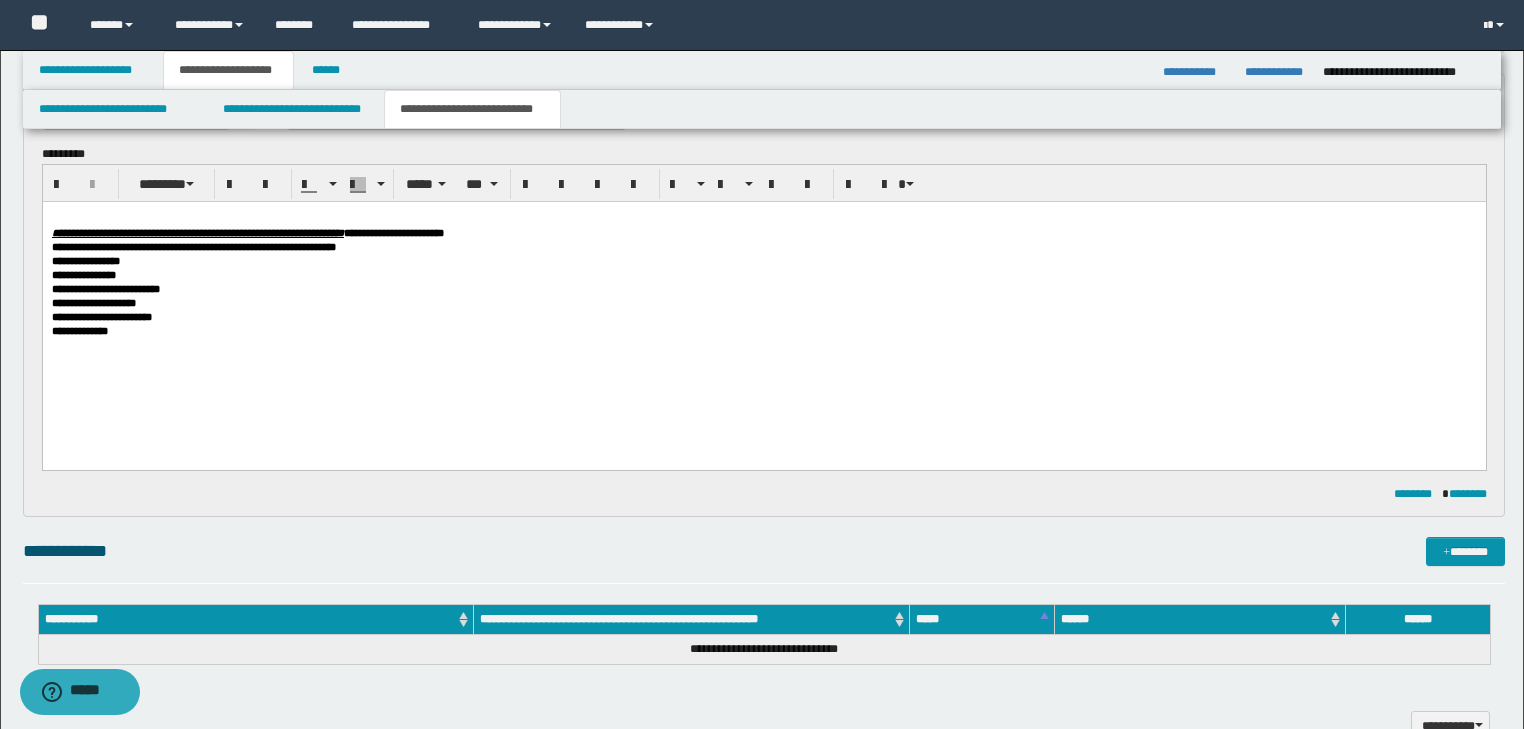 click on "**********" at bounding box center [197, 233] 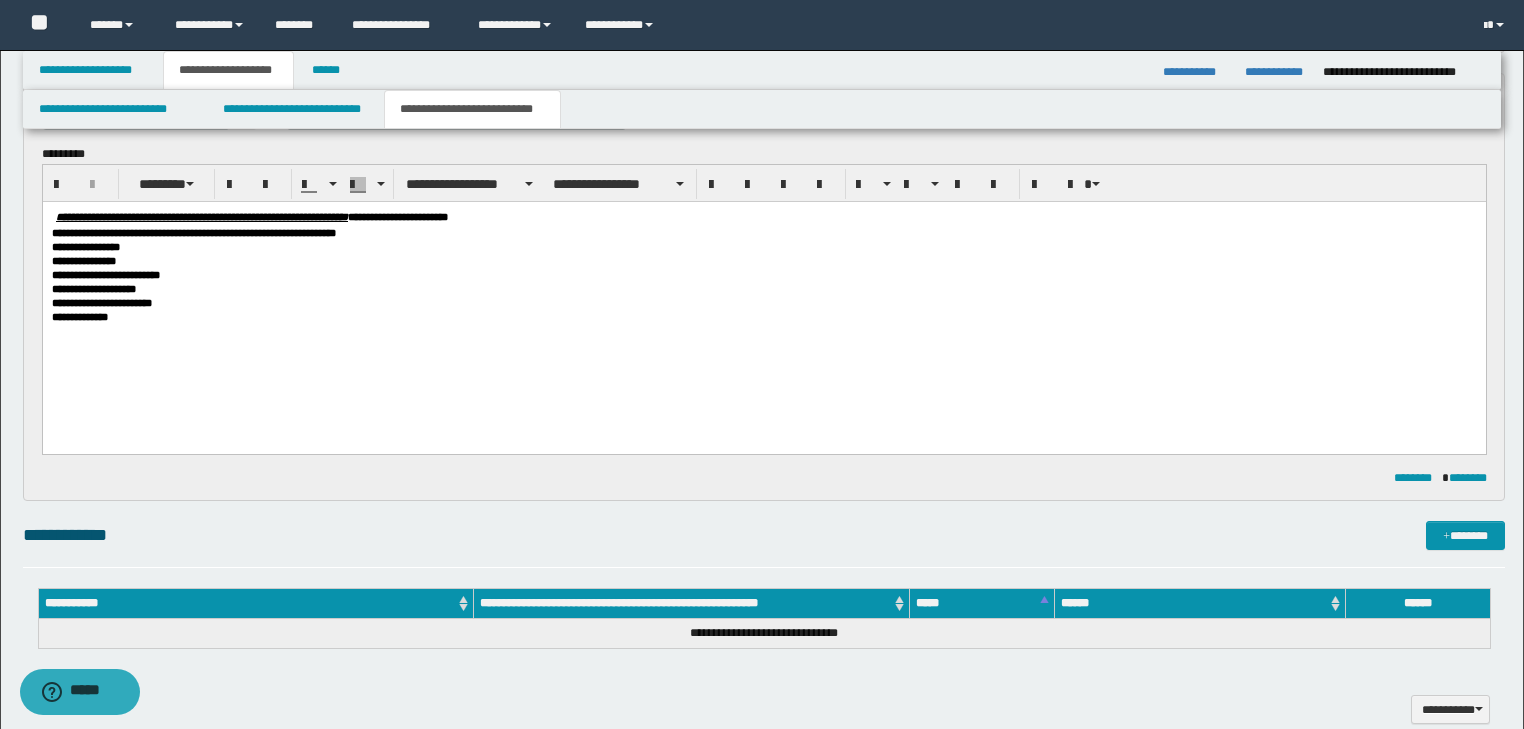 click on "**********" at bounding box center (397, 217) 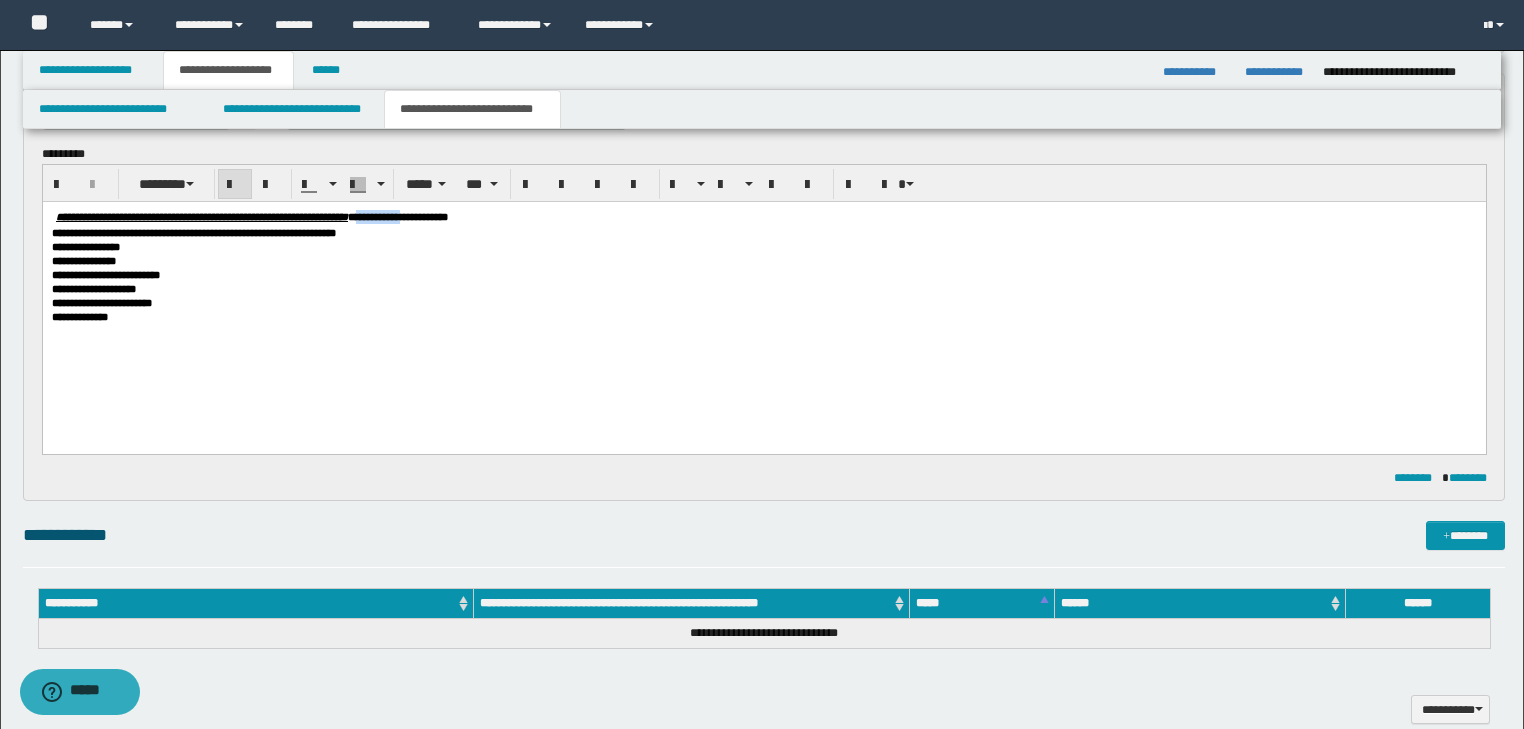 click on "**********" at bounding box center [397, 217] 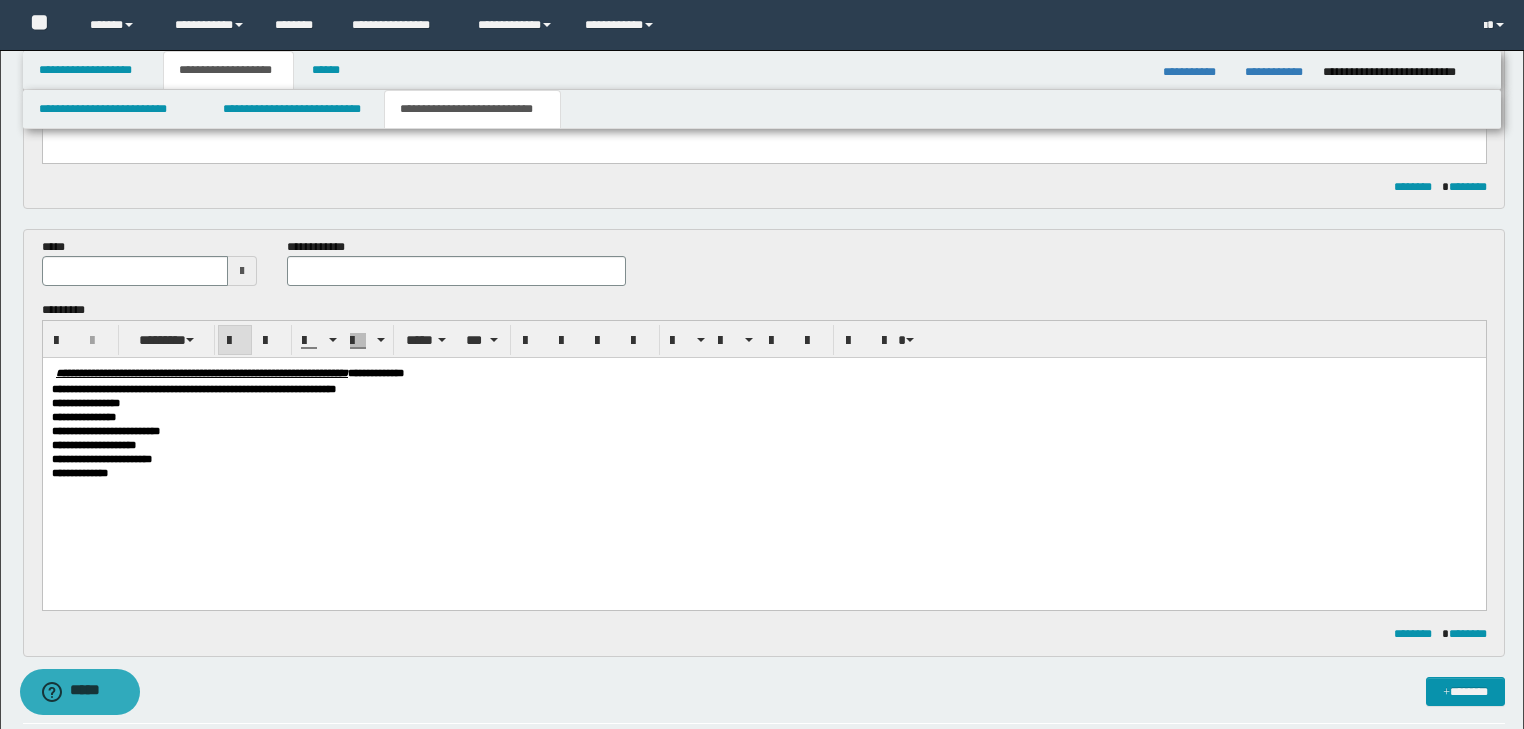 scroll, scrollTop: 448, scrollLeft: 0, axis: vertical 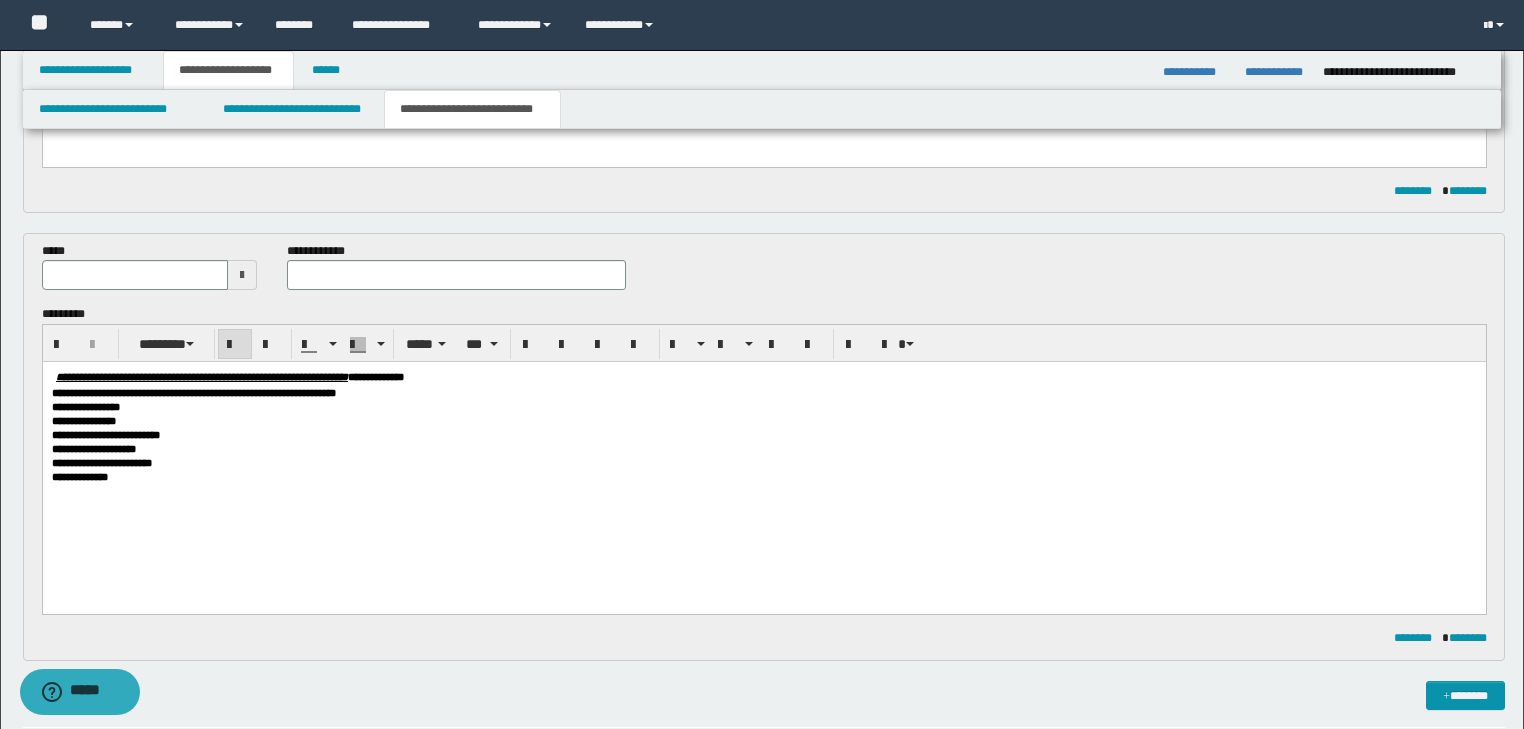 click on "**********" at bounding box center (456, 274) 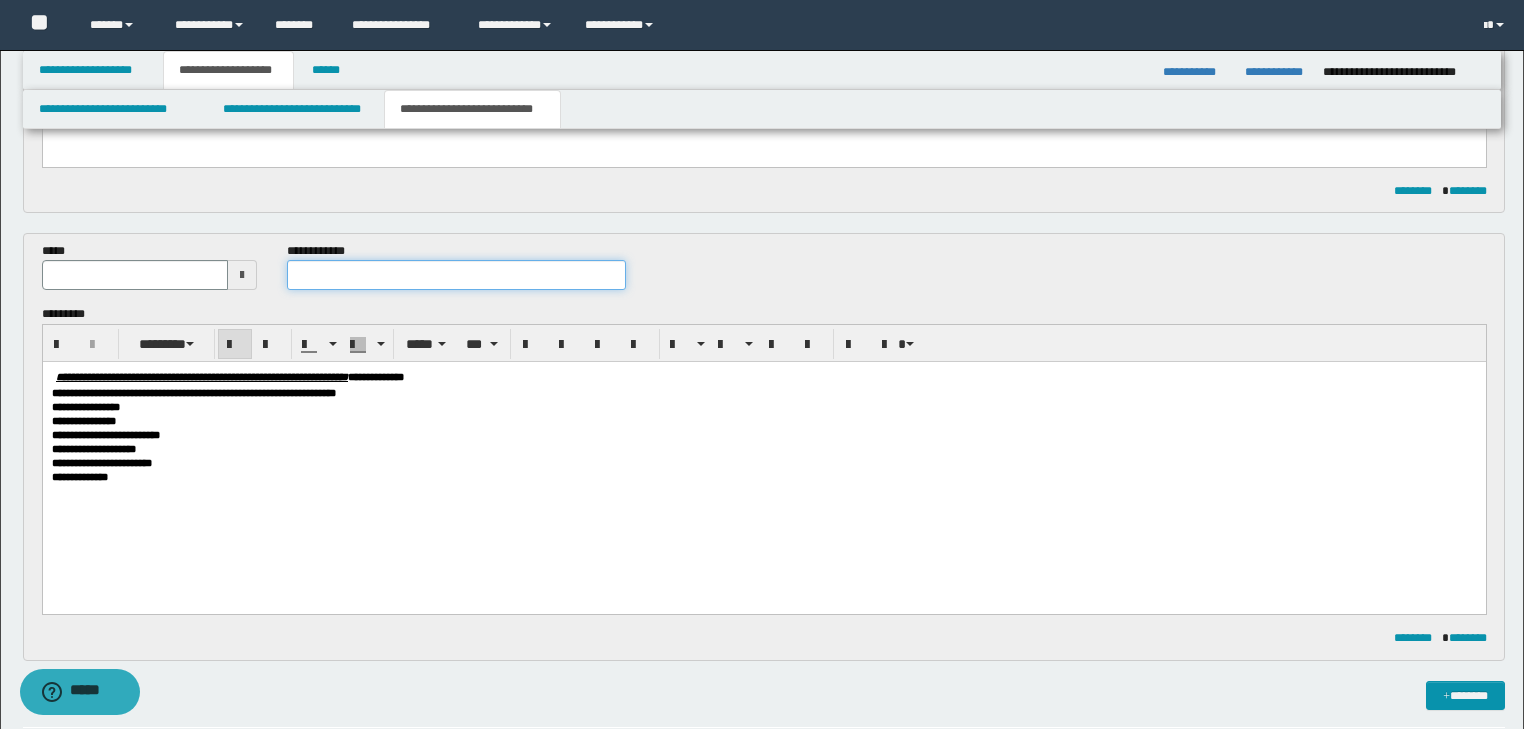 click at bounding box center (456, 275) 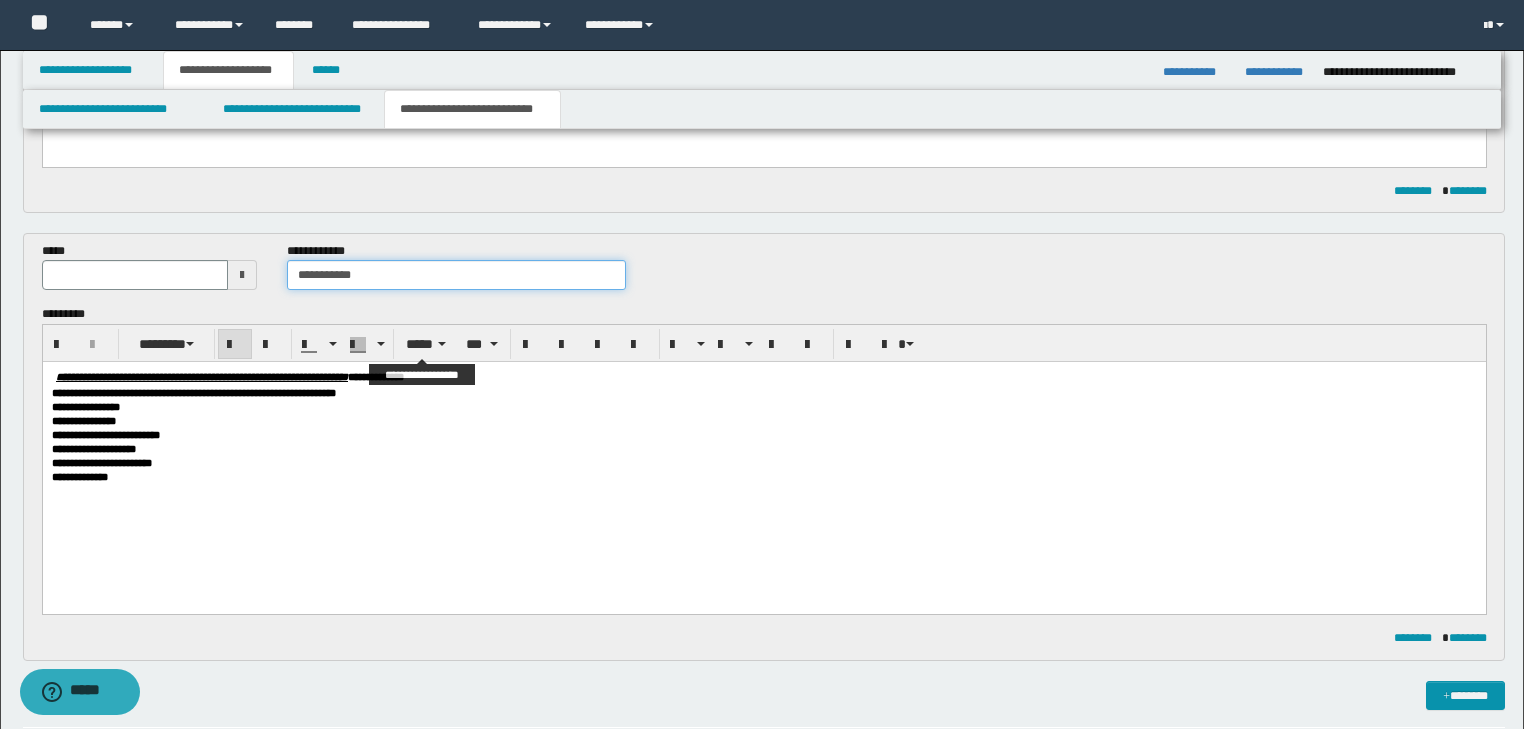 type on "**********" 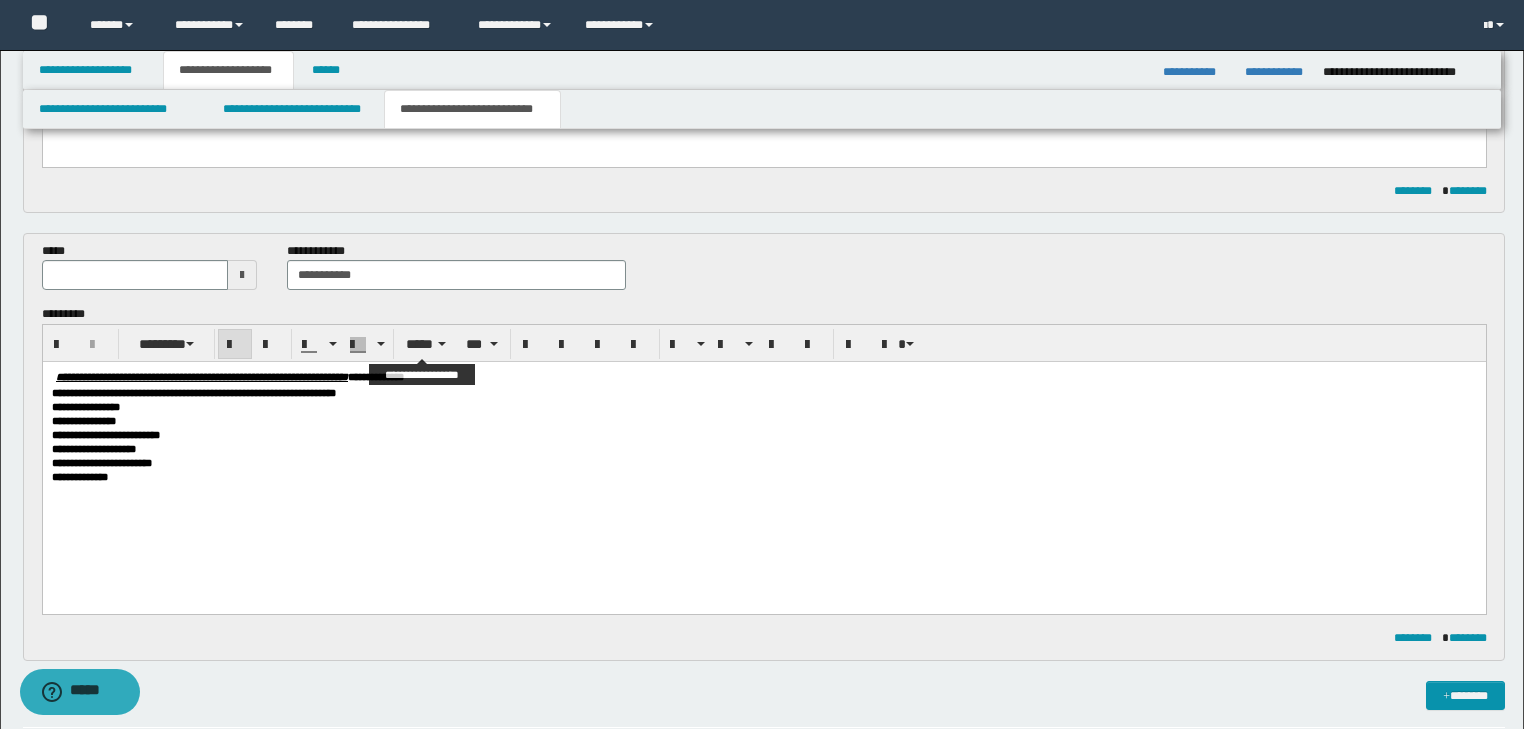 click on "**********" at bounding box center [763, 407] 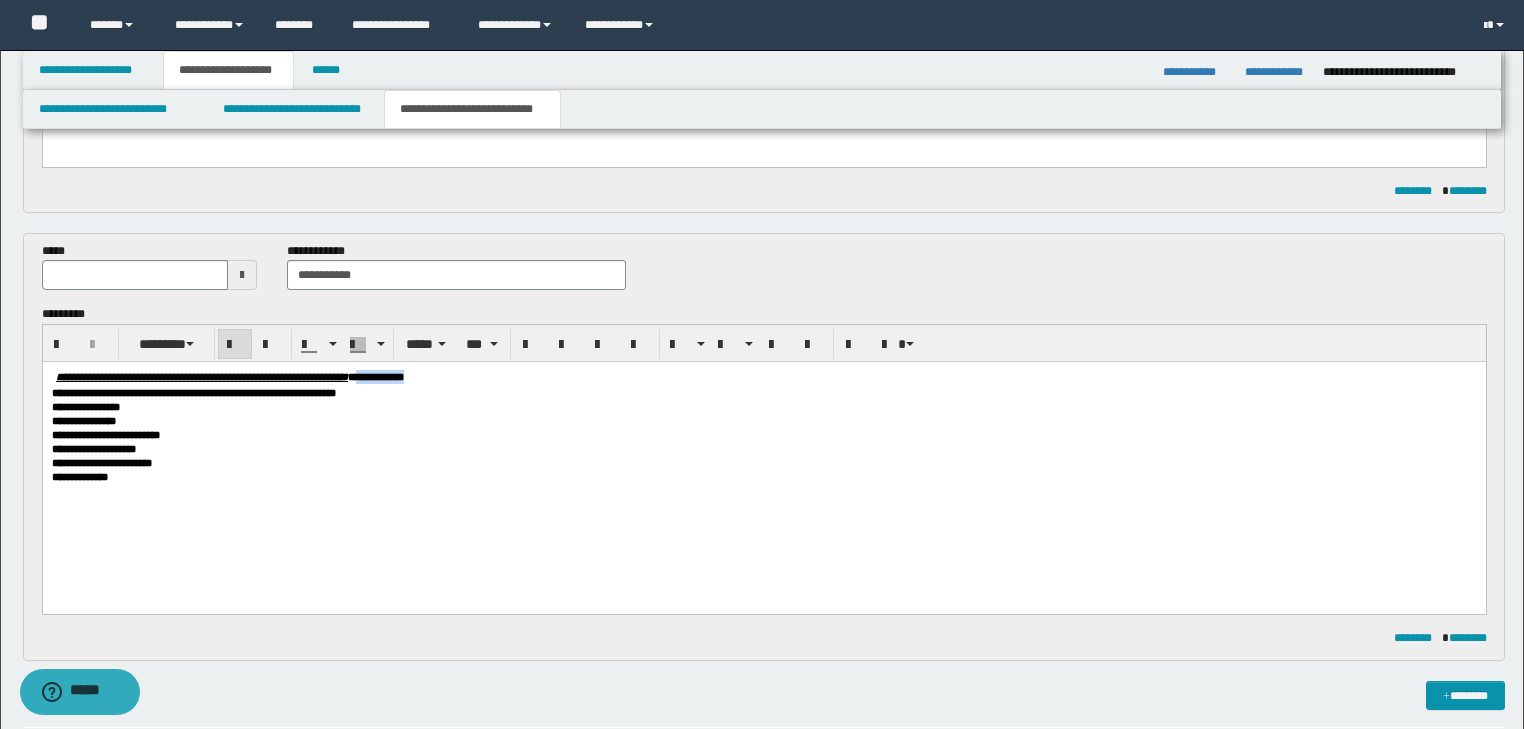 drag, startPoint x: 514, startPoint y: 376, endPoint x: 616, endPoint y: 376, distance: 102 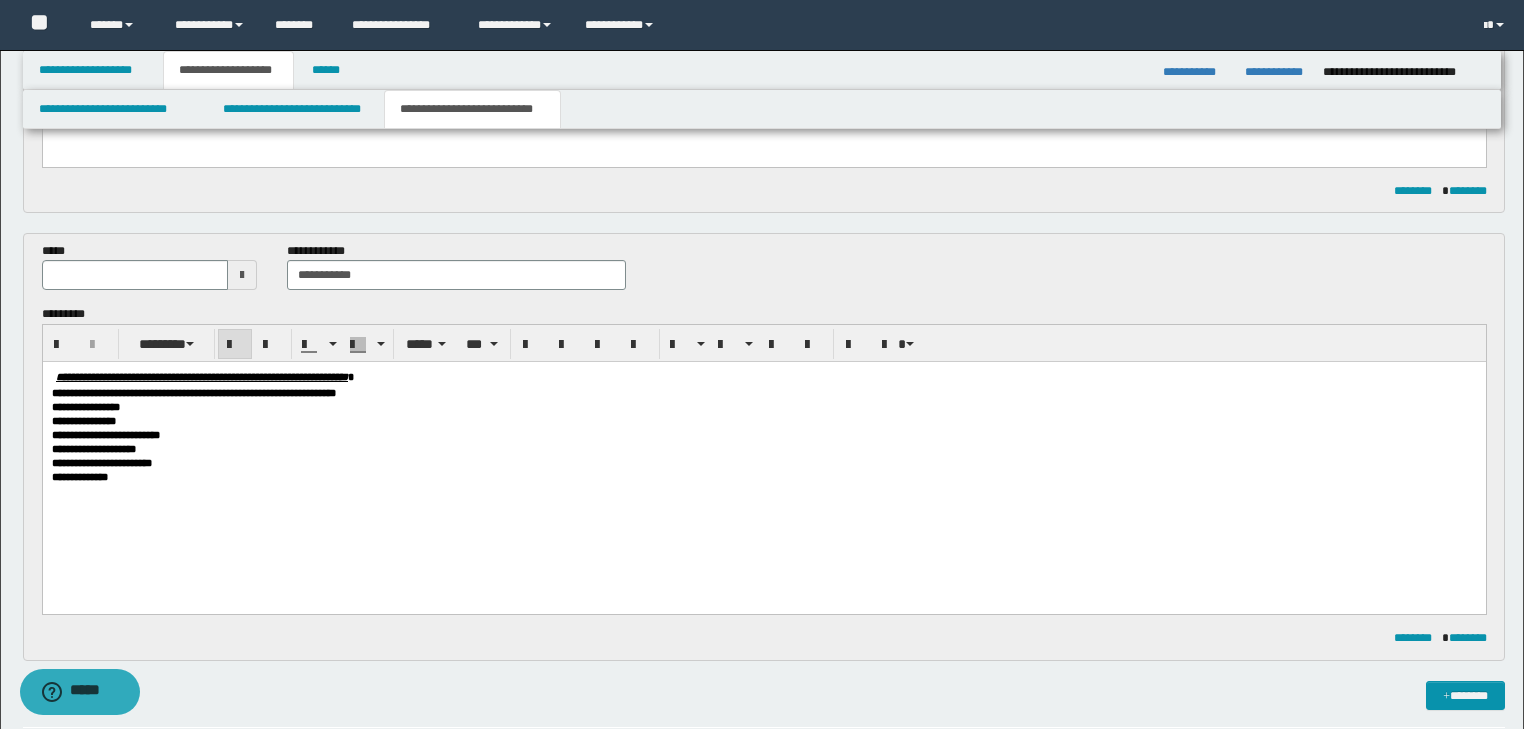 click on "*****" at bounding box center (150, 266) 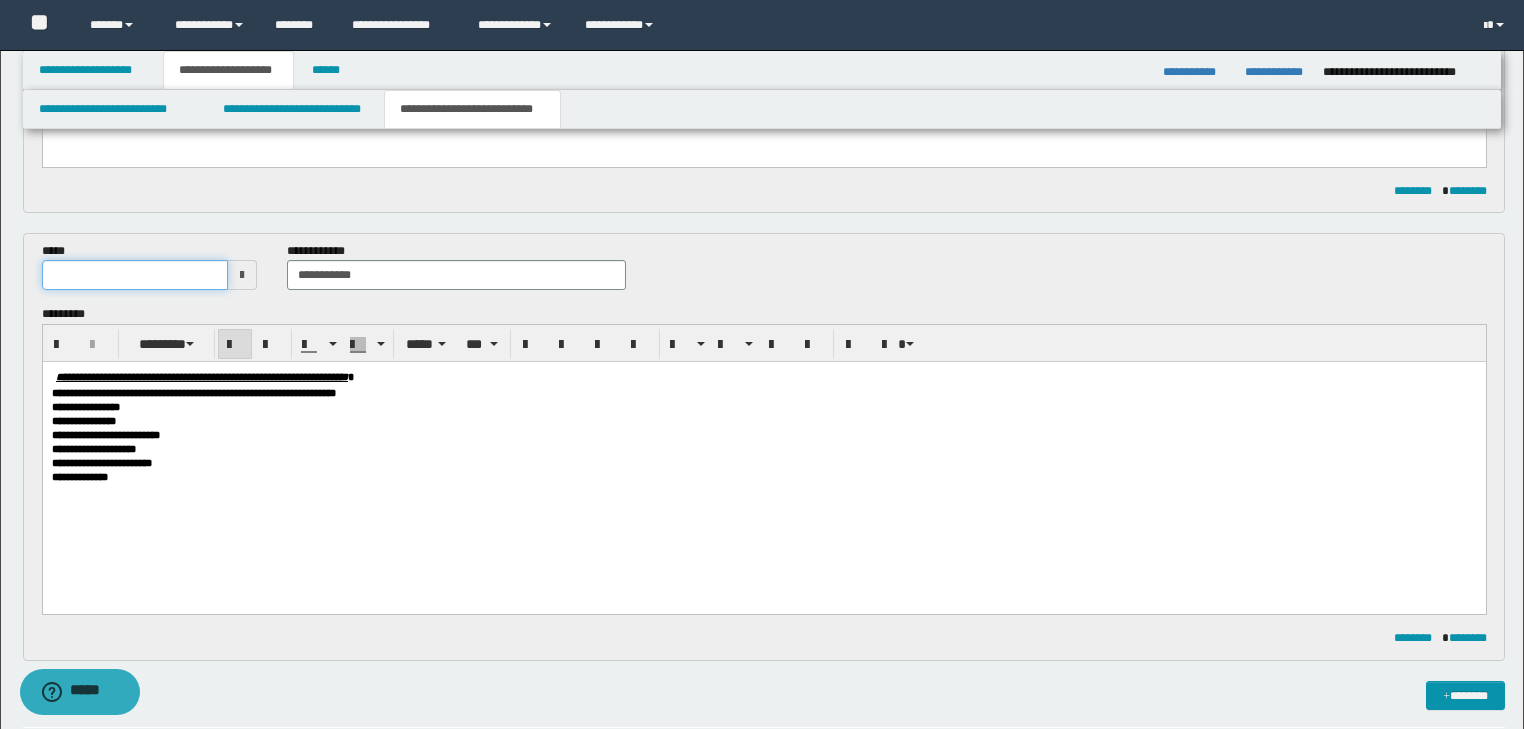 click at bounding box center (135, 275) 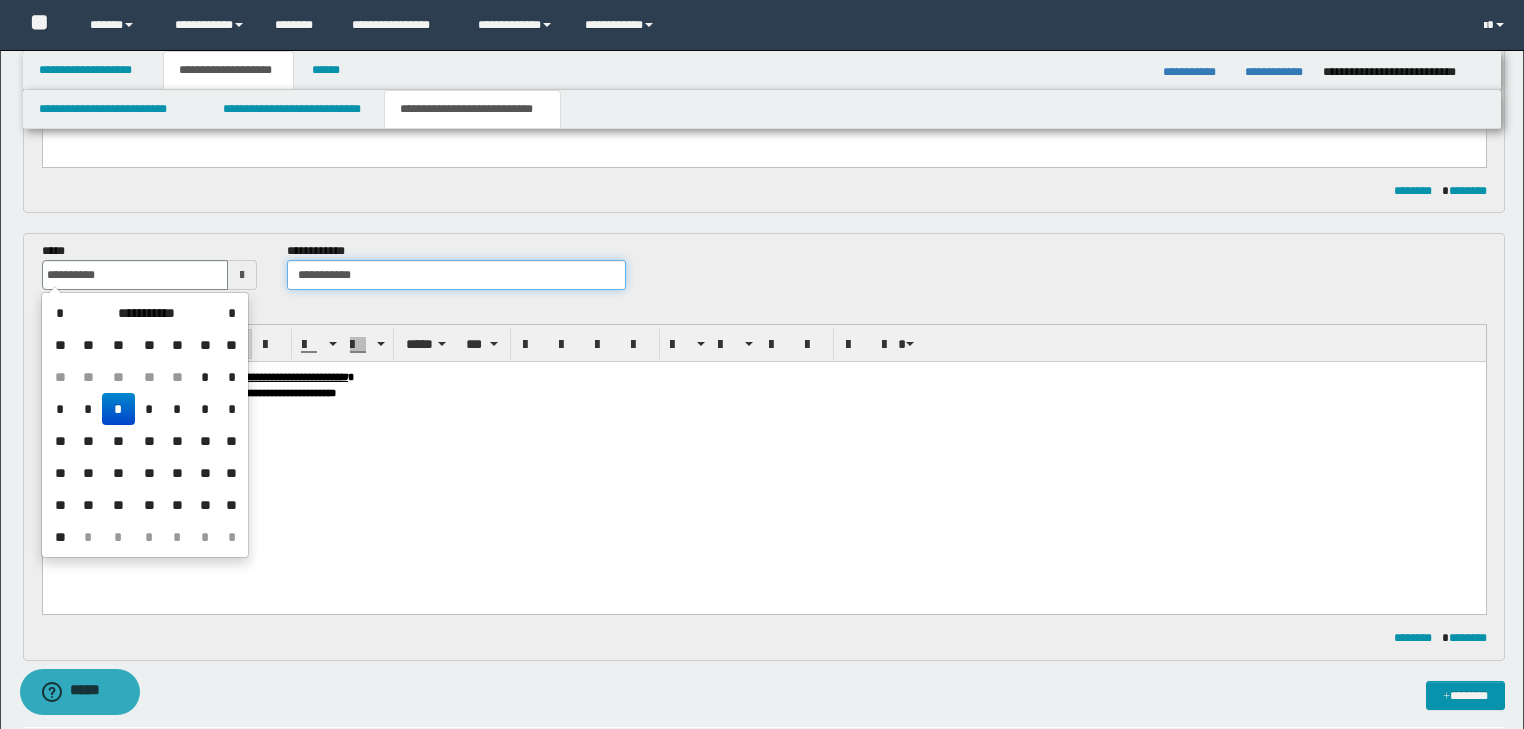 type on "**********" 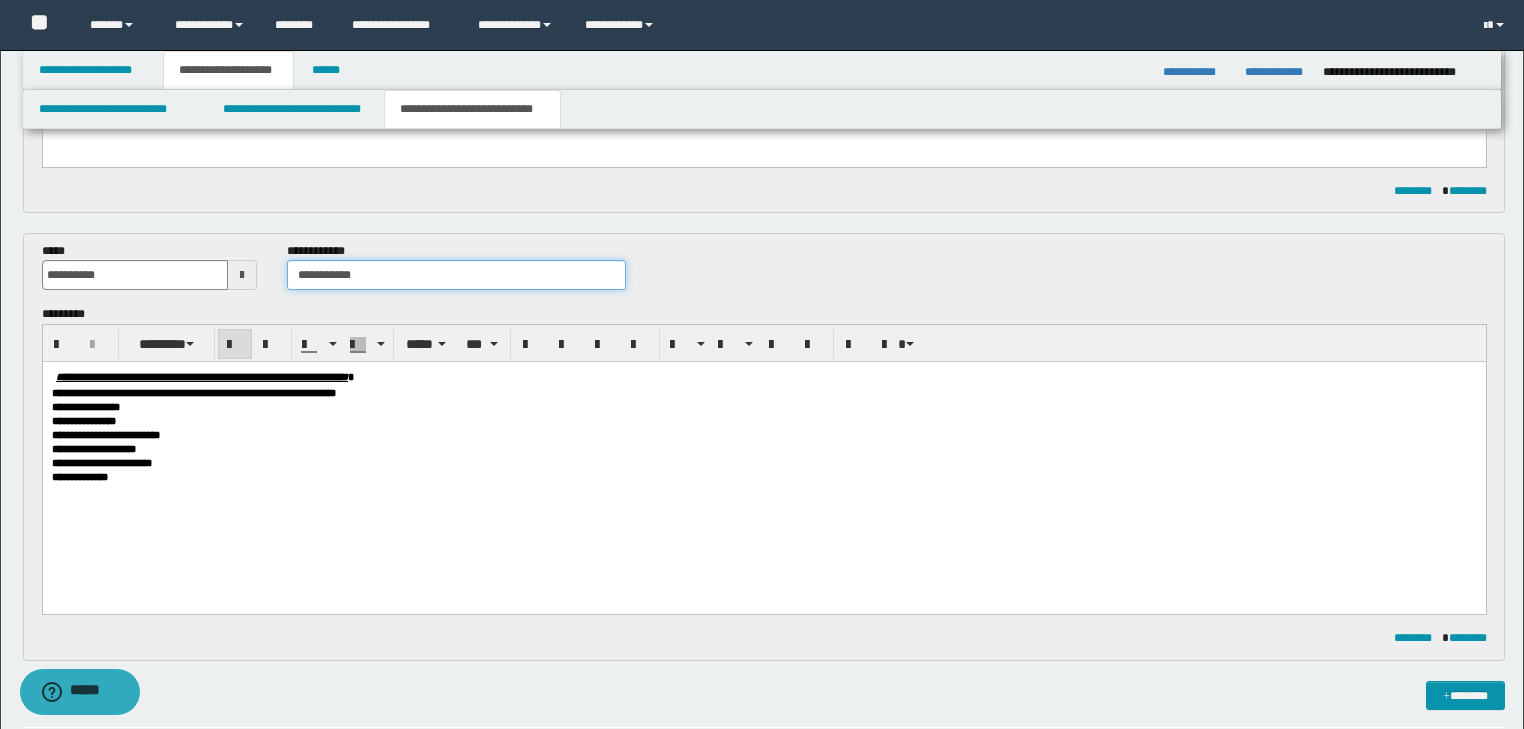 click on "**********" at bounding box center (456, 275) 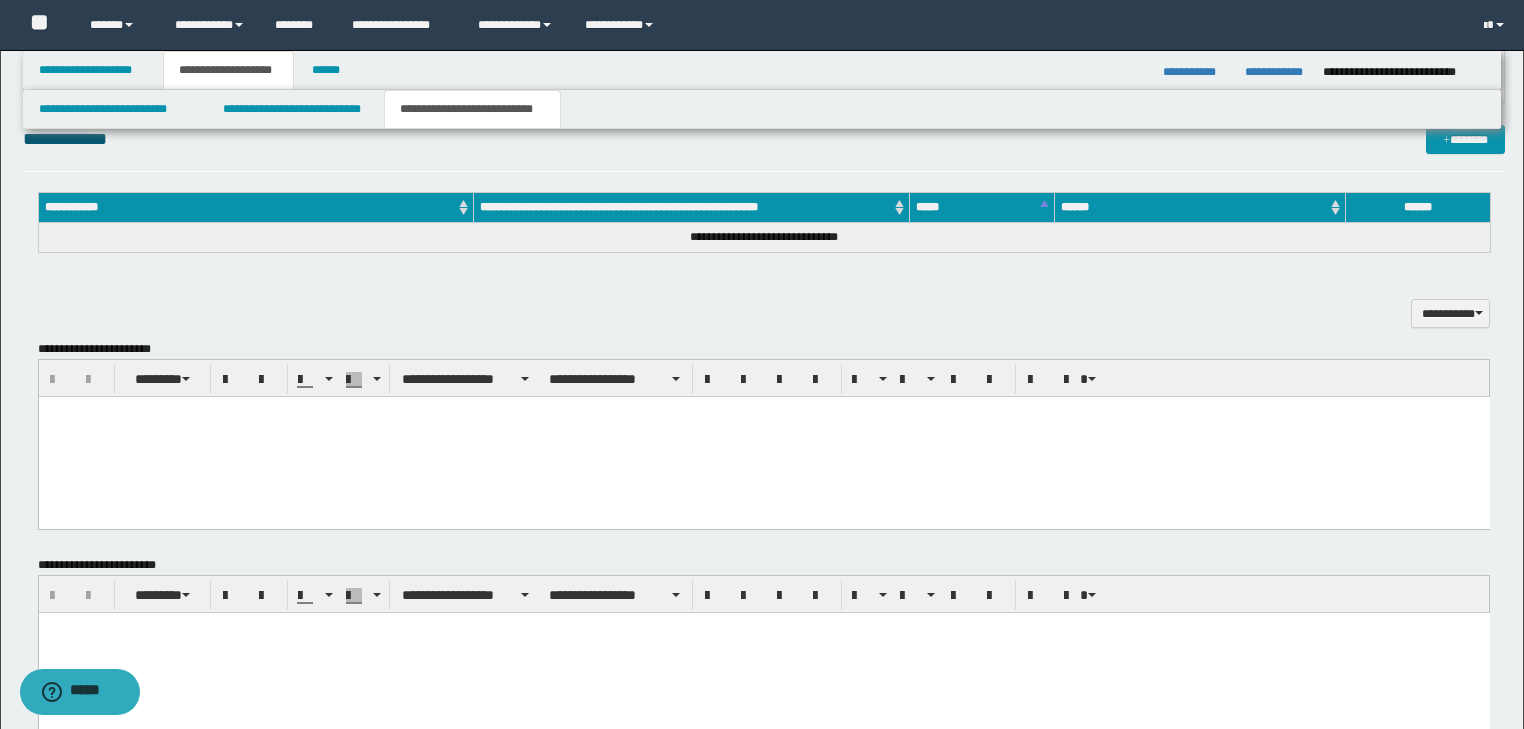 scroll, scrollTop: 1008, scrollLeft: 0, axis: vertical 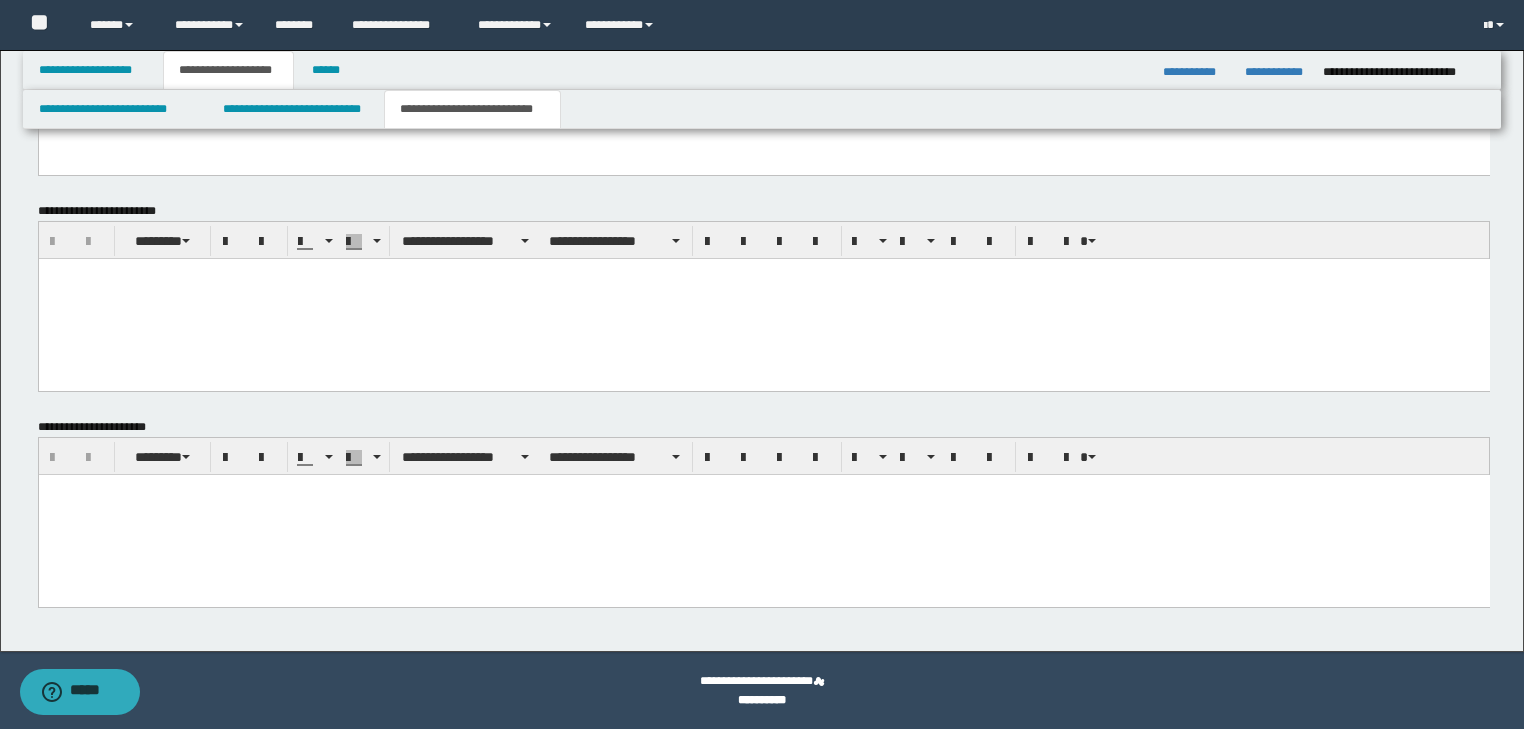 click at bounding box center [763, 489] 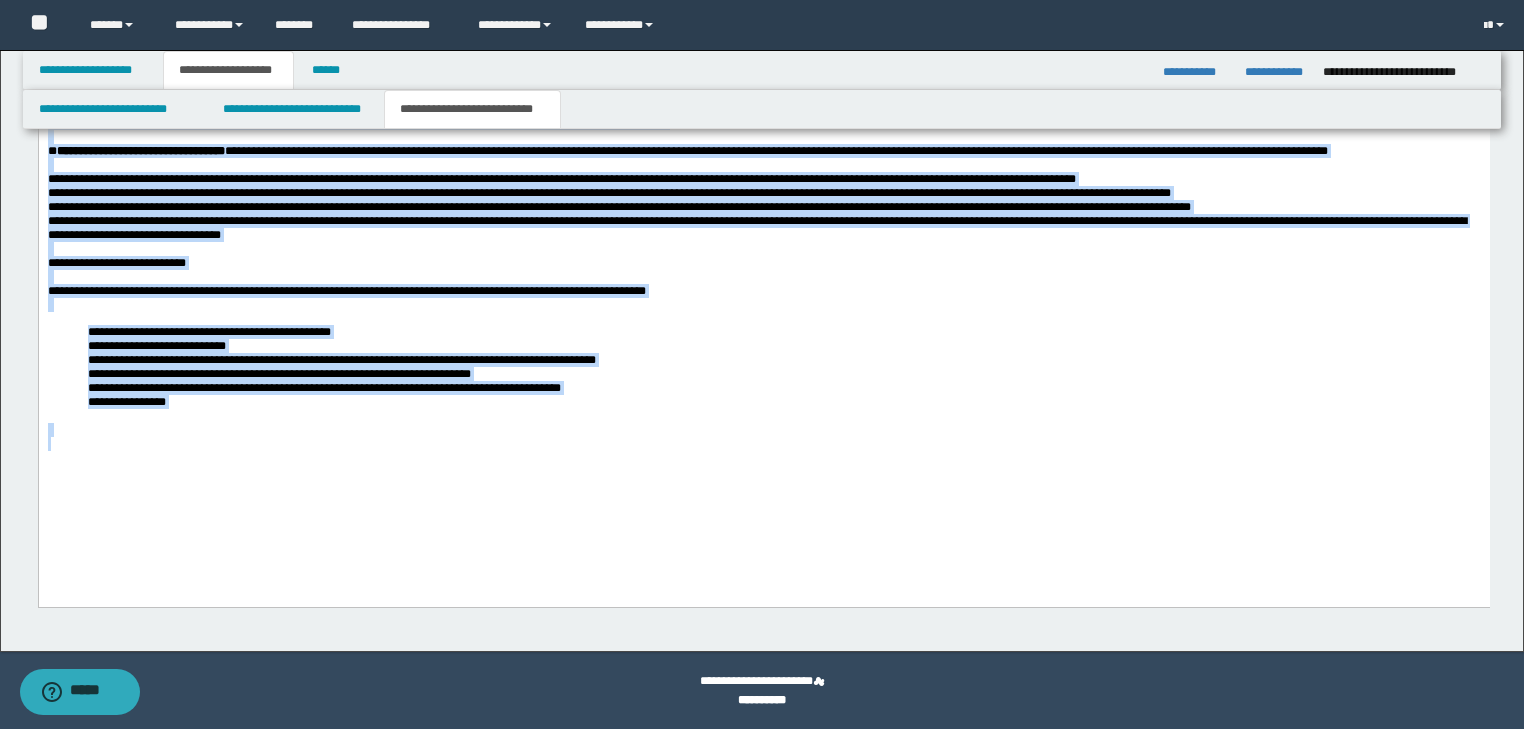 drag, startPoint x: 47, startPoint y: 90, endPoint x: 434, endPoint y: 490, distance: 556.569 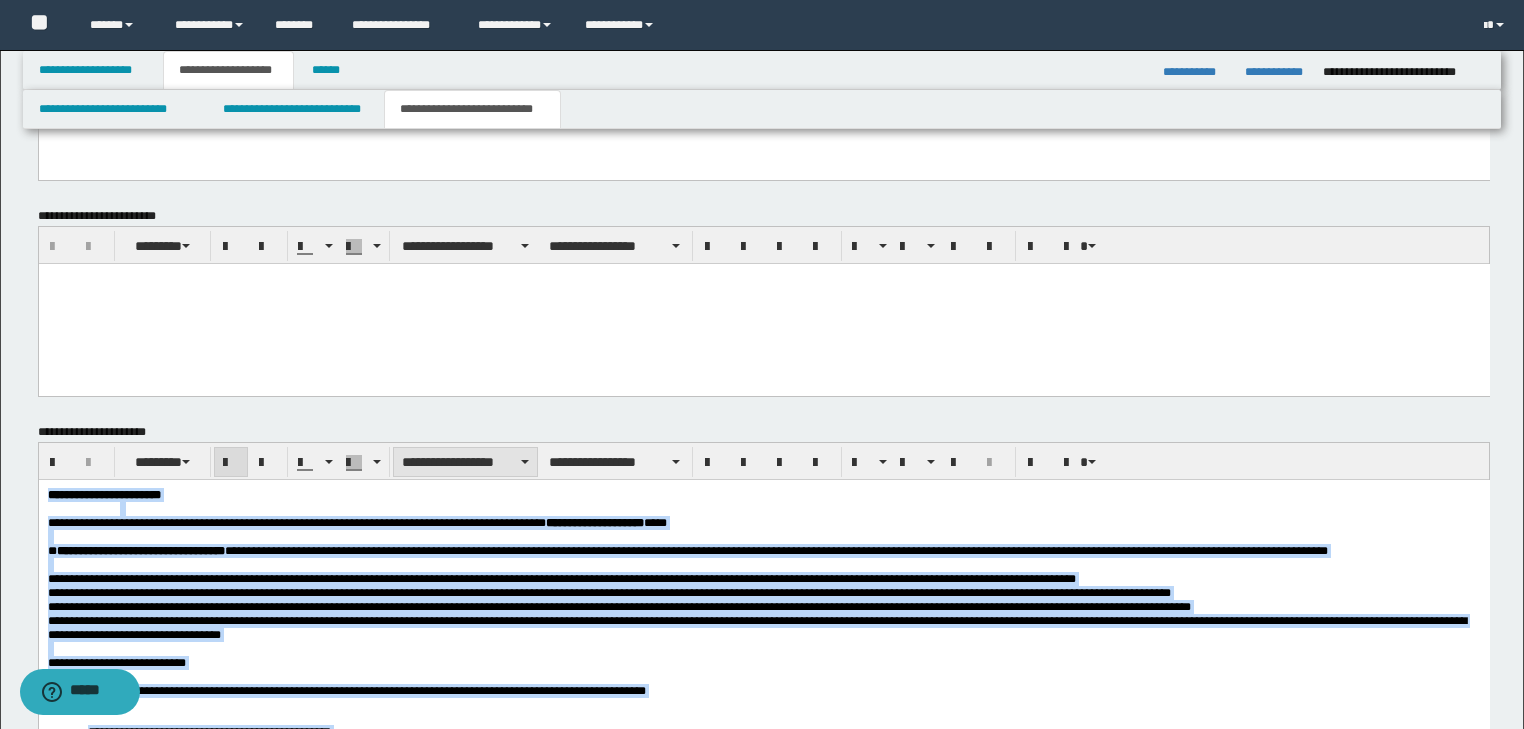 click on "**********" at bounding box center [465, 462] 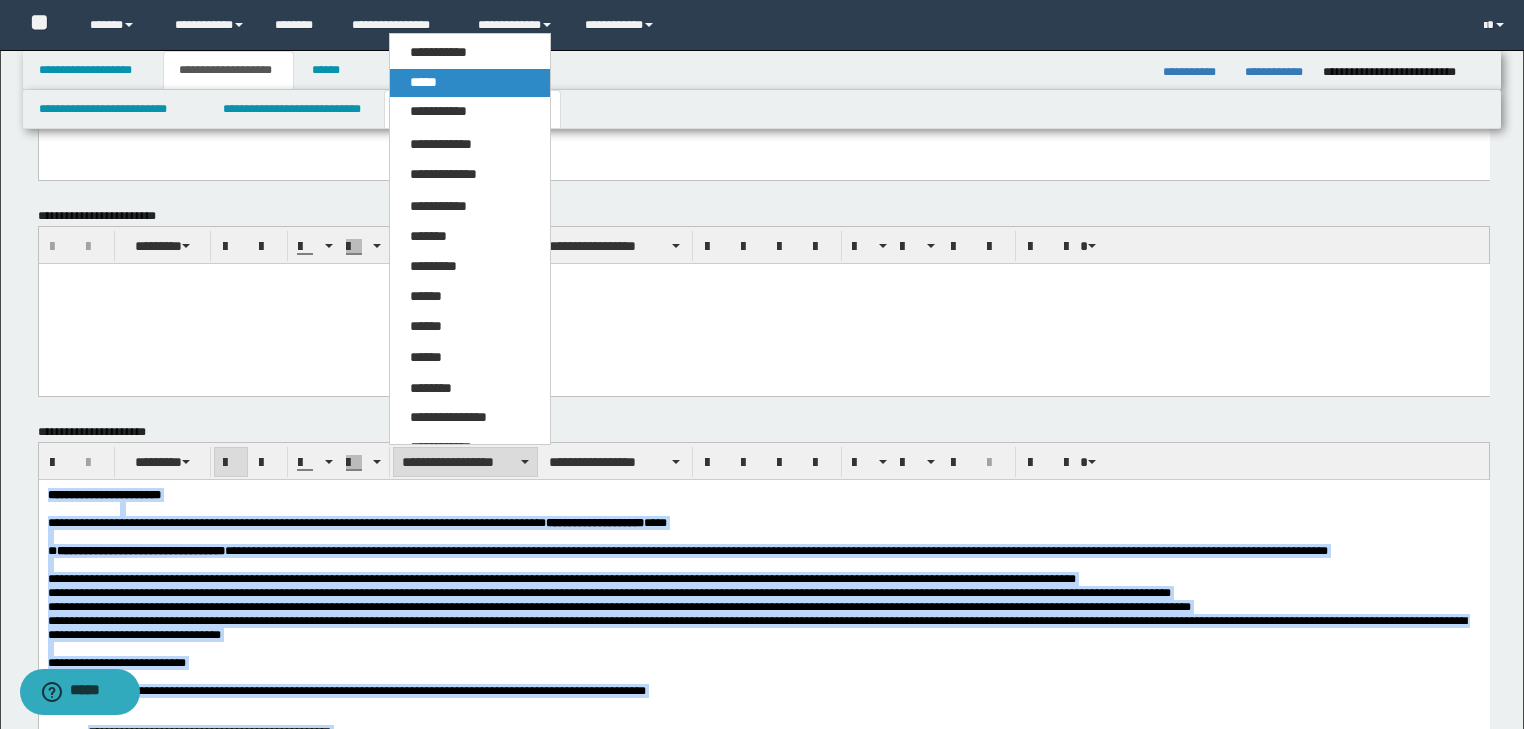 click on "*****" at bounding box center (423, 82) 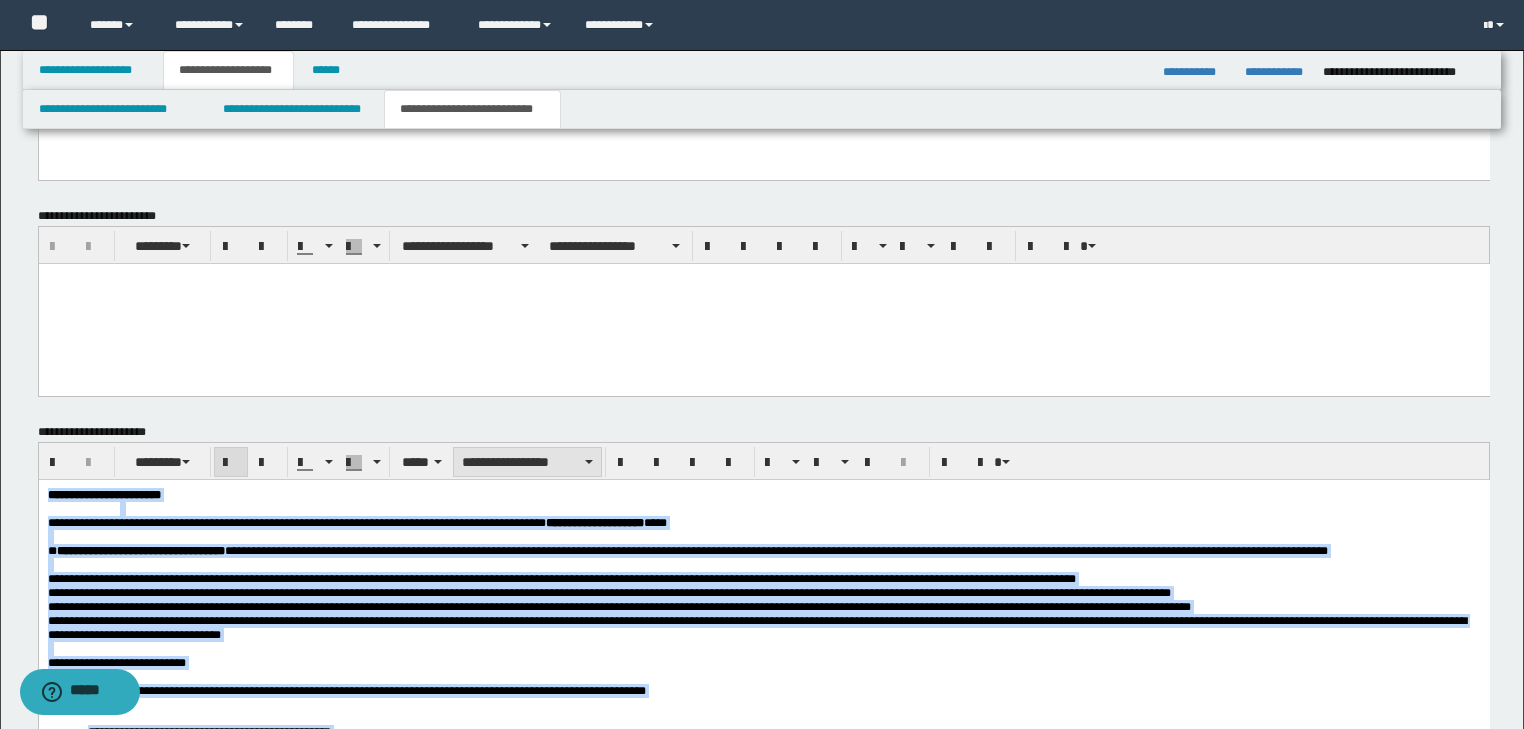 click on "**********" at bounding box center (527, 462) 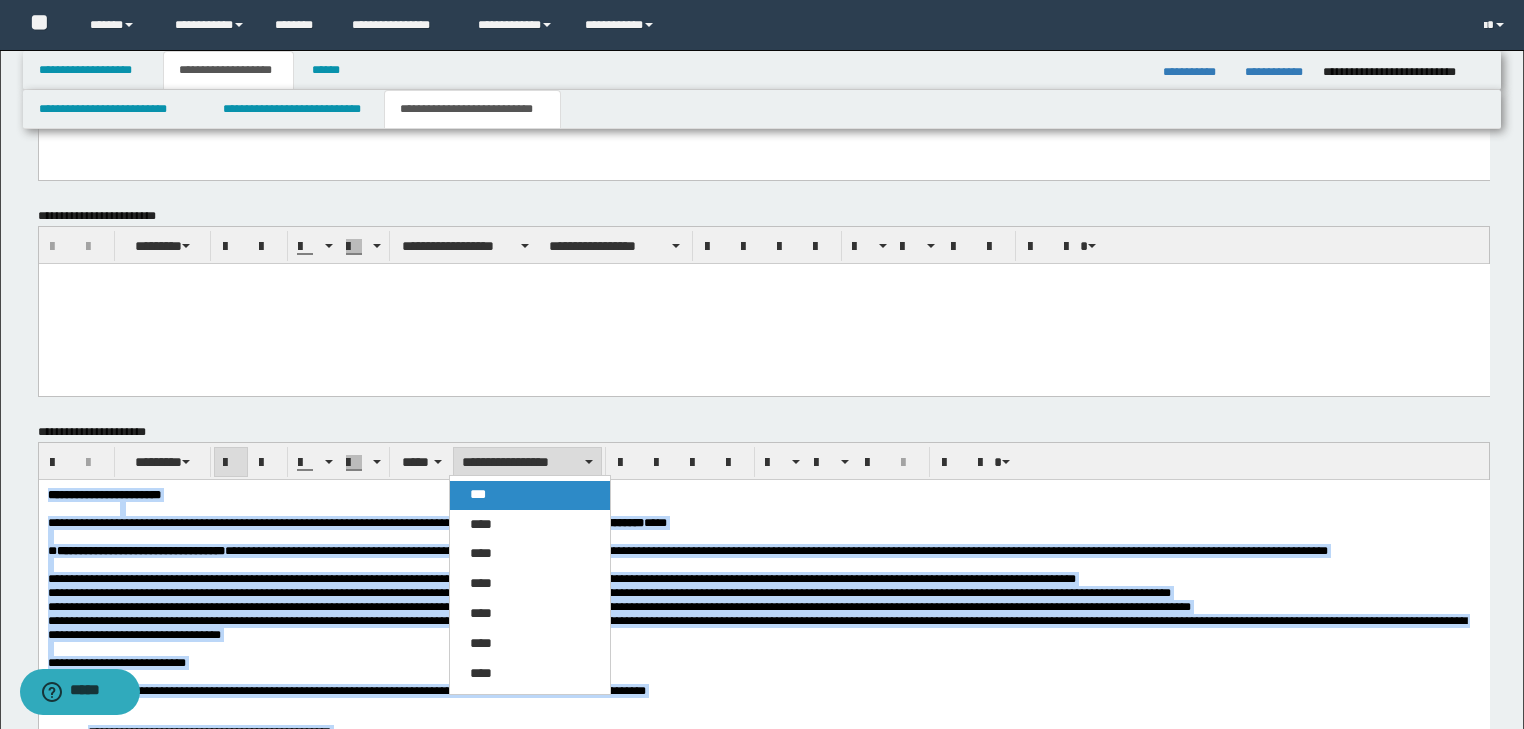 drag, startPoint x: 496, startPoint y: 484, endPoint x: 485, endPoint y: 5, distance: 479.12628 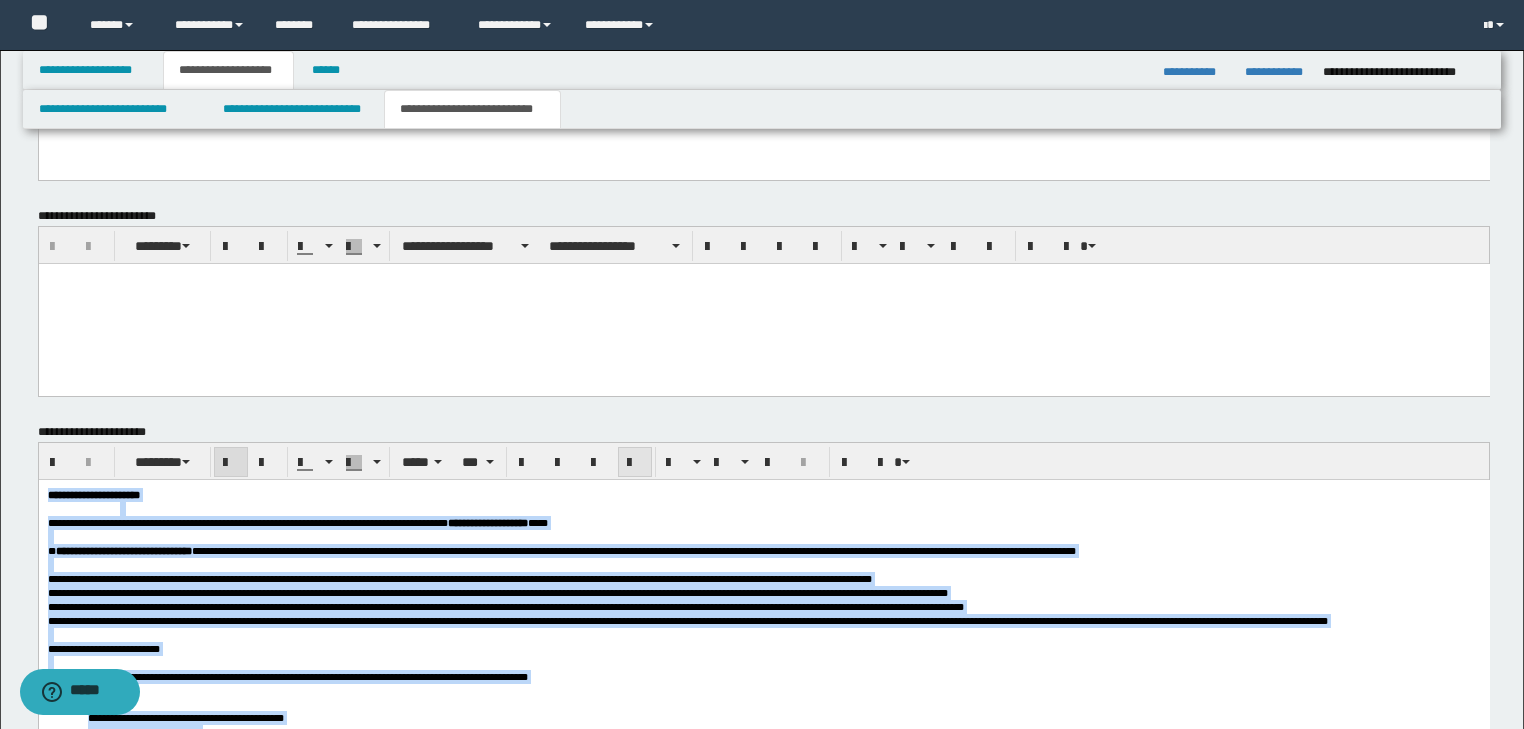 click at bounding box center (635, 462) 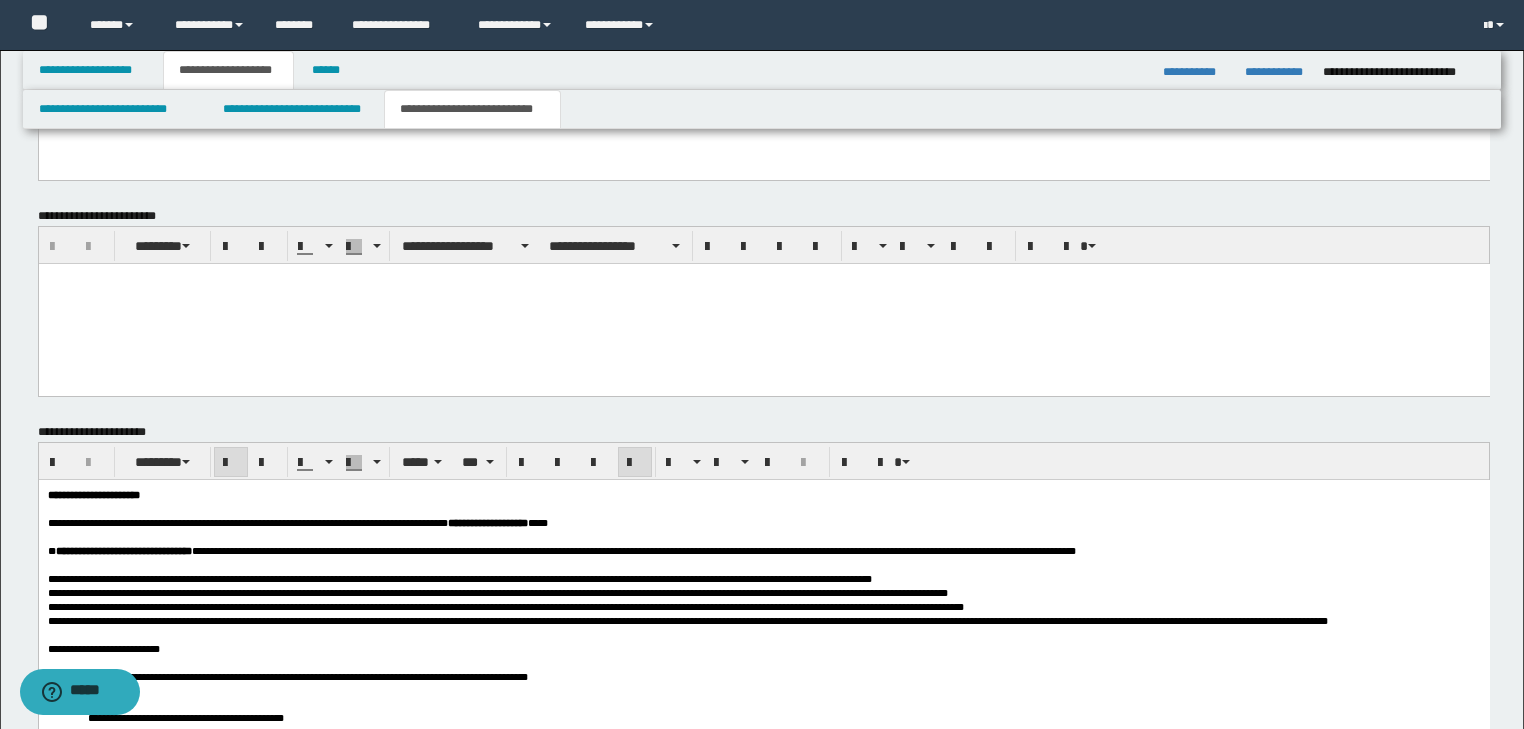 drag, startPoint x: 674, startPoint y: 485, endPoint x: 767, endPoint y: 496, distance: 93.64828 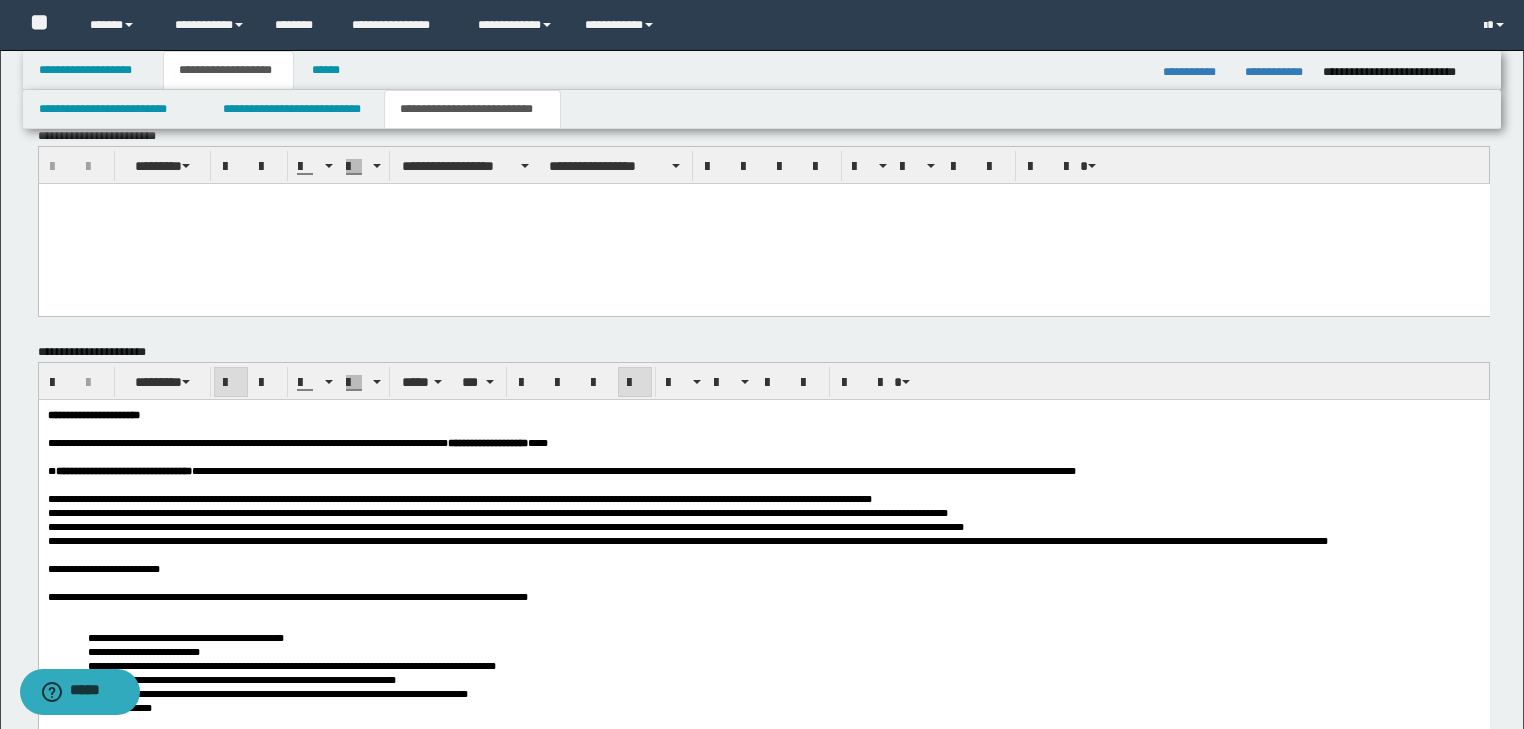 scroll, scrollTop: 1673, scrollLeft: 0, axis: vertical 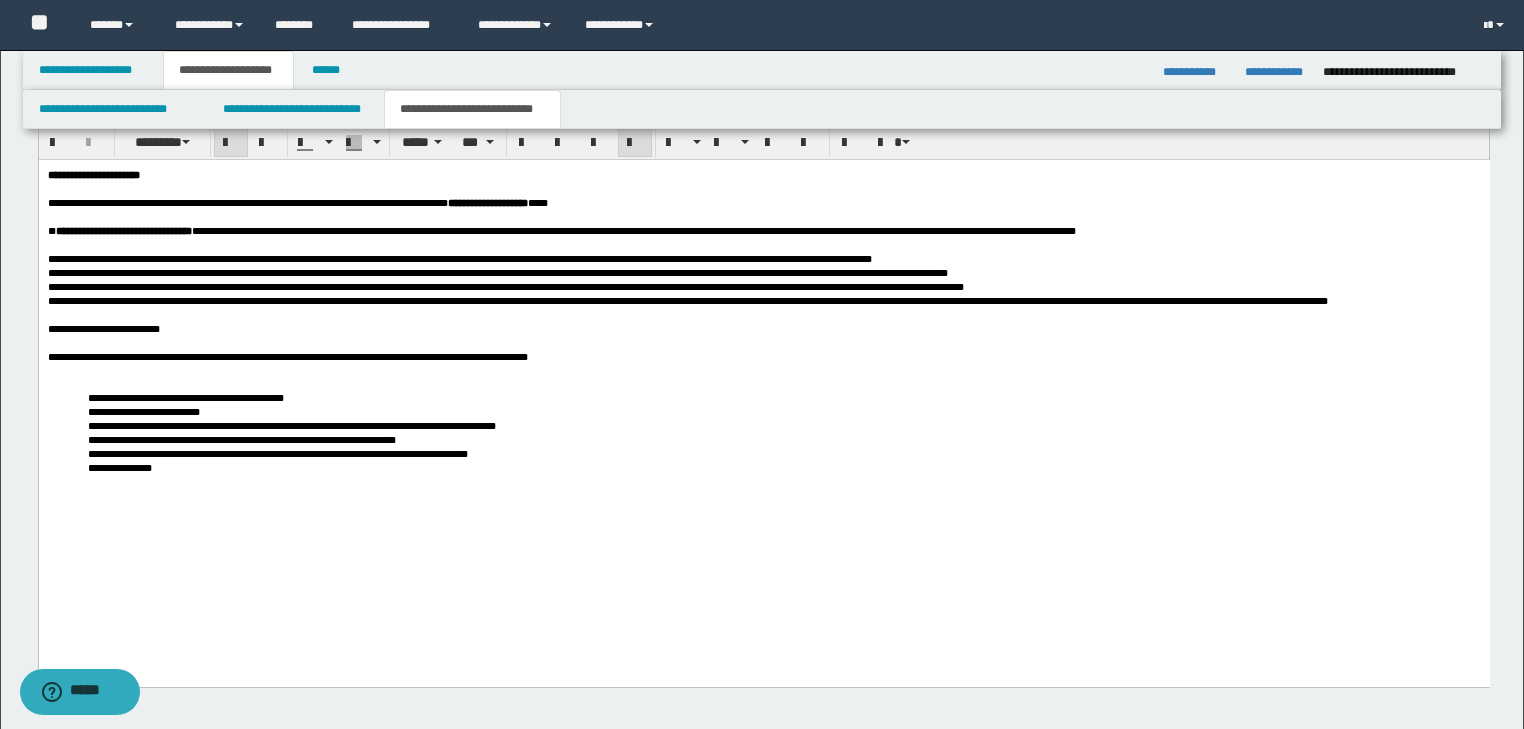 click at bounding box center (763, 314) 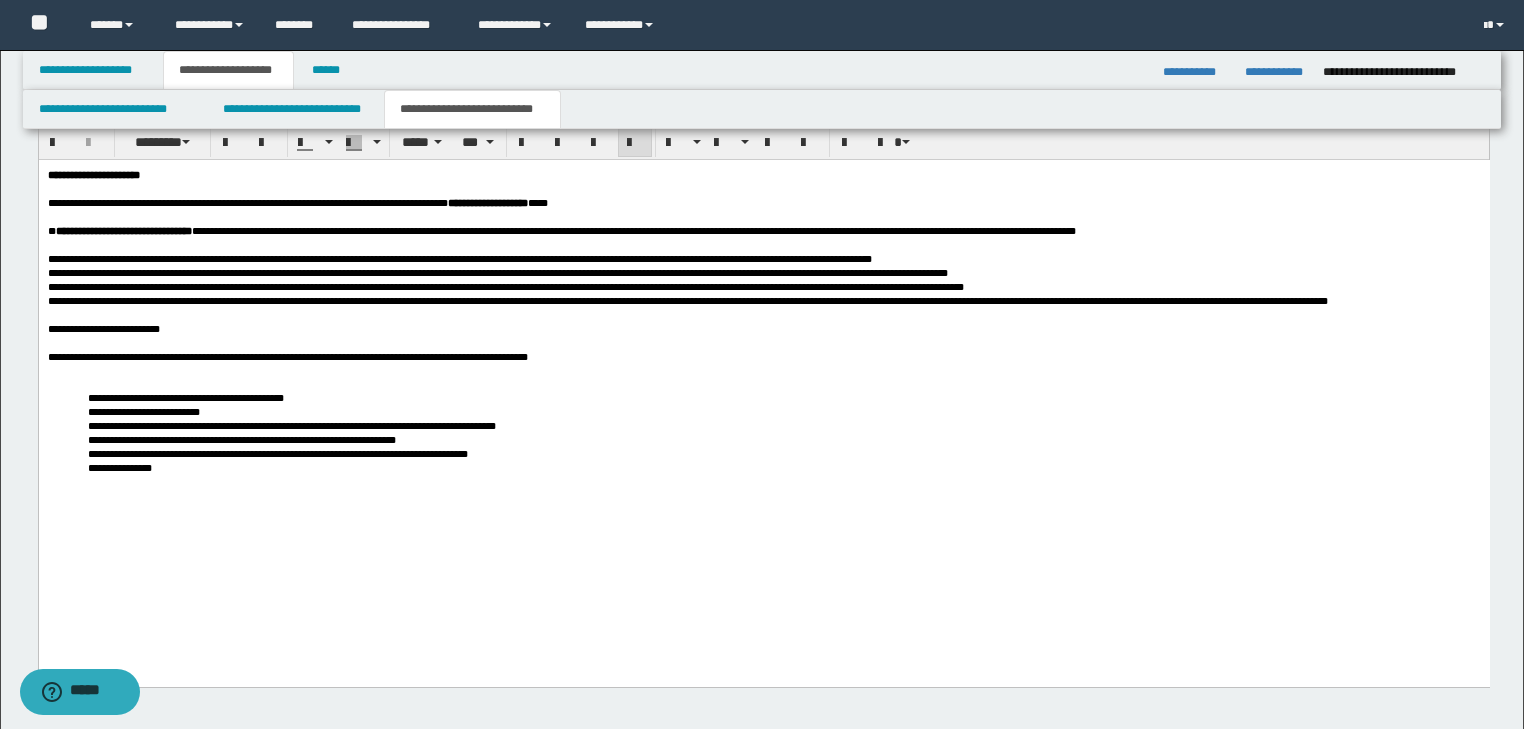 click on "**********" at bounding box center (763, 328) 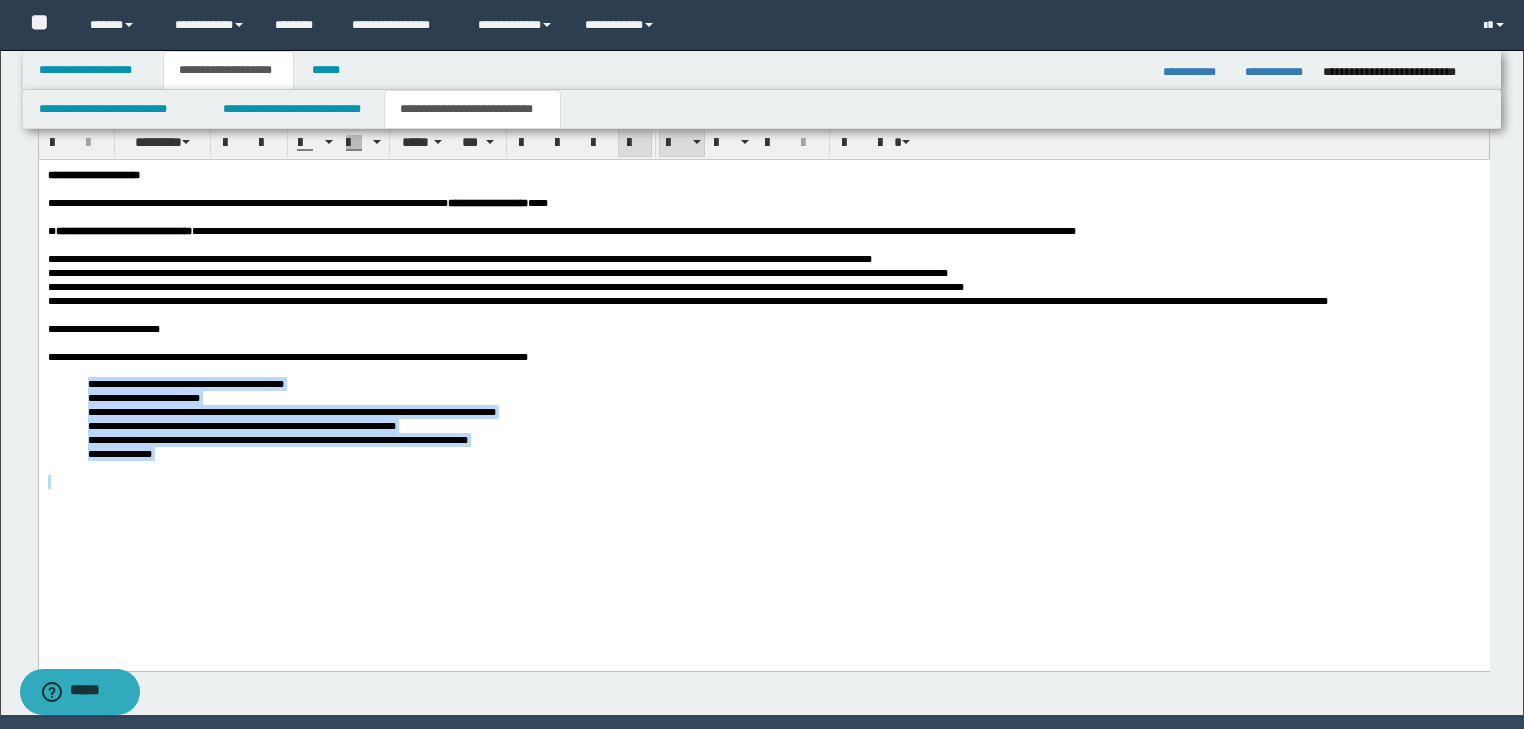 drag, startPoint x: 85, startPoint y: 430, endPoint x: 341, endPoint y: 442, distance: 256.2811 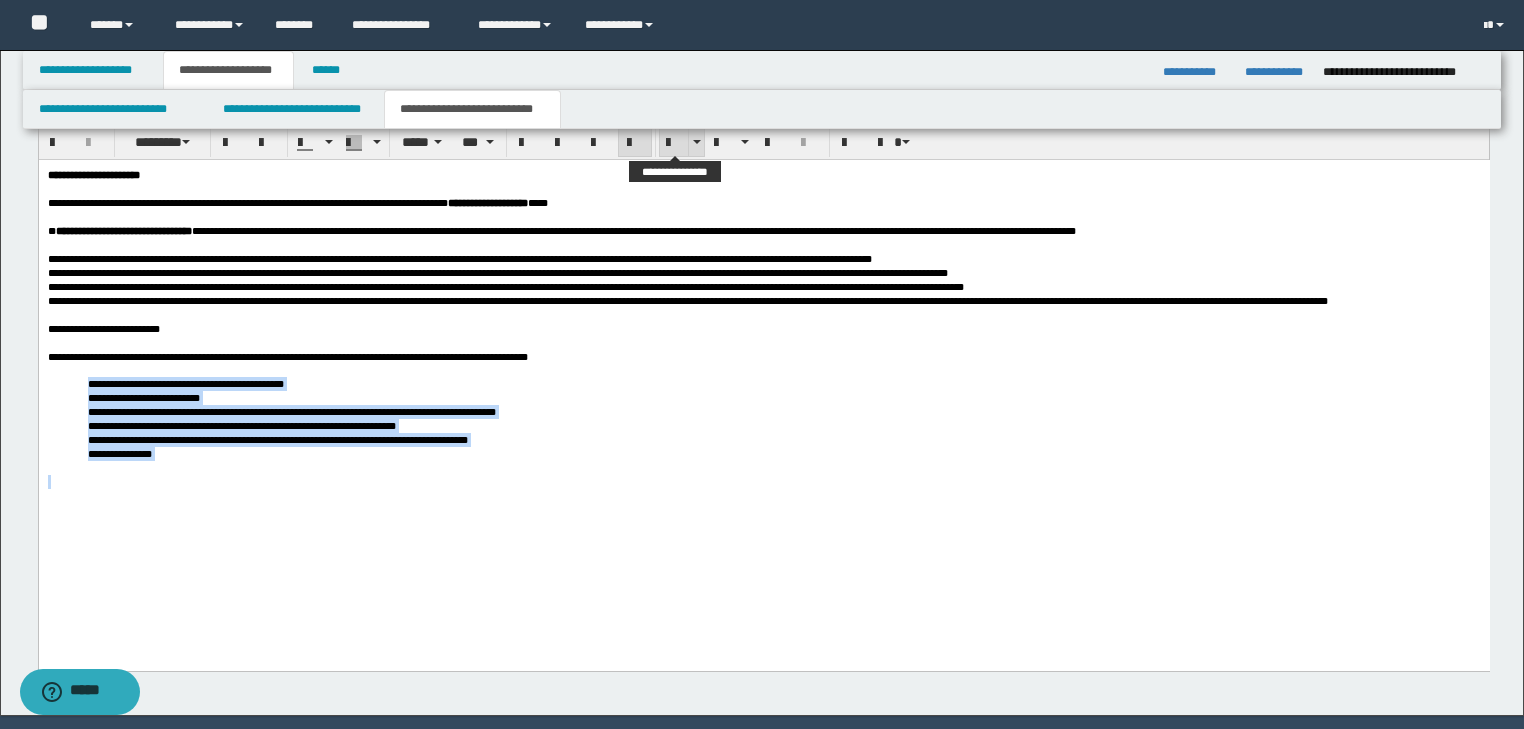 click at bounding box center [674, 143] 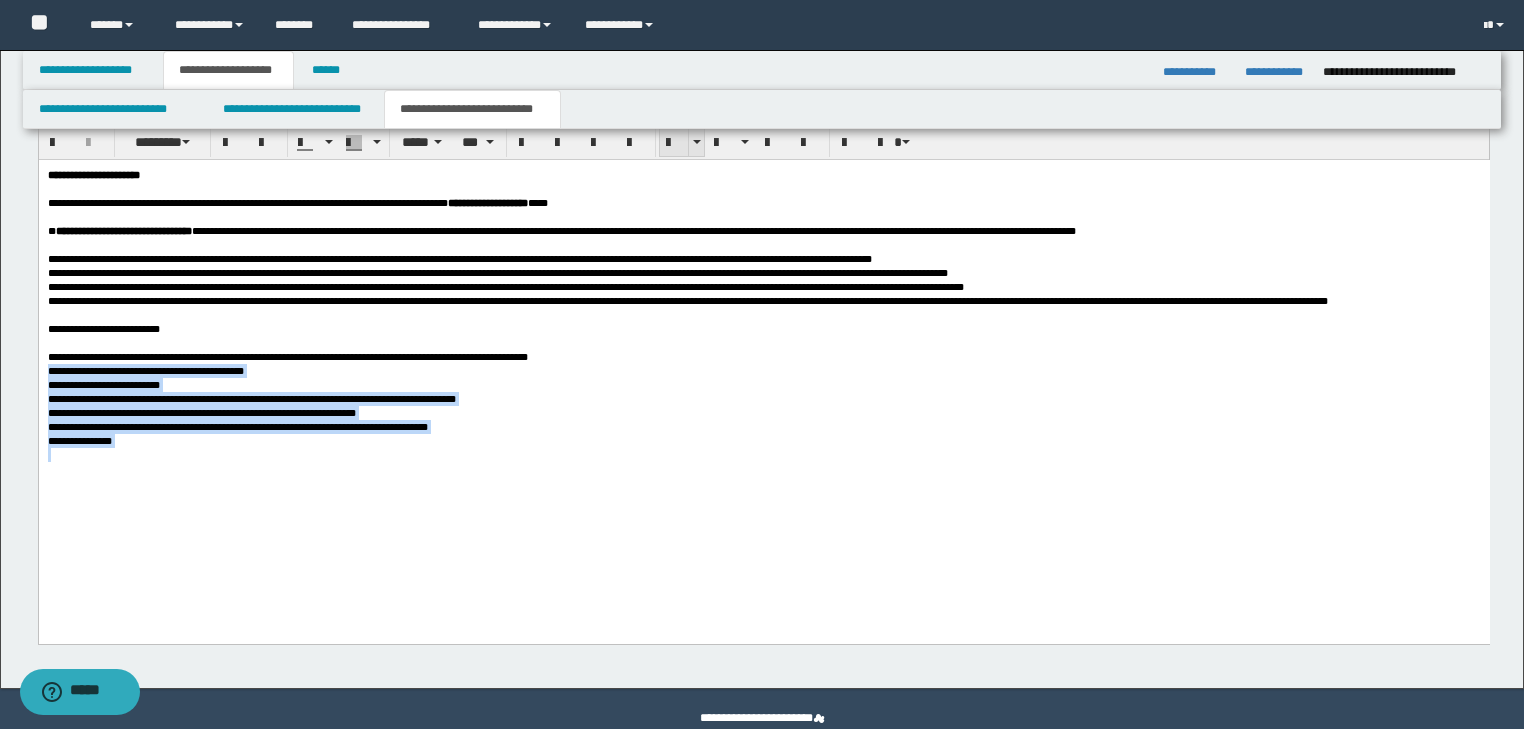 click at bounding box center (674, 143) 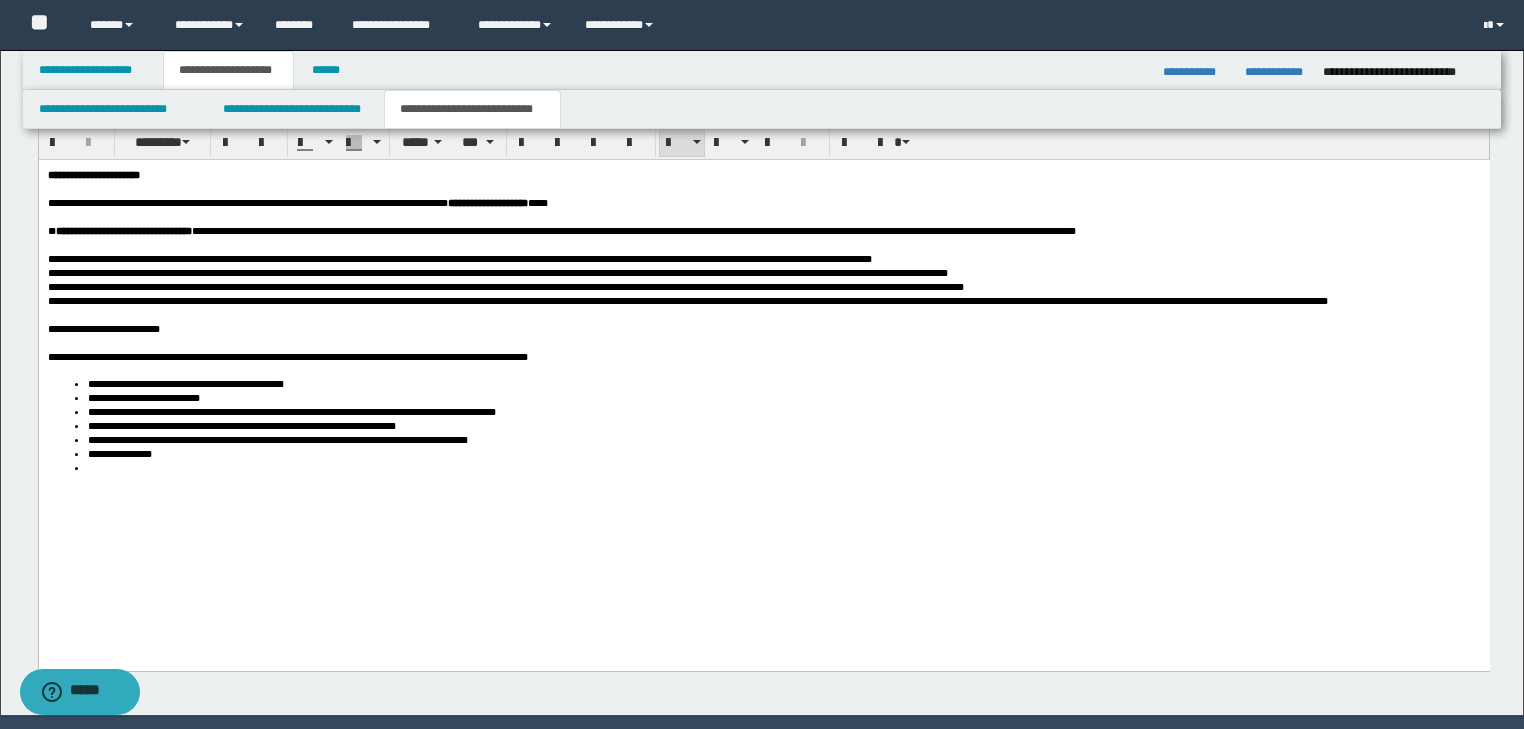 drag, startPoint x: 498, startPoint y: 418, endPoint x: 660, endPoint y: 473, distance: 171.08185 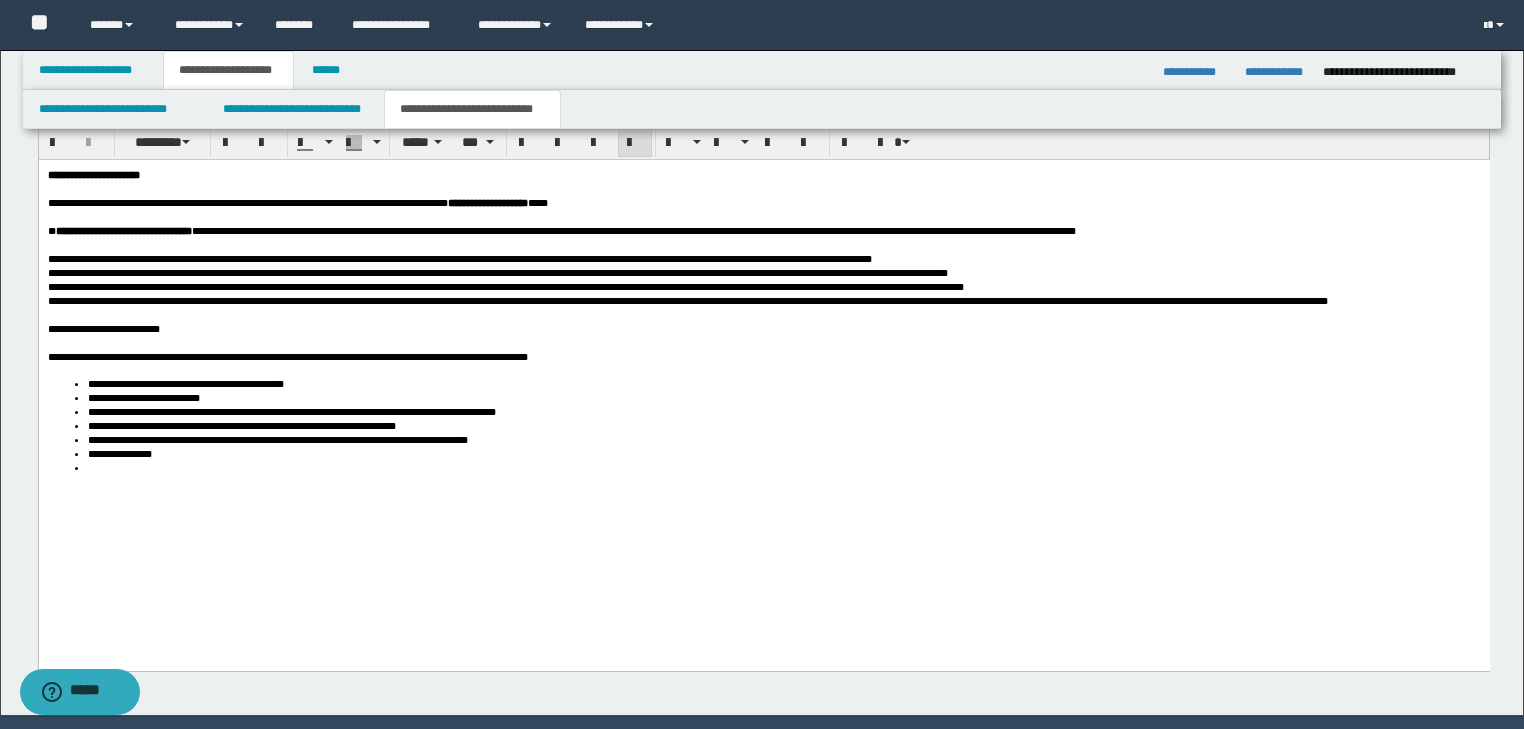 drag, startPoint x: 230, startPoint y: 582, endPoint x: 227, endPoint y: 570, distance: 12.369317 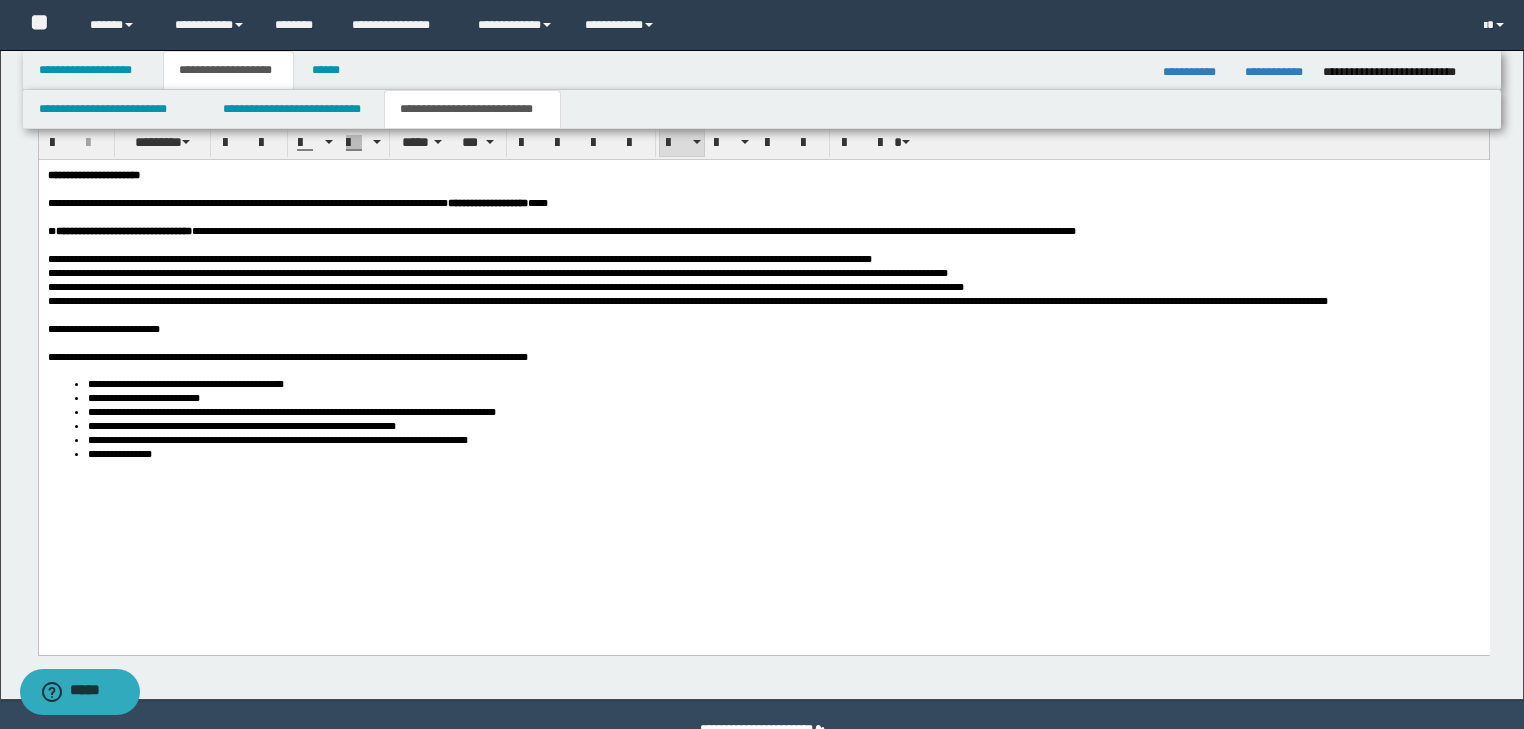 click on "**********" at bounding box center (783, 453) 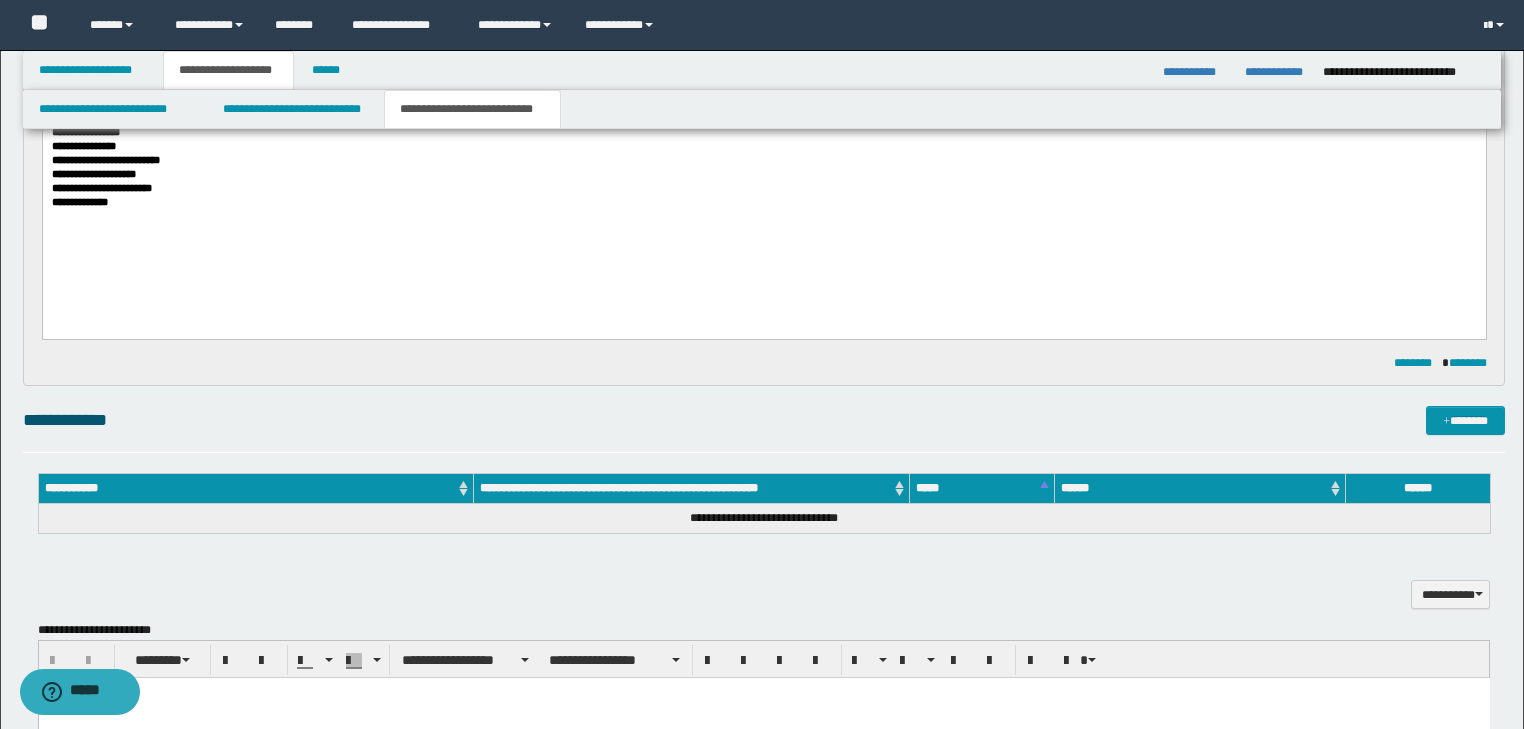 scroll, scrollTop: 713, scrollLeft: 0, axis: vertical 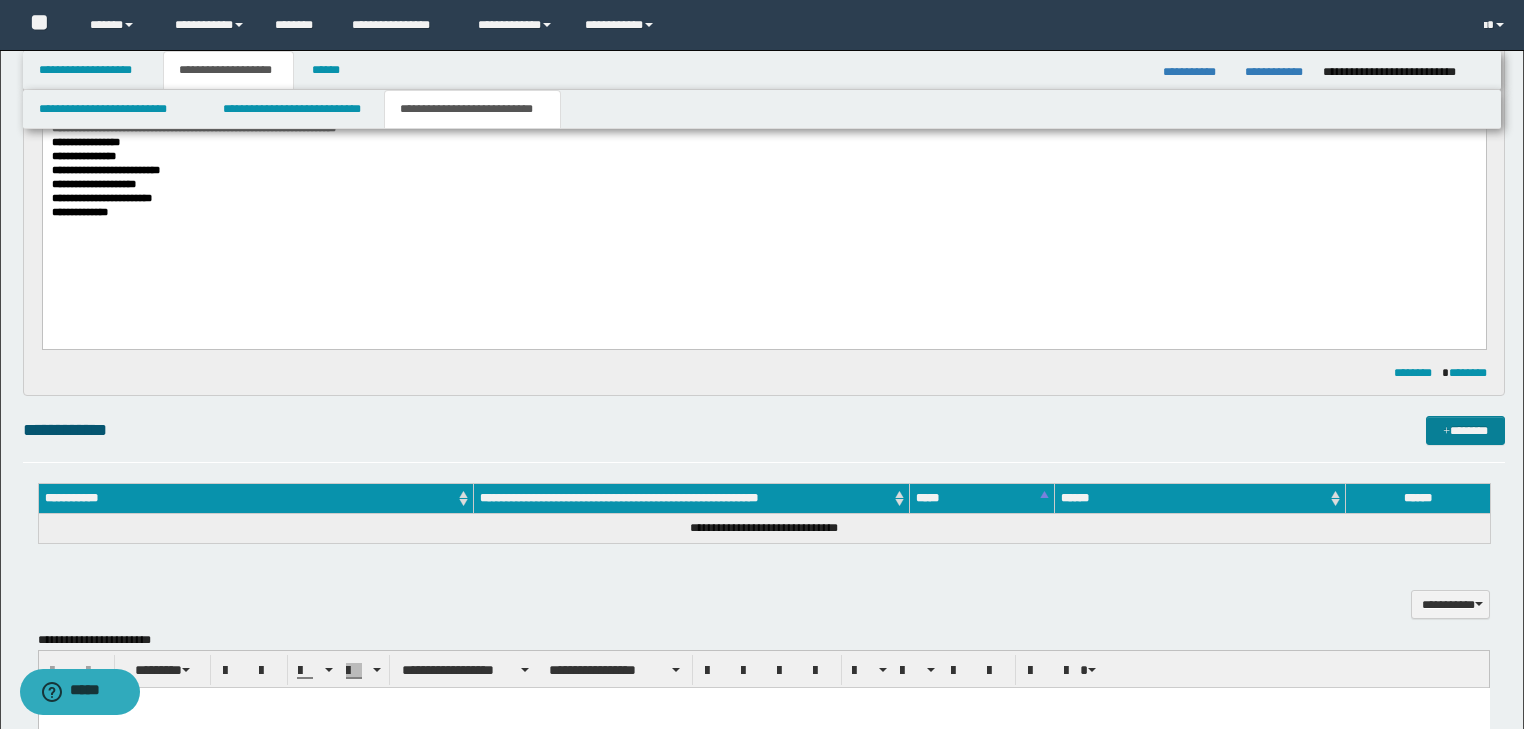 click at bounding box center [1446, 432] 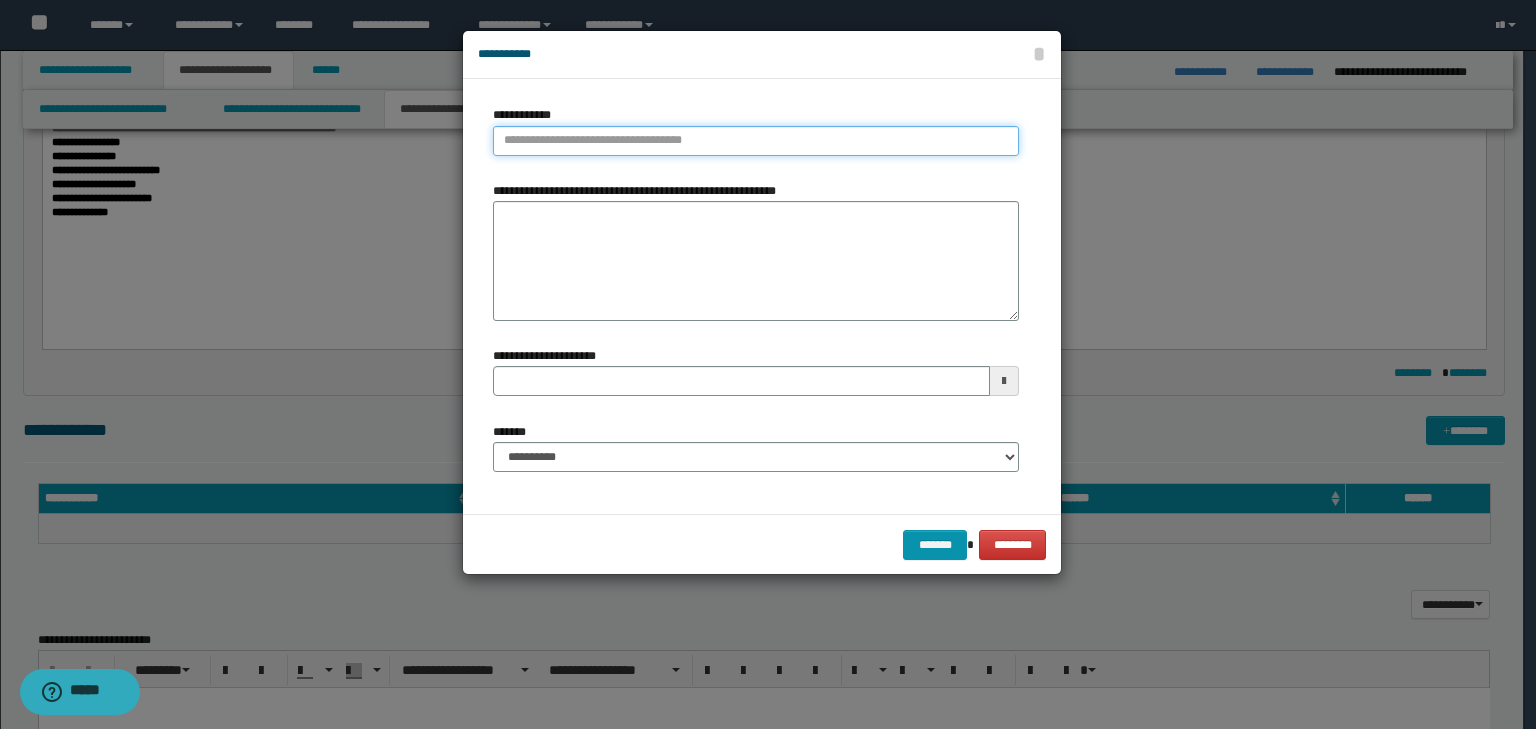 click on "**********" at bounding box center [756, 141] 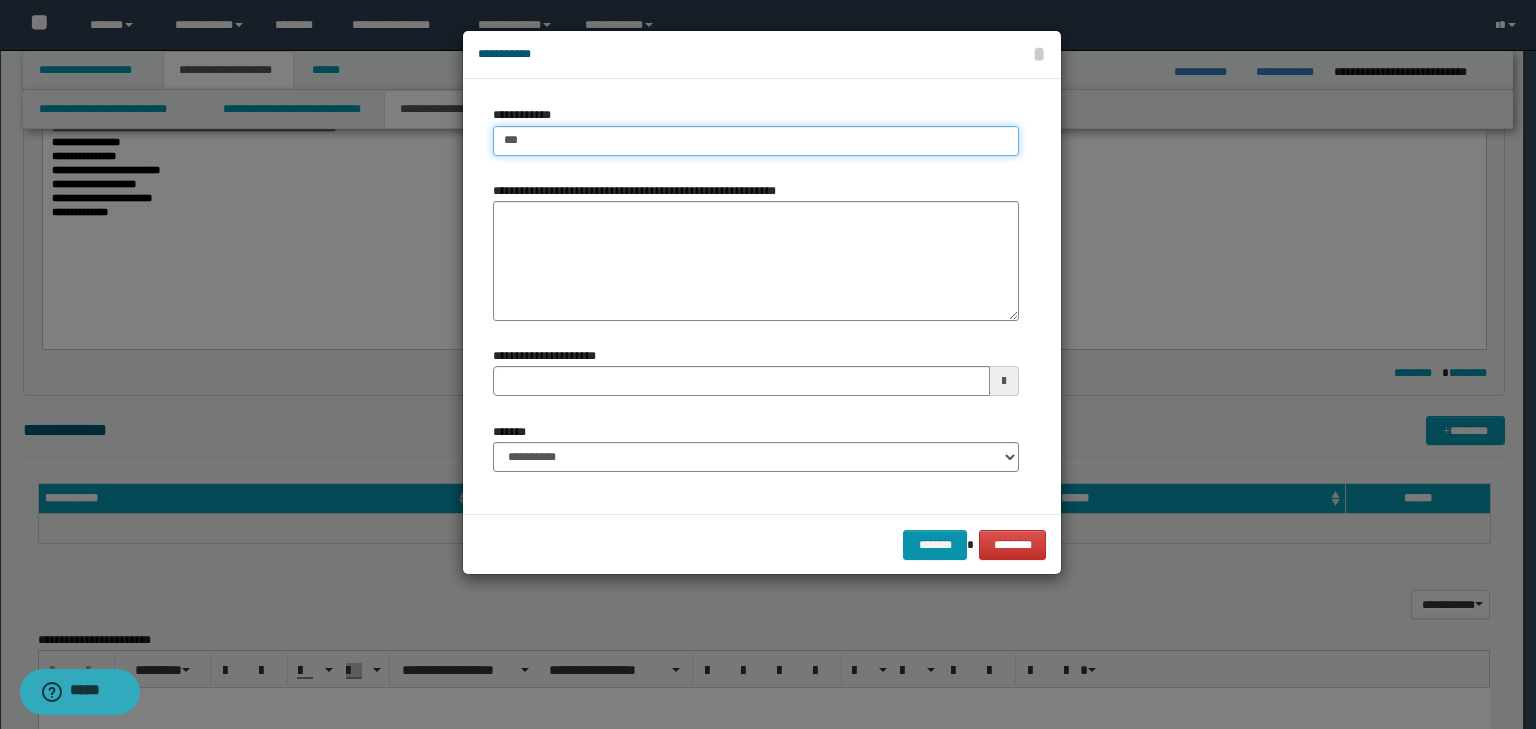 type on "****" 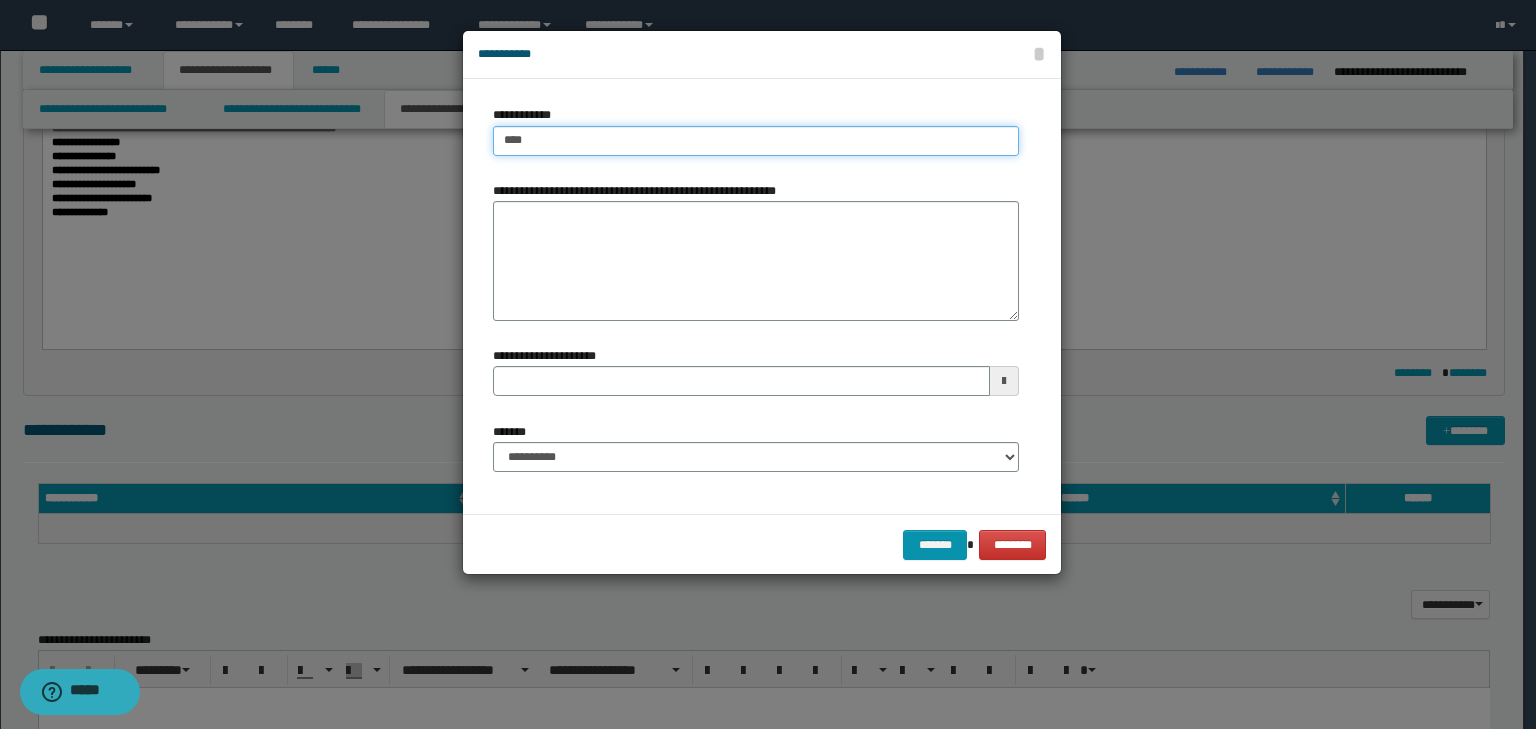 type on "****" 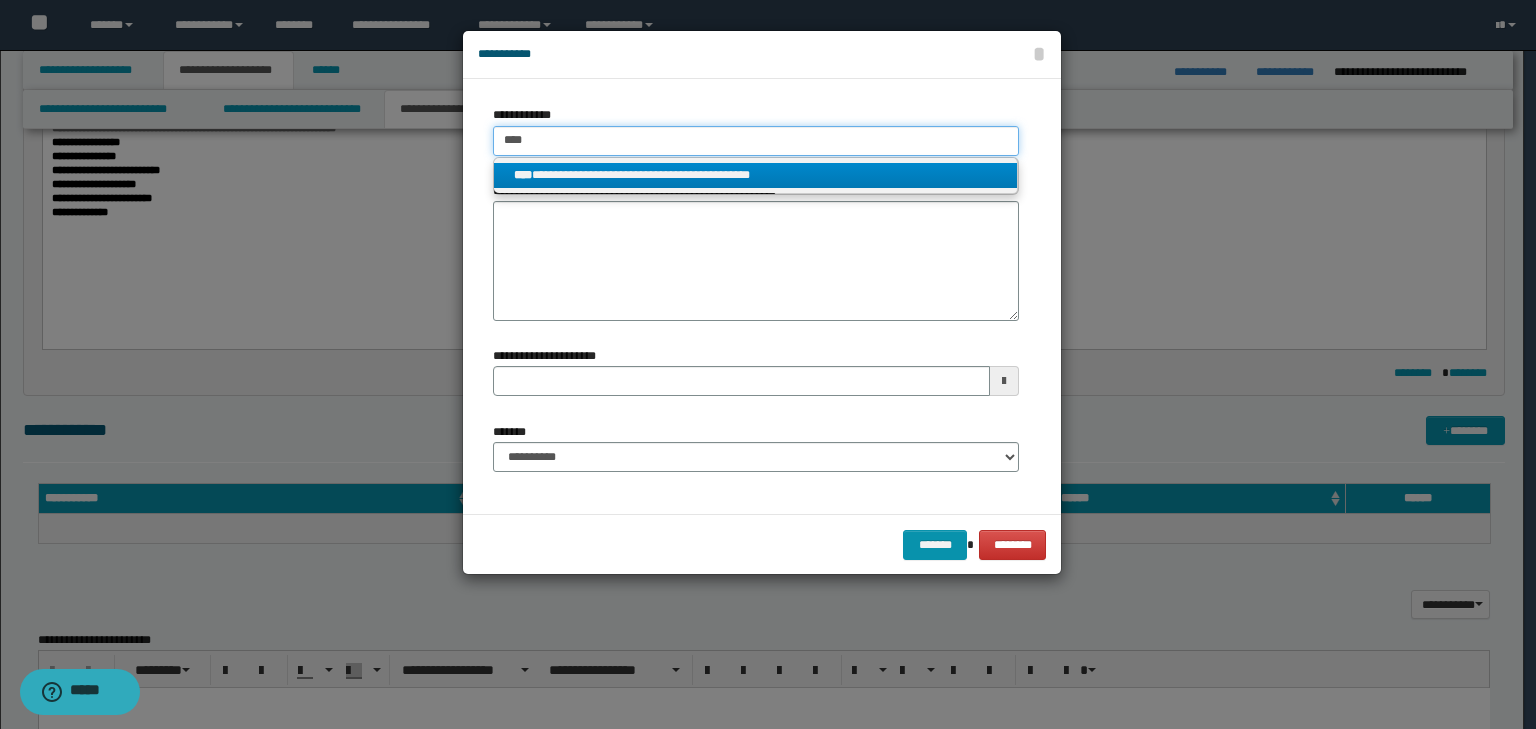 type on "****" 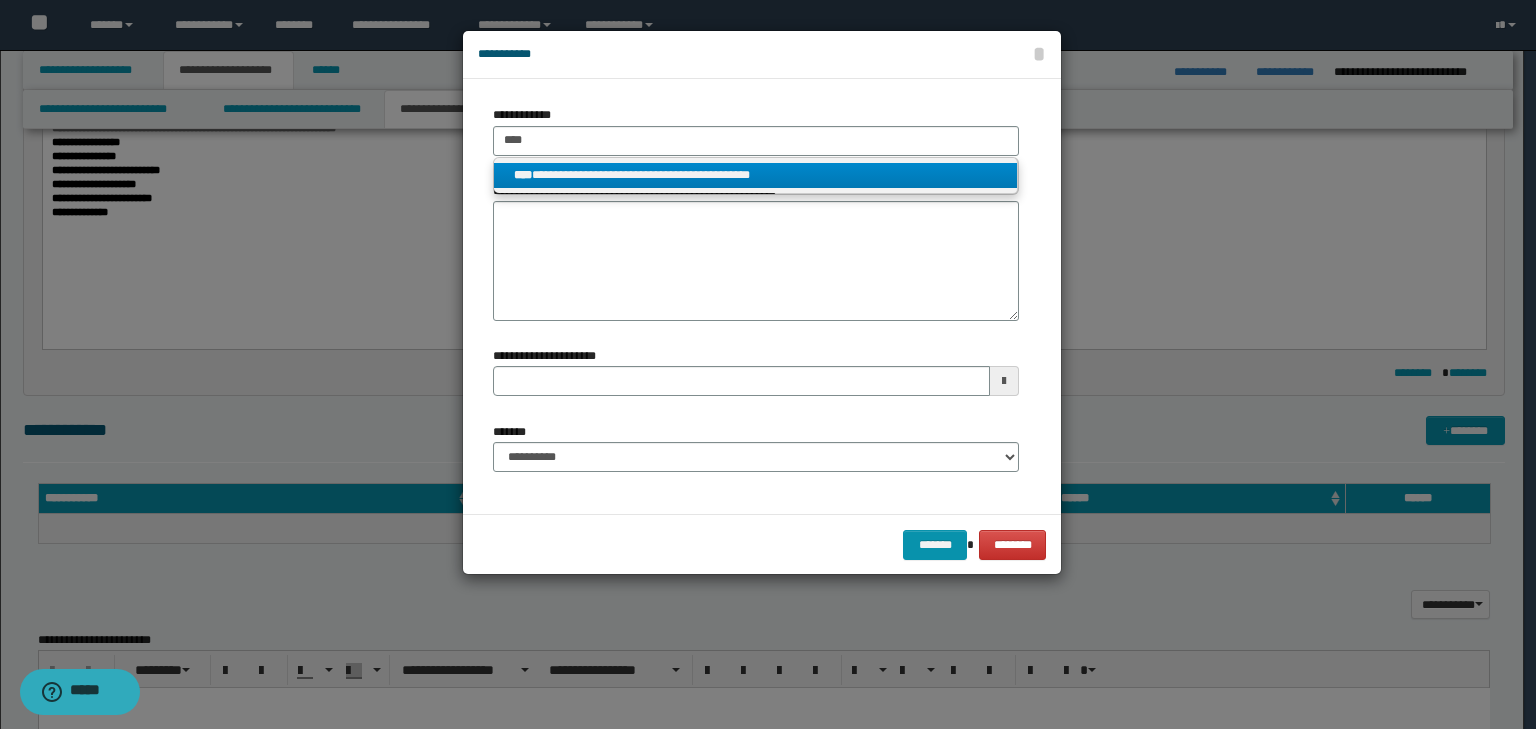 click on "**********" at bounding box center [756, 175] 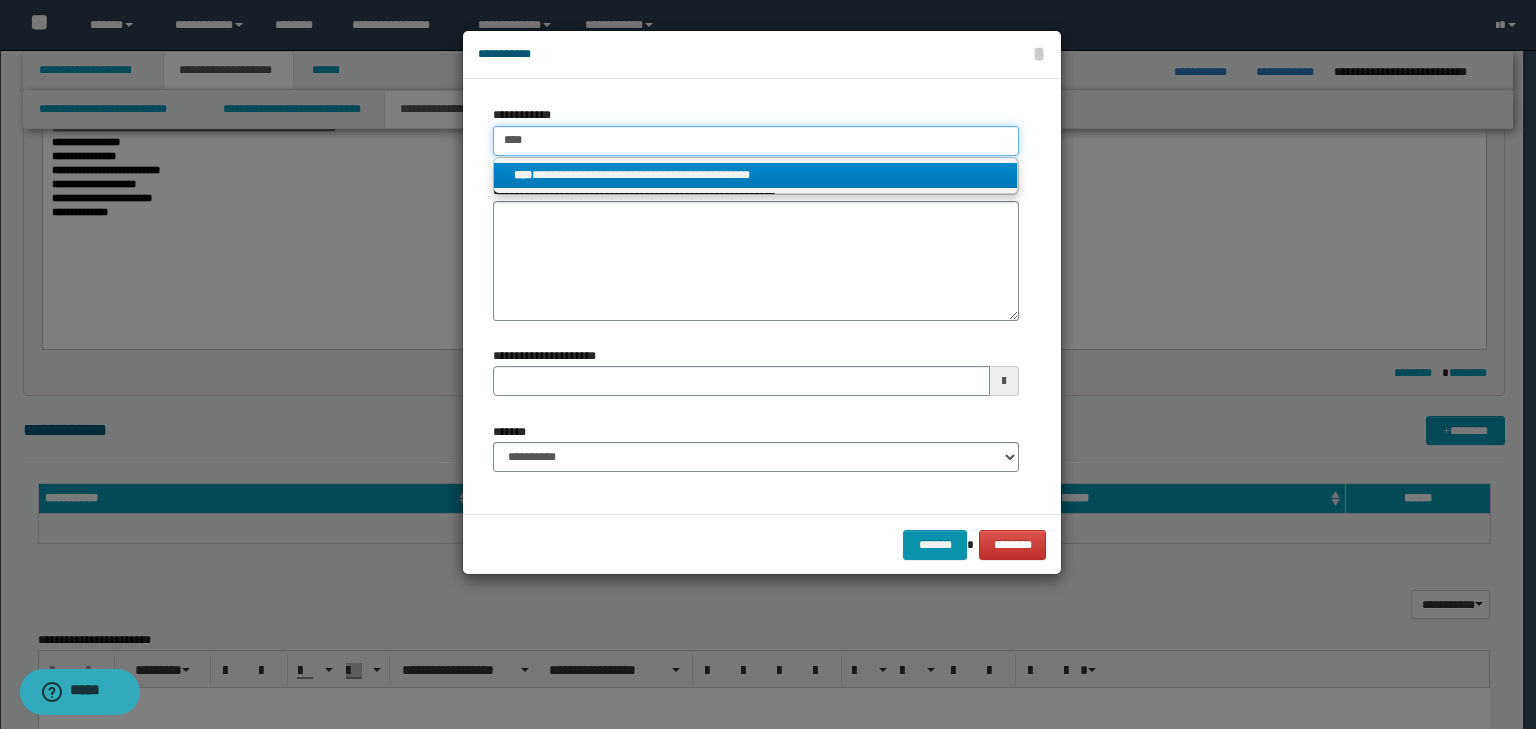 type 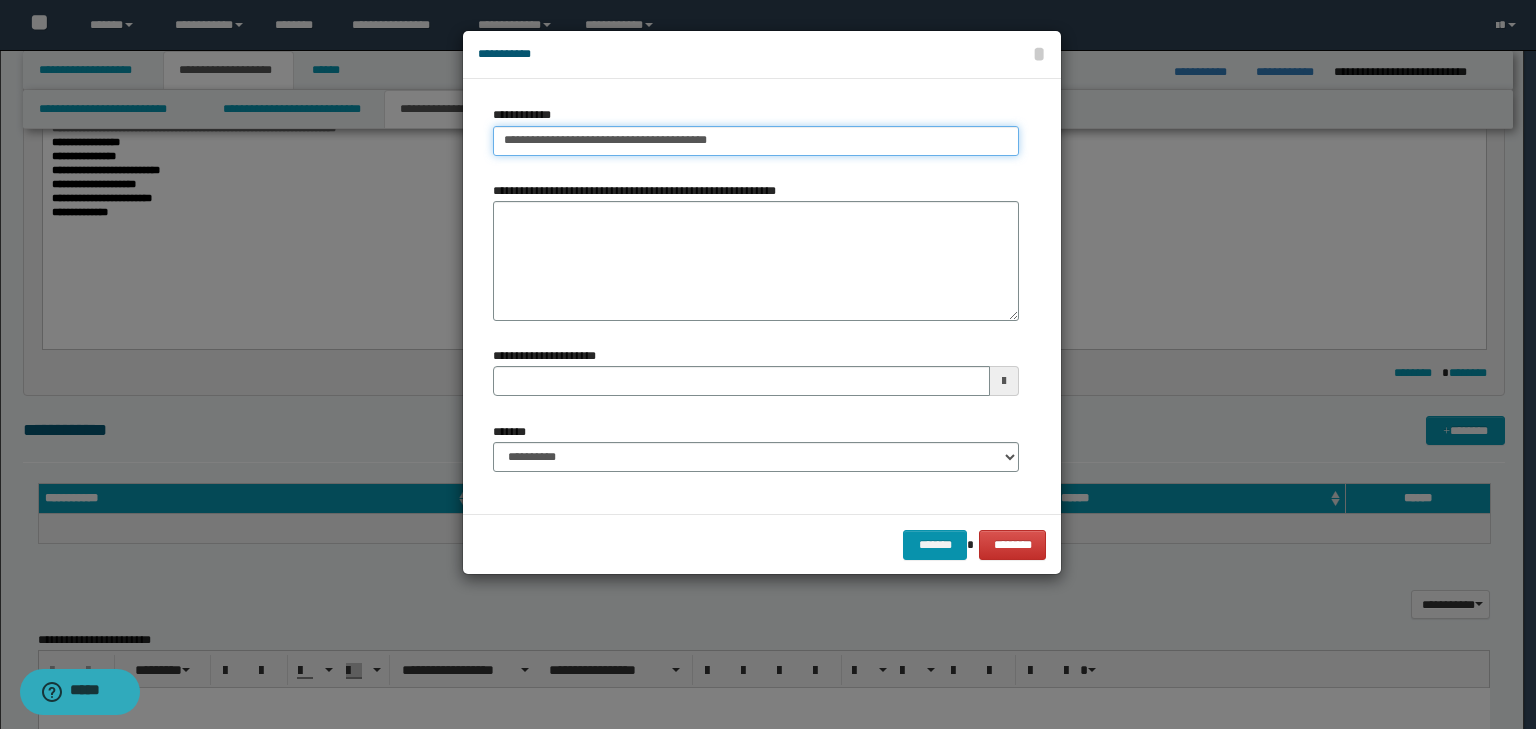 type on "**********" 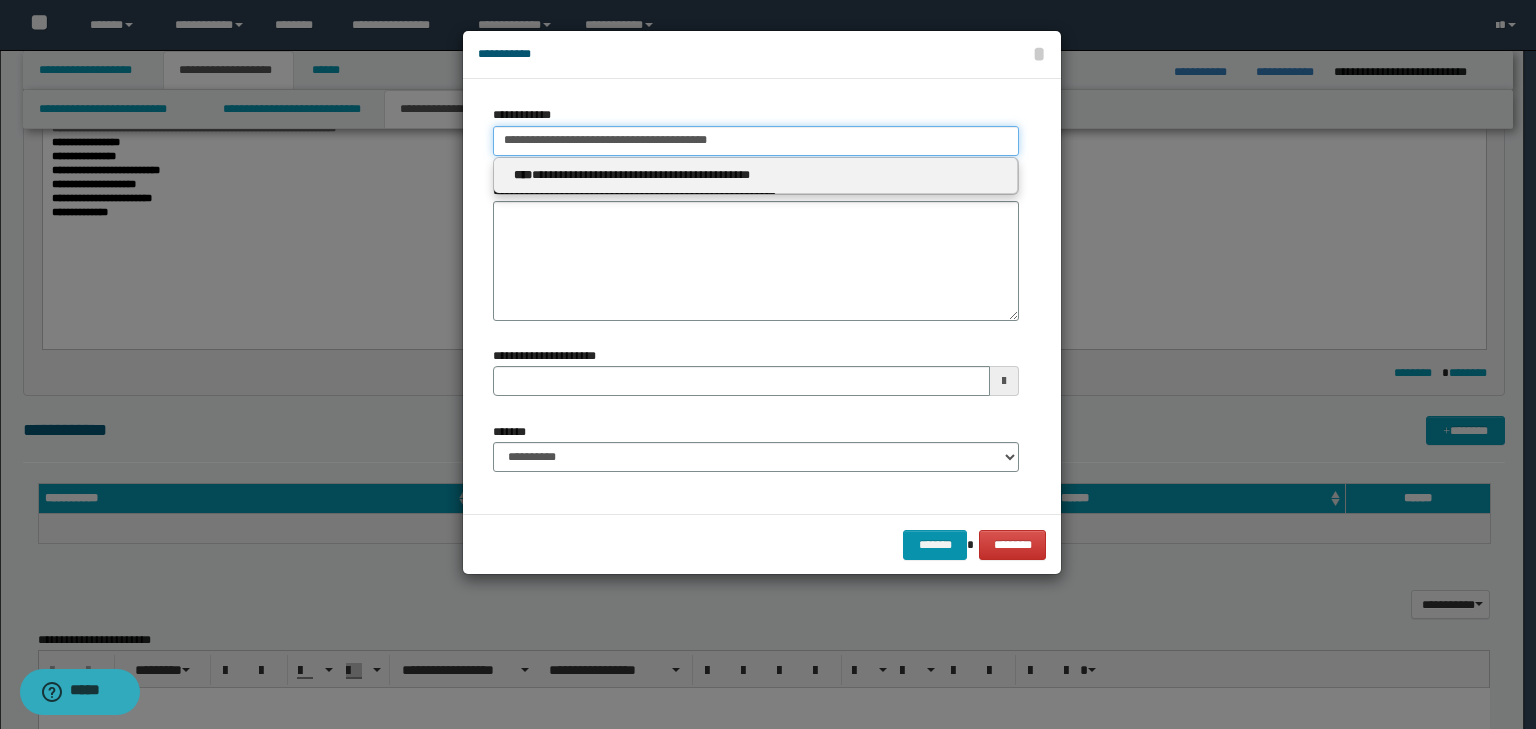 type 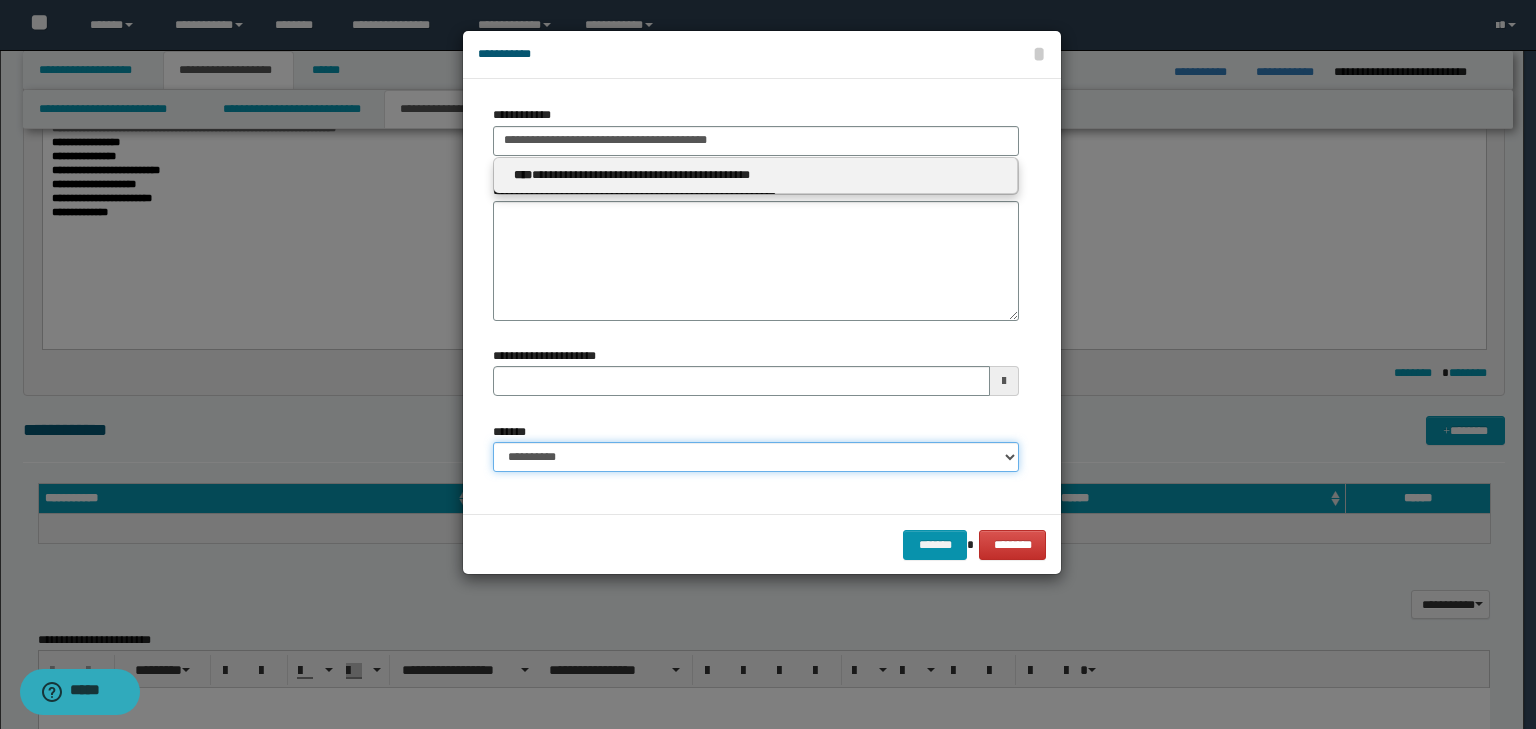 type 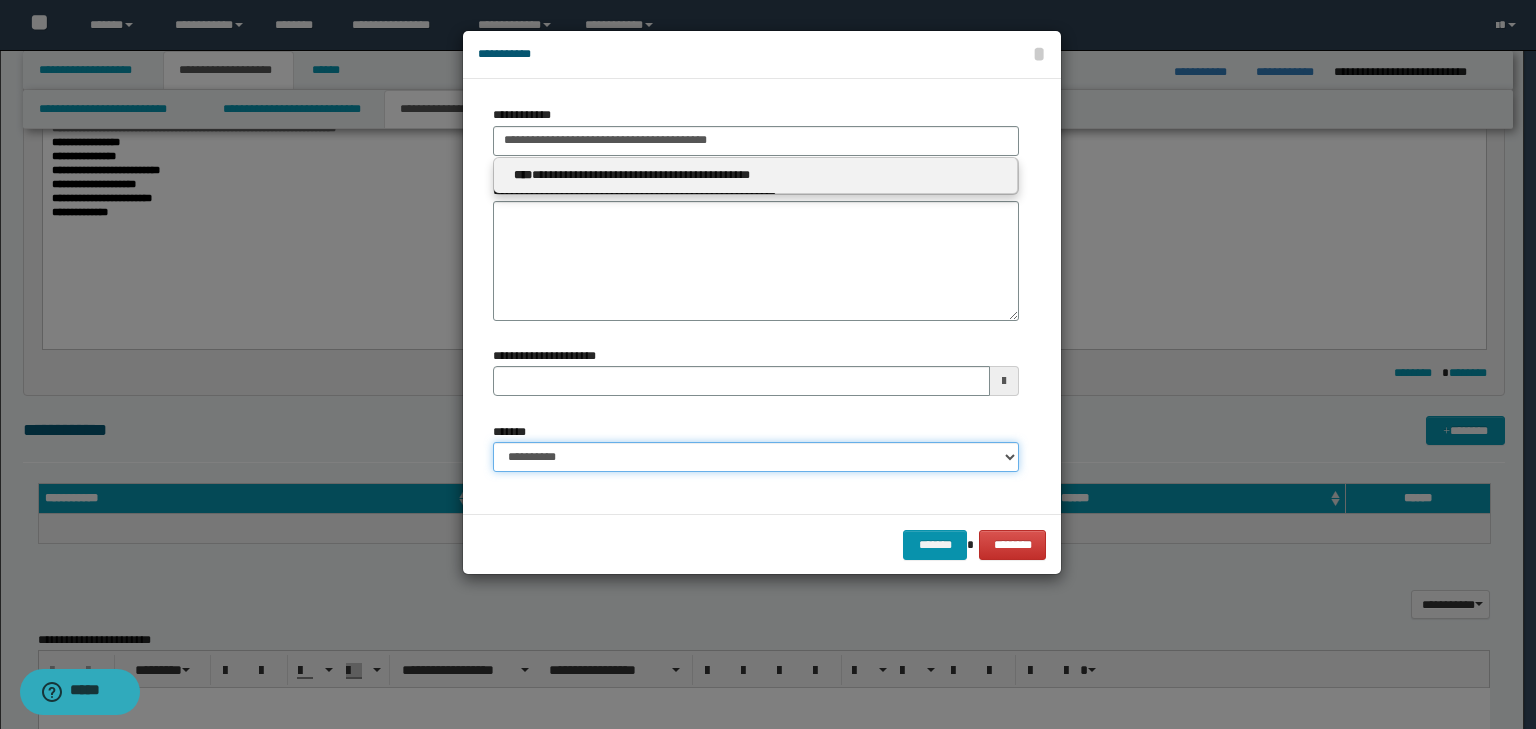 click on "**********" at bounding box center [756, 457] 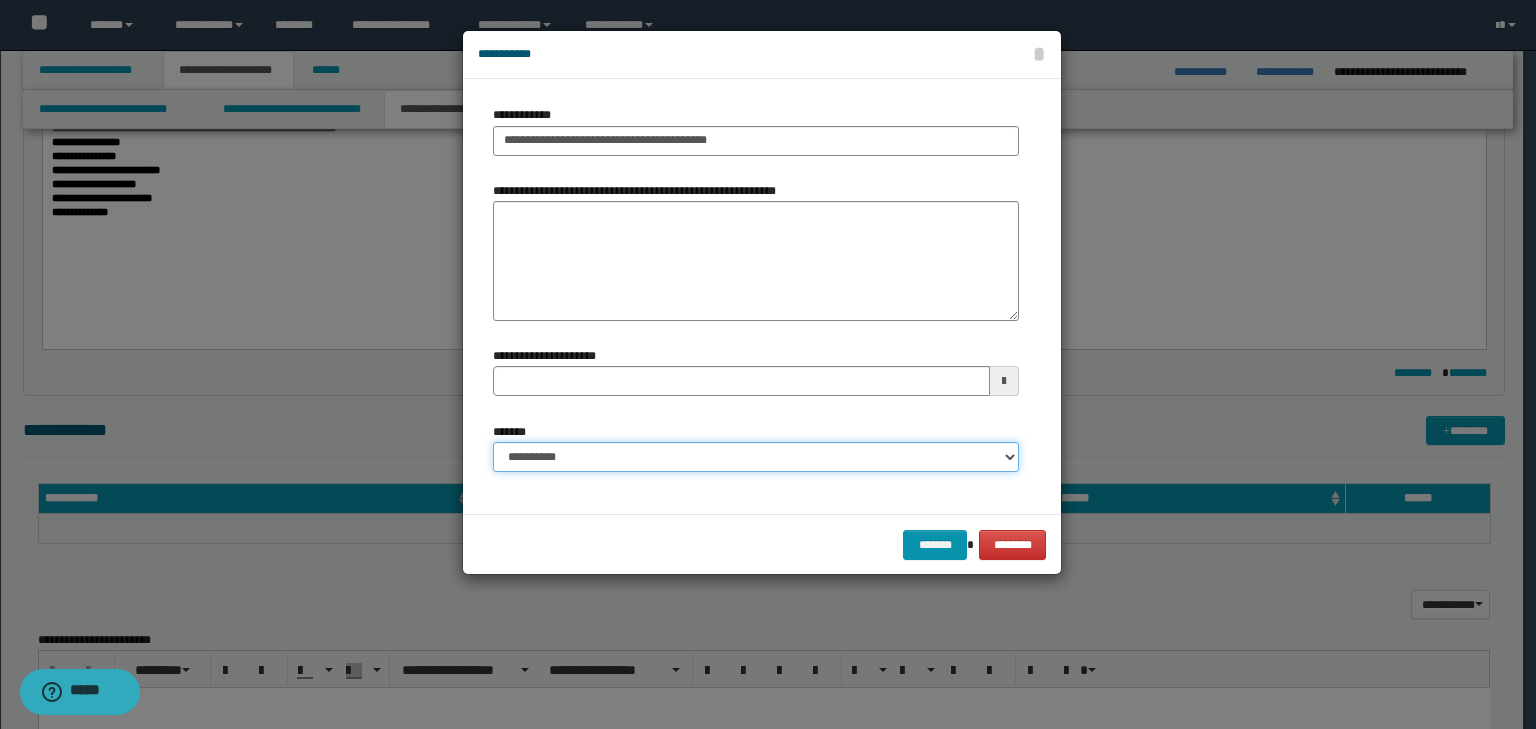select on "*" 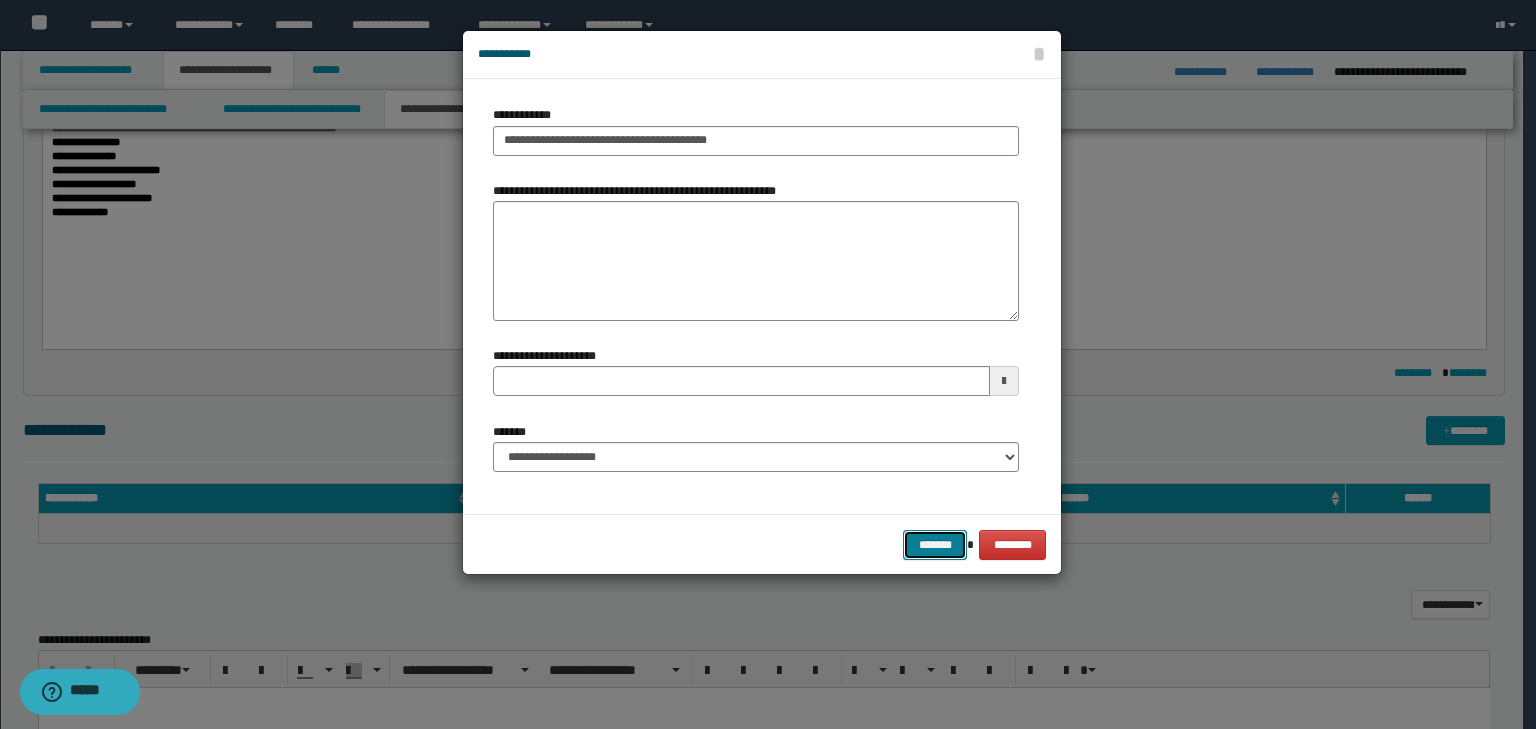 click on "*******" at bounding box center [935, 545] 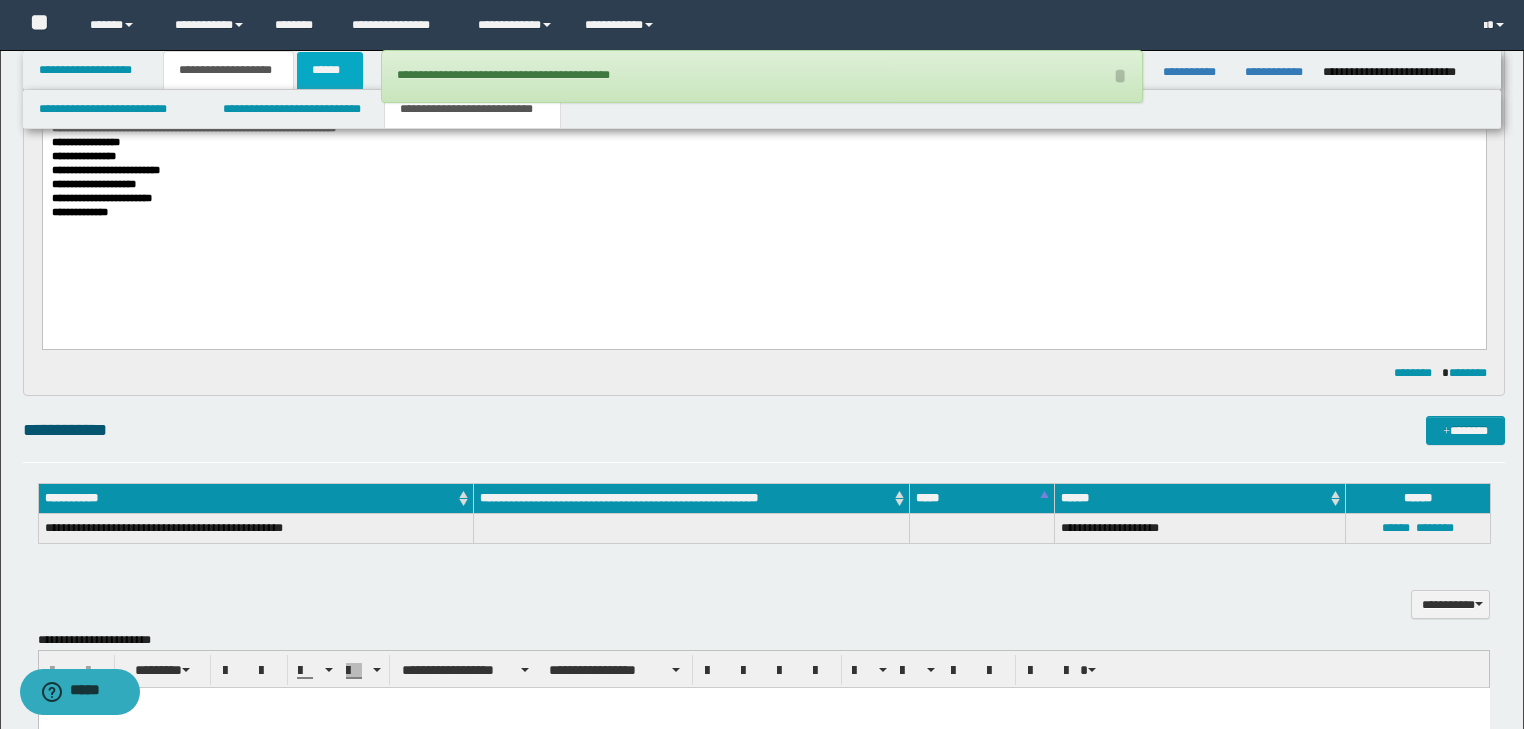 click on "******" at bounding box center [330, 70] 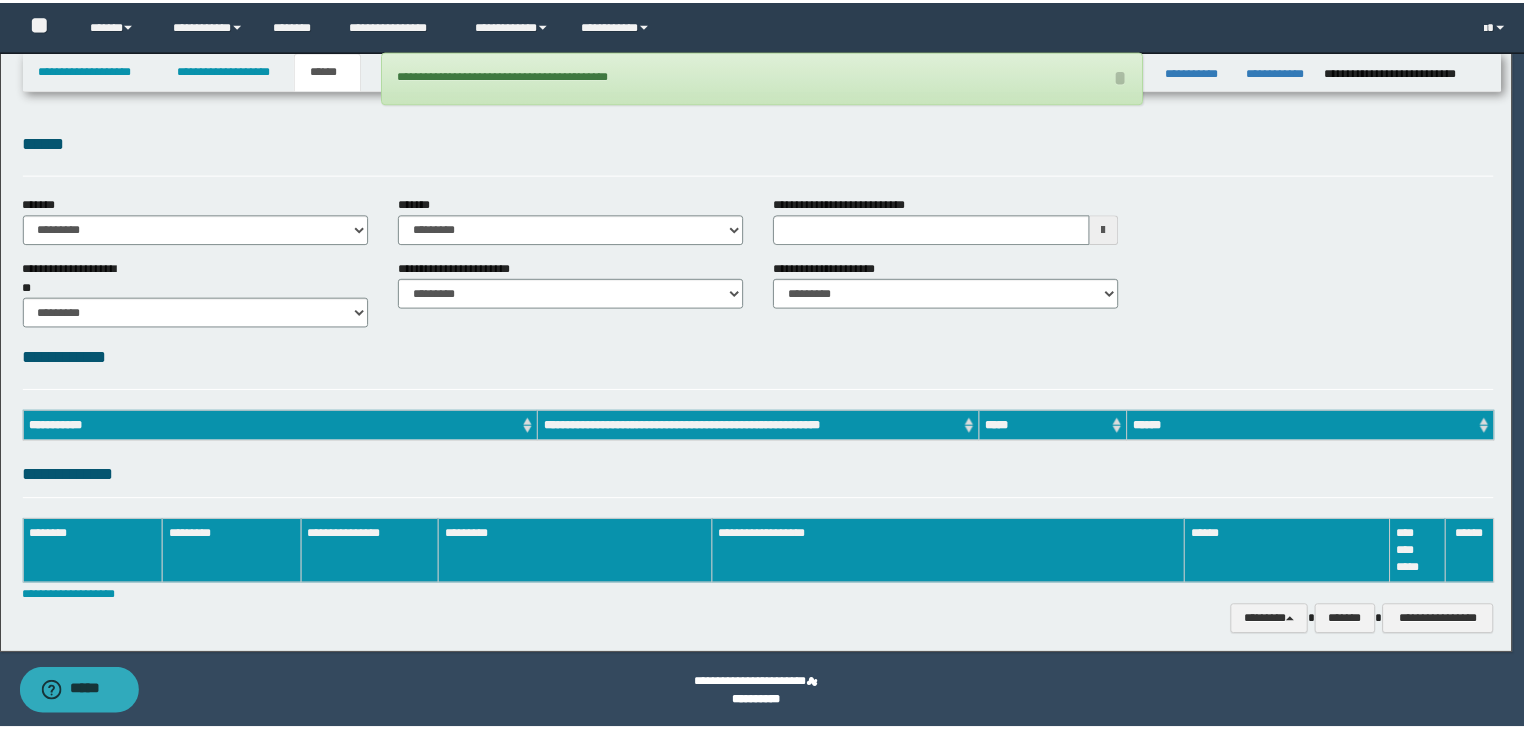 scroll, scrollTop: 0, scrollLeft: 0, axis: both 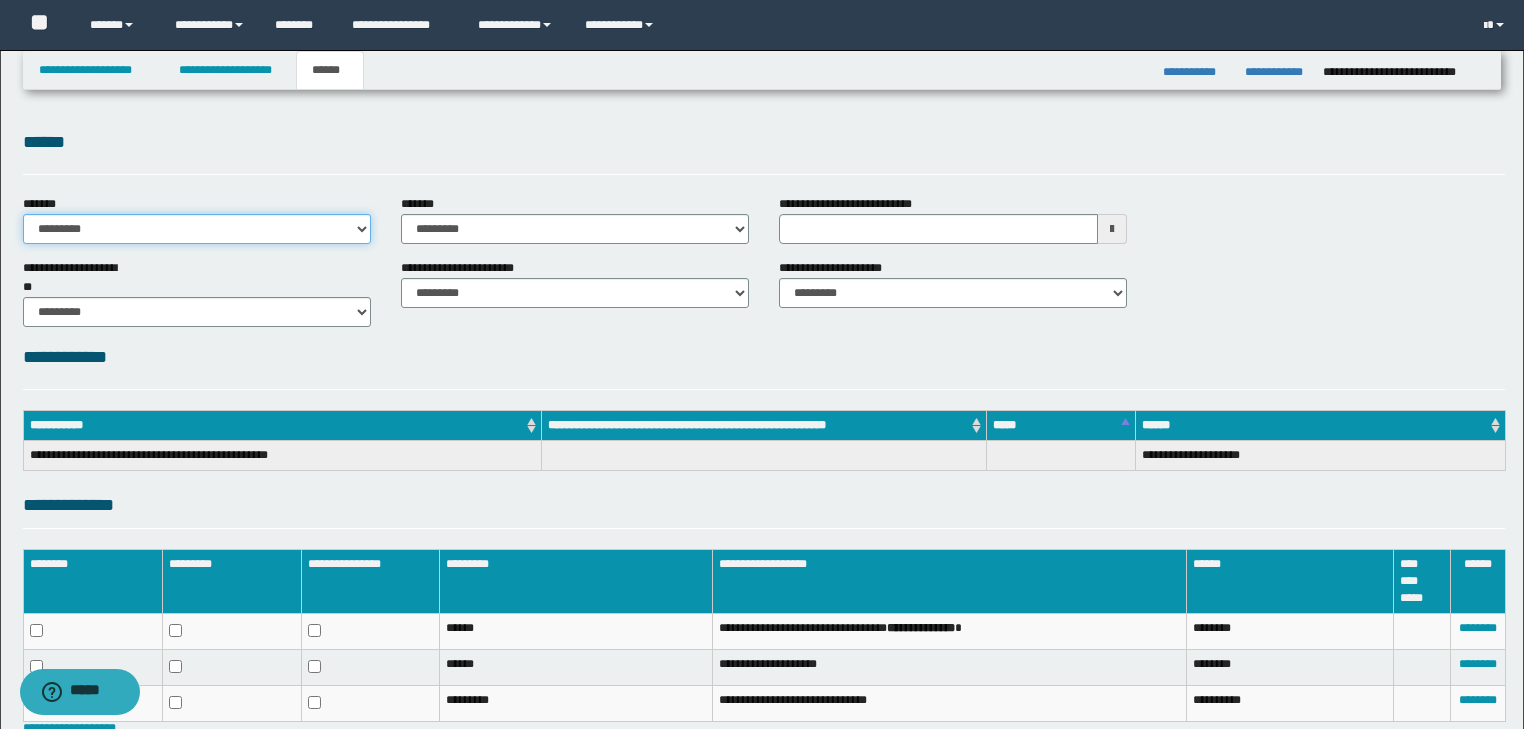 click on "**********" at bounding box center (197, 229) 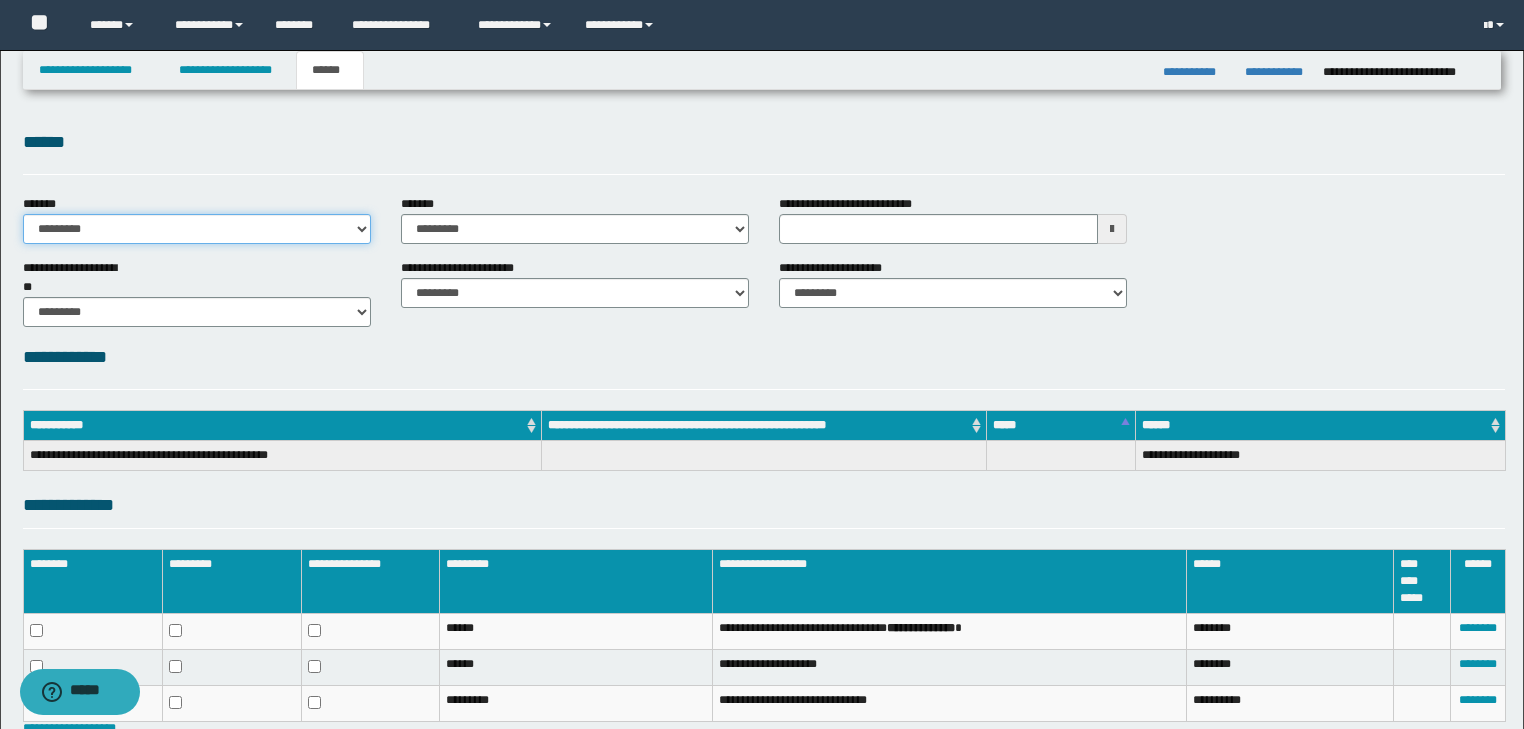 select on "*" 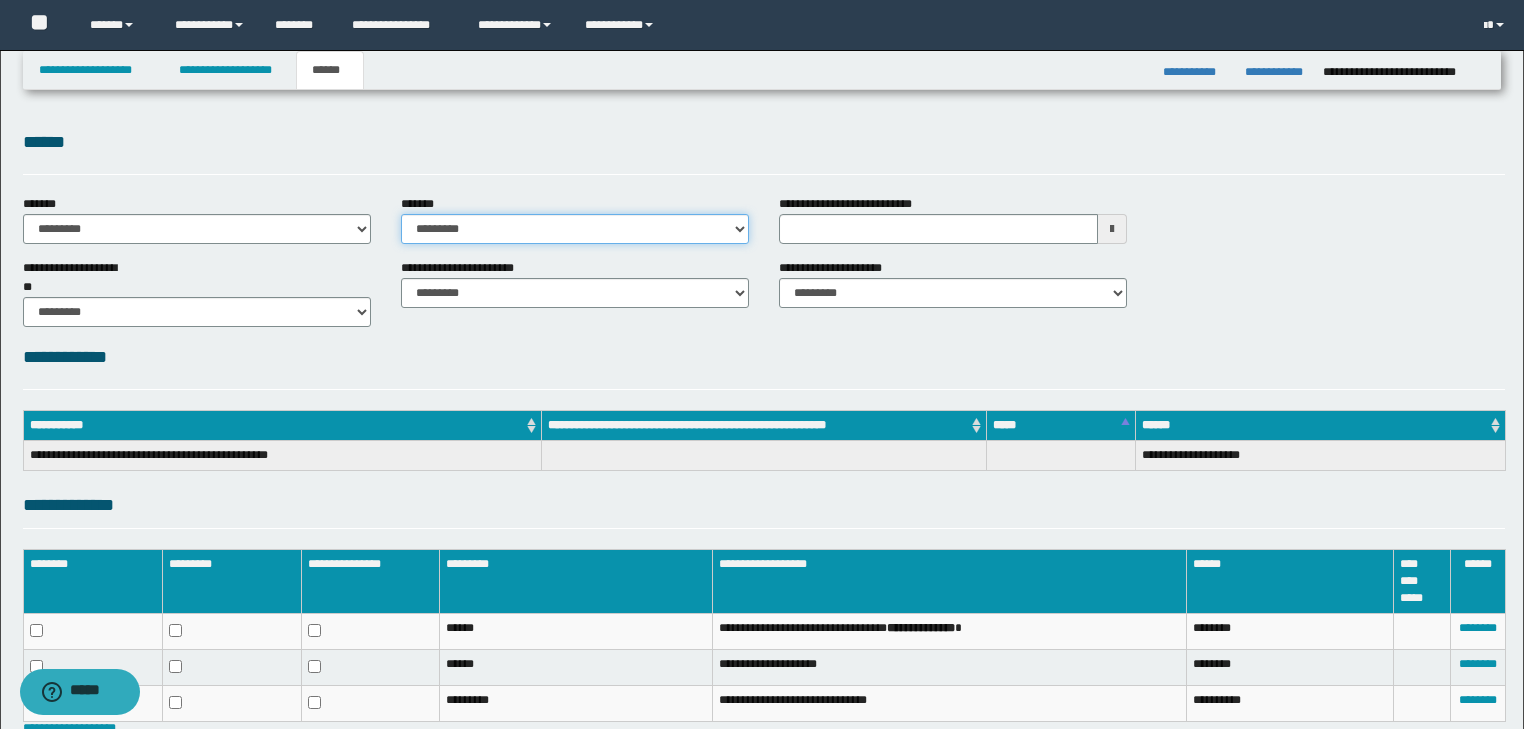 click on "**********" at bounding box center [575, 229] 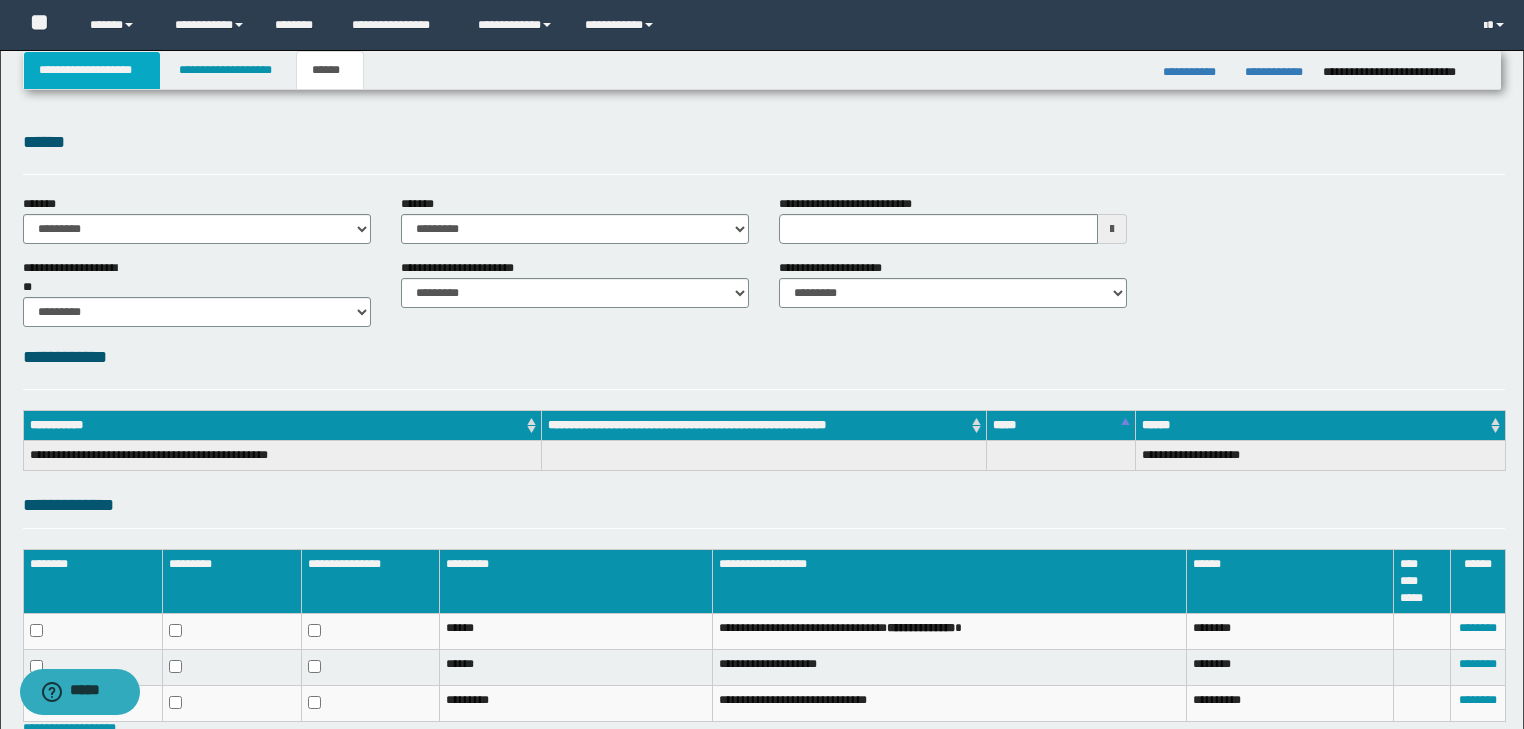 click on "**********" at bounding box center [92, 70] 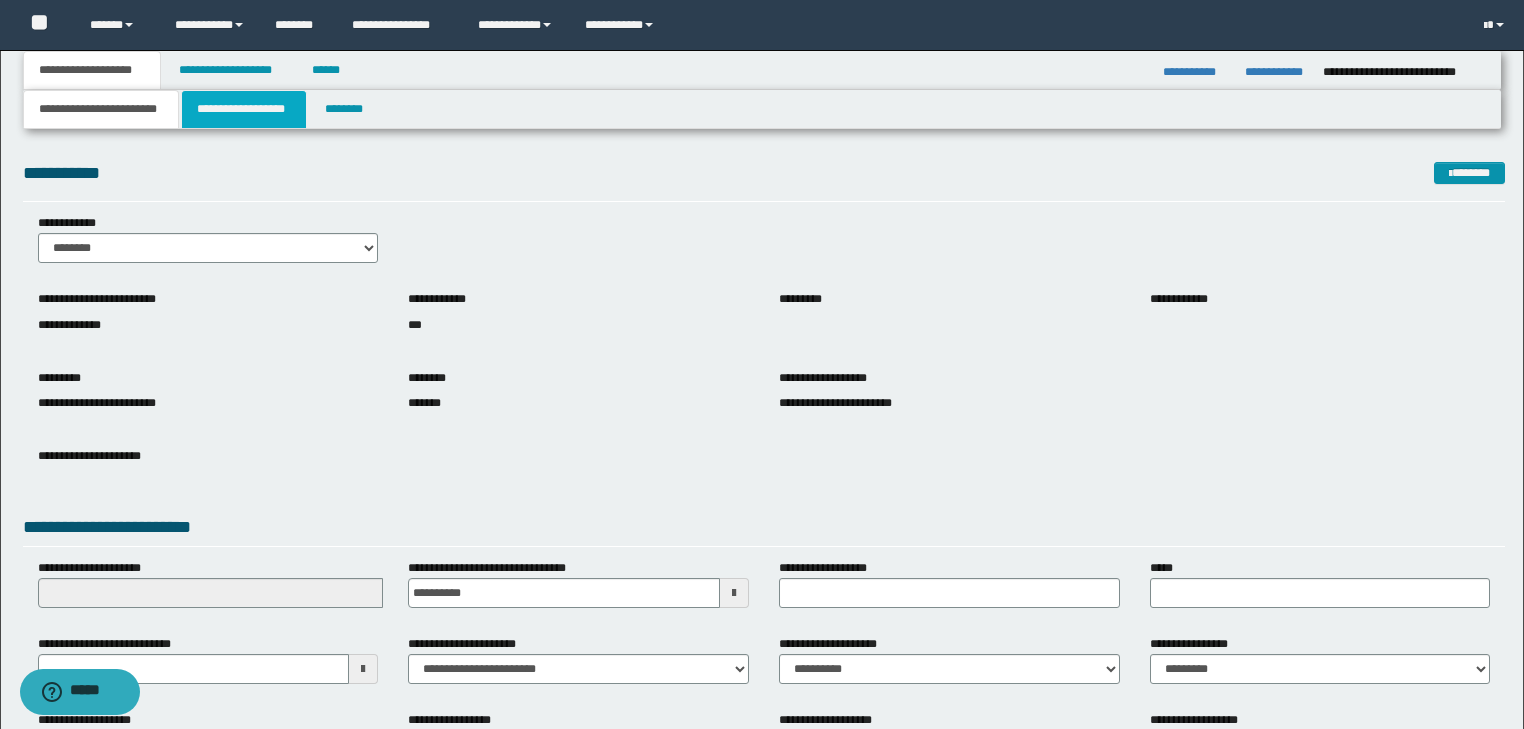 click on "**********" at bounding box center (244, 109) 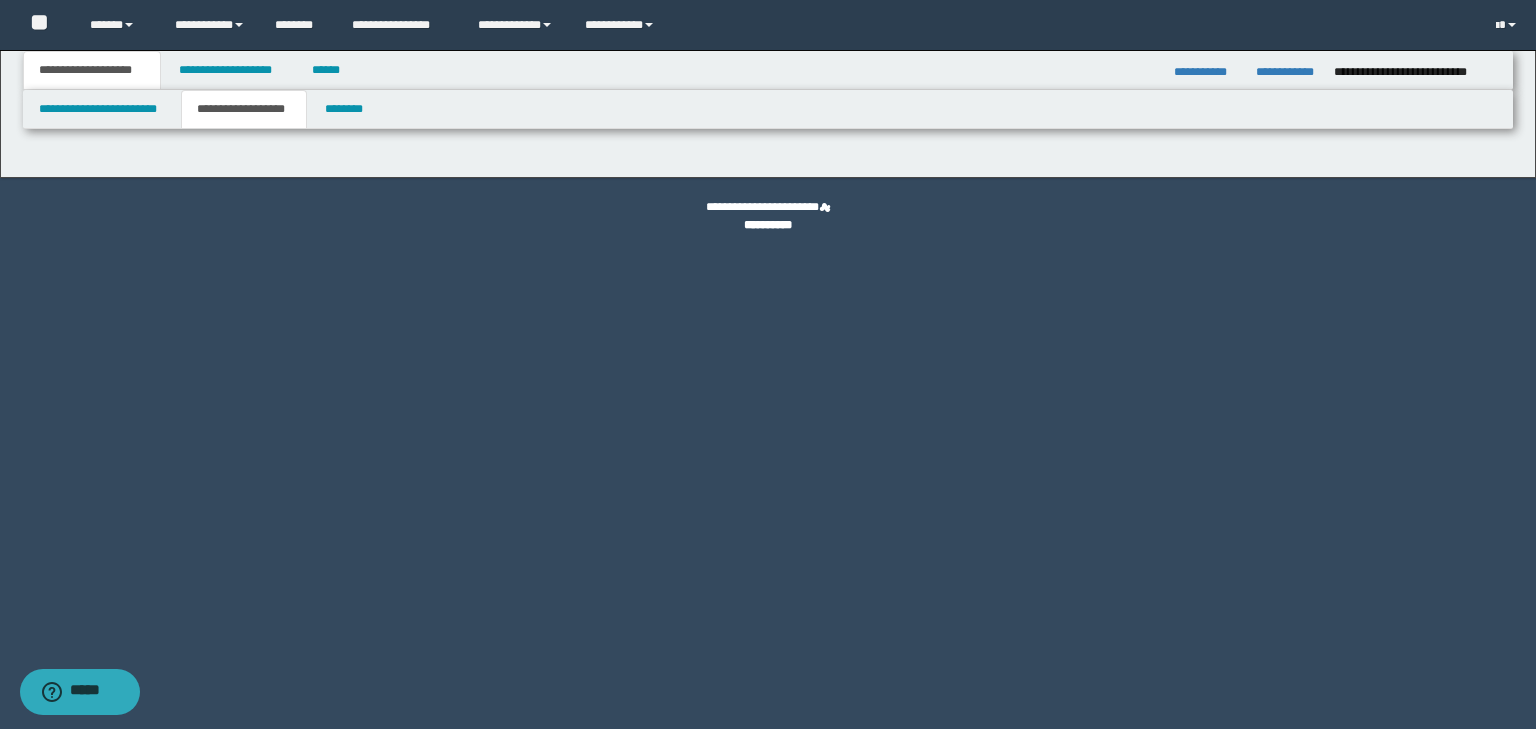 type on "**********" 